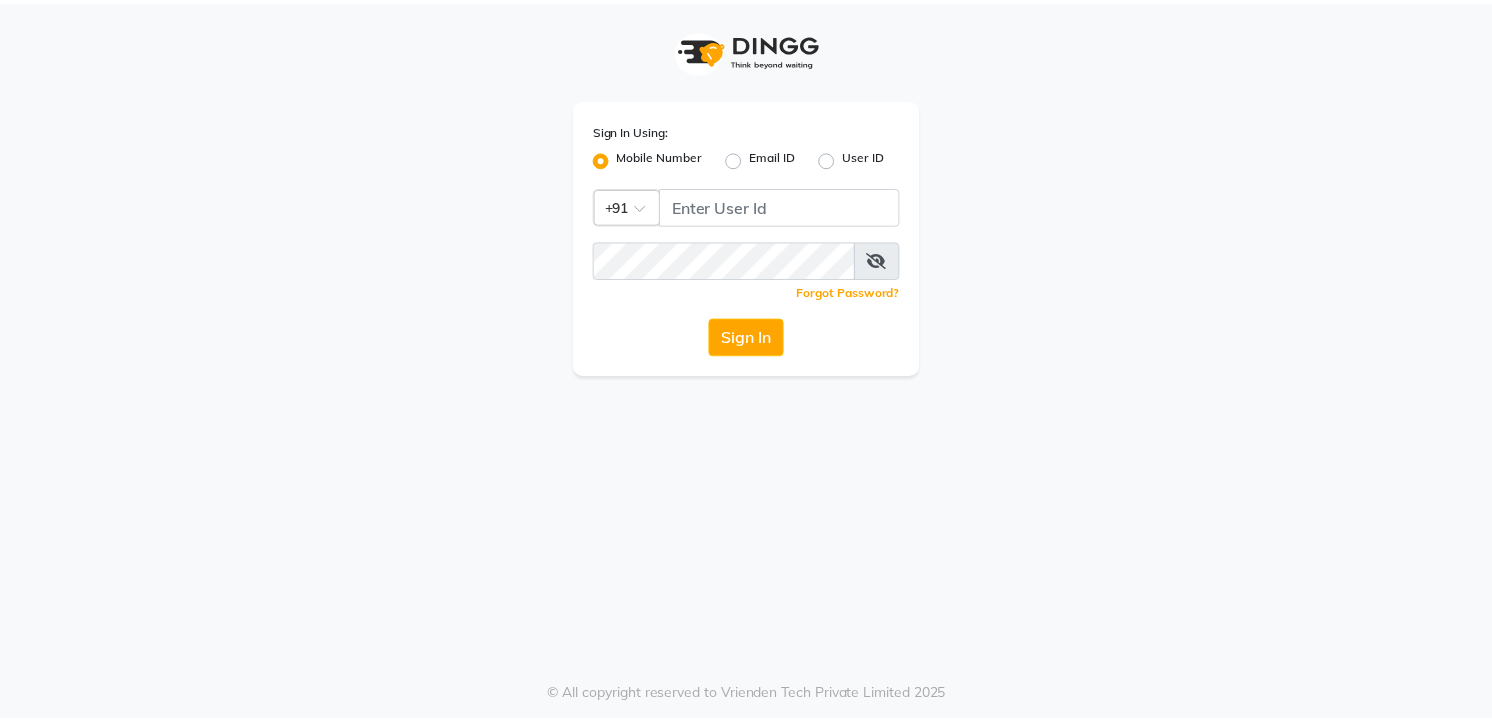 scroll, scrollTop: 0, scrollLeft: 0, axis: both 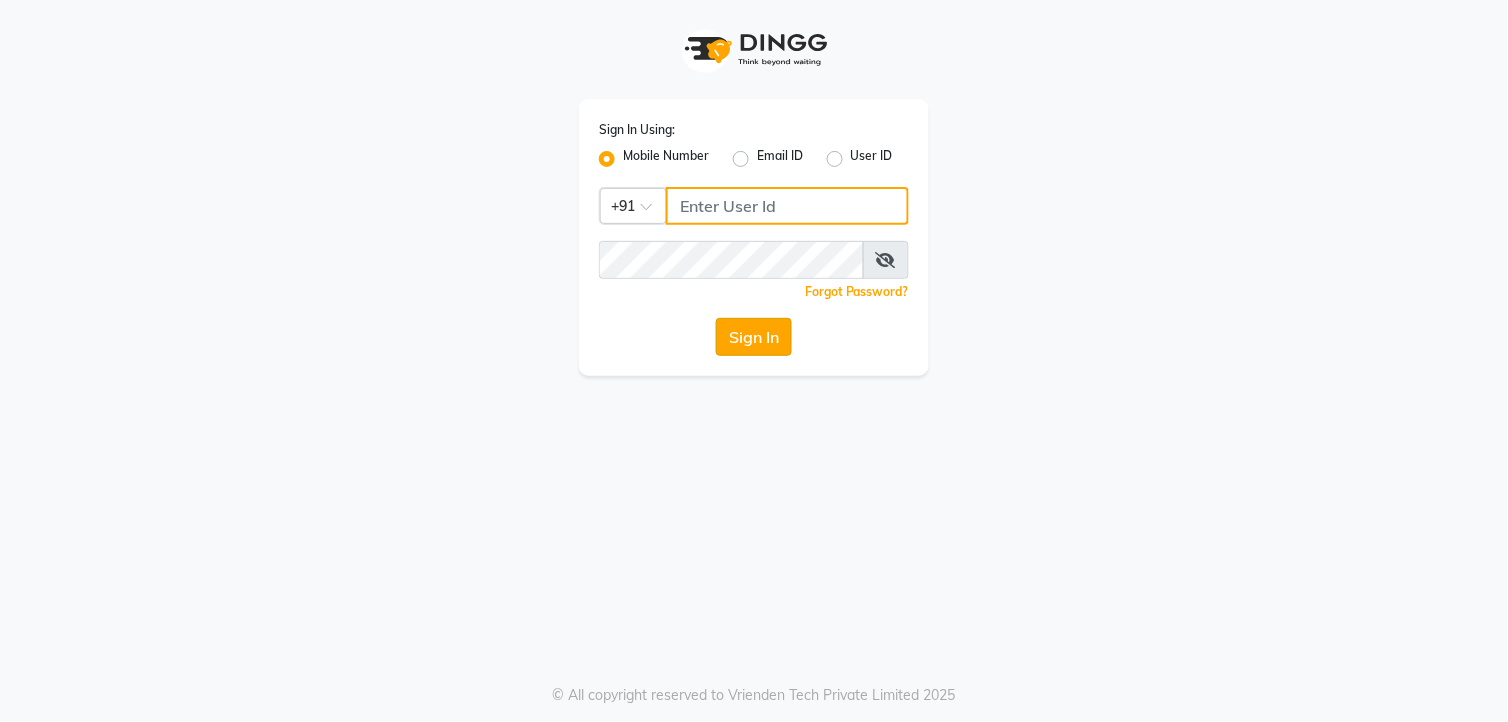 type on "9260000055" 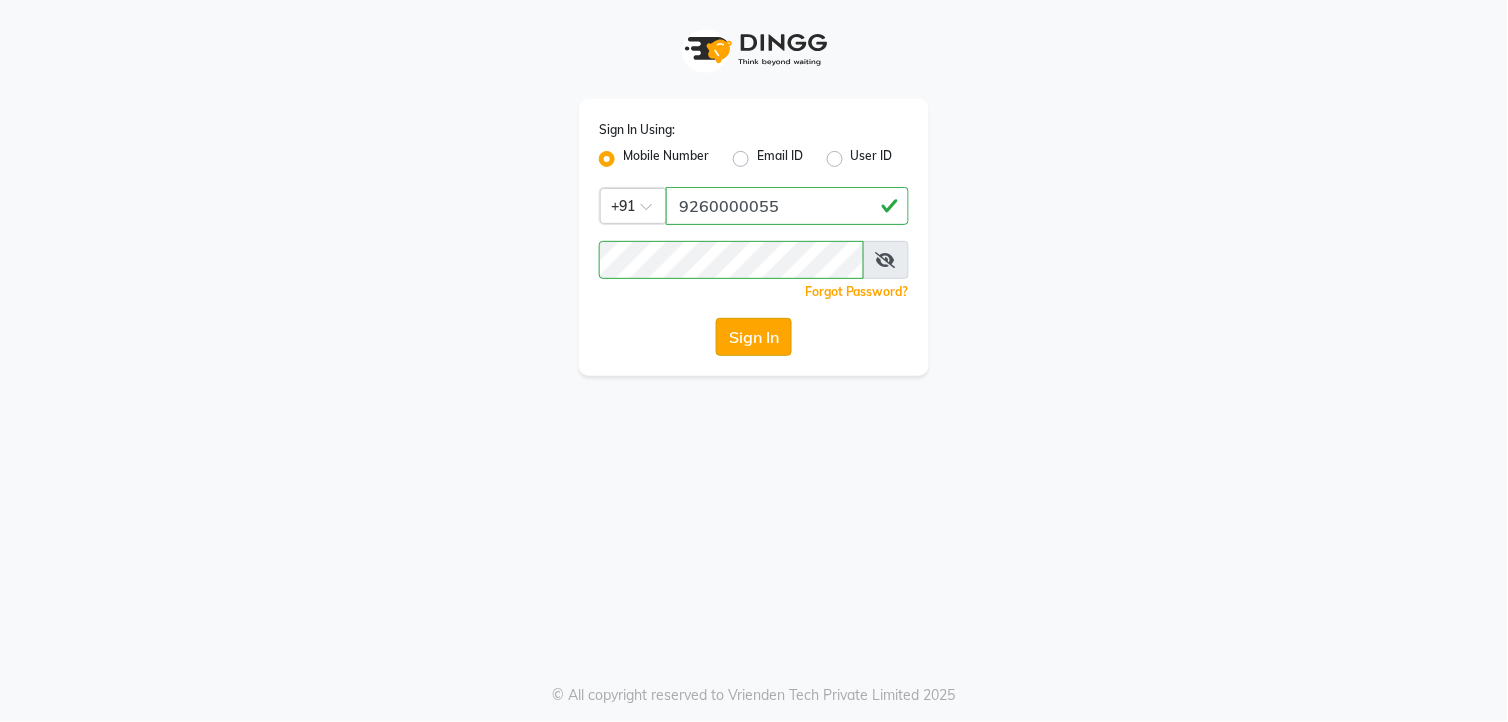 click on "Sign In" 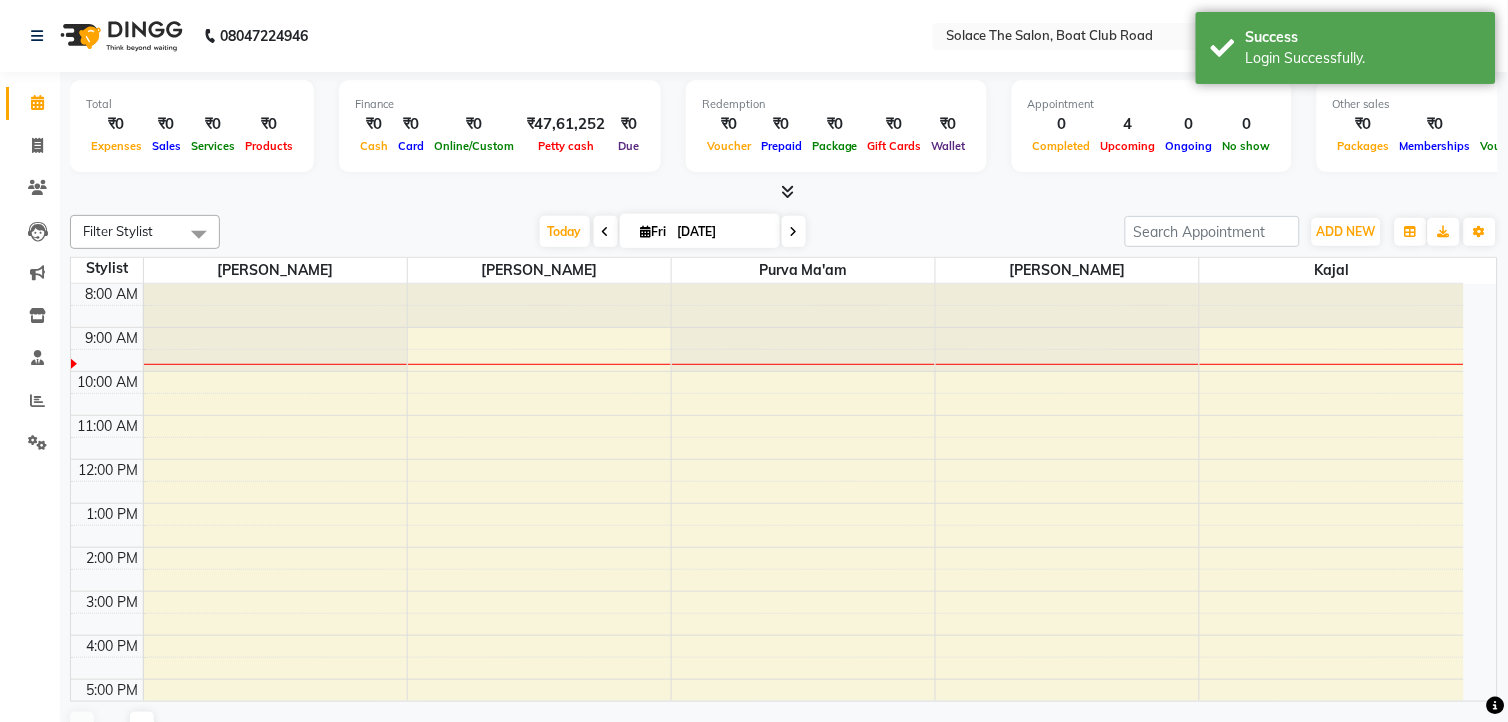 select on "en" 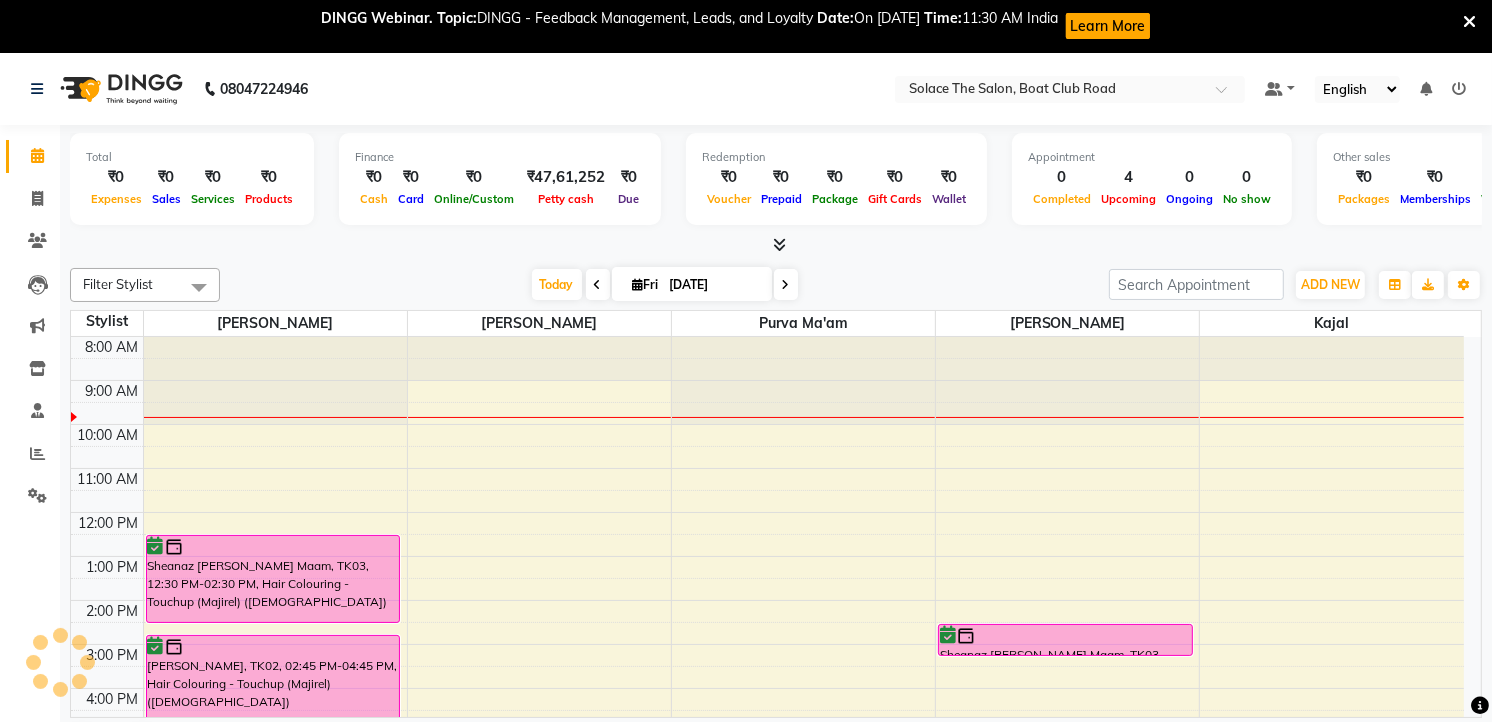scroll, scrollTop: 0, scrollLeft: 0, axis: both 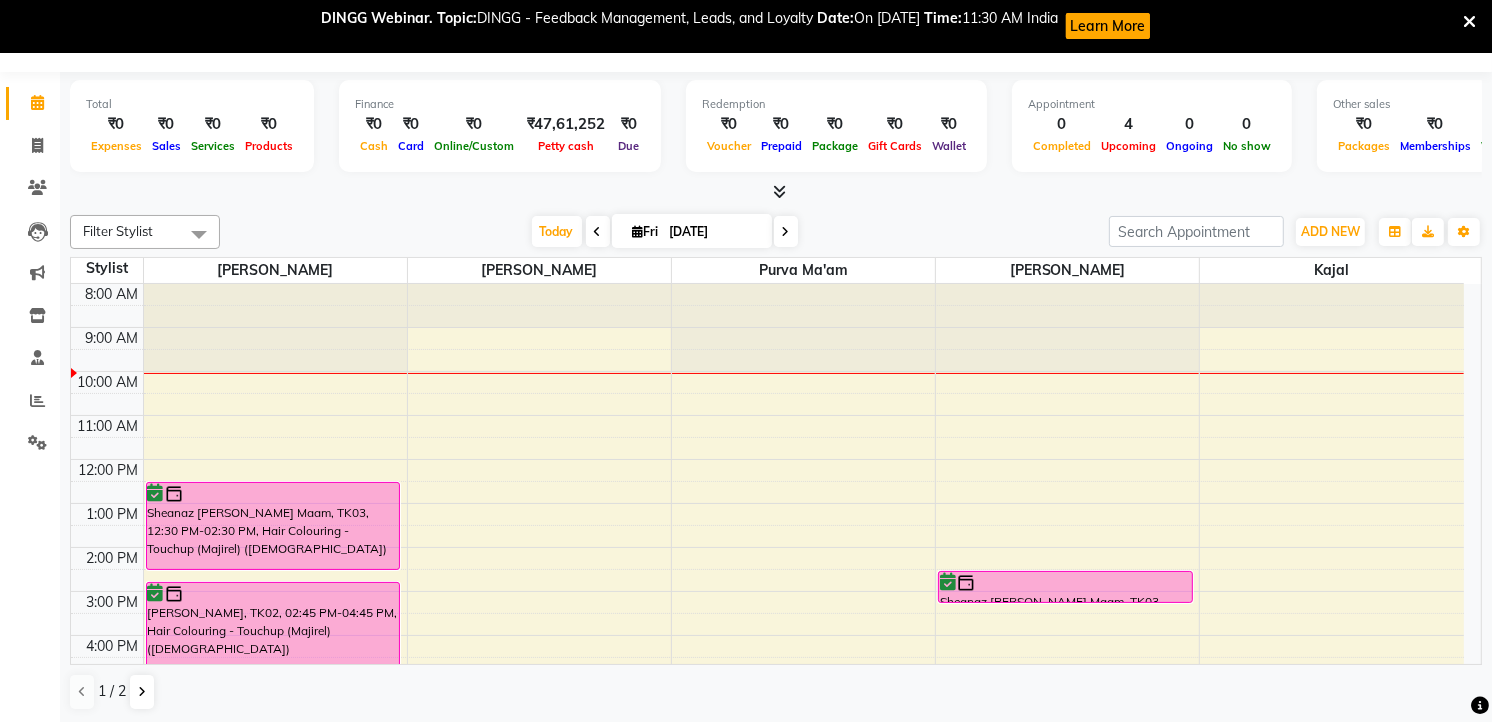 click at bounding box center (1469, 22) 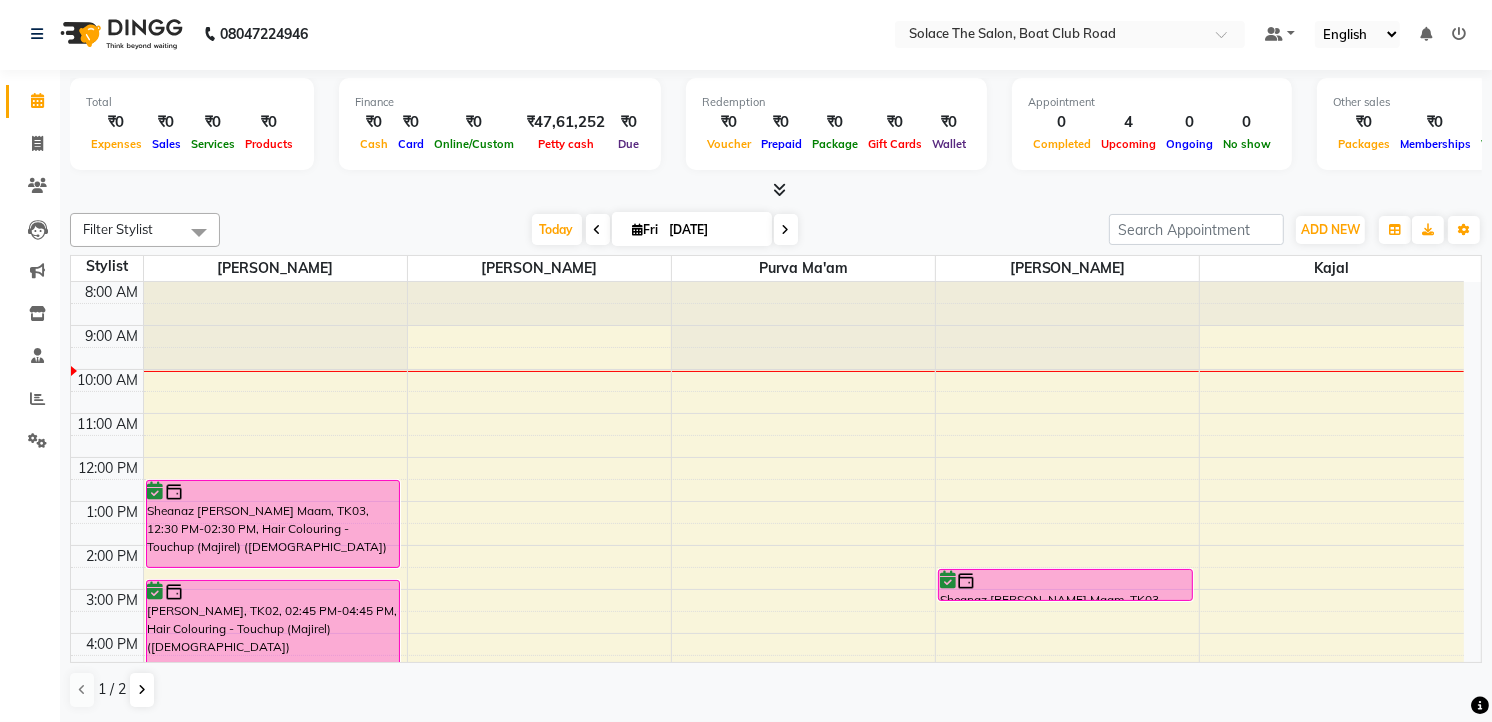 scroll, scrollTop: 1, scrollLeft: 0, axis: vertical 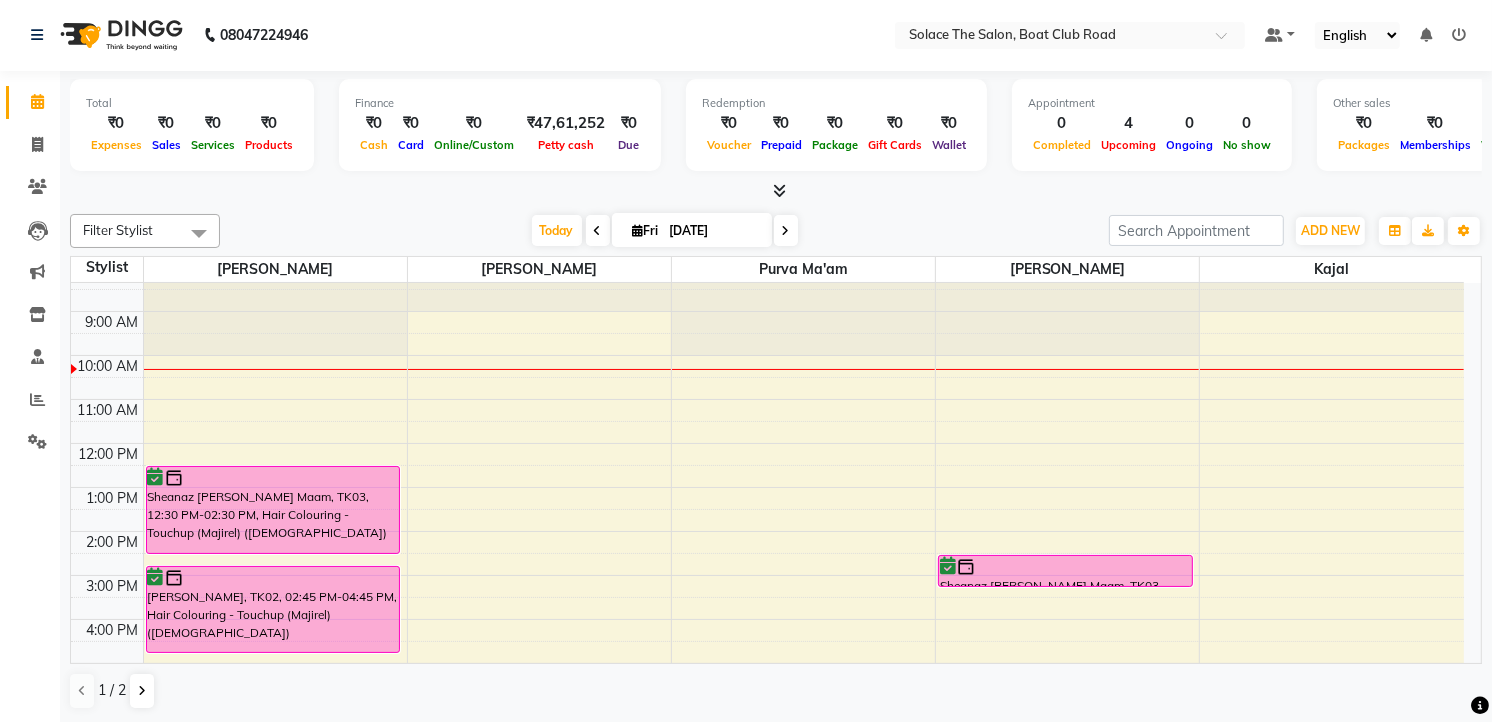 click on "8:00 AM 9:00 AM 10:00 AM 11:00 AM 12:00 PM 1:00 PM 2:00 PM 3:00 PM 4:00 PM 5:00 PM 6:00 PM 7:00 PM 8:00 PM 9:00 PM     Sheanaz [PERSON_NAME] Maam, TK03, 12:30 PM-02:30 PM, Hair Colouring - Touchup (Majirel) ([DEMOGRAPHIC_DATA])     [PERSON_NAME], TK02, 02:45 PM-04:45 PM, Hair Colouring - Touchup (Majirel) ([DEMOGRAPHIC_DATA])     [PERSON_NAME], TK01, 06:00 PM-07:00 PM, Styling - Blowdry (out Curls)     Sheanaz [PERSON_NAME] Maam, TK03, 02:30 PM-03:15 PM,  Foot - Hydrating (45 Mins) (Pedicure)" at bounding box center [767, 575] 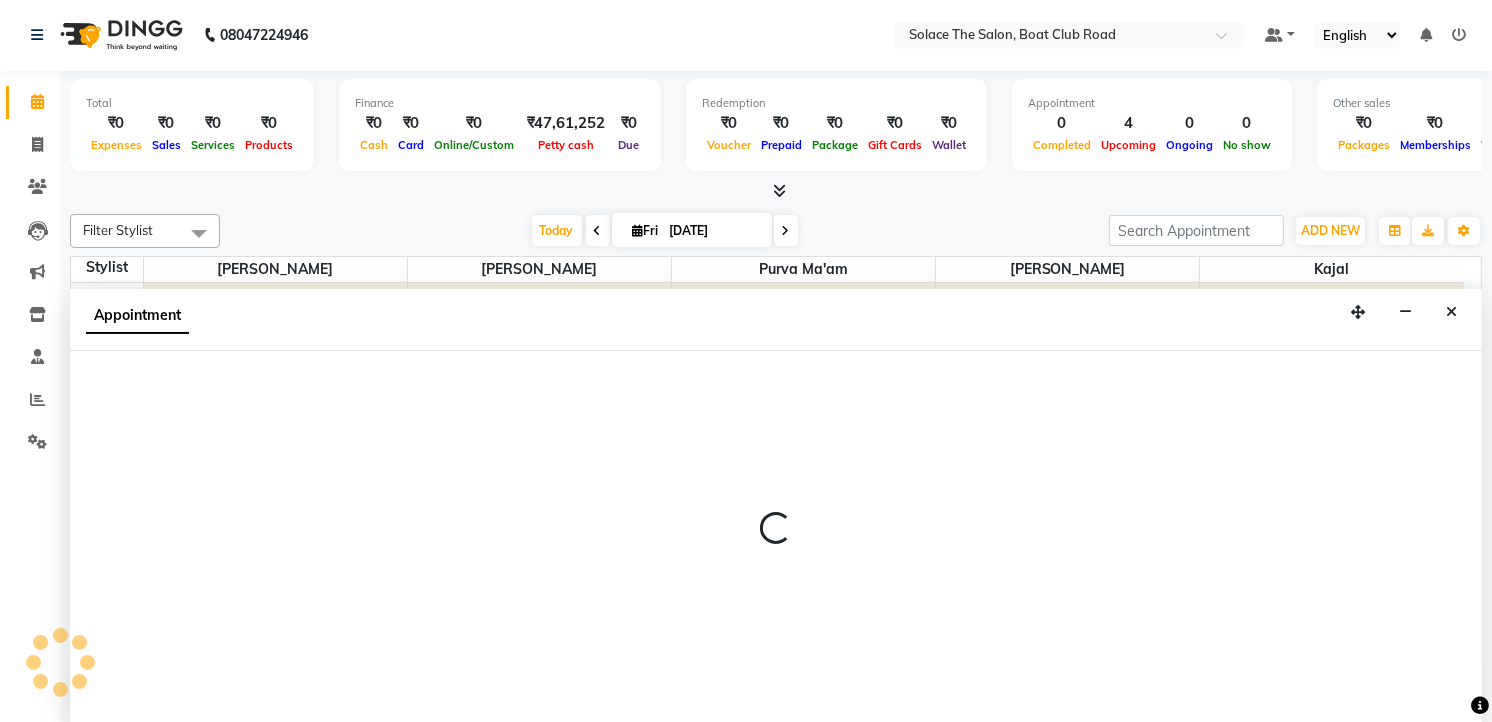 select on "9746" 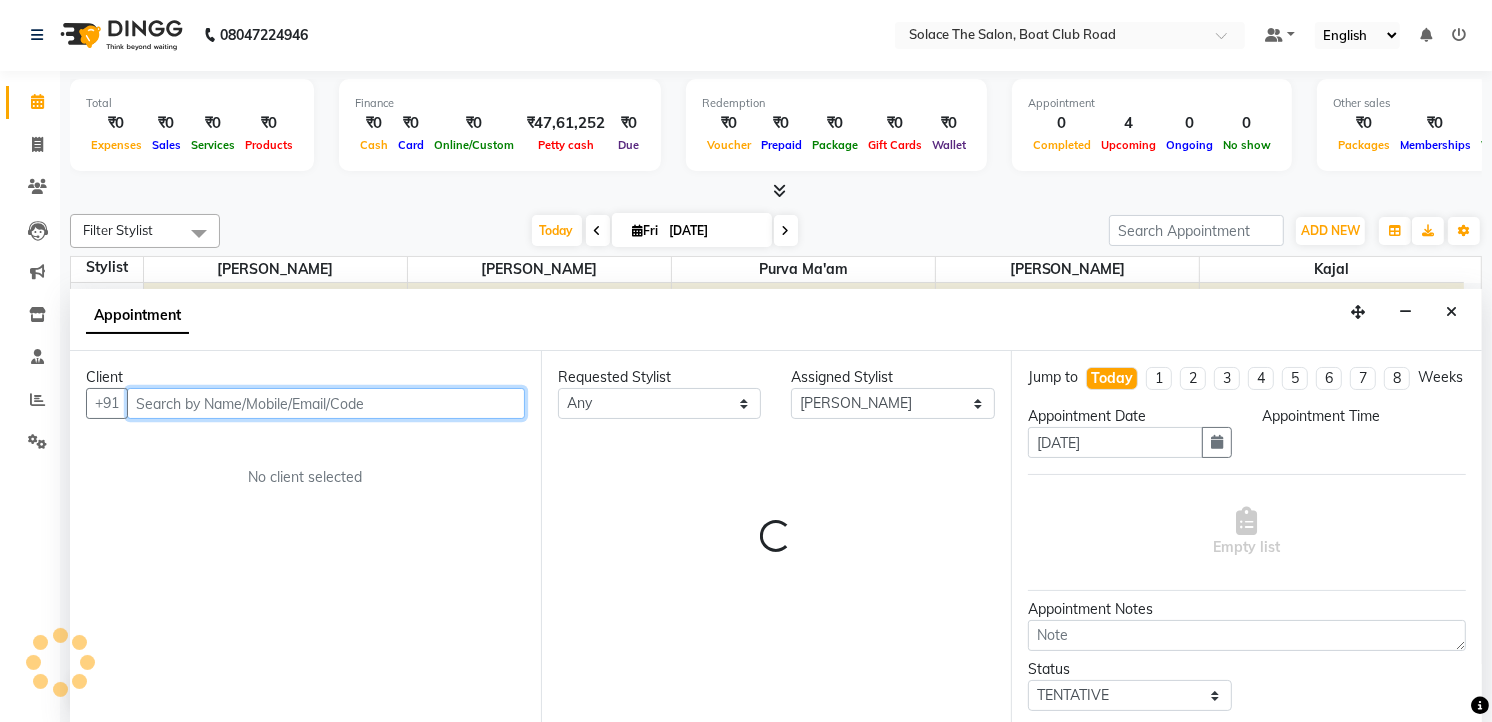 select on "630" 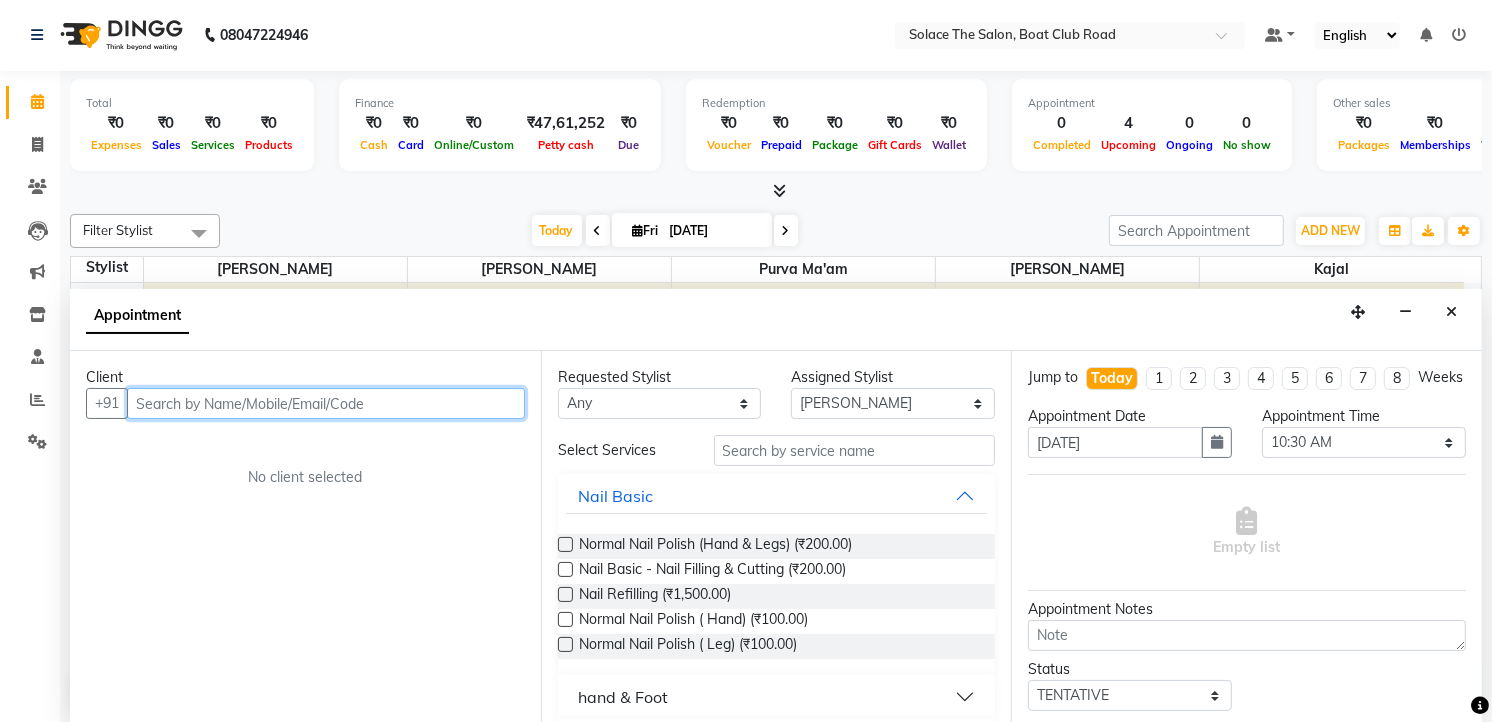 click at bounding box center [326, 403] 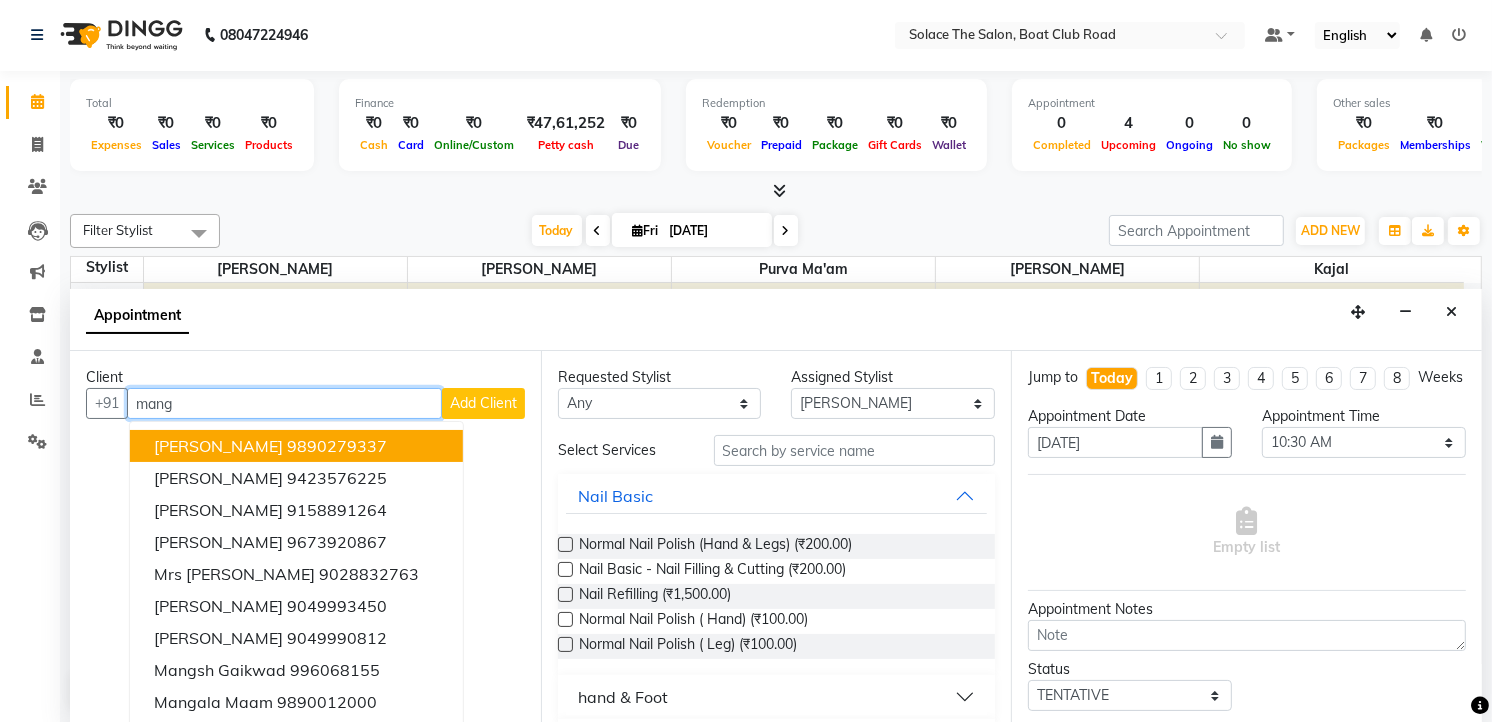 click on "9890279337" at bounding box center [337, 446] 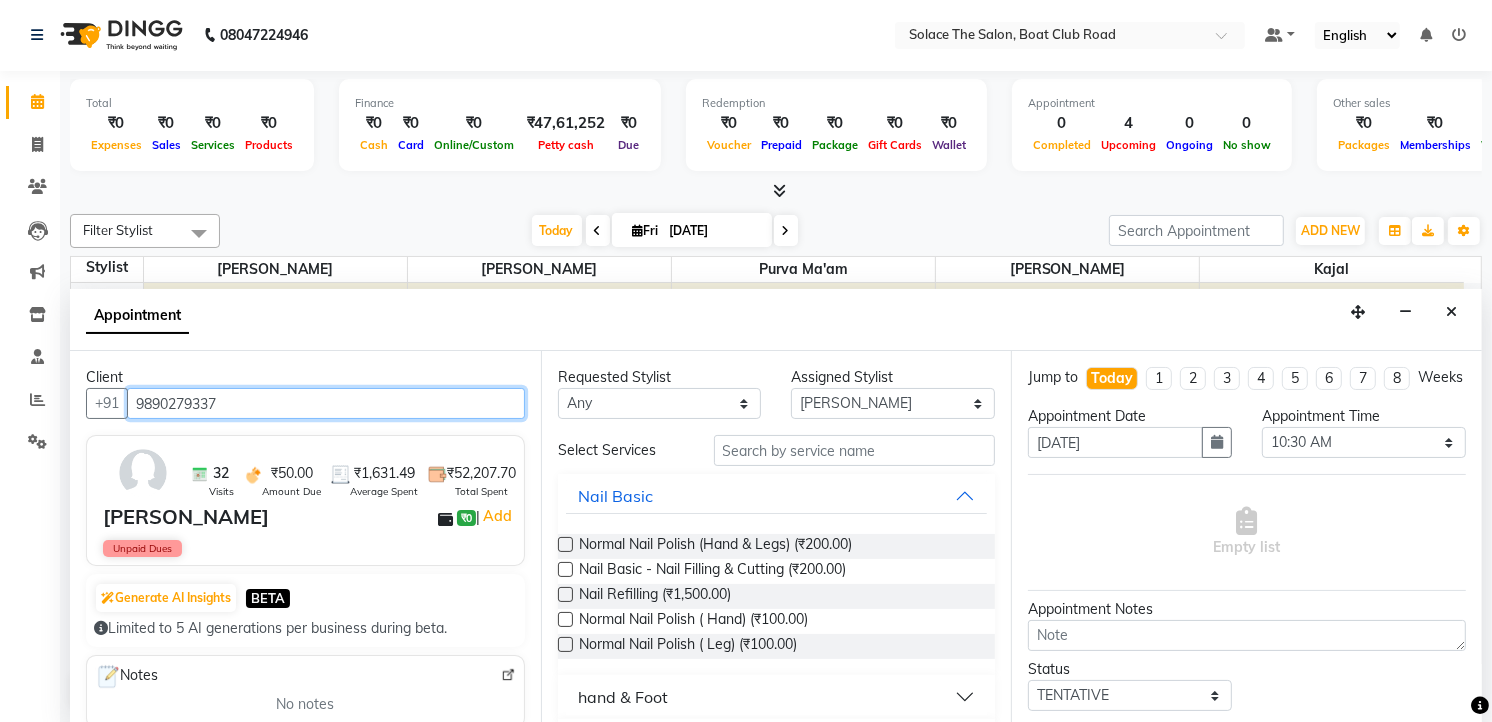 type on "9890279337" 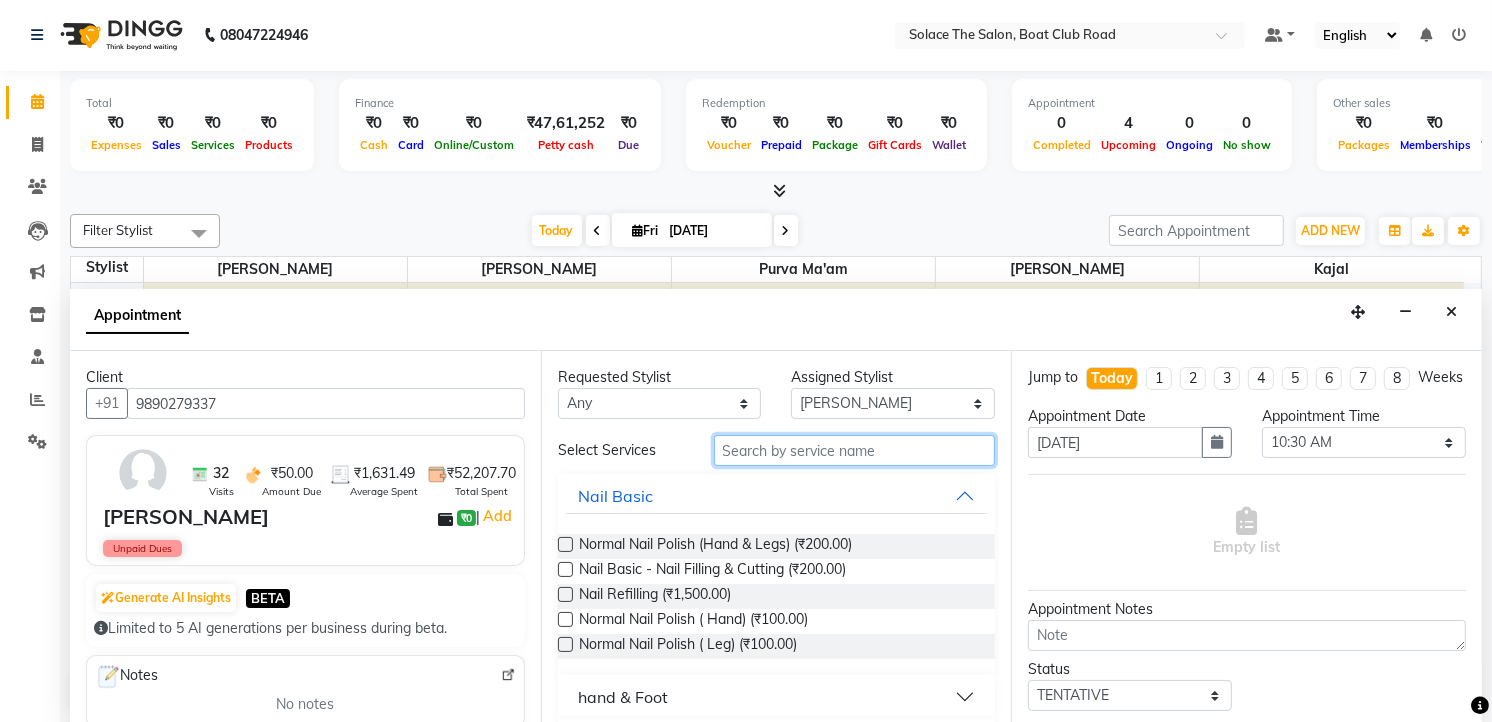 click at bounding box center (855, 450) 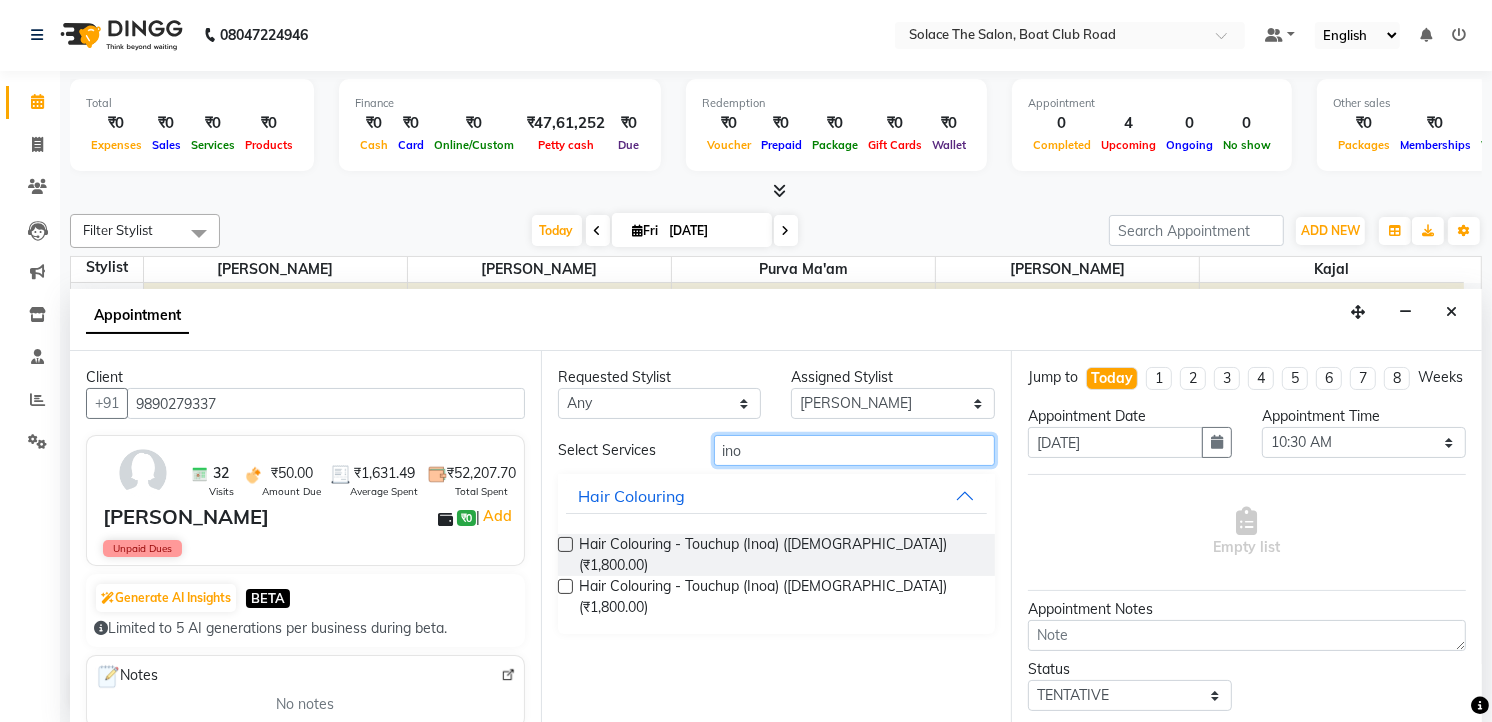 type on "ino" 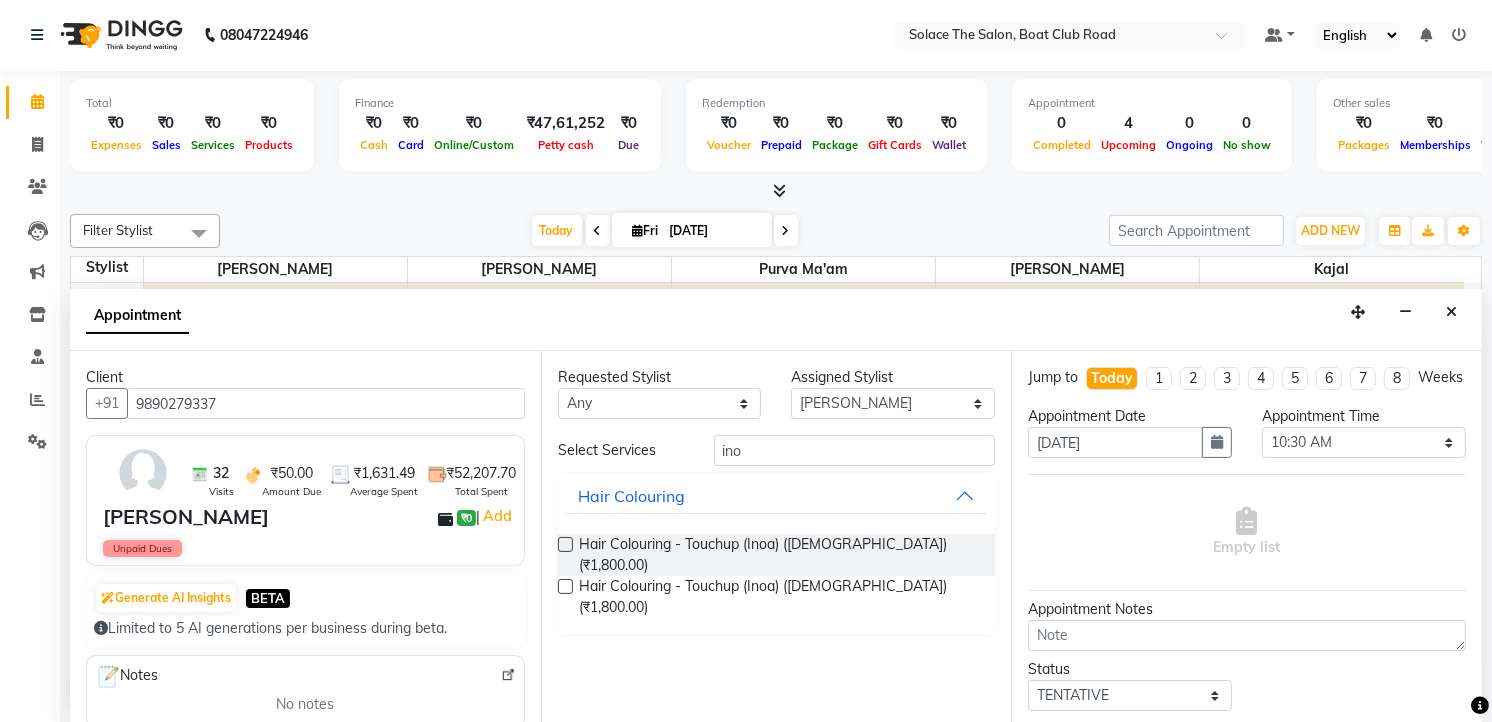 click at bounding box center (565, 544) 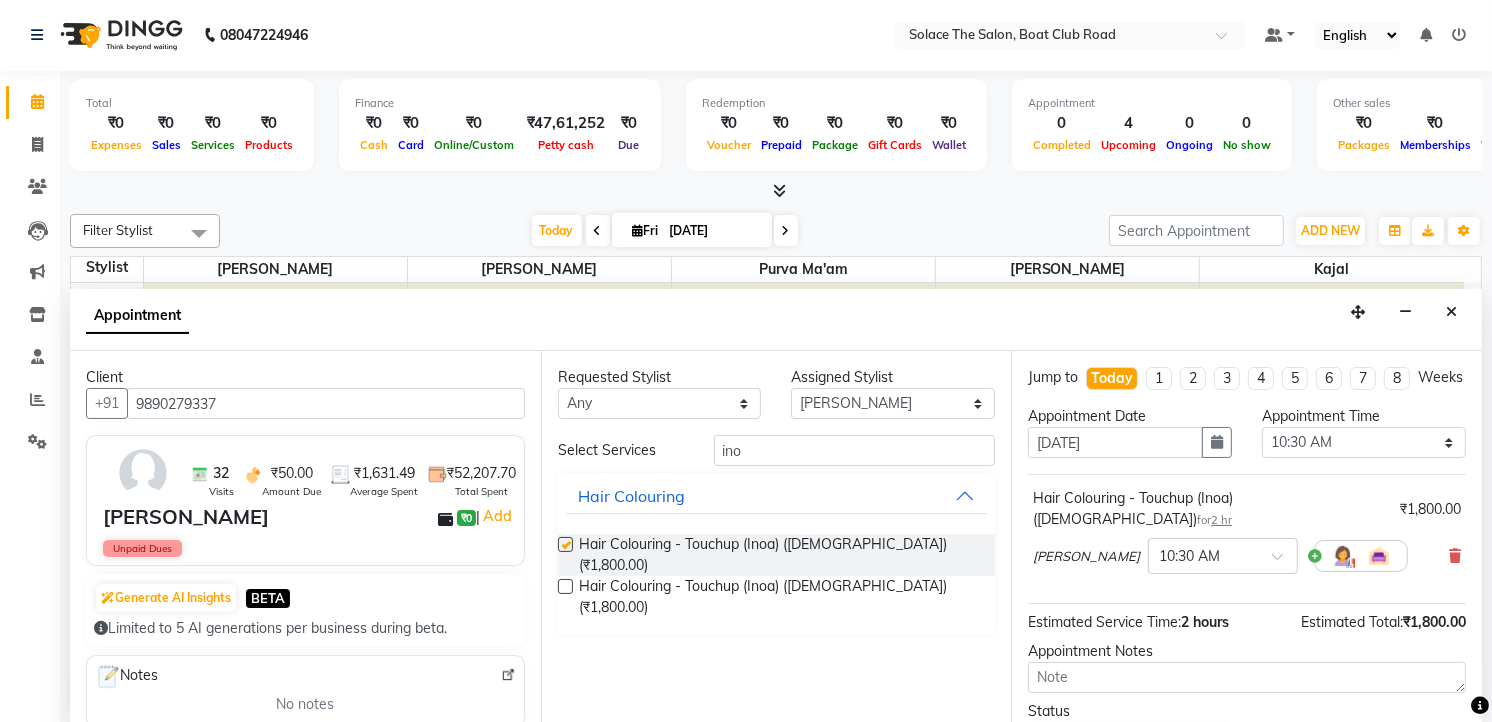 checkbox on "false" 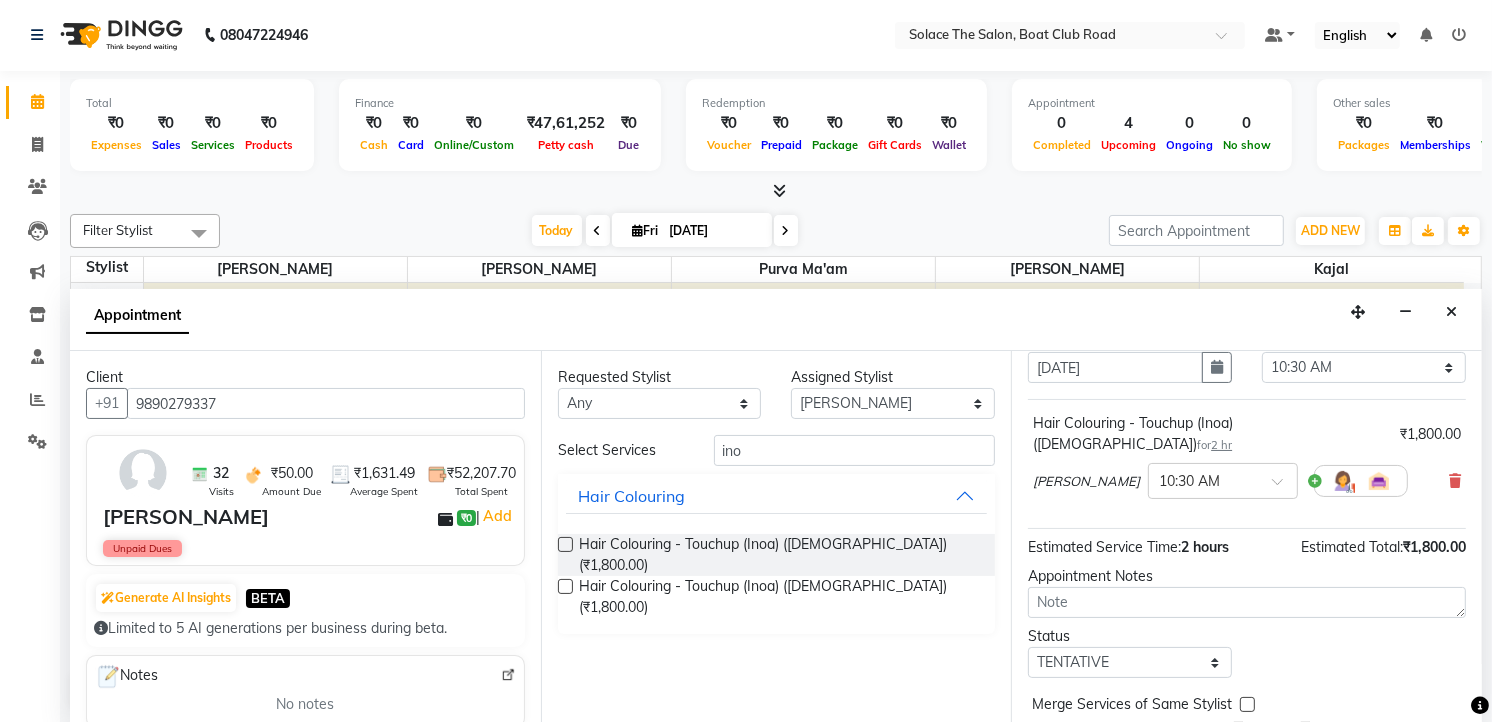 scroll, scrollTop: 154, scrollLeft: 0, axis: vertical 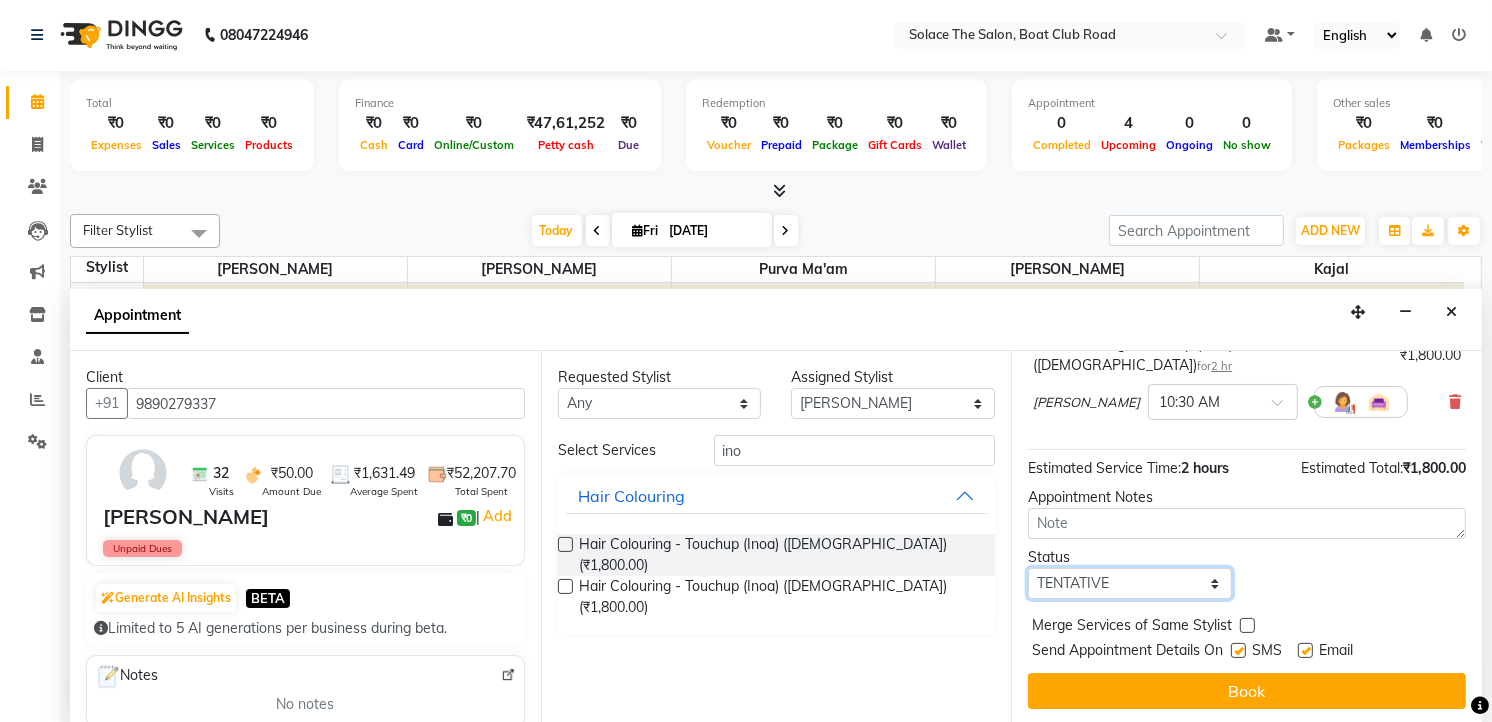 click on "Select TENTATIVE CONFIRM CHECK-IN UPCOMING" at bounding box center [1130, 583] 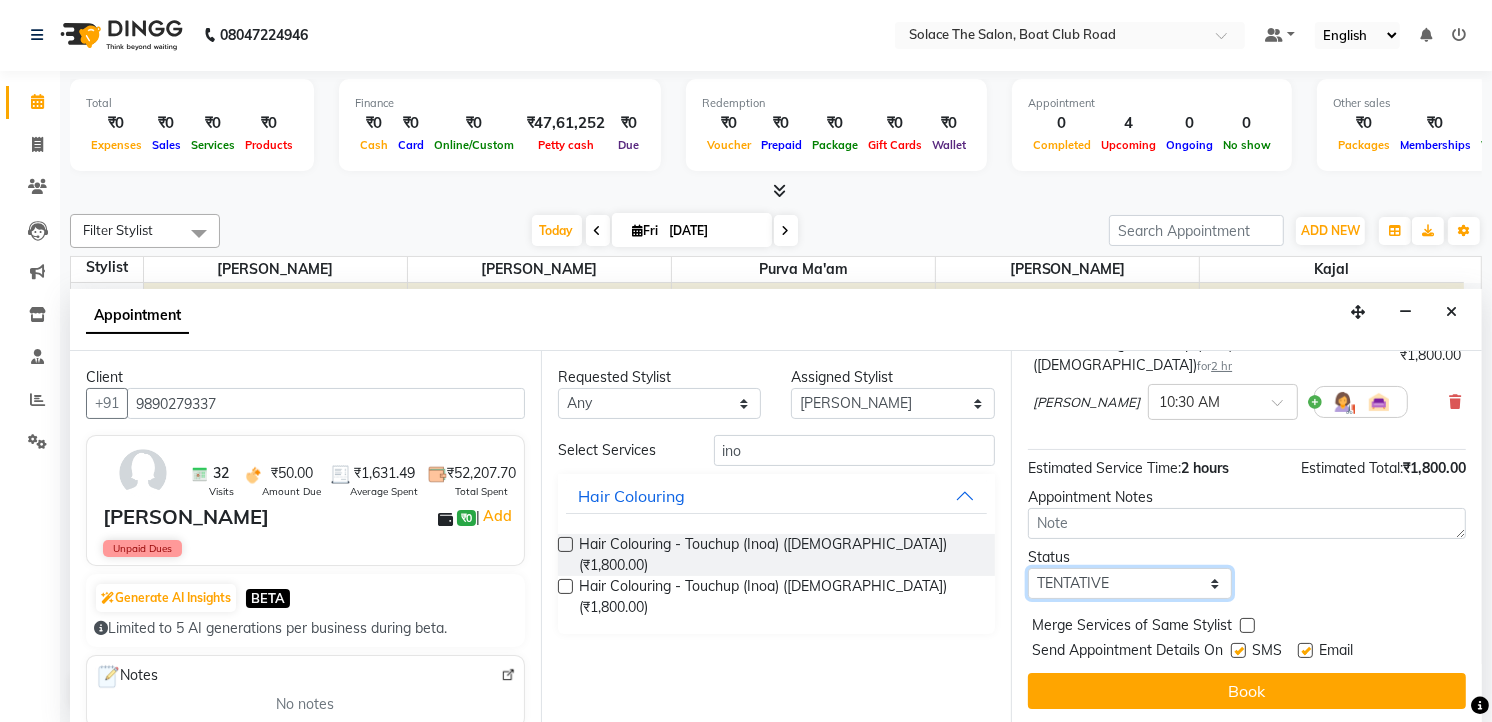 select on "confirm booking" 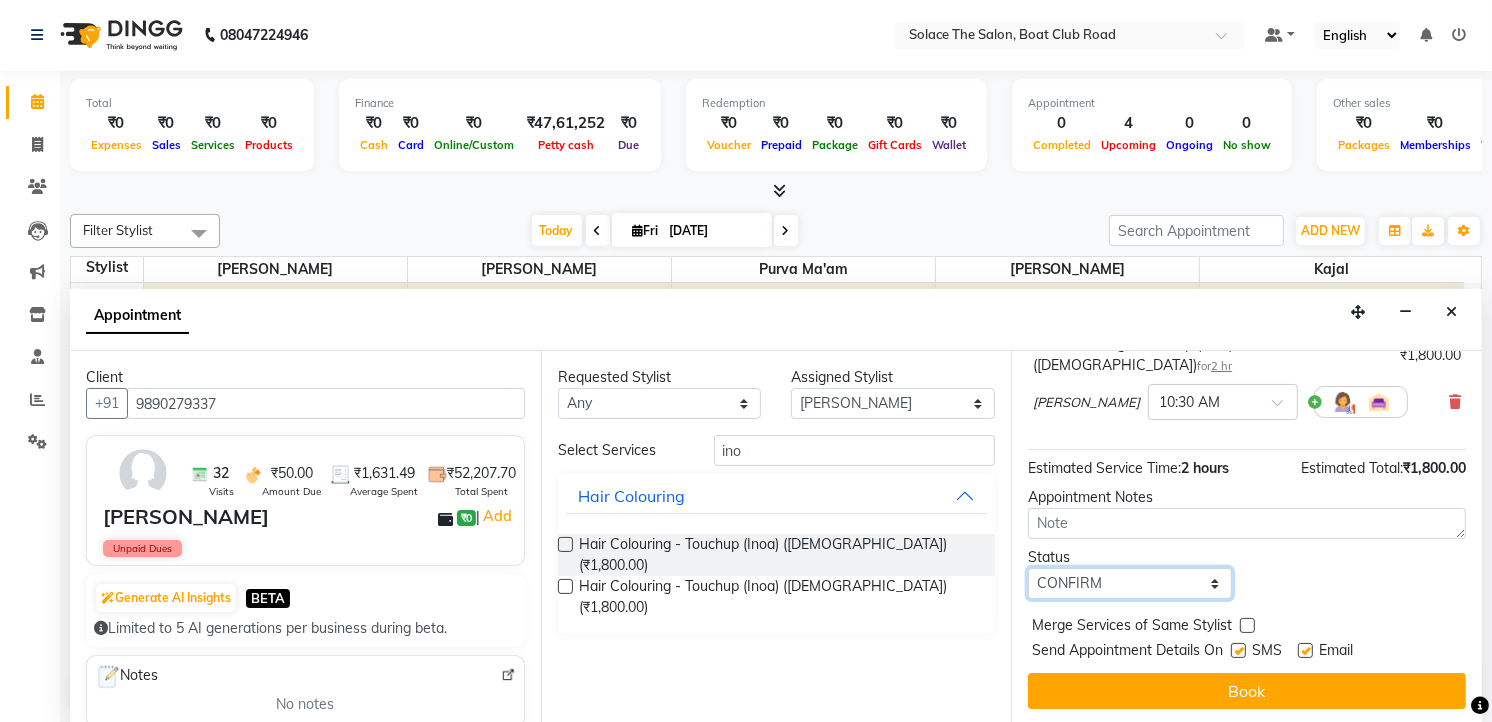 click on "Select TENTATIVE CONFIRM CHECK-IN UPCOMING" at bounding box center [1130, 583] 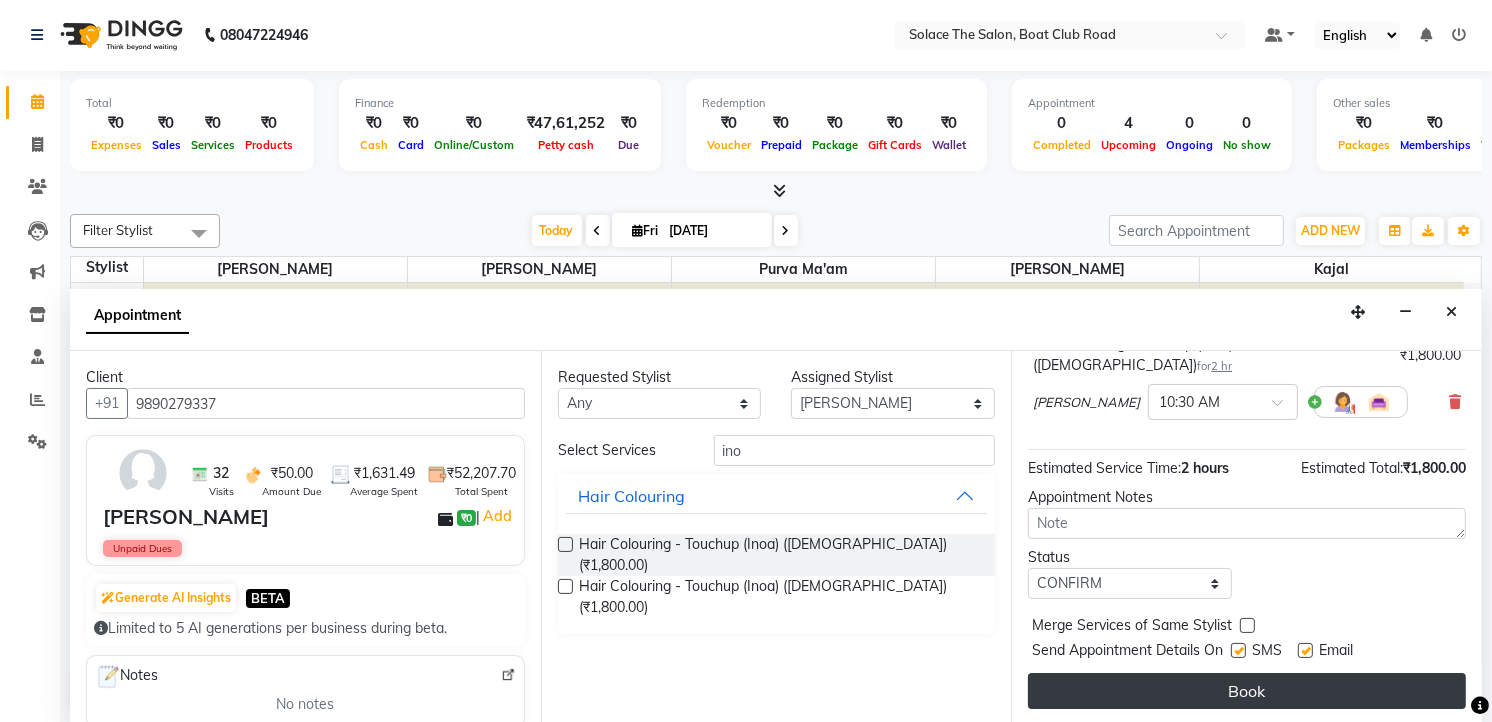 click on "Book" at bounding box center [1247, 691] 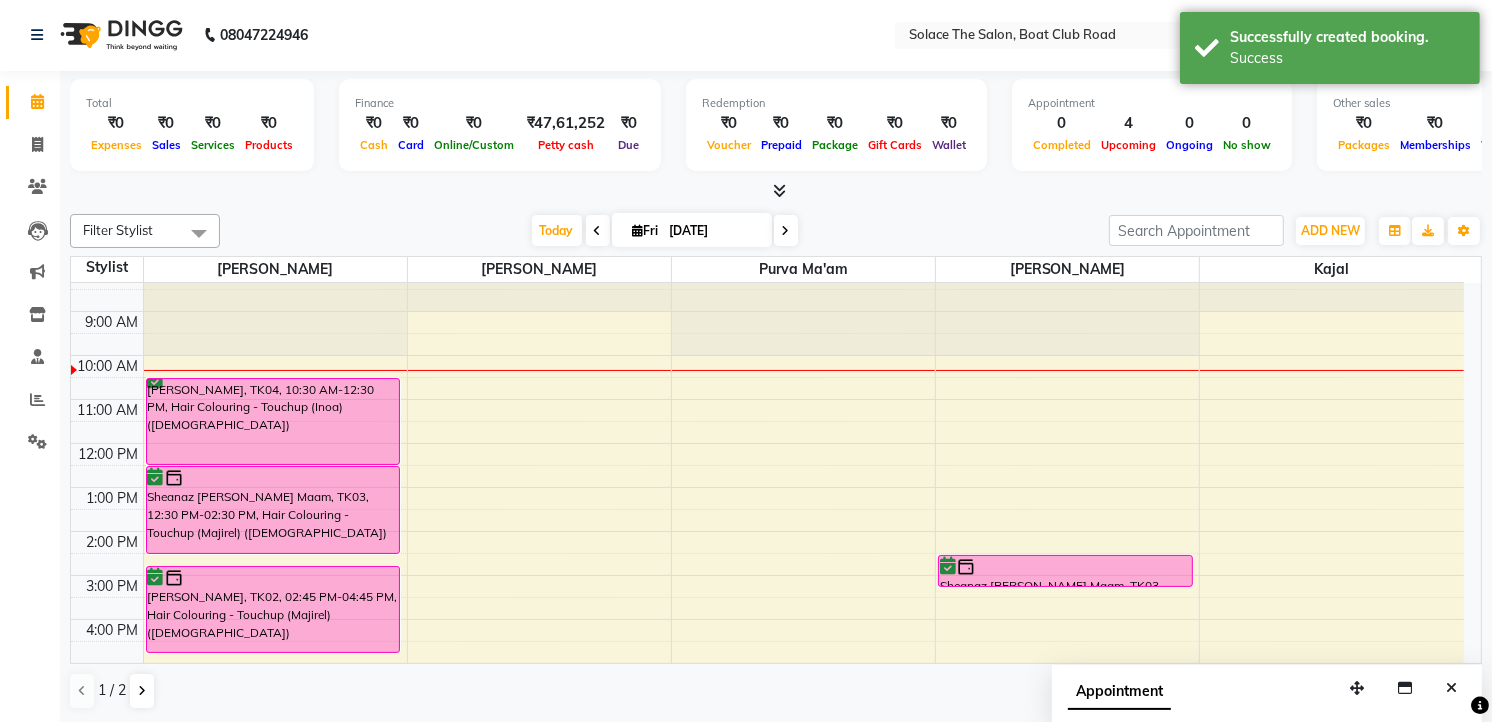 scroll, scrollTop: 0, scrollLeft: 0, axis: both 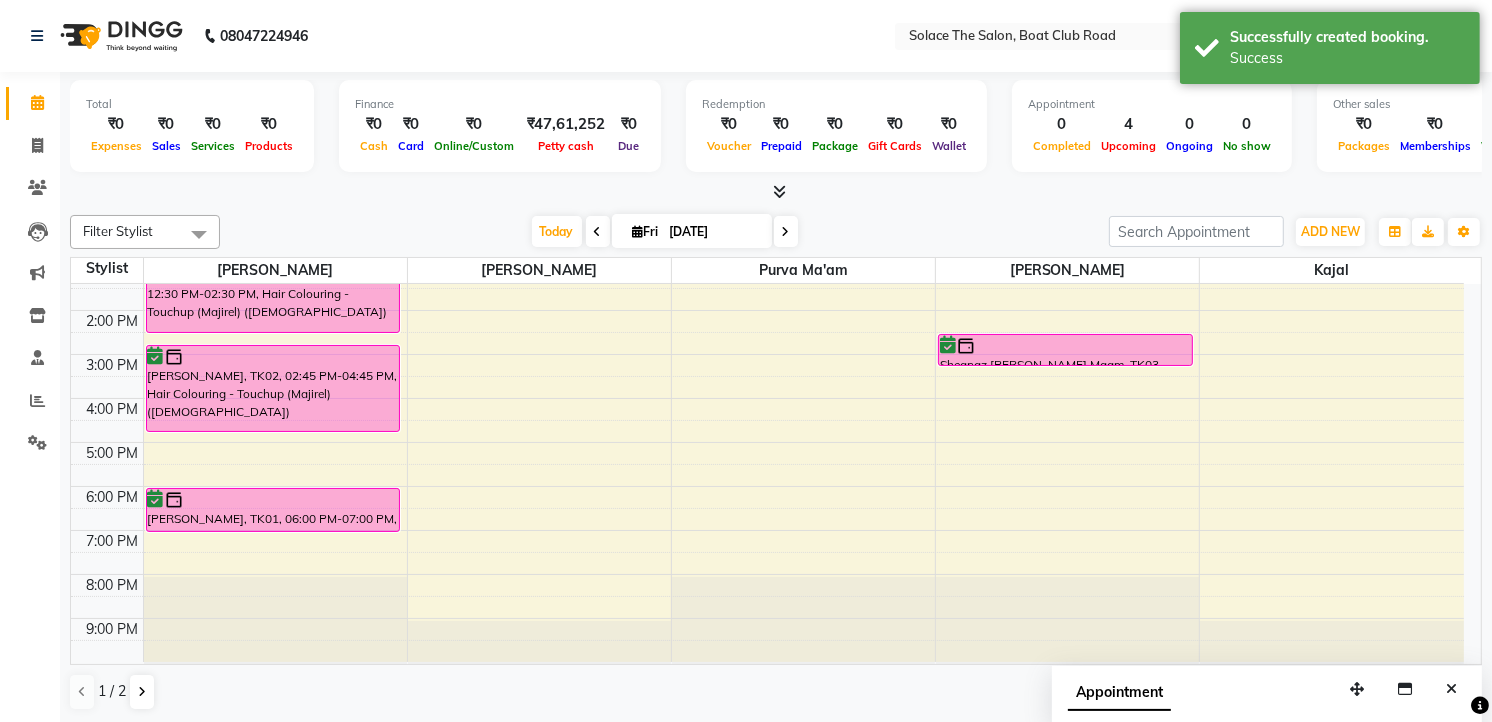 click at bounding box center [786, 232] 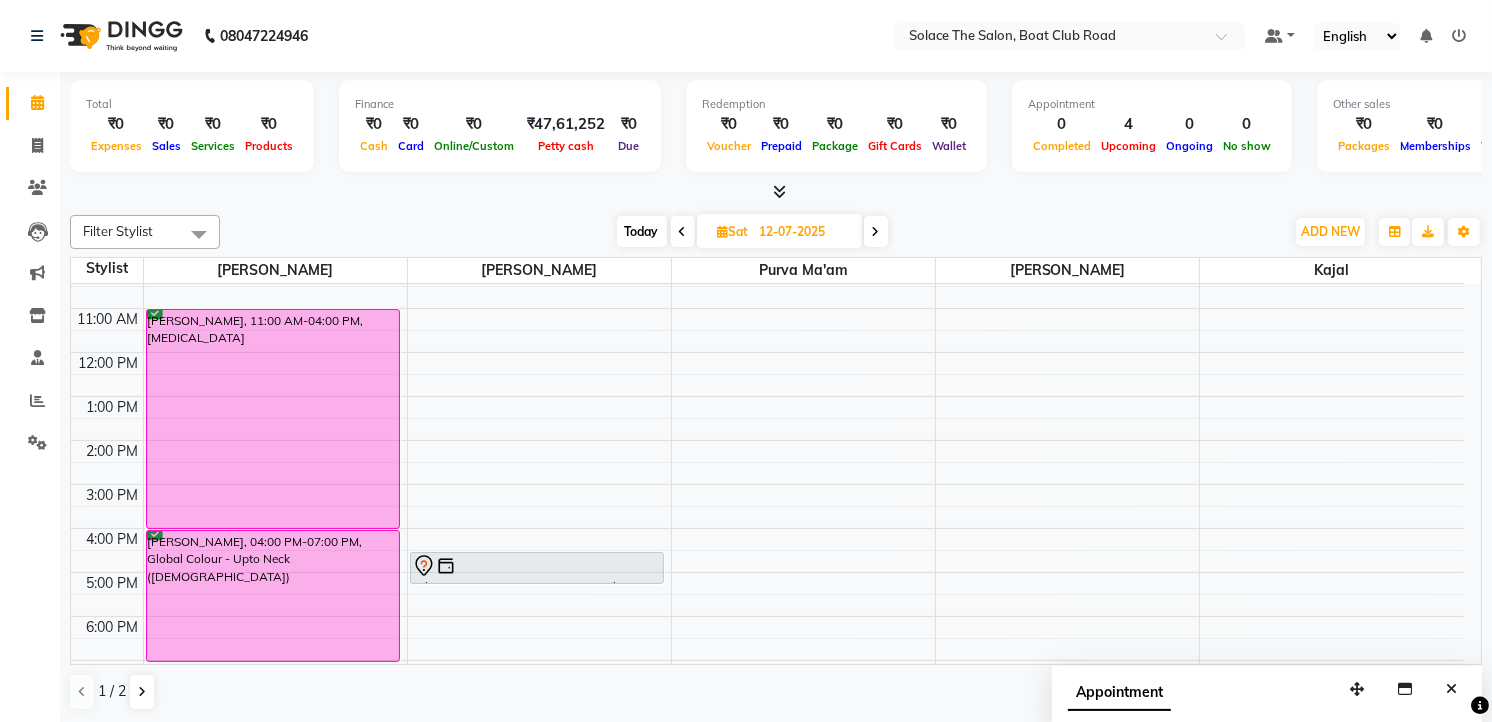 scroll, scrollTop: 0, scrollLeft: 0, axis: both 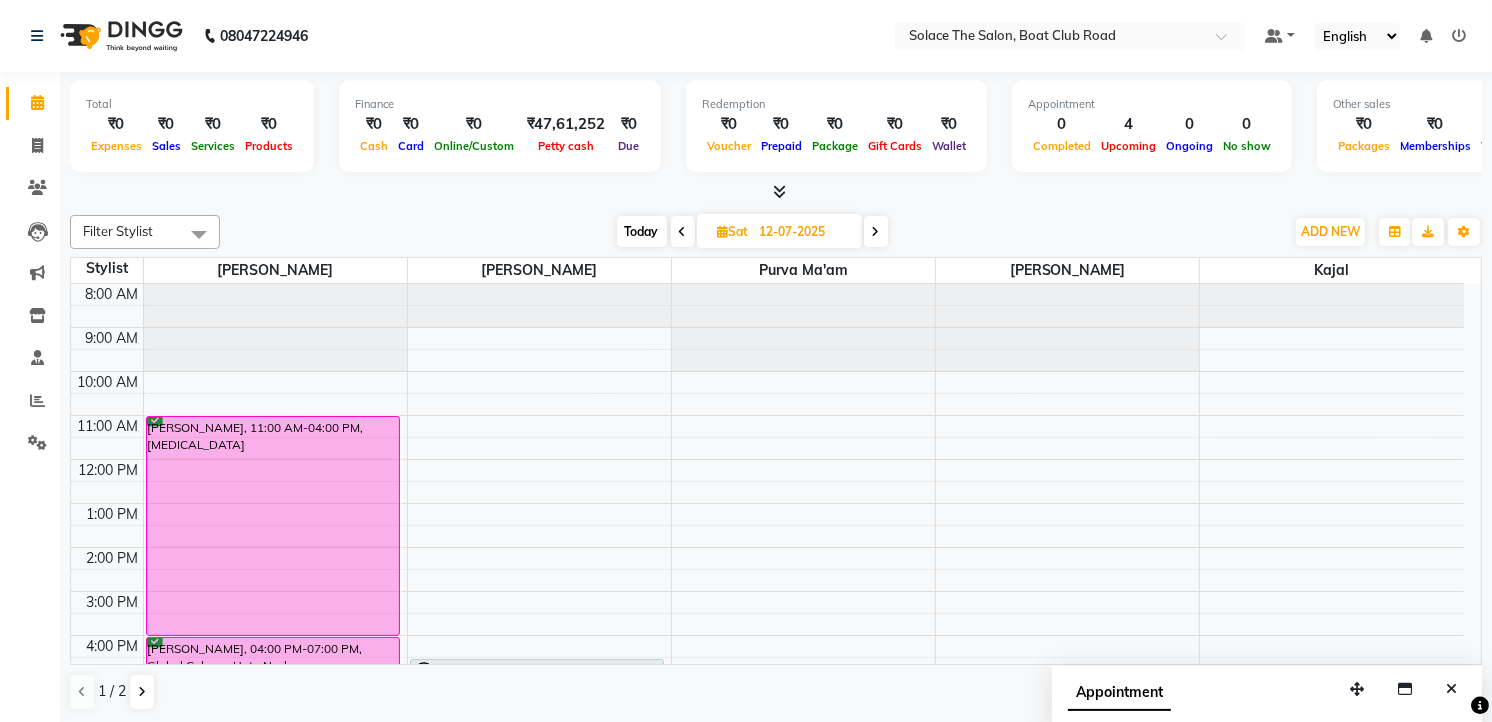 click on "Today" at bounding box center [642, 231] 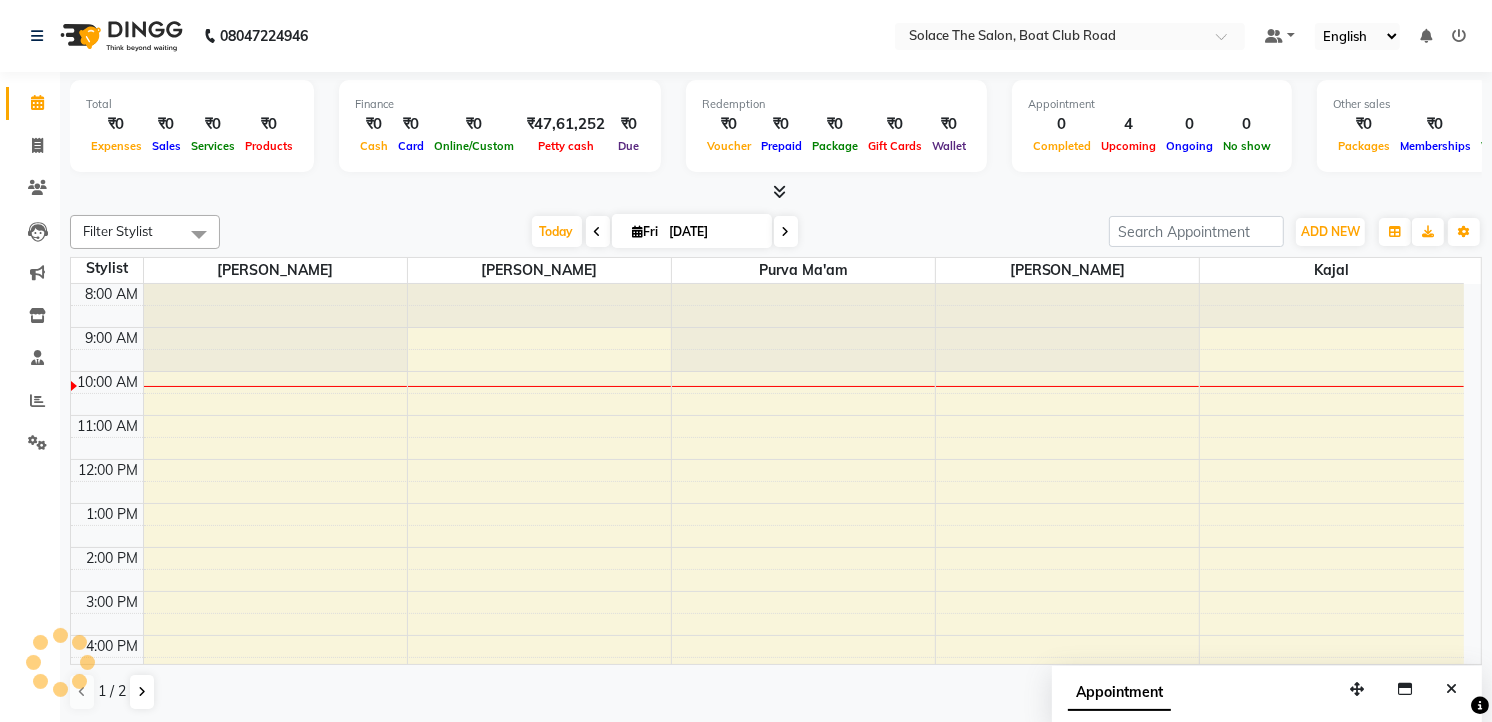 scroll, scrollTop: 88, scrollLeft: 0, axis: vertical 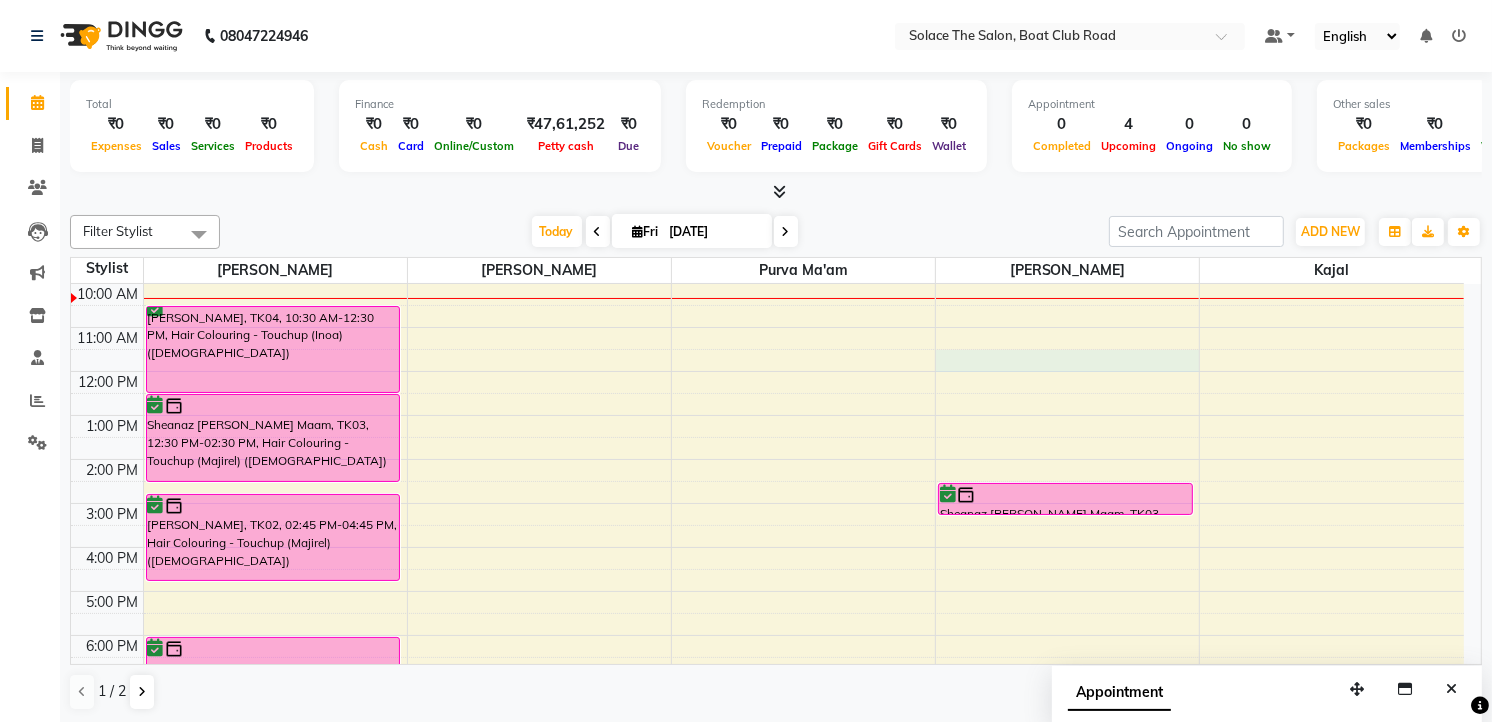 click on "8:00 AM 9:00 AM 10:00 AM 11:00 AM 12:00 PM 1:00 PM 2:00 PM 3:00 PM 4:00 PM 5:00 PM 6:00 PM 7:00 PM 8:00 PM 9:00 PM     [PERSON_NAME] Maam, TK04, 10:30 AM-12:30 PM, Hair Colouring - Touchup (Inoa) ([DEMOGRAPHIC_DATA])     Sheanaz [PERSON_NAME] Maam, TK03, 12:30 PM-02:30 PM, Hair Colouring - Touchup (Majirel) ([DEMOGRAPHIC_DATA])     [PERSON_NAME], TK02, 02:45 PM-04:45 PM, Hair Colouring - Touchup (Majirel) ([DEMOGRAPHIC_DATA])     [PERSON_NAME], TK01, 06:00 PM-07:00 PM, Styling - Blowdry (out Curls)     Sheanaz [PERSON_NAME] Maam, TK03, 02:30 PM-03:15 PM,  Foot - Hydrating (45 Mins) (Pedicure)" at bounding box center [767, 503] 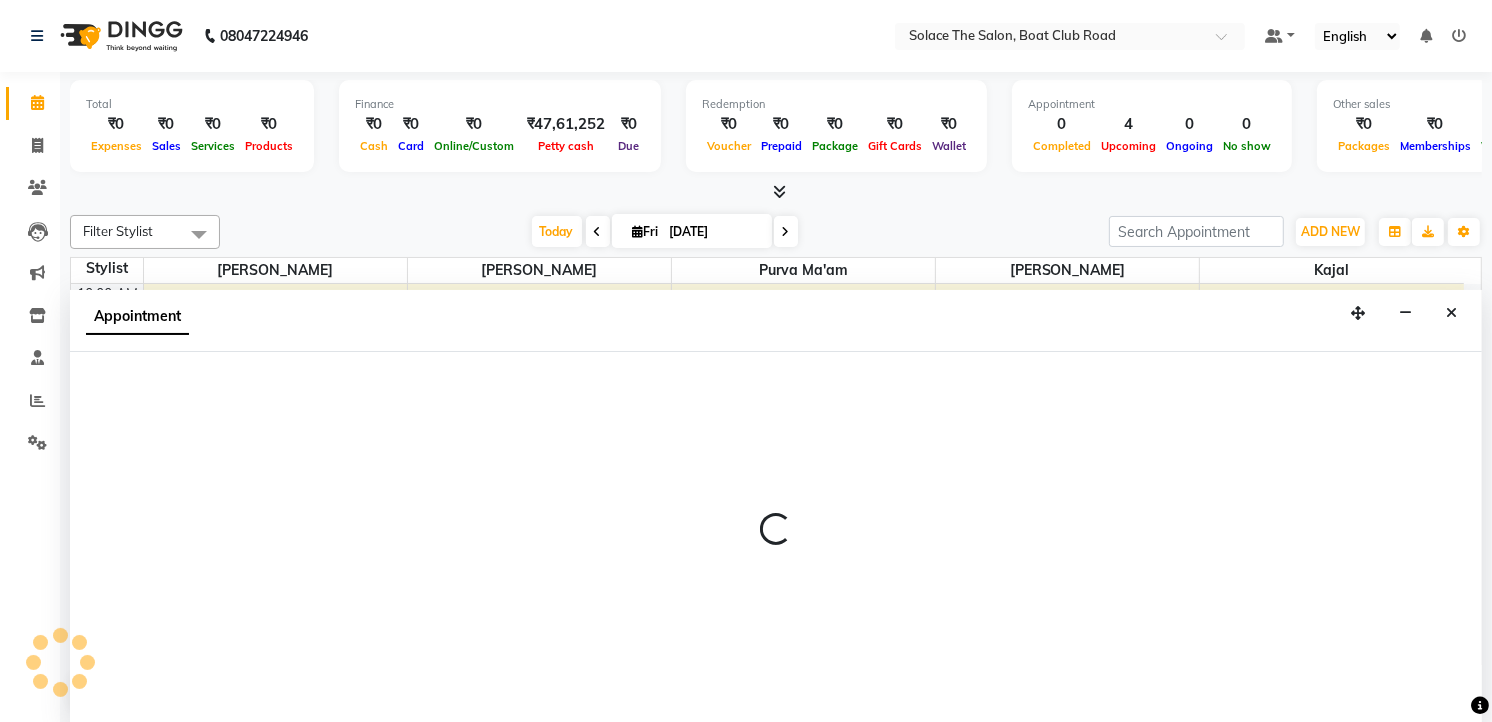 scroll, scrollTop: 1, scrollLeft: 0, axis: vertical 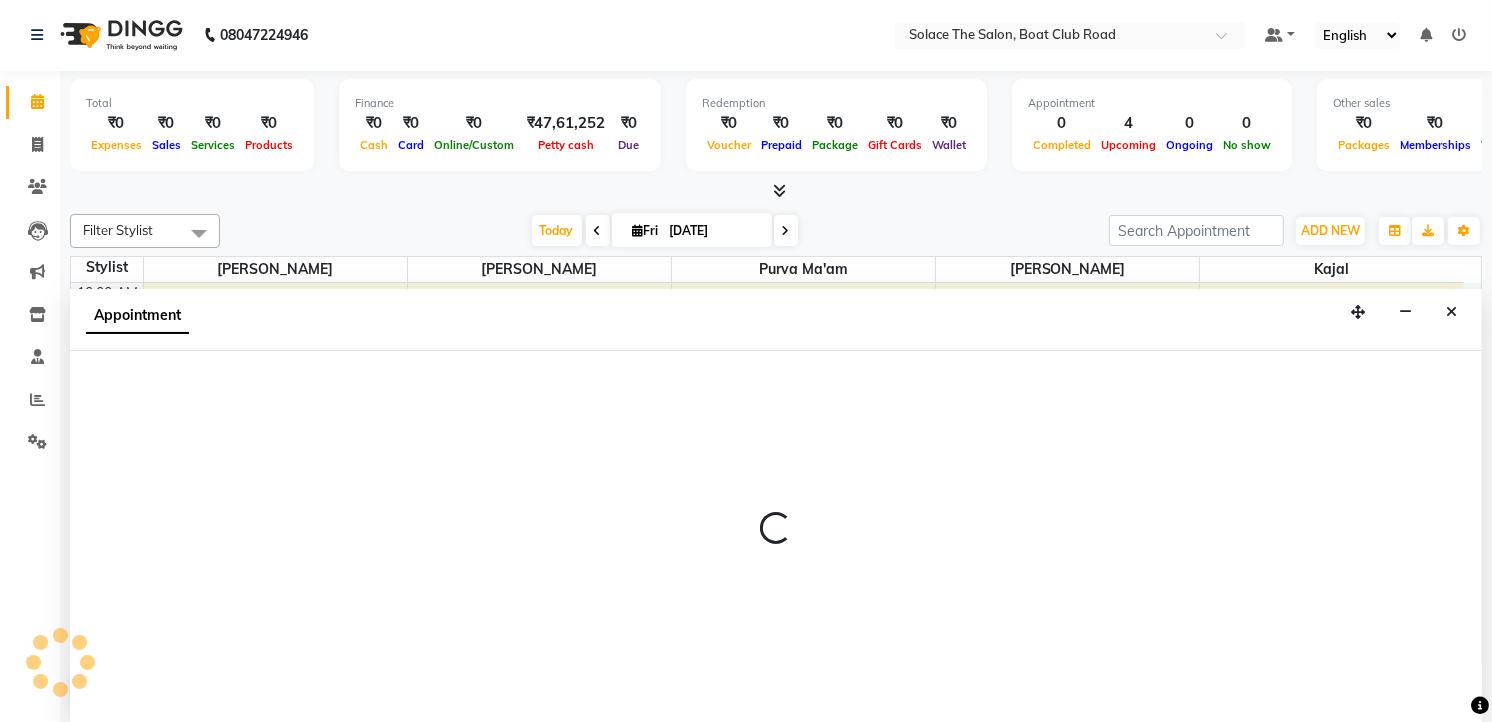 select on "9749" 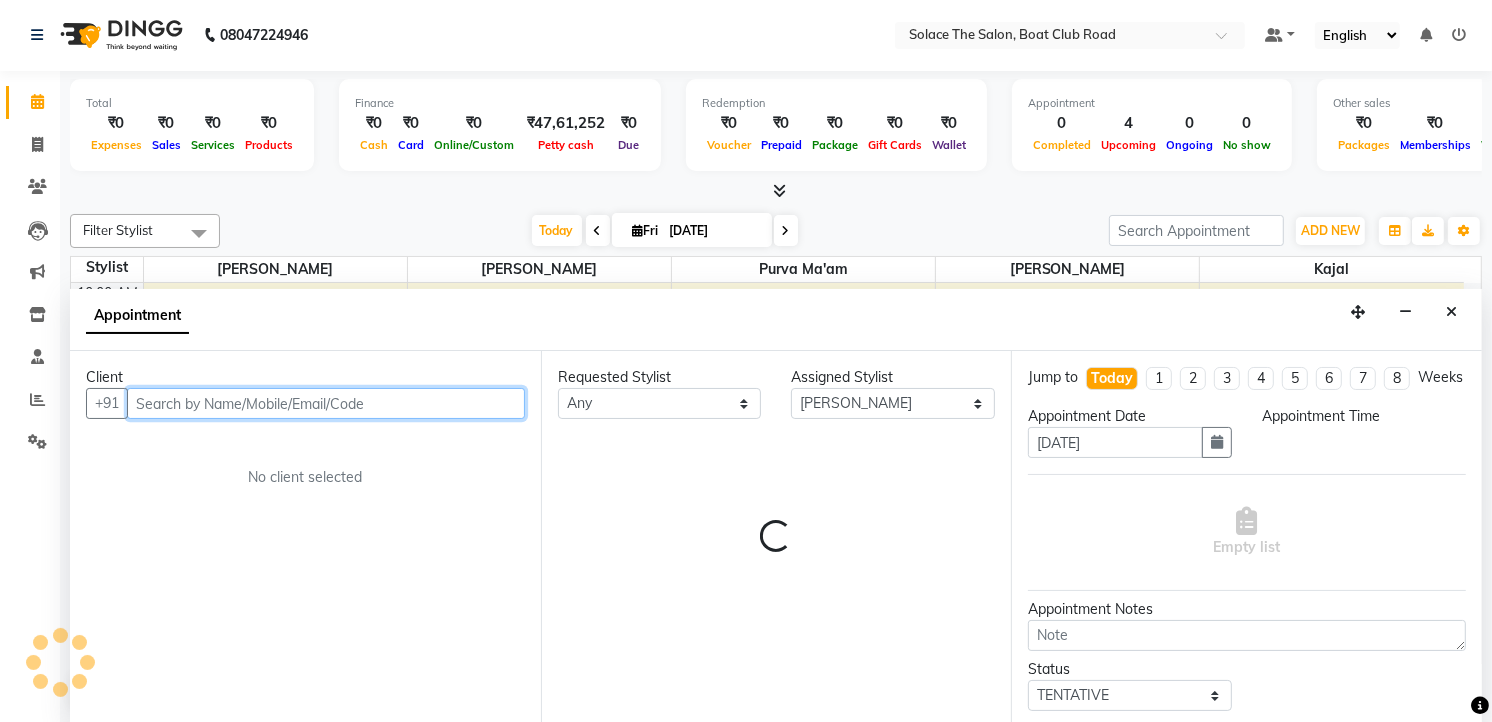 select on "690" 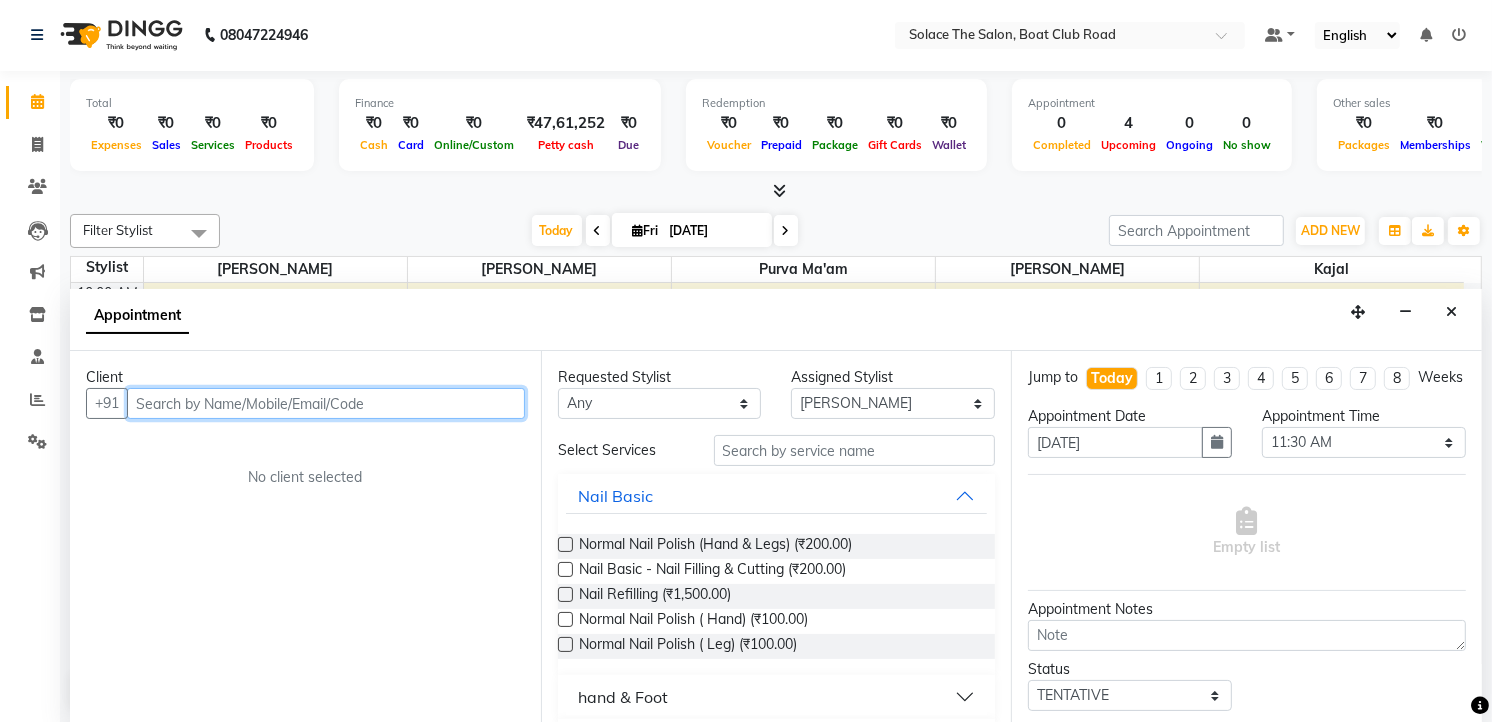 click at bounding box center (326, 403) 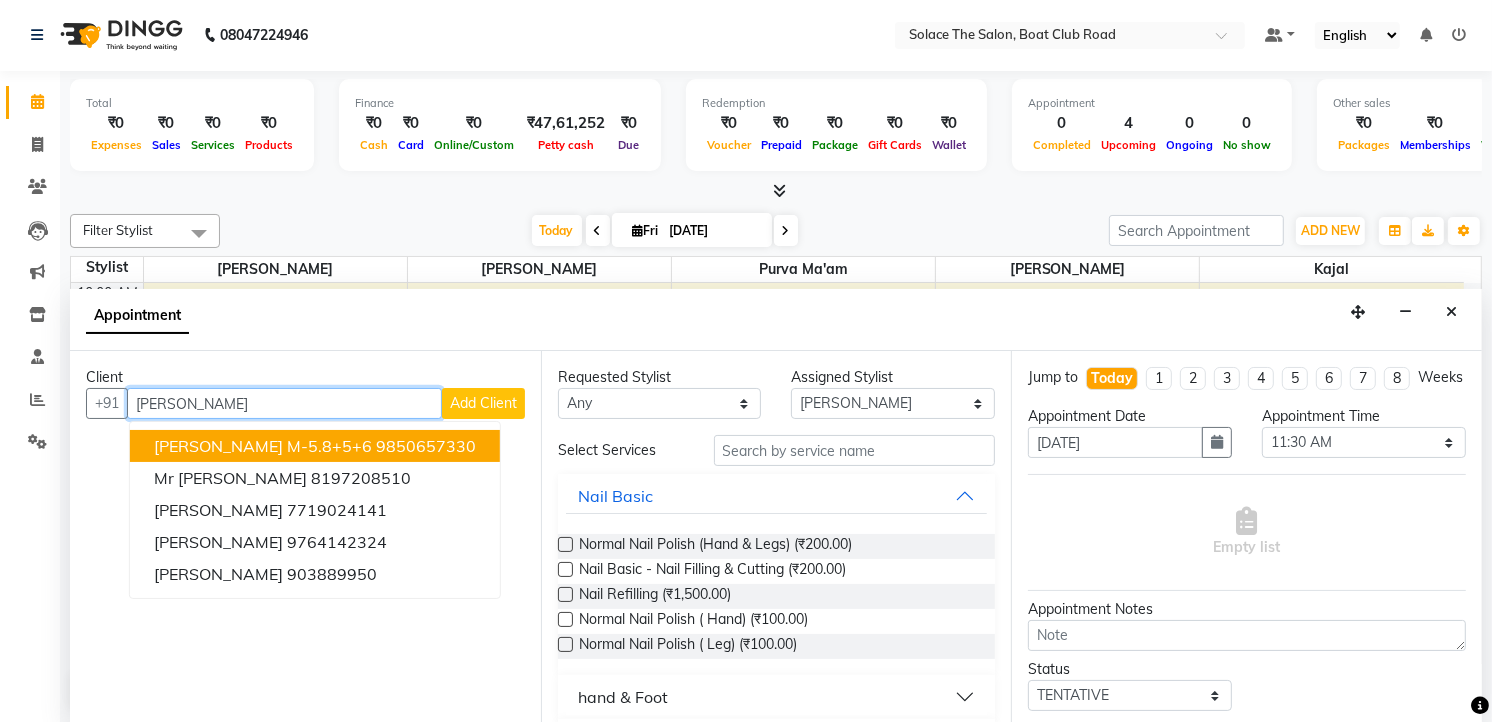 click on "9850657330" at bounding box center (426, 446) 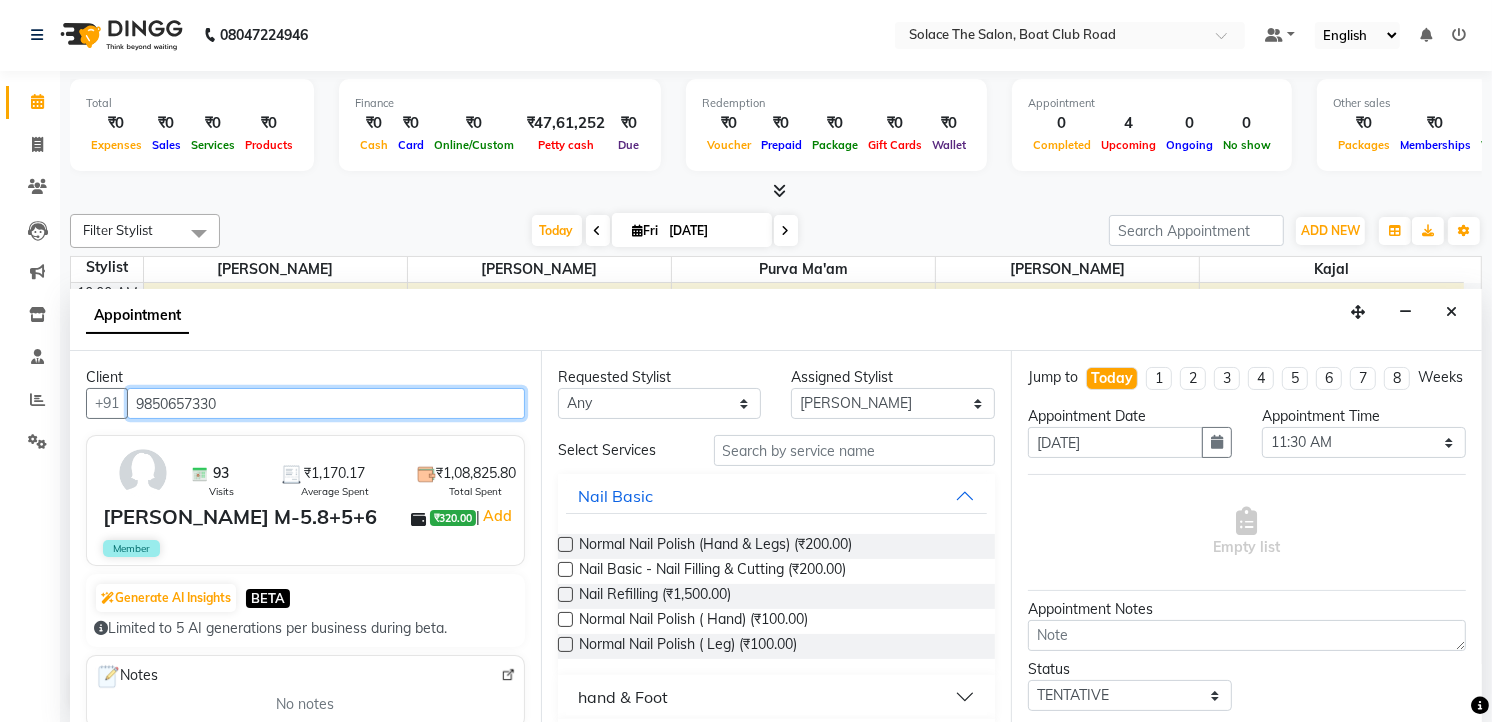 type on "9850657330" 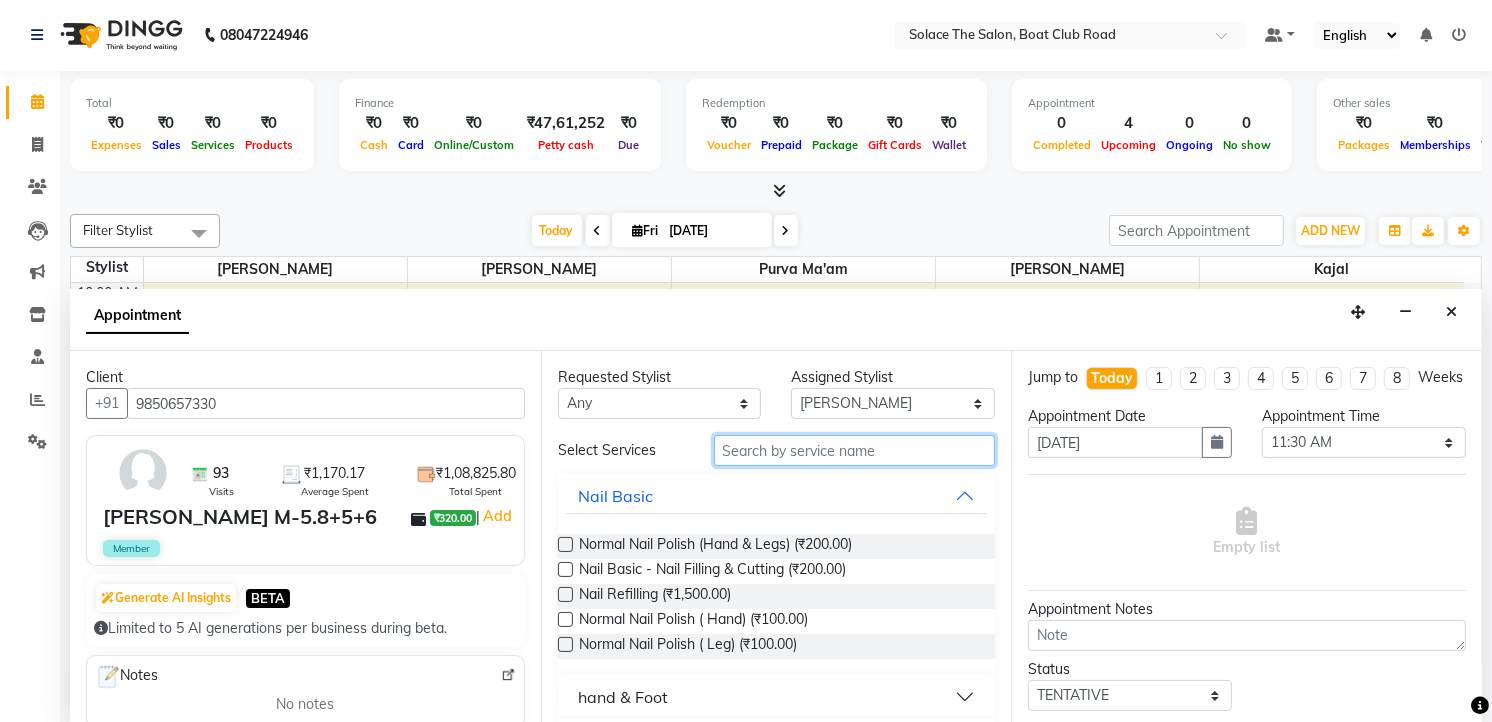 click at bounding box center [855, 450] 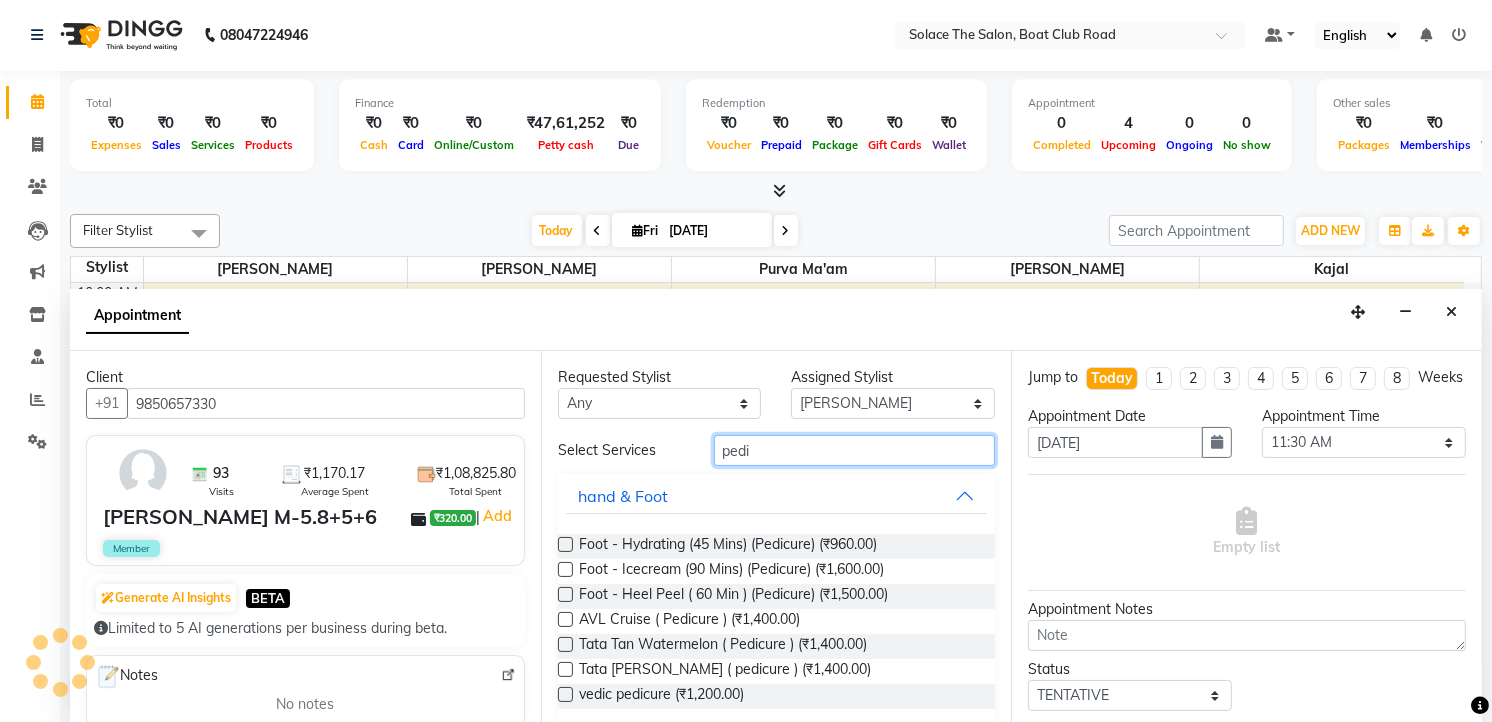 type on "pedi" 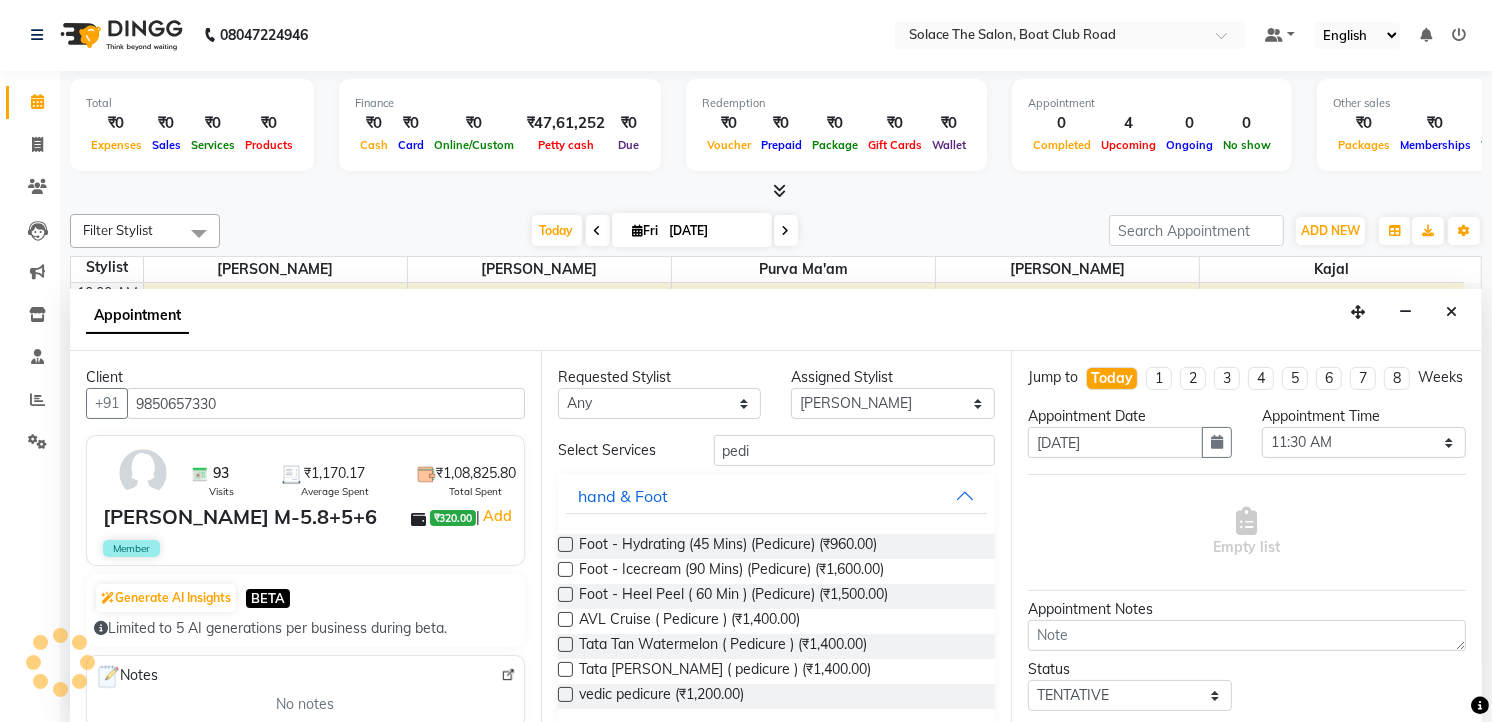 click at bounding box center (565, 544) 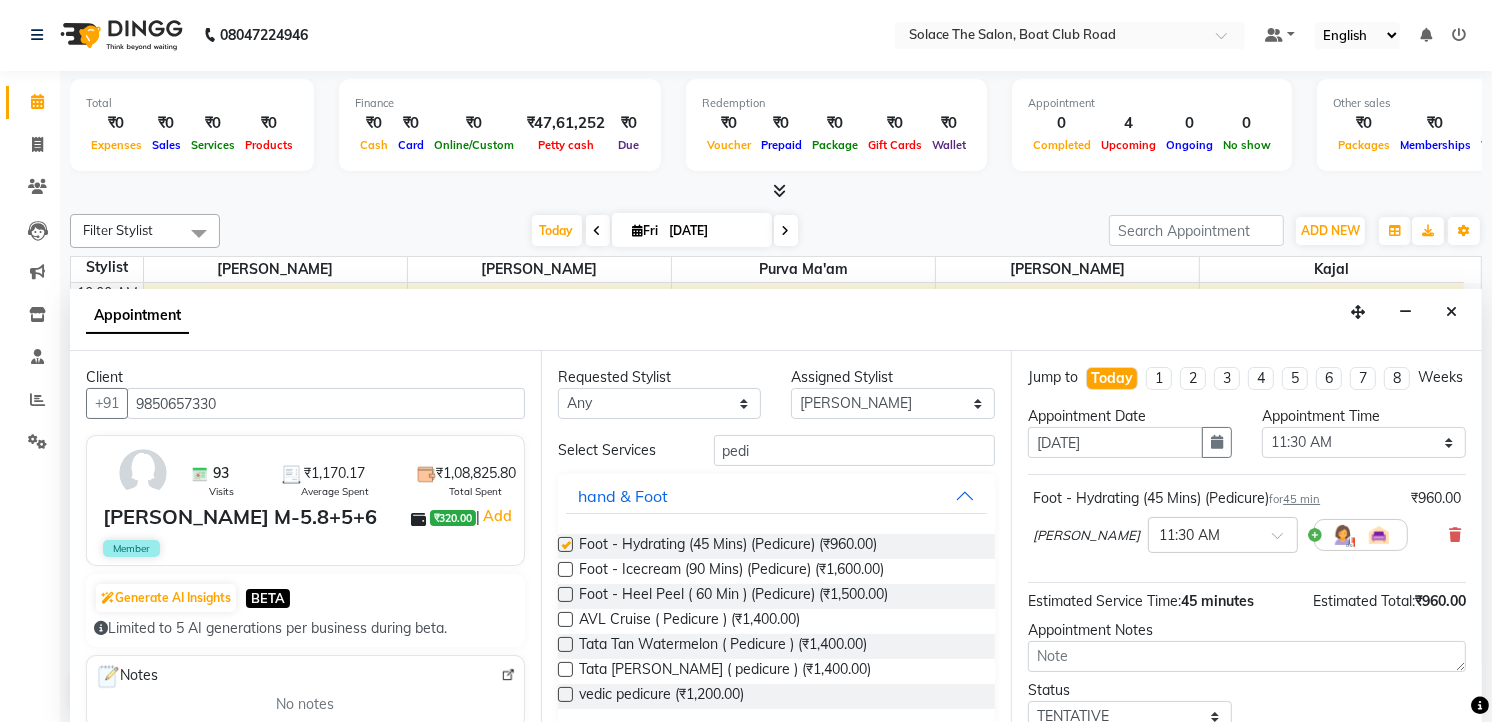 checkbox on "false" 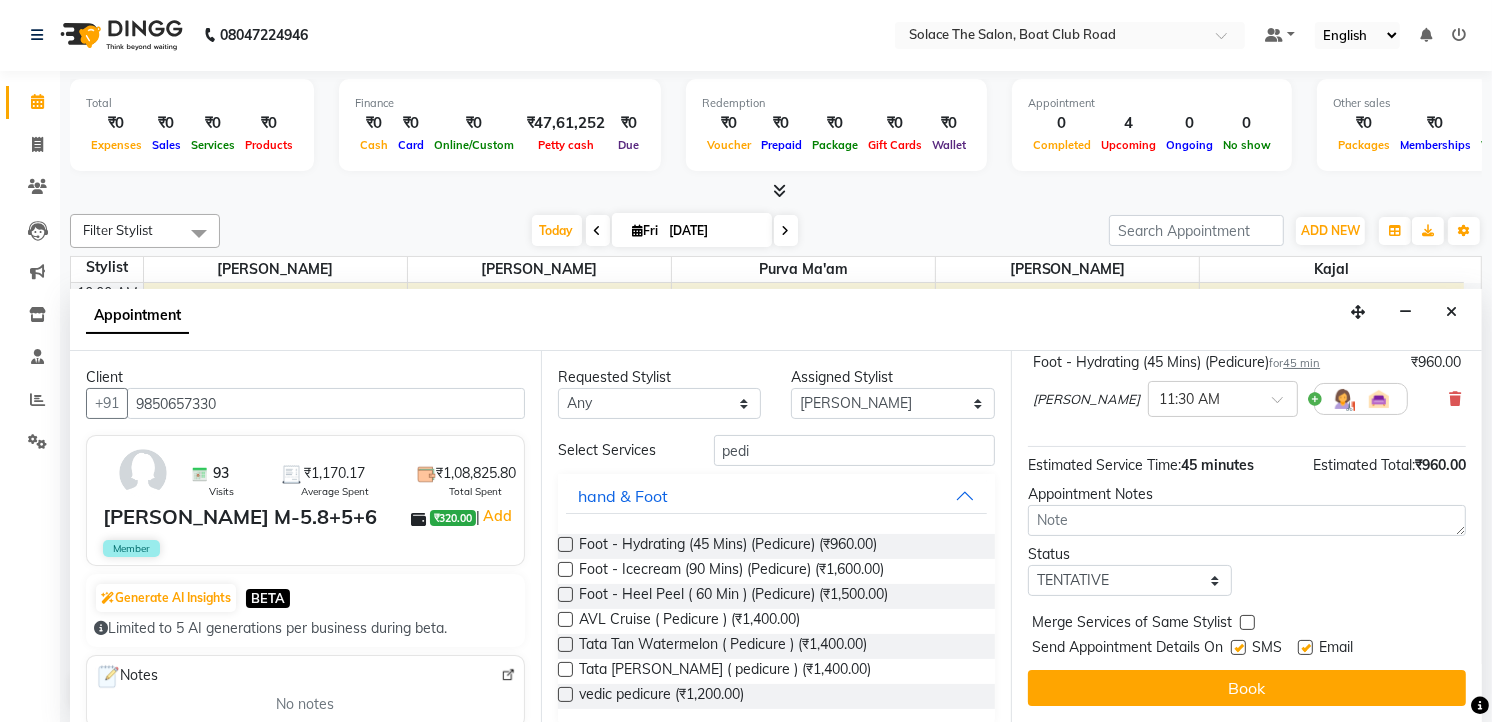 scroll, scrollTop: 154, scrollLeft: 0, axis: vertical 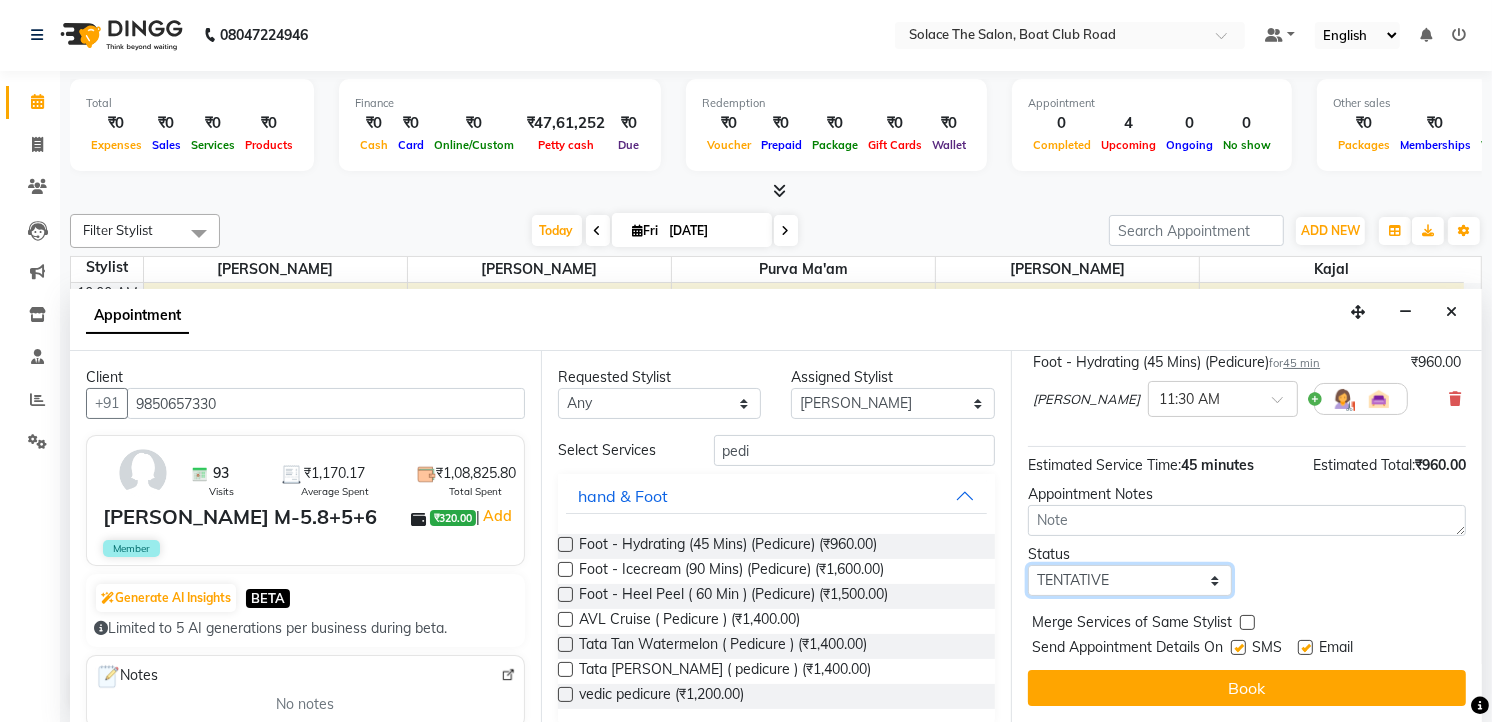 click on "Select TENTATIVE CONFIRM CHECK-IN UPCOMING" at bounding box center (1130, 580) 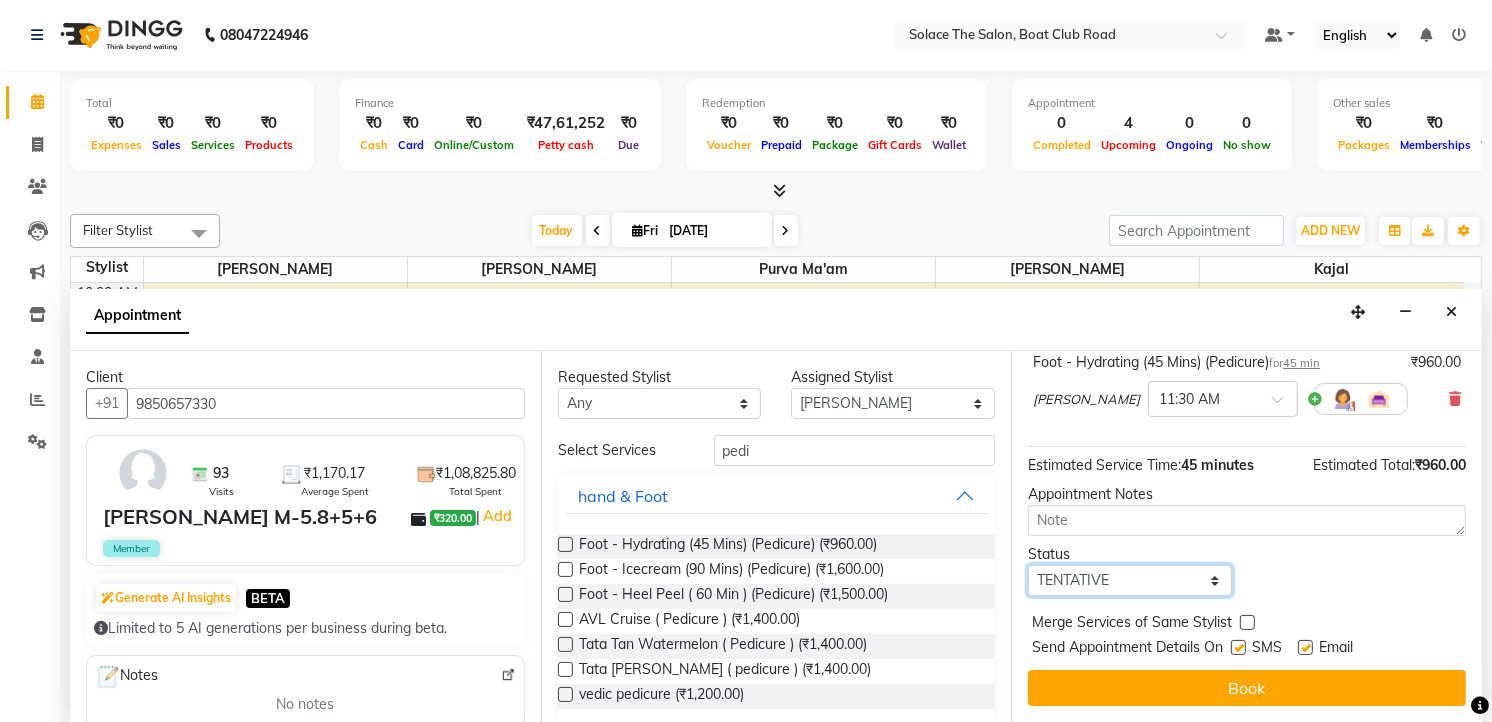select on "confirm booking" 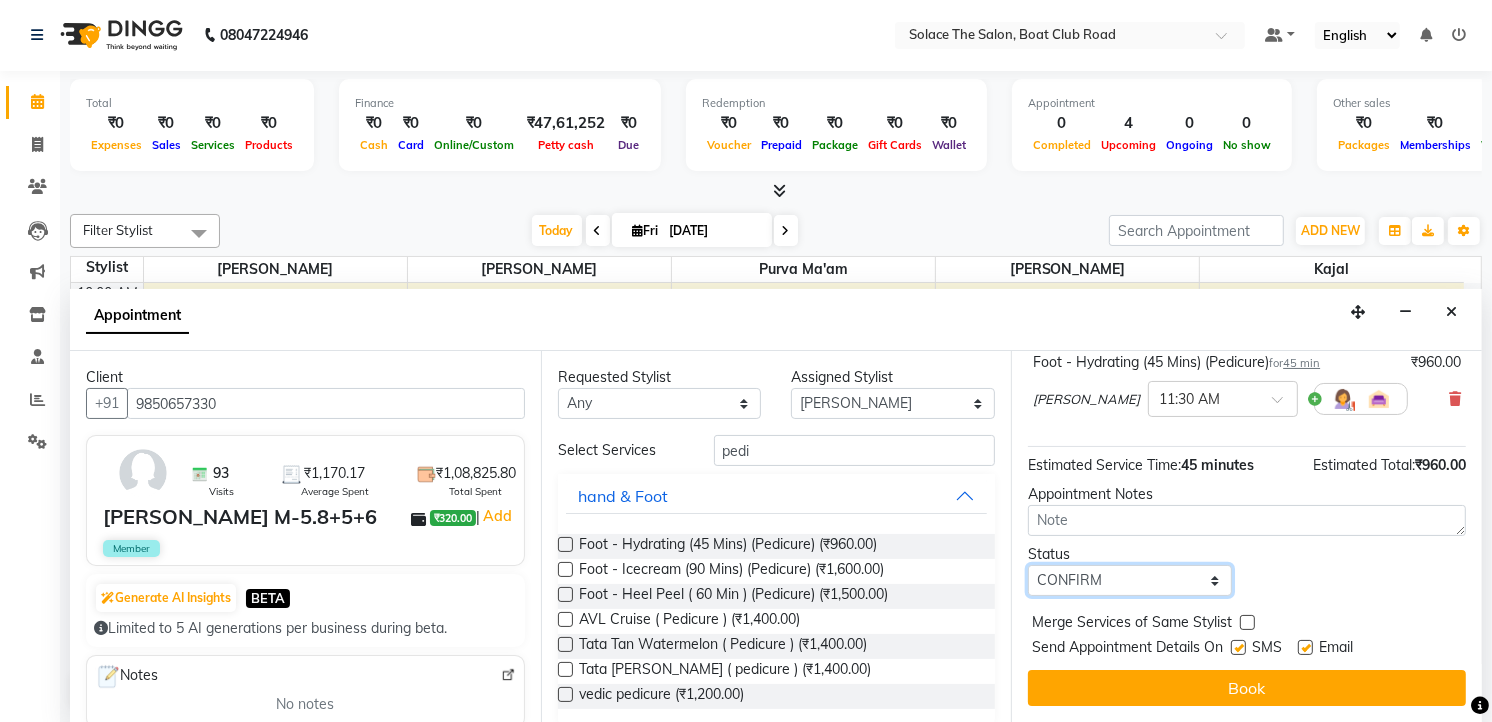 click on "Select TENTATIVE CONFIRM CHECK-IN UPCOMING" at bounding box center [1130, 580] 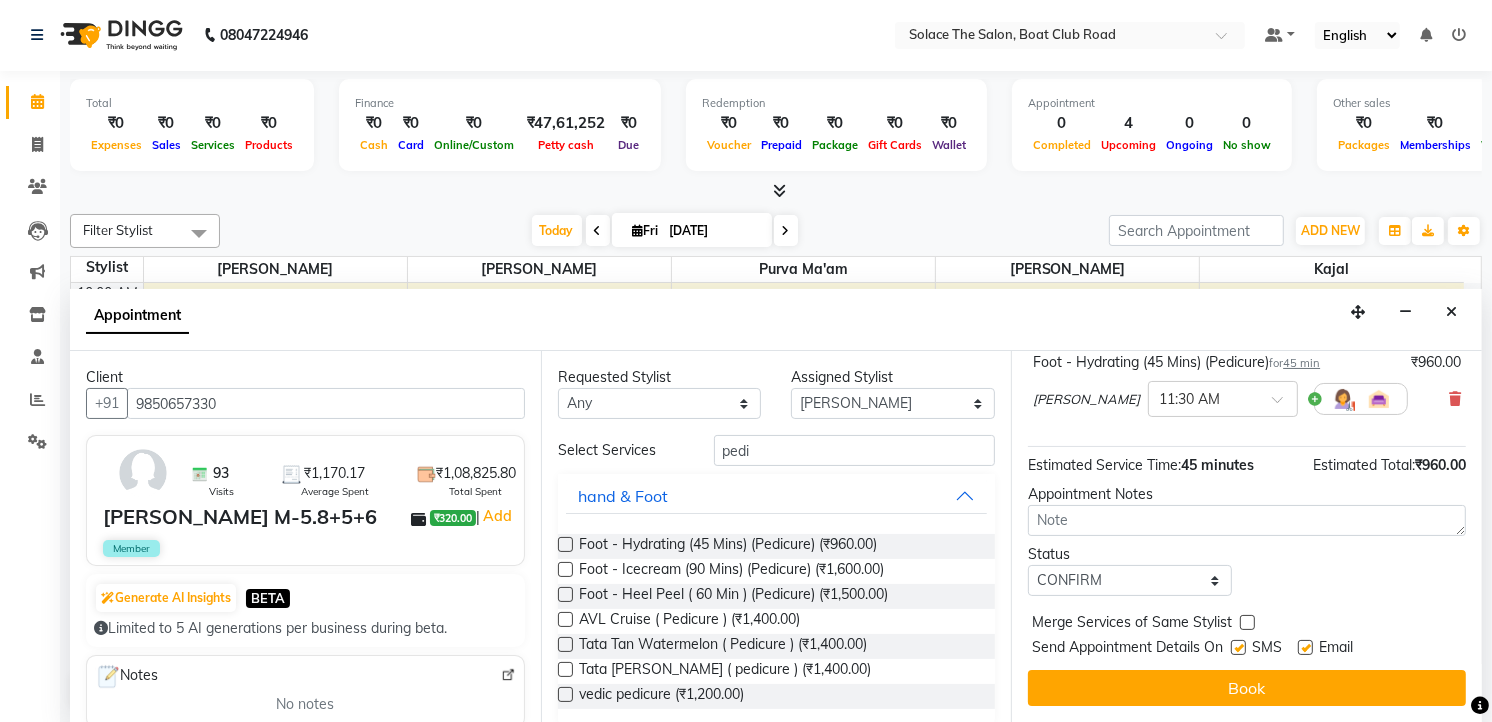 click on "Book" at bounding box center (1247, 688) 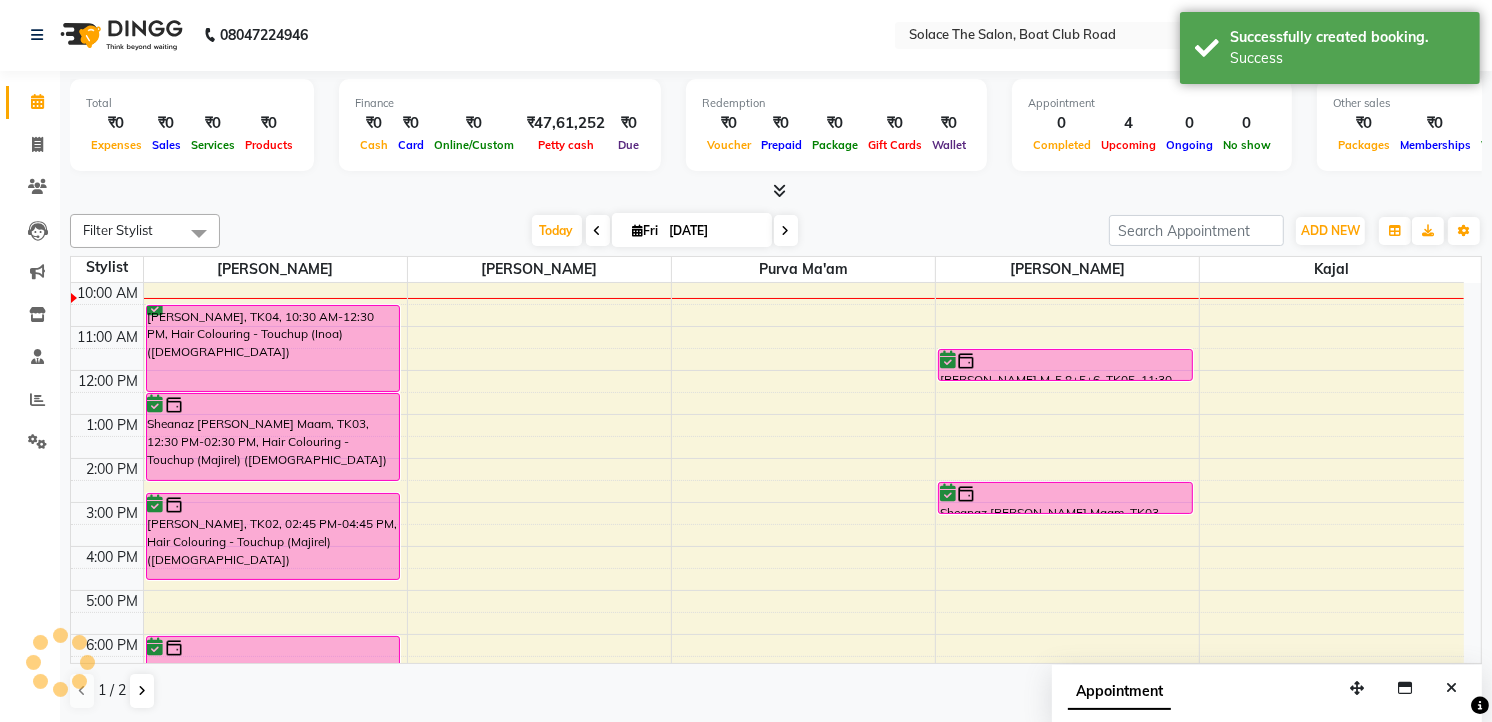scroll, scrollTop: 0, scrollLeft: 0, axis: both 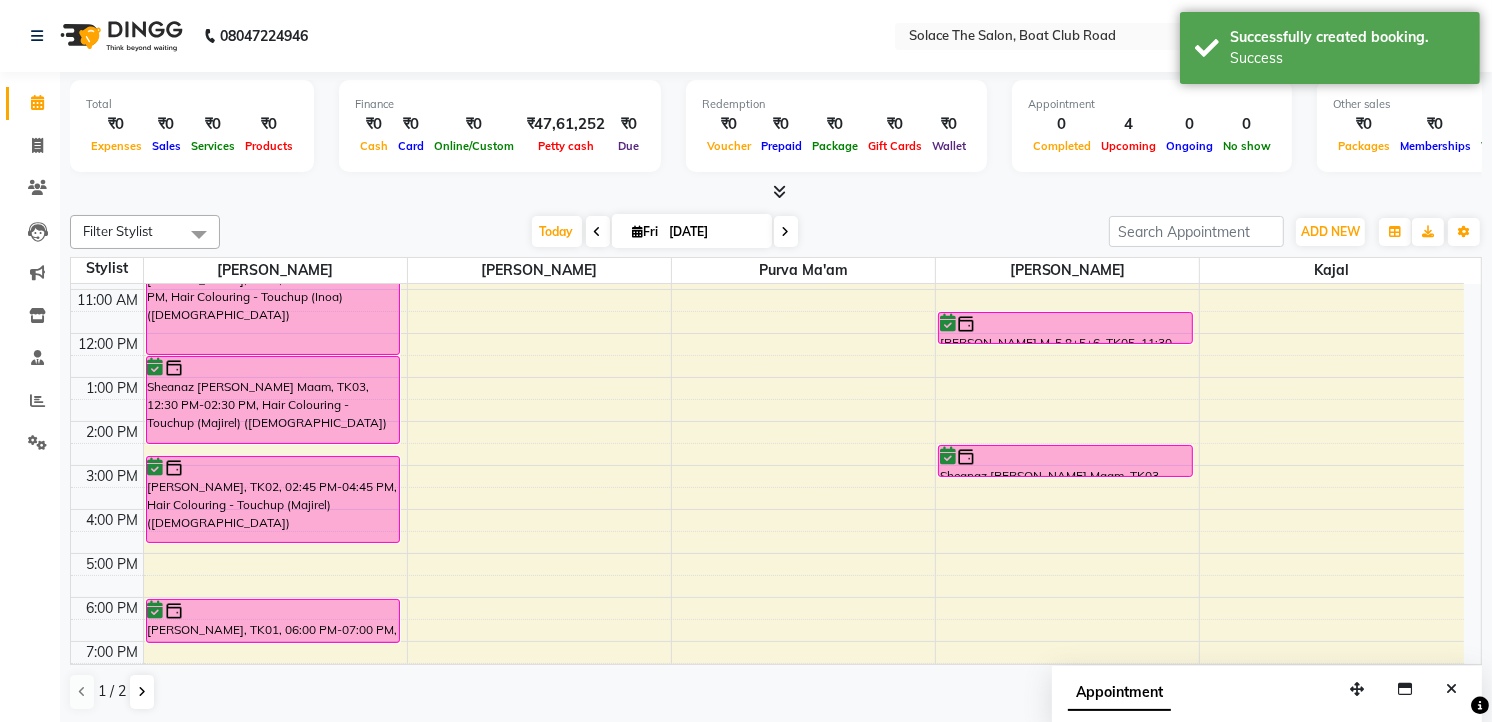 click at bounding box center [786, 232] 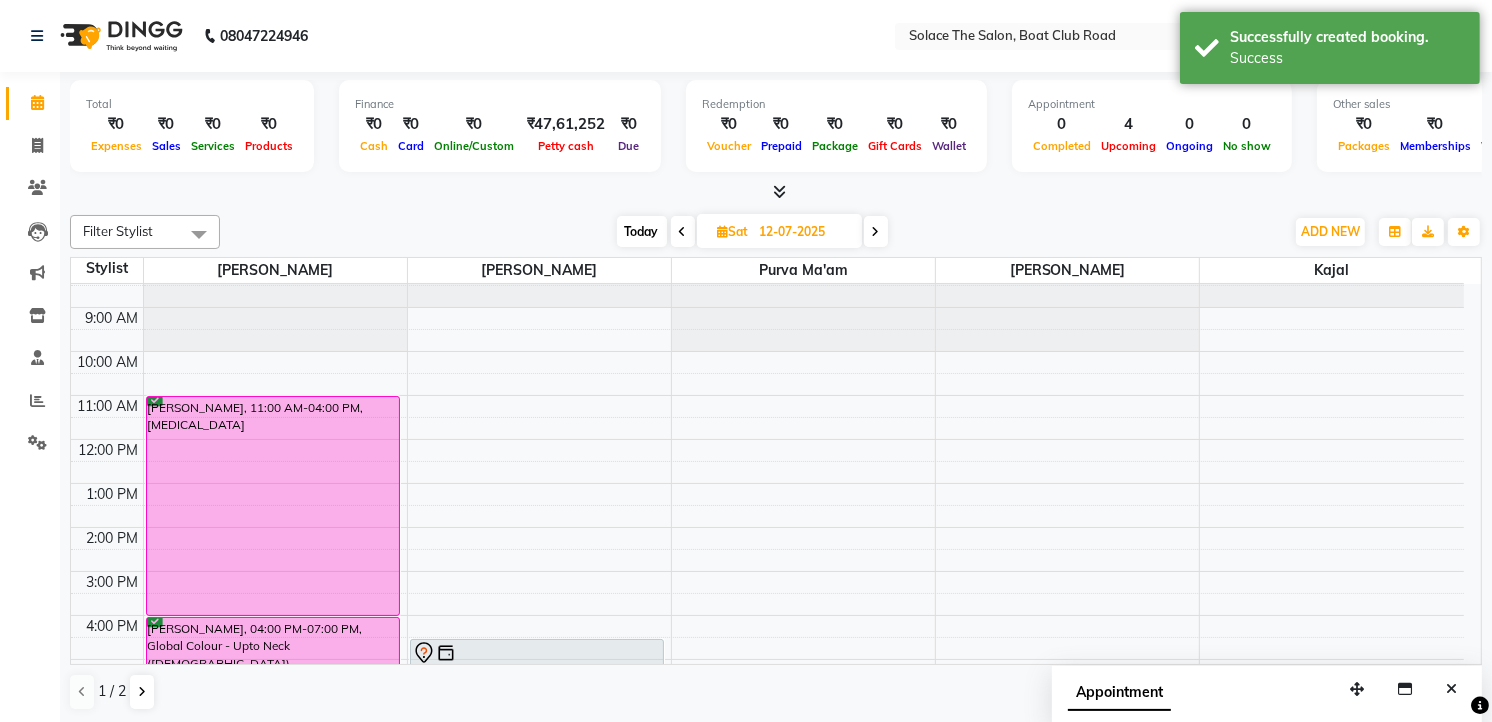 scroll, scrollTop: 0, scrollLeft: 0, axis: both 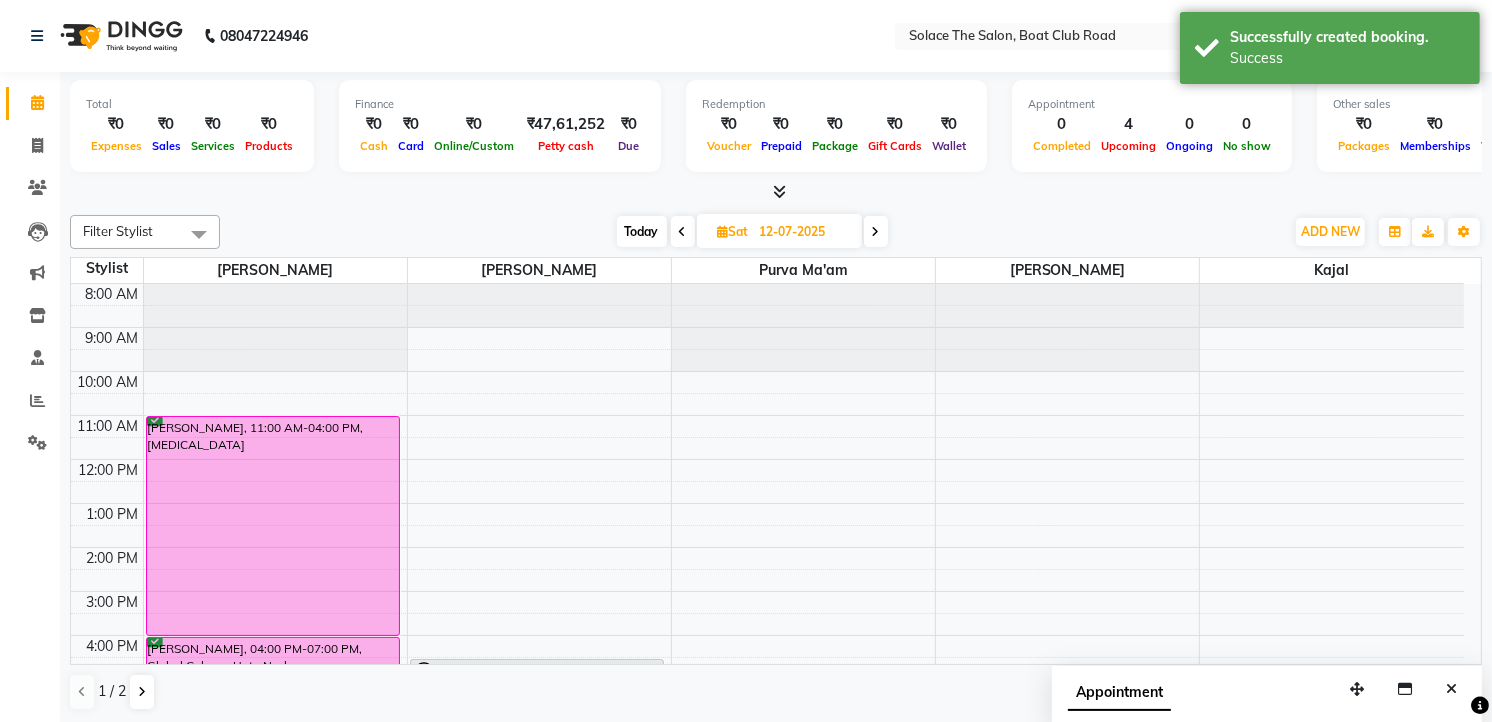 click on "Today" at bounding box center [642, 231] 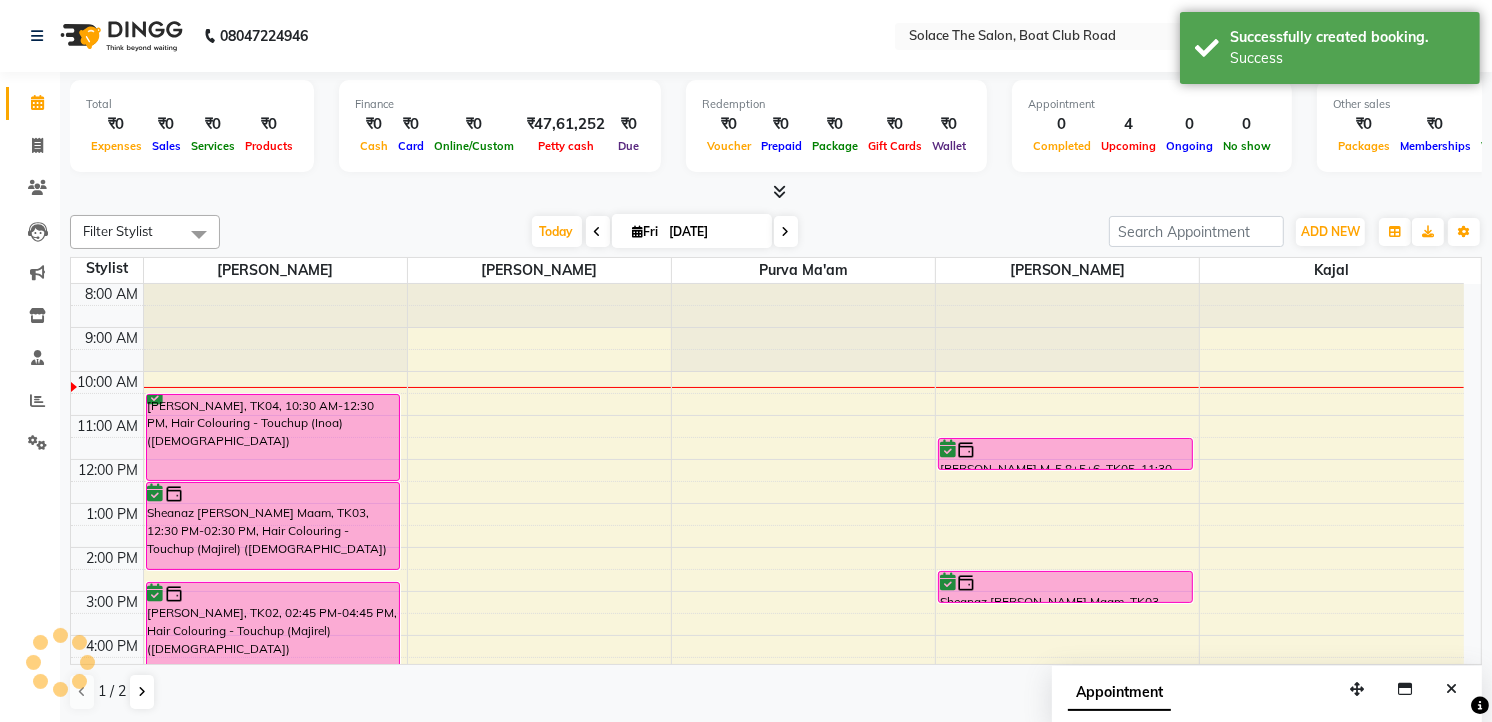 scroll, scrollTop: 88, scrollLeft: 0, axis: vertical 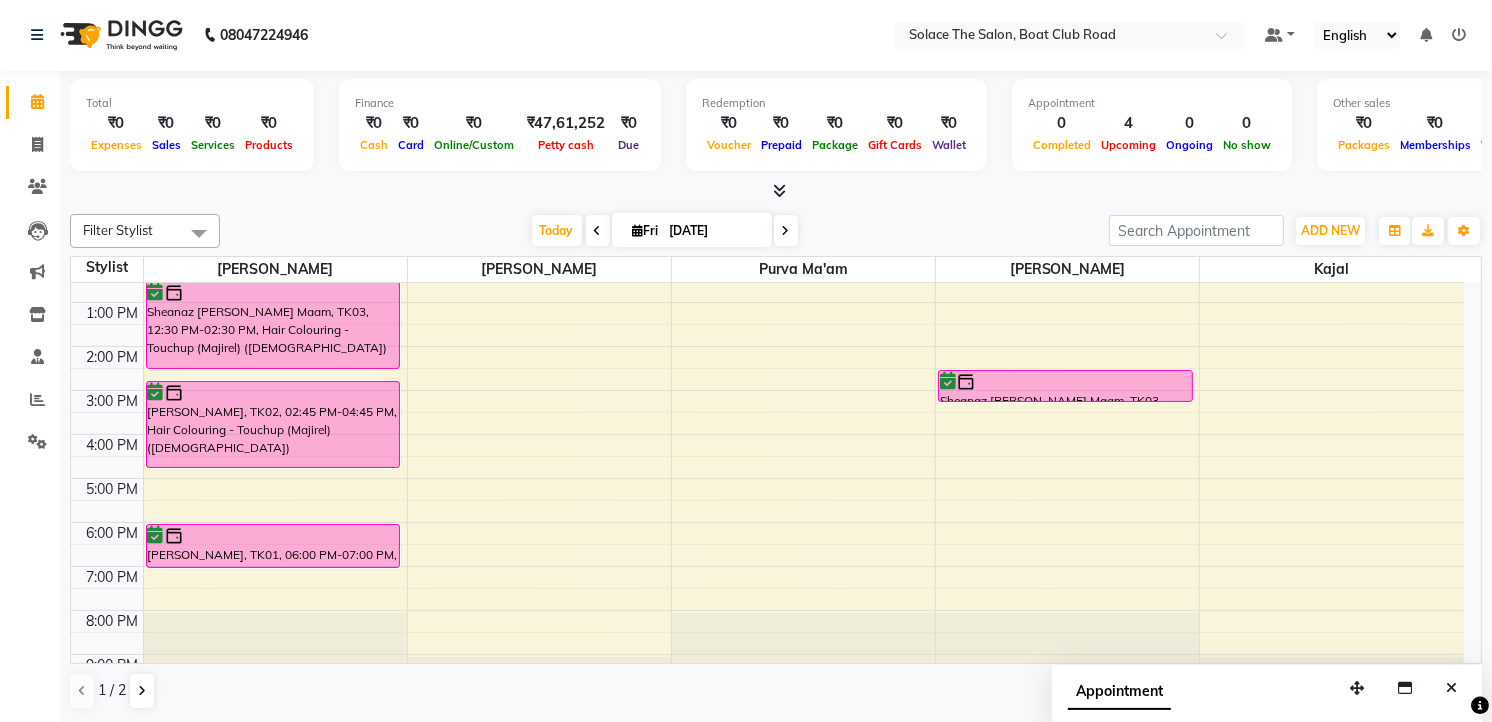click at bounding box center [638, 230] 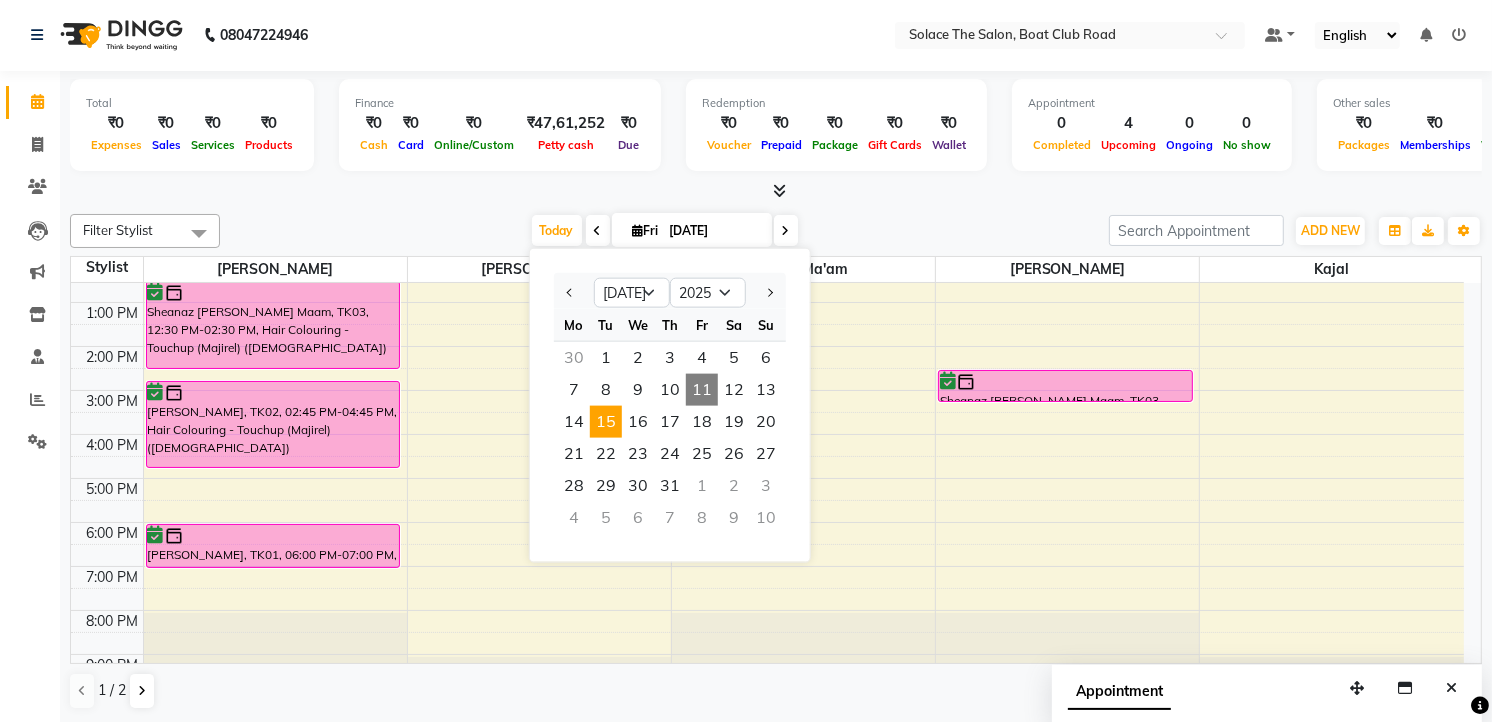 click on "15" at bounding box center [606, 422] 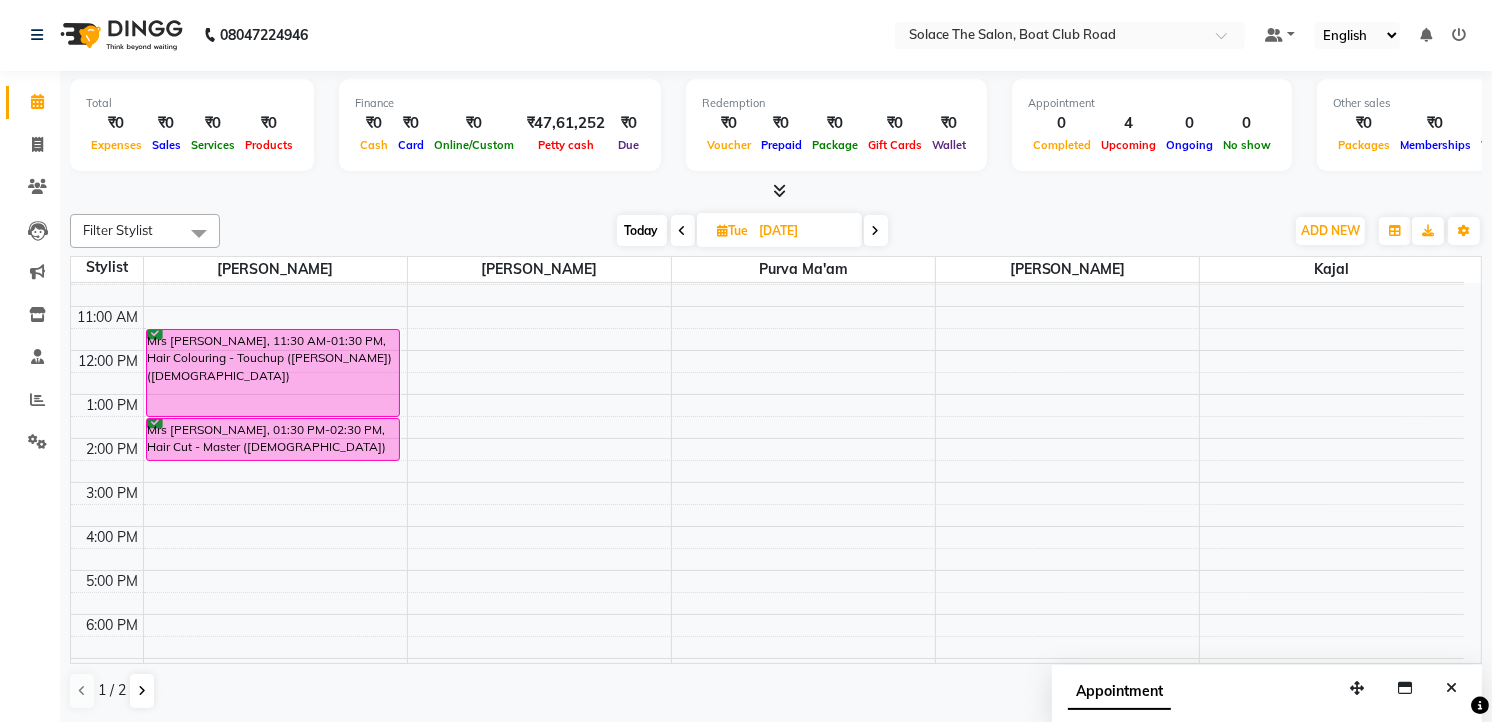 scroll, scrollTop: 0, scrollLeft: 0, axis: both 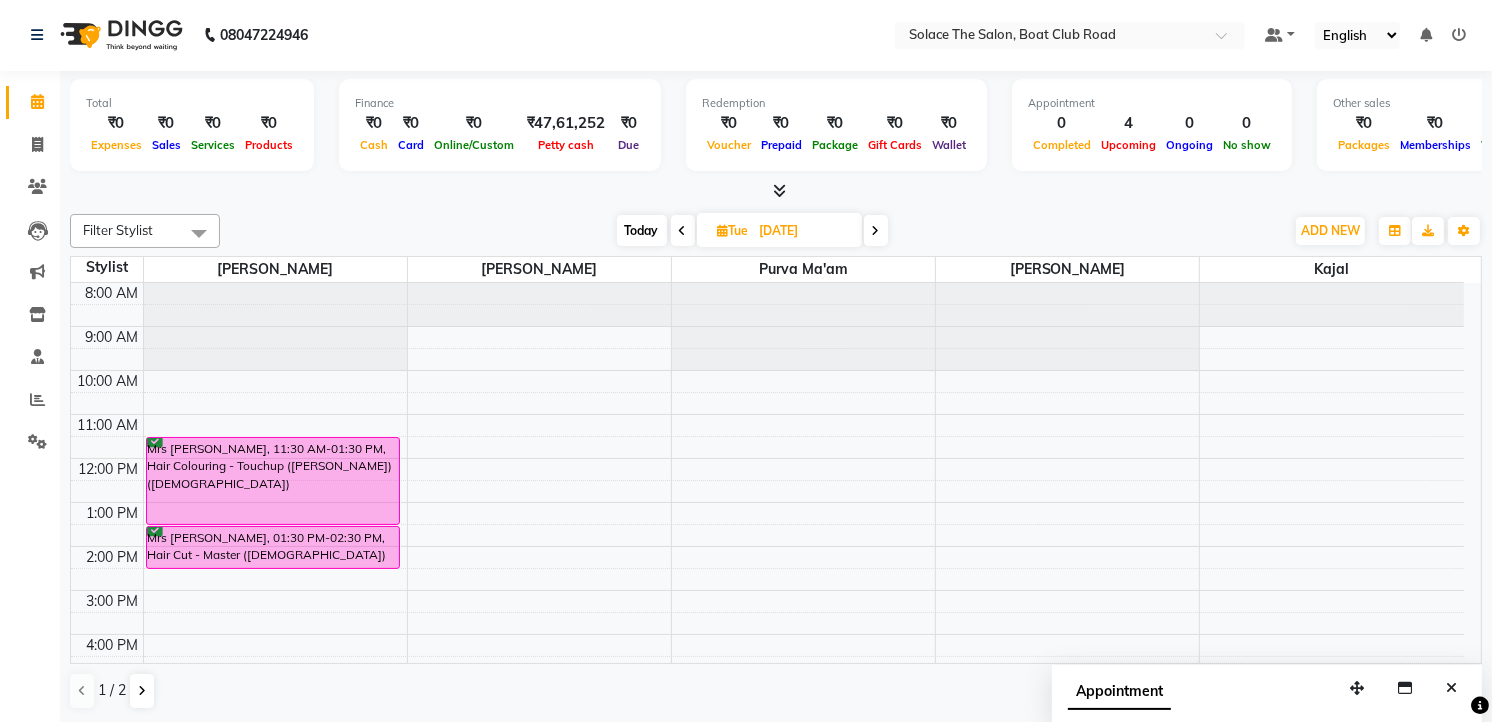 click at bounding box center [683, 231] 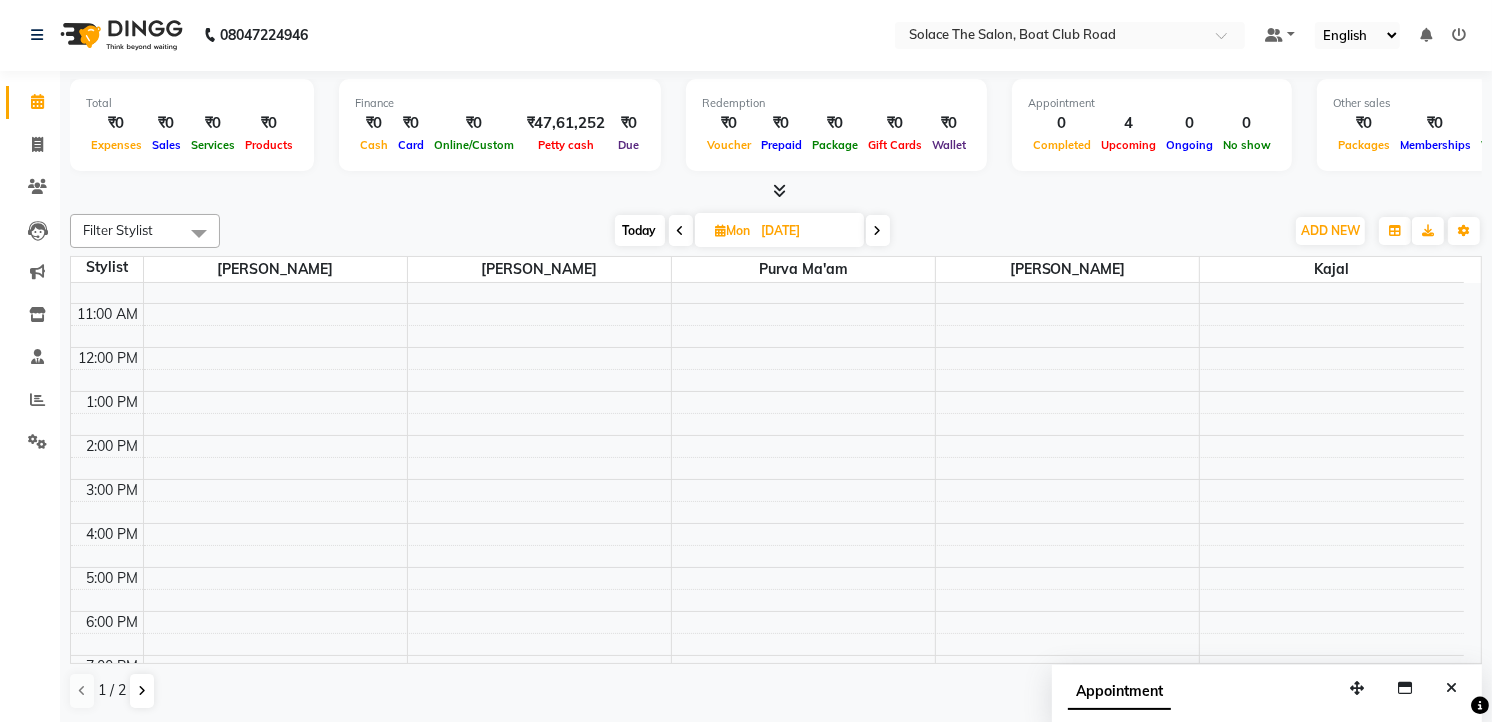 scroll, scrollTop: 0, scrollLeft: 0, axis: both 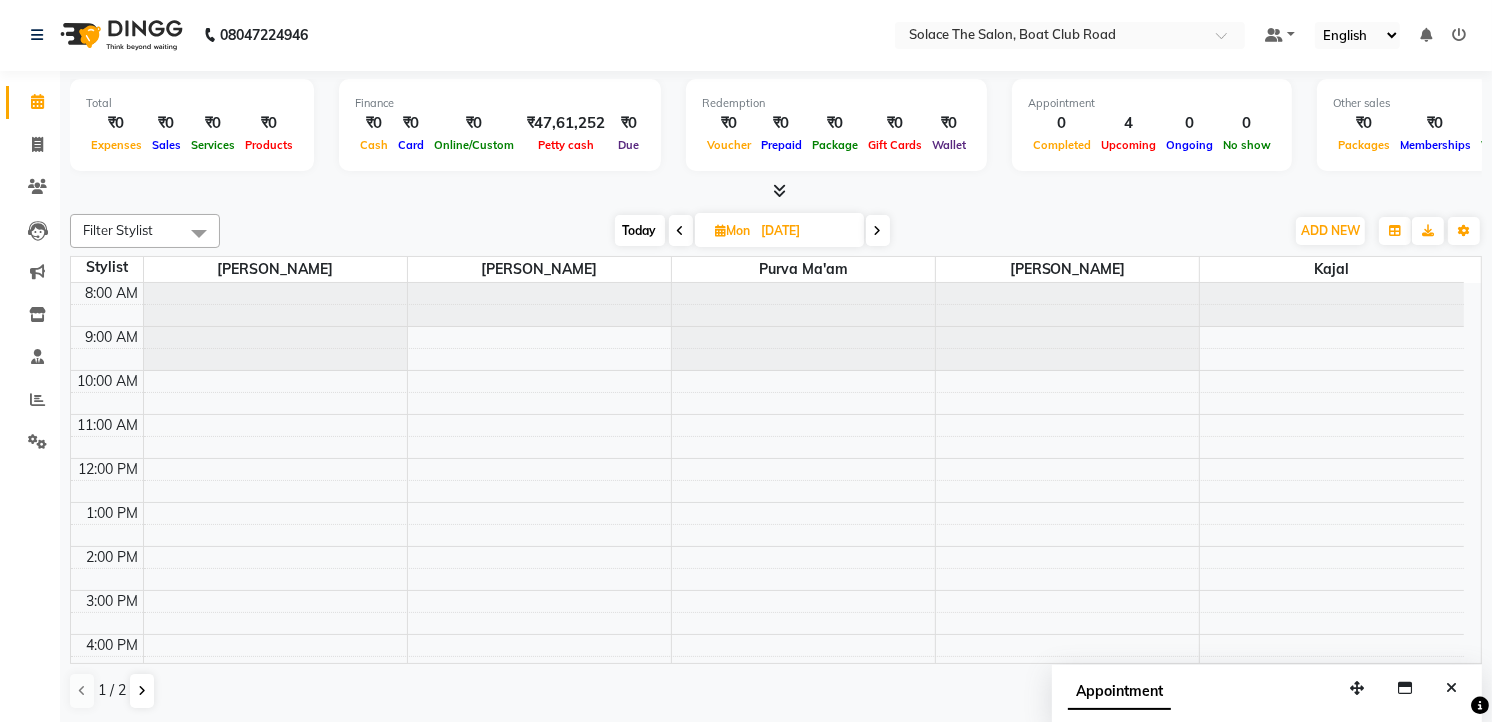 click at bounding box center (878, 231) 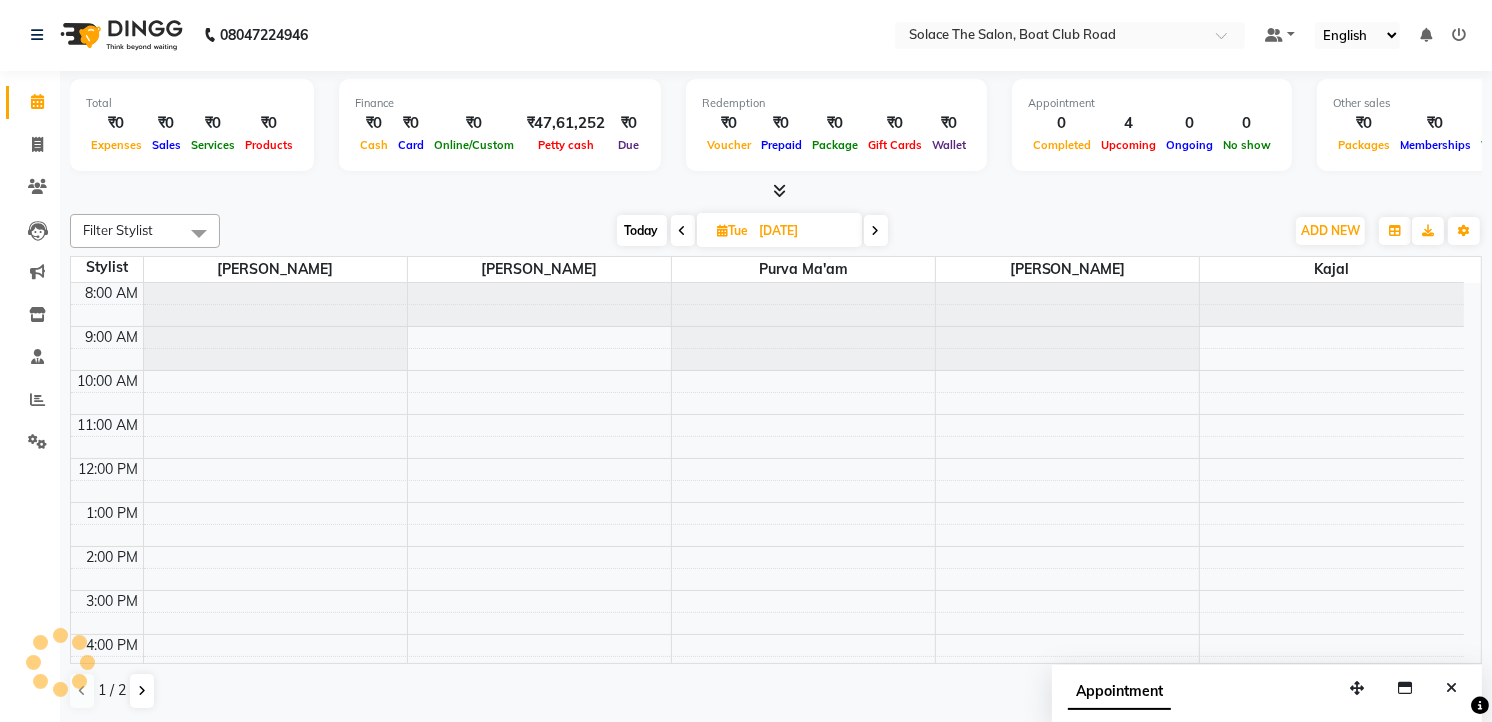 scroll, scrollTop: 88, scrollLeft: 0, axis: vertical 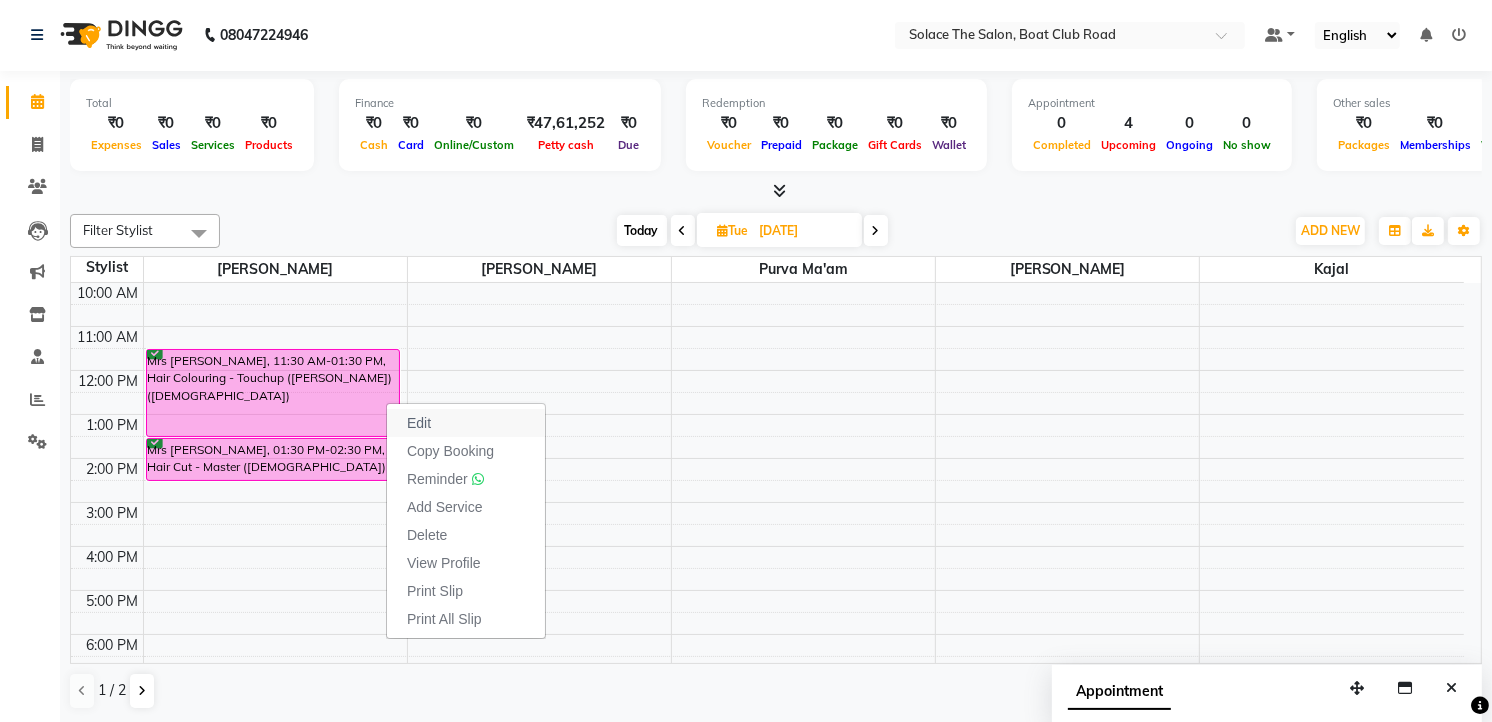 click on "Edit" at bounding box center (466, 423) 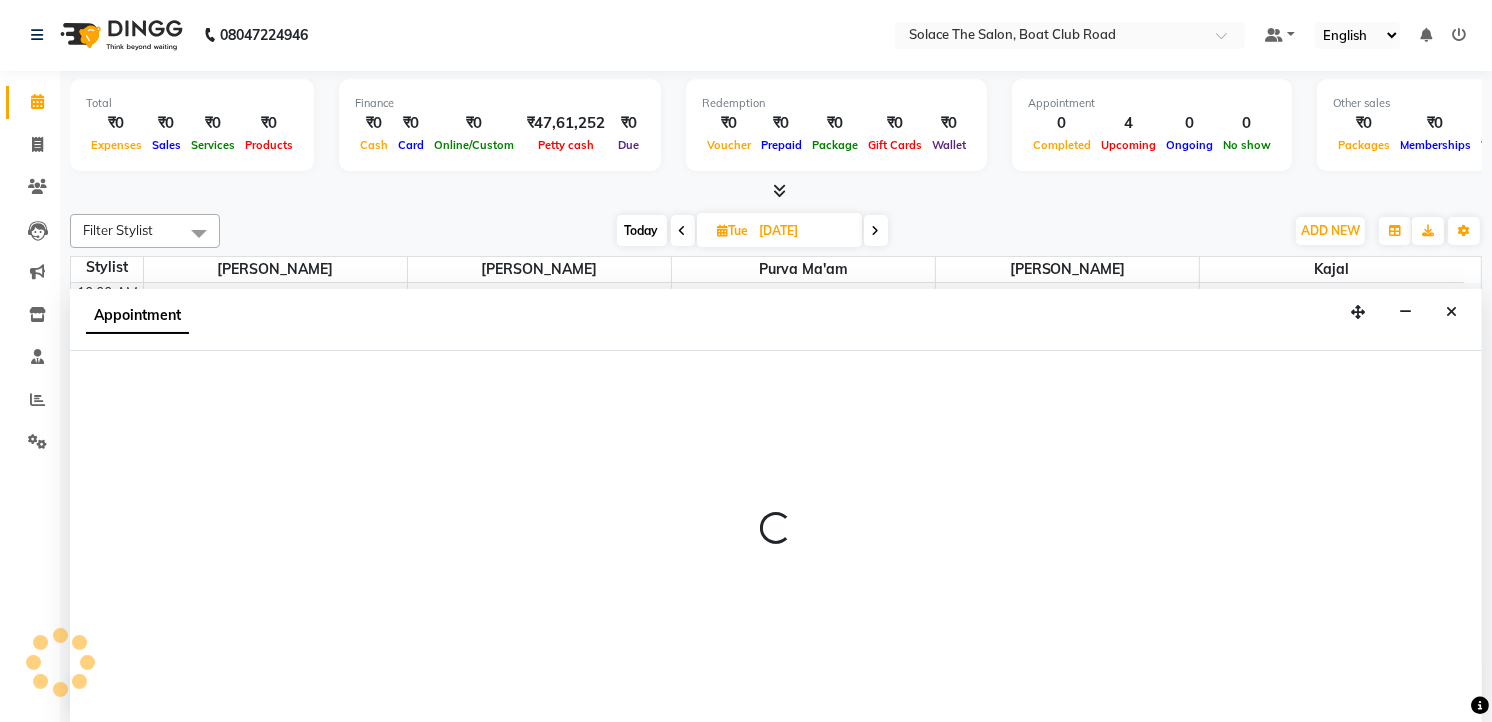 select on "tentative" 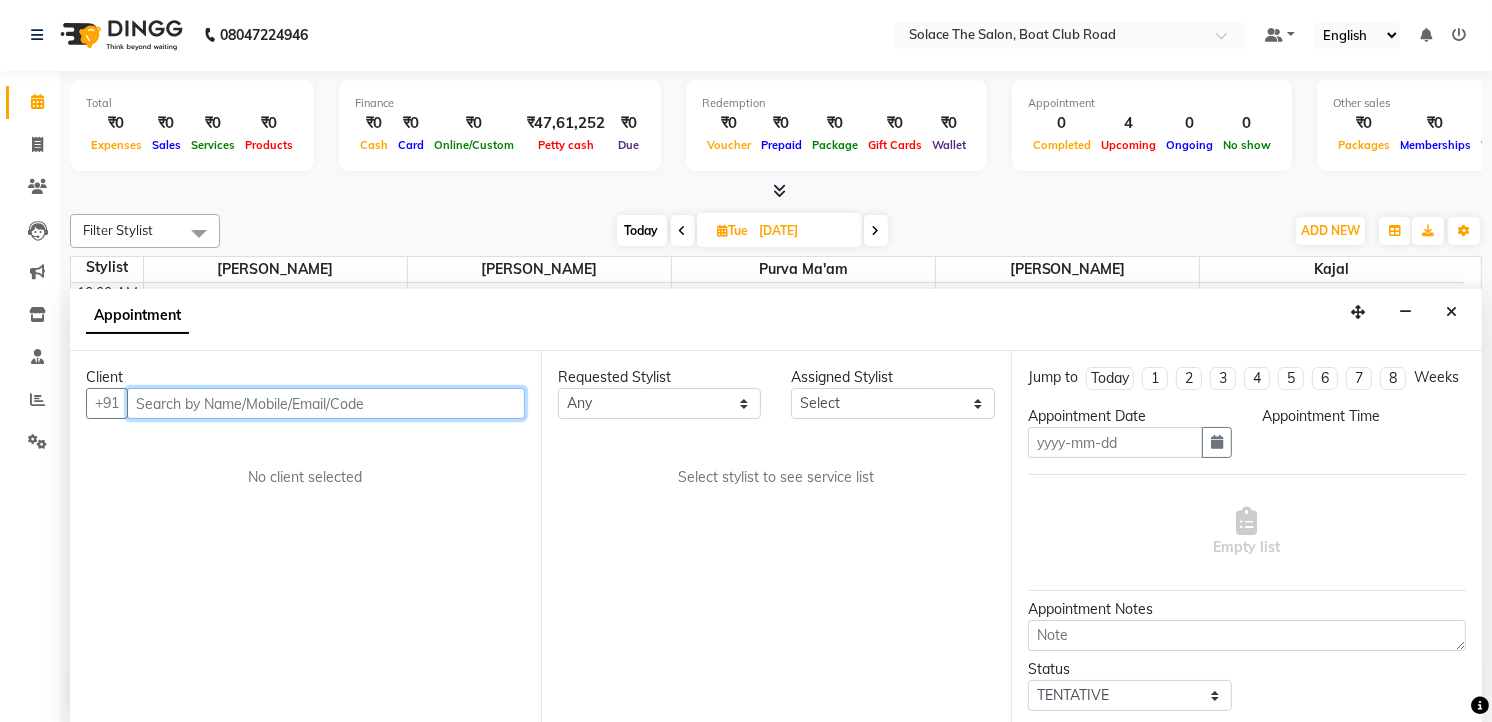 type on "[DATE]" 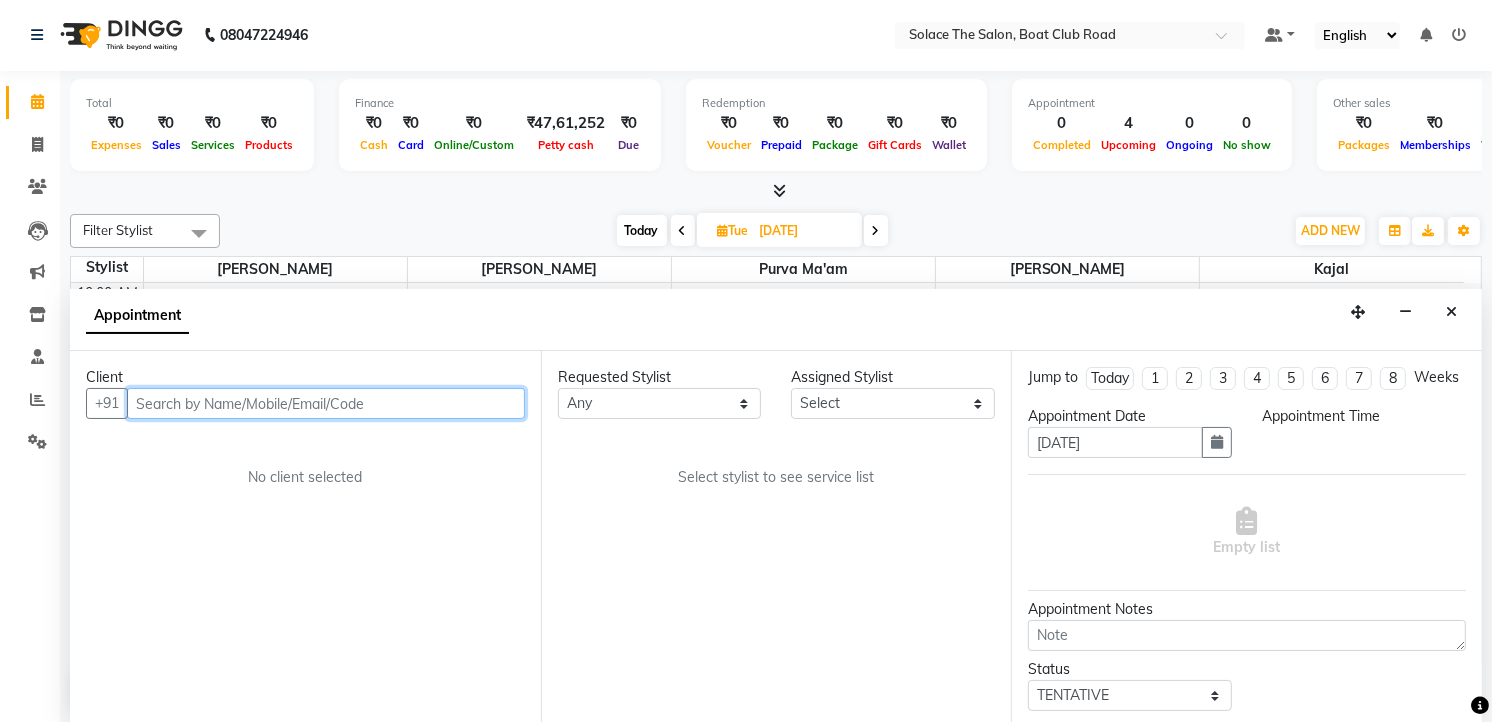 select on "confirm booking" 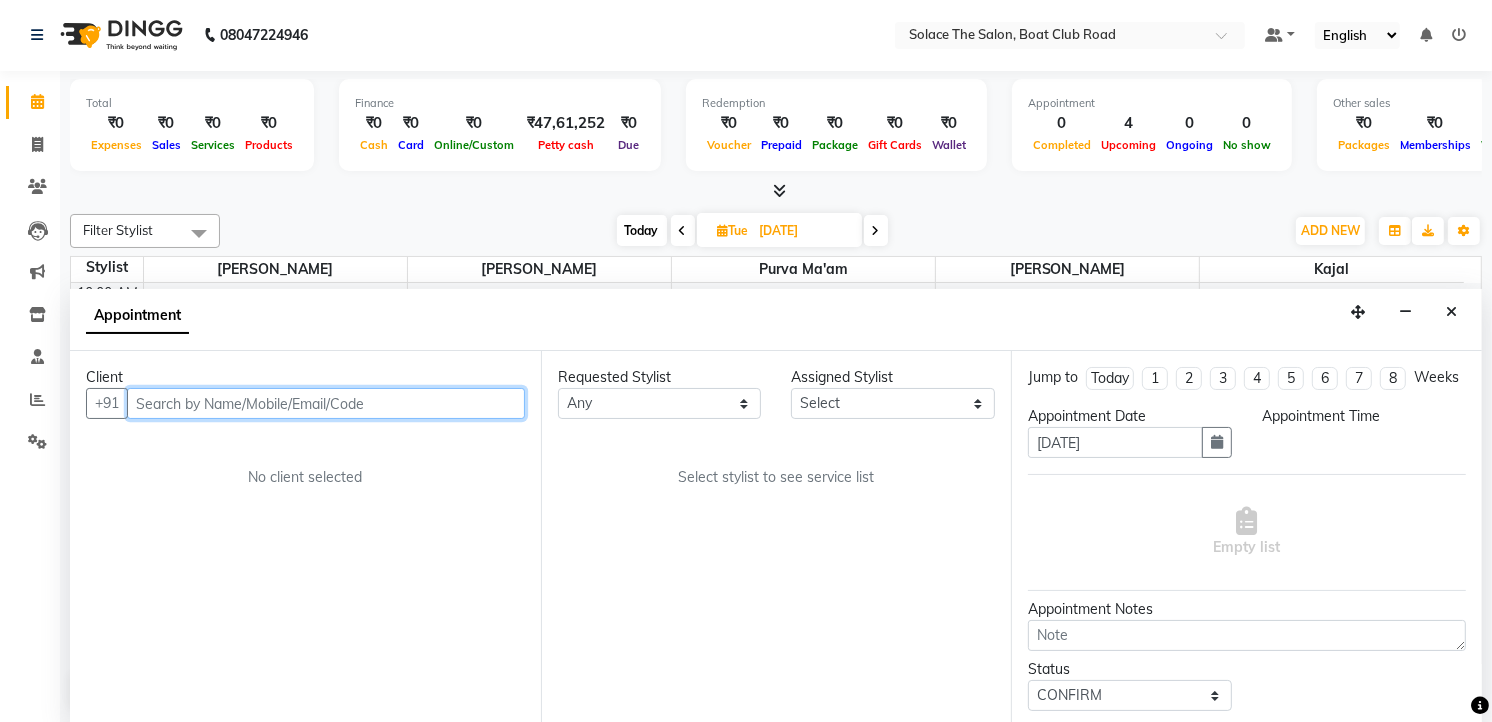 select on "690" 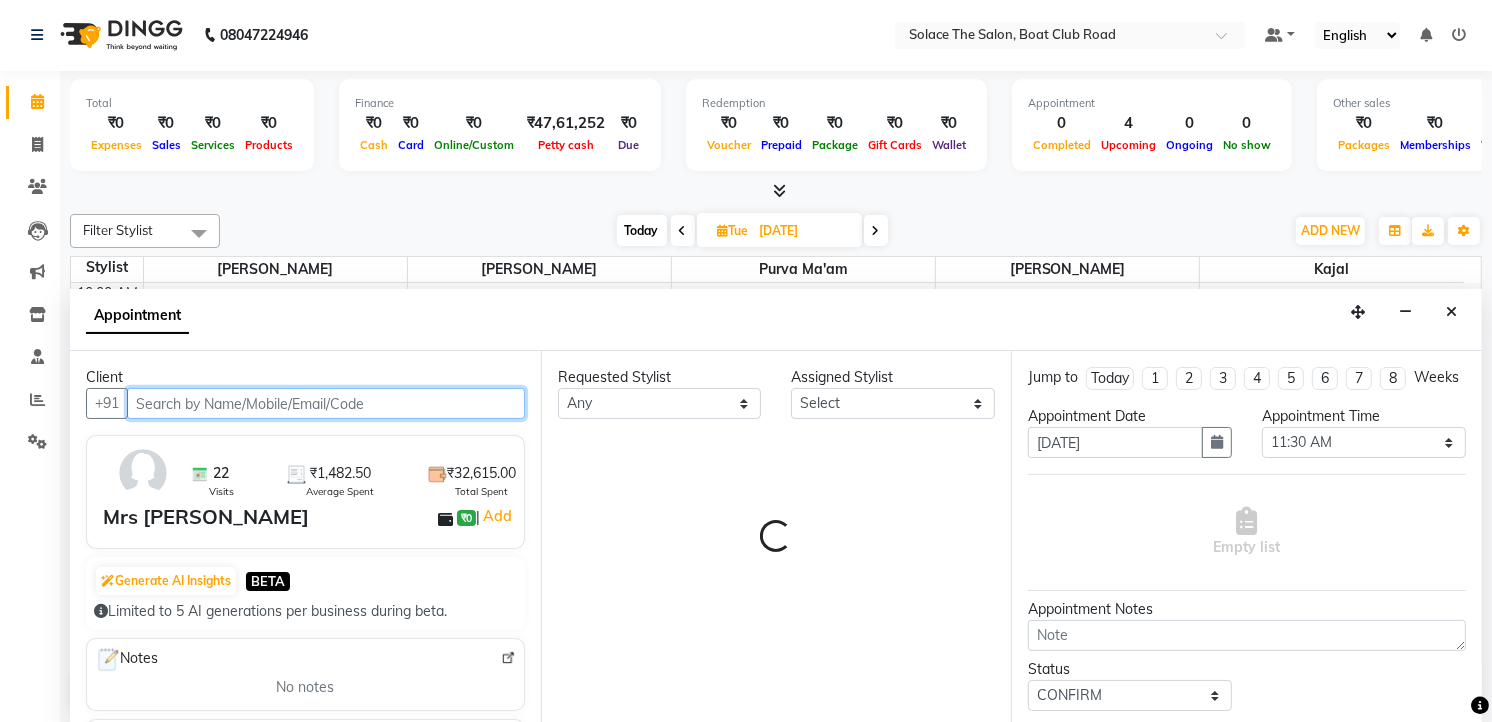 select on "9746" 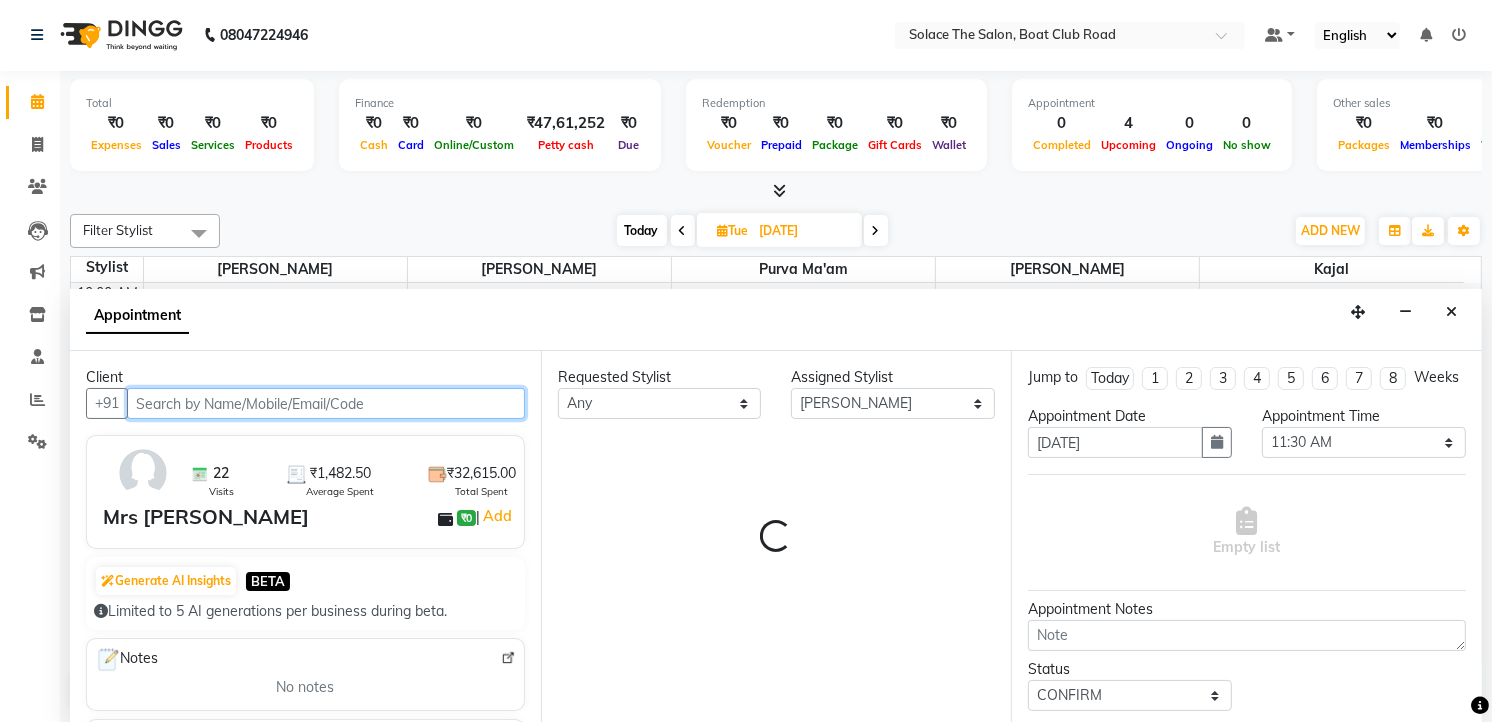 scroll, scrollTop: 88, scrollLeft: 0, axis: vertical 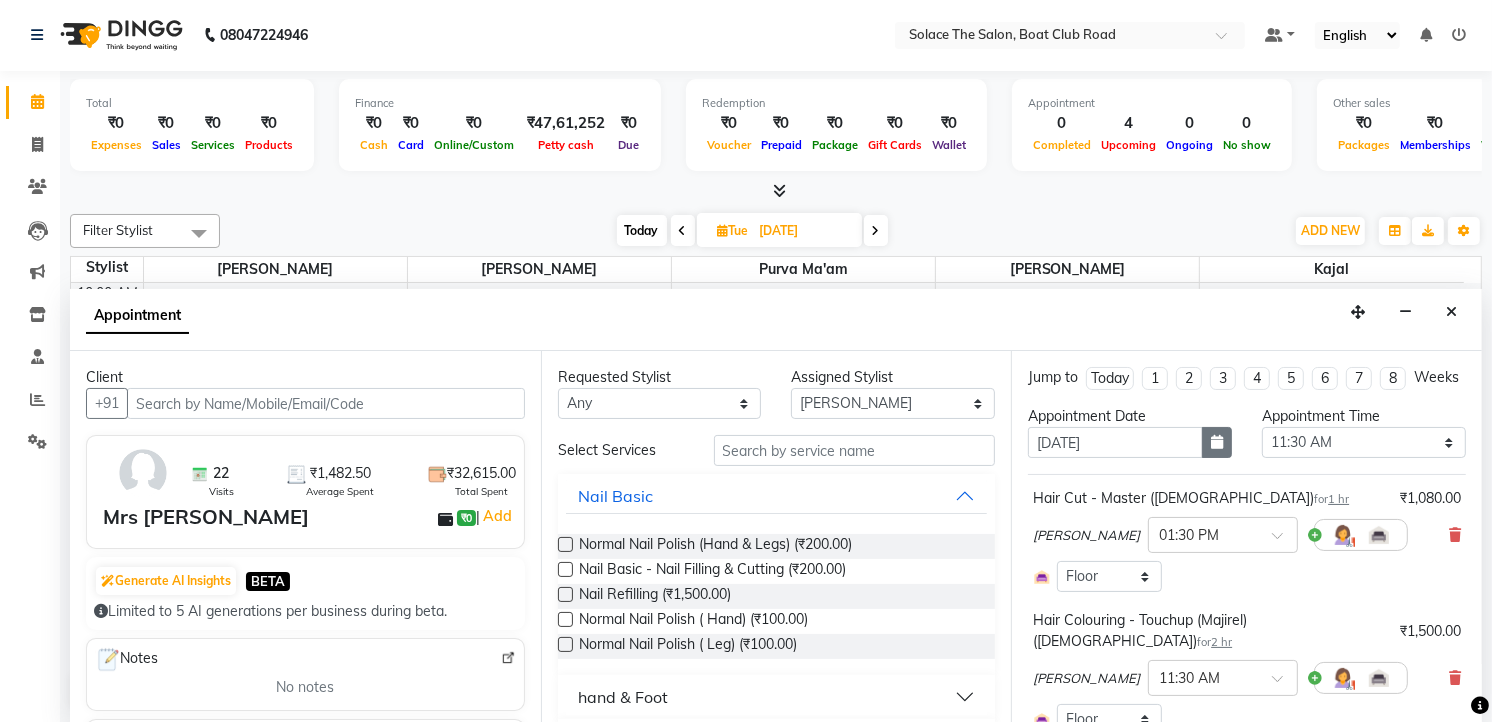 click at bounding box center (1217, 442) 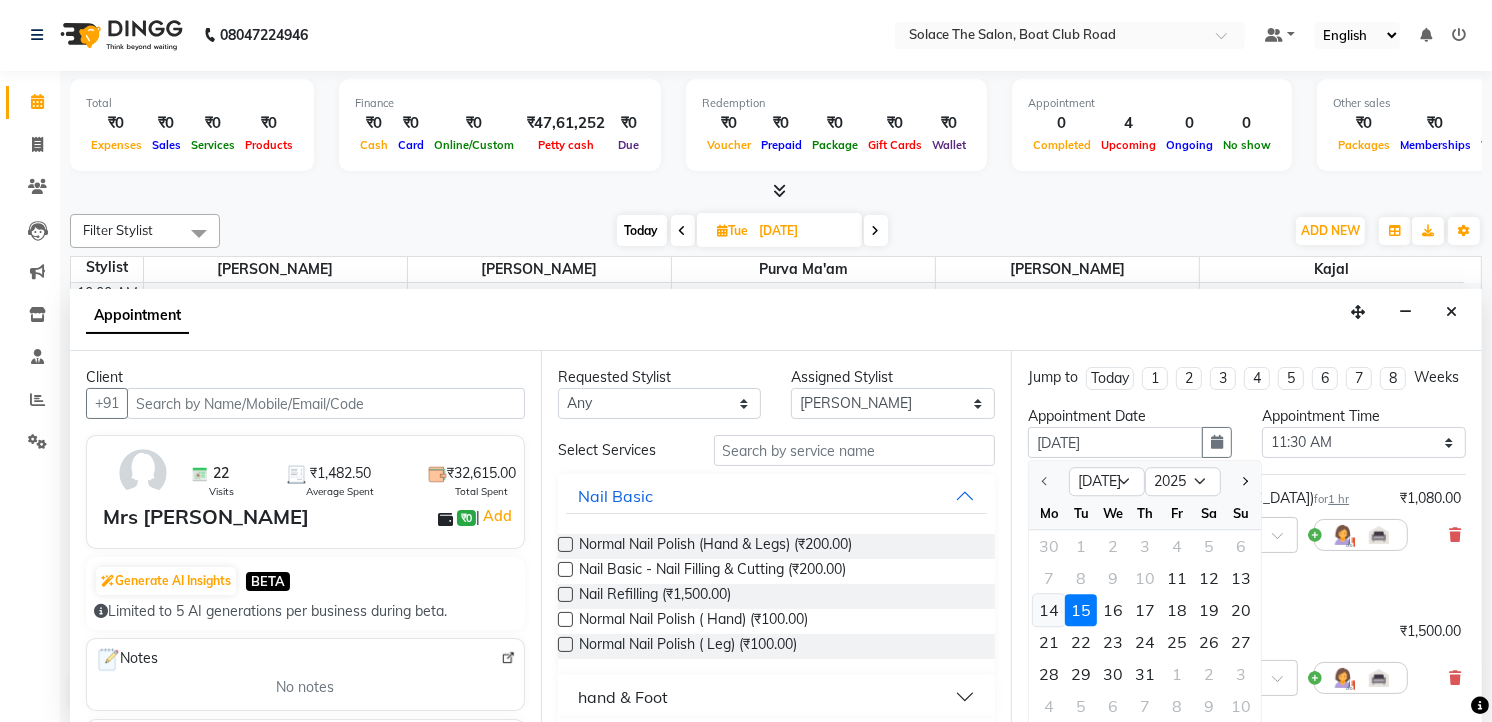 click on "14" at bounding box center (1049, 611) 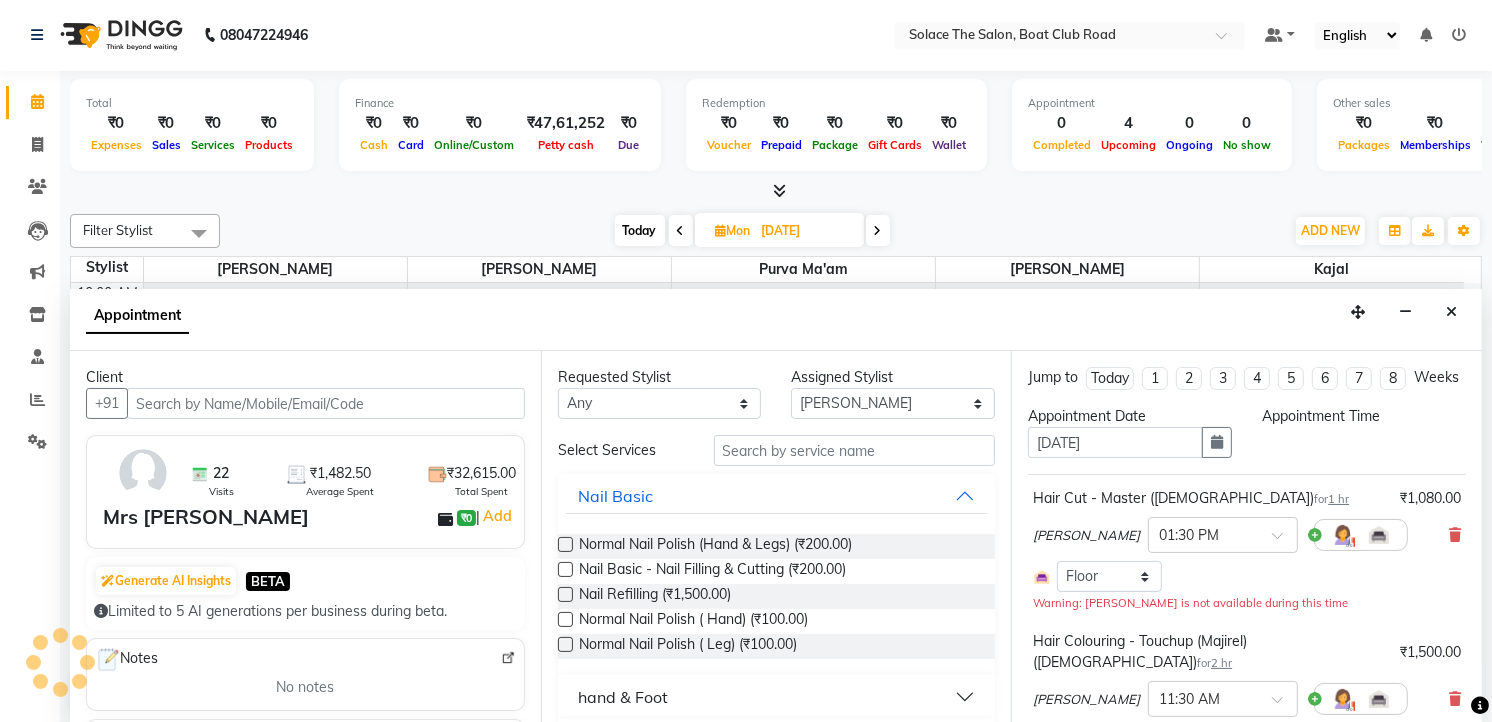 select on "690" 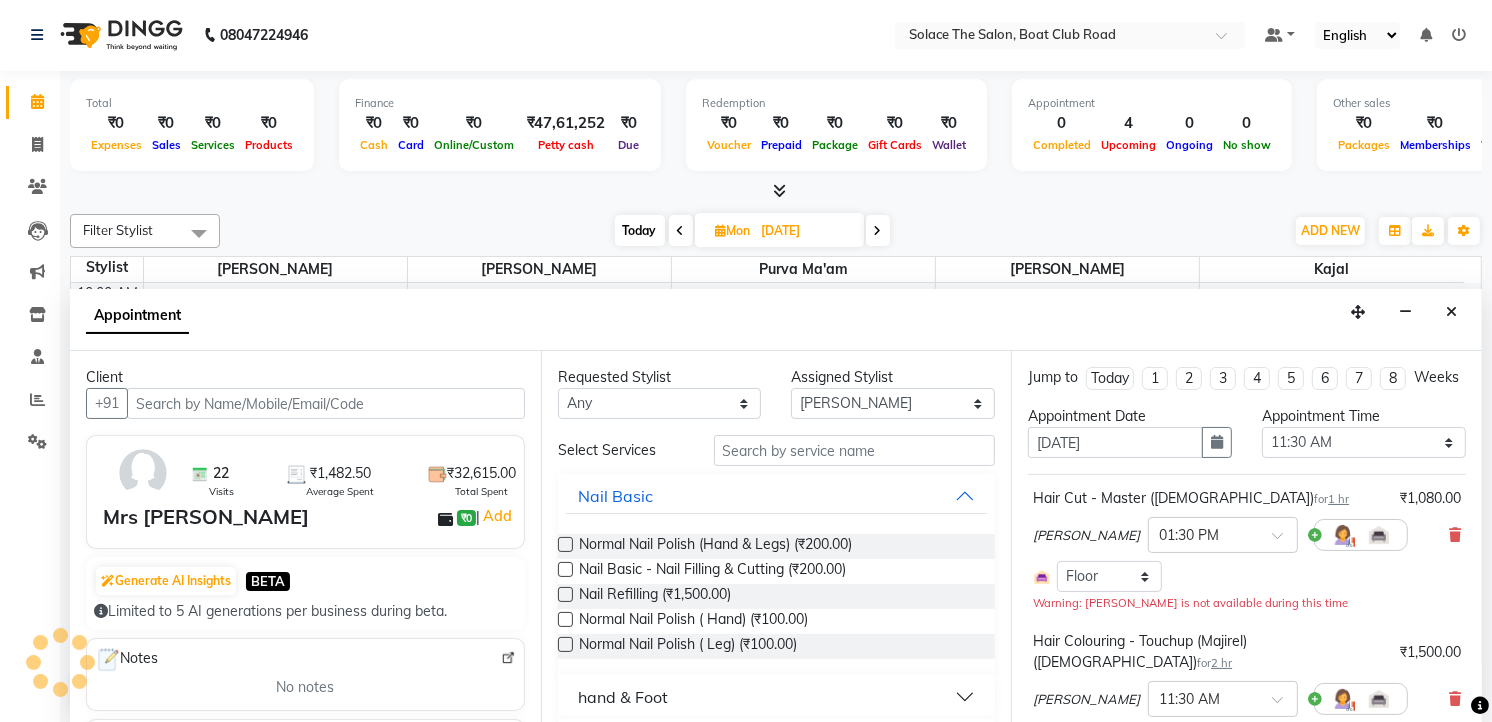 scroll, scrollTop: 88, scrollLeft: 0, axis: vertical 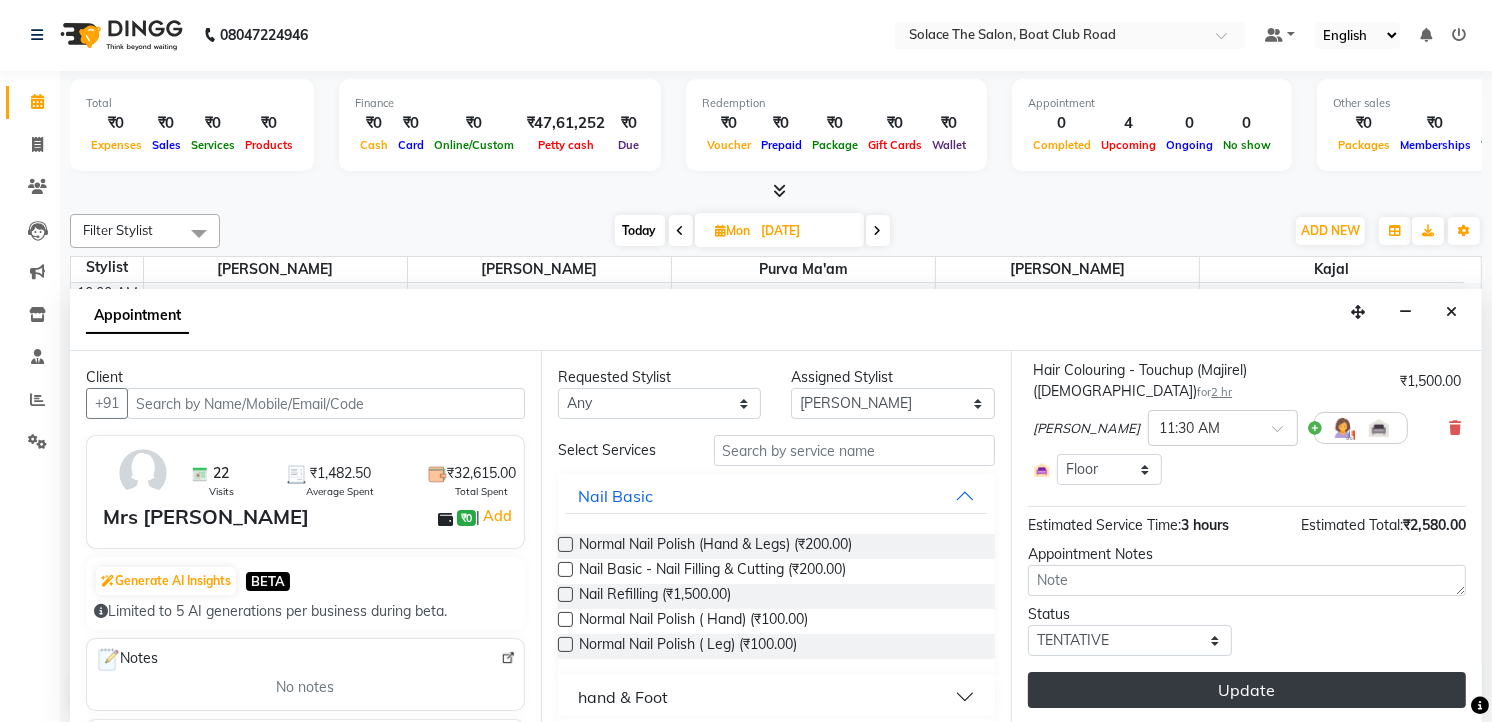 click on "Update" at bounding box center [1247, 690] 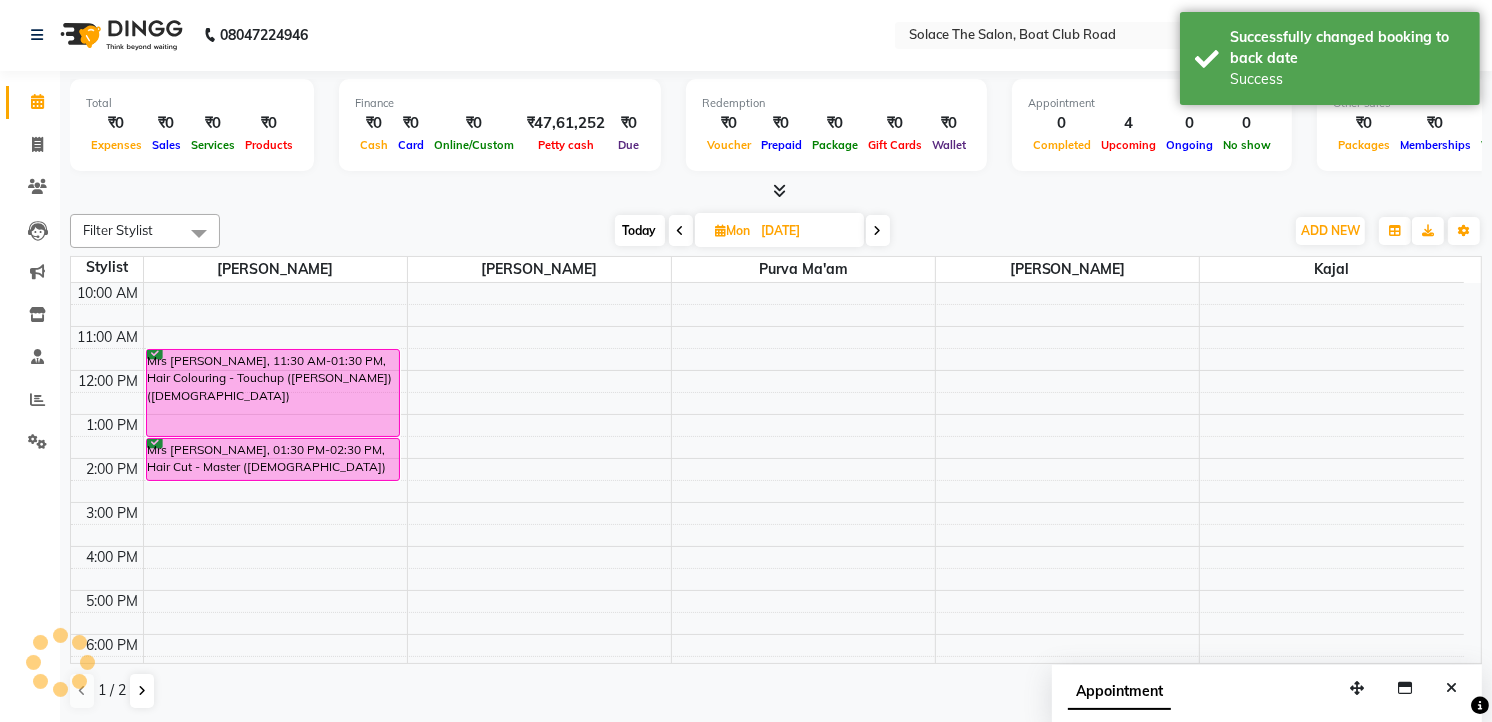scroll, scrollTop: 0, scrollLeft: 0, axis: both 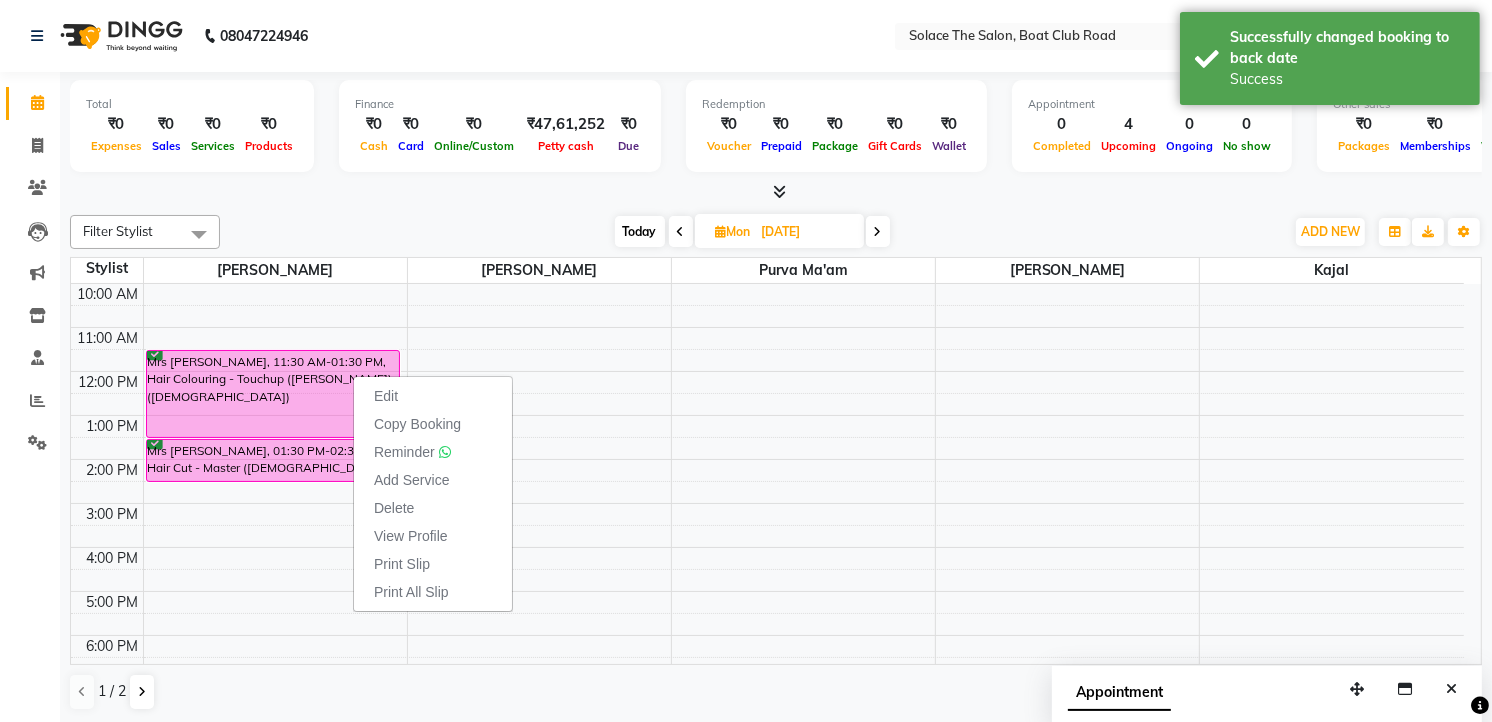 click on "Today" at bounding box center [640, 231] 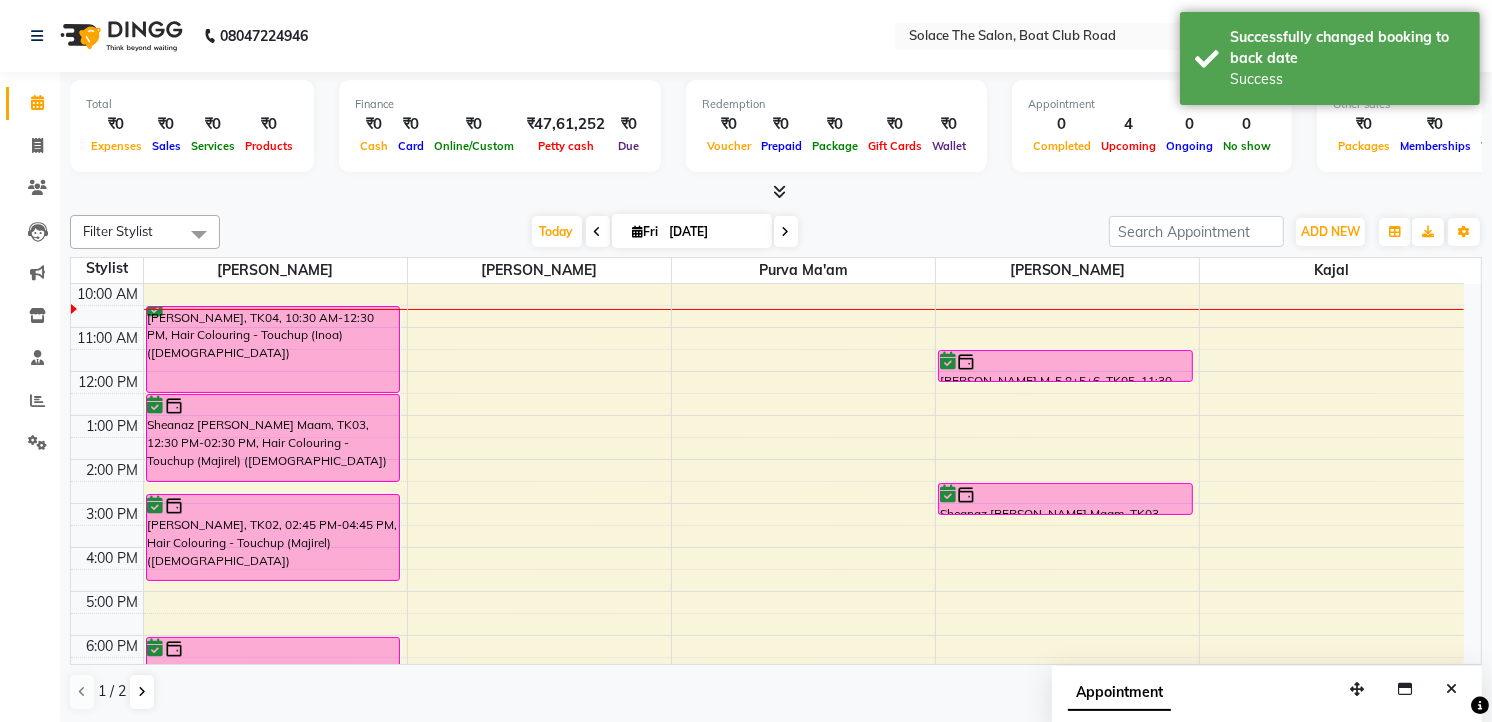 click at bounding box center [638, 231] 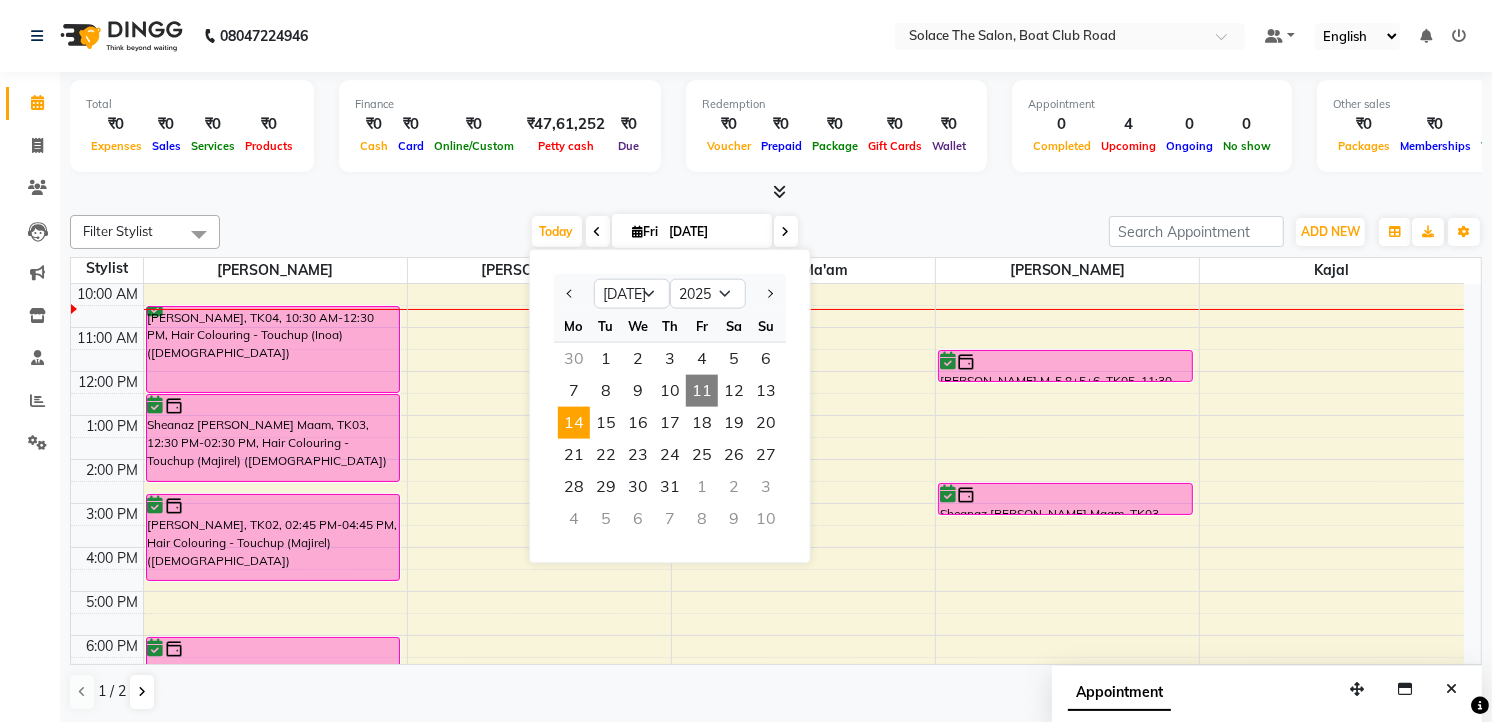 click on "14" at bounding box center [574, 423] 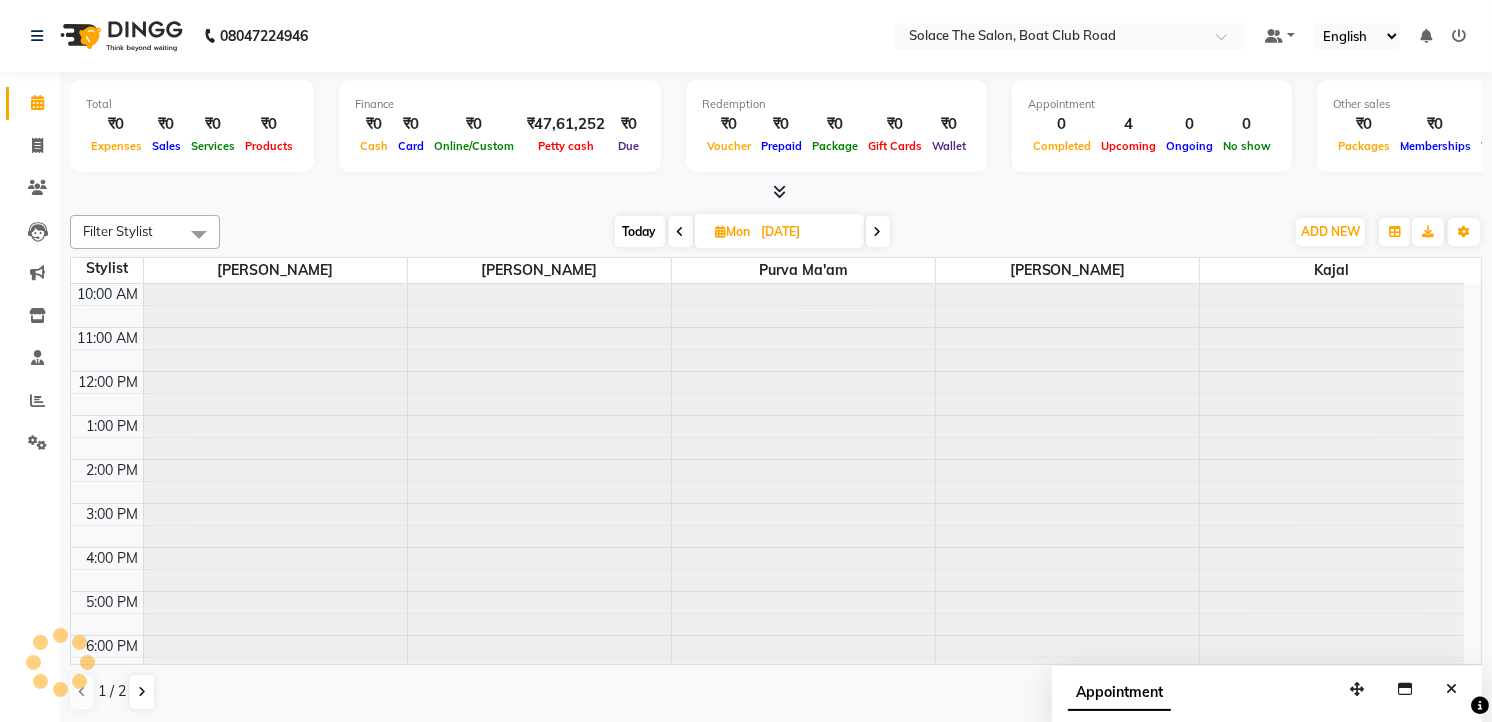 scroll, scrollTop: 88, scrollLeft: 0, axis: vertical 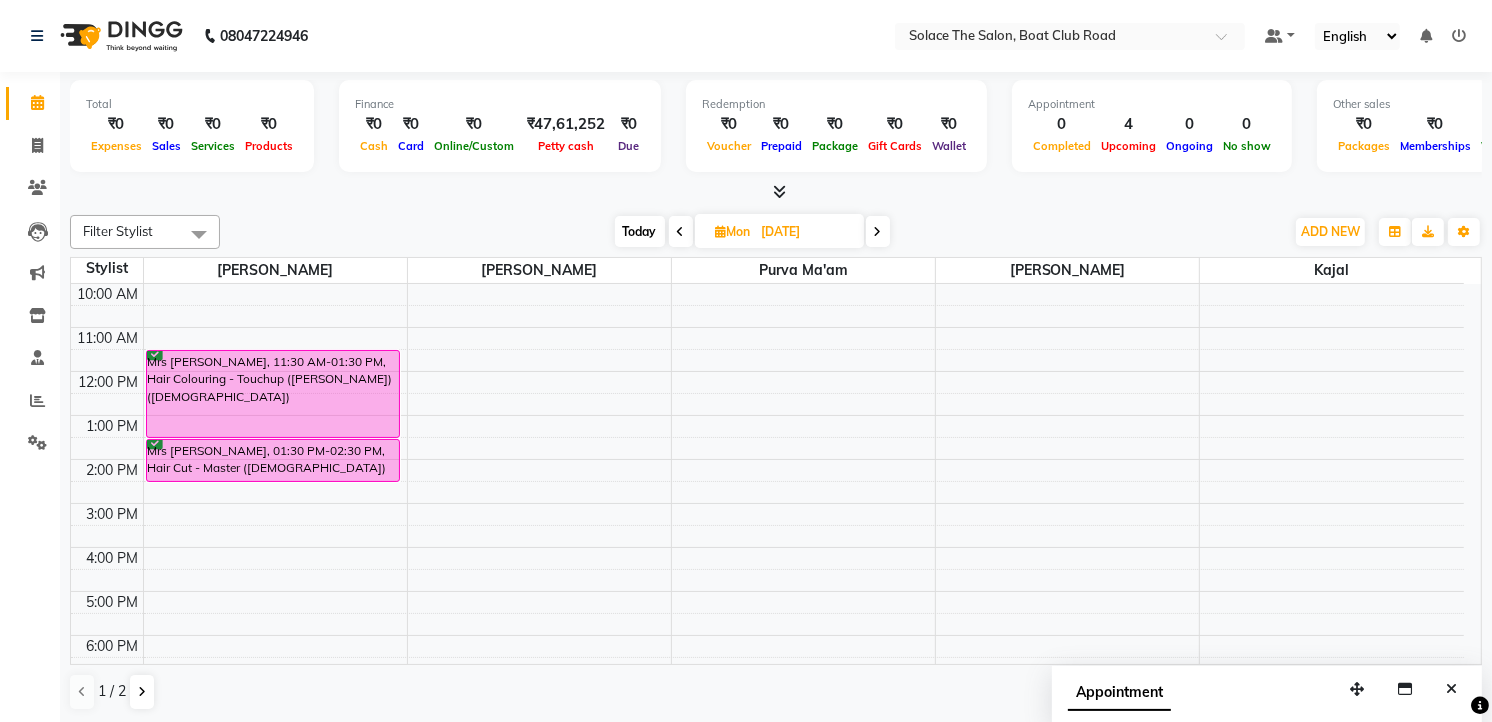 click at bounding box center (878, 232) 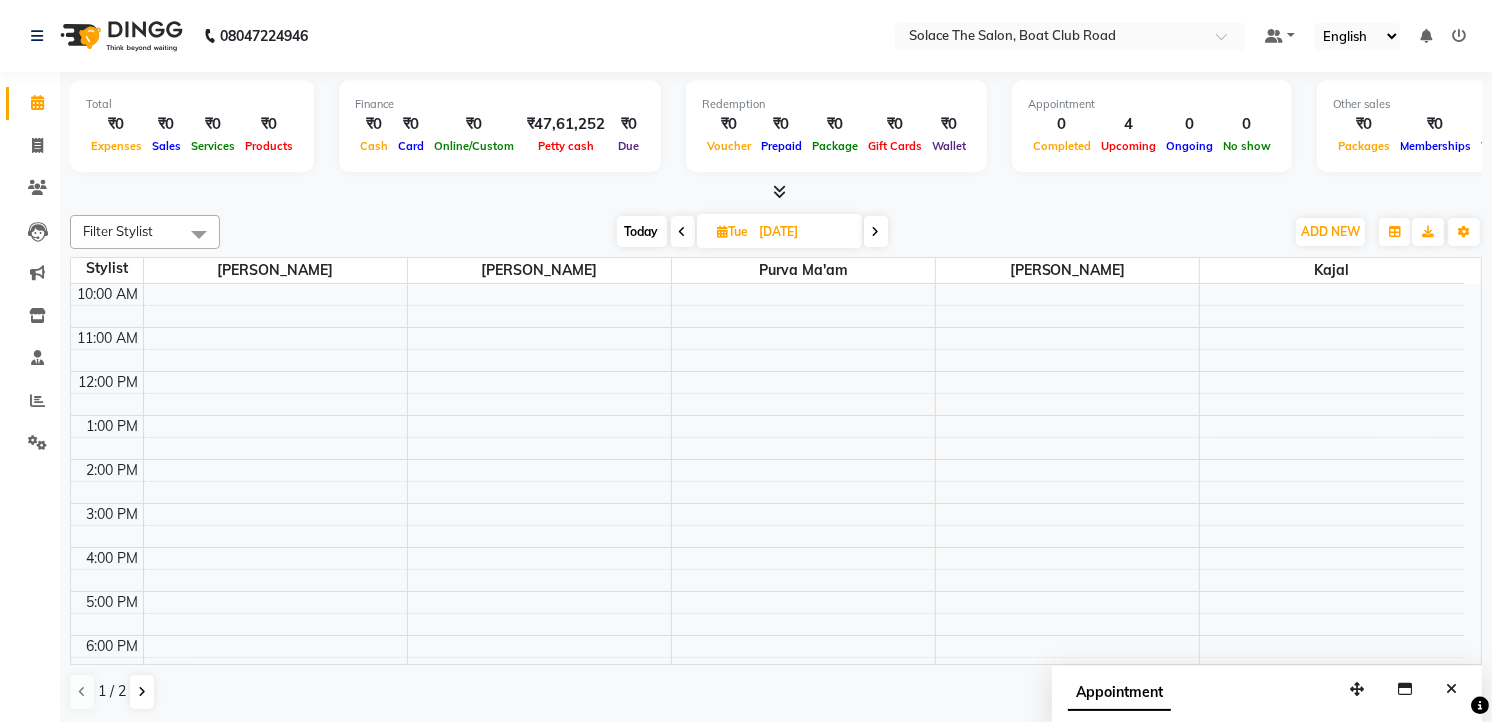 scroll, scrollTop: 0, scrollLeft: 0, axis: both 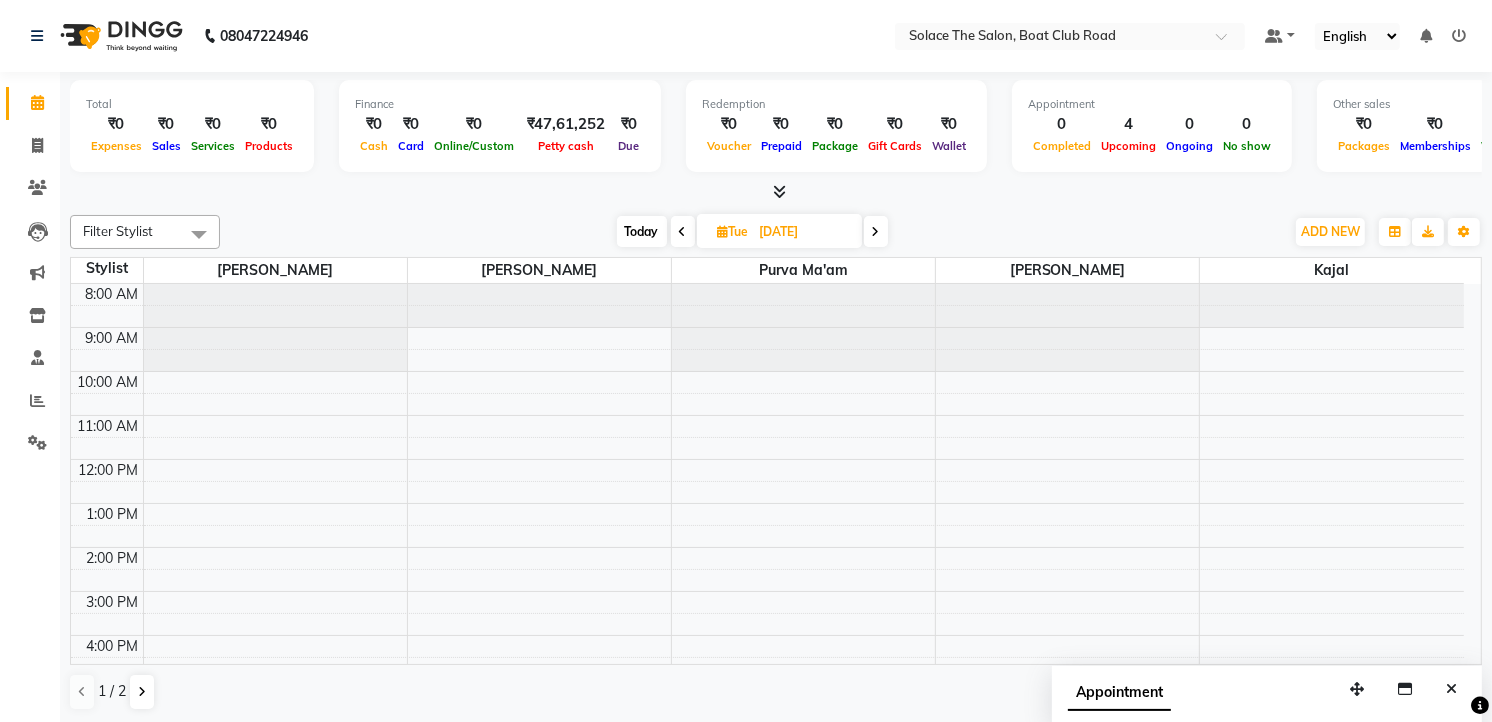click at bounding box center [683, 232] 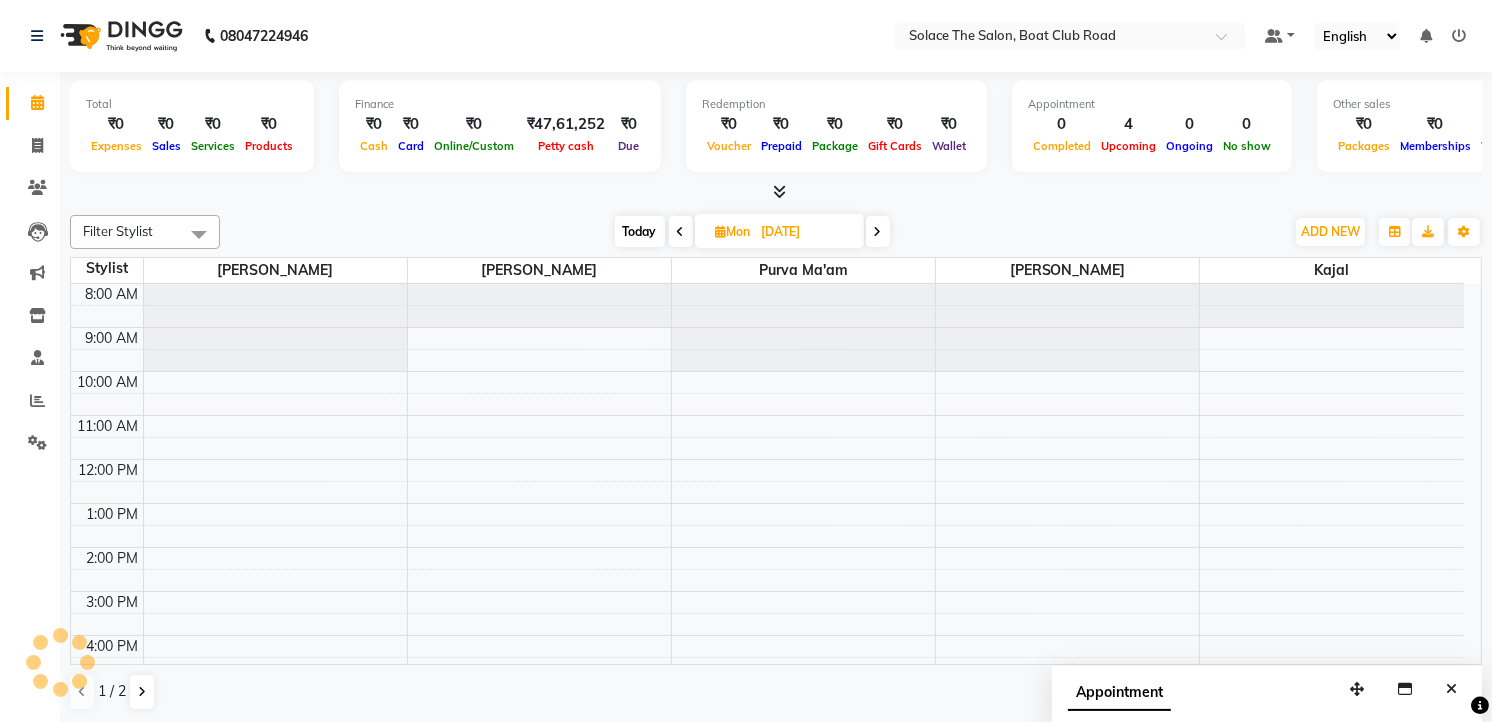 scroll, scrollTop: 88, scrollLeft: 0, axis: vertical 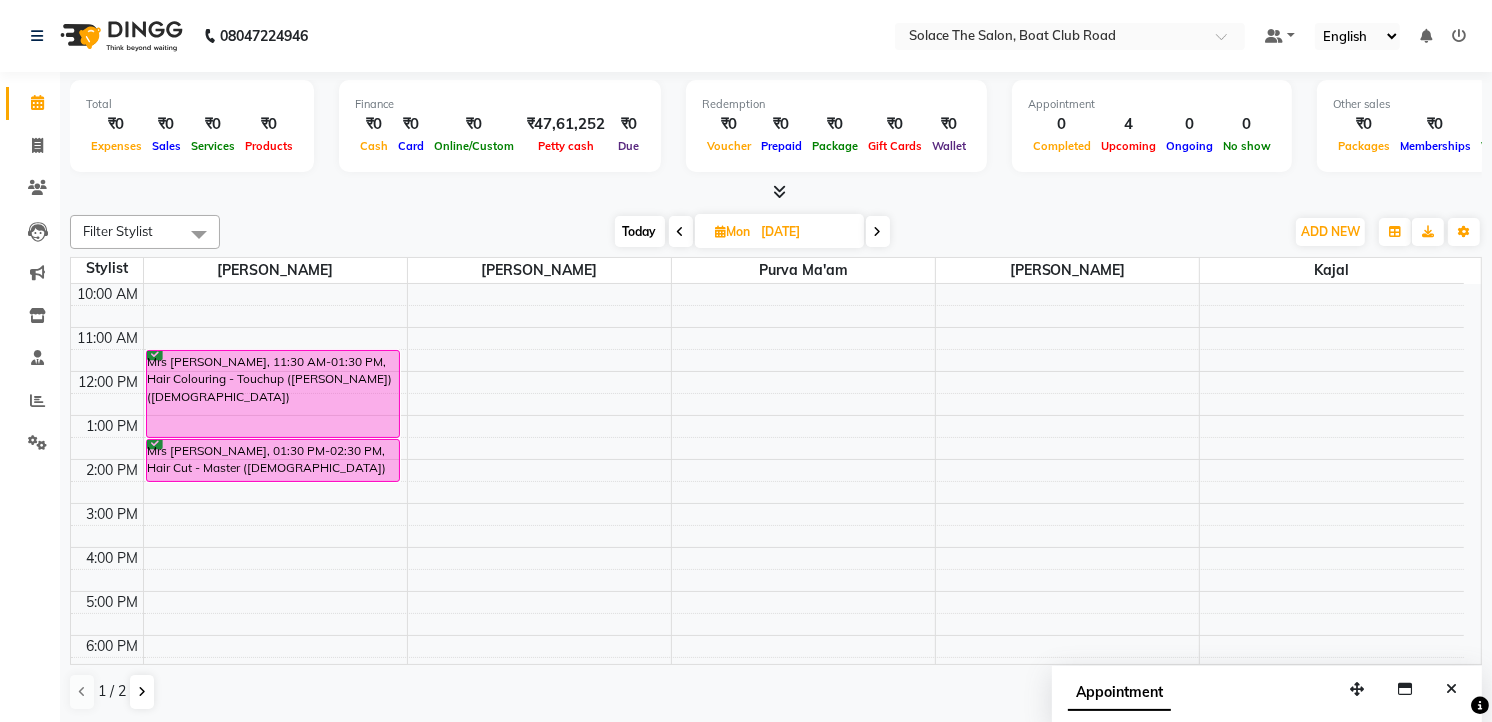 click on "Today" at bounding box center [640, 231] 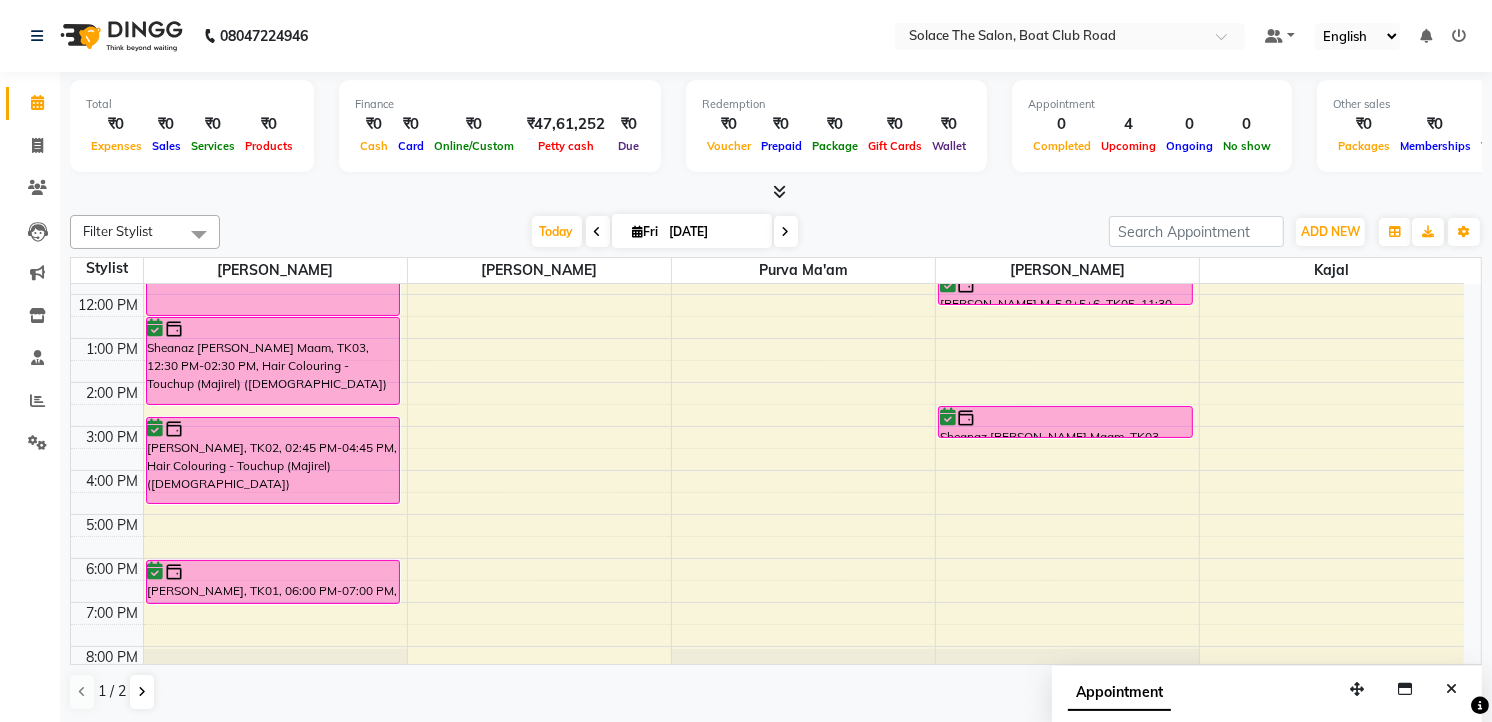 scroll, scrollTop: 237, scrollLeft: 0, axis: vertical 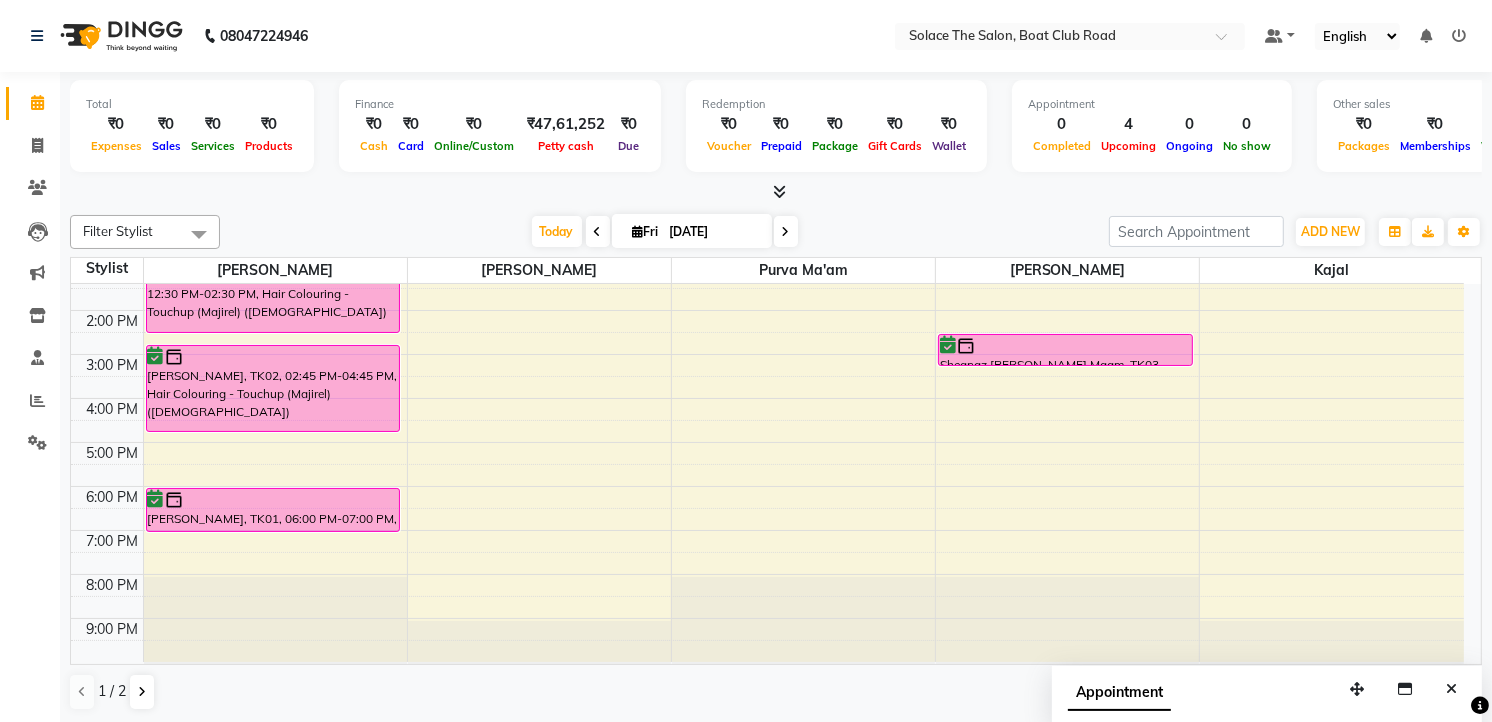click at bounding box center [786, 232] 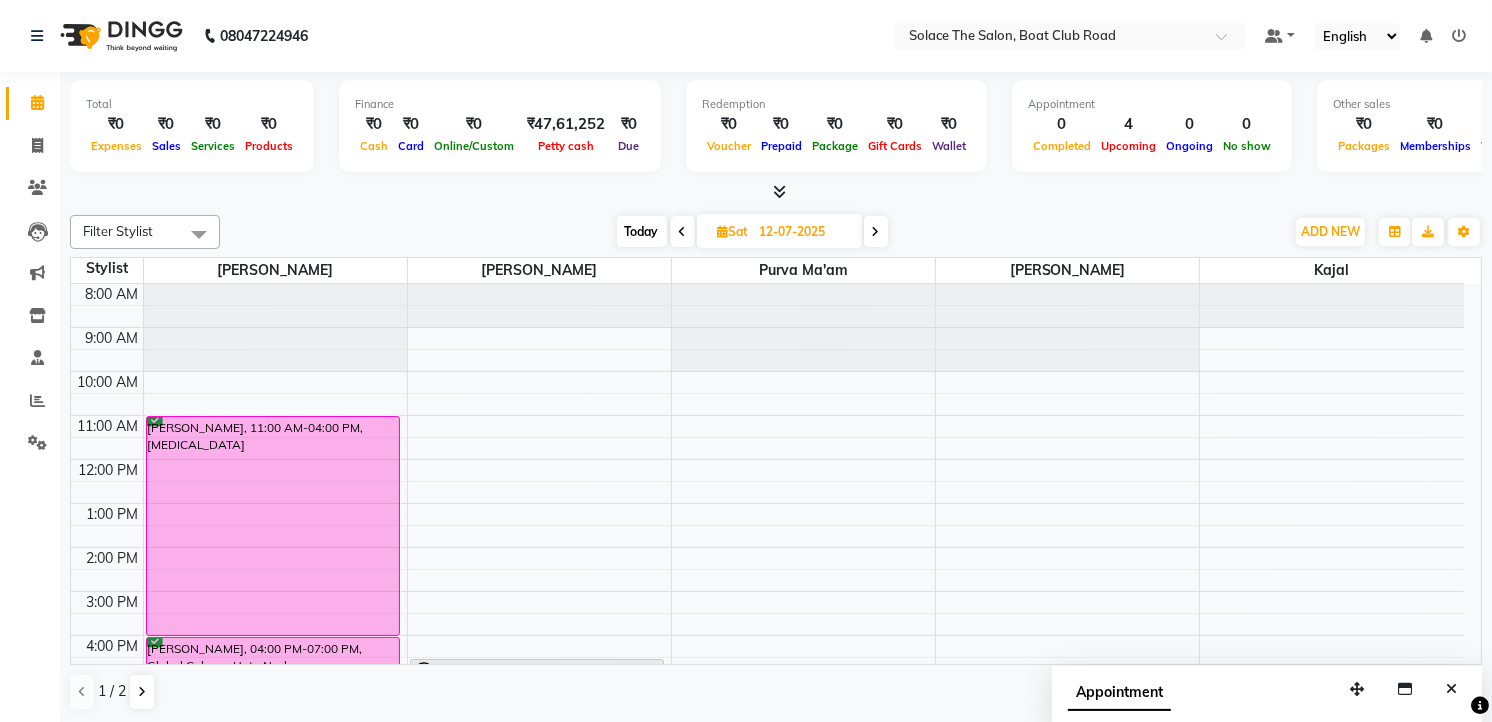 scroll, scrollTop: 222, scrollLeft: 0, axis: vertical 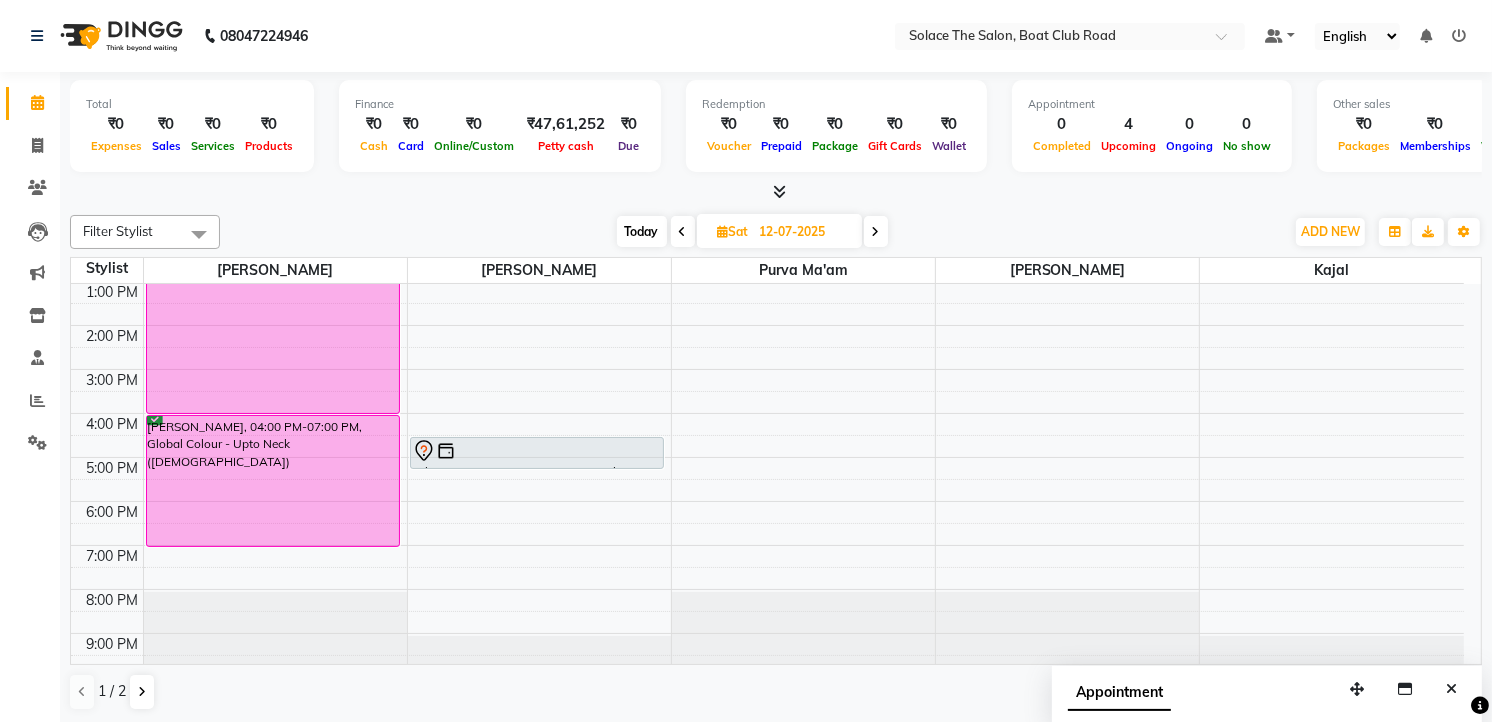 click at bounding box center (876, 231) 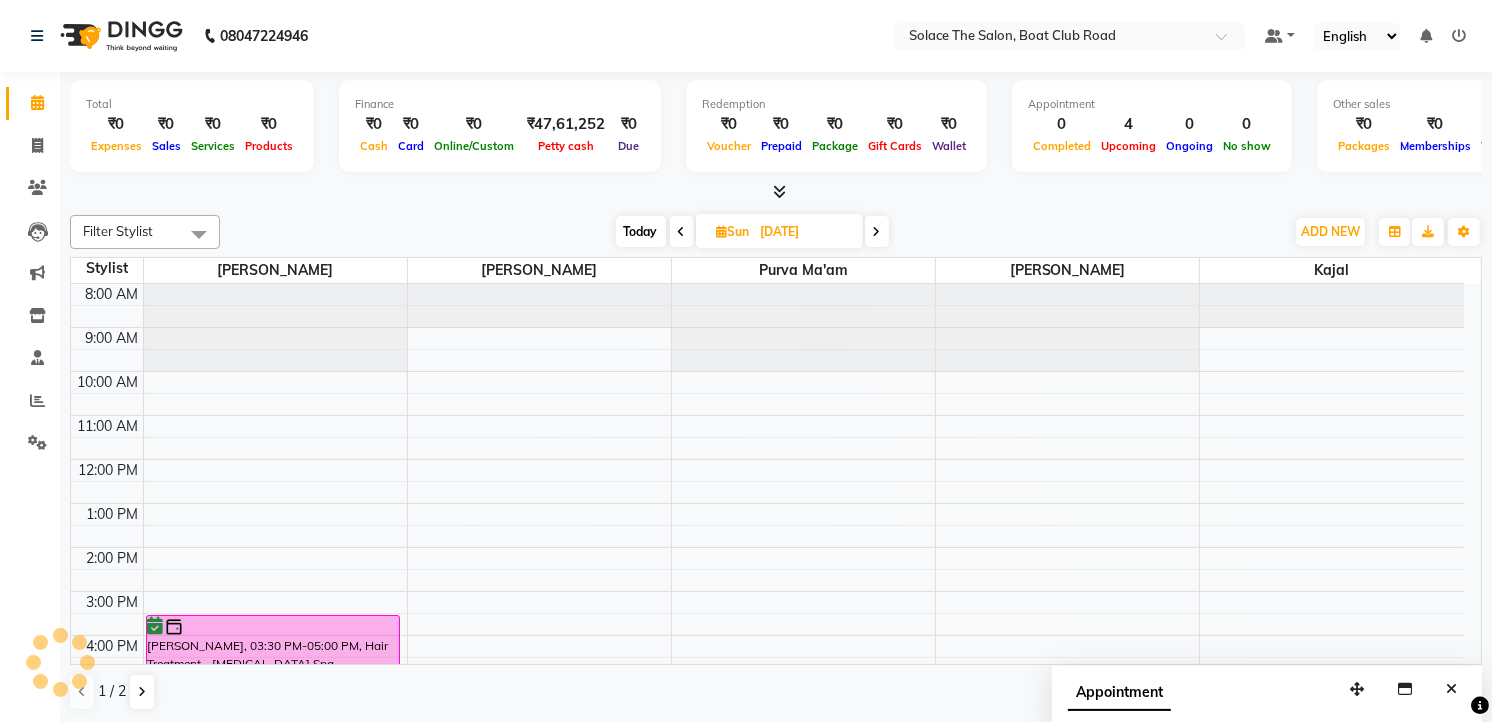 scroll, scrollTop: 134, scrollLeft: 0, axis: vertical 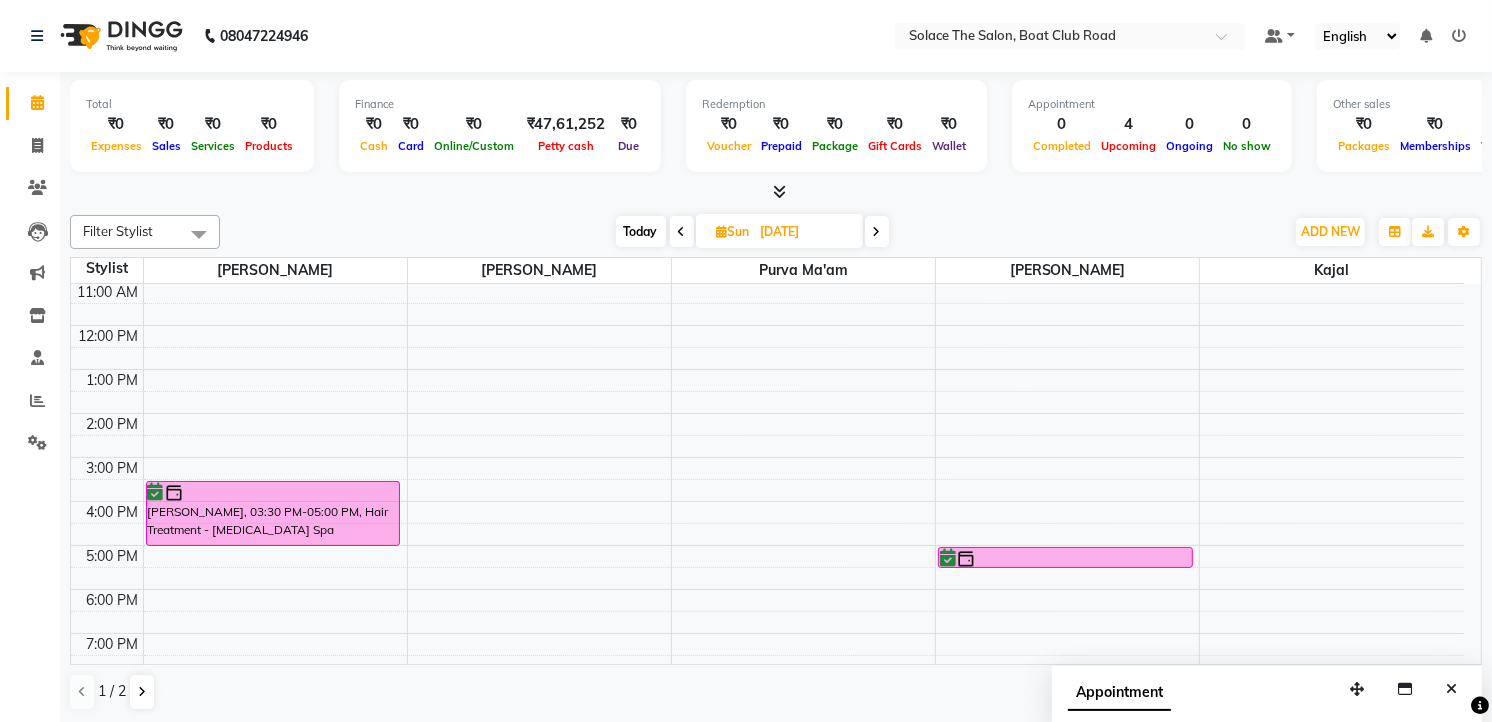 click at bounding box center (682, 231) 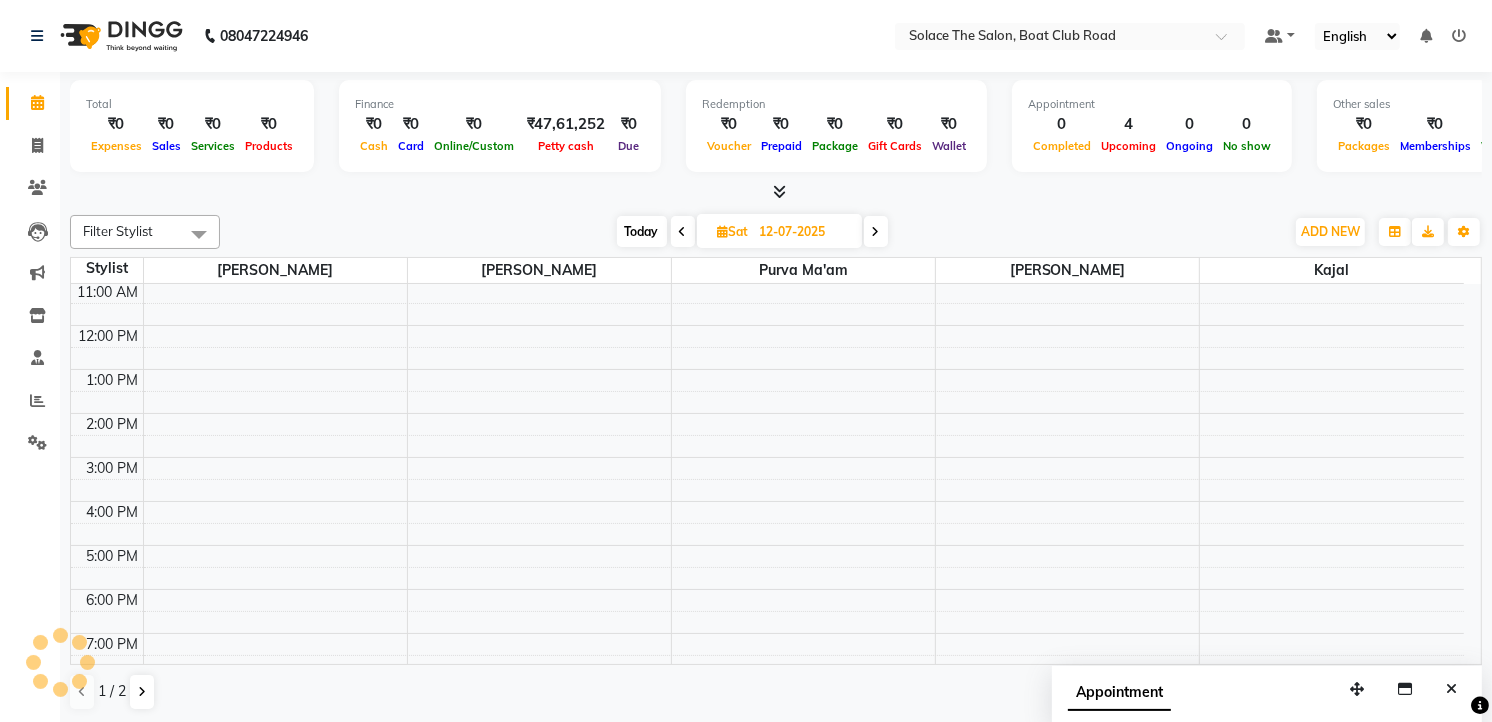 scroll, scrollTop: 134, scrollLeft: 0, axis: vertical 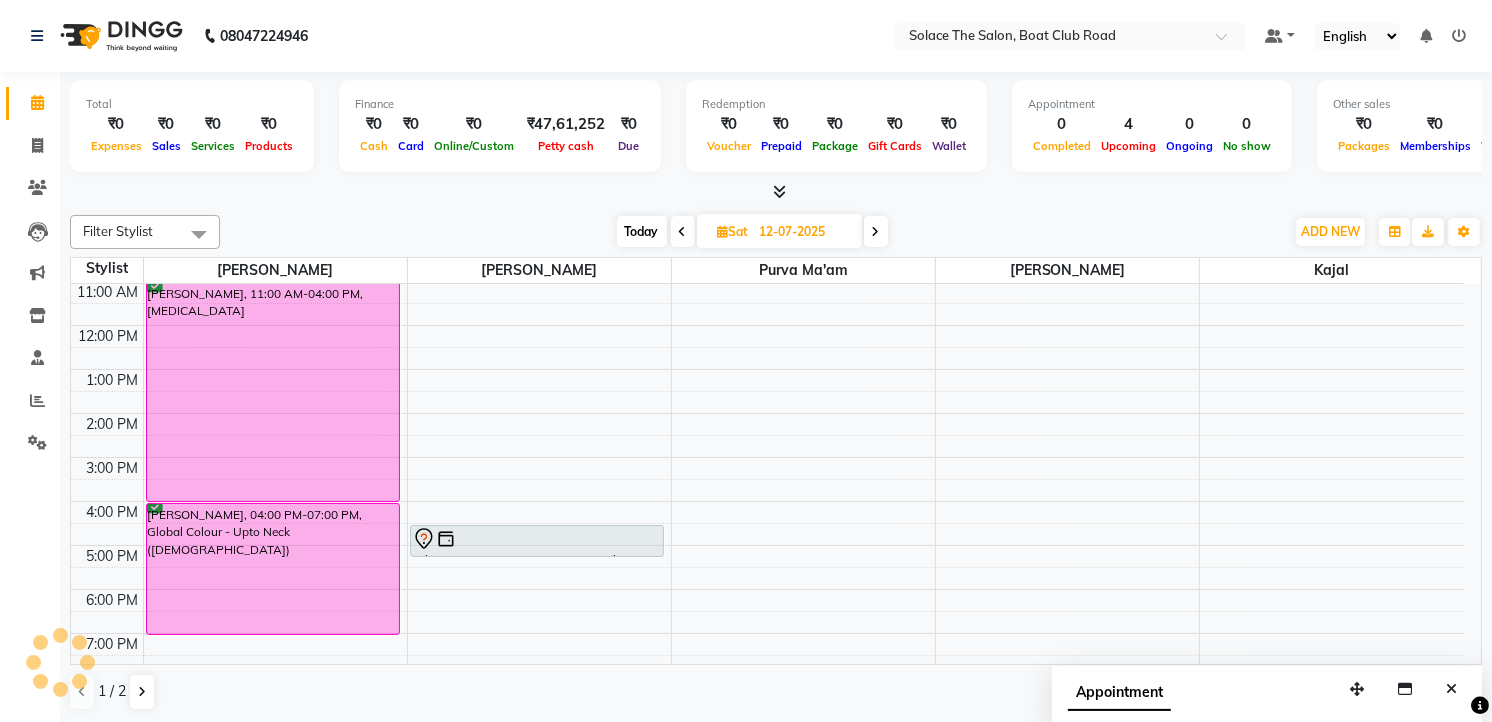 click at bounding box center [683, 231] 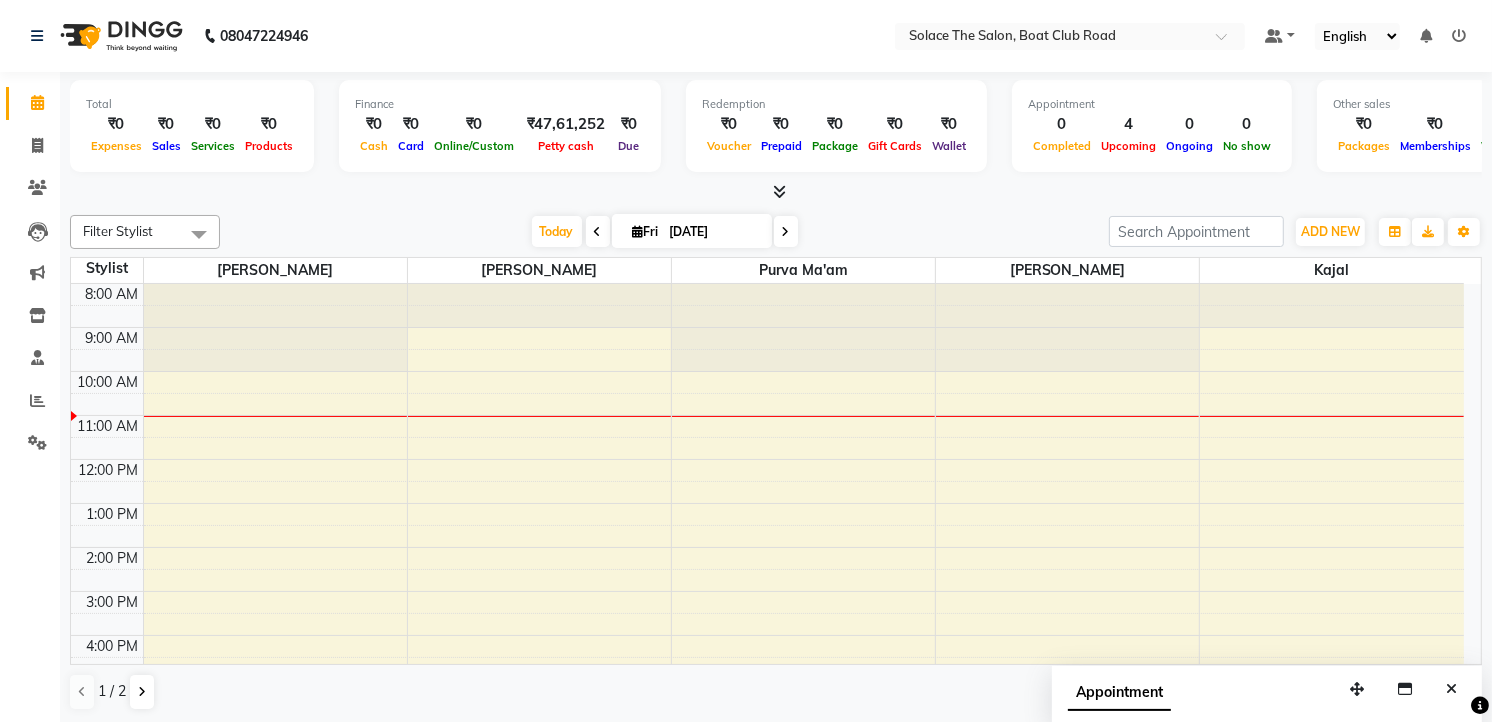 scroll, scrollTop: 134, scrollLeft: 0, axis: vertical 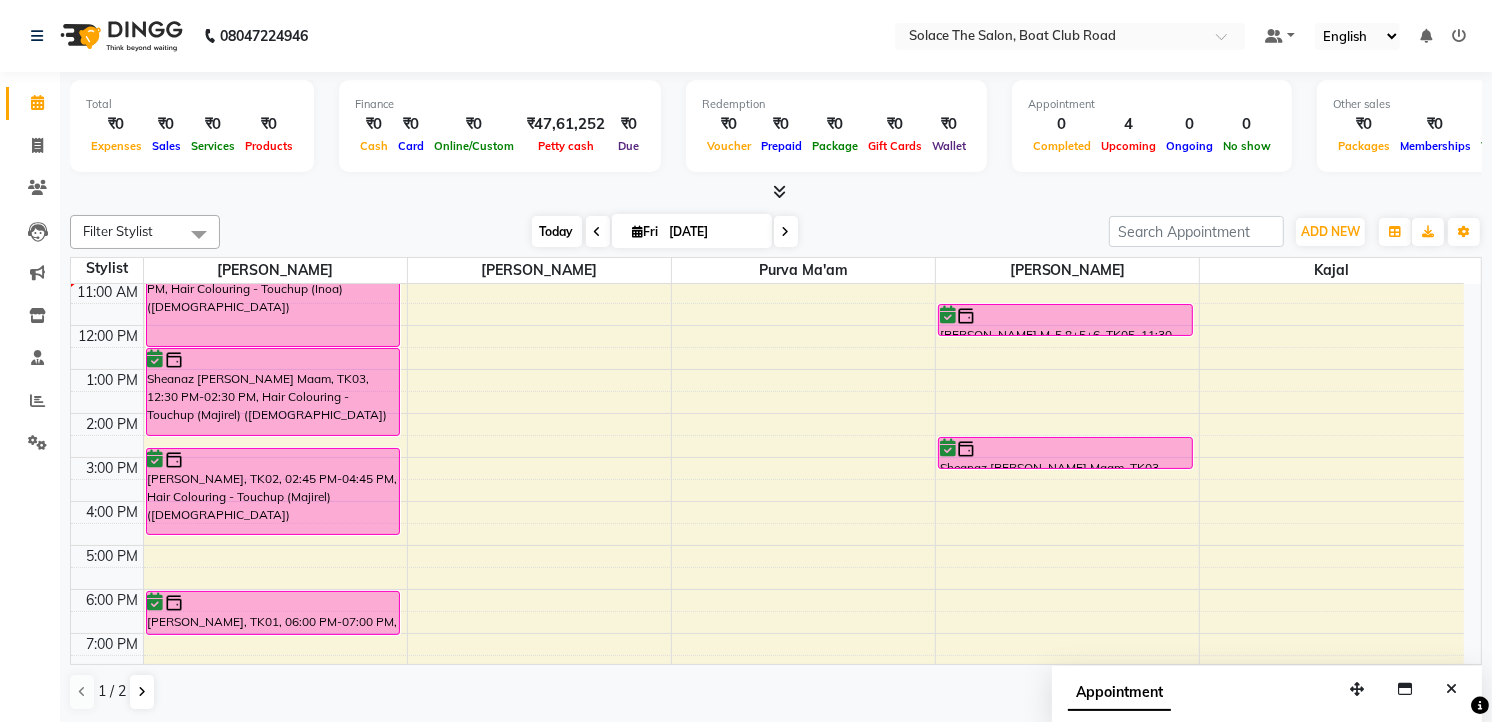 click on "Today" at bounding box center [557, 231] 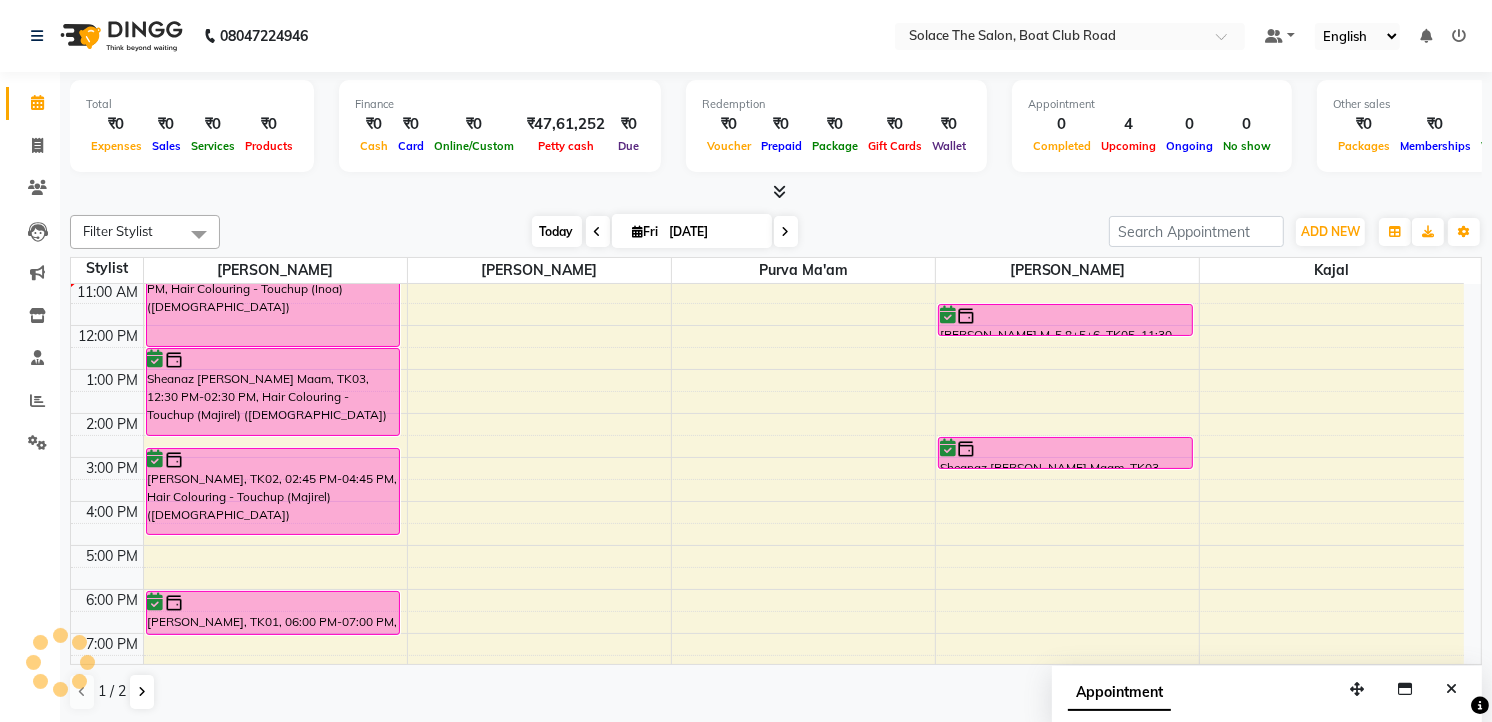 scroll, scrollTop: 134, scrollLeft: 0, axis: vertical 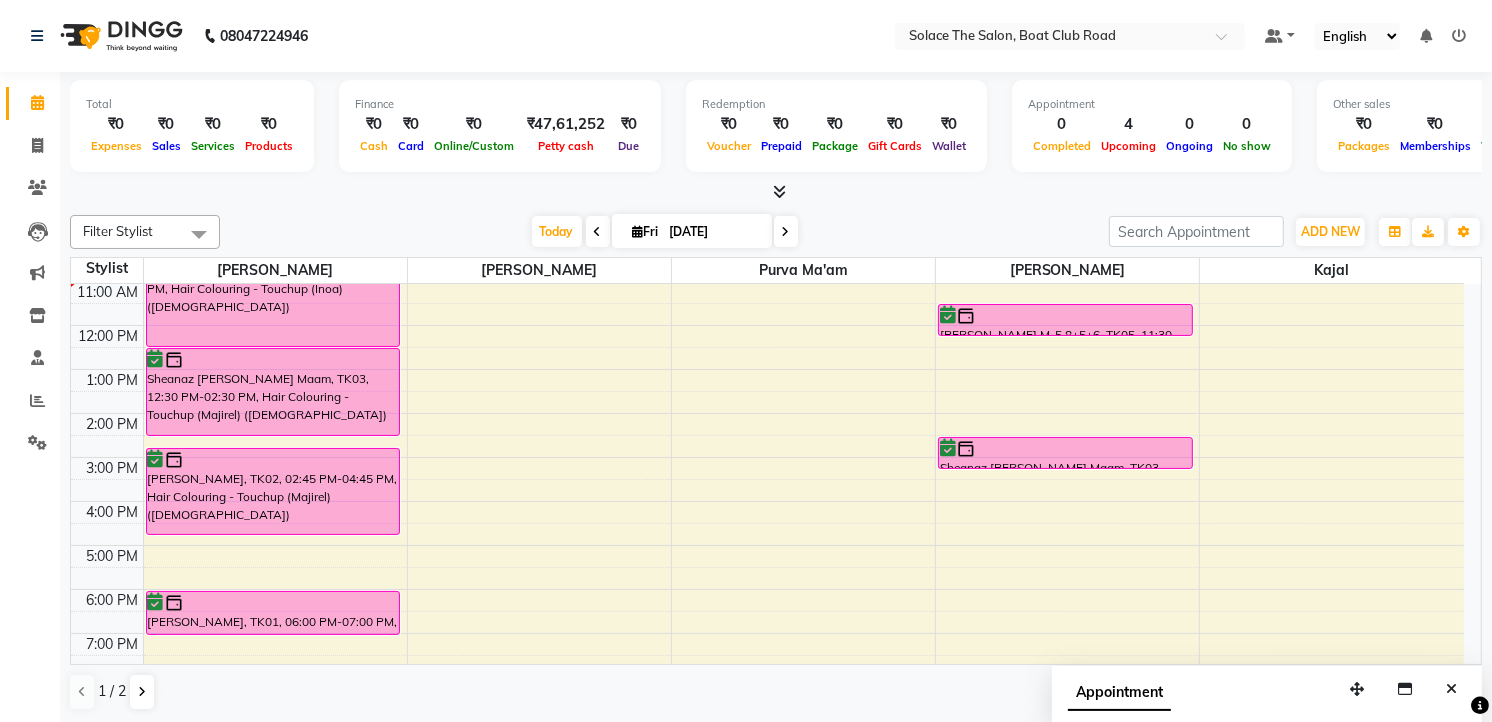click at bounding box center [598, 231] 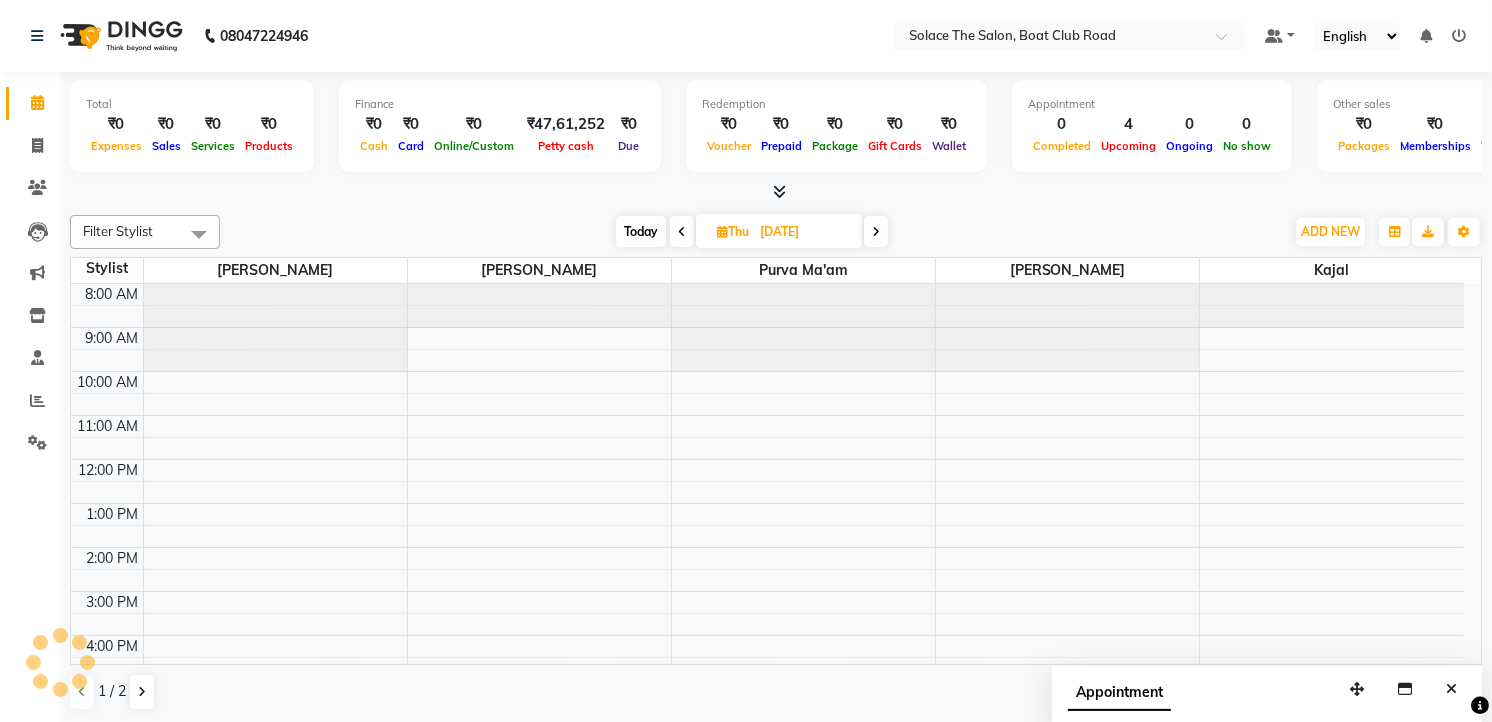 scroll, scrollTop: 134, scrollLeft: 0, axis: vertical 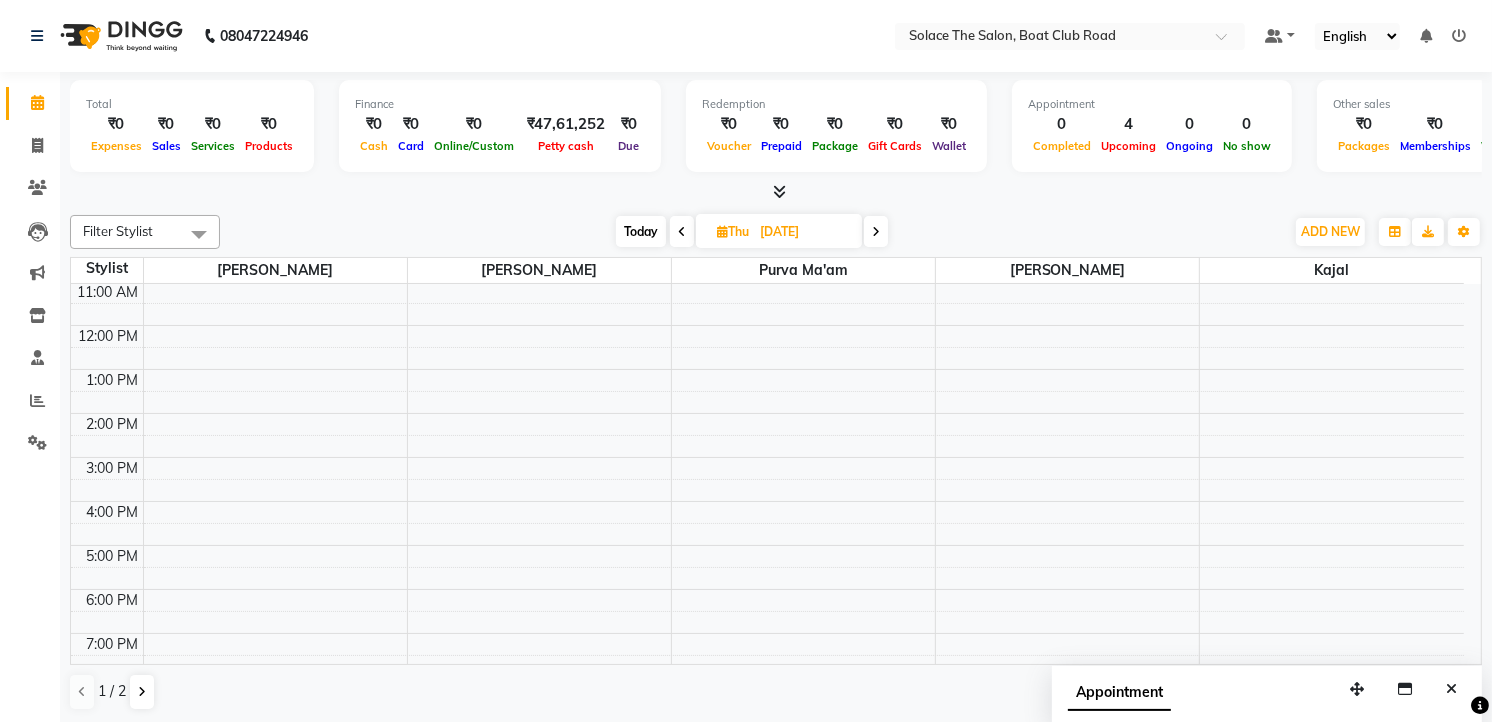 click at bounding box center [682, 231] 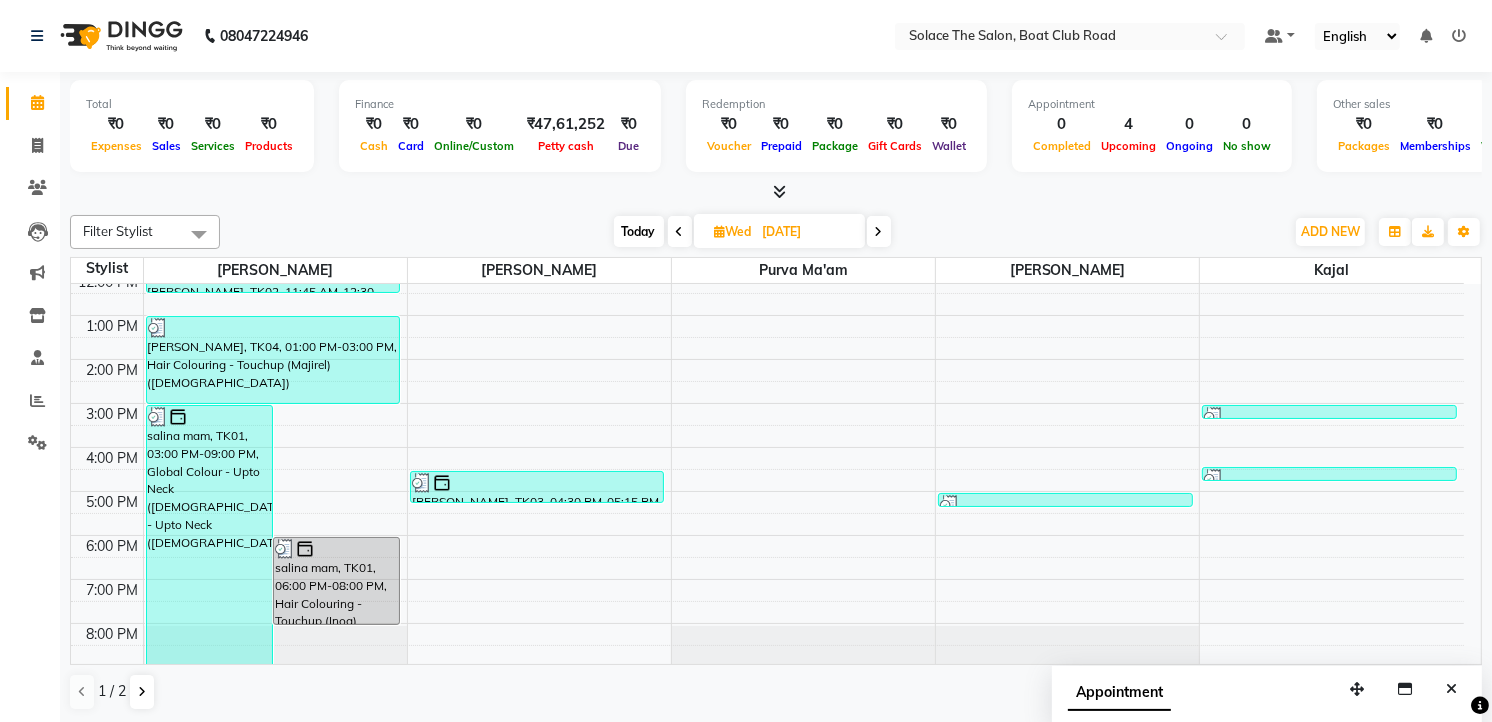 scroll, scrollTop: 222, scrollLeft: 0, axis: vertical 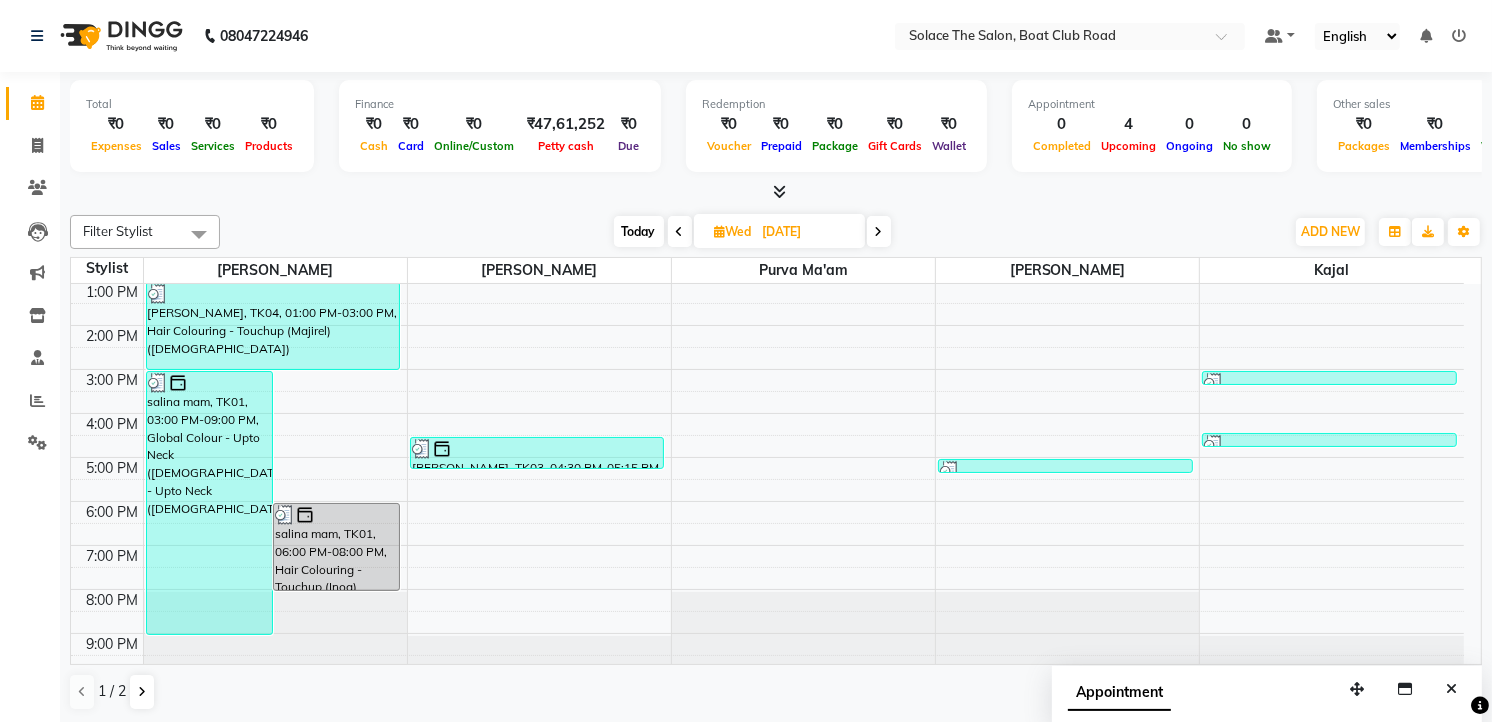 click on "Today" at bounding box center (639, 231) 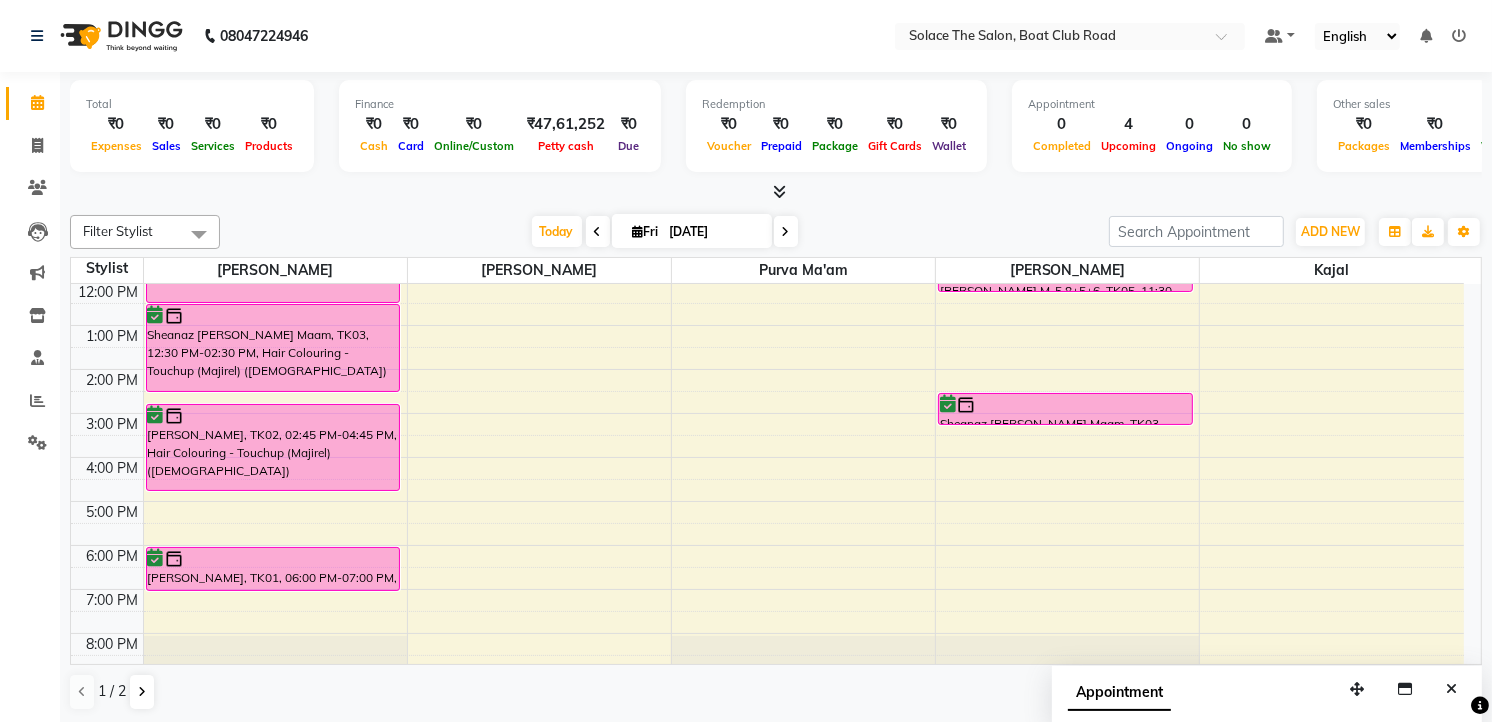 scroll, scrollTop: 237, scrollLeft: 0, axis: vertical 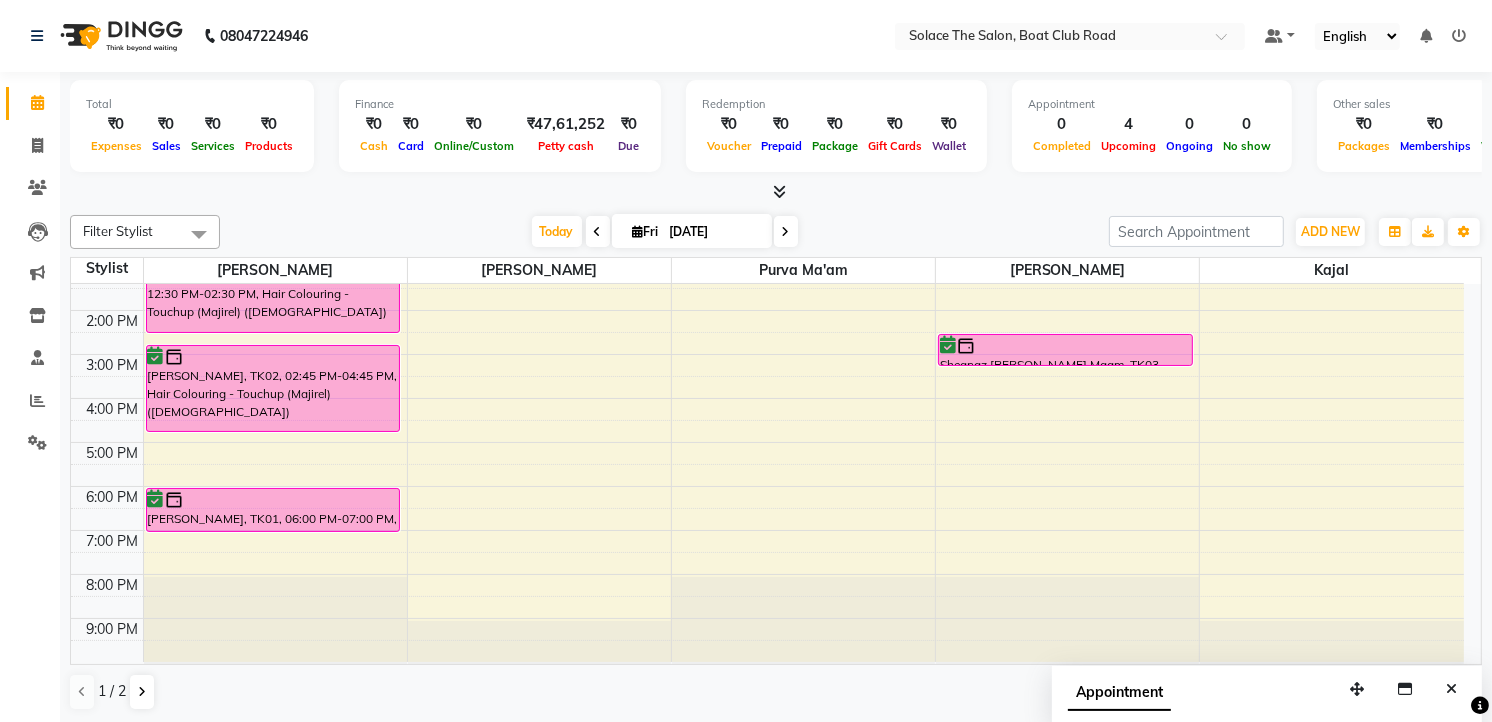 click on "8:00 AM 9:00 AM 10:00 AM 11:00 AM 12:00 PM 1:00 PM 2:00 PM 3:00 PM 4:00 PM 5:00 PM 6:00 PM 7:00 PM 8:00 PM 9:00 PM     [PERSON_NAME] Maam, TK04, 10:30 AM-12:30 PM, Hair Colouring - Touchup (Inoa) ([DEMOGRAPHIC_DATA])     Sheanaz [PERSON_NAME] Maam, TK03, 12:30 PM-02:30 PM, Hair Colouring - Touchup (Majirel) ([DEMOGRAPHIC_DATA])     [PERSON_NAME], TK02, 02:45 PM-04:45 PM, Hair Colouring - Touchup (Majirel) ([DEMOGRAPHIC_DATA])     [PERSON_NAME], TK01, 06:00 PM-07:00 PM, Styling - Blowdry (out Curls)     [PERSON_NAME] M-5.8+5+6, TK05, 11:30 AM-12:15 PM,  Foot - Hydrating (45 Mins) (Pedicure)     Sheanaz [PERSON_NAME] Maam, TK03, 02:30 PM-03:15 PM,  Foot - Hydrating (45 Mins) (Pedicure)" at bounding box center [767, 354] 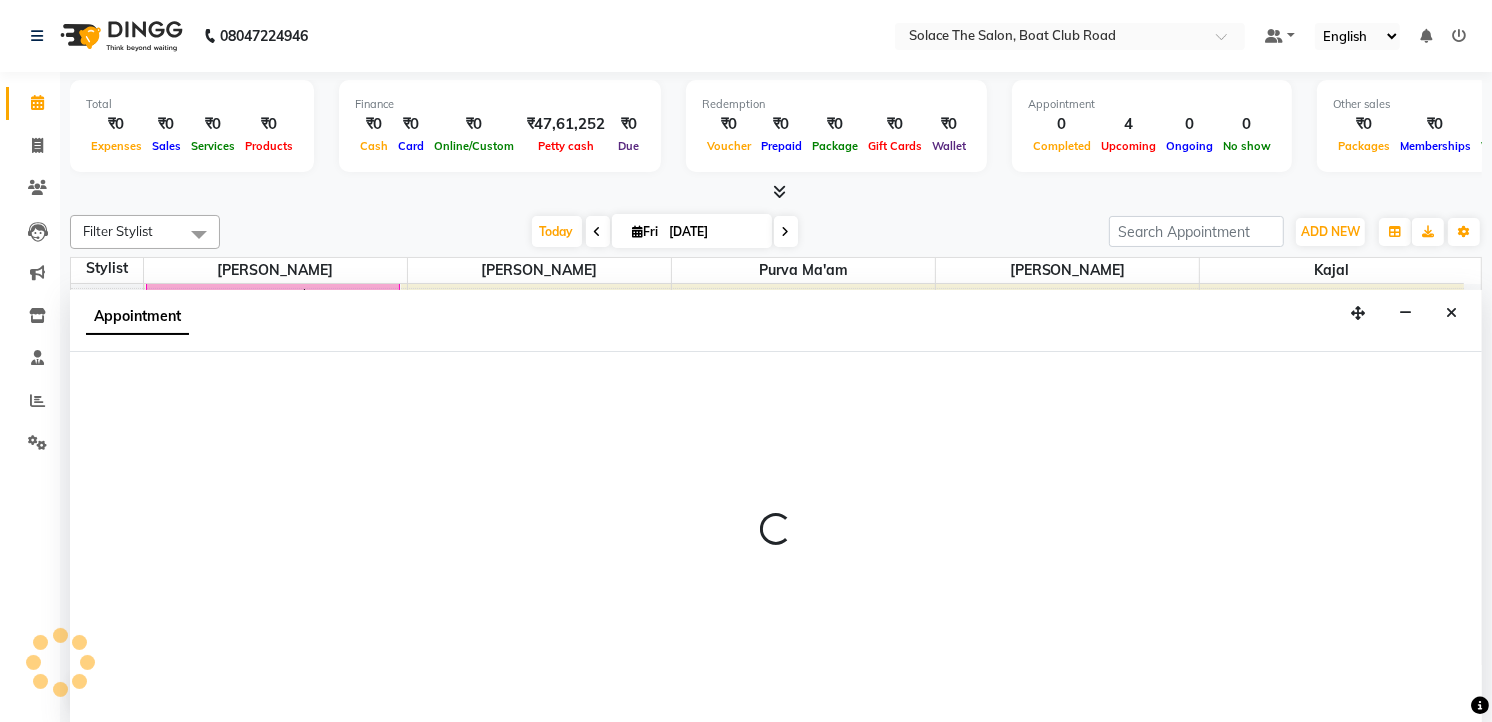 select on "9746" 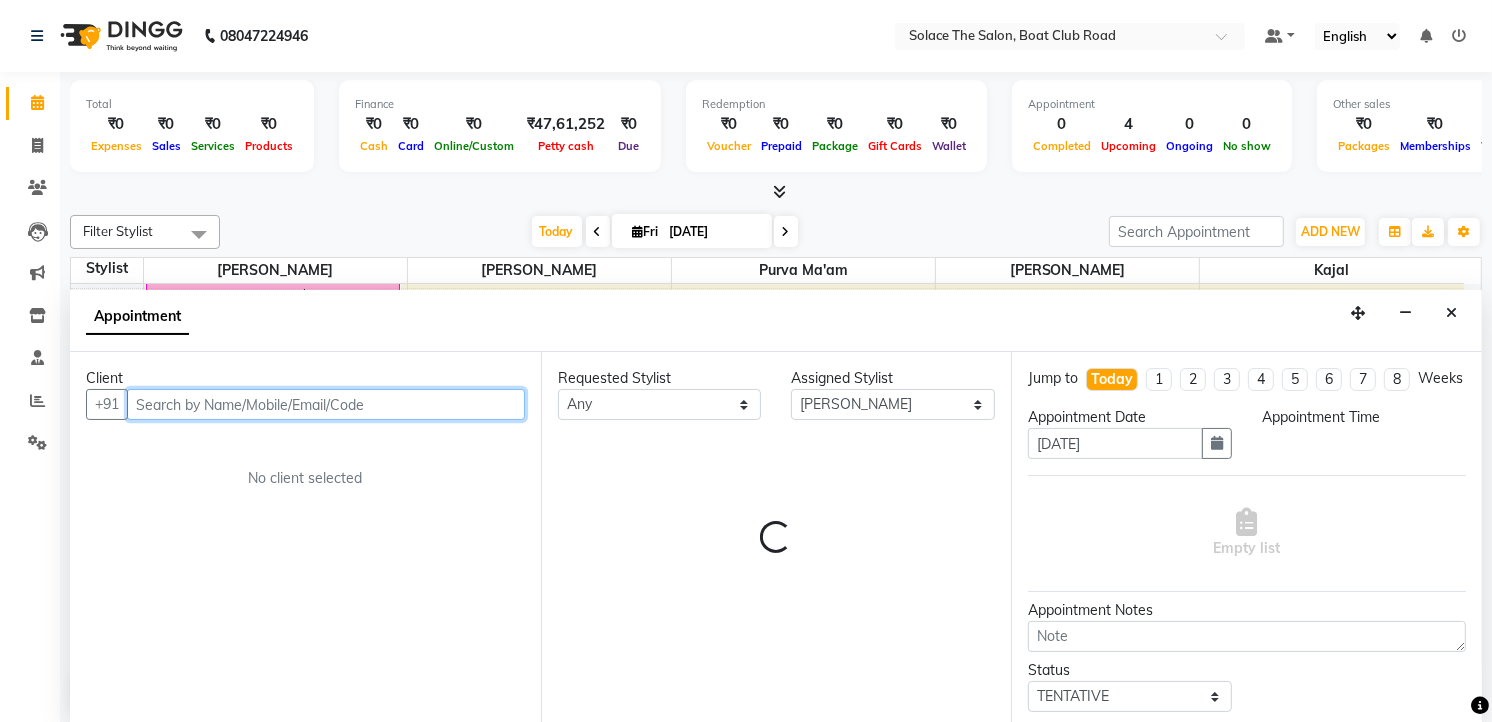 select on "1140" 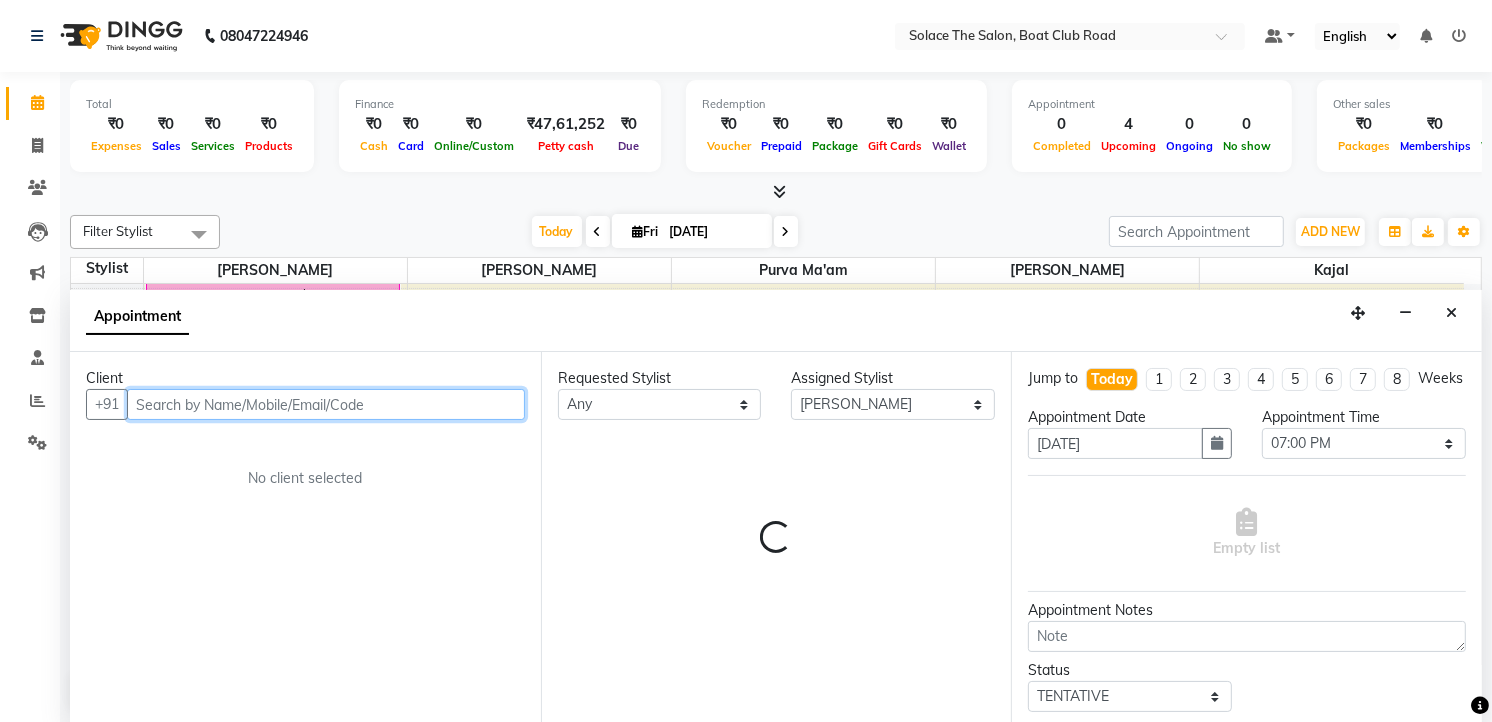 scroll, scrollTop: 1, scrollLeft: 0, axis: vertical 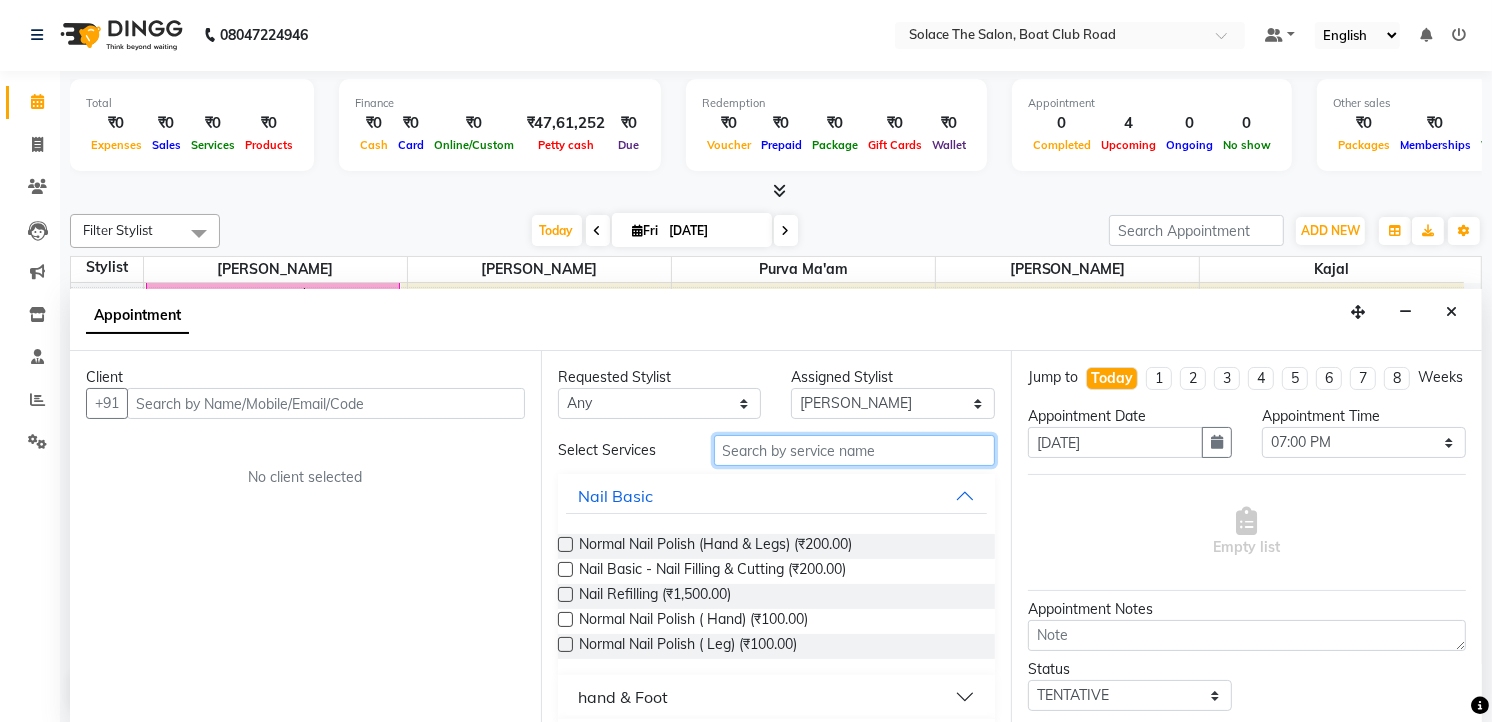 click at bounding box center [855, 450] 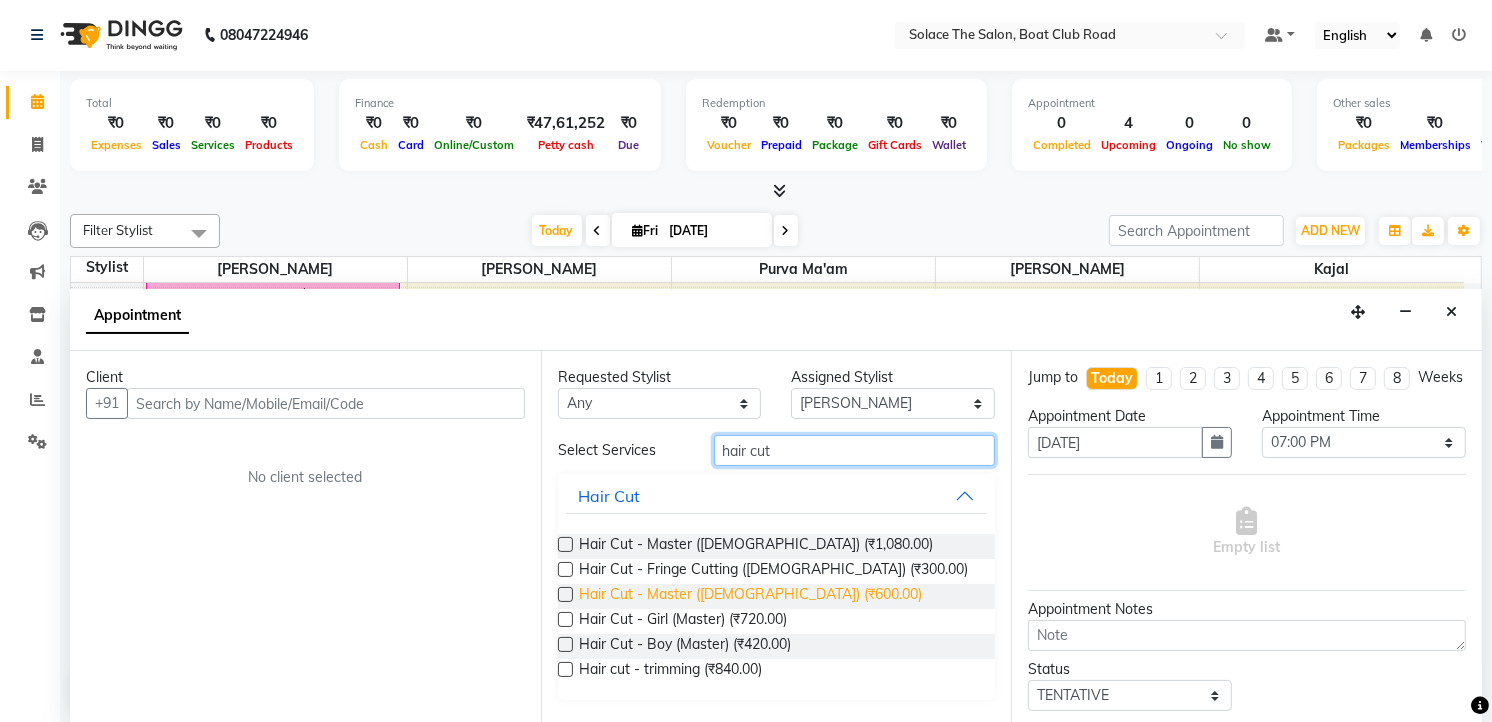 type on "hair cut" 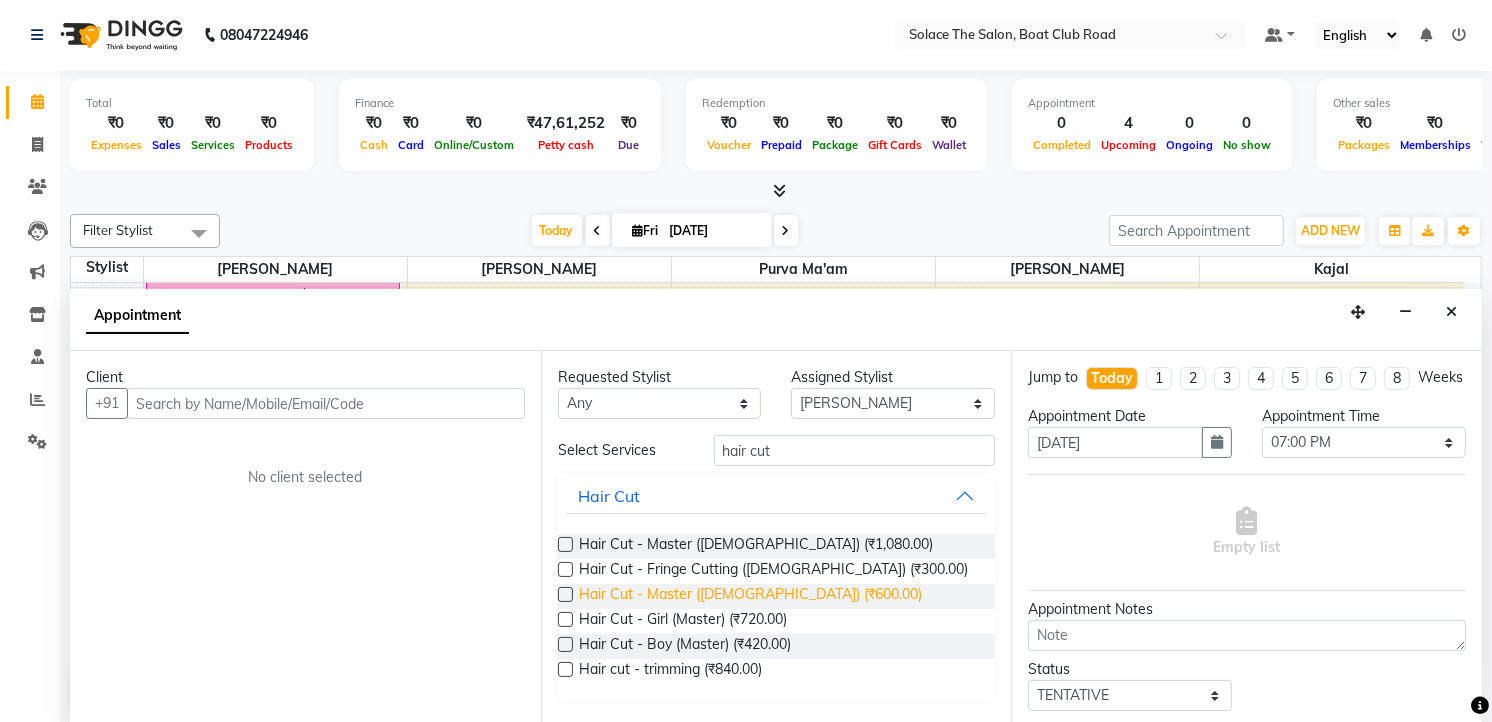 click on "Hair Cut - Master ([DEMOGRAPHIC_DATA]) (₹600.00)" at bounding box center [750, 596] 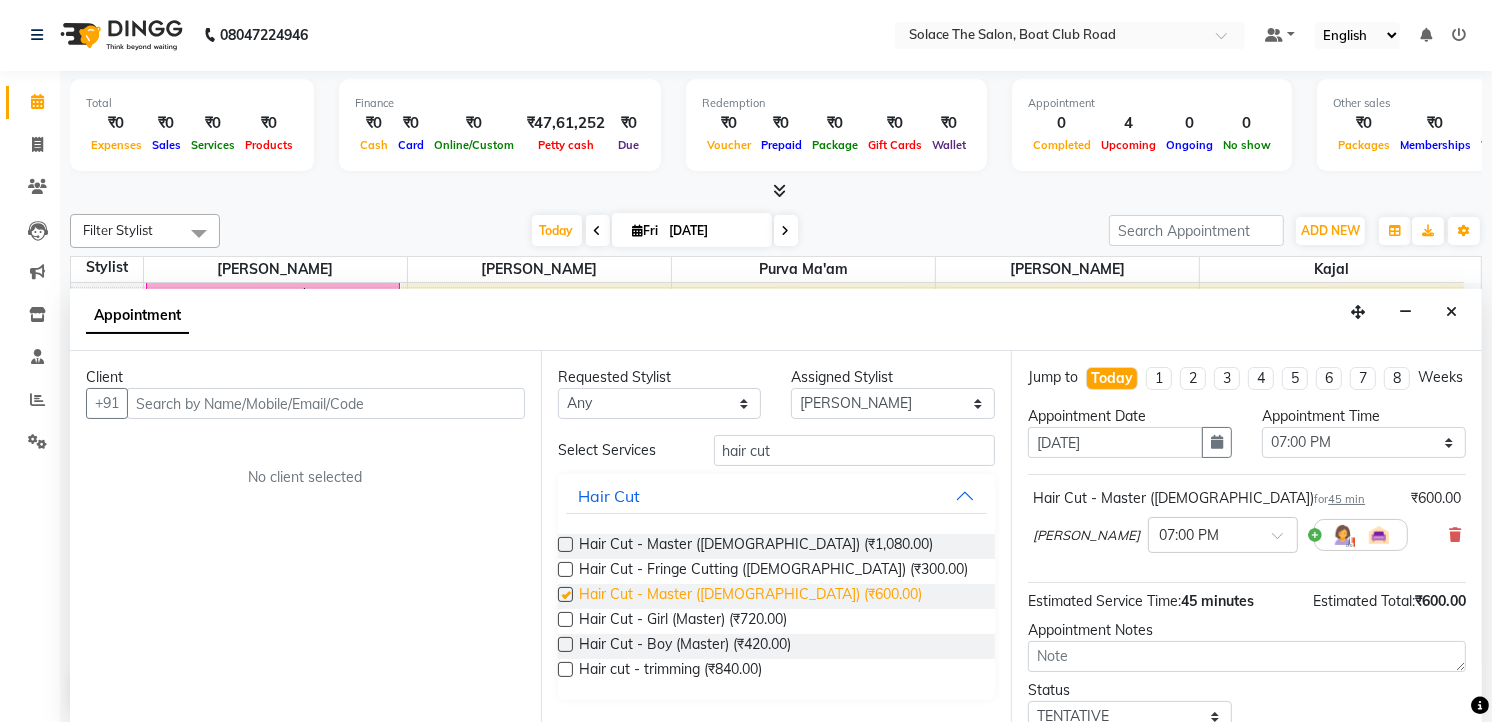 checkbox on "false" 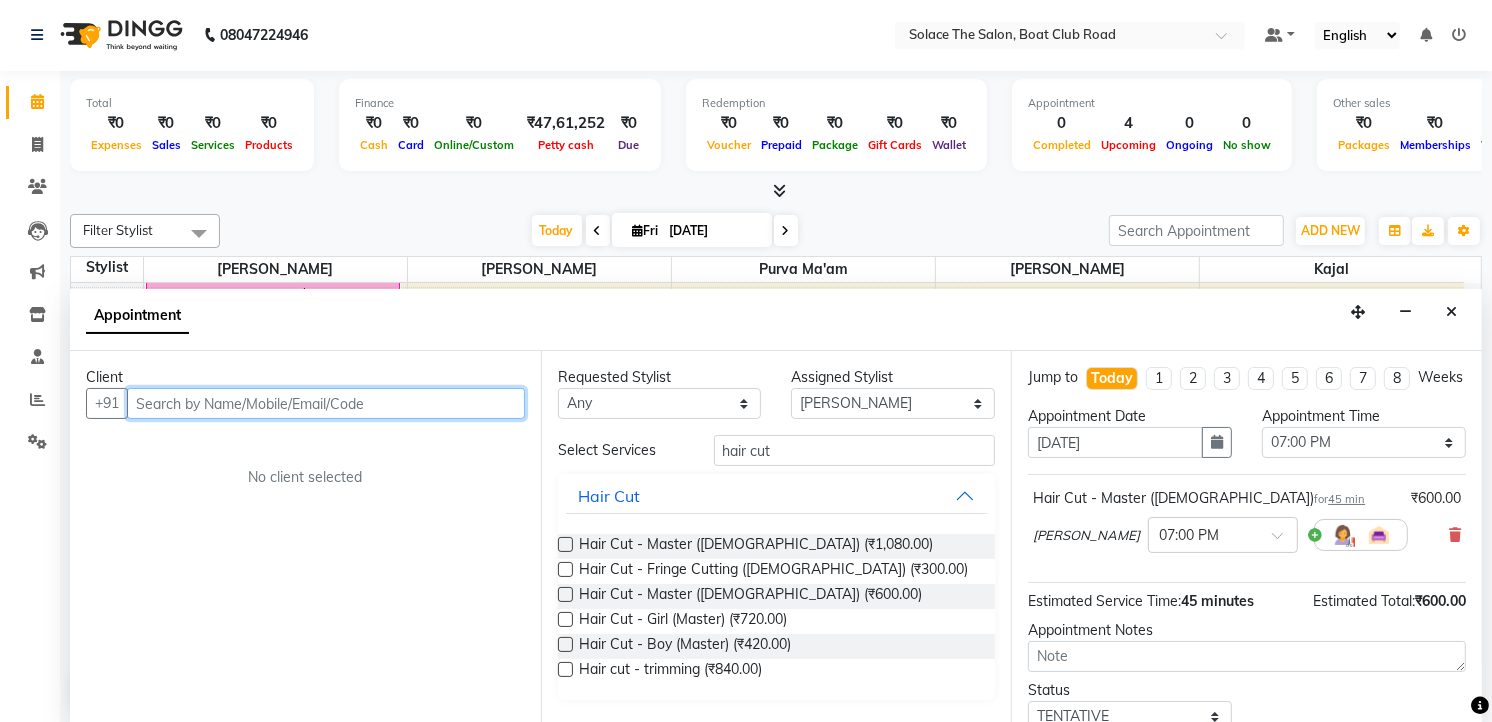 click at bounding box center (326, 403) 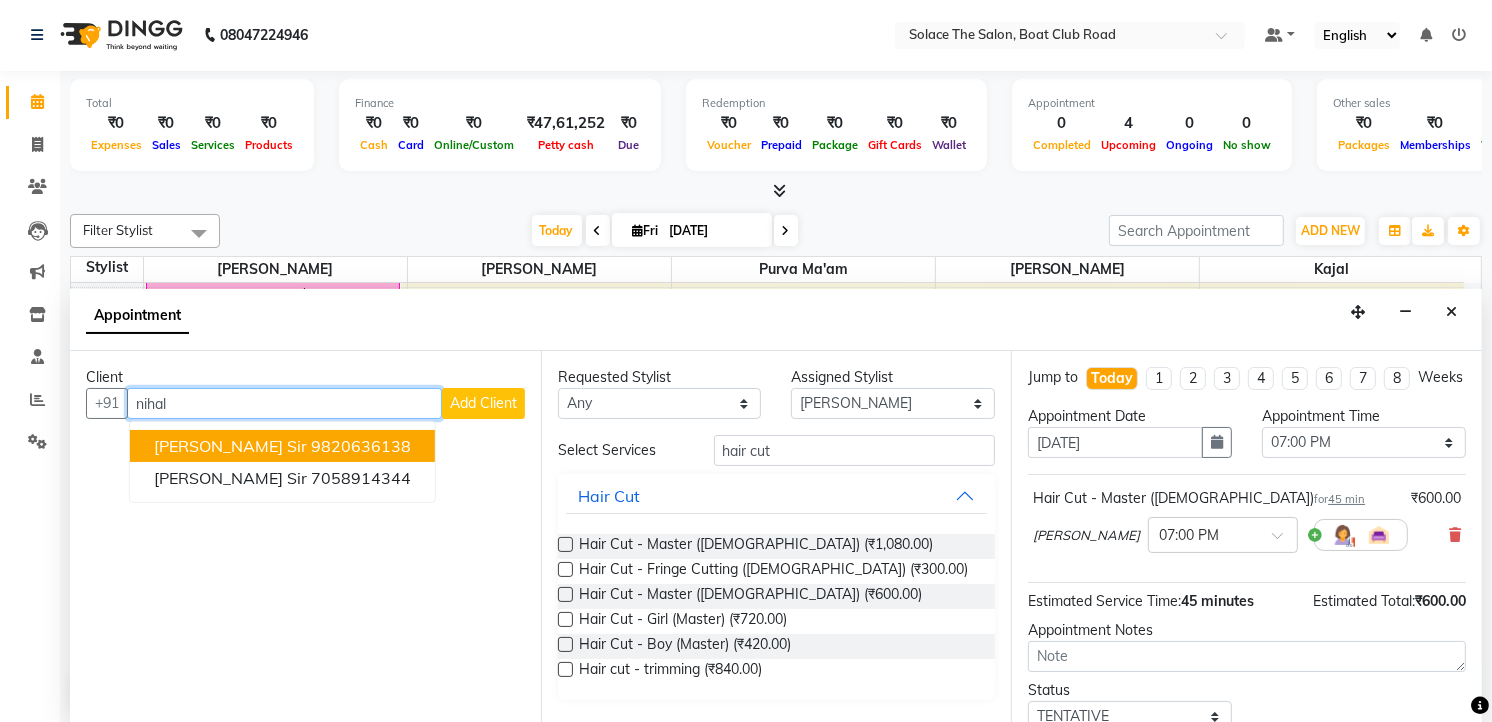 click on "9820636138" at bounding box center (361, 446) 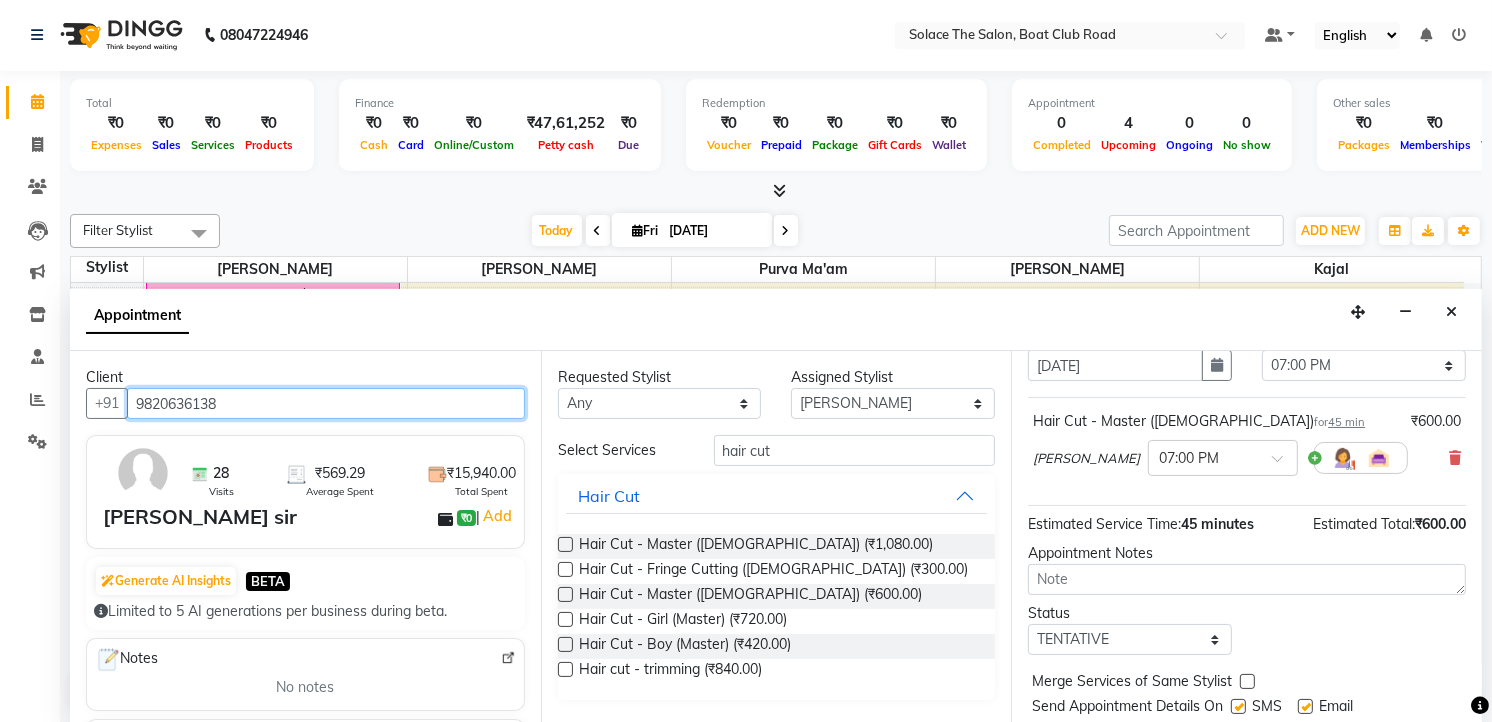 scroll, scrollTop: 154, scrollLeft: 0, axis: vertical 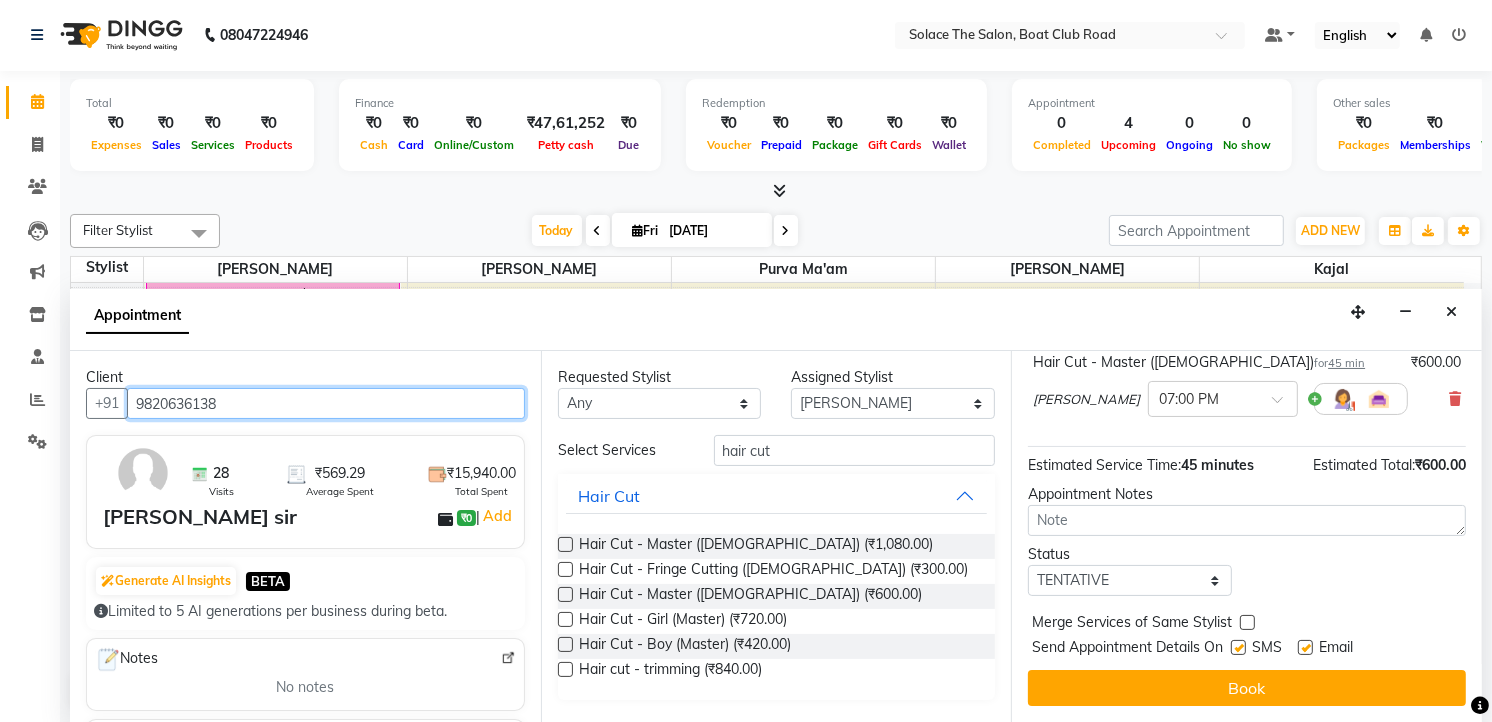 type on "9820636138" 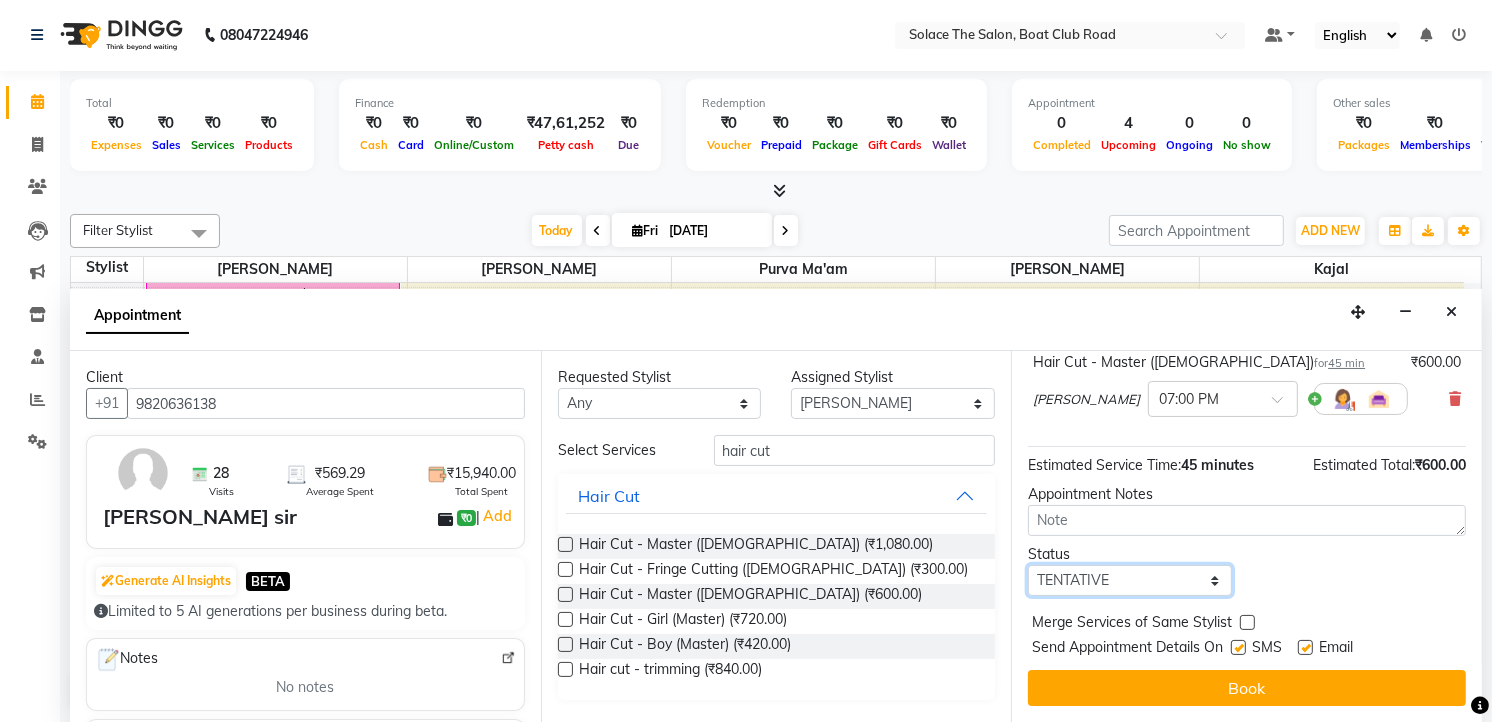 click on "Select TENTATIVE CONFIRM CHECK-IN UPCOMING" at bounding box center (1130, 580) 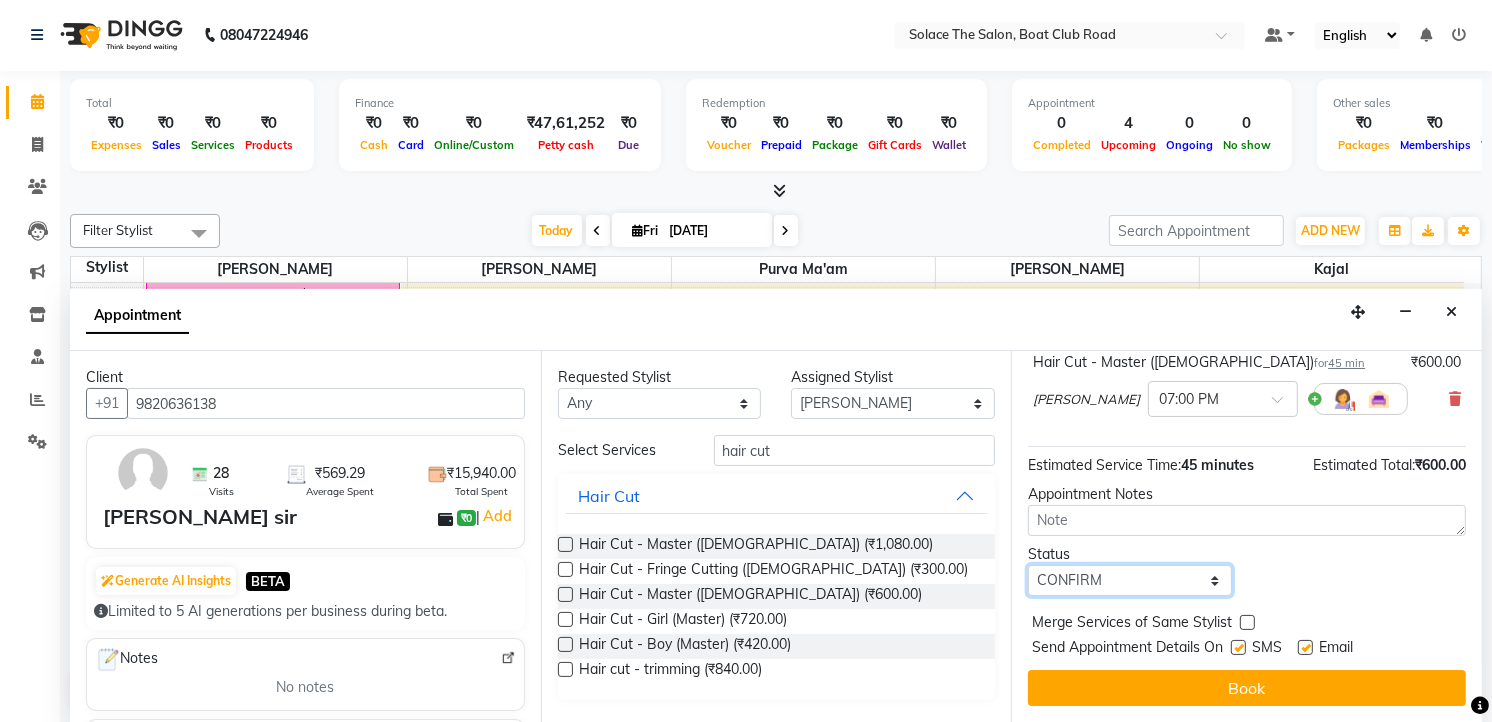 click on "Select TENTATIVE CONFIRM CHECK-IN UPCOMING" at bounding box center (1130, 580) 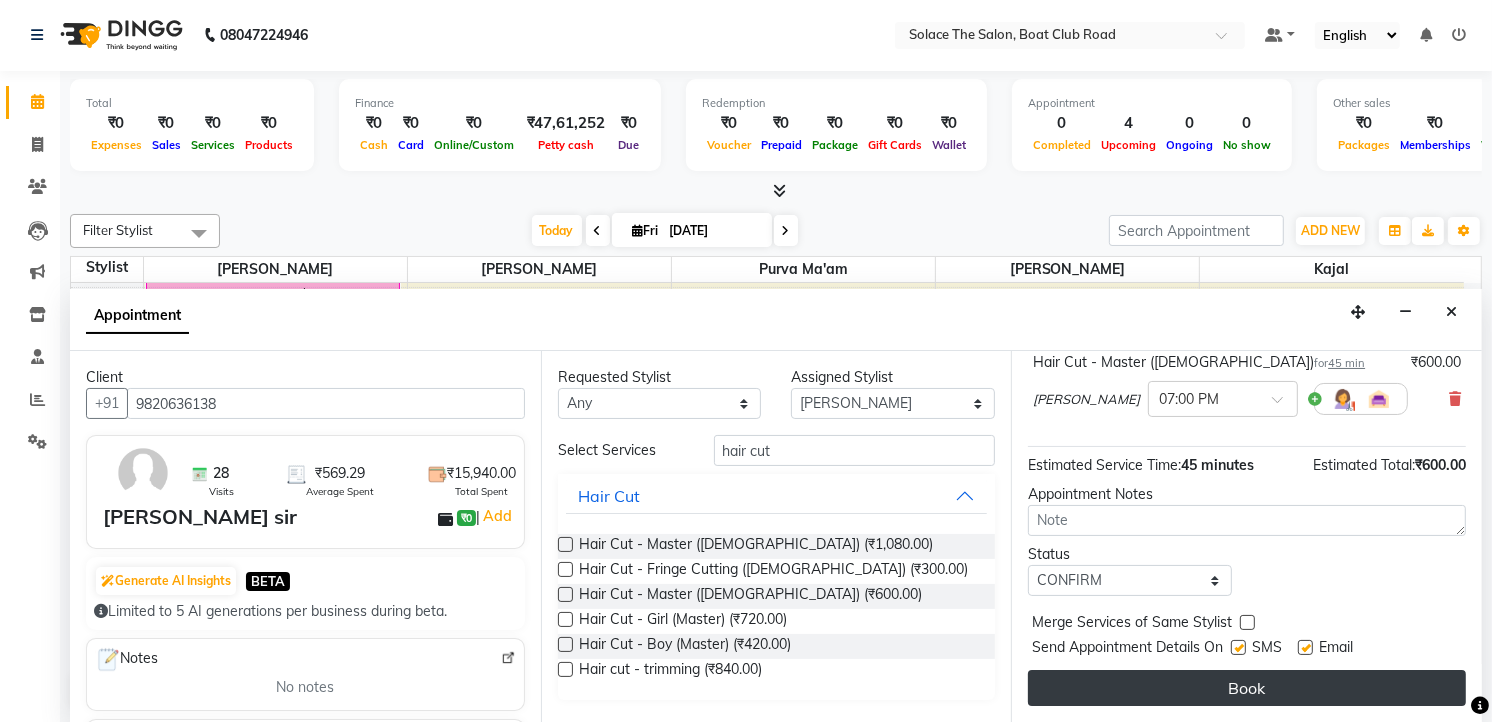 click on "Book" at bounding box center [1247, 688] 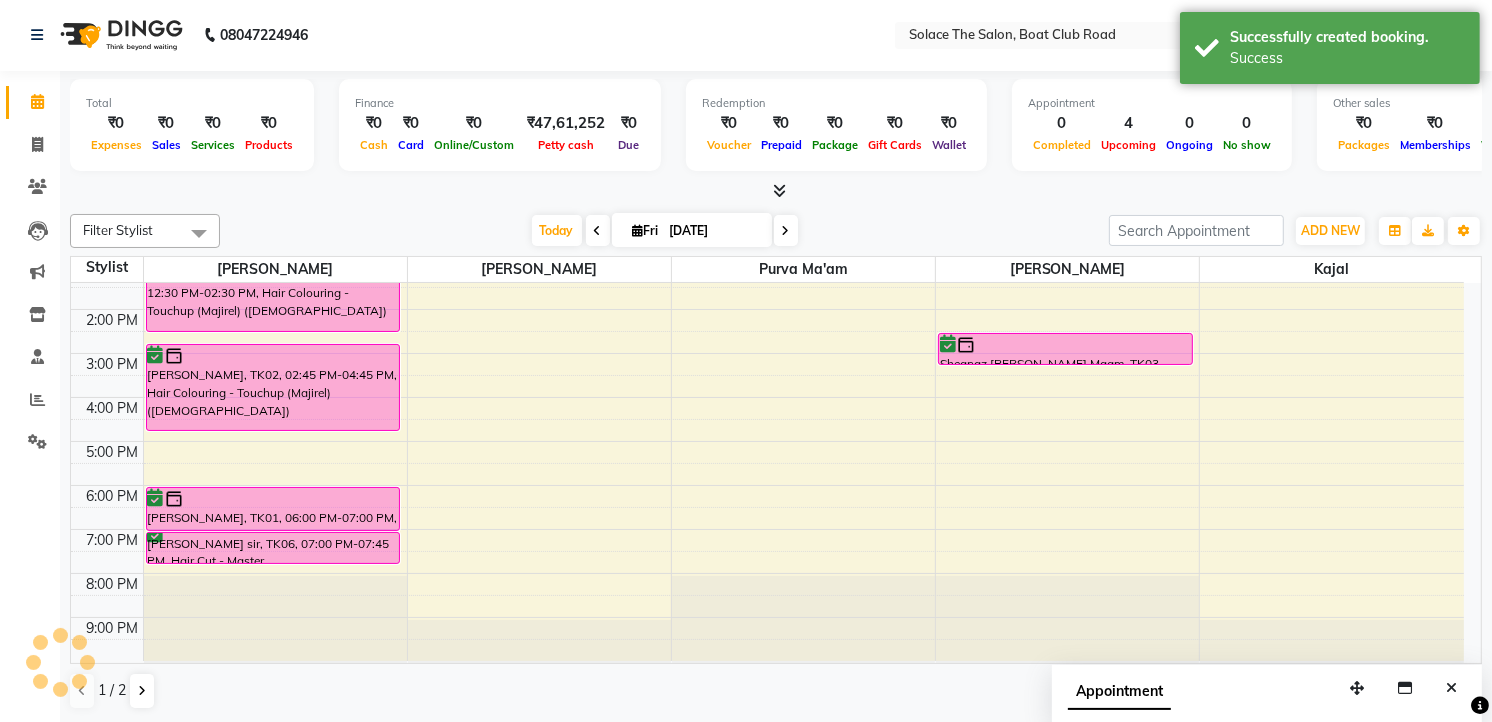 scroll, scrollTop: 0, scrollLeft: 0, axis: both 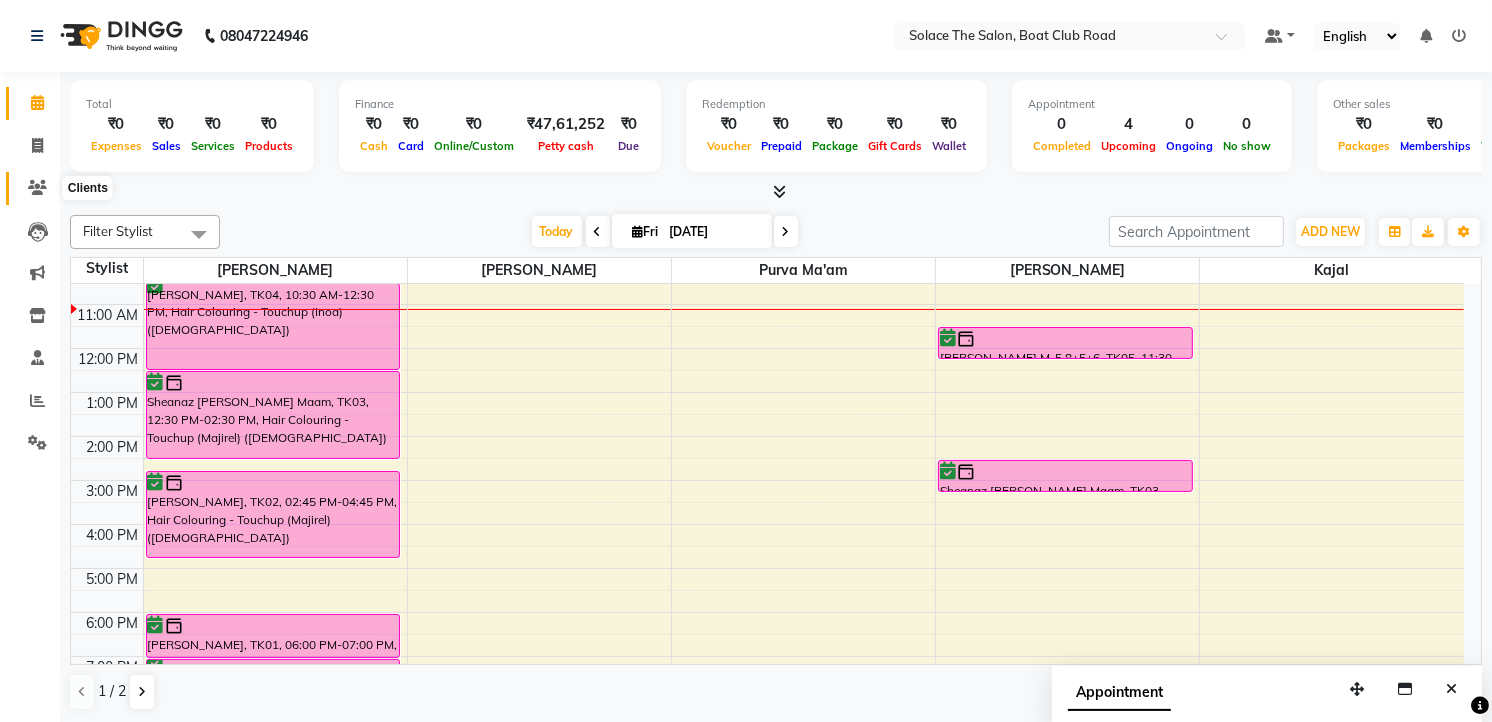 click 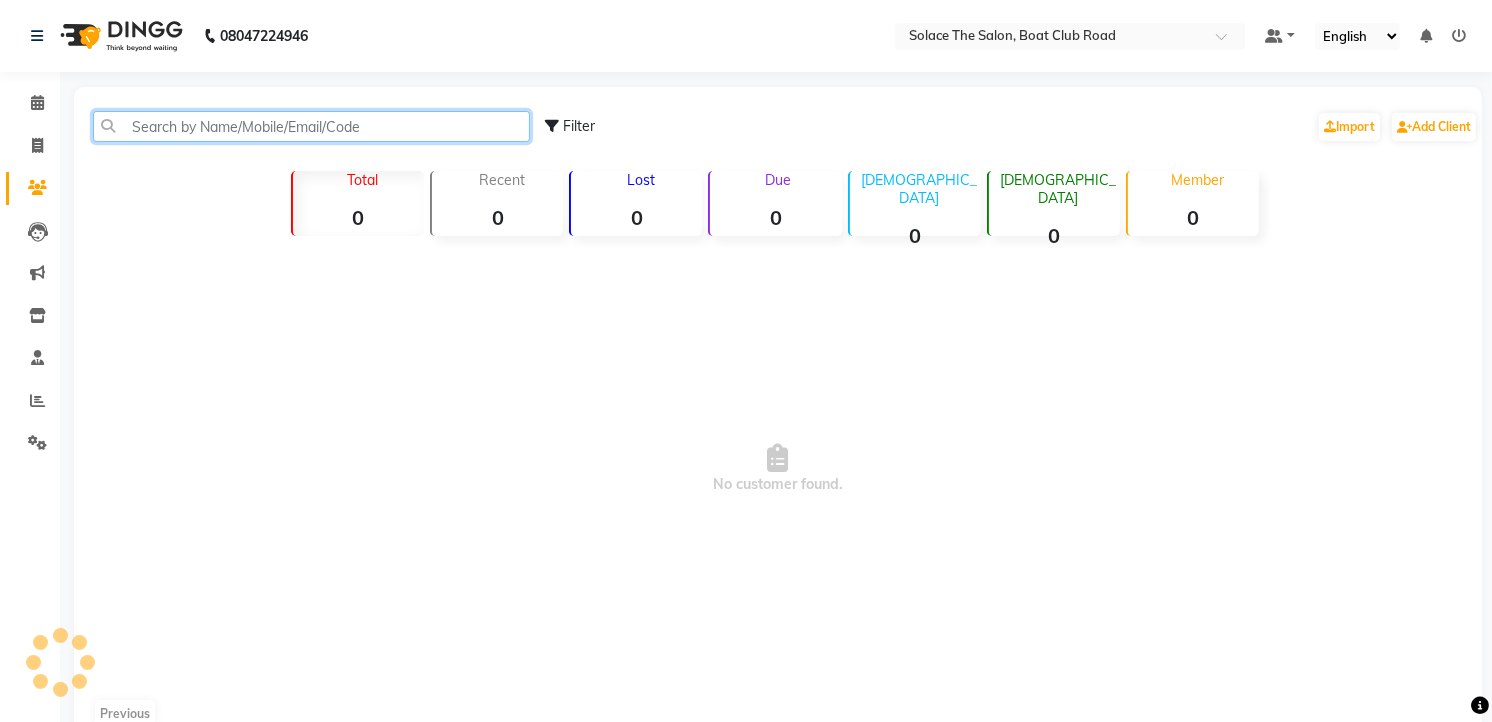click 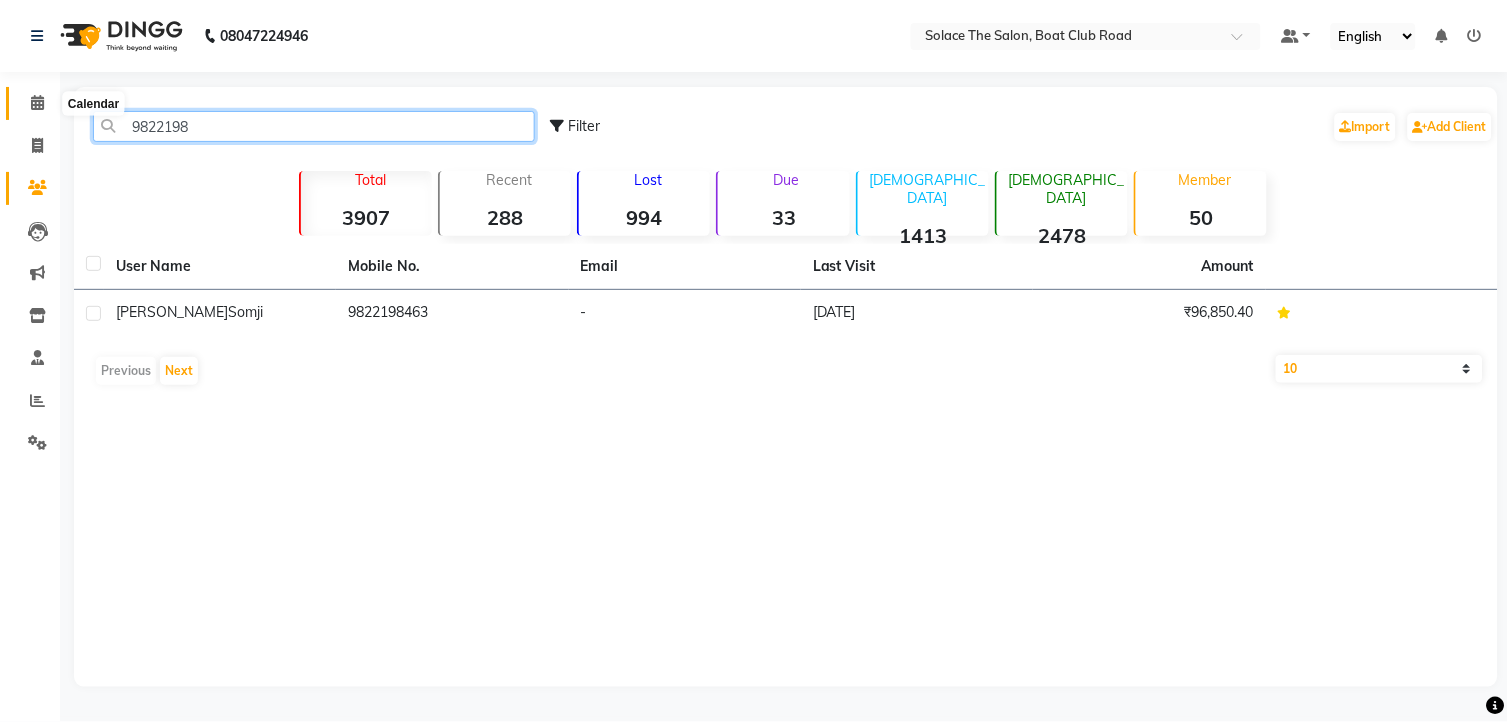type on "9822198" 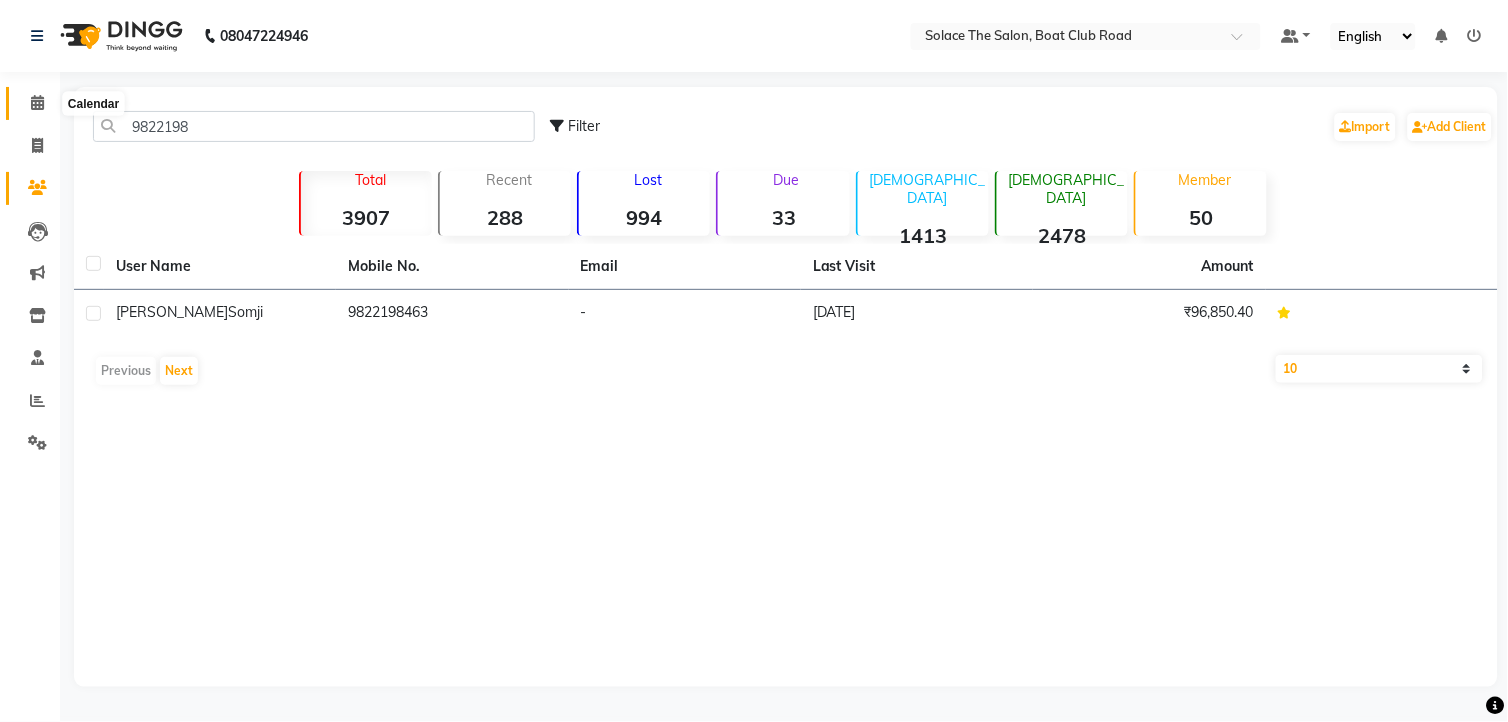 click 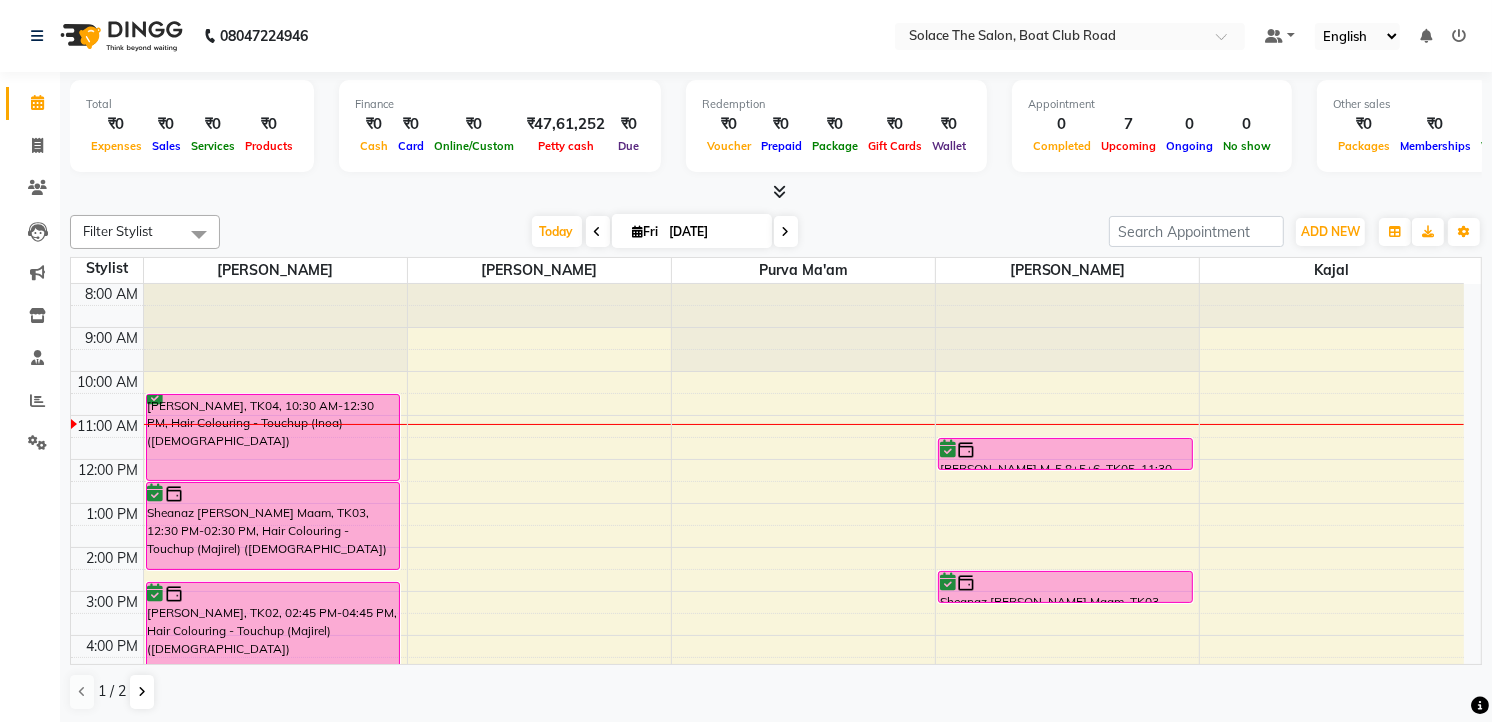 scroll, scrollTop: 222, scrollLeft: 0, axis: vertical 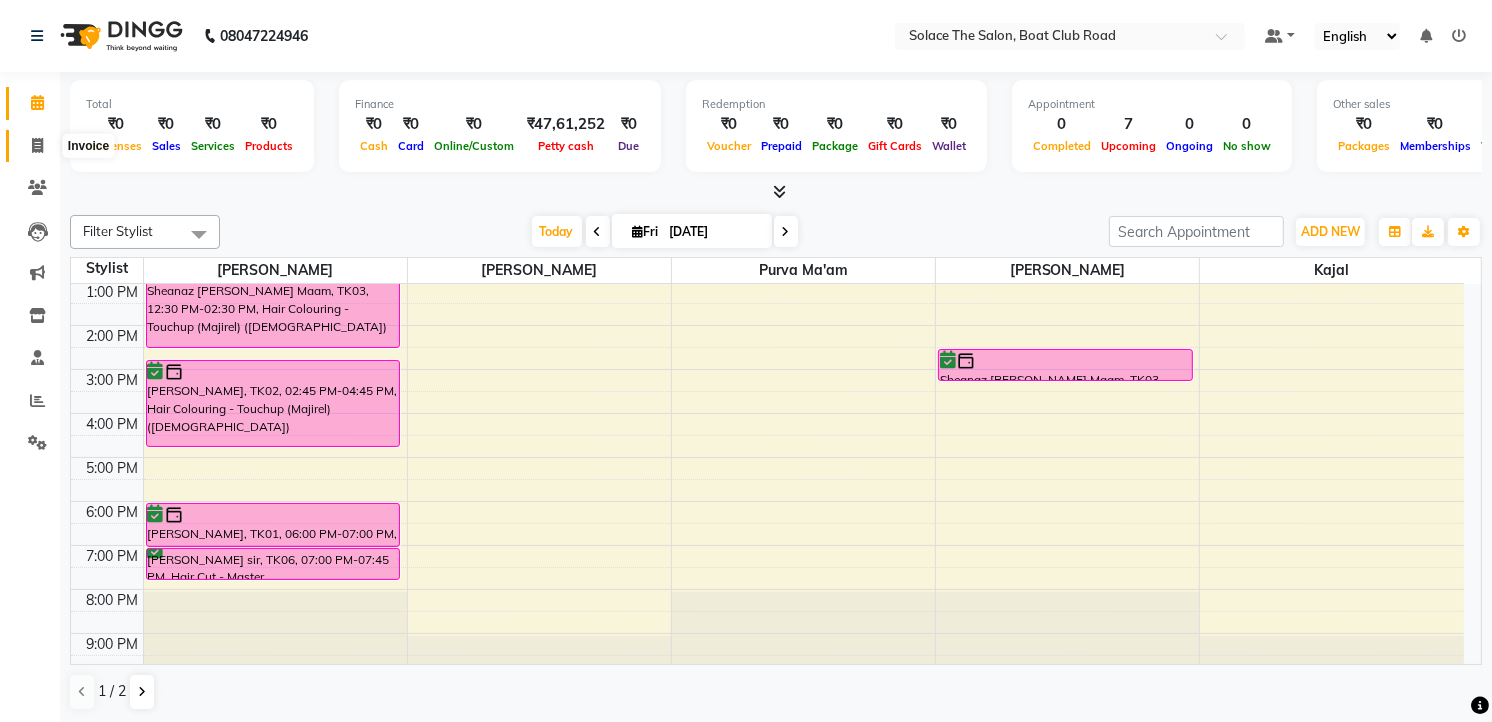 click 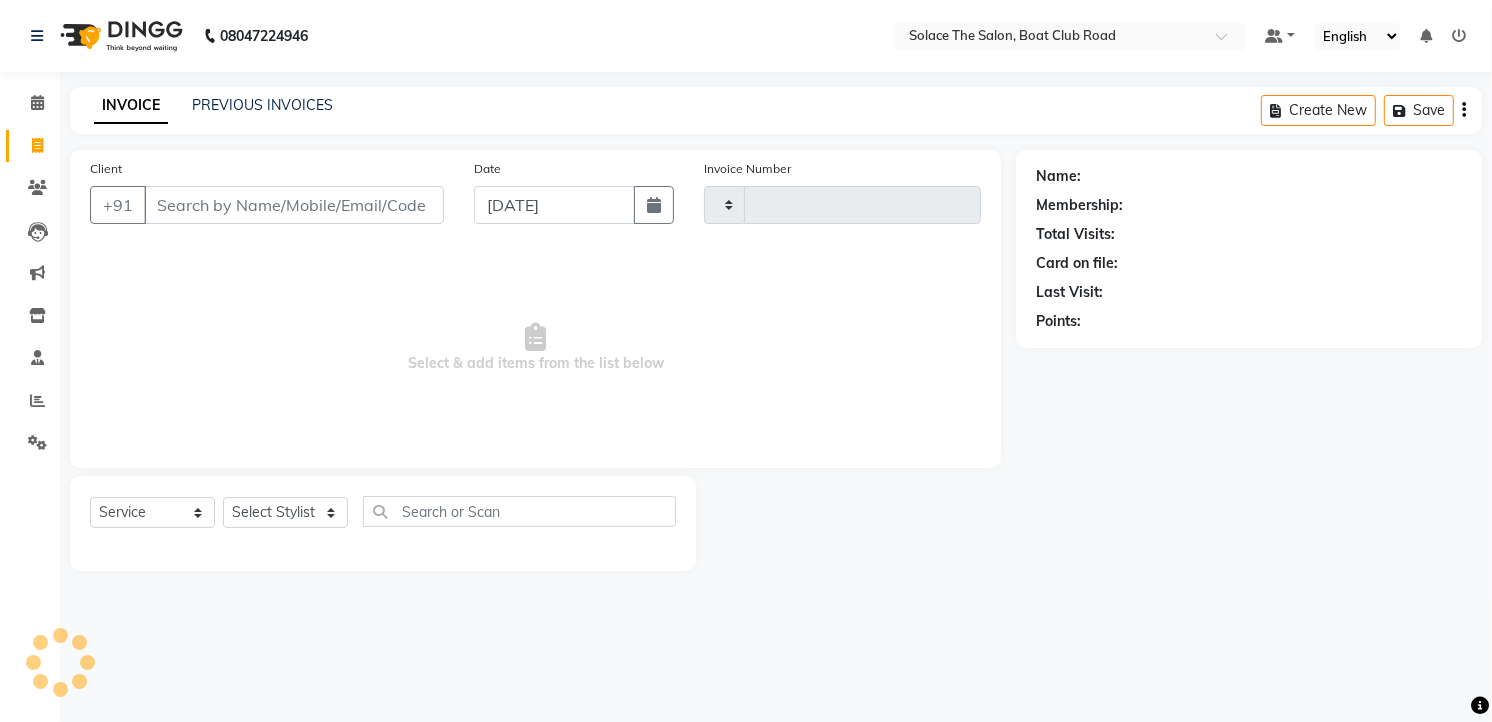 type on "0795" 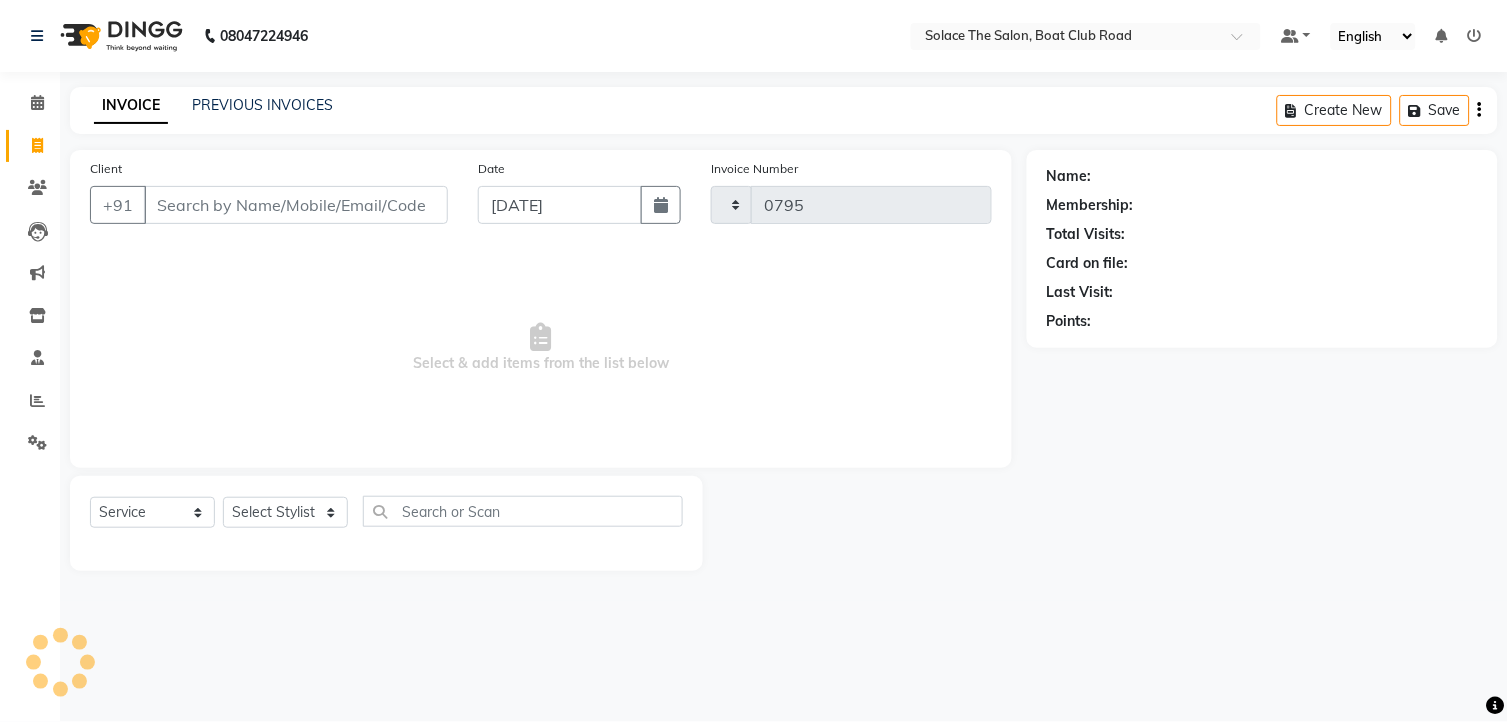 select on "585" 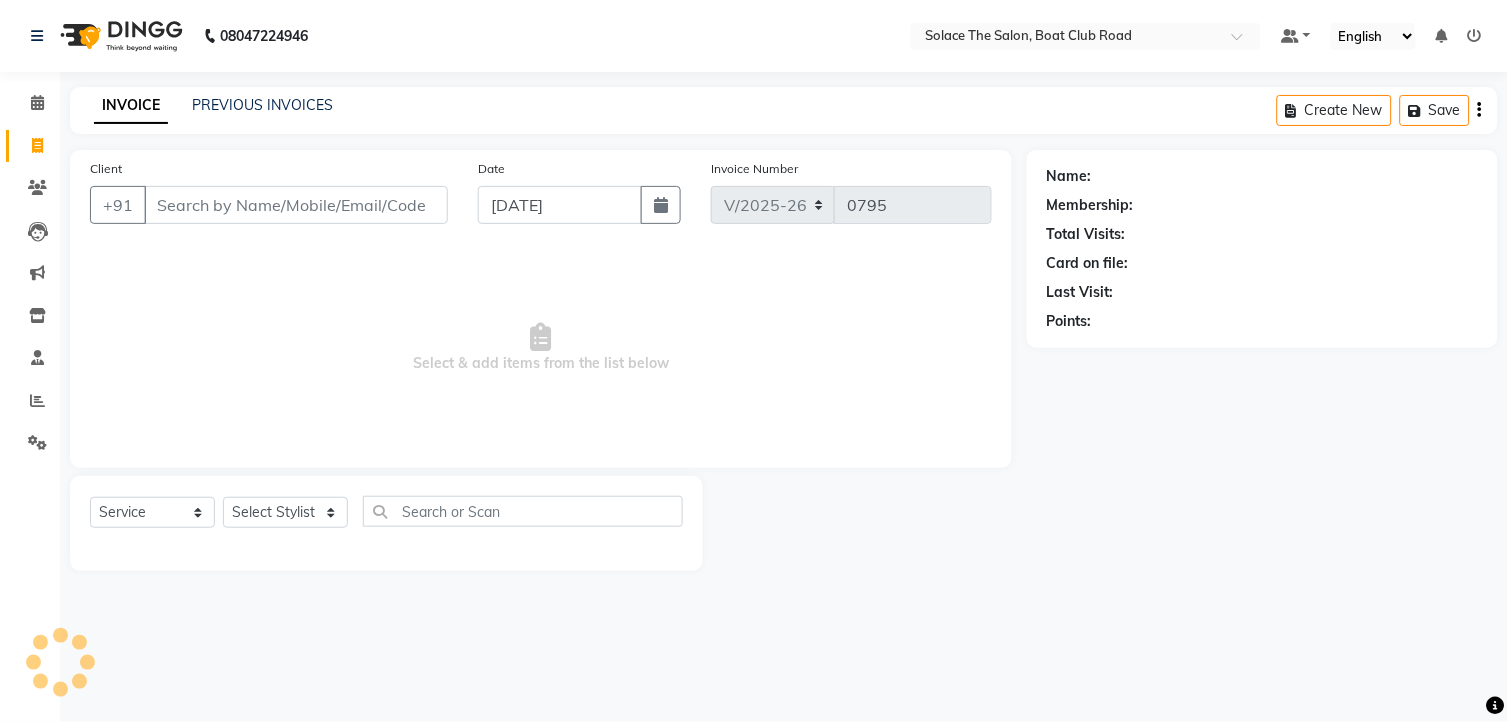 click on "Client" at bounding box center [296, 205] 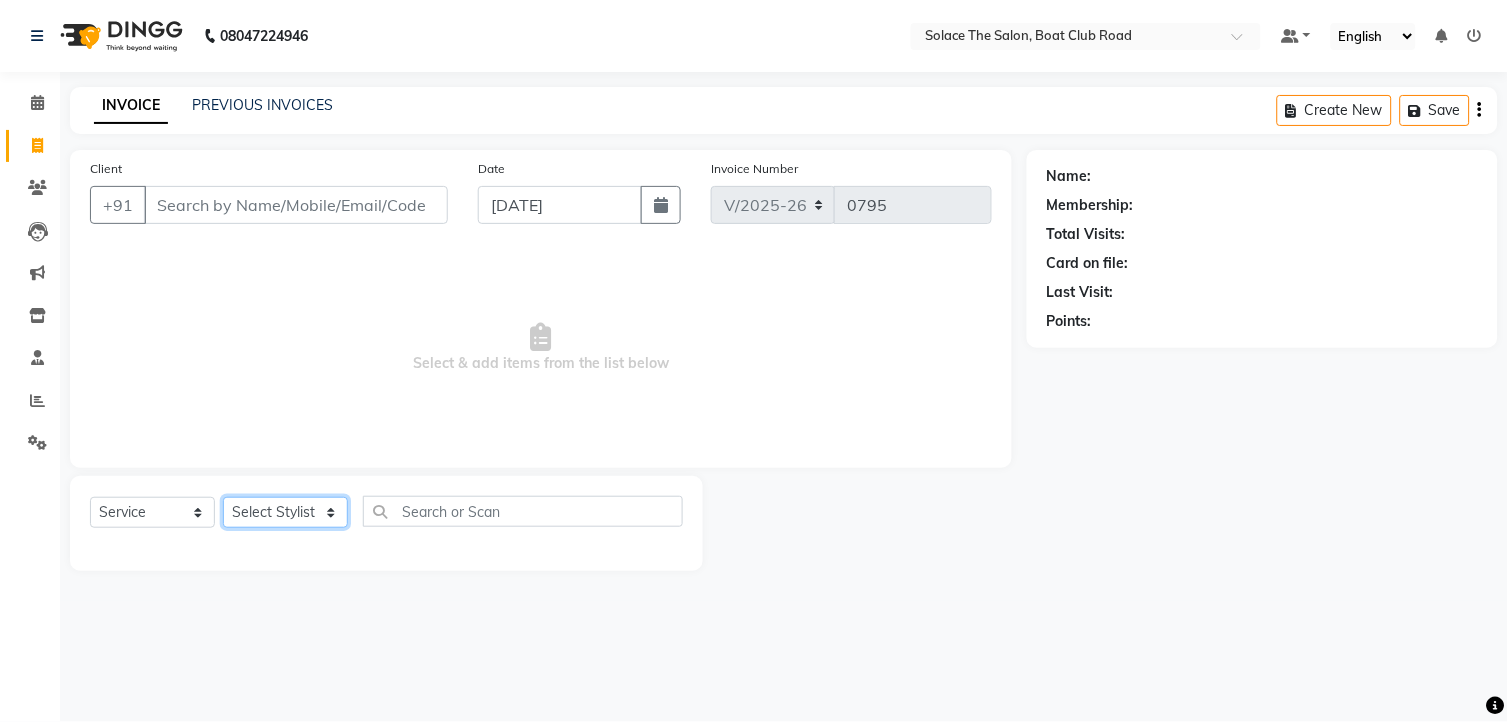 click on "Select Stylist [PERSON_NAME] [PERSON_NAME] [PERSON_NAME] Front Desk Kajal [PERSON_NAME] [PERSON_NAME] [MEDICAL_DATA][PERSON_NAME] rishi  [PERSON_NAME] suraj" 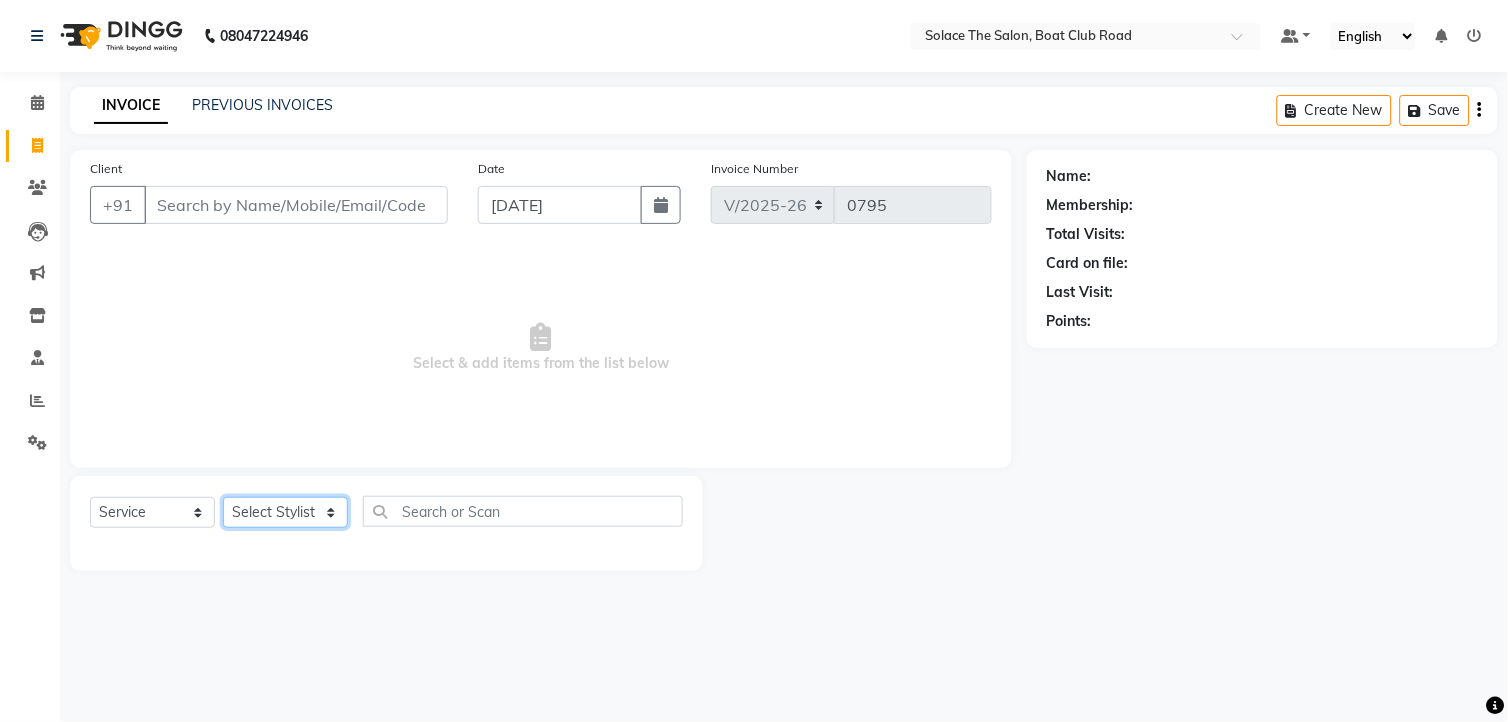select on "9749" 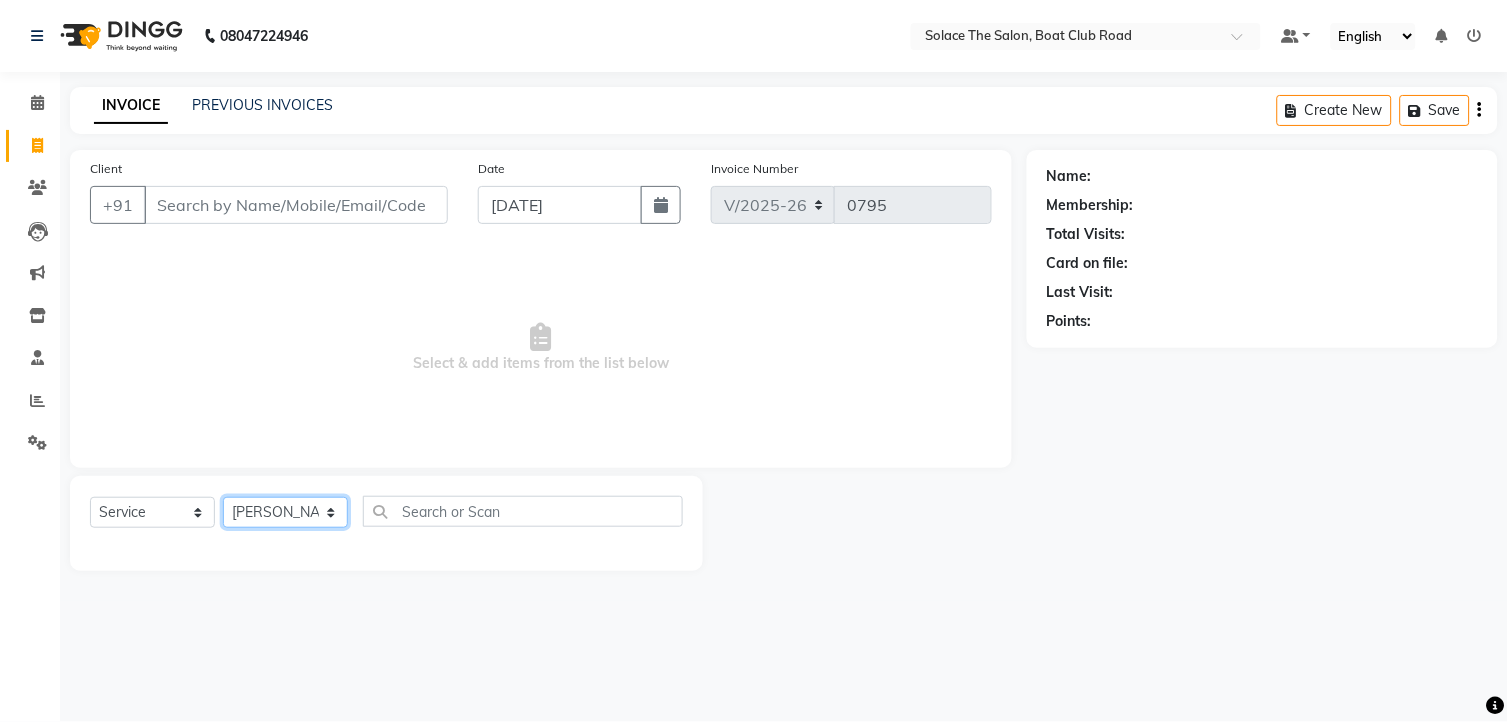 click on "Select Stylist [PERSON_NAME] [PERSON_NAME] [PERSON_NAME] Front Desk Kajal [PERSON_NAME] [PERSON_NAME] [MEDICAL_DATA][PERSON_NAME] rishi  [PERSON_NAME] suraj" 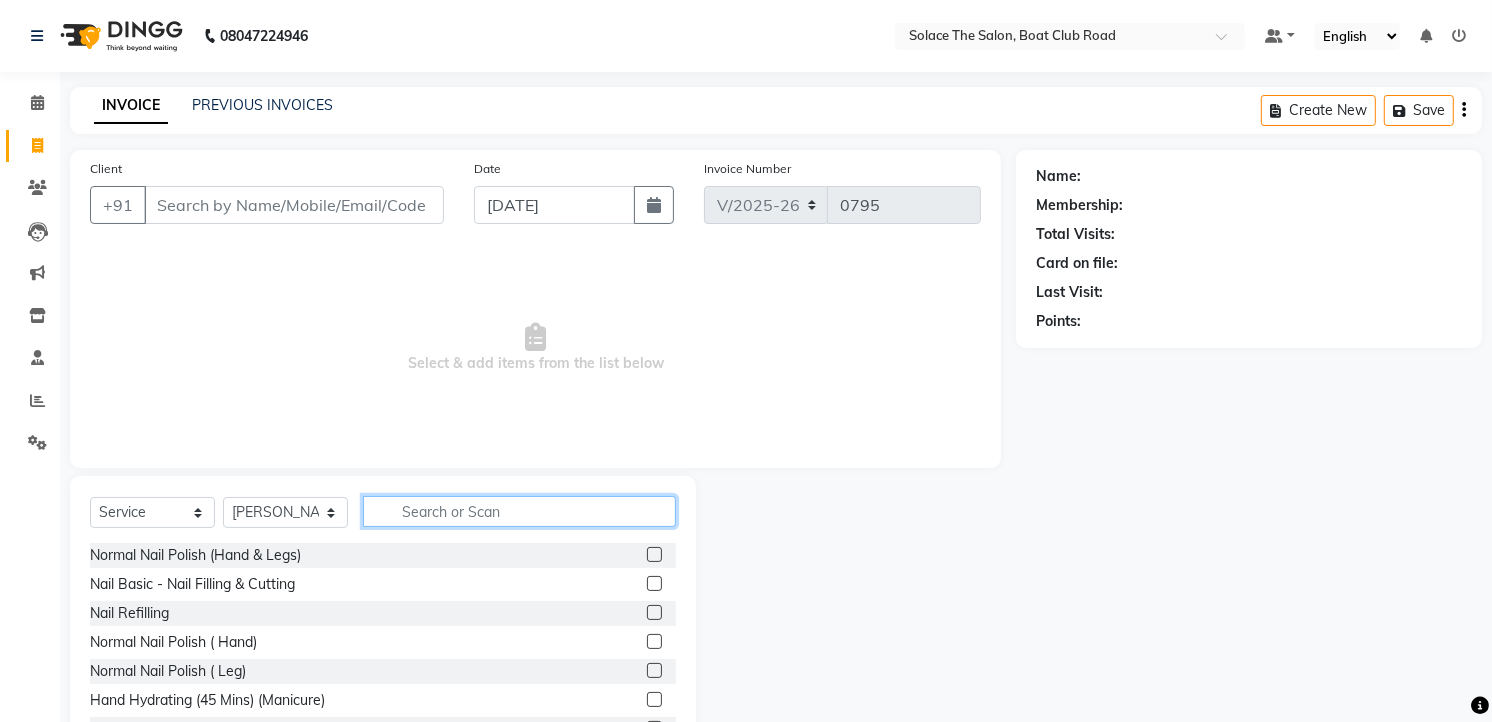 click 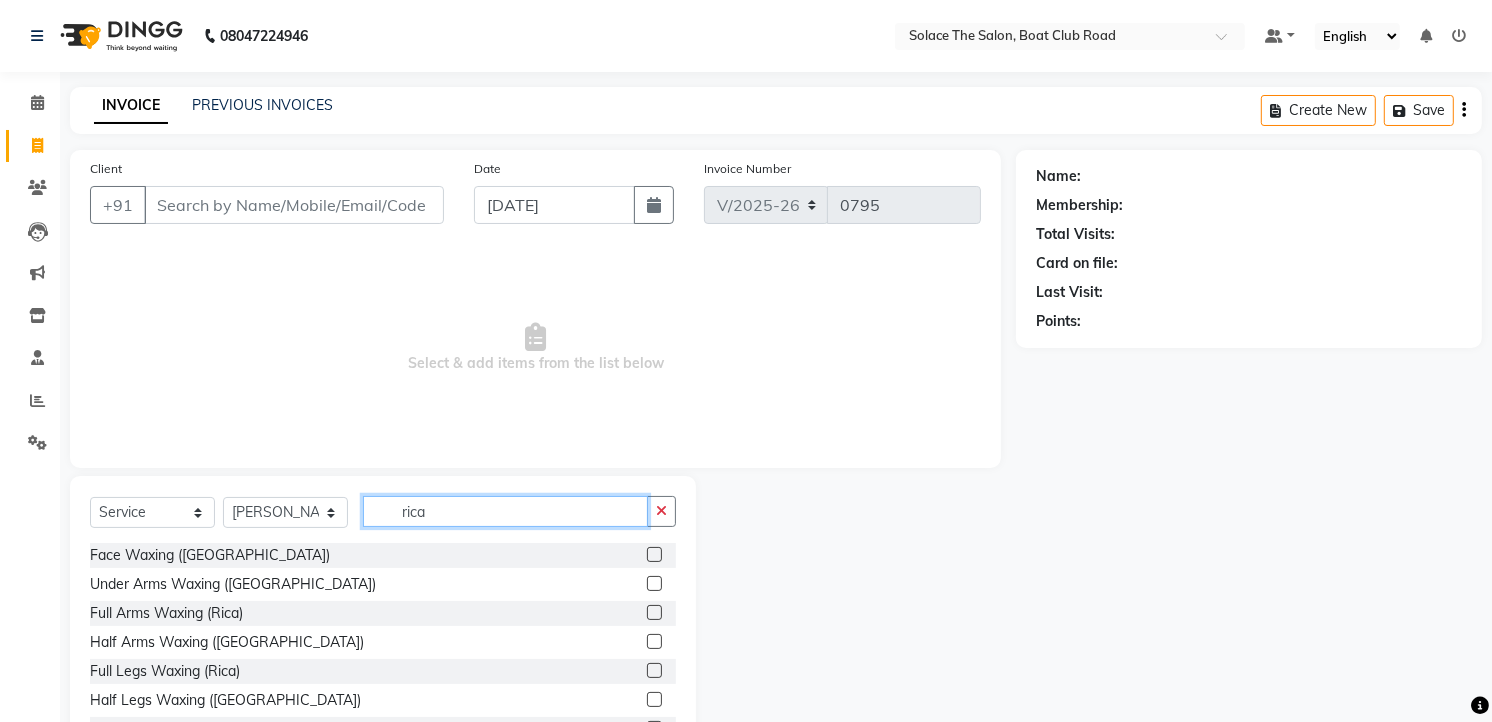type on "rica" 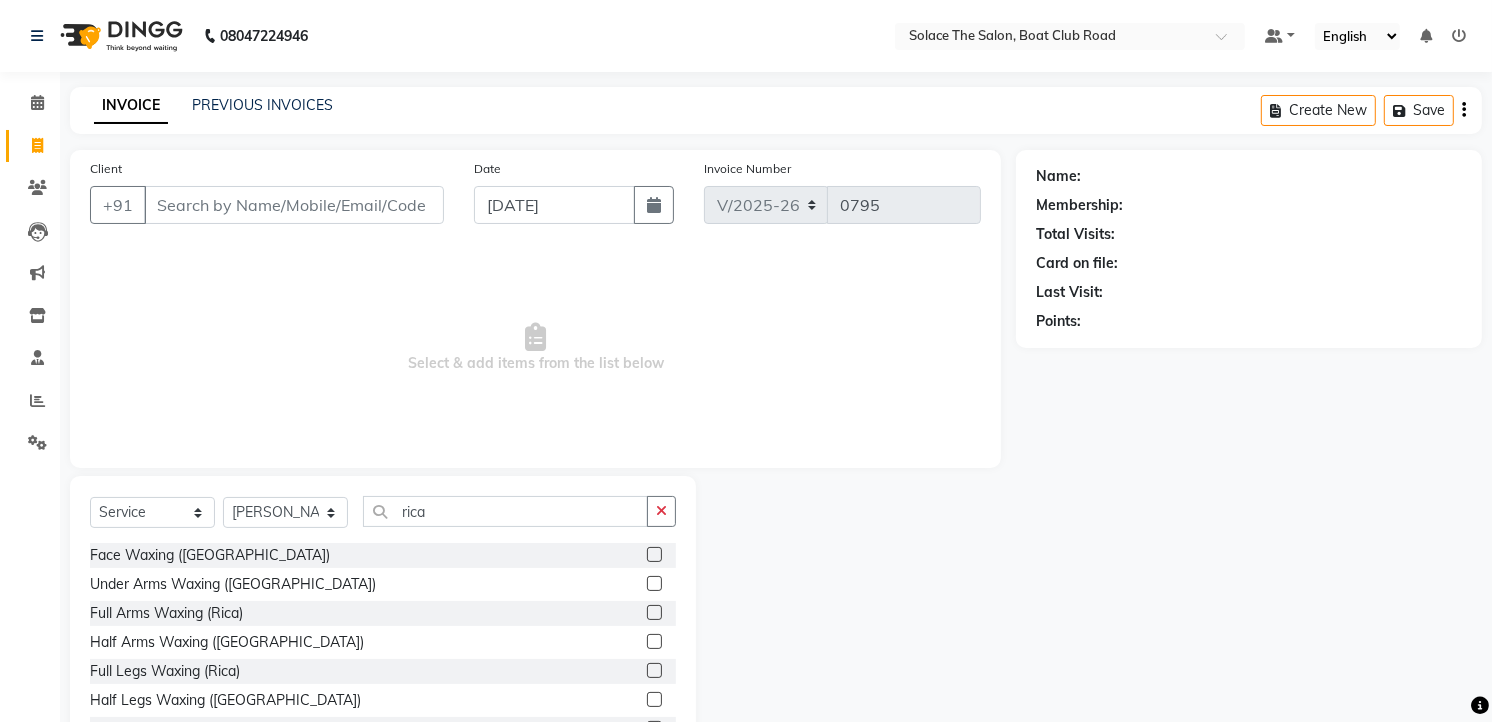 click 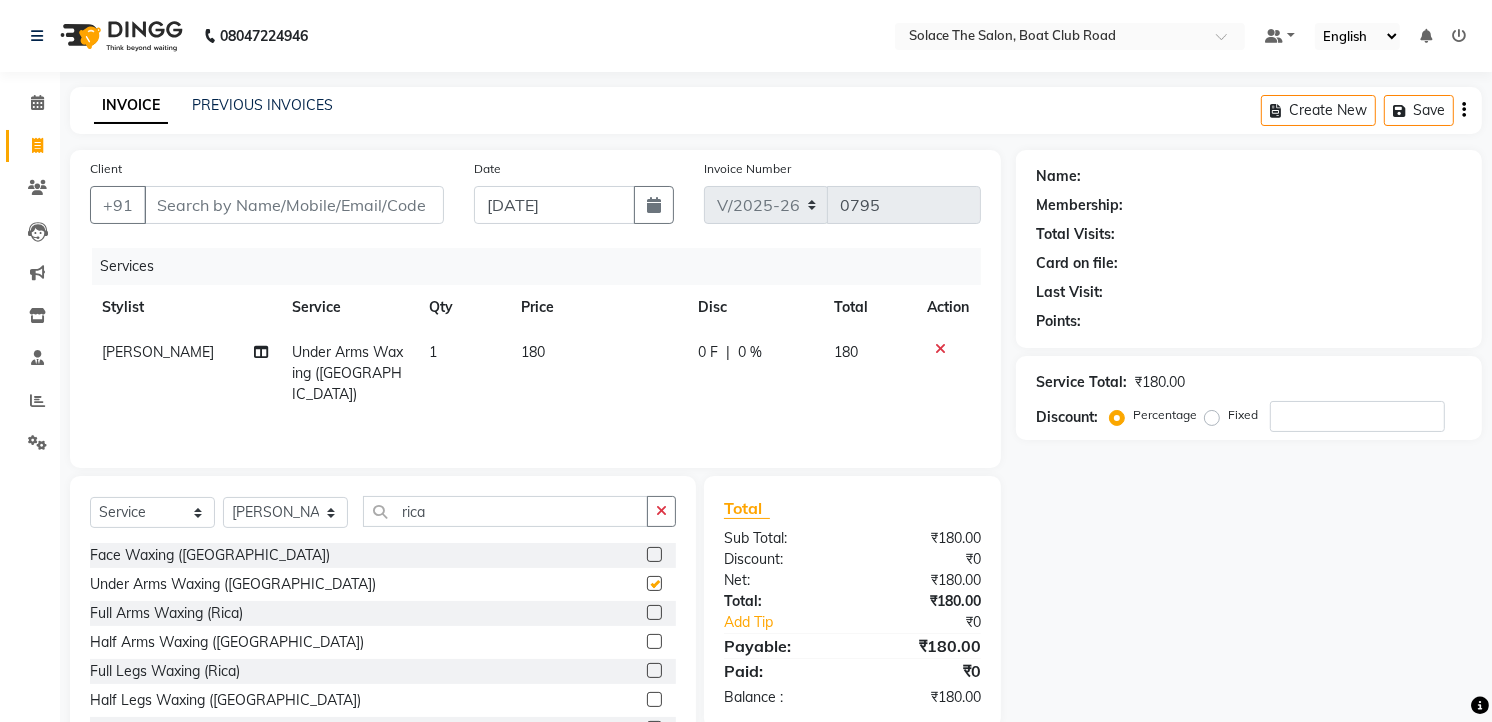 checkbox on "false" 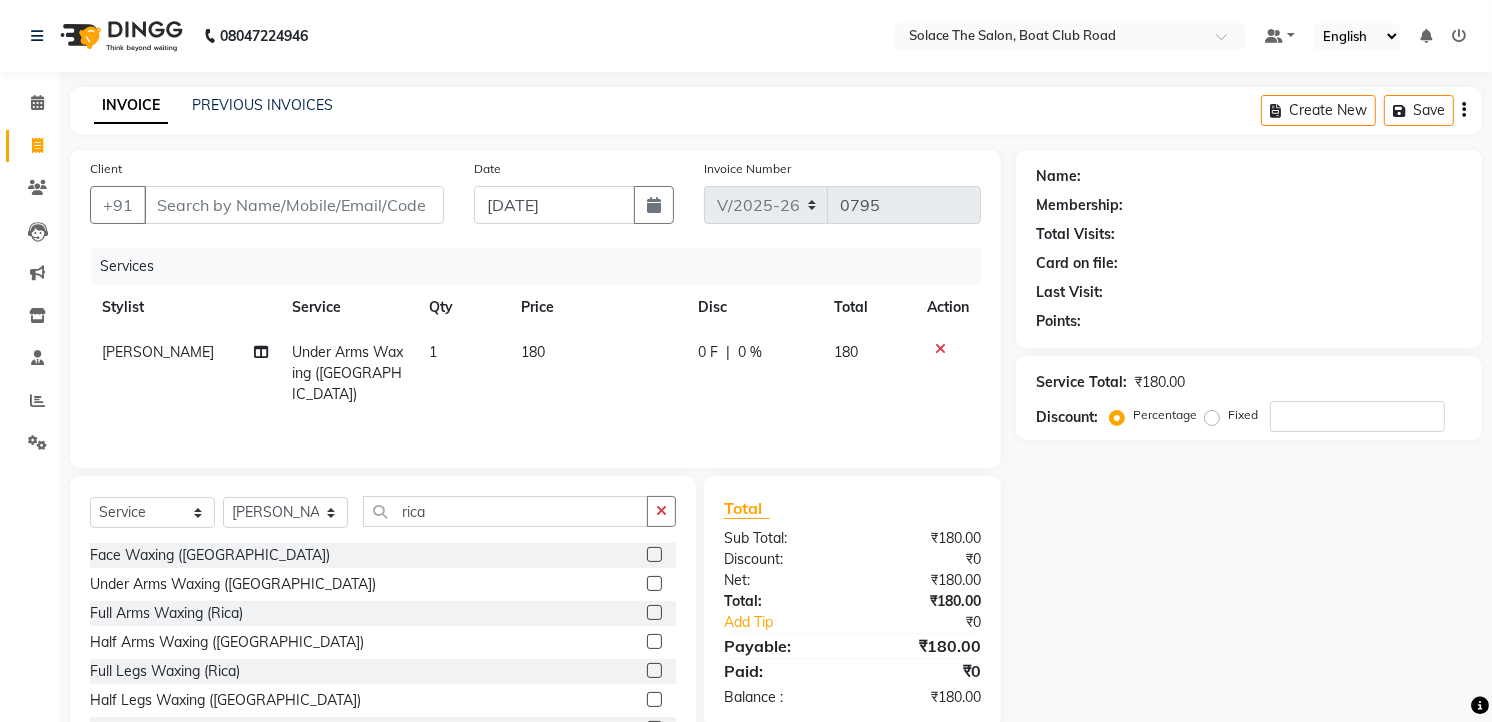 click 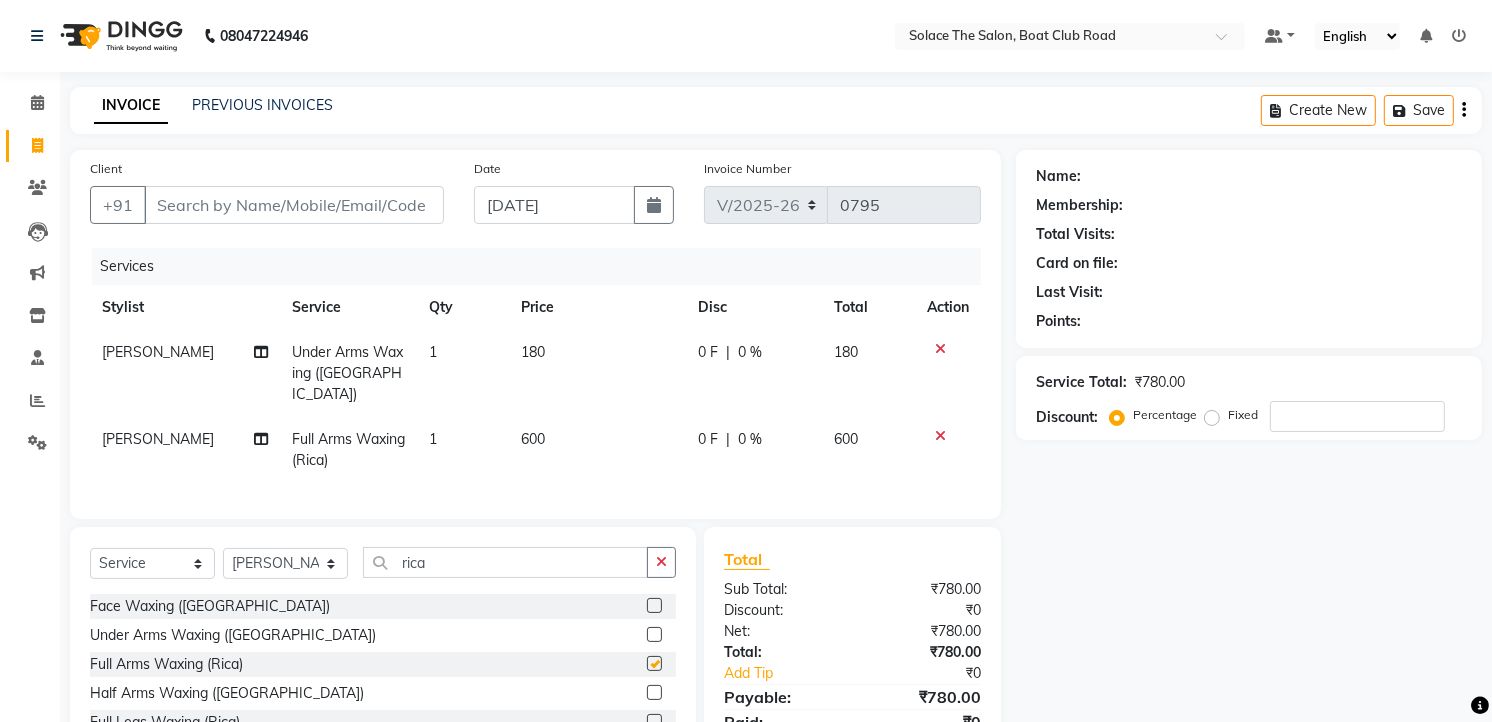 checkbox on "false" 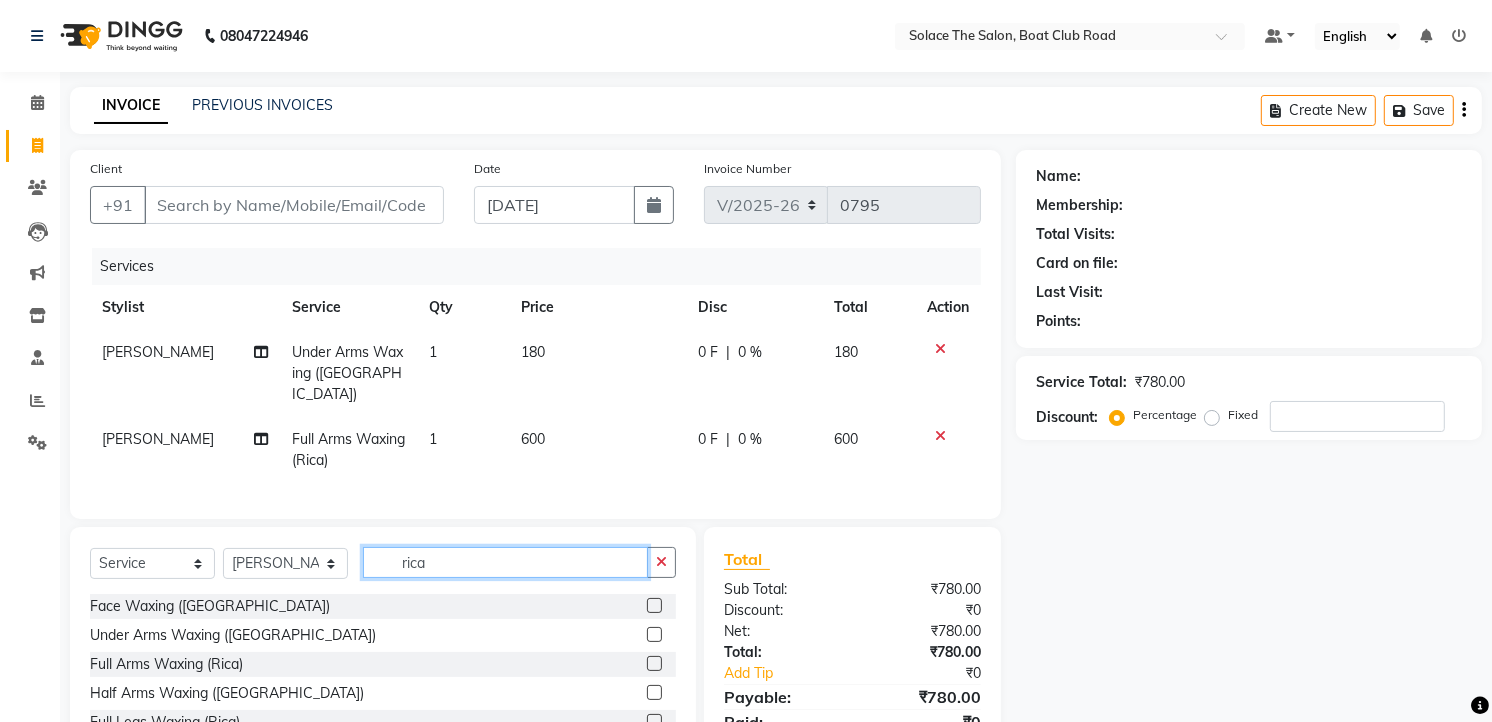 click on "rica" 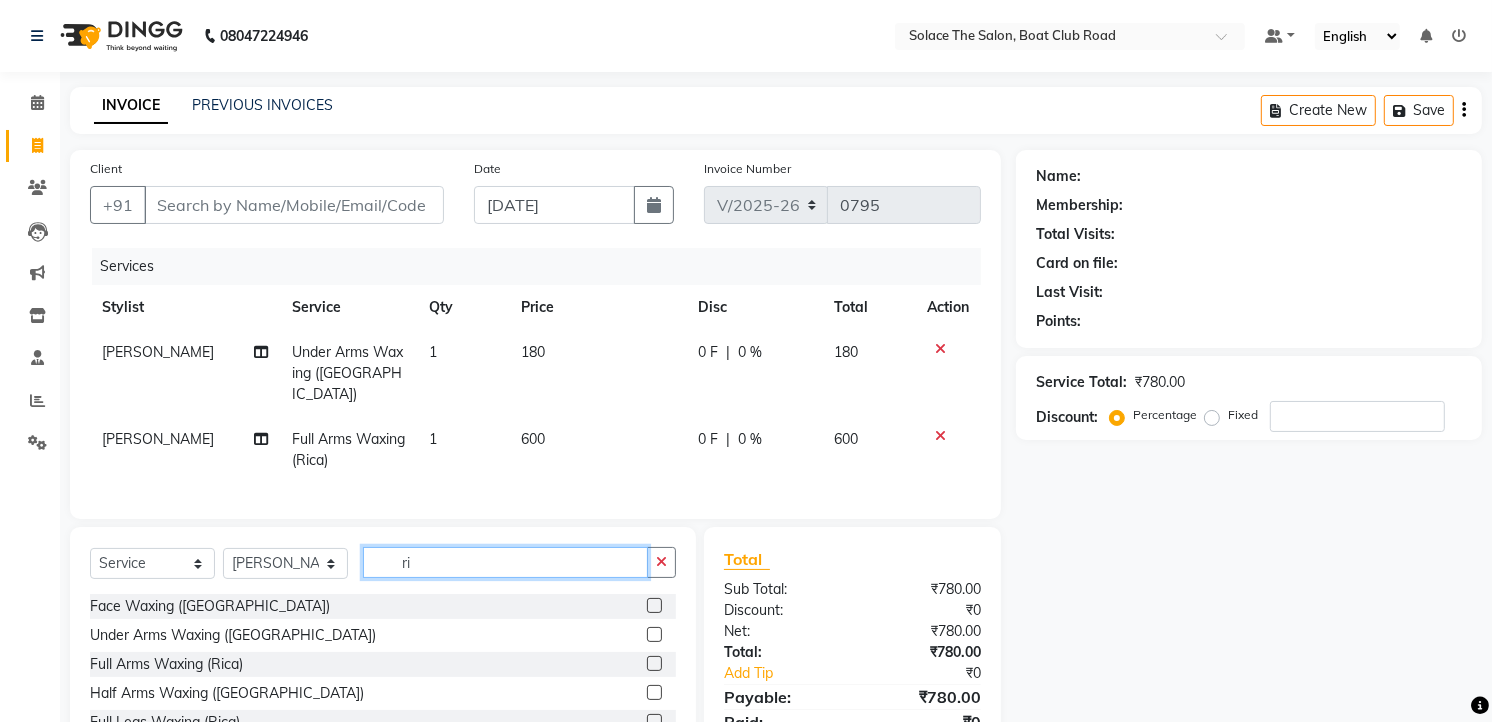 type on "r" 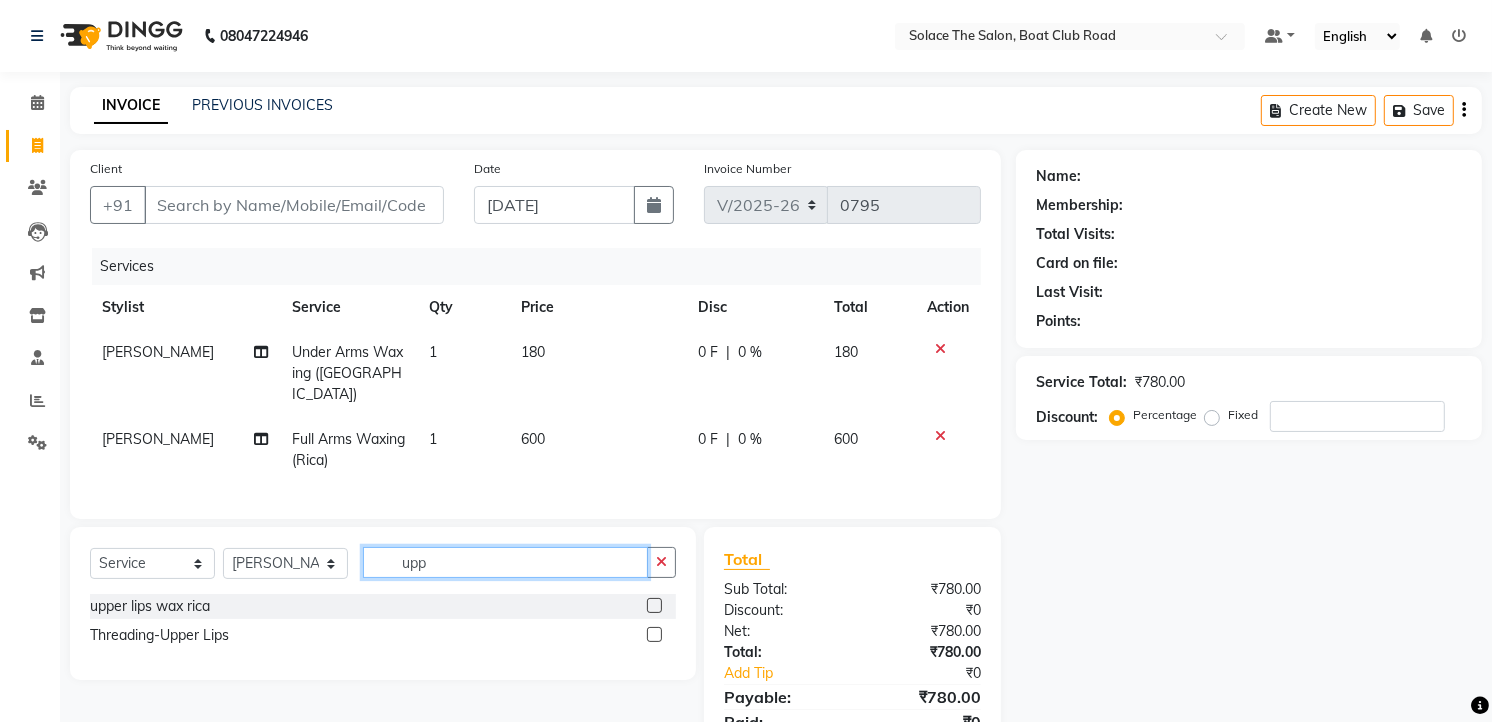 type on "upp" 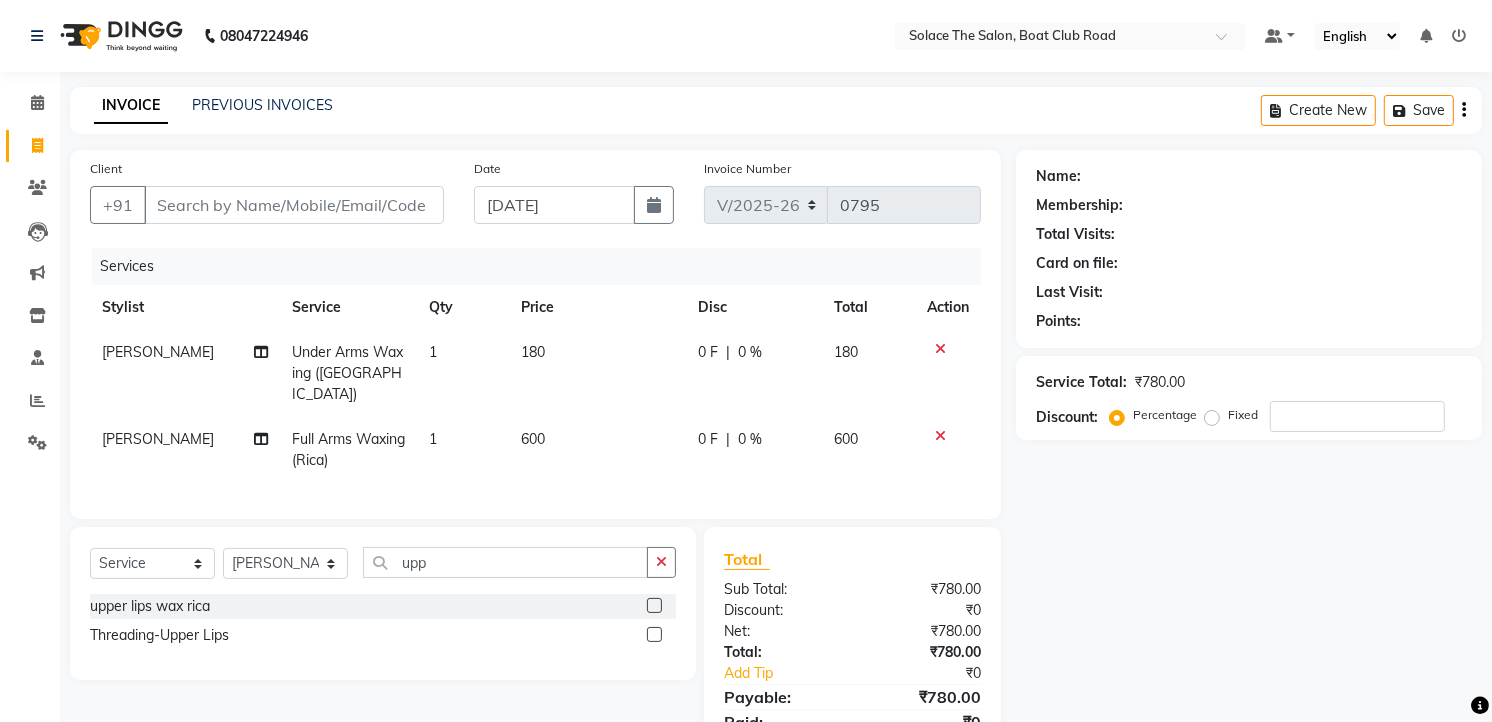 click 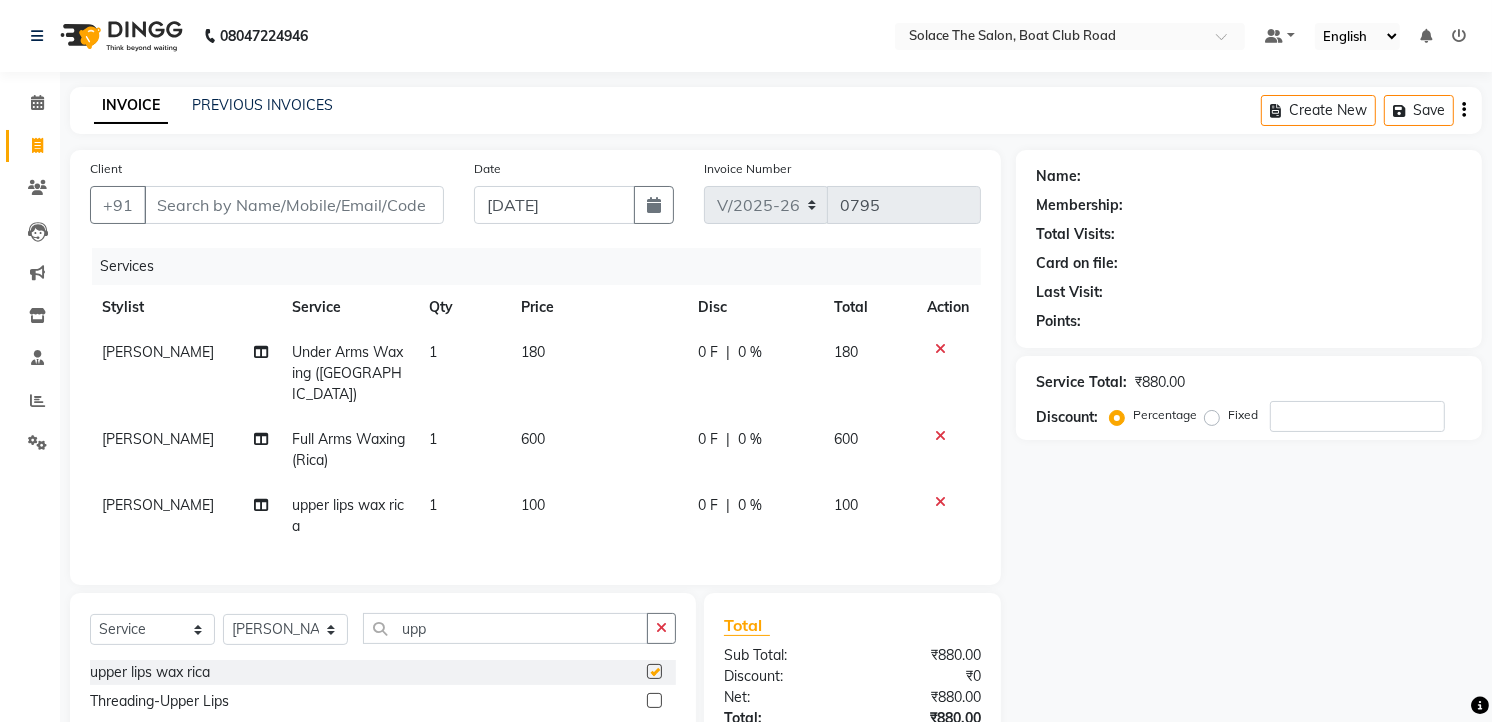 checkbox on "false" 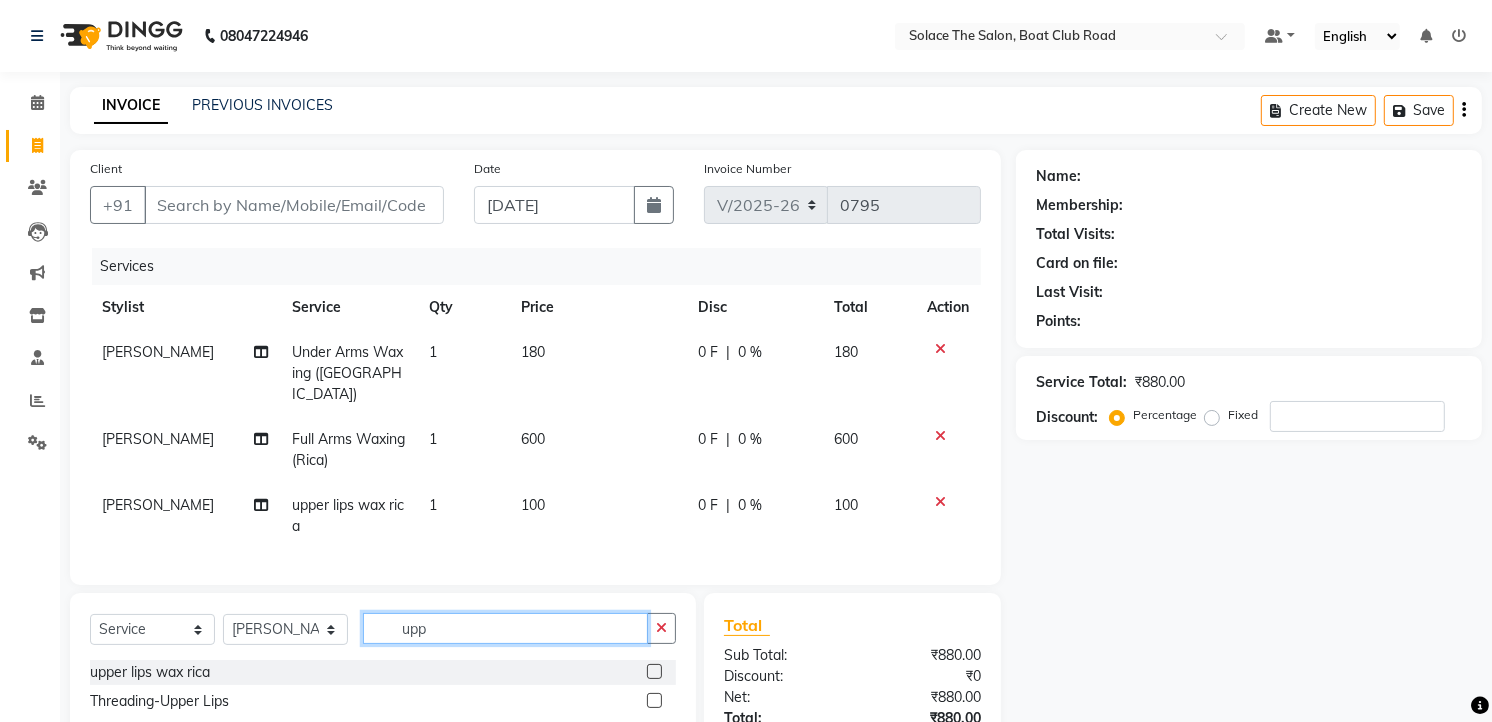 click on "upp" 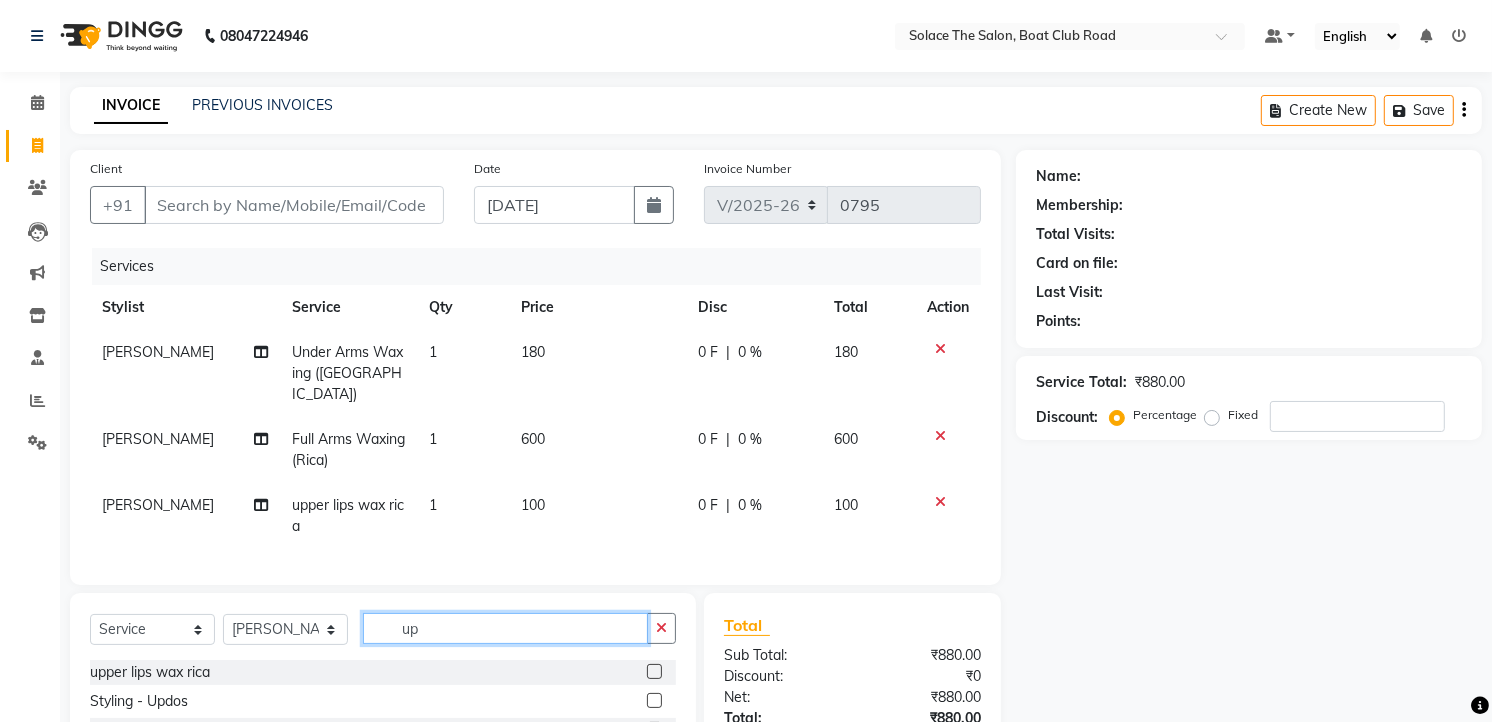 type on "u" 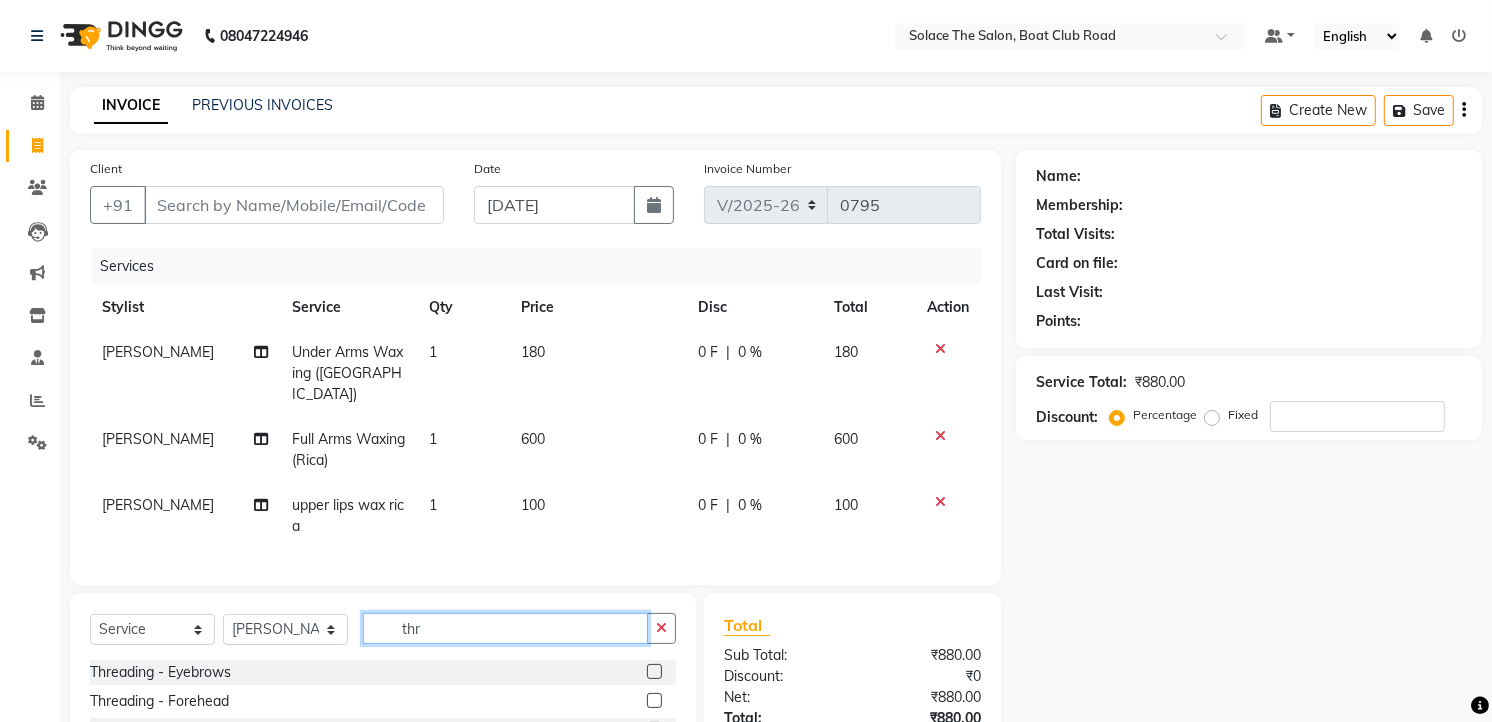 type on "thr" 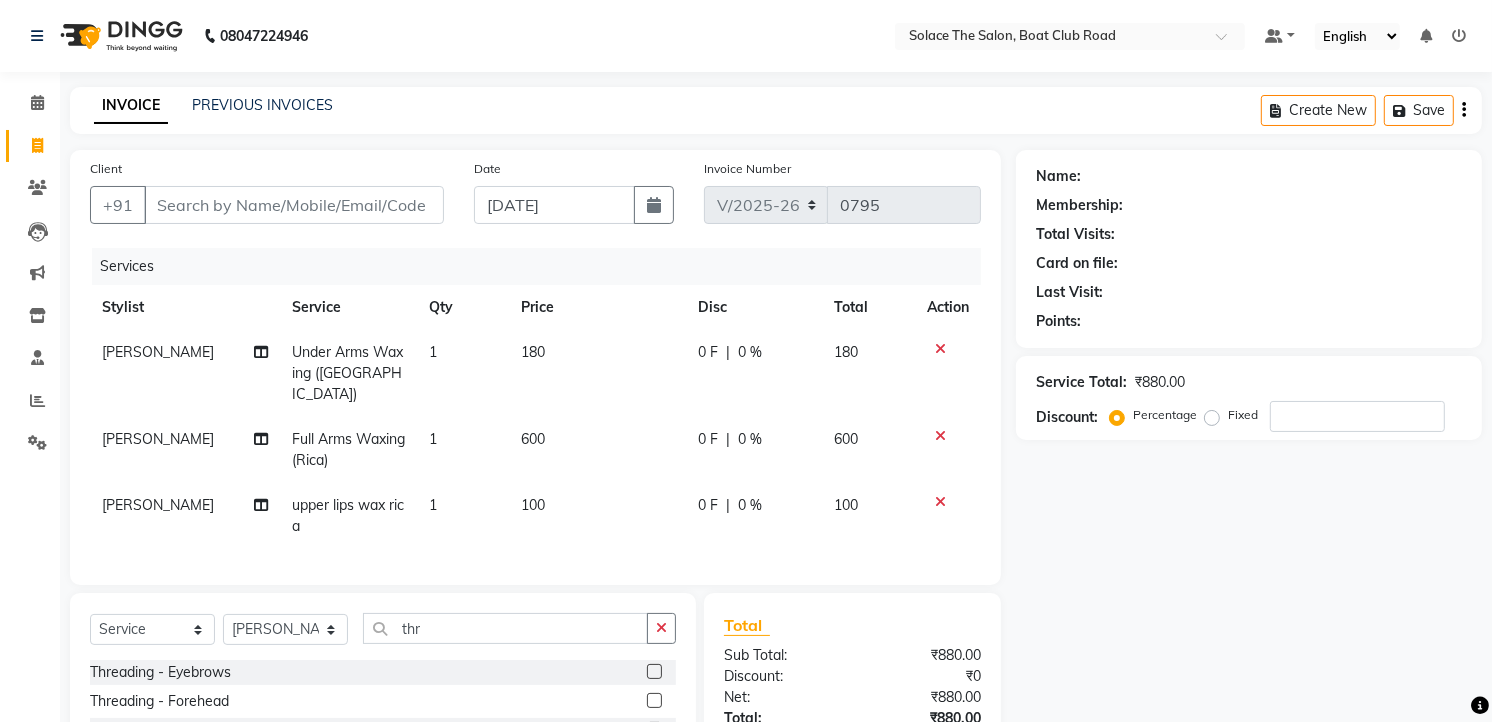 click 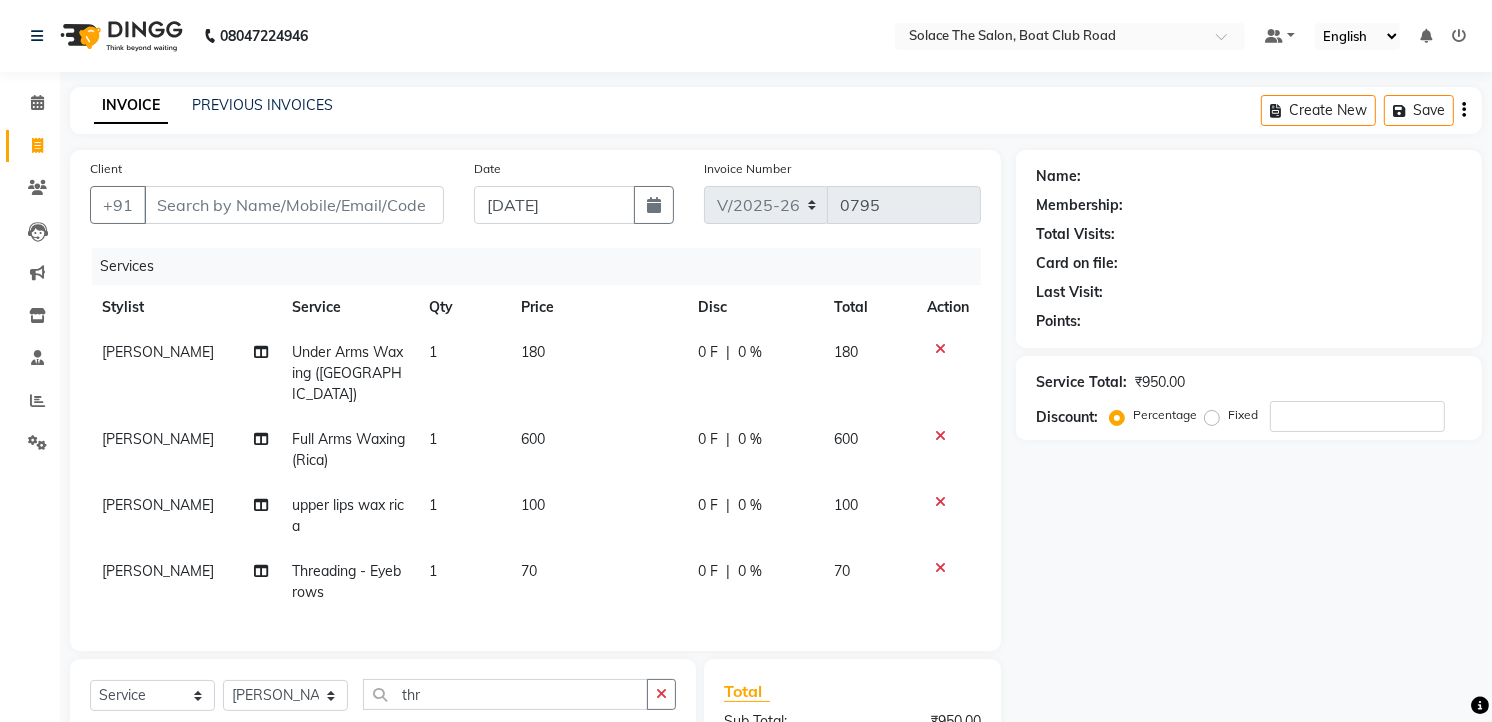 checkbox on "false" 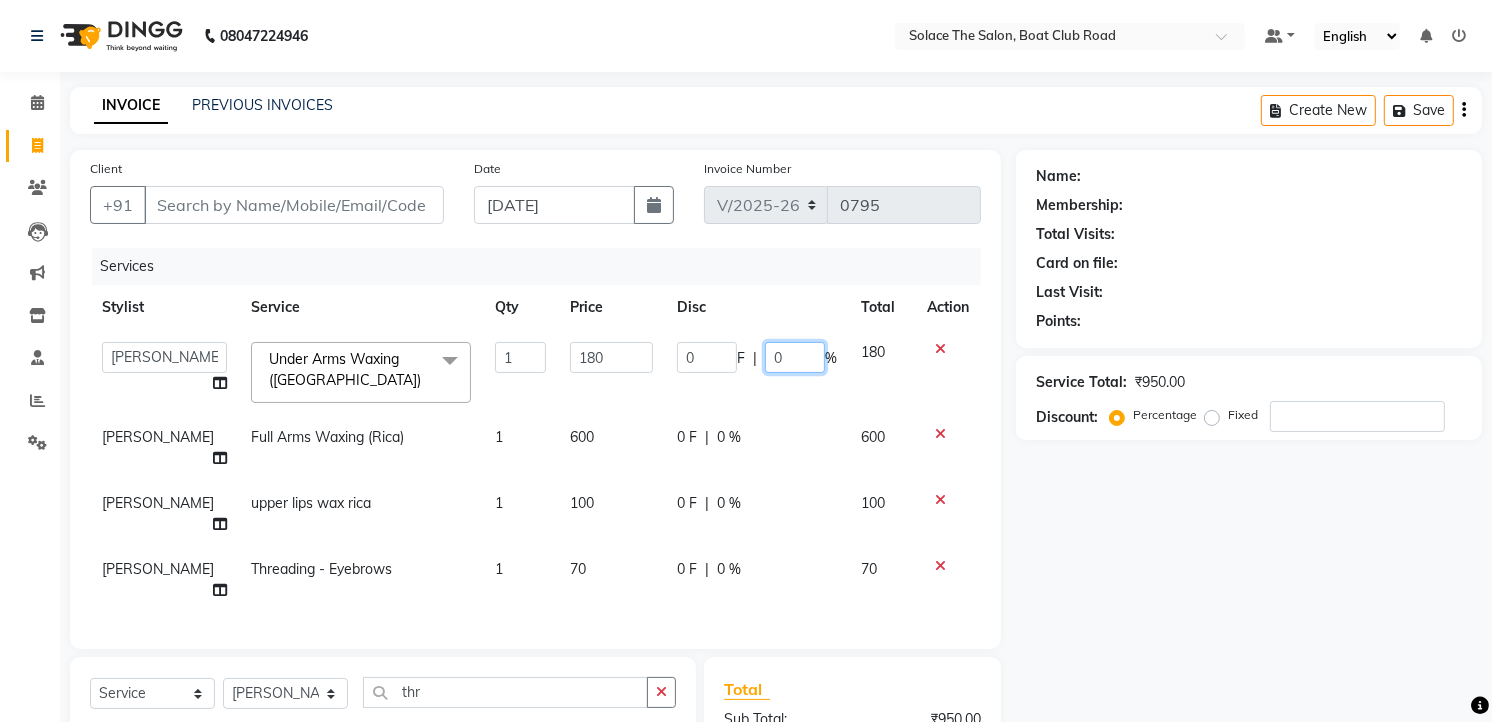 click on "0" 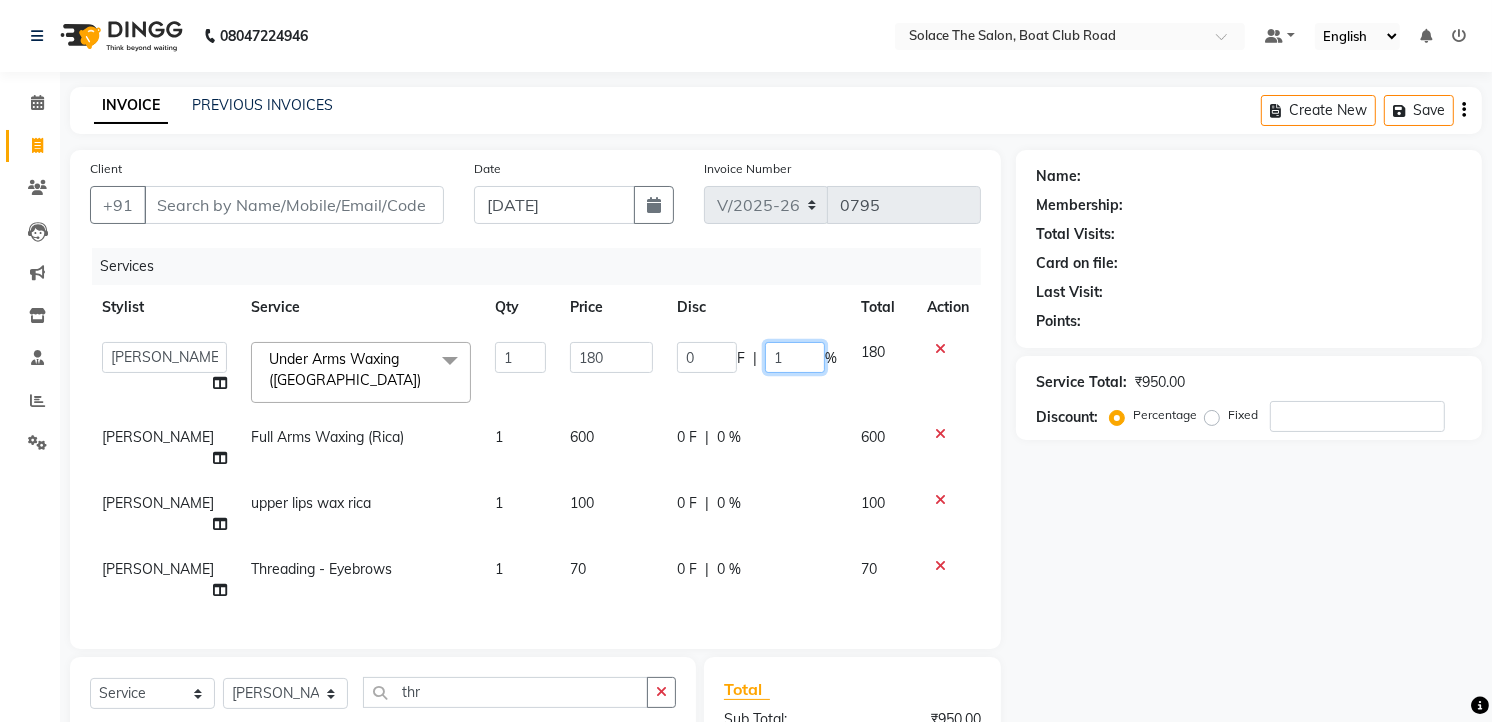 type on "15" 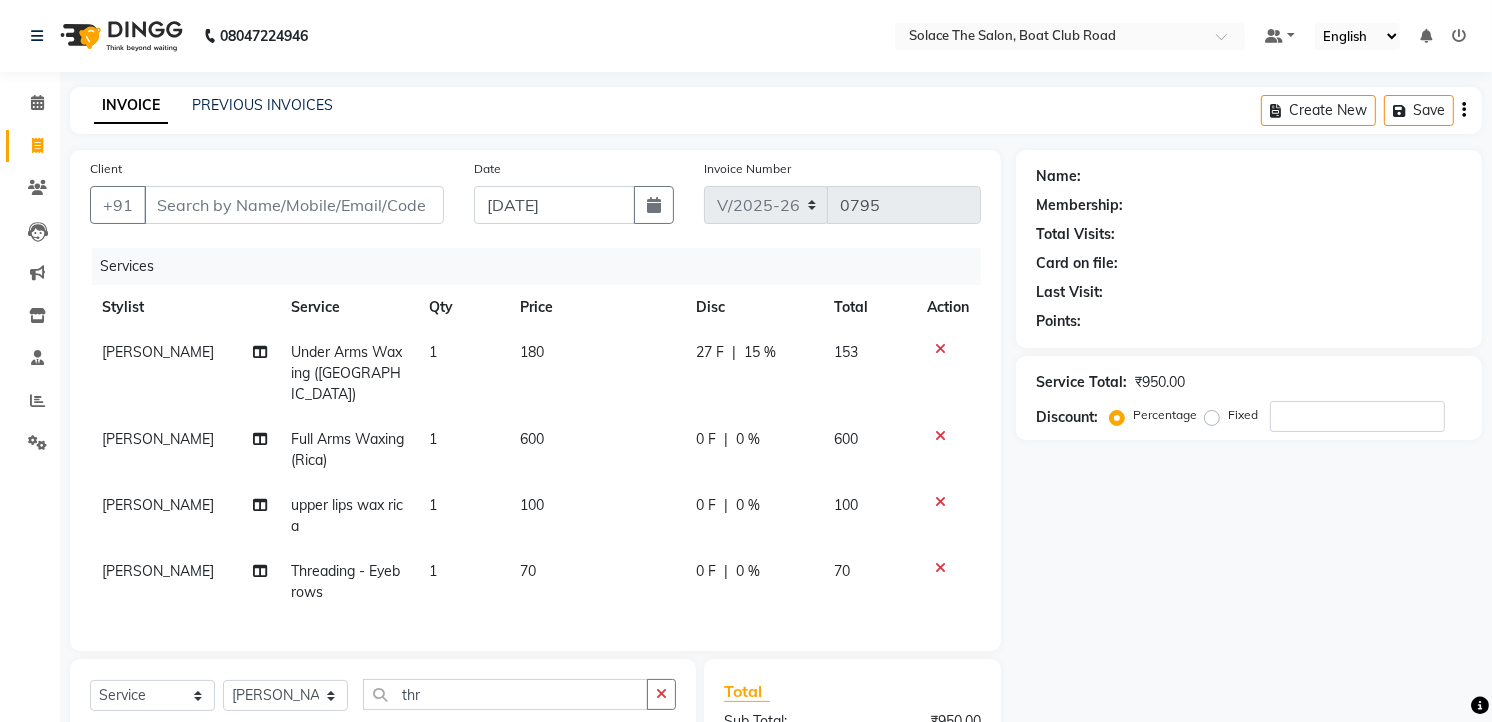 click on "0 F | 0 %" 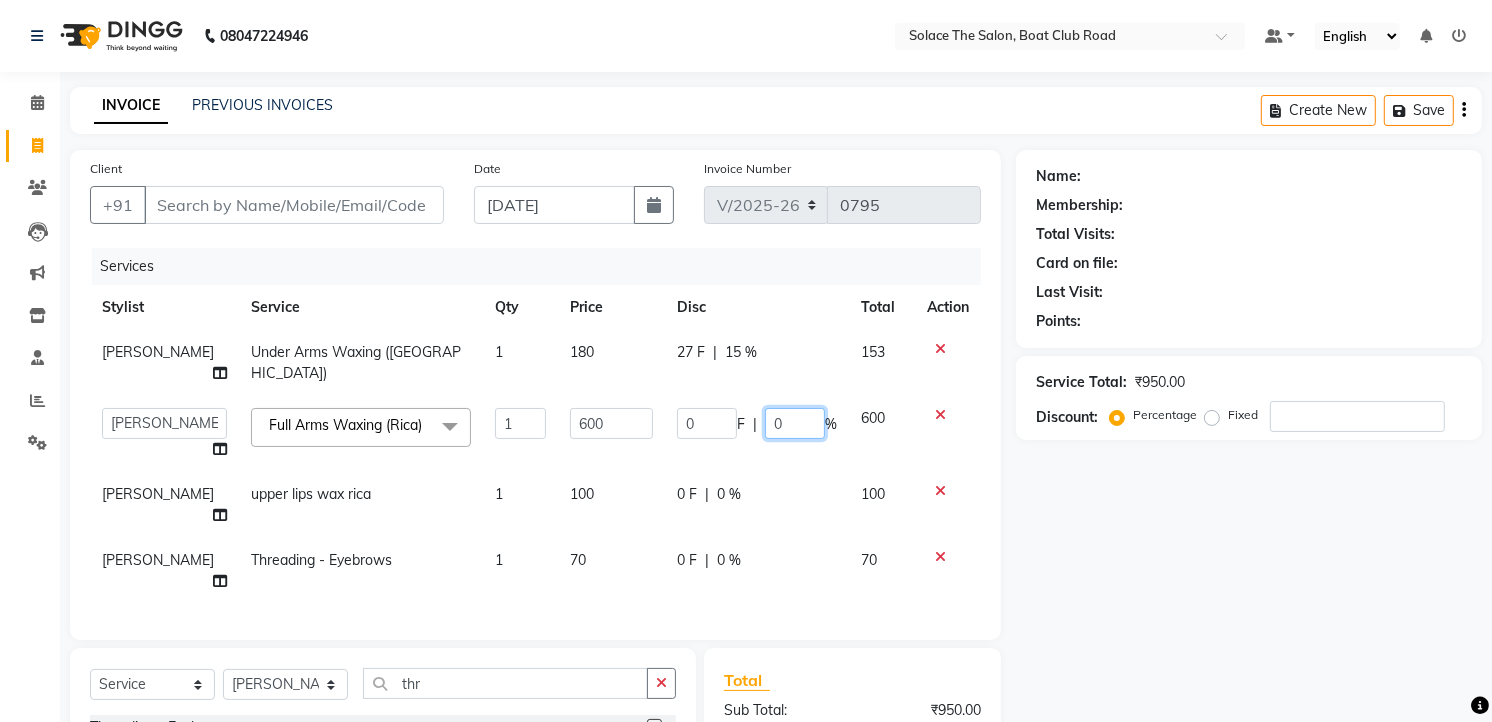 click on "0" 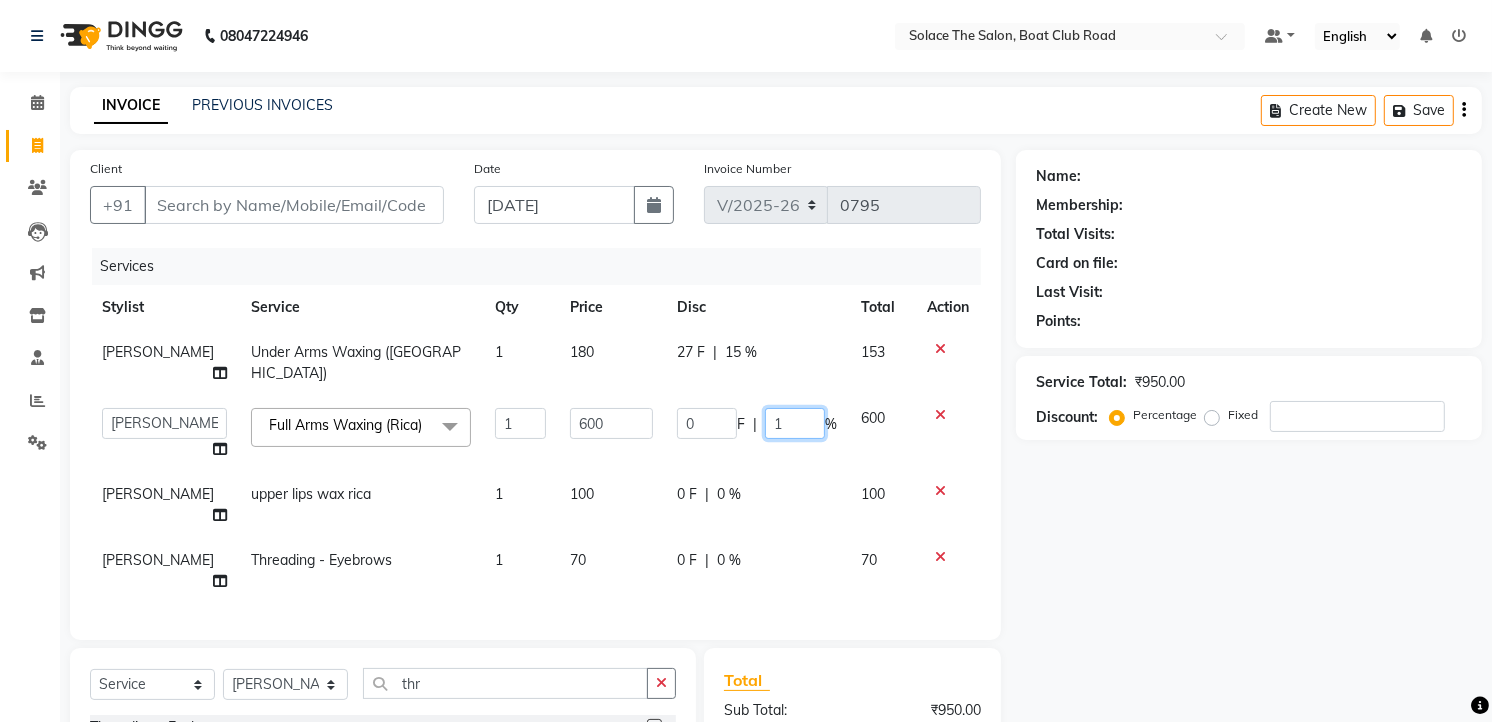 type on "15" 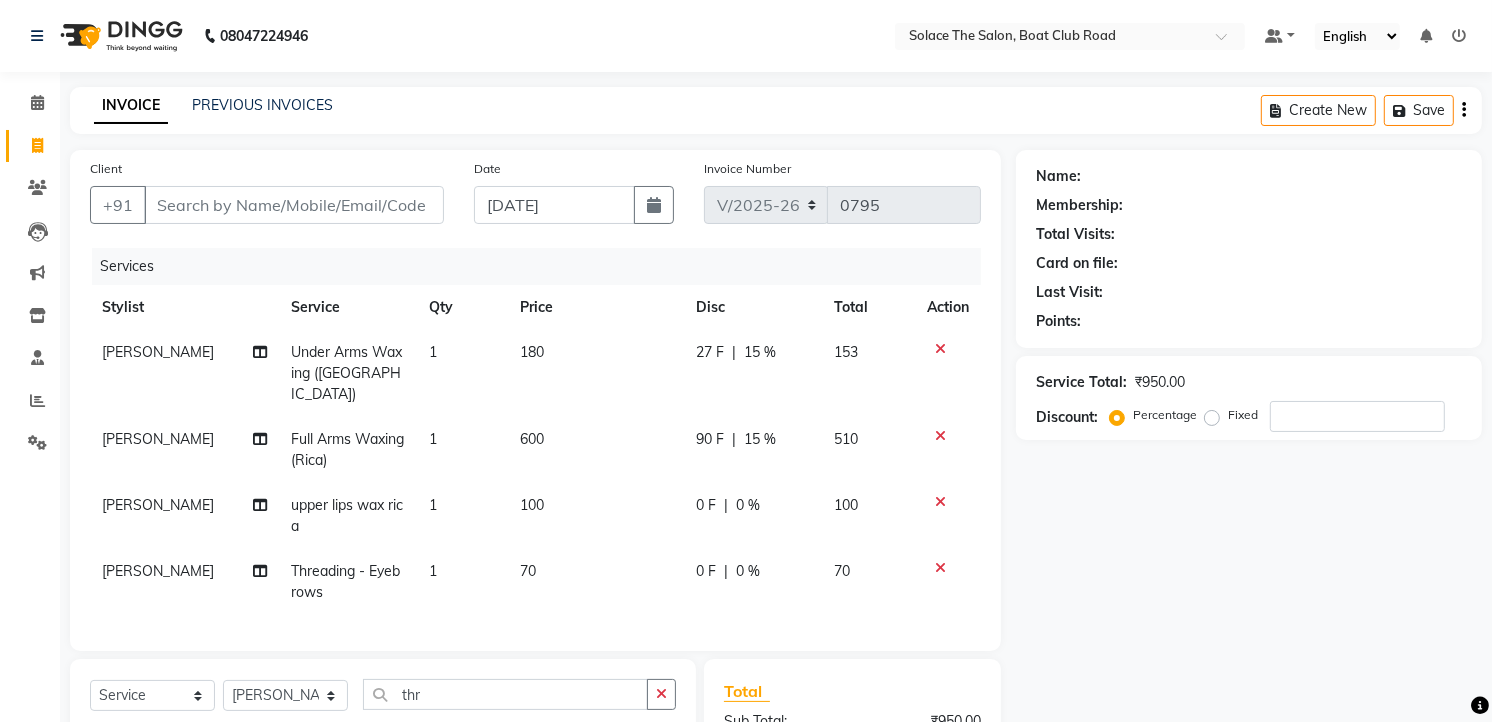 click on "[PERSON_NAME]  Under Arms Waxing (Rica) 1 180 27 F | 15 % 153 [PERSON_NAME] Full Arms Waxing ([GEOGRAPHIC_DATA]) 1 600 90 F | 15 % 510 [PERSON_NAME] upper lips wax rica 1 100 0 F | 0 % 100 [PERSON_NAME] Threading - Eyebrows 1 70 0 F | 0 % 70" 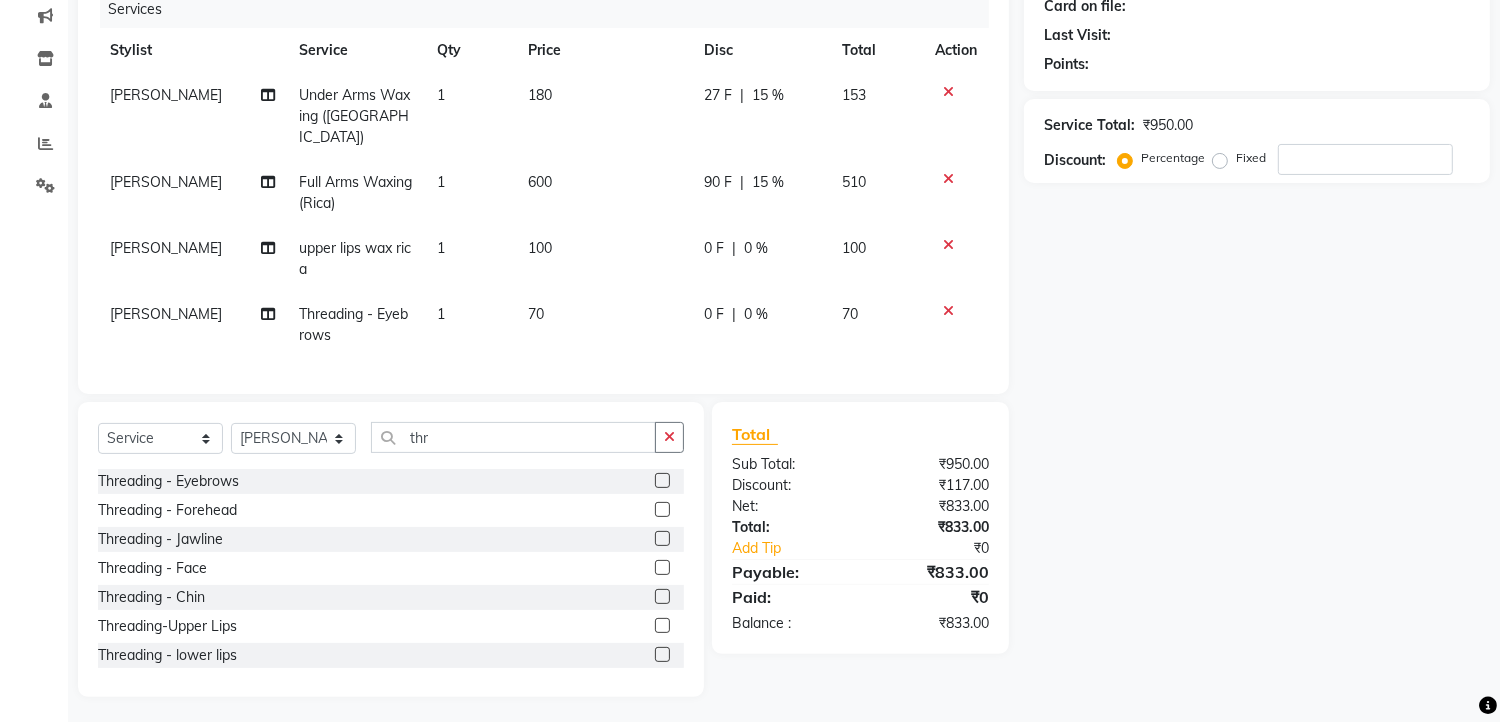 scroll, scrollTop: 0, scrollLeft: 0, axis: both 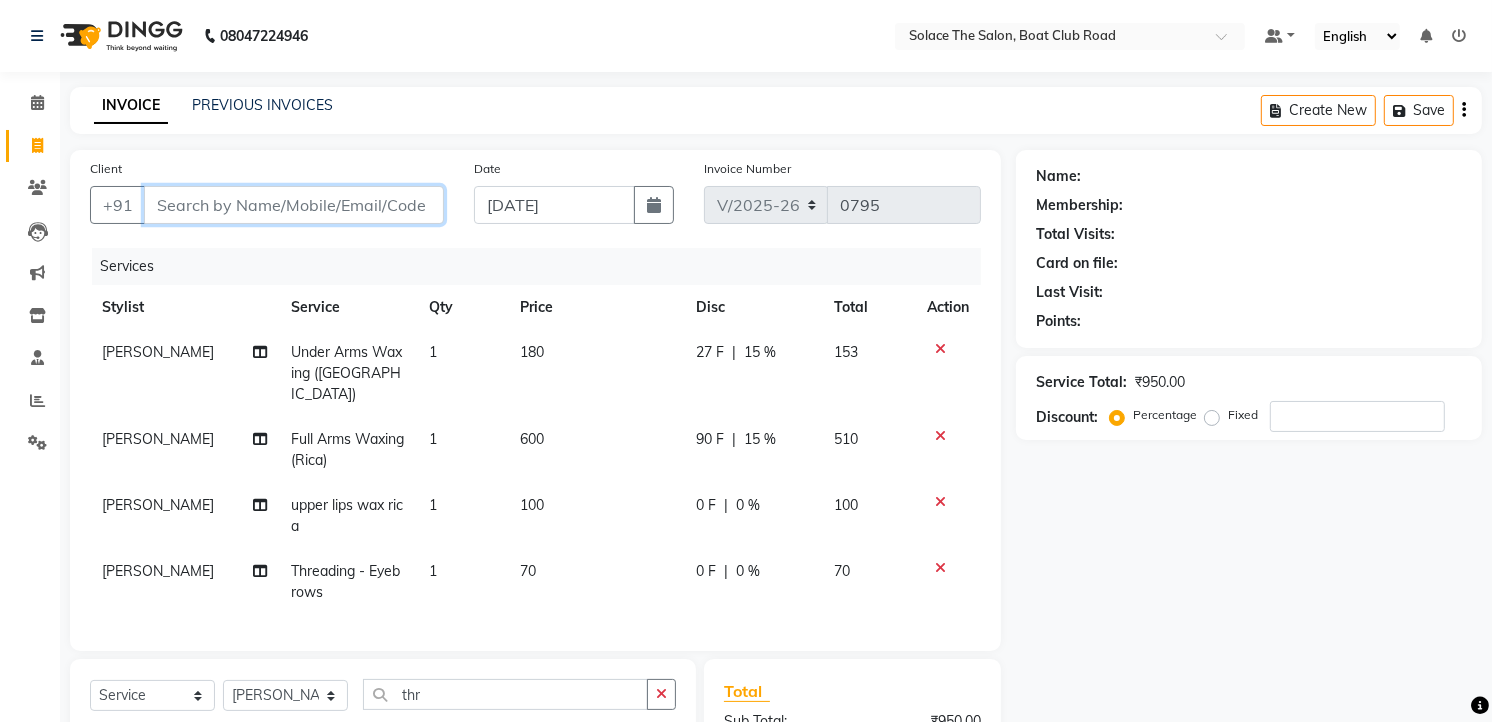 click on "Client" at bounding box center [294, 205] 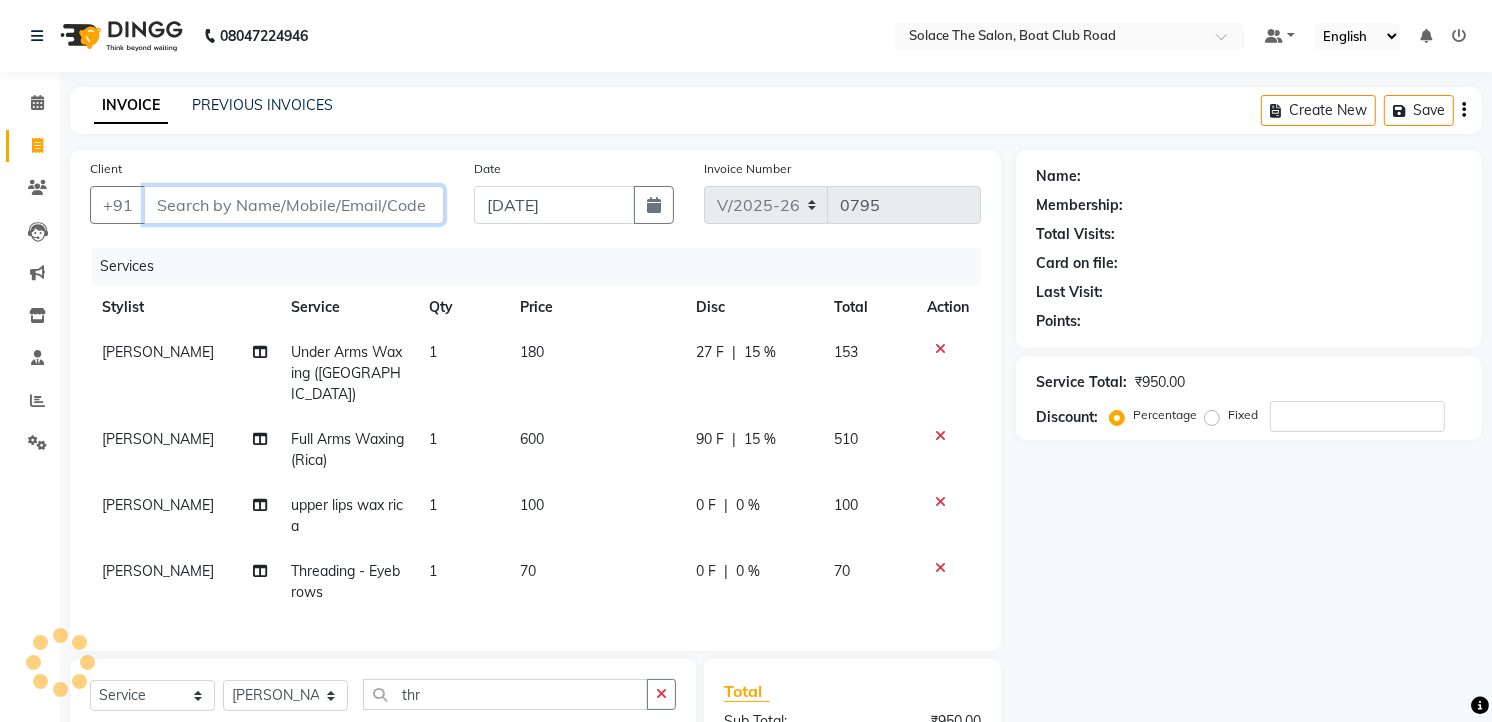 type on "8" 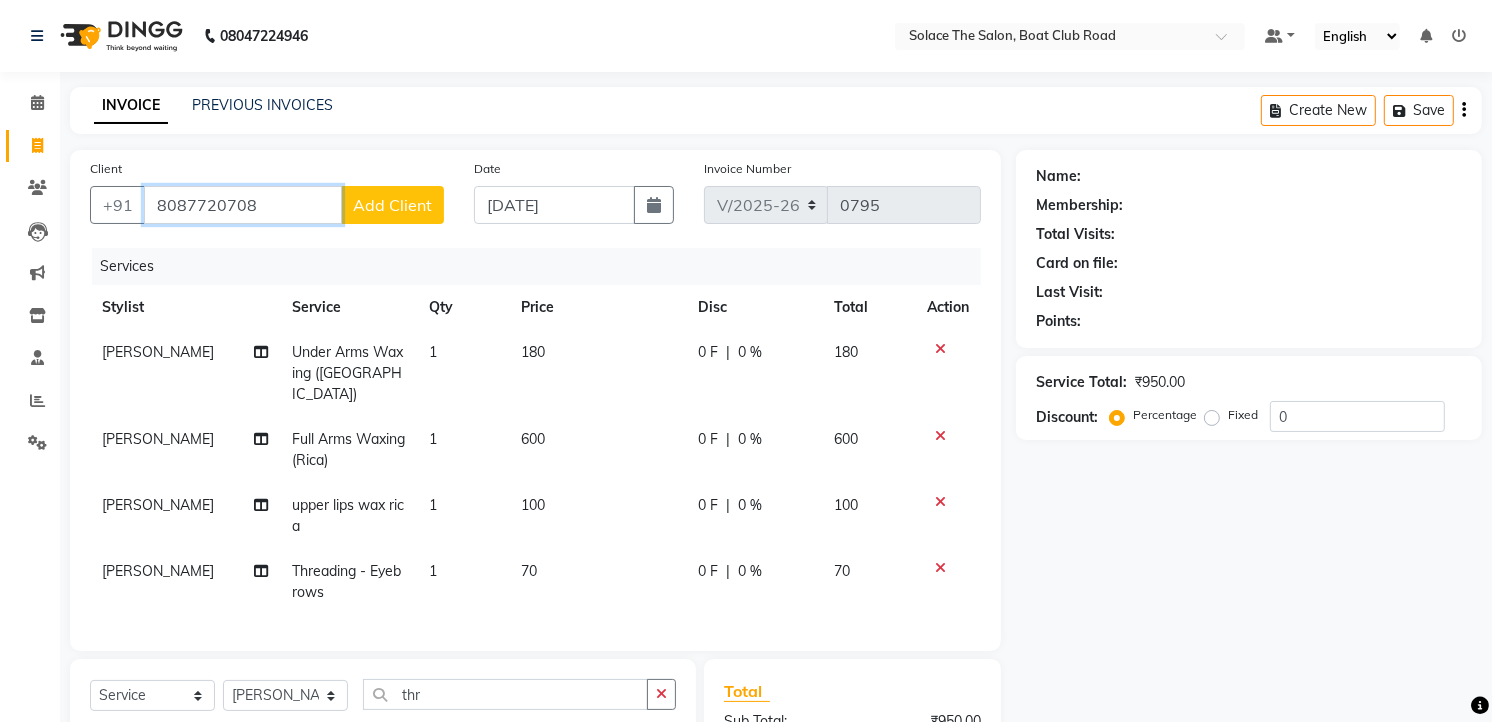 type on "8087720708" 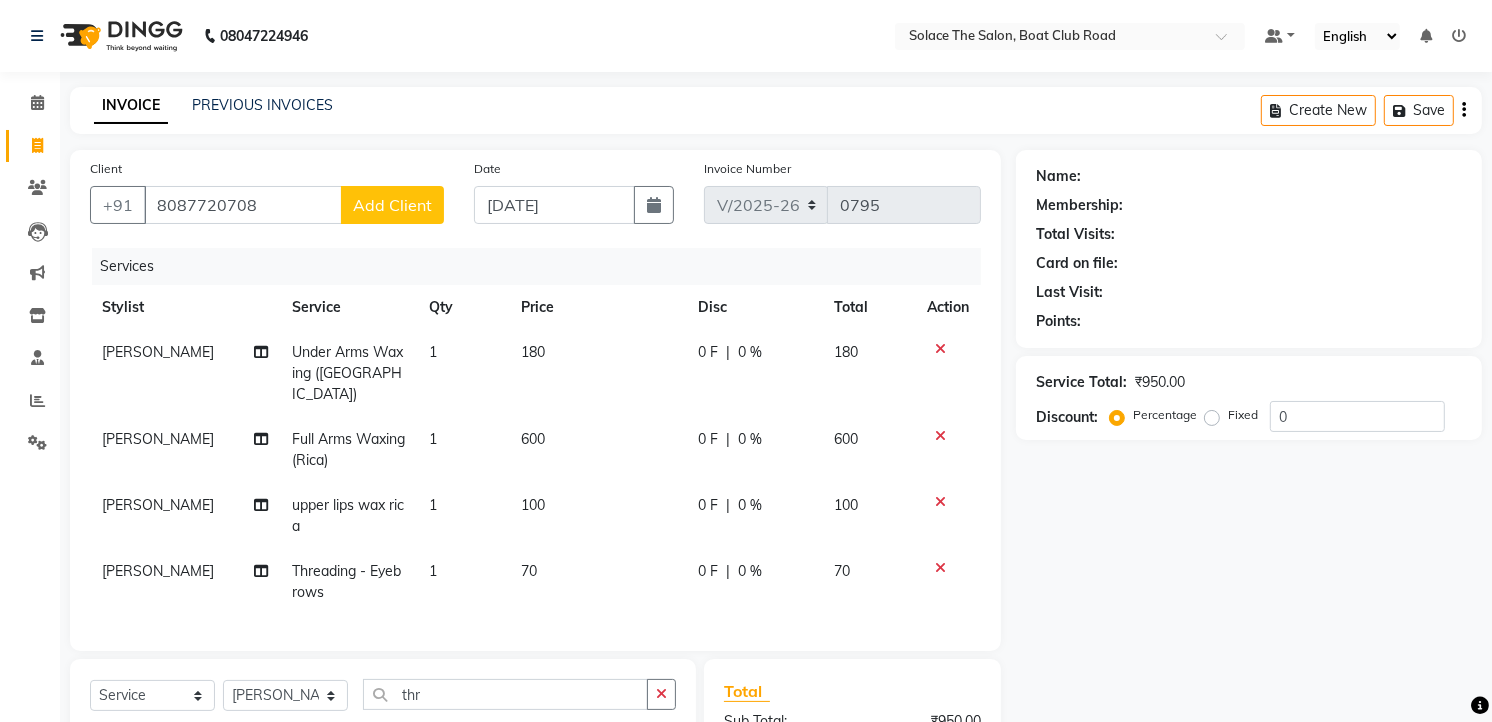 click on "Add Client" 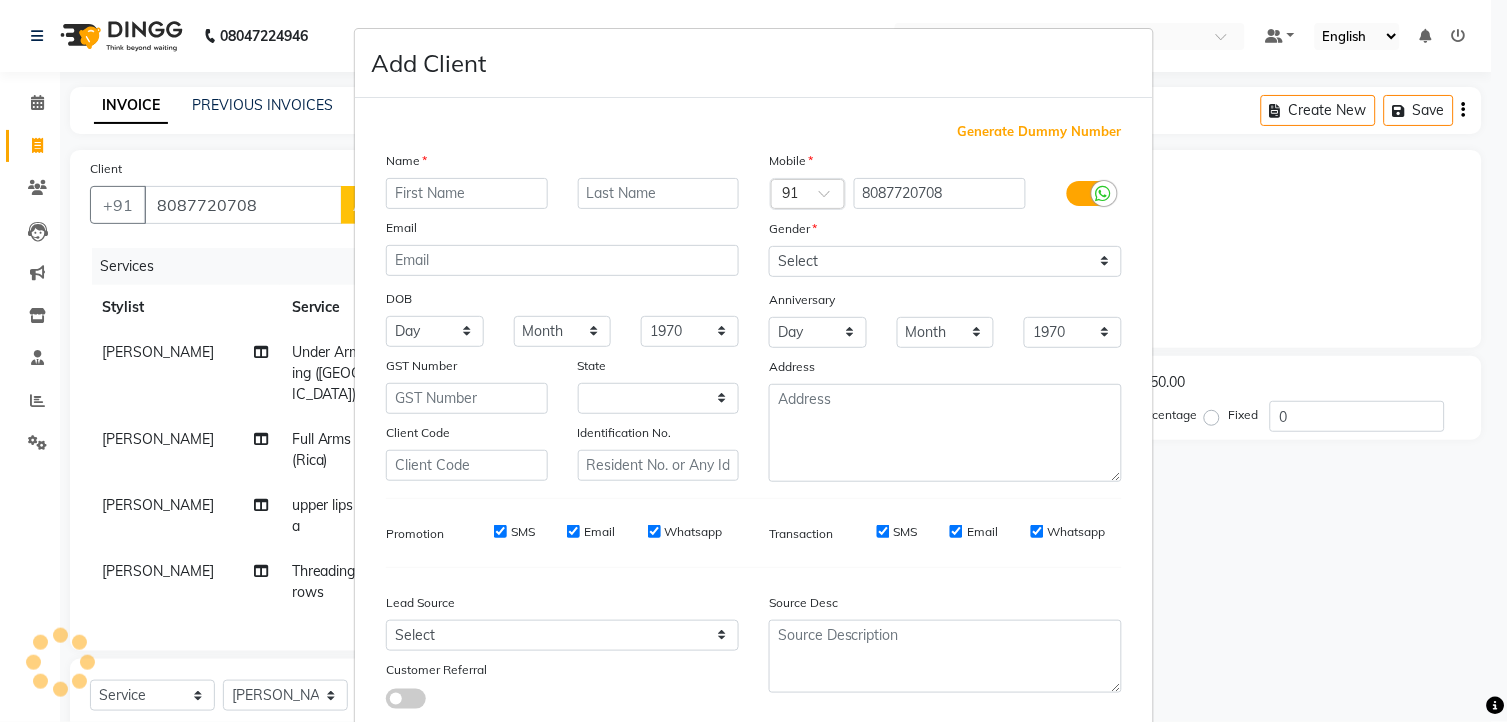 select on "22" 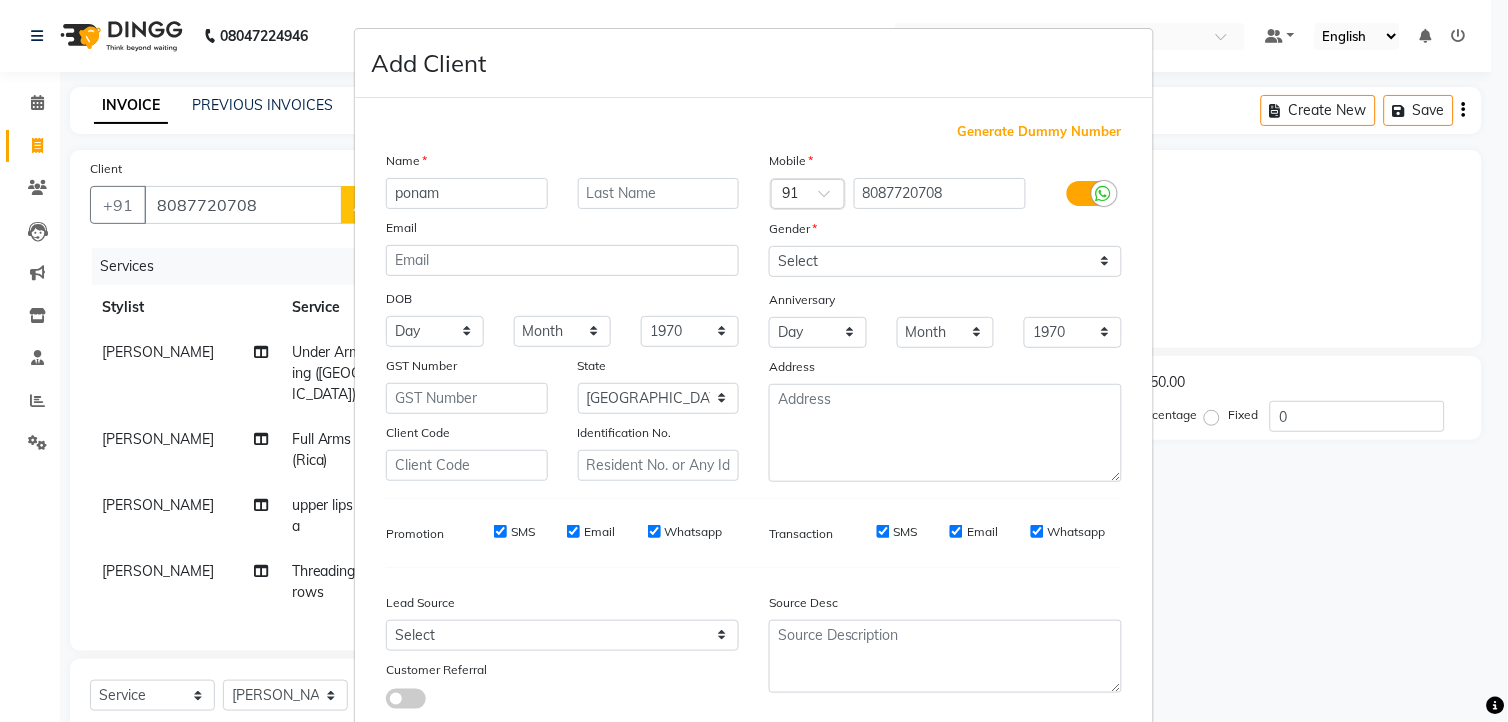 type on "ponam" 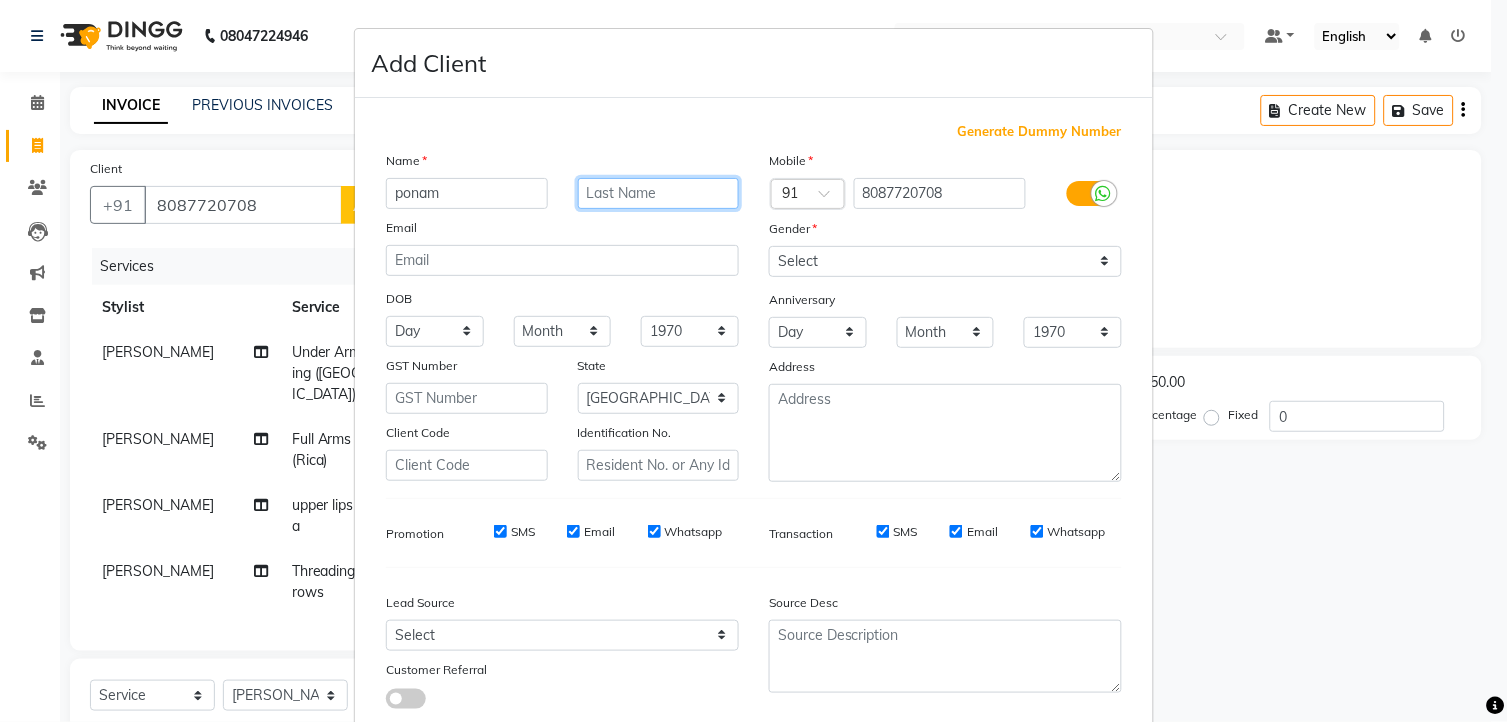 click at bounding box center [659, 193] 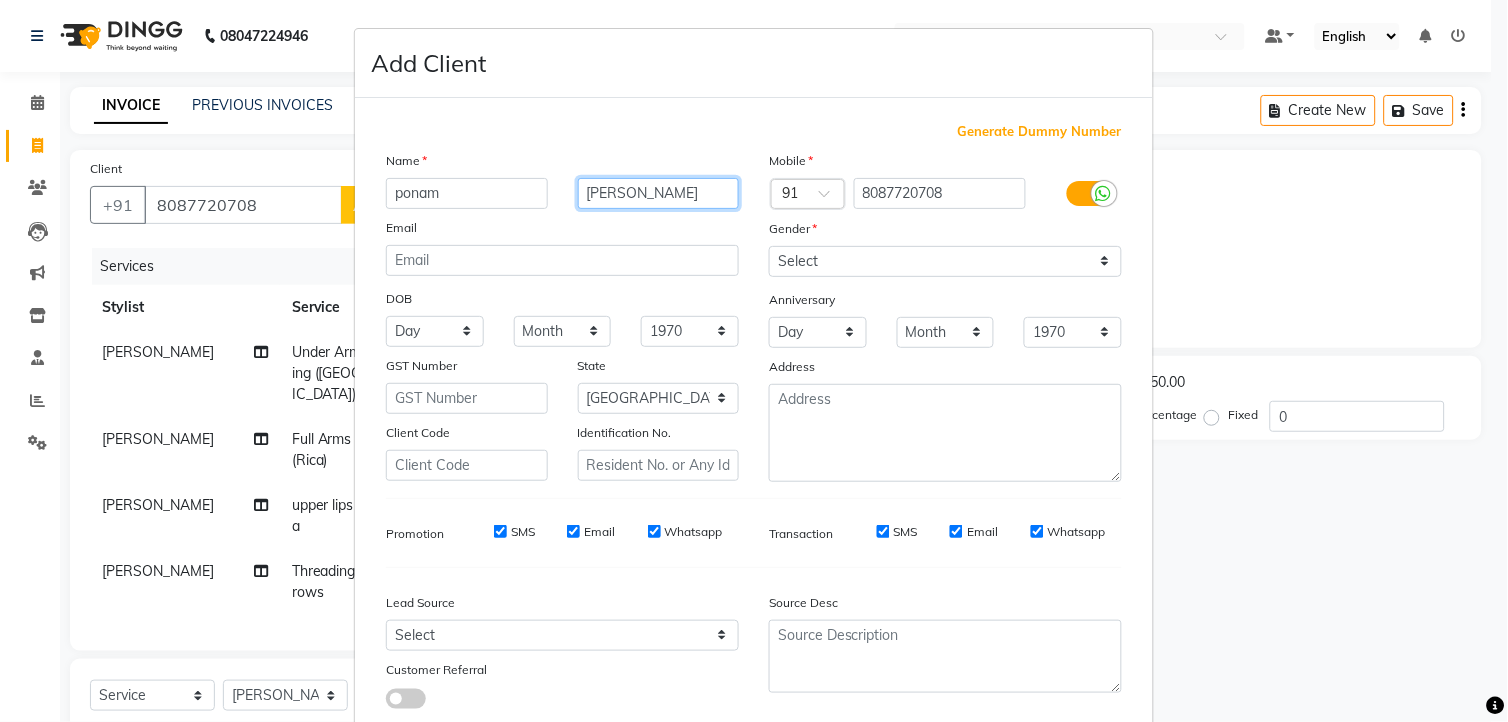 type on "[PERSON_NAME]" 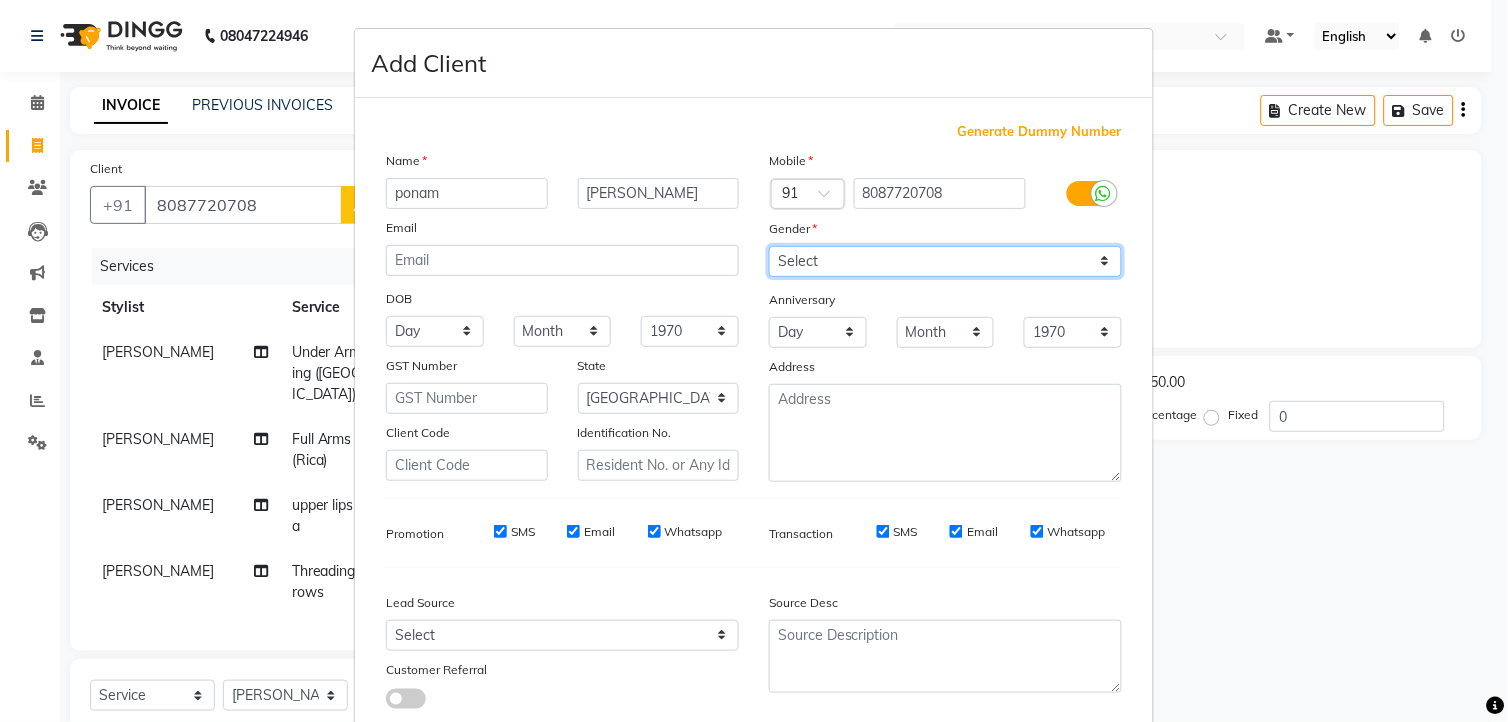 click on "Select [DEMOGRAPHIC_DATA] [DEMOGRAPHIC_DATA] Other Prefer Not To Say" at bounding box center (945, 261) 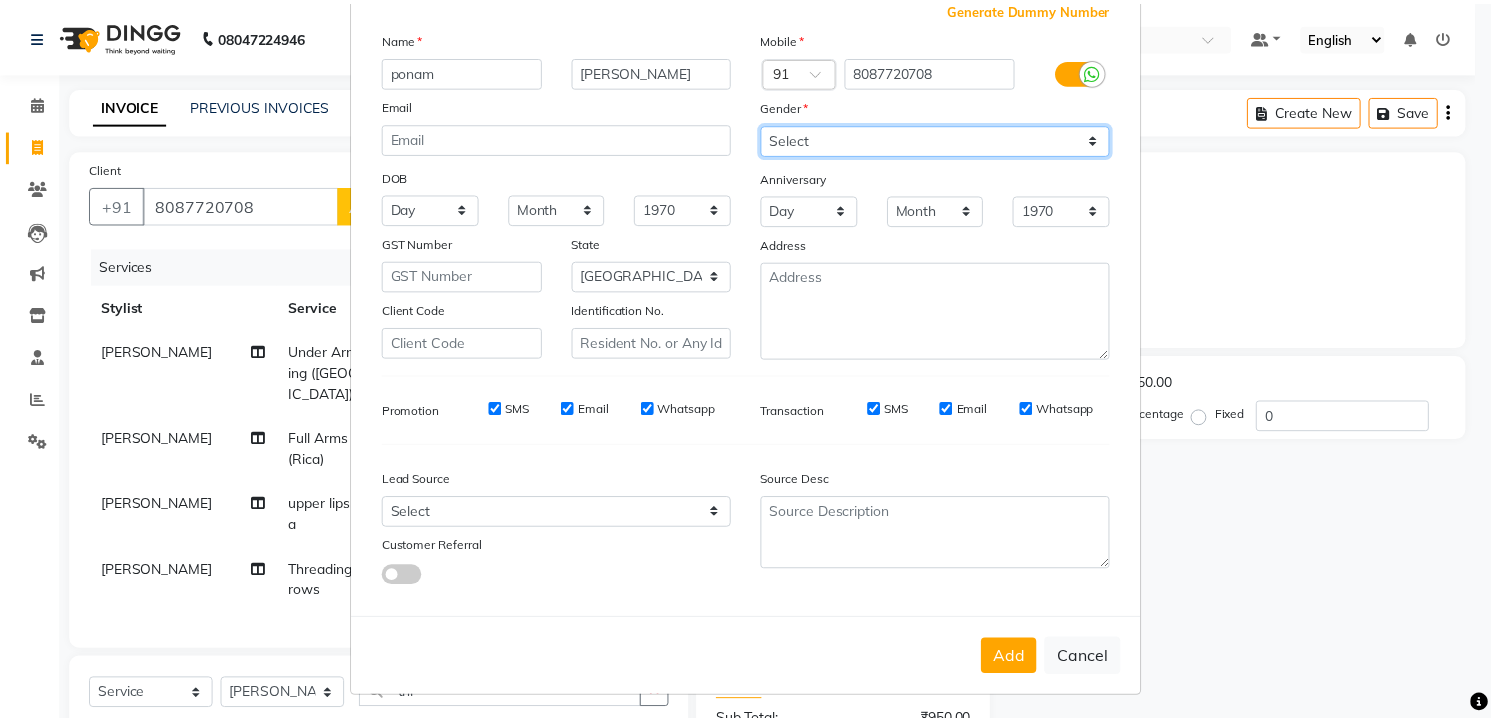 scroll, scrollTop: 128, scrollLeft: 0, axis: vertical 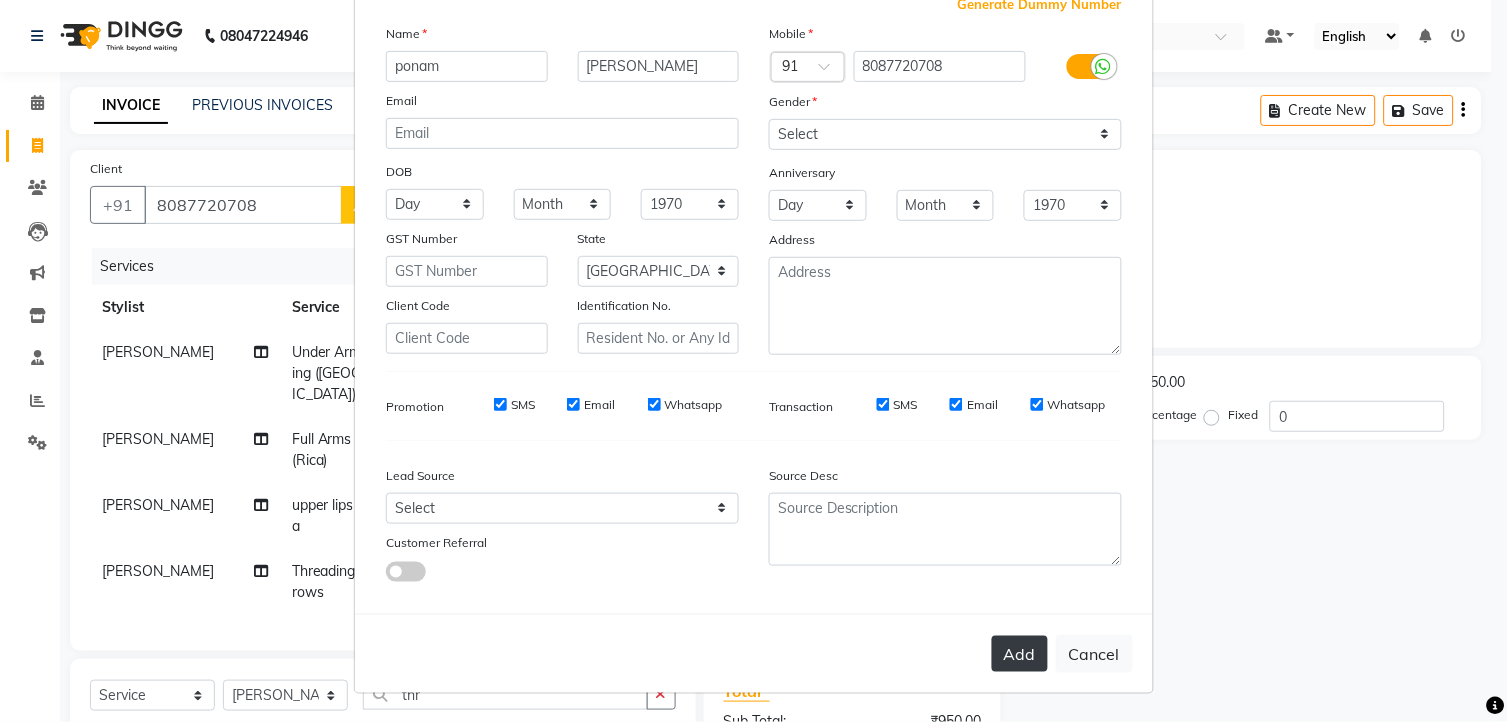 click on "Add" at bounding box center (1020, 654) 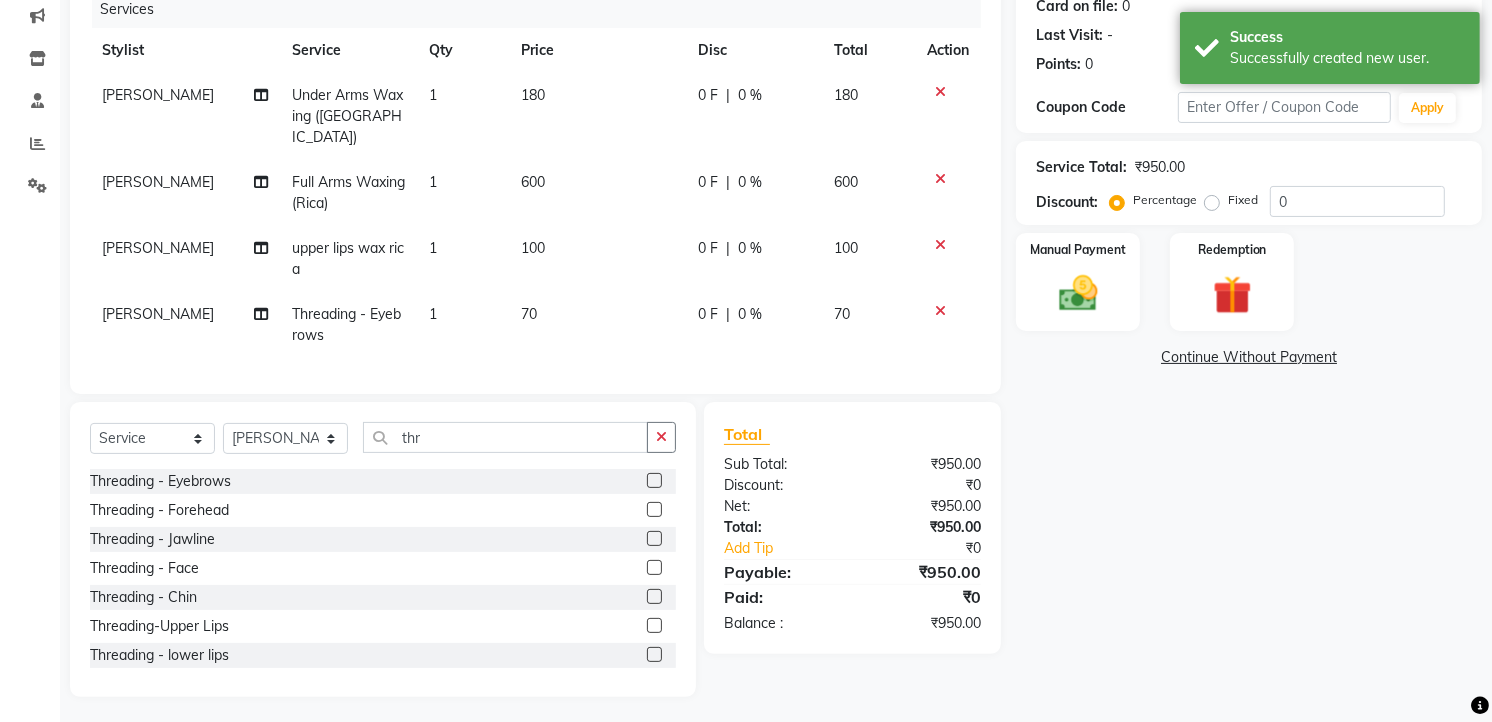 scroll, scrollTop: 0, scrollLeft: 0, axis: both 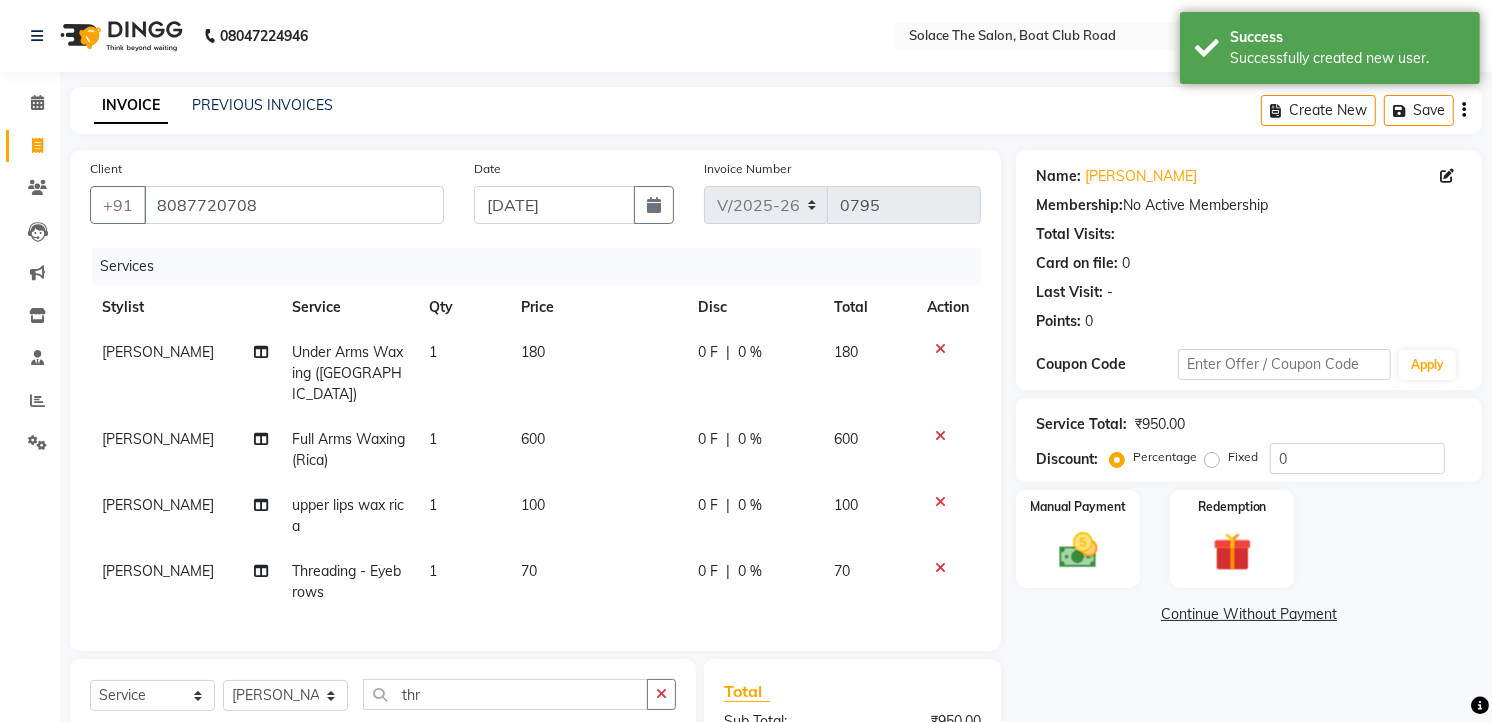 click on "0 F | 0 %" 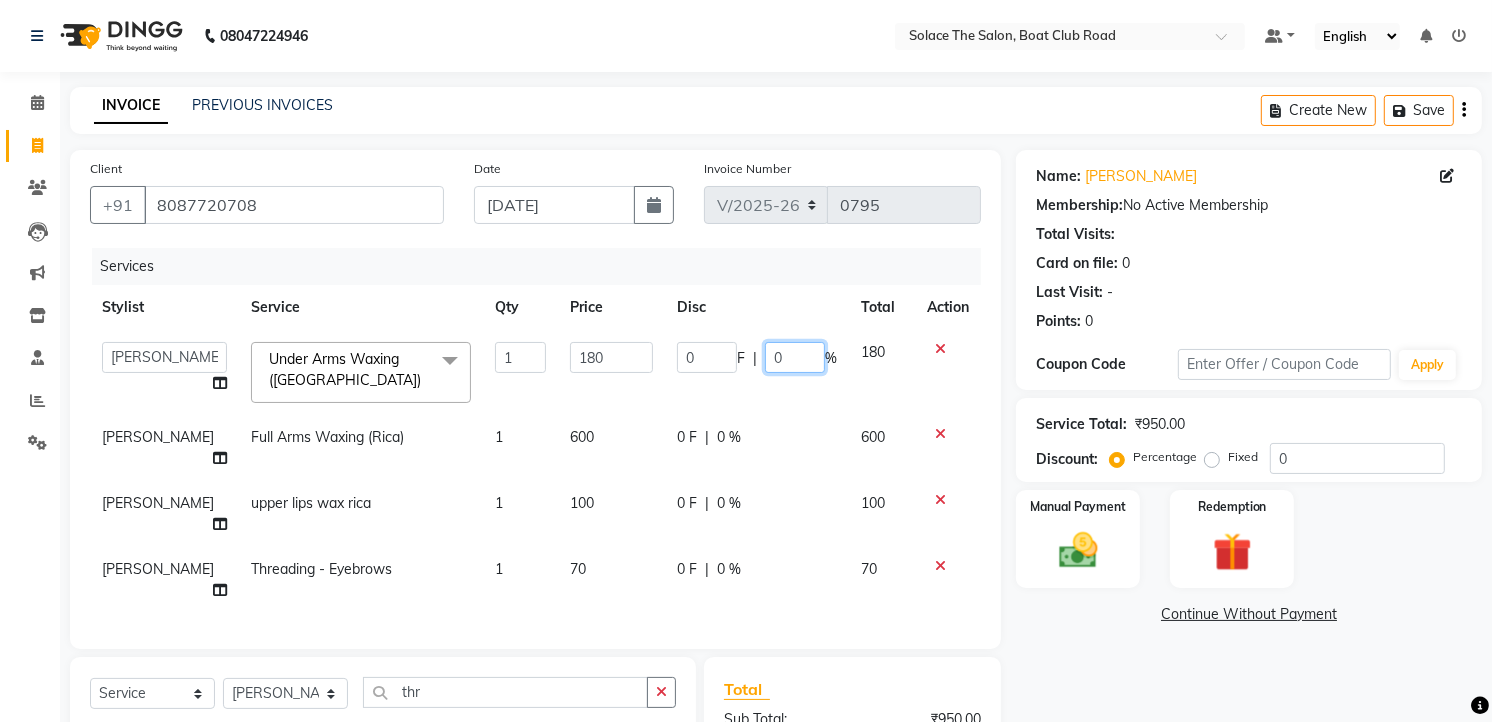 click on "0" 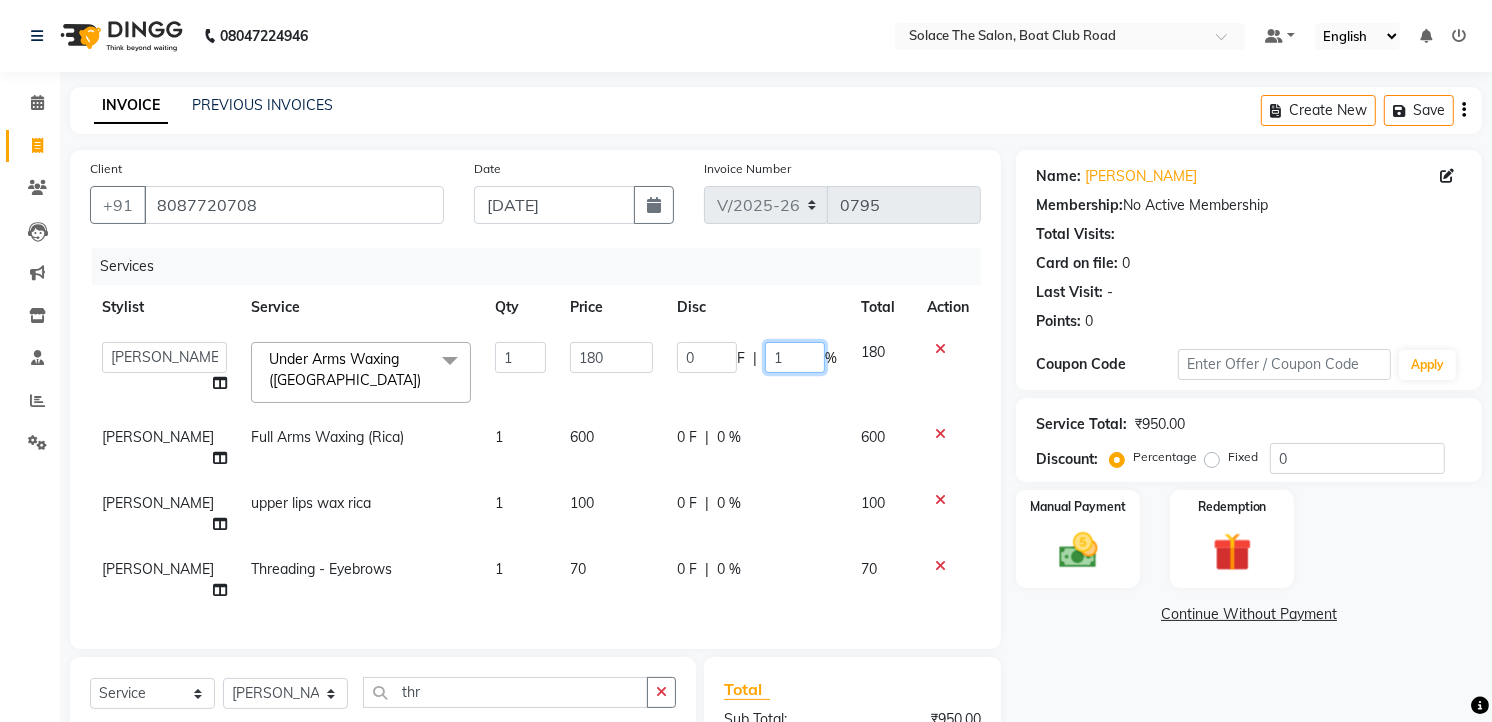 type on "15" 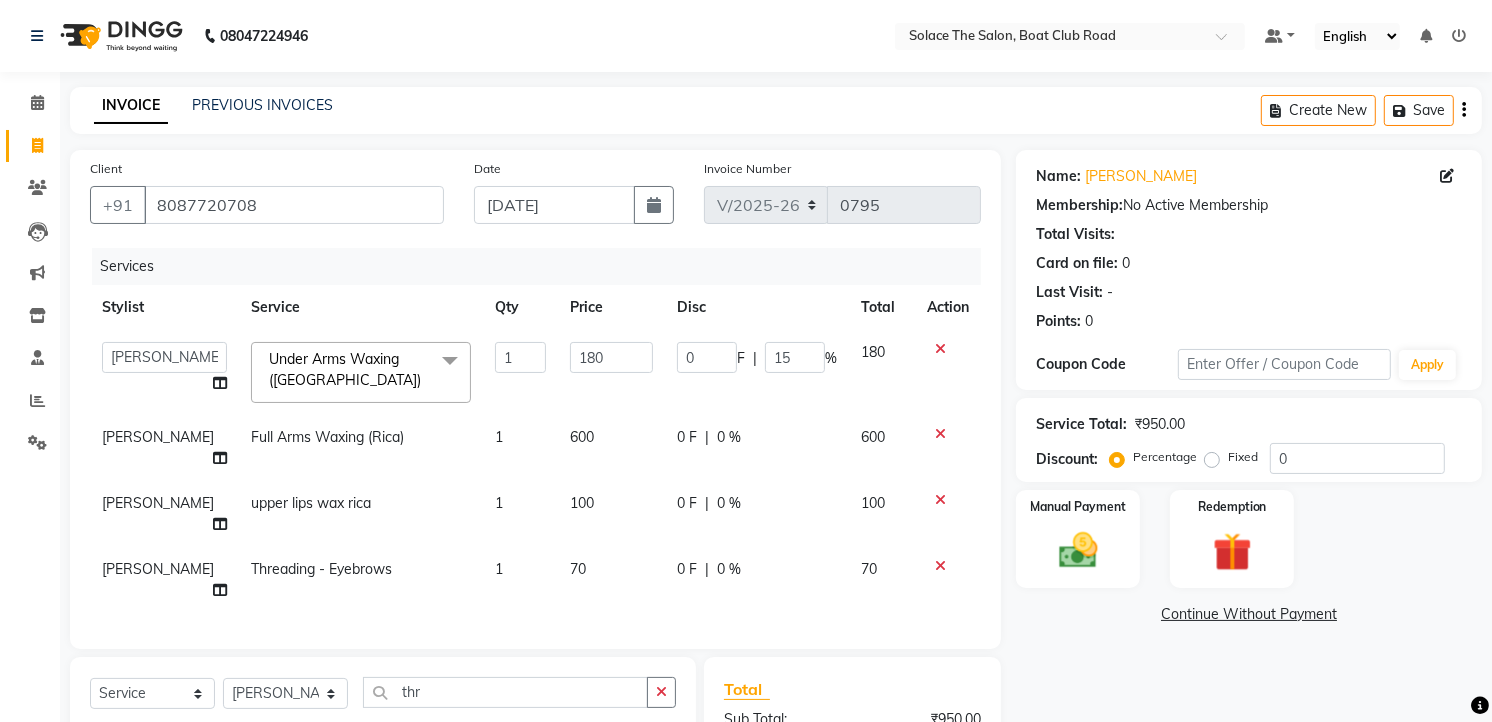 click on "0 F | 0 %" 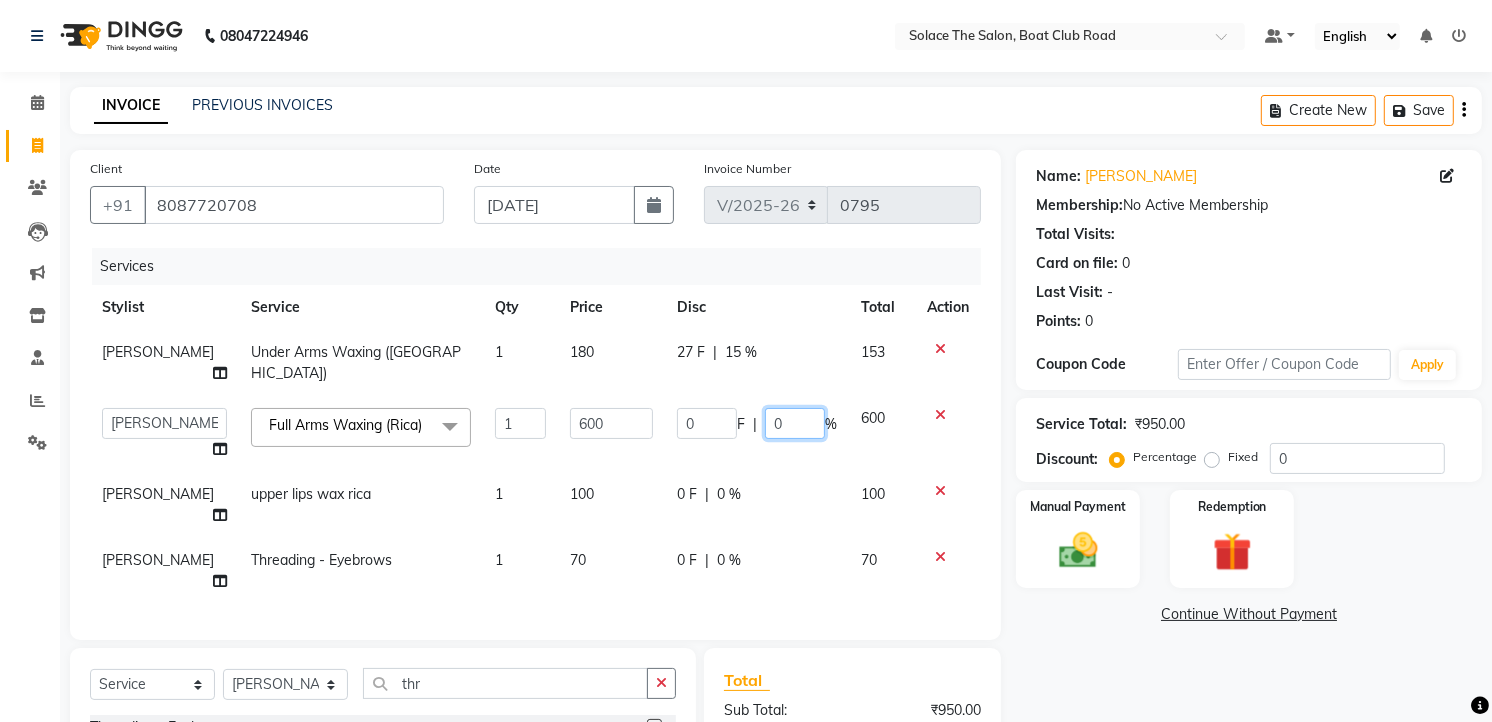click on "0" 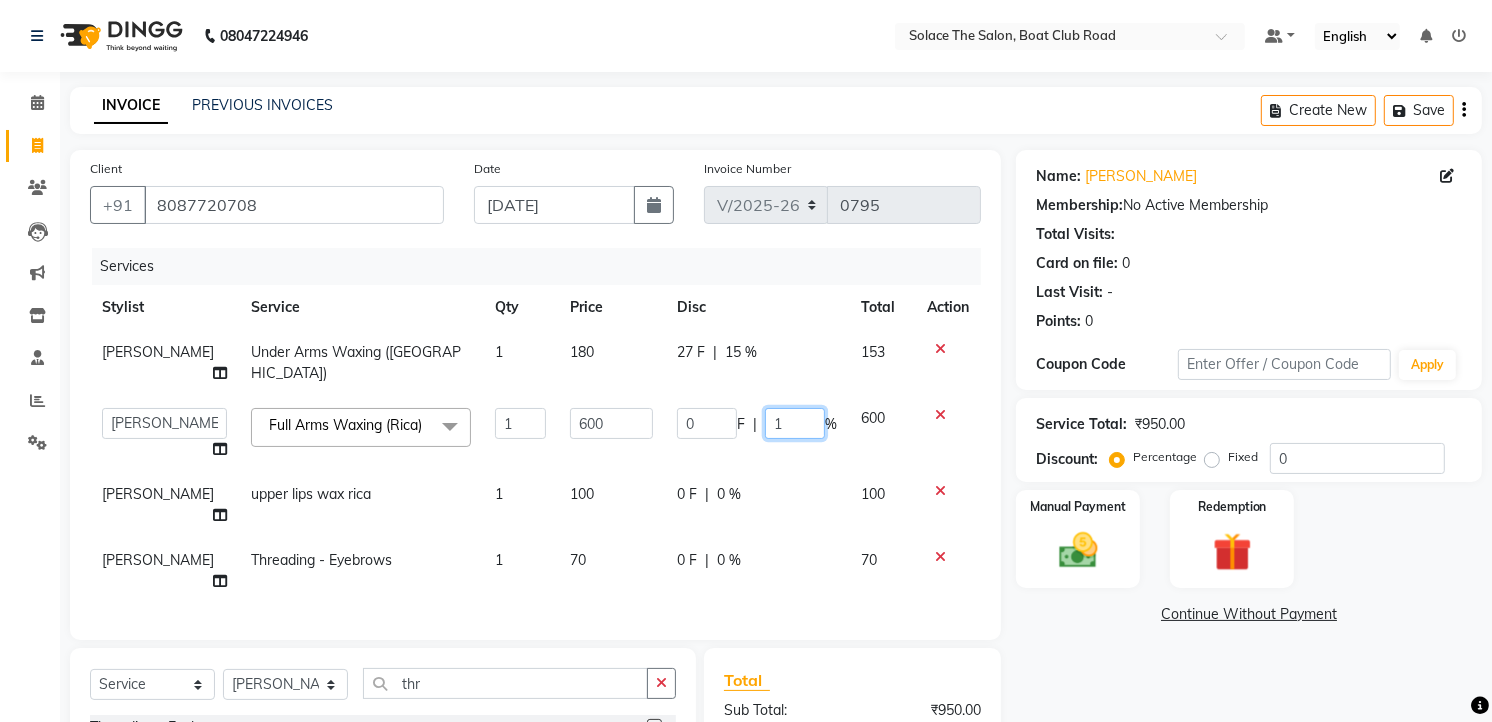 type on "15" 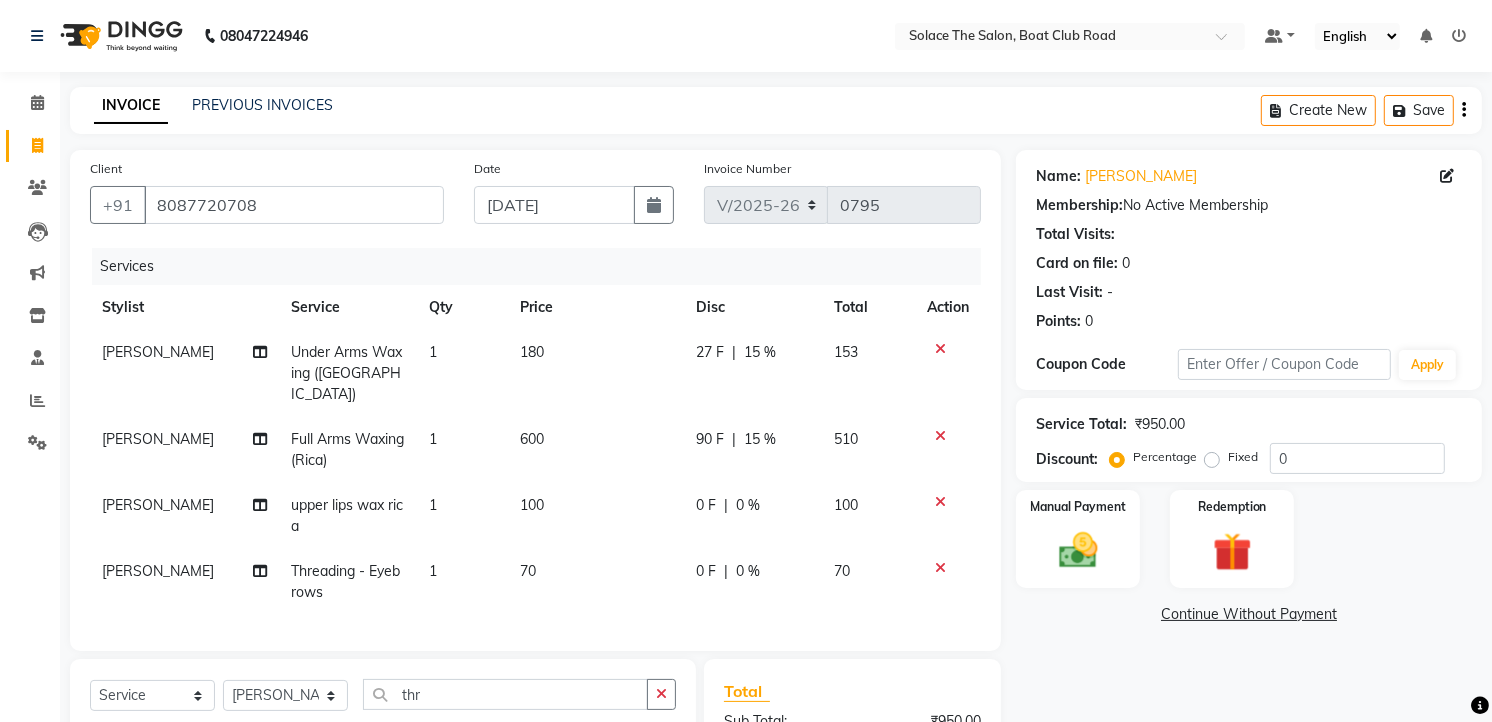 click on "0 F | 0 %" 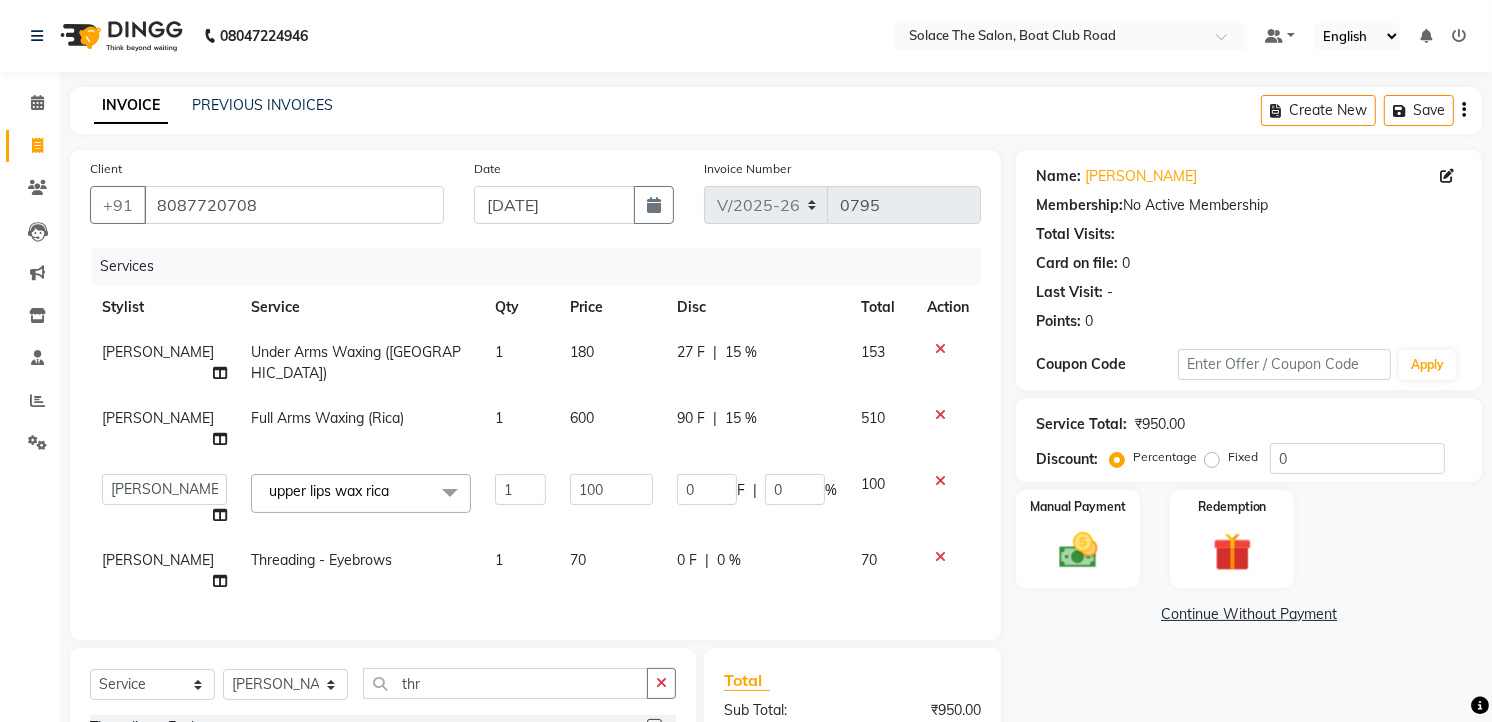 scroll, scrollTop: 204, scrollLeft: 0, axis: vertical 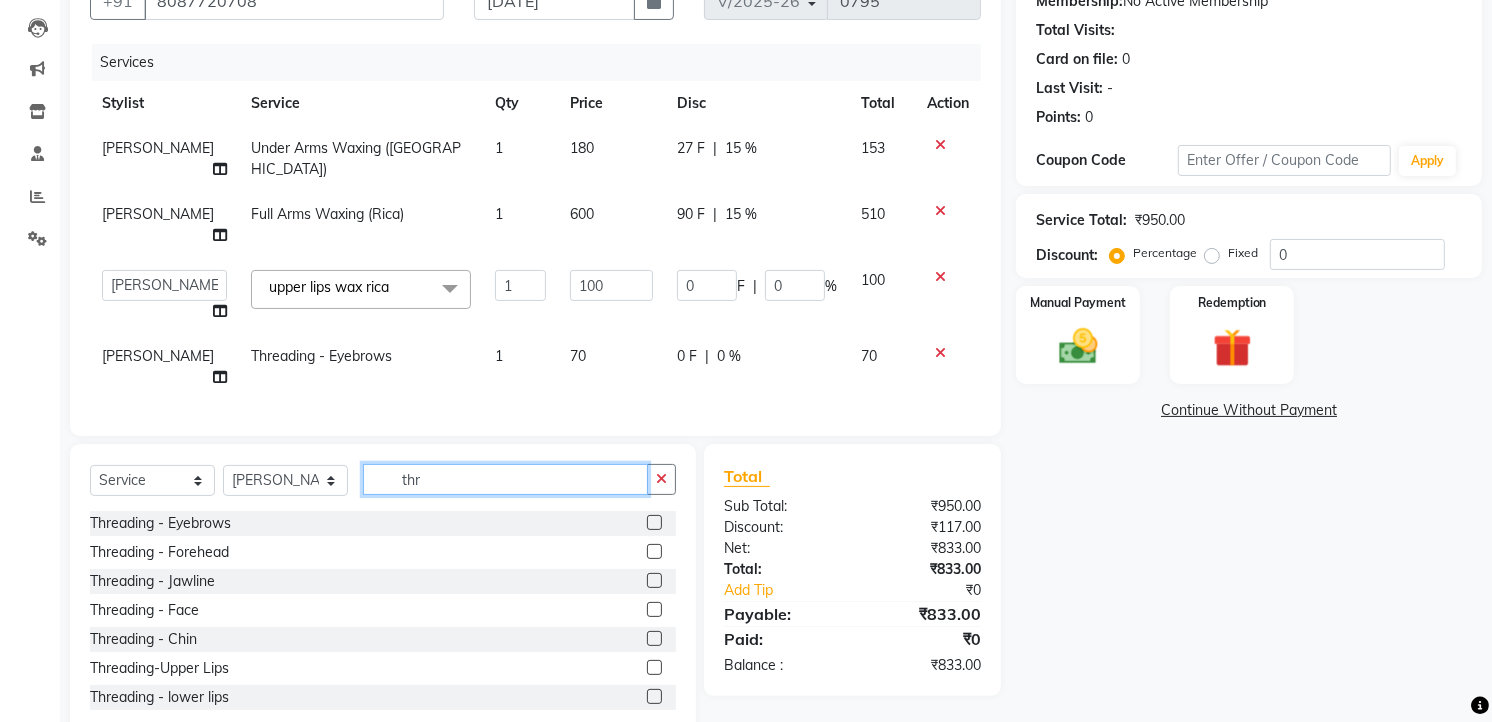 click on "thr" 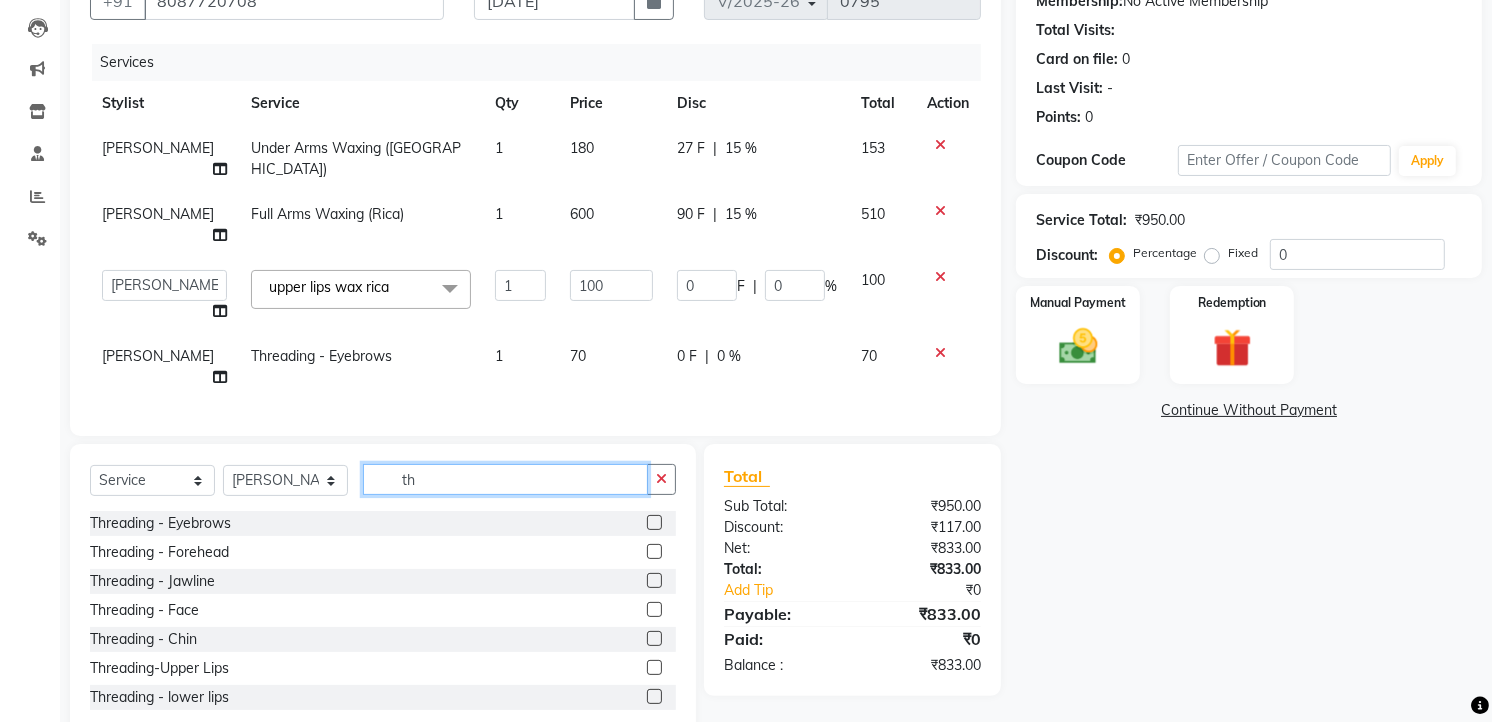 type on "t" 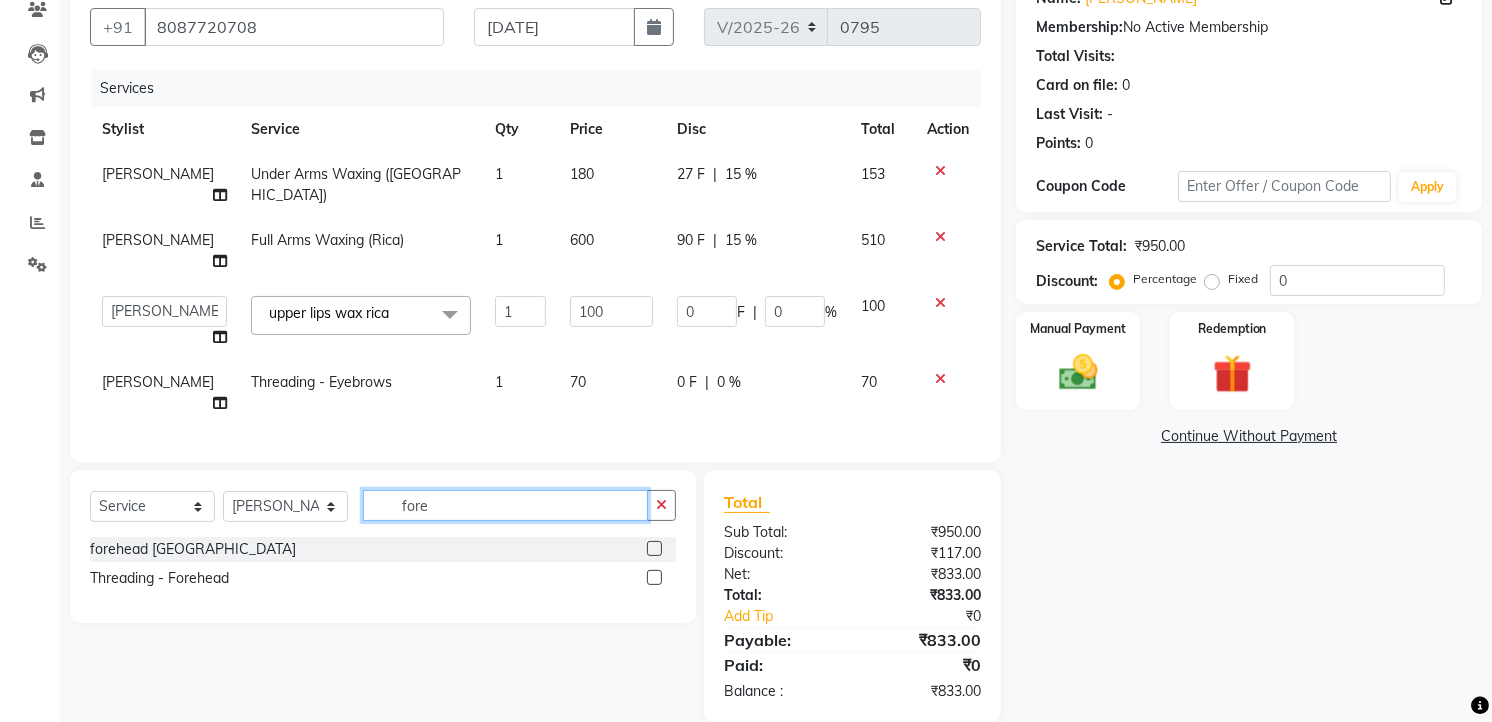 scroll, scrollTop: 162, scrollLeft: 0, axis: vertical 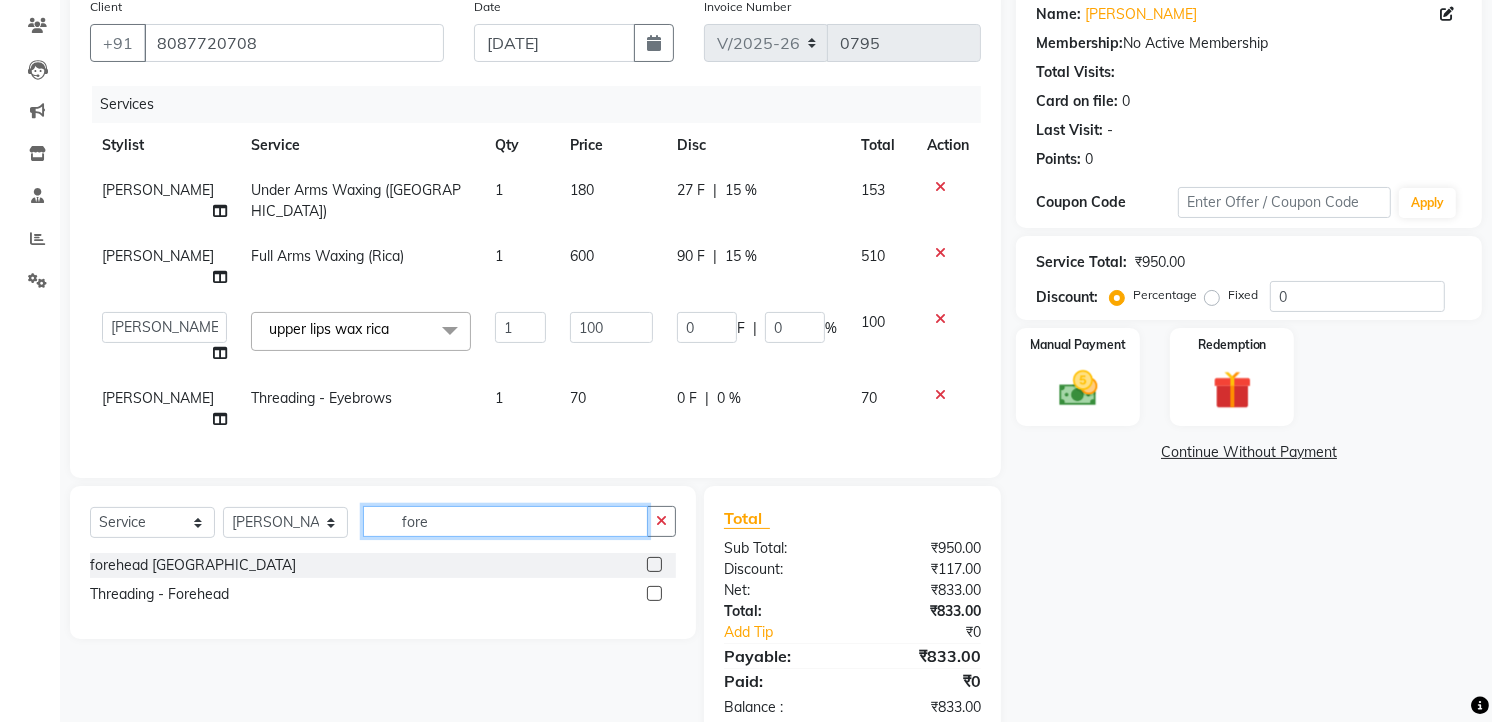 type on "fore" 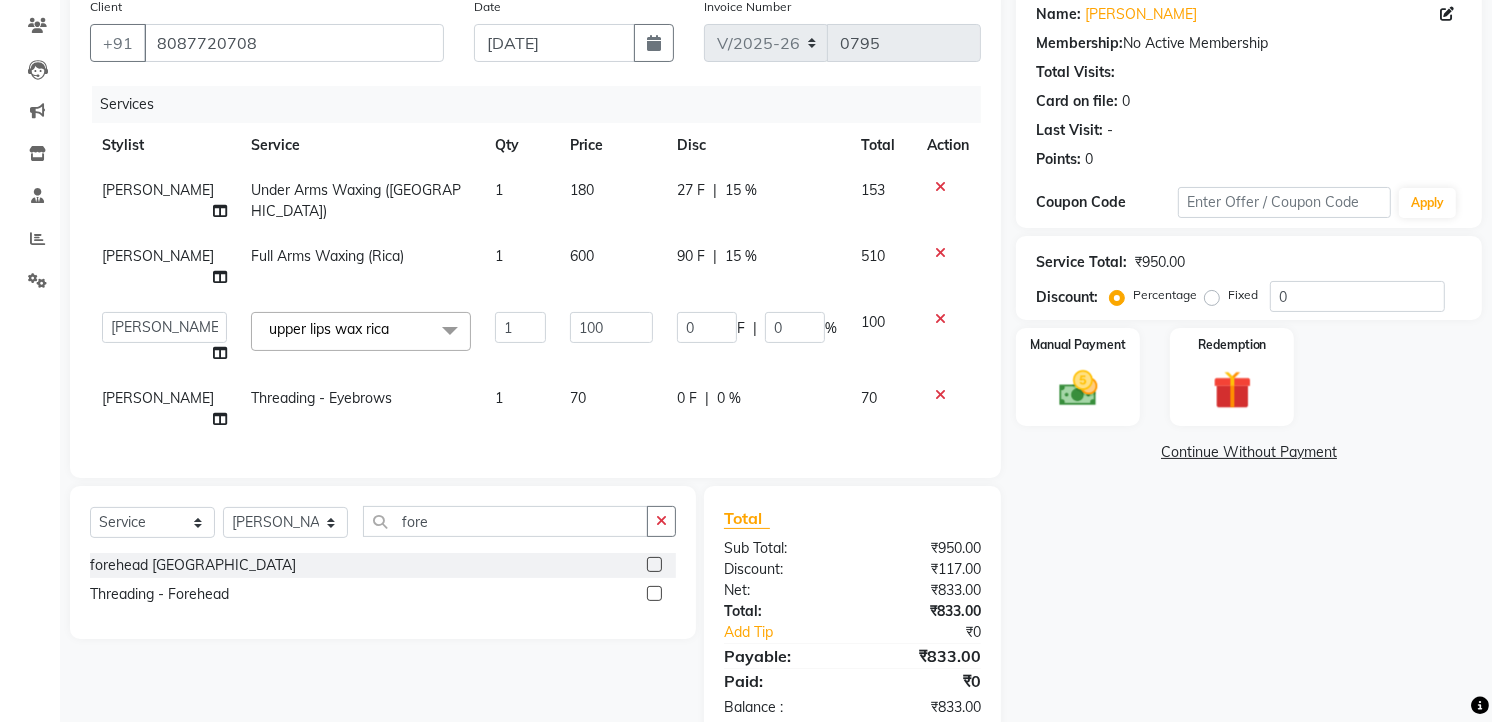 click 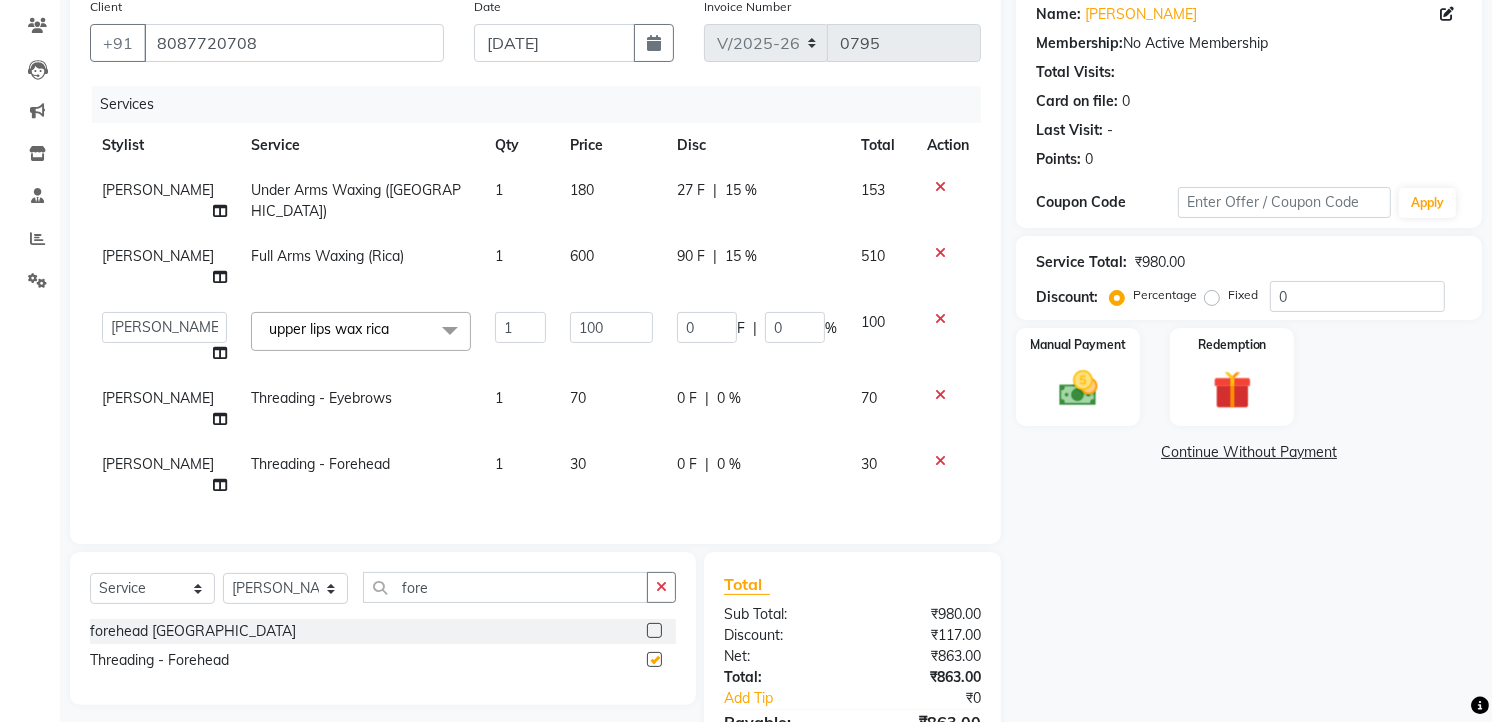 checkbox on "false" 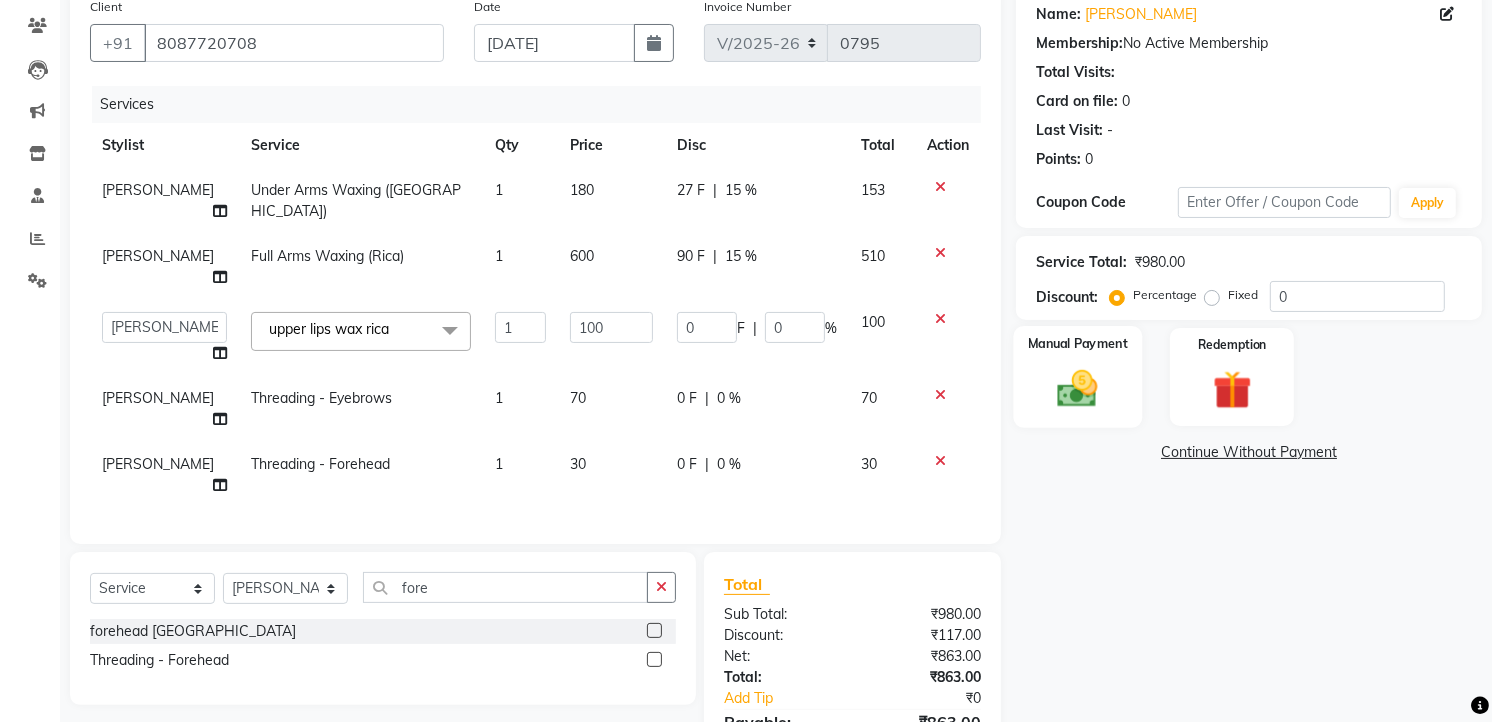 click 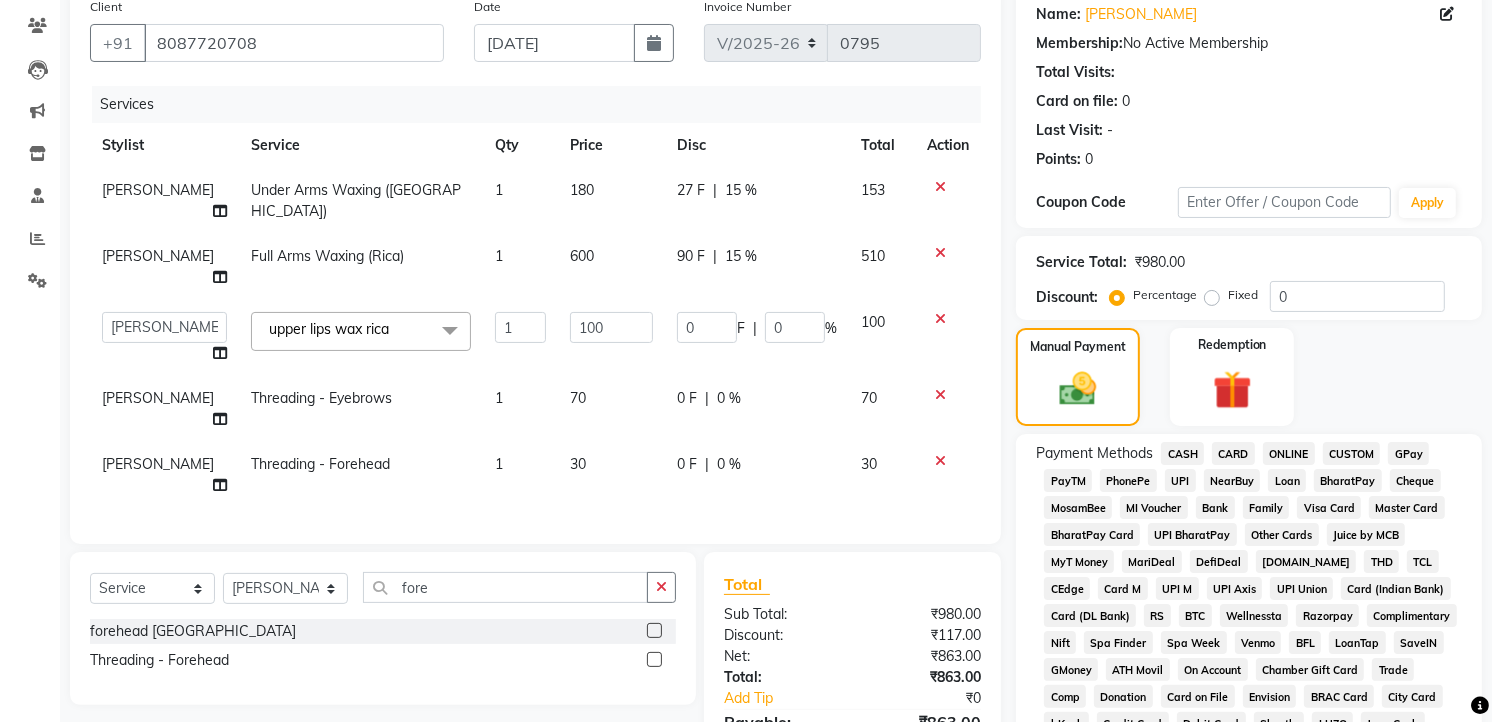 click on "GPay" 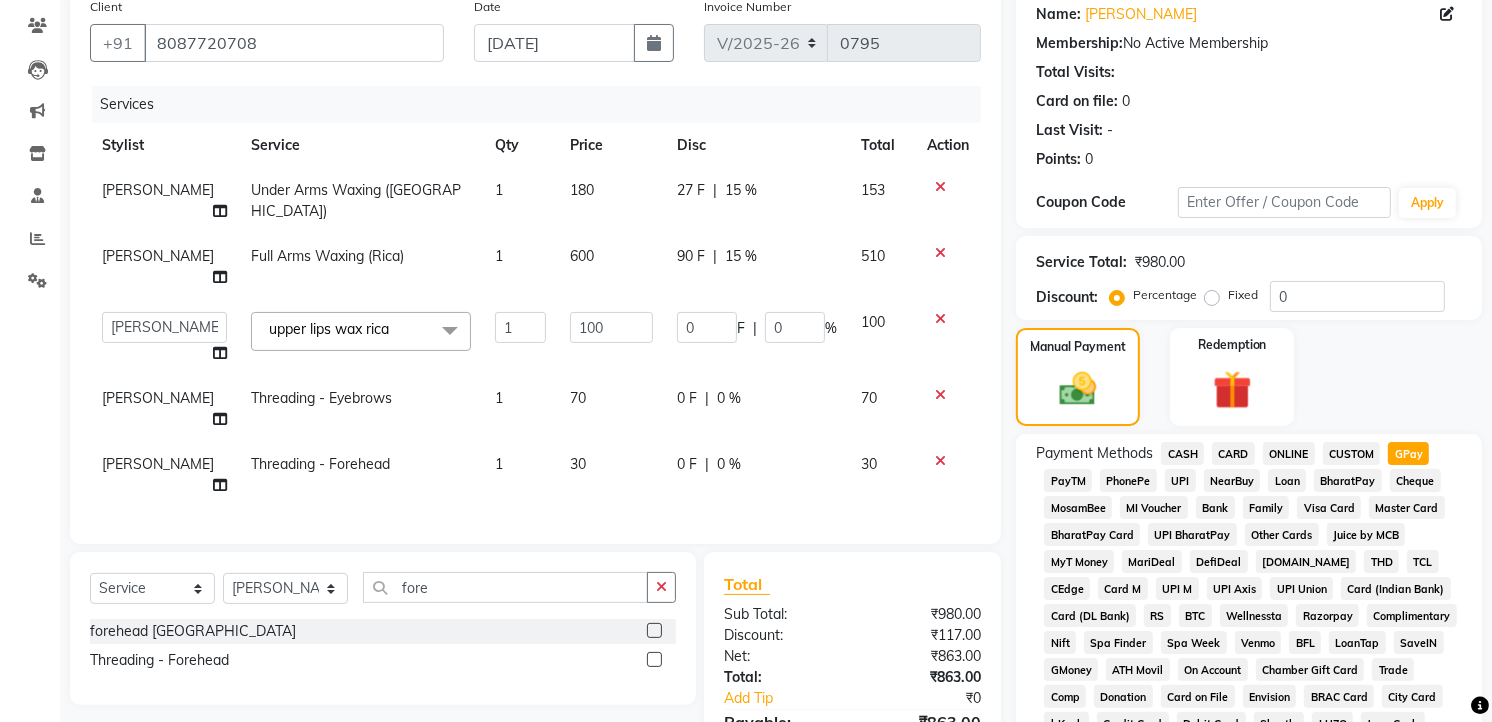scroll, scrollTop: 606, scrollLeft: 0, axis: vertical 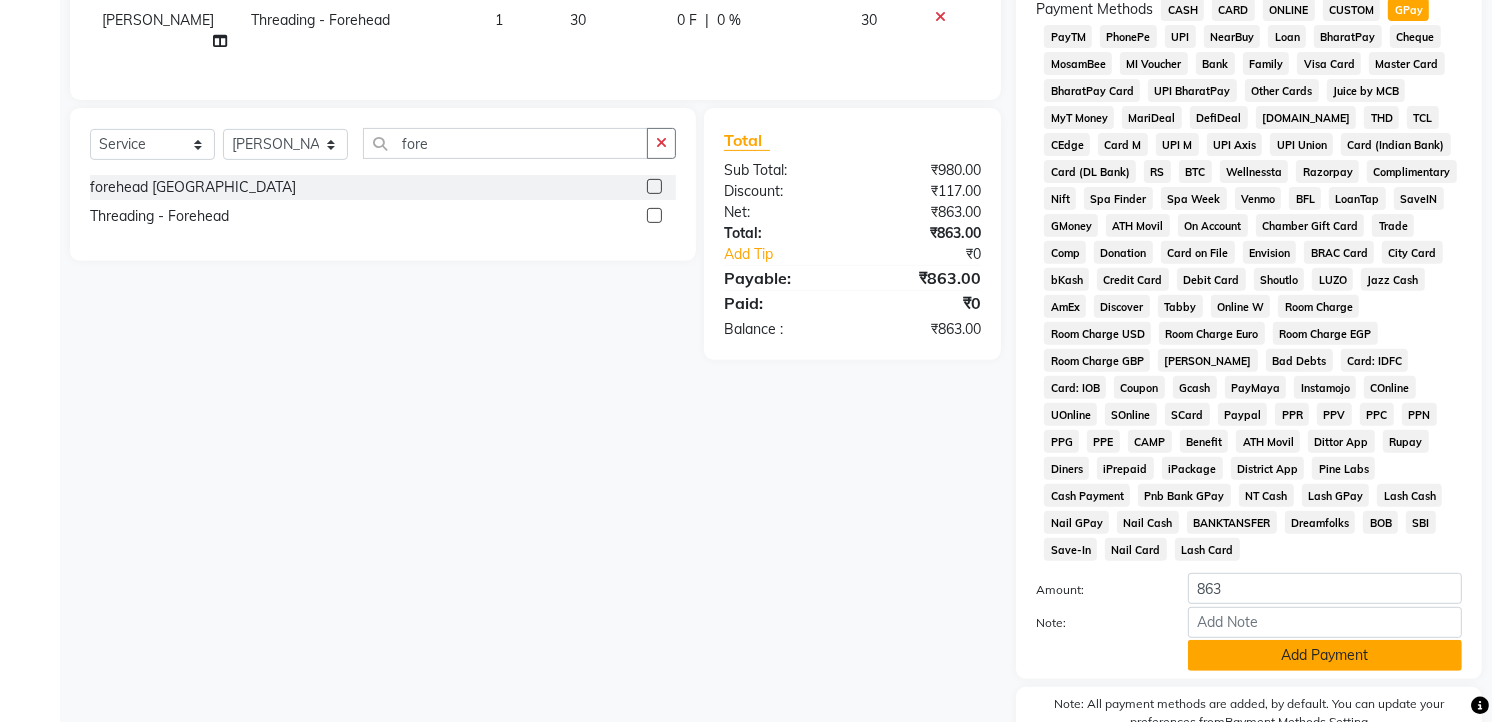 click on "Add Payment" 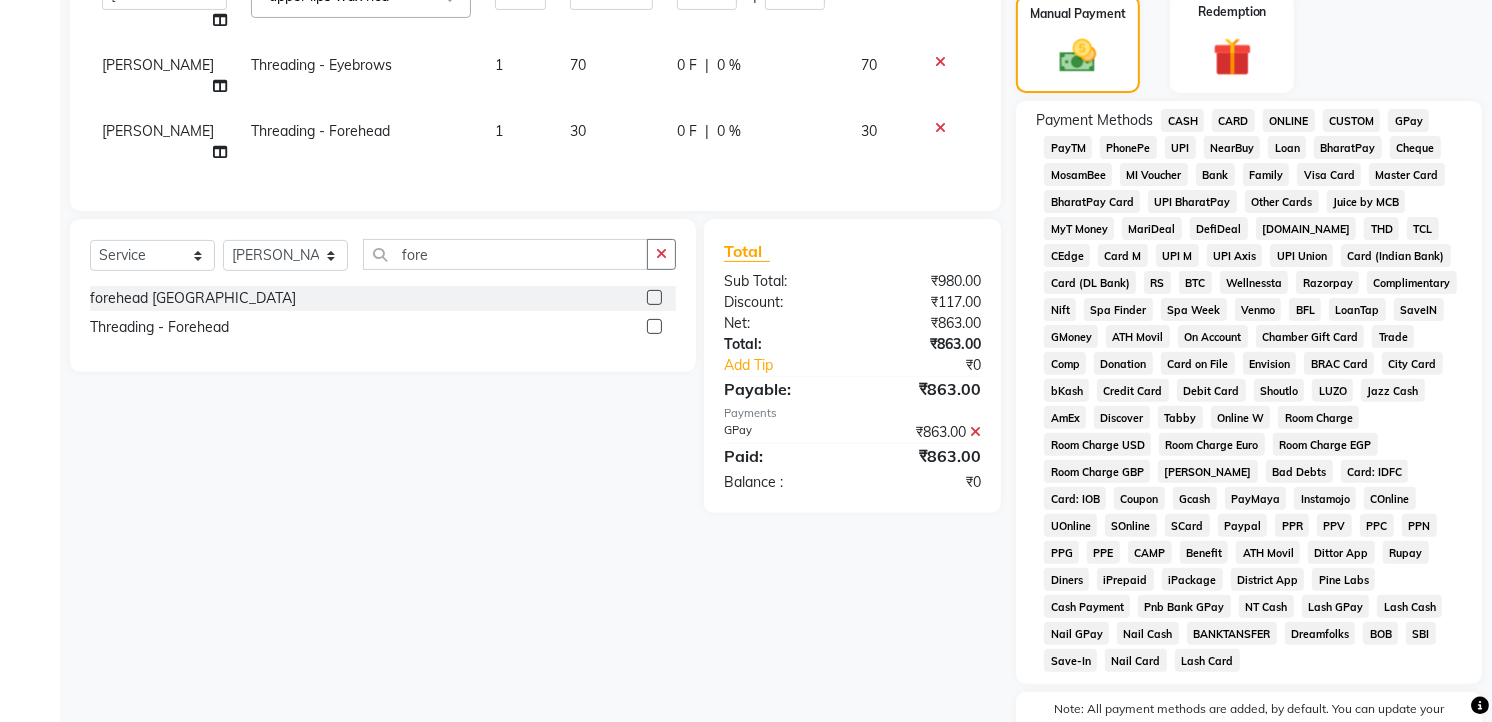 scroll, scrollTop: 722, scrollLeft: 0, axis: vertical 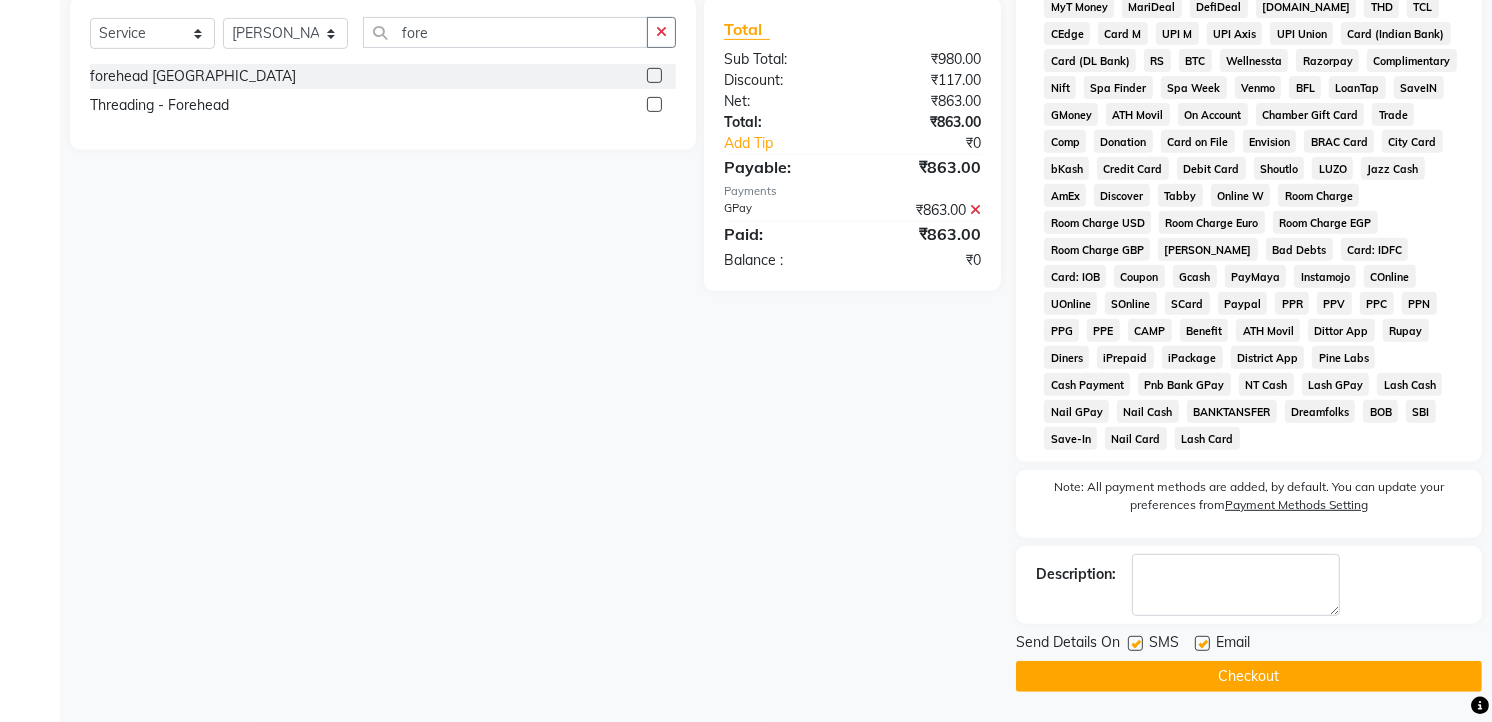 click on "Checkout" 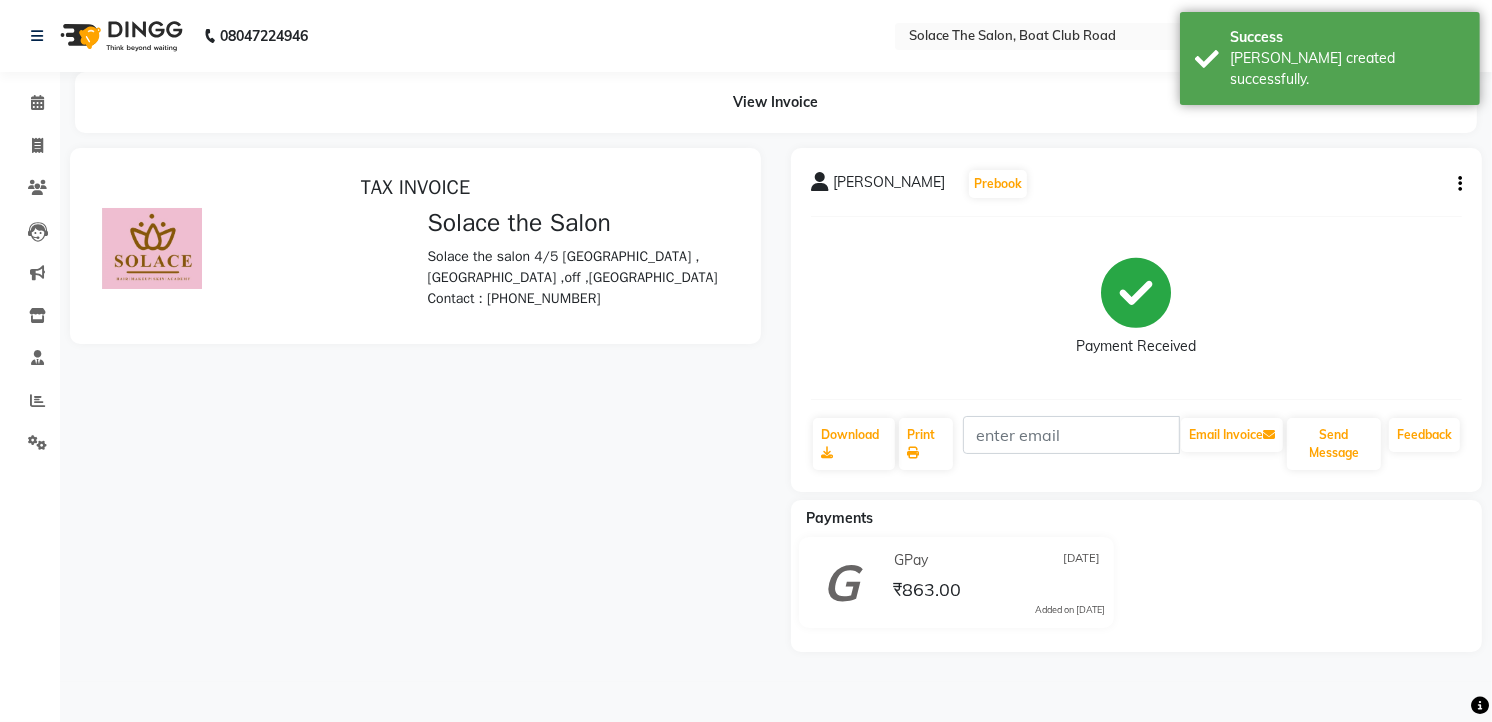 scroll, scrollTop: 0, scrollLeft: 0, axis: both 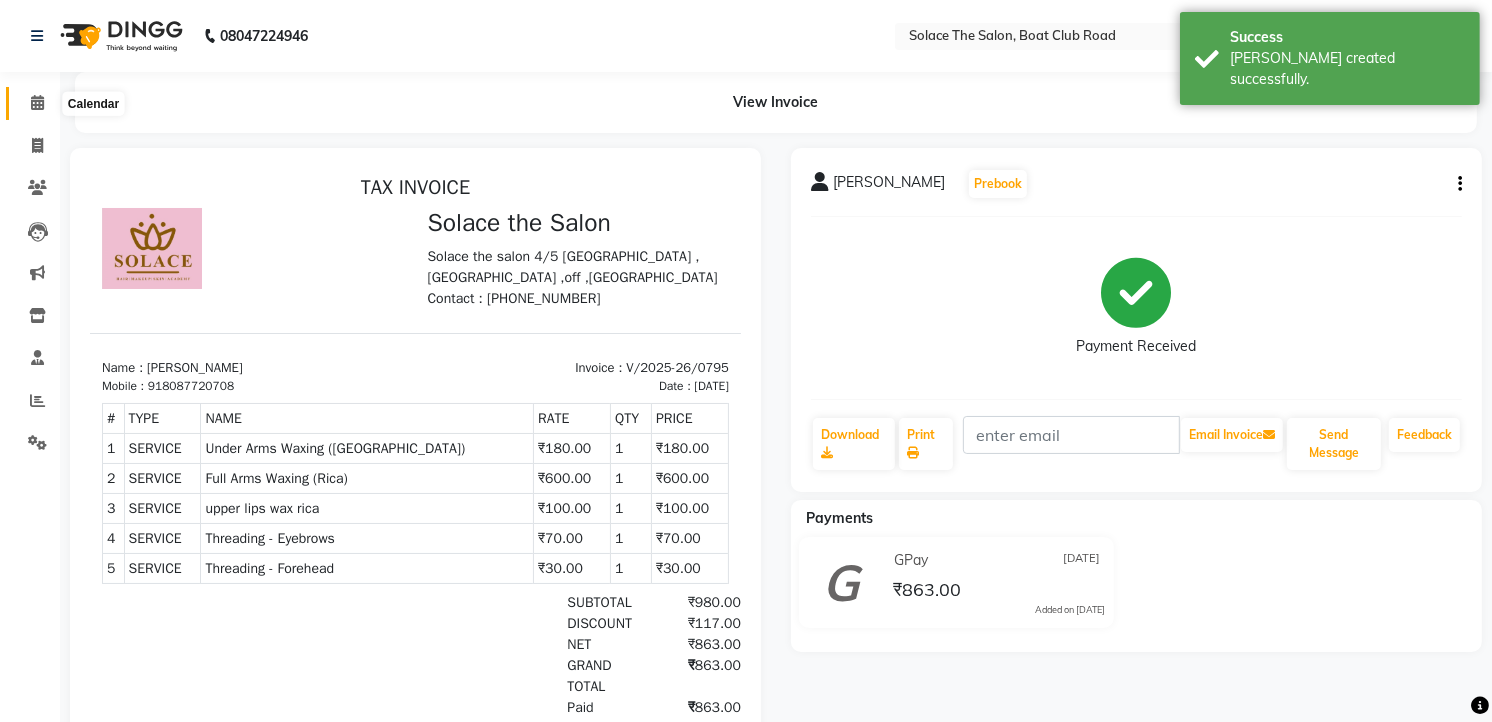 click 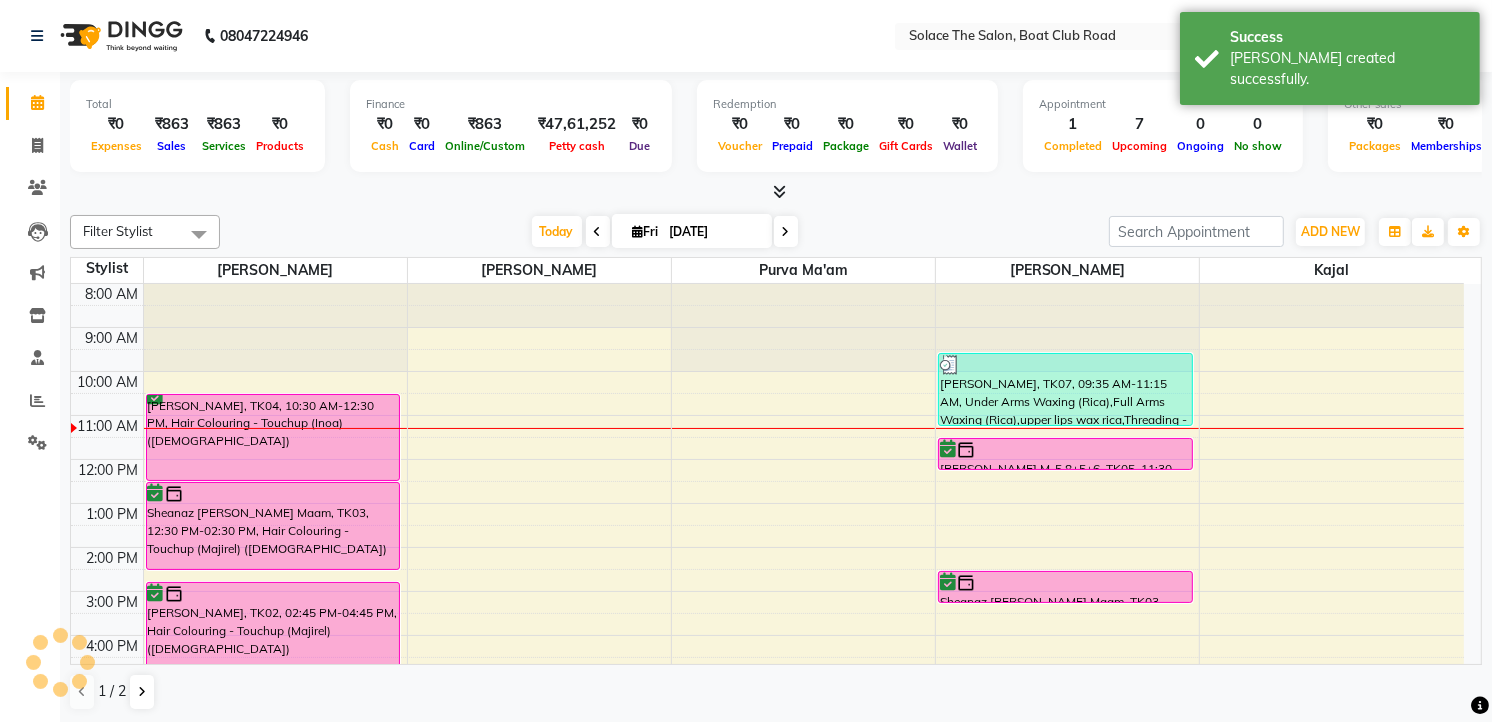 scroll, scrollTop: 0, scrollLeft: 0, axis: both 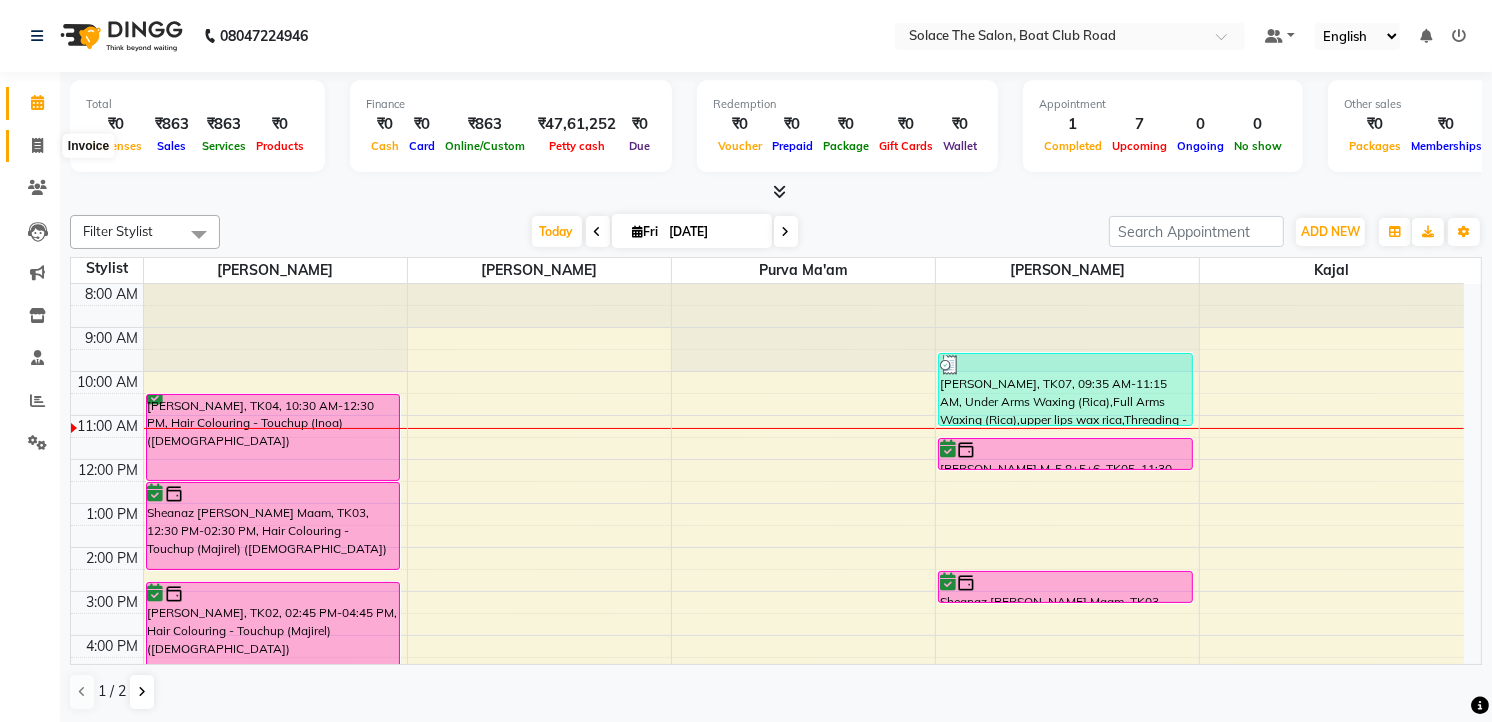 click 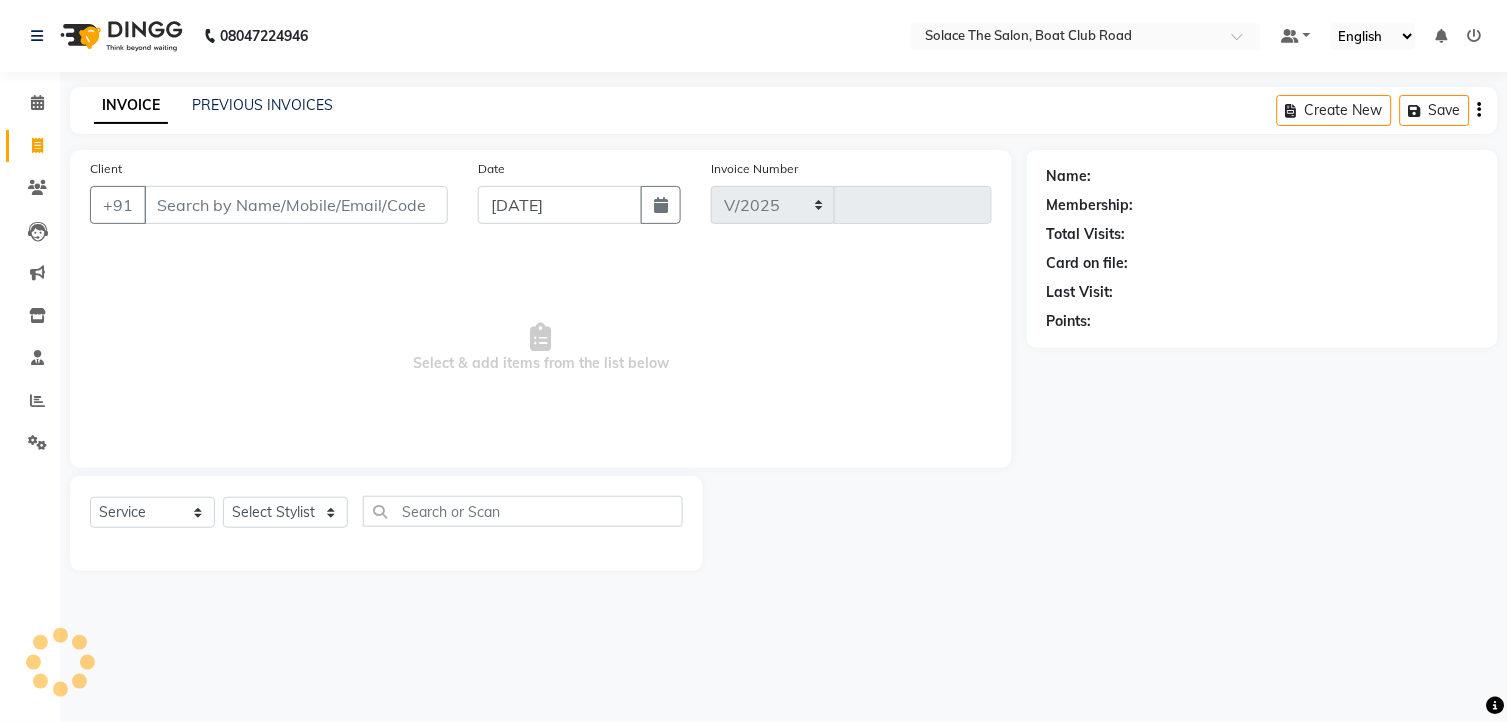 select on "585" 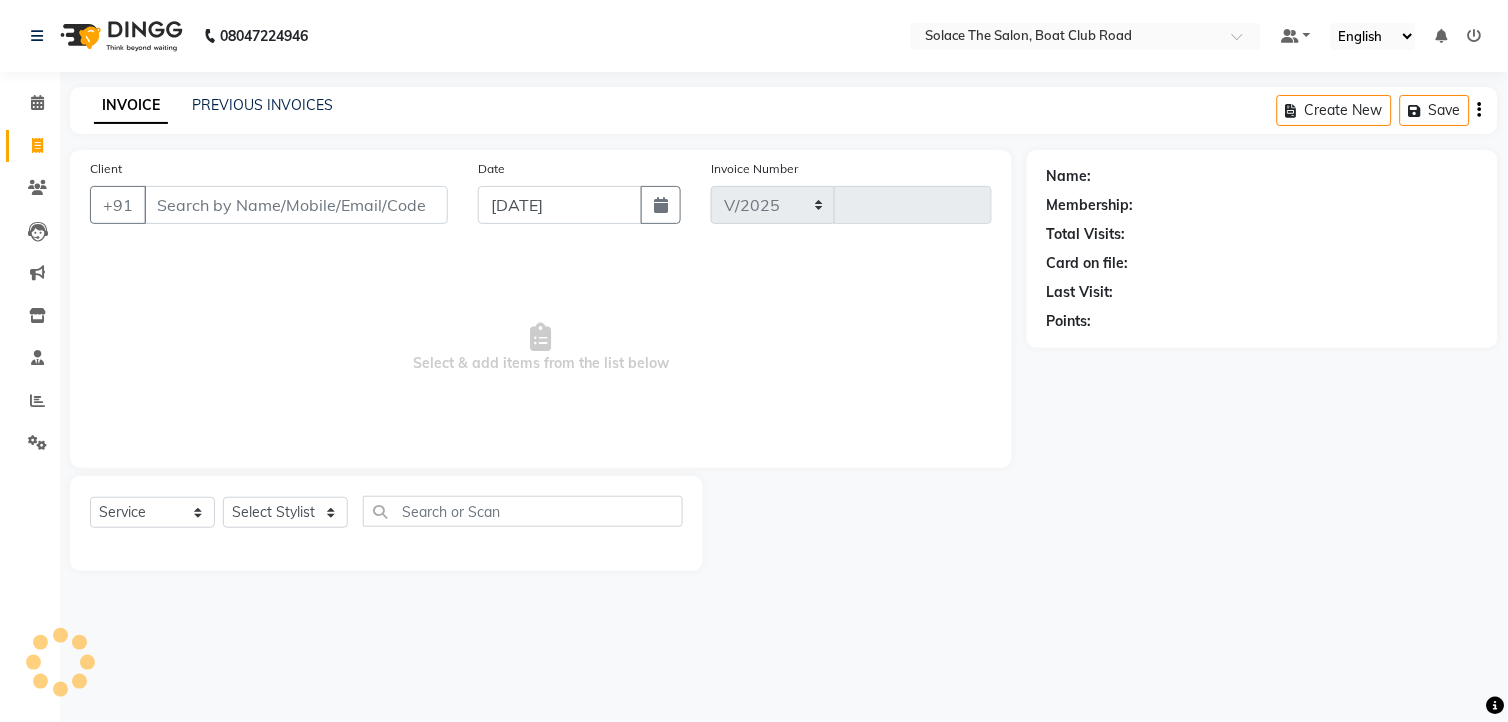 type on "0796" 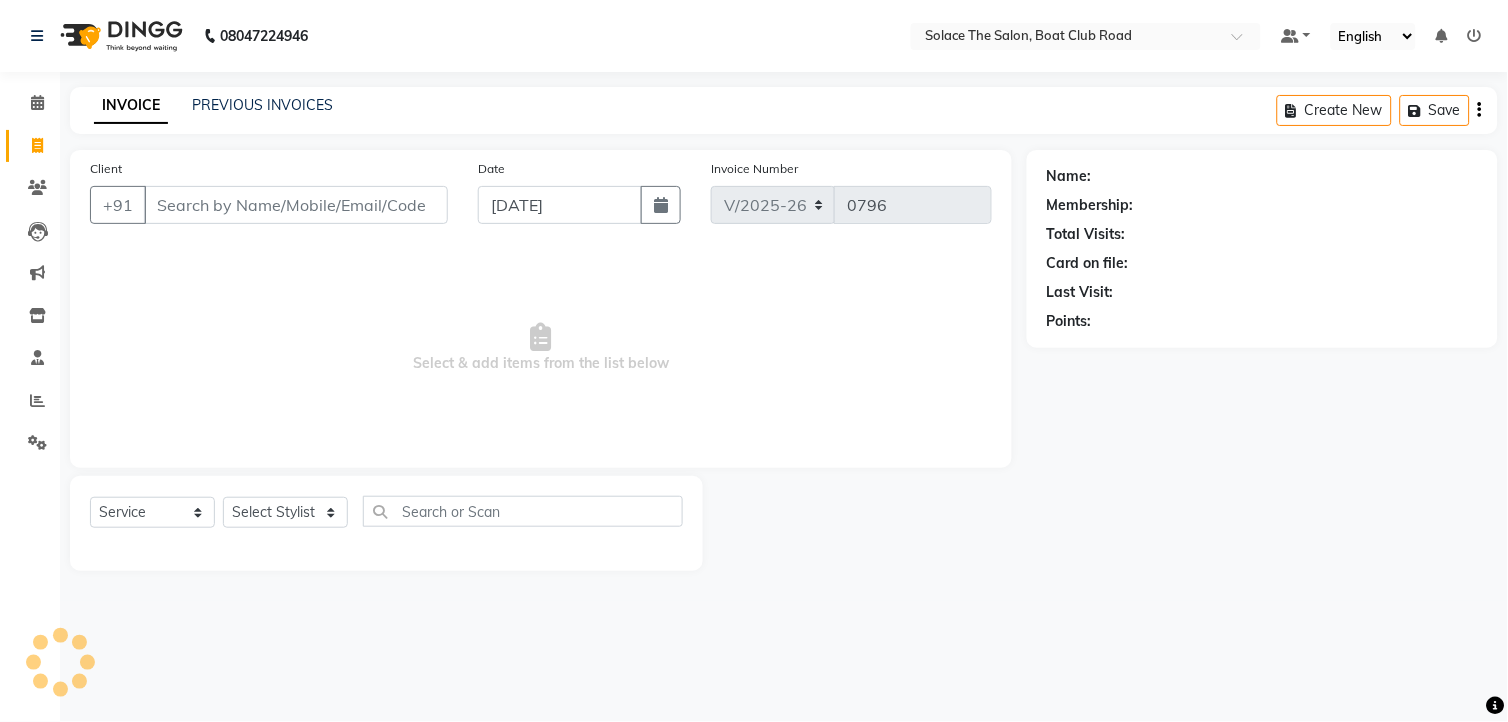 click on "Client" at bounding box center [296, 205] 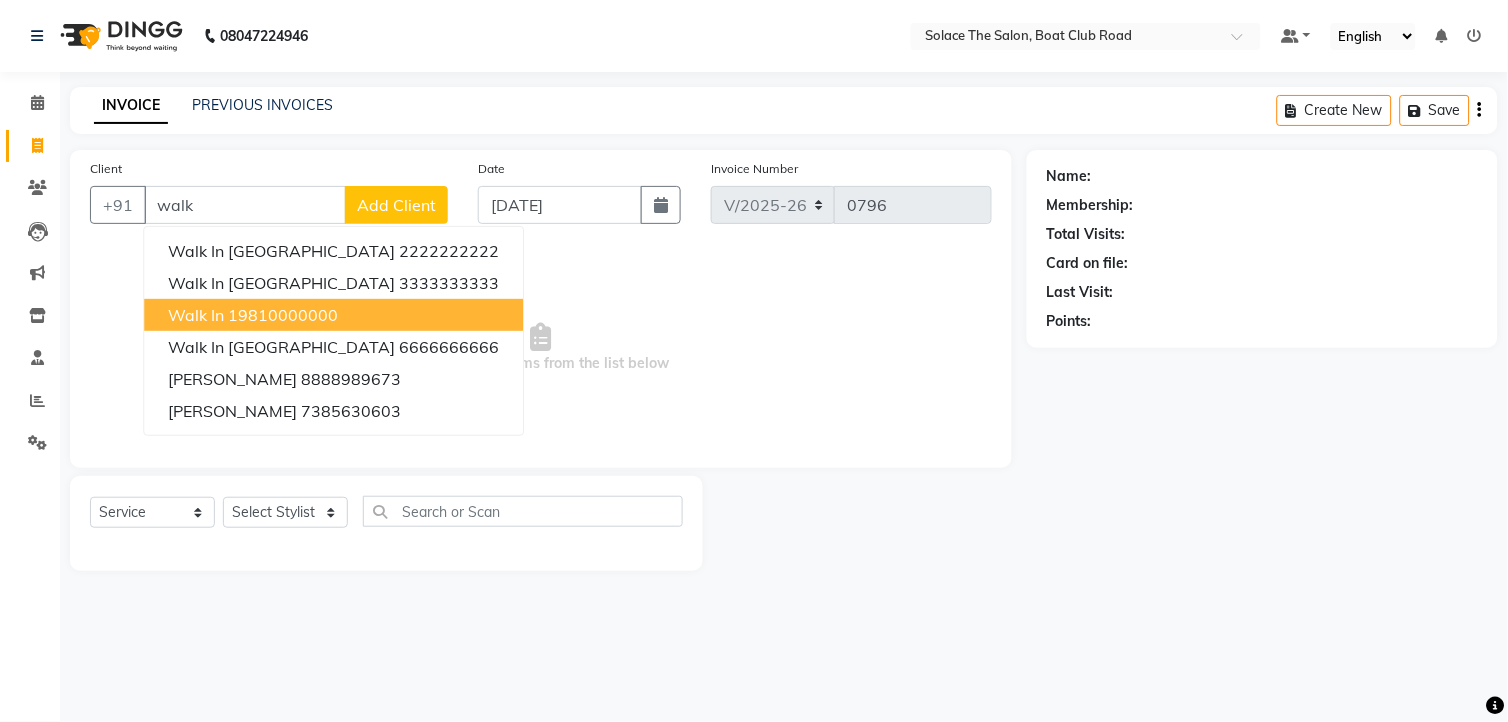 click on "Walk In  19810000000" at bounding box center (333, 315) 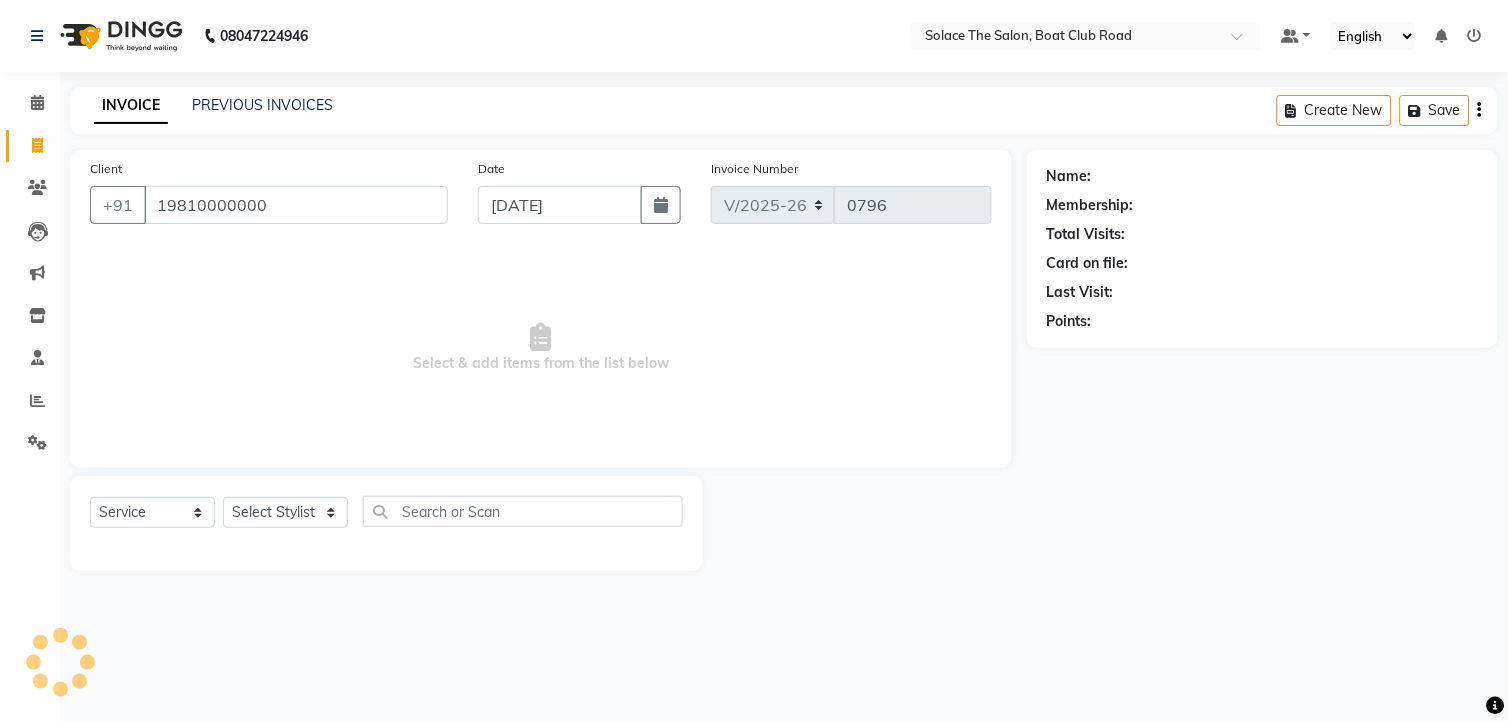 type on "19810000000" 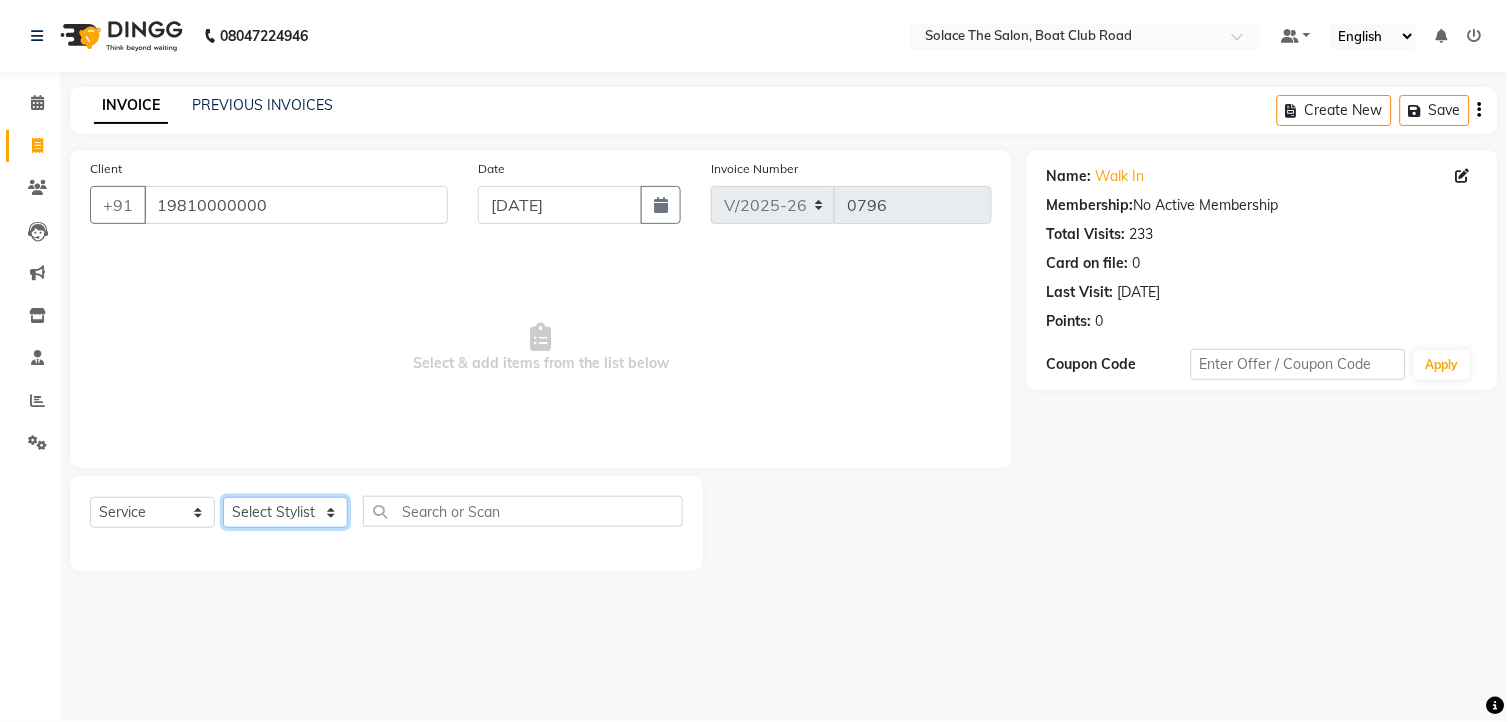 click on "Select Stylist [PERSON_NAME] [PERSON_NAME] [PERSON_NAME] Front Desk Kajal [PERSON_NAME] [PERSON_NAME] [MEDICAL_DATA][PERSON_NAME] rishi  [PERSON_NAME] suraj" 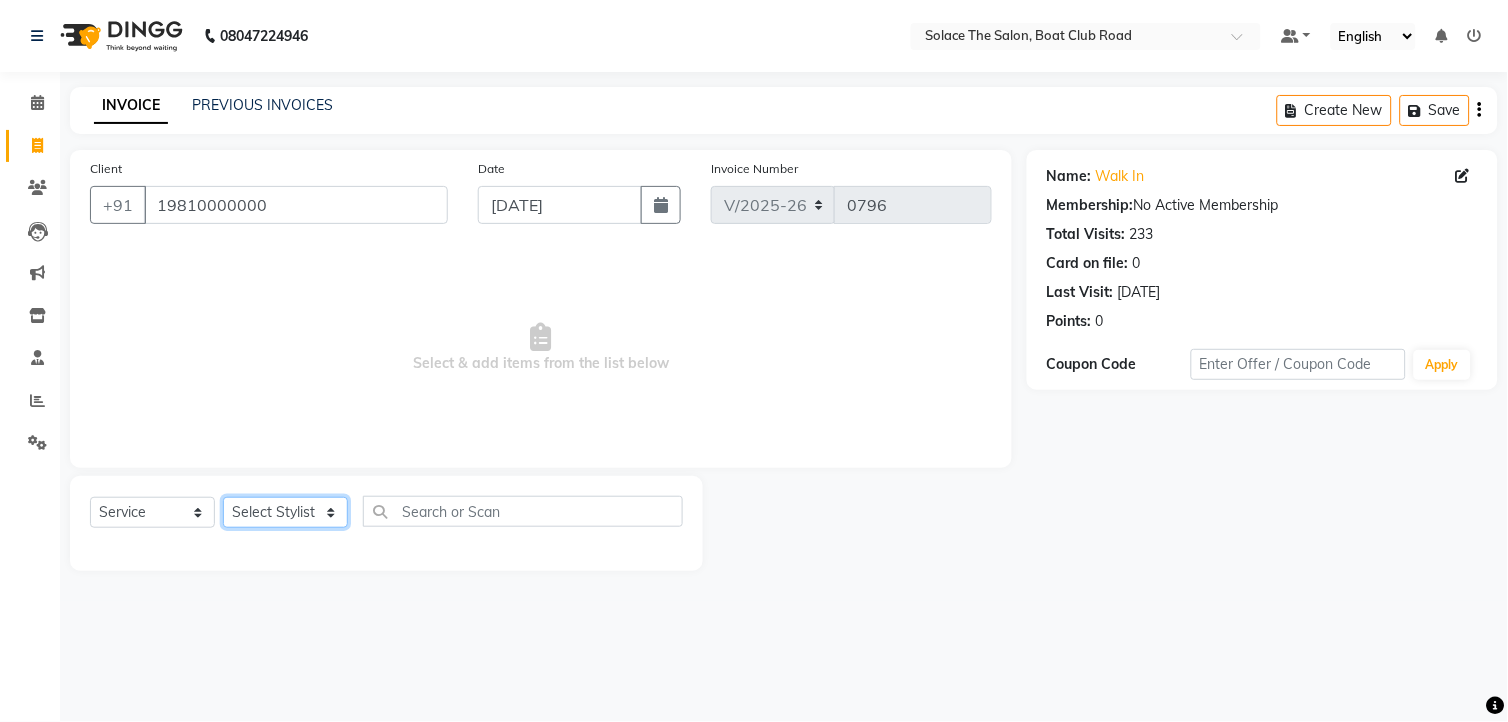 select on "23757" 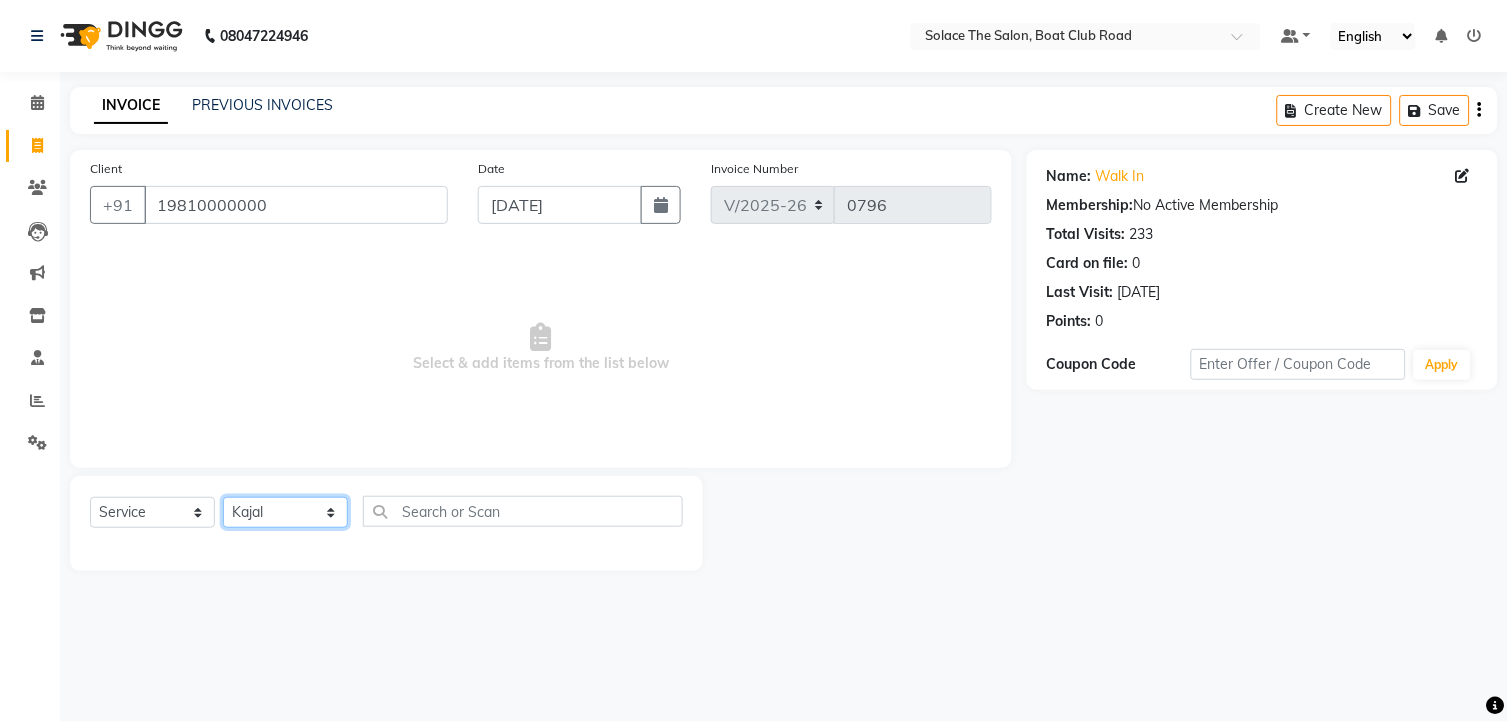 click on "Select Stylist [PERSON_NAME] [PERSON_NAME] [PERSON_NAME] Front Desk Kajal [PERSON_NAME] [PERSON_NAME] [MEDICAL_DATA][PERSON_NAME] rishi  [PERSON_NAME] suraj" 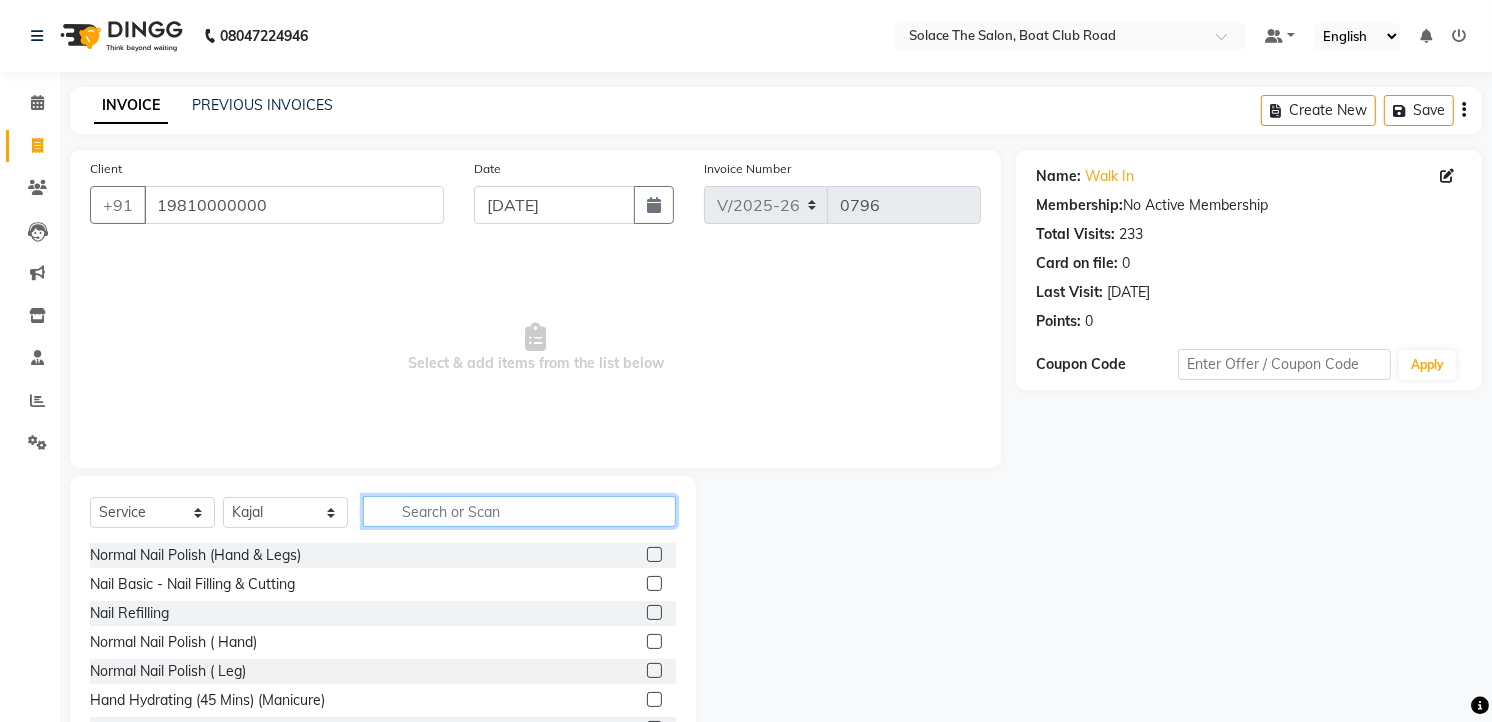 click 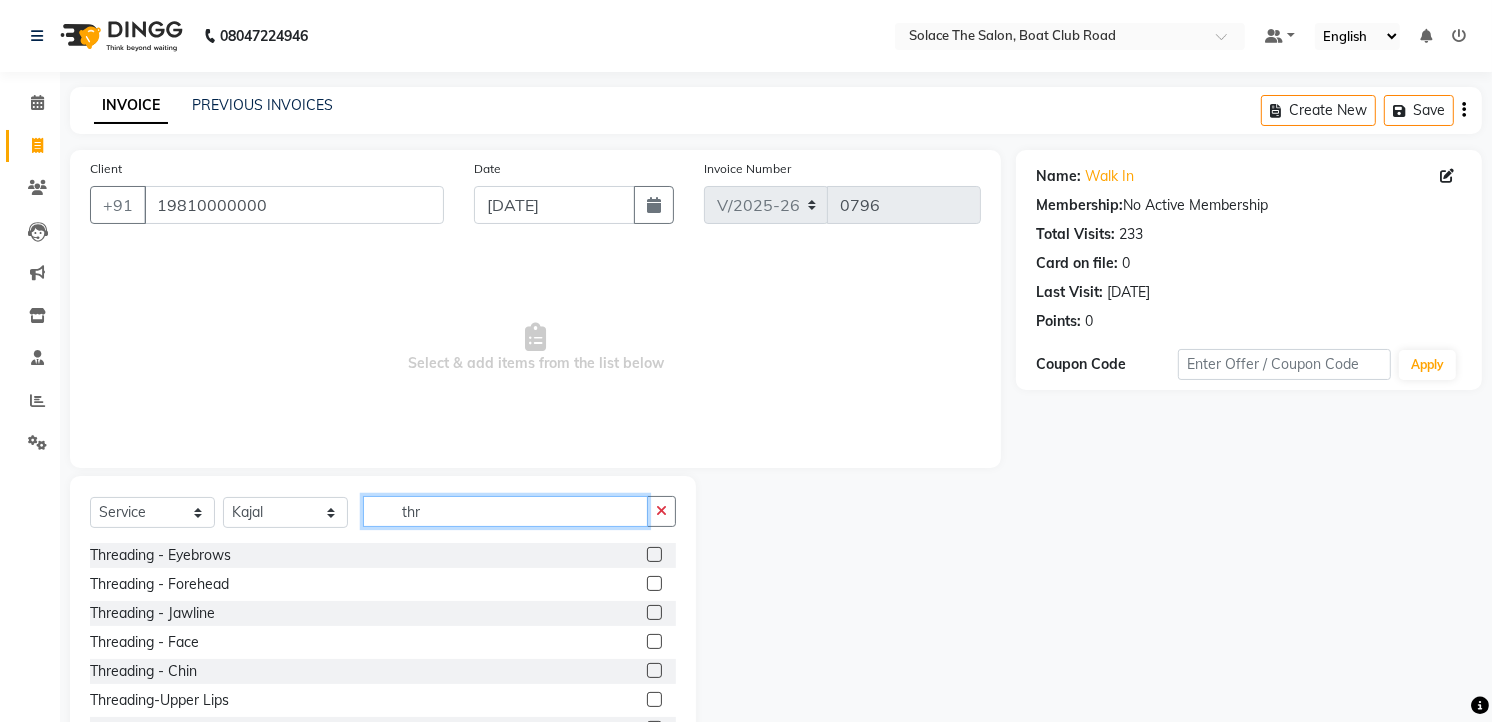 type on "thr" 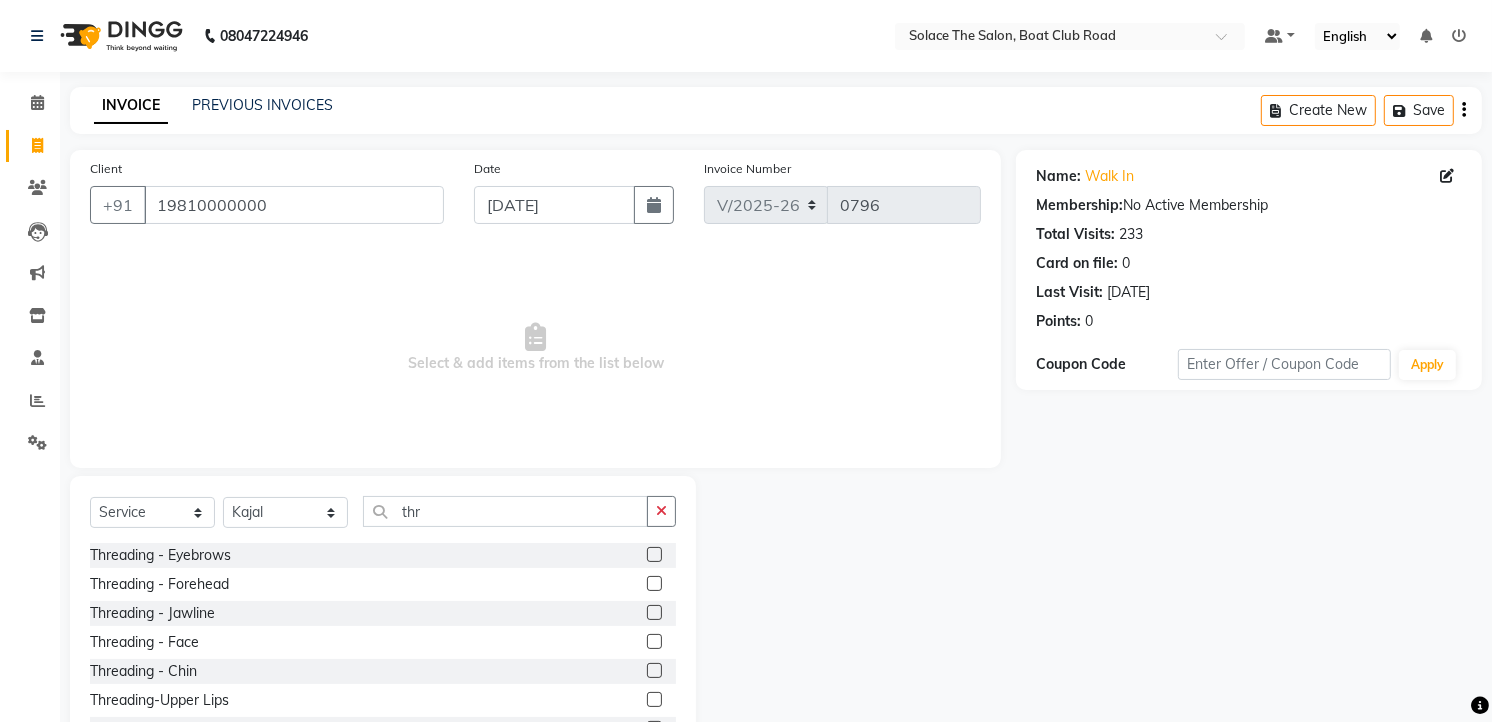 click 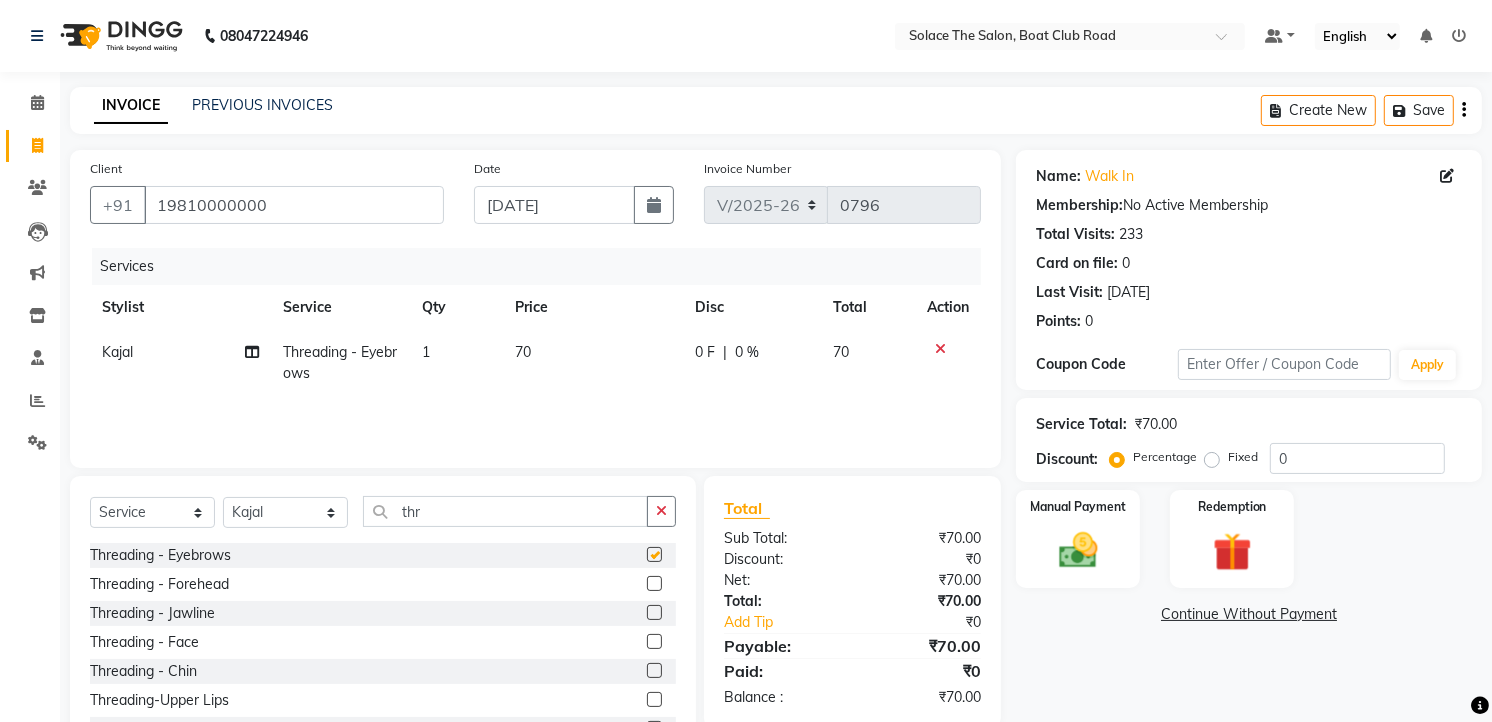 checkbox on "false" 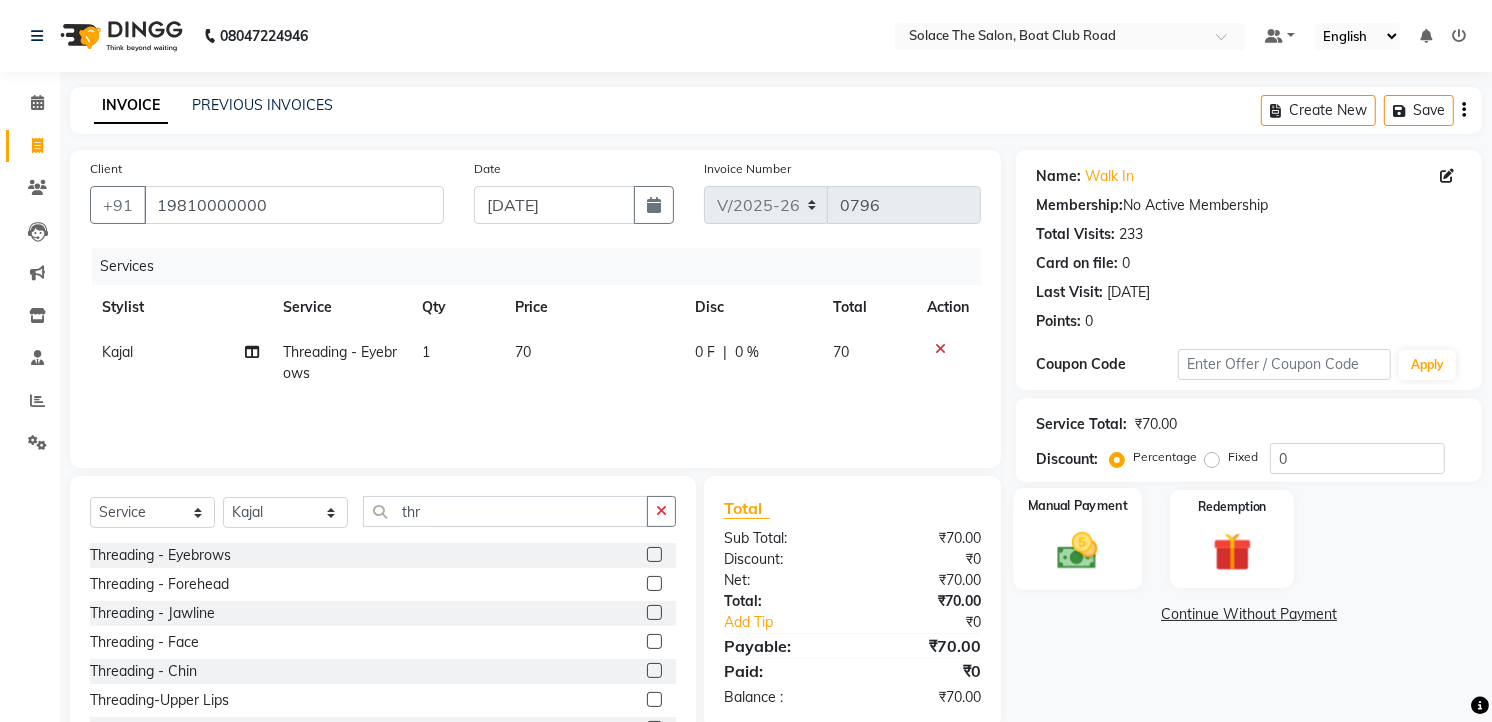 click 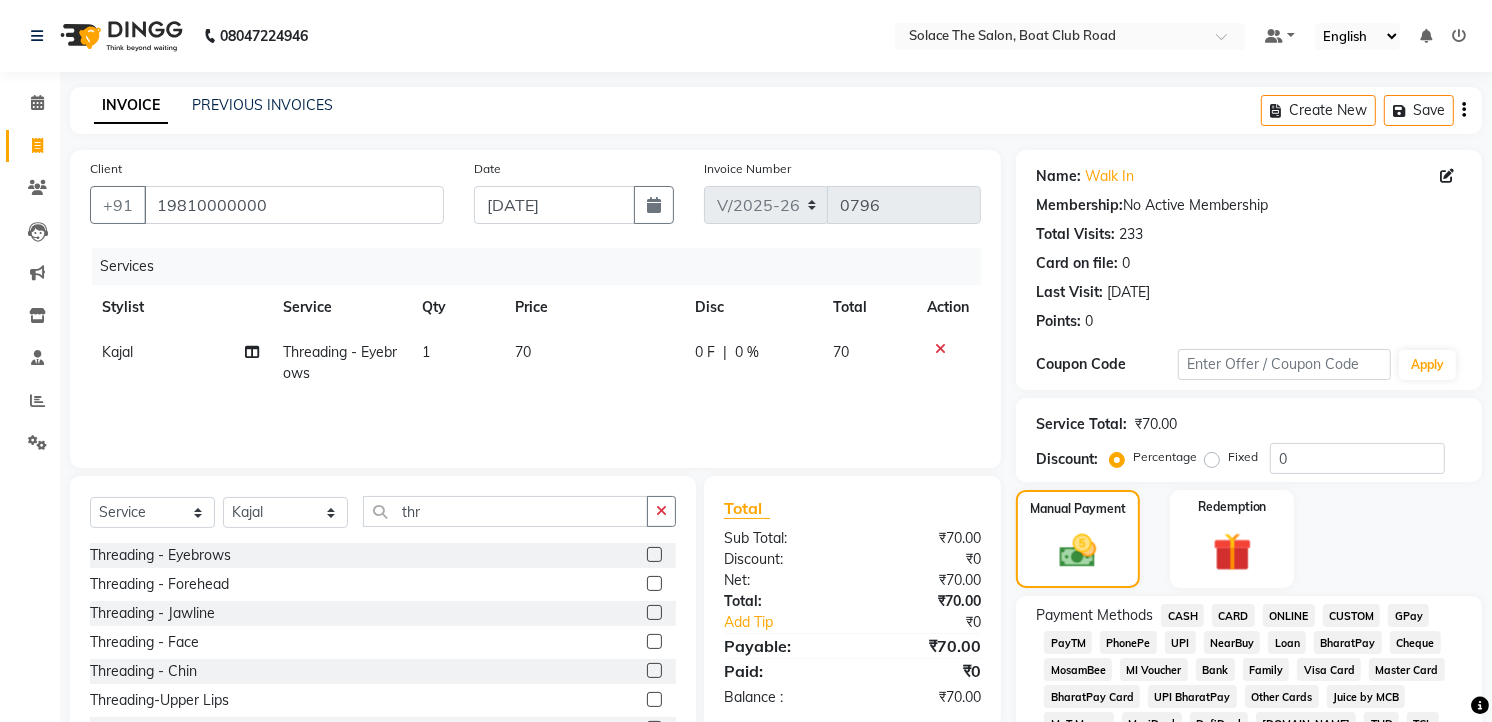 click on "CASH" 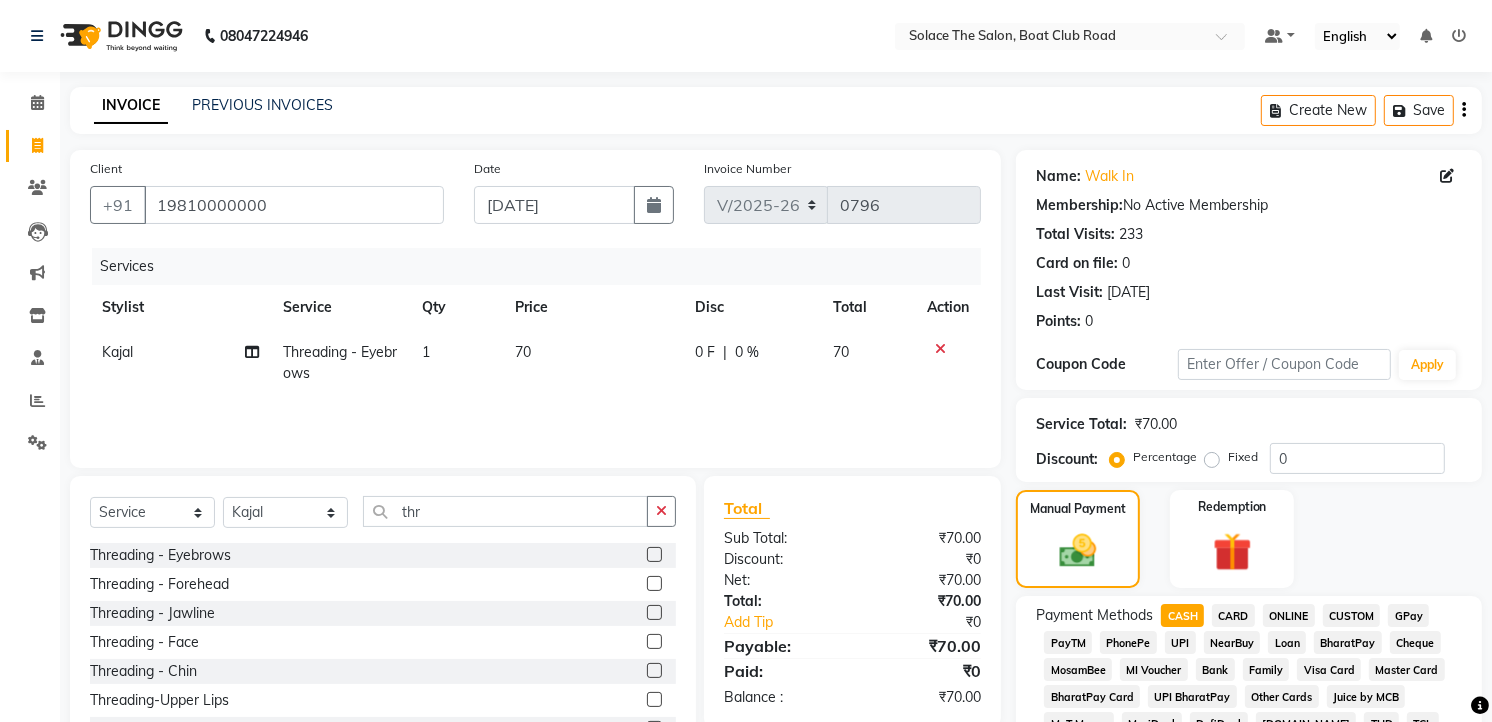 scroll, scrollTop: 555, scrollLeft: 0, axis: vertical 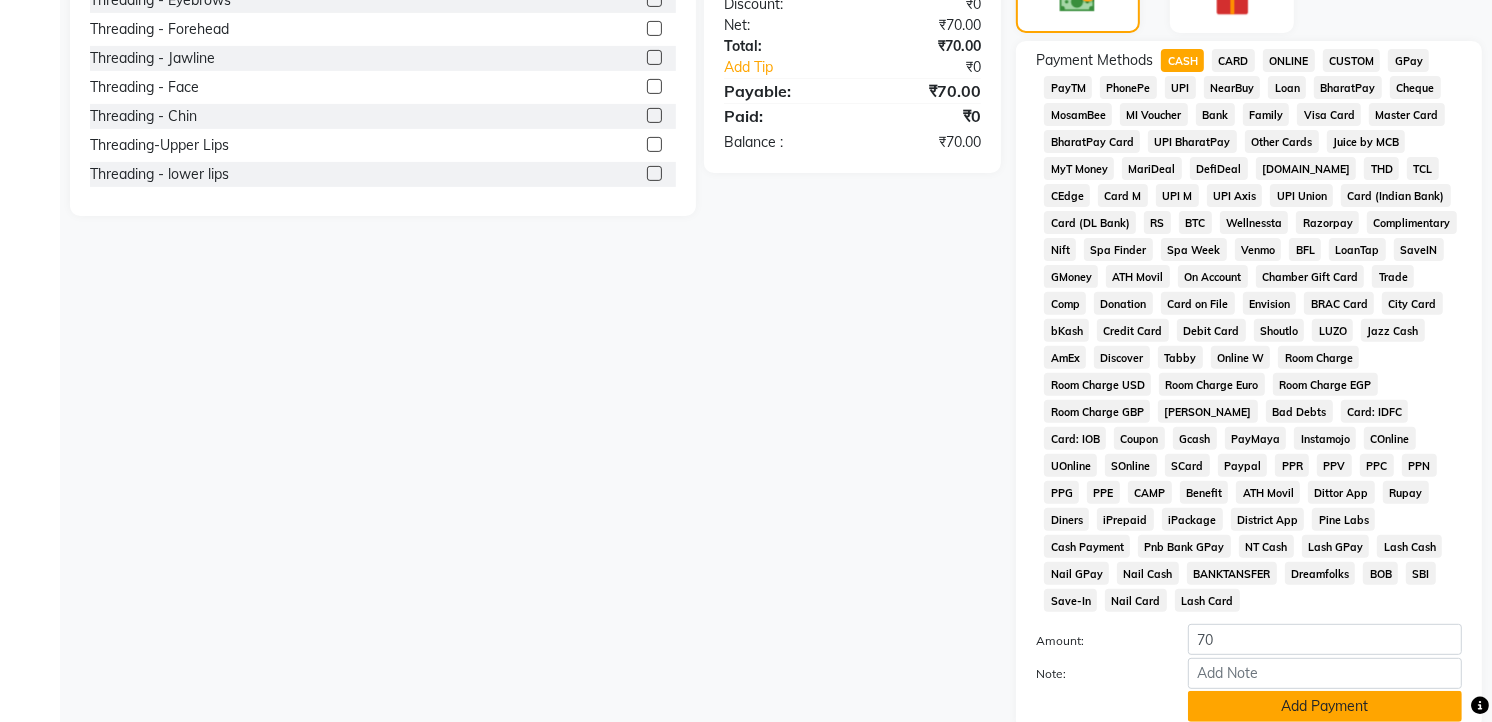 click on "Add Payment" 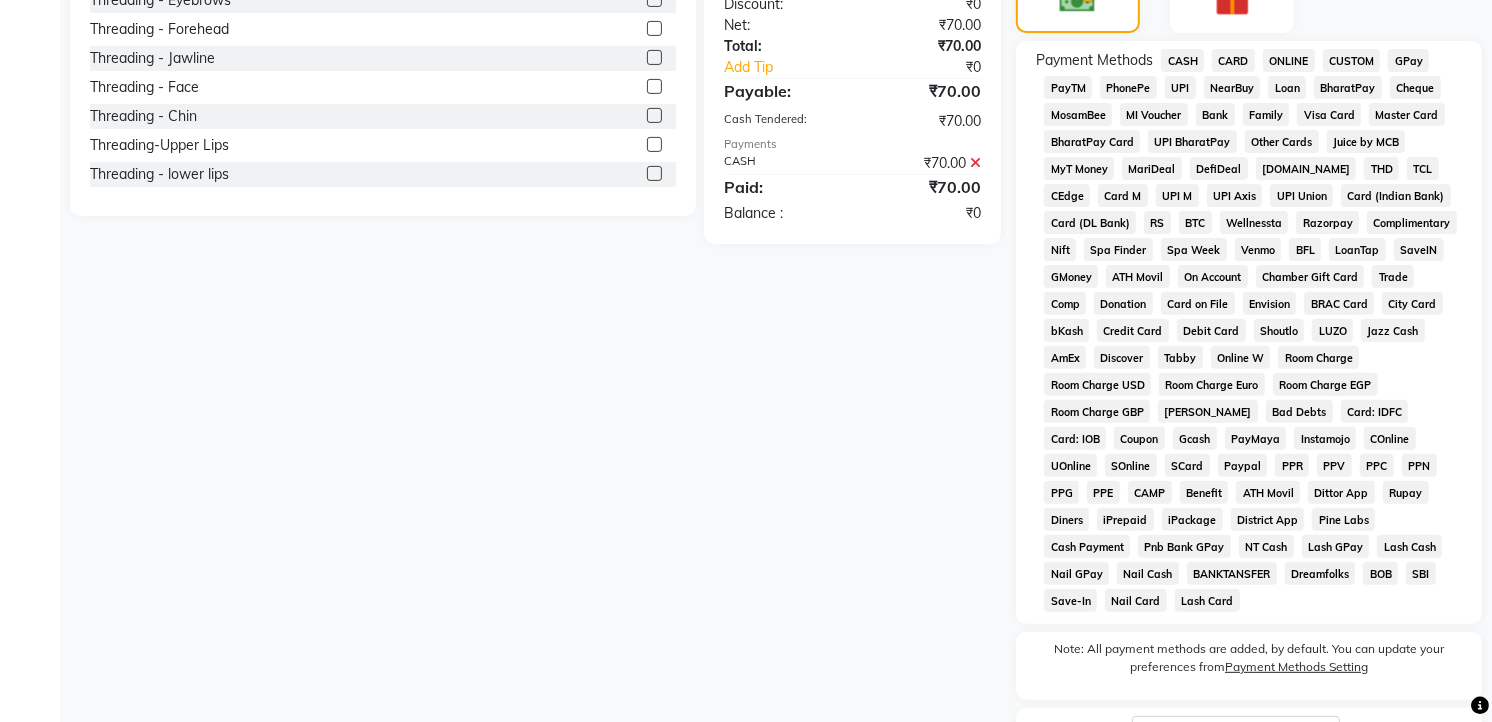scroll, scrollTop: 722, scrollLeft: 0, axis: vertical 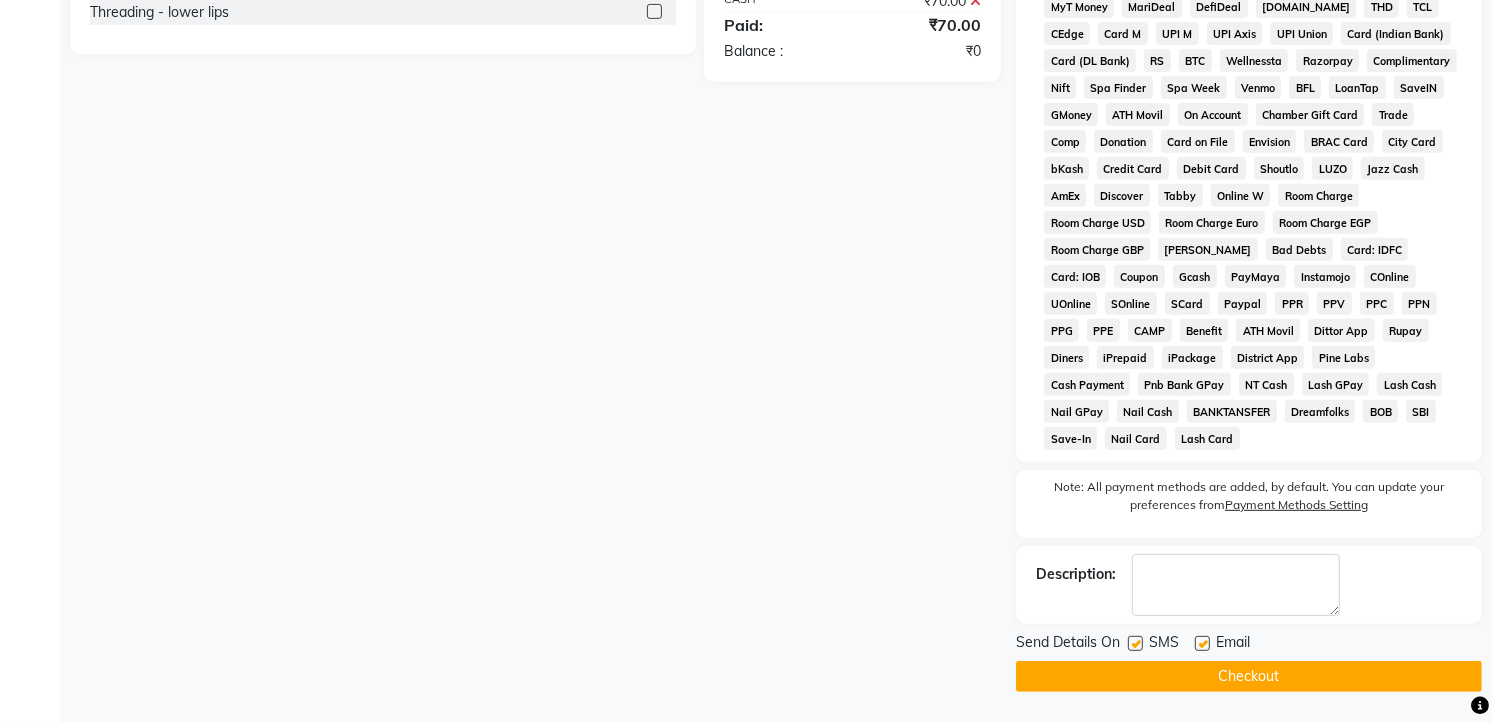 click on "Checkout" 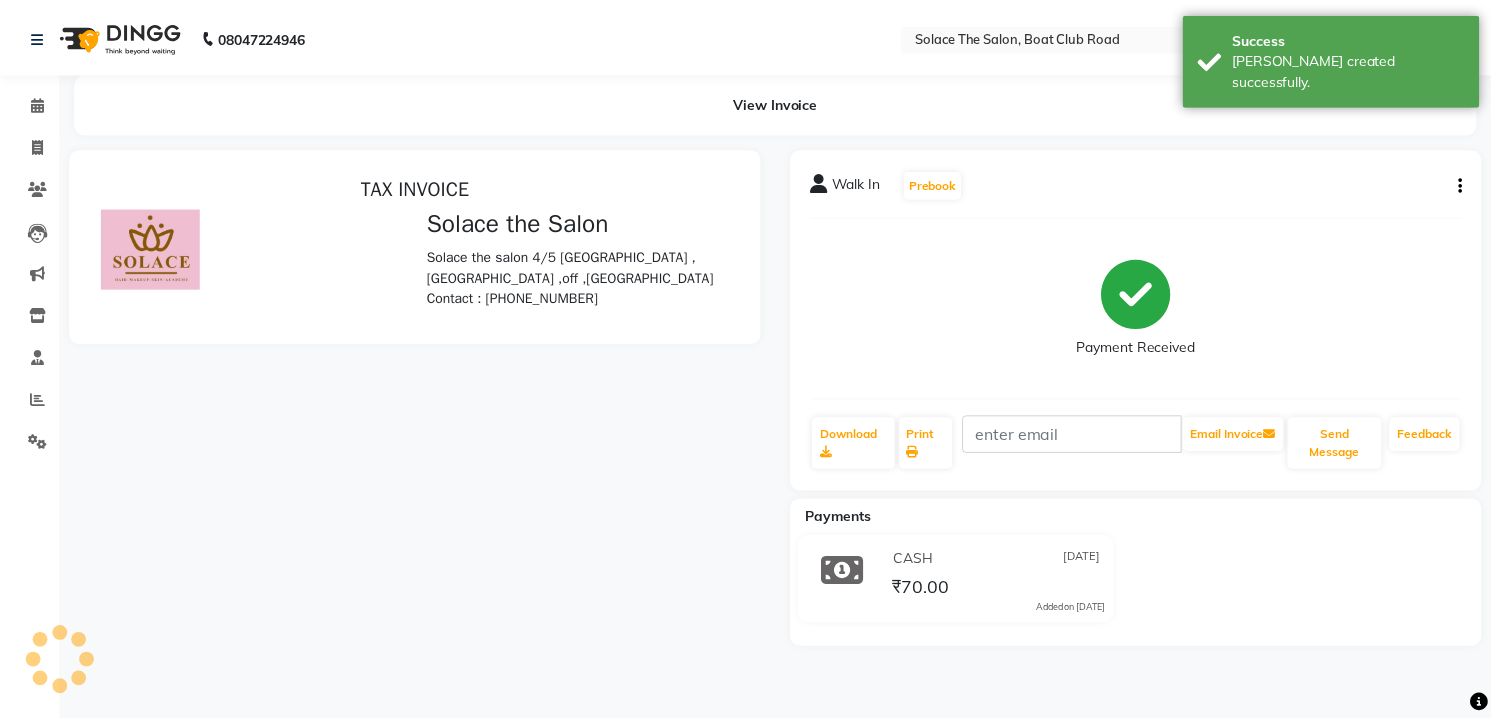 scroll, scrollTop: 0, scrollLeft: 0, axis: both 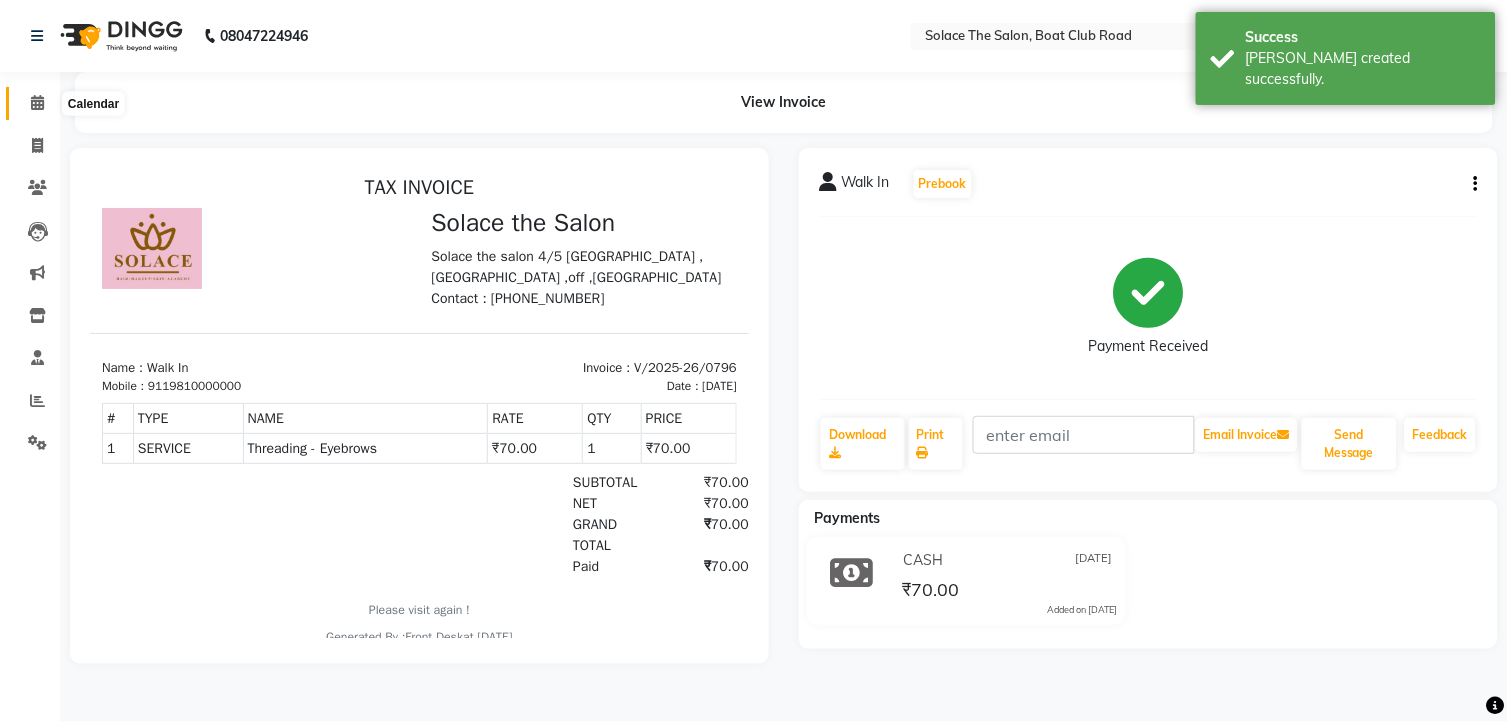 click 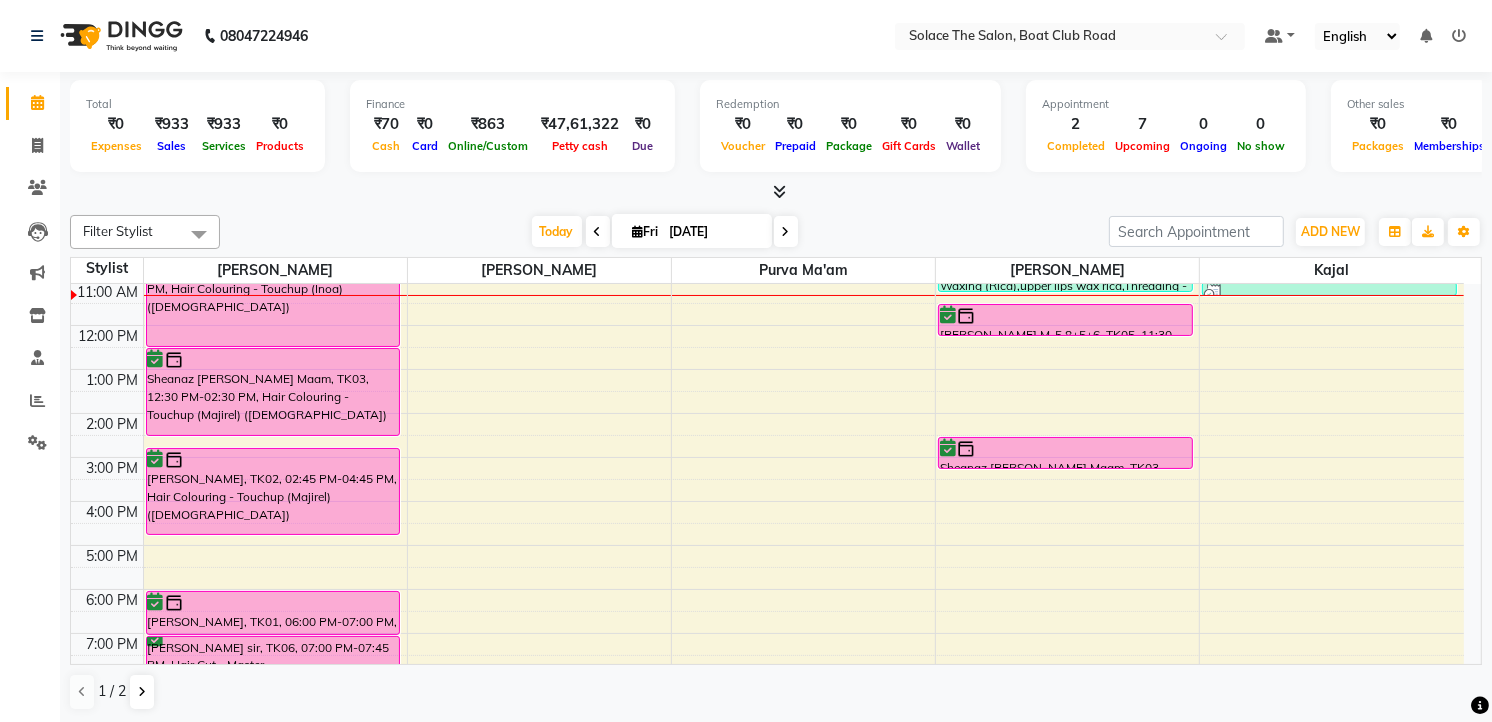 scroll, scrollTop: 0, scrollLeft: 0, axis: both 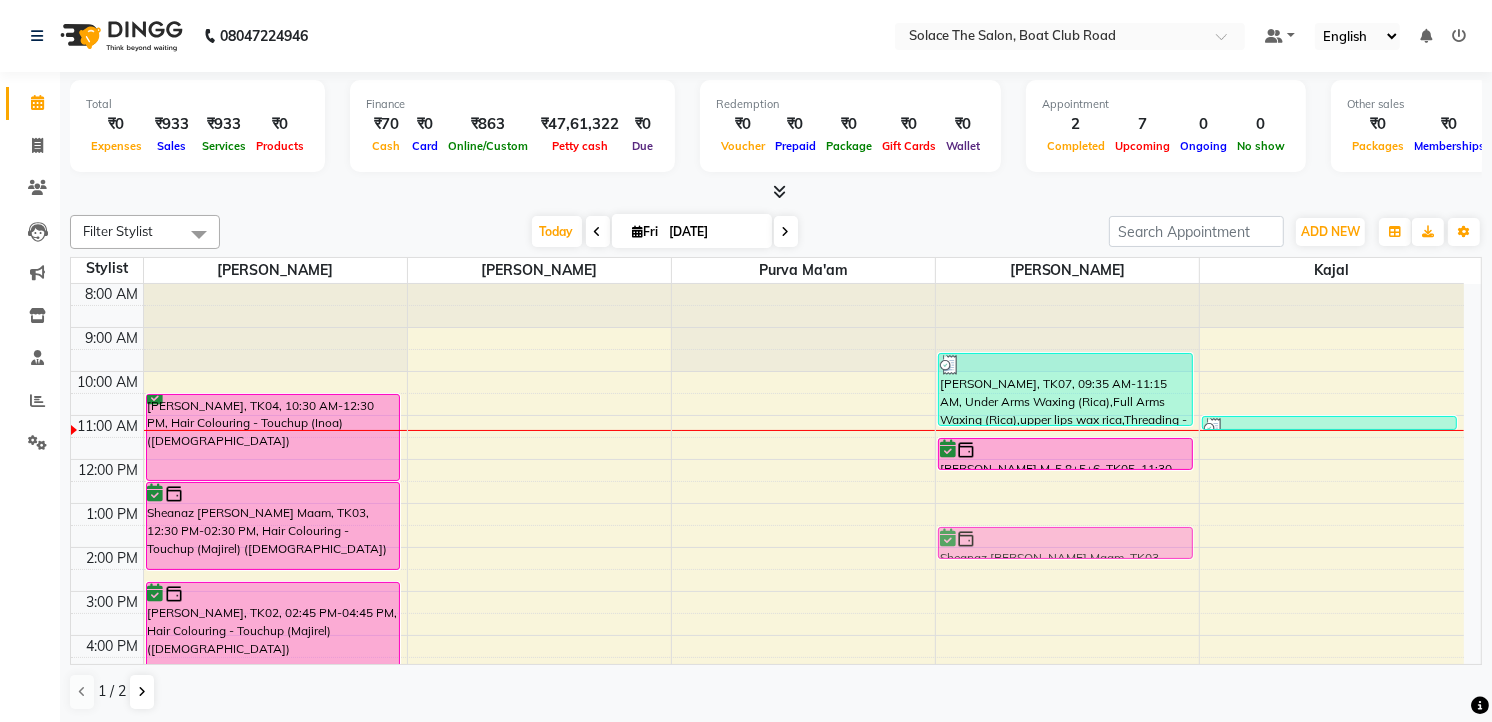 drag, startPoint x: 1061, startPoint y: 577, endPoint x: 1060, endPoint y: 538, distance: 39.012817 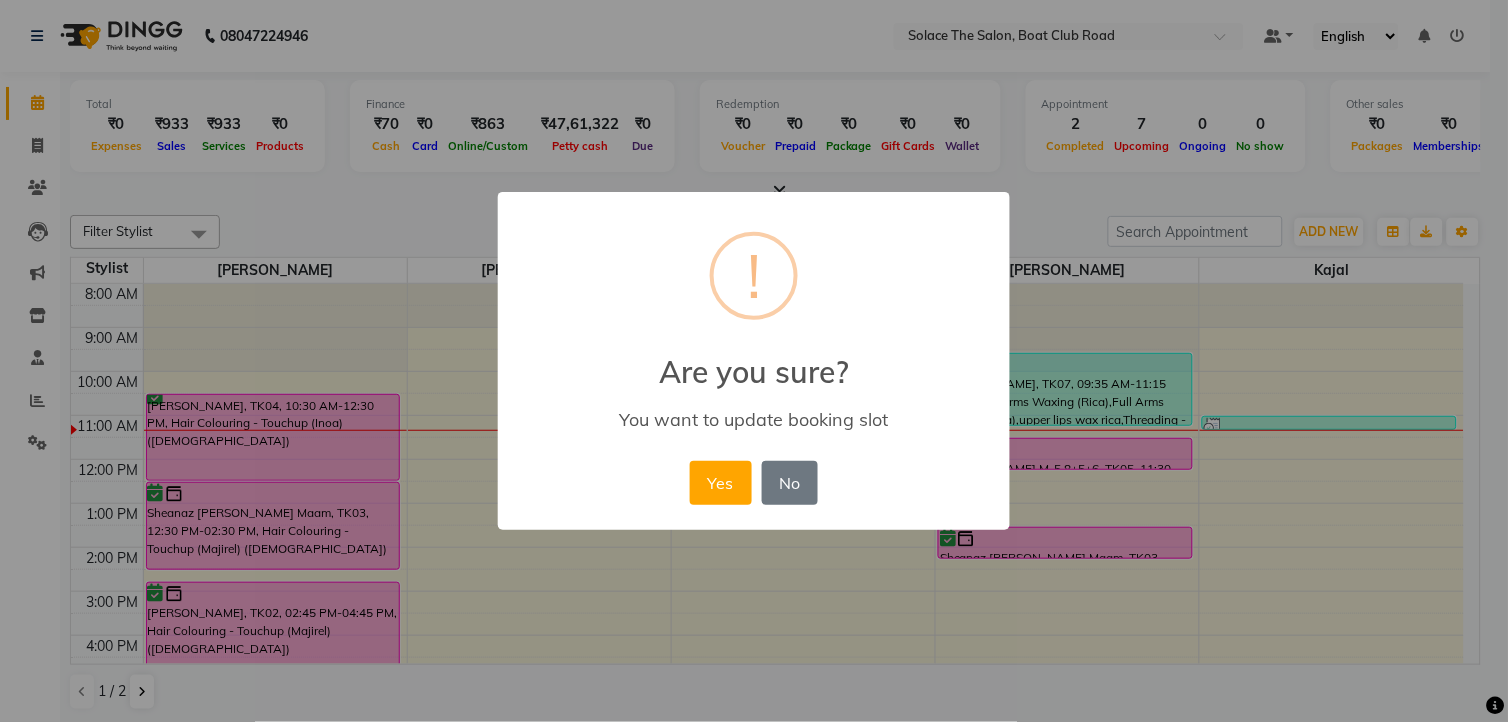 click on "Yes" at bounding box center [720, 483] 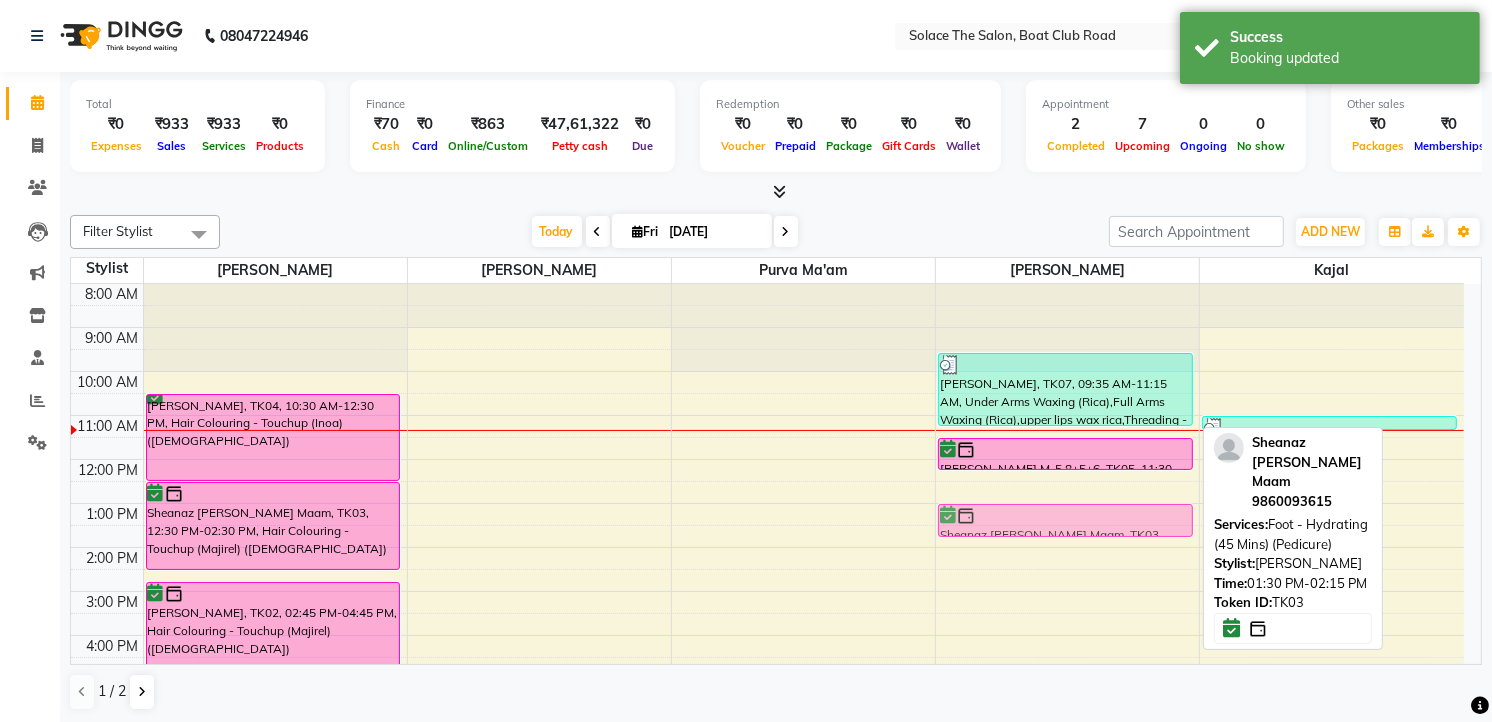 drag, startPoint x: 1018, startPoint y: 536, endPoint x: 1022, endPoint y: 520, distance: 16.492422 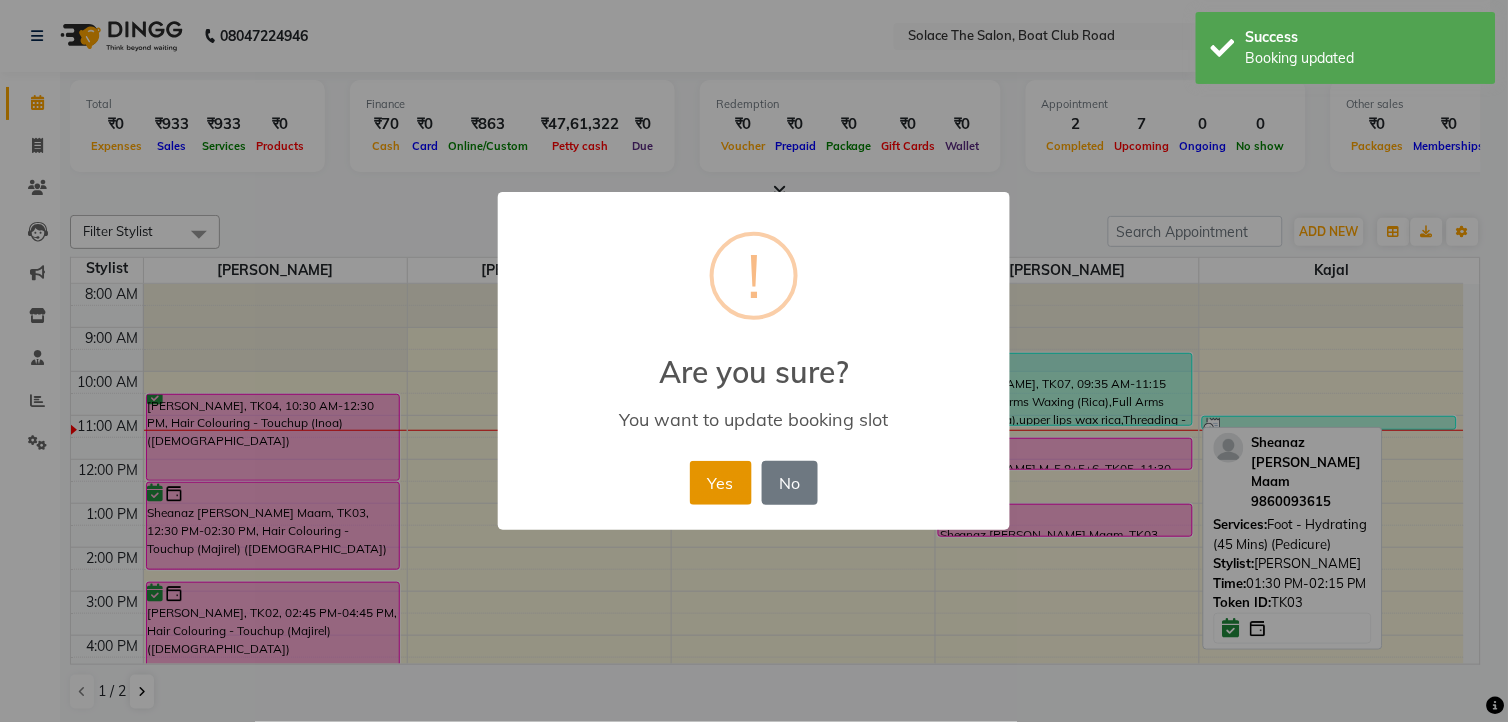 click on "Yes" at bounding box center [720, 483] 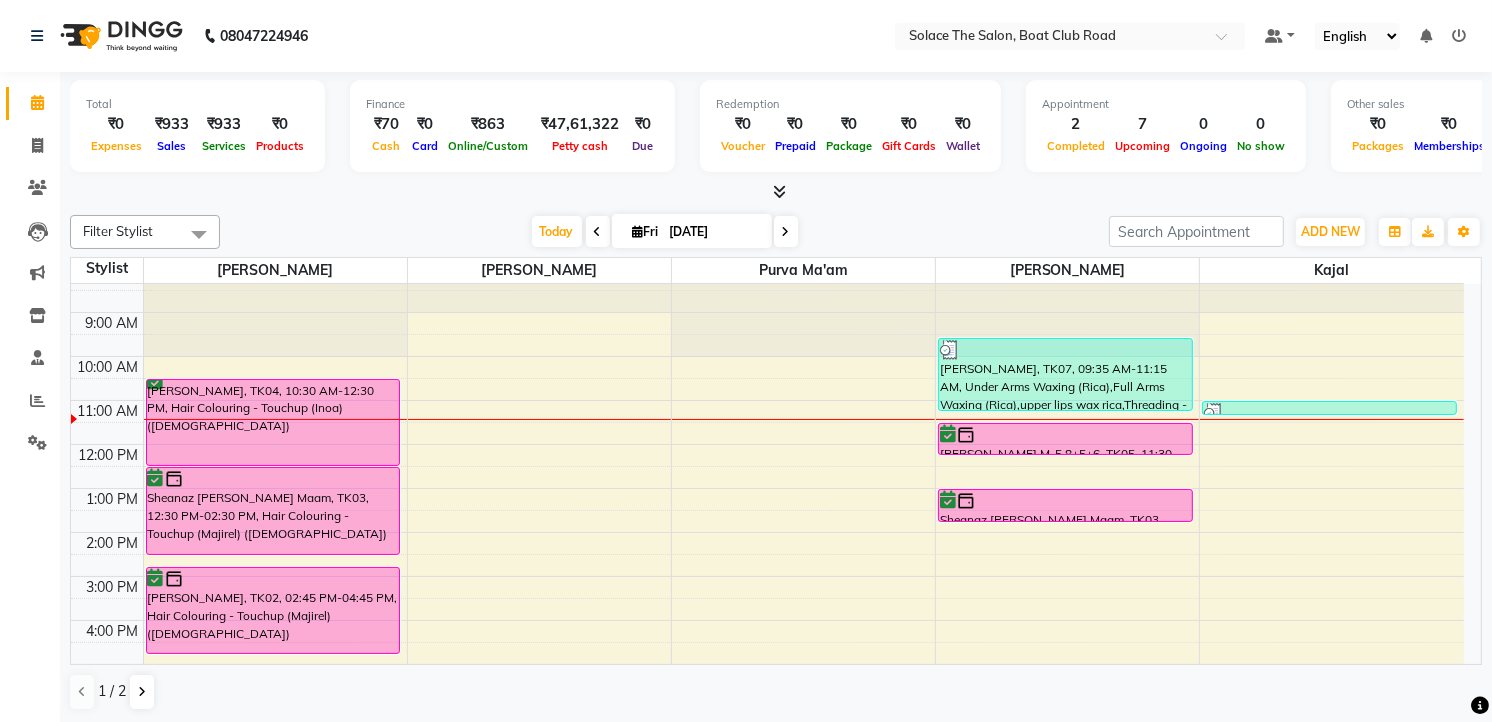 scroll, scrollTop: 126, scrollLeft: 0, axis: vertical 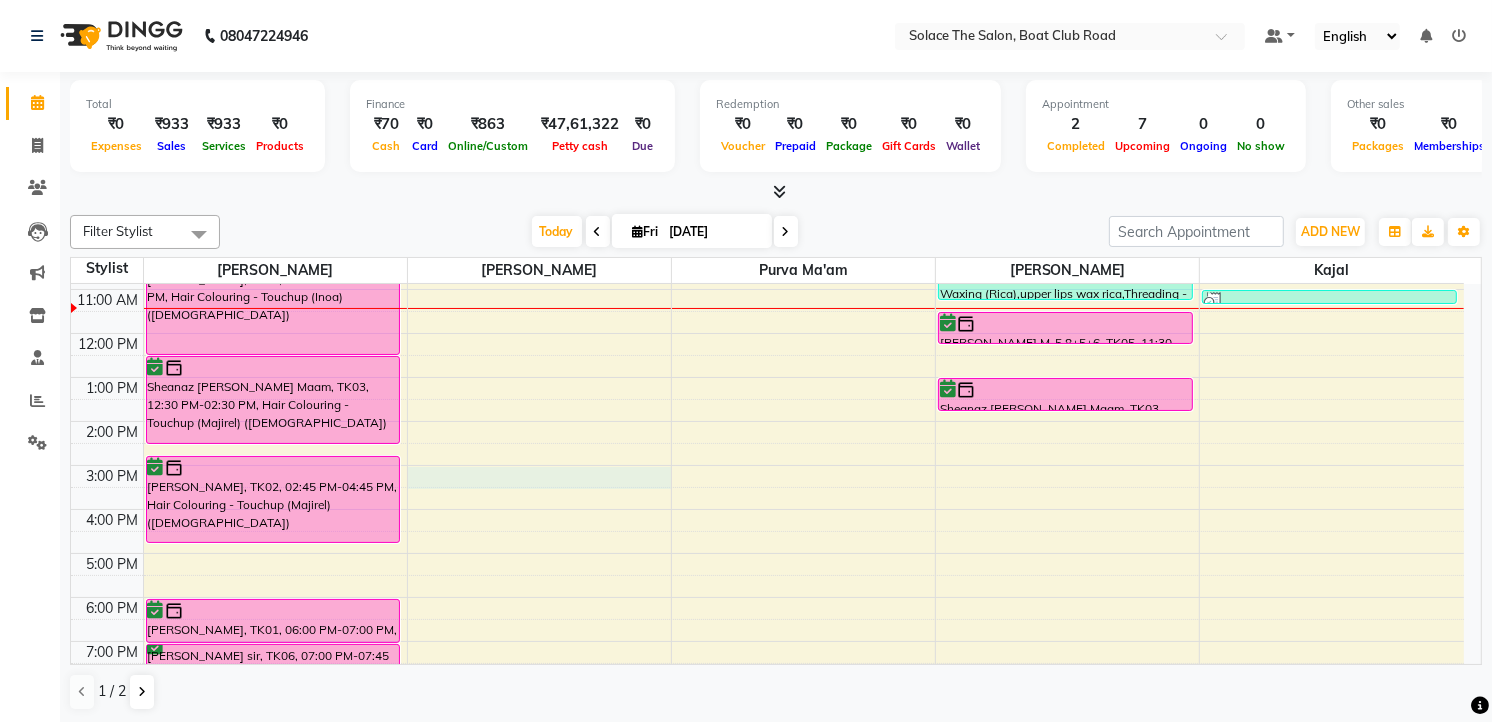 click on "8:00 AM 9:00 AM 10:00 AM 11:00 AM 12:00 PM 1:00 PM 2:00 PM 3:00 PM 4:00 PM 5:00 PM 6:00 PM 7:00 PM 8:00 PM 9:00 PM     [PERSON_NAME] Maam, TK04, 10:30 AM-12:30 PM, Hair Colouring - Touchup (Inoa) ([DEMOGRAPHIC_DATA])     Sheanaz [PERSON_NAME] Maam, TK03, 12:30 PM-02:30 PM, Hair Colouring - Touchup (Majirel) ([DEMOGRAPHIC_DATA])     [PERSON_NAME], TK02, 02:45 PM-04:45 PM, Hair Colouring - Touchup (Majirel) ([DEMOGRAPHIC_DATA])     [PERSON_NAME], TK01, 06:00 PM-07:00 PM, Styling - Blowdry (out Curls)     [PERSON_NAME] sir, TK06, 07:00 PM-07:45 PM, Hair Cut - Master ([DEMOGRAPHIC_DATA])     [PERSON_NAME], TK07, 09:35 AM-11:15 AM,  Under Arms Waxing (Rica),Full Arms Waxing (Rica),upper lips wax rica,Threading - Eyebrows,Threading -  Forehead     [PERSON_NAME] M-5.8+5+6, TK05, 11:30 AM-12:15 PM,  Foot - Hydrating (45 Mins) (Pedicure)     Sheanaz [PERSON_NAME] Maam, TK03, 01:00 PM-01:45 PM,  Foot - Hydrating (45 Mins) (Pedicure)     Walk In, TK08, 11:00 AM-11:15 AM, Threading - Eyebrows" at bounding box center [767, 465] 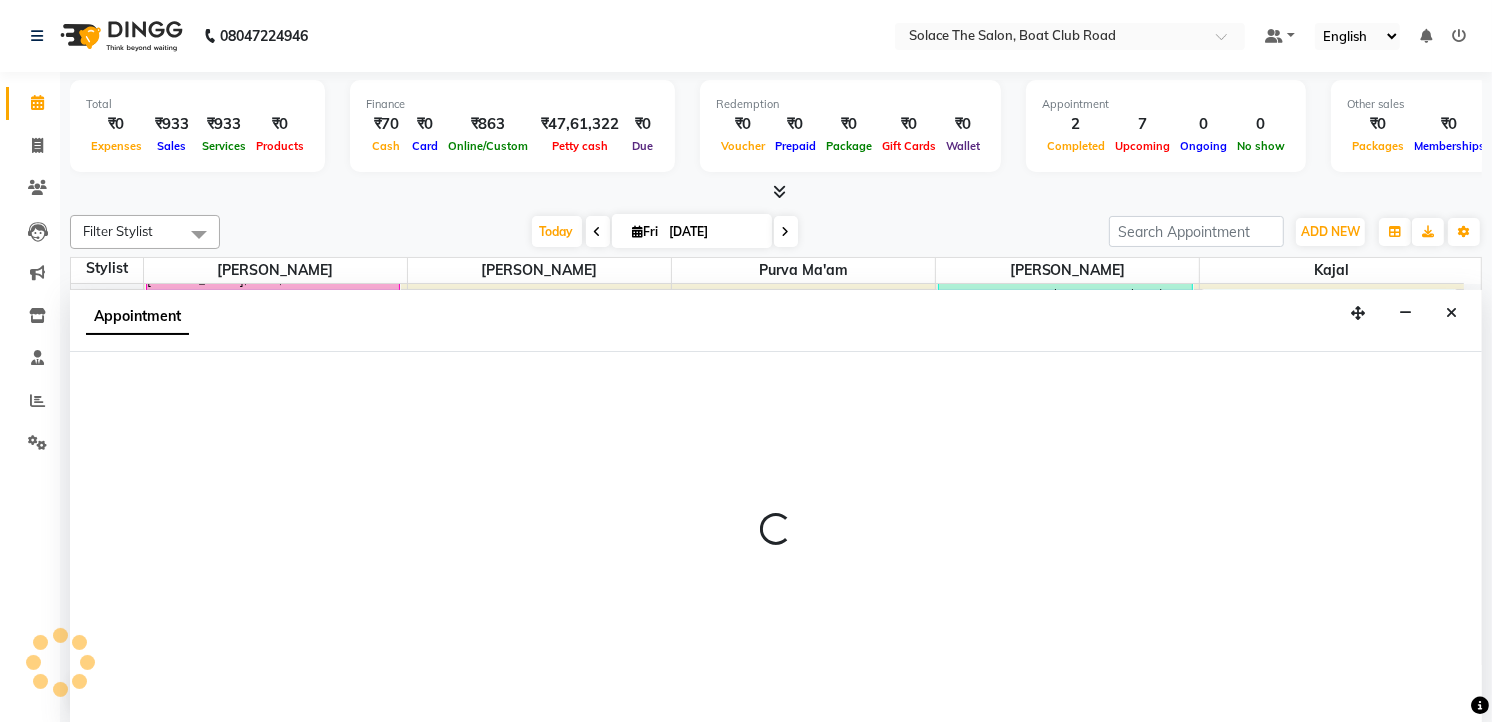 select on "74276" 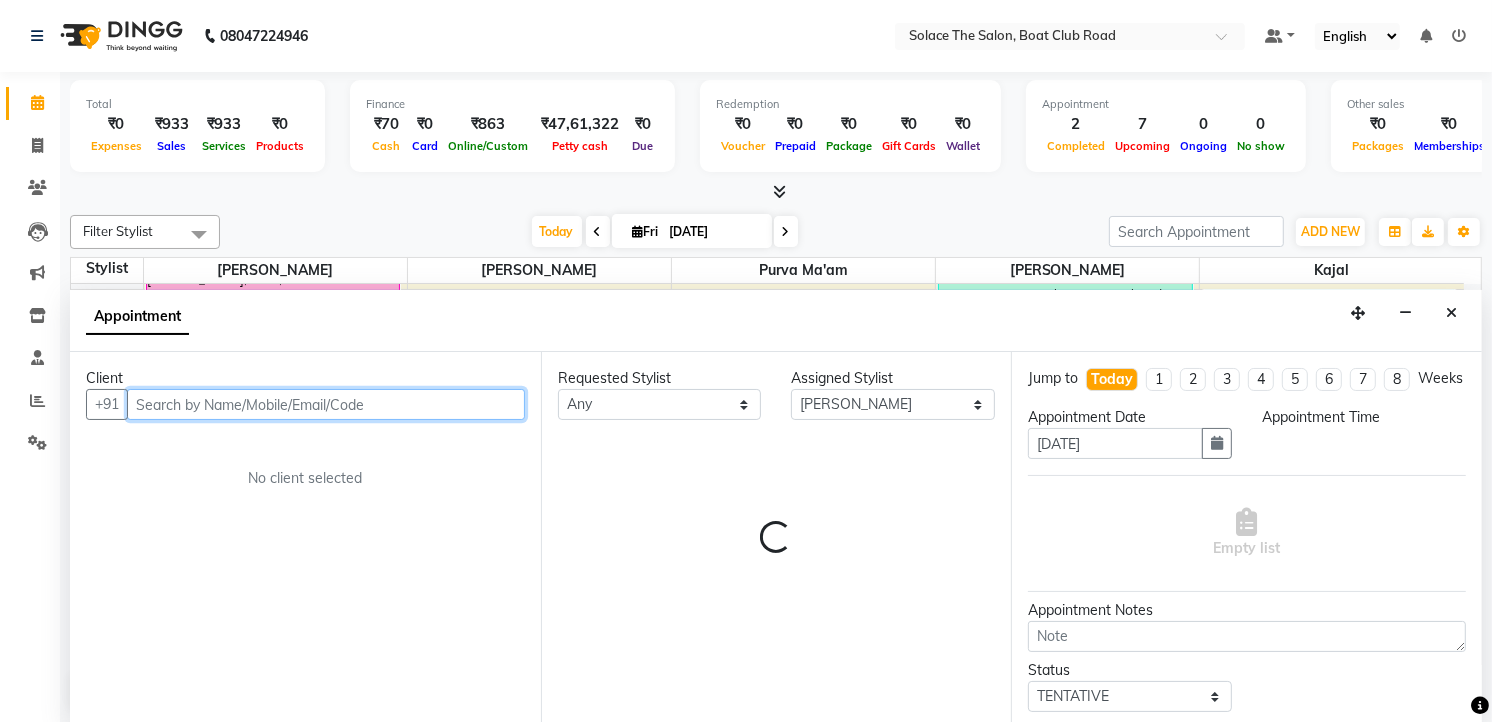 select on "900" 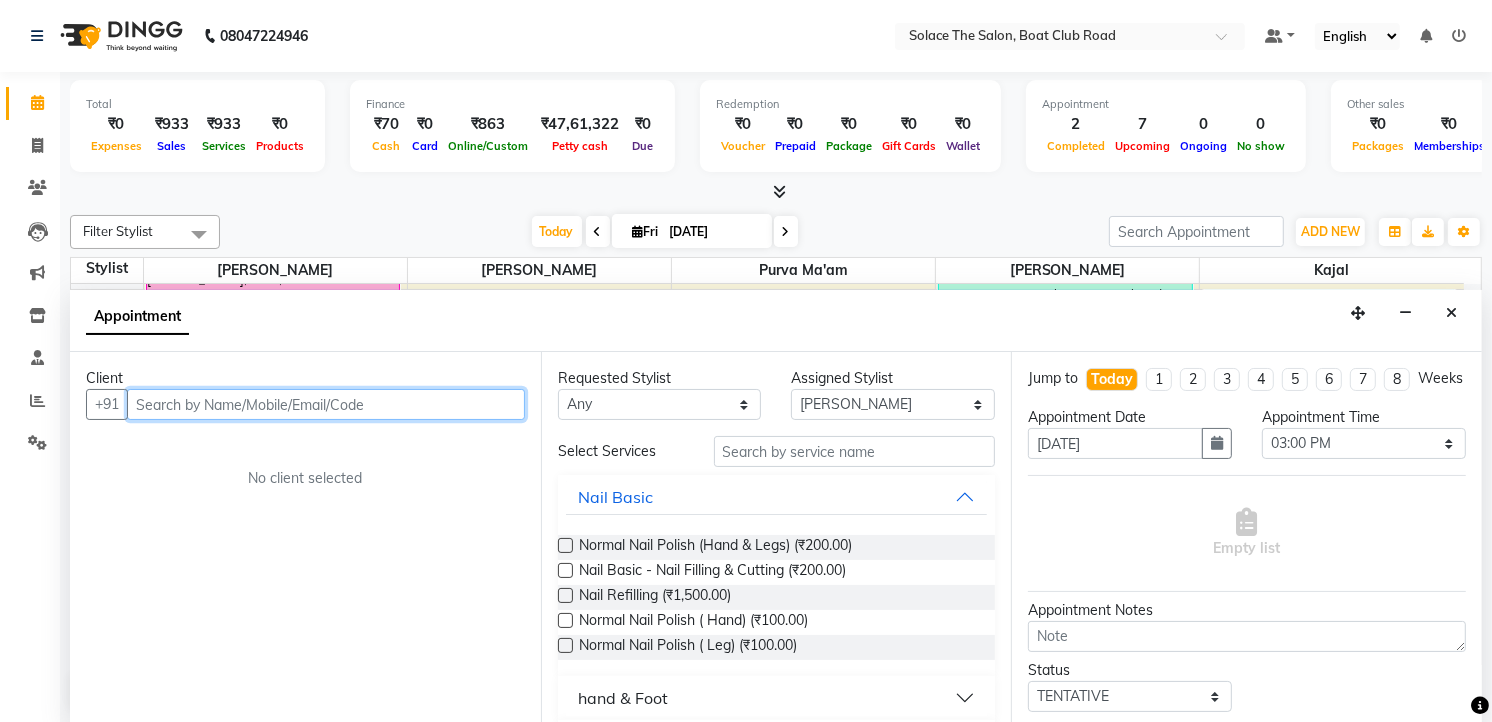 scroll, scrollTop: 1, scrollLeft: 0, axis: vertical 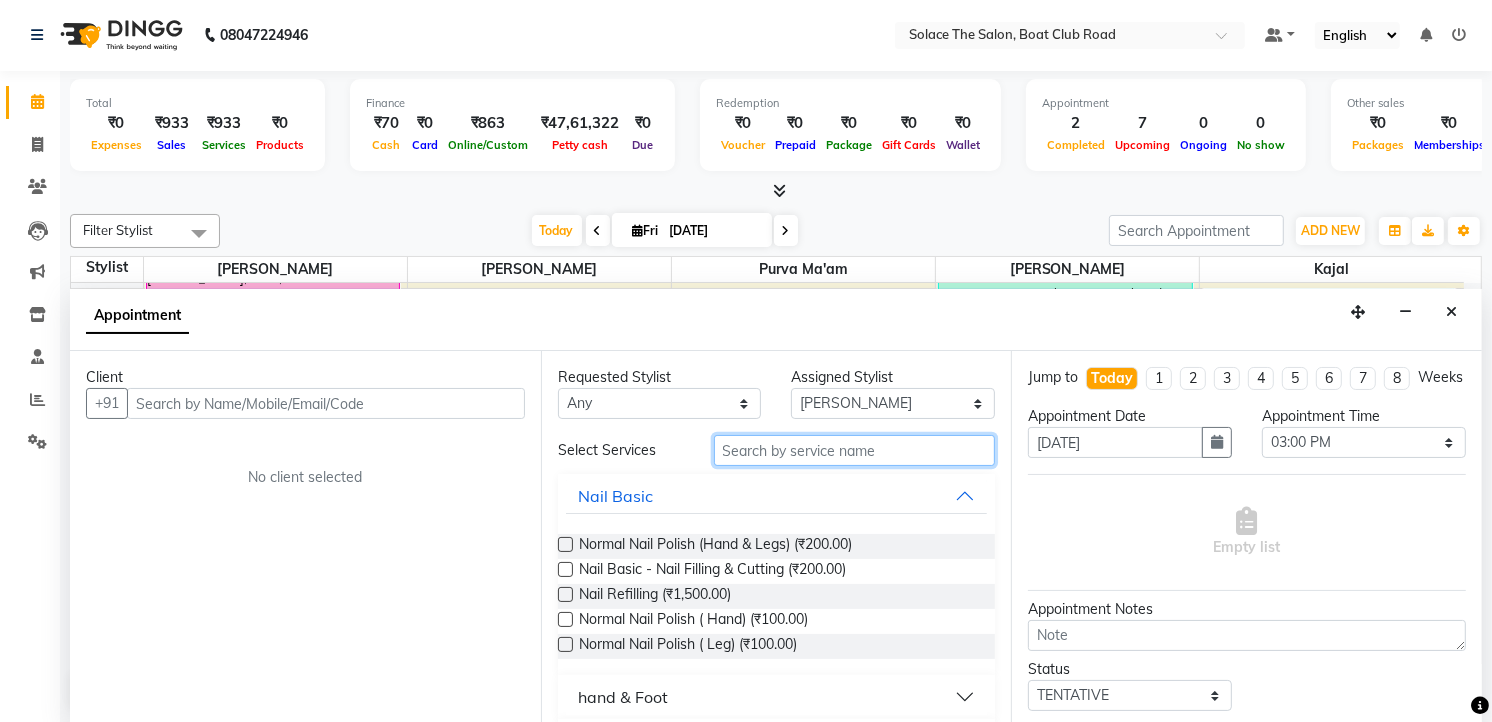 click at bounding box center [855, 450] 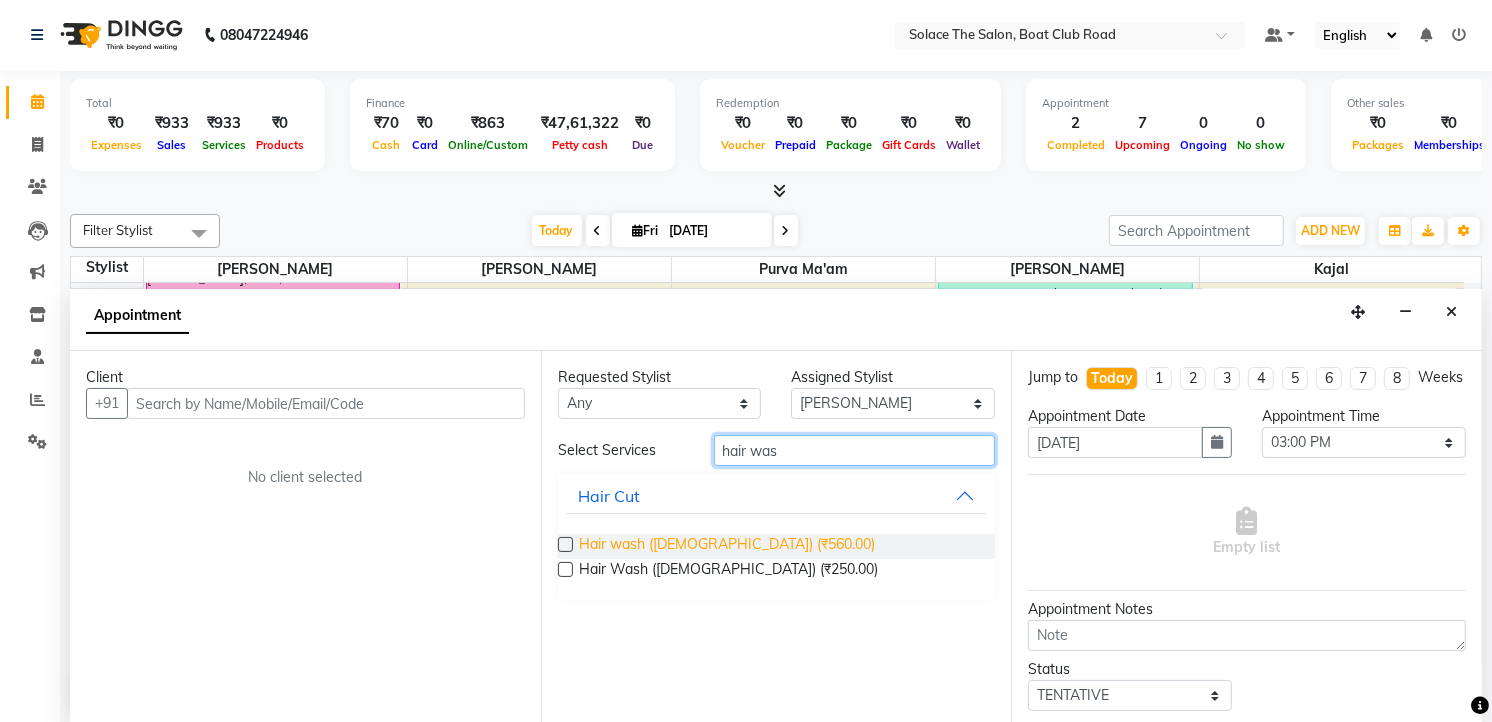 type on "hair was" 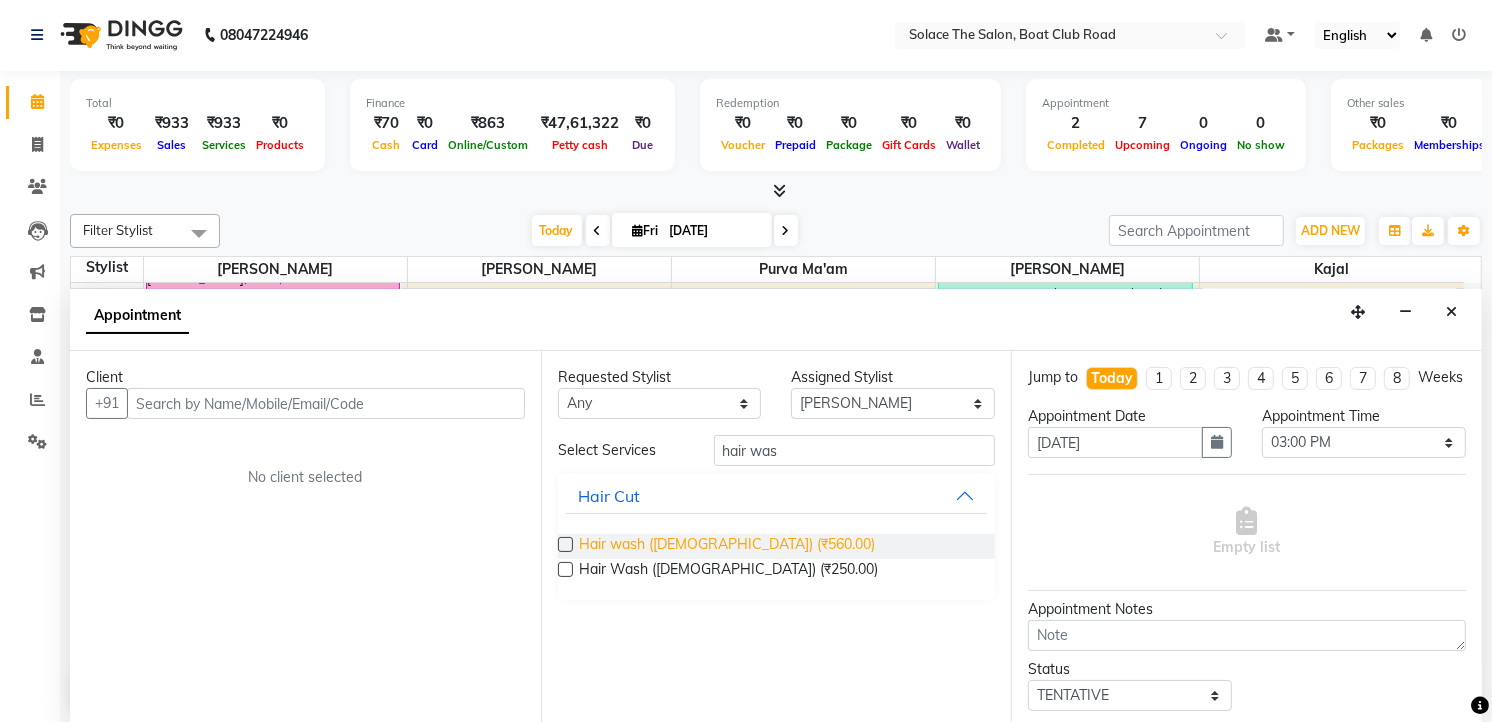click on "Hair wash ([DEMOGRAPHIC_DATA]) (₹560.00)" at bounding box center [727, 546] 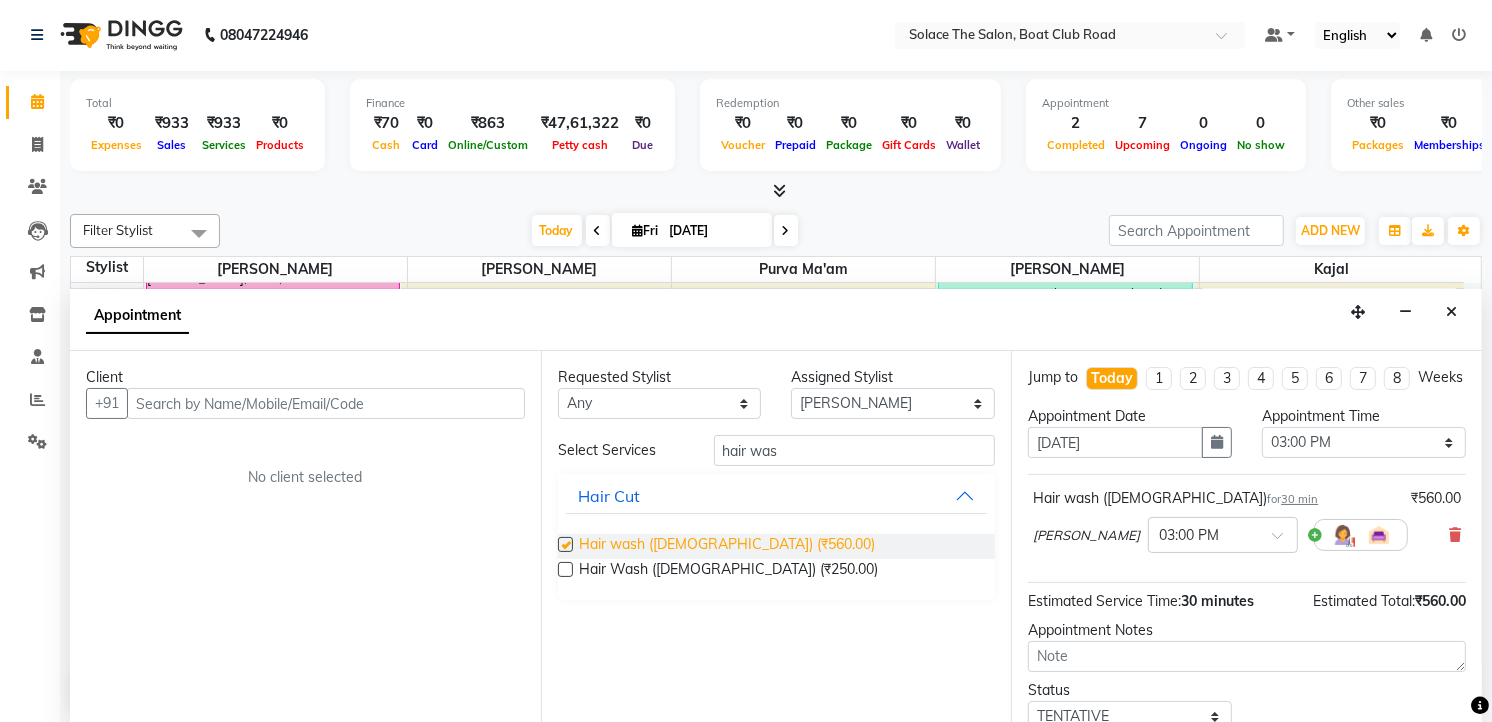 checkbox on "false" 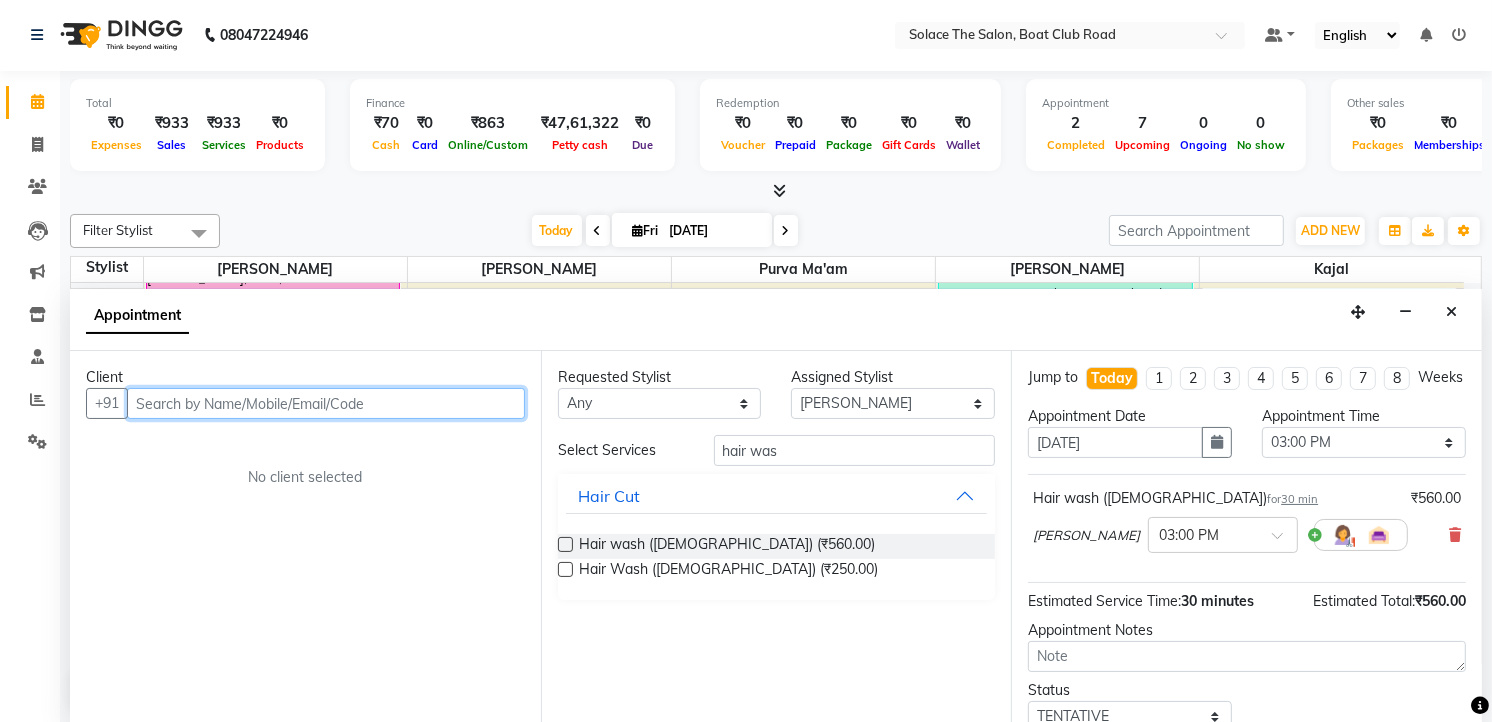 click at bounding box center (326, 403) 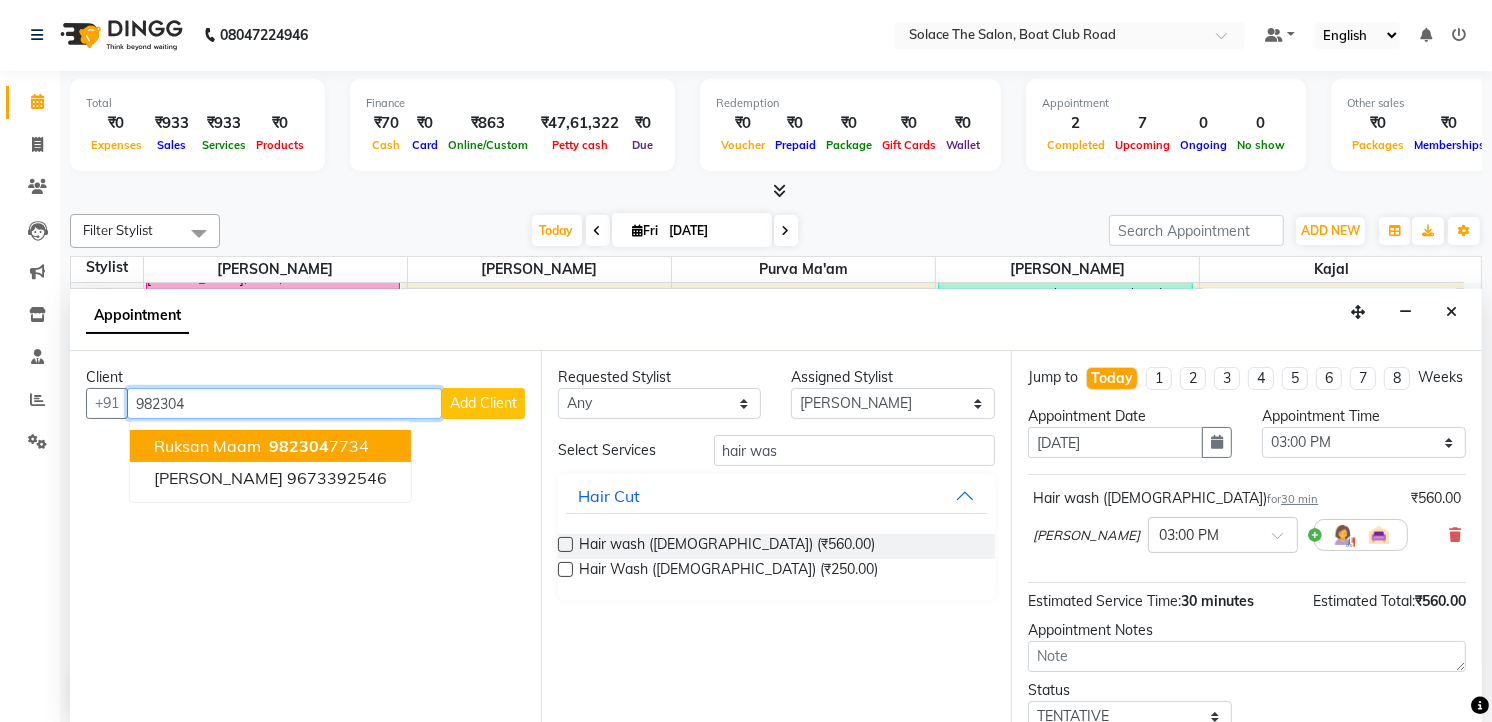 click on "982304 7734" at bounding box center [317, 446] 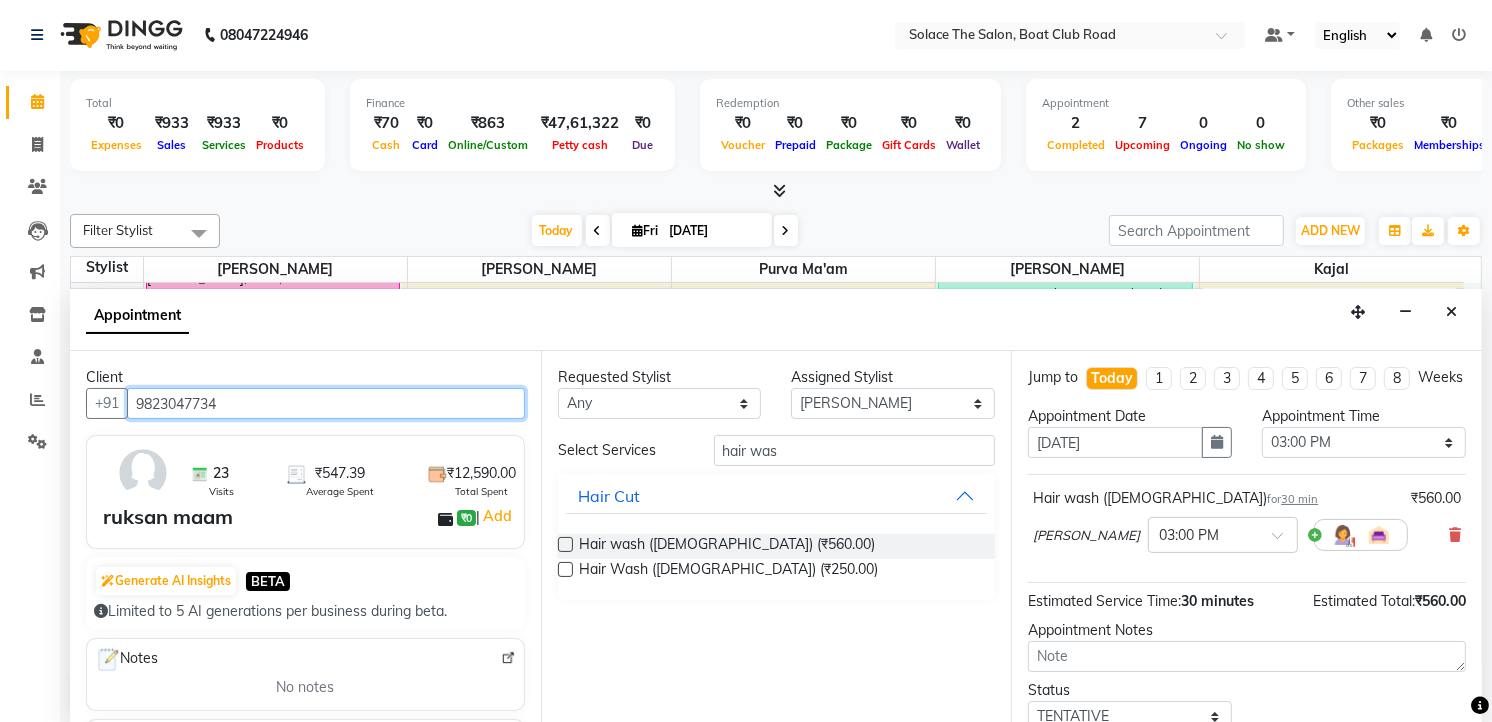scroll, scrollTop: 154, scrollLeft: 0, axis: vertical 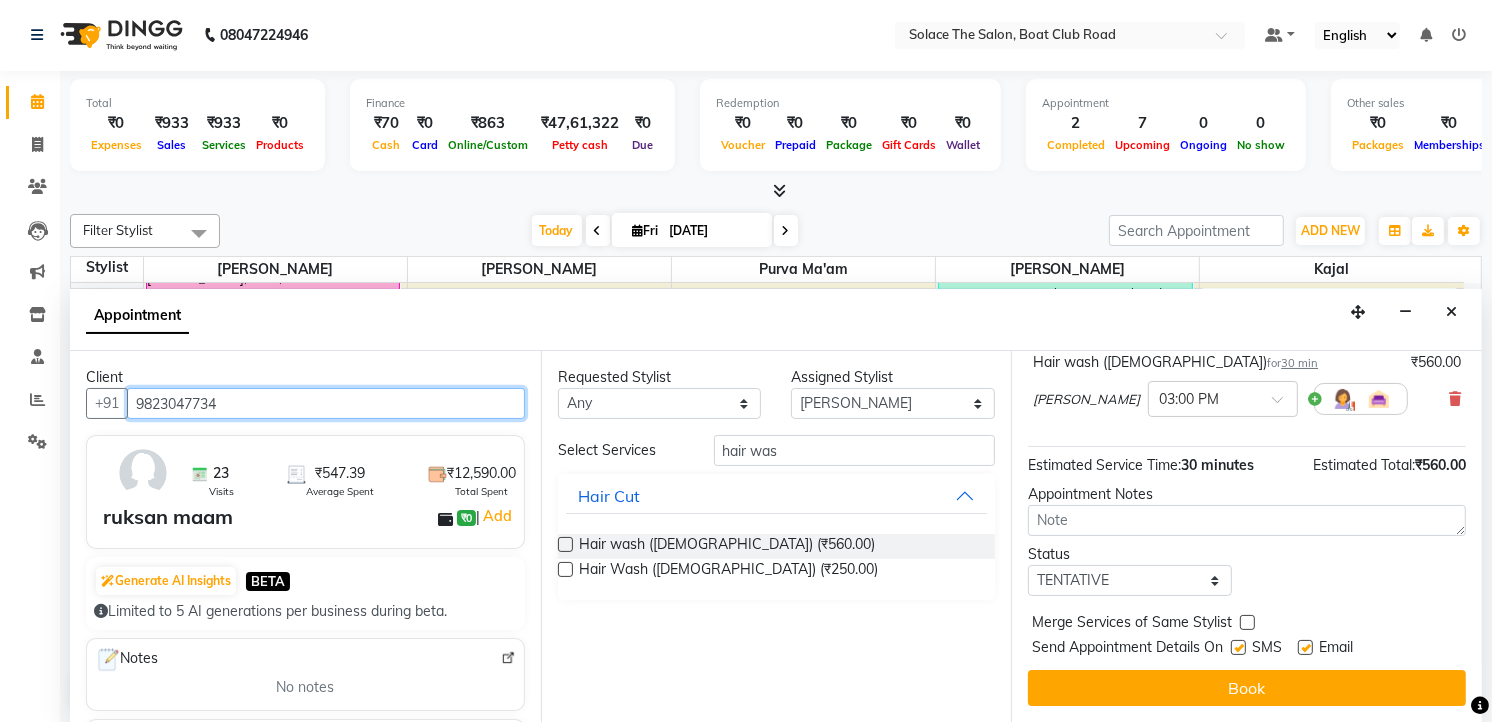 type on "9823047734" 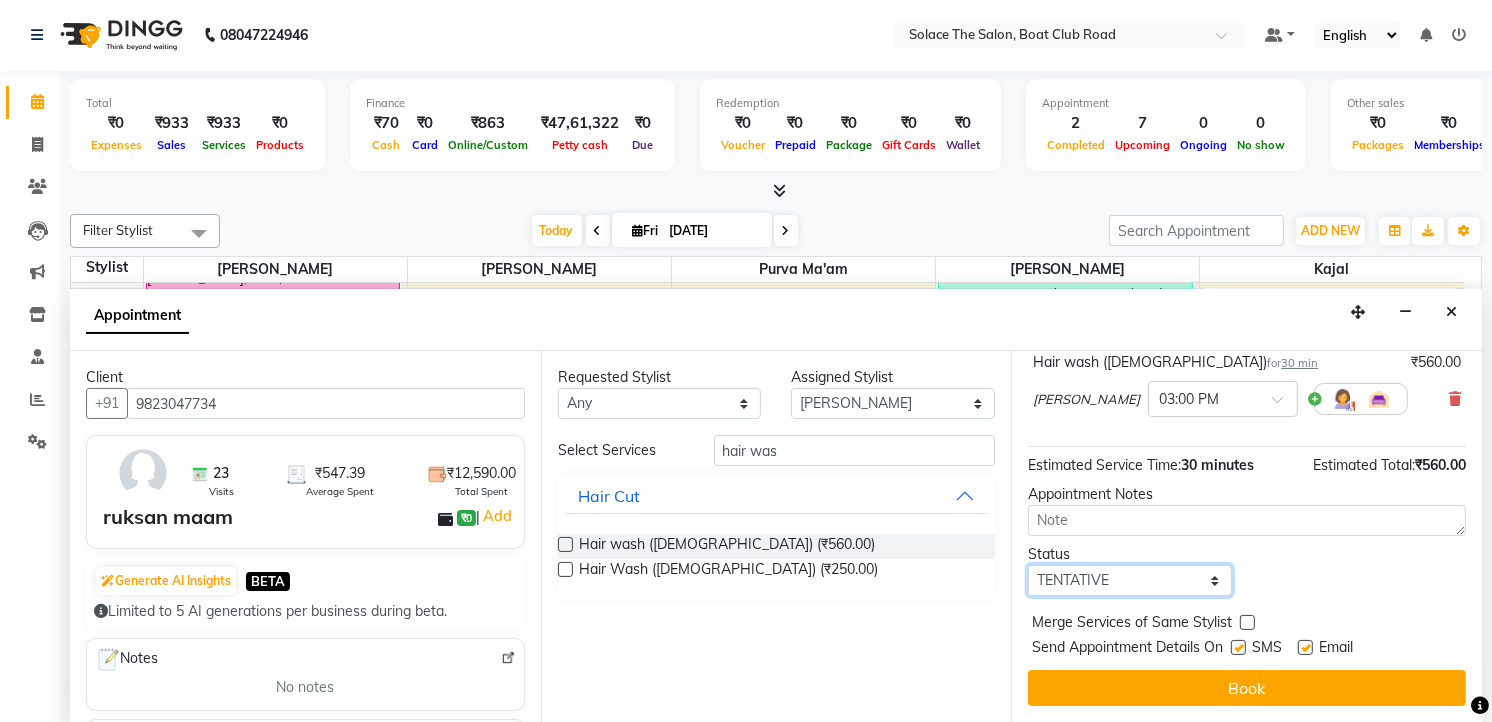 click on "Select TENTATIVE CONFIRM CHECK-IN UPCOMING" at bounding box center [1130, 580] 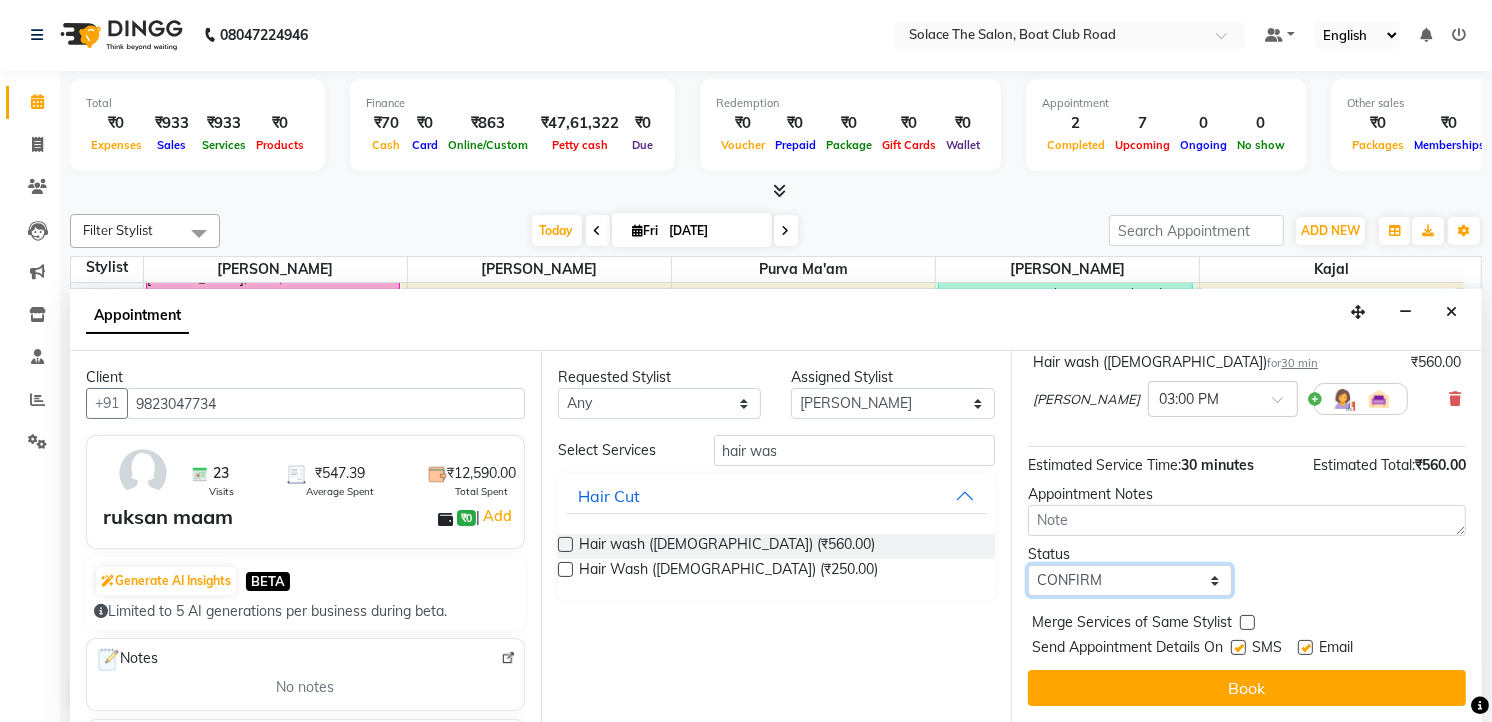 click on "Select TENTATIVE CONFIRM CHECK-IN UPCOMING" at bounding box center [1130, 580] 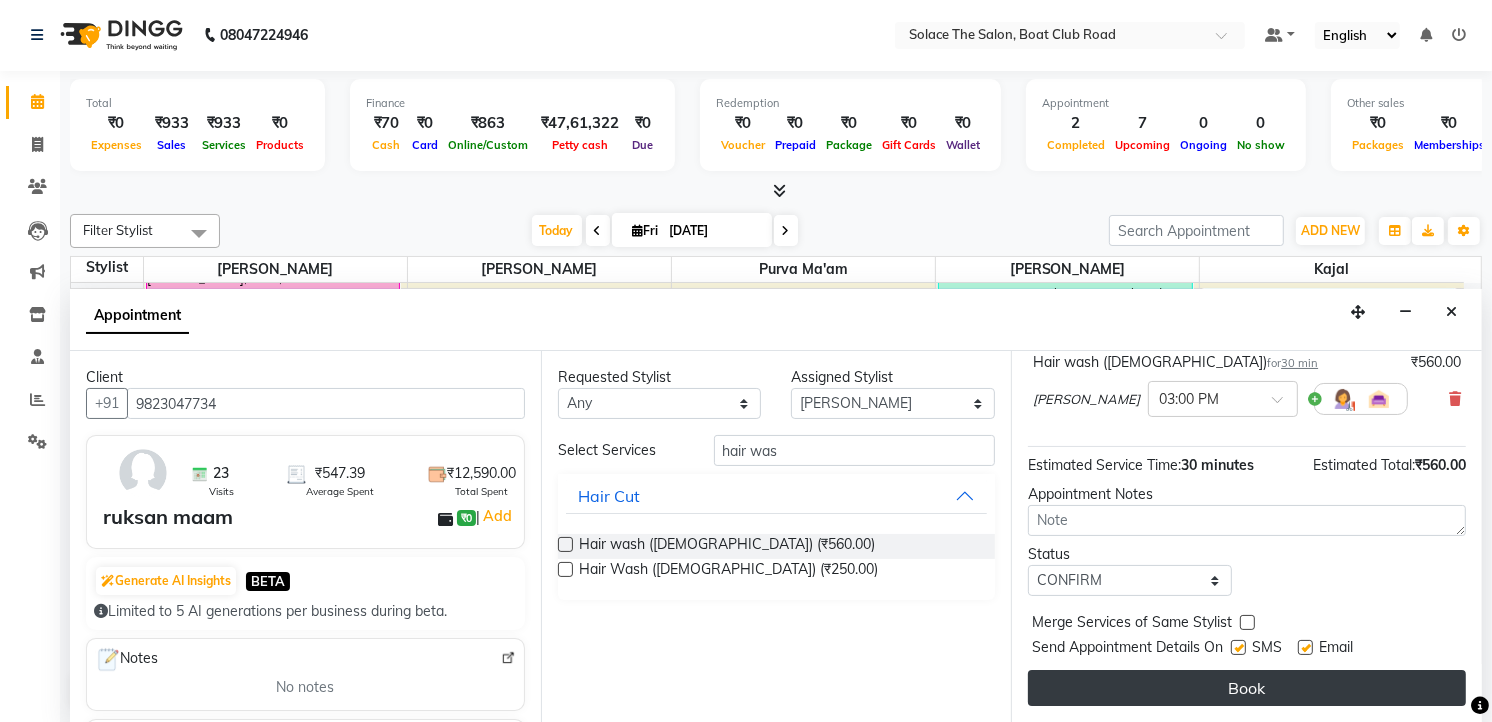 click on "Book" at bounding box center (1247, 688) 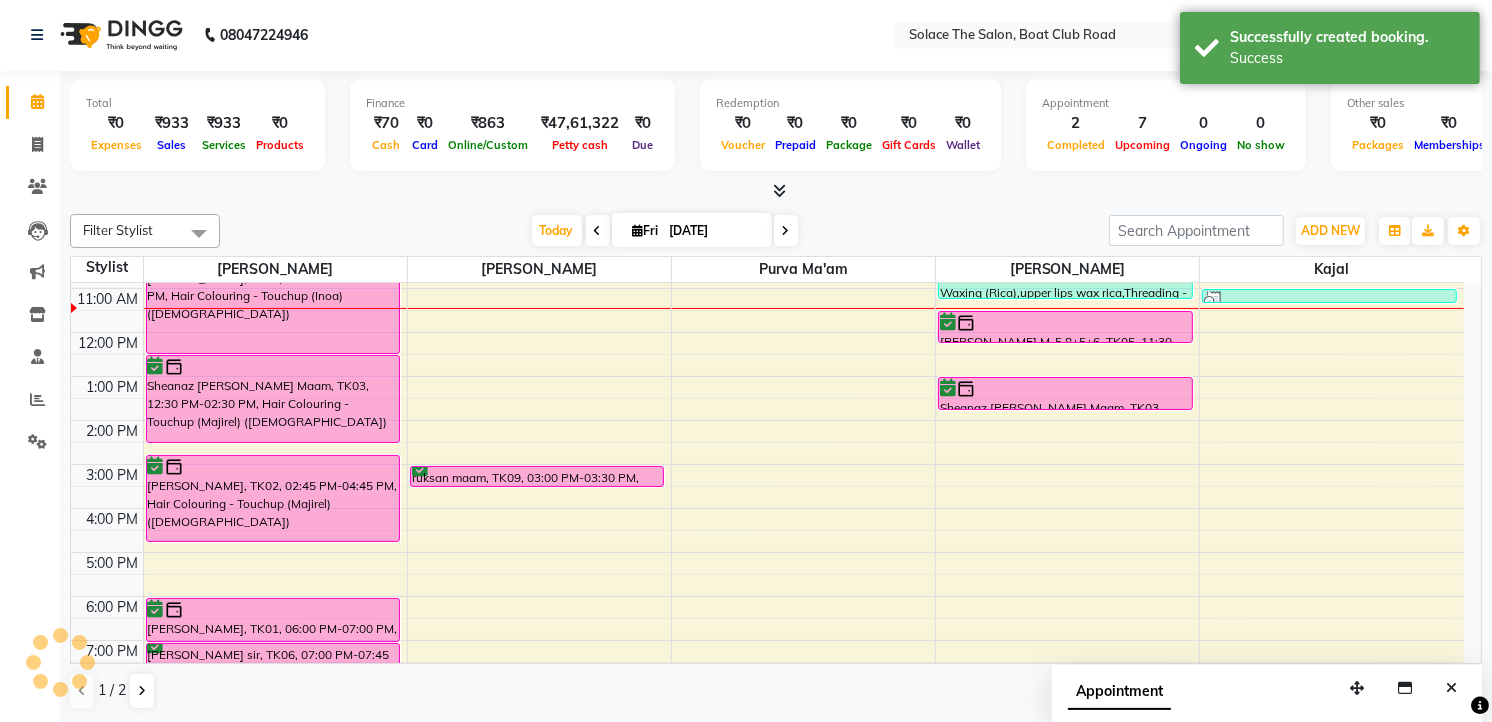 scroll, scrollTop: 0, scrollLeft: 0, axis: both 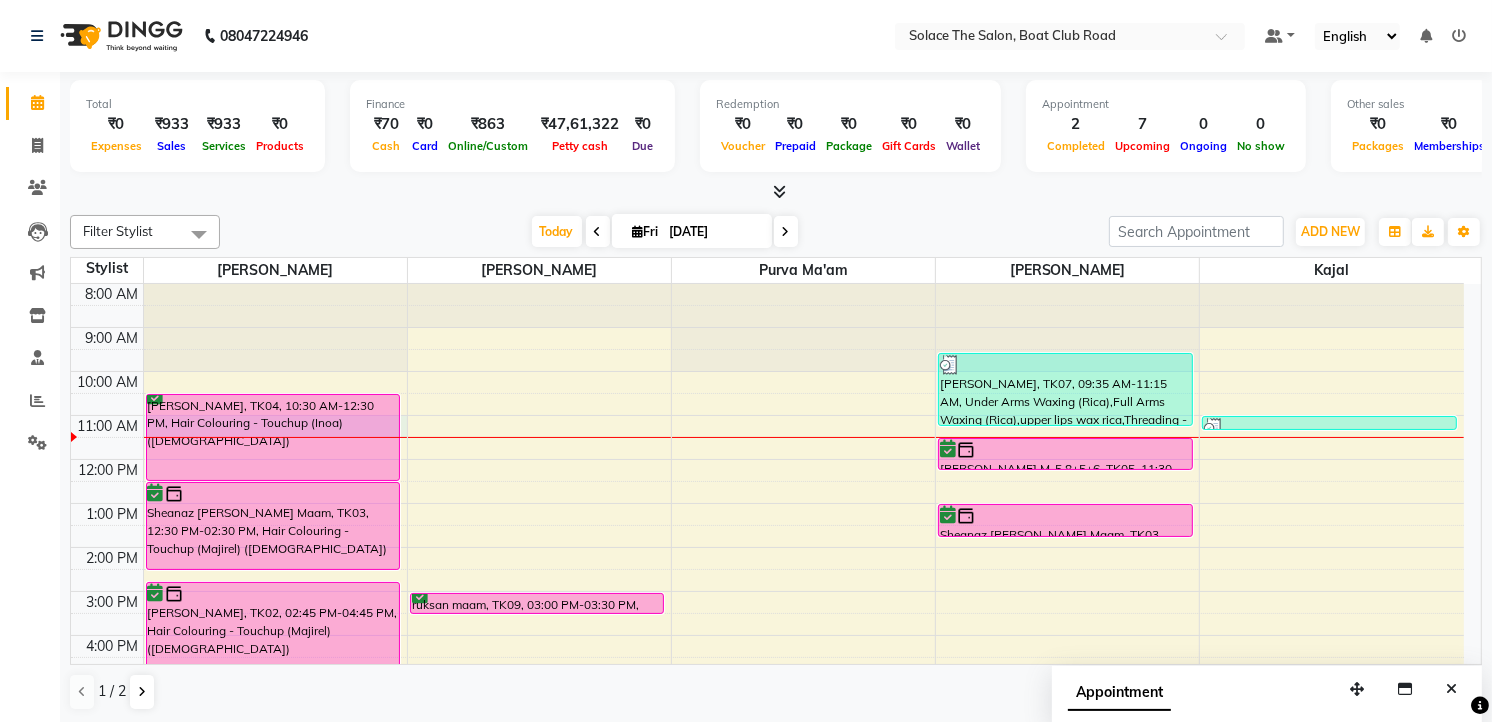 click on "8:00 AM 9:00 AM 10:00 AM 11:00 AM 12:00 PM 1:00 PM 2:00 PM 3:00 PM 4:00 PM 5:00 PM 6:00 PM 7:00 PM 8:00 PM 9:00 PM     [PERSON_NAME] Maam, TK04, 10:30 AM-12:30 PM, Hair Colouring - Touchup (Inoa) ([DEMOGRAPHIC_DATA])     Sheanaz [PERSON_NAME] Maam, TK03, 12:30 PM-02:30 PM, Hair Colouring - Touchup (Majirel) ([DEMOGRAPHIC_DATA])     [PERSON_NAME], TK02, 02:45 PM-04:45 PM, Hair Colouring - Touchup (Majirel) ([DEMOGRAPHIC_DATA])     [PERSON_NAME], TK01, 06:00 PM-07:00 PM, Styling - Blowdry (out Curls)     [PERSON_NAME] sir, TK06, 07:00 PM-07:45 PM, Hair Cut - Master ([DEMOGRAPHIC_DATA])     ruksan maam, TK09, 03:00 PM-03:30 PM, Hair wash ([DEMOGRAPHIC_DATA])     [PERSON_NAME], TK07, 09:35 AM-11:15 AM,  Under Arms Waxing (Rica),Full Arms Waxing (Rica),upper lips wax rica,Threading - Eyebrows,Threading -  Forehead     [PERSON_NAME] M-5.8+5+6, TK05, 11:30 AM-12:15 PM,  Foot - Hydrating (45 Mins) (Pedicure)     Sheanaz [PERSON_NAME] Maam, TK03, 01:00 PM-01:45 PM,  Foot - Hydrating (45 Mins) (Pedicure)     Walk In, TK08, 11:00 AM-11:15 AM, Threading - Eyebrows" at bounding box center (767, 591) 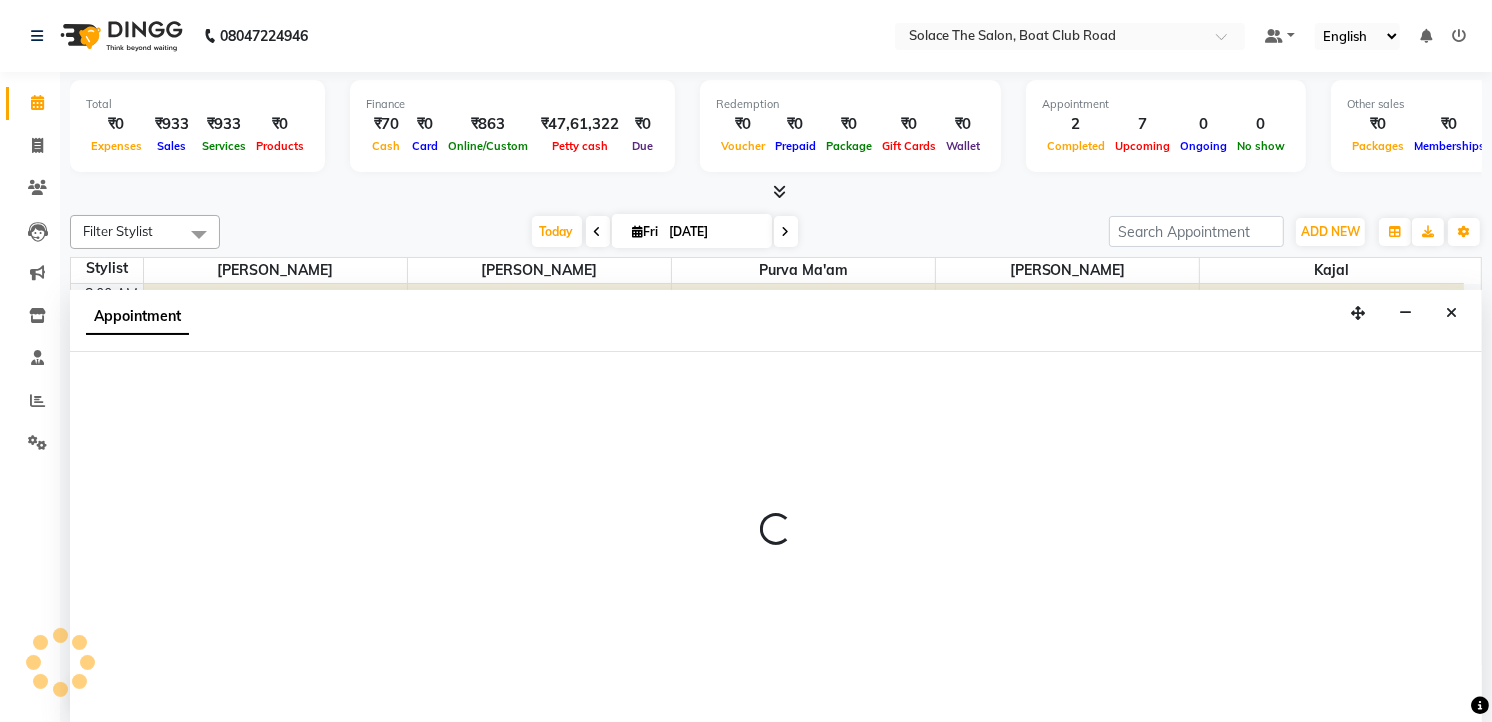 select on "9746" 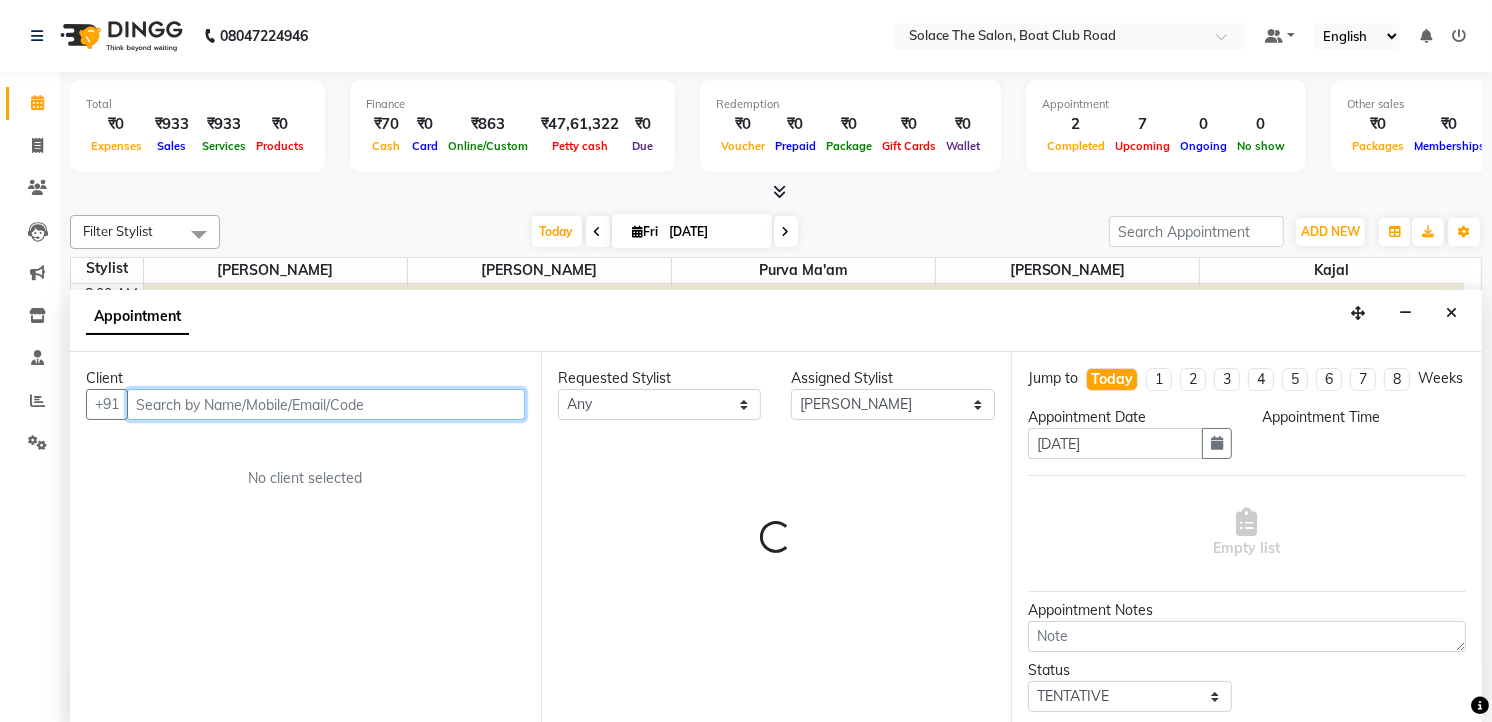 select on "660" 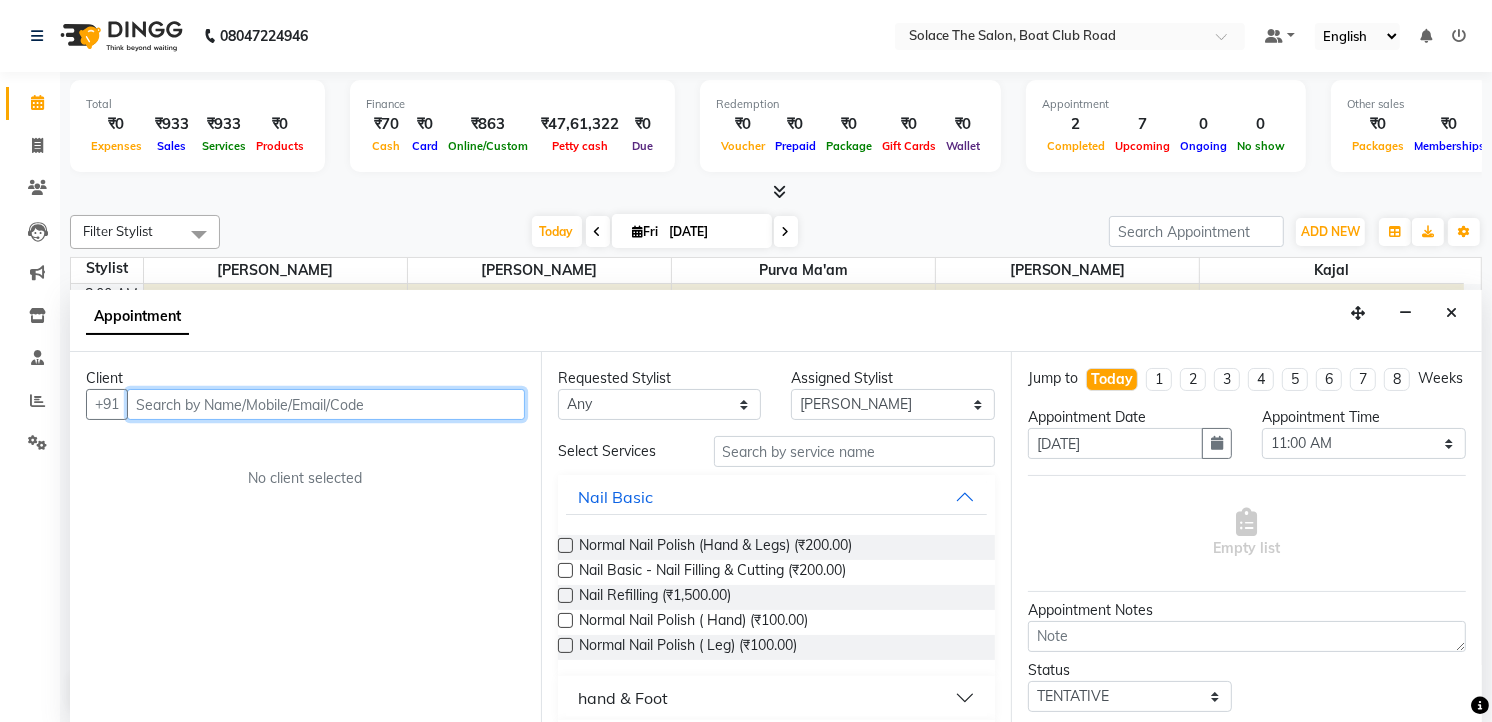 scroll, scrollTop: 1, scrollLeft: 0, axis: vertical 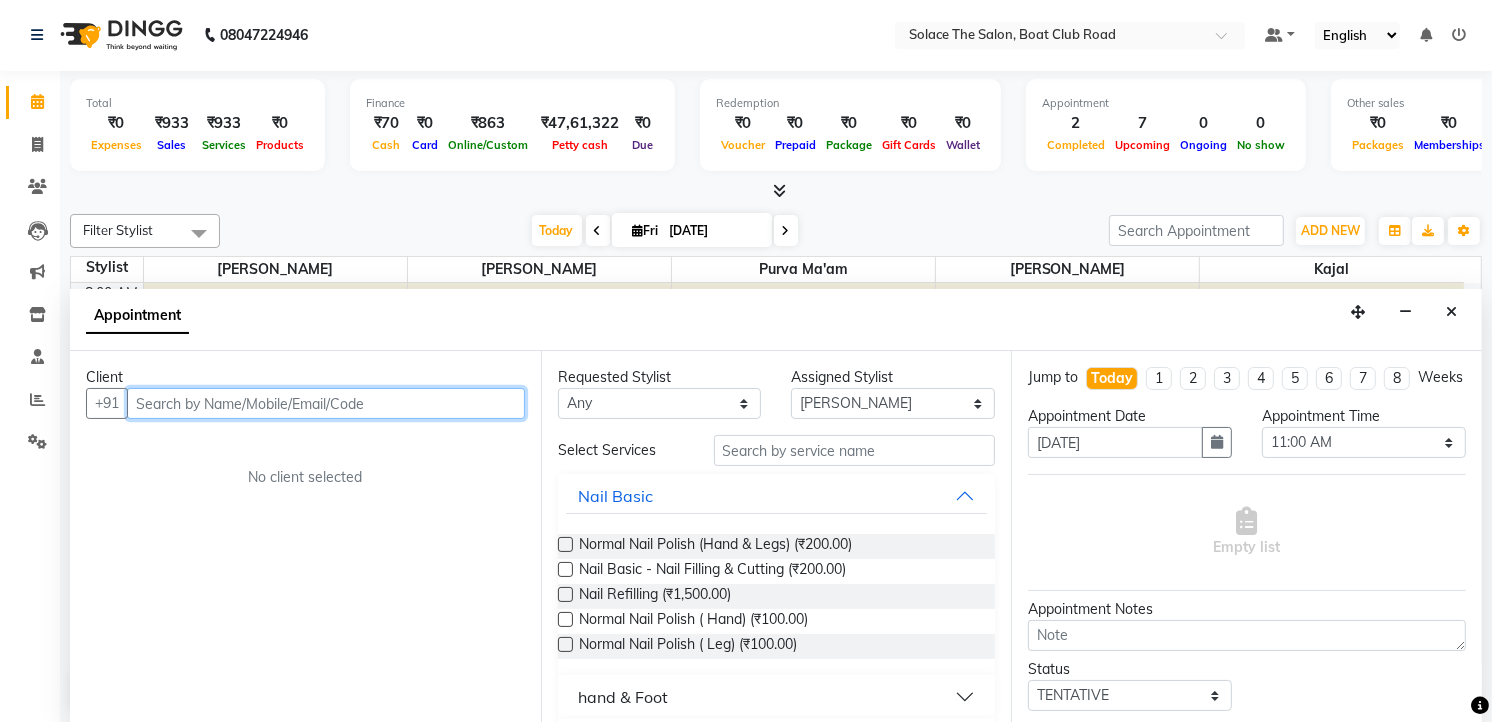 click at bounding box center [326, 403] 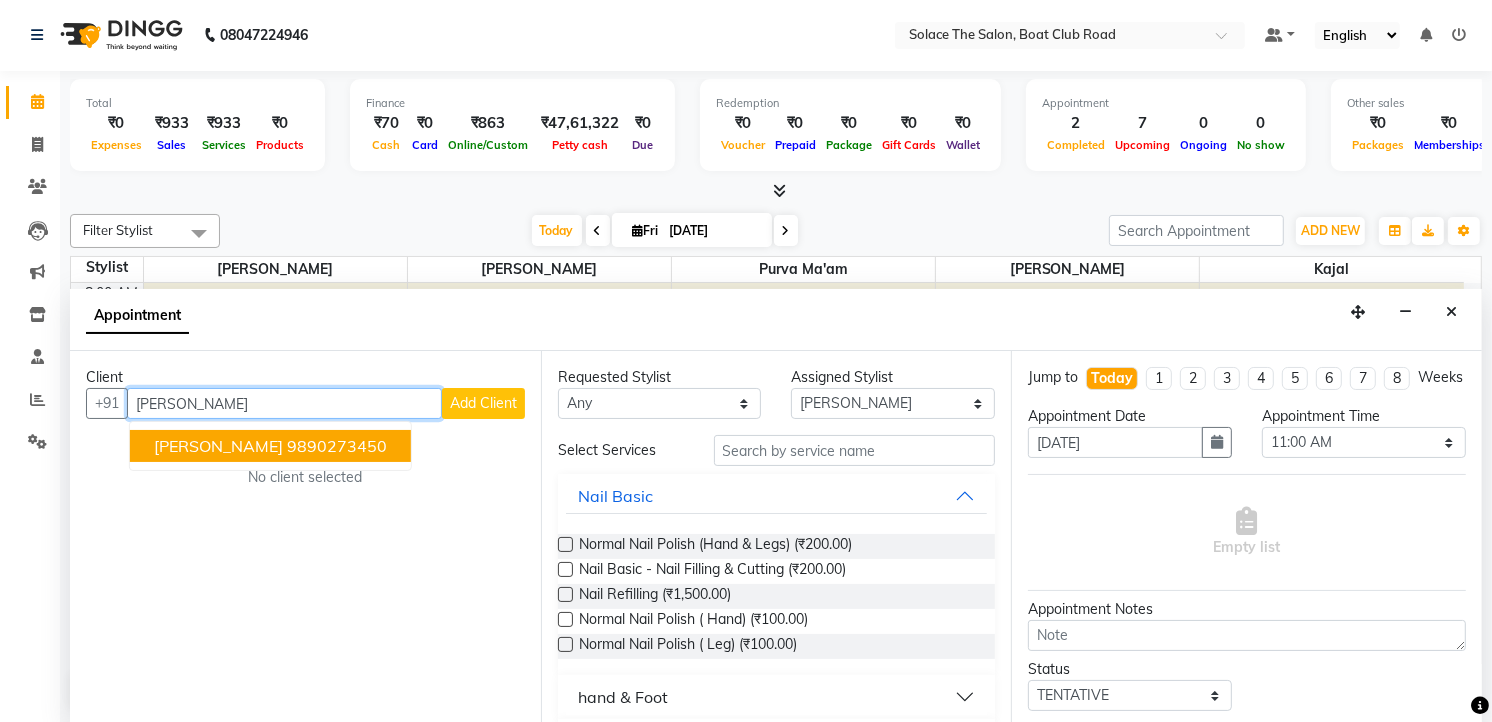 click on "9890273450" at bounding box center (337, 446) 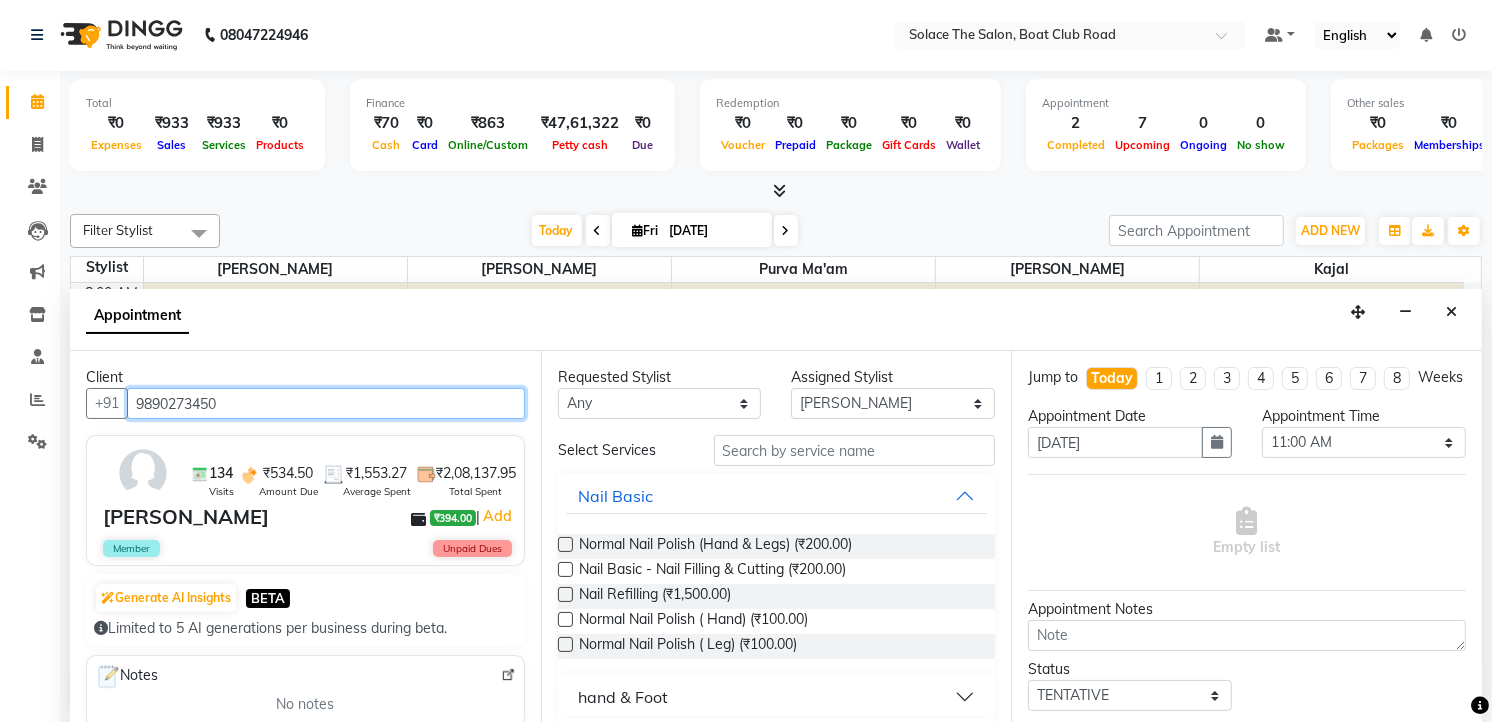 type on "9890273450" 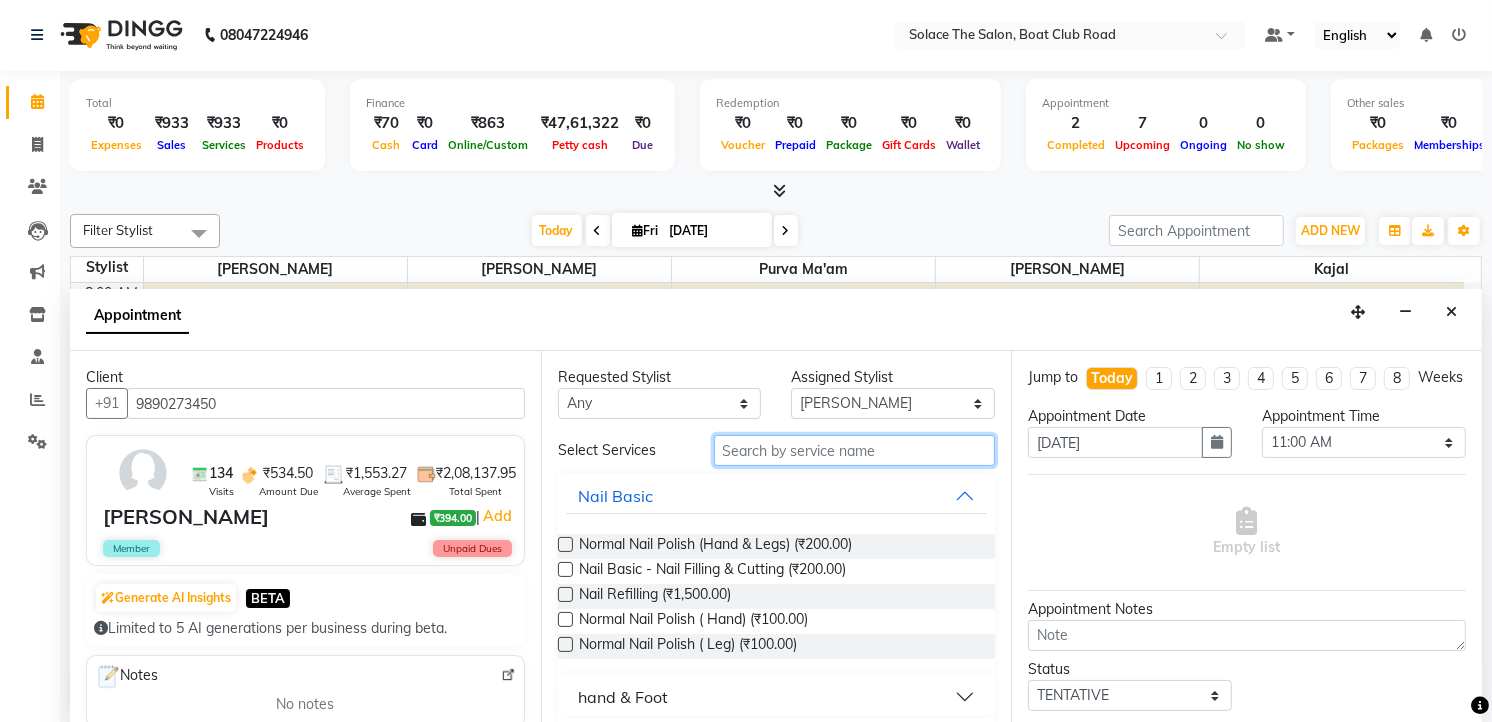 click at bounding box center [855, 450] 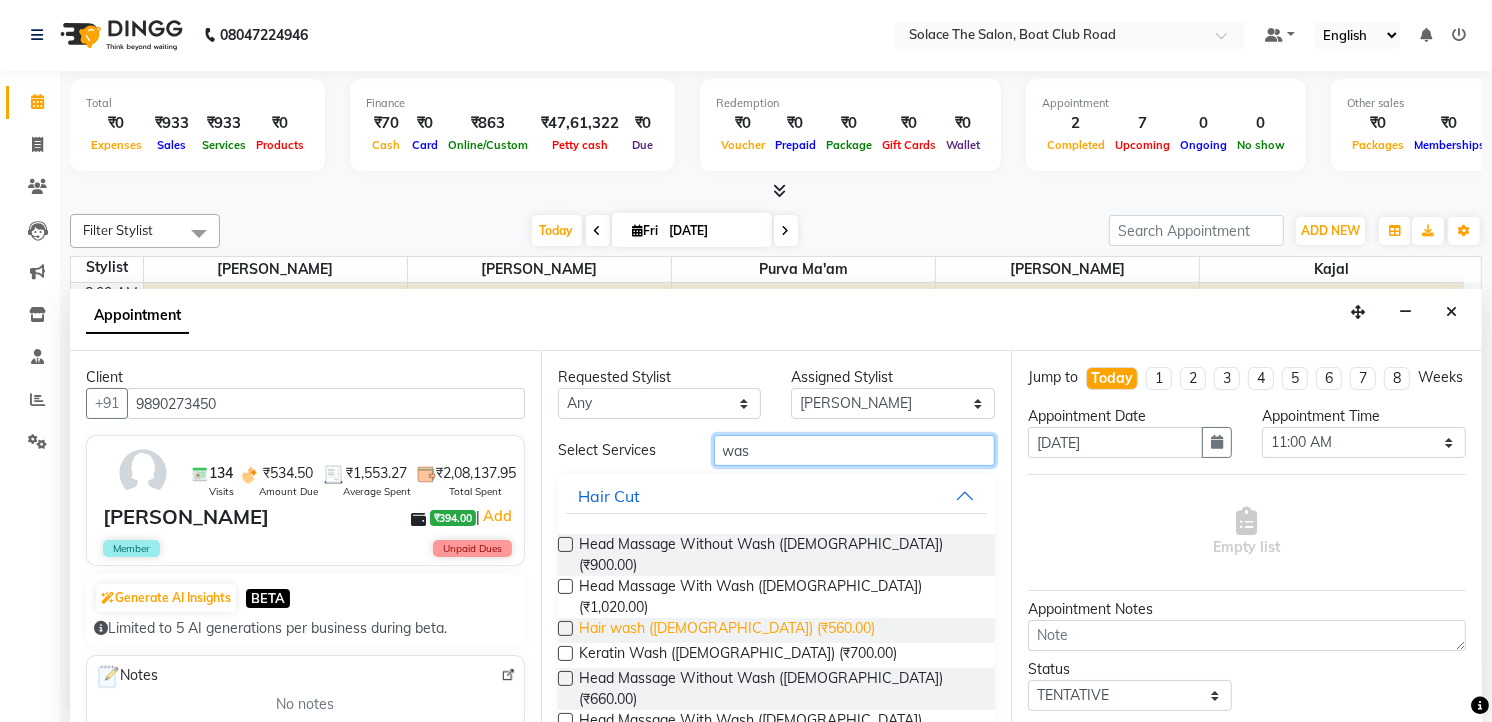 type on "was" 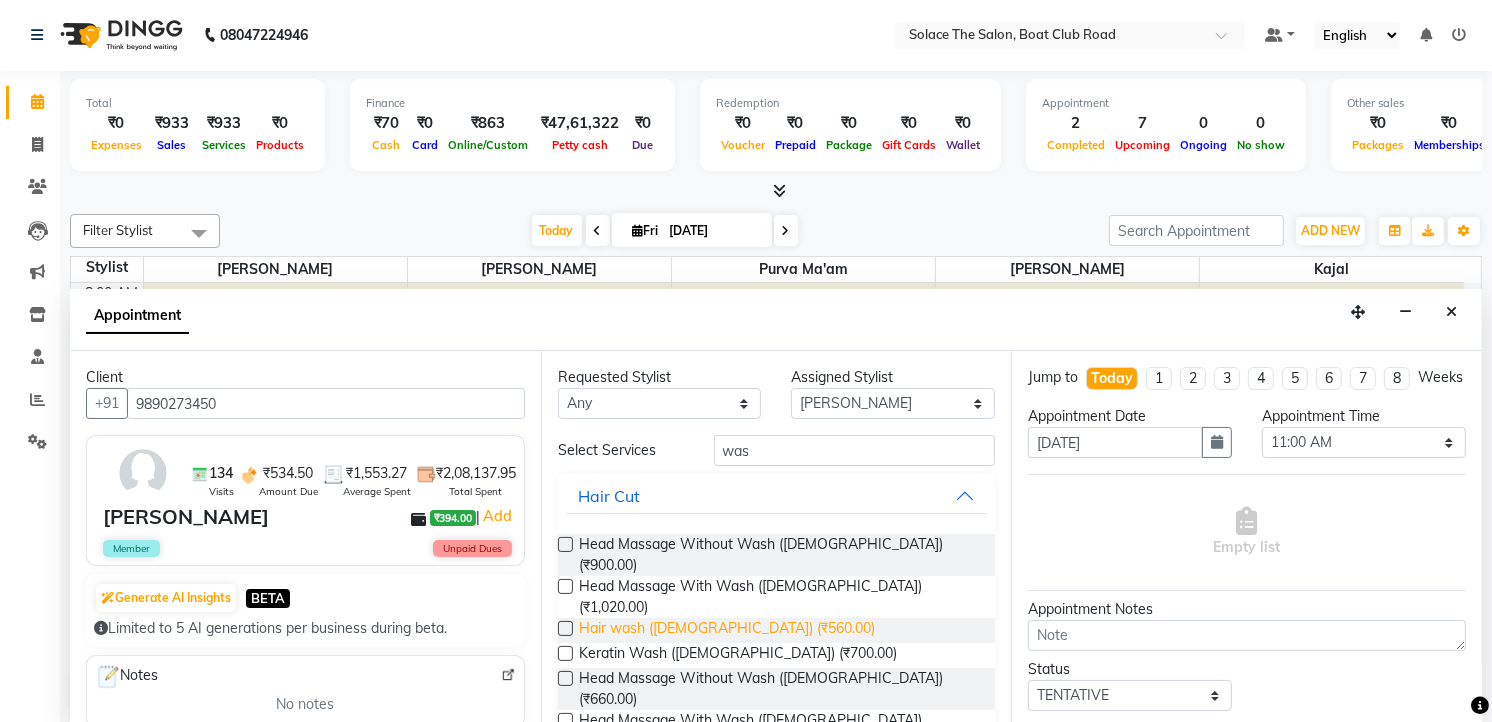 click on "Hair wash ([DEMOGRAPHIC_DATA]) (₹560.00)" at bounding box center (727, 630) 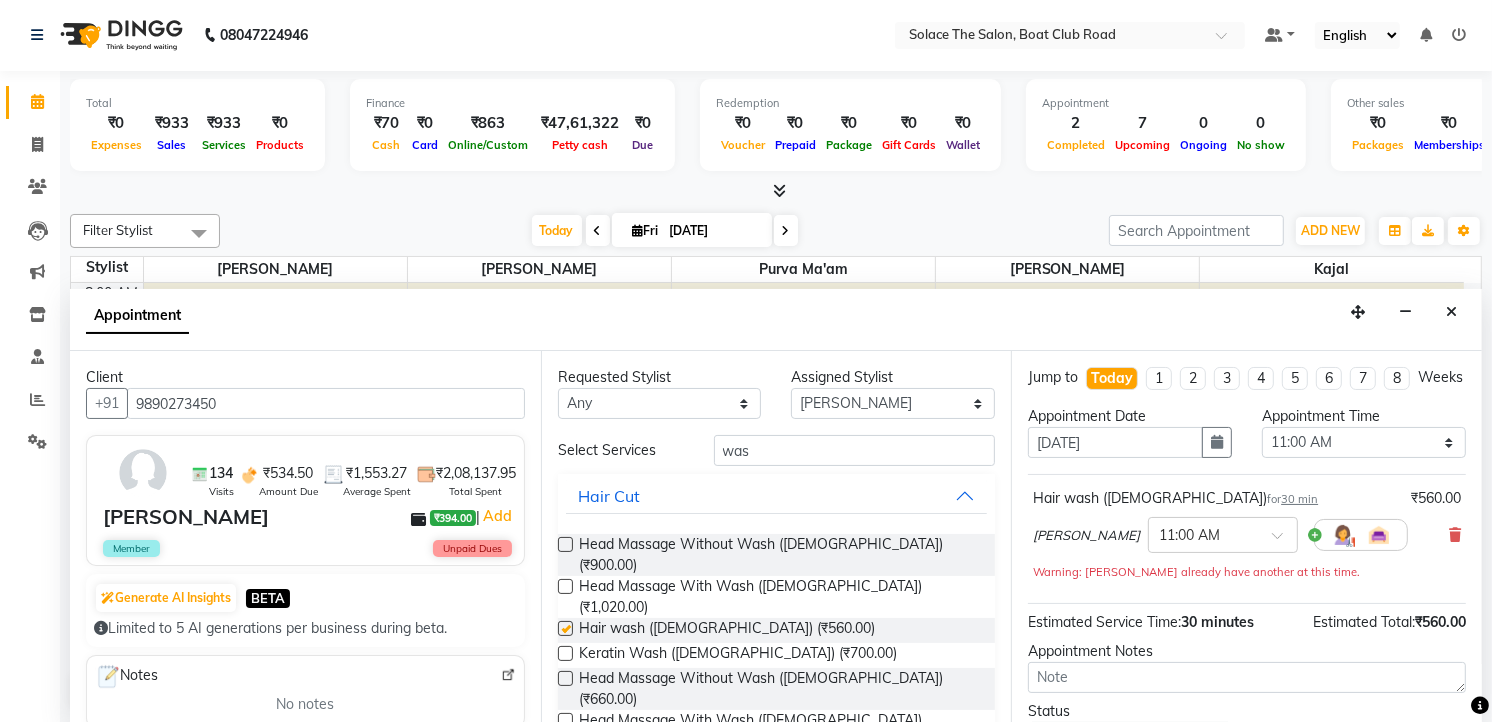 checkbox on "false" 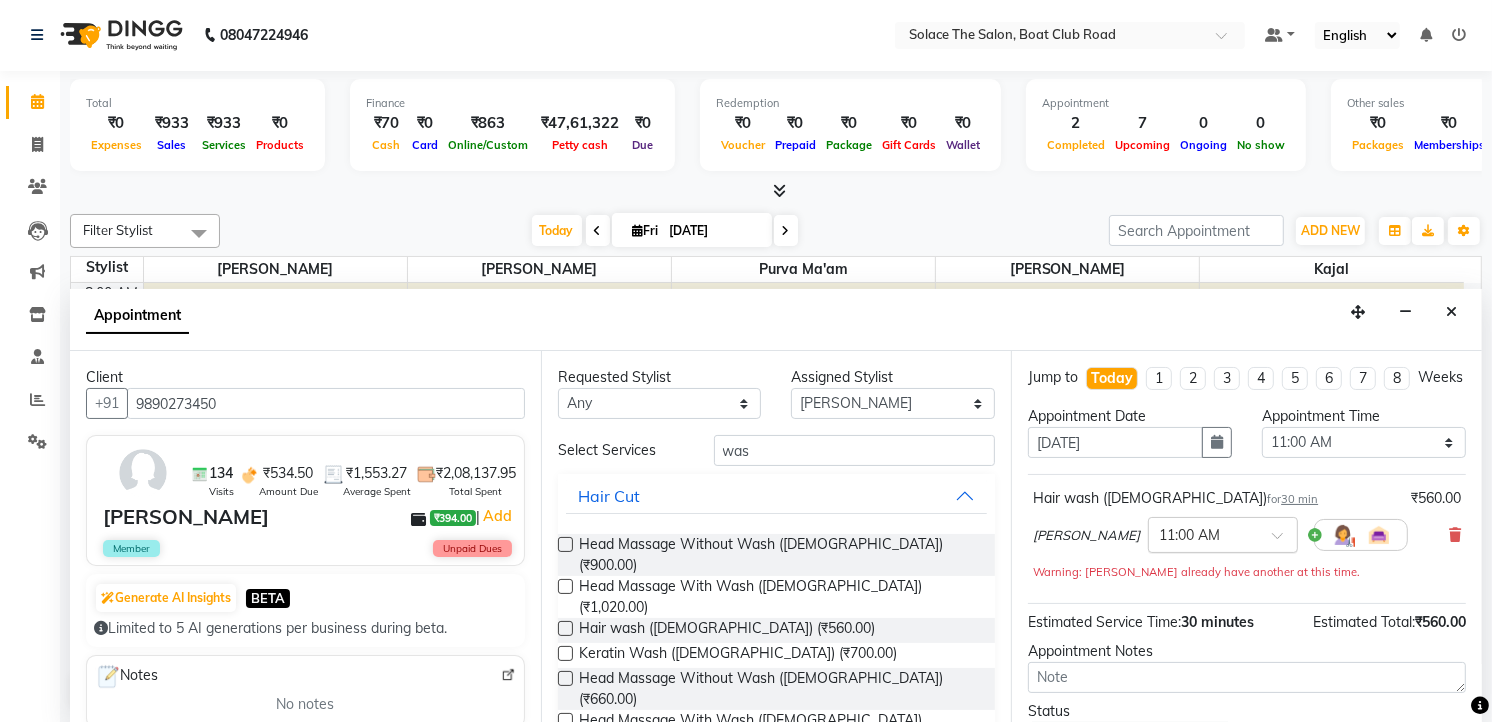 click at bounding box center (1223, 533) 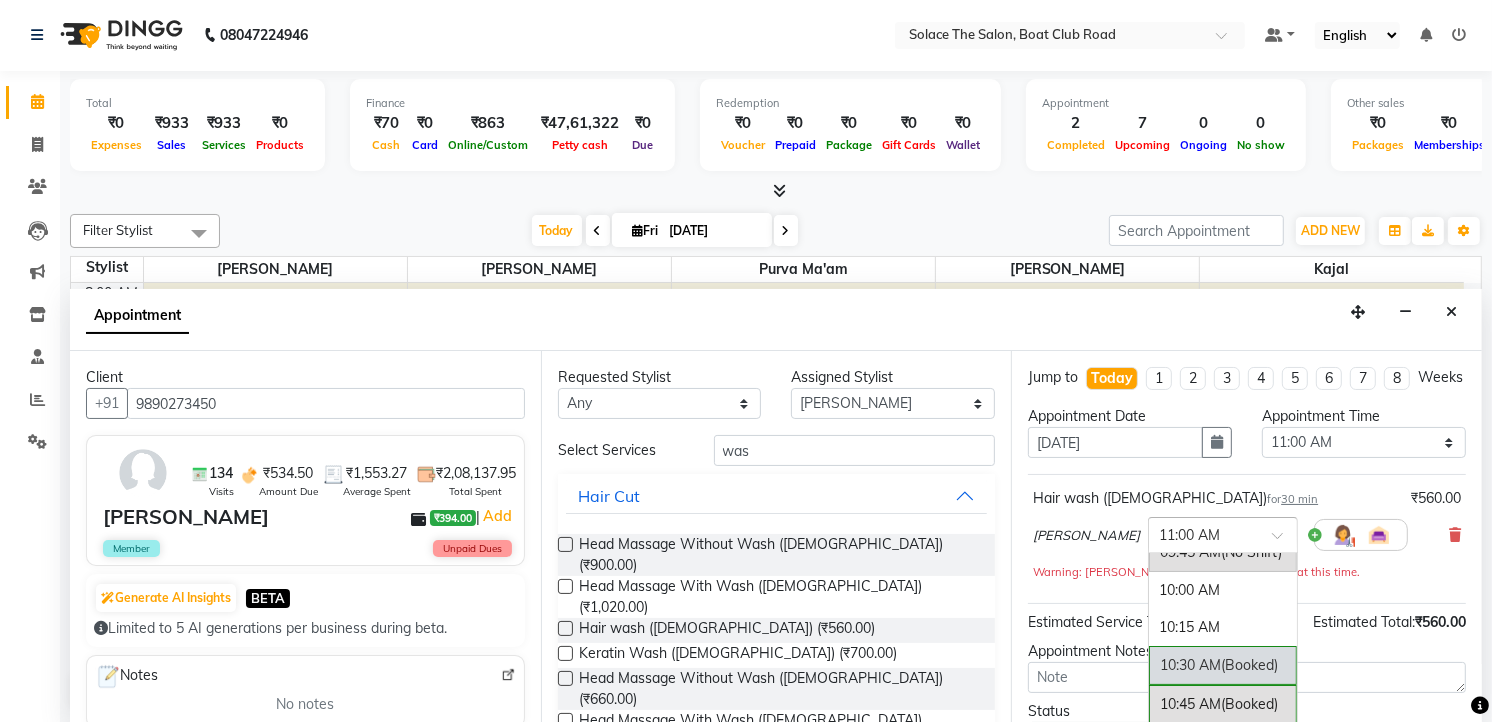 scroll, scrollTop: 86, scrollLeft: 0, axis: vertical 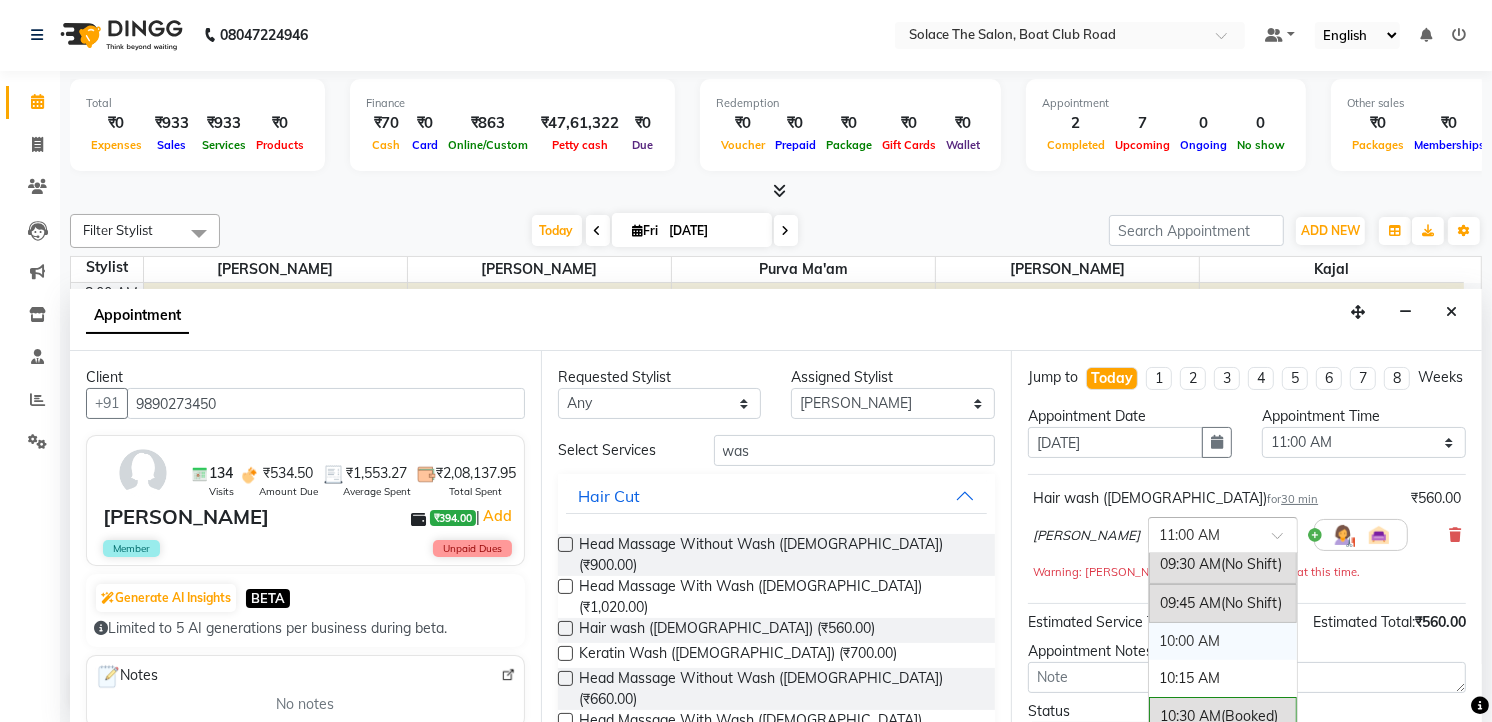 click on "10:00 AM" at bounding box center [1223, 641] 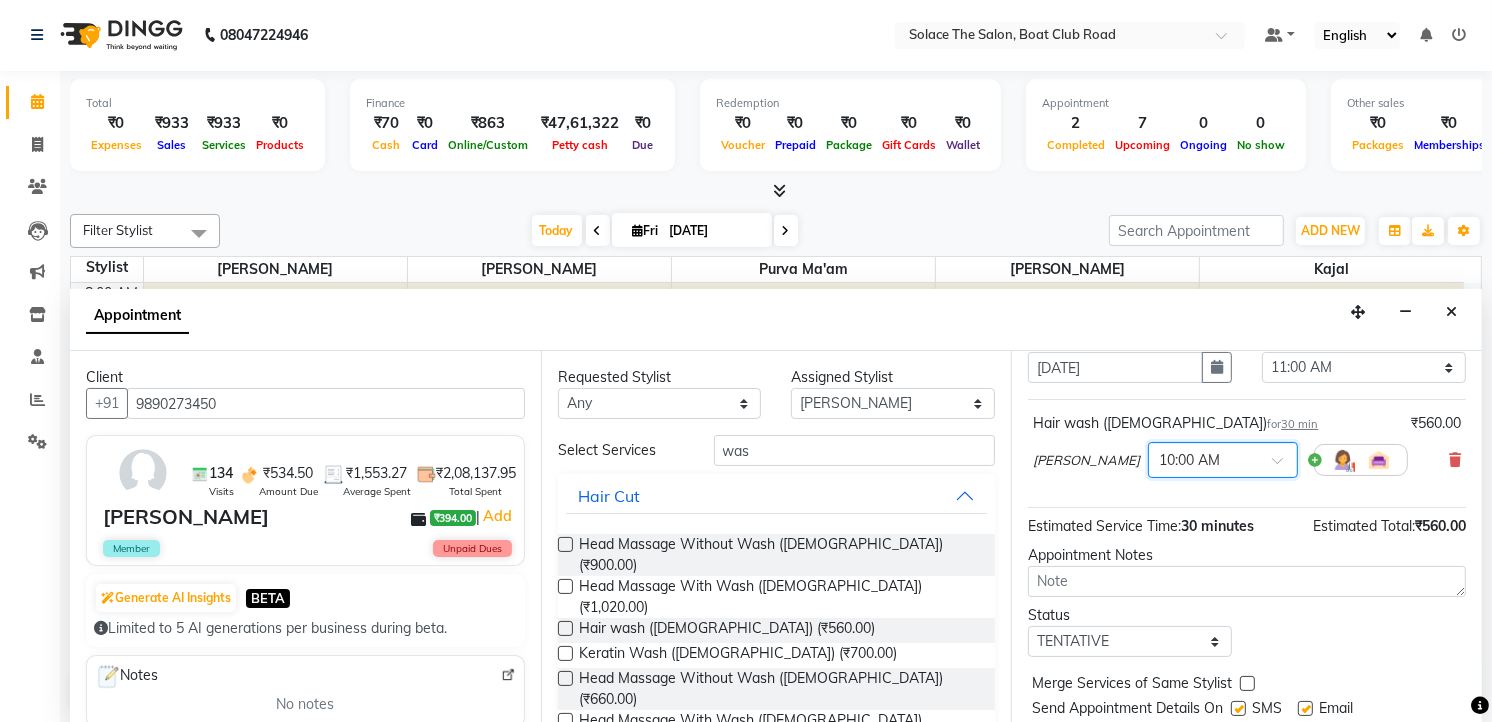 scroll, scrollTop: 154, scrollLeft: 0, axis: vertical 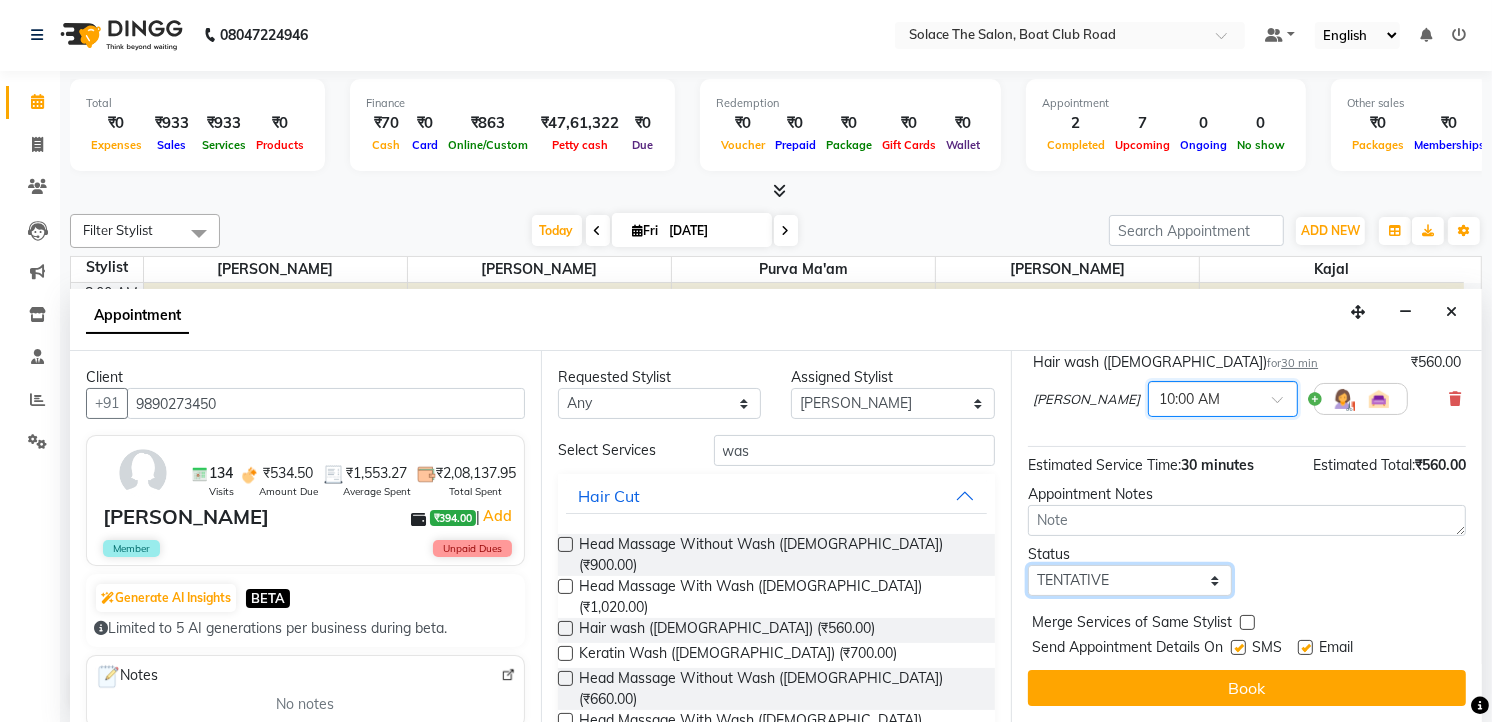 click on "Select TENTATIVE CONFIRM CHECK-IN UPCOMING" at bounding box center (1130, 580) 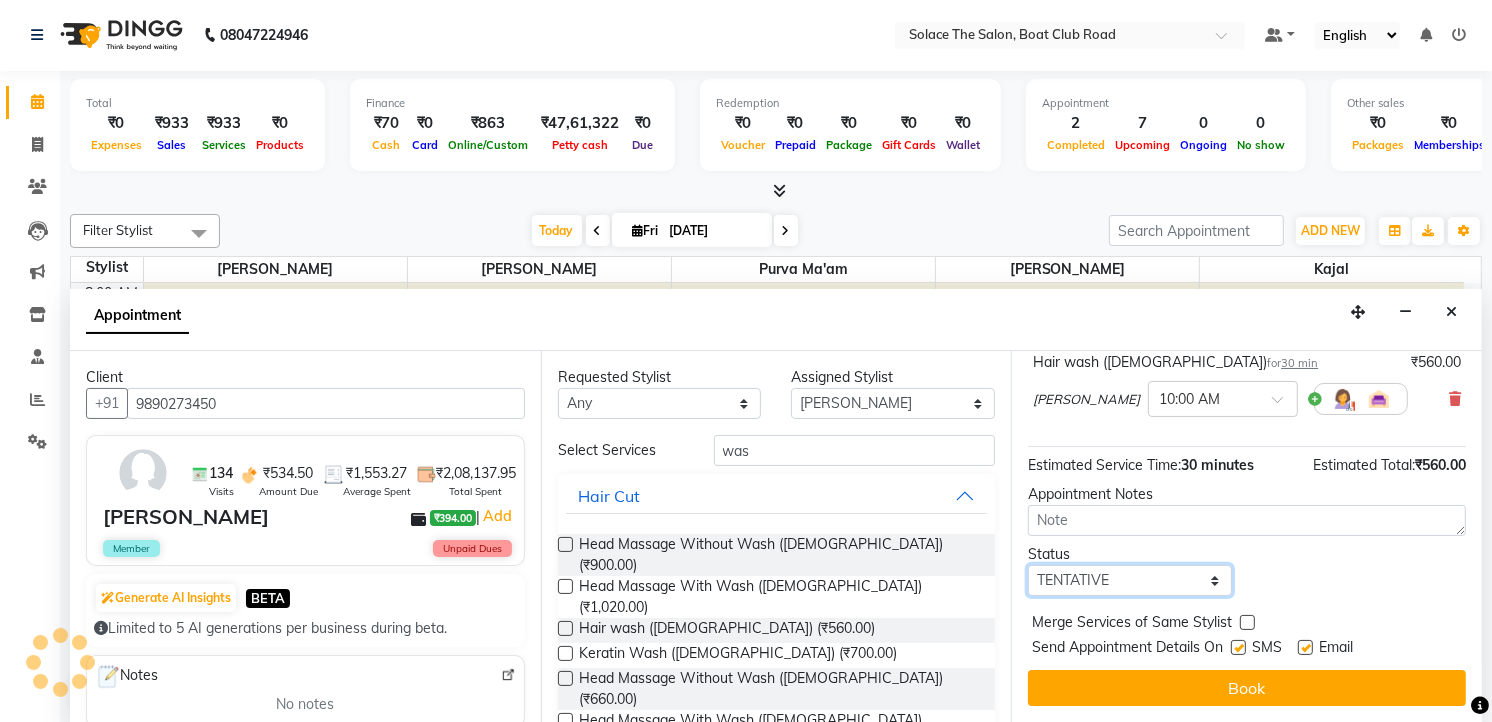 select on "confirm booking" 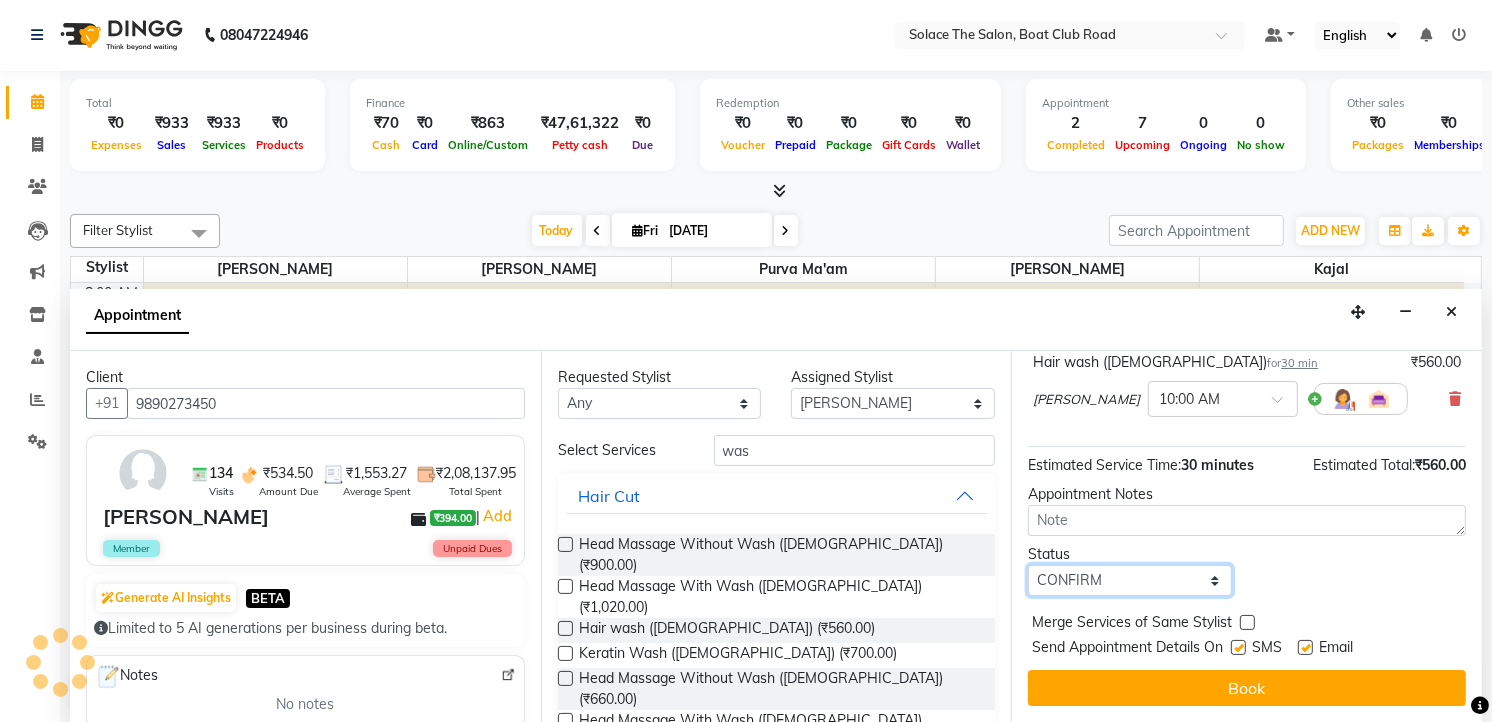 click on "Select TENTATIVE CONFIRM CHECK-IN UPCOMING" at bounding box center (1130, 580) 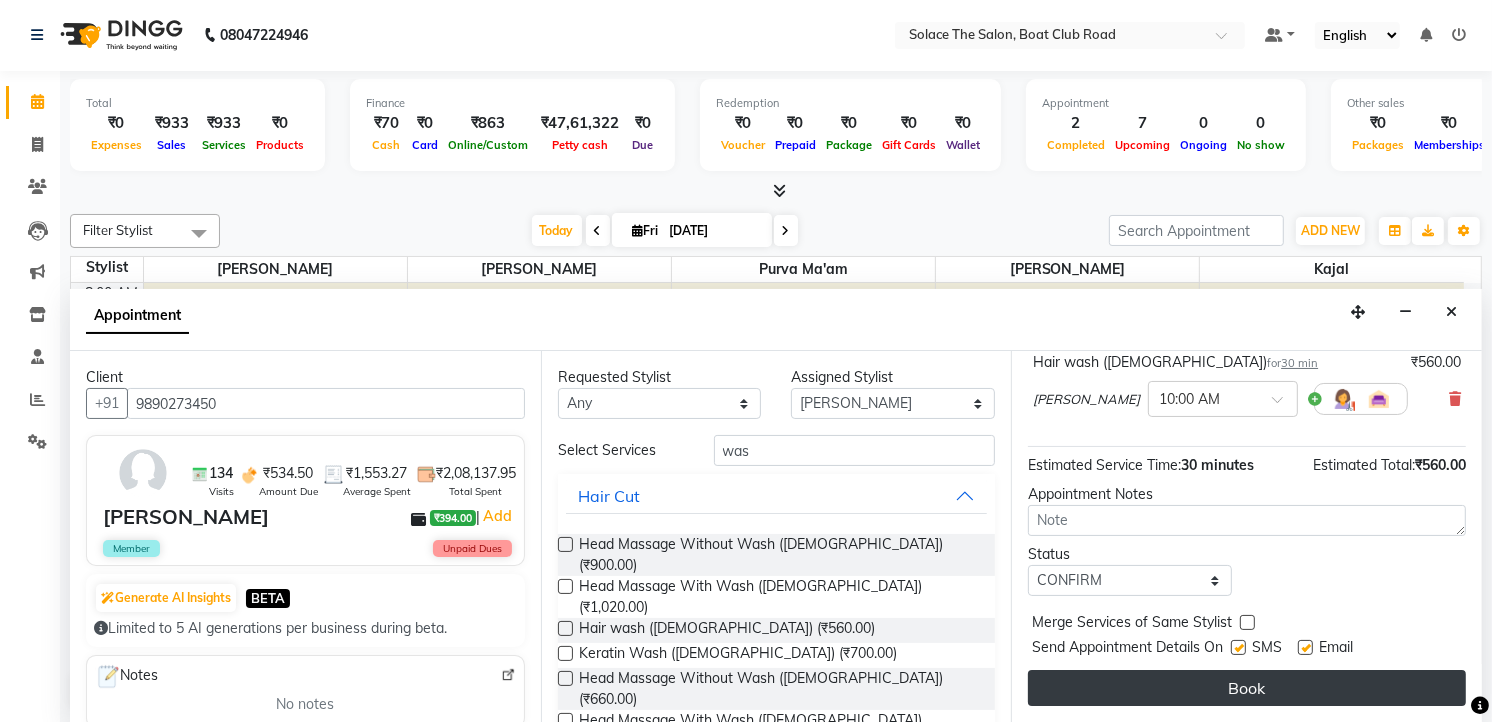 click on "Book" at bounding box center [1247, 688] 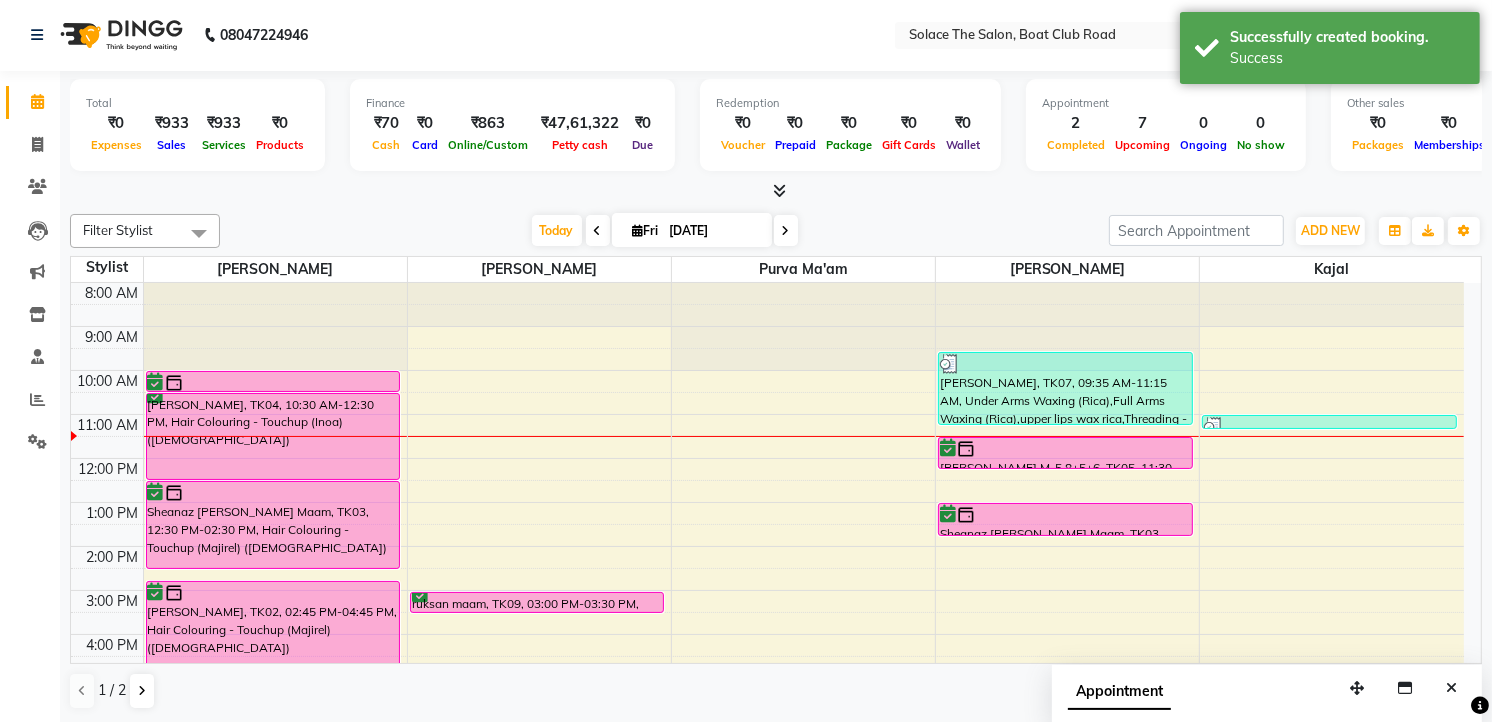 scroll, scrollTop: 0, scrollLeft: 0, axis: both 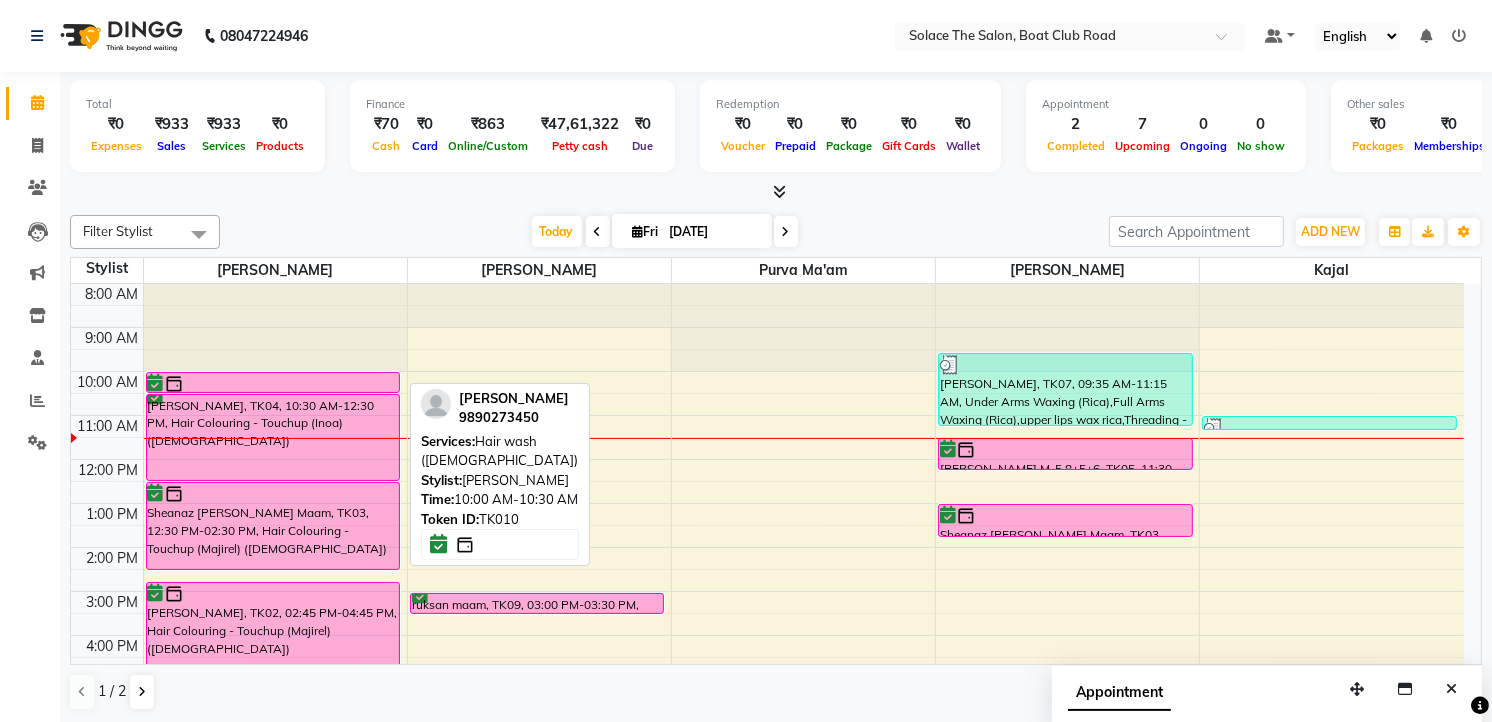 click at bounding box center [273, 384] 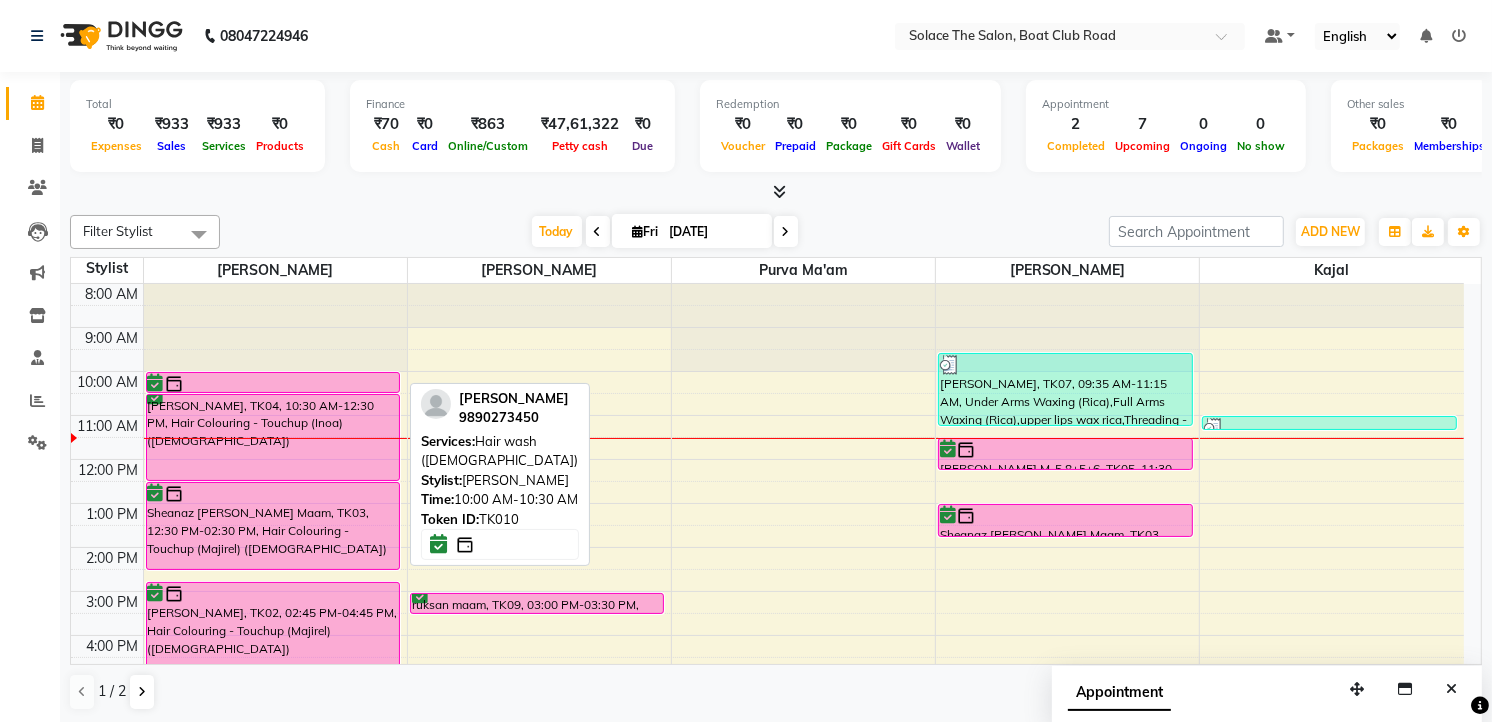 click at bounding box center (273, 384) 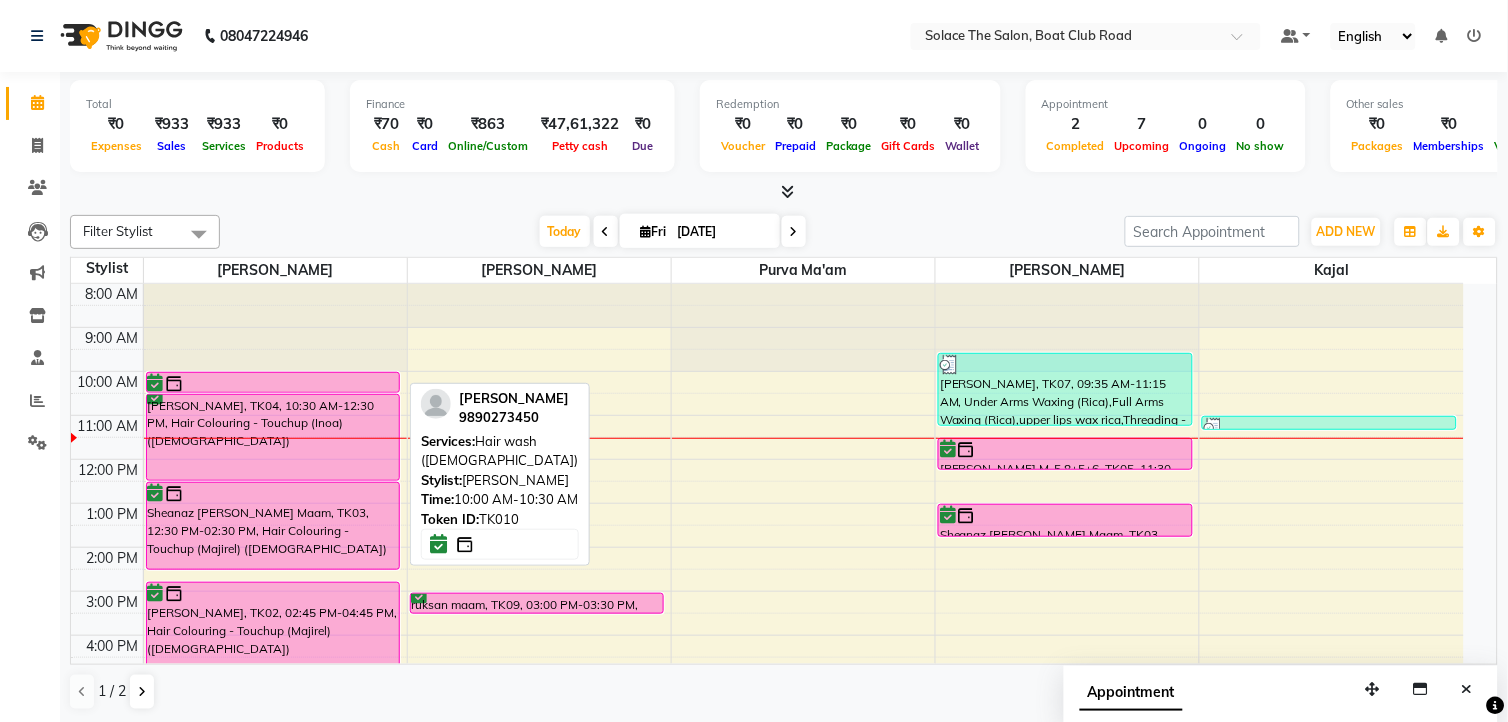select on "6" 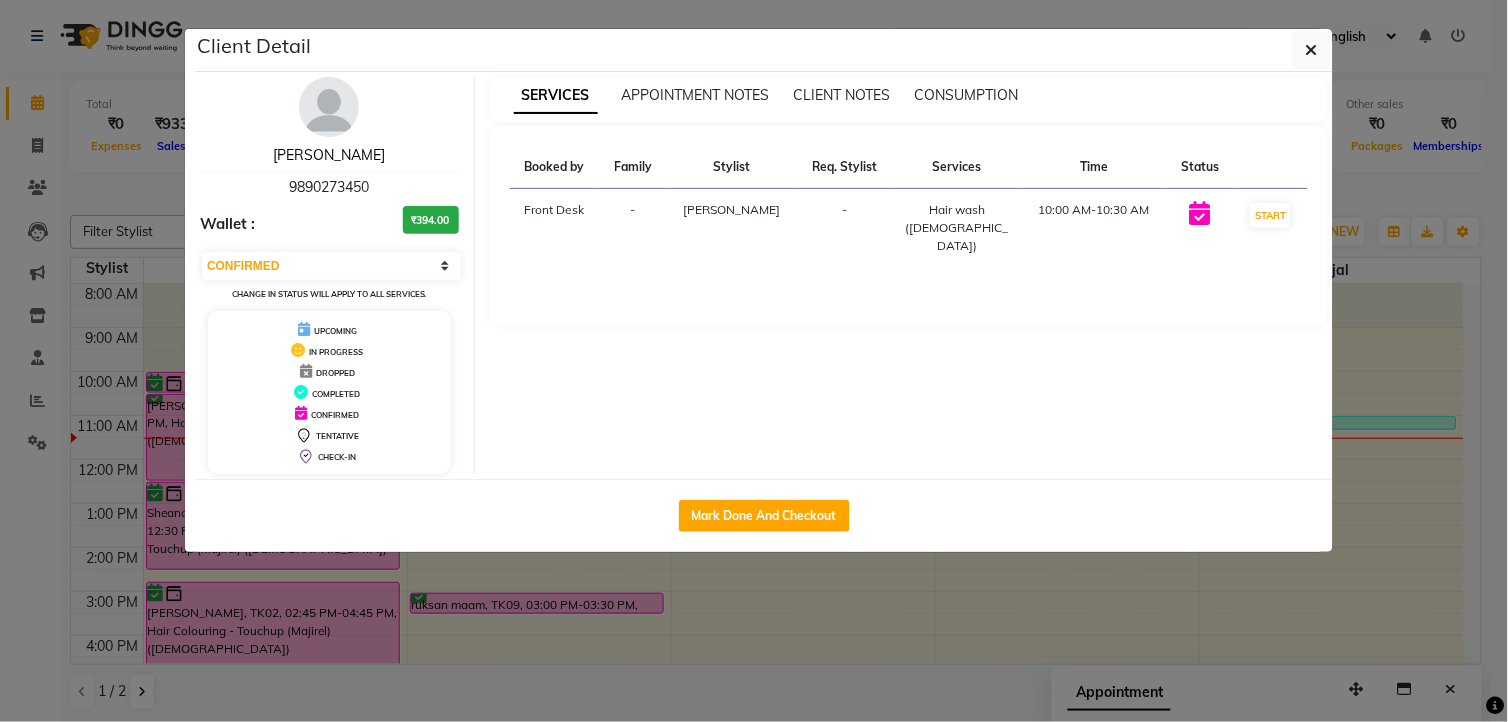 click on "[PERSON_NAME]" at bounding box center (329, 155) 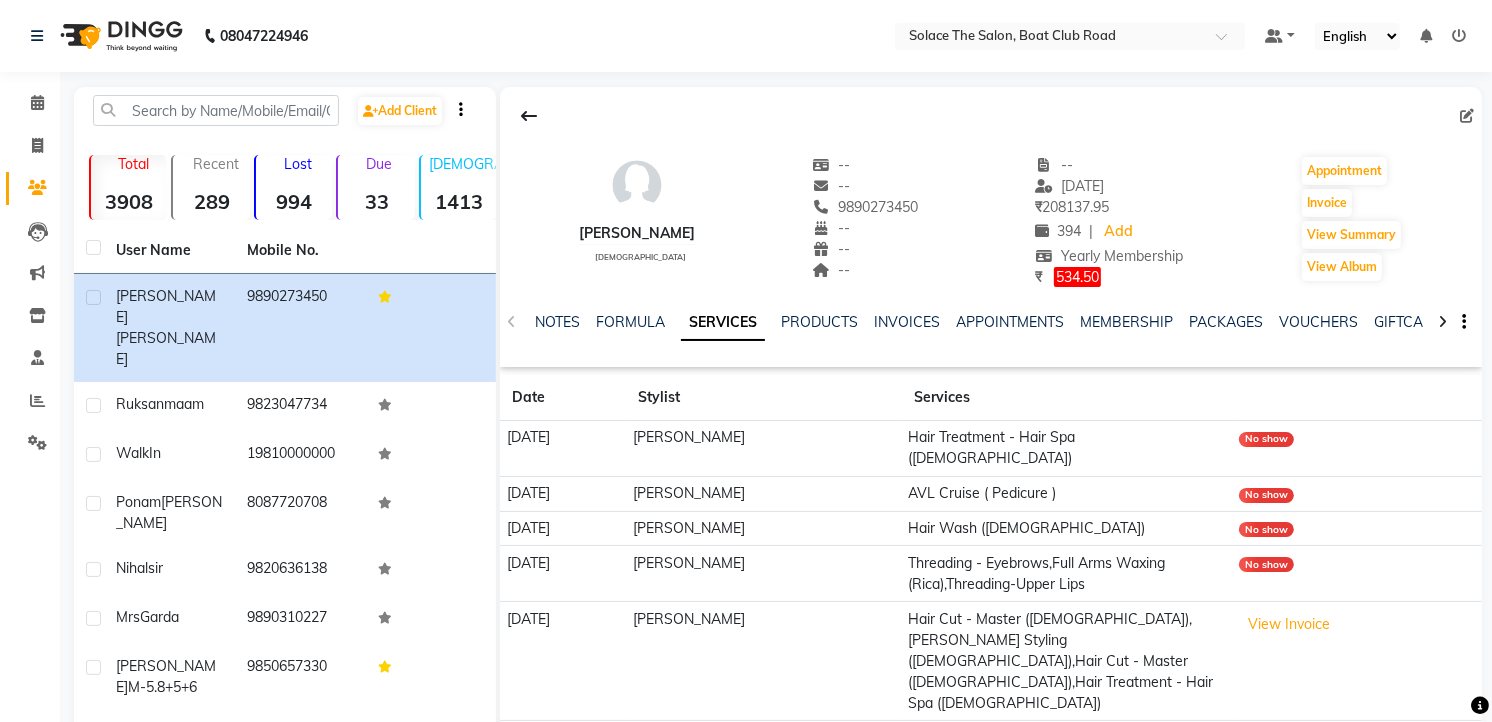 scroll, scrollTop: 161, scrollLeft: 0, axis: vertical 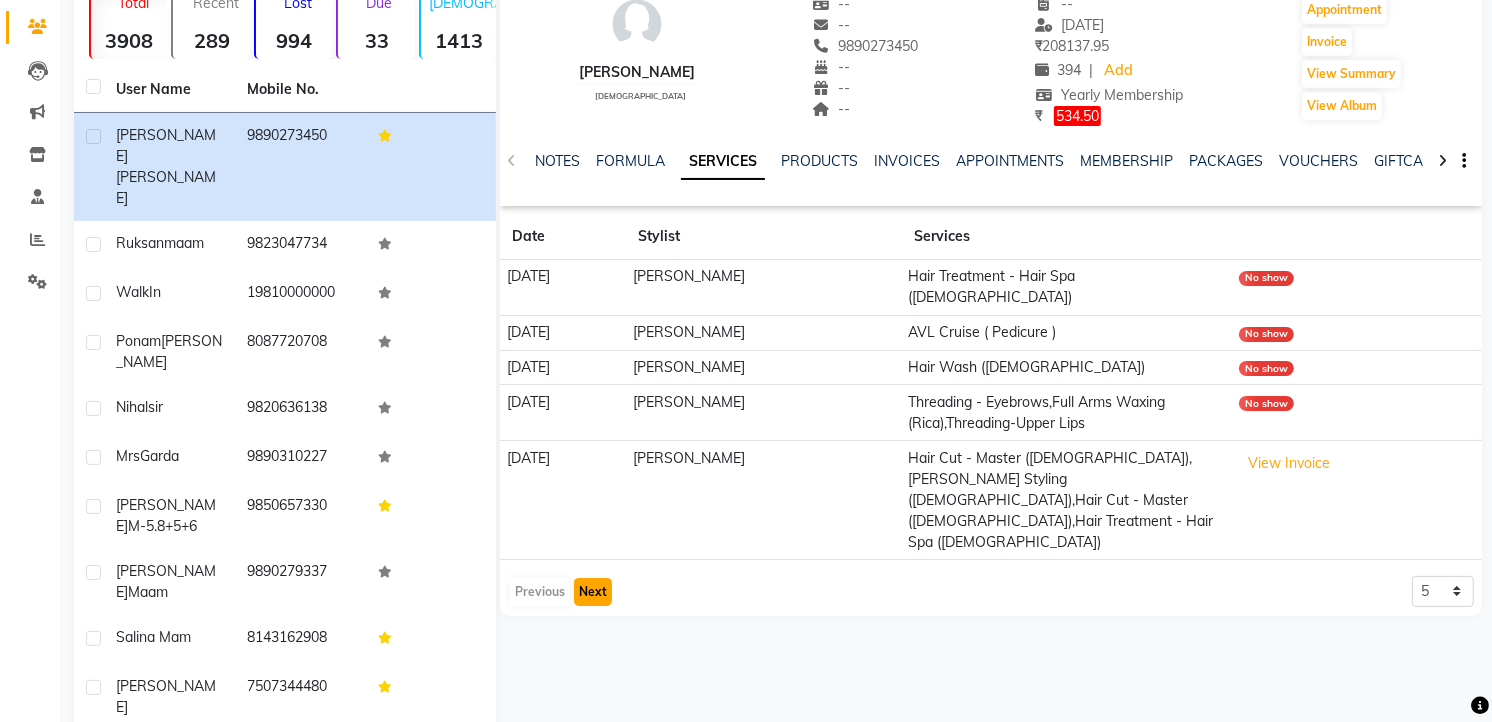 click on "Next" 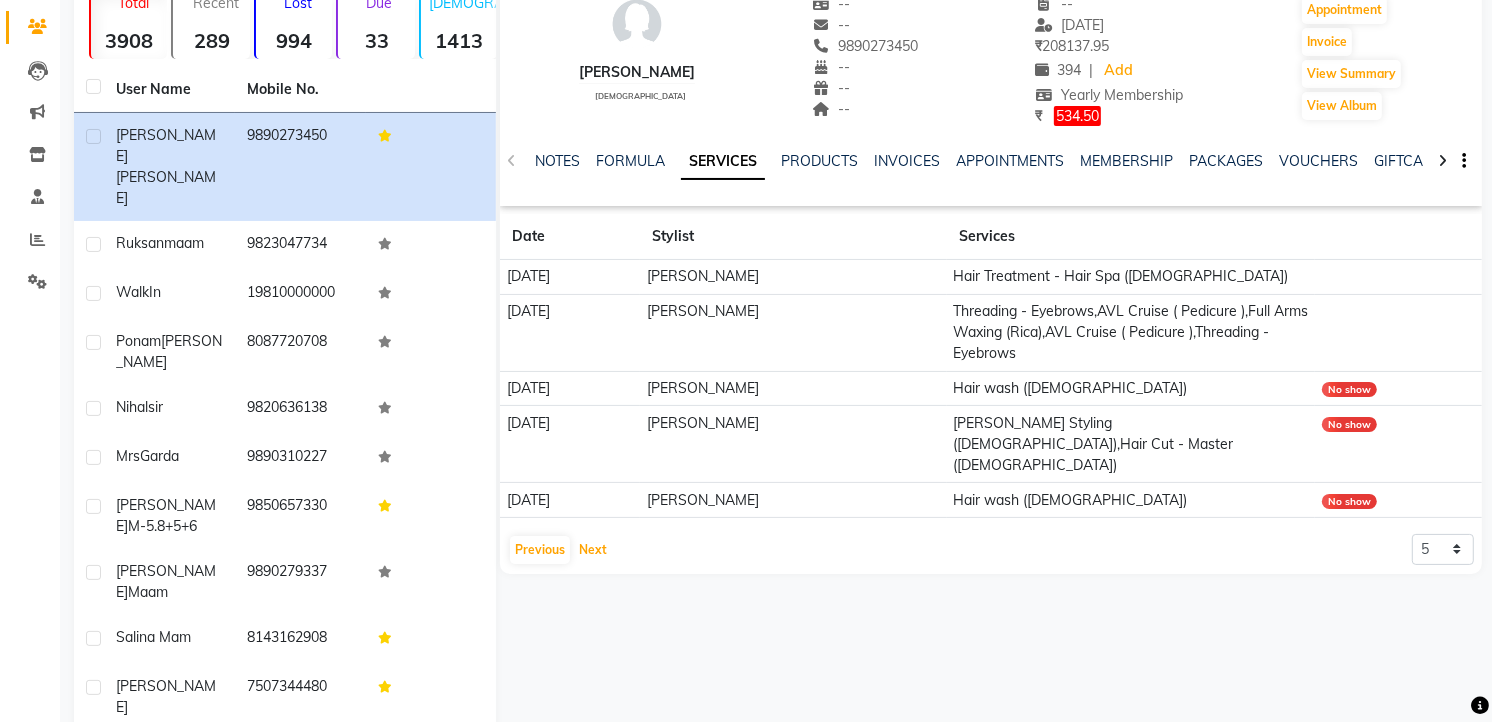 scroll, scrollTop: 50, scrollLeft: 0, axis: vertical 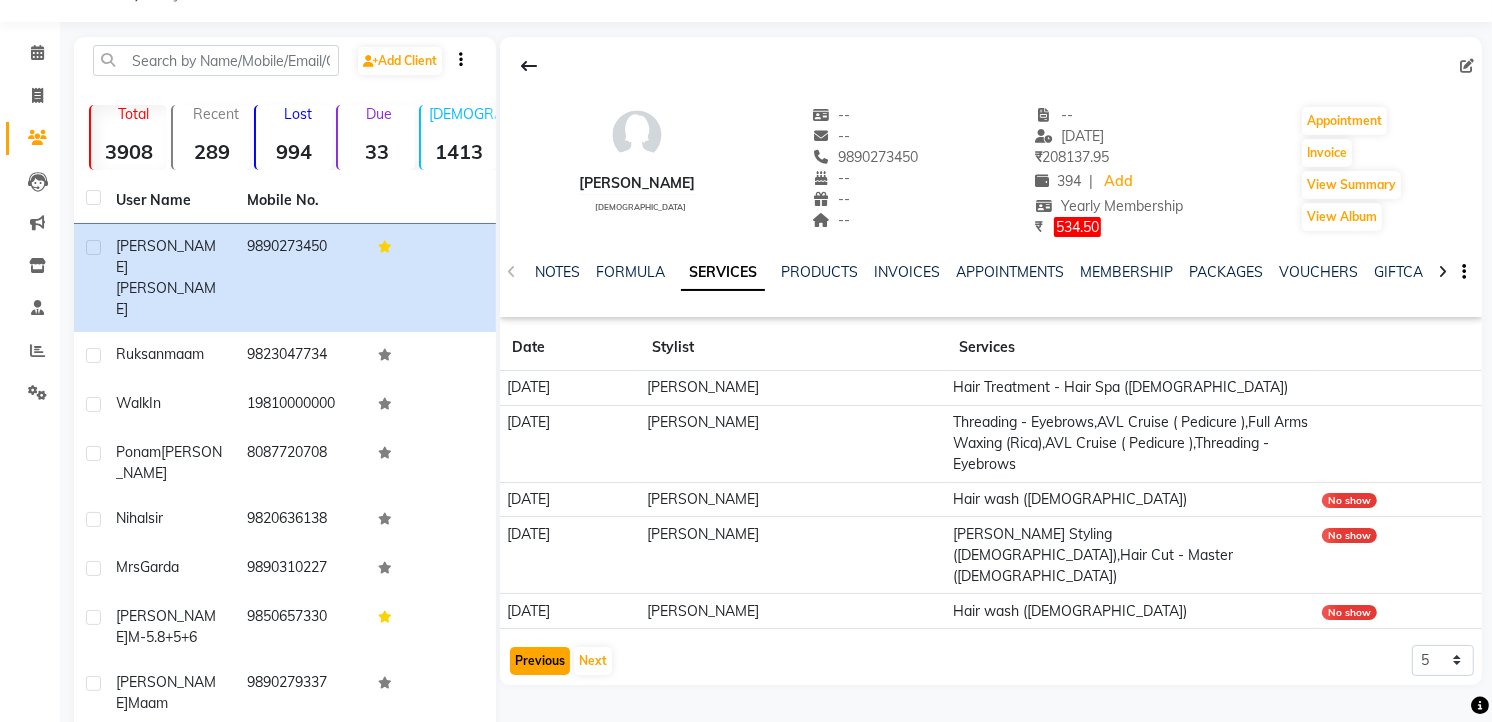 click on "Previous" 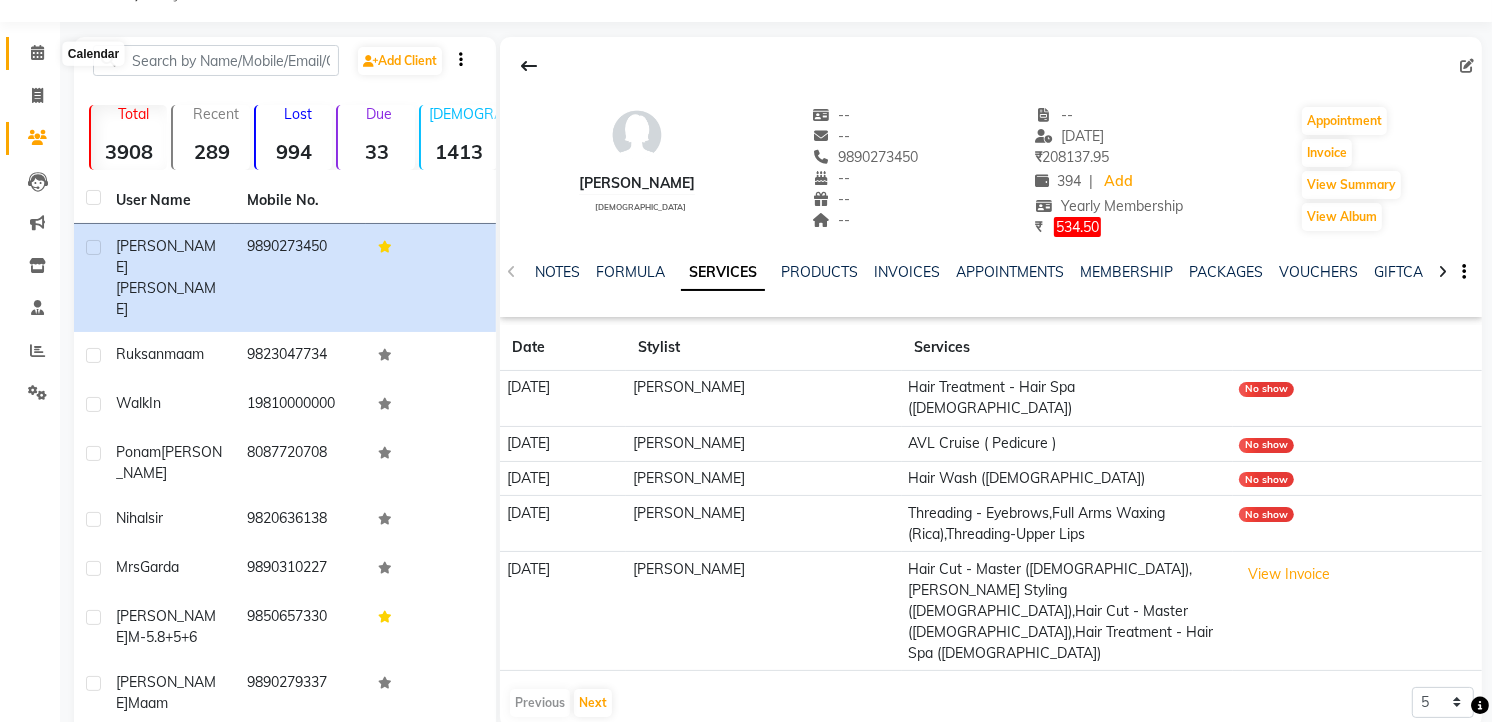 click 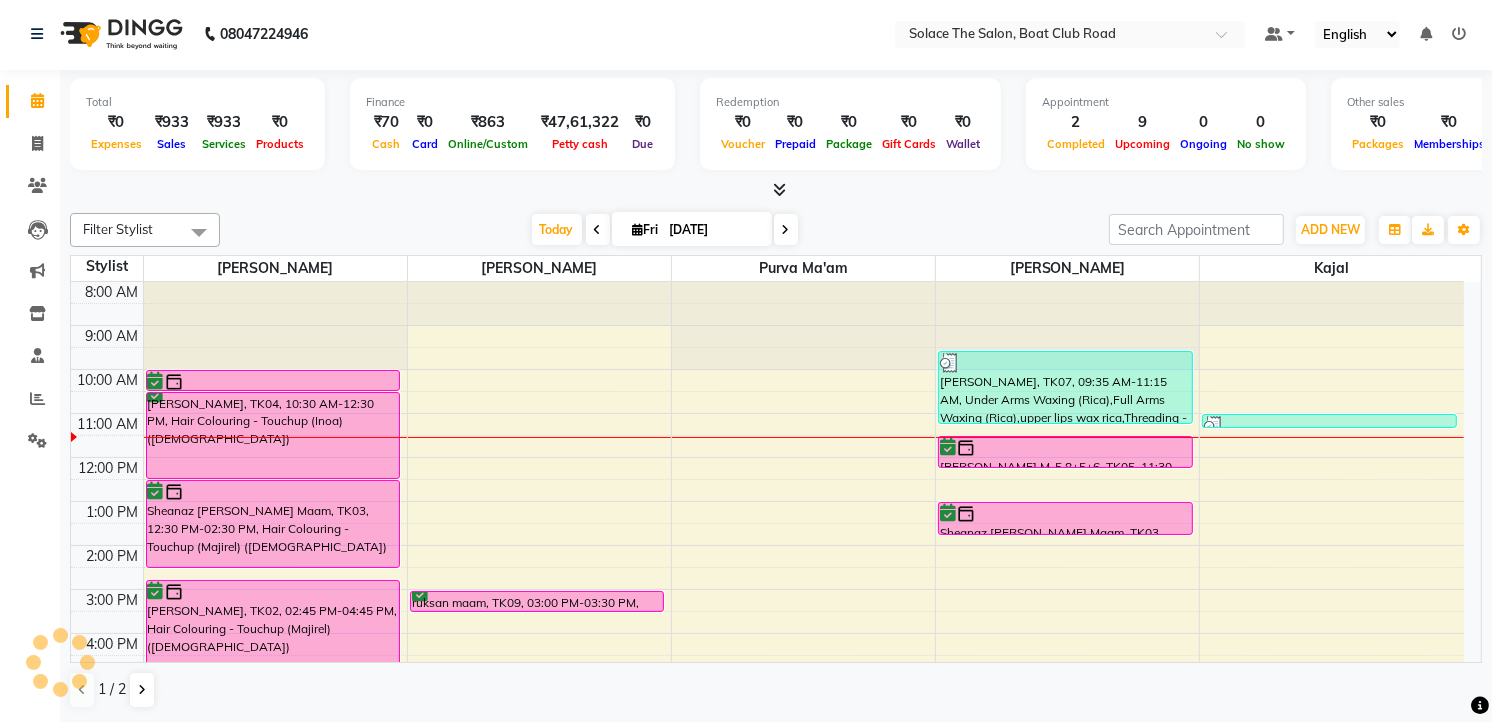 scroll, scrollTop: 0, scrollLeft: 0, axis: both 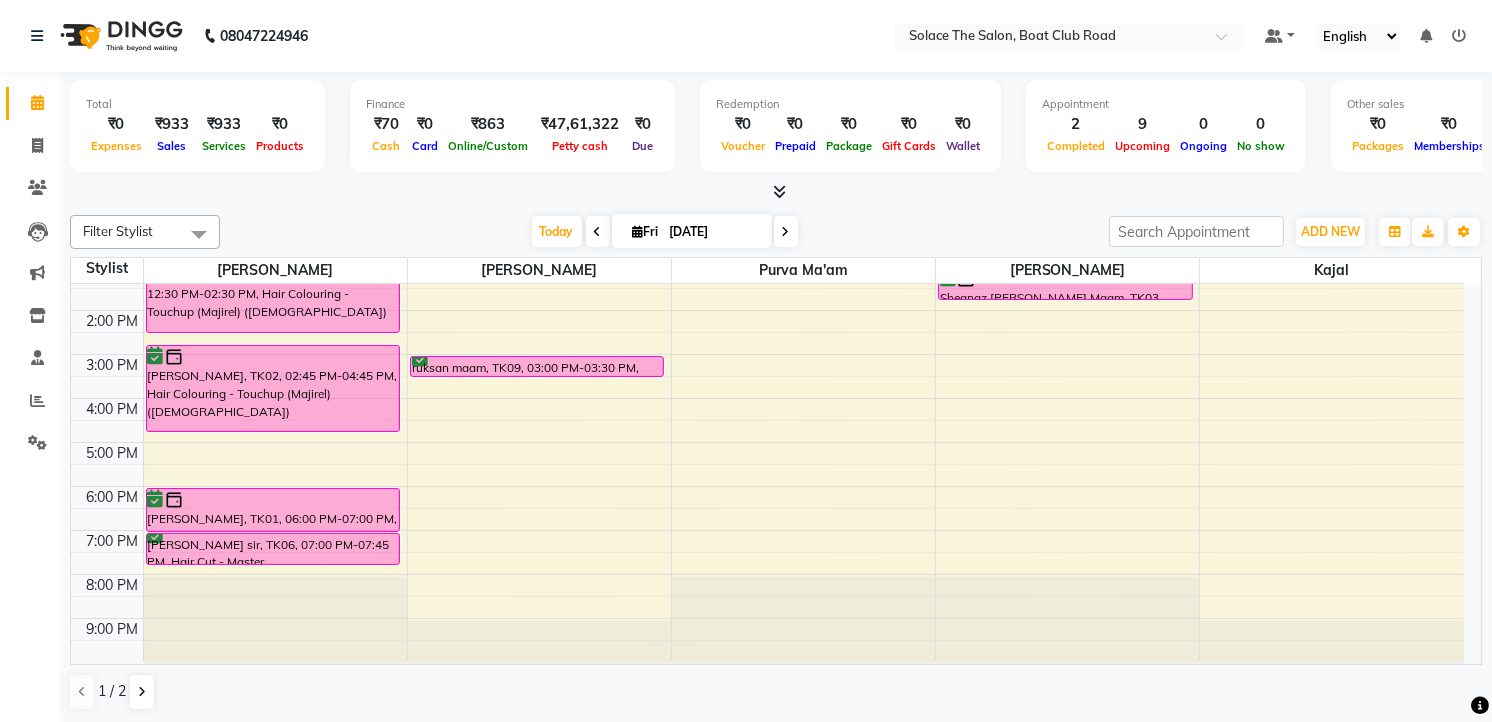click at bounding box center [786, 232] 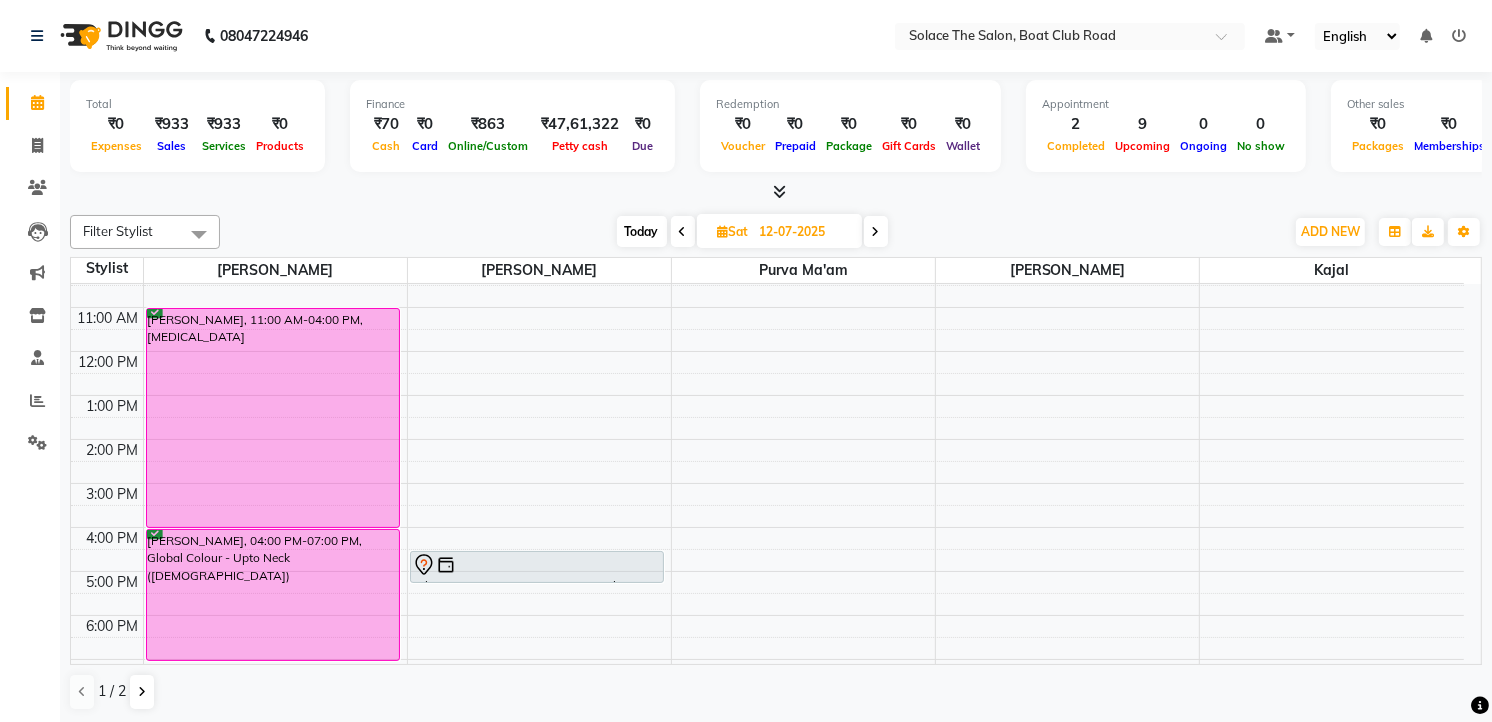 scroll, scrollTop: 0, scrollLeft: 0, axis: both 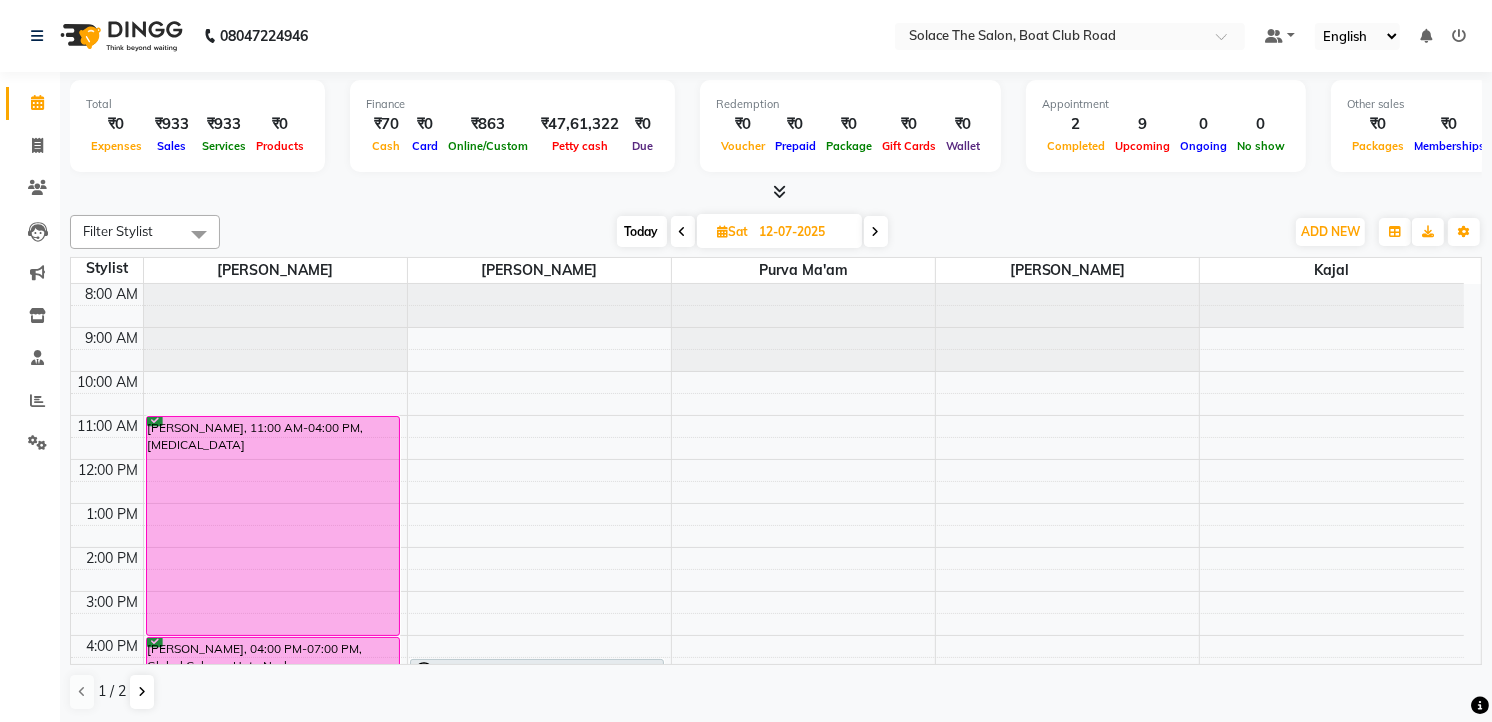 click at bounding box center [876, 231] 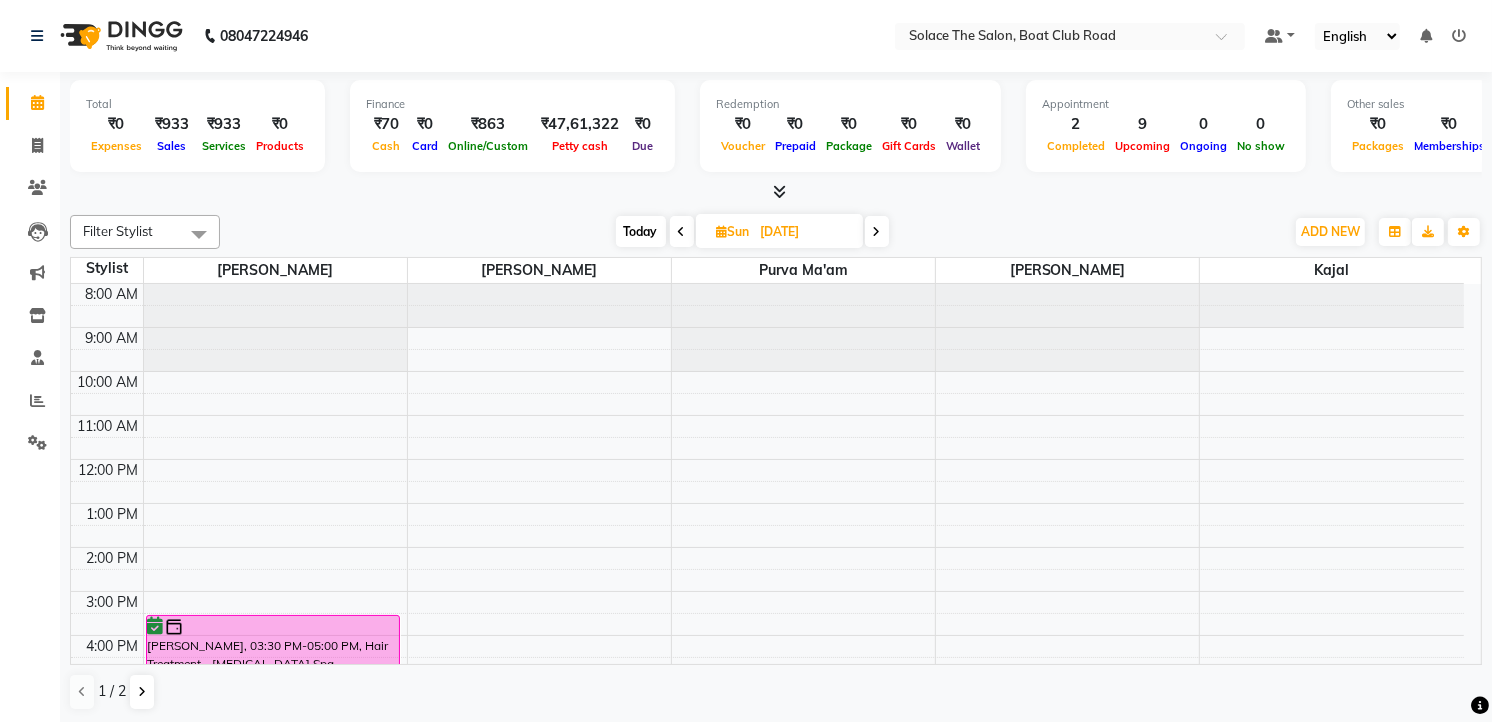 scroll, scrollTop: 237, scrollLeft: 0, axis: vertical 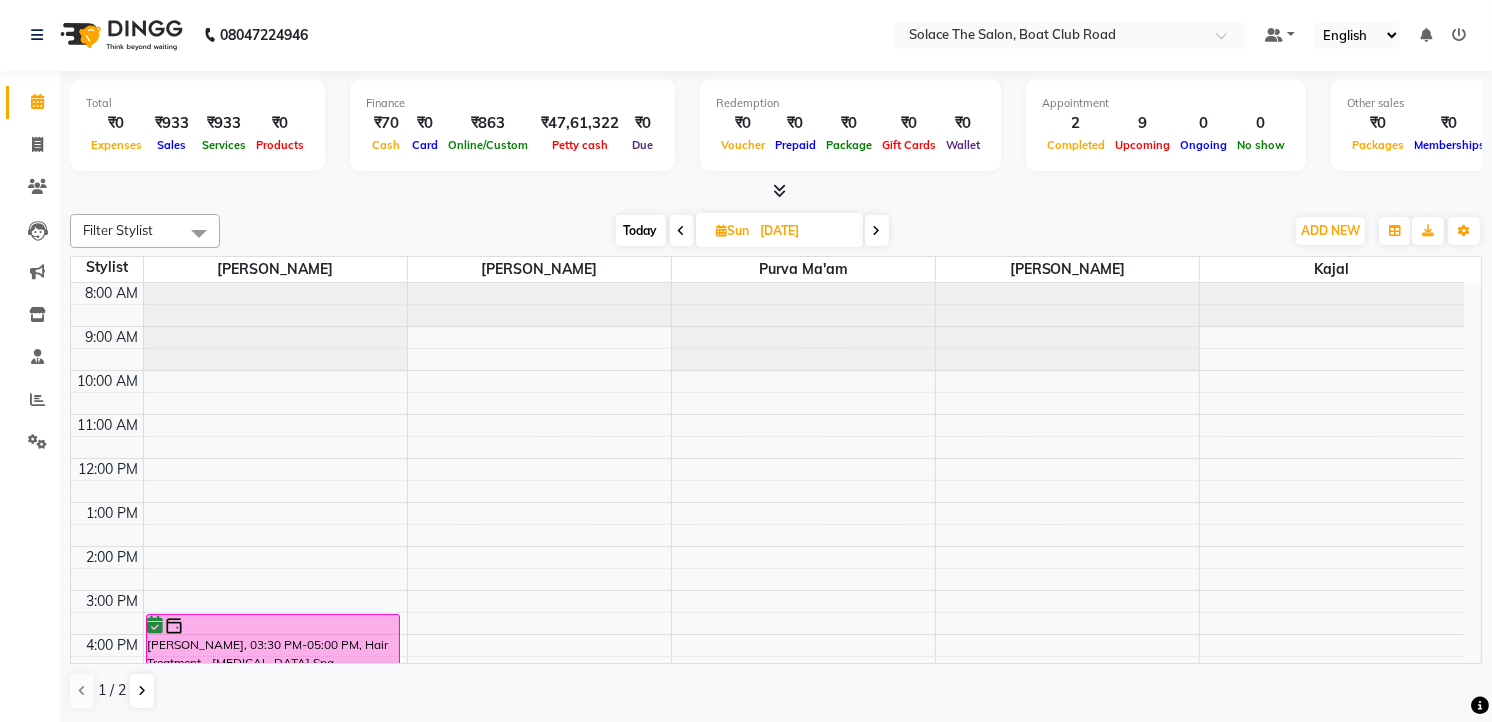 click on "8:00 AM 9:00 AM 10:00 AM 11:00 AM 12:00 PM 1:00 PM 2:00 PM 3:00 PM 4:00 PM 5:00 PM 6:00 PM 7:00 PM 8:00 PM 9:00 PM     [PERSON_NAME][GEOGRAPHIC_DATA], 03:30 PM-05:00 PM, Hair Treatment - [MEDICAL_DATA] Spa      [PERSON_NAME], 05:00 PM-05:30 PM, Foot massage" at bounding box center (767, 590) 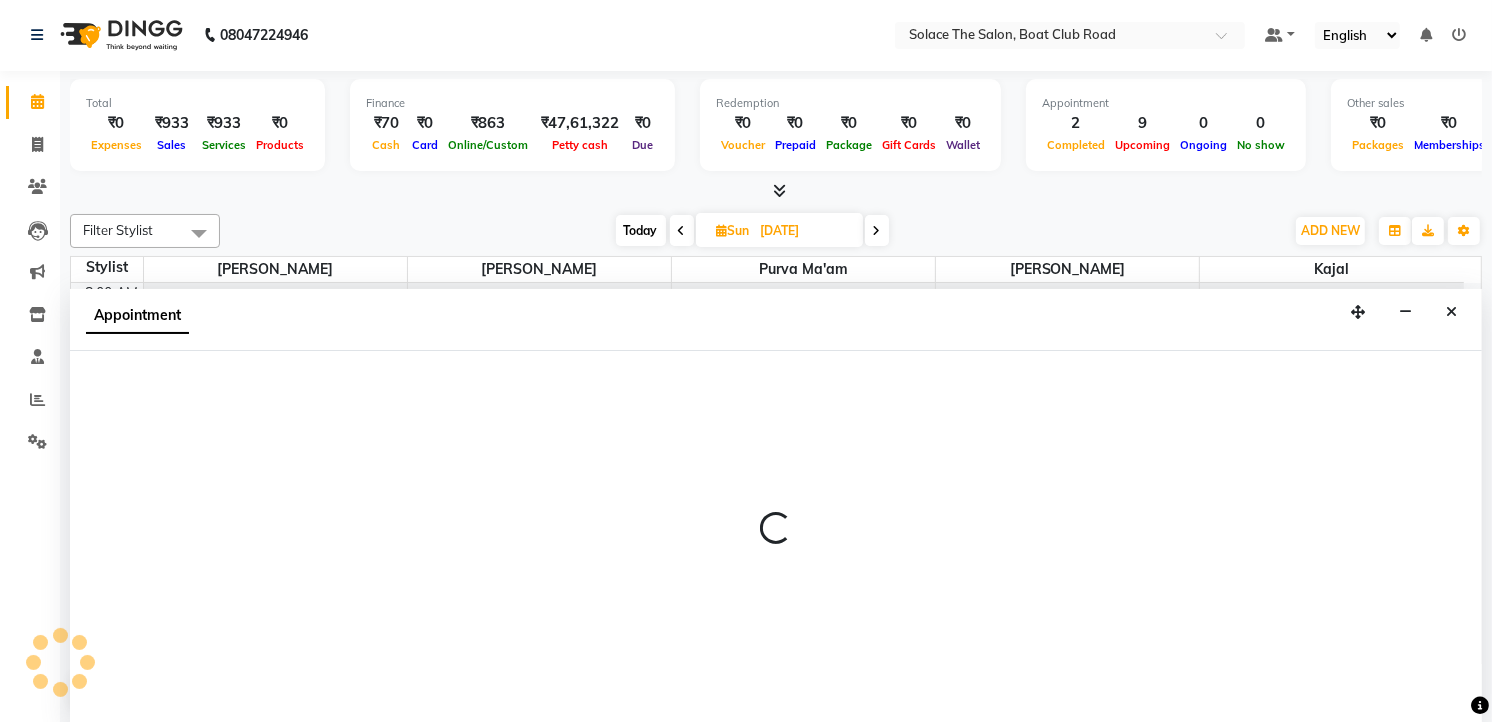 select on "9746" 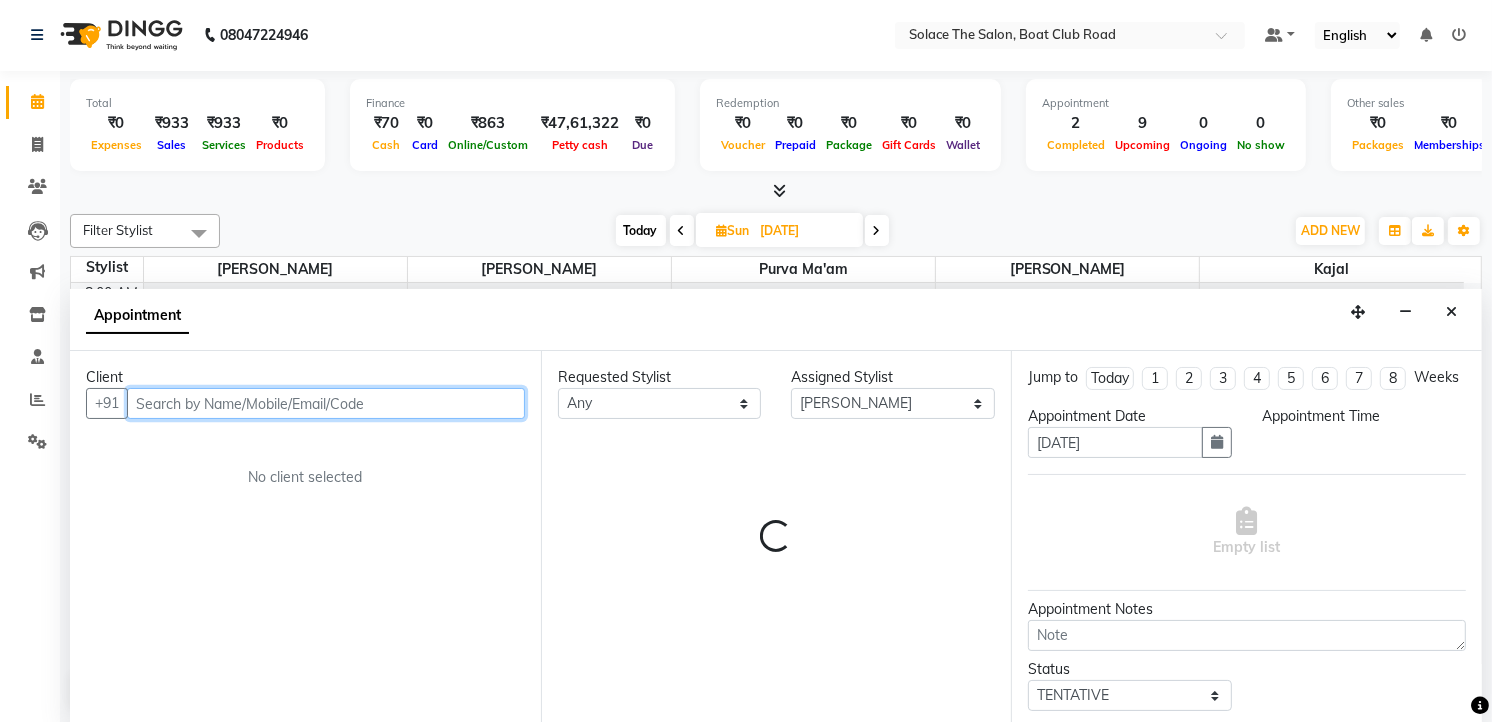 select on "690" 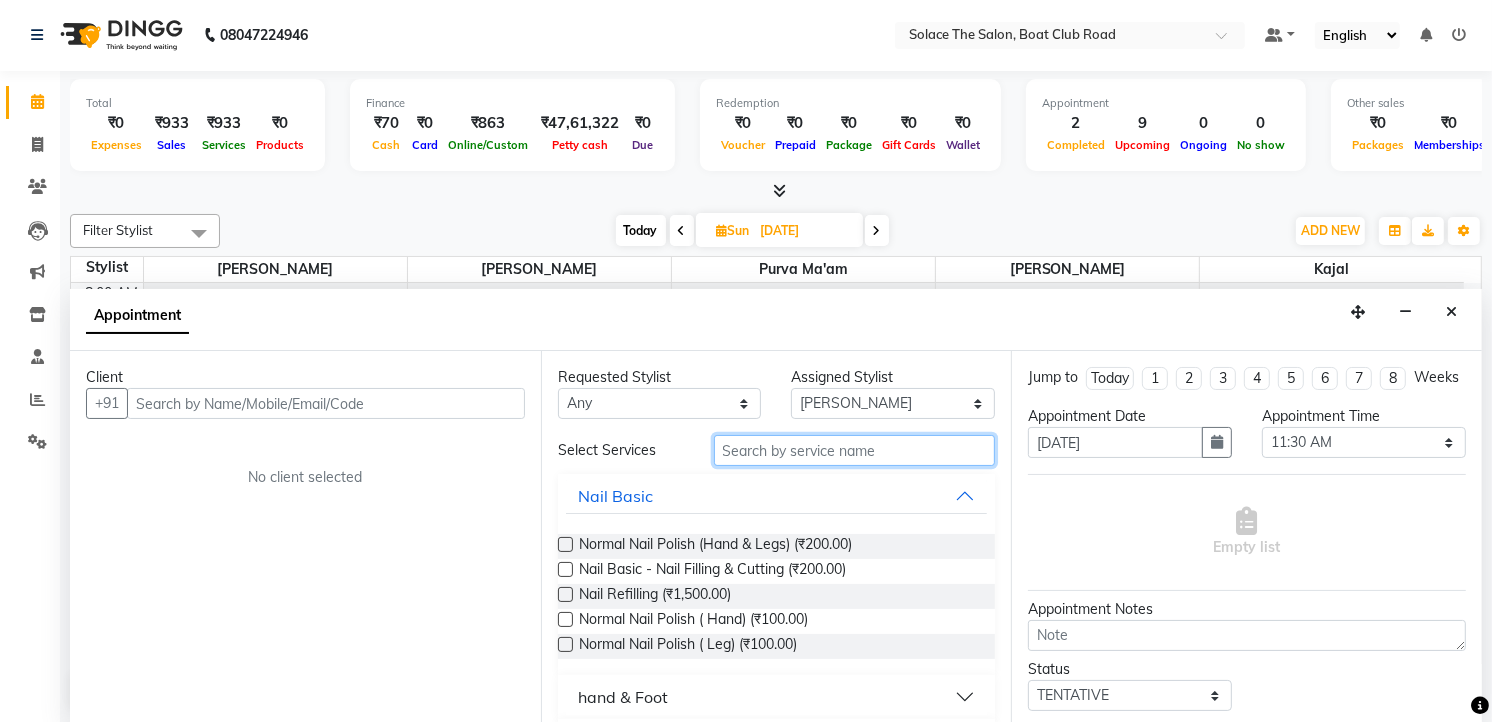 click at bounding box center [855, 450] 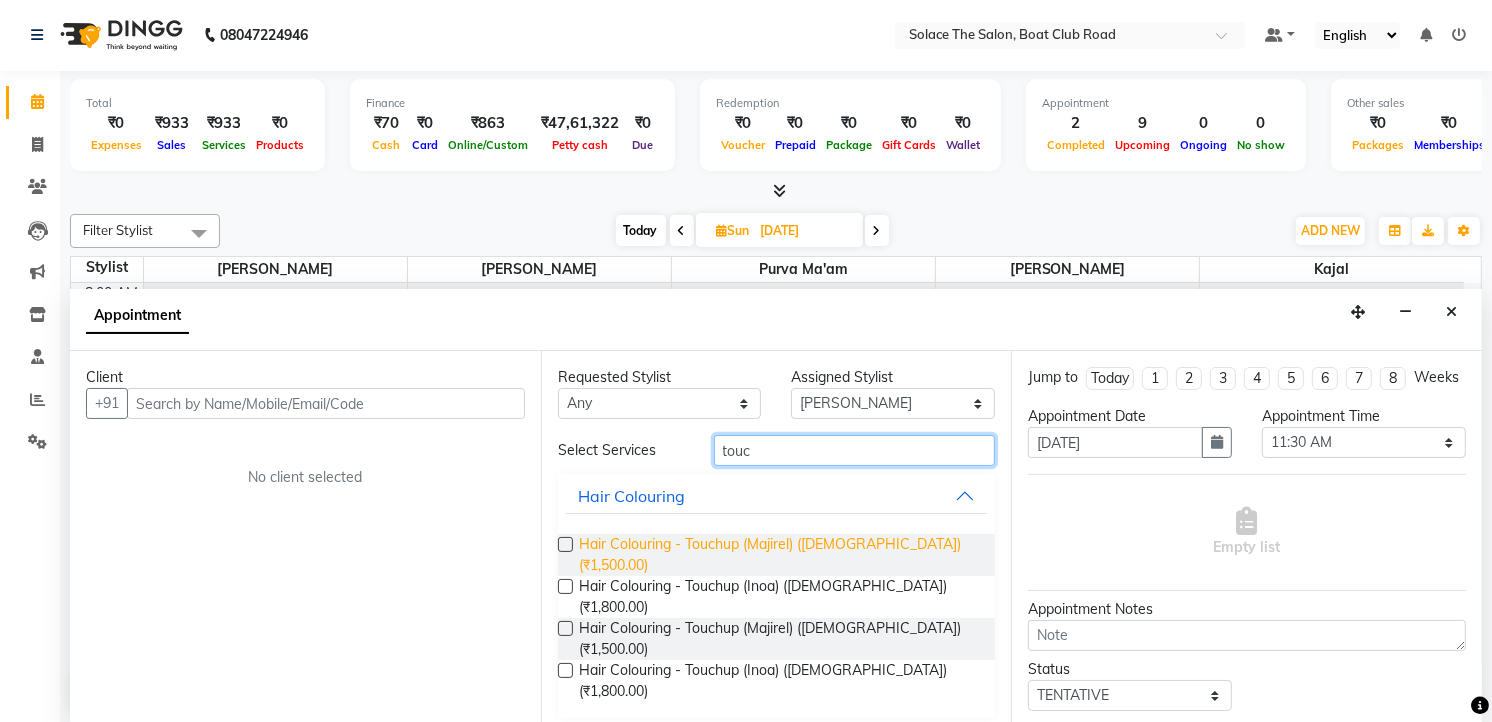 type on "touc" 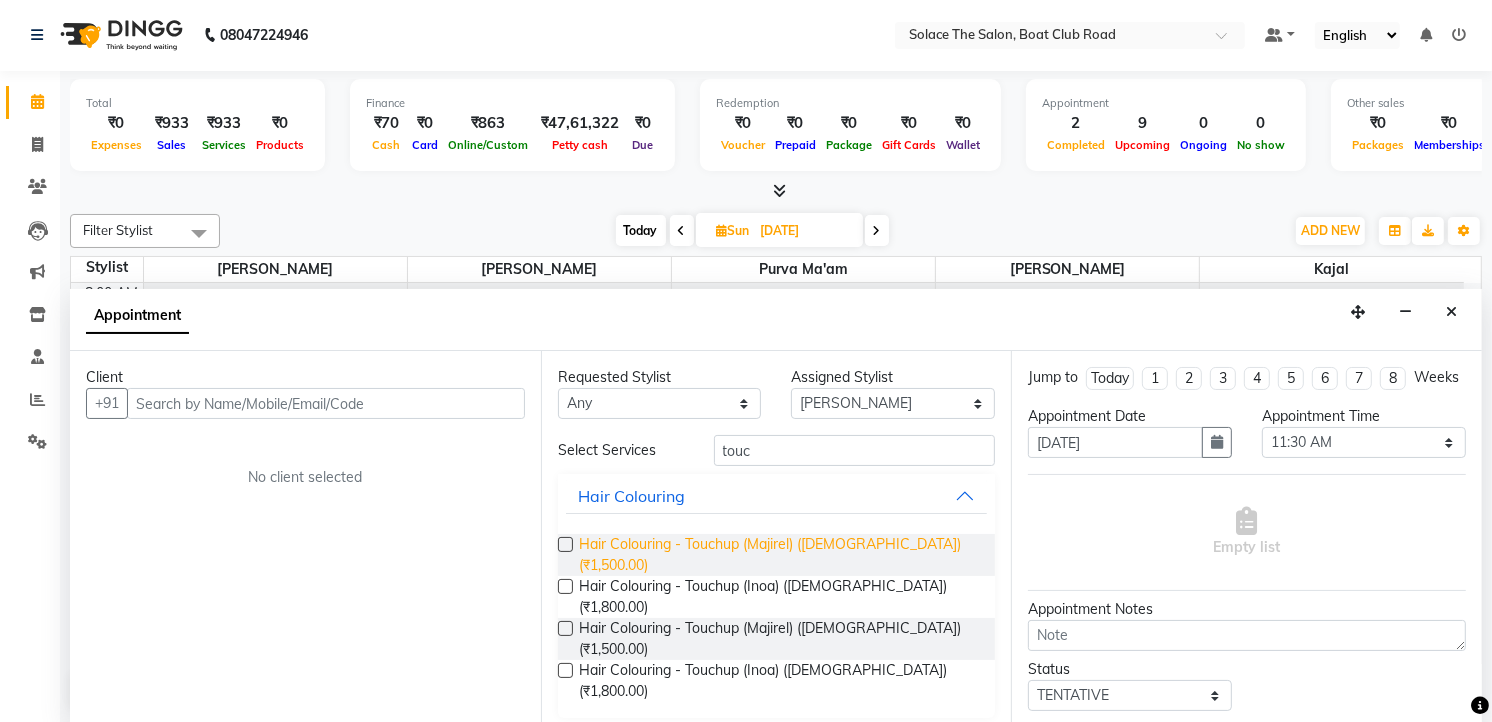 click on "Hair Colouring - Touchup (Majirel) ([DEMOGRAPHIC_DATA]) (₹1,500.00)" at bounding box center (779, 555) 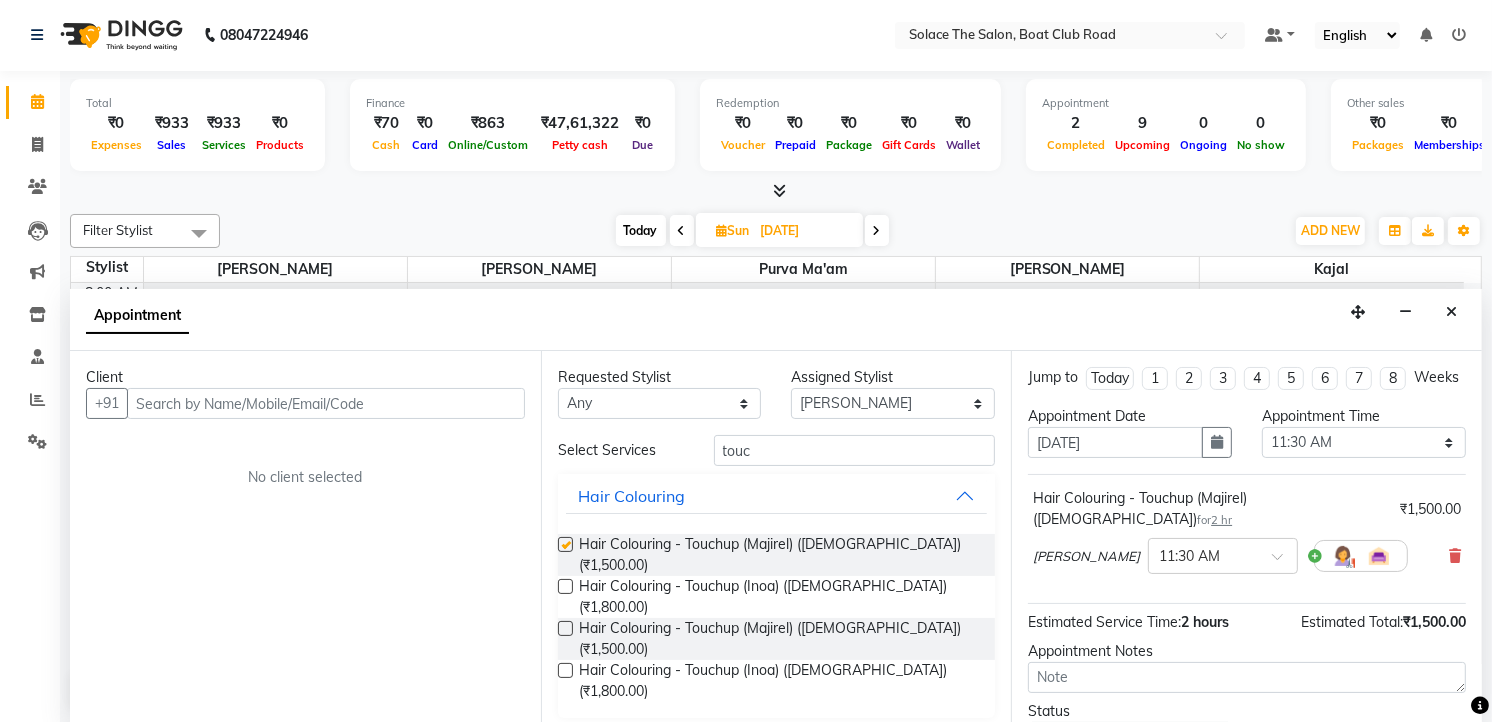checkbox on "false" 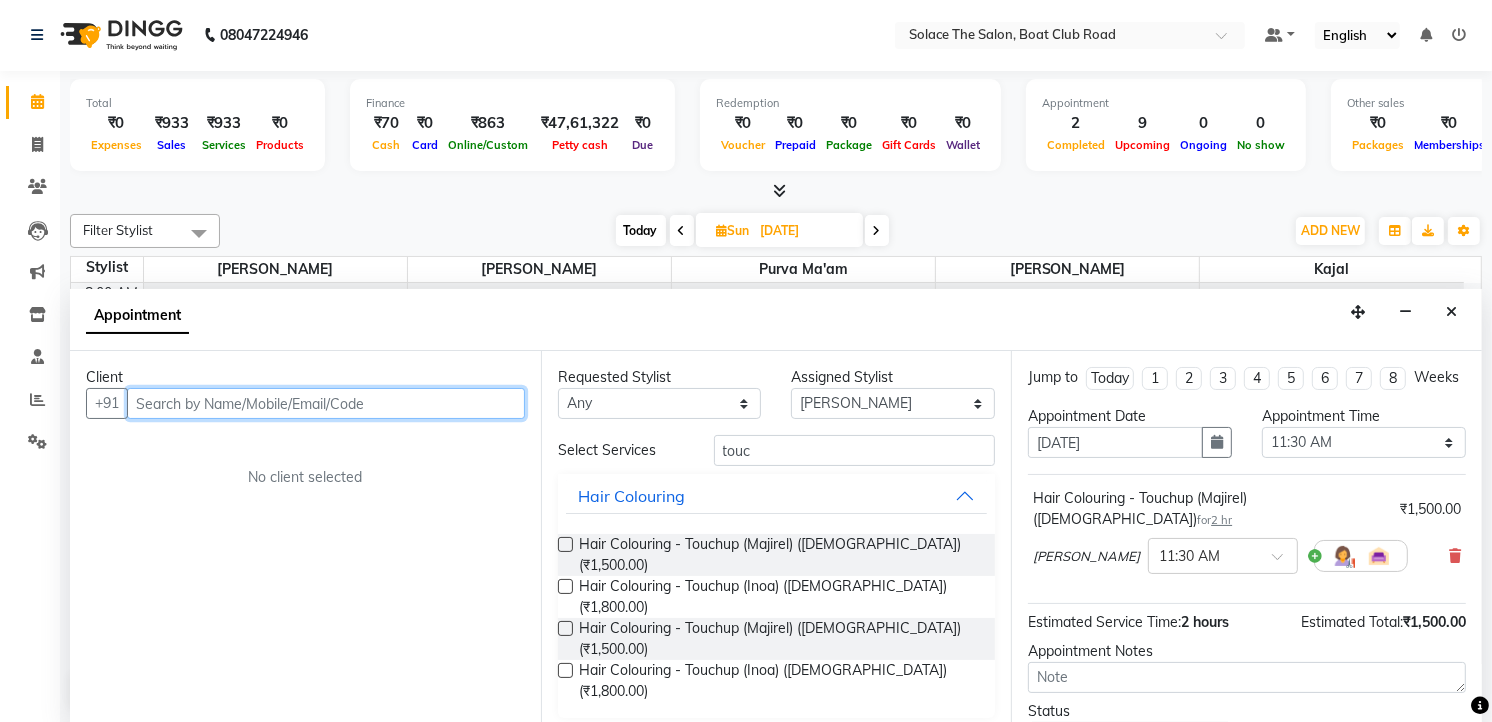 click at bounding box center [326, 403] 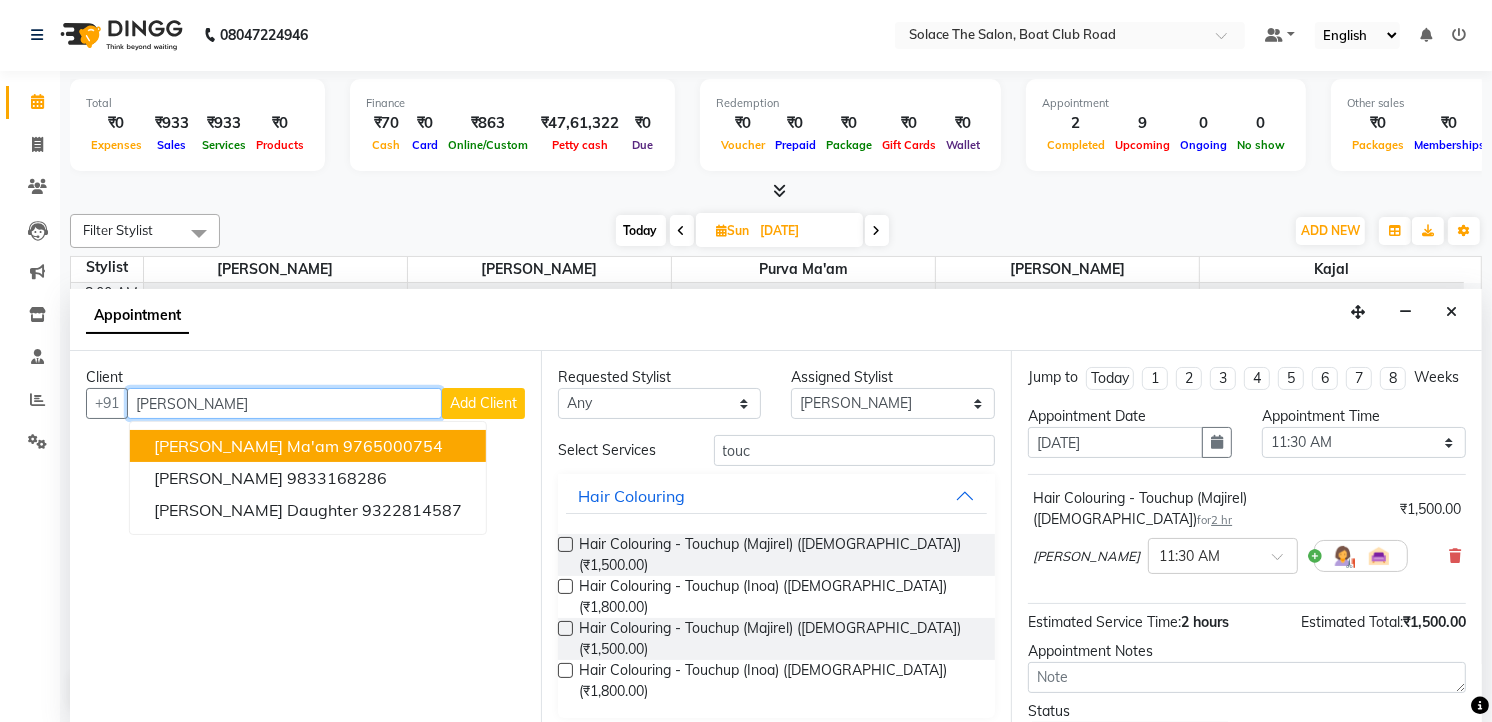 click on "9765000754" at bounding box center (393, 446) 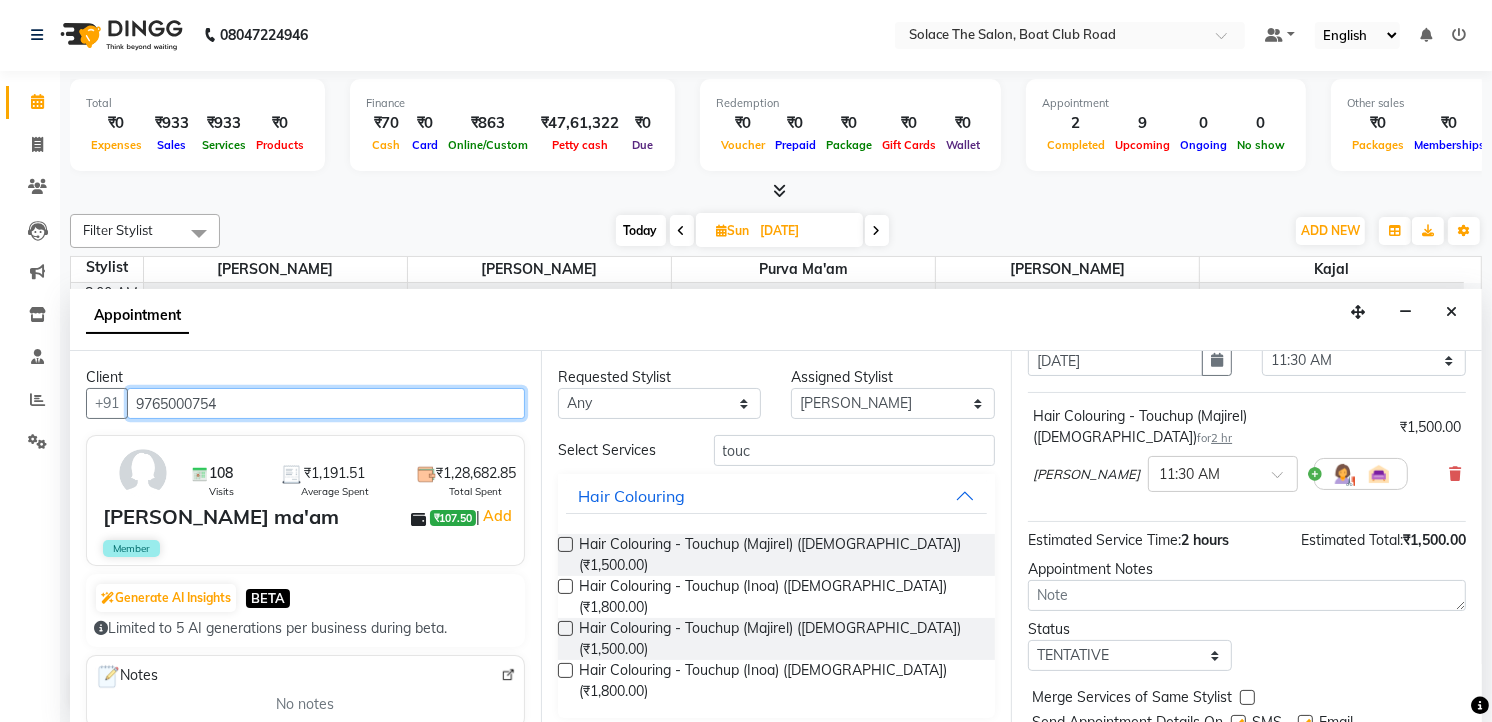 scroll, scrollTop: 154, scrollLeft: 0, axis: vertical 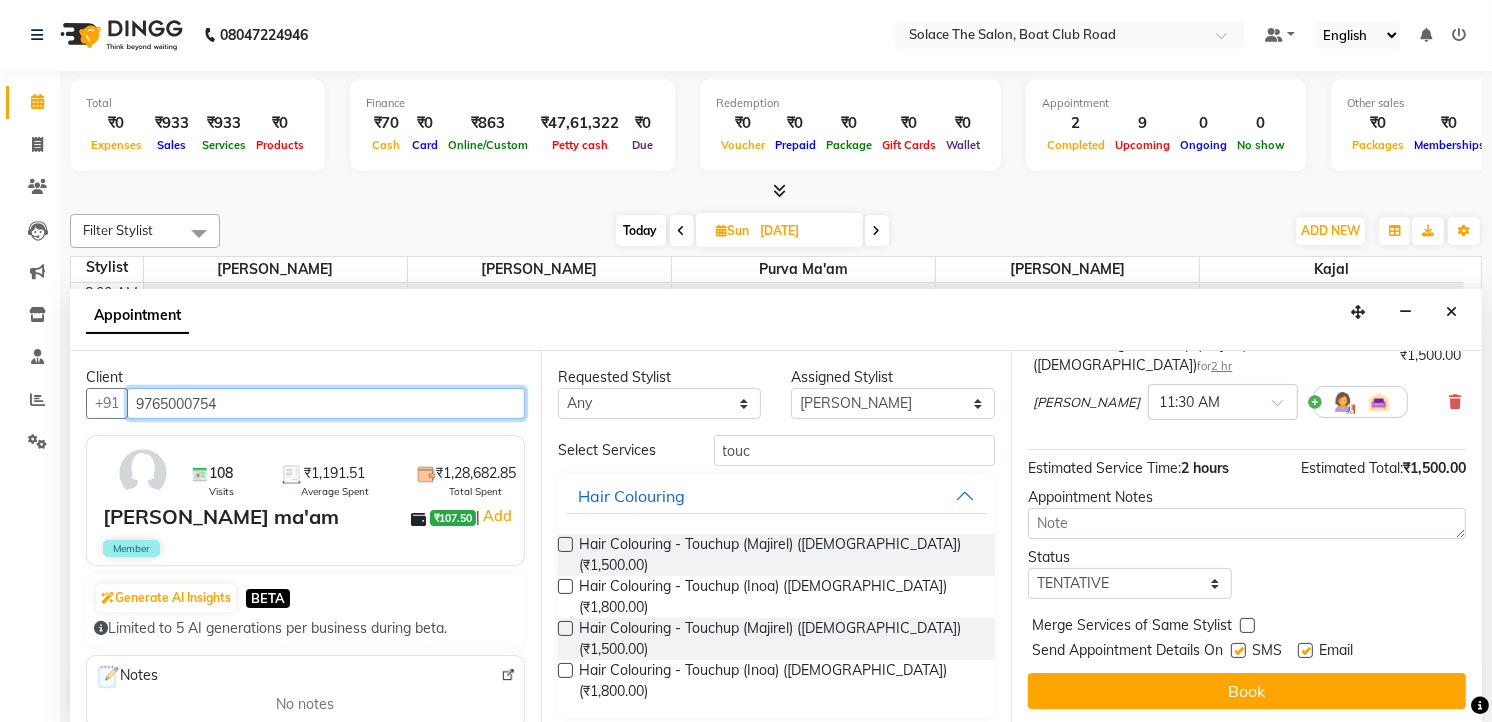 type on "9765000754" 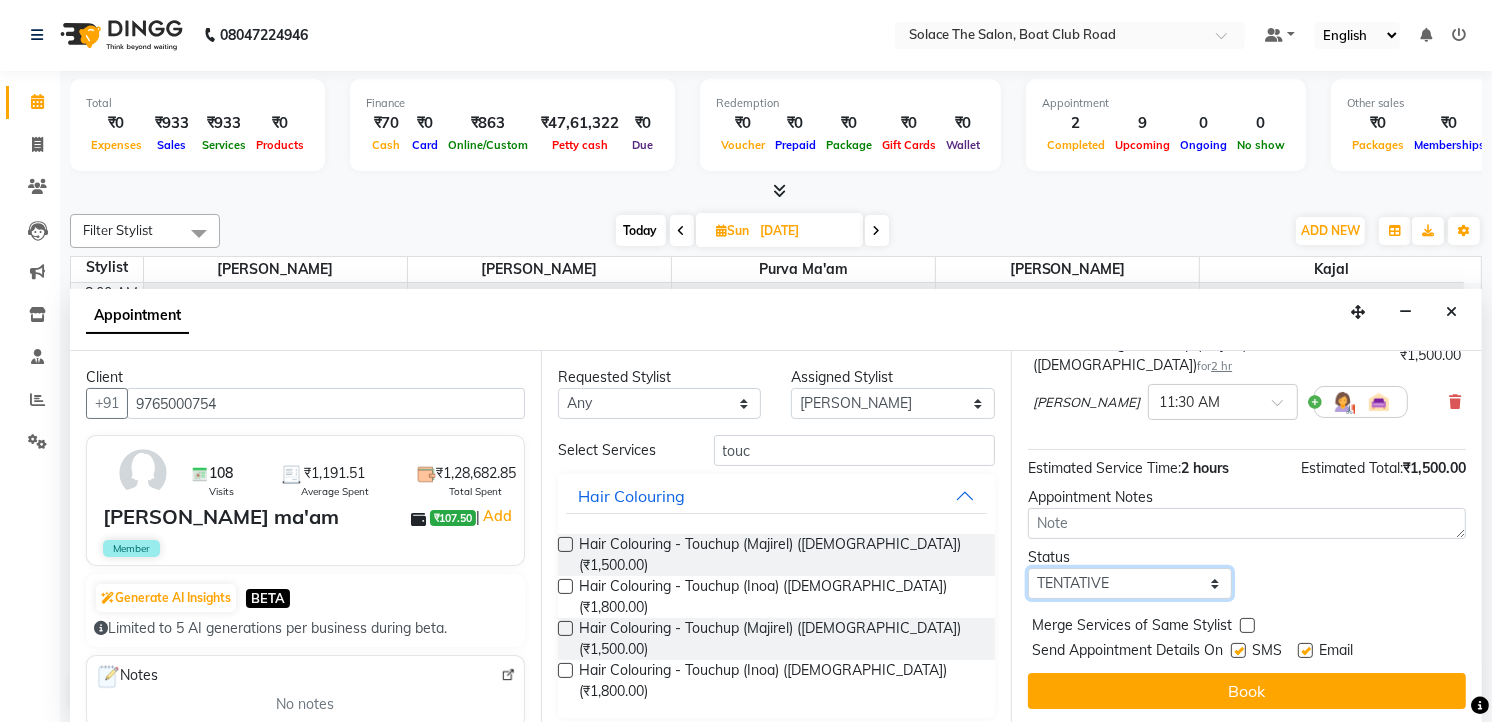 click on "Select TENTATIVE CONFIRM UPCOMING" at bounding box center (1130, 583) 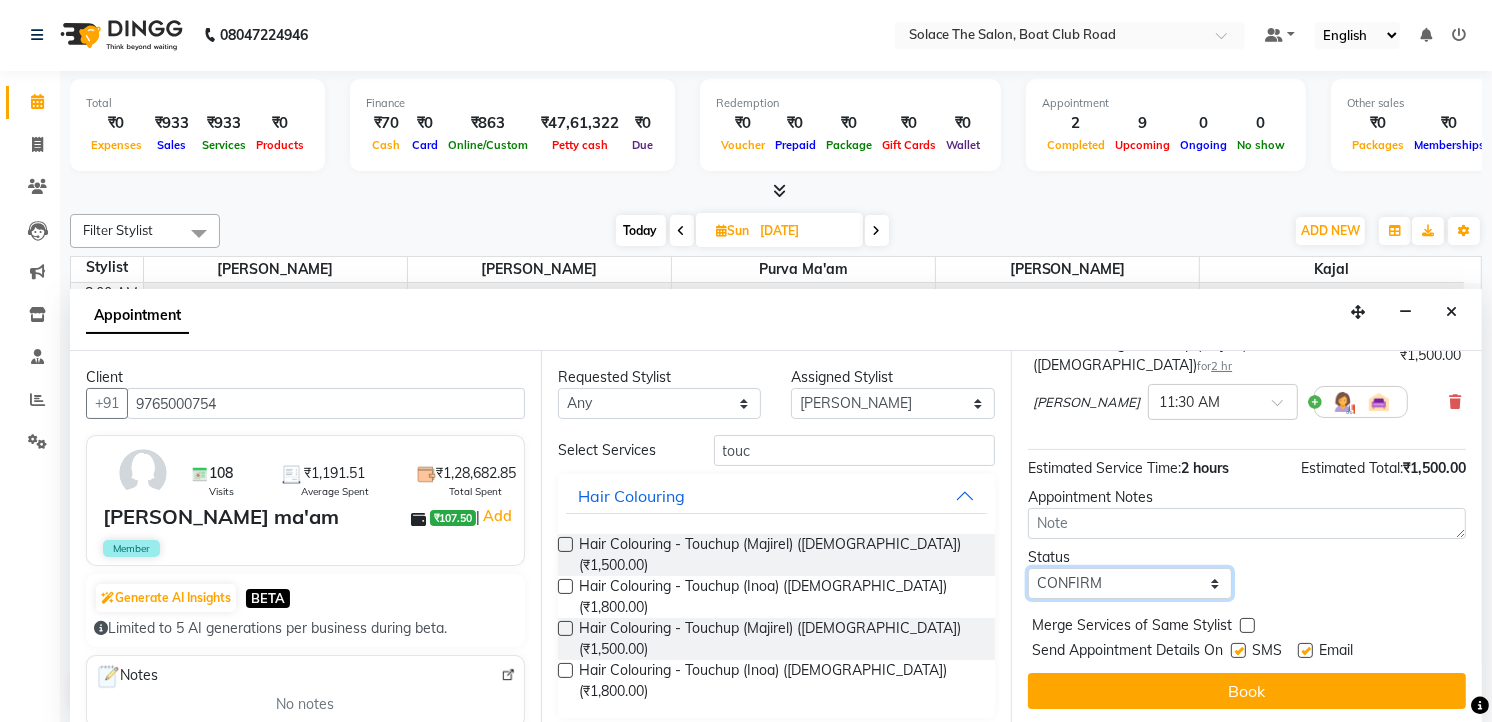 click on "Select TENTATIVE CONFIRM UPCOMING" at bounding box center [1130, 583] 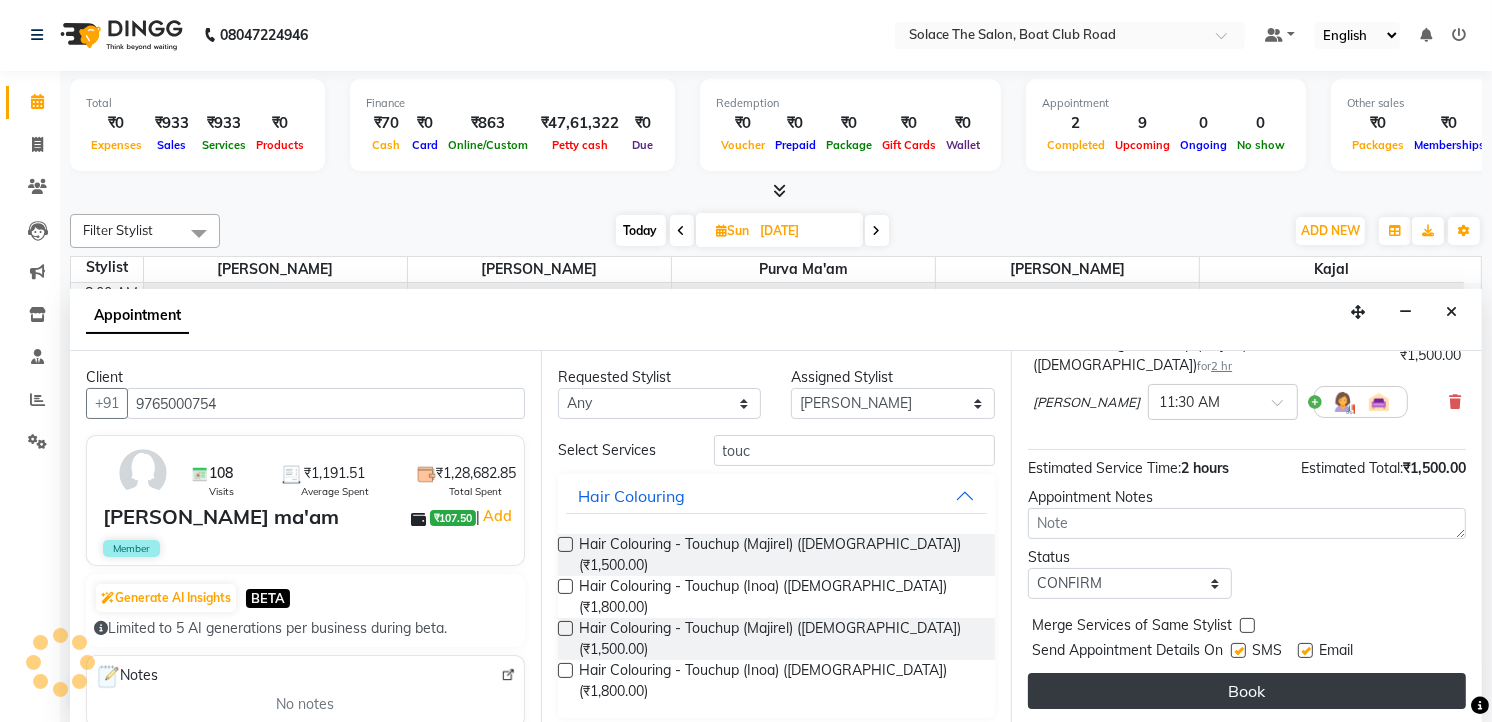 click on "Book" at bounding box center (1247, 691) 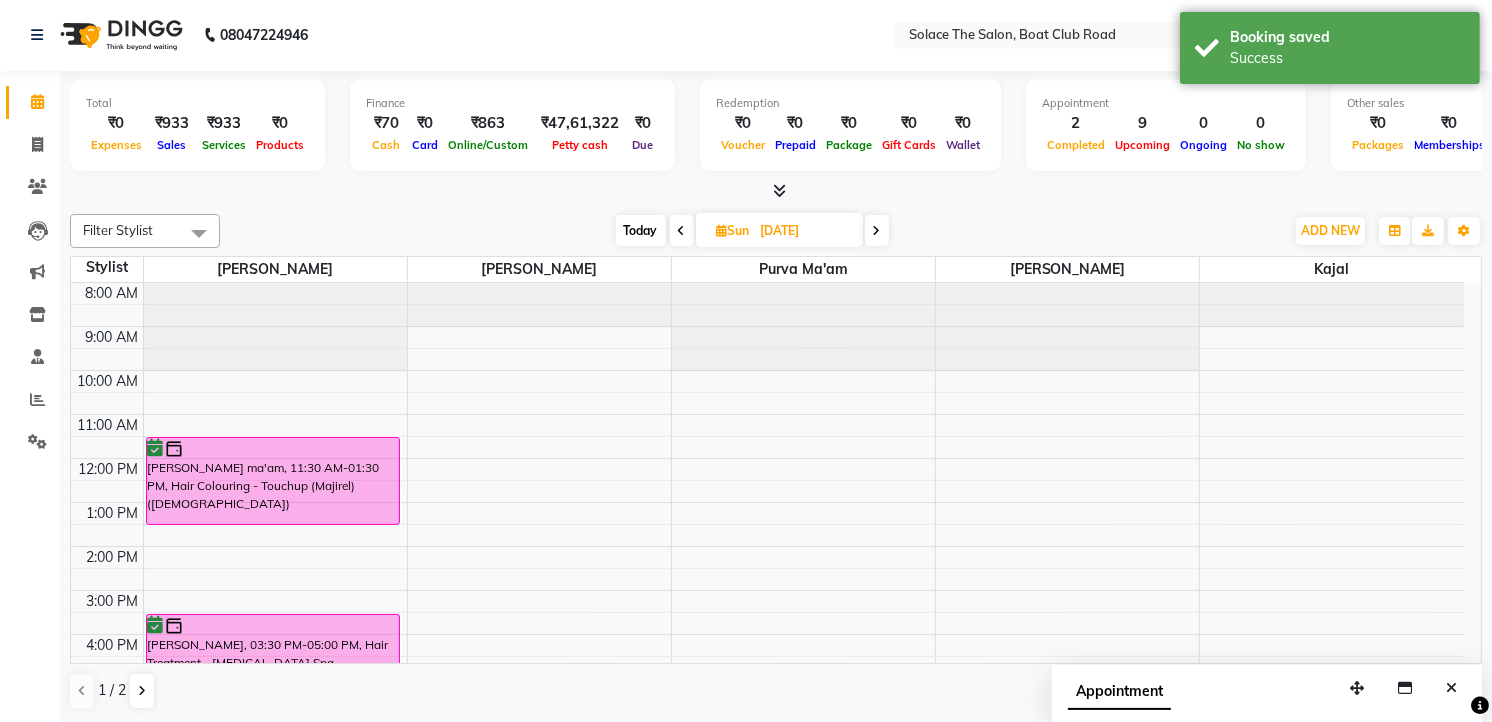scroll, scrollTop: 0, scrollLeft: 0, axis: both 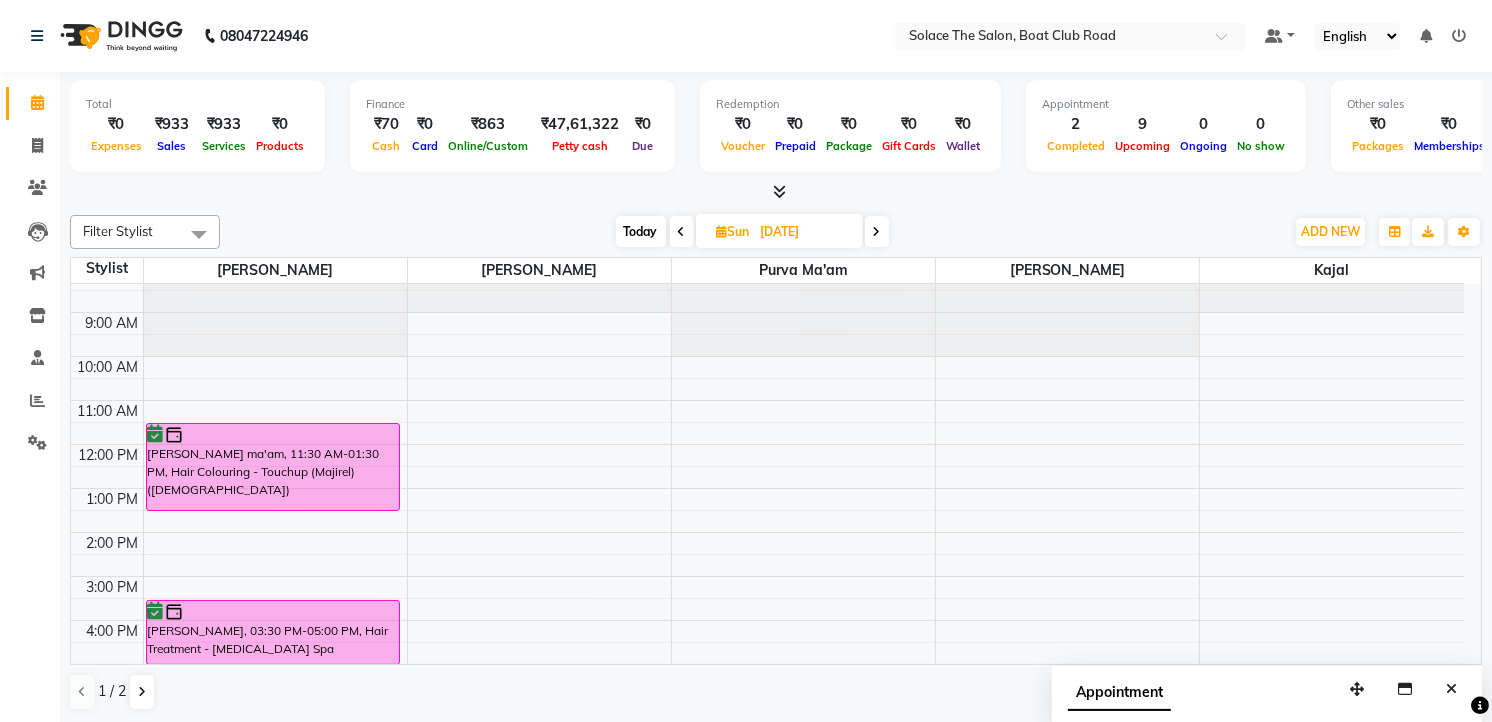 click at bounding box center (682, 231) 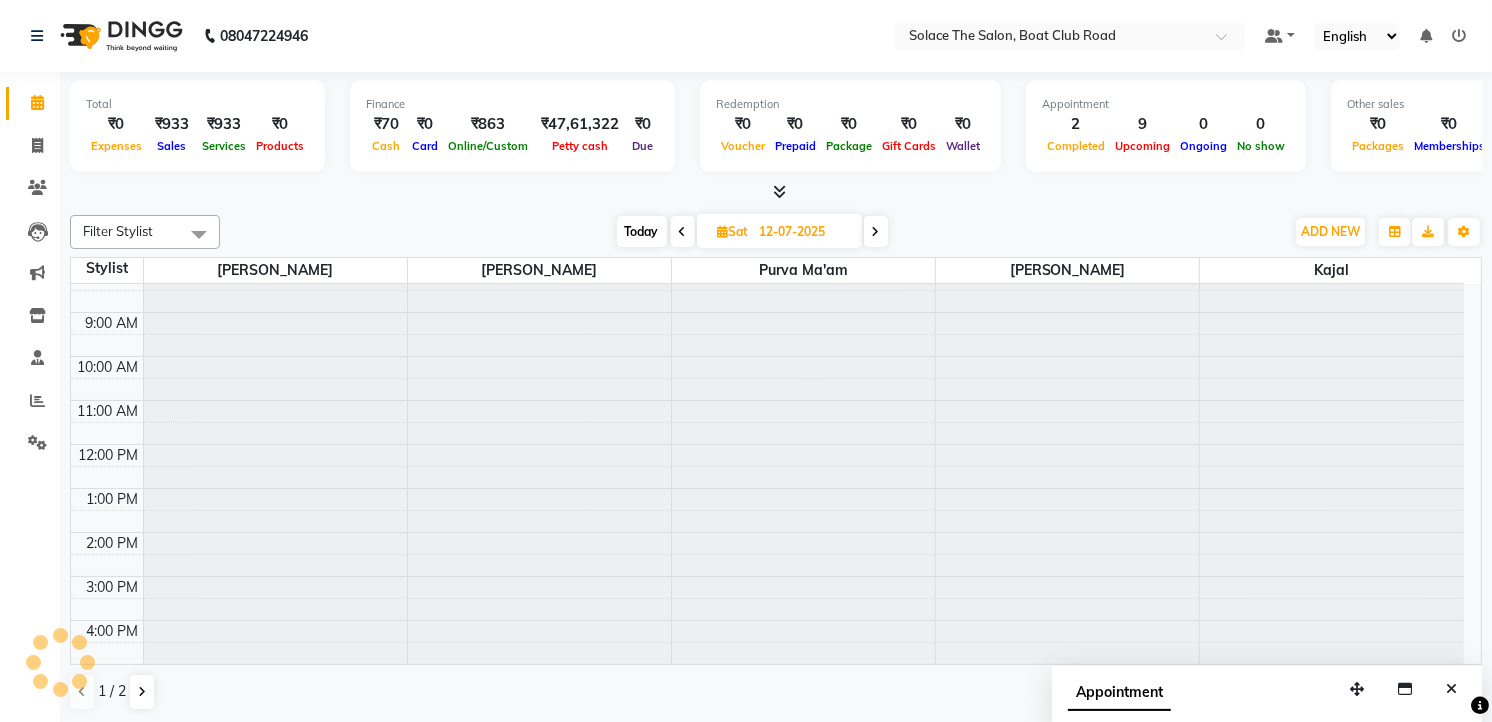 scroll, scrollTop: 134, scrollLeft: 0, axis: vertical 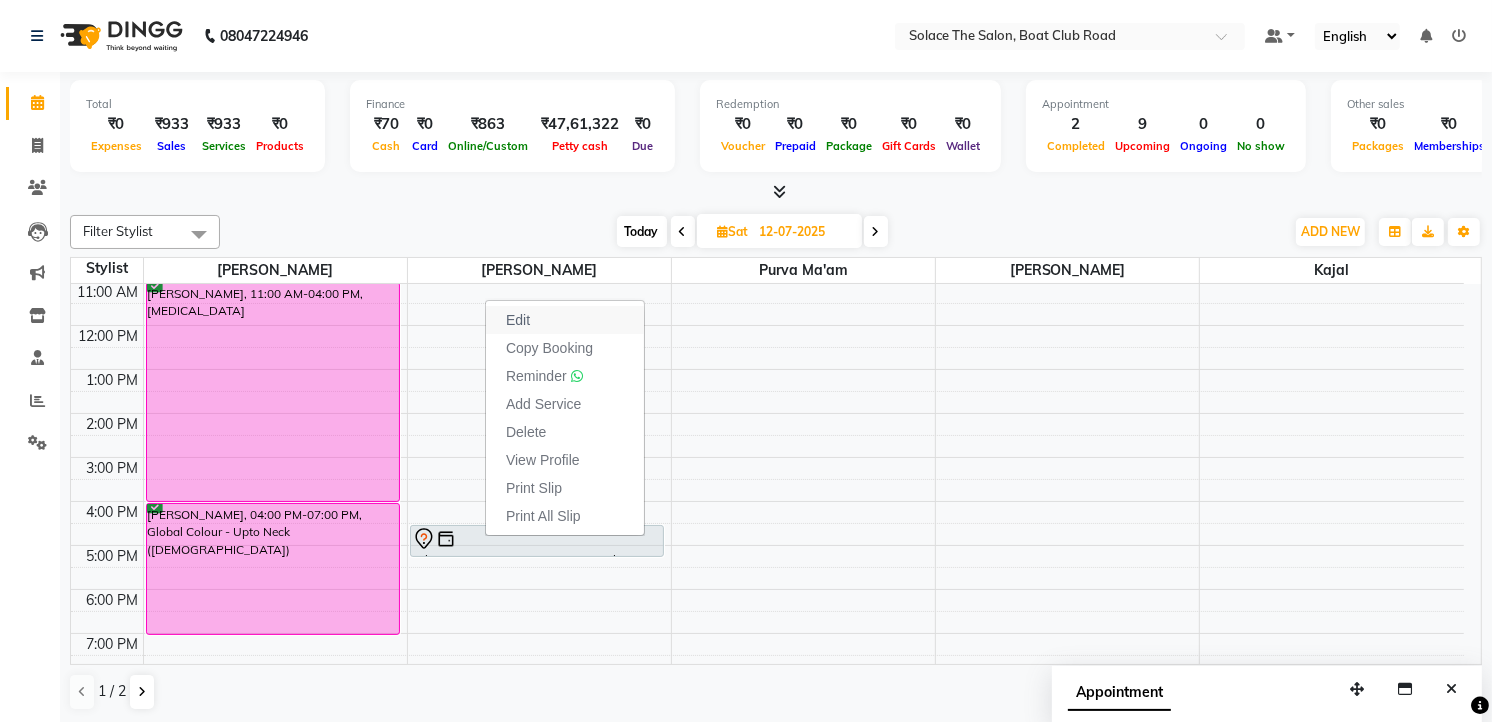 click on "Edit" at bounding box center (518, 320) 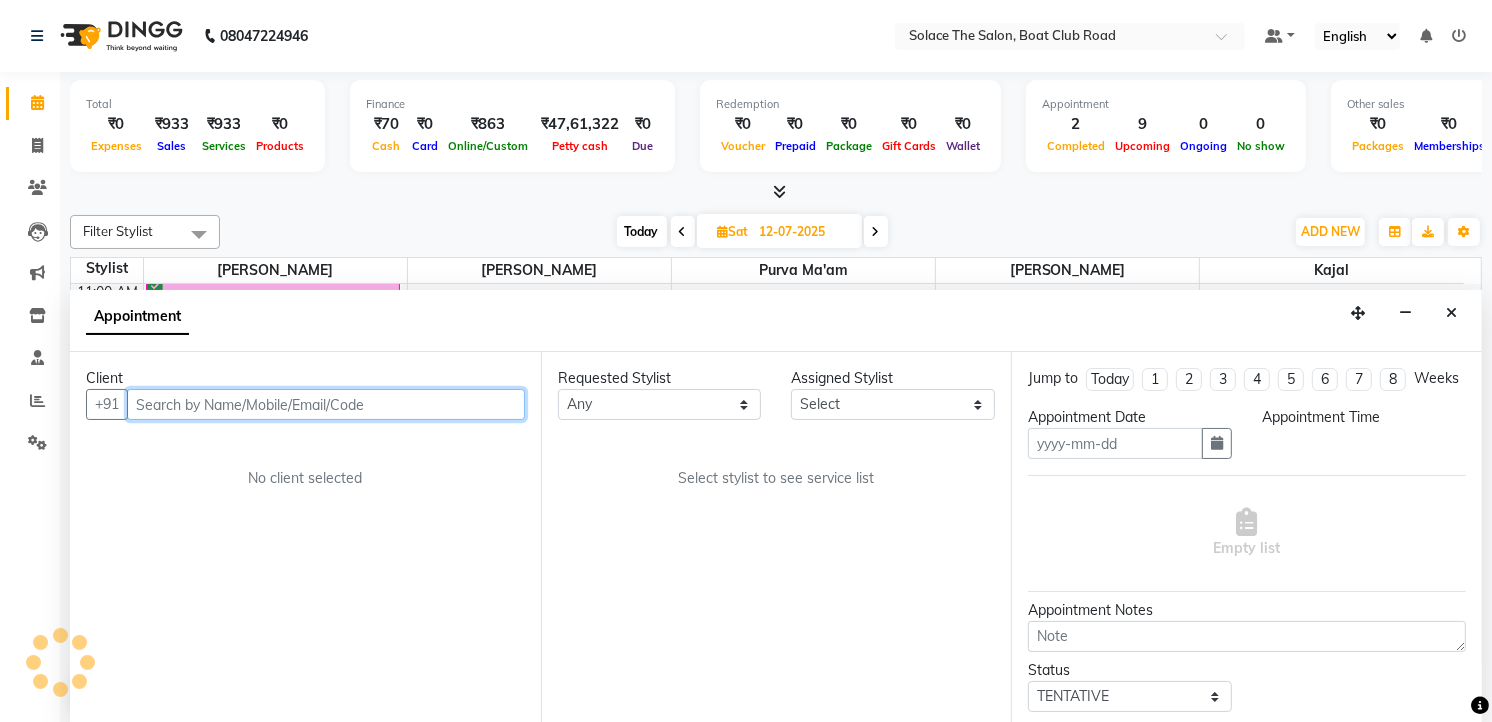 type on "12-07-2025" 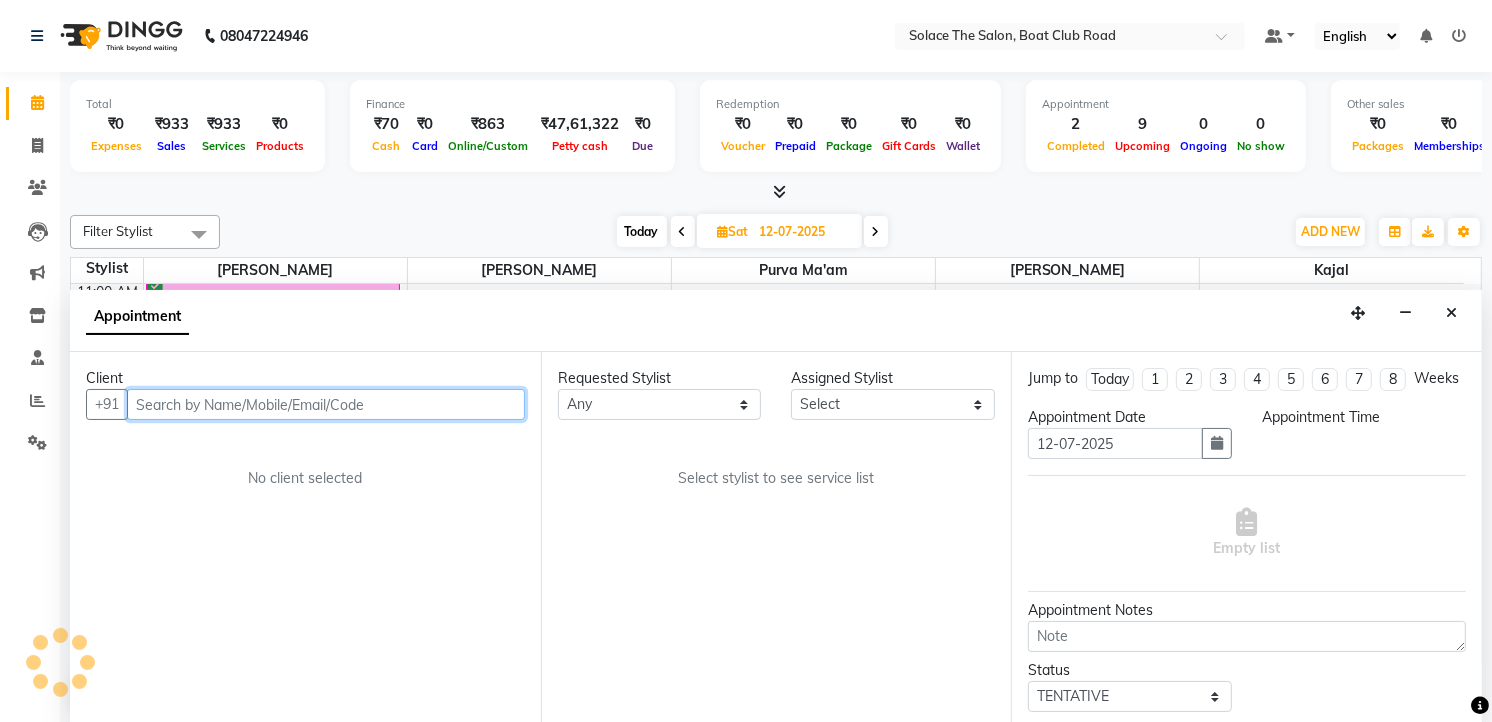 select on "990" 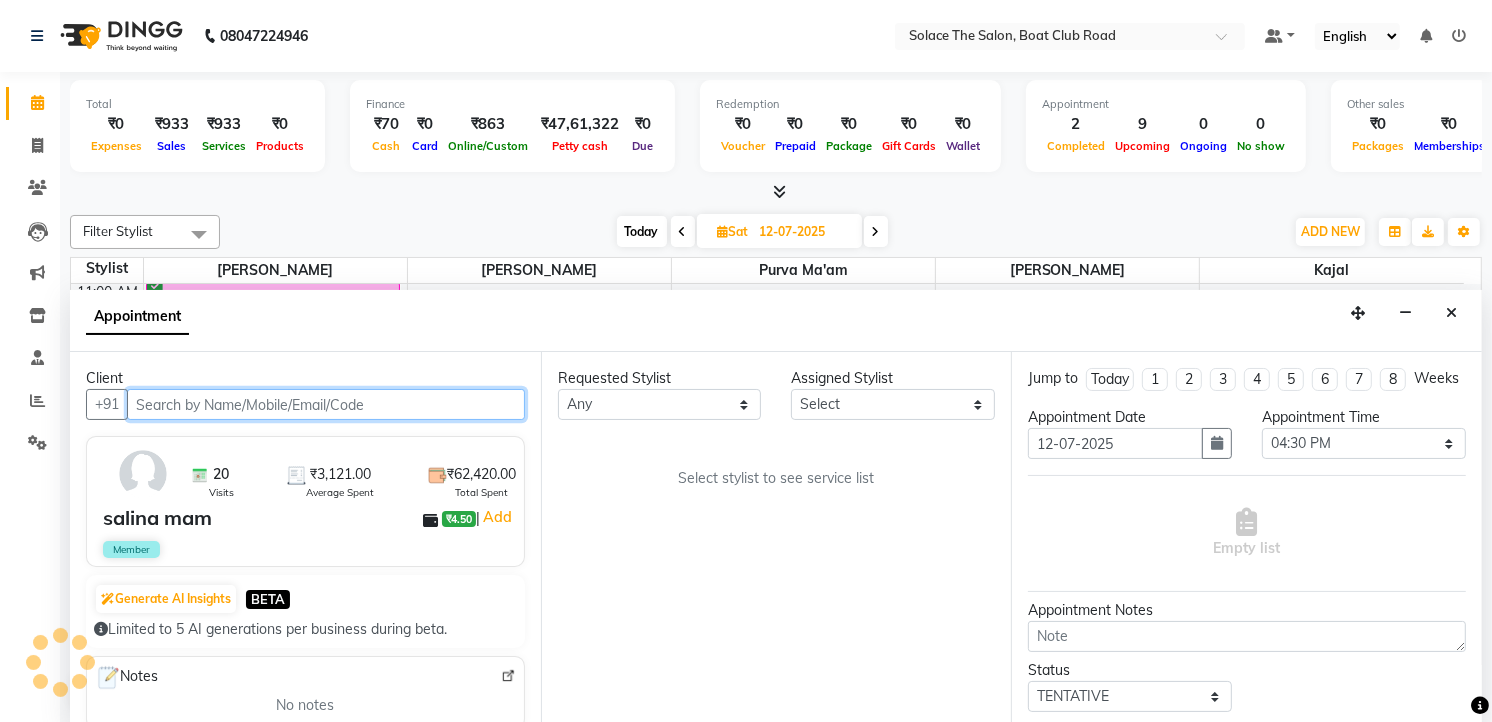 scroll, scrollTop: 1, scrollLeft: 0, axis: vertical 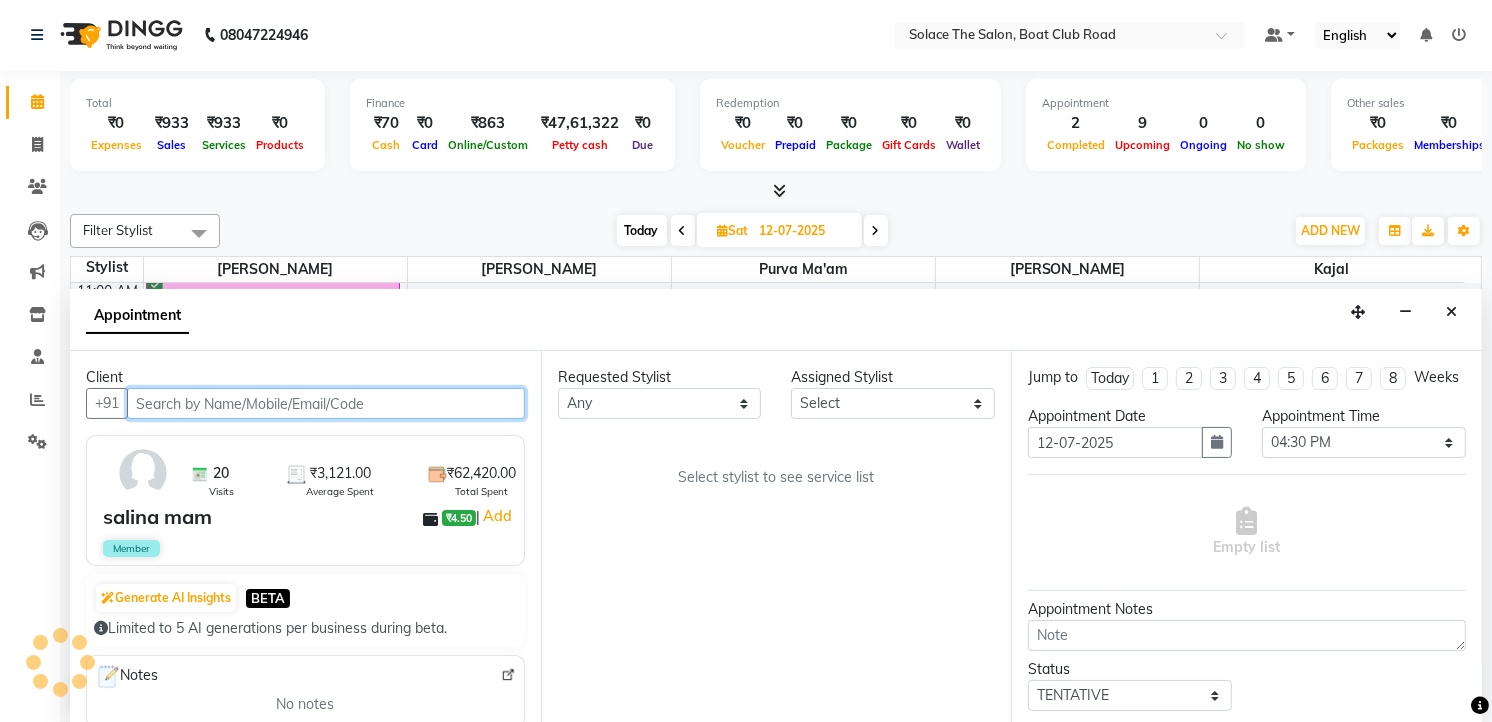 select on "74276" 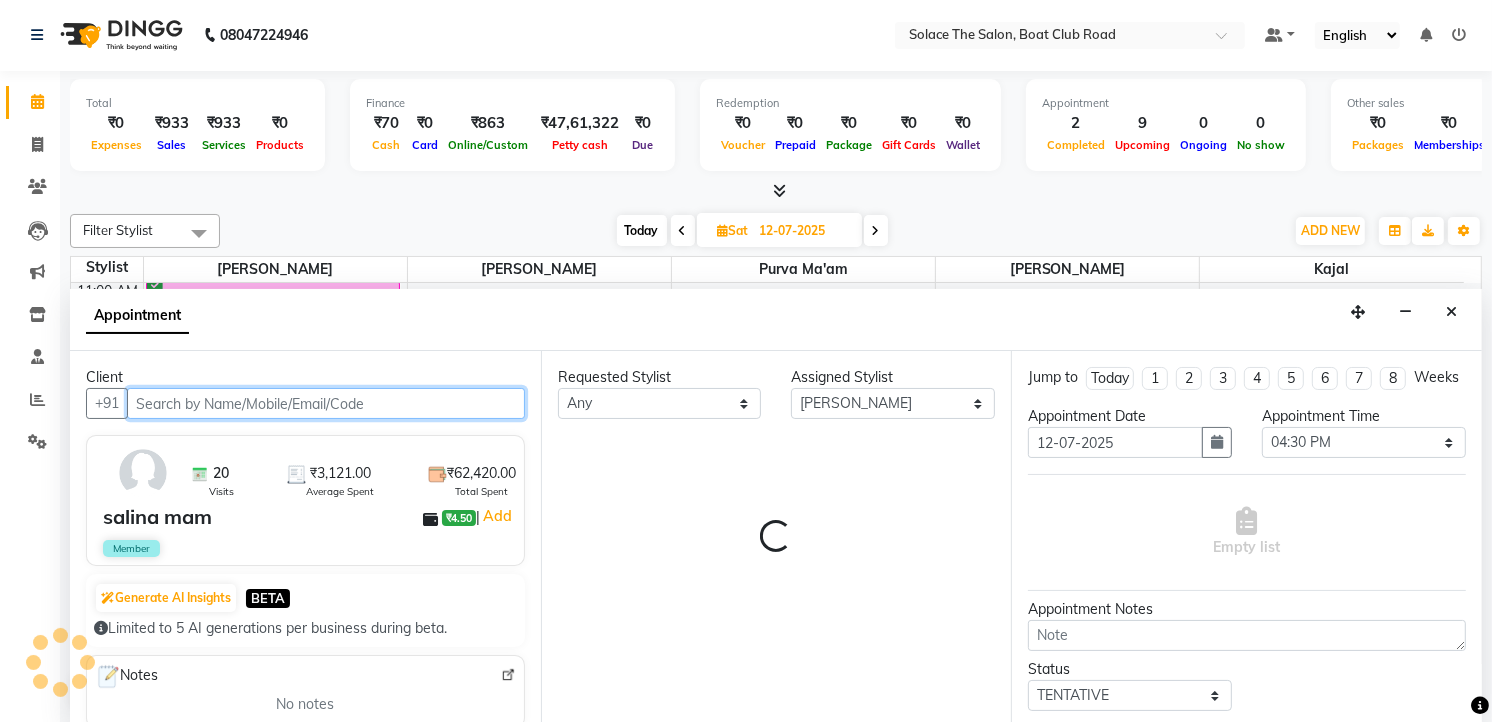select on "720" 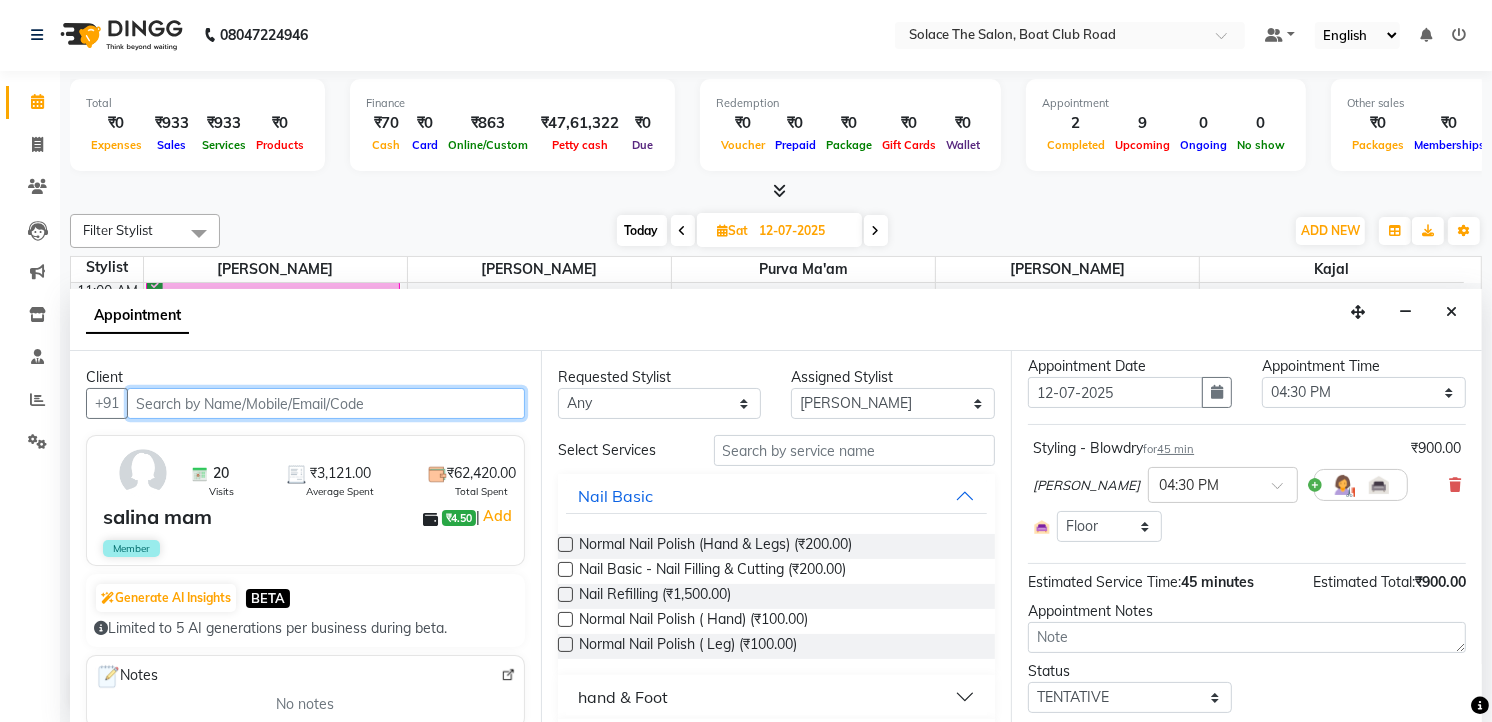 scroll, scrollTop: 127, scrollLeft: 0, axis: vertical 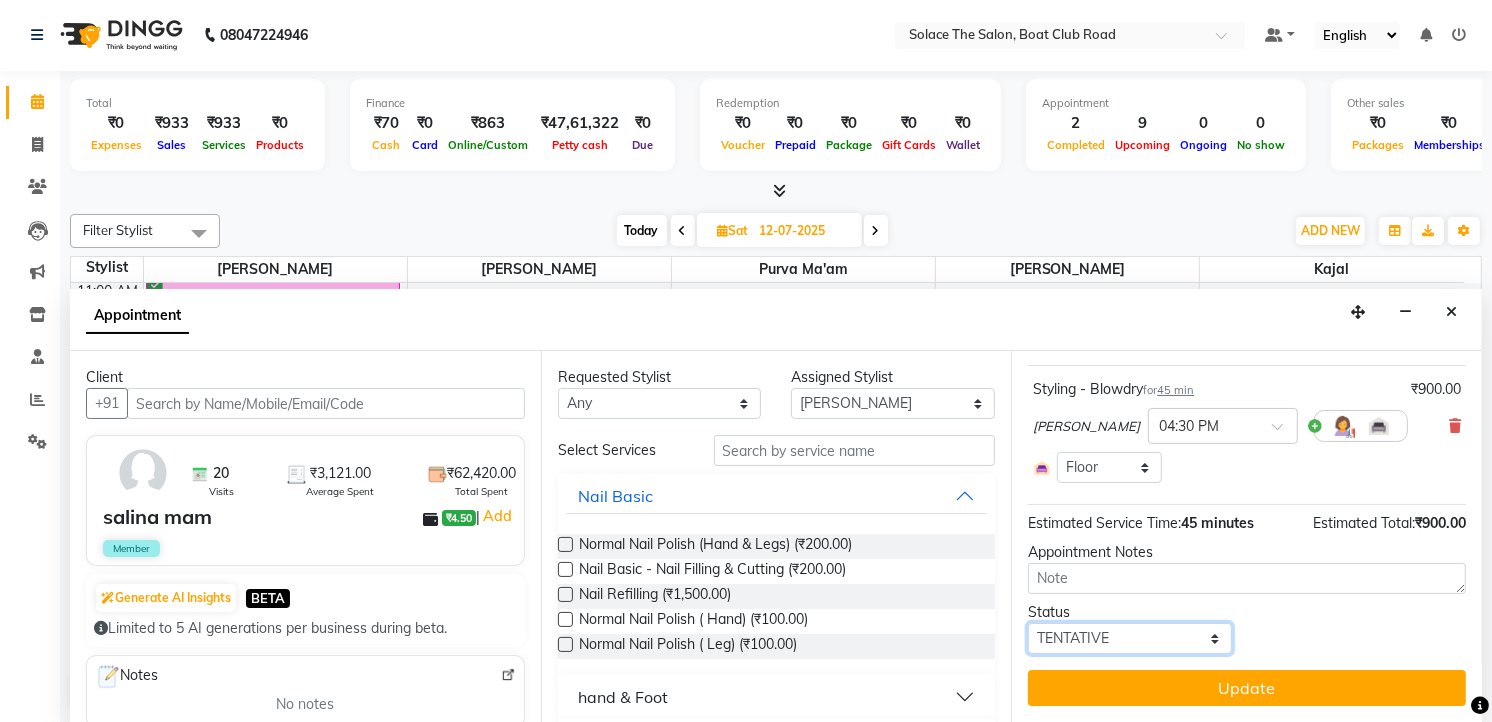 click on "Select TENTATIVE CONFIRM UPCOMING" at bounding box center [1130, 638] 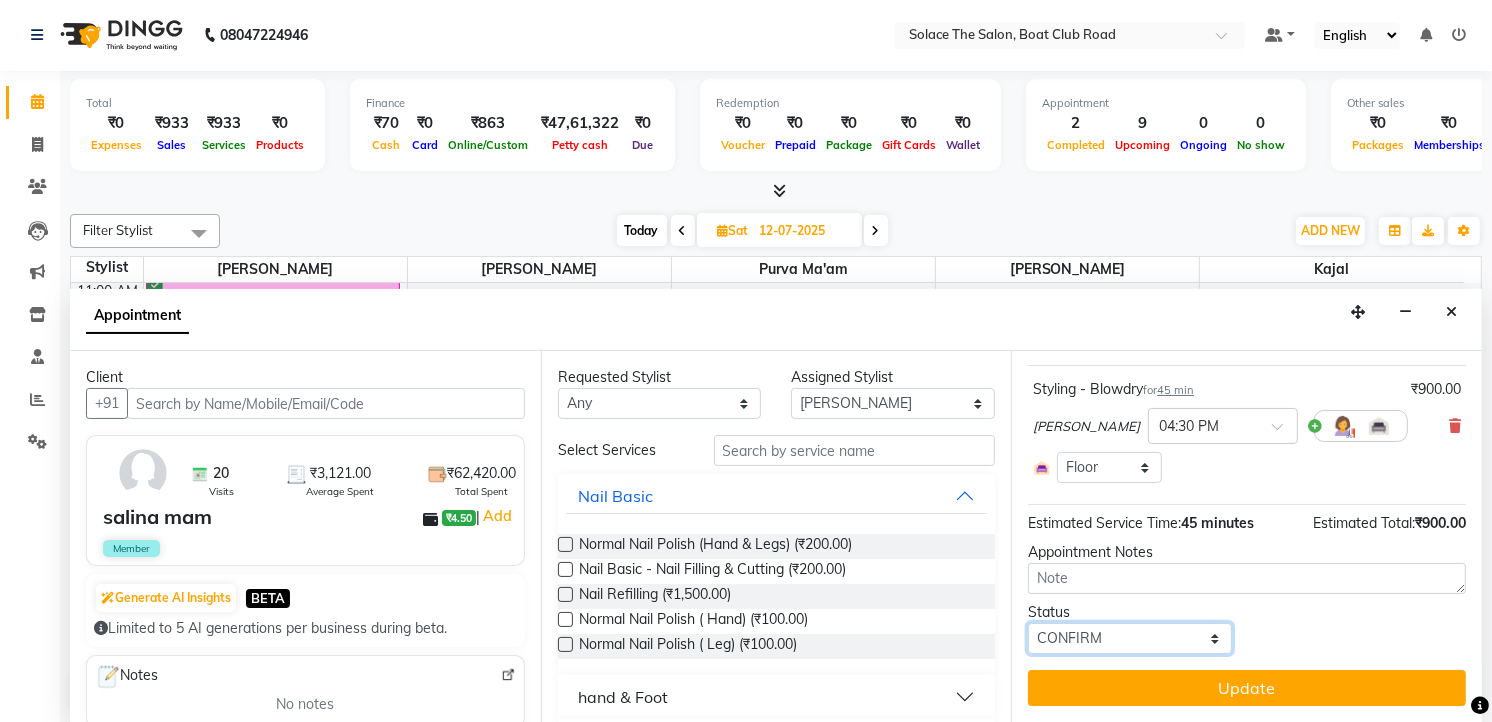 click on "Select TENTATIVE CONFIRM UPCOMING" at bounding box center (1130, 638) 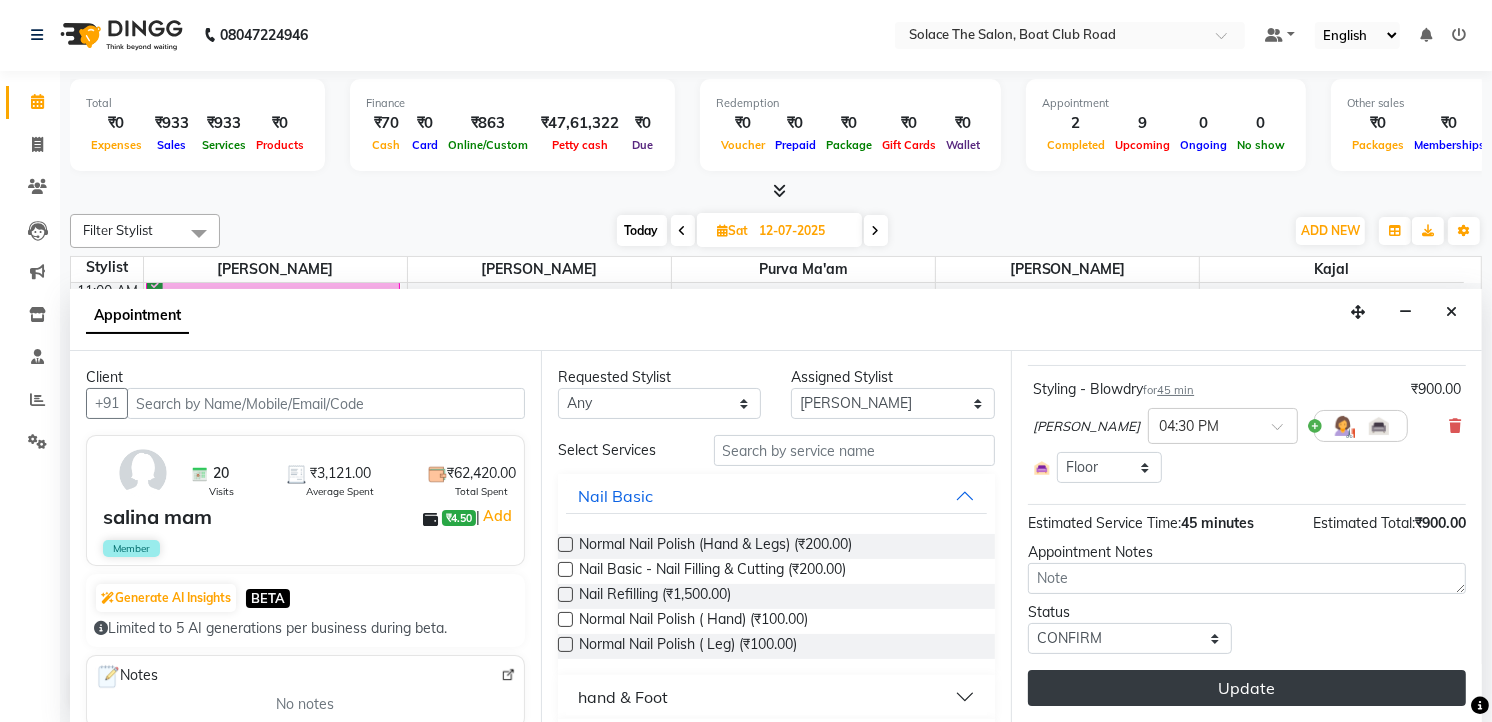 click on "Update" at bounding box center (1247, 688) 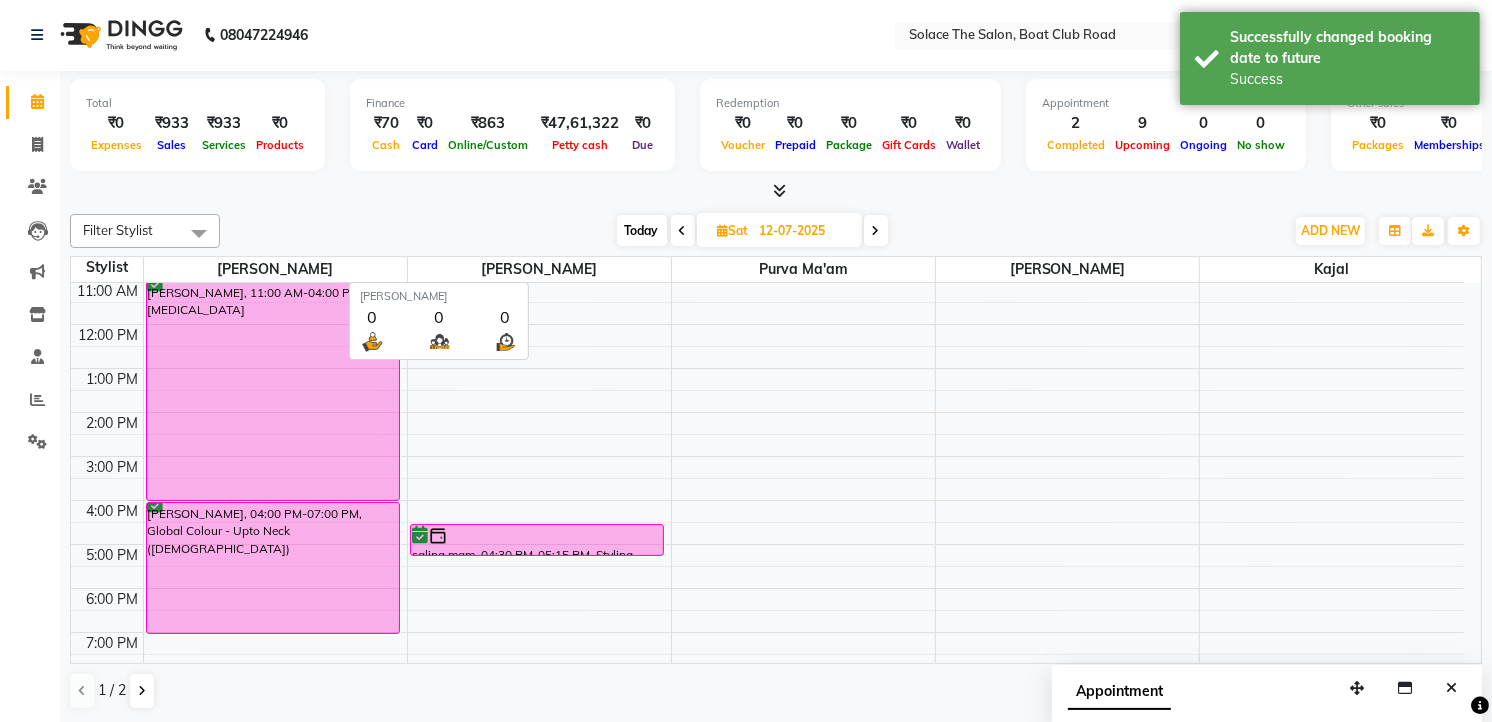 scroll, scrollTop: 0, scrollLeft: 0, axis: both 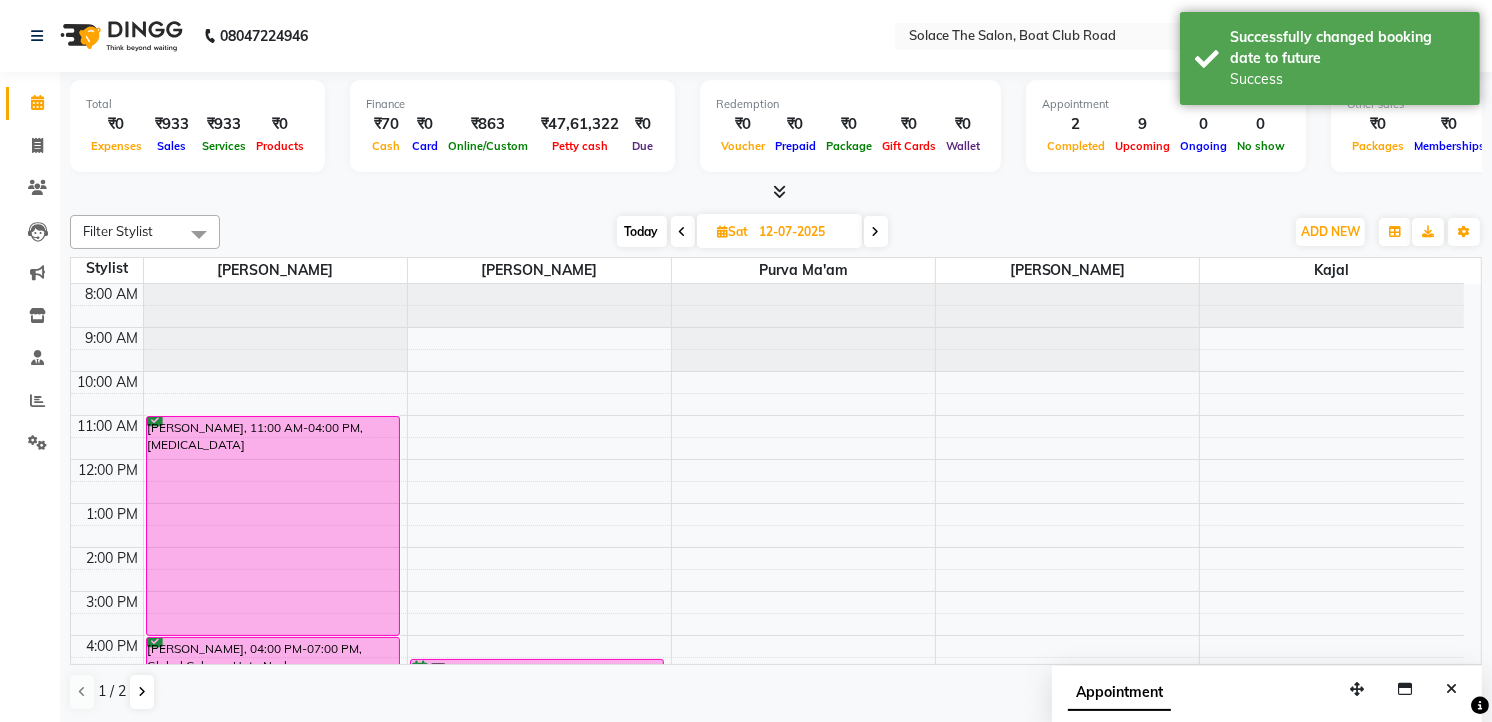 click on "Today" at bounding box center (642, 231) 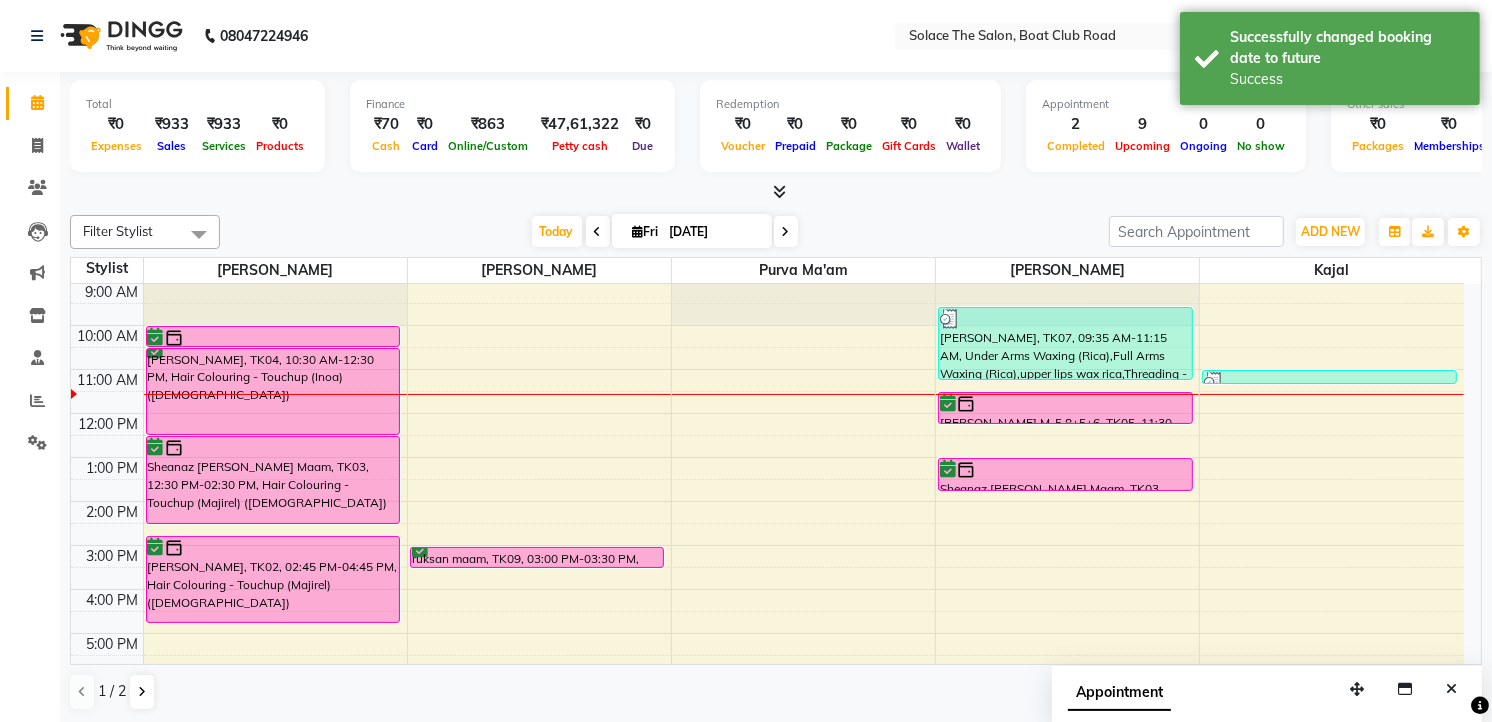 scroll, scrollTop: 0, scrollLeft: 0, axis: both 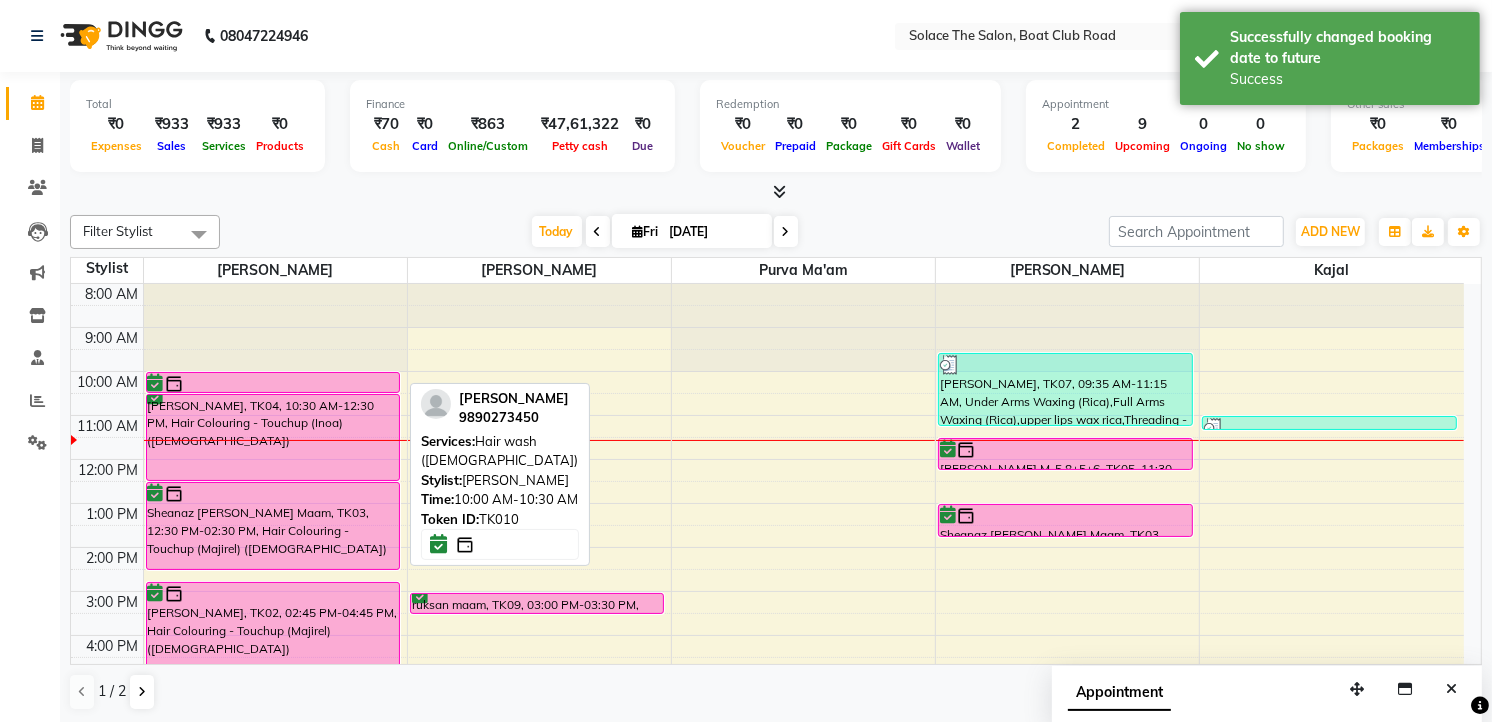 click at bounding box center (273, 384) 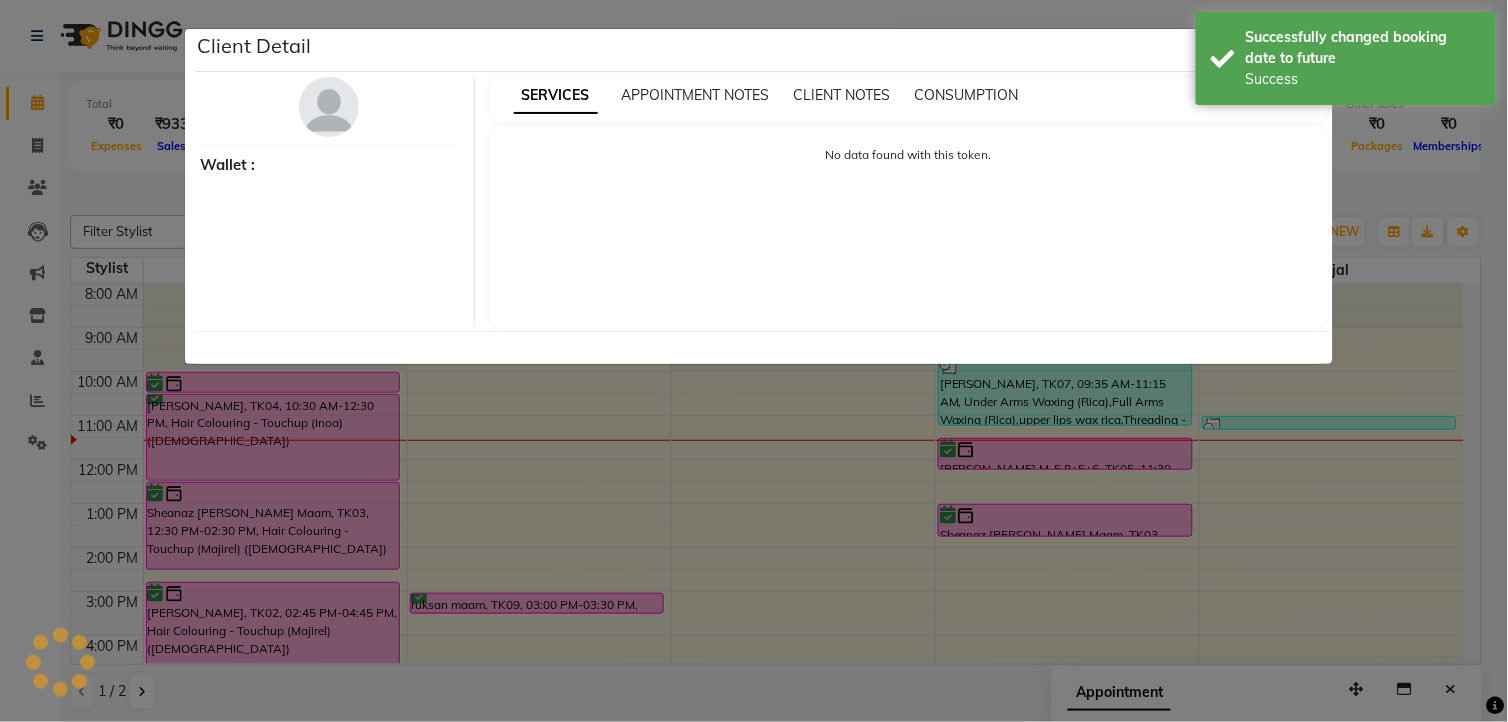 select on "6" 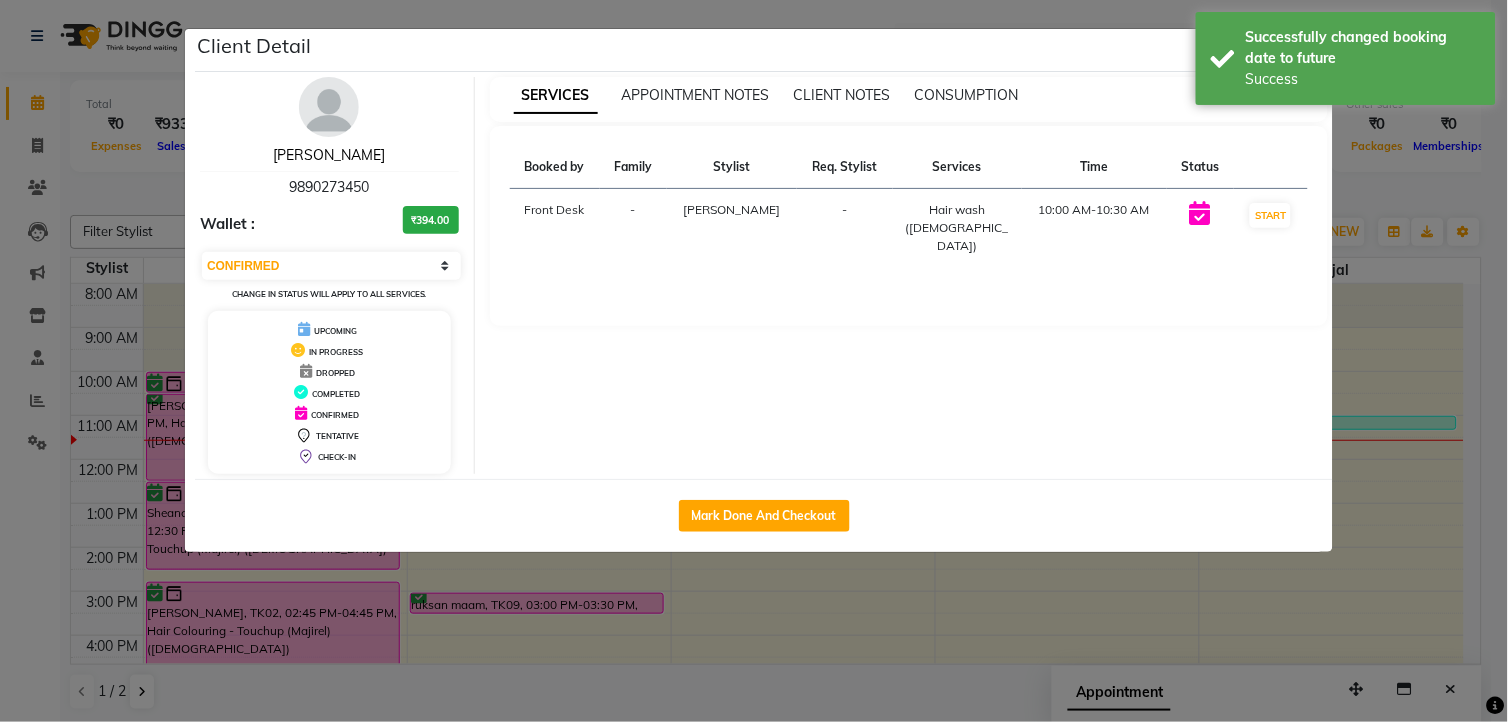 click on "[PERSON_NAME]" at bounding box center (329, 155) 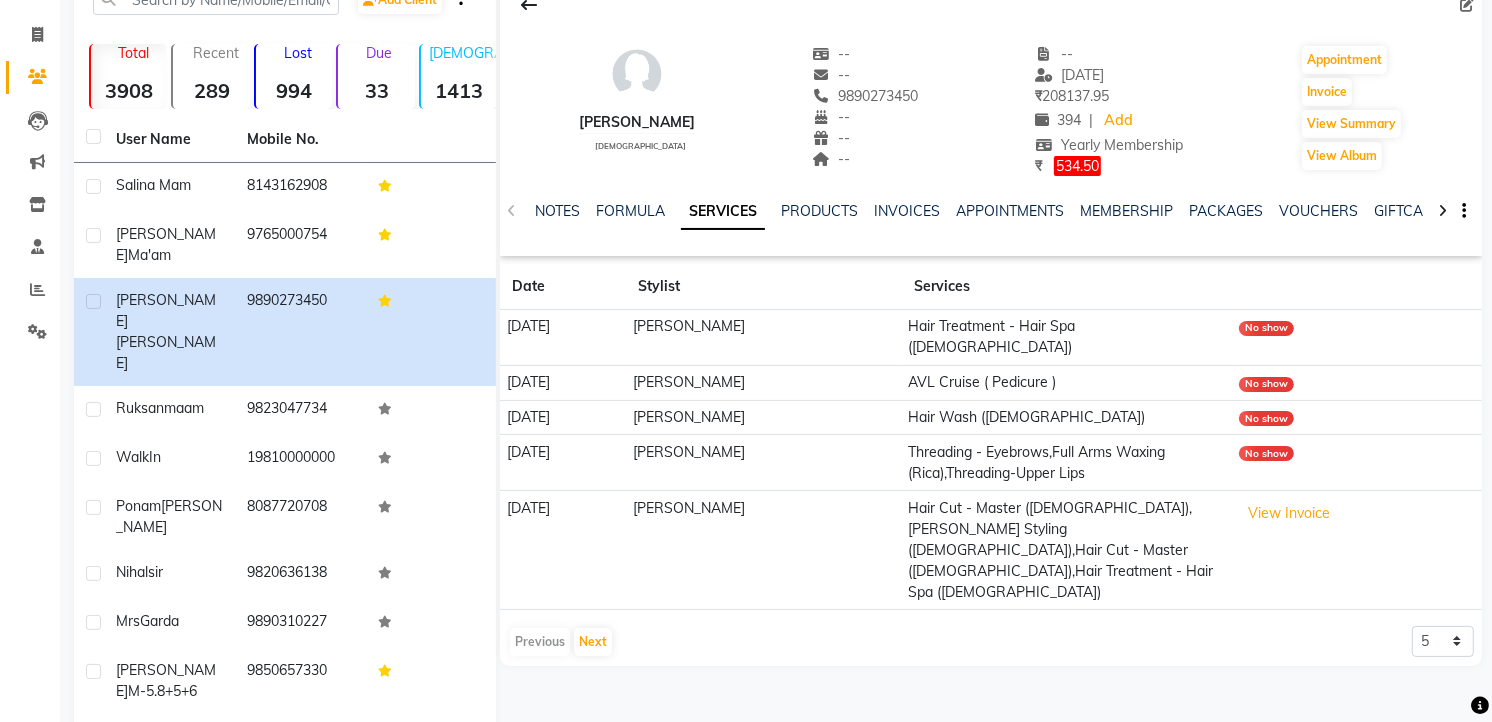 scroll, scrollTop: 0, scrollLeft: 0, axis: both 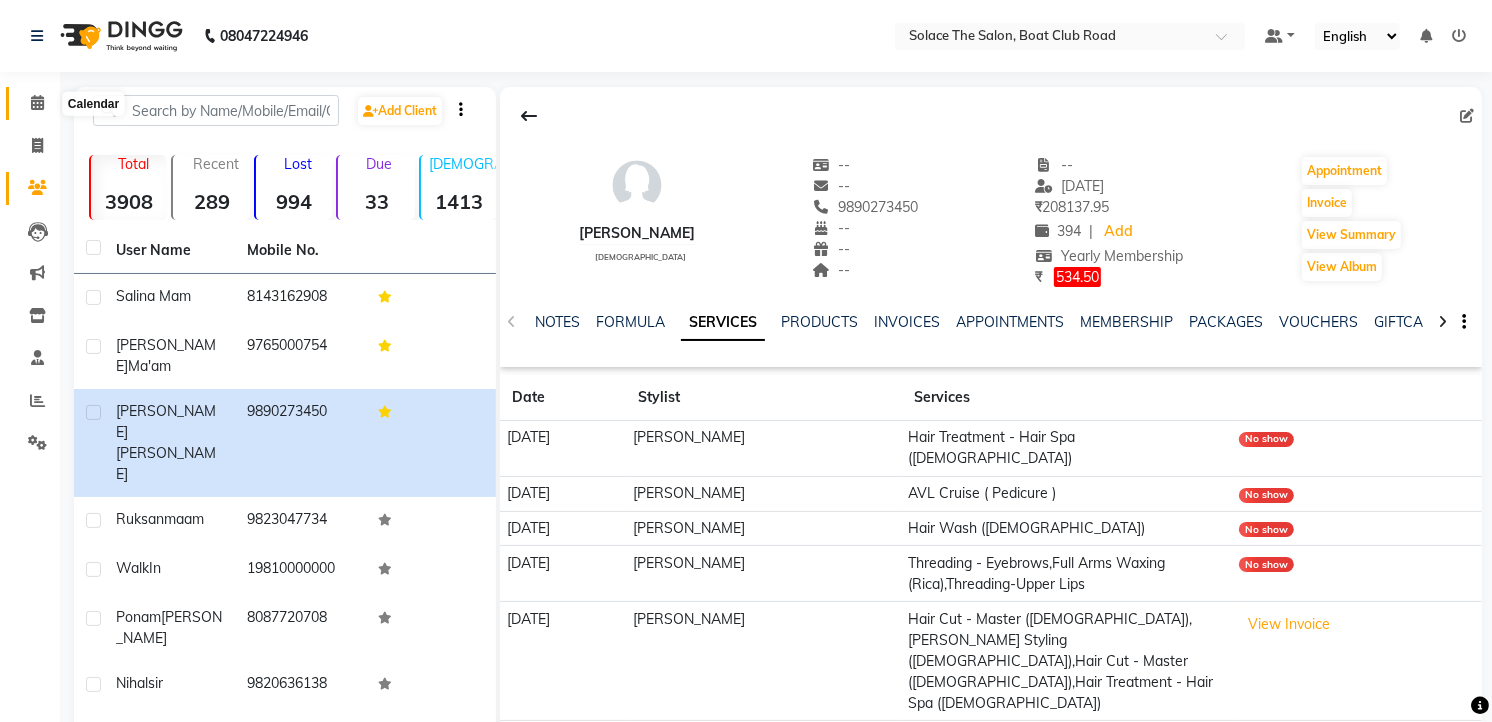 click 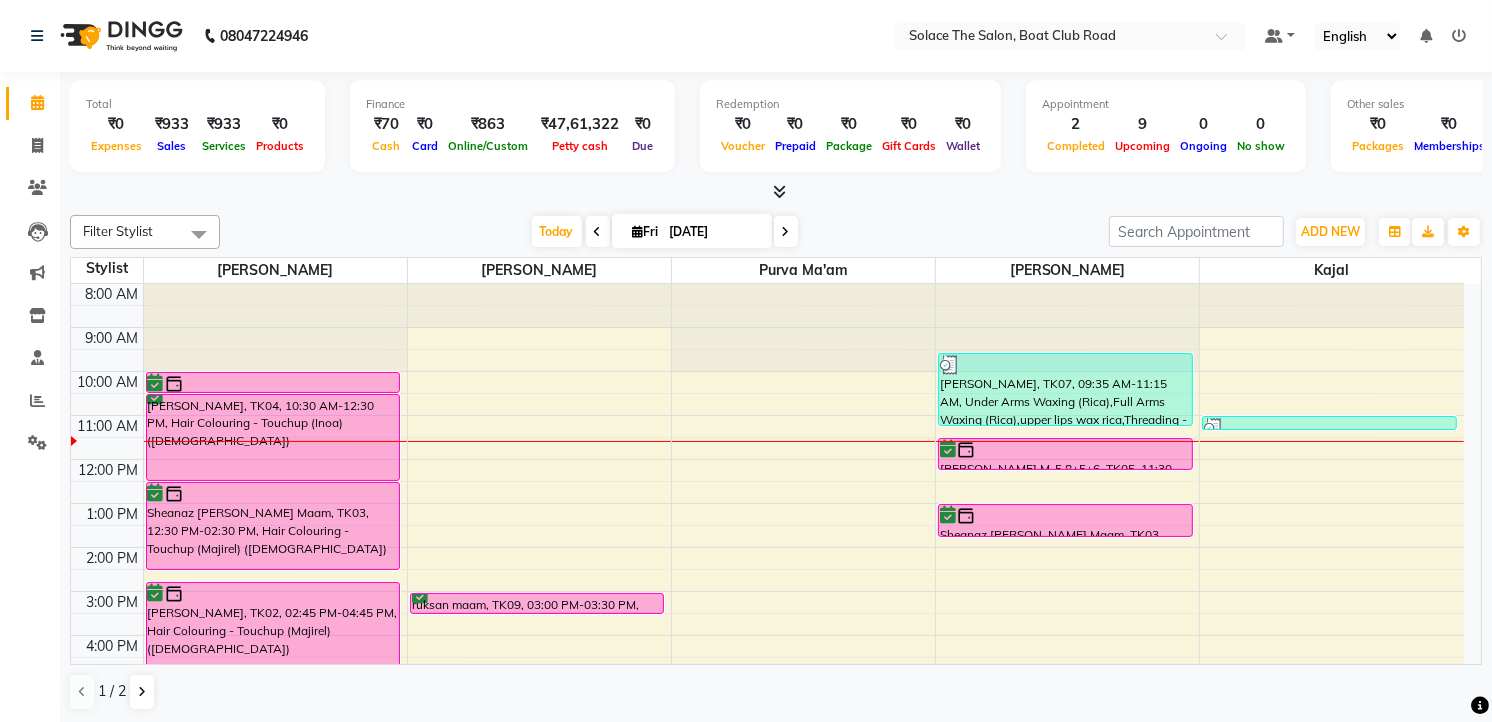 scroll, scrollTop: 222, scrollLeft: 0, axis: vertical 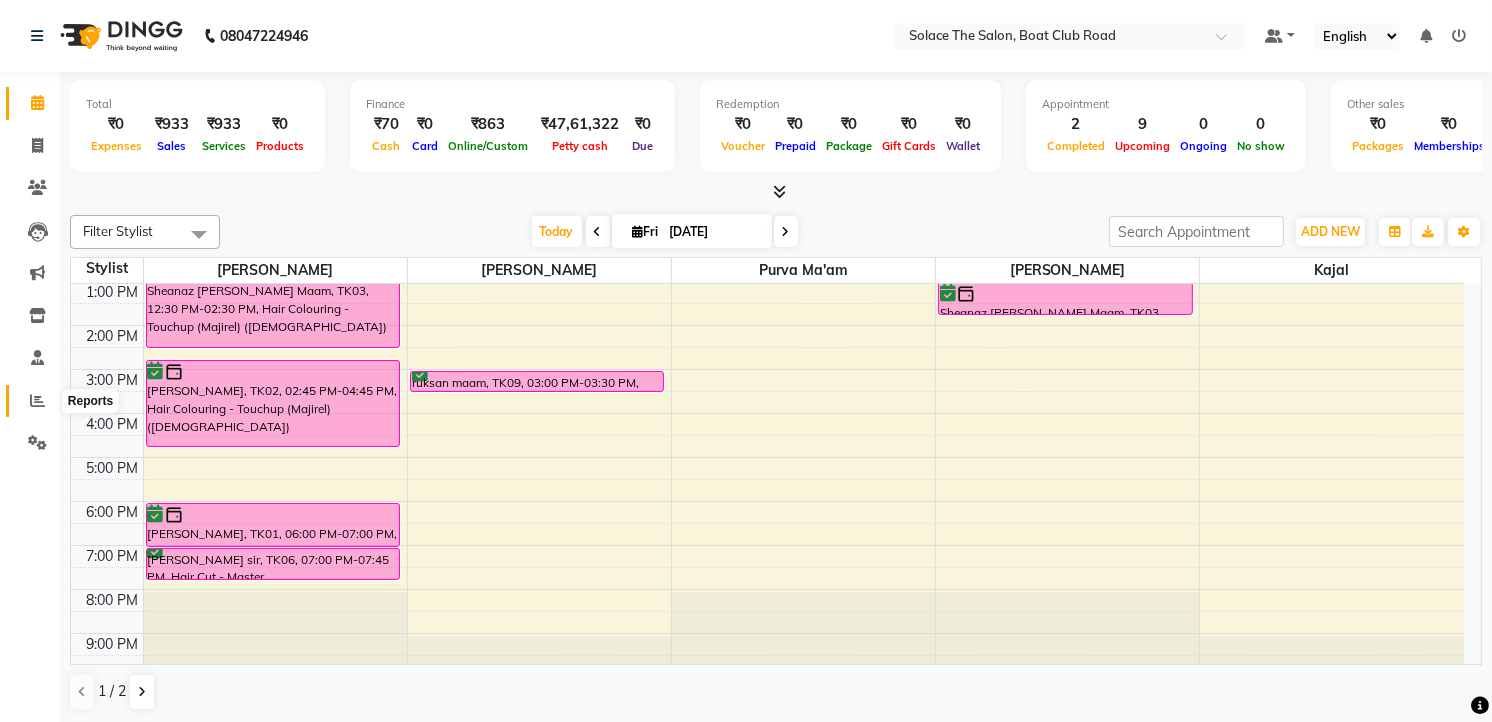 click 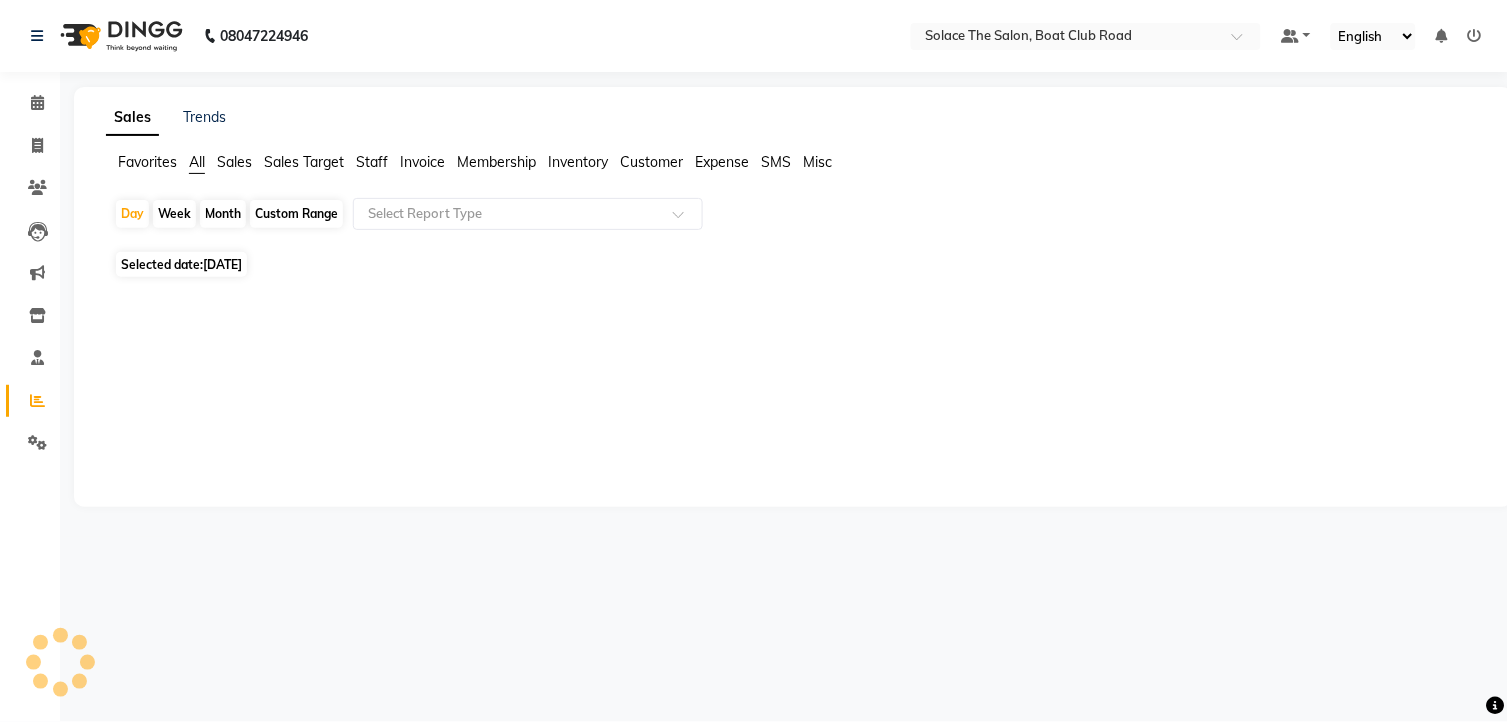 click on "Month" 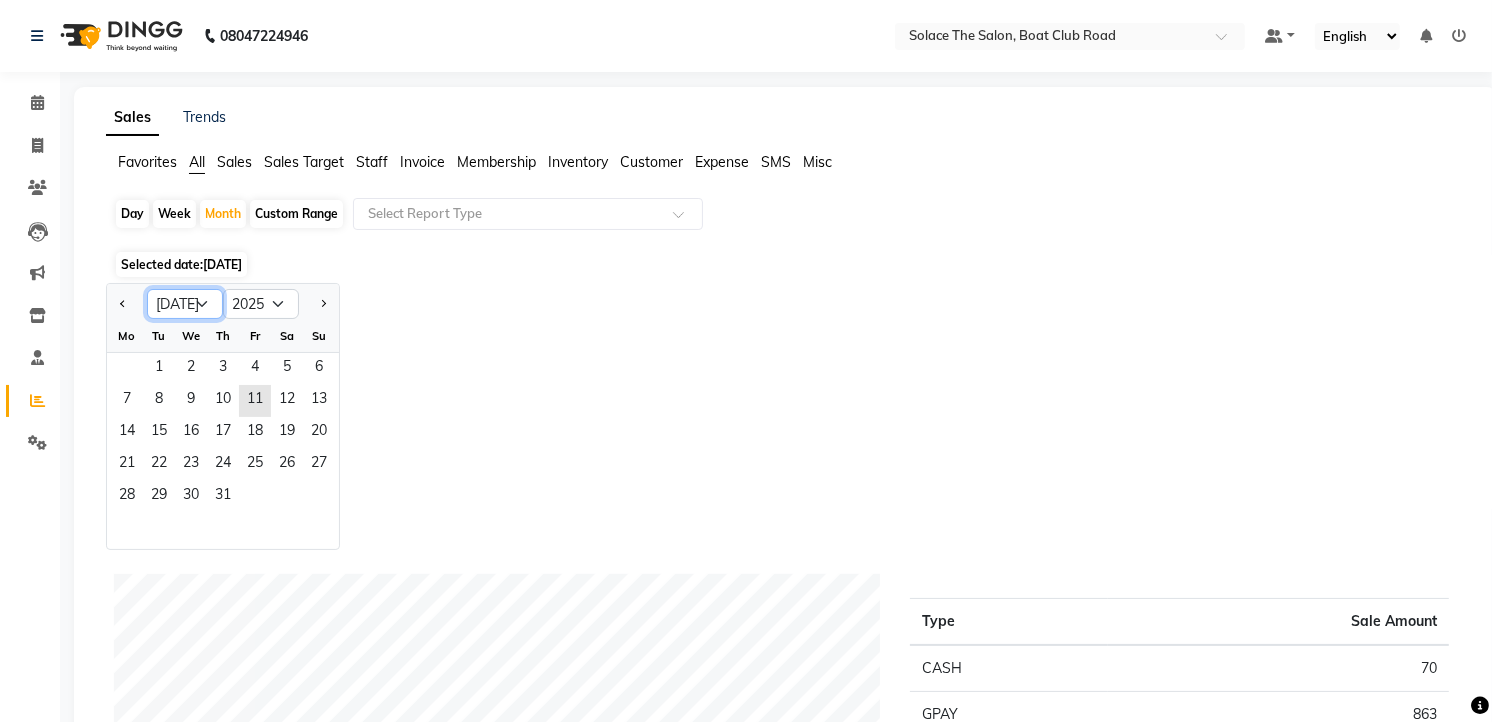 click on "Jan Feb Mar Apr May Jun [DATE] Aug Sep Oct Nov Dec" 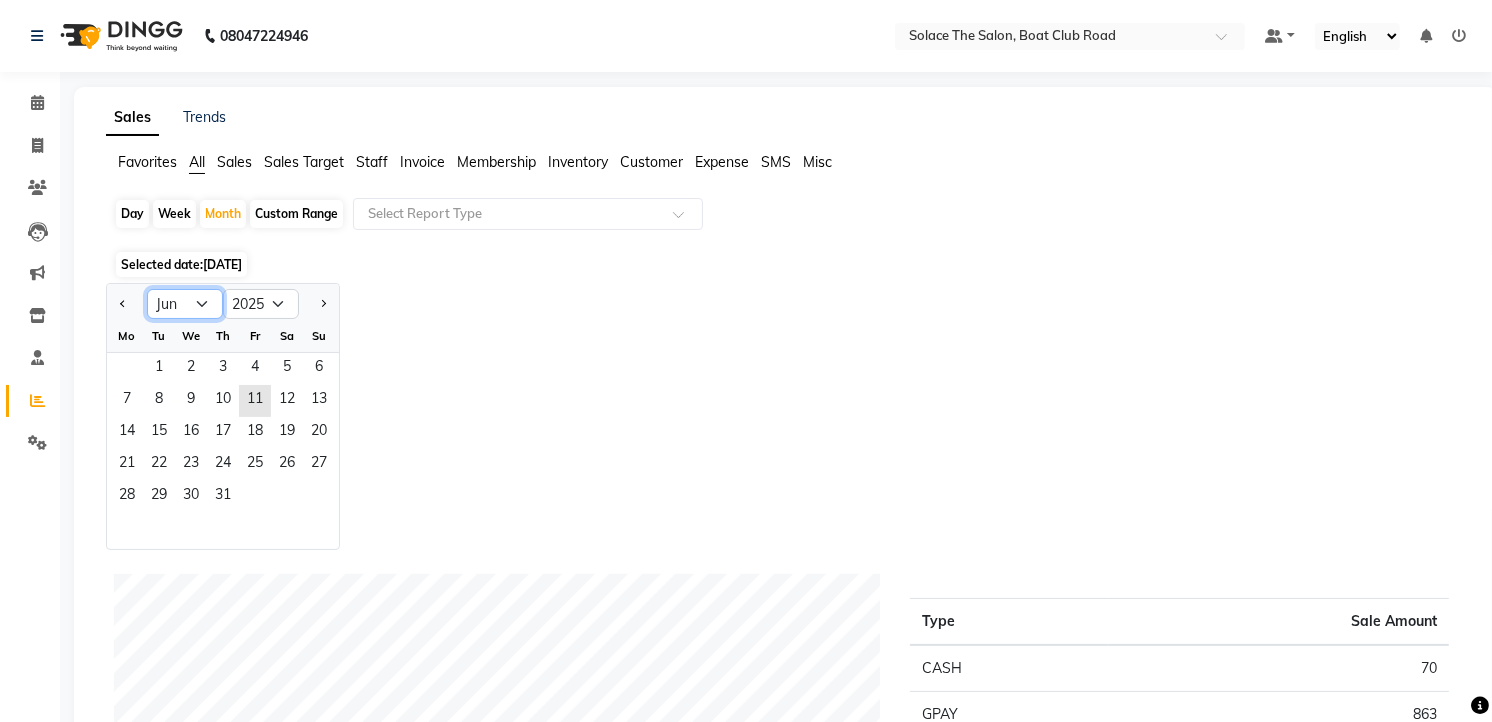 click on "Jan Feb Mar Apr May Jun [DATE] Aug Sep Oct Nov Dec" 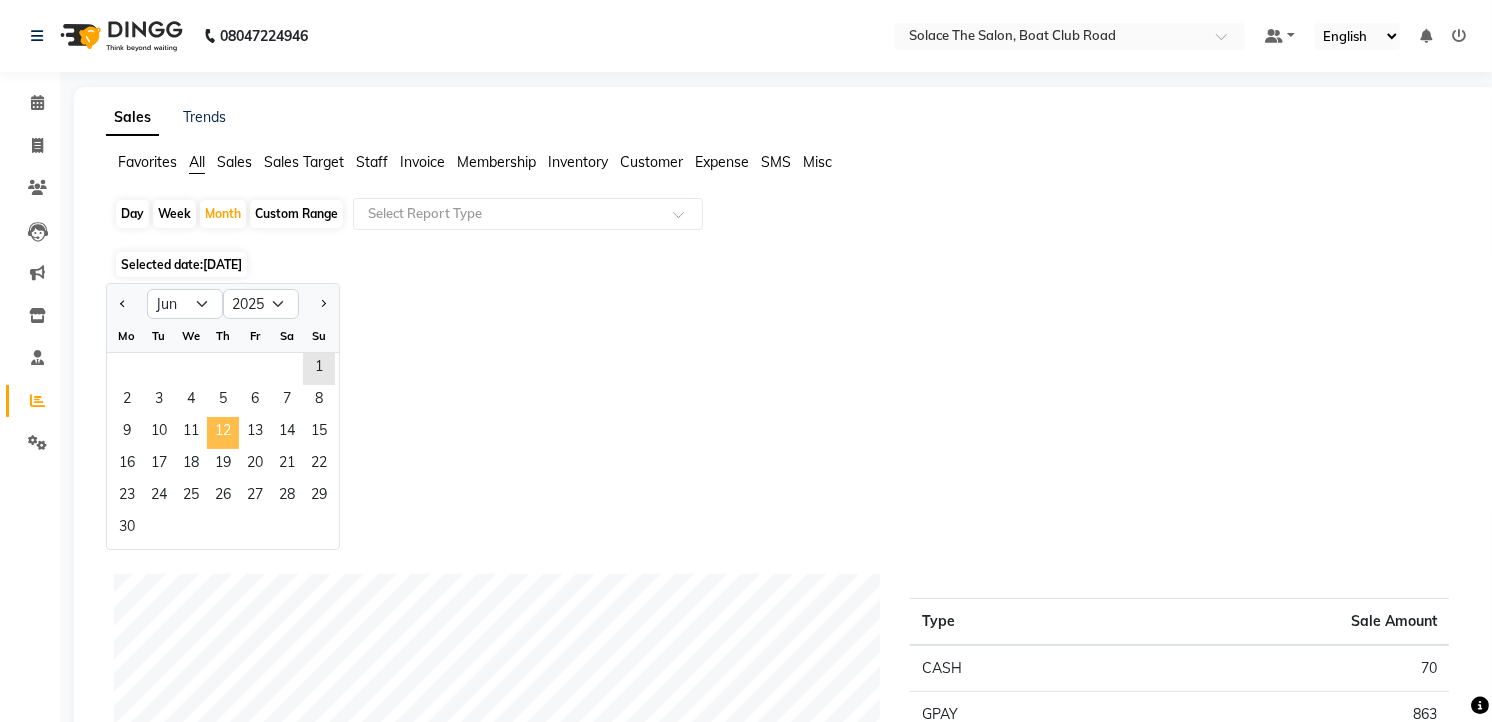 click on "12" 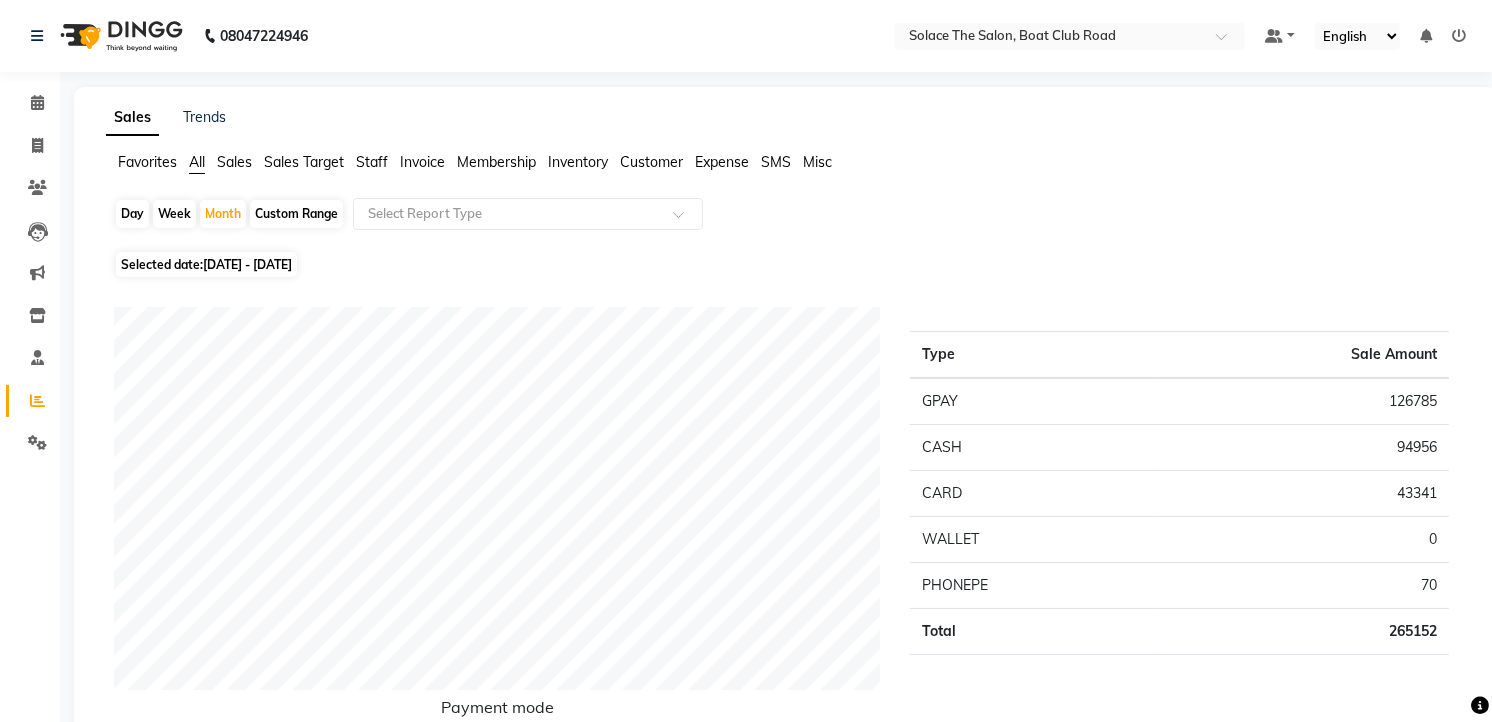 click on "Staff" 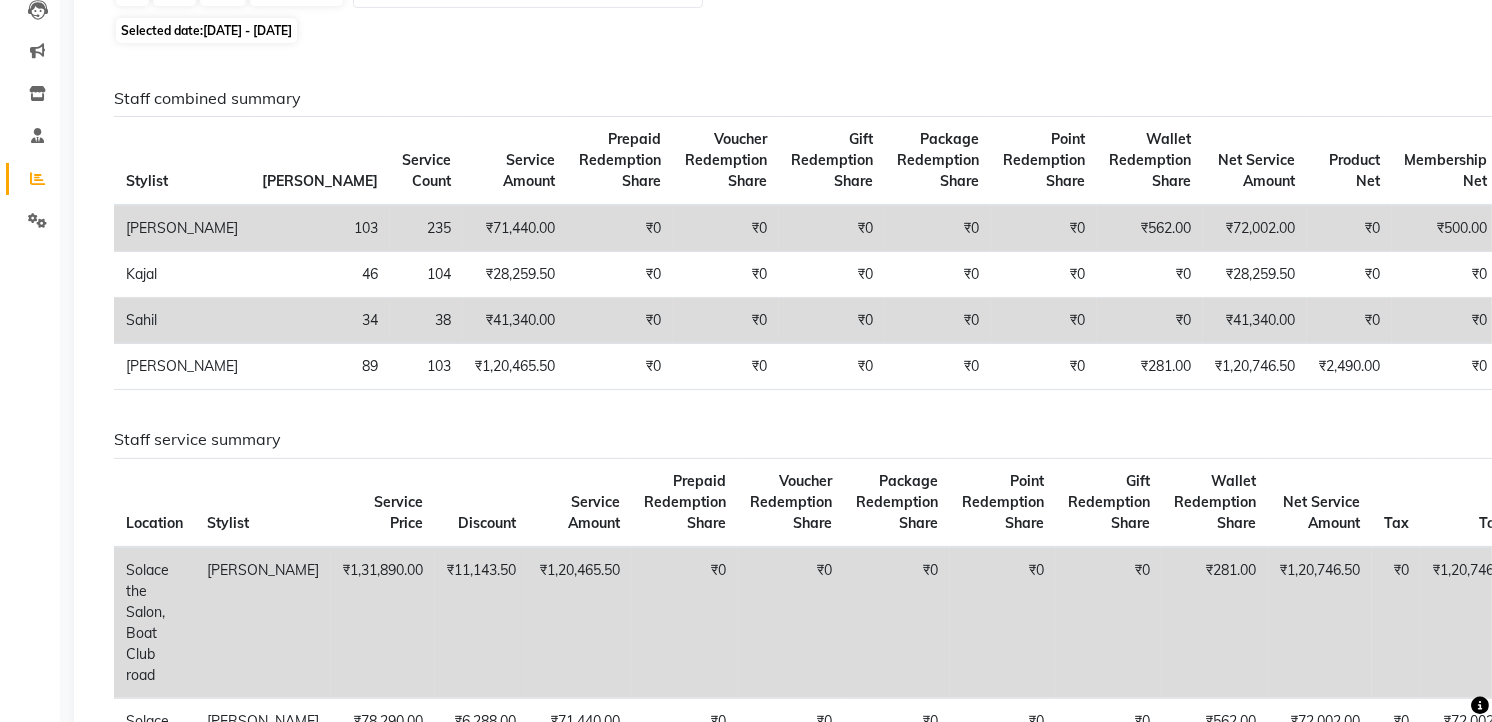 scroll, scrollTop: 0, scrollLeft: 0, axis: both 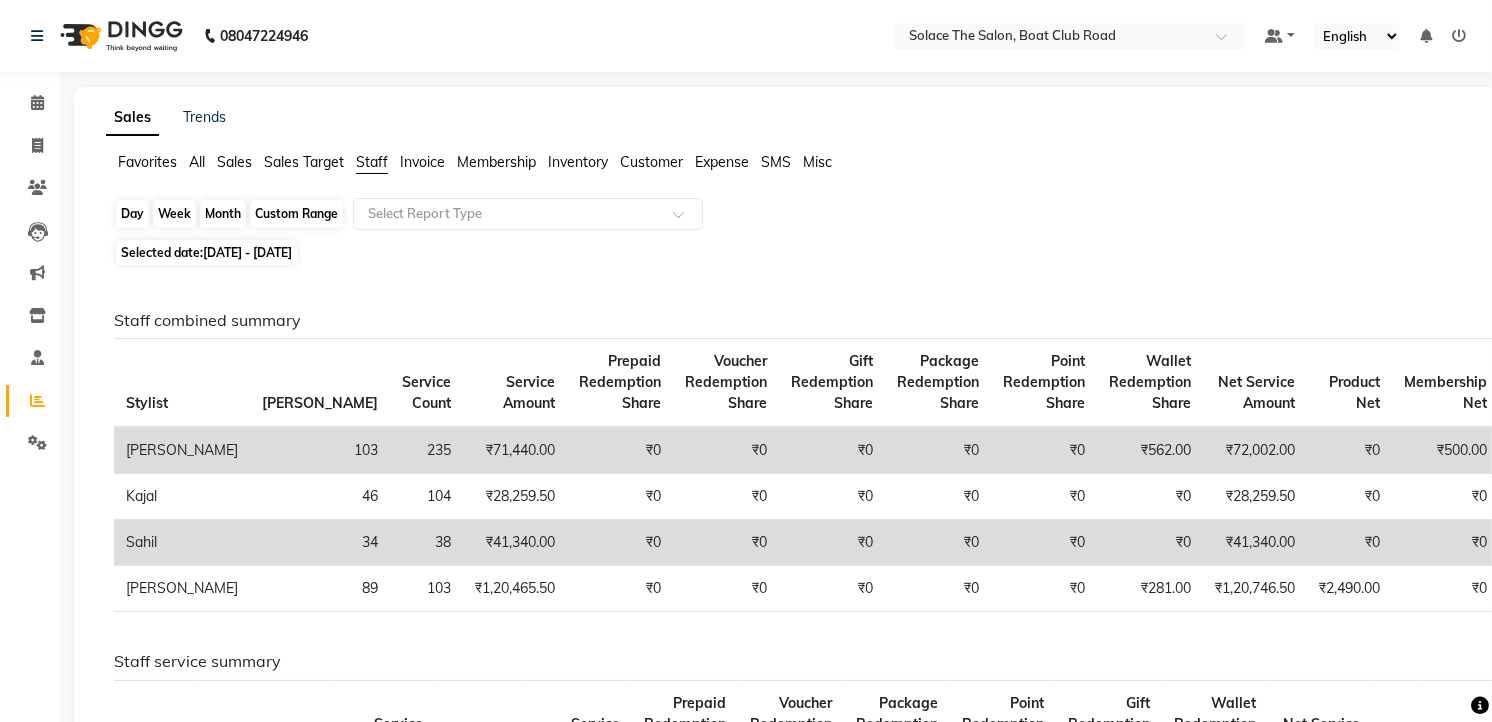 click on "Month" 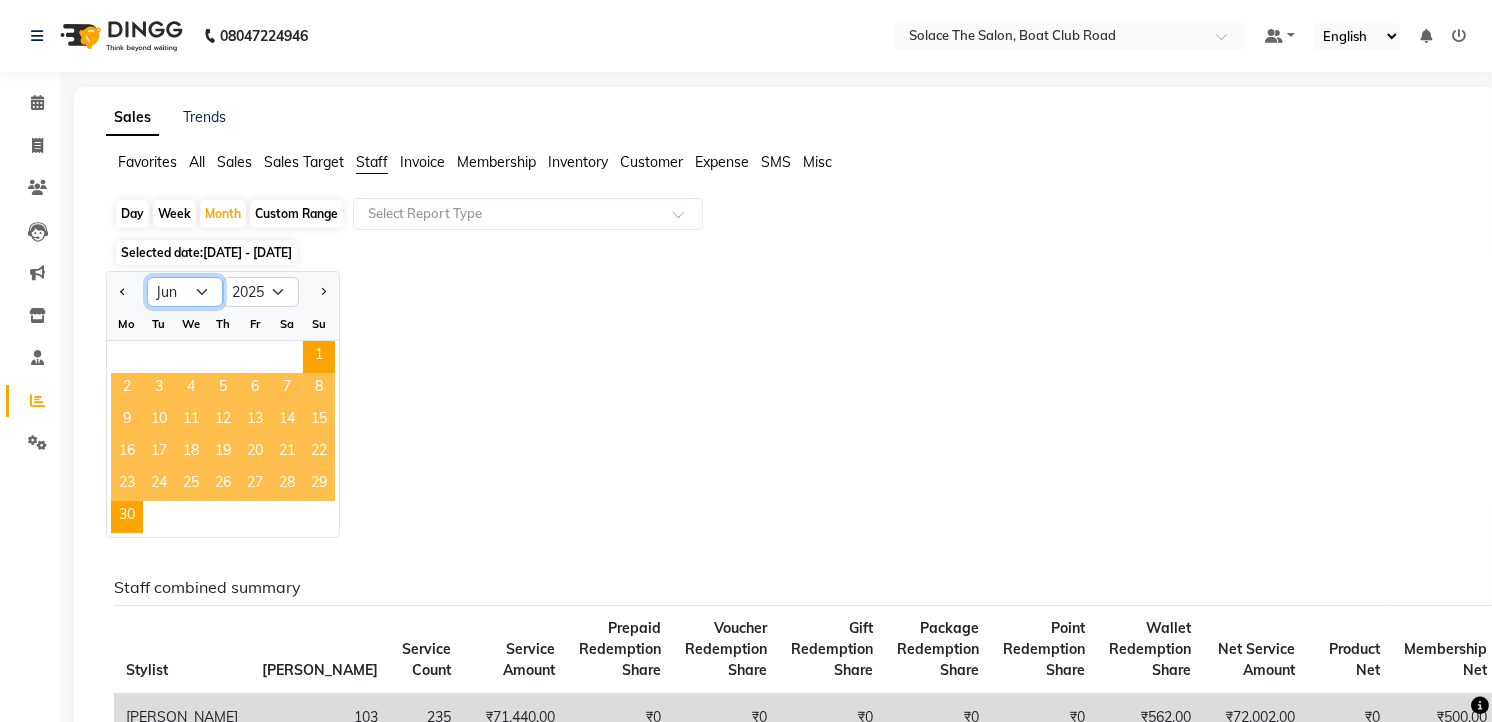 click on "Jan Feb Mar Apr May Jun [DATE] Aug Sep Oct Nov Dec" 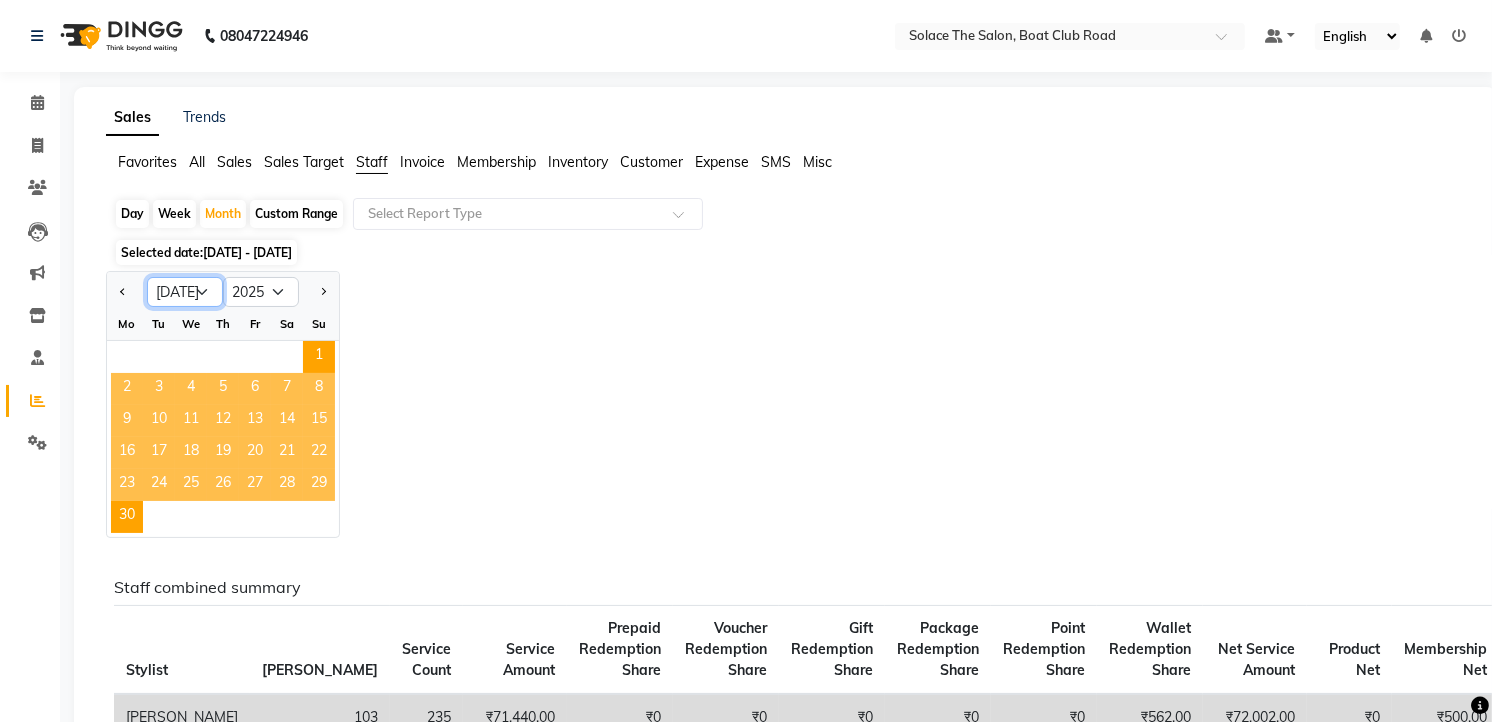 click on "Jan Feb Mar Apr May Jun [DATE] Aug Sep Oct Nov Dec" 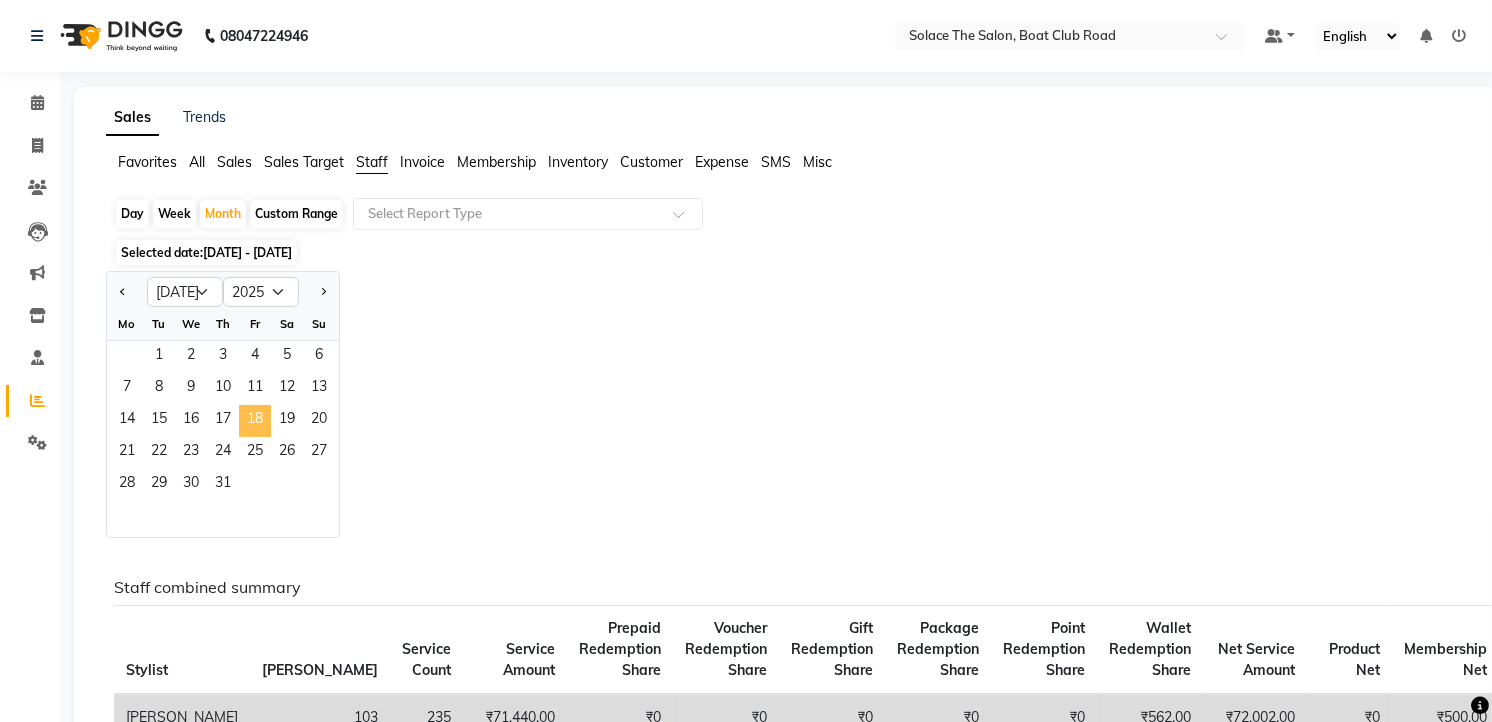 click on "18" 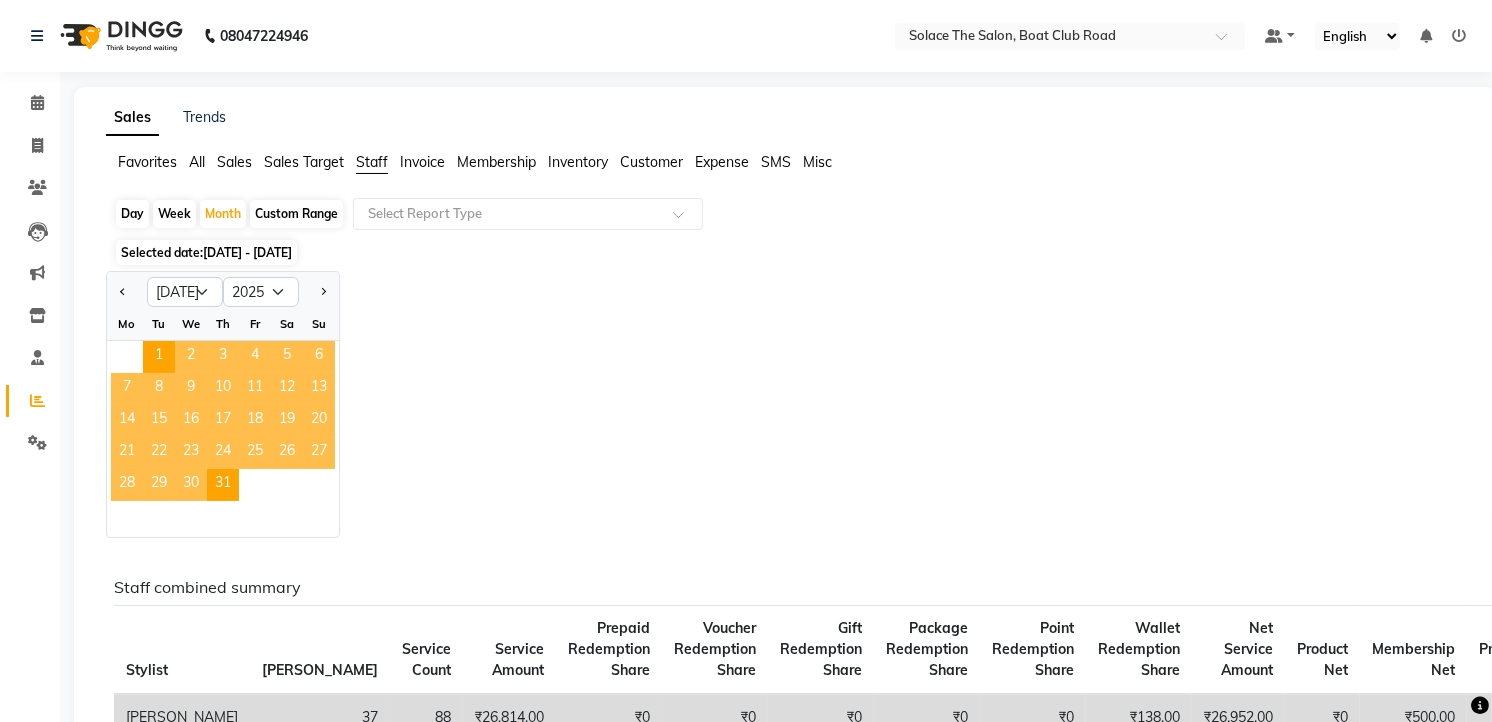 click on "Staff" 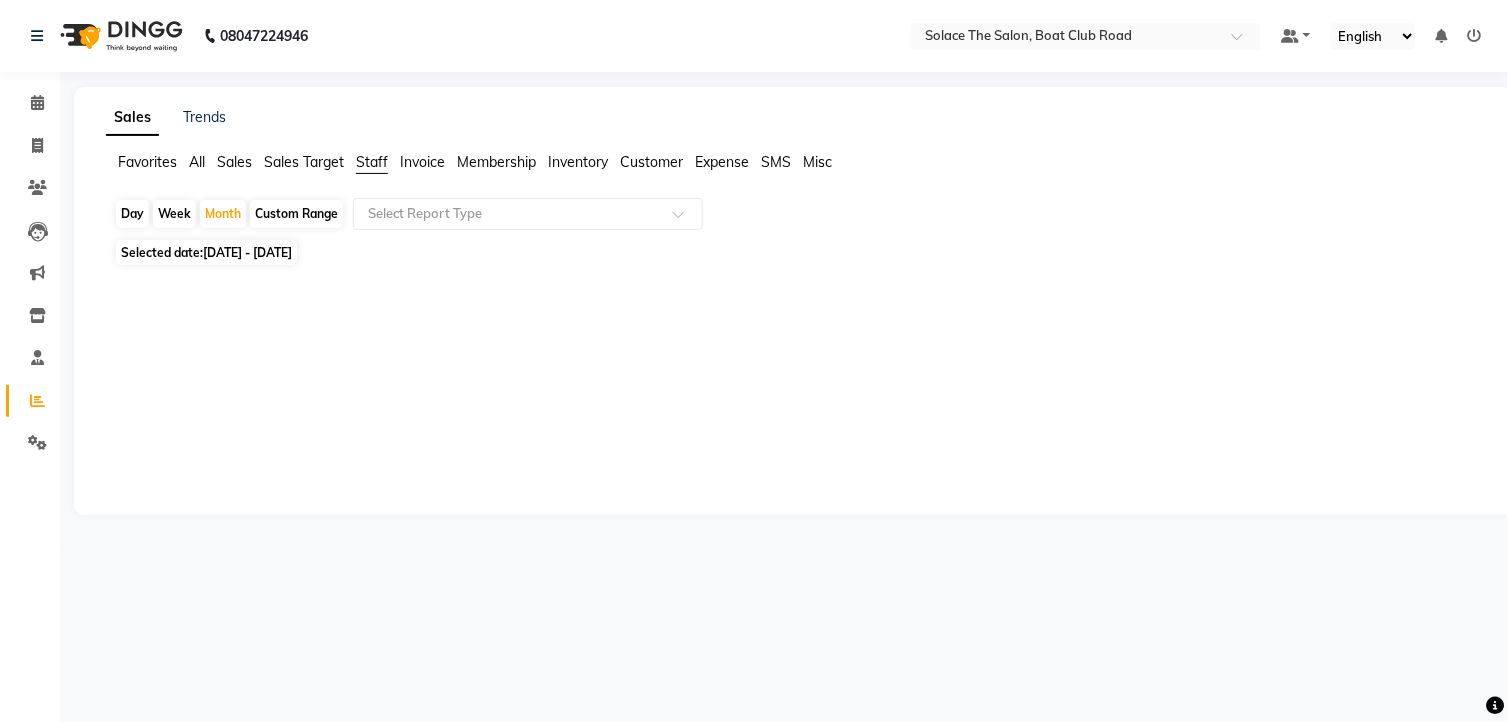 click on "Staff" 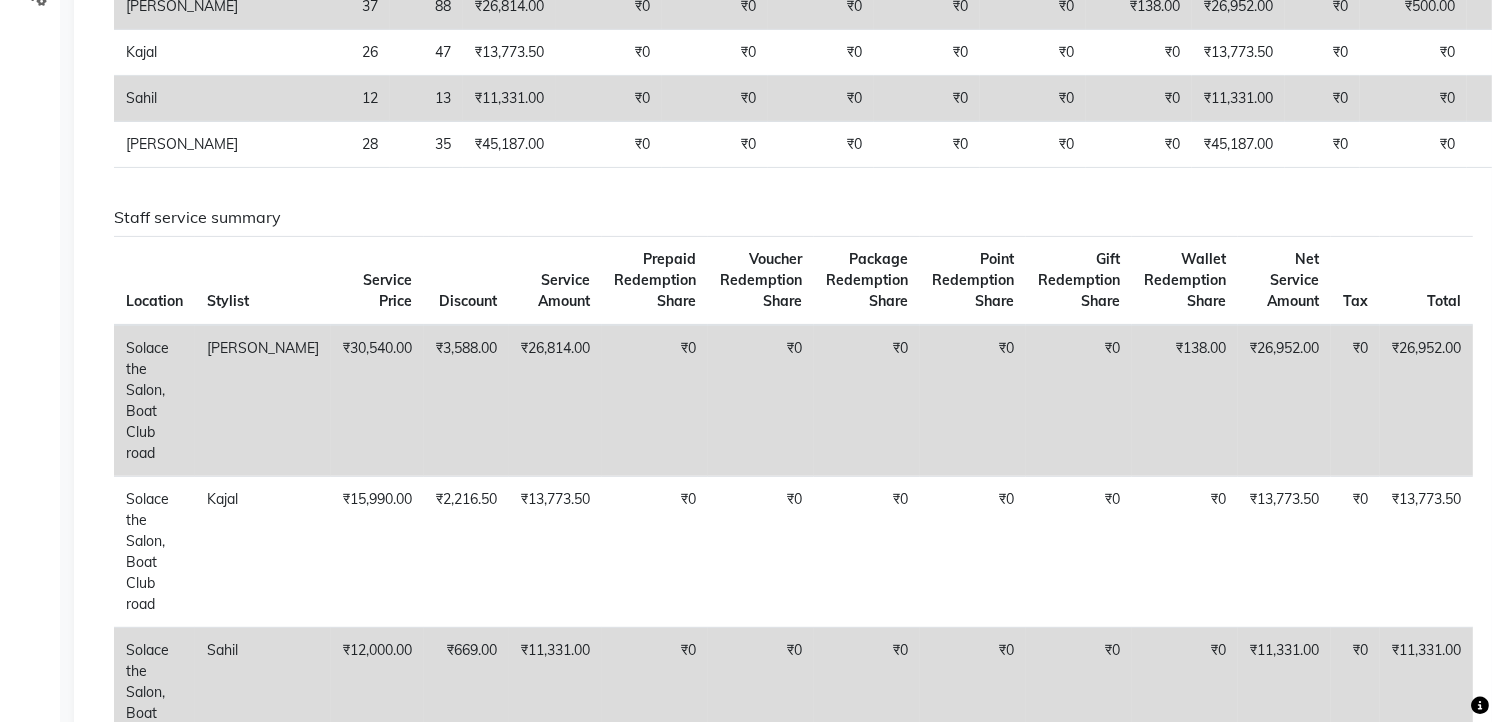 scroll, scrollTop: 111, scrollLeft: 0, axis: vertical 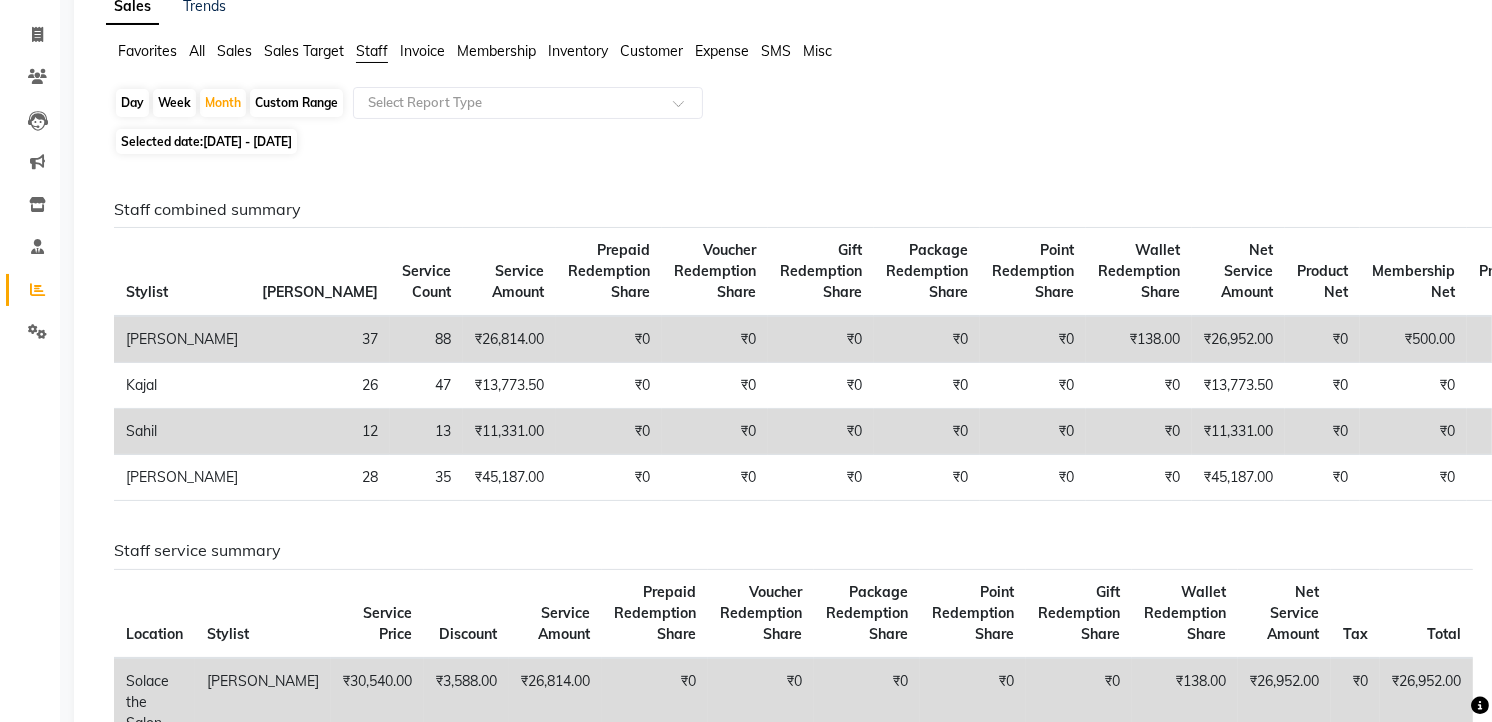 click on "₹500.00" 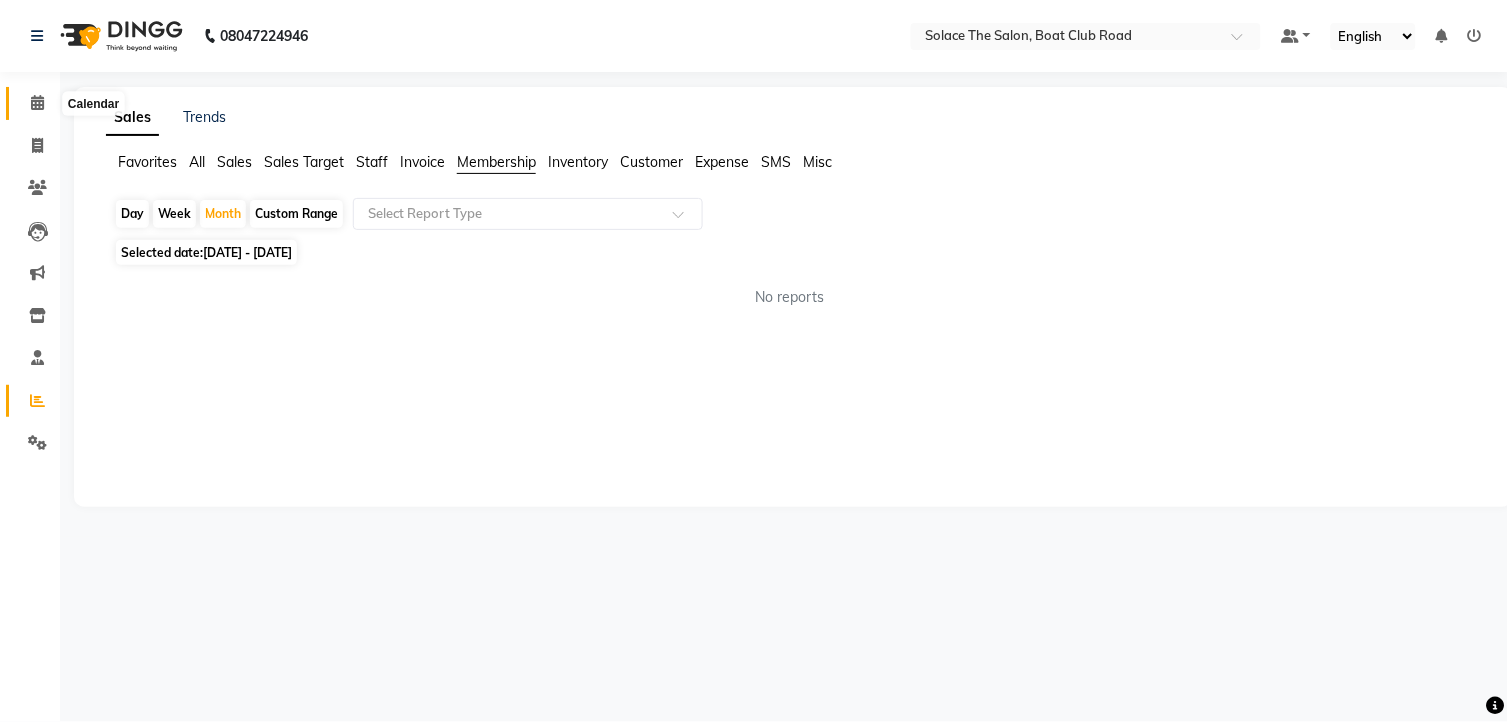 drag, startPoint x: 34, startPoint y: 107, endPoint x: 45, endPoint y: 106, distance: 11.045361 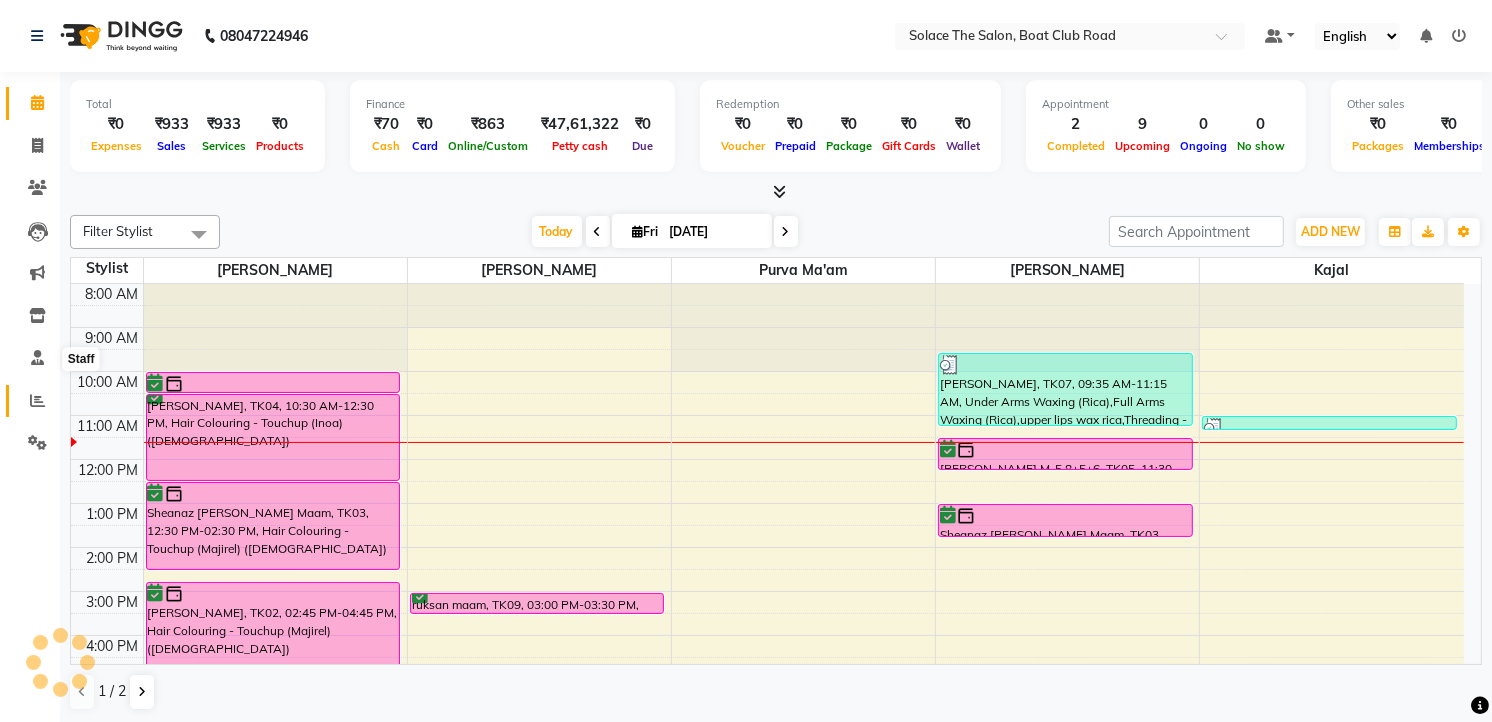 scroll, scrollTop: 0, scrollLeft: 0, axis: both 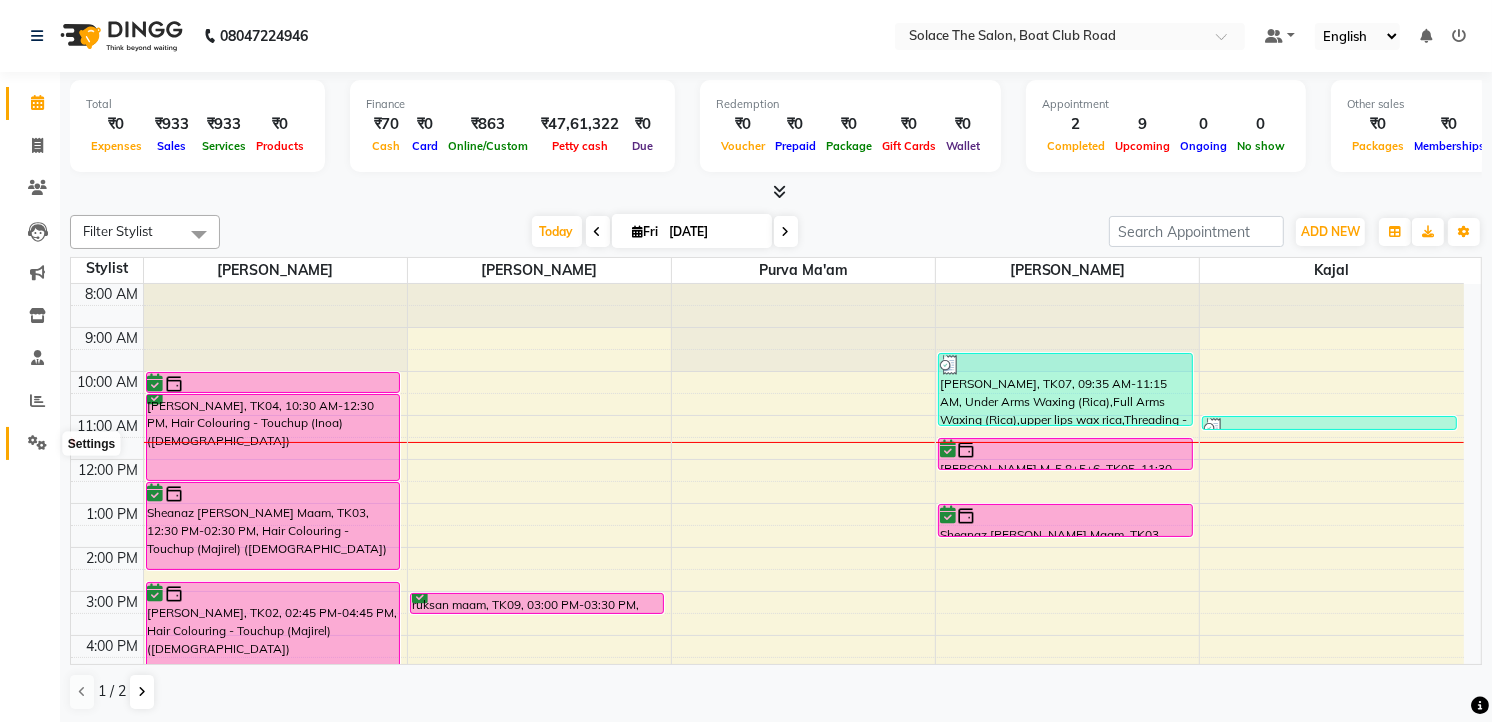 click 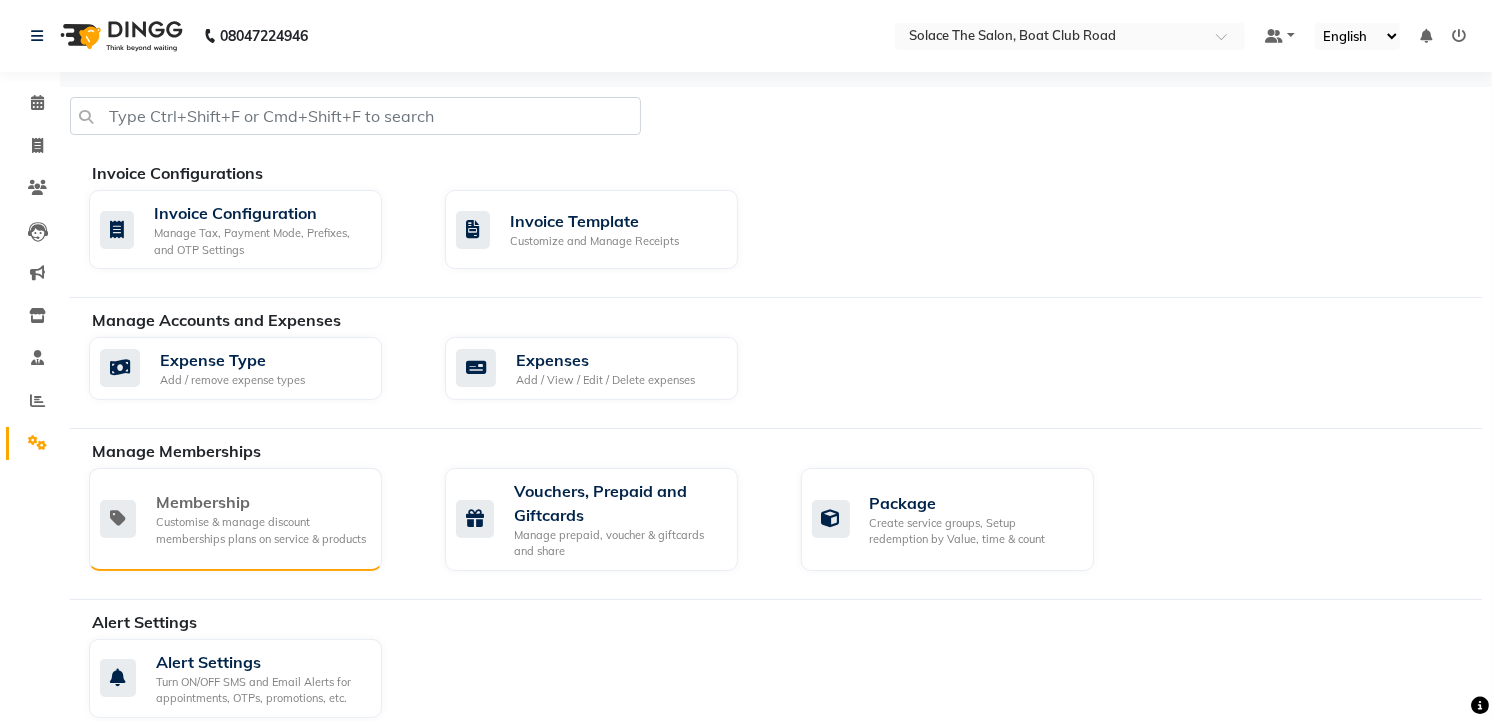 click on "Membership" 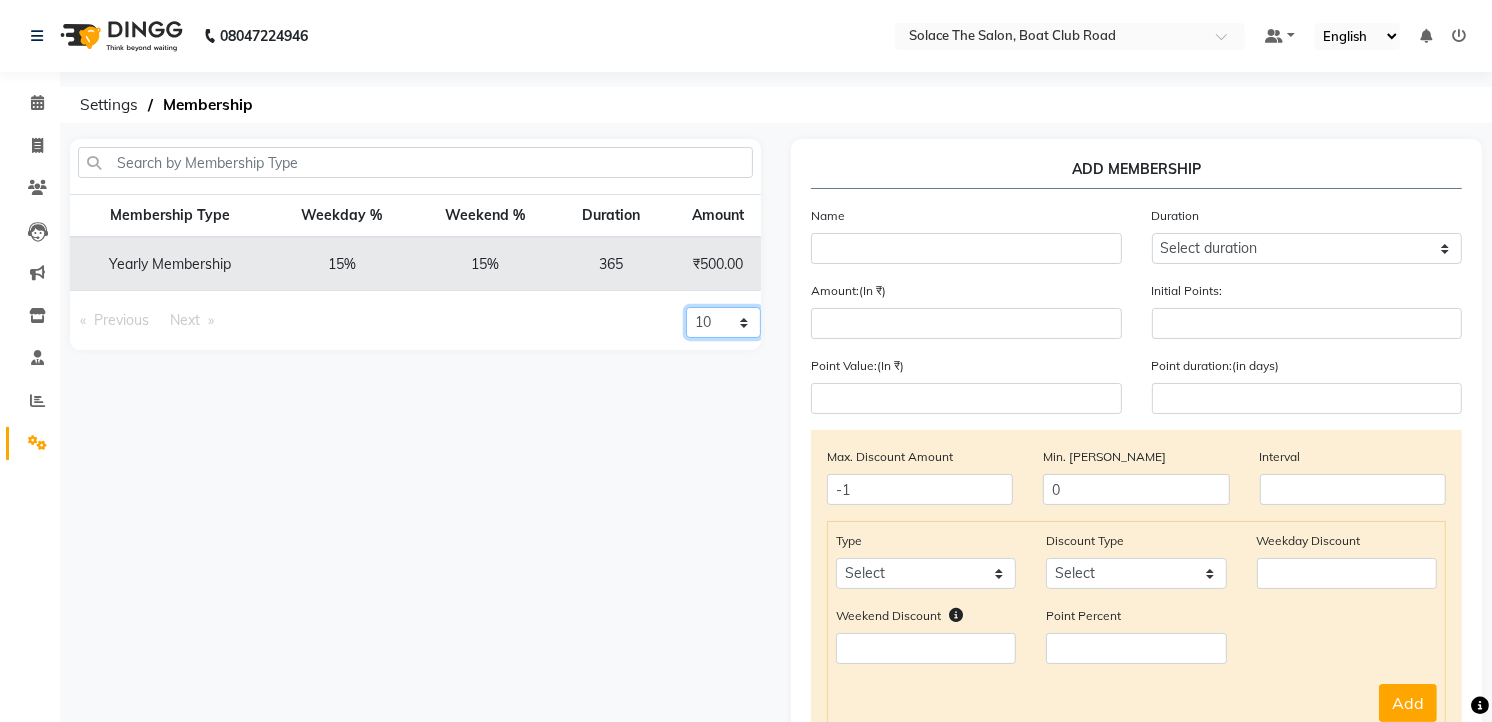 click on "10 20 50 100" 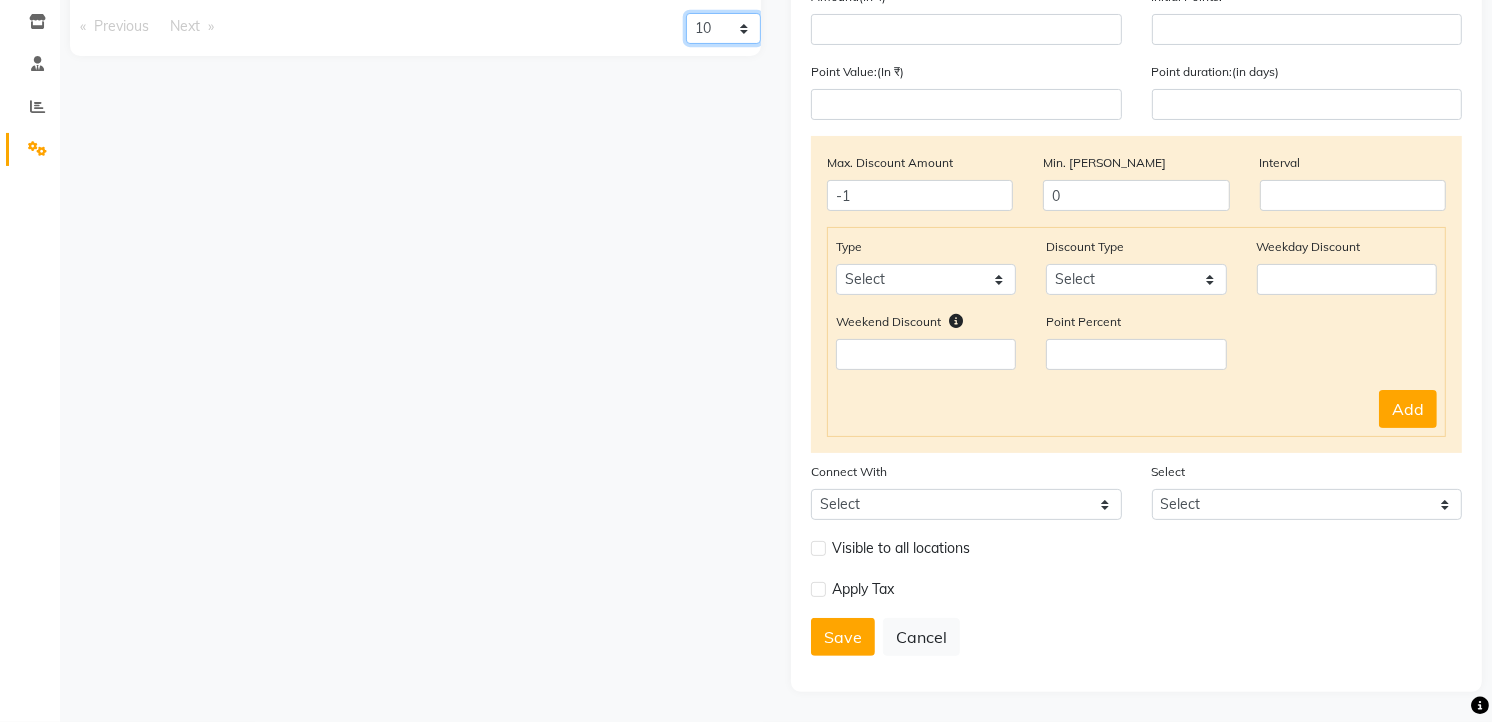 scroll, scrollTop: 73, scrollLeft: 0, axis: vertical 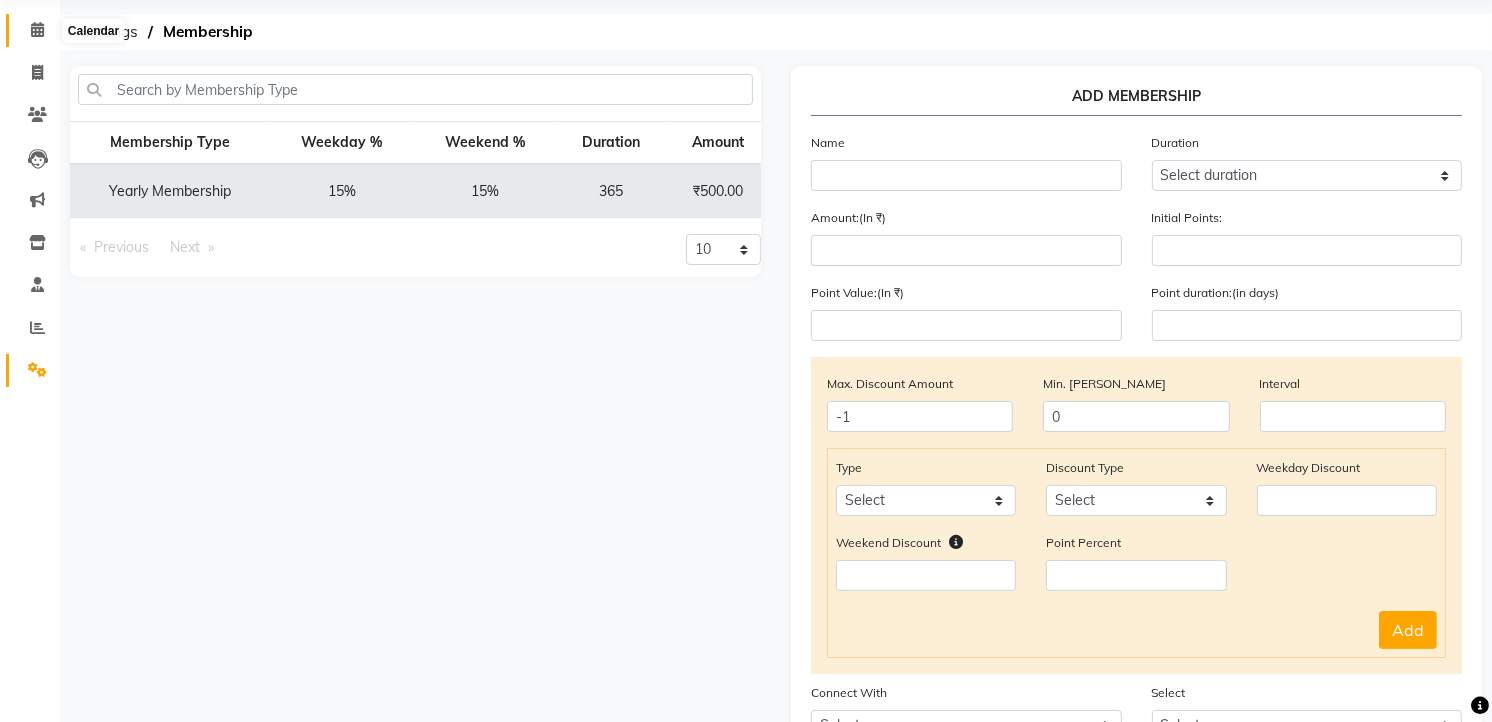 click 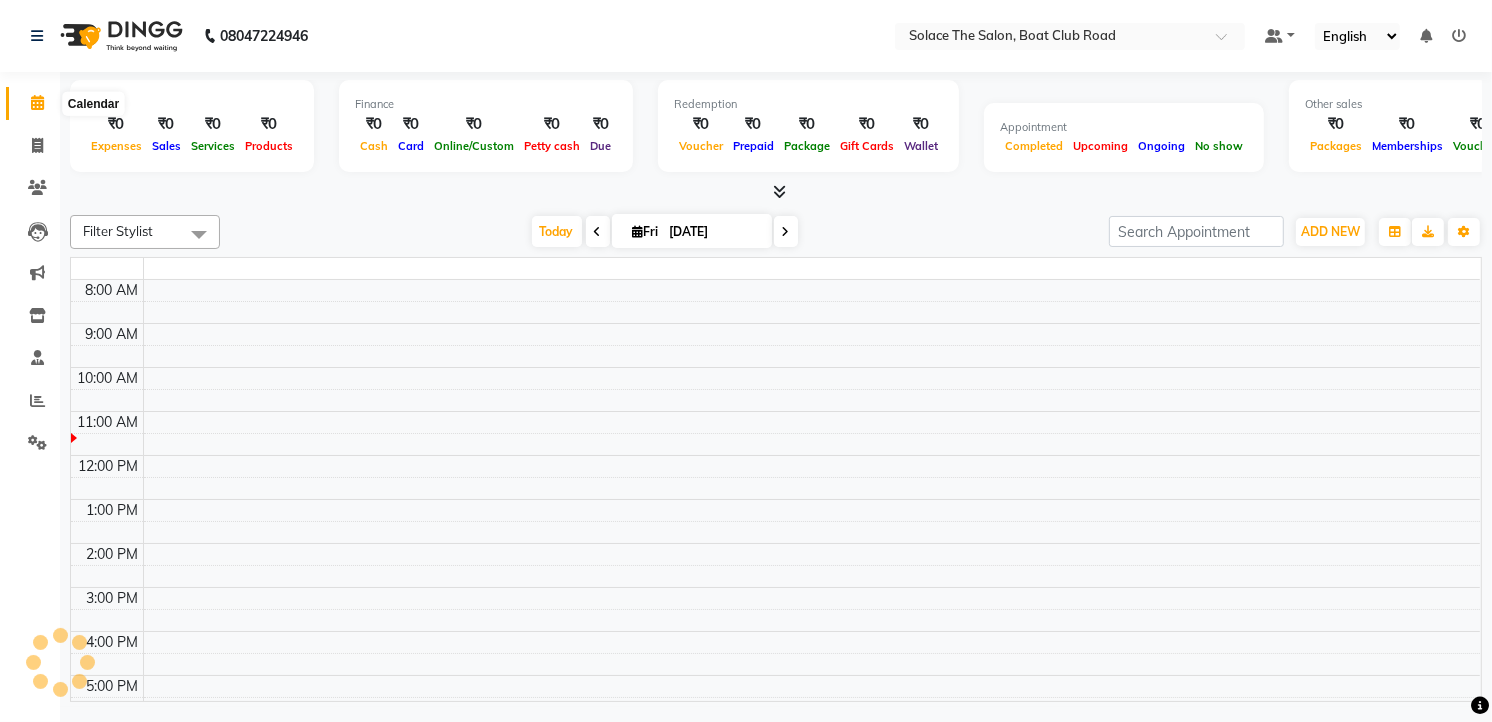 scroll, scrollTop: 0, scrollLeft: 0, axis: both 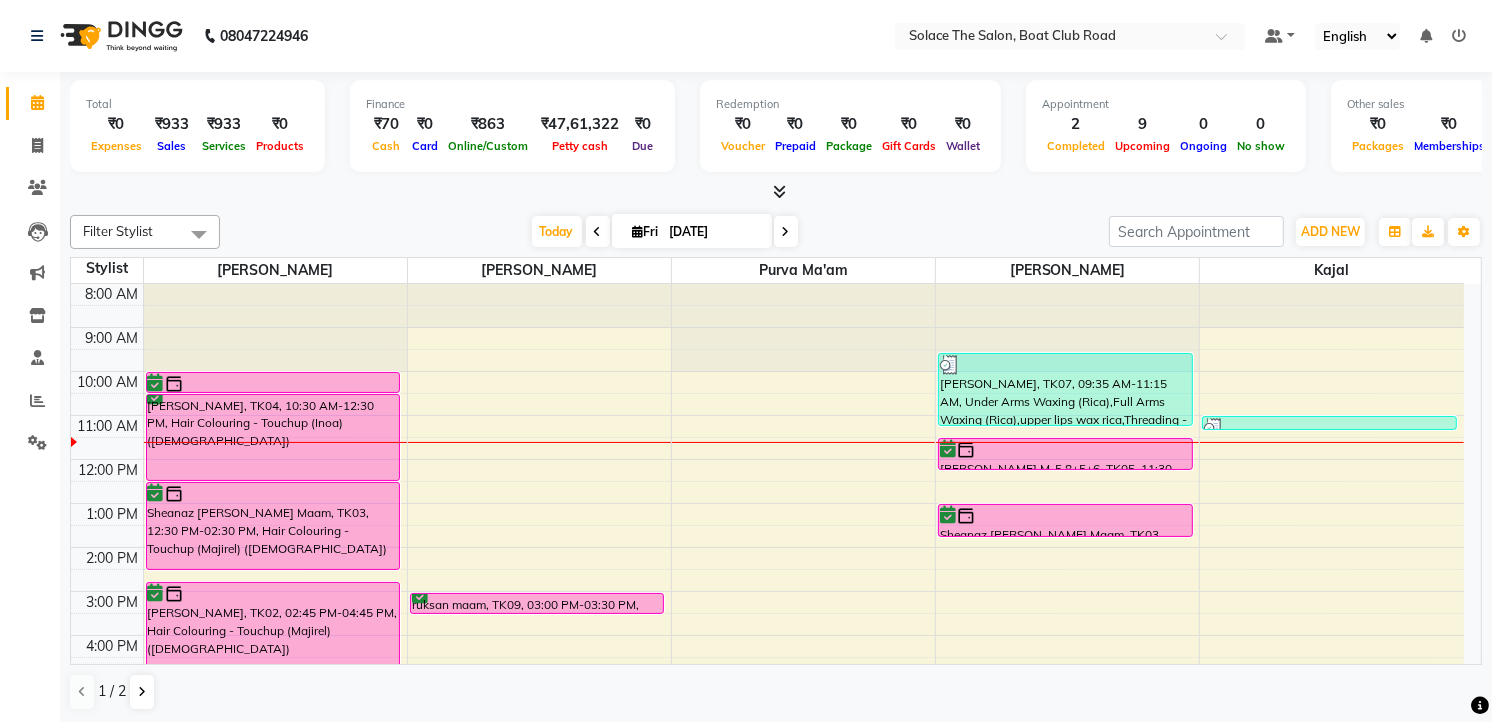 click on "Fri" at bounding box center (646, 231) 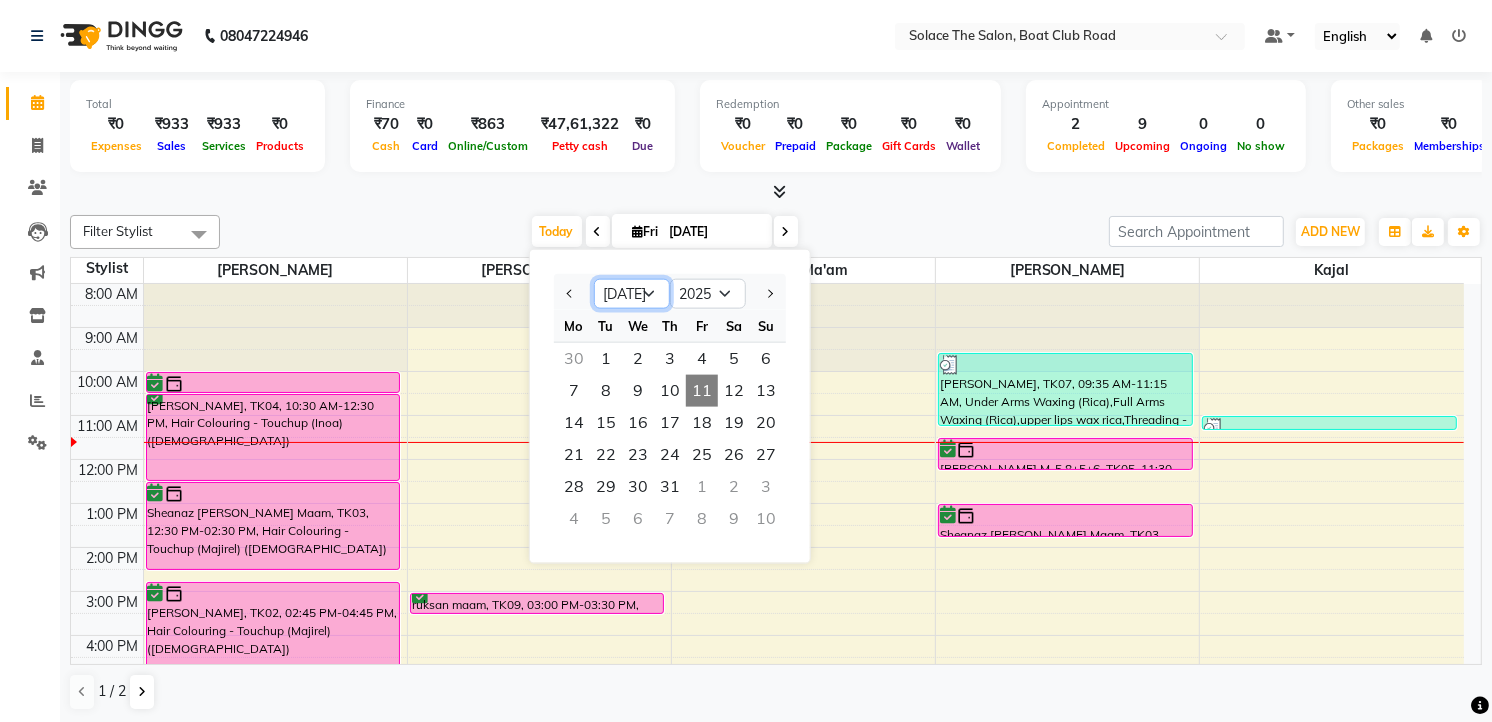 click on "Jan Feb Mar Apr May Jun [DATE] Aug Sep Oct Nov Dec" at bounding box center [632, 294] 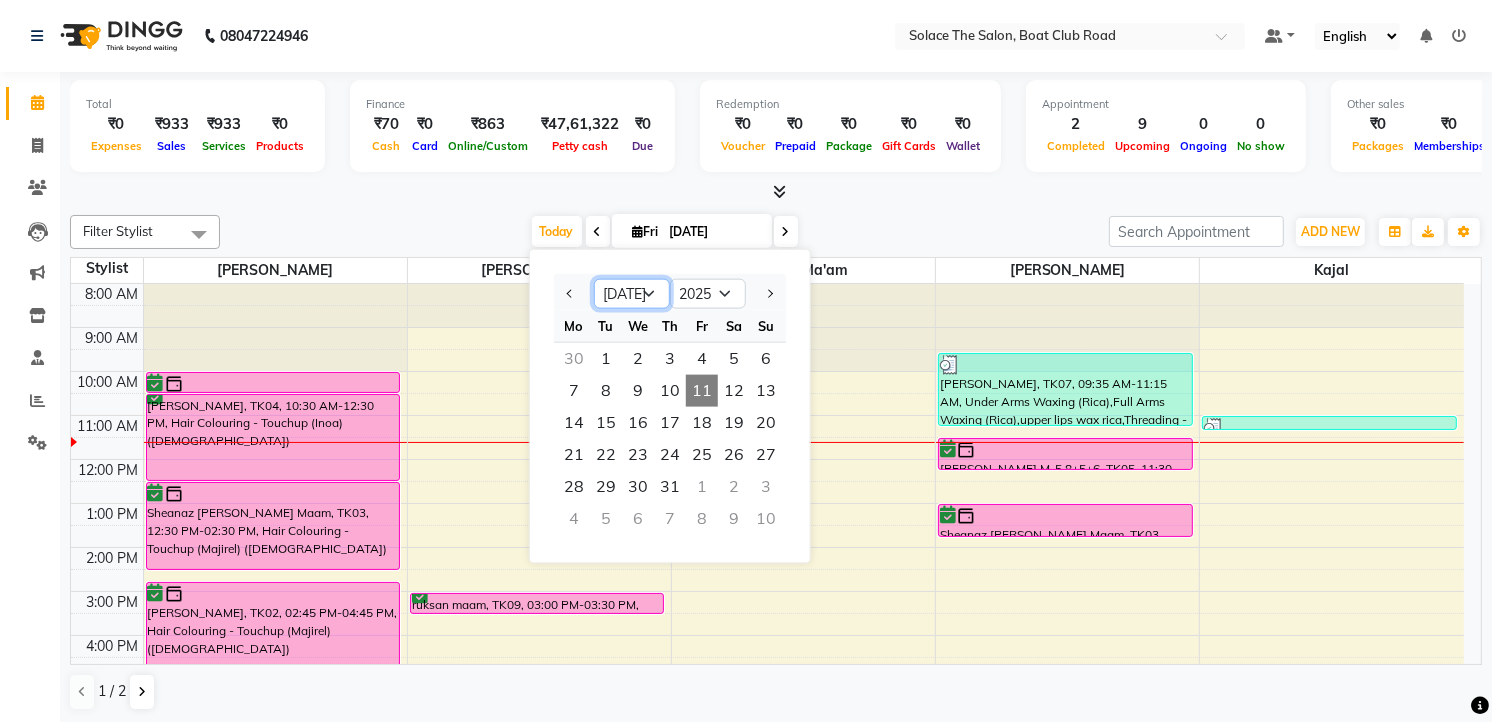 click on "Jan Feb Mar Apr May Jun [DATE] Aug Sep Oct Nov Dec" at bounding box center [632, 294] 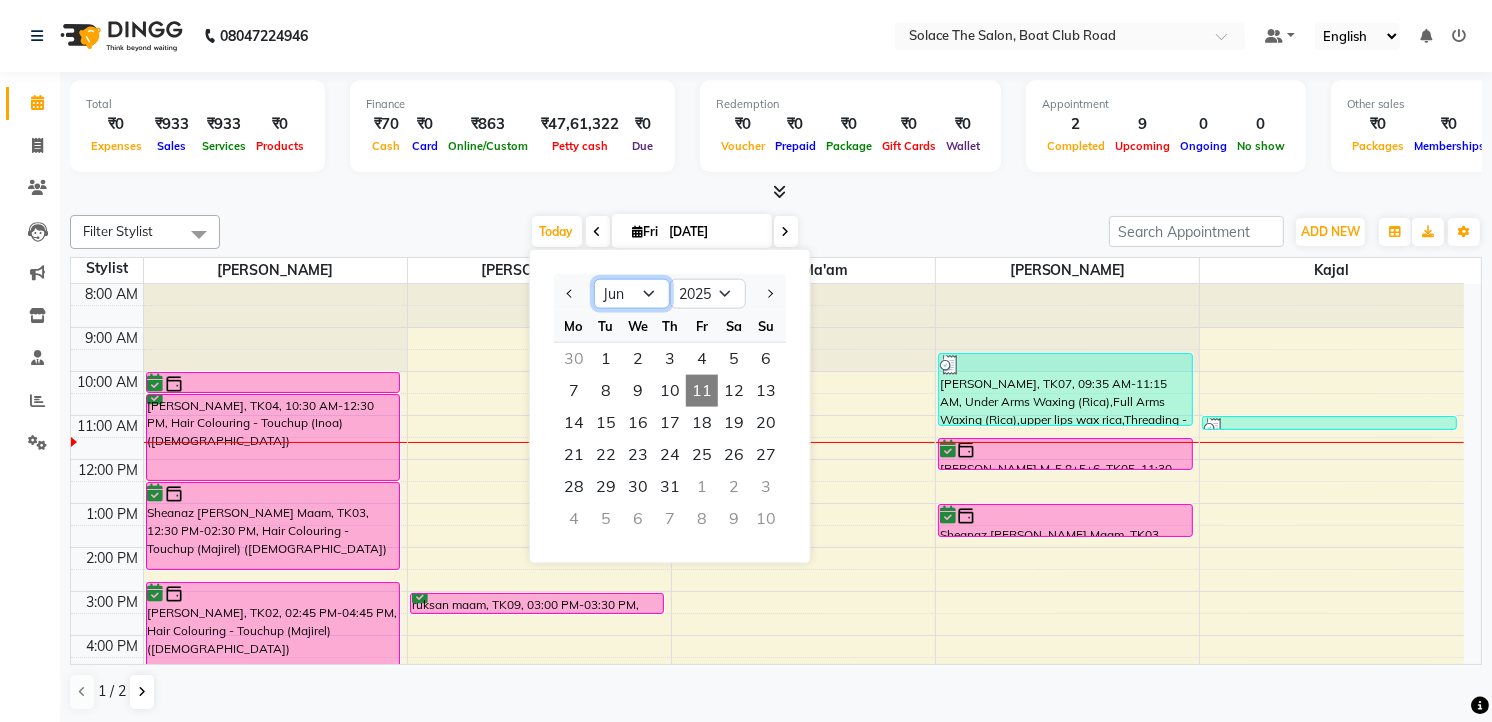 click on "Jan Feb Mar Apr May Jun [DATE] Aug Sep Oct Nov Dec" at bounding box center [632, 294] 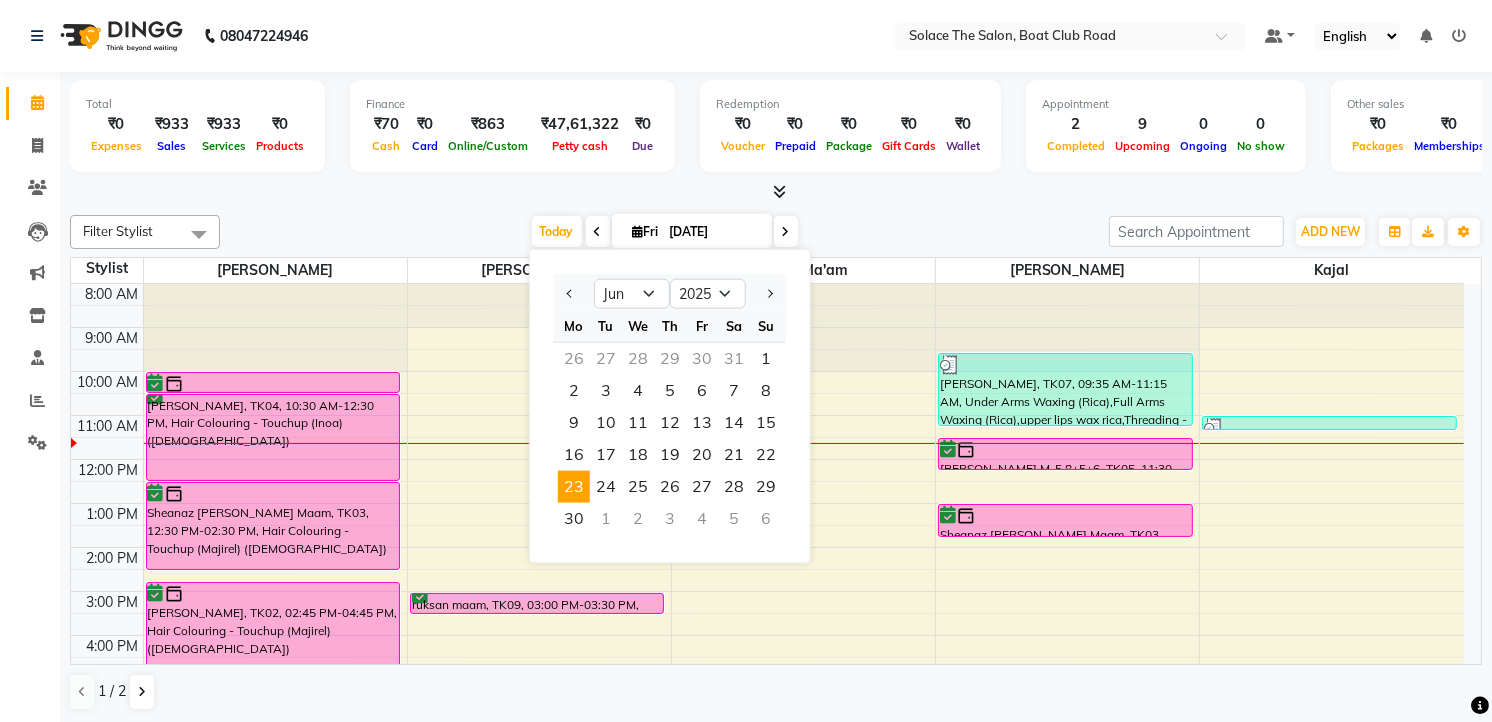 click on "23" at bounding box center (574, 487) 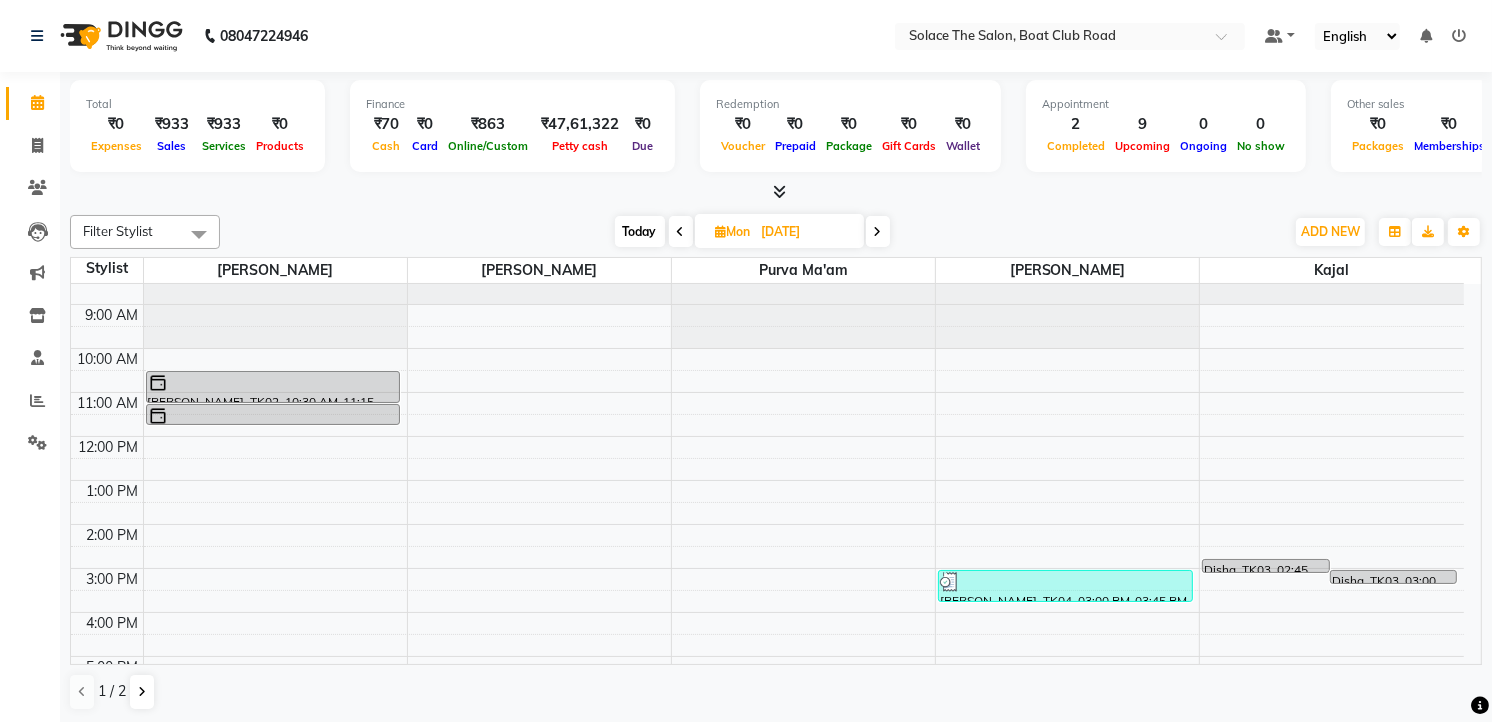 scroll, scrollTop: 237, scrollLeft: 0, axis: vertical 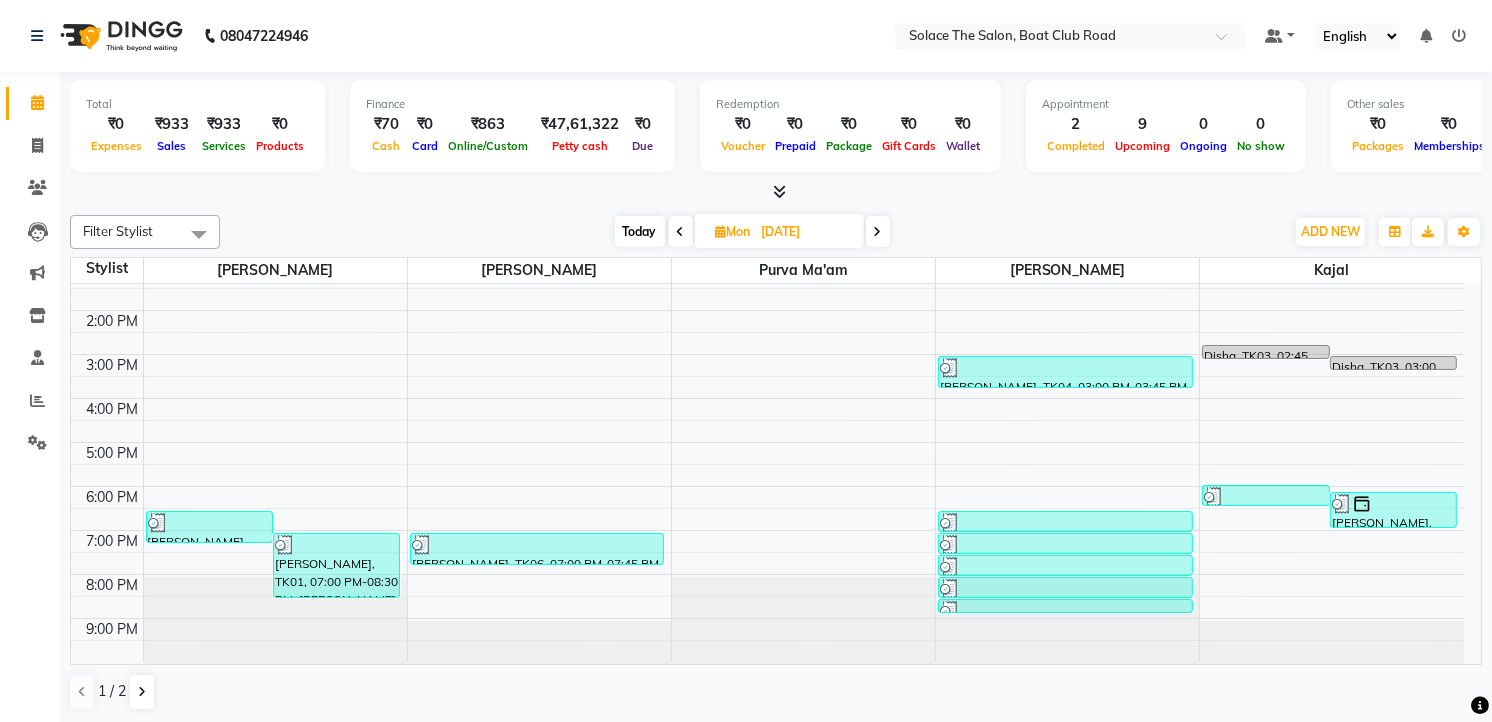 click on "Today" at bounding box center [640, 231] 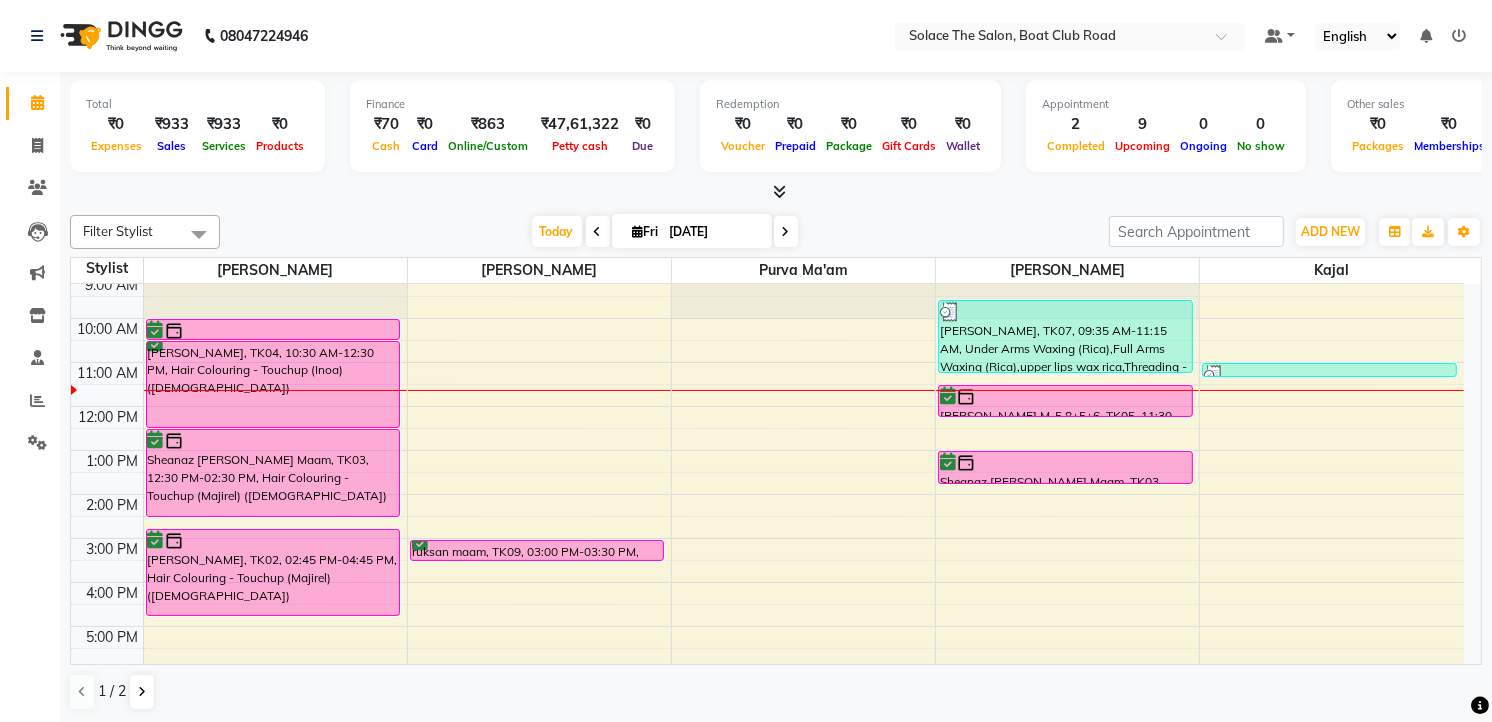 scroll, scrollTop: 0, scrollLeft: 0, axis: both 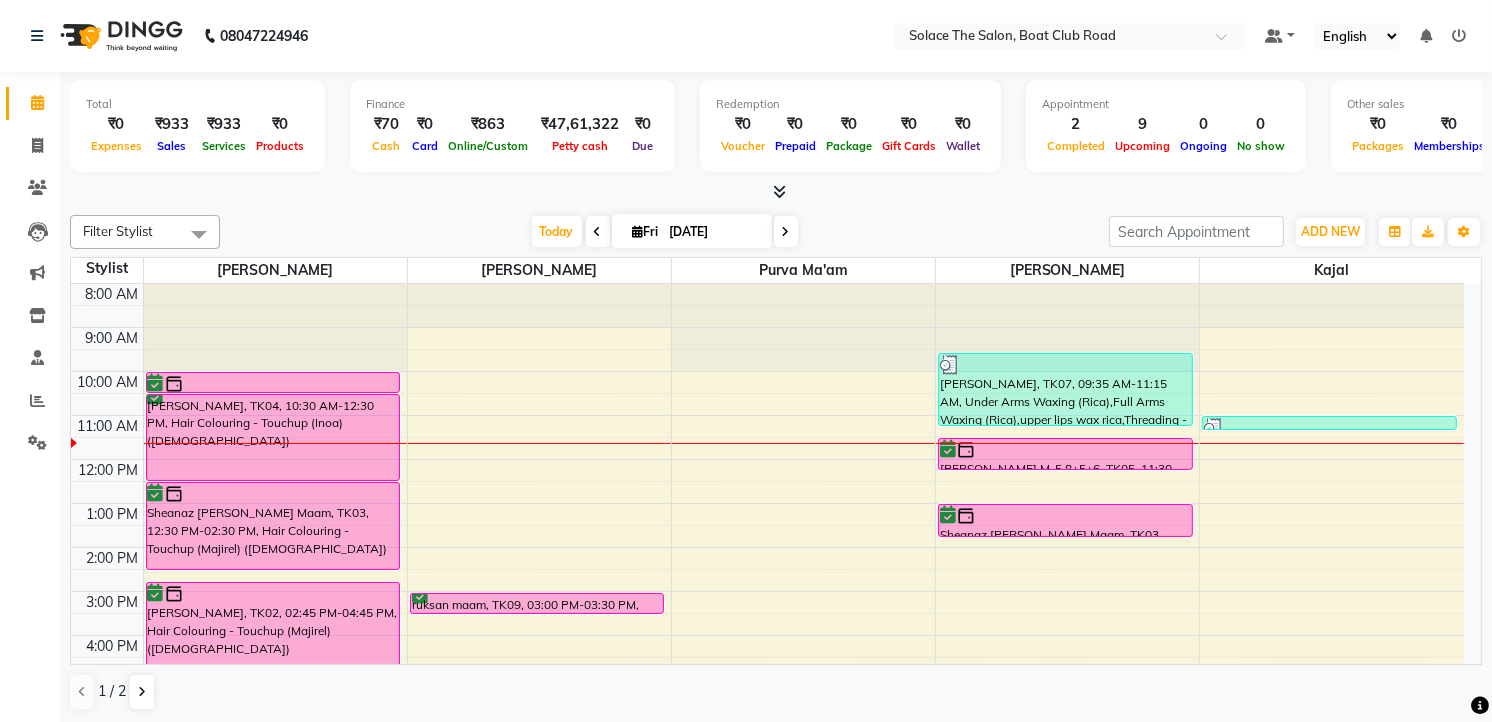 click on "8:00 AM 9:00 AM 10:00 AM 11:00 AM 12:00 PM 1:00 PM 2:00 PM 3:00 PM 4:00 PM 5:00 PM 6:00 PM 7:00 PM 8:00 PM 9:00 PM     [PERSON_NAME], TK10, 10:00 AM-10:30 AM, Hair wash ([DEMOGRAPHIC_DATA])     [PERSON_NAME] Maam, TK04, 10:30 AM-12:30 PM, Hair Colouring - Touchup (Inoa) ([DEMOGRAPHIC_DATA])     Sheanaz [PERSON_NAME] Maam, TK03, 12:30 PM-02:30 PM, Hair Colouring - Touchup (Majirel) ([DEMOGRAPHIC_DATA])     [PERSON_NAME], TK02, 02:45 PM-04:45 PM, Hair Colouring - Touchup (Majirel) ([DEMOGRAPHIC_DATA])     [PERSON_NAME], TK01, 06:00 PM-07:00 PM, Styling - Blowdry (out Curls)     [PERSON_NAME] sir, TK06, 07:00 PM-07:45 PM, Hair Cut - Master ([DEMOGRAPHIC_DATA])     ruksan maam, TK09, 03:00 PM-03:30 PM, Hair wash ([DEMOGRAPHIC_DATA])     [PERSON_NAME], TK07, 09:35 AM-11:15 AM,  Under Arms Waxing (Rica),Full Arms Waxing (Rica),upper lips wax rica,Threading - Eyebrows,Threading -  Forehead     [PERSON_NAME] M-5.8+5+6, TK05, 11:30 AM-12:15 PM,  Foot - Hydrating (45 Mins) (Pedicure)     Sheanaz [PERSON_NAME] Maam, TK03, 01:00 PM-01:45 PM,  Foot - Hydrating (45 Mins) (Pedicure)" at bounding box center [767, 591] 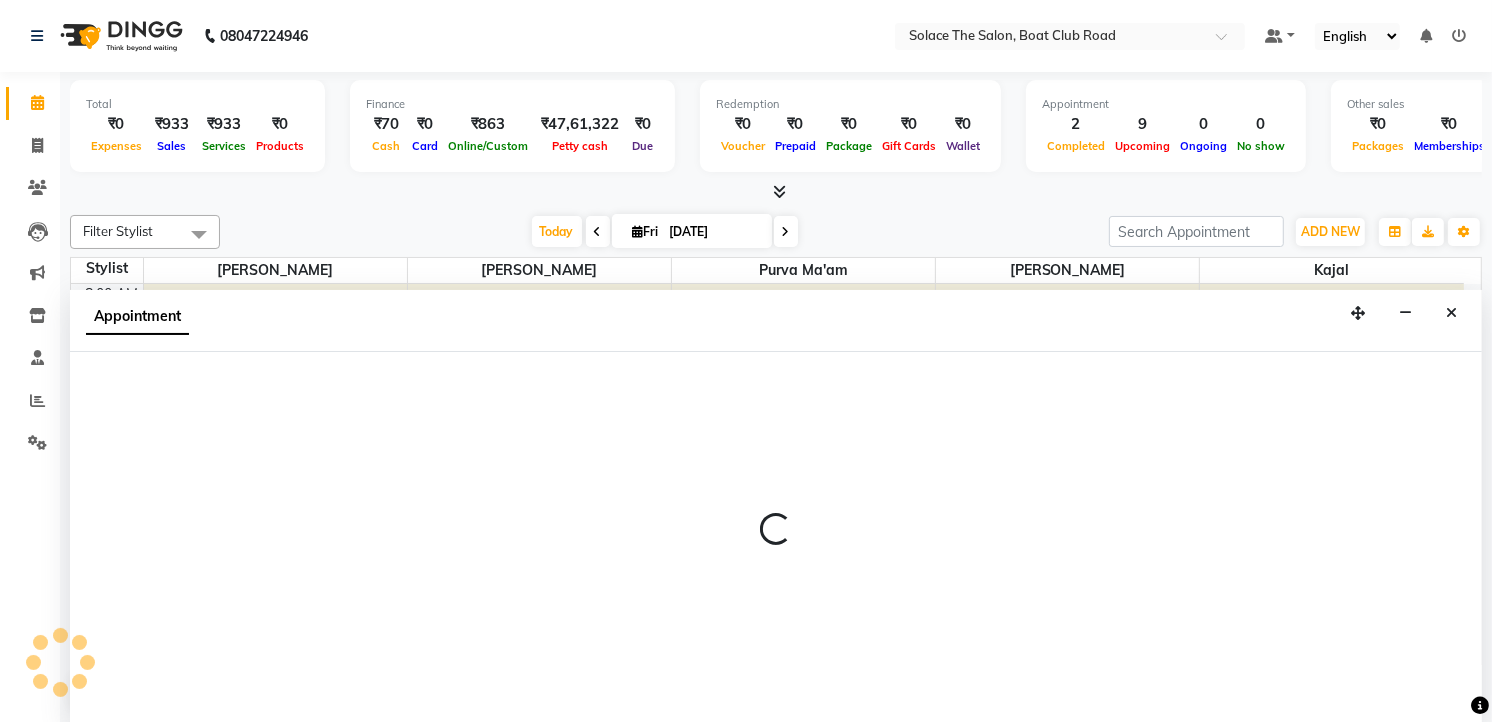select on "74276" 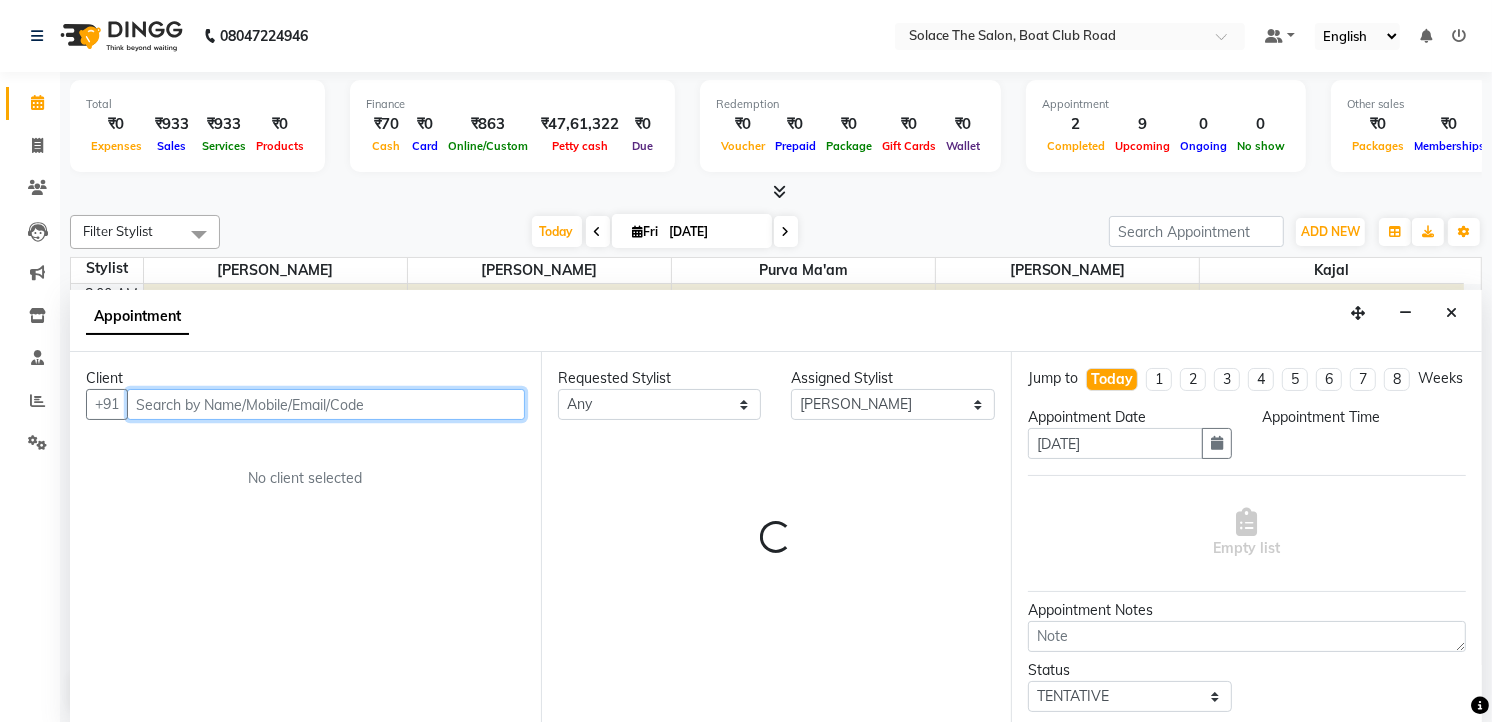 select on "720" 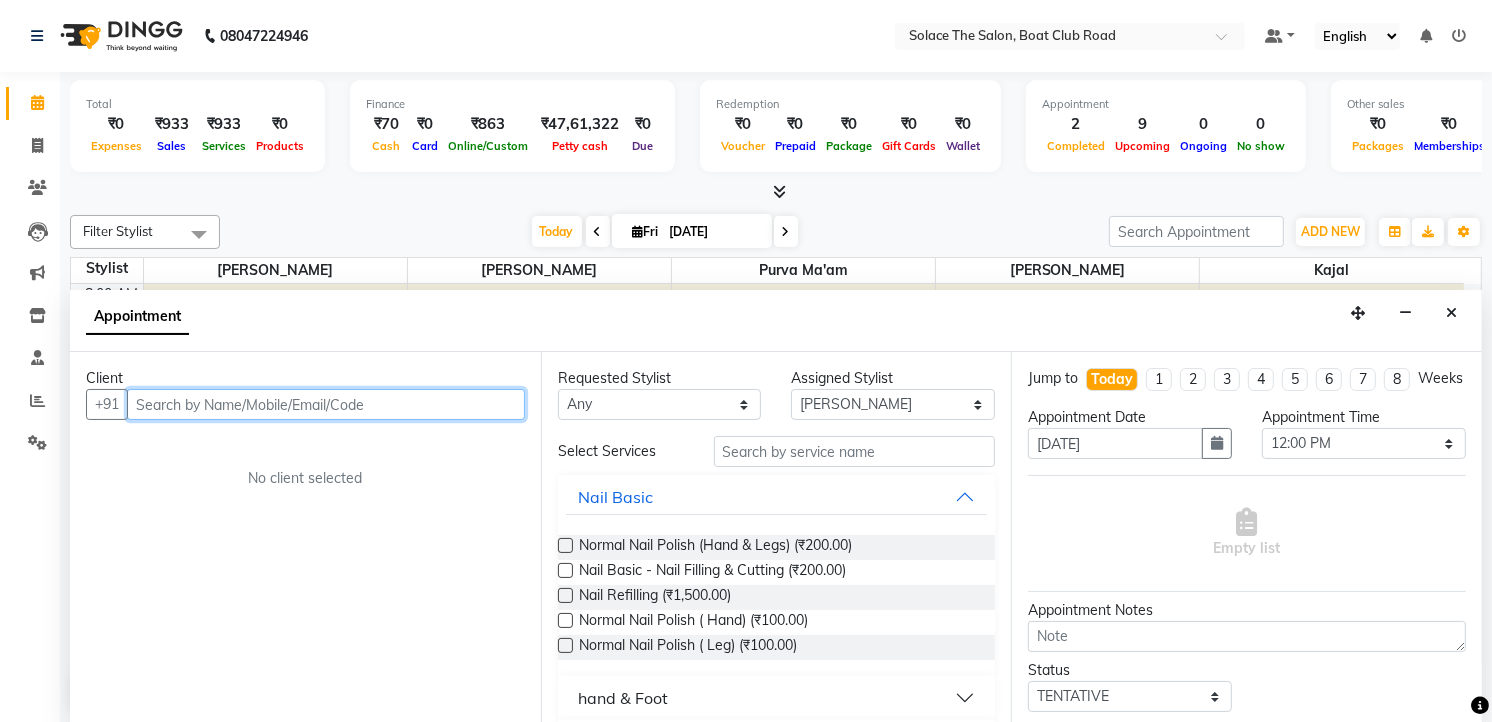 scroll, scrollTop: 1, scrollLeft: 0, axis: vertical 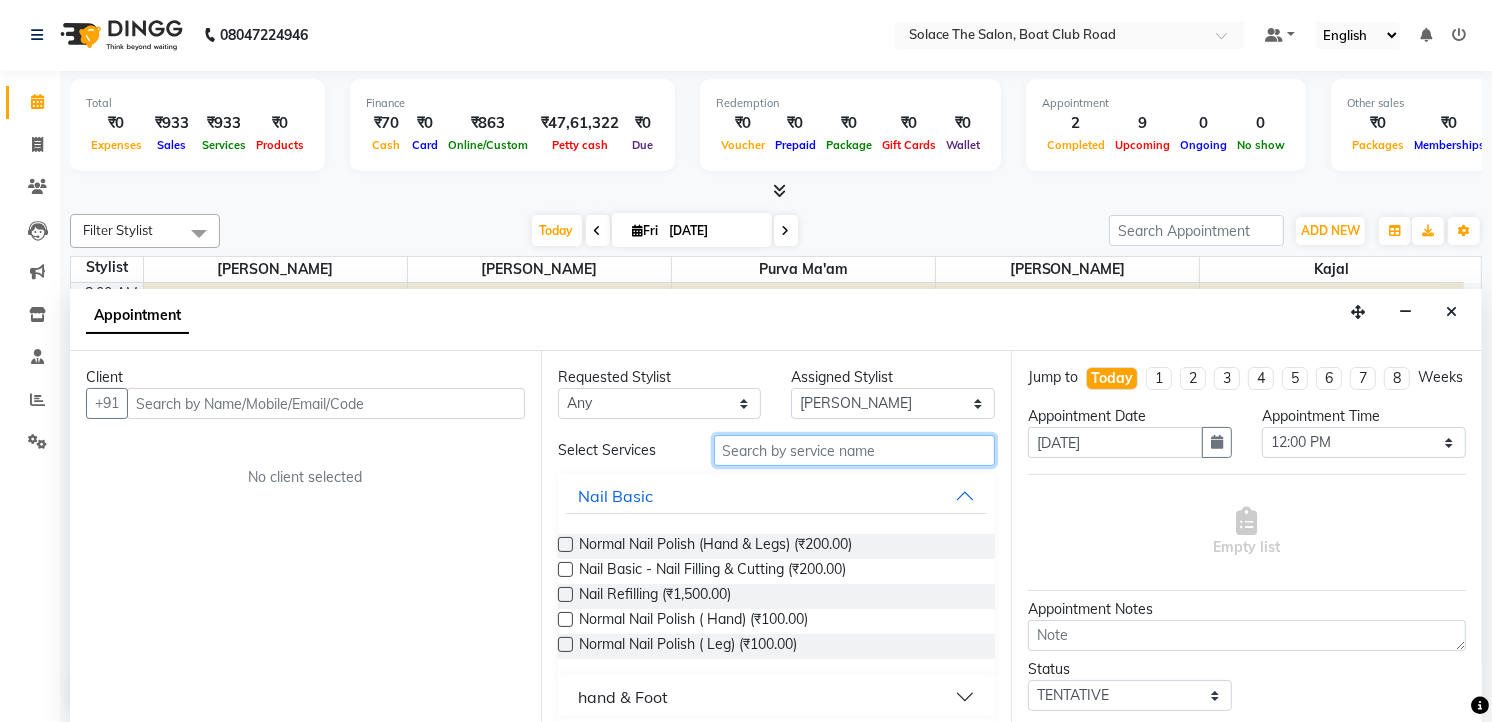 click at bounding box center (855, 450) 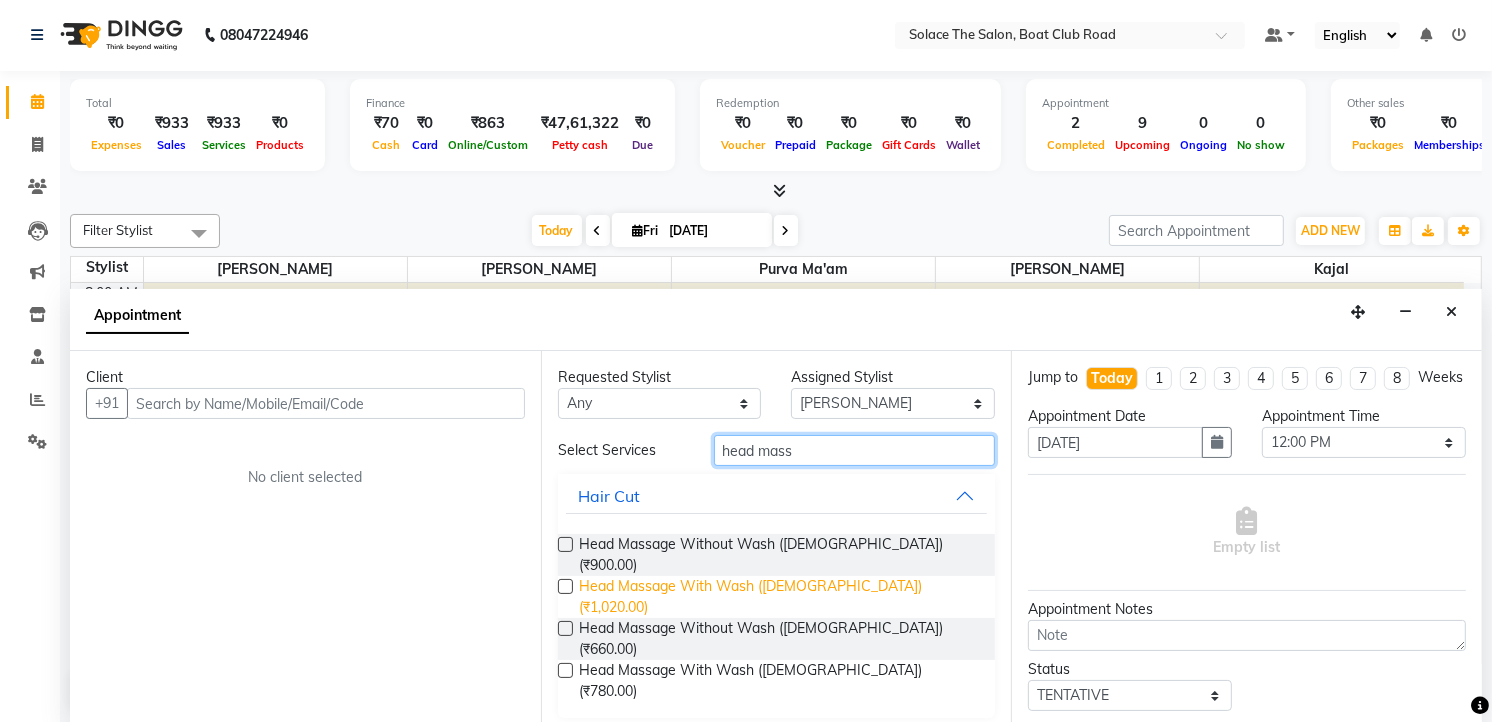 type on "head mass" 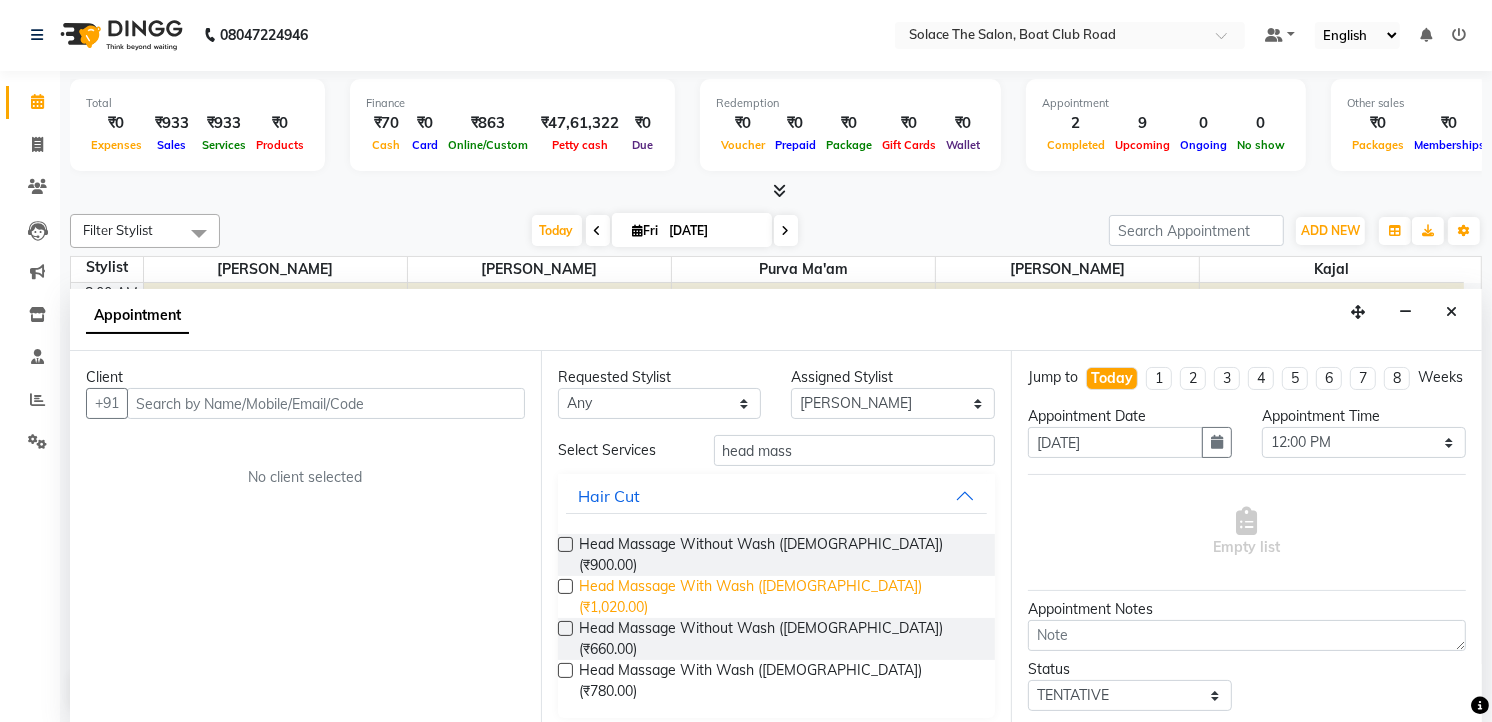 click on "Head Massage With Wash ([DEMOGRAPHIC_DATA]) (₹1,020.00)" at bounding box center [779, 597] 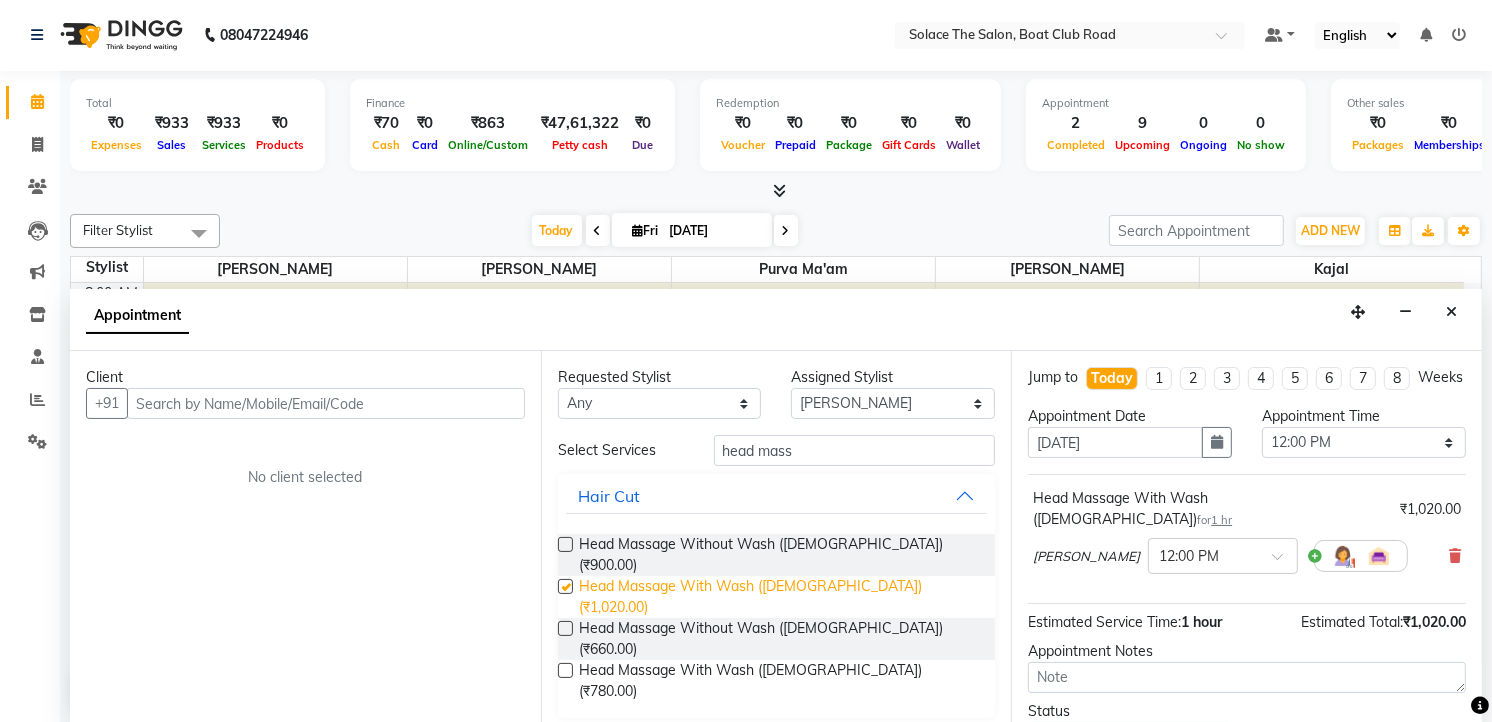checkbox on "false" 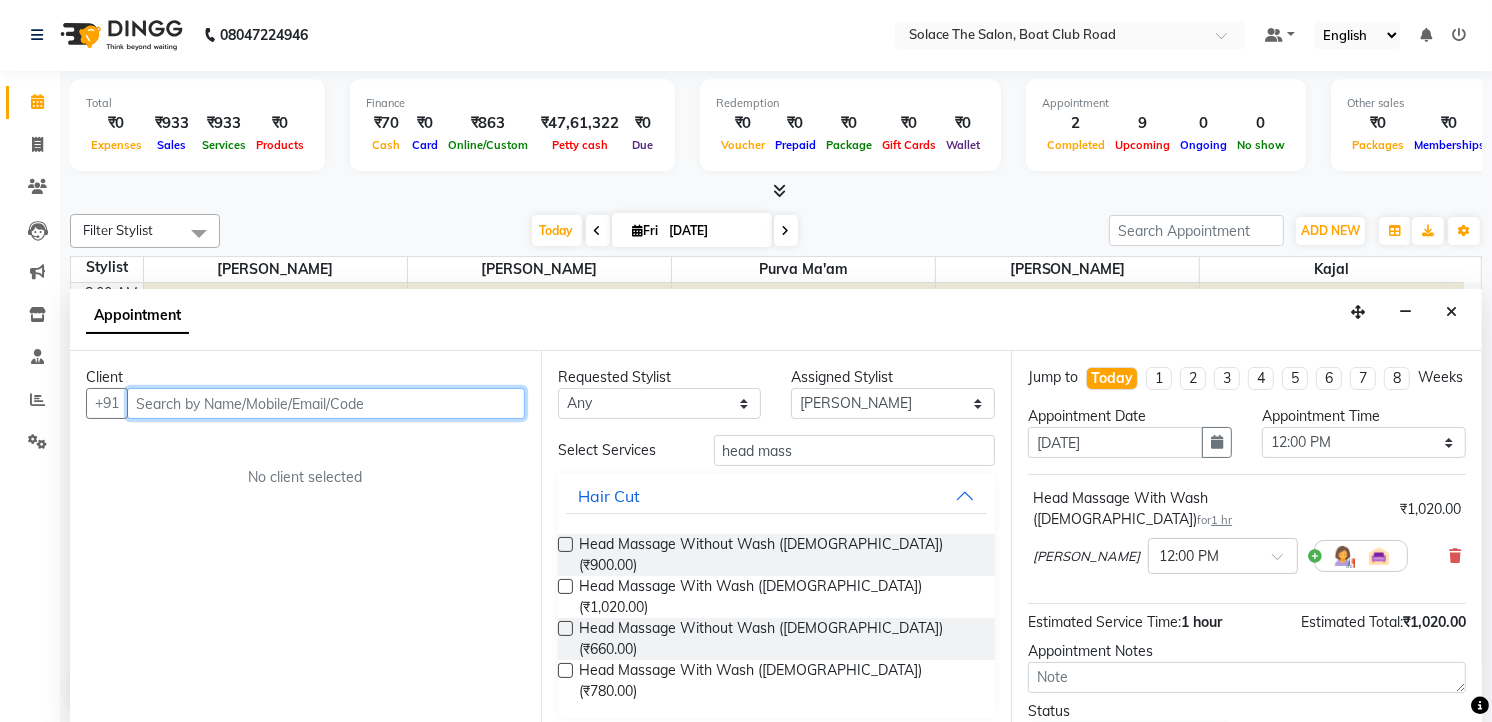 click at bounding box center [326, 403] 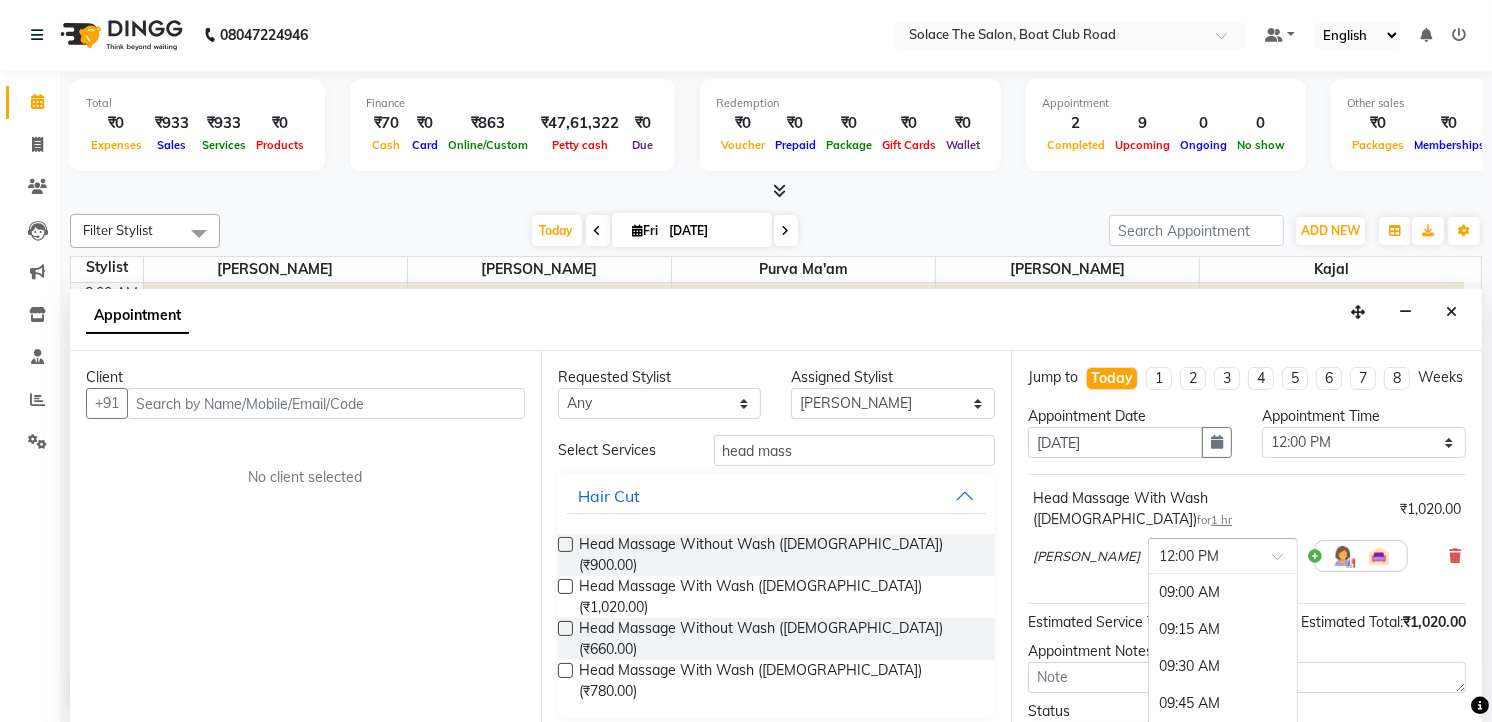 click at bounding box center [1203, 554] 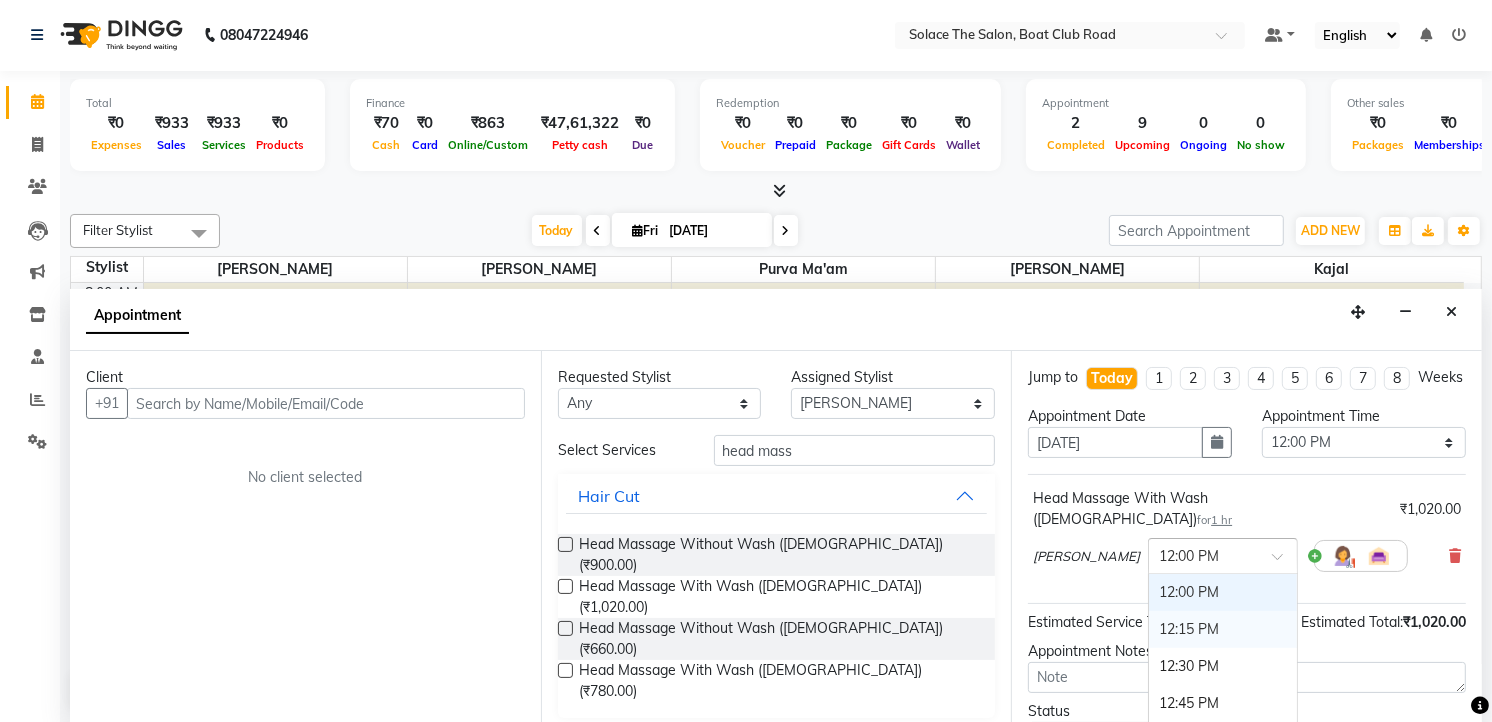 scroll, scrollTop: 333, scrollLeft: 0, axis: vertical 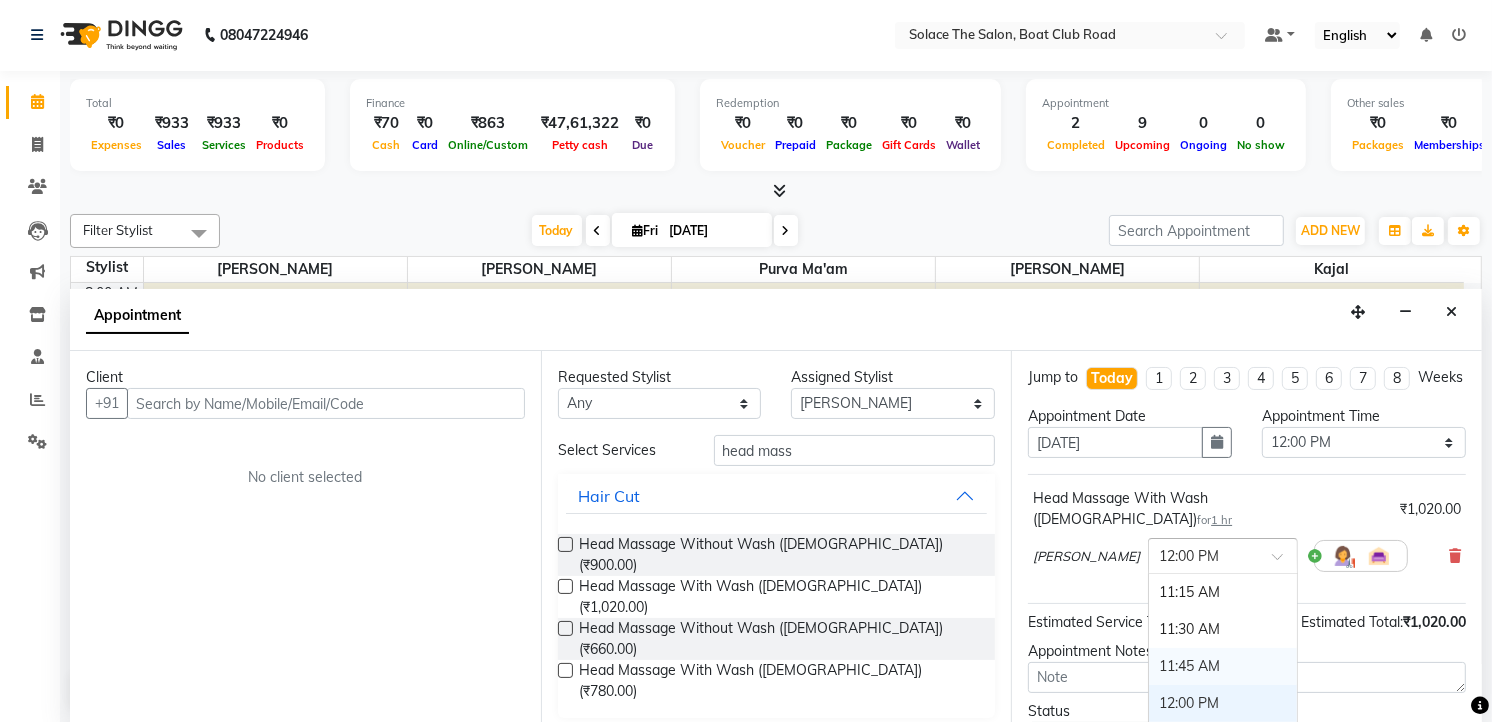 click on "11:45 AM" at bounding box center (1223, 666) 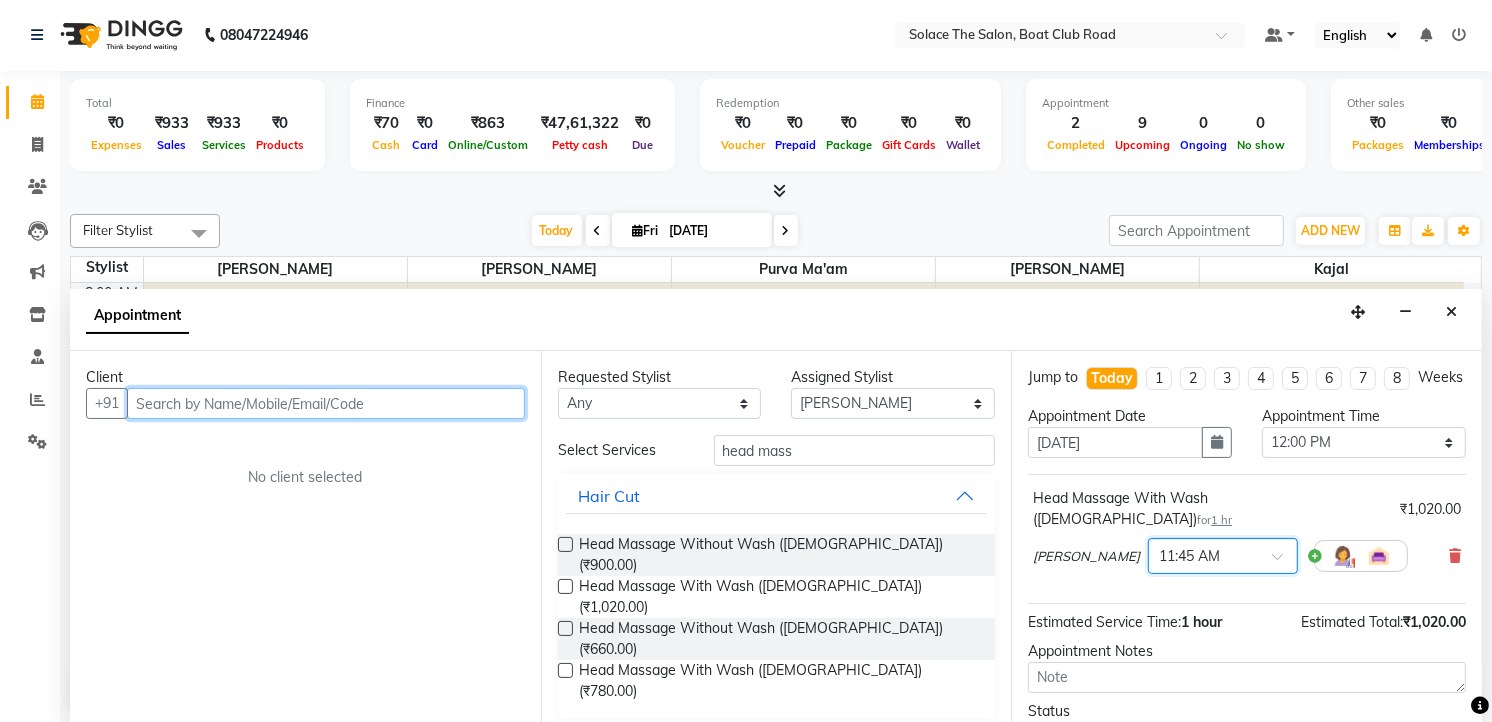 click at bounding box center (326, 403) 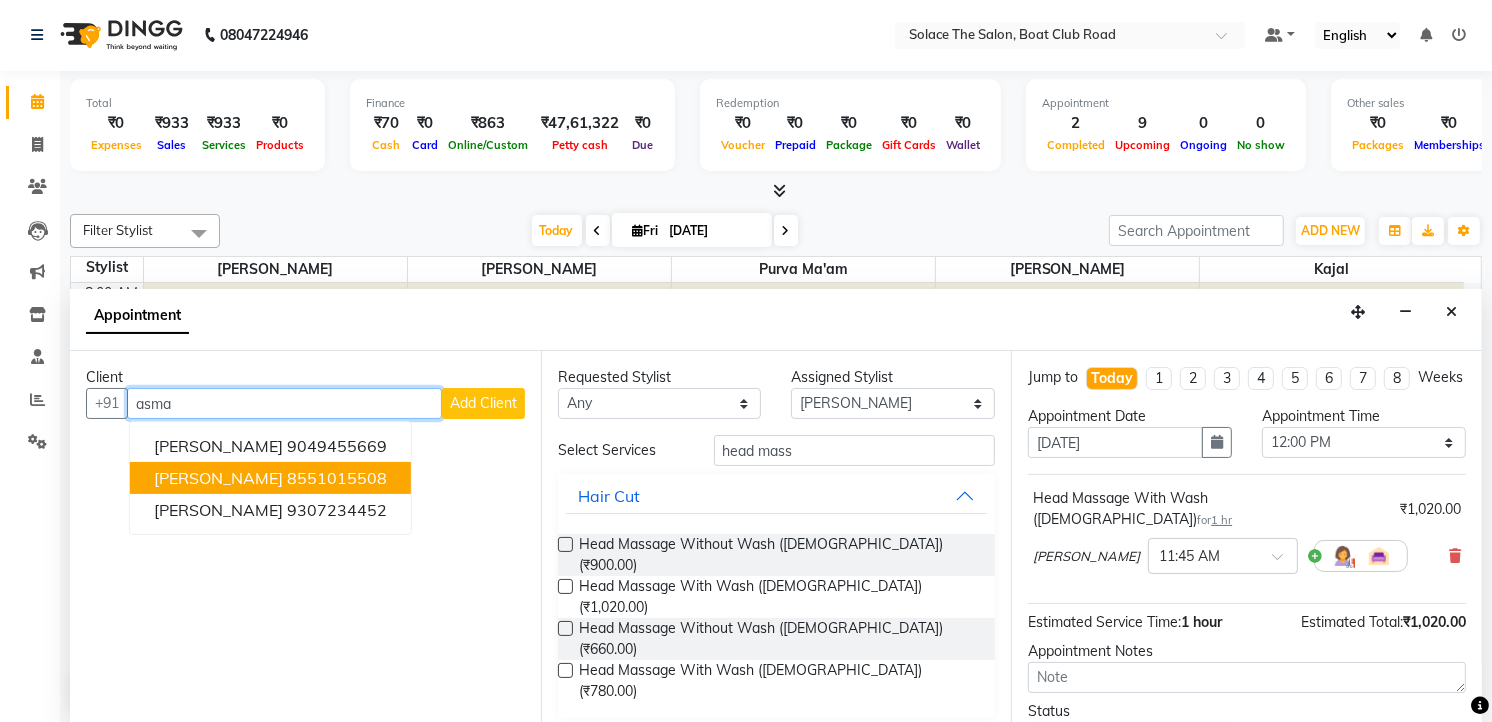 click on "8551015508" at bounding box center [337, 478] 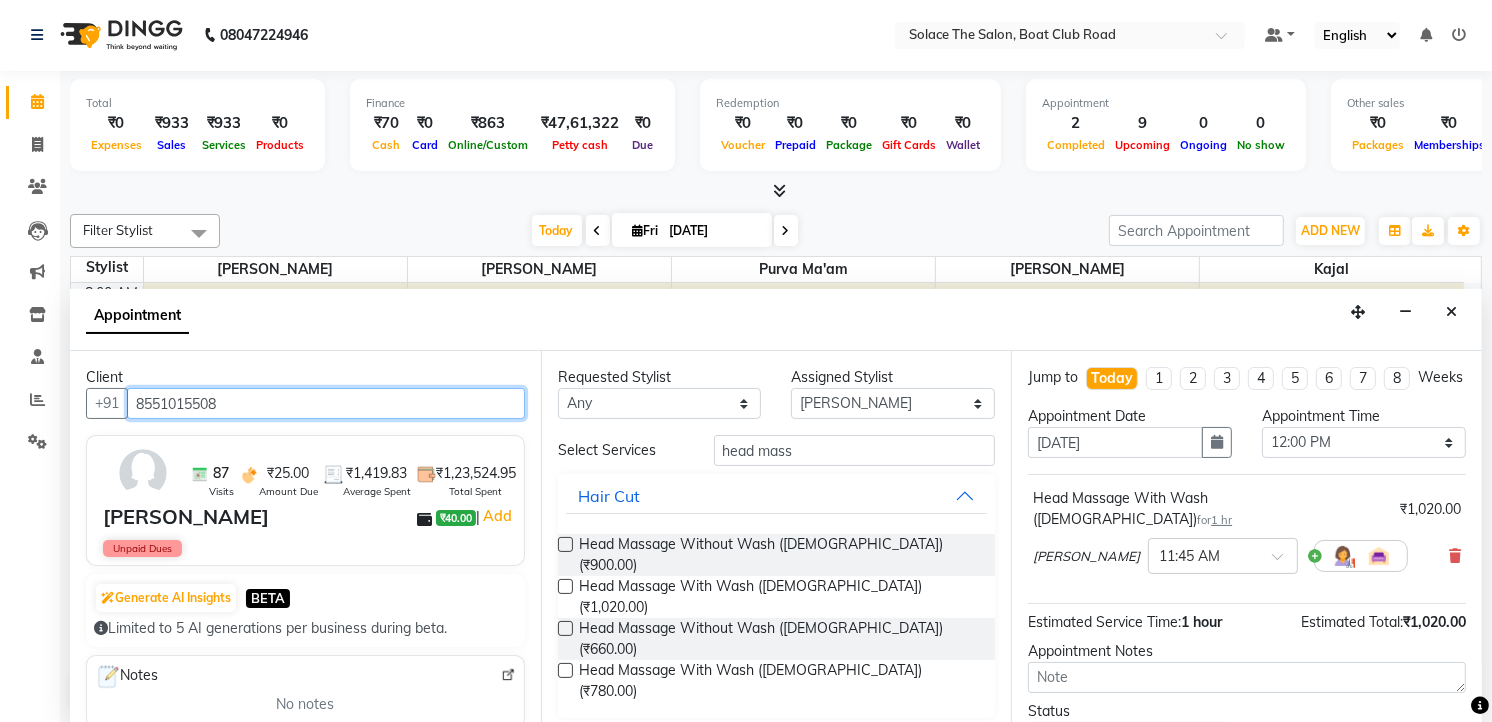 scroll, scrollTop: 154, scrollLeft: 0, axis: vertical 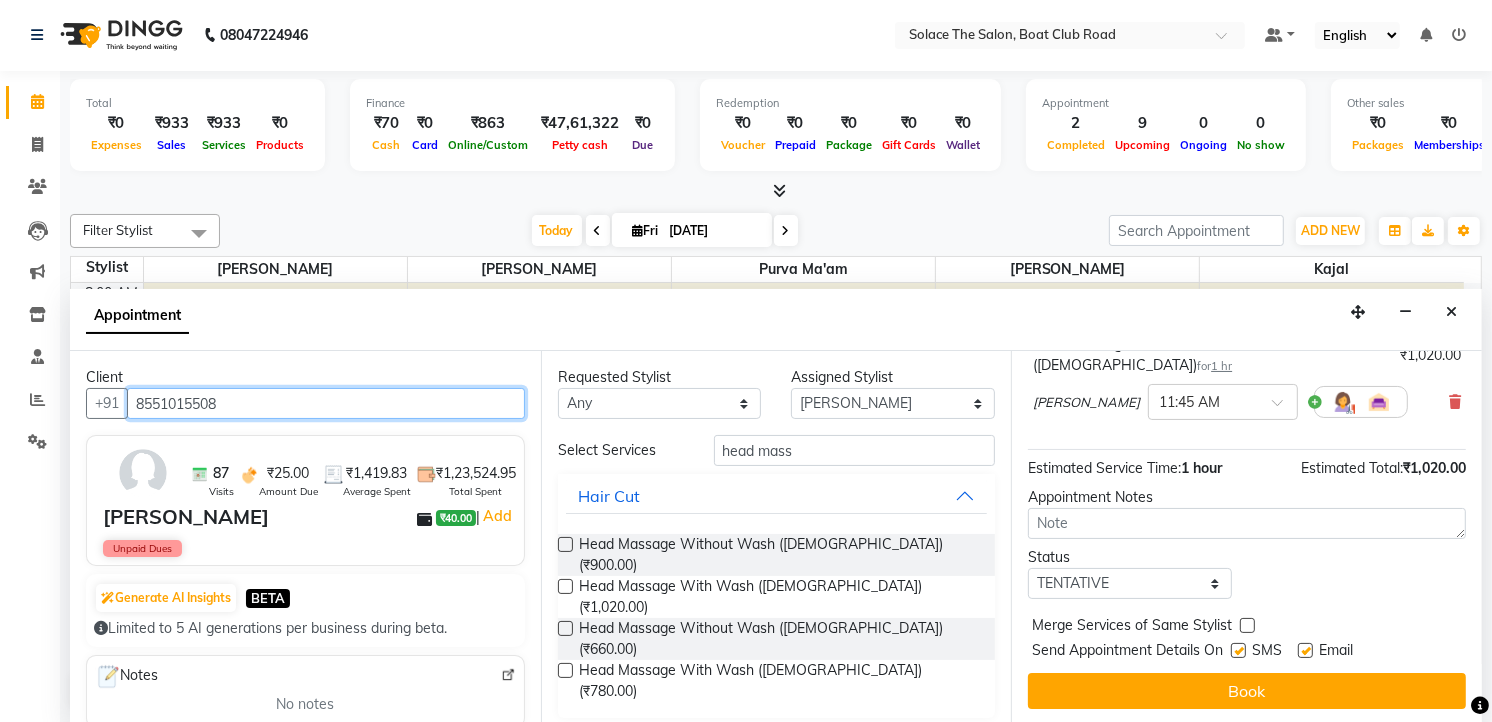 type on "8551015508" 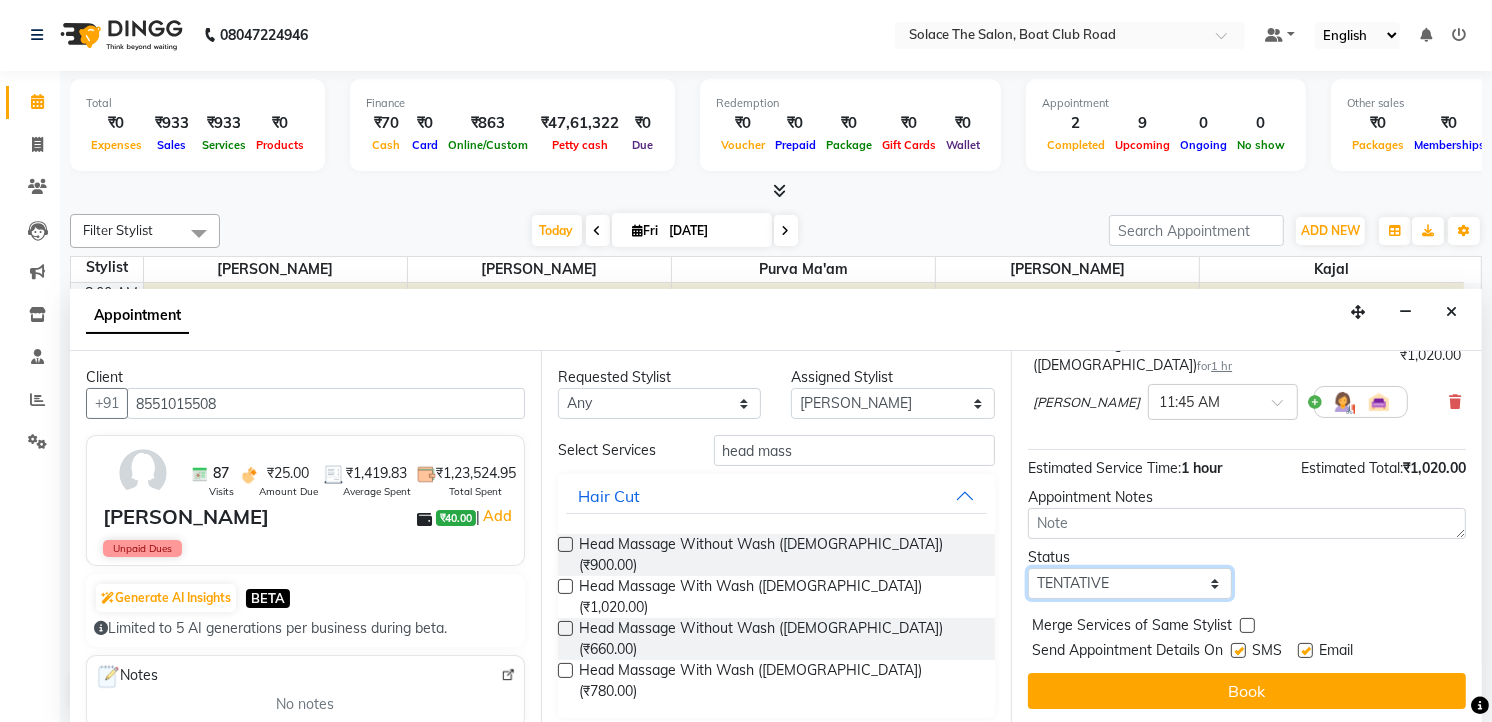 click on "Select TENTATIVE CONFIRM CHECK-IN UPCOMING" at bounding box center [1130, 583] 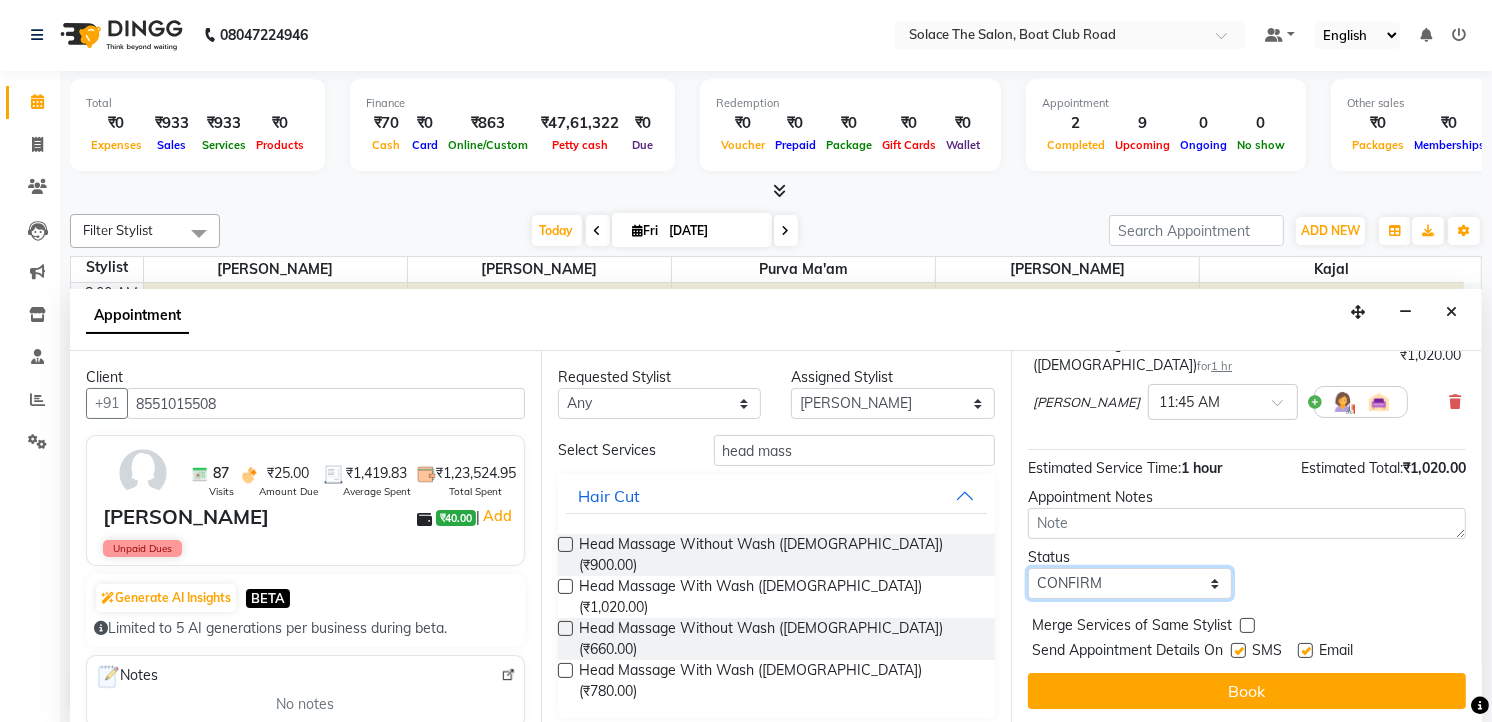 click on "Select TENTATIVE CONFIRM CHECK-IN UPCOMING" at bounding box center [1130, 583] 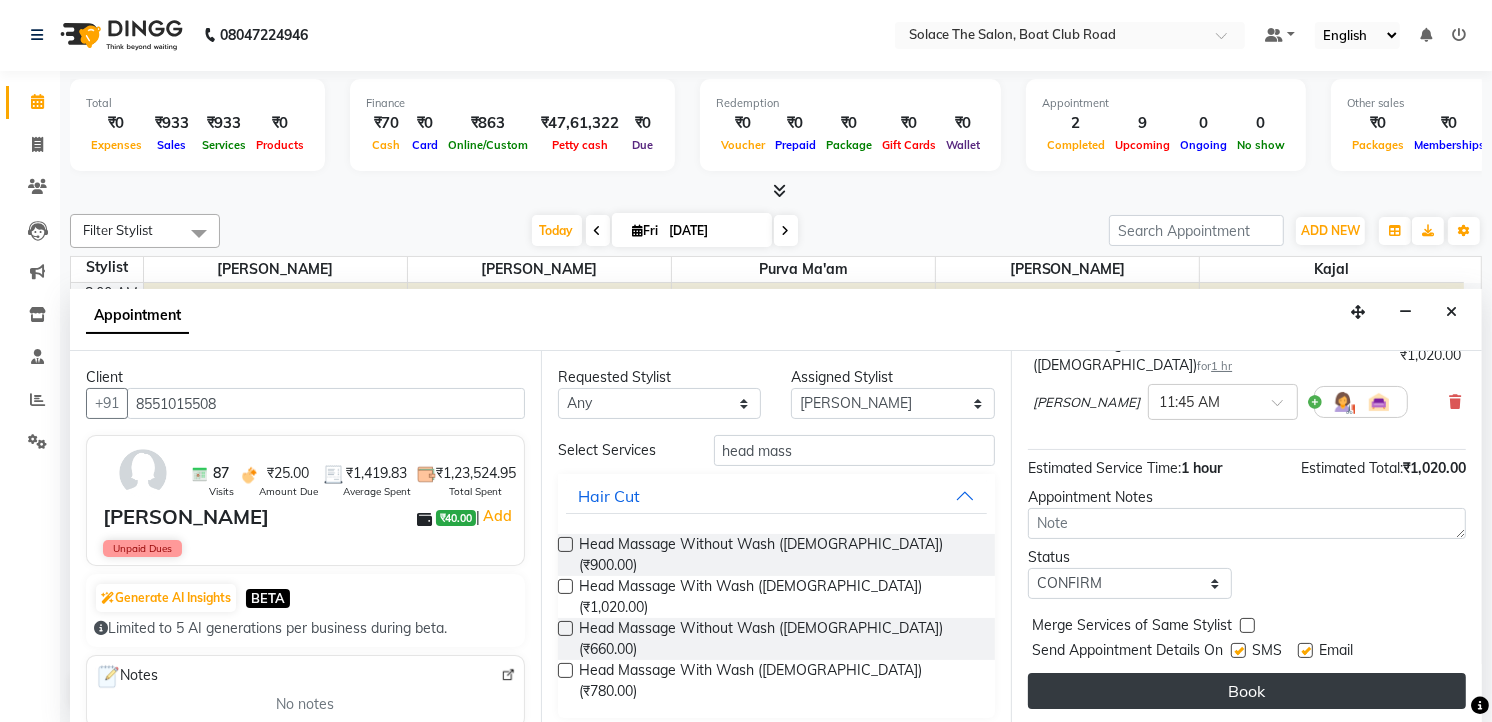 click on "Book" at bounding box center [1247, 691] 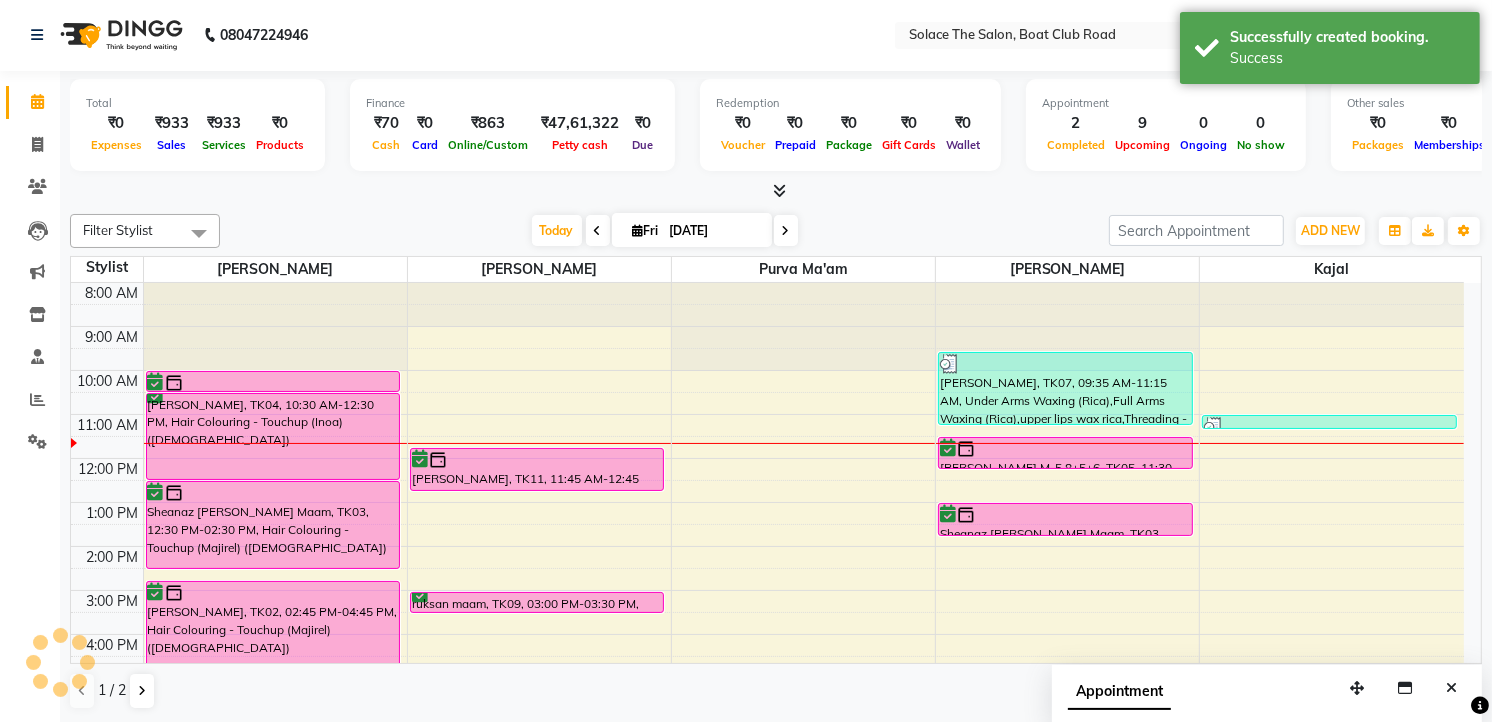 scroll, scrollTop: 0, scrollLeft: 0, axis: both 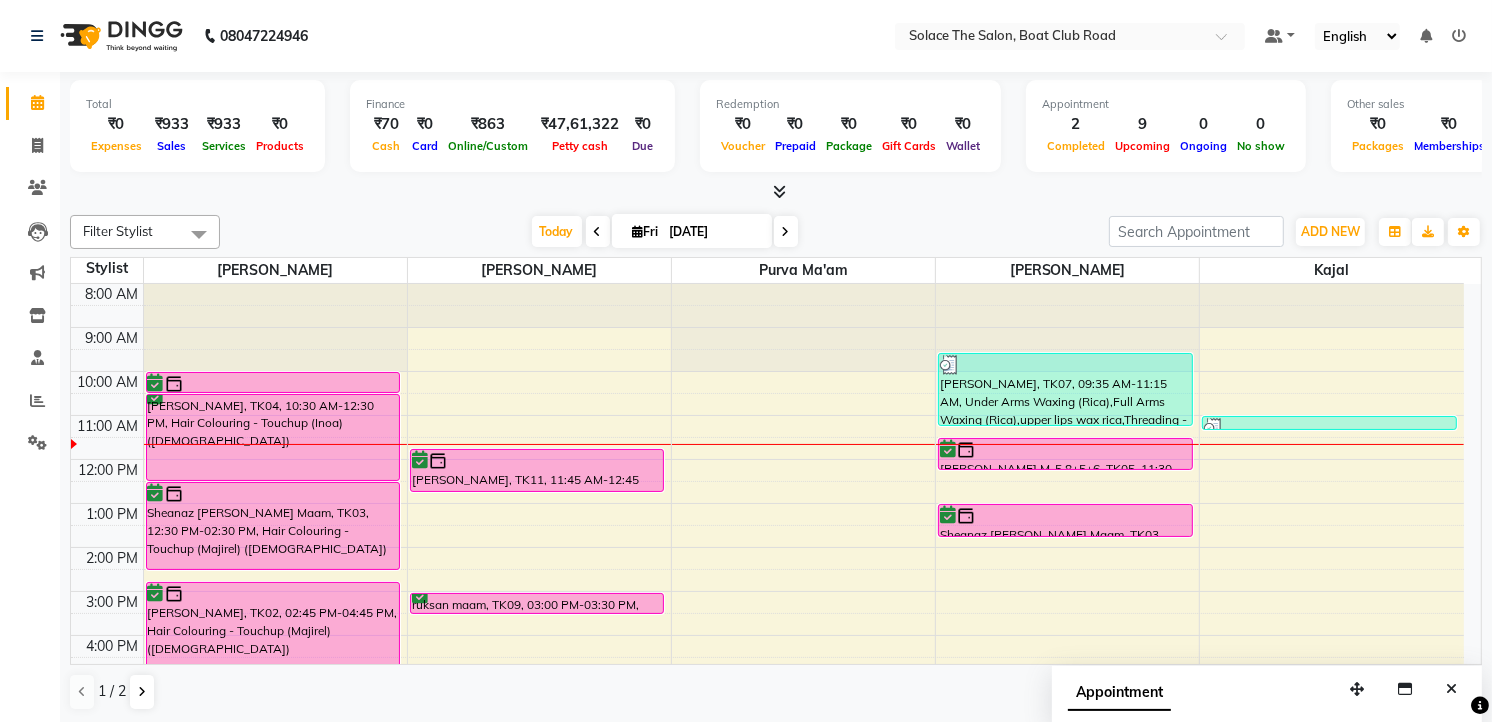 click at bounding box center [638, 231] 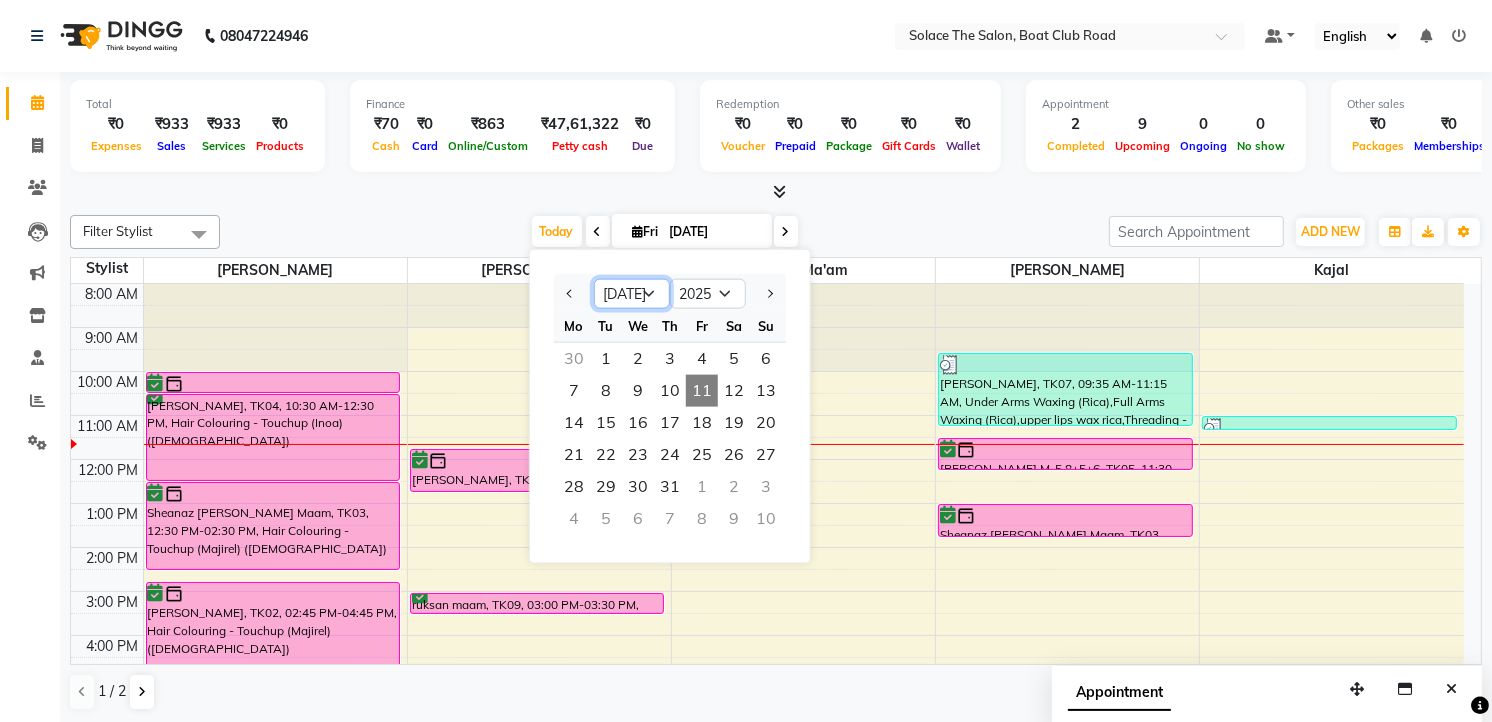 click on "Jan Feb Mar Apr May Jun [DATE] Aug Sep Oct Nov Dec" at bounding box center (632, 294) 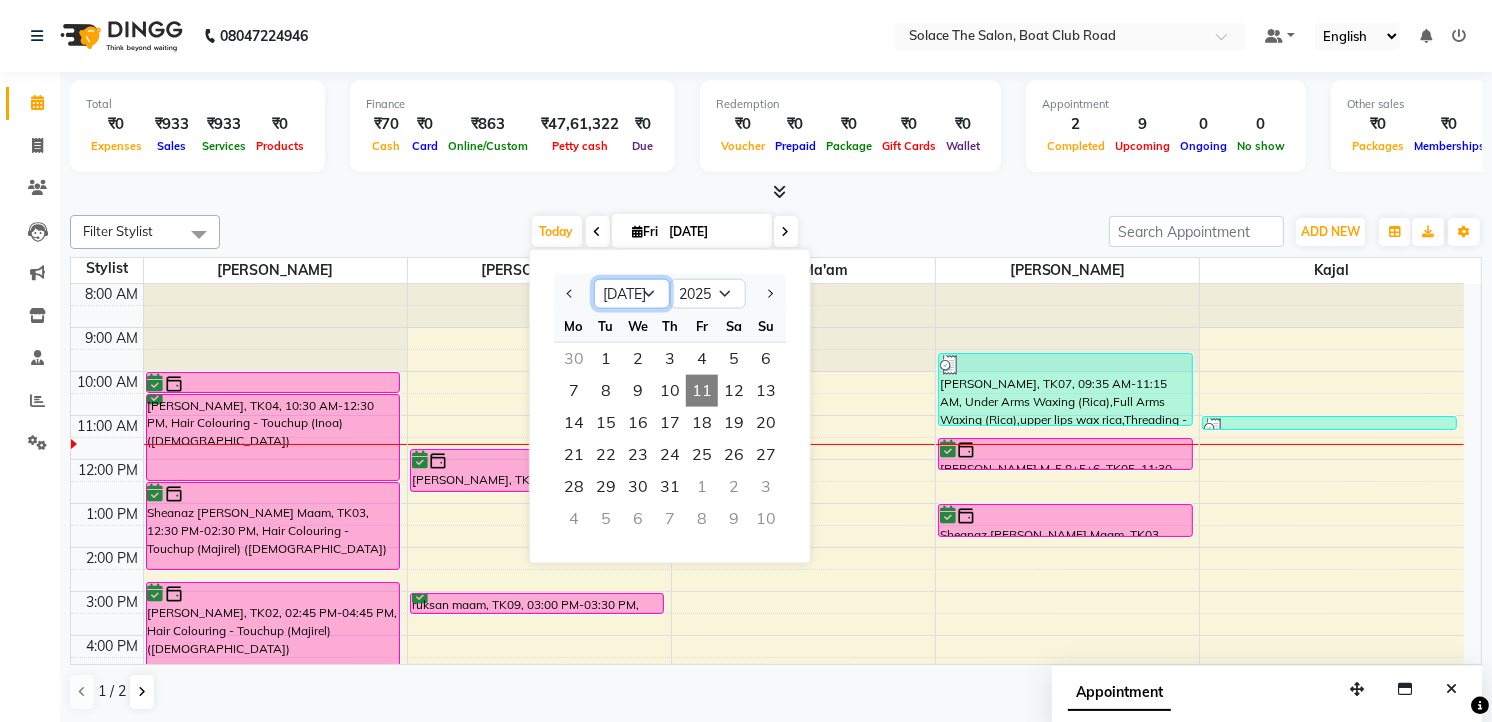 select on "6" 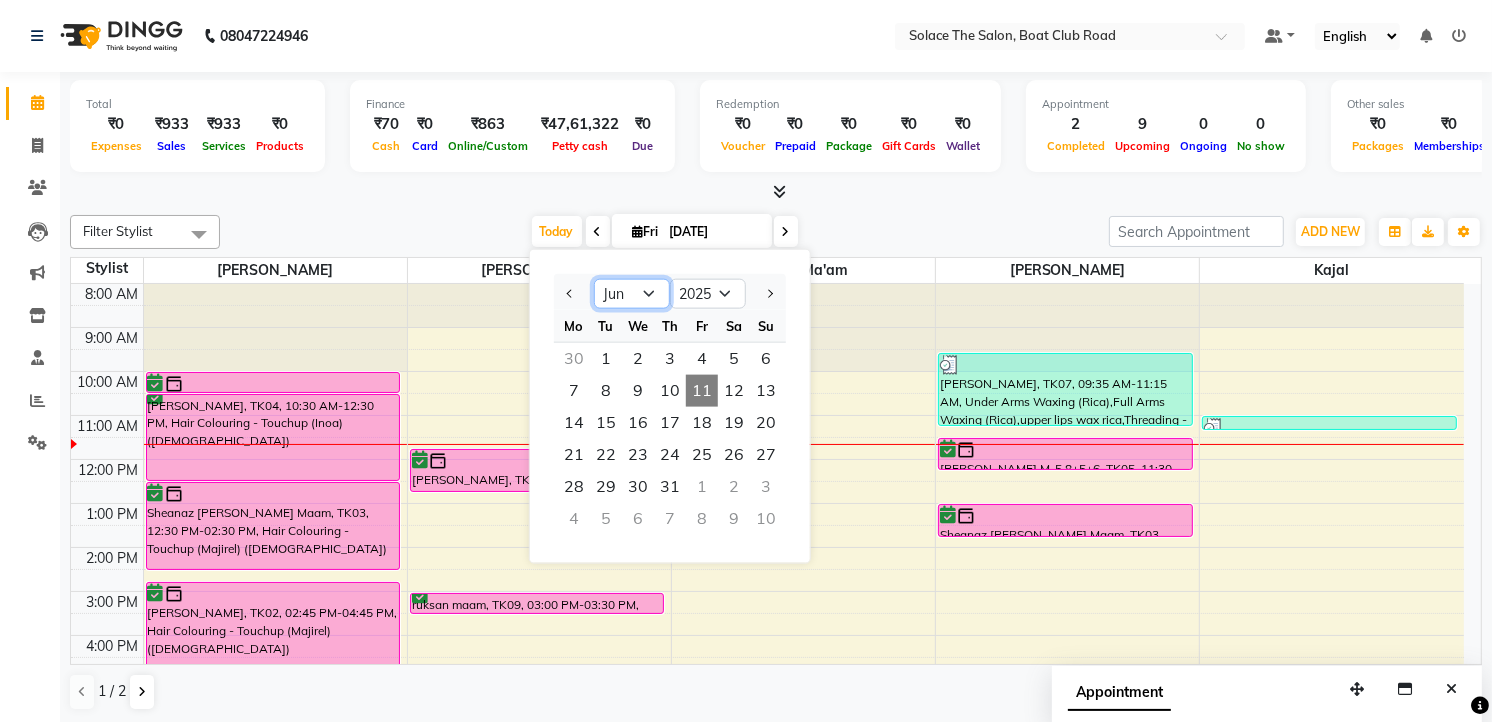 click on "Jan Feb Mar Apr May Jun [DATE] Aug Sep Oct Nov Dec" at bounding box center (632, 294) 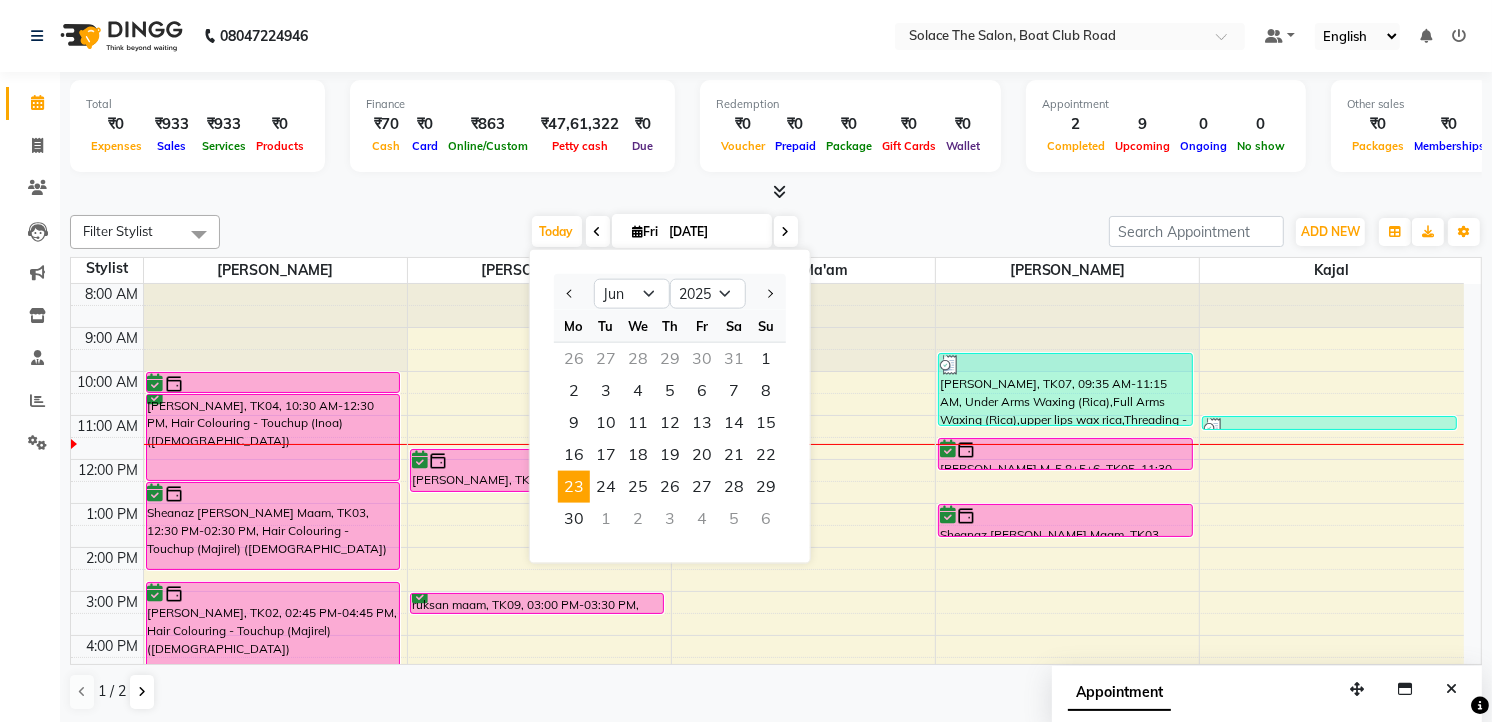 click on "23" at bounding box center [574, 487] 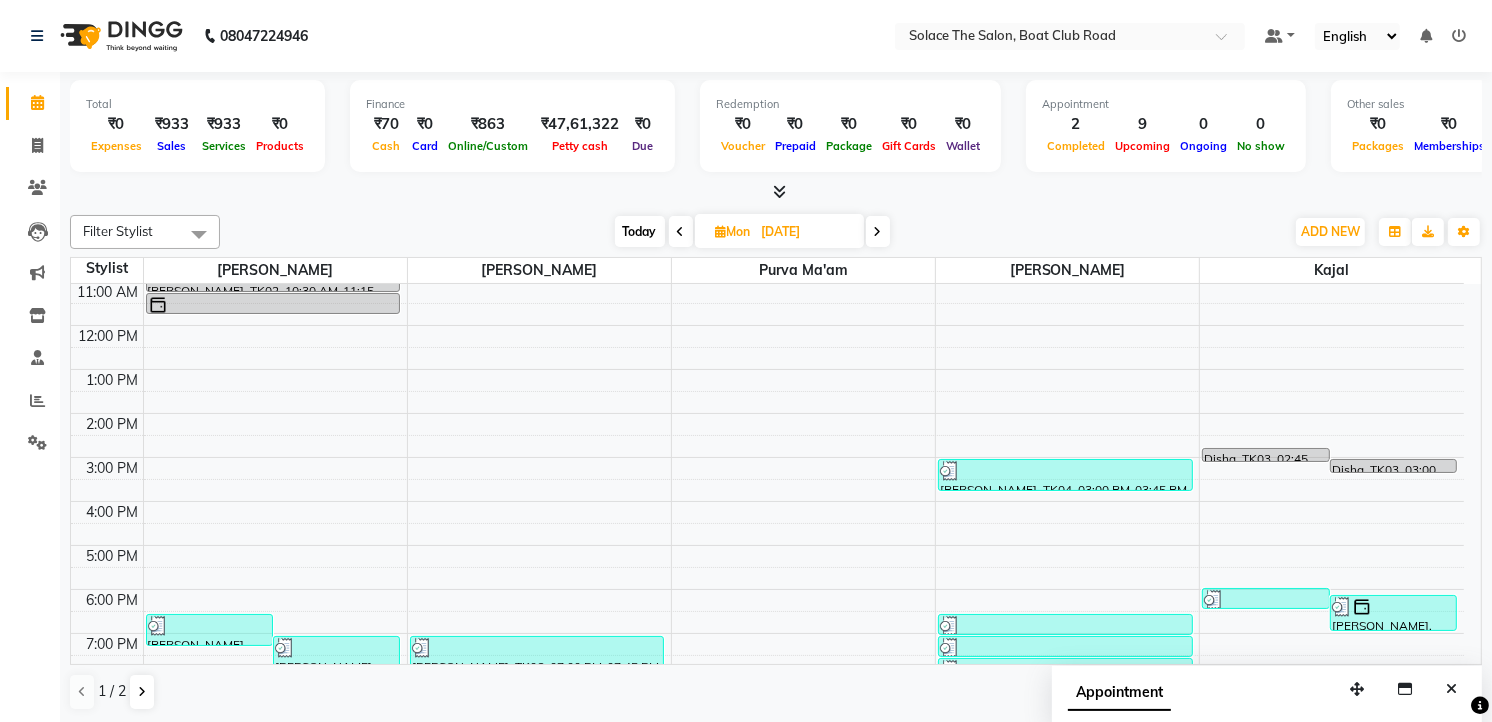 scroll, scrollTop: 237, scrollLeft: 0, axis: vertical 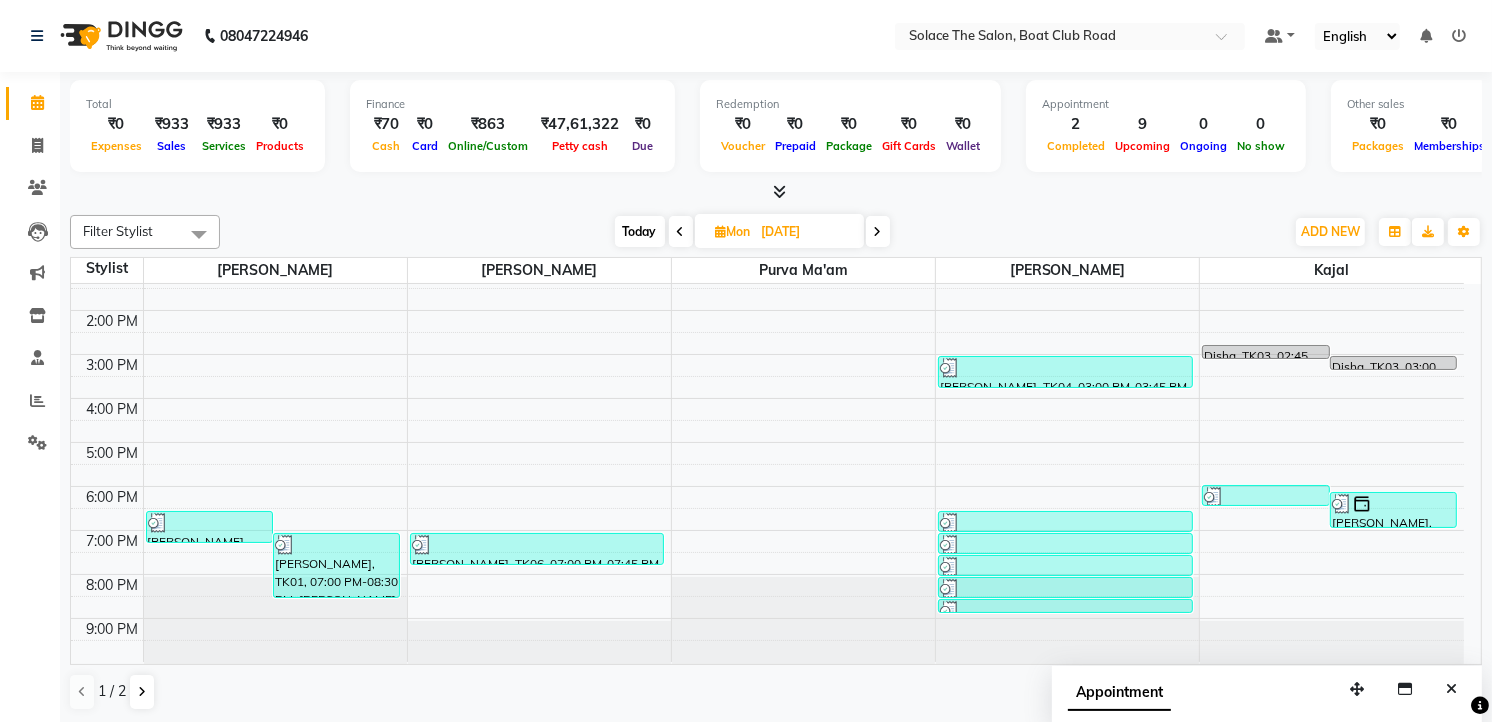 click at bounding box center [878, 231] 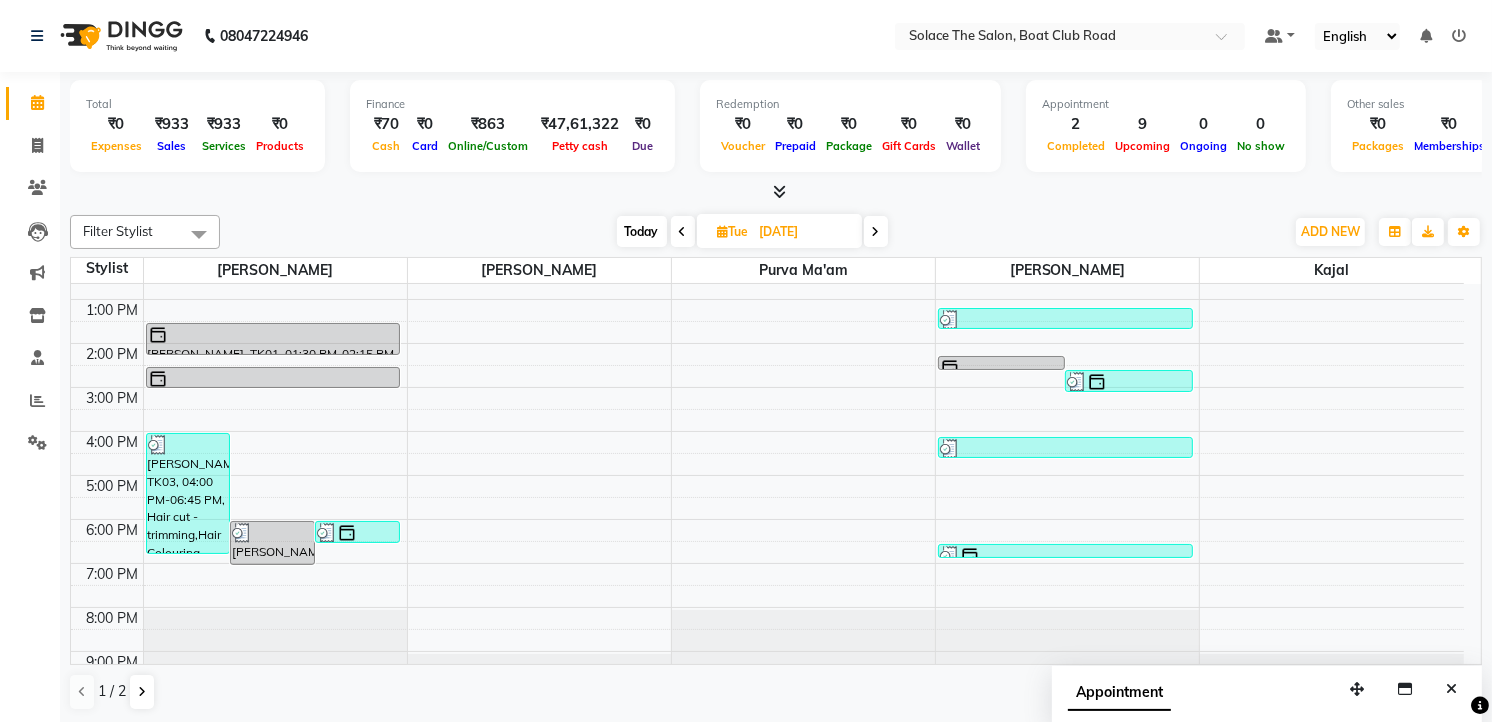 scroll, scrollTop: 237, scrollLeft: 0, axis: vertical 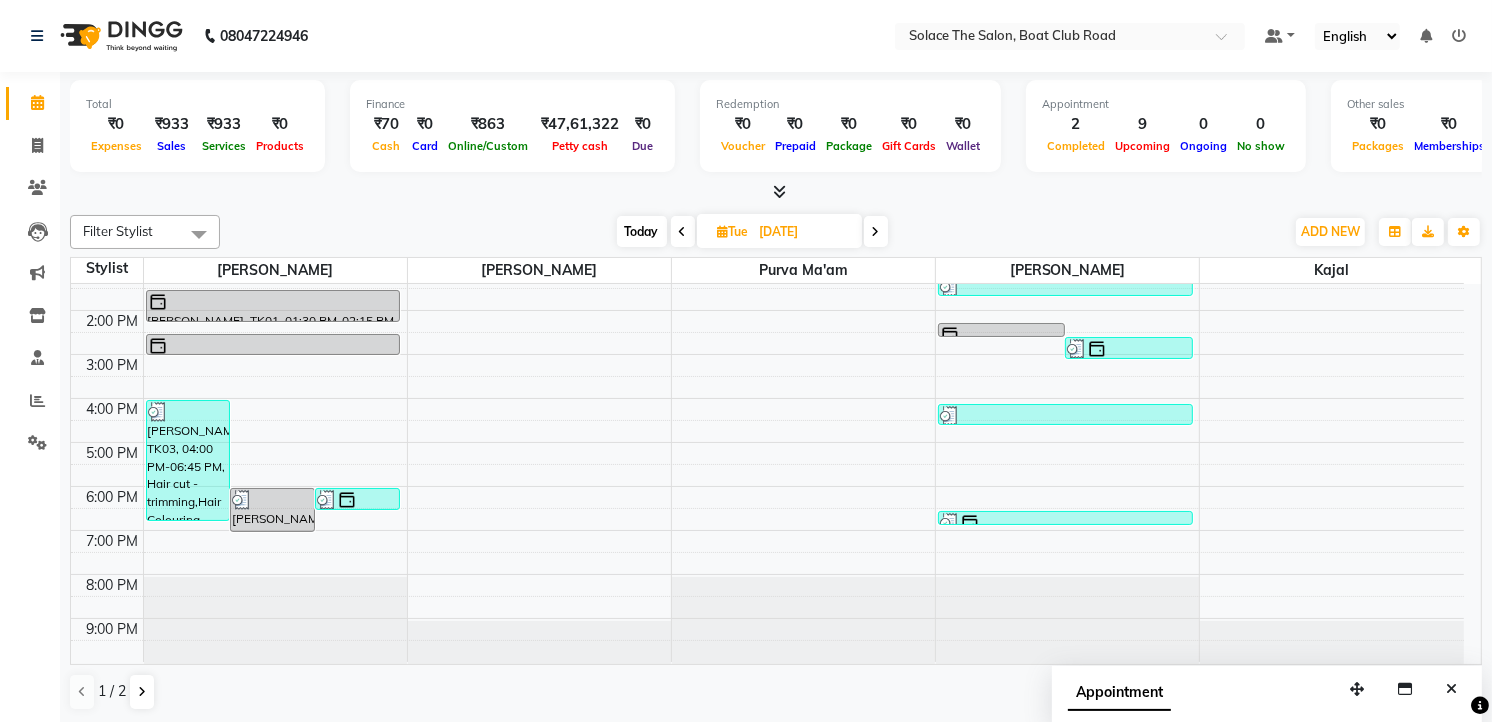 click at bounding box center [876, 232] 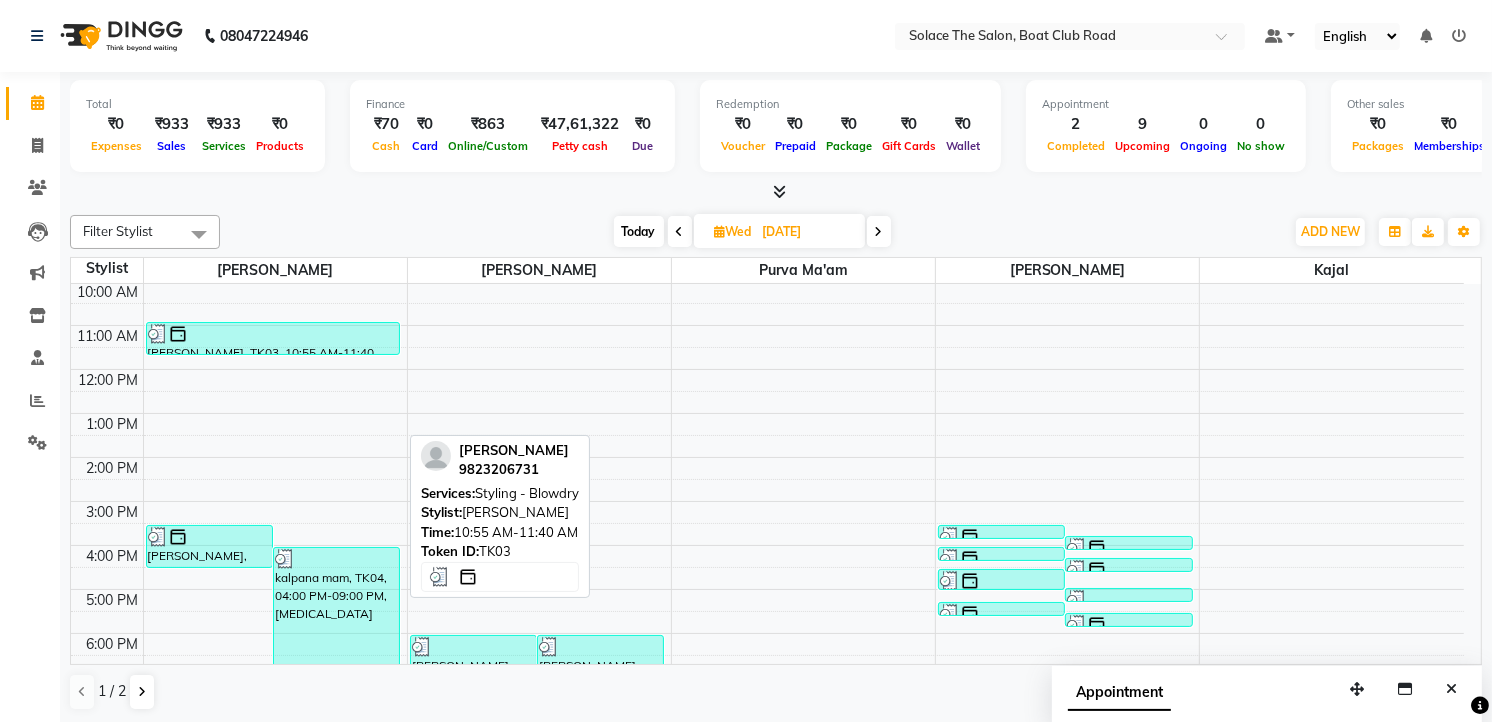 scroll, scrollTop: 237, scrollLeft: 0, axis: vertical 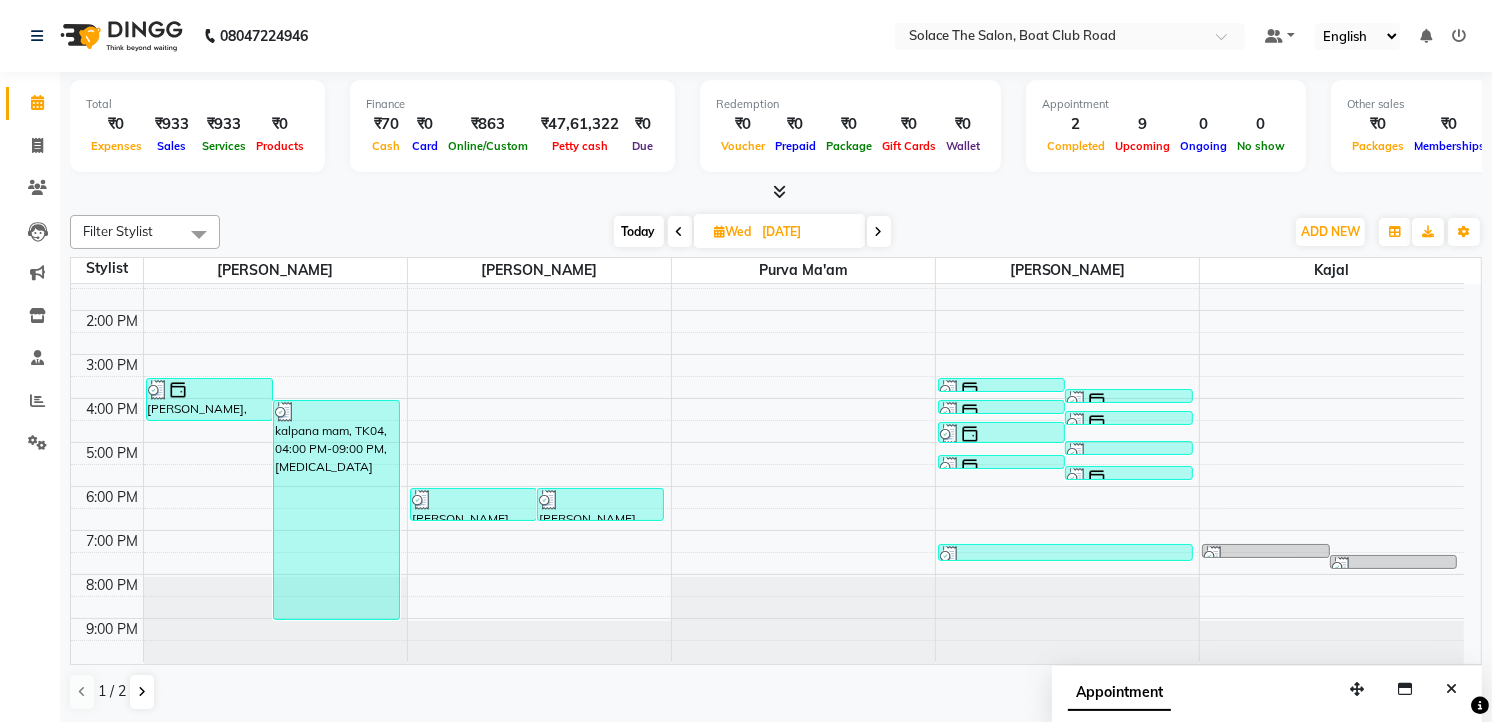 click at bounding box center [879, 231] 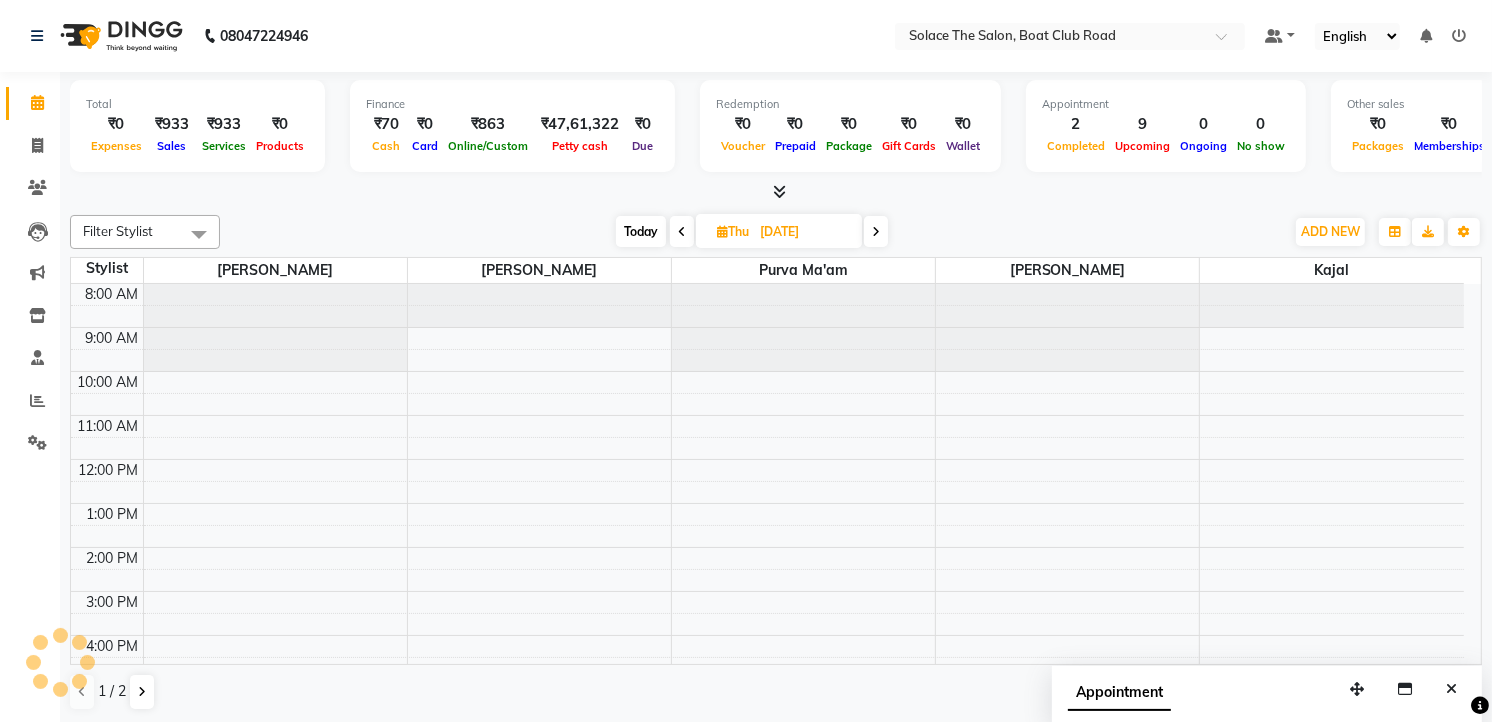 scroll, scrollTop: 134, scrollLeft: 0, axis: vertical 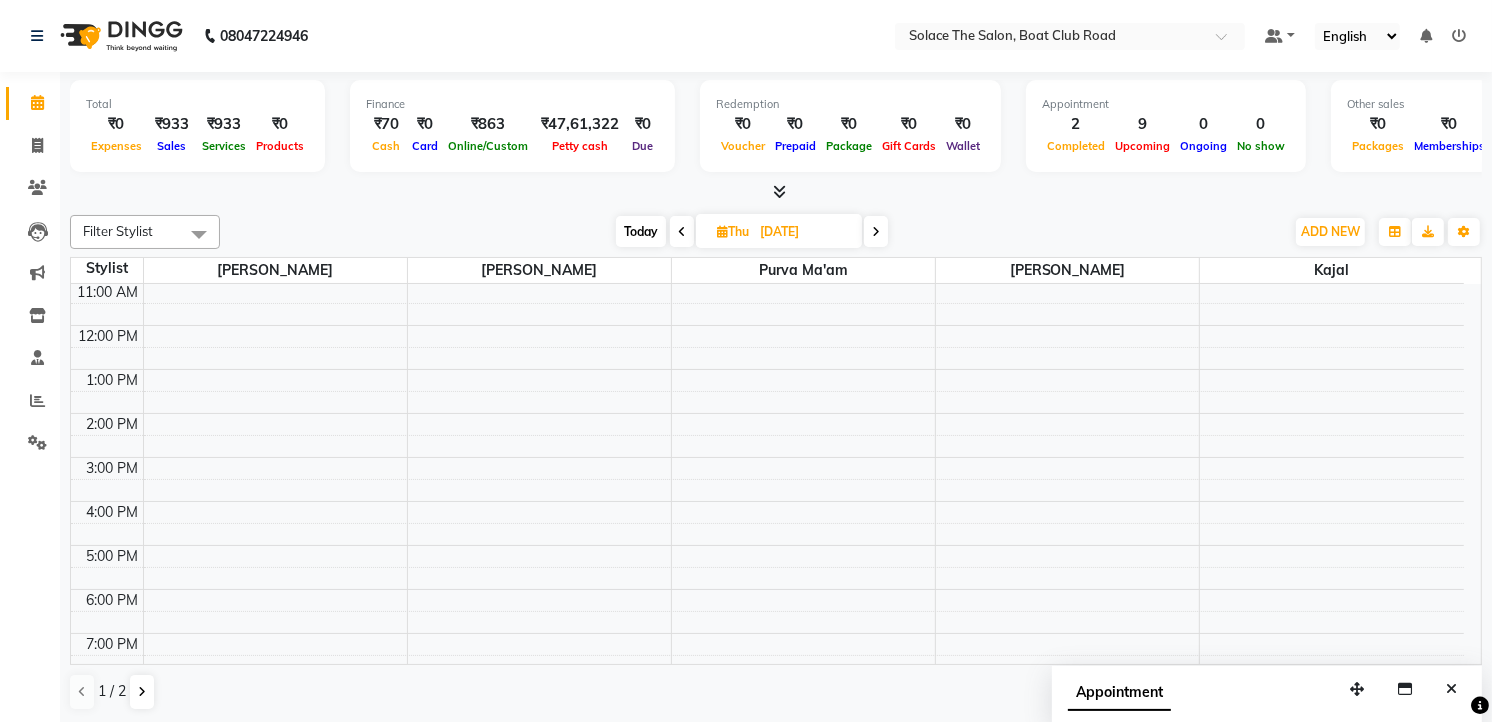 click at bounding box center [876, 232] 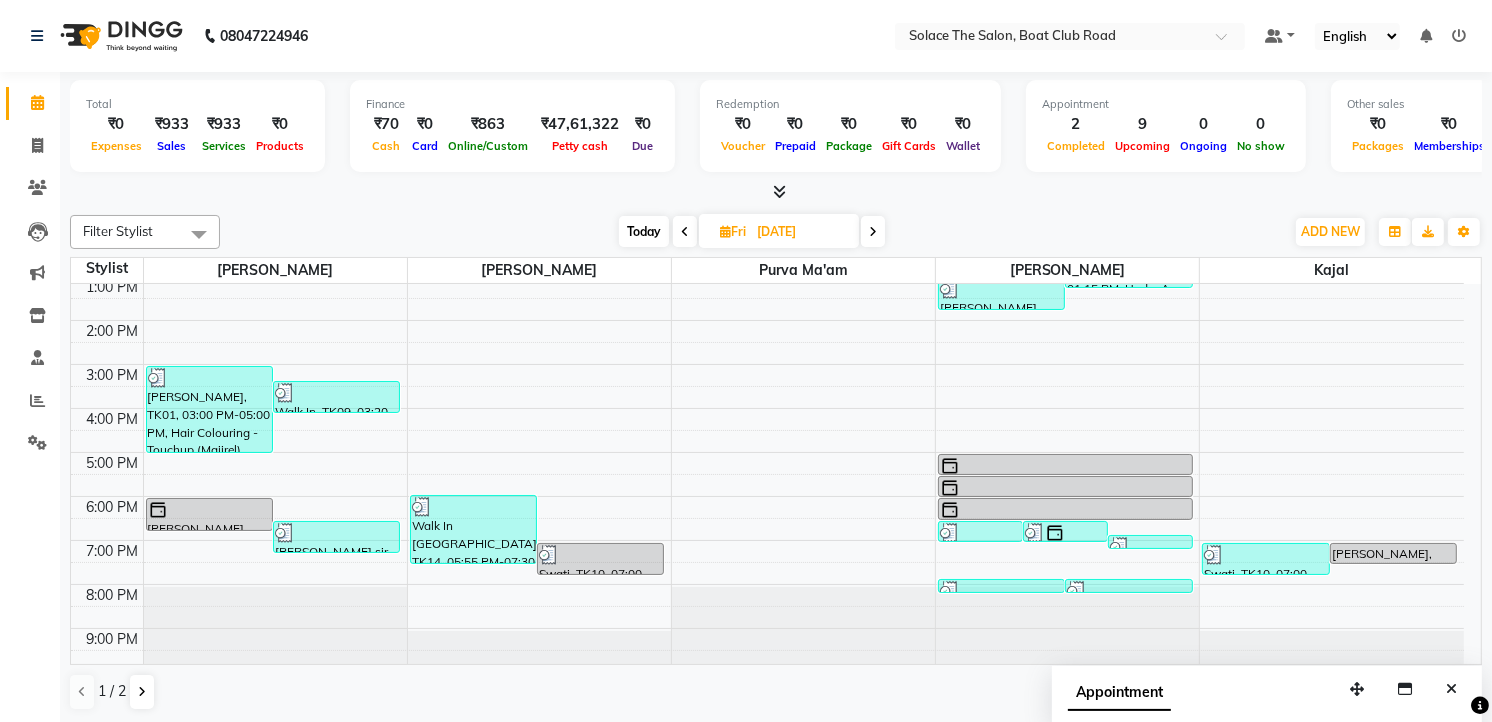 scroll, scrollTop: 237, scrollLeft: 0, axis: vertical 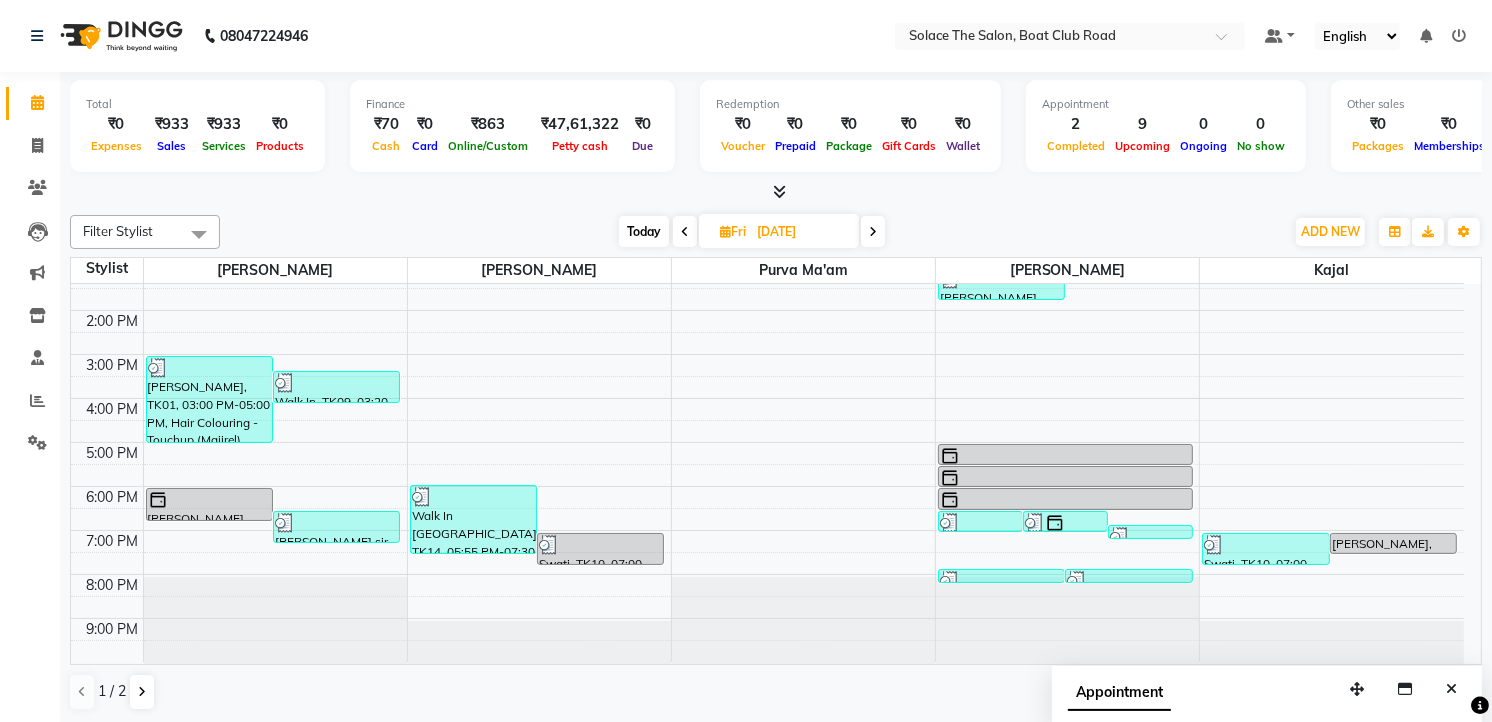 click at bounding box center [873, 232] 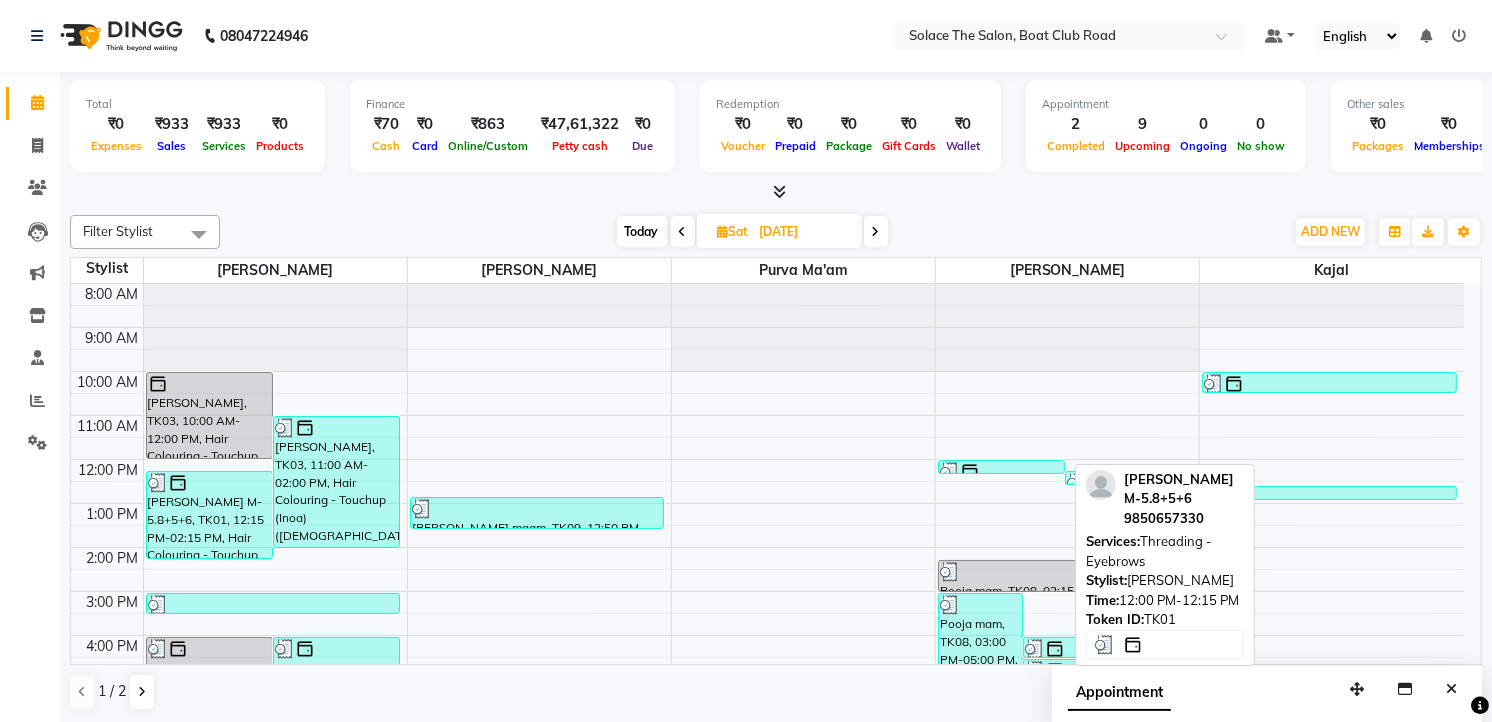 scroll, scrollTop: 222, scrollLeft: 0, axis: vertical 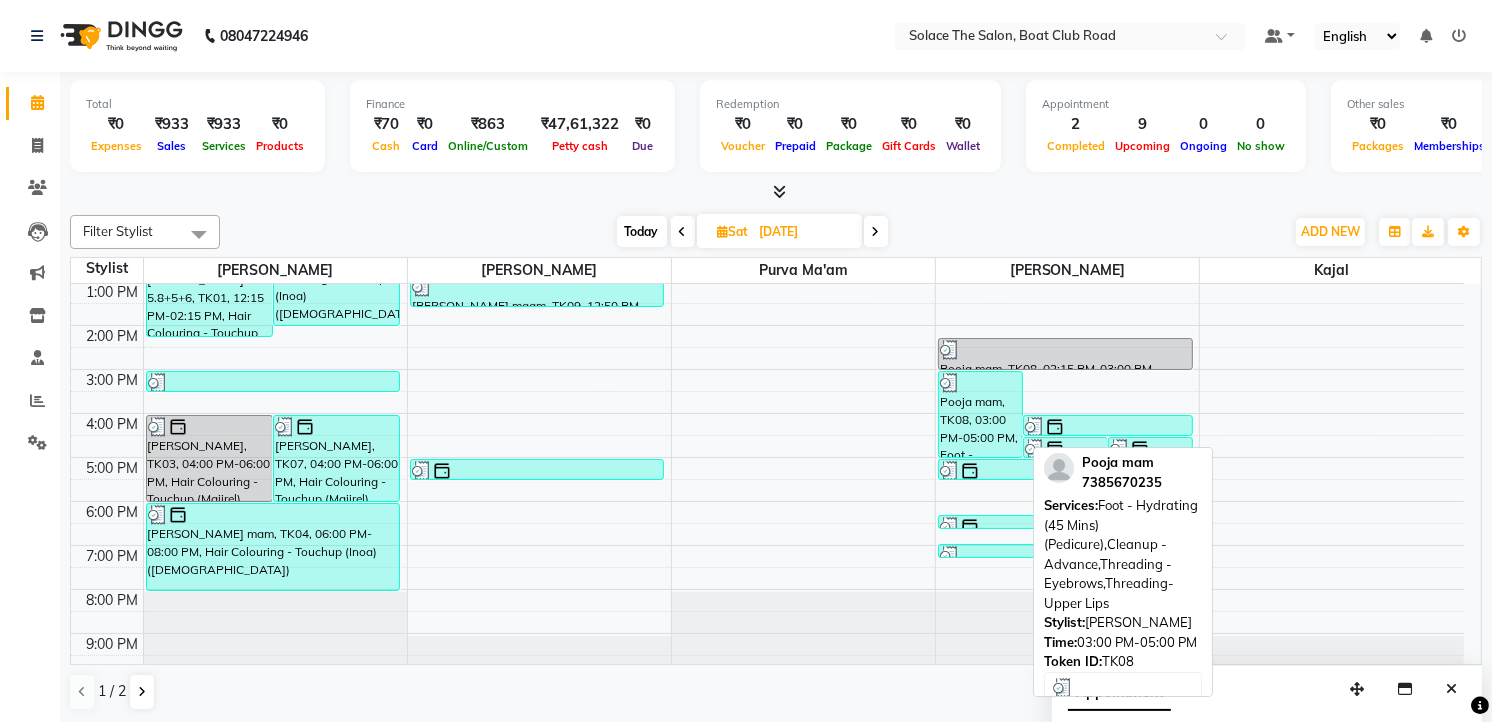 click on "Pooja mam, TK08, 03:00 PM-05:00 PM,  Foot - Hydrating (45 Mins) (Pedicure),Cleanup - Advance,Threading - Eyebrows,Threading-Upper Lips" at bounding box center (980, 414) 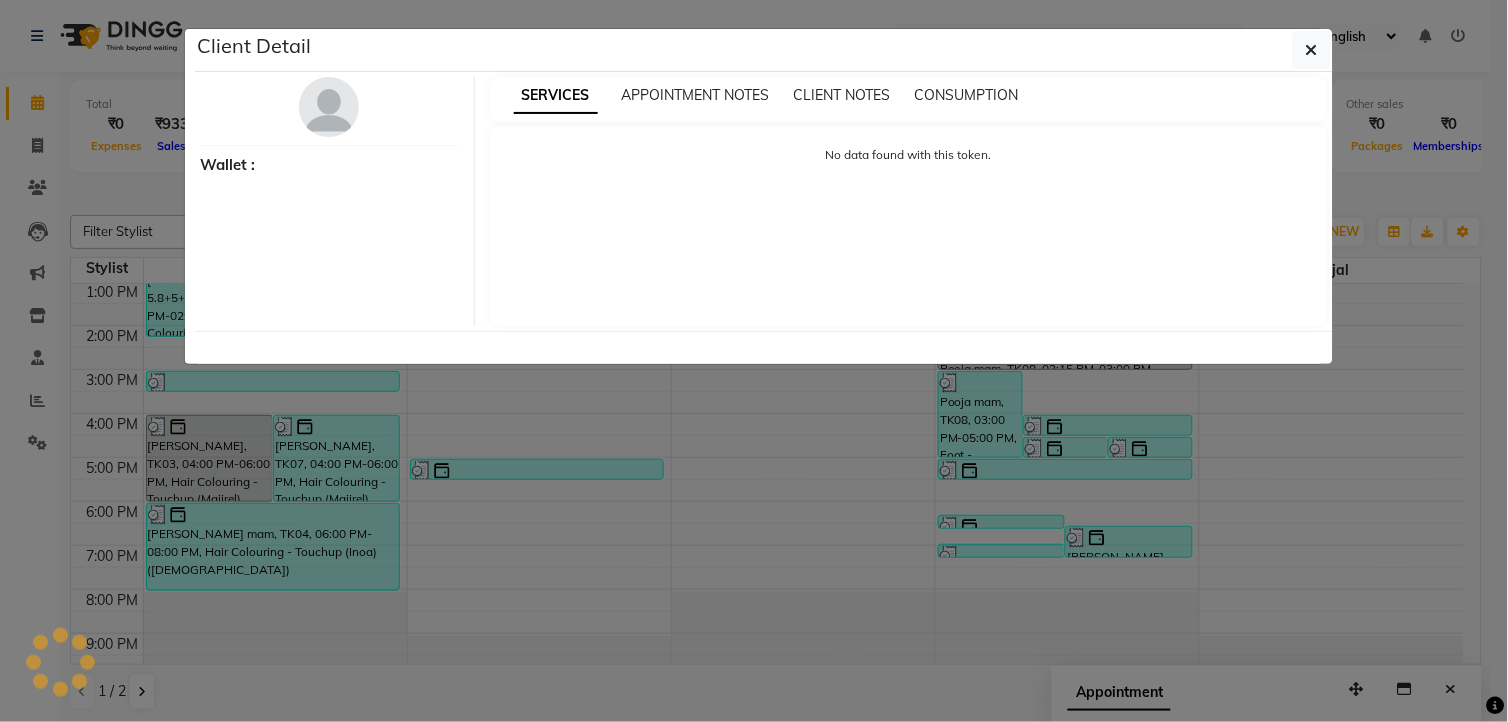 select on "3" 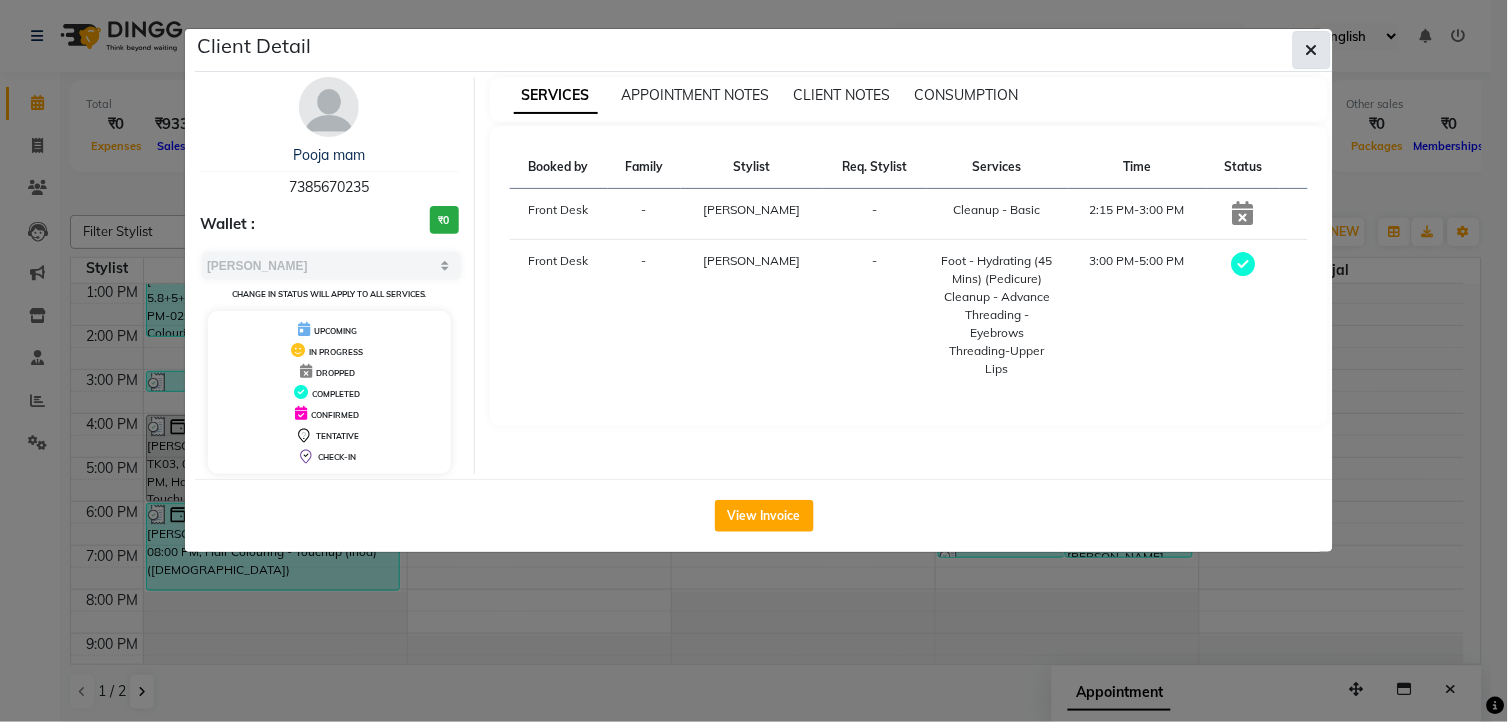 click 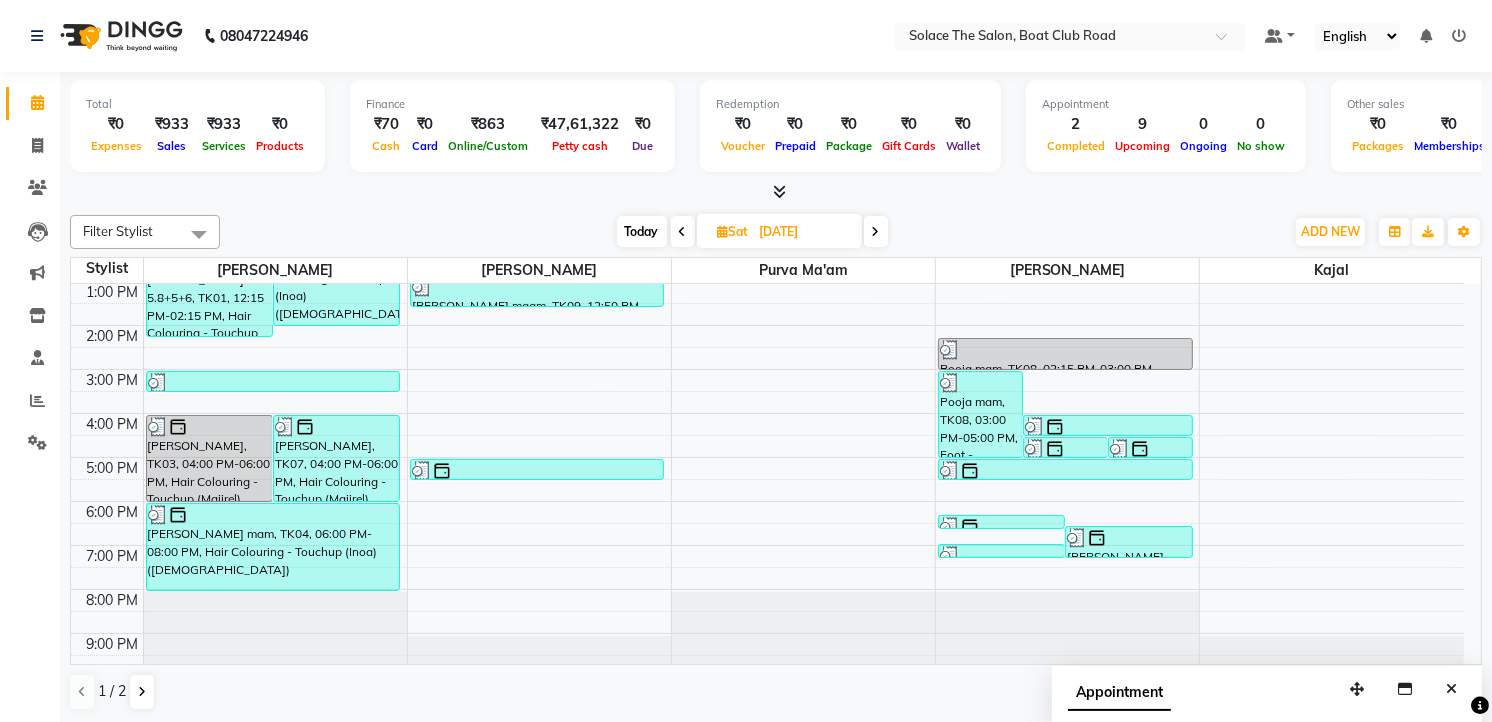 click on "Today" at bounding box center (642, 231) 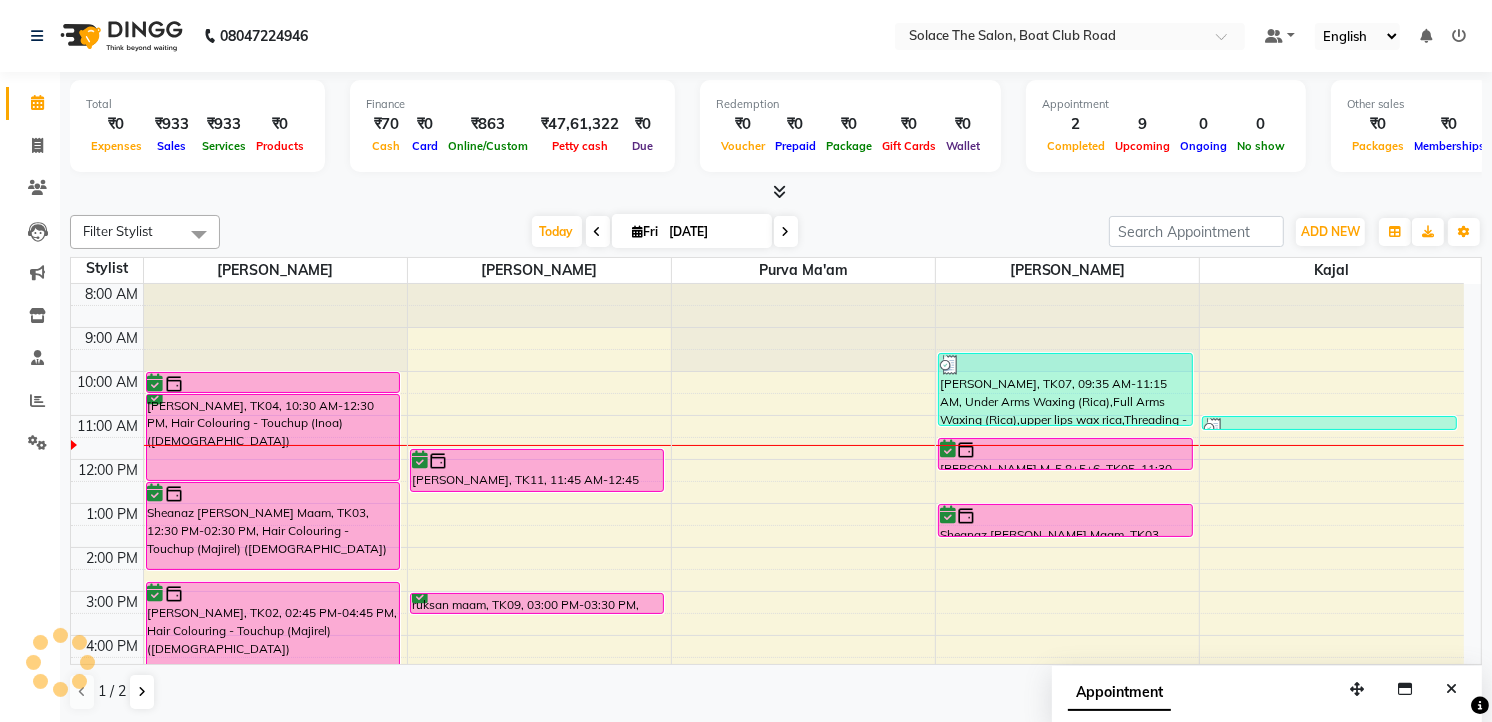 scroll, scrollTop: 134, scrollLeft: 0, axis: vertical 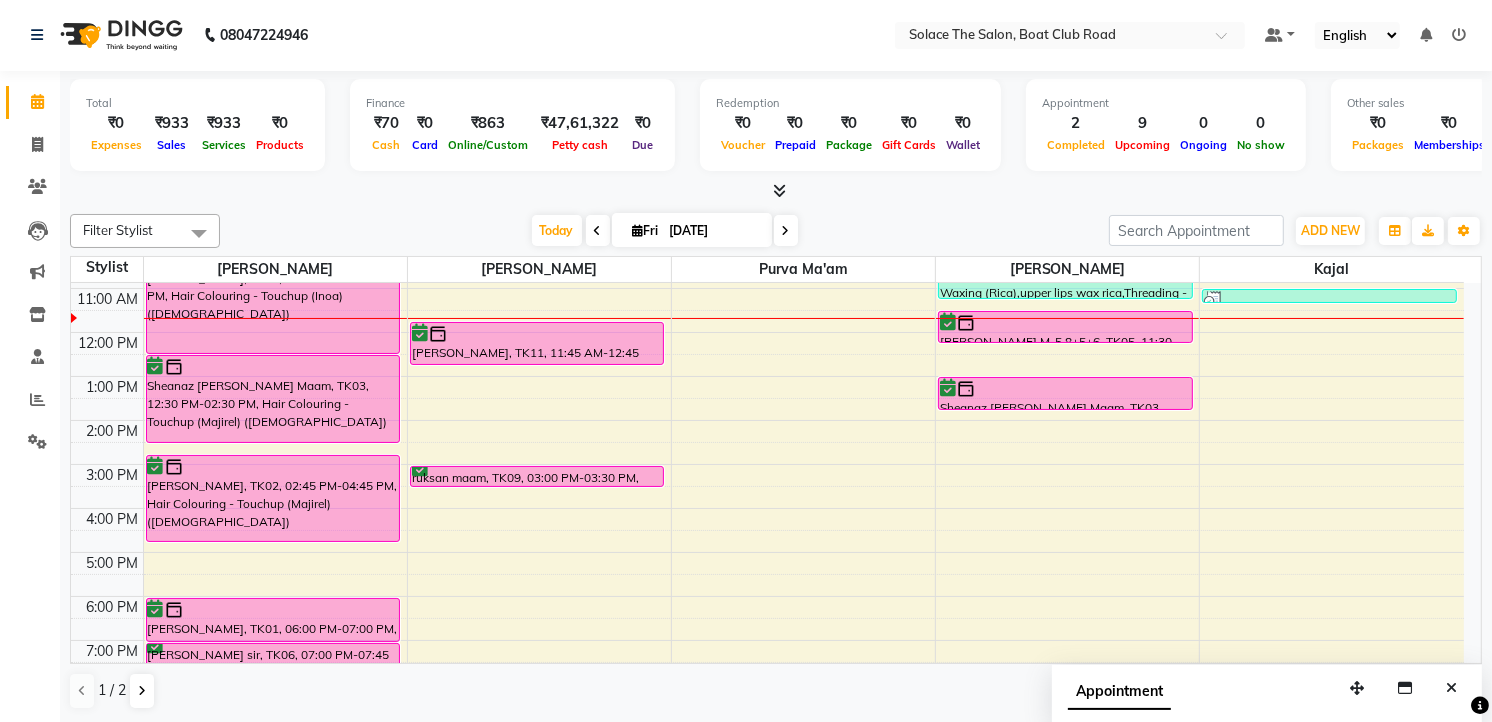 click on "8:00 AM 9:00 AM 10:00 AM 11:00 AM 12:00 PM 1:00 PM 2:00 PM 3:00 PM 4:00 PM 5:00 PM 6:00 PM 7:00 PM 8:00 PM 9:00 PM     [PERSON_NAME], TK10, 10:00 AM-10:30 AM, Hair wash ([DEMOGRAPHIC_DATA])     [PERSON_NAME] Maam, TK04, 10:30 AM-12:30 PM, Hair Colouring - Touchup (Inoa) ([DEMOGRAPHIC_DATA])     Sheanaz [PERSON_NAME] Maam, TK03, 12:30 PM-02:30 PM, Hair Colouring - Touchup (Majirel) ([DEMOGRAPHIC_DATA])     [PERSON_NAME], TK02, 02:45 PM-04:45 PM, Hair Colouring - Touchup (Majirel) ([DEMOGRAPHIC_DATA])     [PERSON_NAME], TK01, 06:00 PM-07:00 PM, Styling - Blowdry (out Curls)     [PERSON_NAME] sir, TK06, 07:00 PM-07:45 PM, Hair Cut - Master ([DEMOGRAPHIC_DATA])     [PERSON_NAME], TK11, 11:45 AM-12:45 PM,  Head Massage With Wash ([DEMOGRAPHIC_DATA])     ruksan maam, TK09, 03:00 PM-03:30 PM, Hair wash ([DEMOGRAPHIC_DATA])     [PERSON_NAME], TK07, 09:35 AM-11:15 AM,  Under Arms Waxing (Rica),Full Arms Waxing (Rica),upper lips wax rica,Threading - Eyebrows,Threading -  Forehead     [PERSON_NAME] M-5.8+5+6, TK05, 11:30 AM-12:15 PM,  Foot - Hydrating (45 Mins) (Pedicure)" at bounding box center [767, 464] 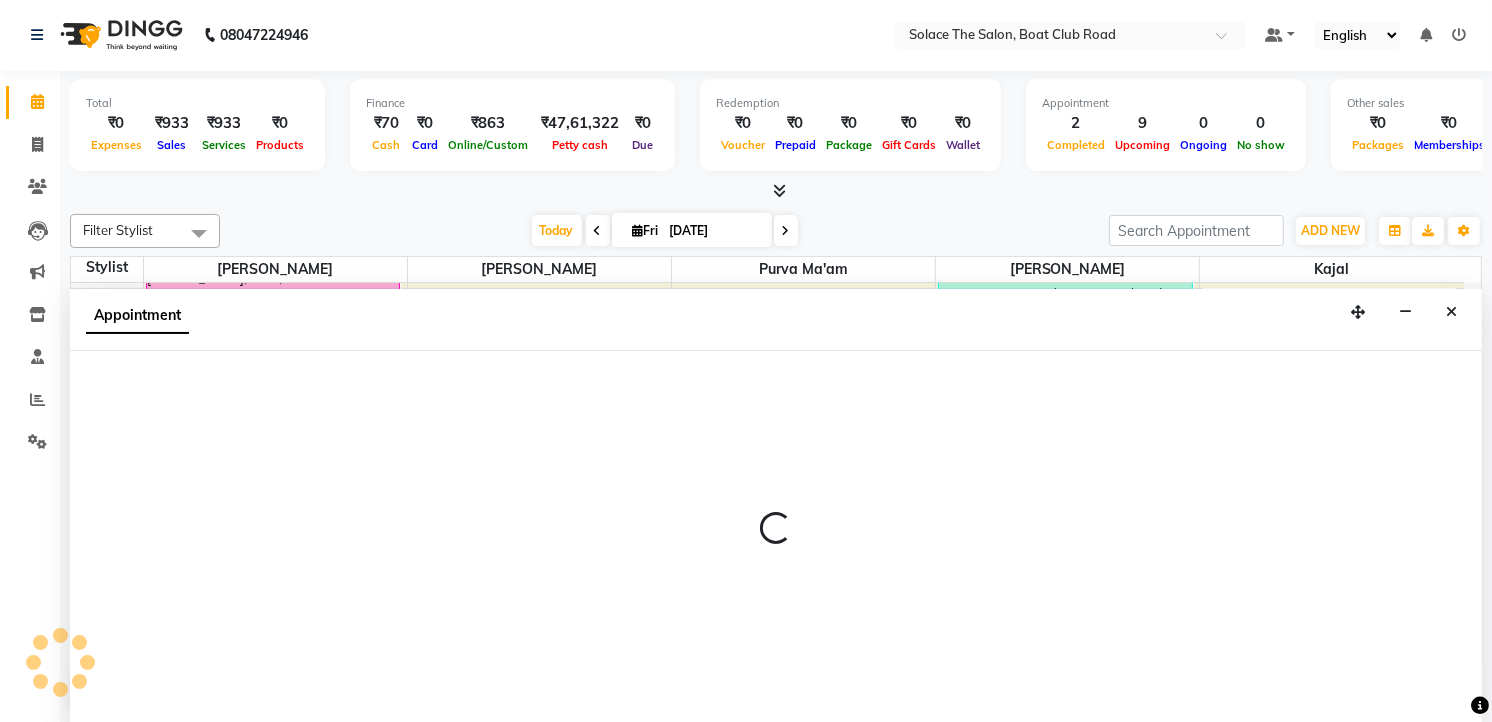 select on "74276" 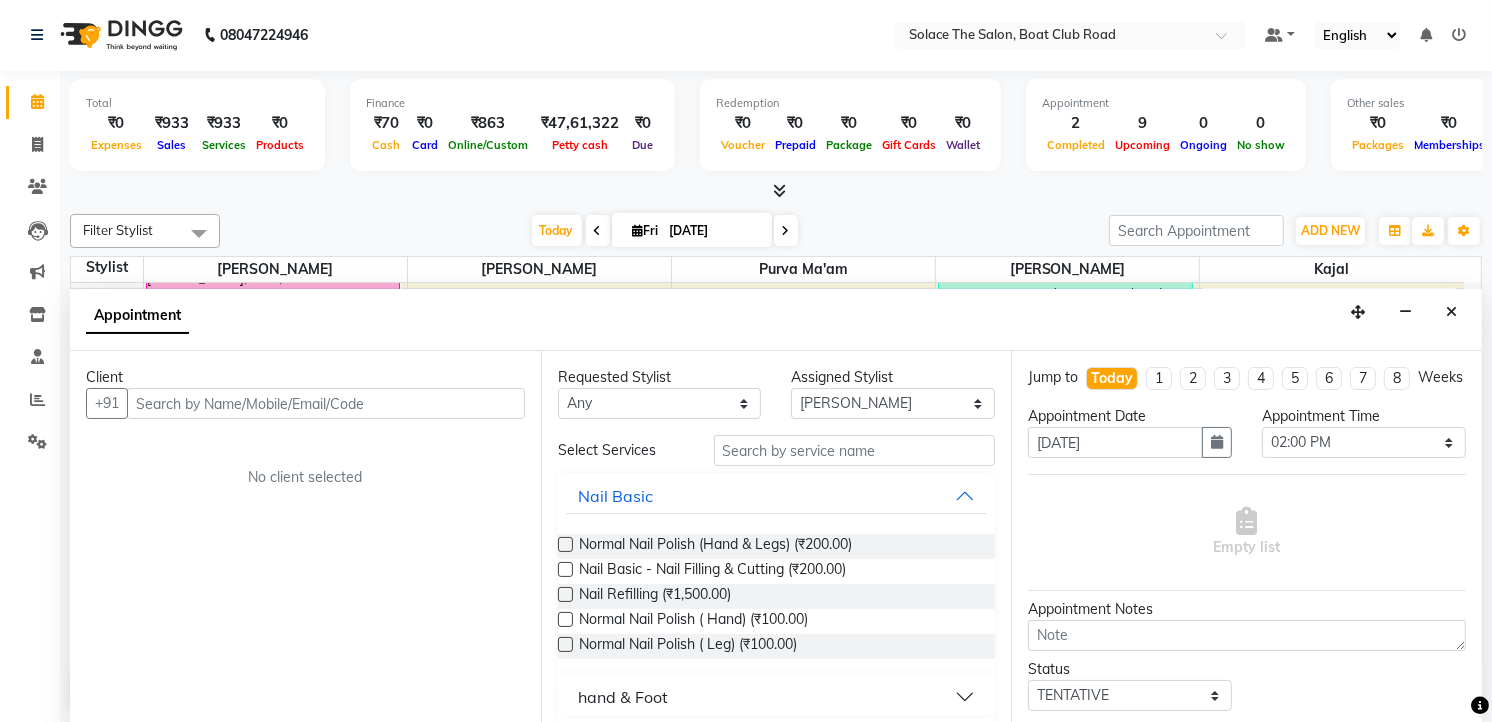 click at bounding box center (326, 403) 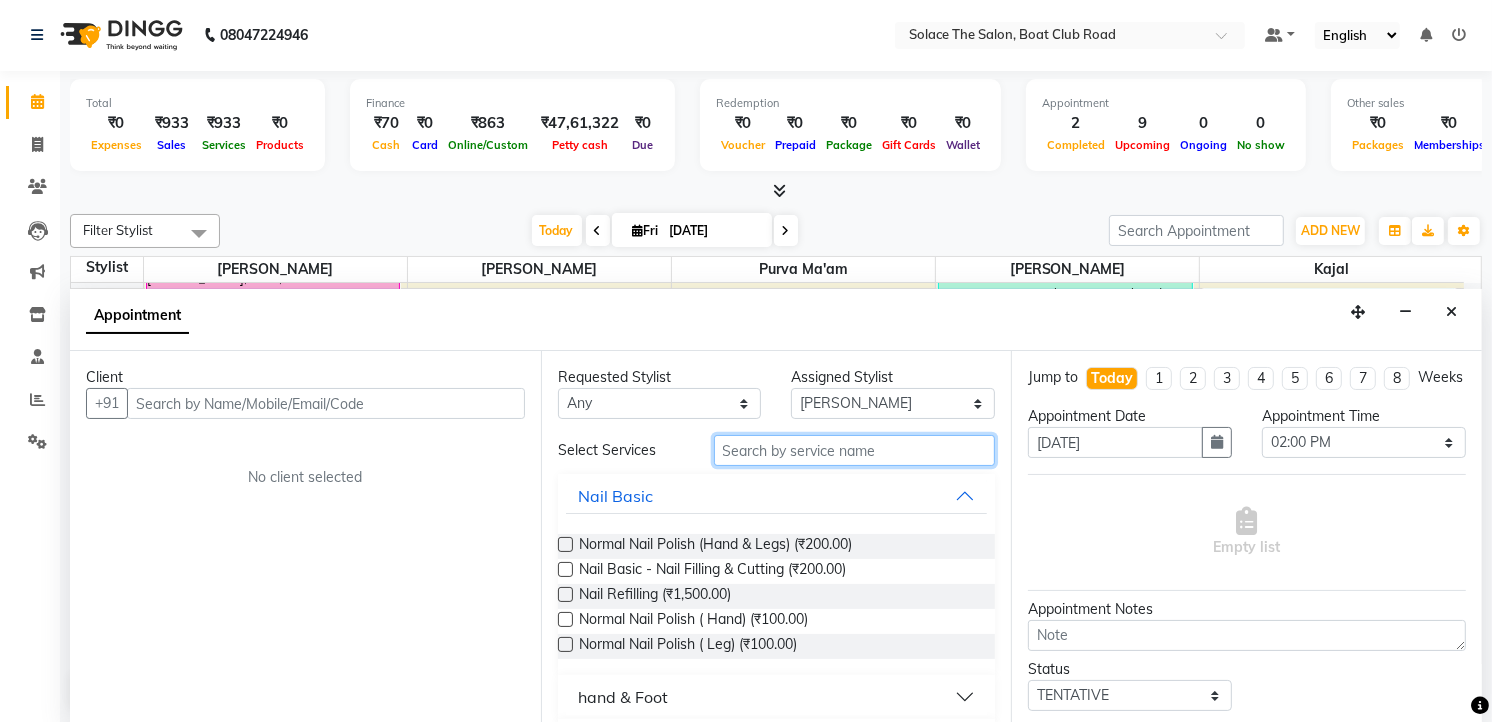 click at bounding box center (855, 450) 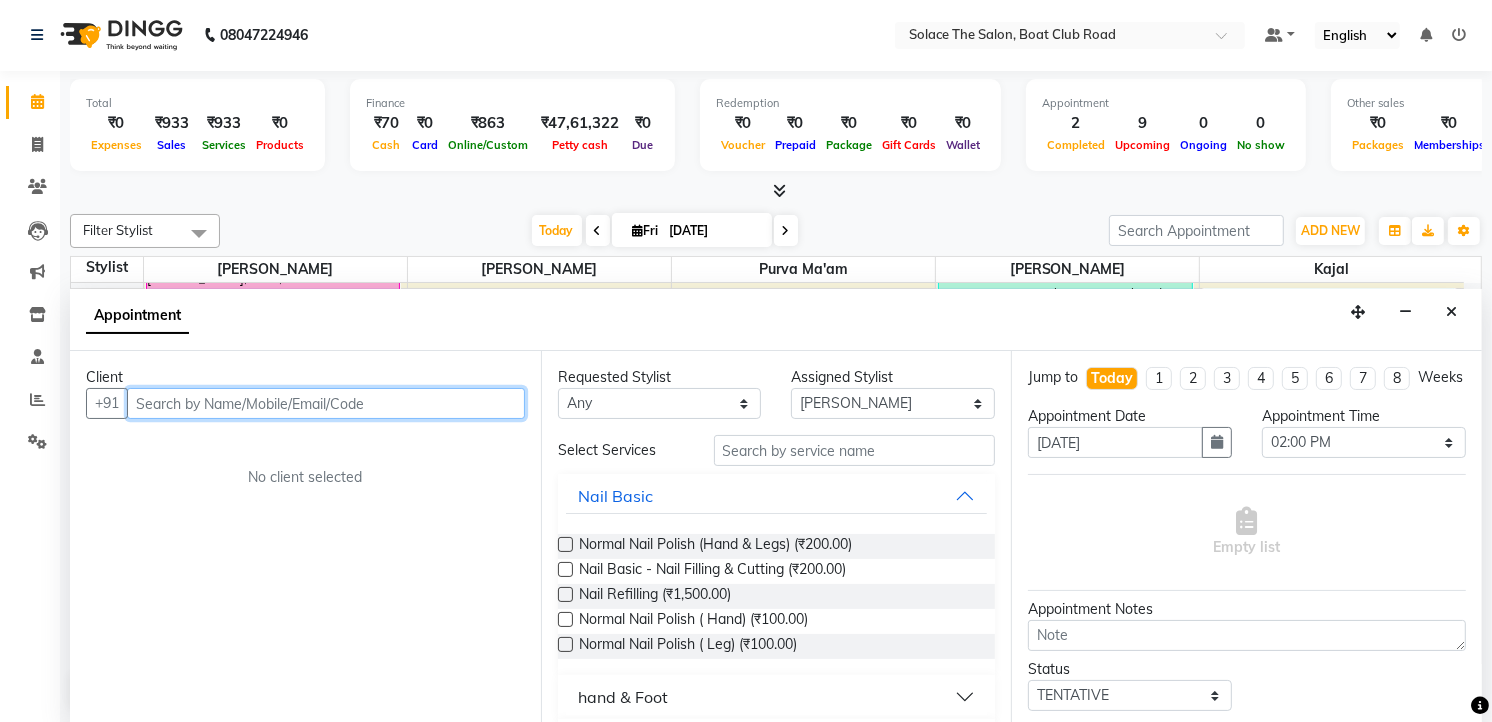 click at bounding box center (326, 403) 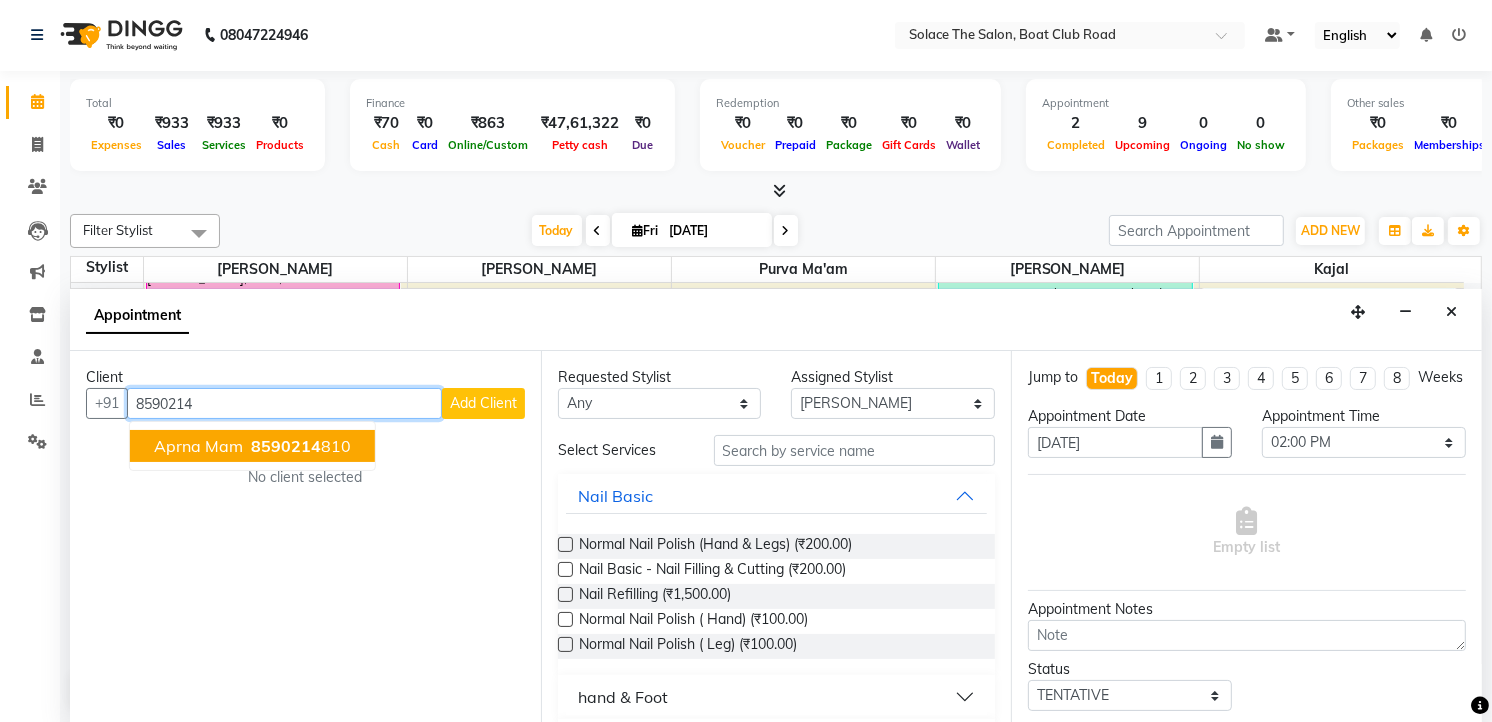 click on "8590214" at bounding box center [286, 446] 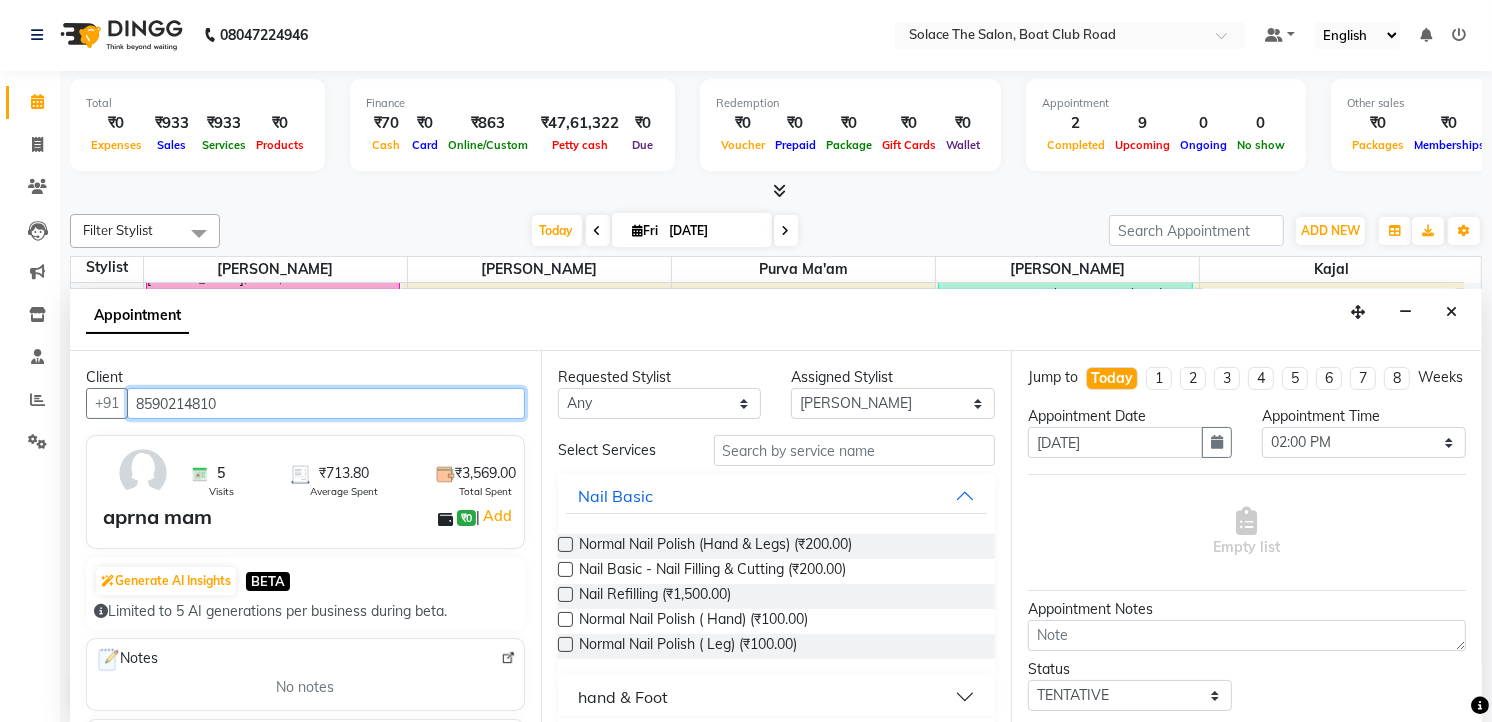 type on "8590214810" 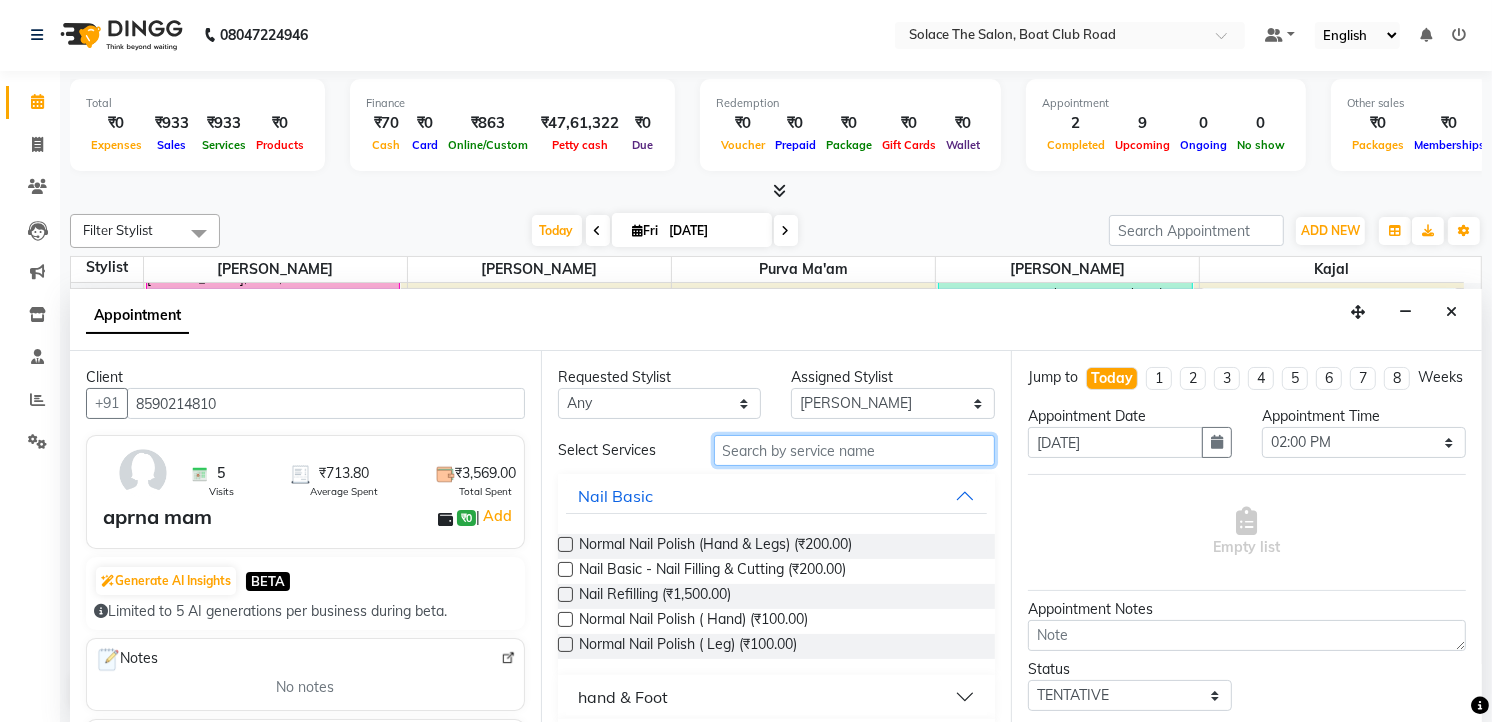 click at bounding box center (855, 450) 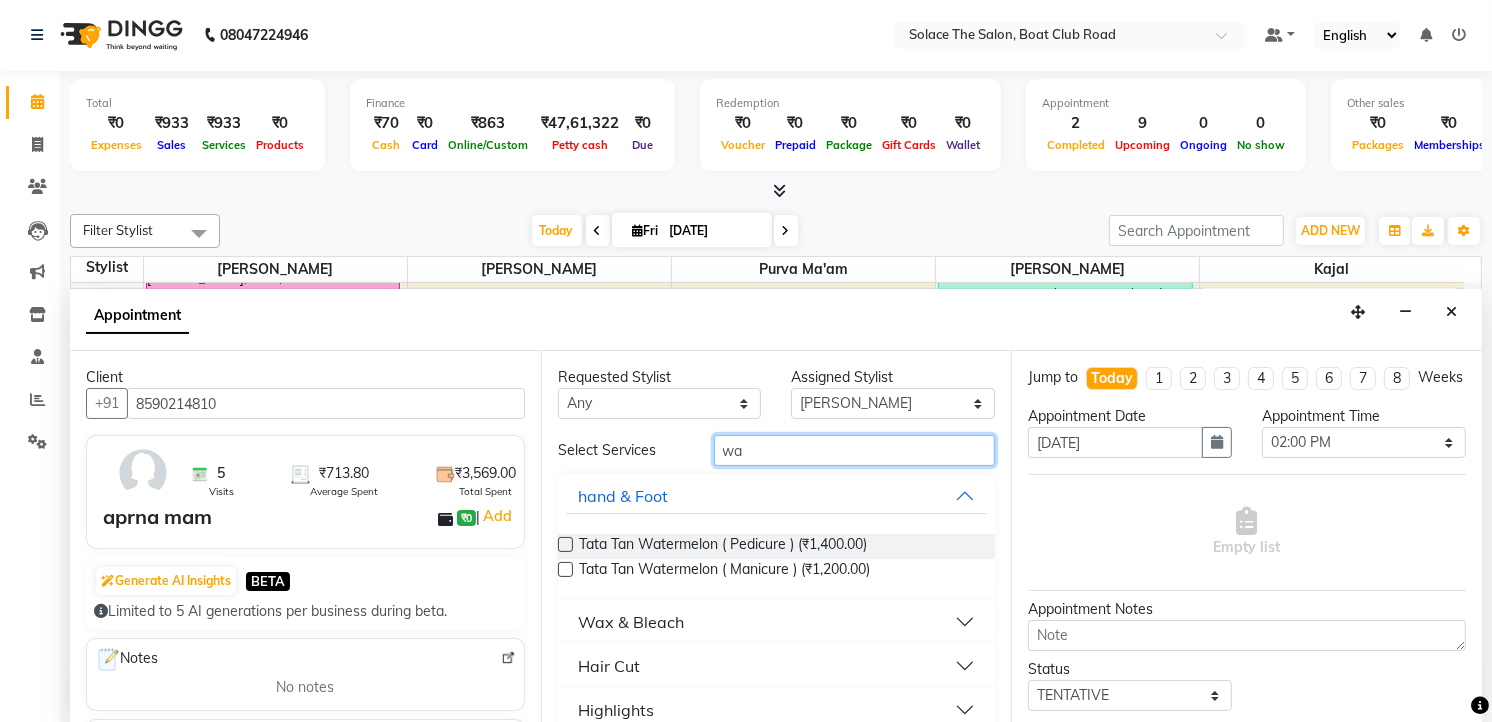type on "w" 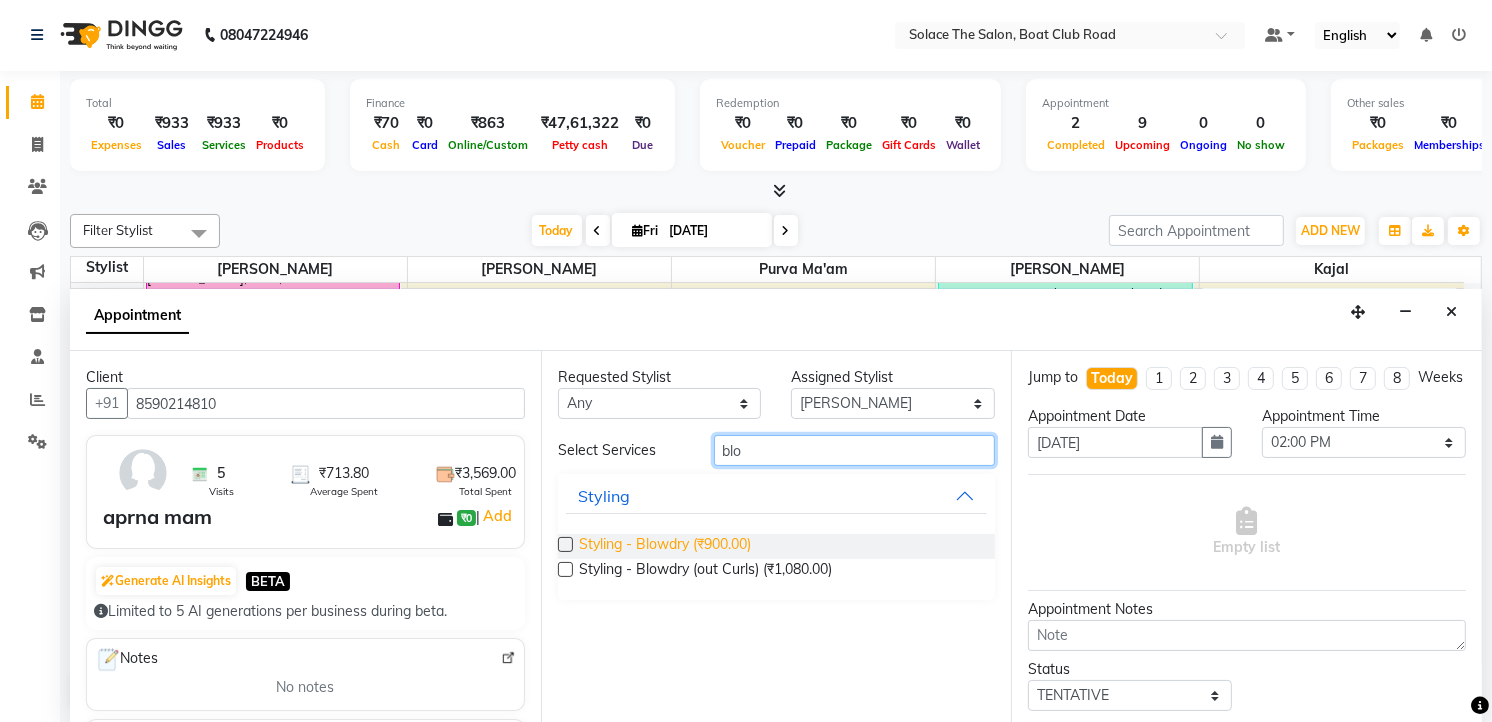 type on "blo" 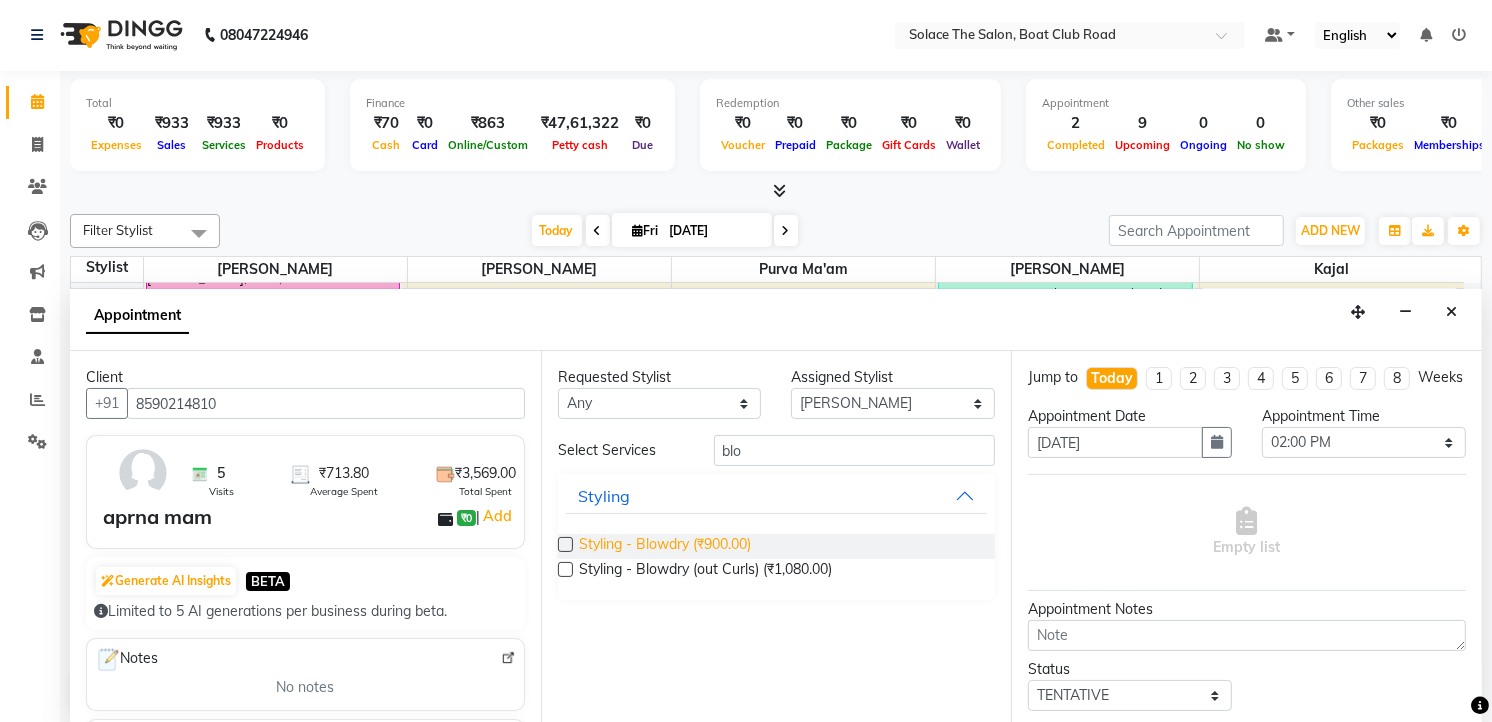 click on "Styling - Blowdry (₹900.00)" at bounding box center (665, 546) 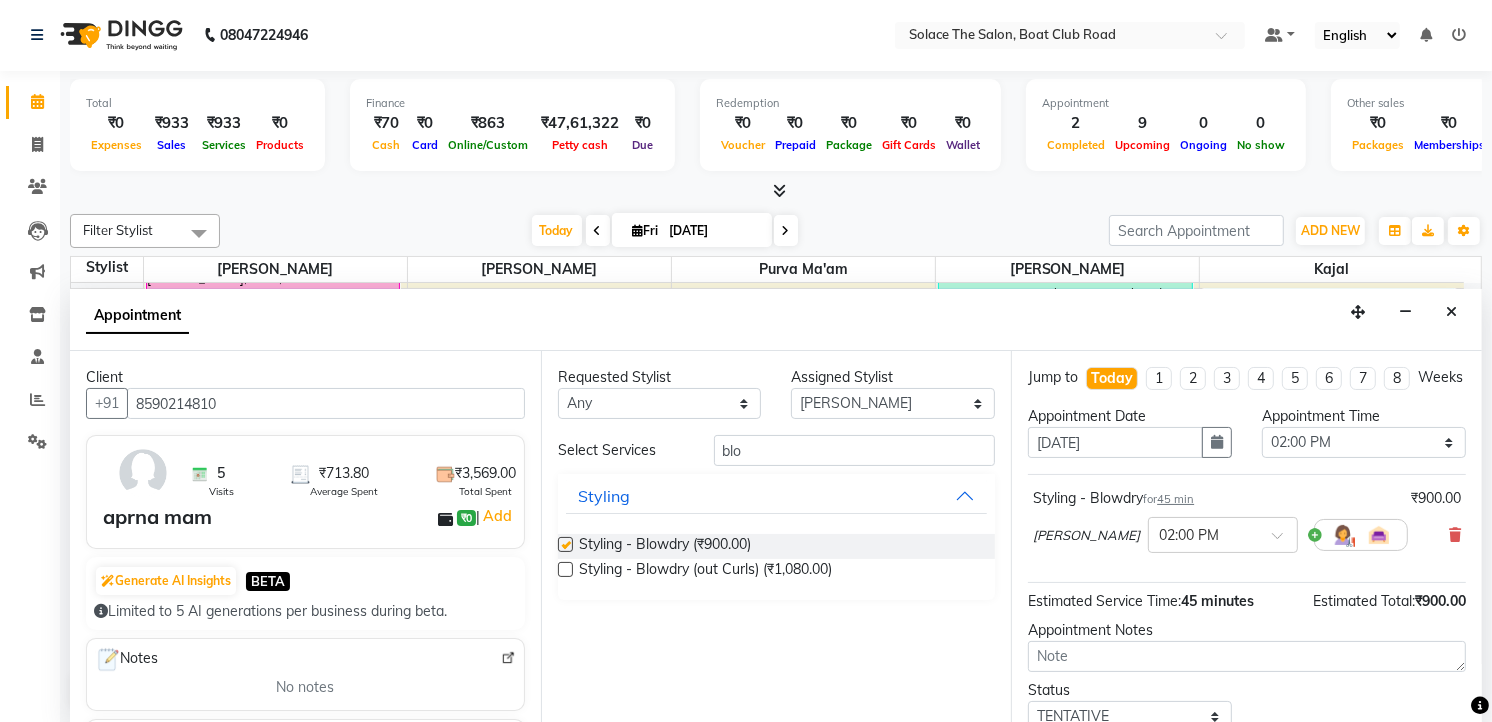checkbox on "false" 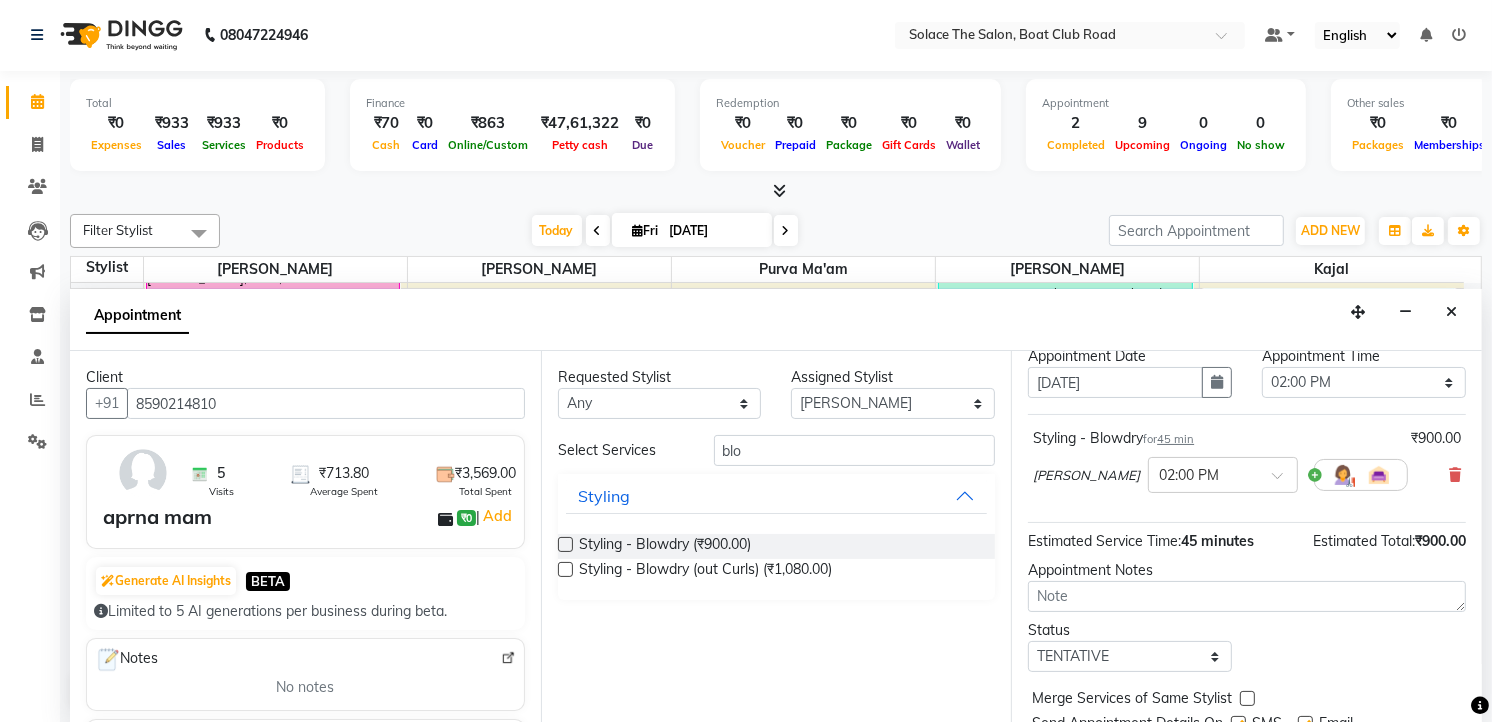 scroll, scrollTop: 154, scrollLeft: 0, axis: vertical 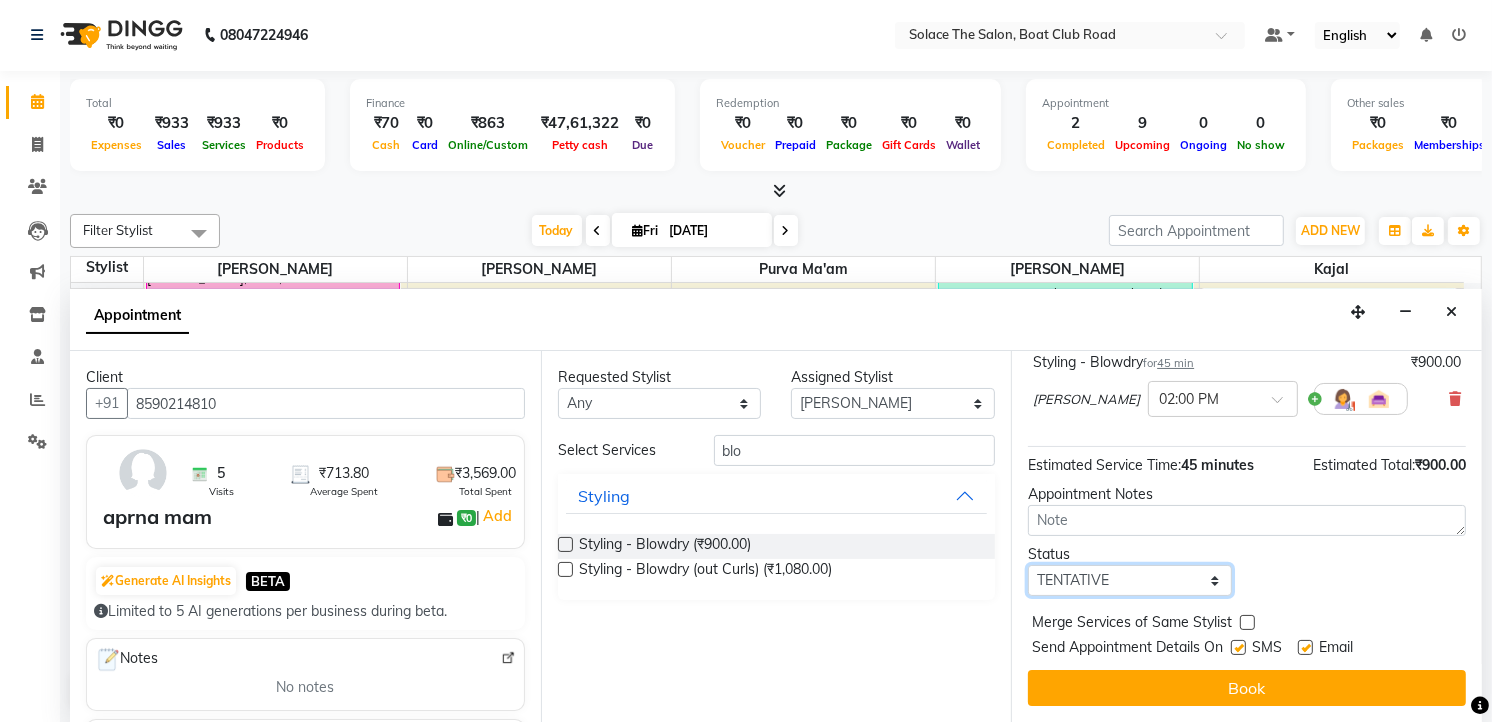 click on "Select TENTATIVE CONFIRM CHECK-IN UPCOMING" at bounding box center [1130, 580] 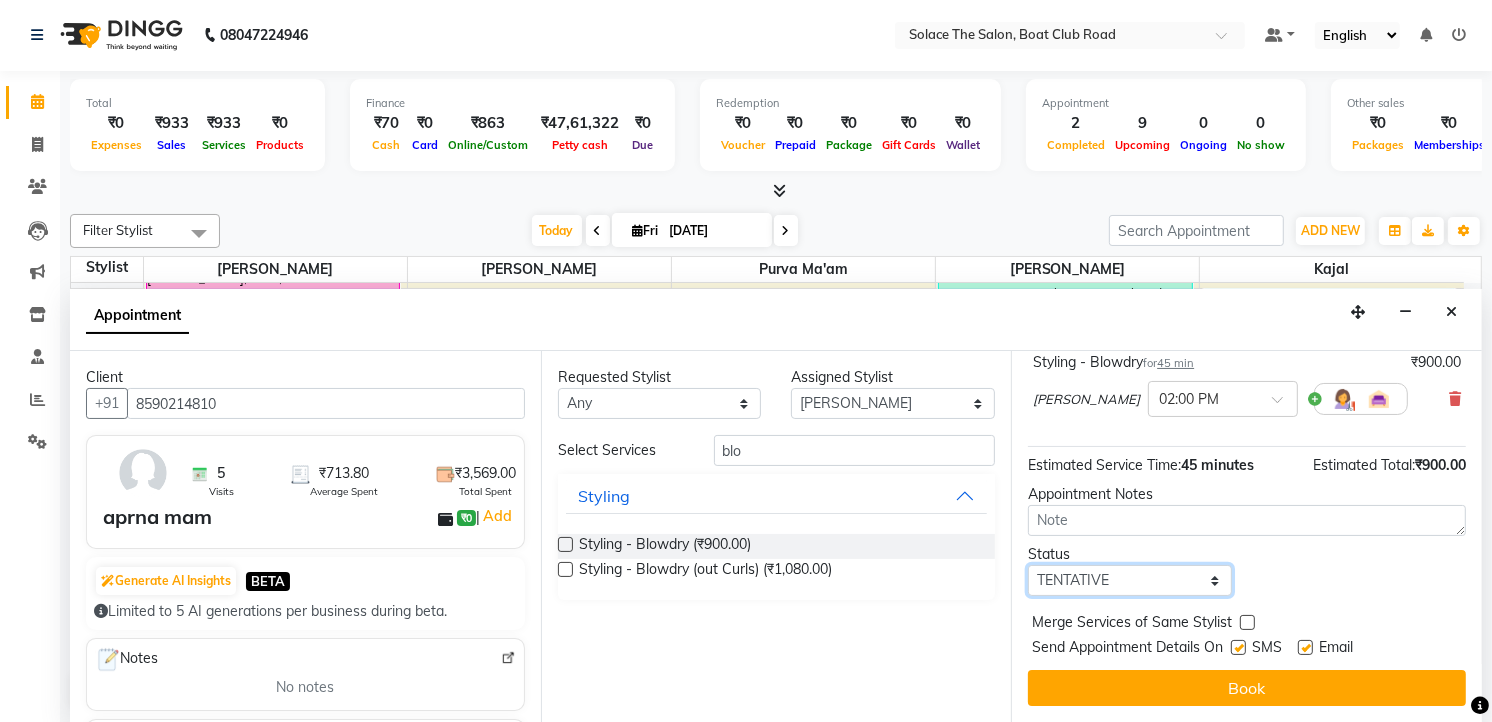select on "confirm booking" 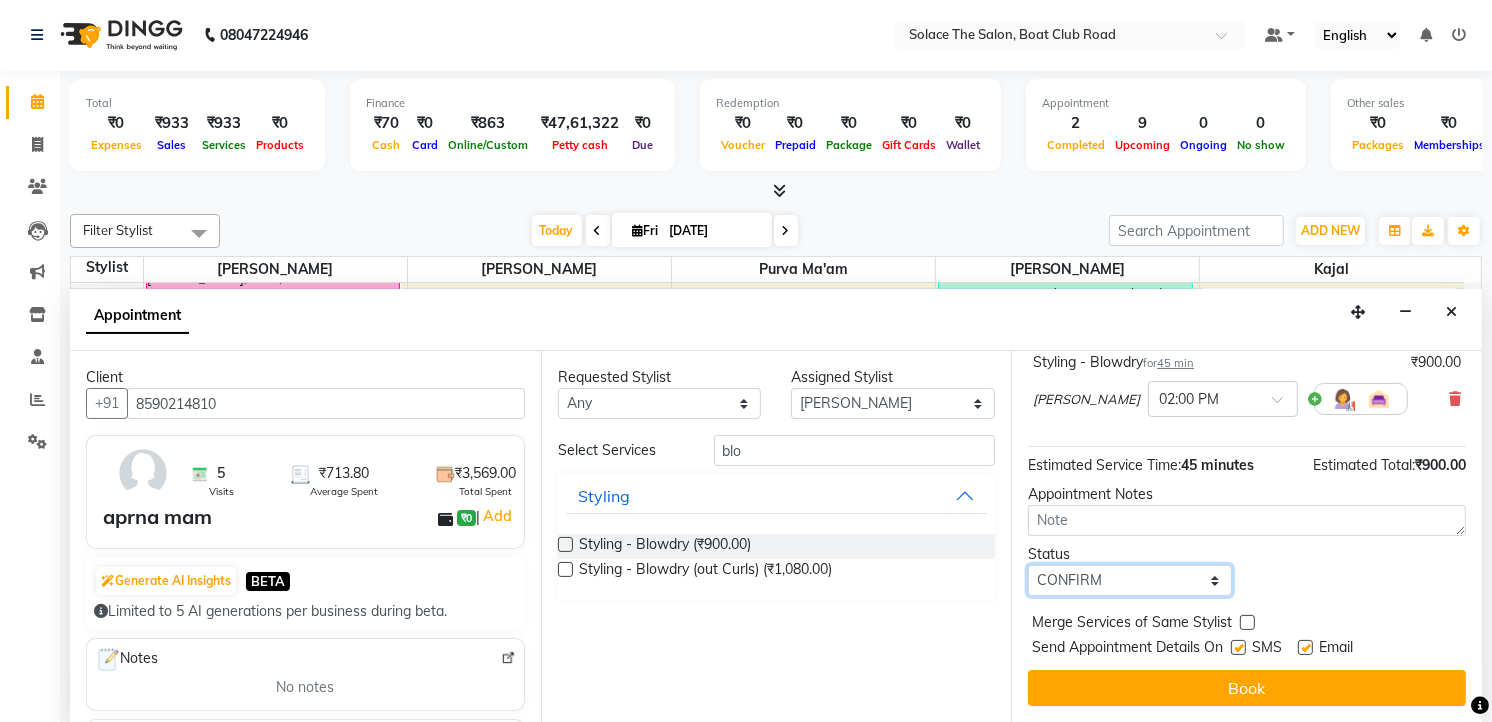 click on "Select TENTATIVE CONFIRM CHECK-IN UPCOMING" at bounding box center [1130, 580] 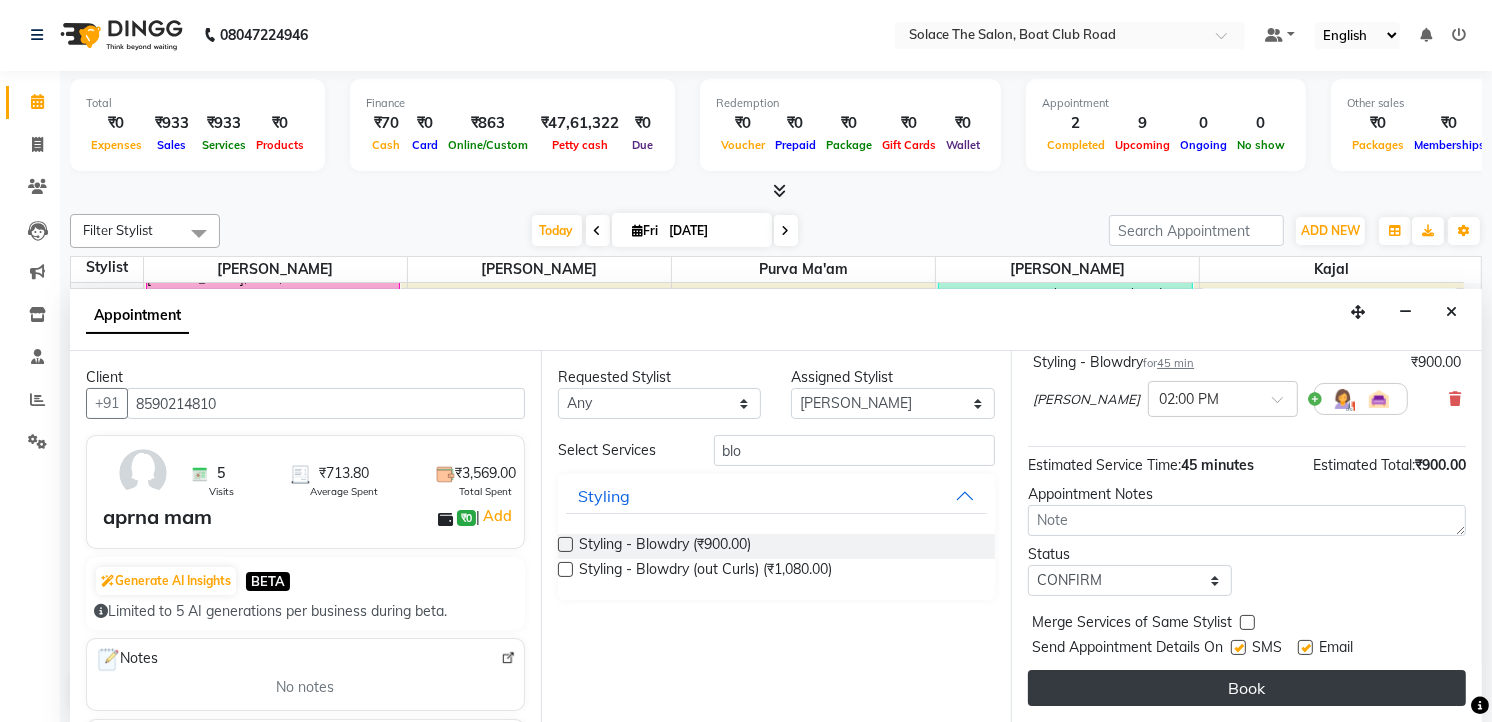 click on "Book" at bounding box center [1247, 688] 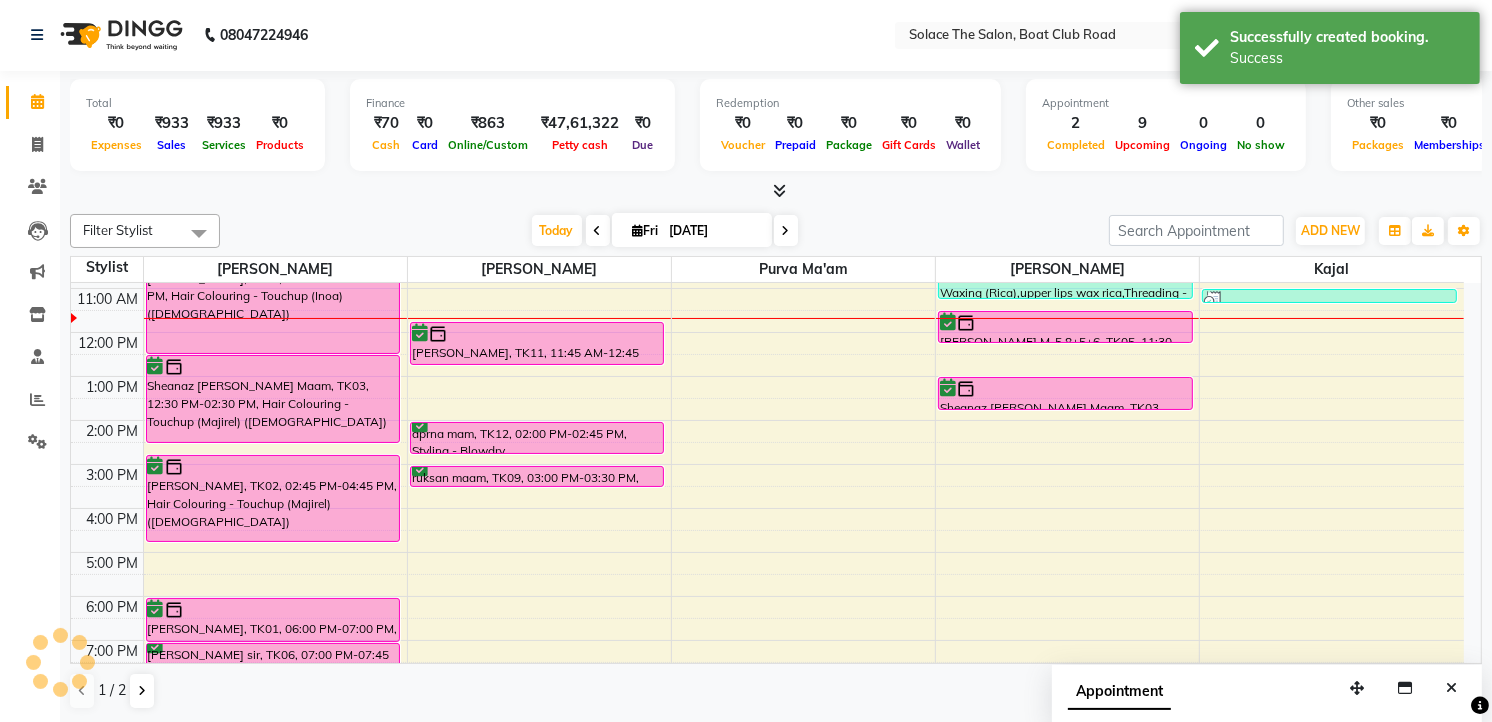 scroll, scrollTop: 0, scrollLeft: 0, axis: both 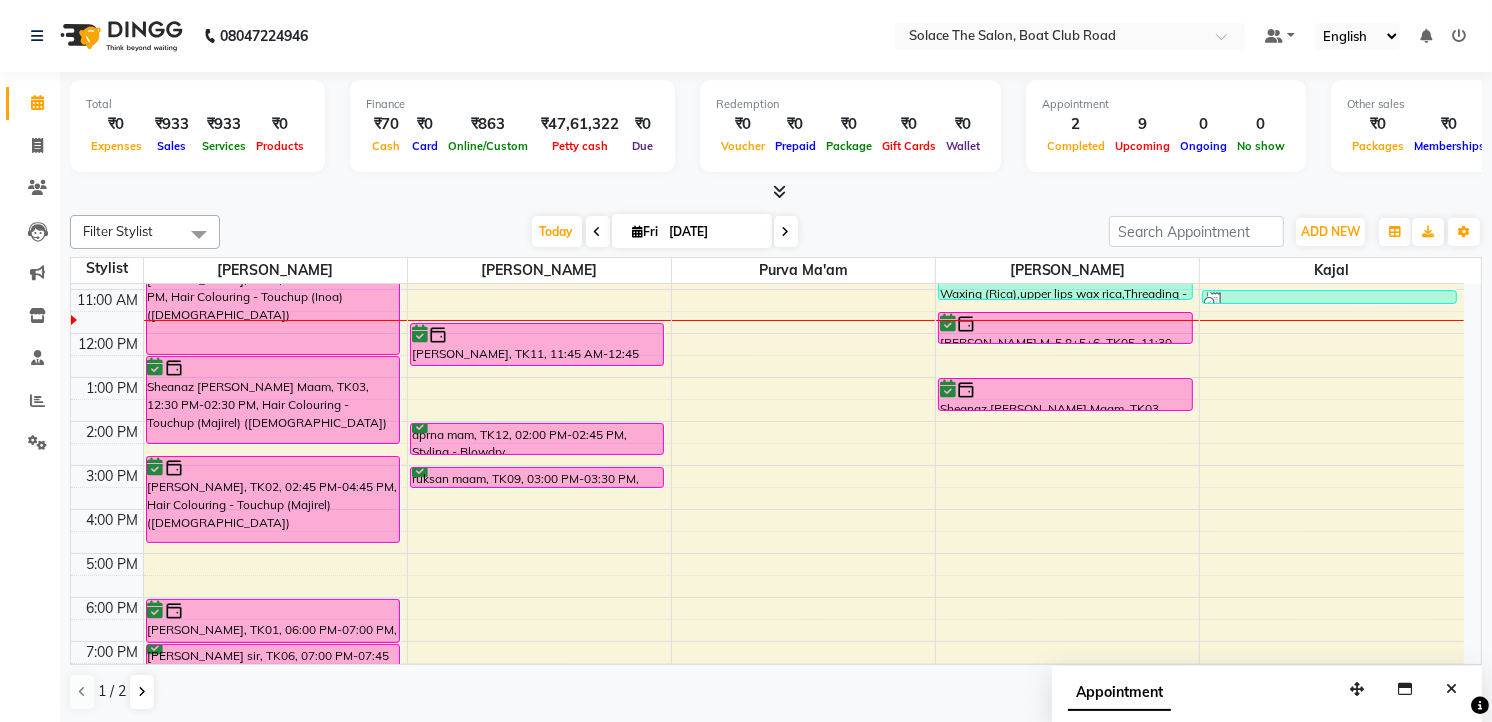click at bounding box center [598, 231] 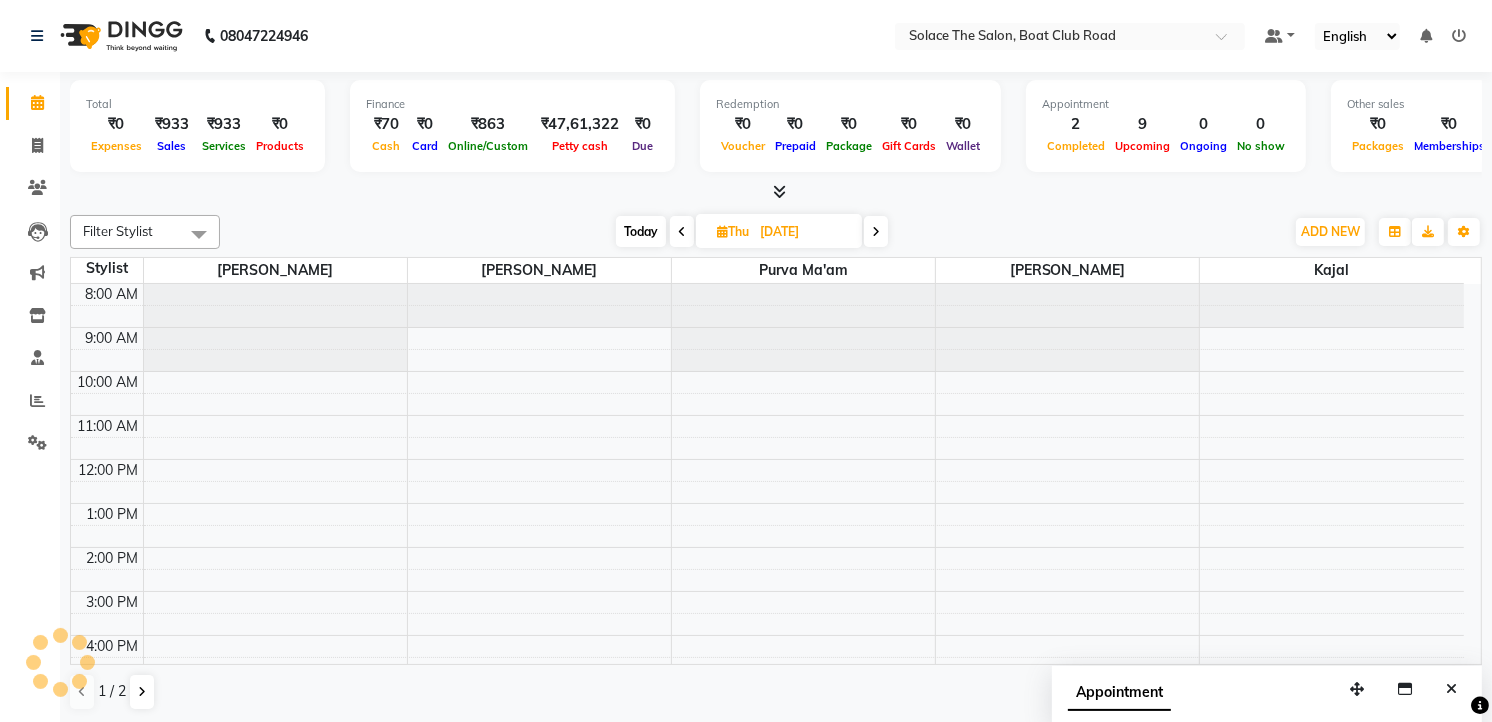 scroll, scrollTop: 134, scrollLeft: 0, axis: vertical 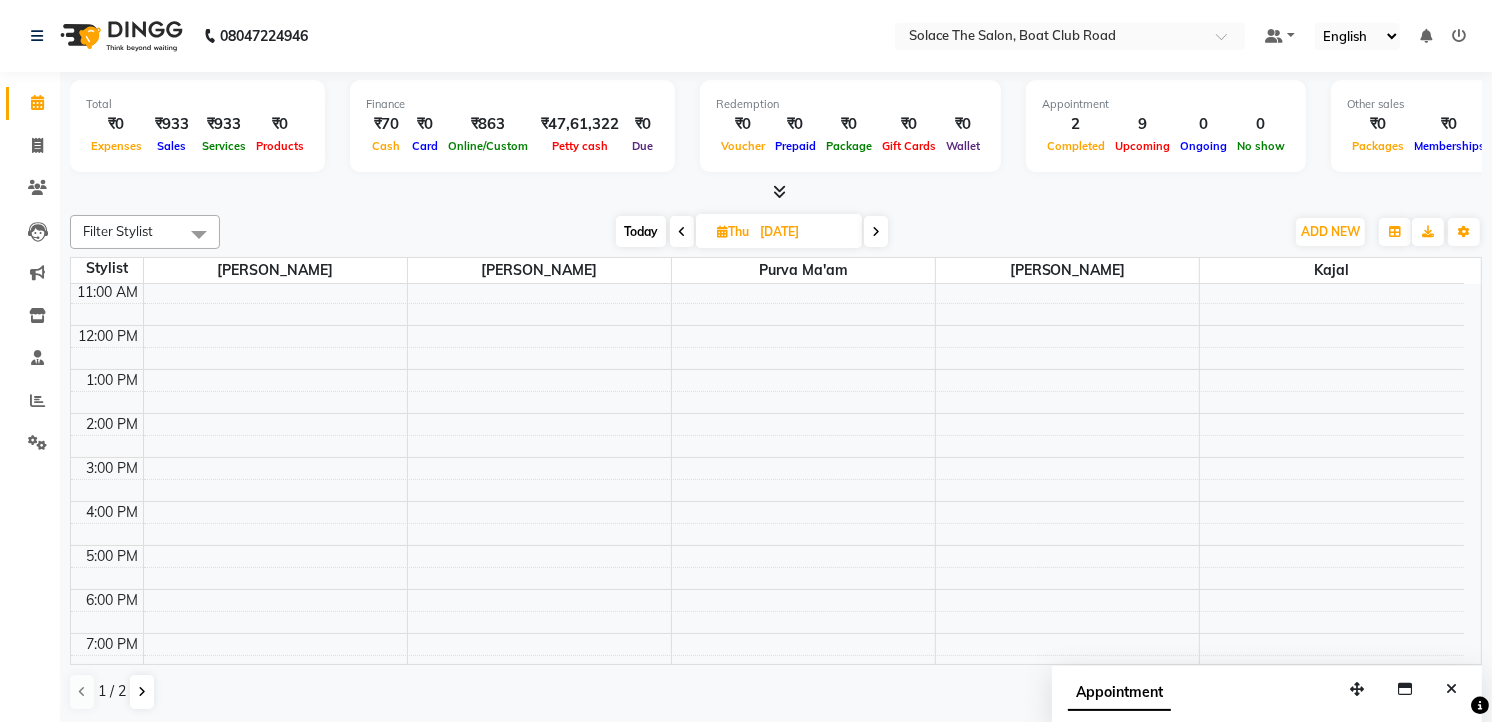 click at bounding box center [682, 232] 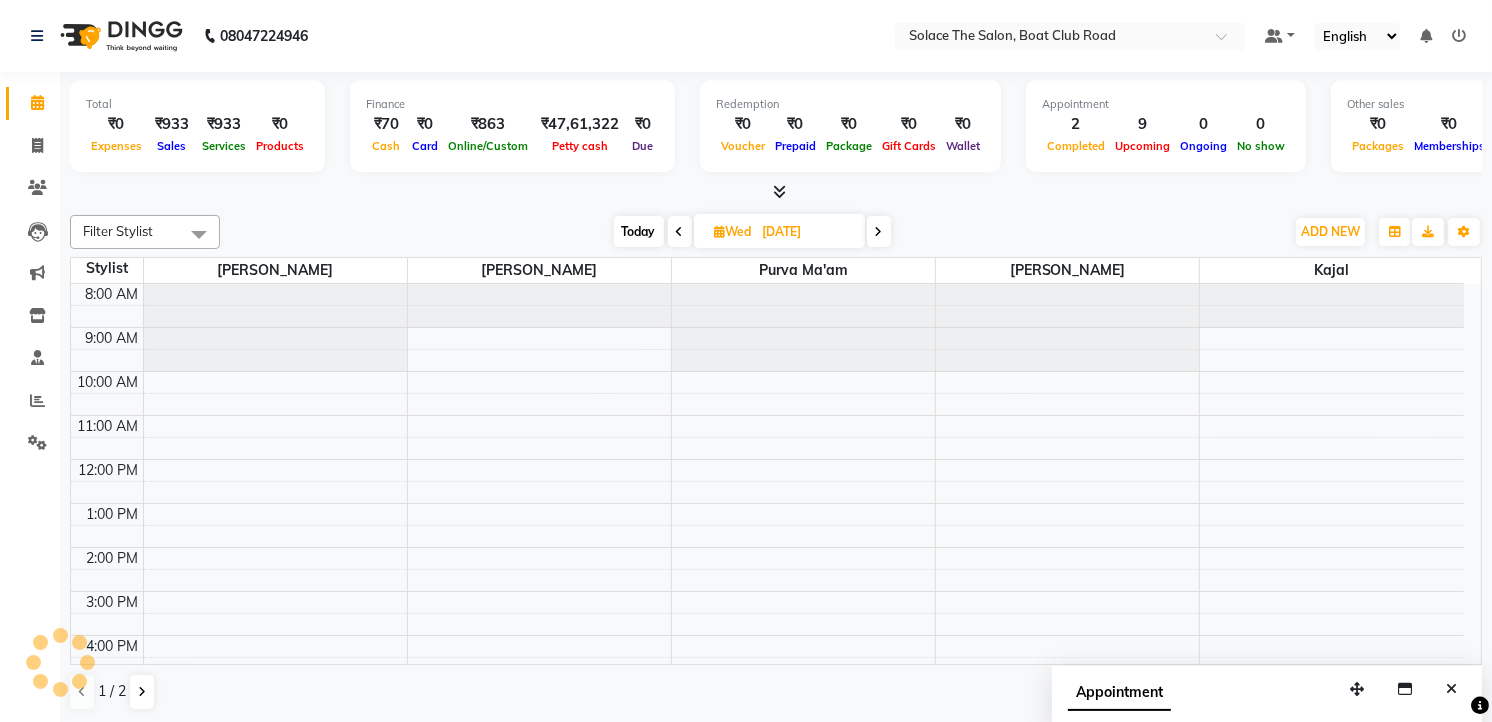 scroll, scrollTop: 134, scrollLeft: 0, axis: vertical 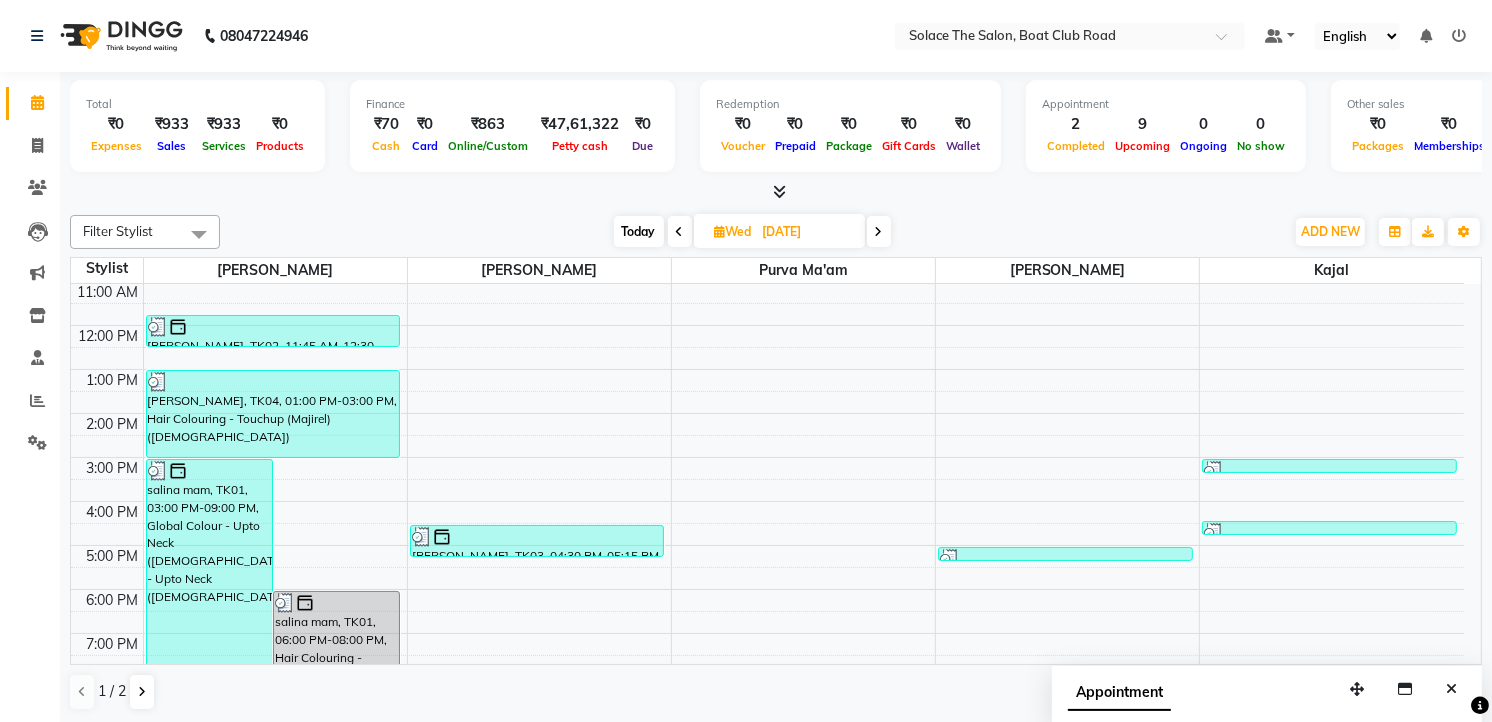 click at bounding box center [680, 231] 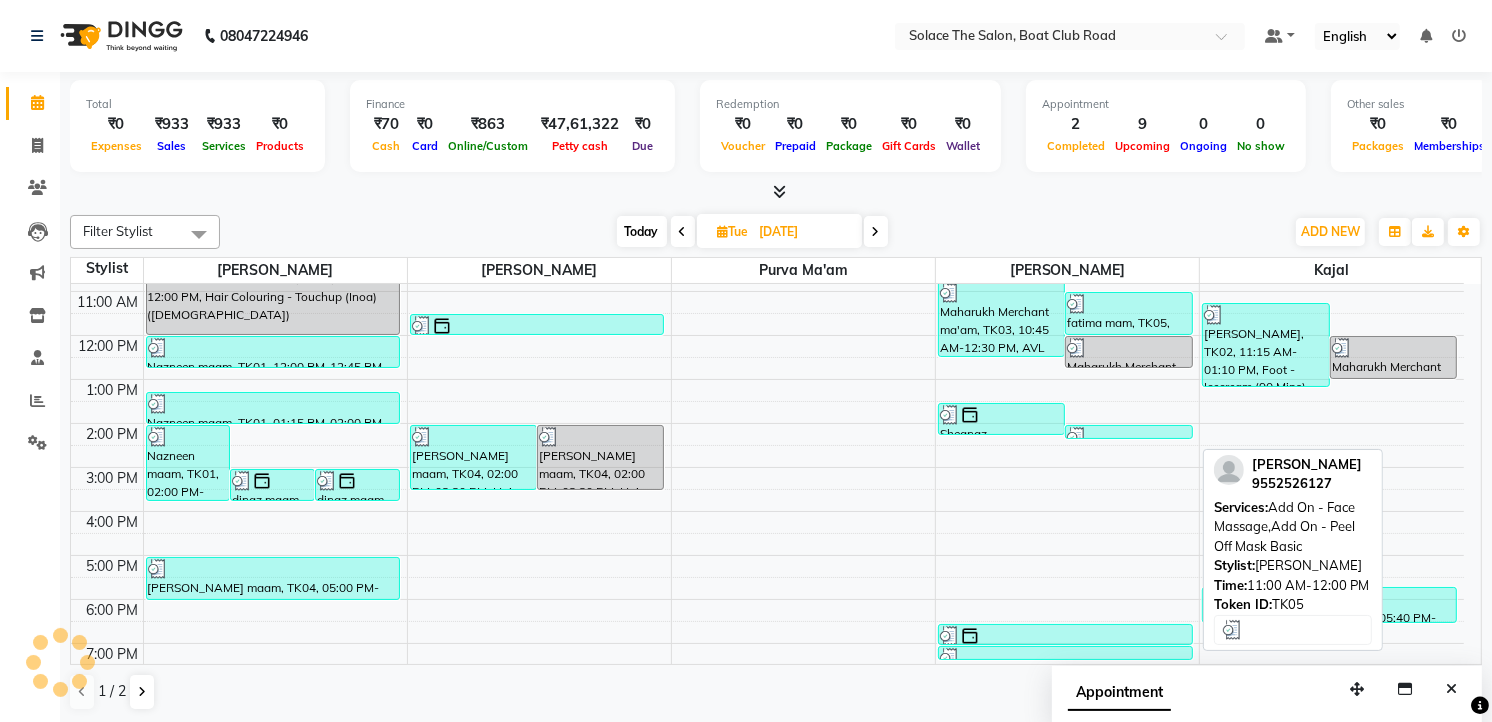 scroll, scrollTop: 0, scrollLeft: 0, axis: both 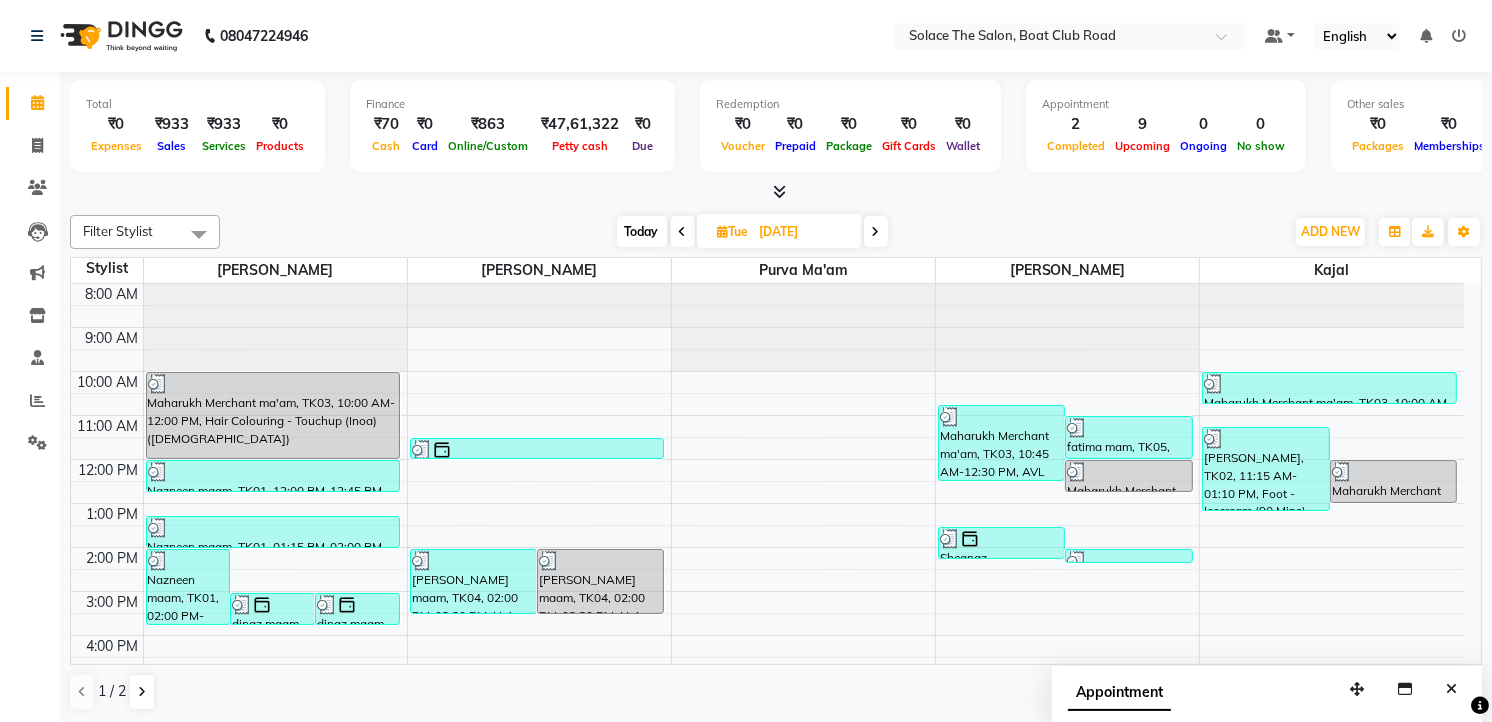 click at bounding box center [683, 231] 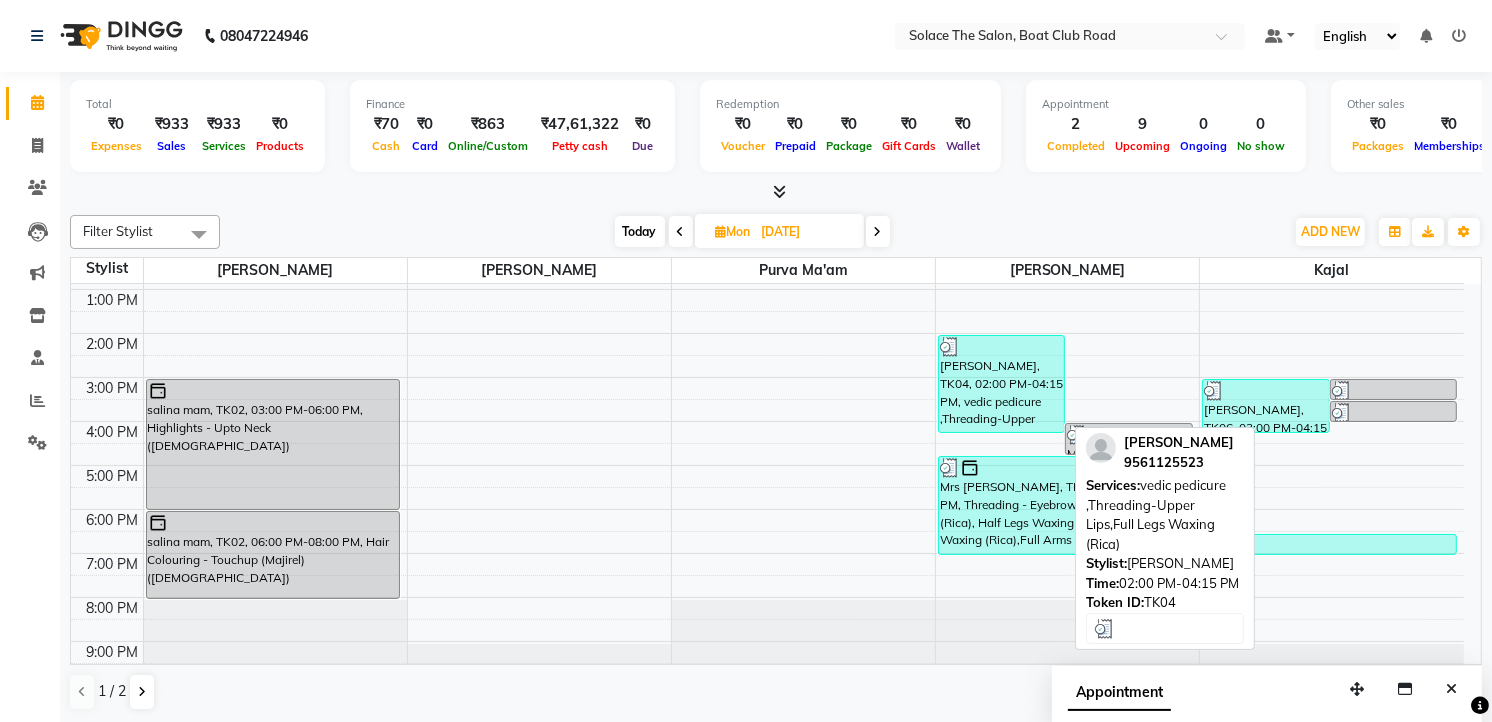 scroll, scrollTop: 237, scrollLeft: 0, axis: vertical 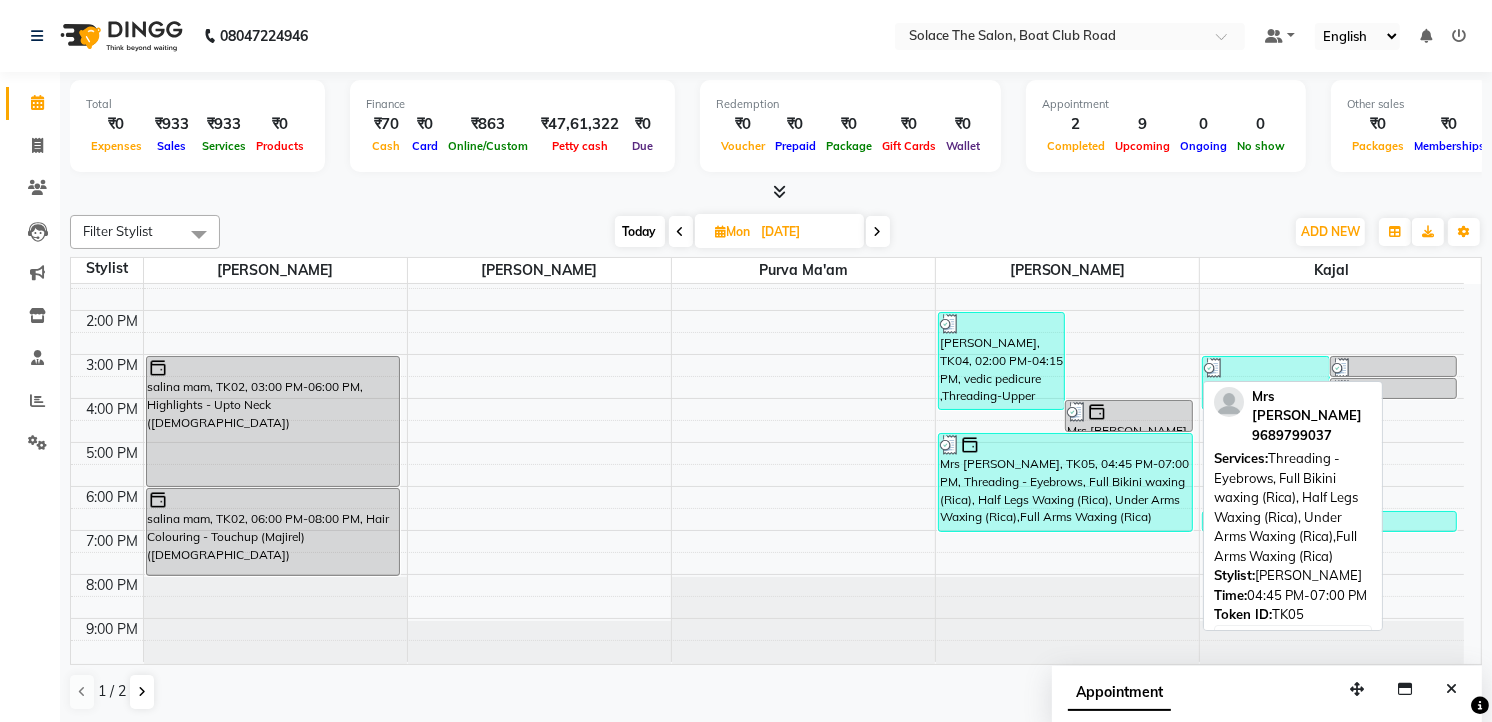click on "Mrs [PERSON_NAME], TK05, 04:45 PM-07:00 PM, Threading - Eyebrows, Full Bikini waxing (Rica), Half Legs Waxing (Rica), Under Arms Waxing (Rica),Full Arms Waxing (Rica)" at bounding box center (1065, 482) 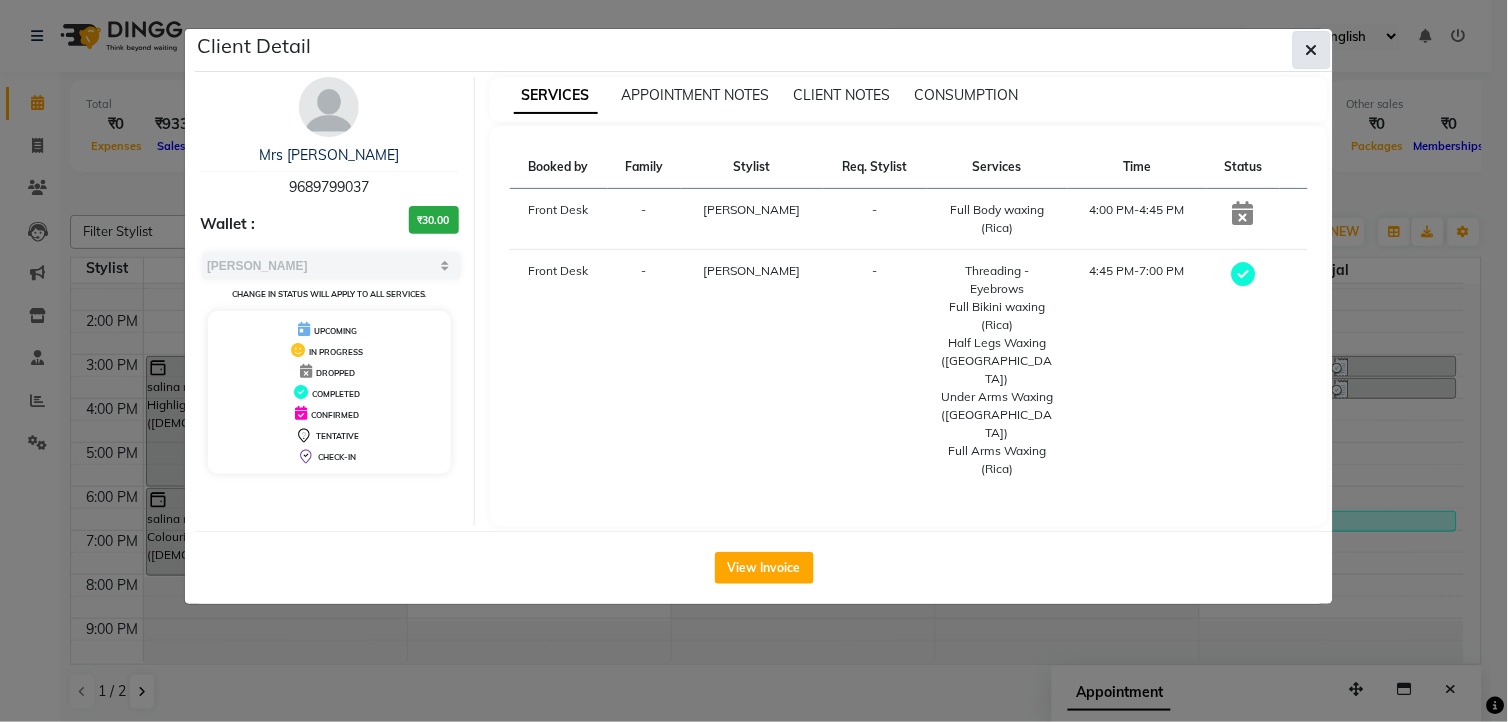 click 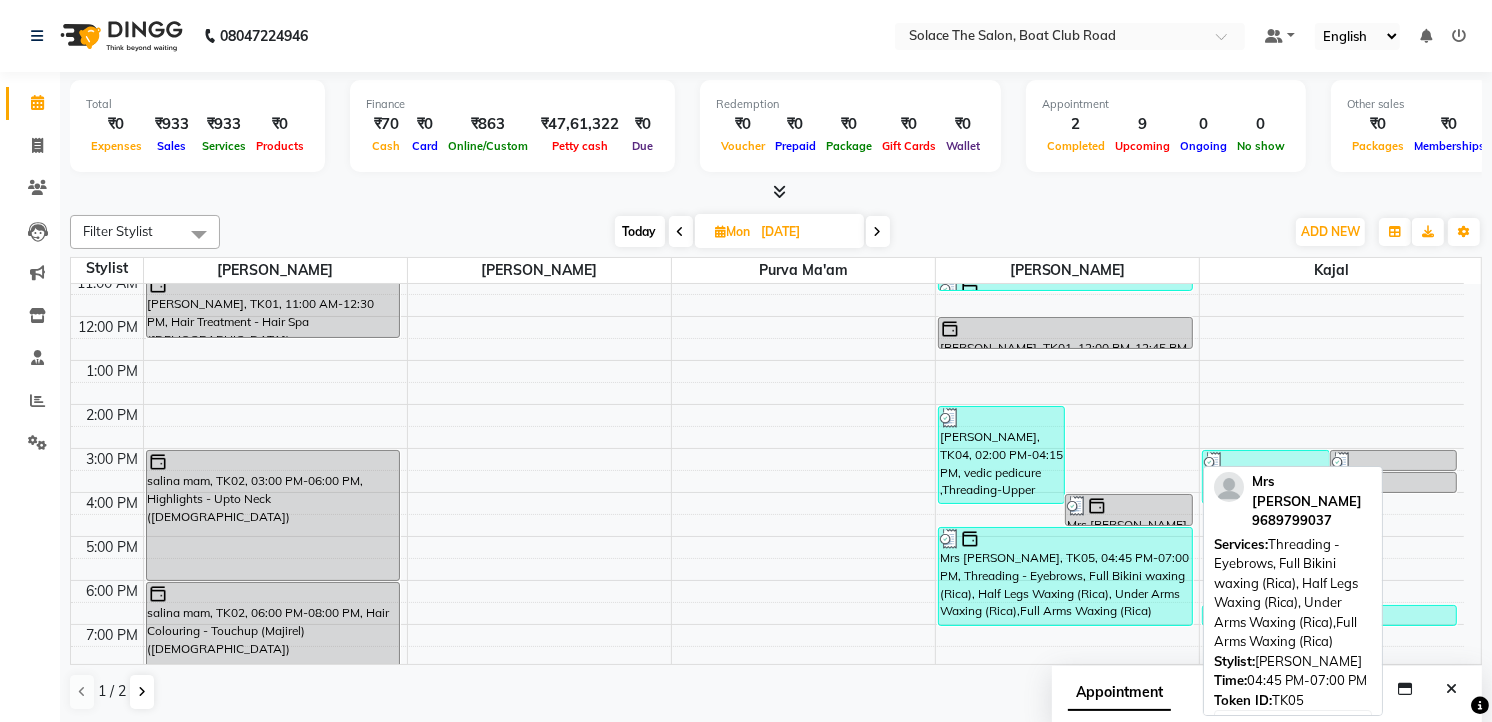 scroll, scrollTop: 237, scrollLeft: 0, axis: vertical 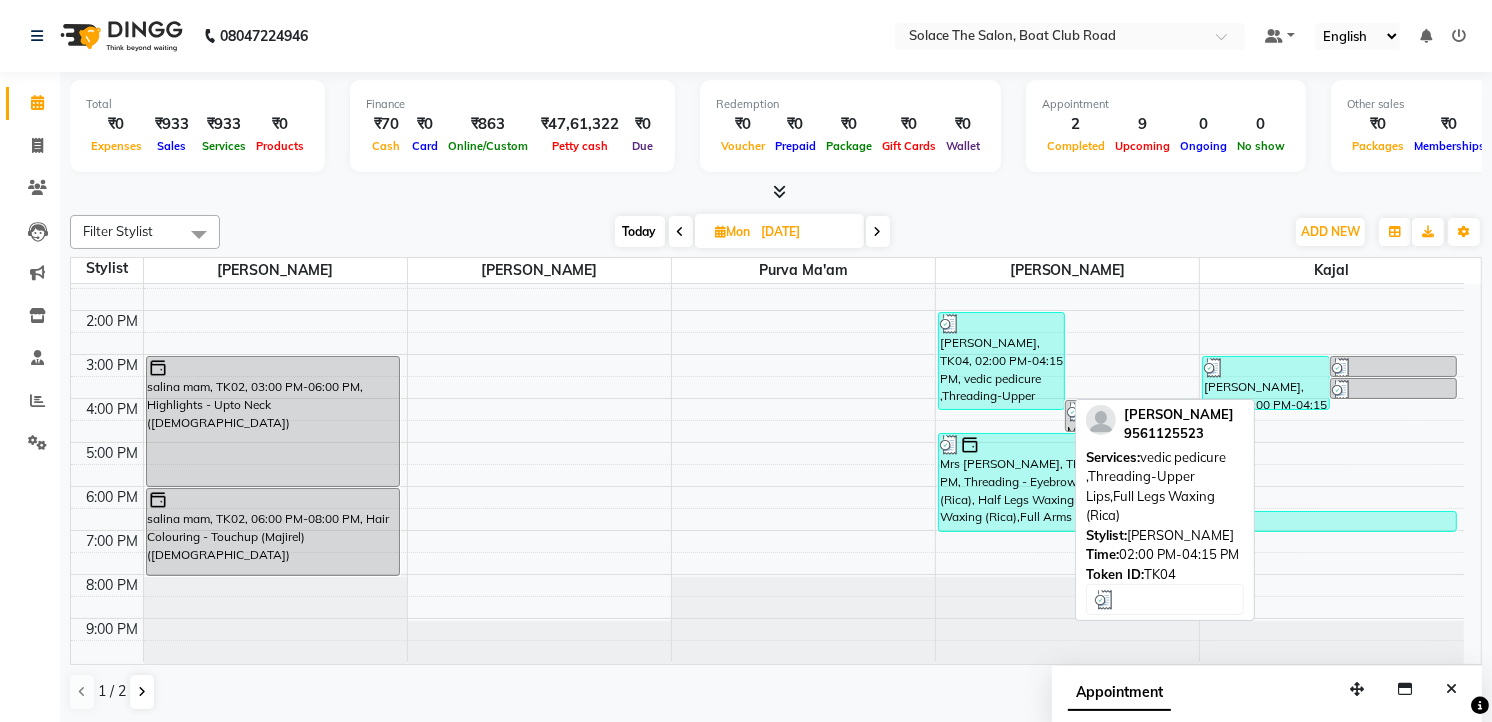 click on "[PERSON_NAME], TK04, 02:00 PM-04:15 PM, vedic pedicure ,Threading-Upper Lips,Full Legs Waxing (Rica)" at bounding box center [1001, 361] 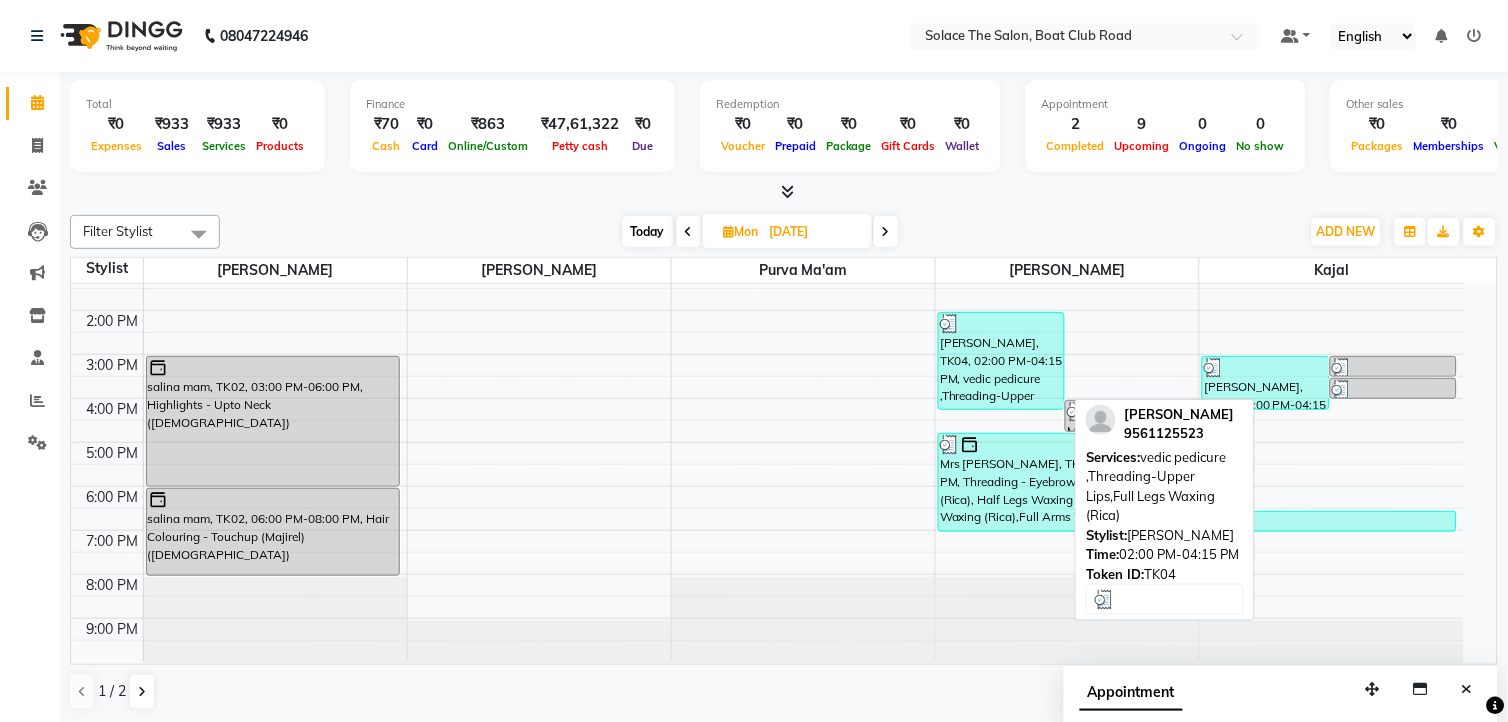 select on "3" 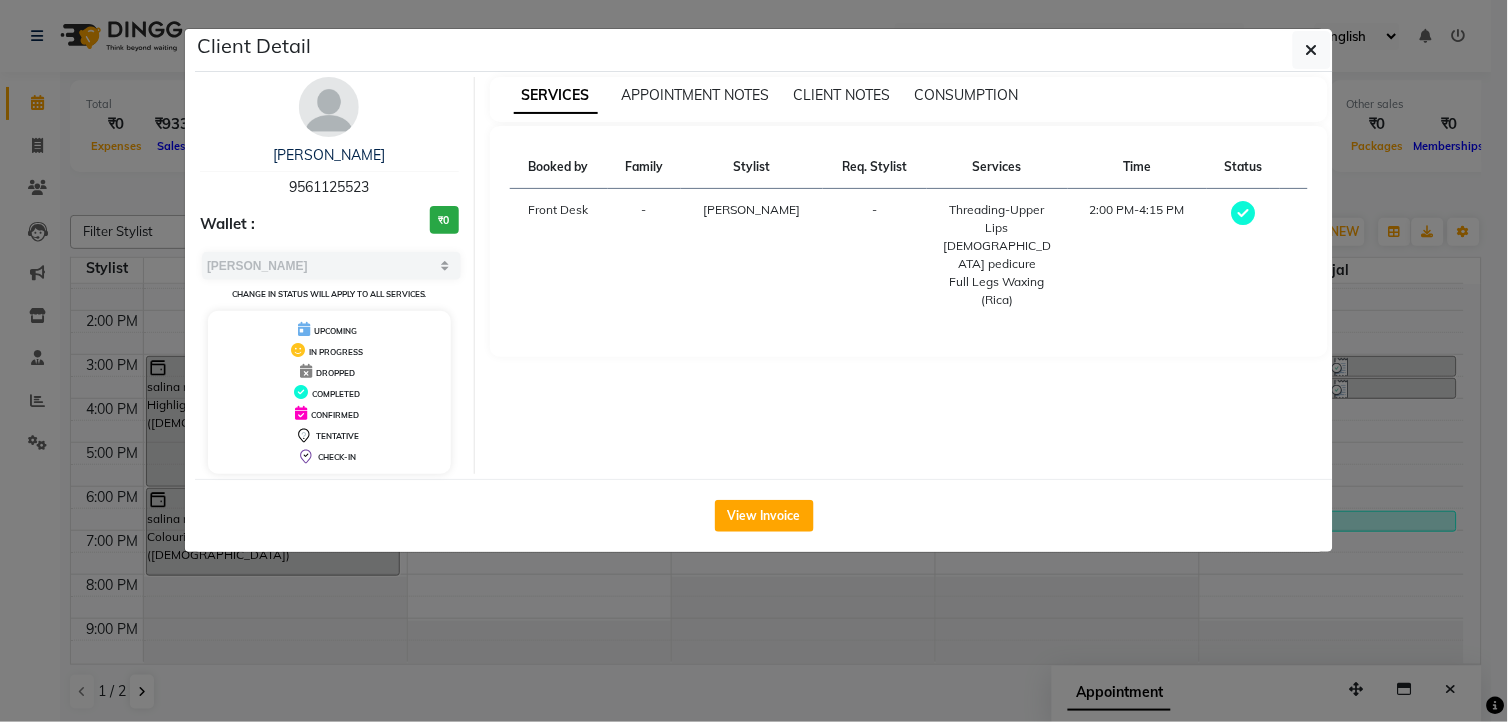 drag, startPoint x: 767, startPoint y: 480, endPoint x: 767, endPoint y: 491, distance: 11 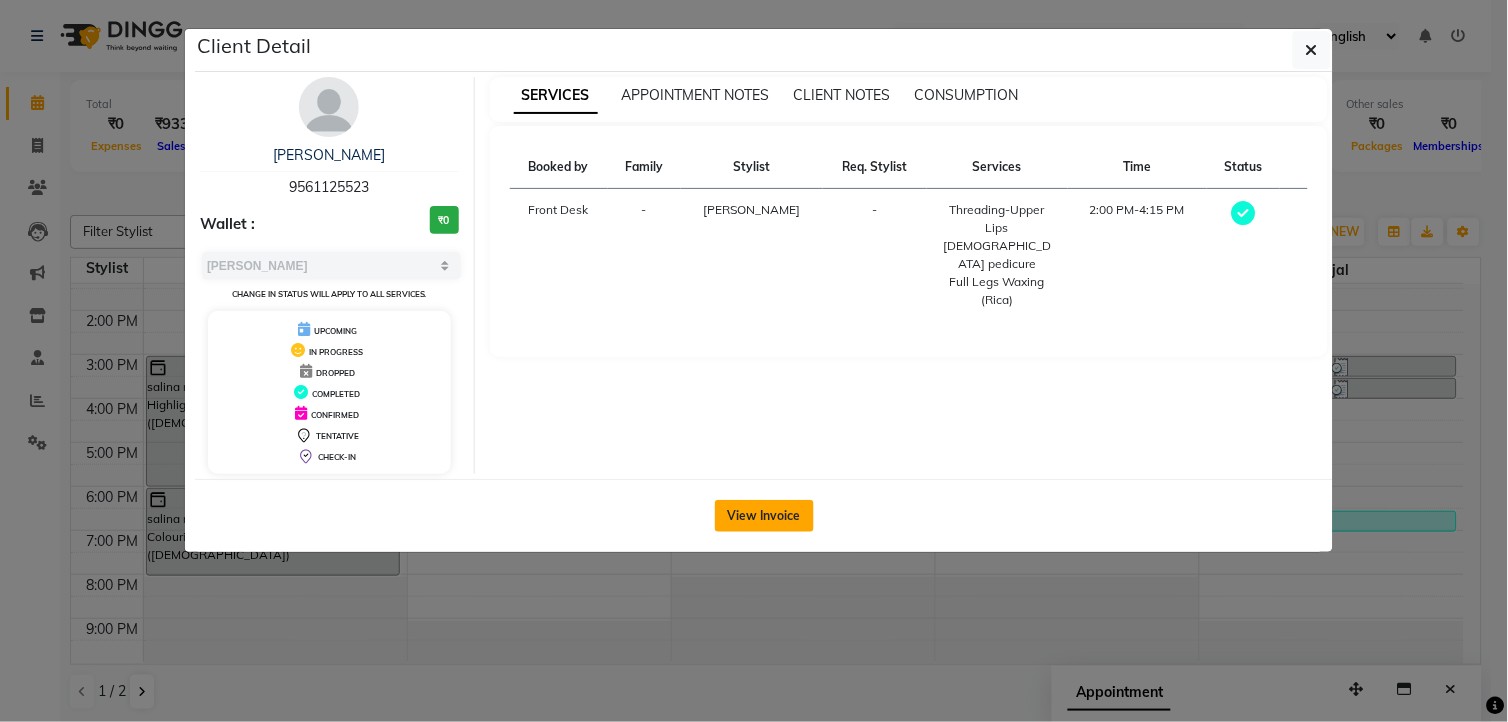 click on "View Invoice" 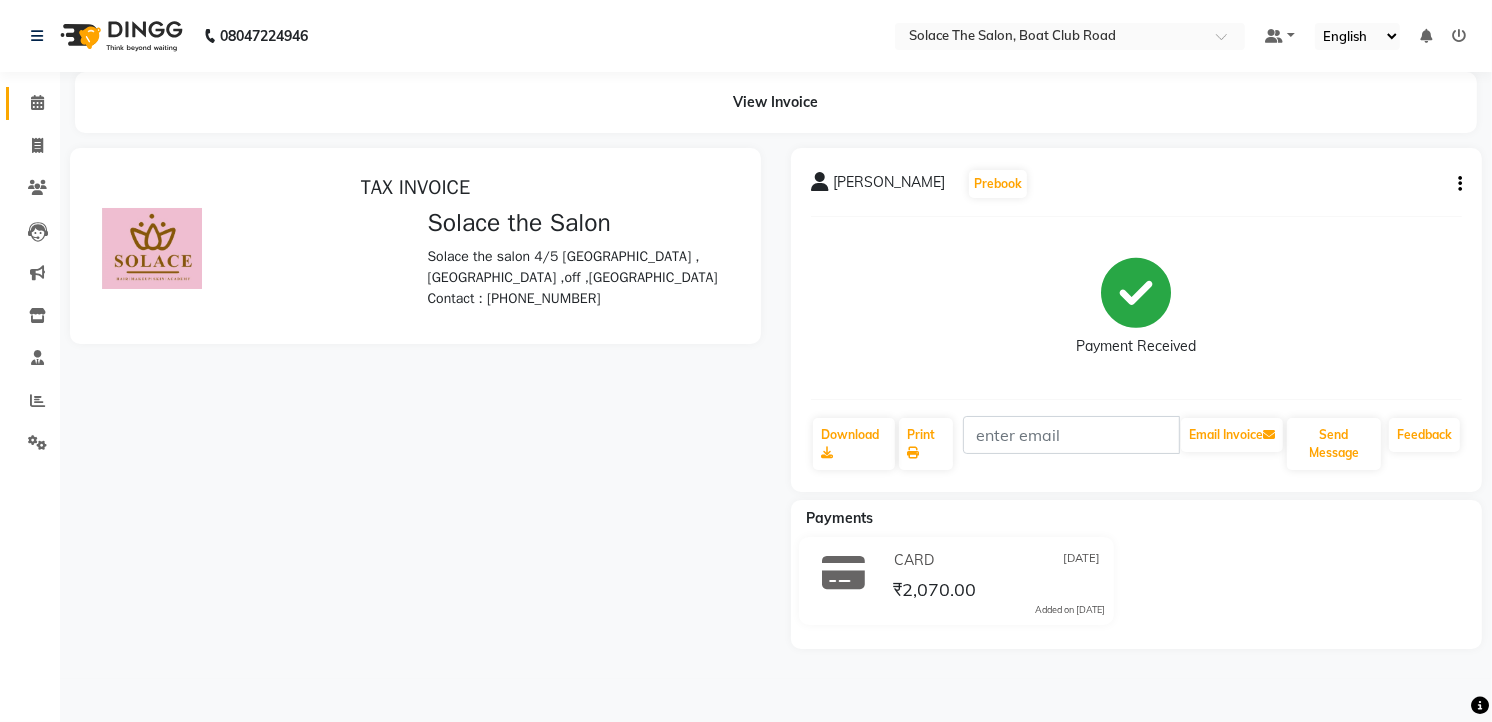 scroll, scrollTop: 0, scrollLeft: 0, axis: both 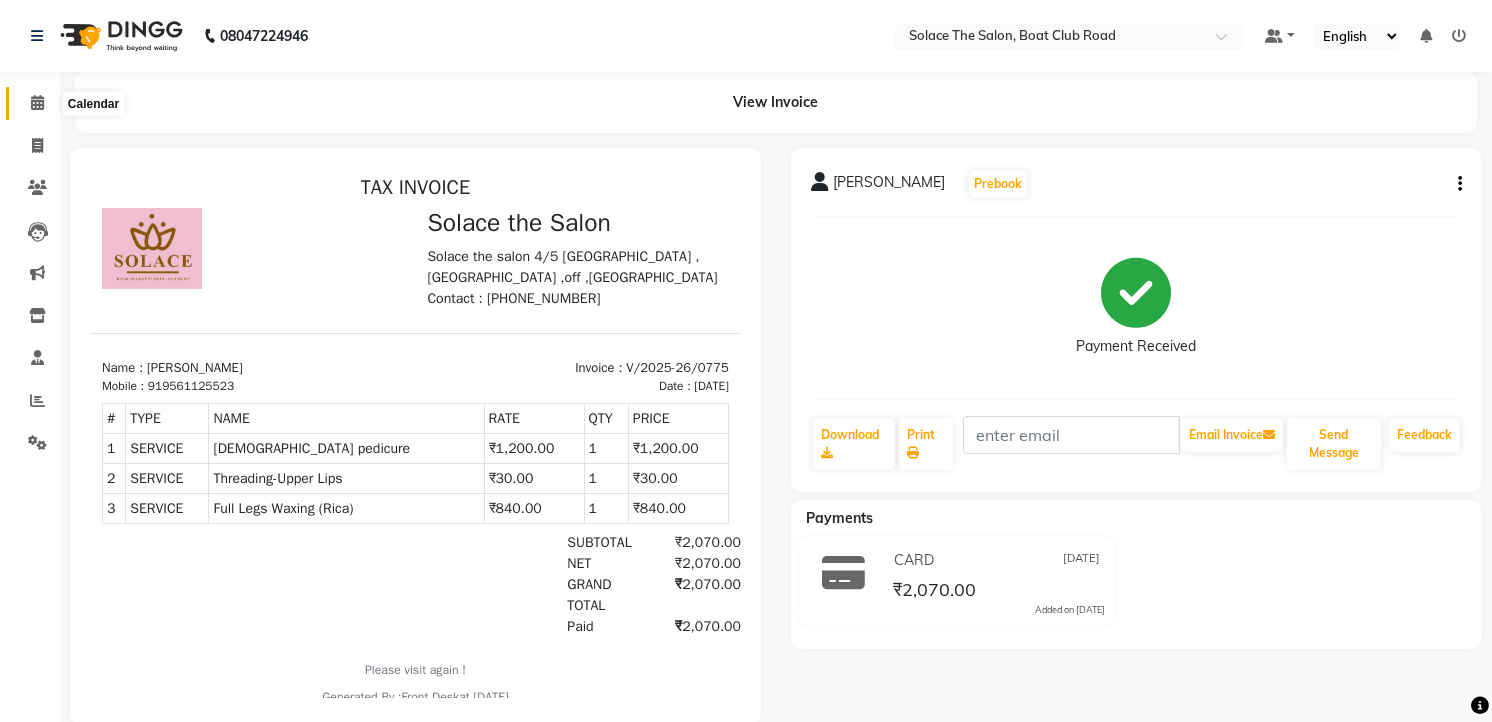 click 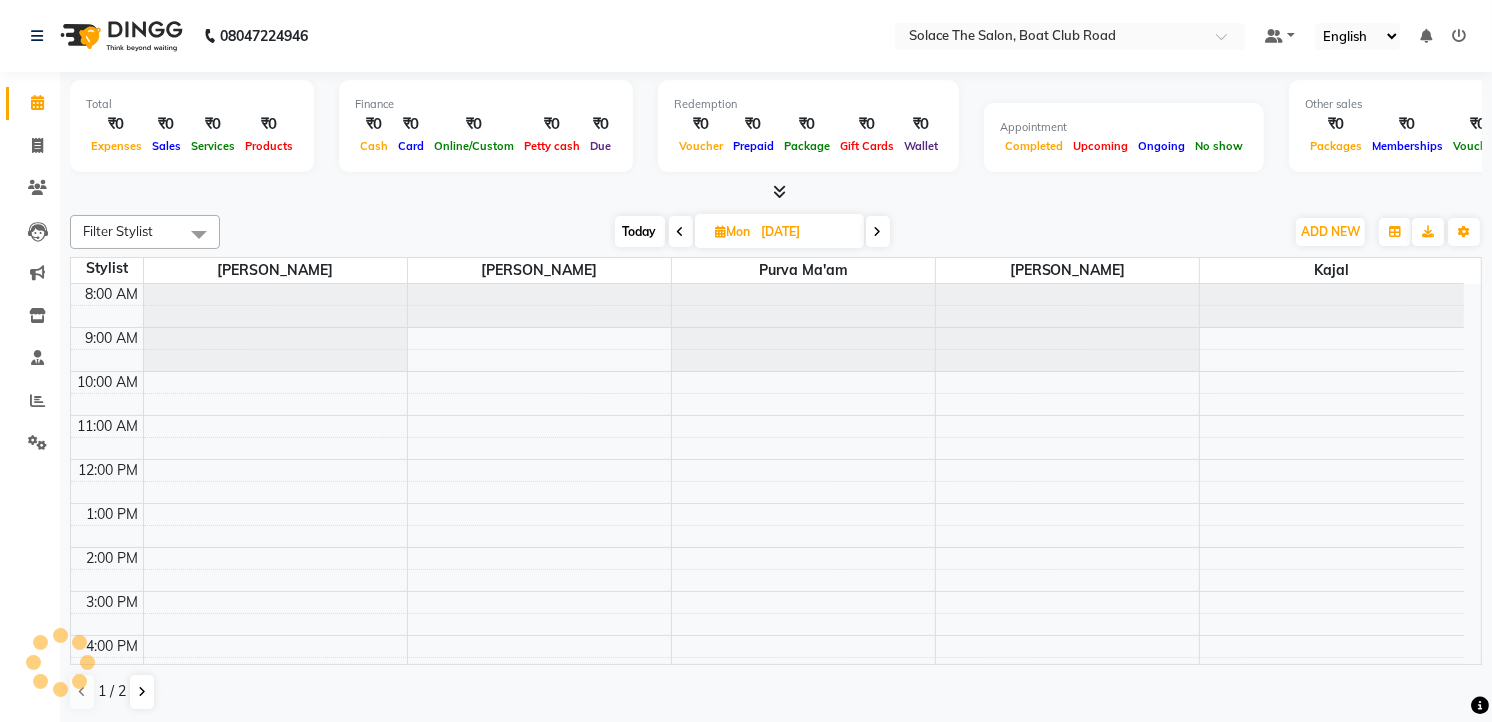scroll, scrollTop: 0, scrollLeft: 0, axis: both 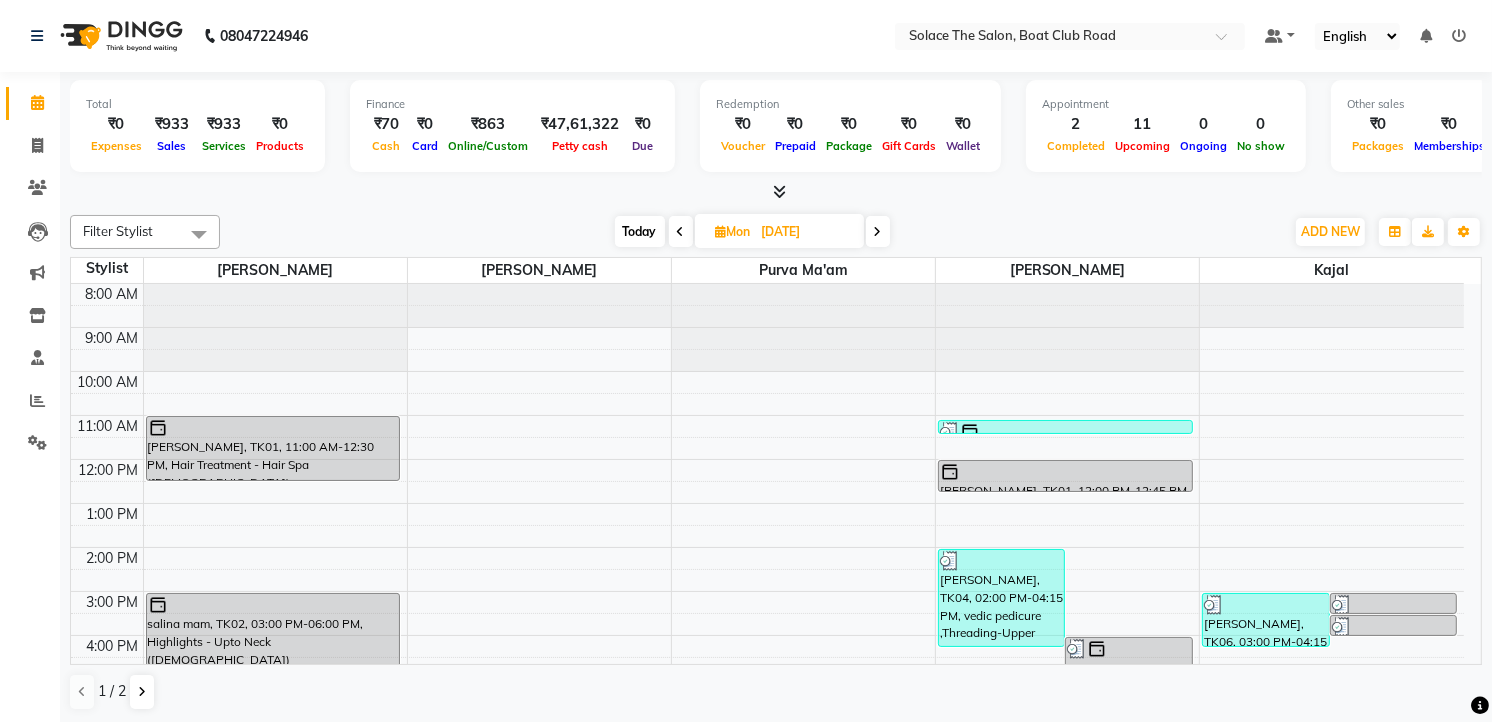 click at bounding box center [681, 231] 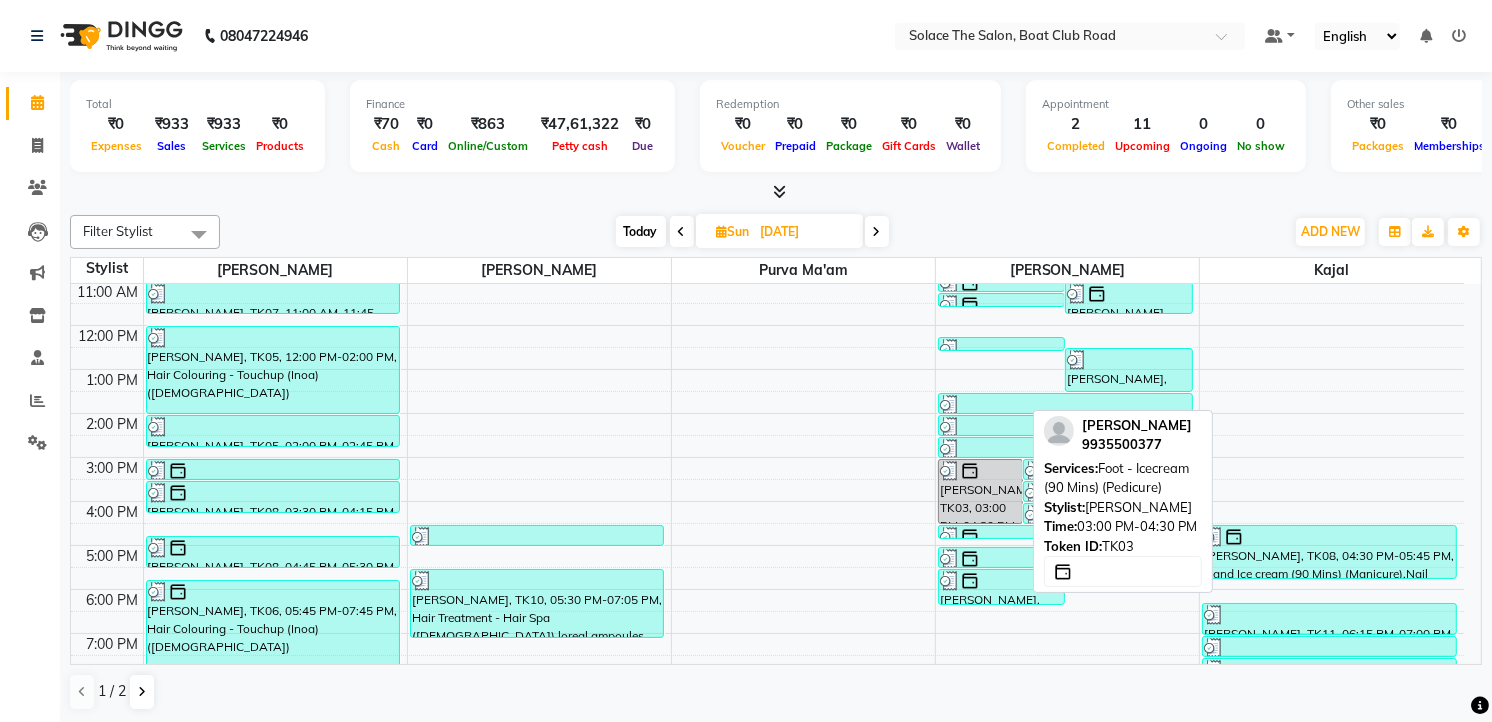 scroll, scrollTop: 237, scrollLeft: 0, axis: vertical 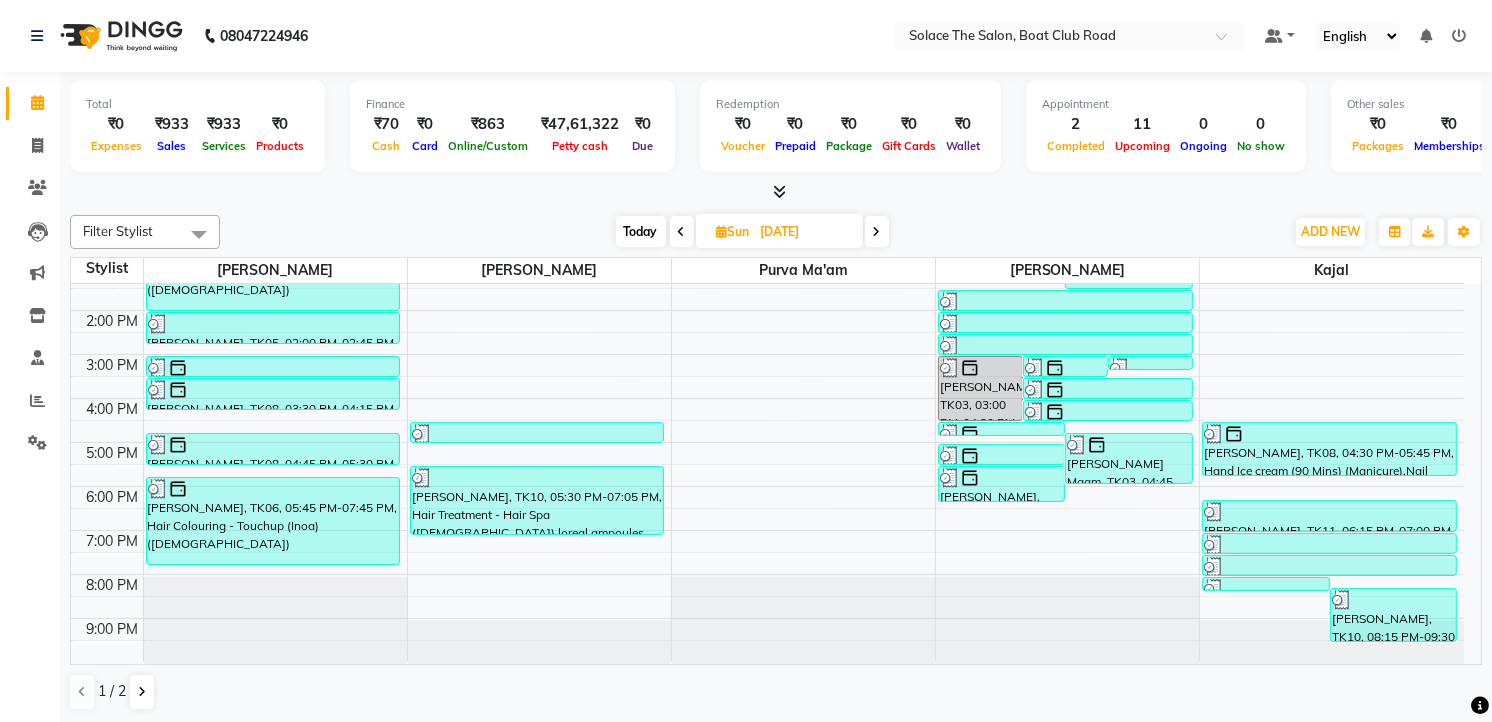 click at bounding box center [682, 232] 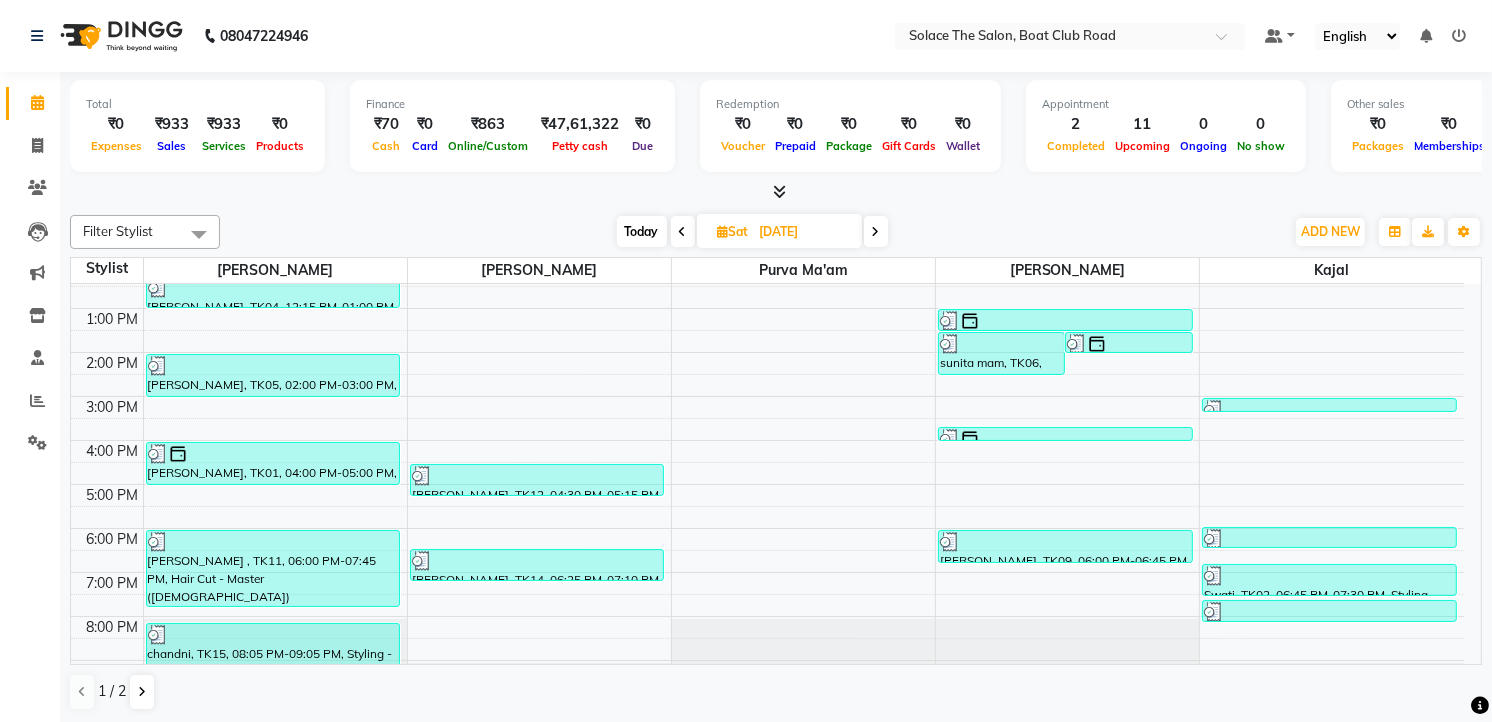 scroll, scrollTop: 222, scrollLeft: 0, axis: vertical 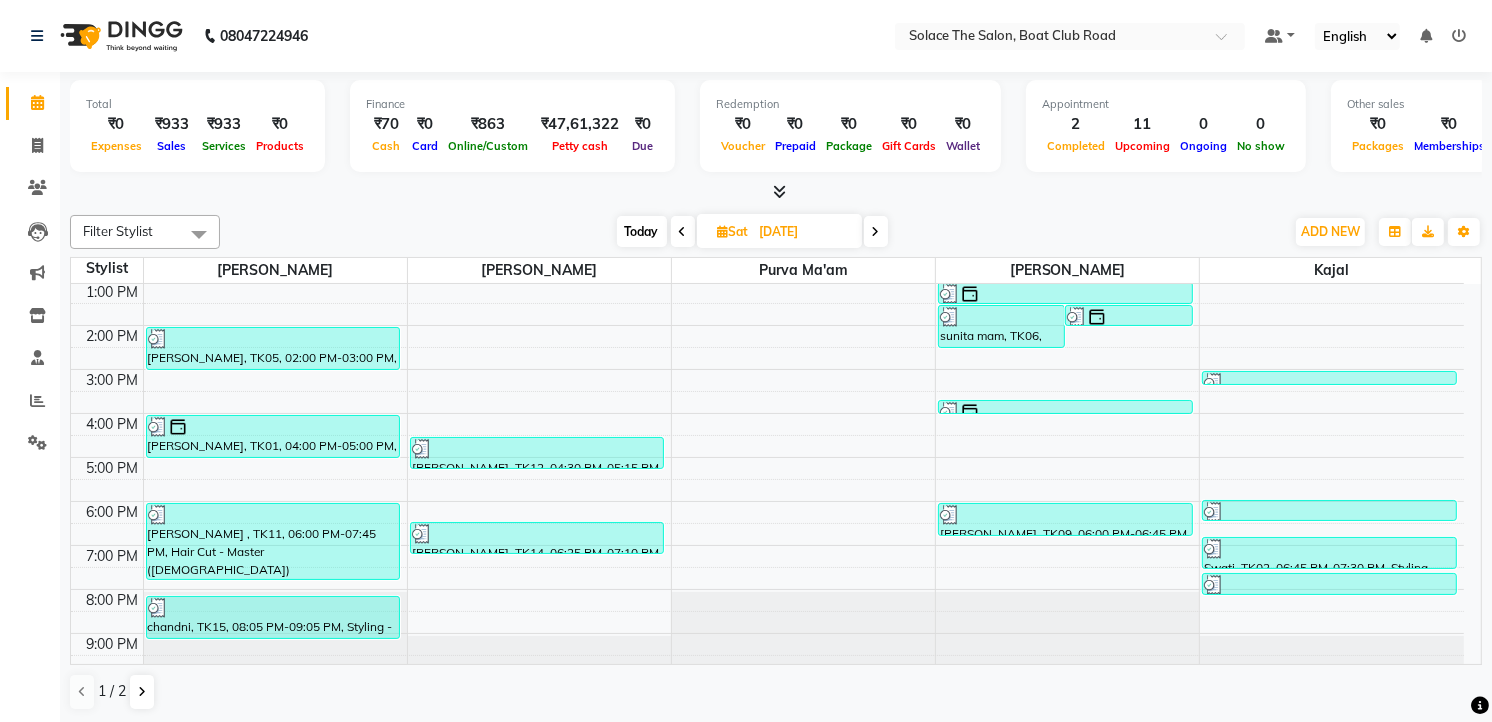 click at bounding box center [683, 231] 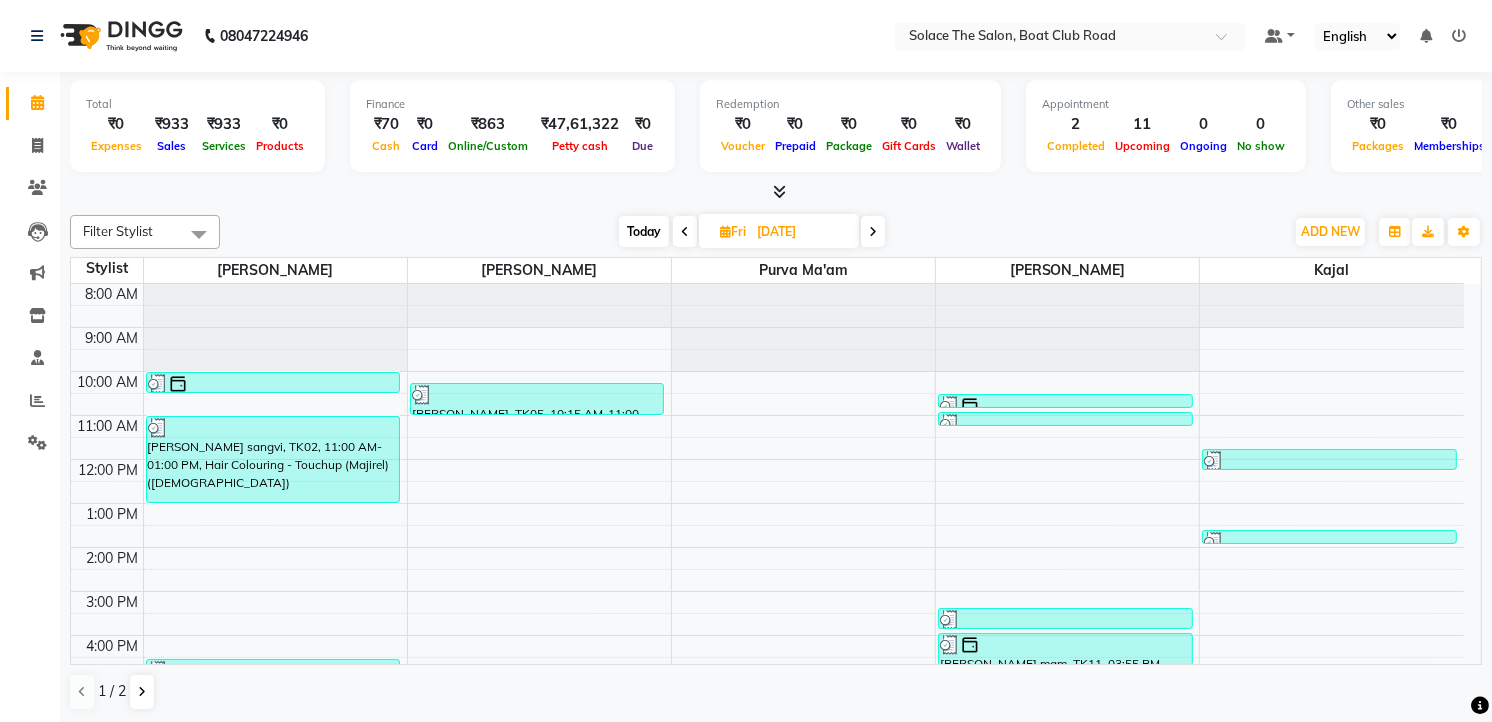 scroll, scrollTop: 237, scrollLeft: 0, axis: vertical 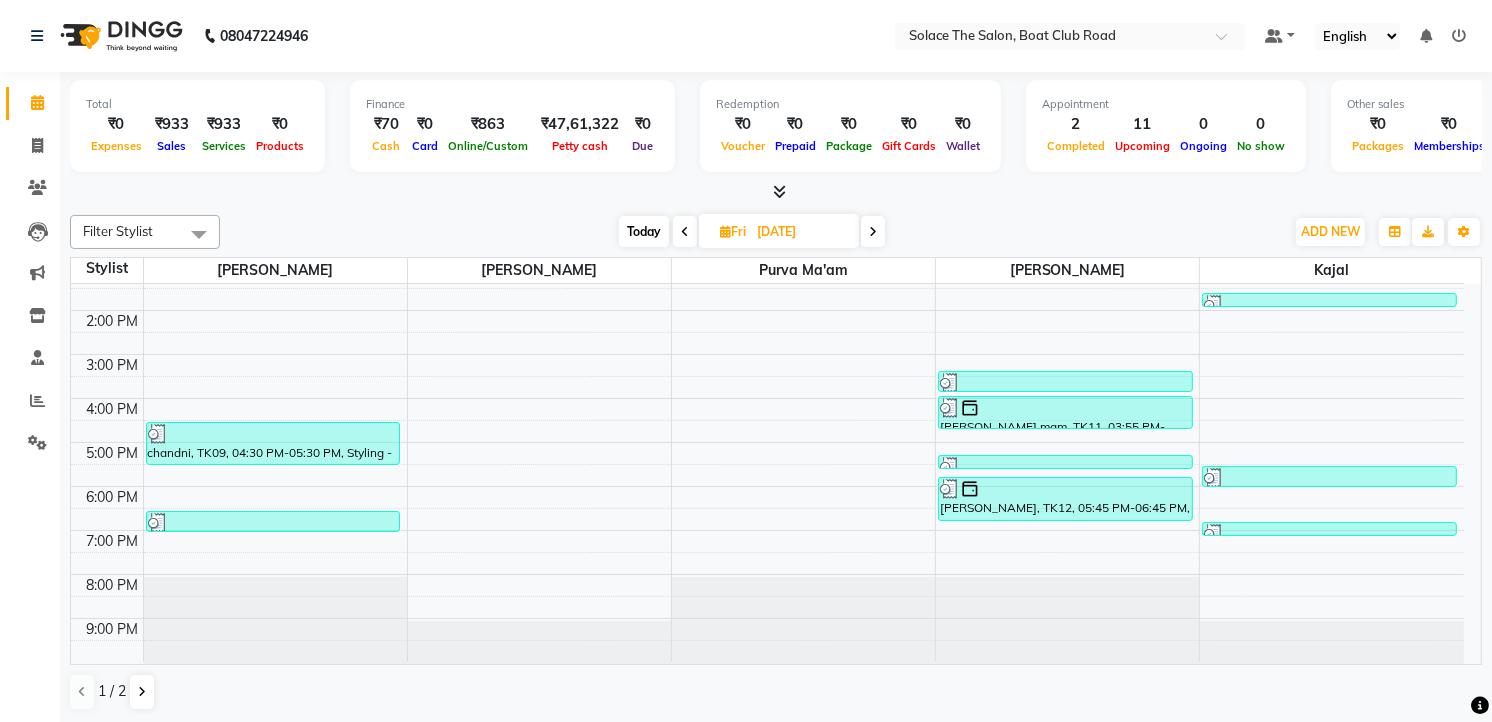 click at bounding box center [685, 232] 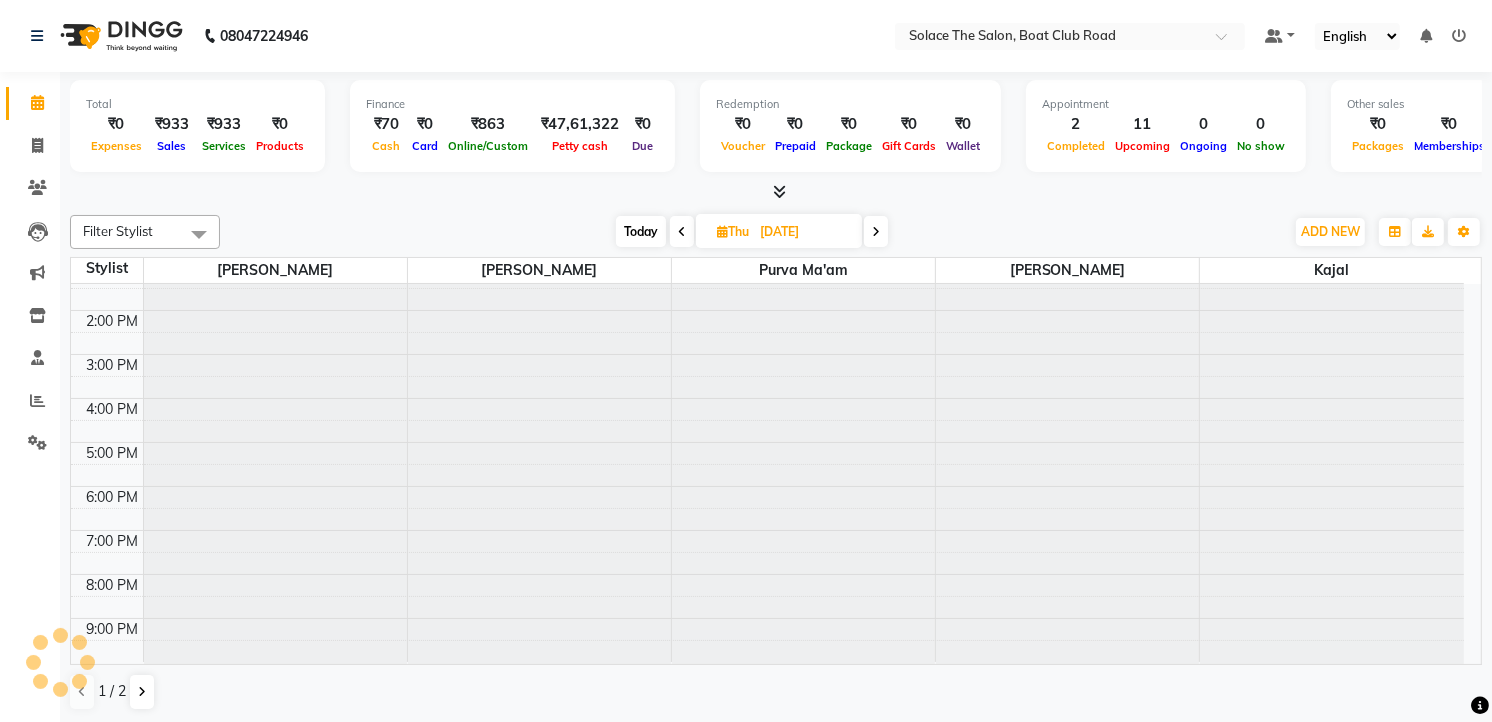 scroll, scrollTop: 134, scrollLeft: 0, axis: vertical 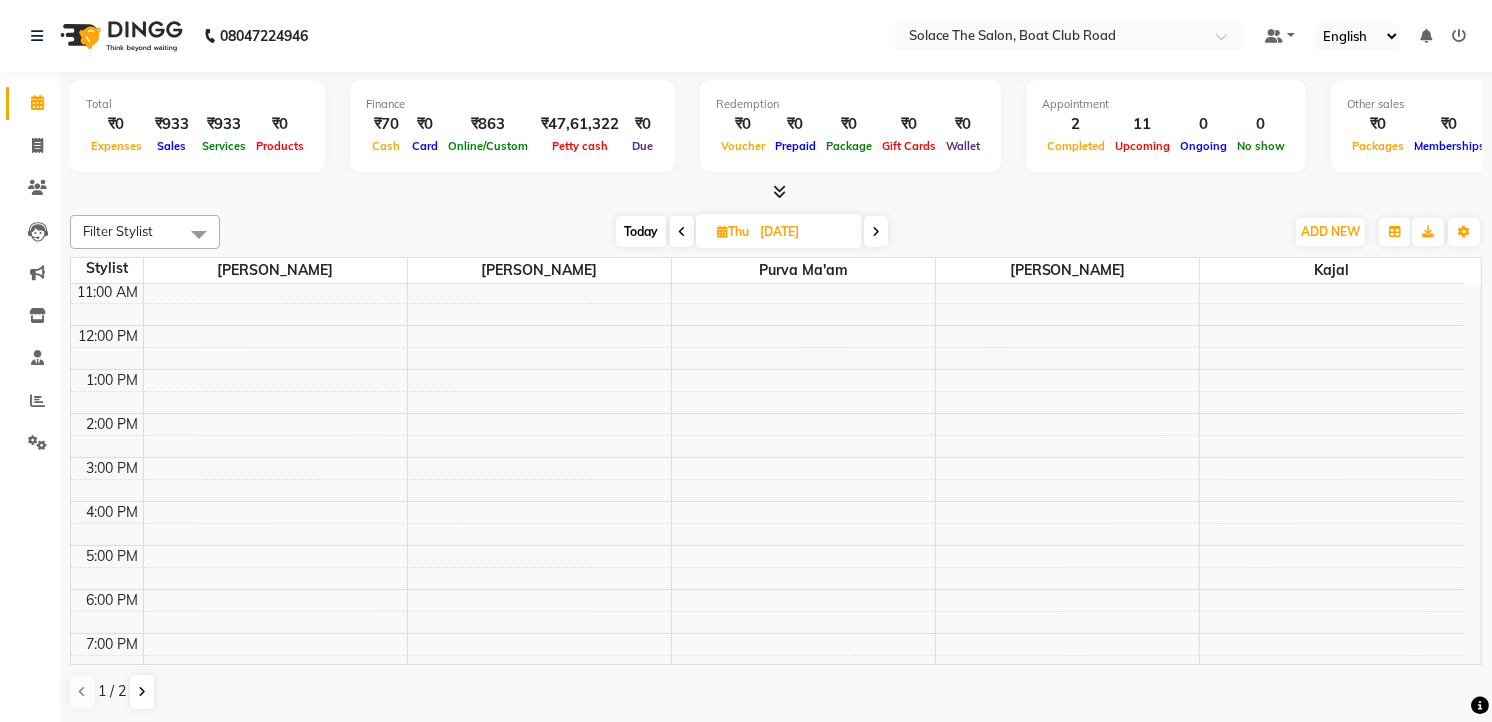 click at bounding box center [682, 231] 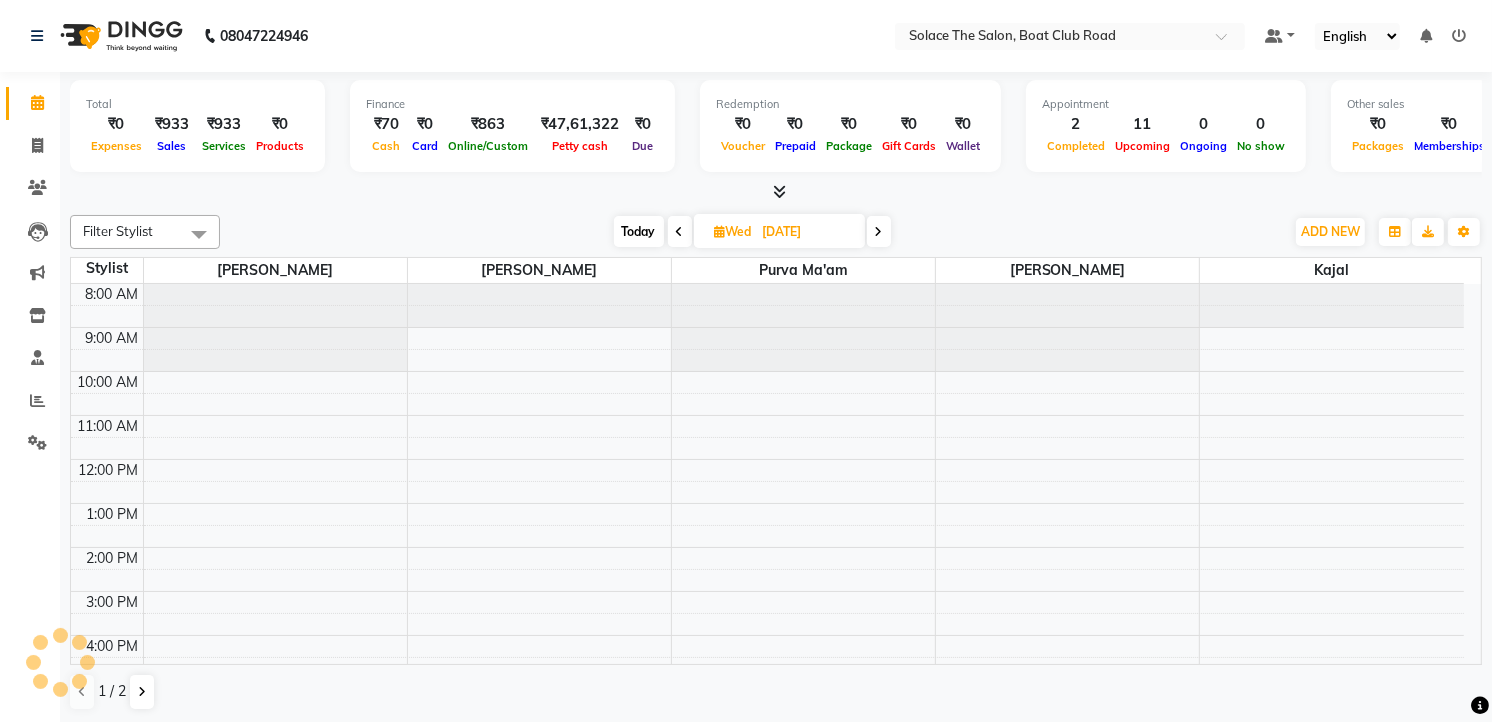 scroll, scrollTop: 134, scrollLeft: 0, axis: vertical 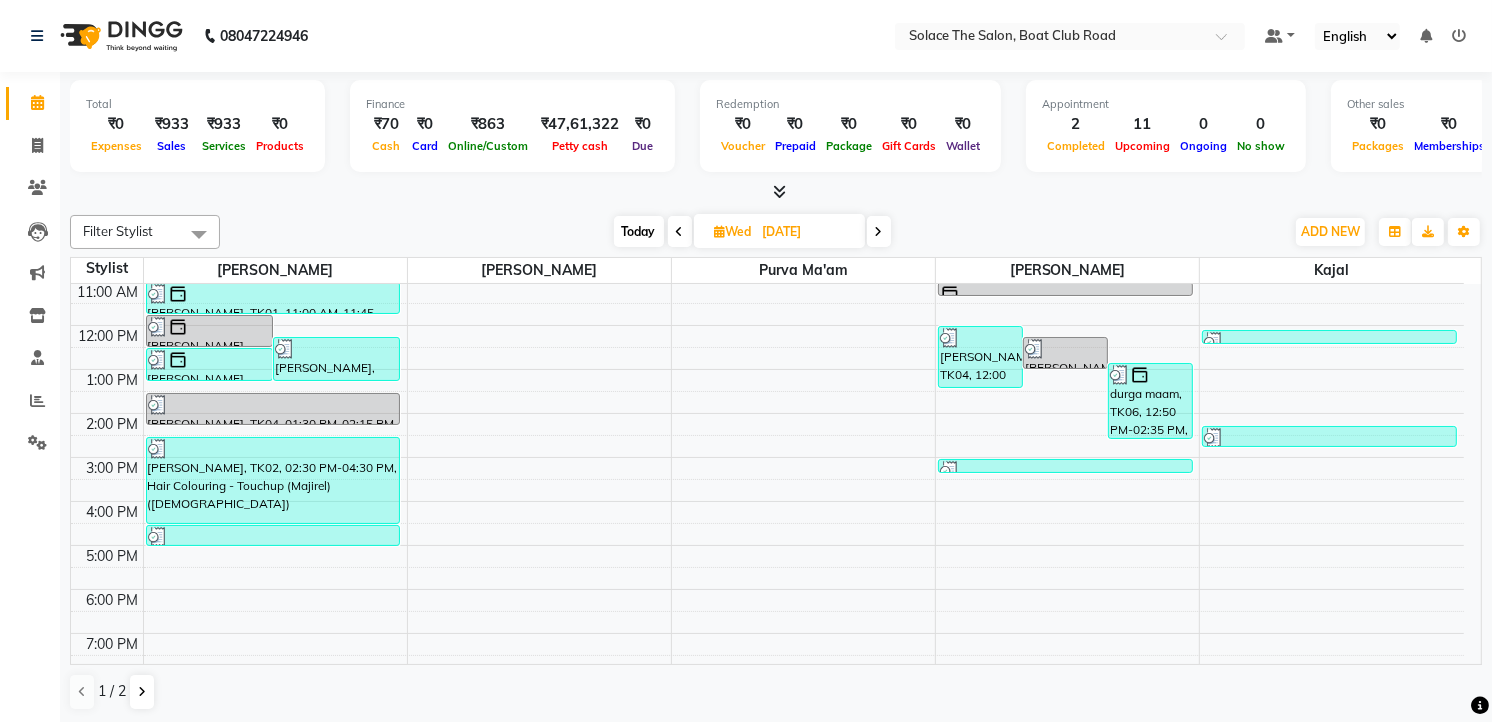 click on "Today" at bounding box center [639, 231] 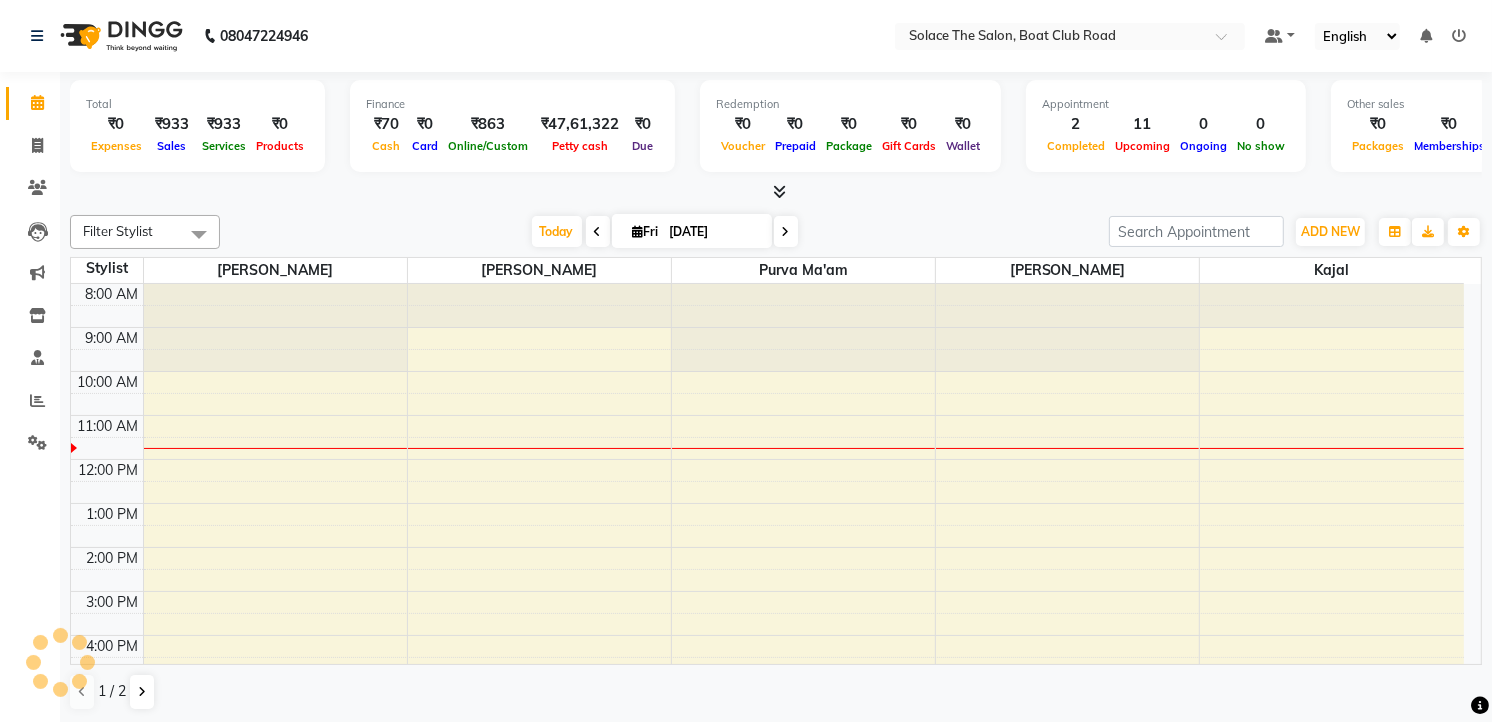 scroll, scrollTop: 134, scrollLeft: 0, axis: vertical 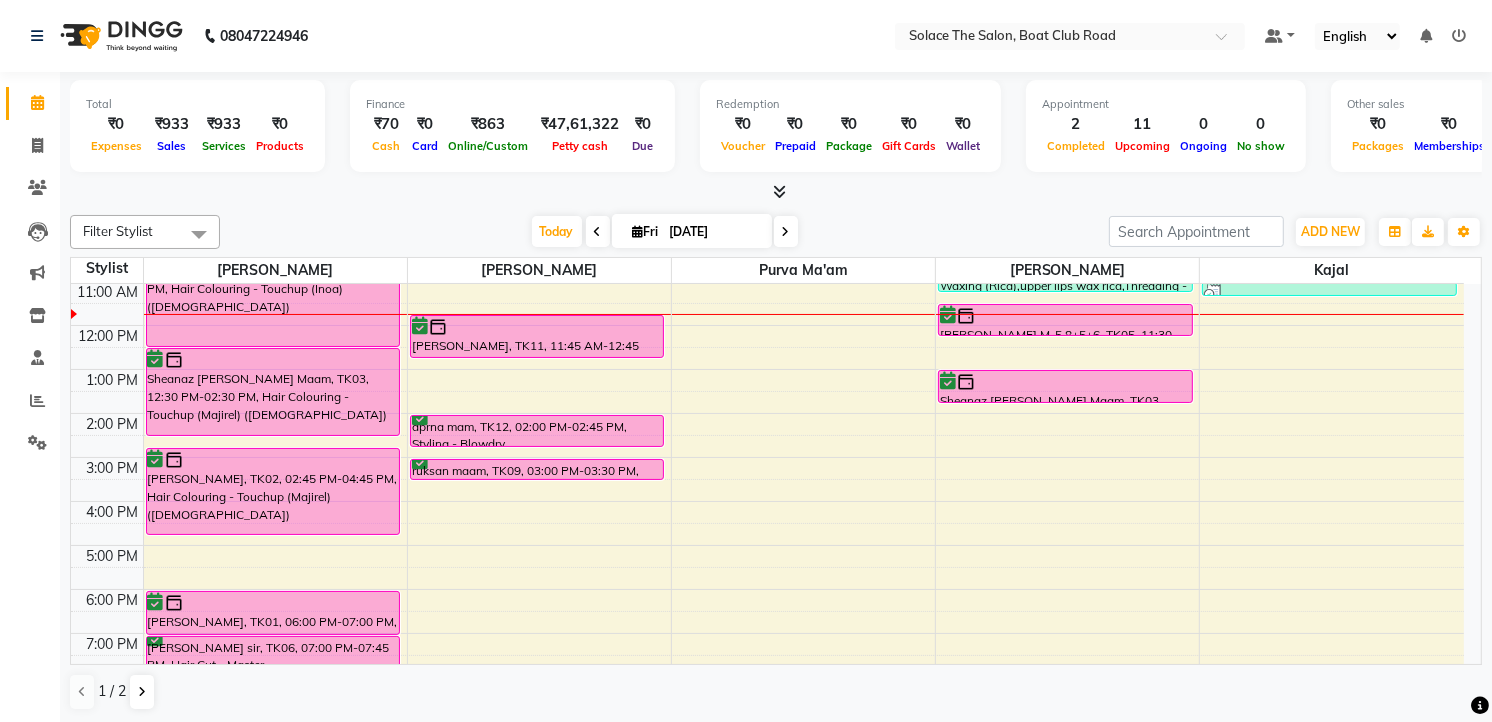 click at bounding box center [598, 231] 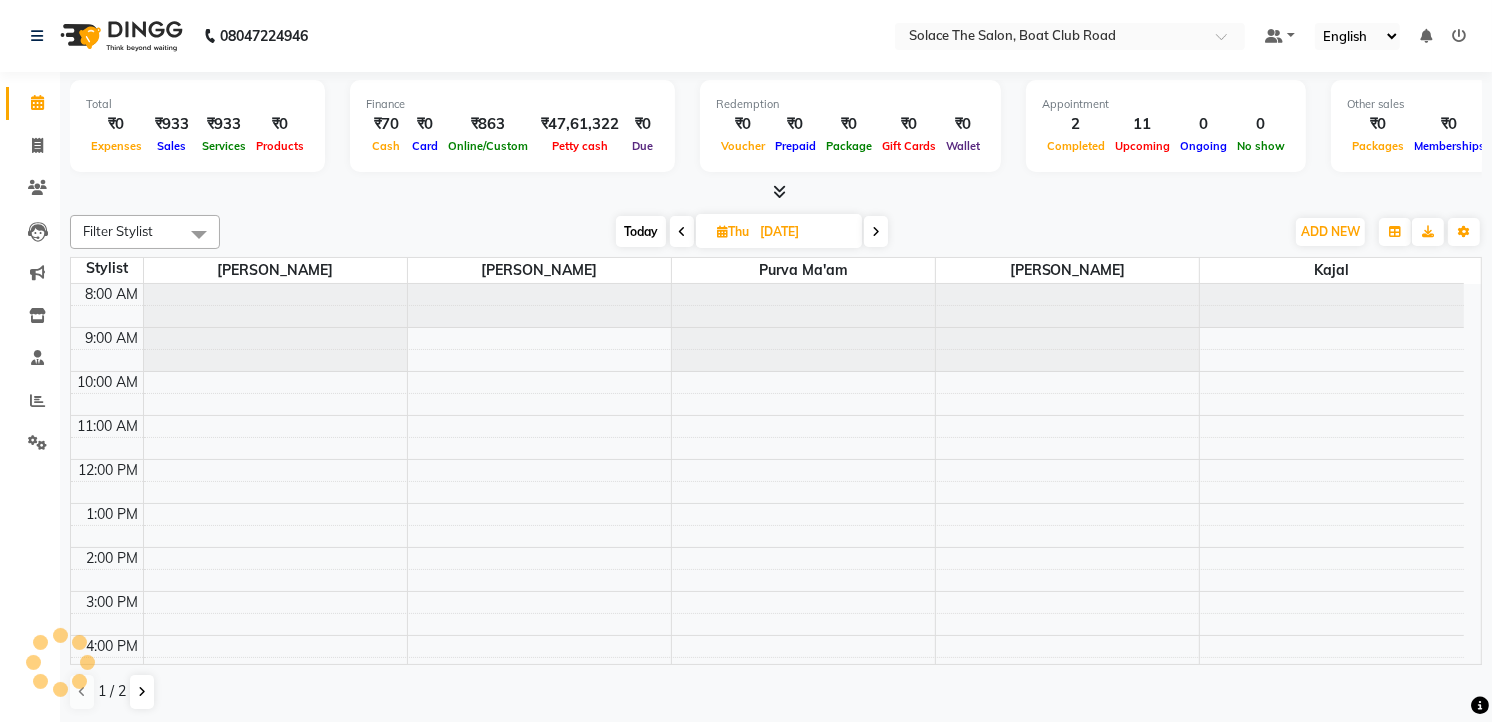 scroll, scrollTop: 134, scrollLeft: 0, axis: vertical 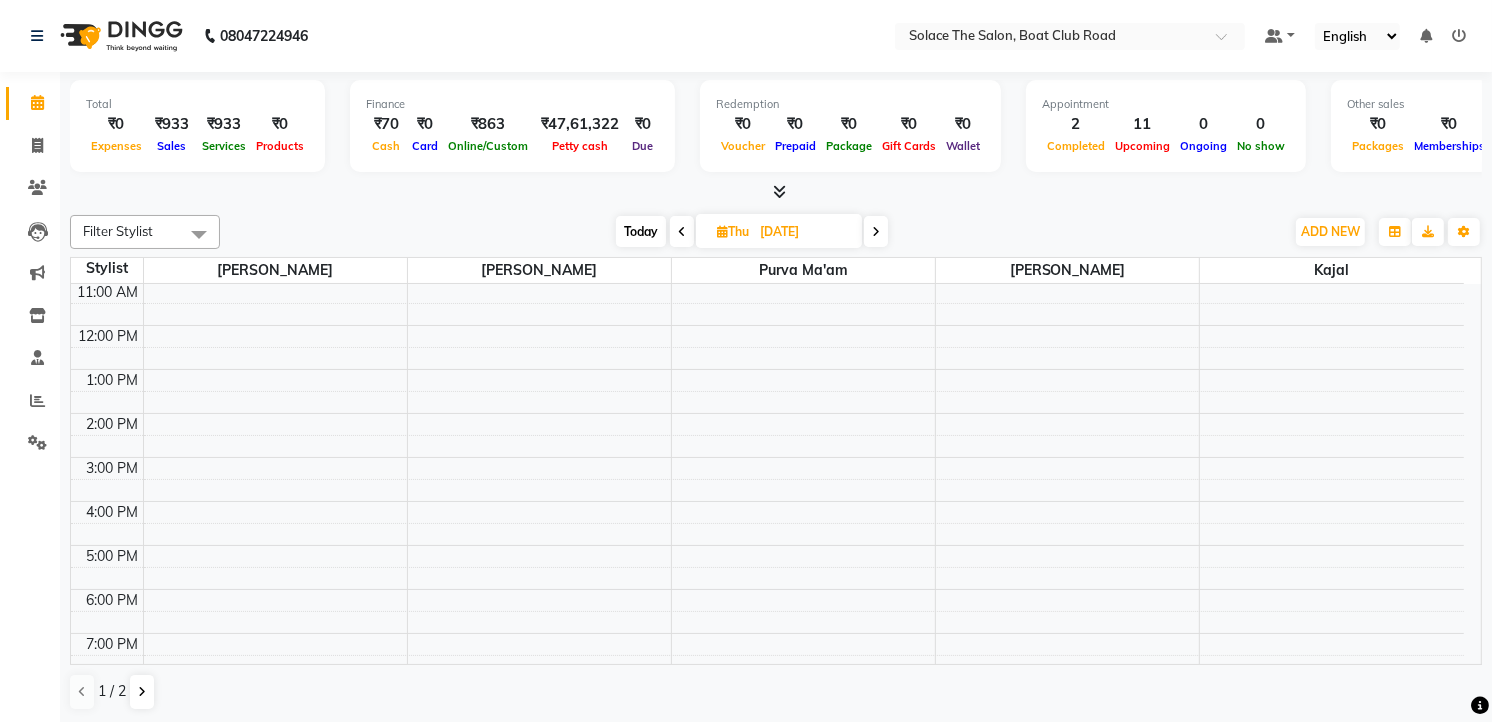 click at bounding box center [682, 232] 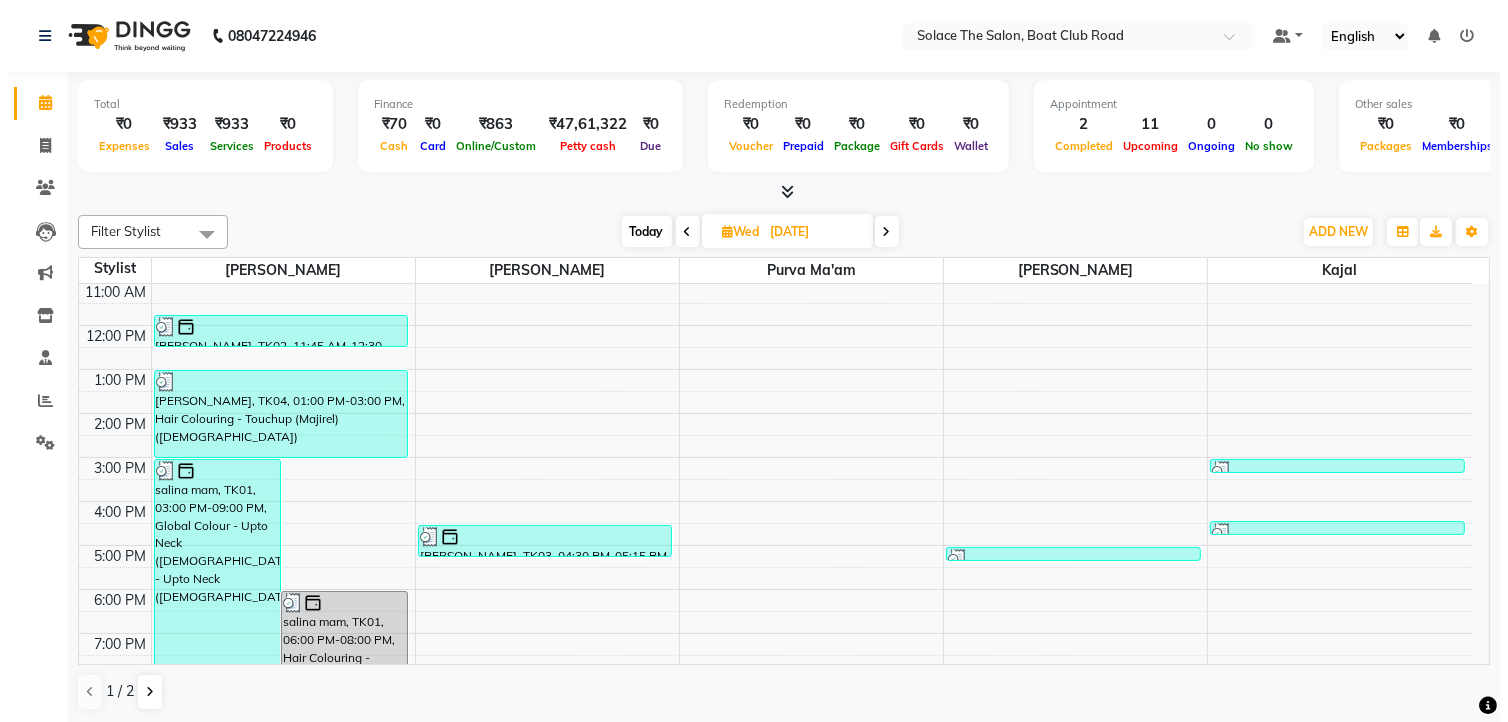 scroll, scrollTop: 15, scrollLeft: 0, axis: vertical 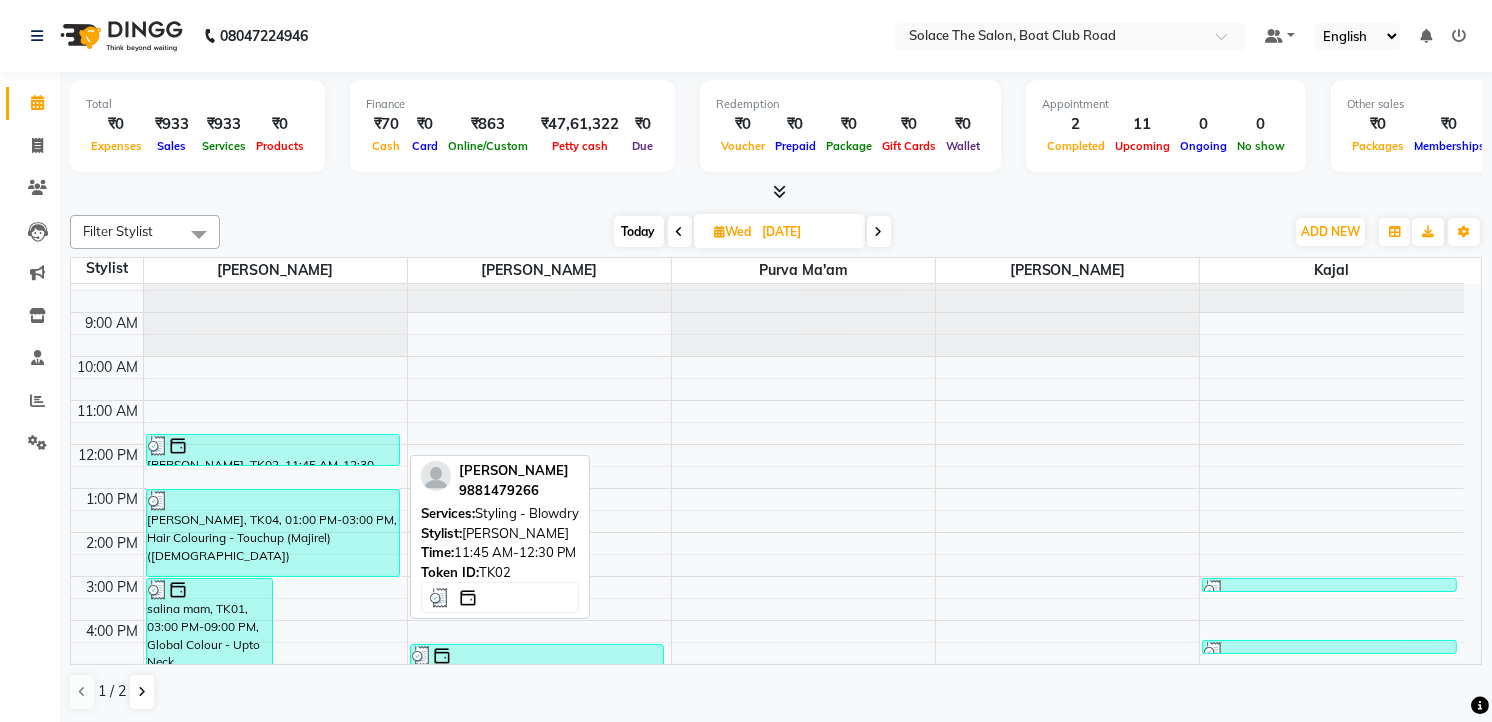 click at bounding box center [273, 446] 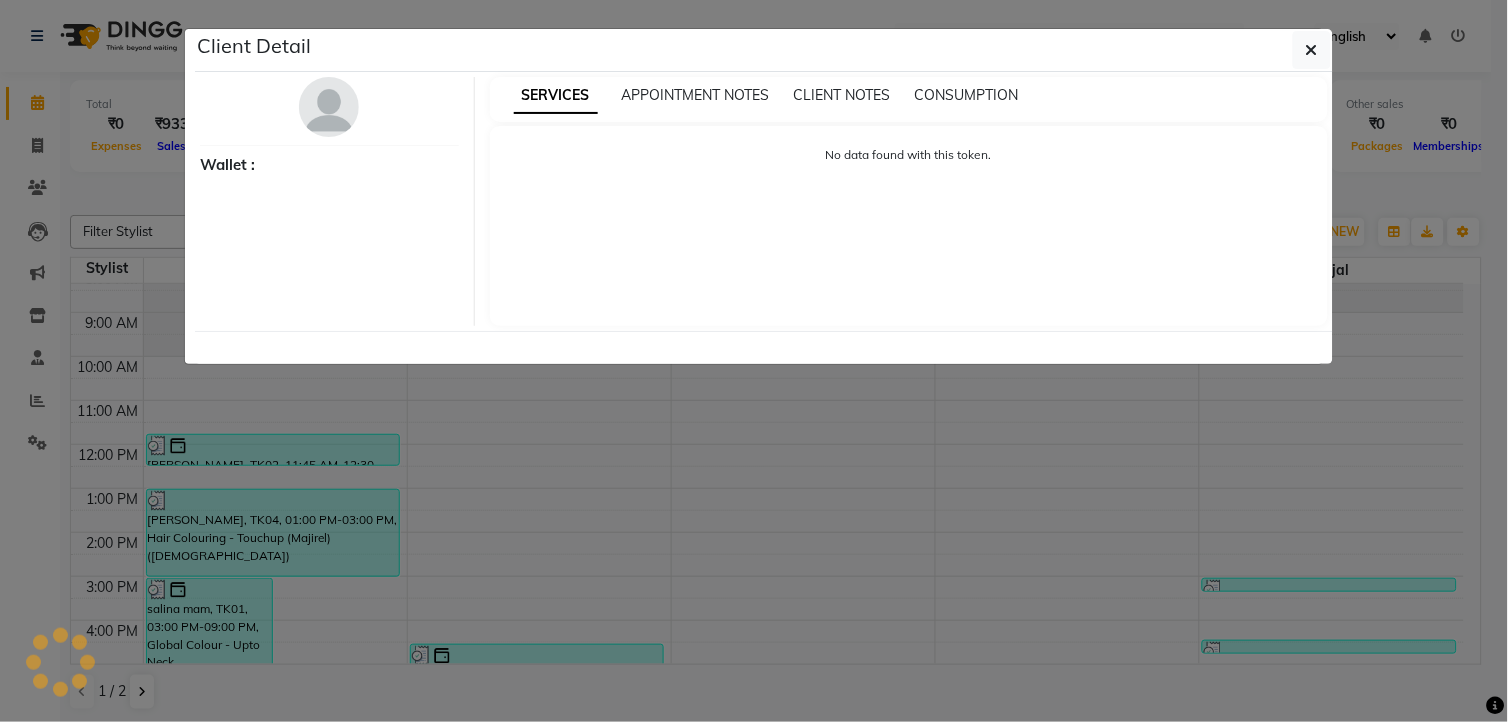 select on "3" 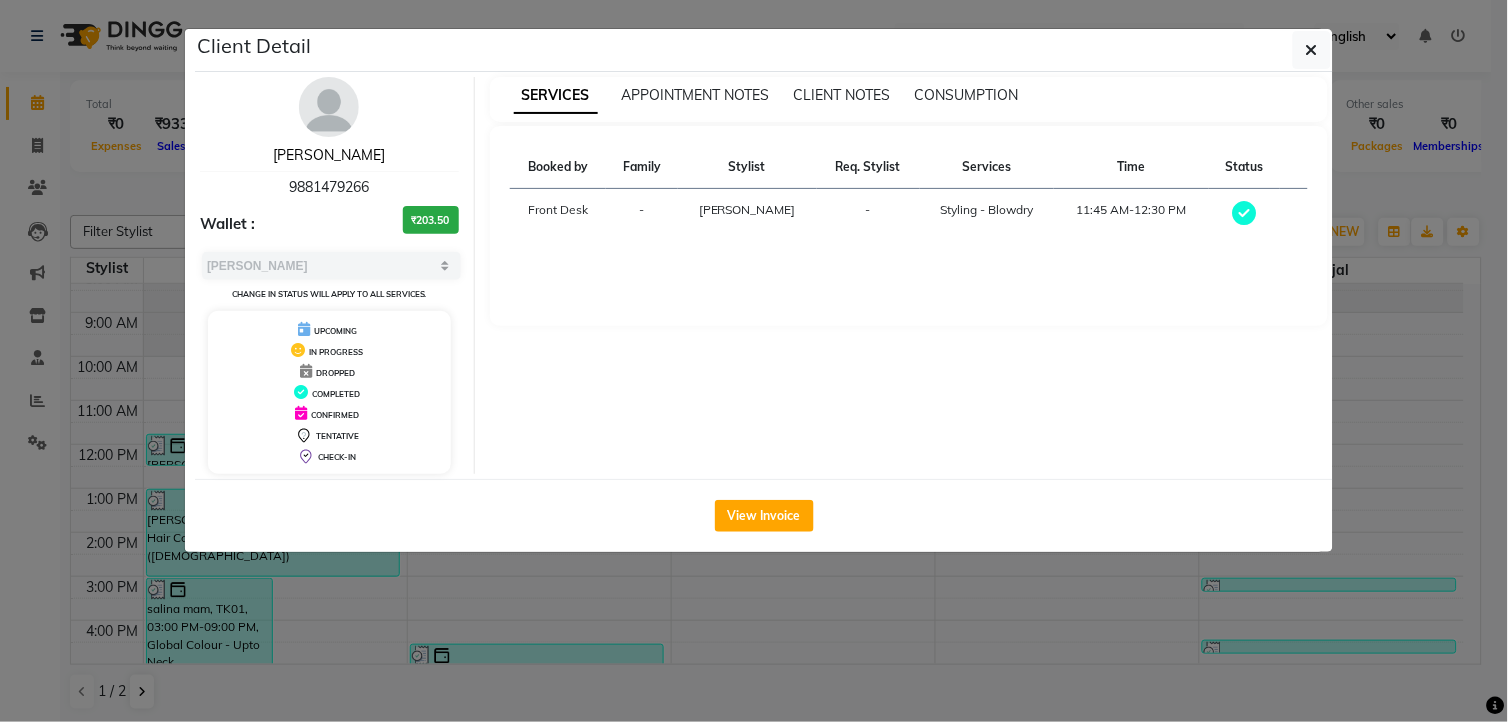 click on "[PERSON_NAME]" at bounding box center [329, 155] 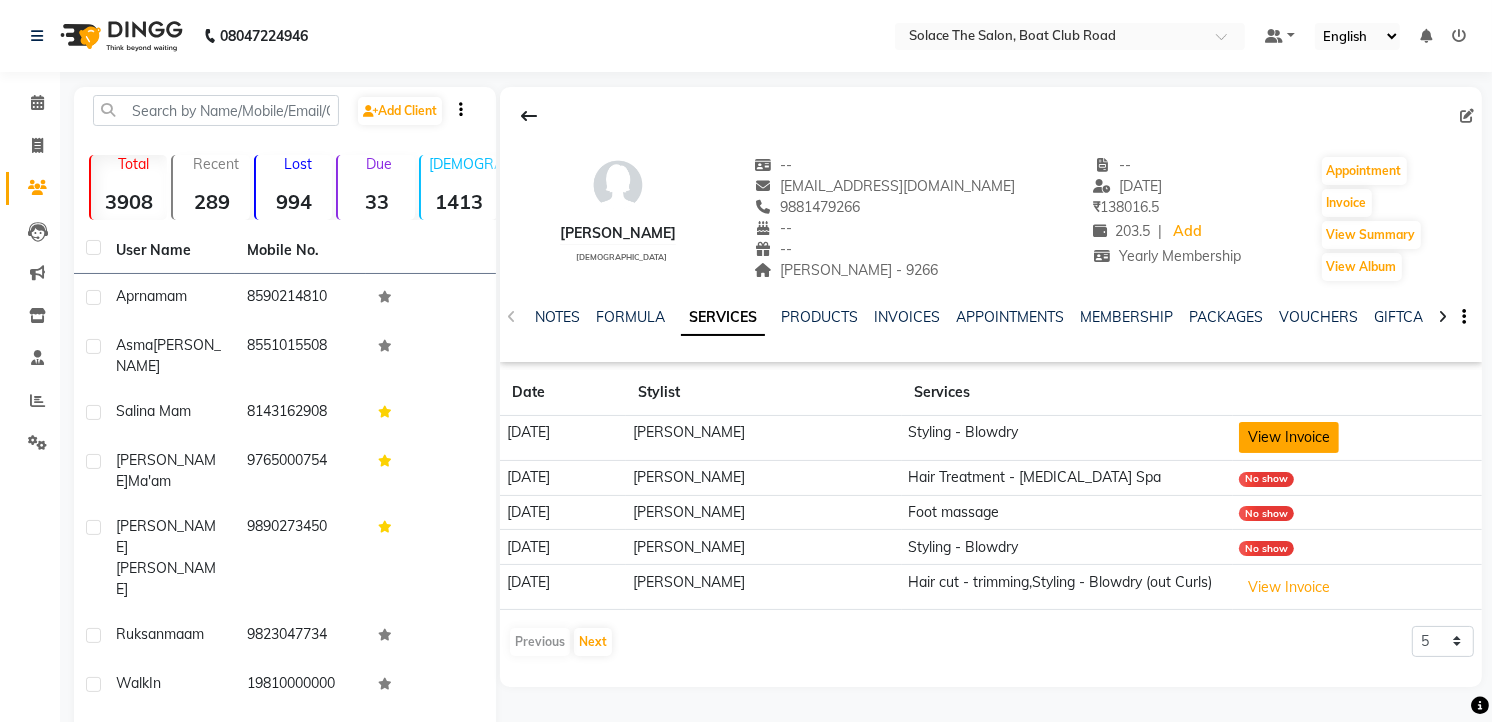 click on "View Invoice" 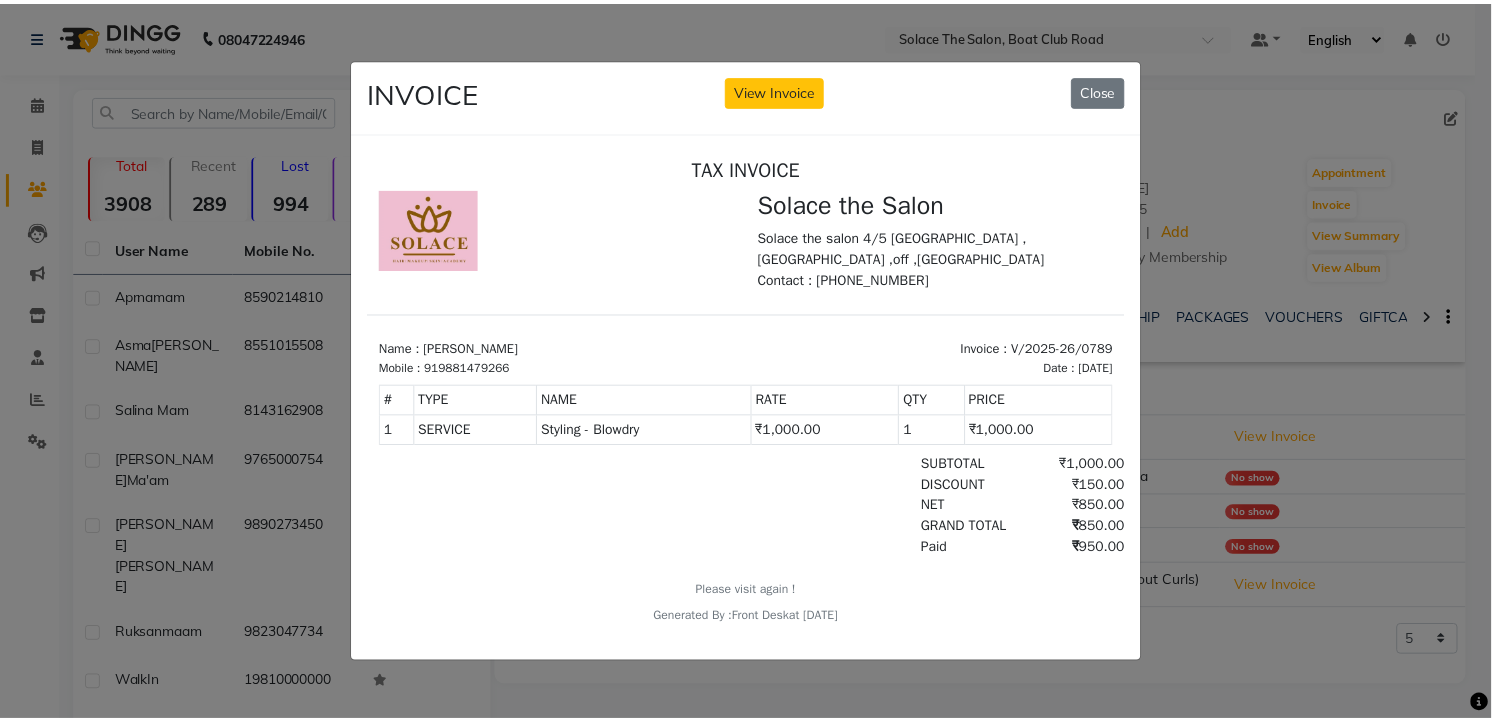 scroll, scrollTop: 0, scrollLeft: 0, axis: both 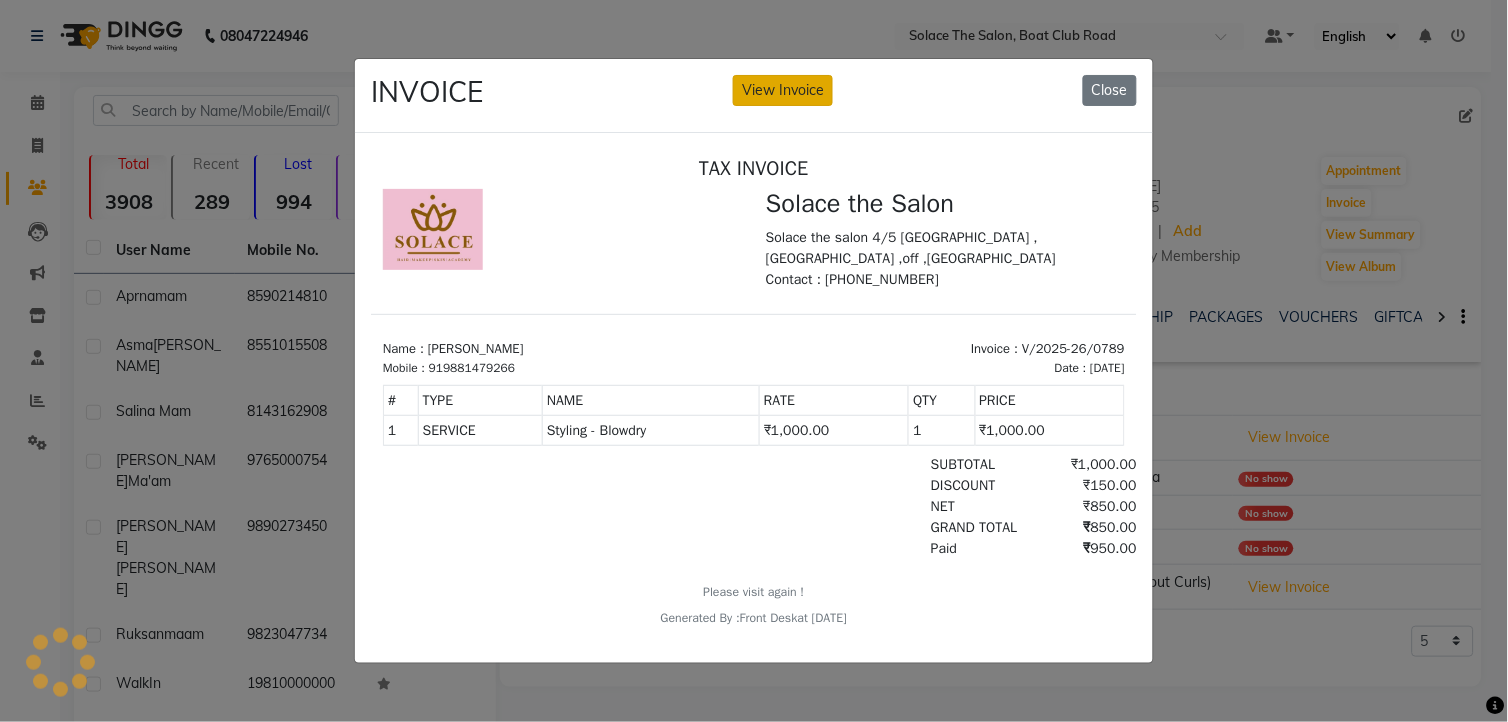 click on "View Invoice" 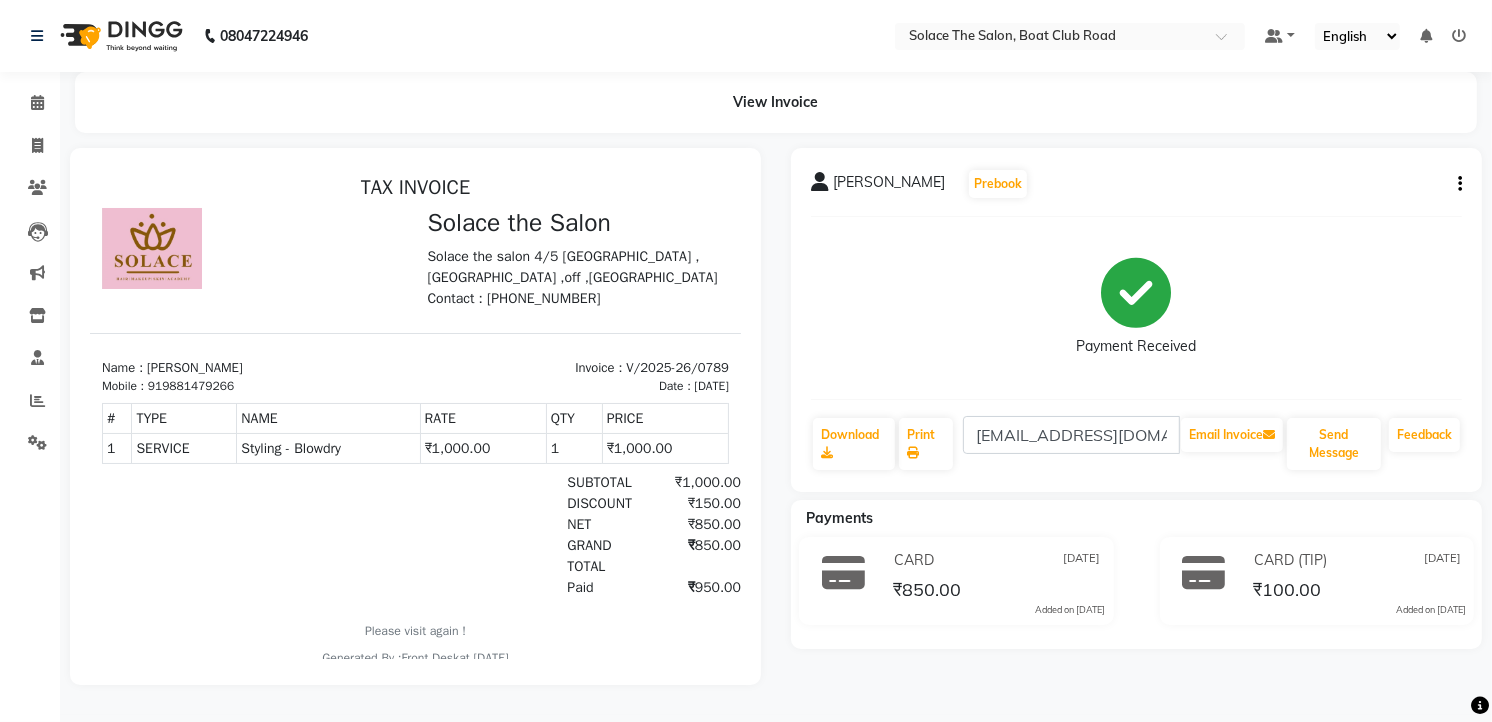 scroll, scrollTop: 0, scrollLeft: 0, axis: both 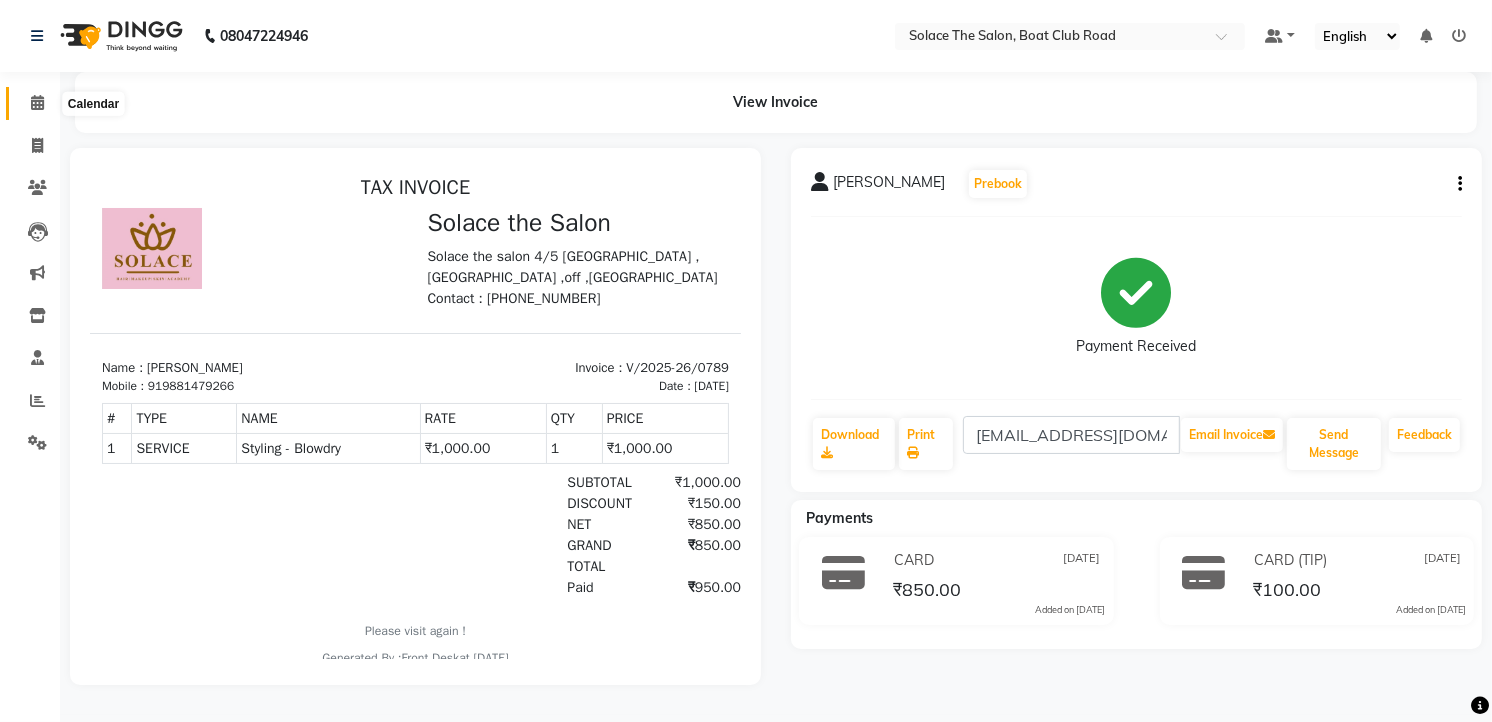 click 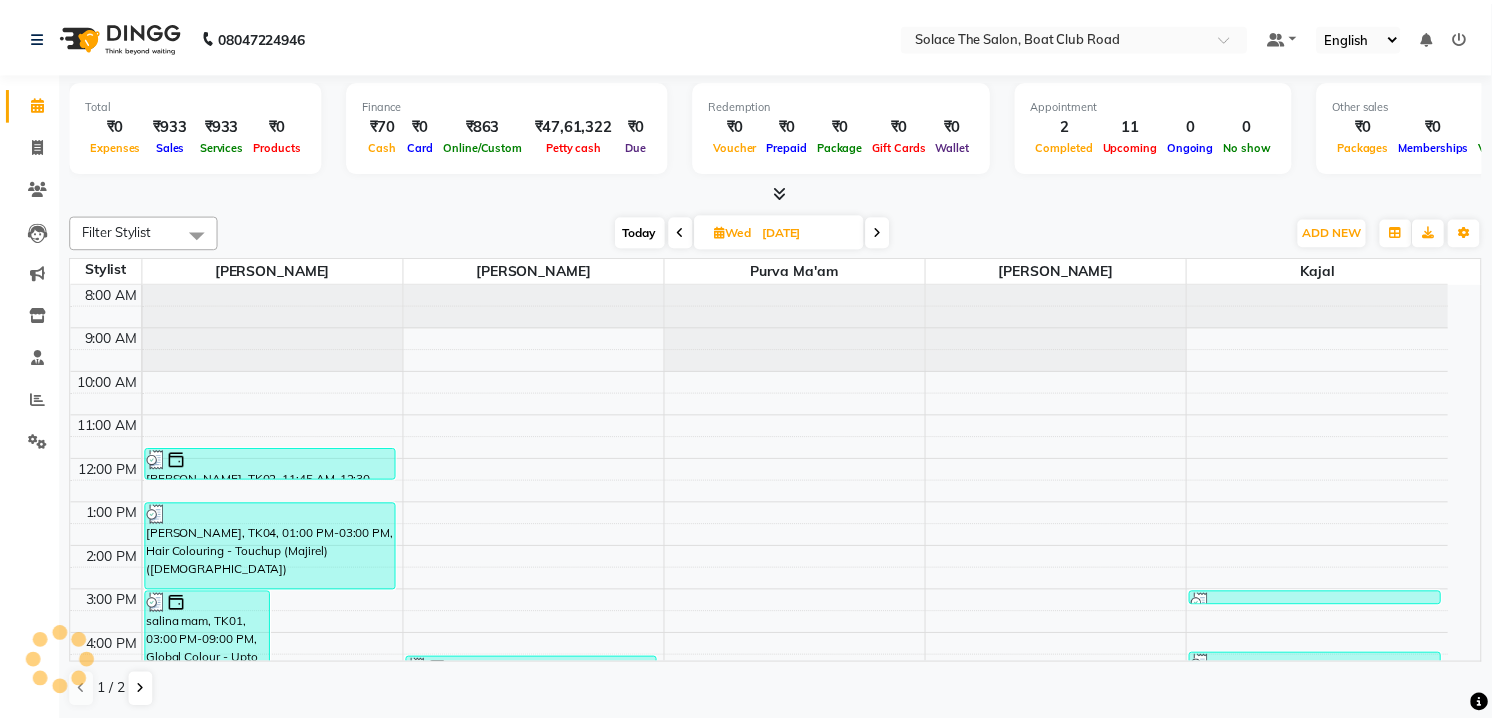 scroll, scrollTop: 237, scrollLeft: 0, axis: vertical 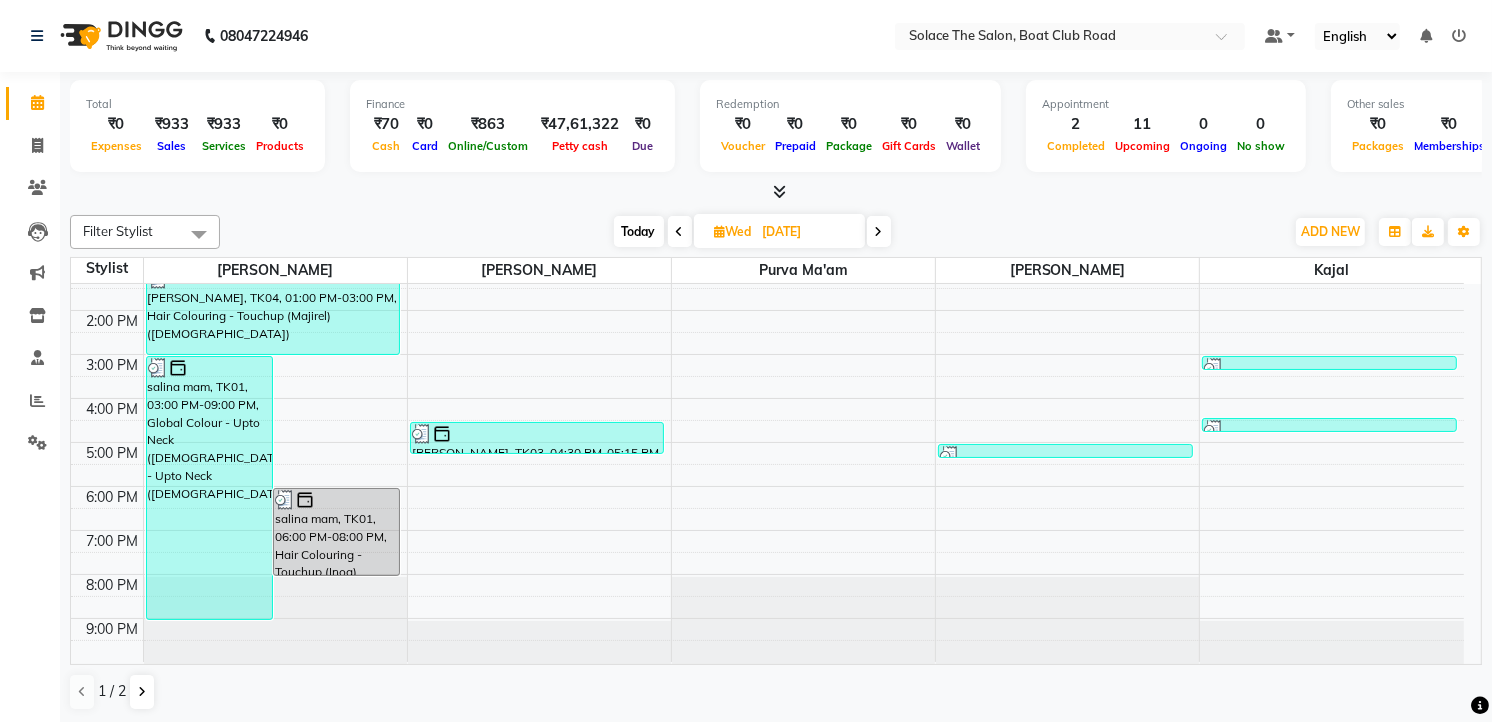click at bounding box center (879, 232) 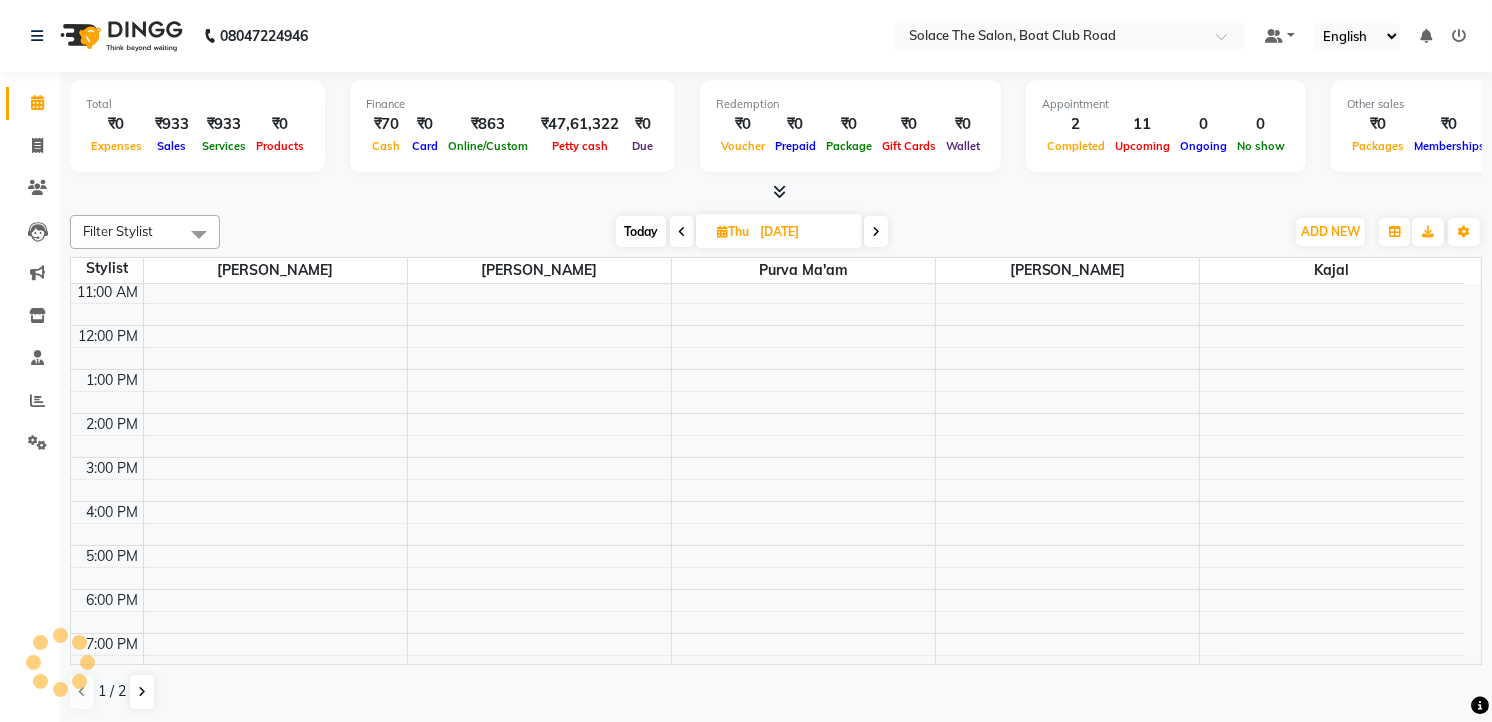 click on "Today" at bounding box center (641, 231) 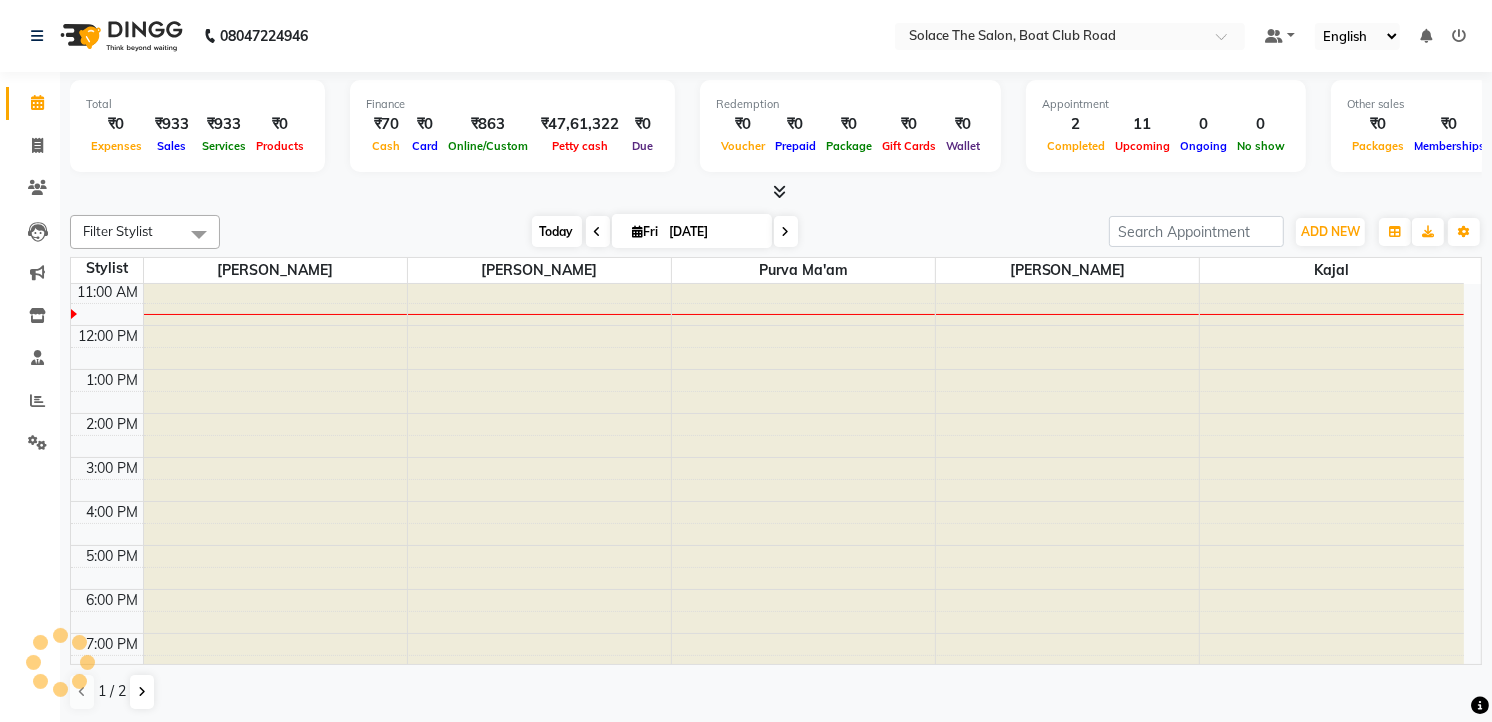 scroll, scrollTop: 134, scrollLeft: 0, axis: vertical 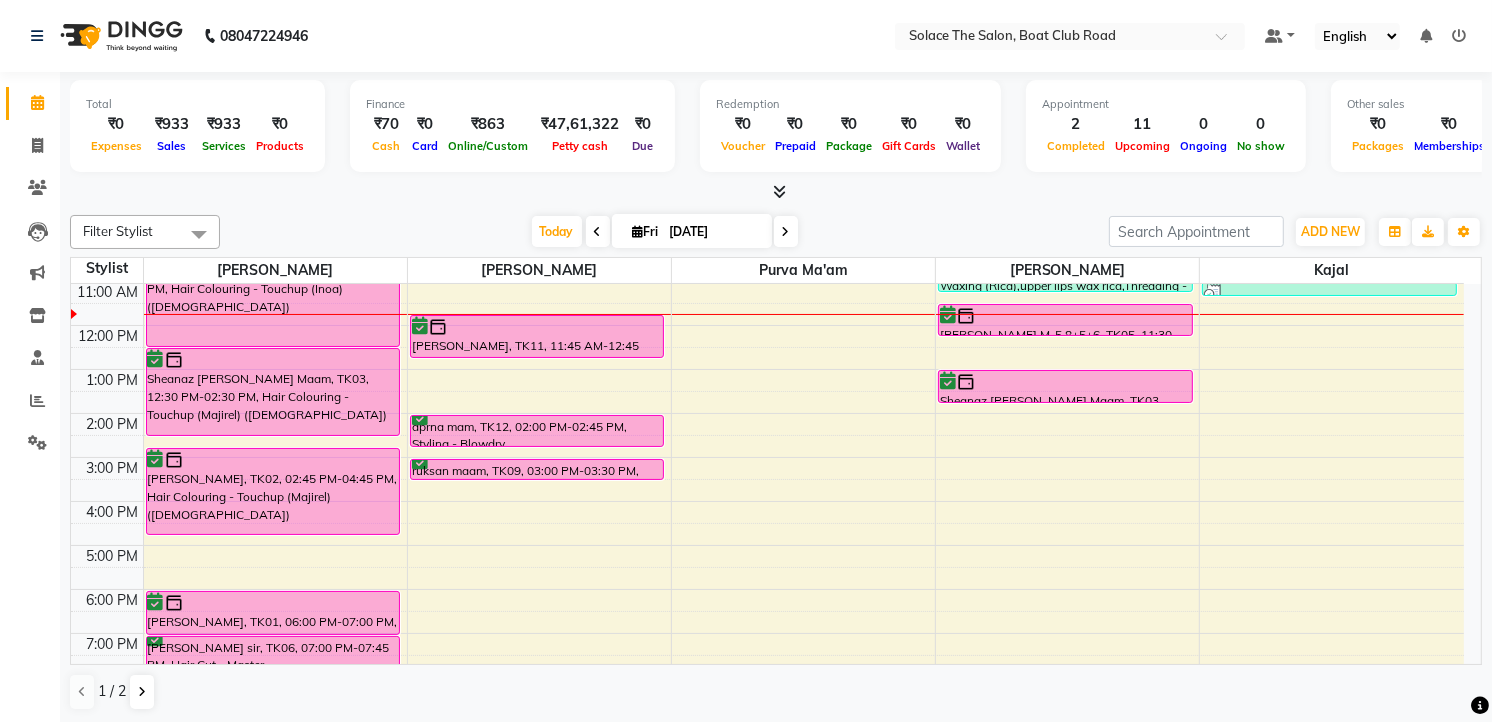 click at bounding box center (786, 231) 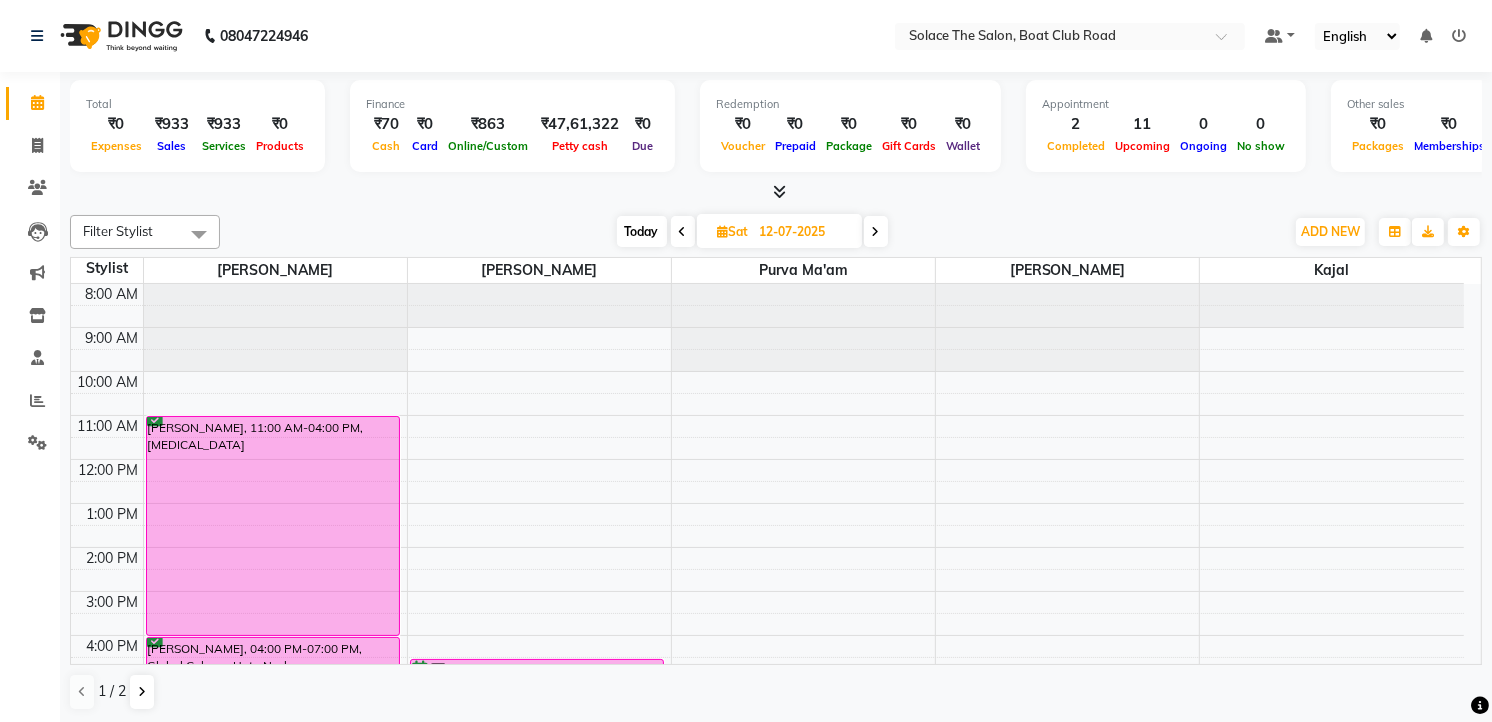 scroll, scrollTop: 111, scrollLeft: 0, axis: vertical 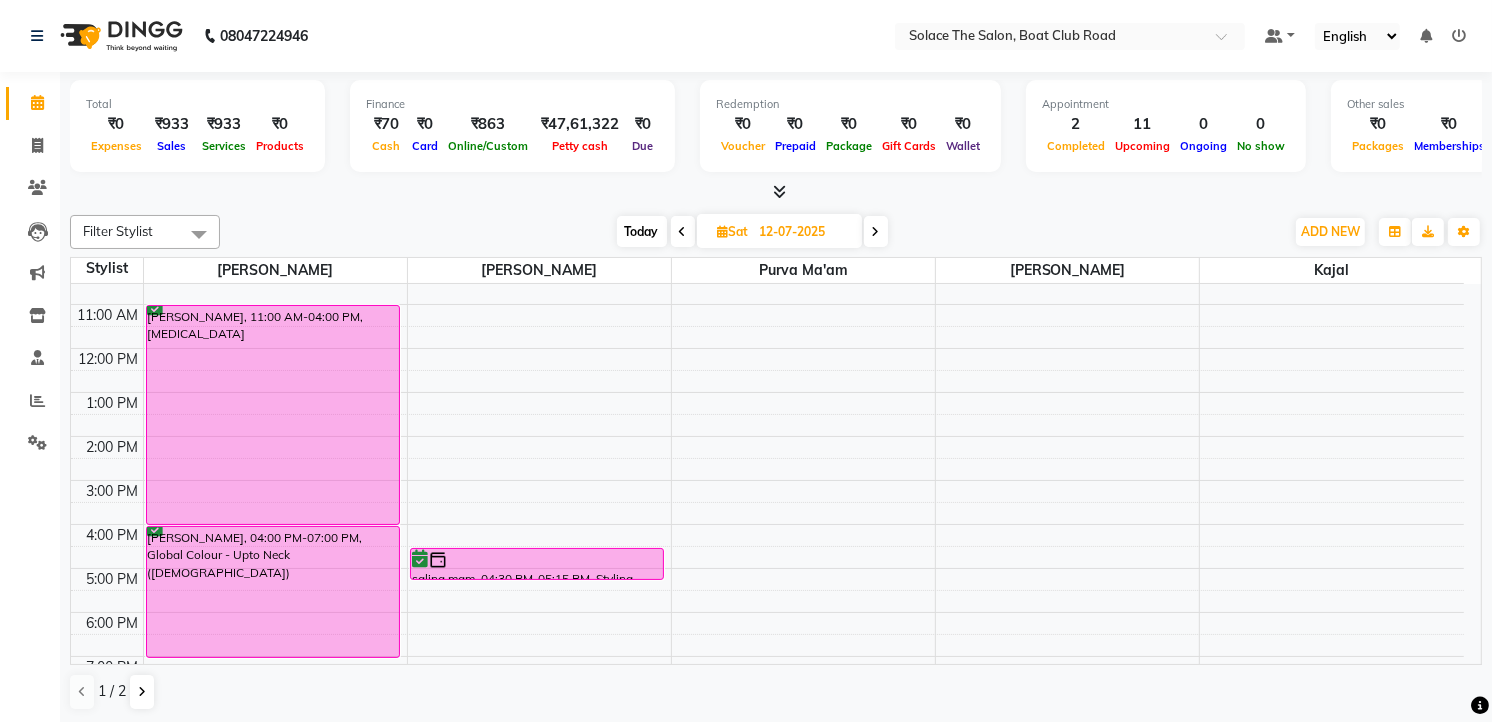 click on "Today" at bounding box center (642, 231) 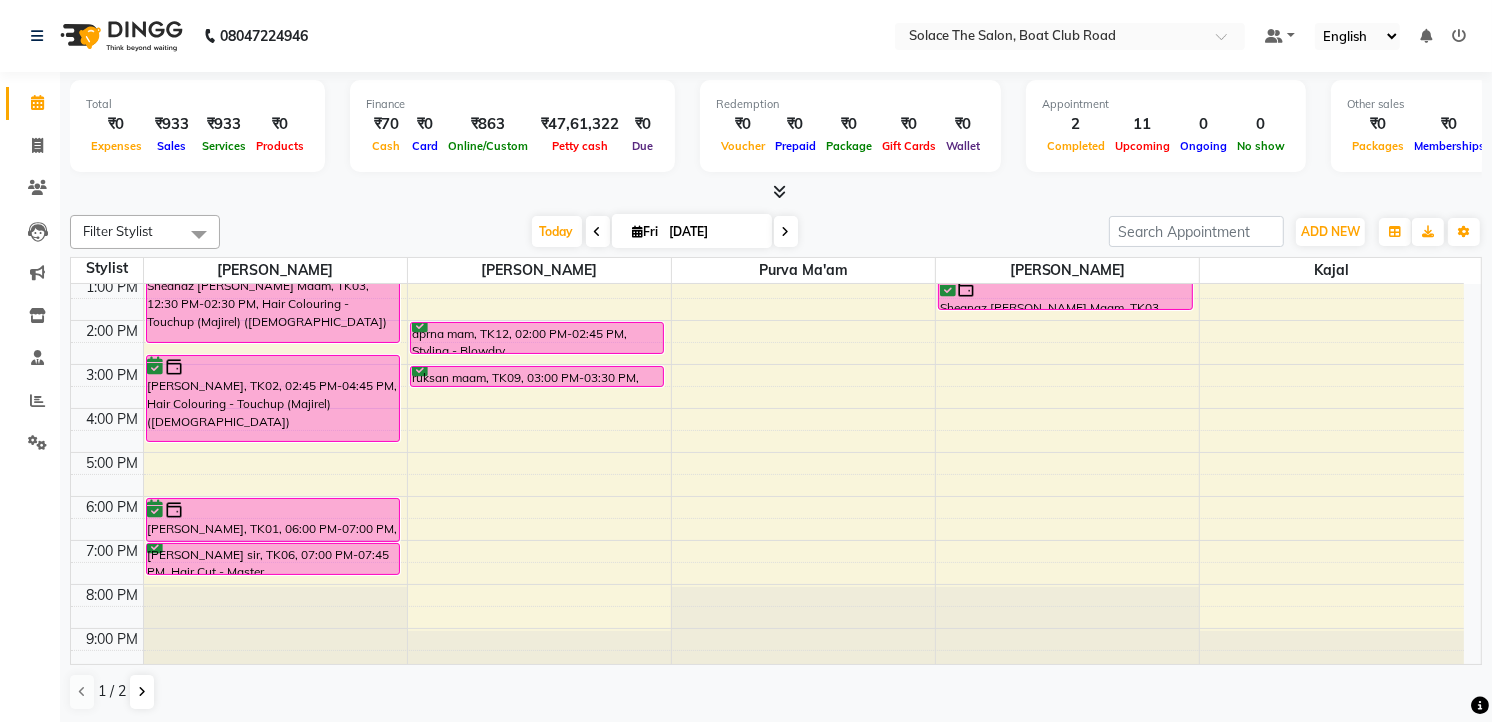 scroll, scrollTop: 237, scrollLeft: 0, axis: vertical 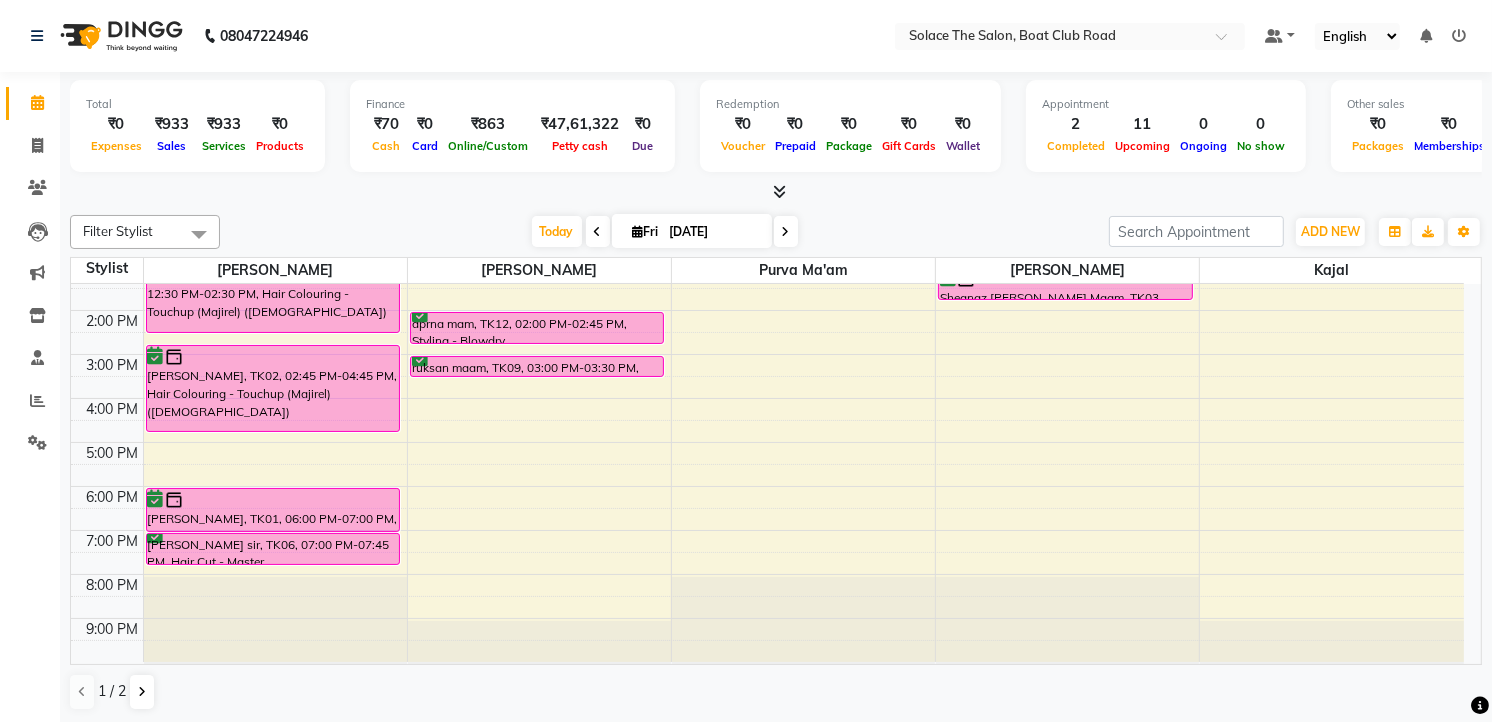 click at bounding box center [638, 231] 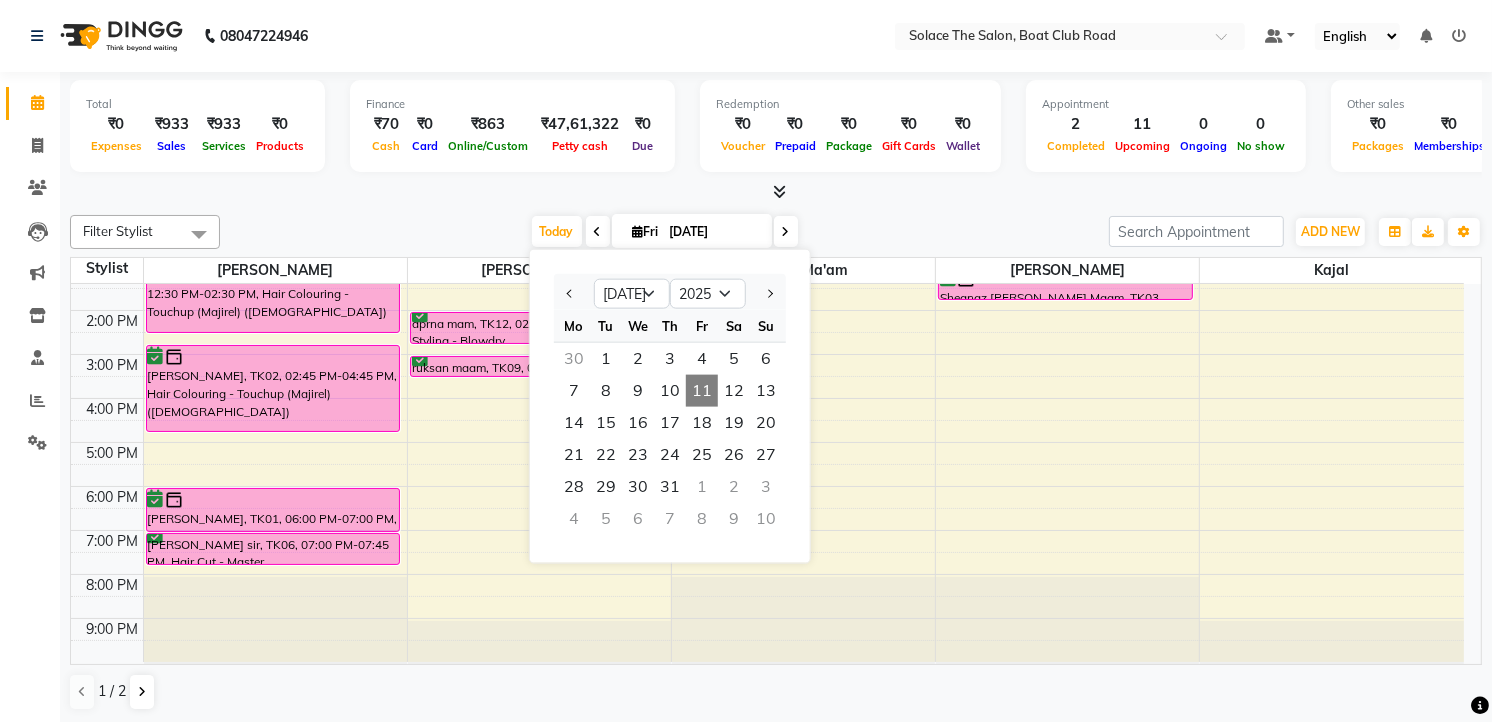 click on "1" at bounding box center (702, 487) 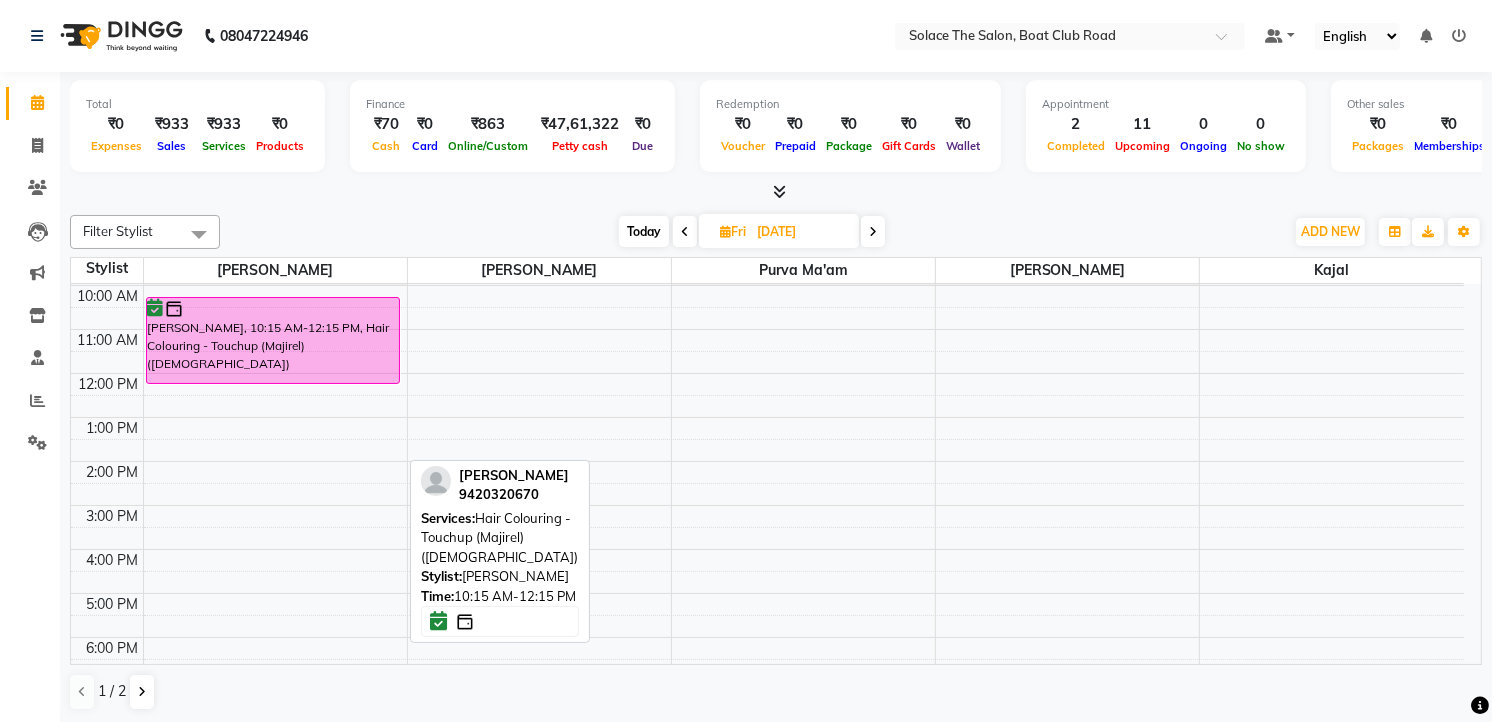 scroll, scrollTop: 111, scrollLeft: 0, axis: vertical 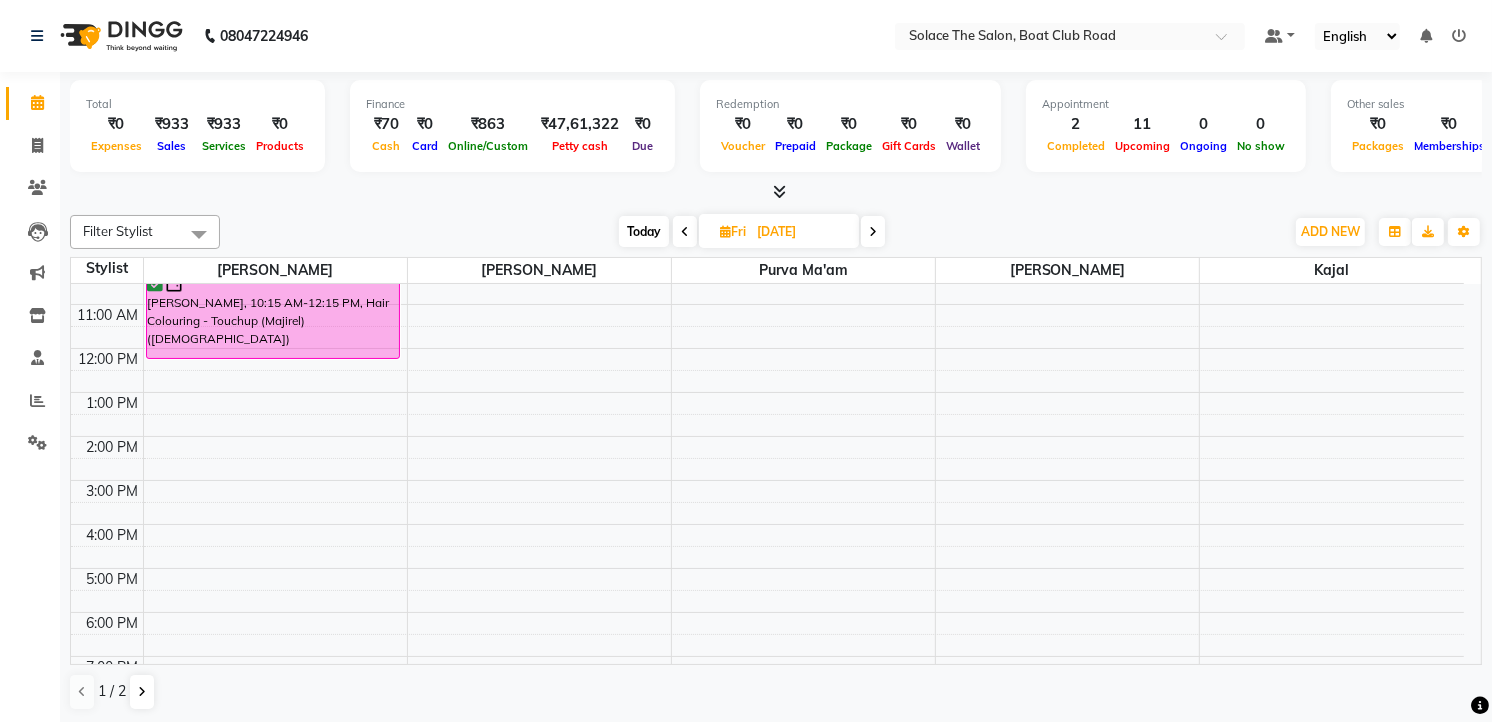 click on "8:00 AM 9:00 AM 10:00 AM 11:00 AM 12:00 PM 1:00 PM 2:00 PM 3:00 PM 4:00 PM 5:00 PM 6:00 PM 7:00 PM 8:00 PM 9:00 PM     [PERSON_NAME], 10:15 AM-12:15 PM, Hair Colouring - Touchup ([PERSON_NAME]) ([DEMOGRAPHIC_DATA])" at bounding box center [767, 480] 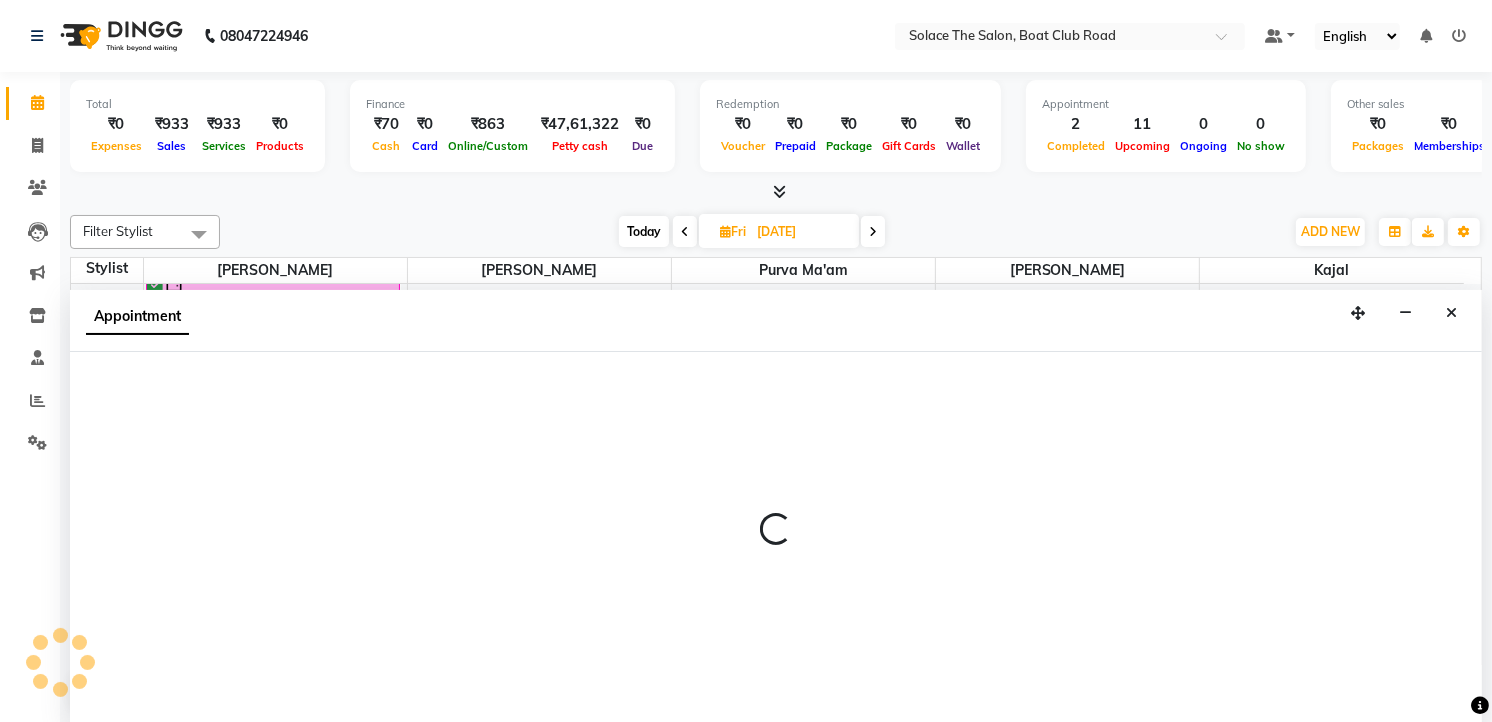 select on "9746" 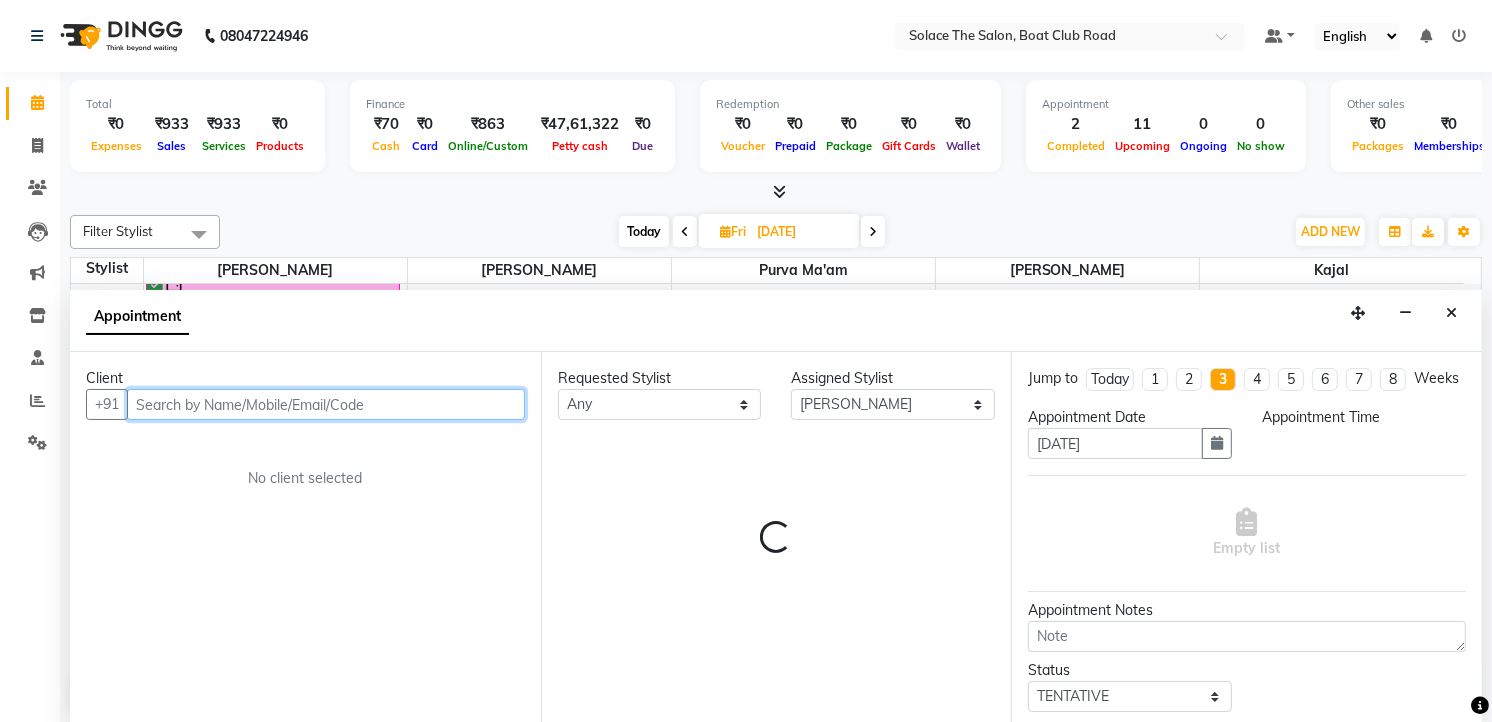 select on "840" 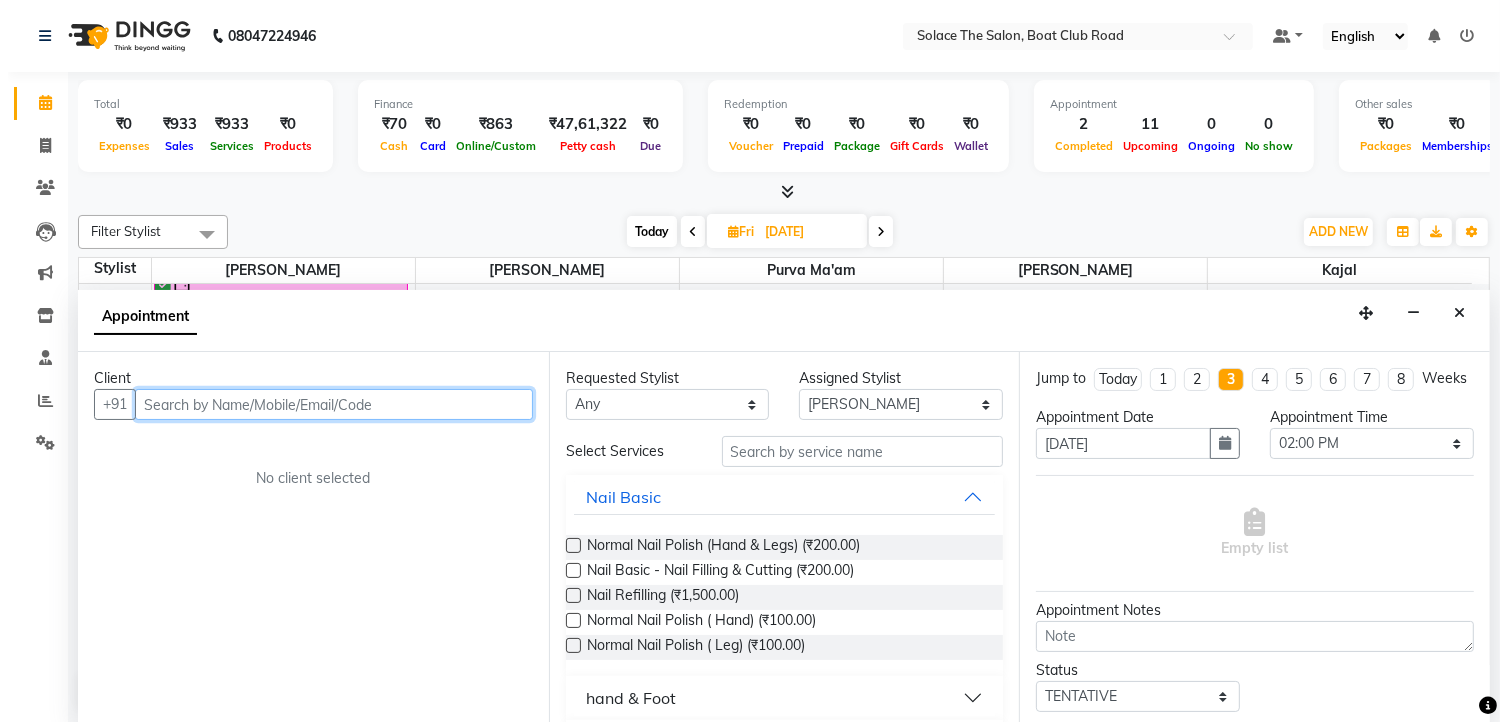 scroll, scrollTop: 1, scrollLeft: 0, axis: vertical 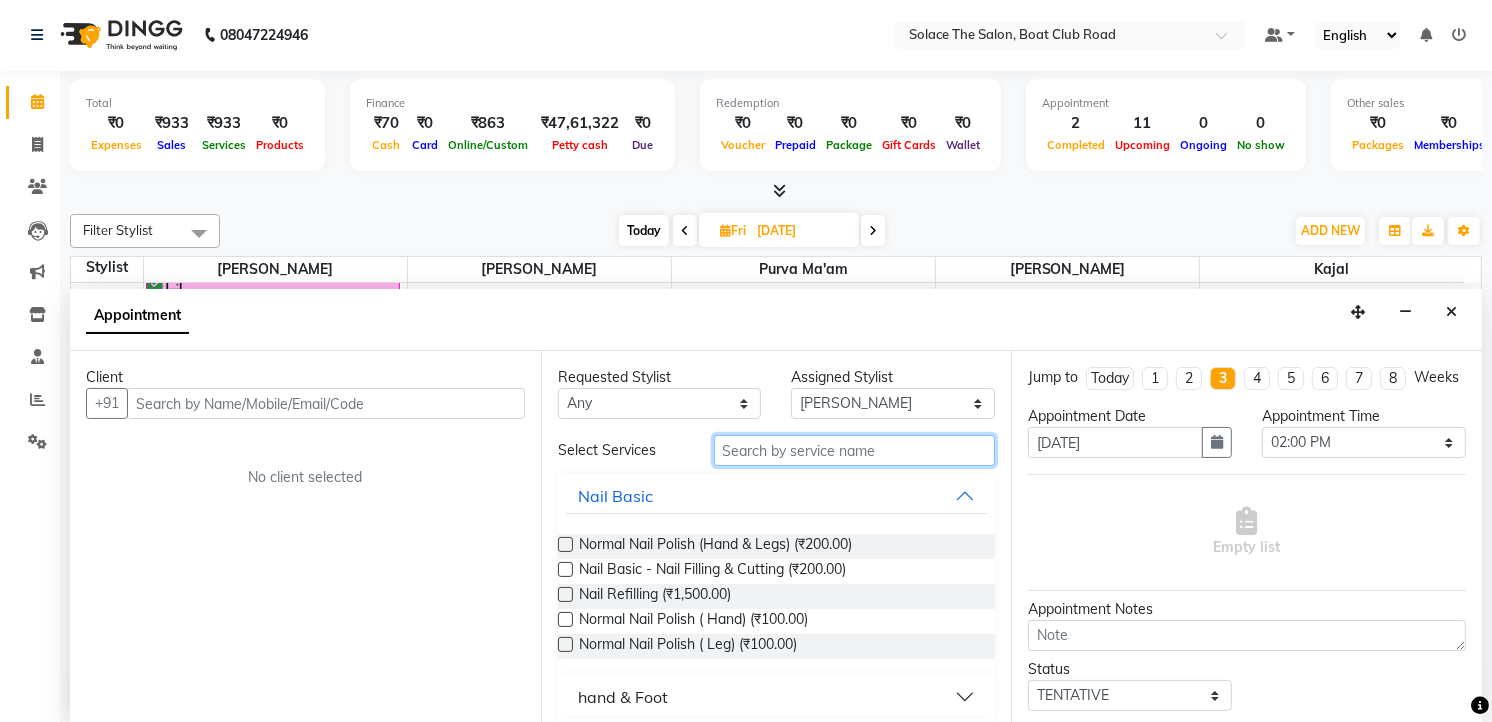 click at bounding box center (855, 450) 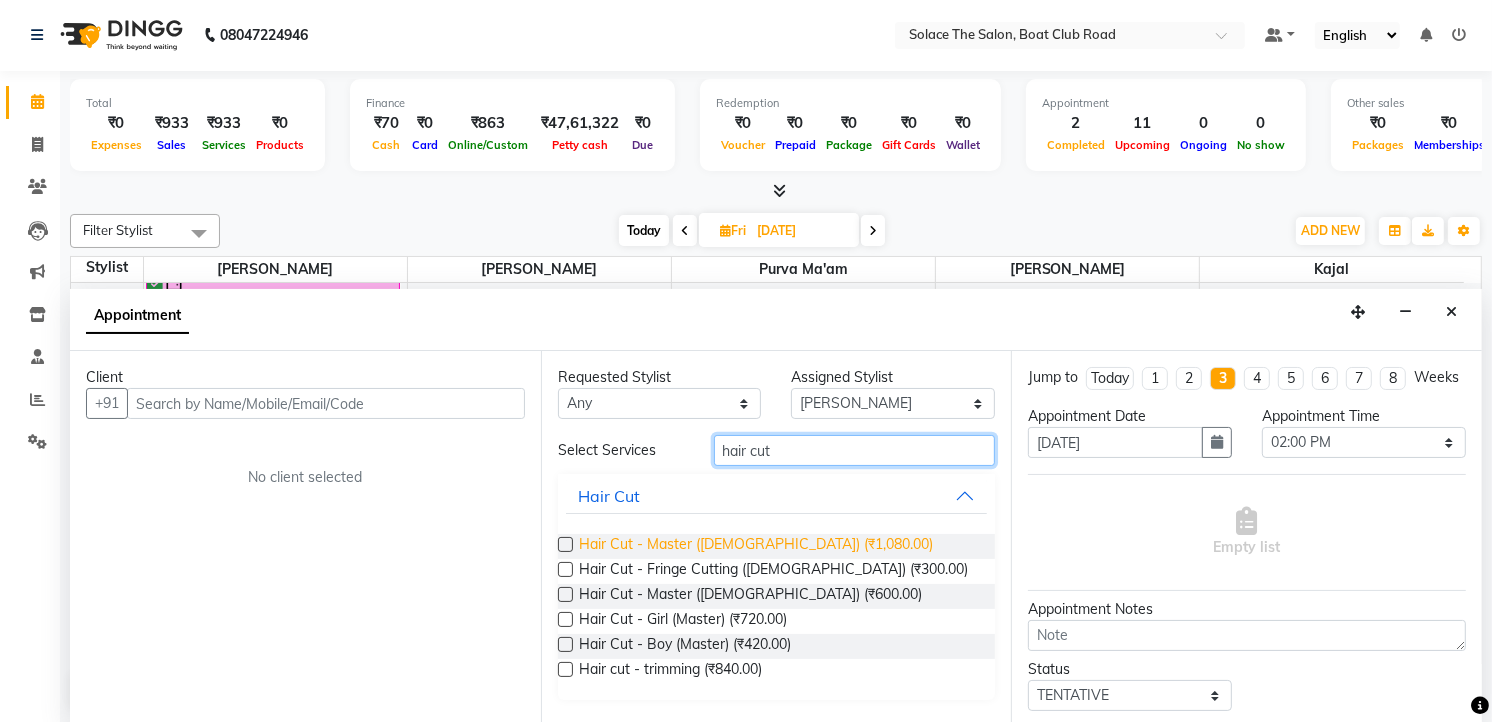 type on "hair cut" 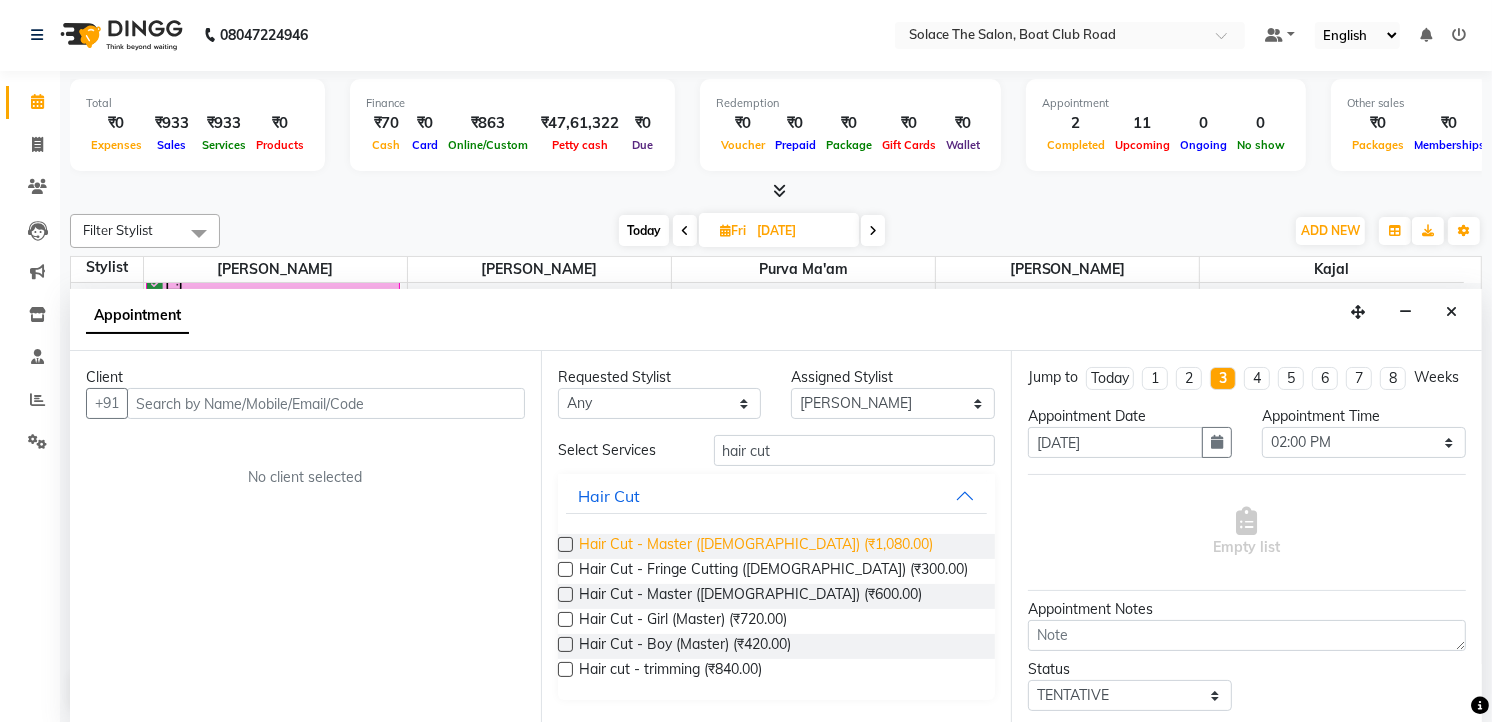 click on "Hair Cut - Master ([DEMOGRAPHIC_DATA]) (₹1,080.00)" at bounding box center (756, 546) 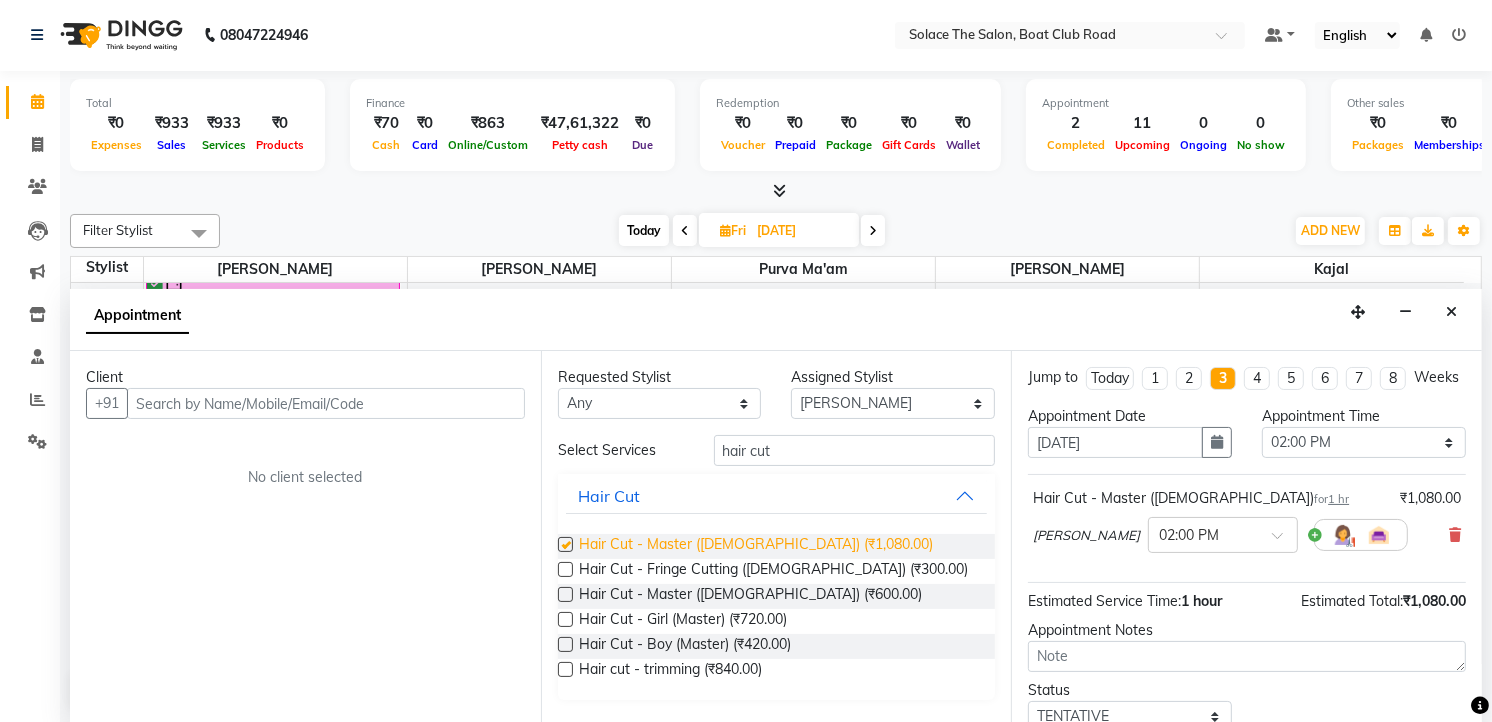 checkbox on "false" 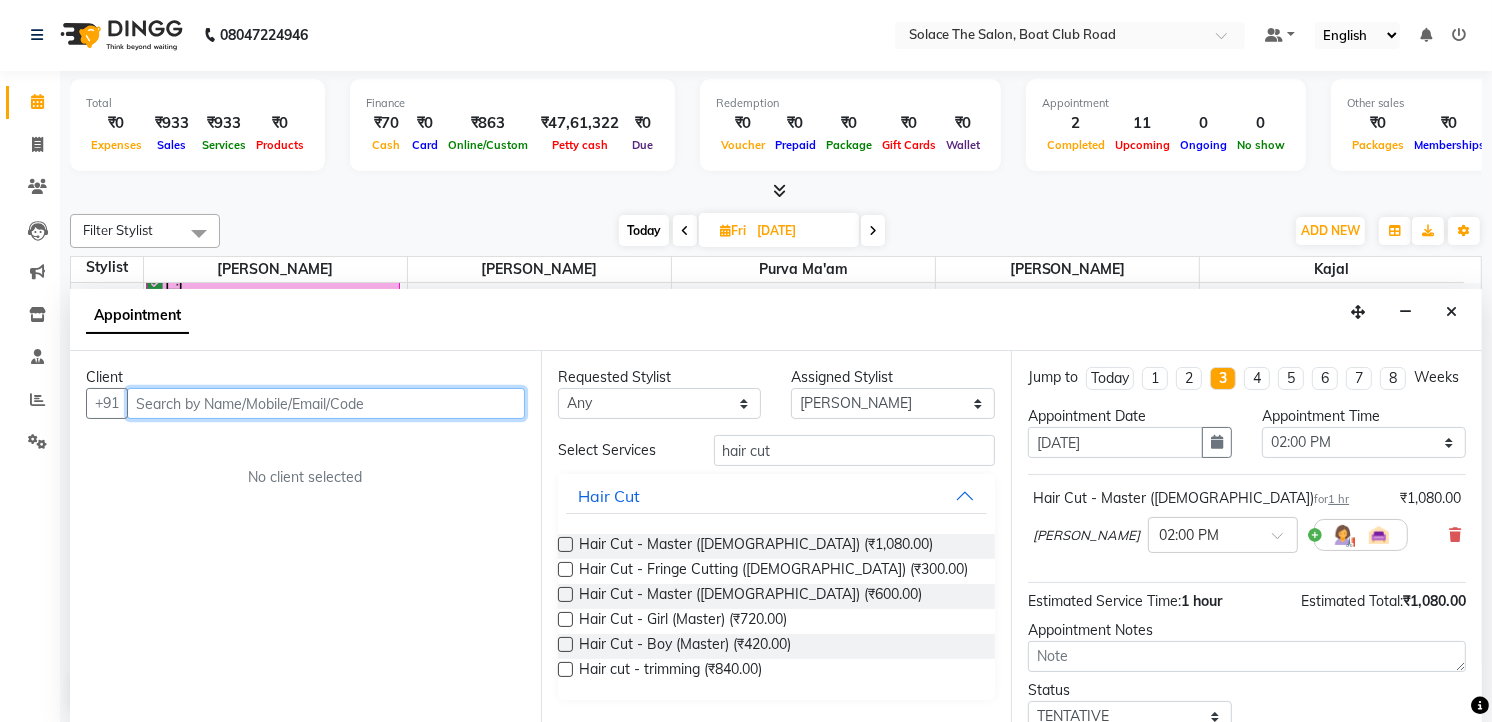 click at bounding box center (326, 403) 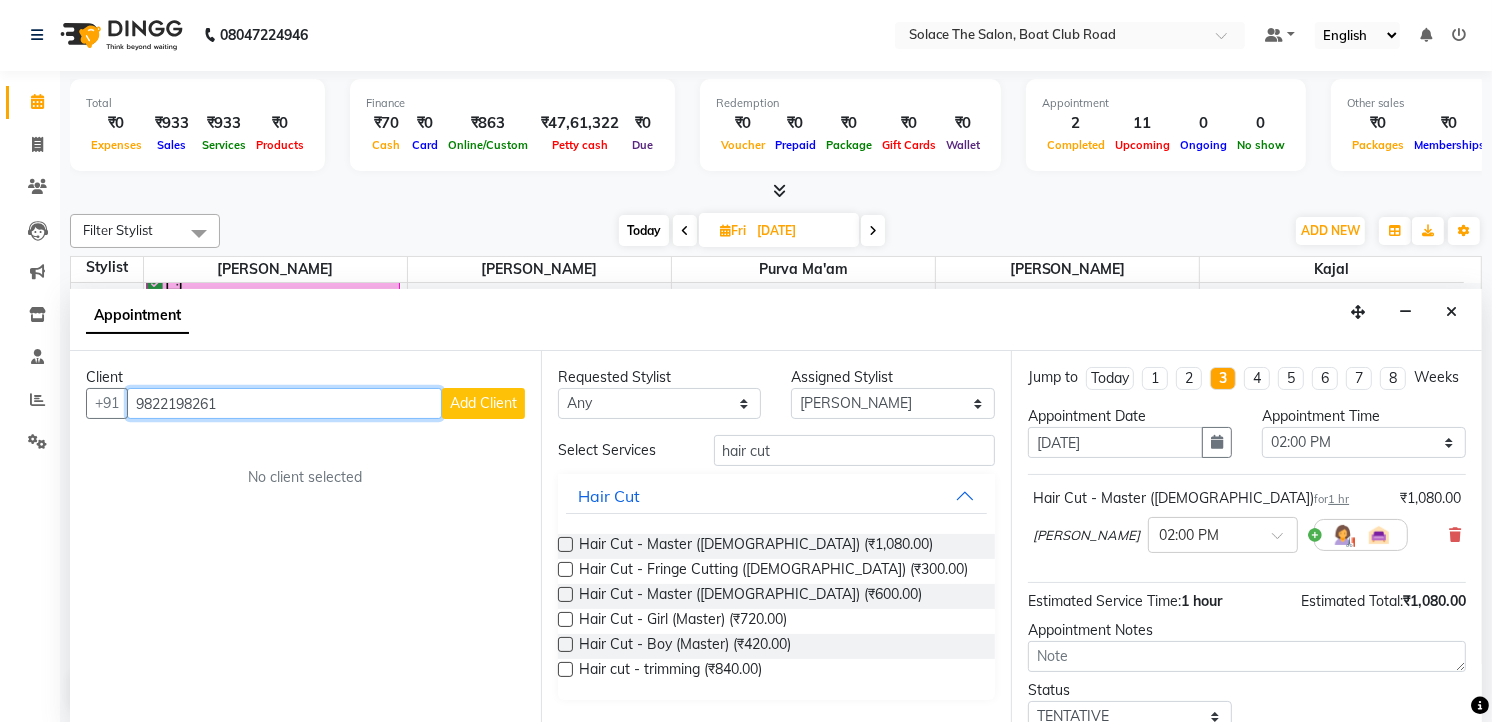 type on "9822198261" 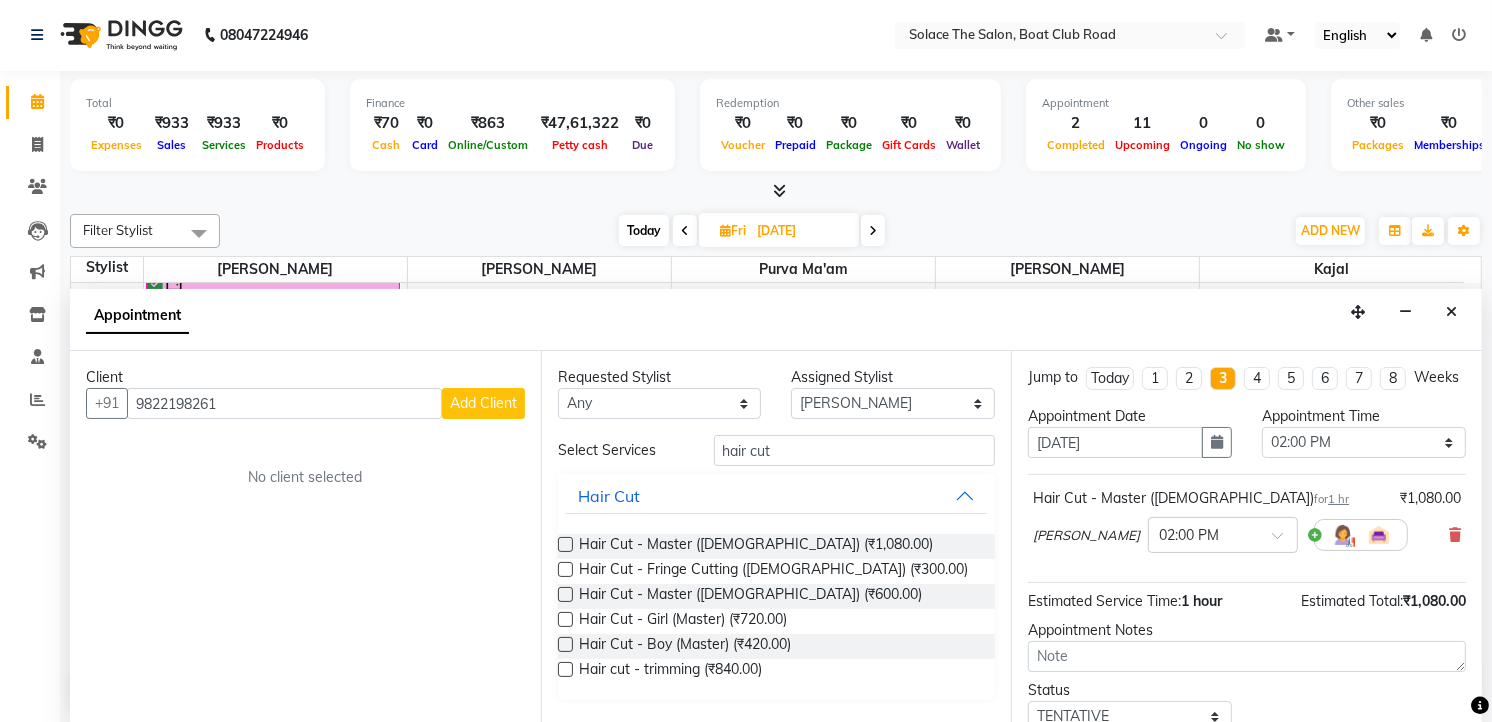 click on "Add Client" at bounding box center [483, 403] 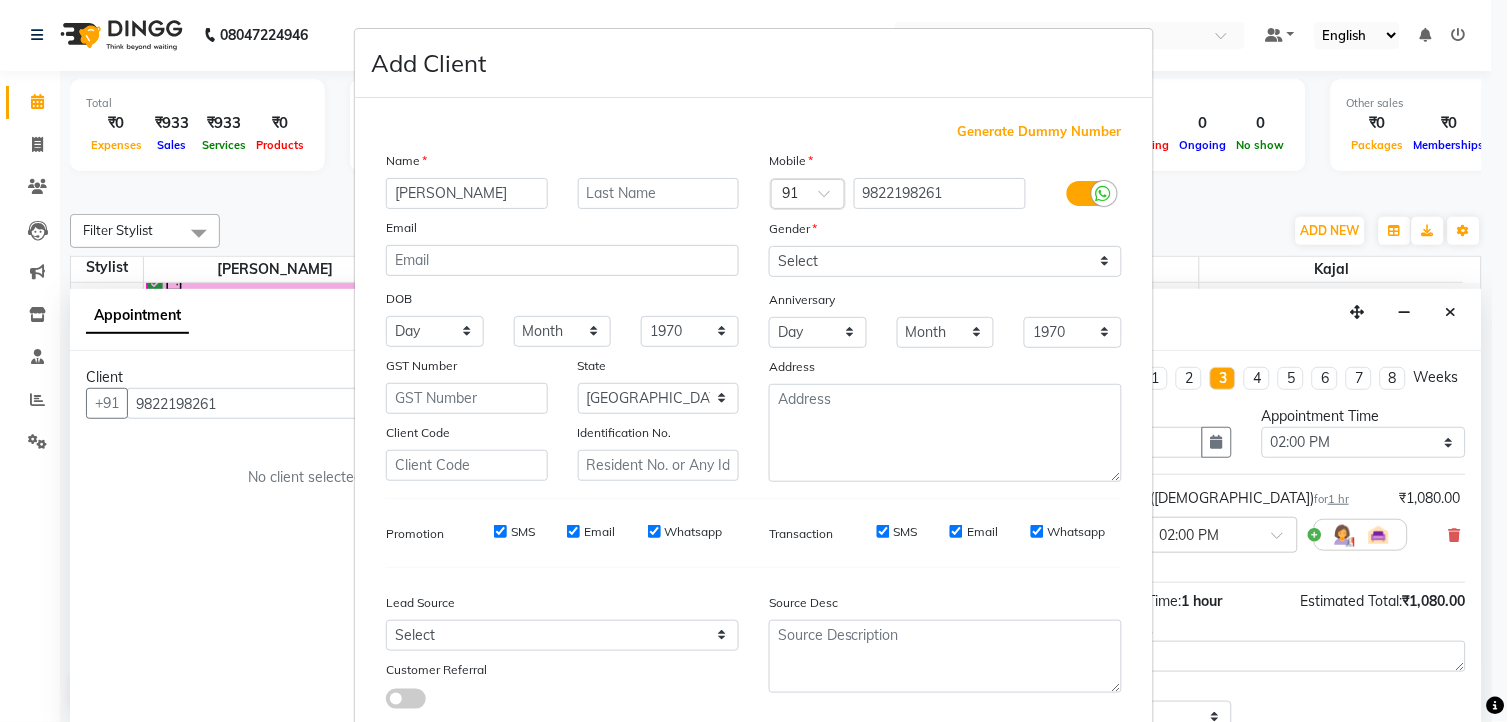 type on "[PERSON_NAME]" 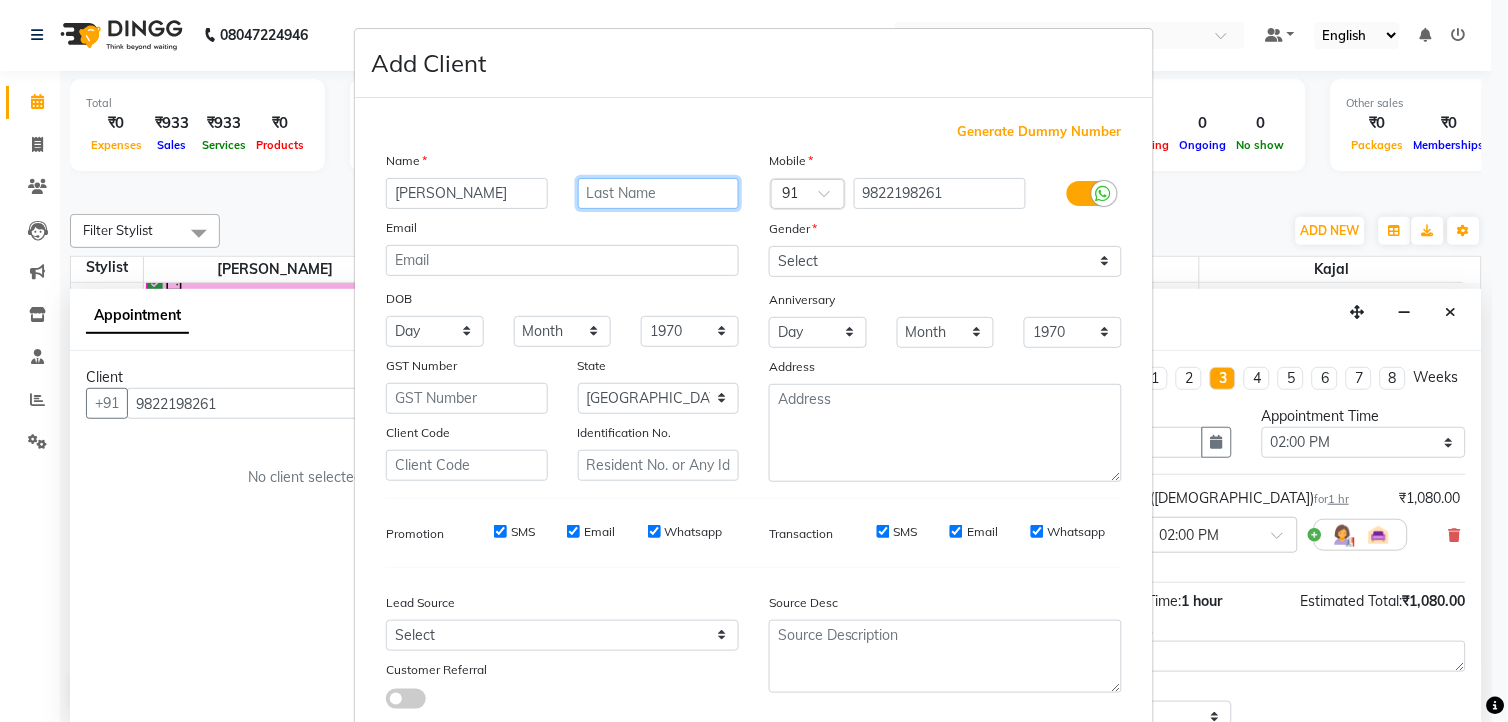 click at bounding box center (659, 193) 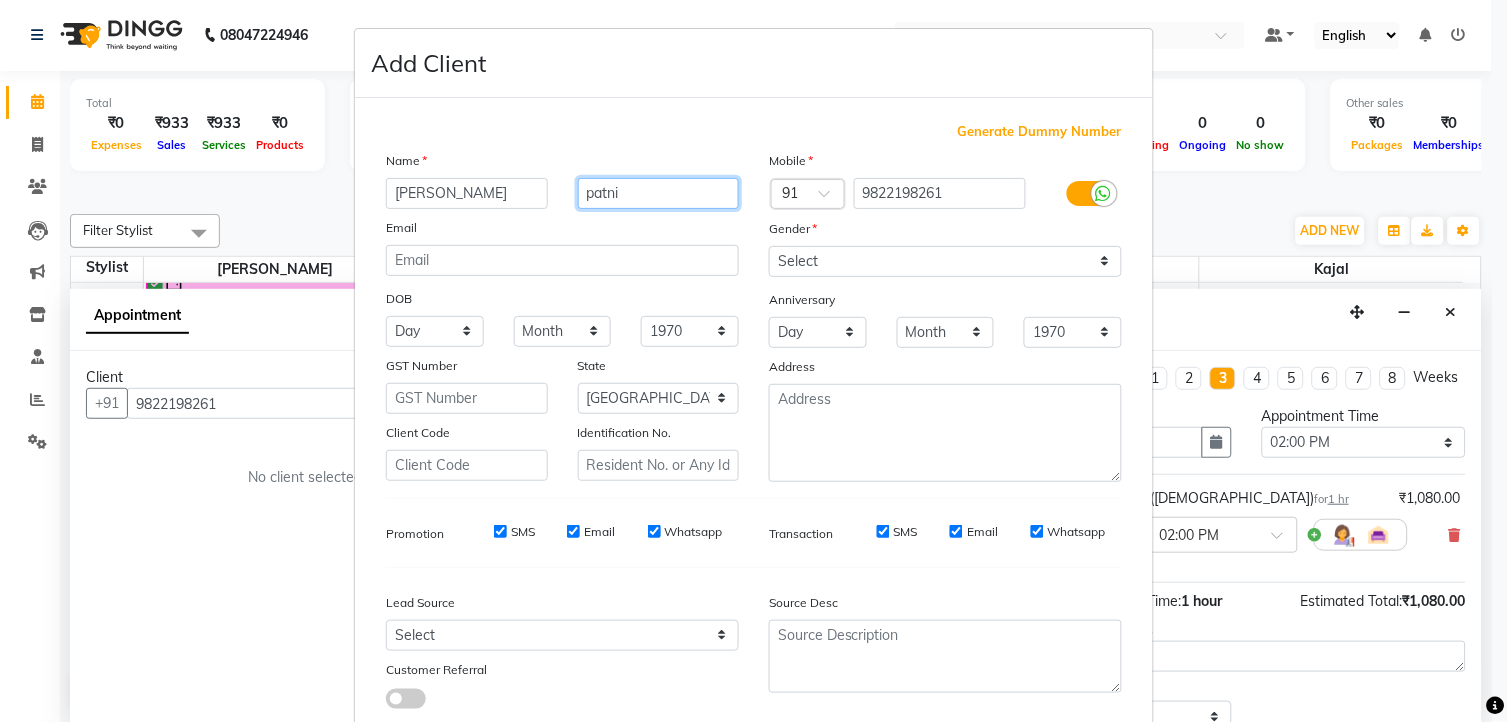 type on "patni" 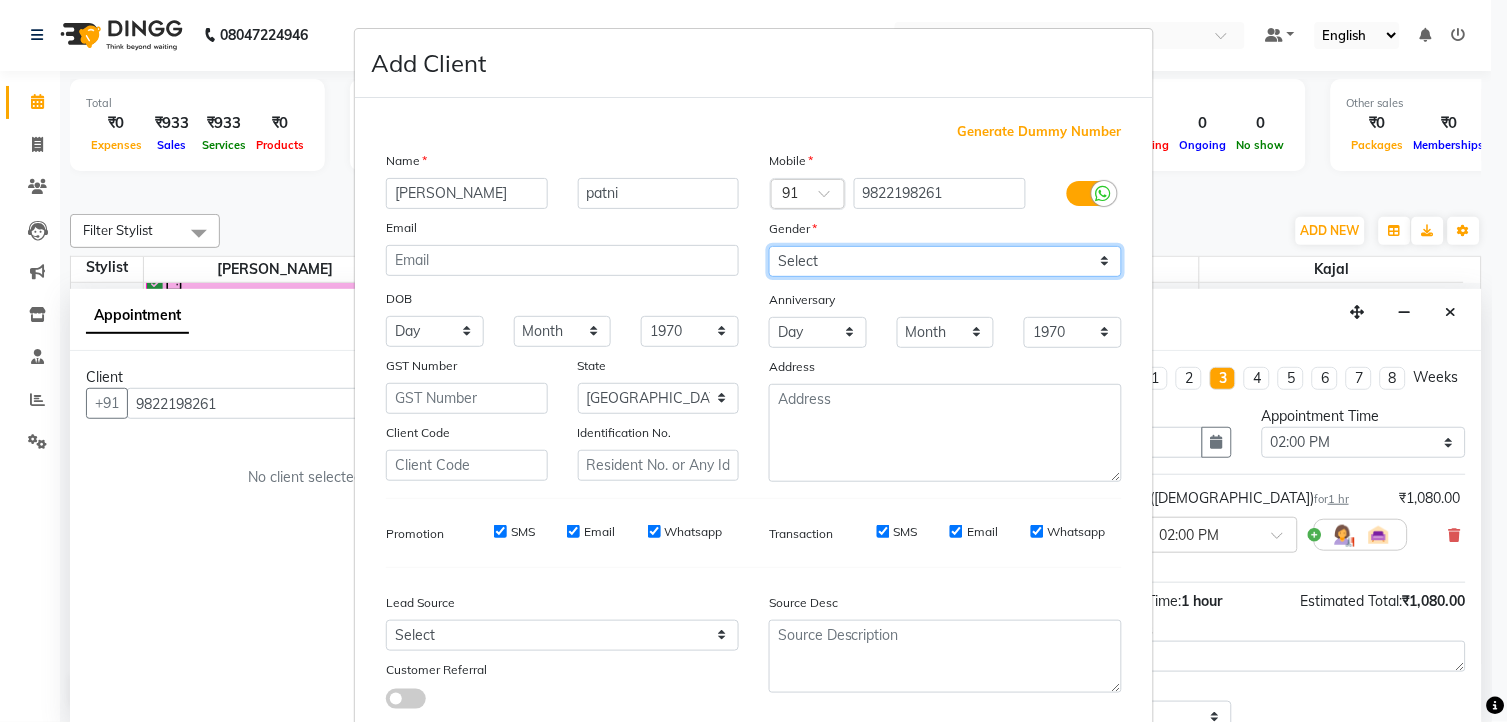 click on "Select [DEMOGRAPHIC_DATA] [DEMOGRAPHIC_DATA] Other Prefer Not To Say" at bounding box center (945, 261) 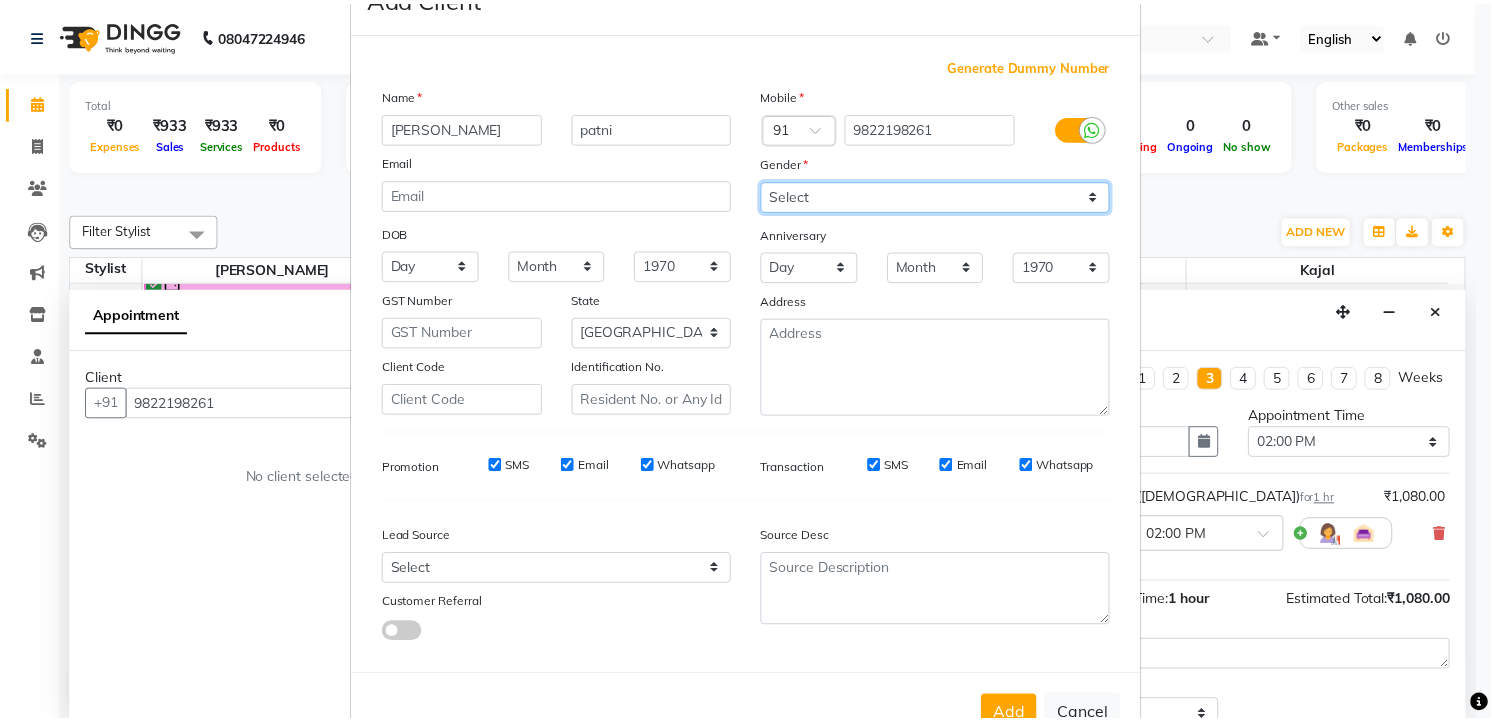 scroll, scrollTop: 128, scrollLeft: 0, axis: vertical 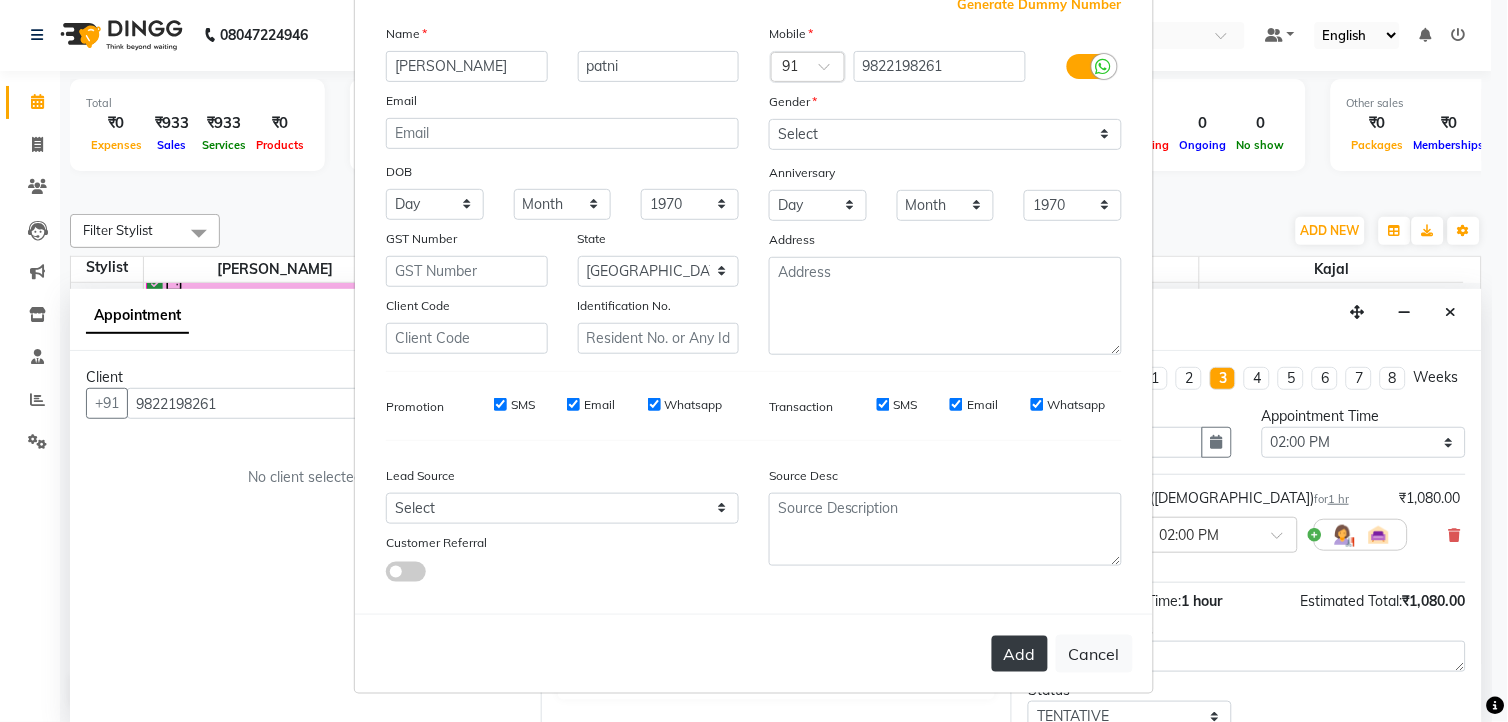 click on "Add" at bounding box center [1020, 654] 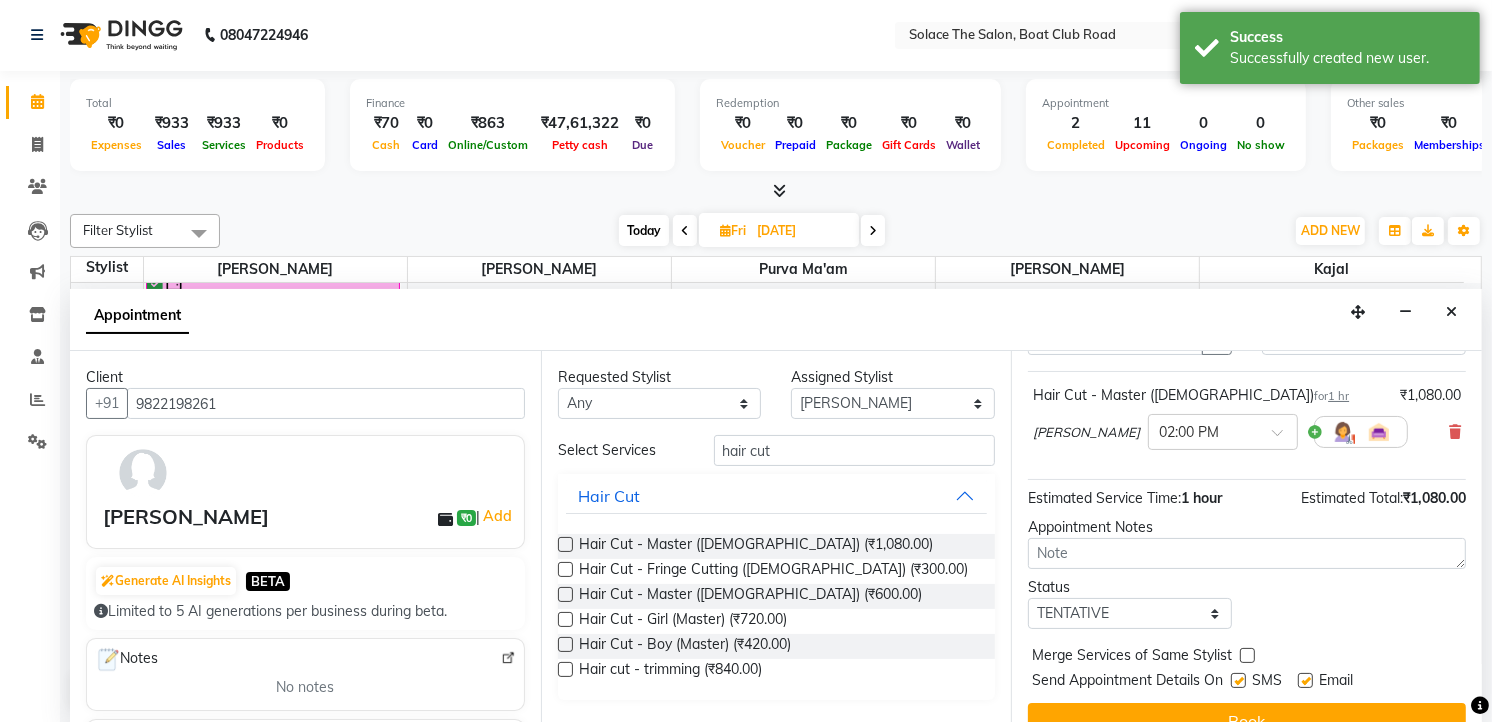 scroll, scrollTop: 154, scrollLeft: 0, axis: vertical 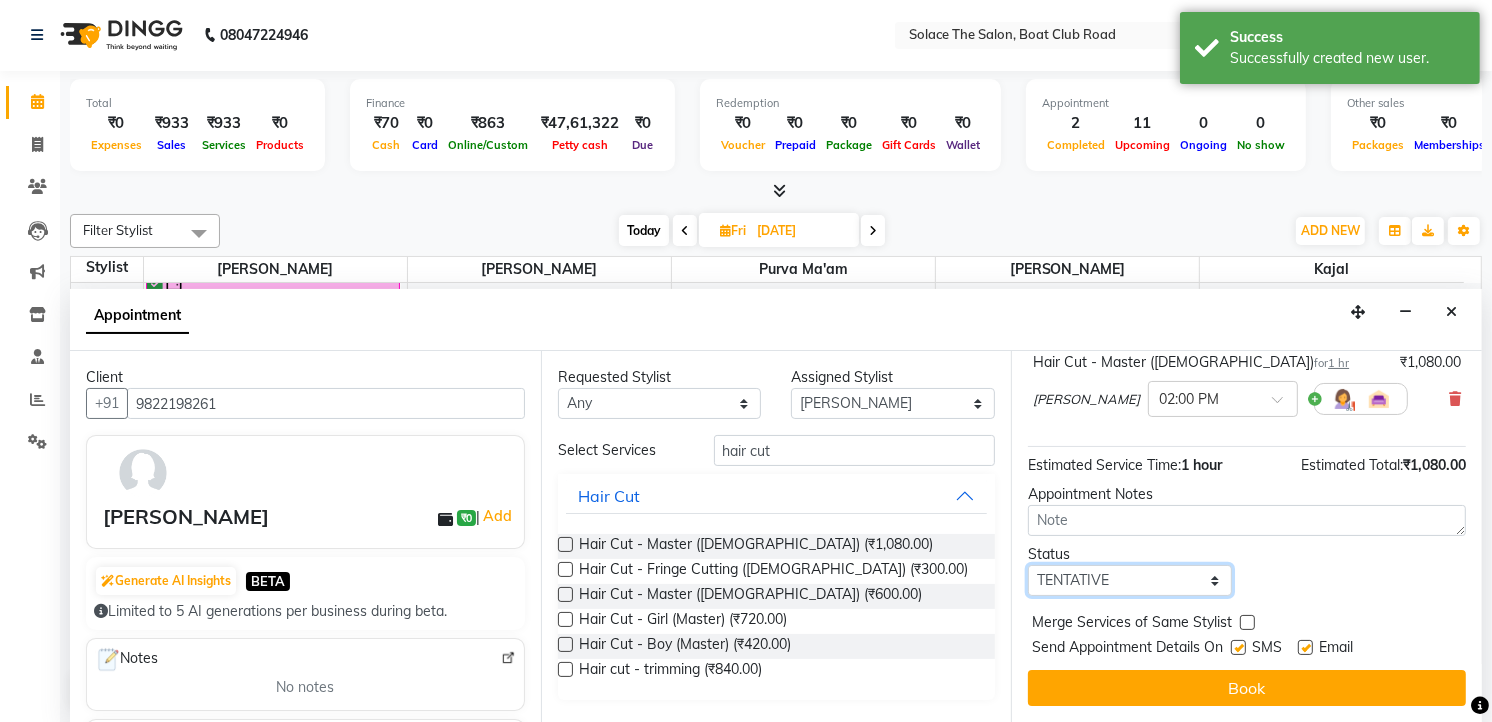 click on "Select TENTATIVE CONFIRM UPCOMING" at bounding box center [1130, 580] 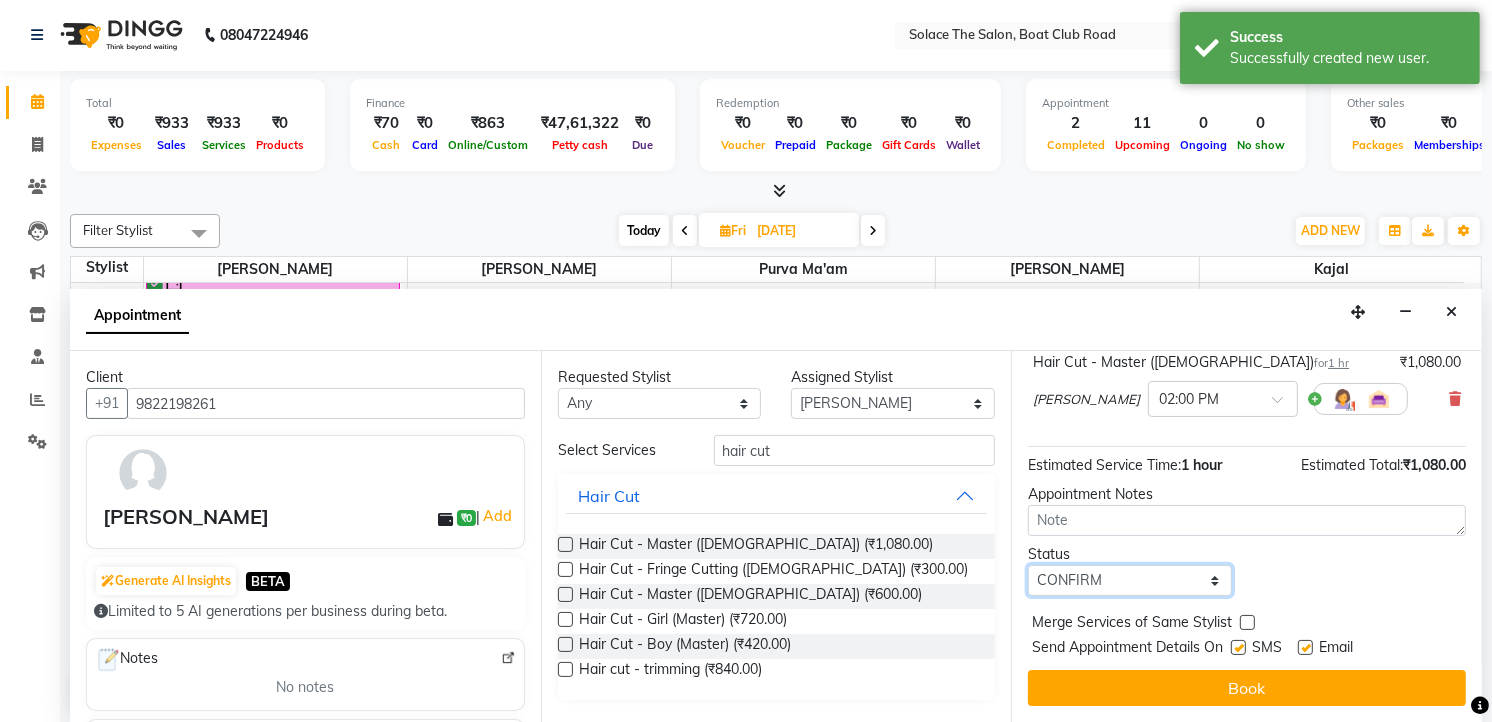 click on "Select TENTATIVE CONFIRM UPCOMING" at bounding box center [1130, 580] 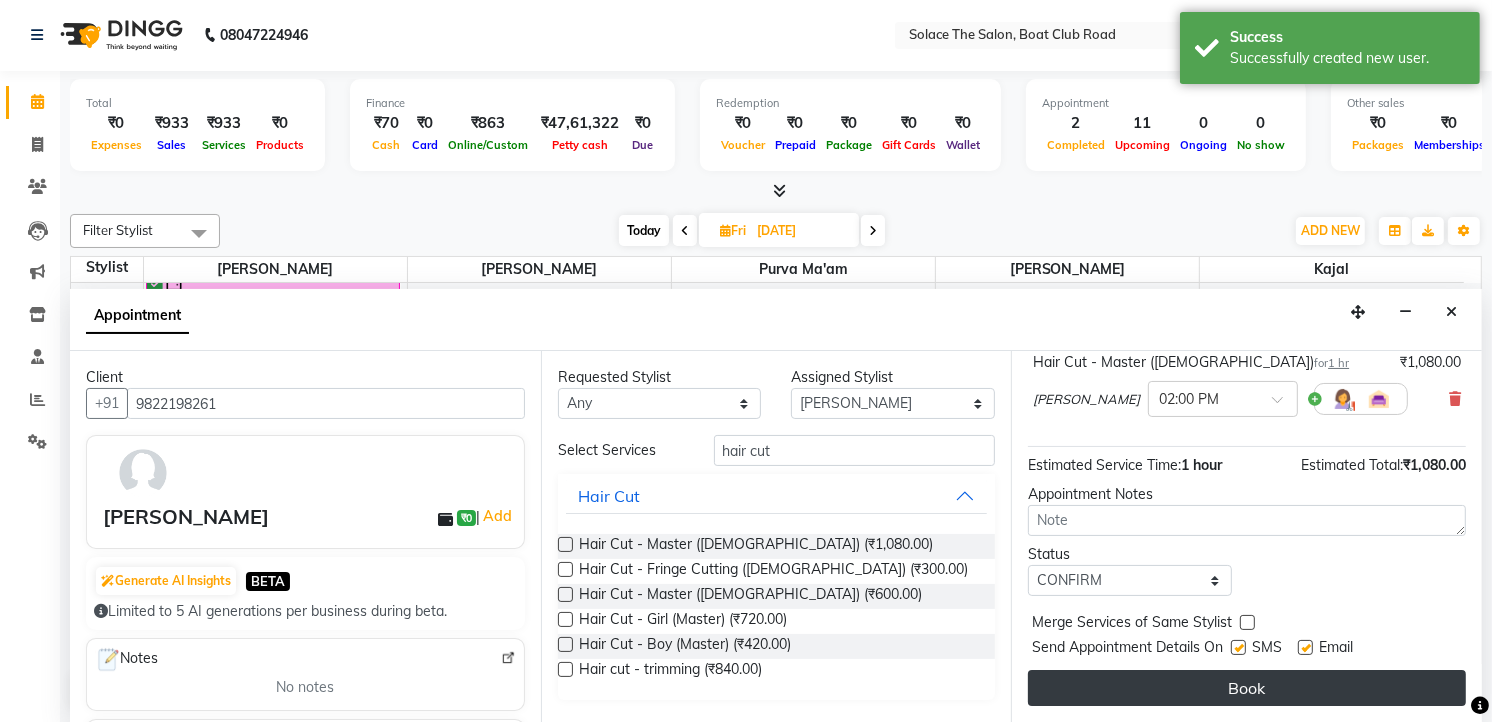 click on "Book" at bounding box center (1247, 688) 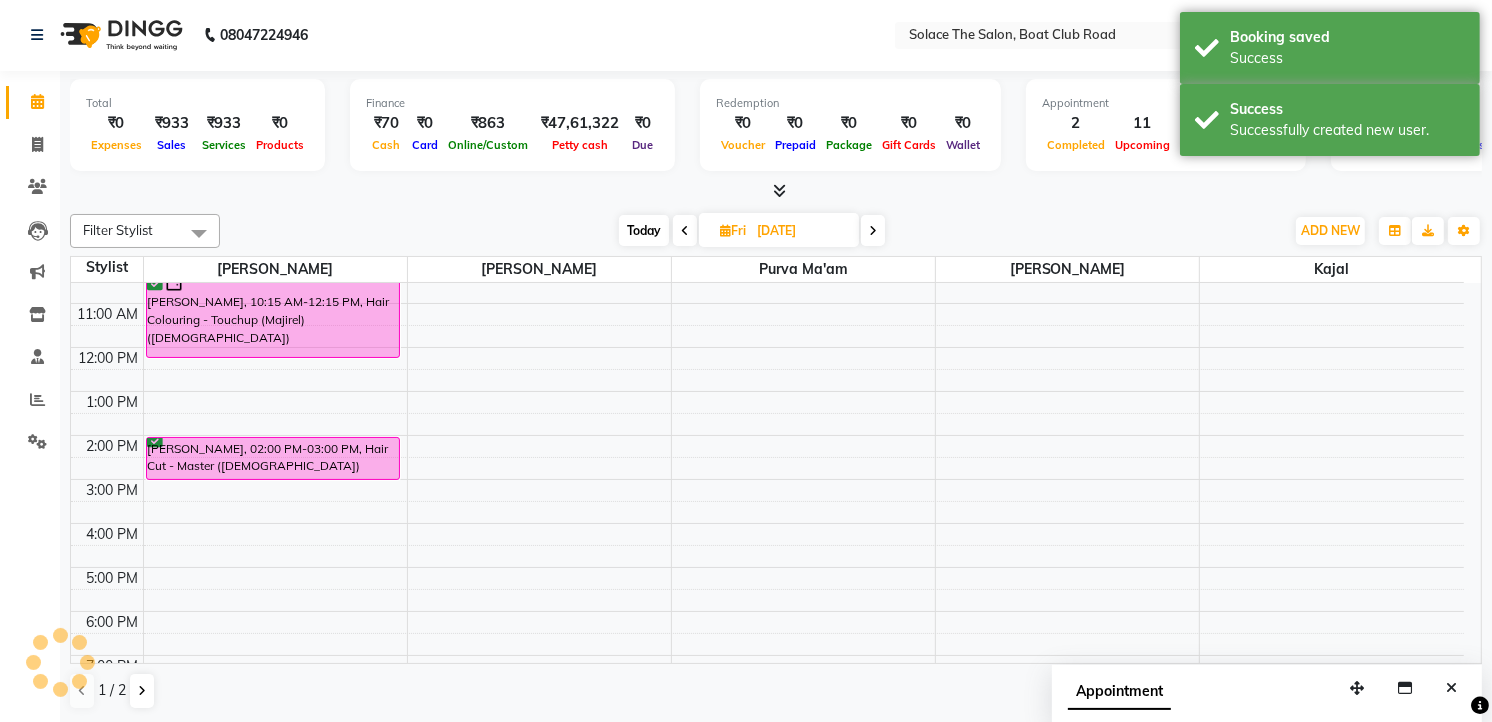 scroll, scrollTop: 0, scrollLeft: 0, axis: both 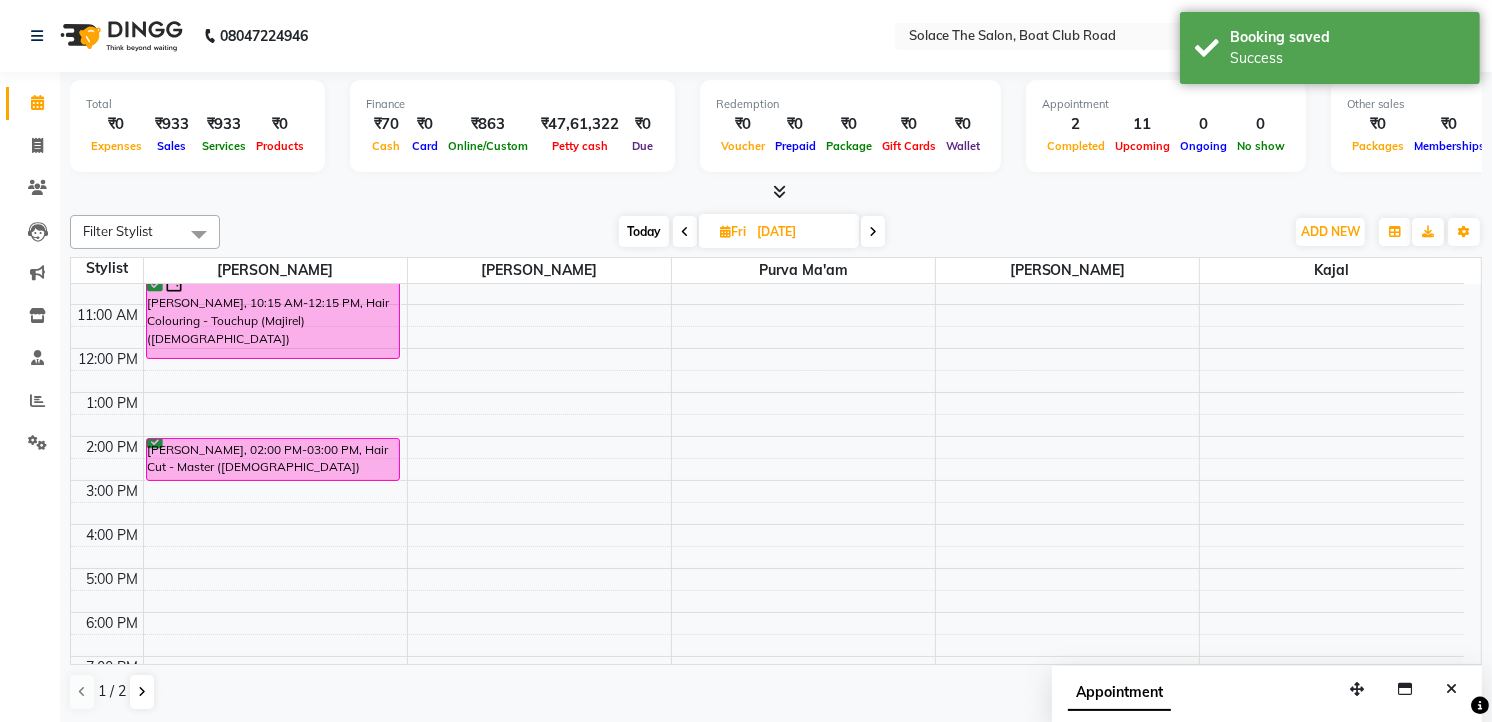 click on "Today" at bounding box center [644, 231] 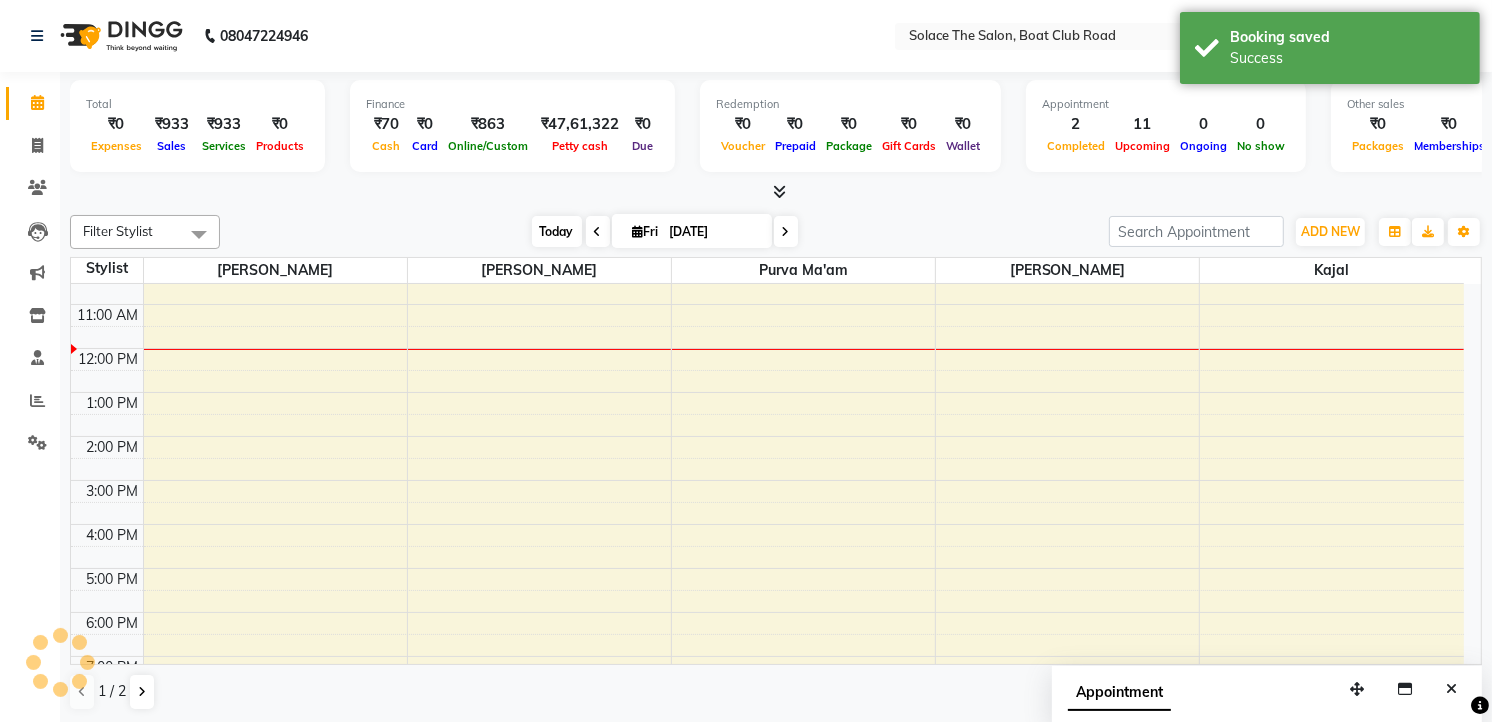 scroll, scrollTop: 177, scrollLeft: 0, axis: vertical 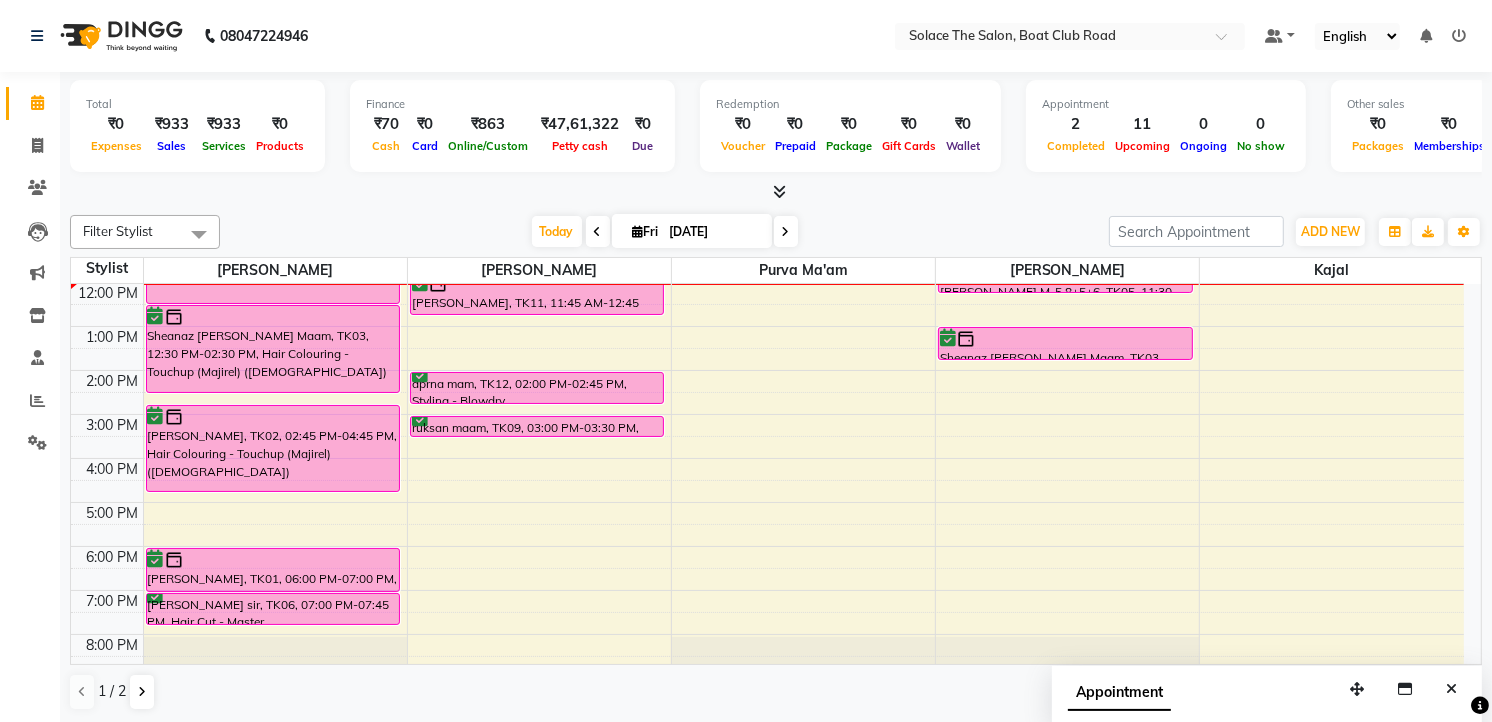 click at bounding box center (786, 231) 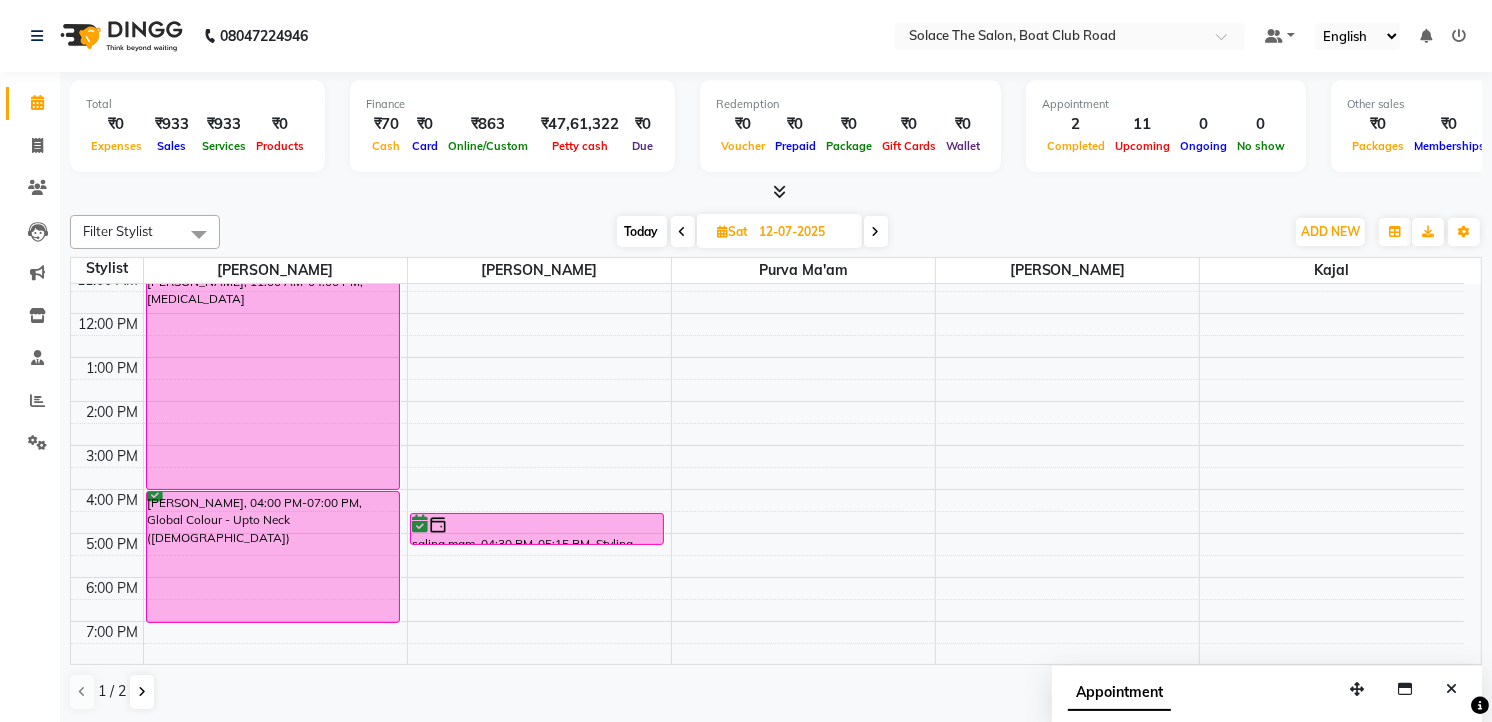 scroll, scrollTop: 0, scrollLeft: 0, axis: both 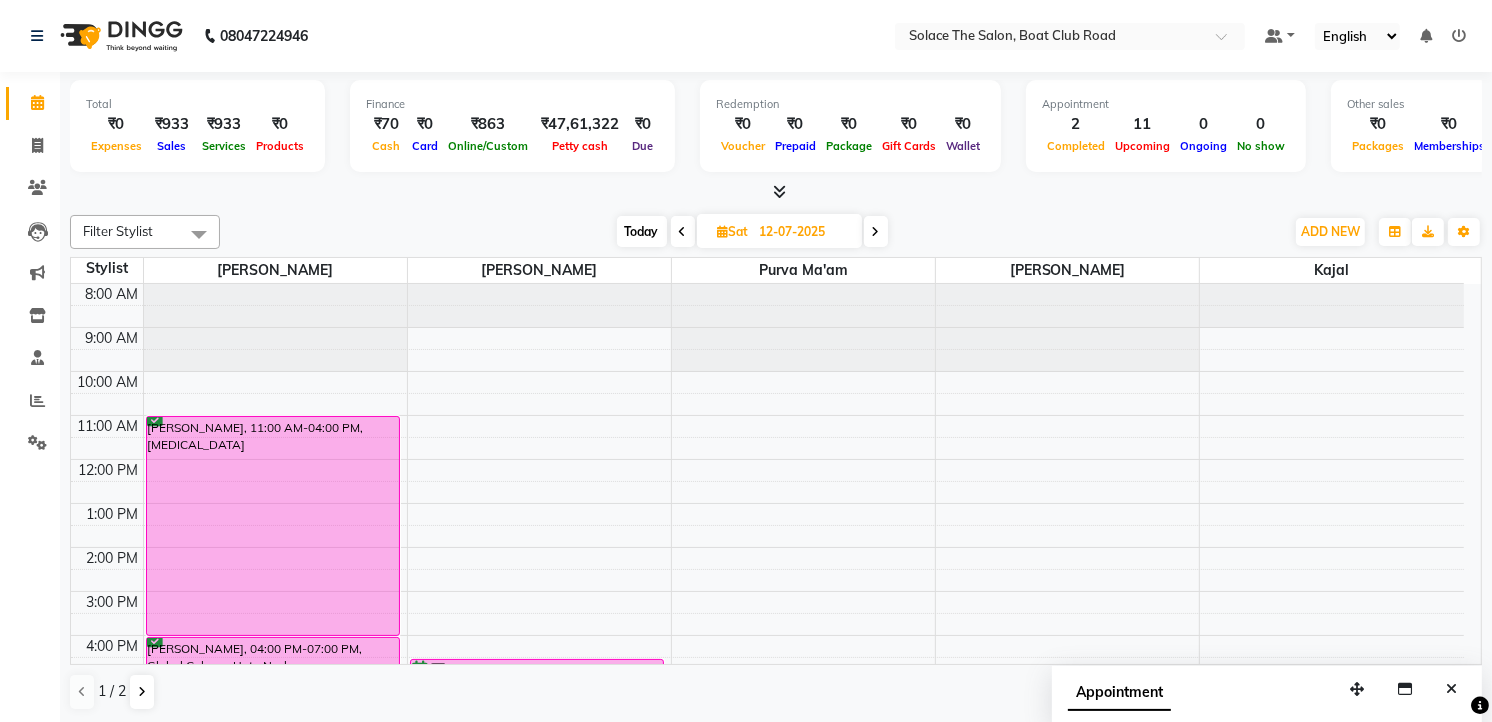 click on "8:00 AM 9:00 AM 10:00 AM 11:00 AM 12:00 PM 1:00 PM 2:00 PM 3:00 PM 4:00 PM 5:00 PM 6:00 PM 7:00 PM 8:00 PM 9:00 PM     [PERSON_NAME], 11:00 AM-04:00 PM, [MEDICAL_DATA]     [PERSON_NAME], 04:00 PM-07:00 PM, Global Colour - Upto Neck ([DEMOGRAPHIC_DATA])     salina mam, 04:30 PM-05:15 PM, Styling - Blowdry" at bounding box center [767, 591] 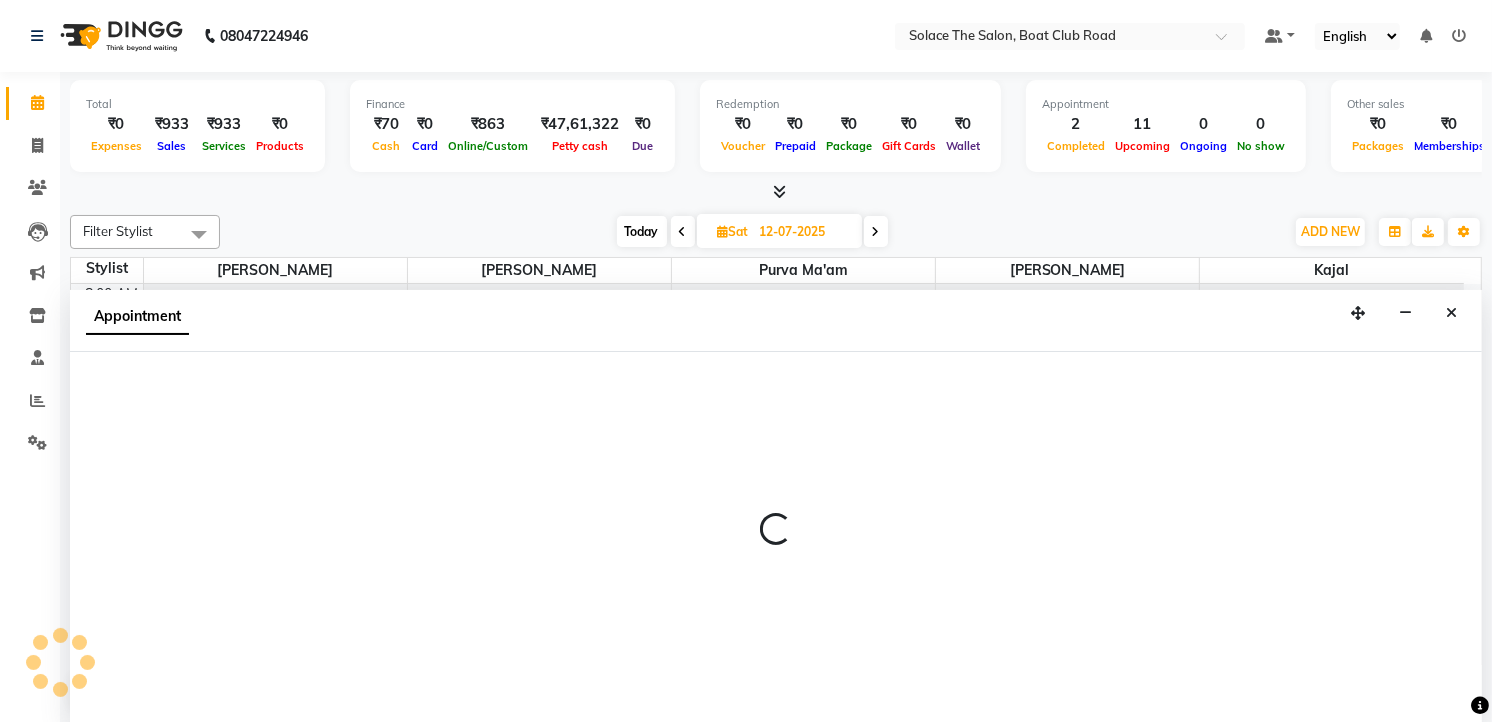 select on "9749" 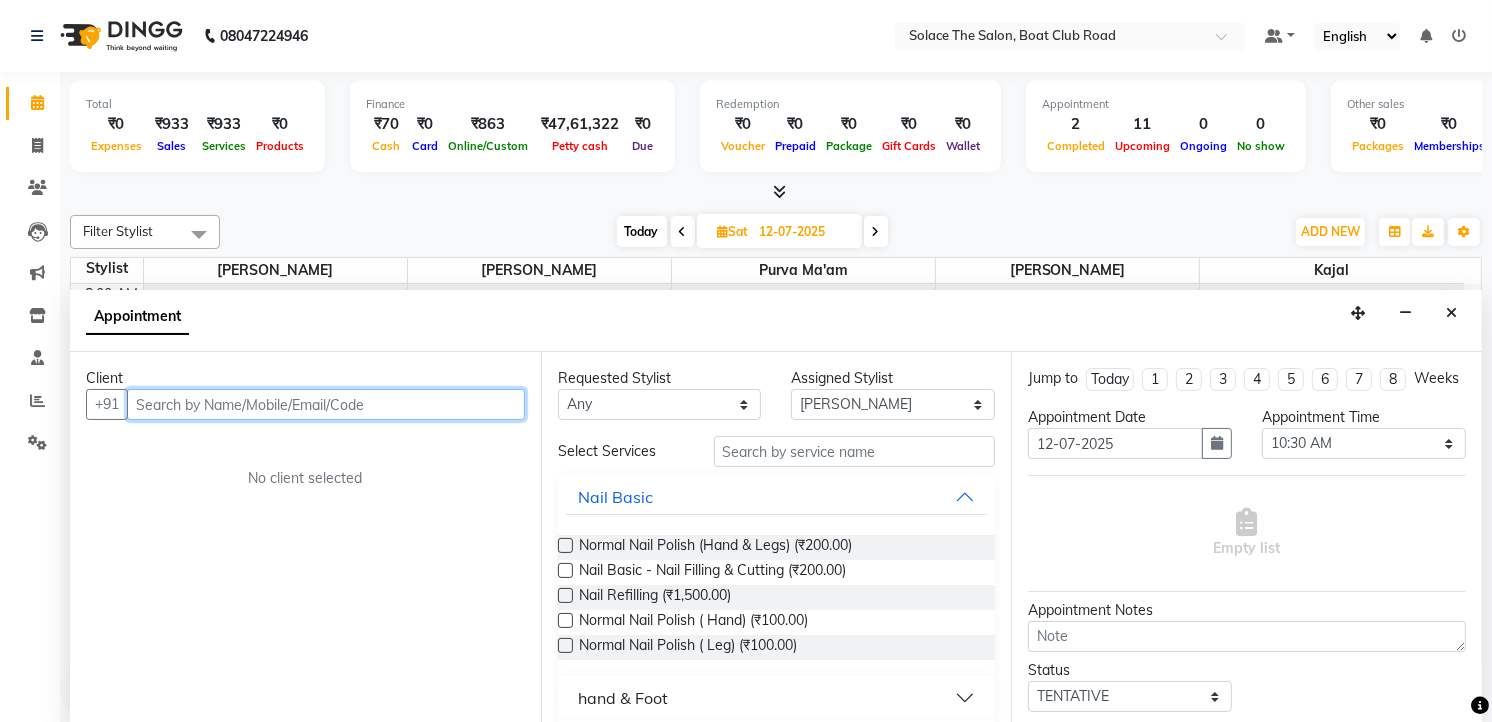 scroll, scrollTop: 1, scrollLeft: 0, axis: vertical 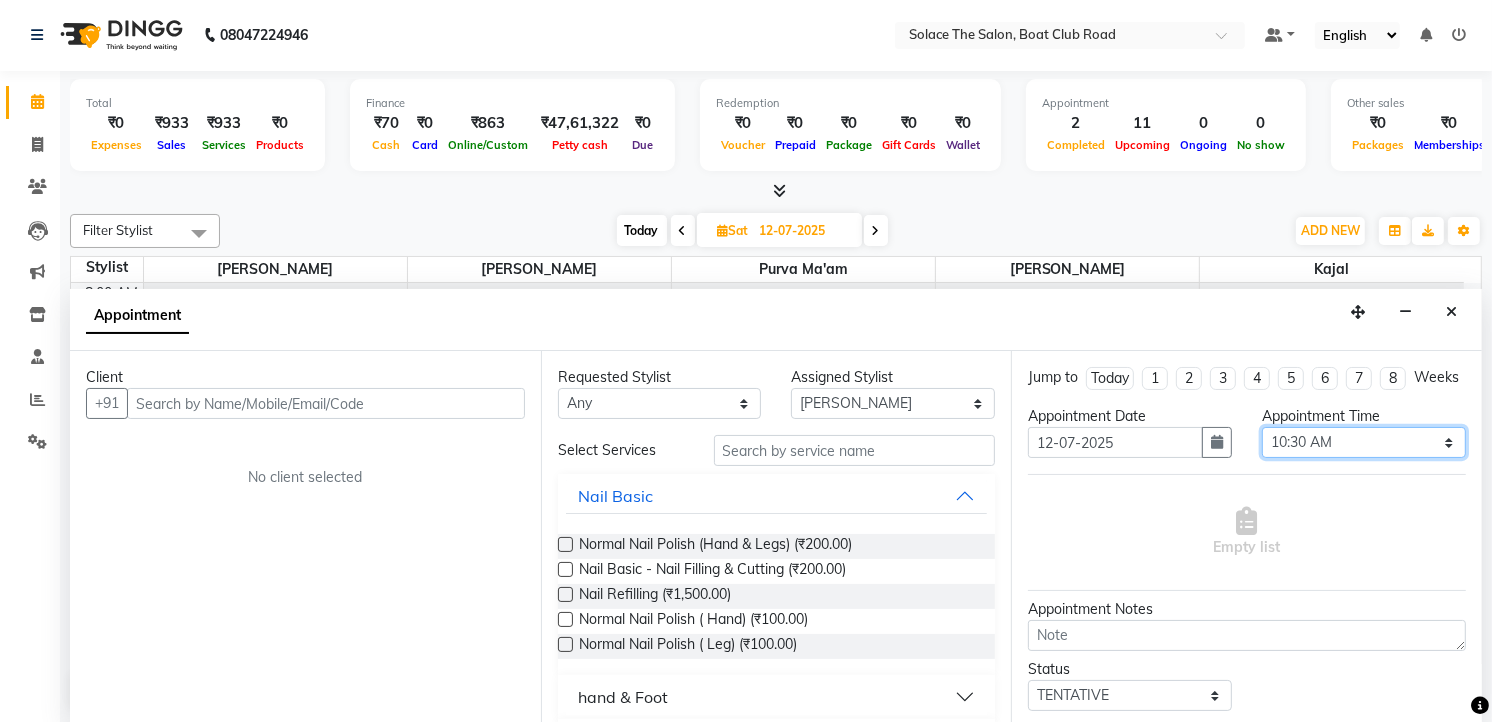 drag, startPoint x: 1343, startPoint y: 427, endPoint x: 1326, endPoint y: 457, distance: 34.48188 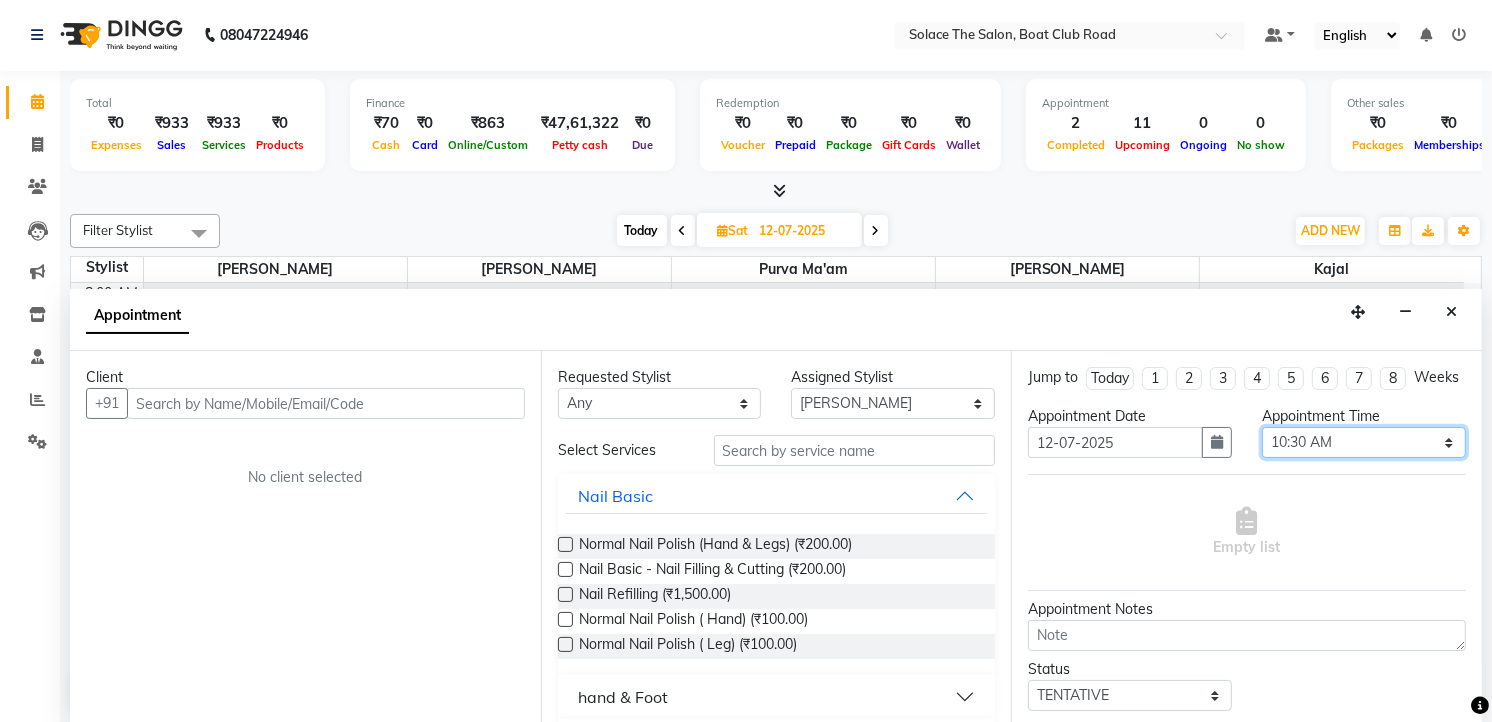 select on "615" 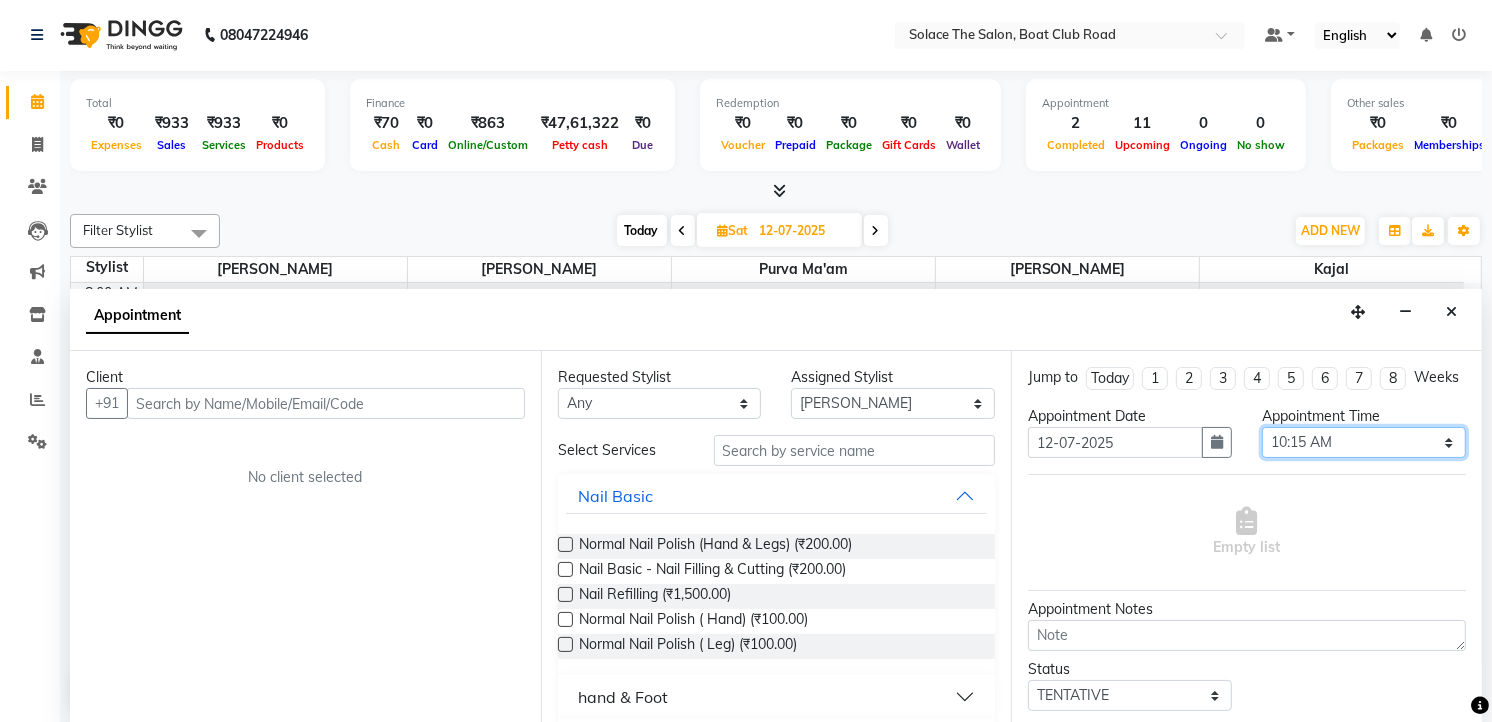 click on "Select 09:00 AM 09:15 AM 09:30 AM 09:45 AM 10:00 AM 10:15 AM 10:30 AM 10:45 AM 11:00 AM 11:15 AM 11:30 AM 11:45 AM 12:00 PM 12:15 PM 12:30 PM 12:45 PM 01:00 PM 01:15 PM 01:30 PM 01:45 PM 02:00 PM 02:15 PM 02:30 PM 02:45 PM 03:00 PM 03:15 PM 03:30 PM 03:45 PM 04:00 PM 04:15 PM 04:30 PM 04:45 PM 05:00 PM 05:15 PM 05:30 PM 05:45 PM 06:00 PM 06:15 PM 06:30 PM 06:45 PM 07:00 PM 07:15 PM 07:30 PM 07:45 PM 08:00 PM 08:15 PM 08:30 PM 08:45 PM 09:00 PM" at bounding box center (1364, 442) 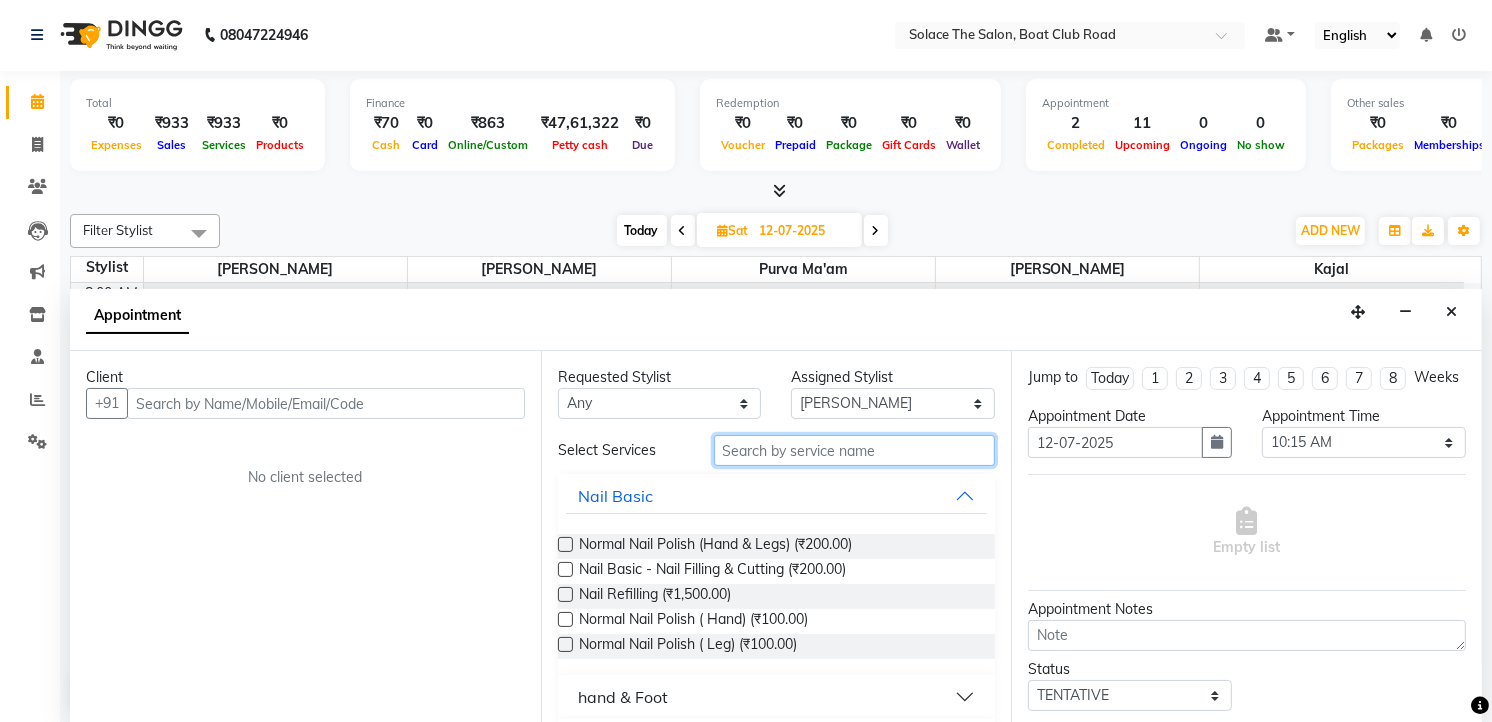 click at bounding box center (855, 450) 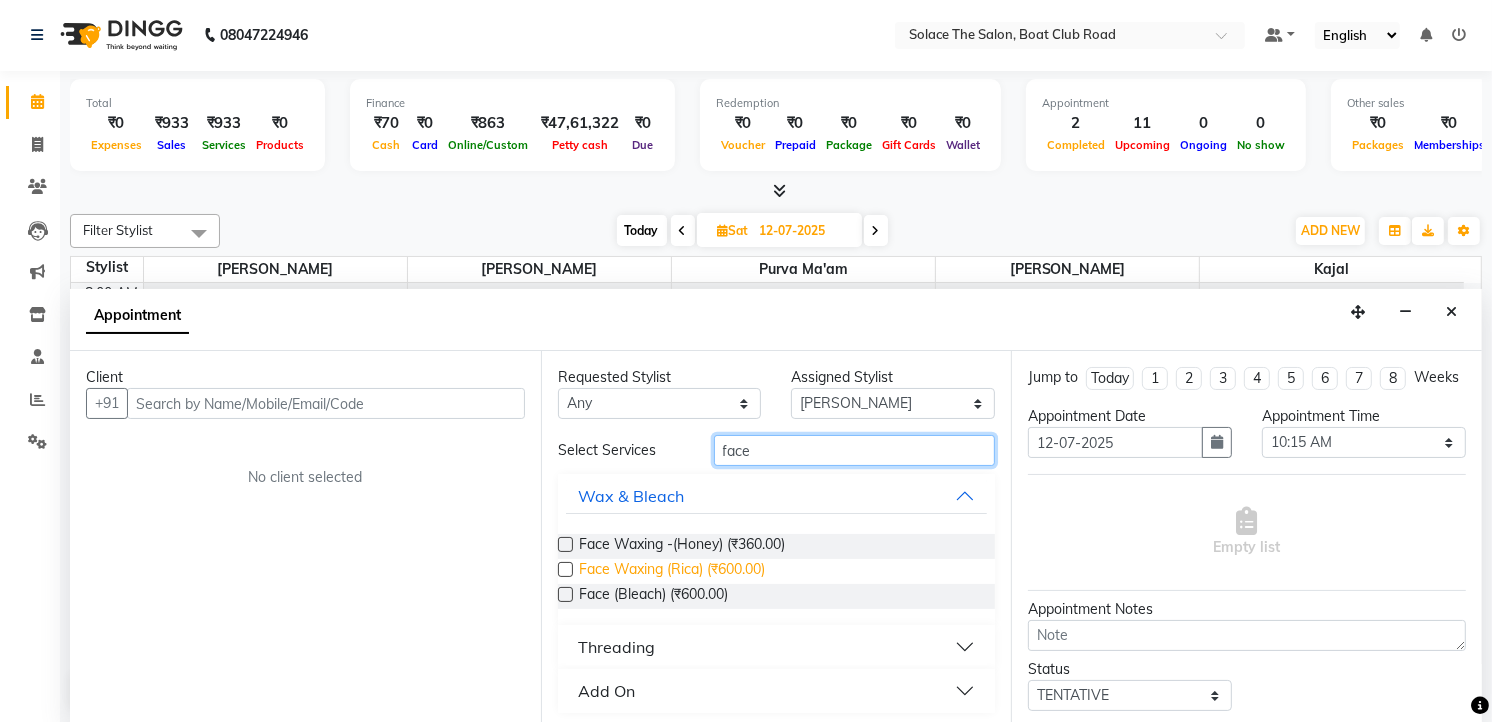 type on "face" 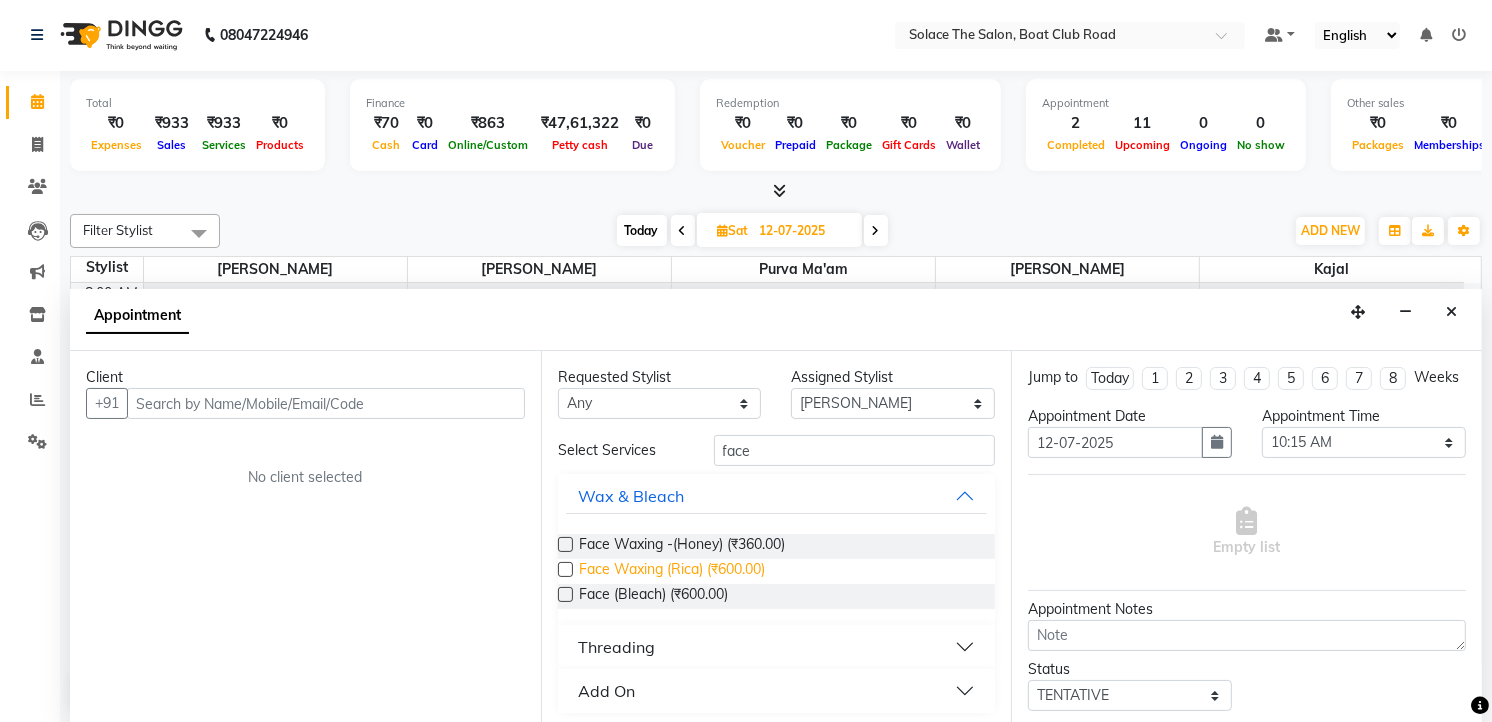 click on "Face Waxing (Rica) (₹600.00)" at bounding box center [672, 571] 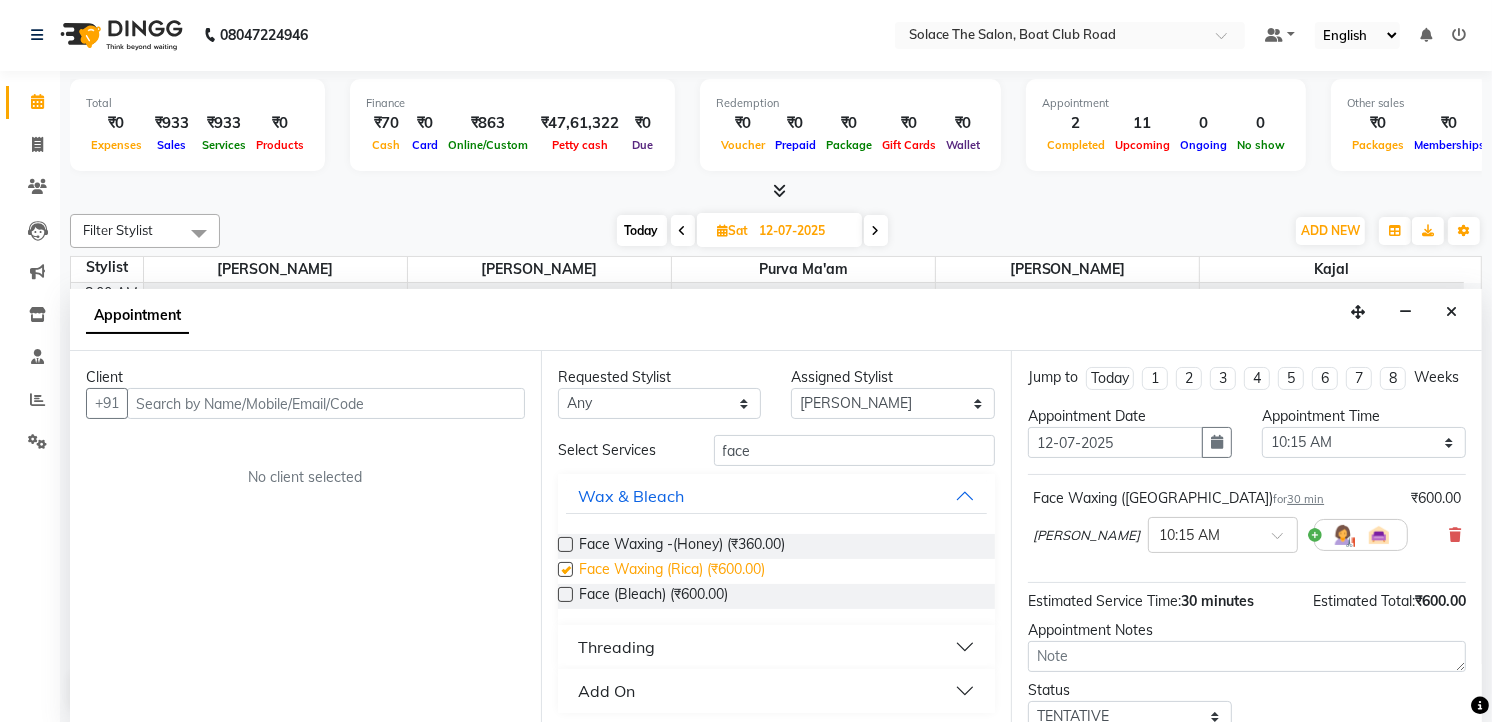 checkbox on "false" 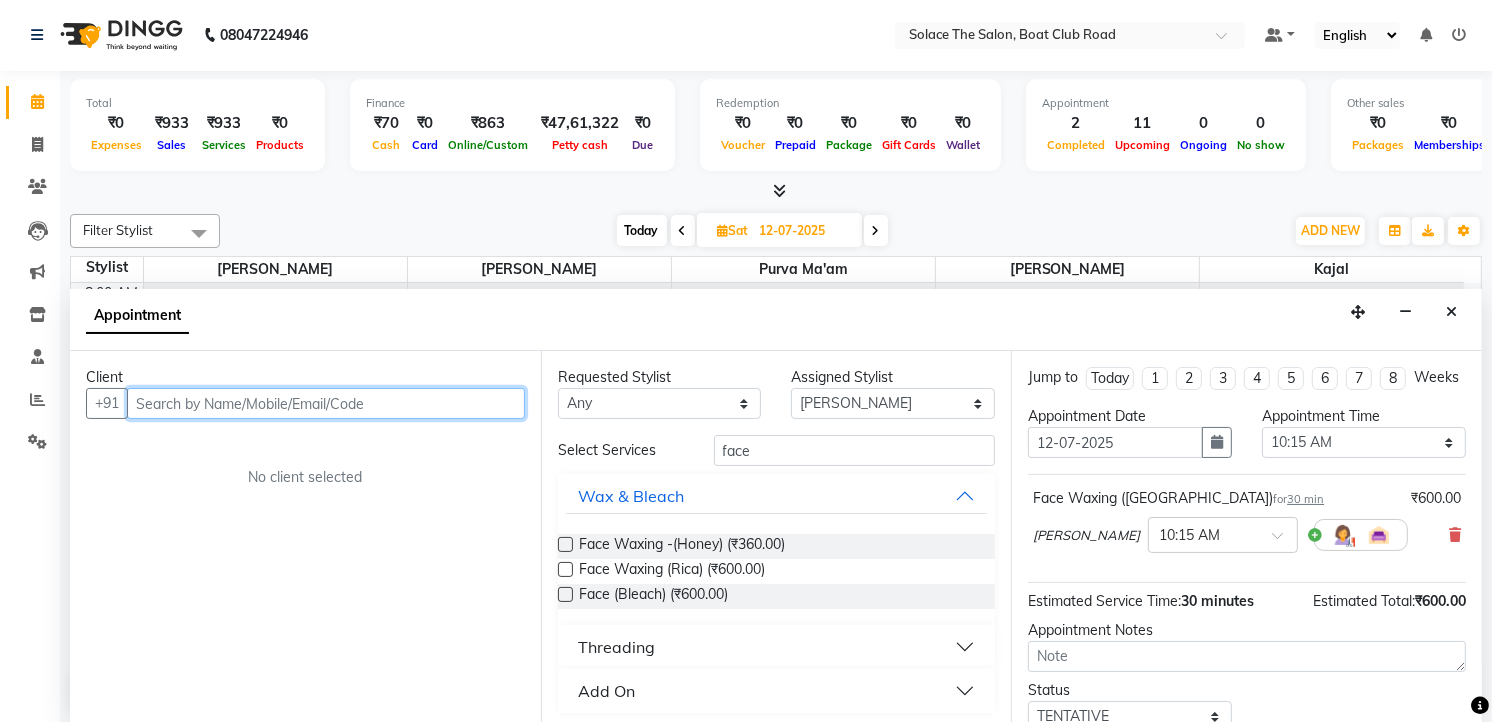 click at bounding box center (326, 403) 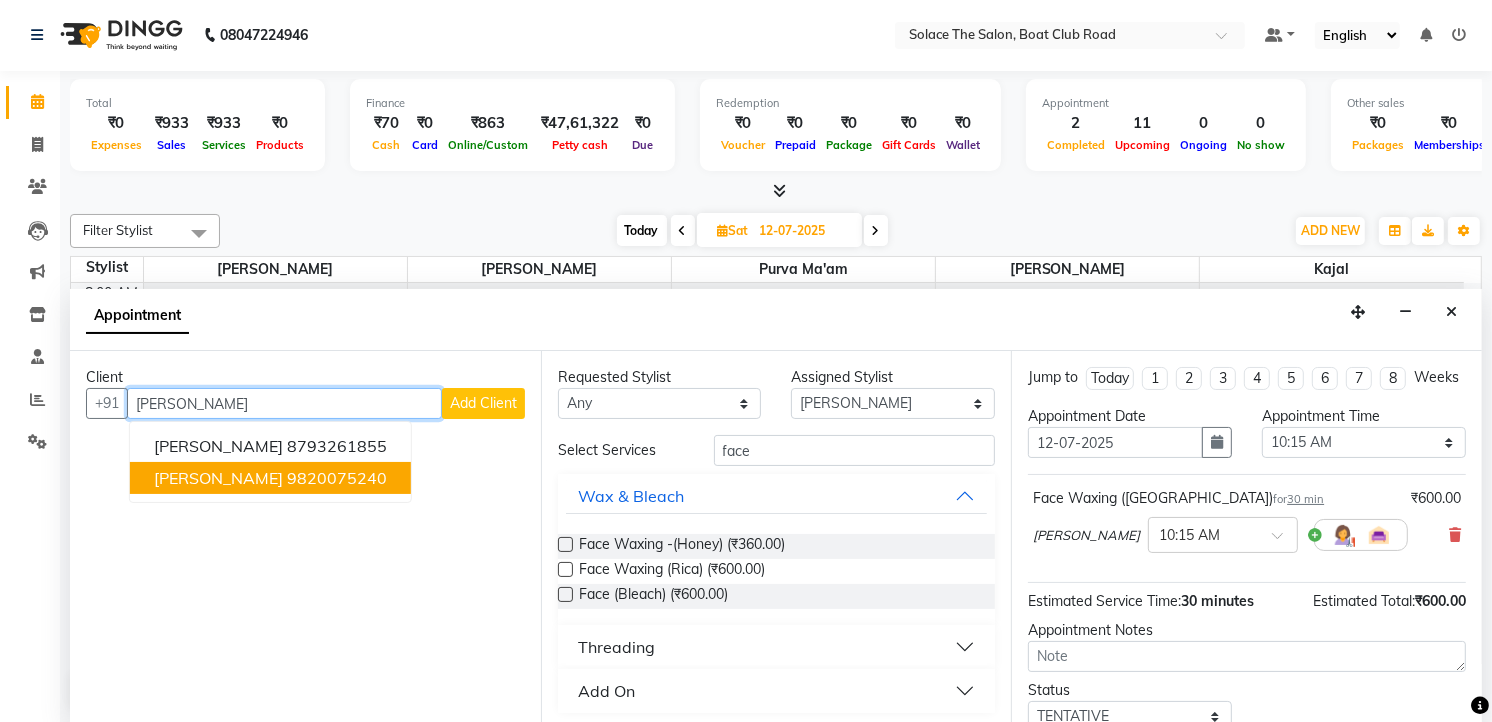 click on "9820075240" at bounding box center [337, 478] 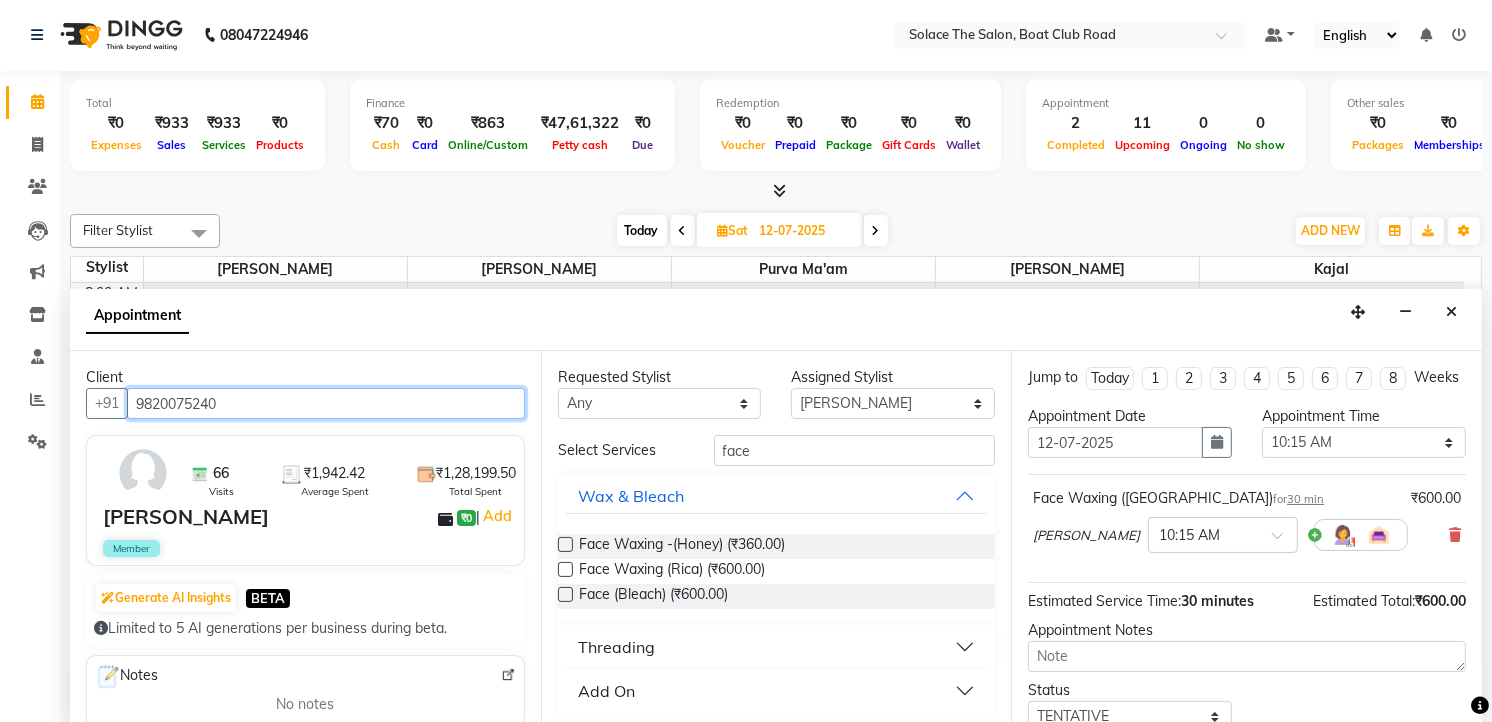scroll, scrollTop: 154, scrollLeft: 0, axis: vertical 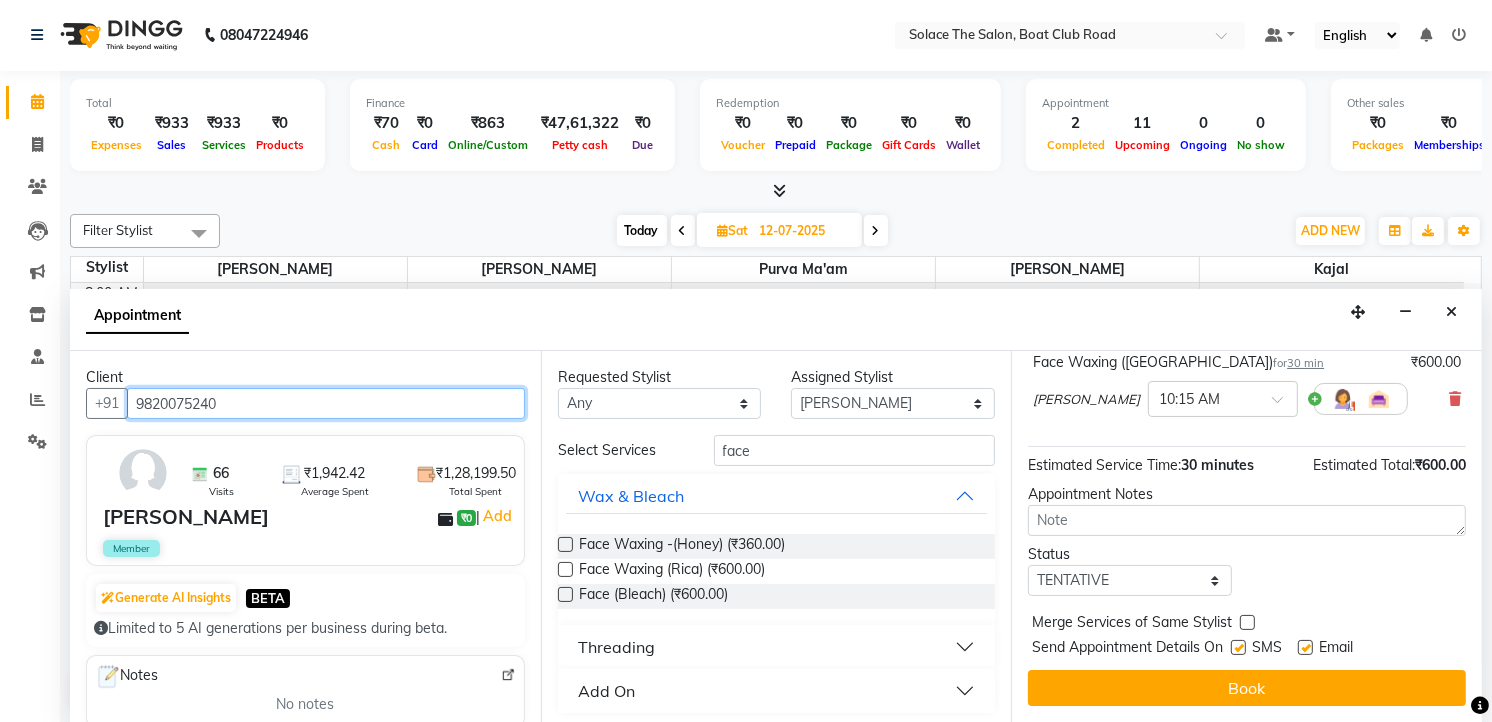 type on "9820075240" 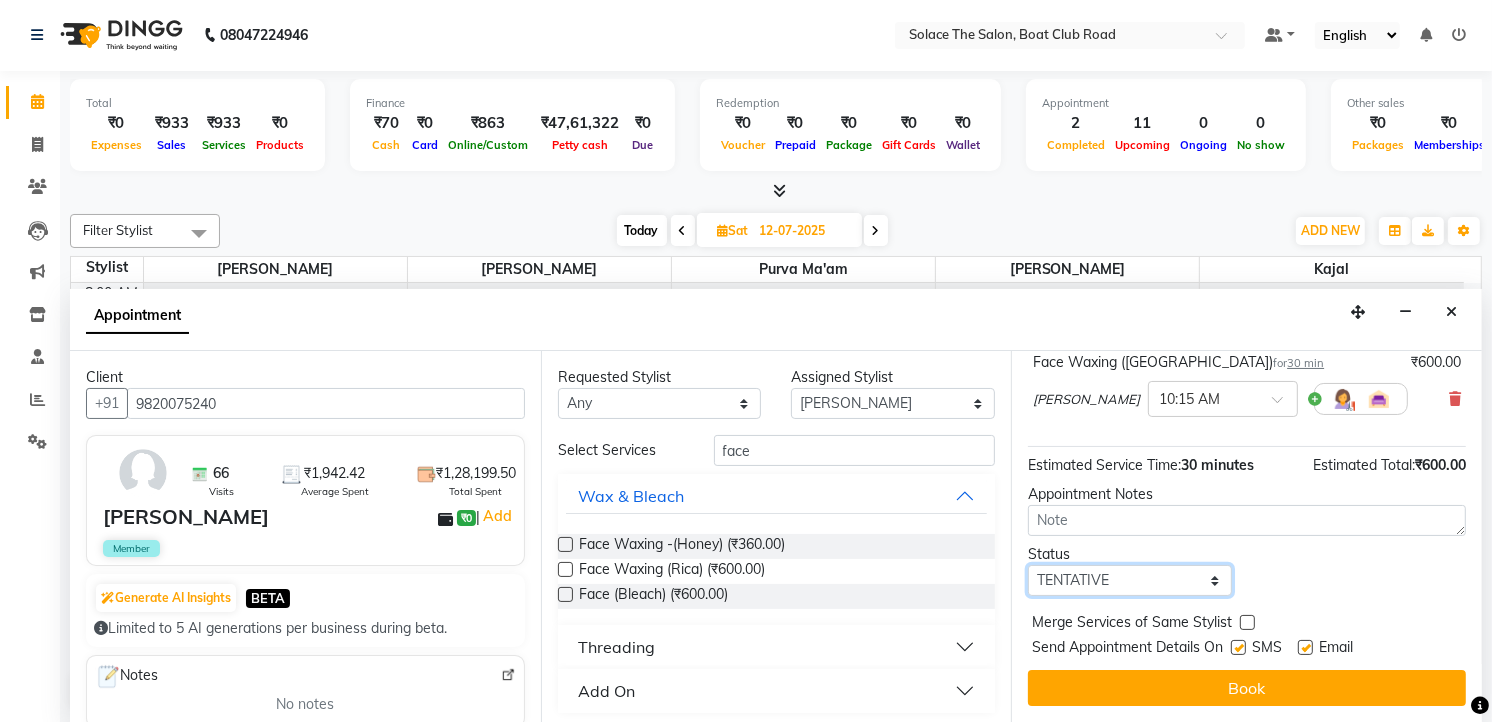 click on "Select TENTATIVE CONFIRM UPCOMING" at bounding box center (1130, 580) 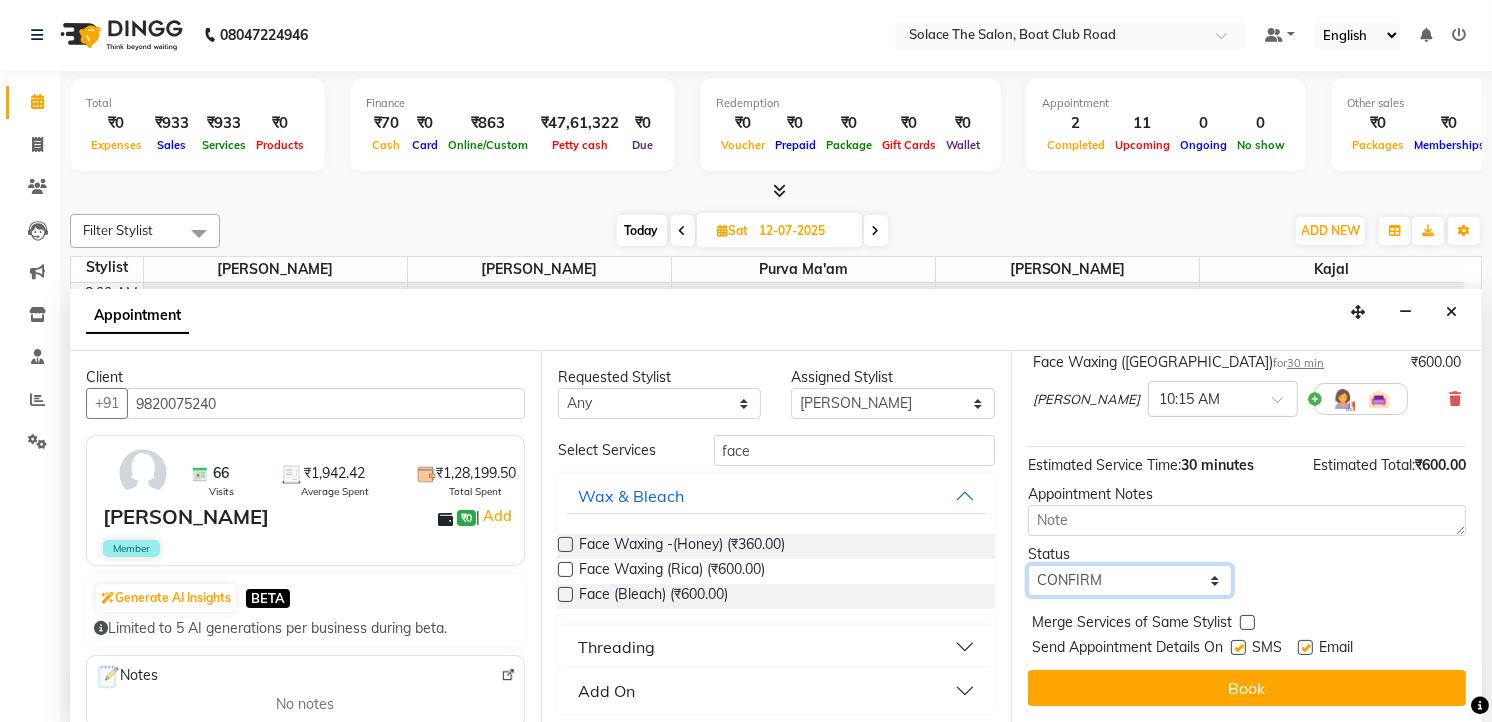 click on "Select TENTATIVE CONFIRM UPCOMING" at bounding box center [1130, 580] 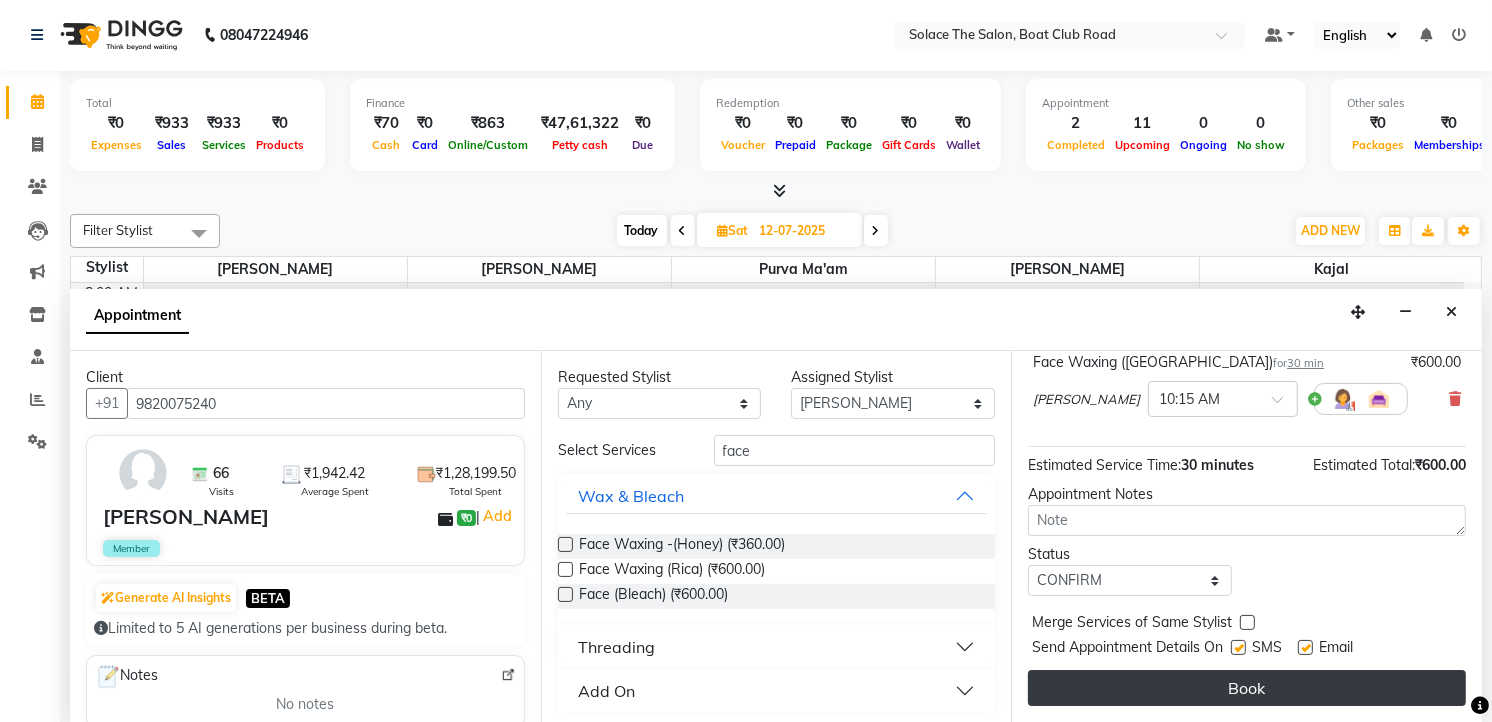 click on "Book" at bounding box center (1247, 688) 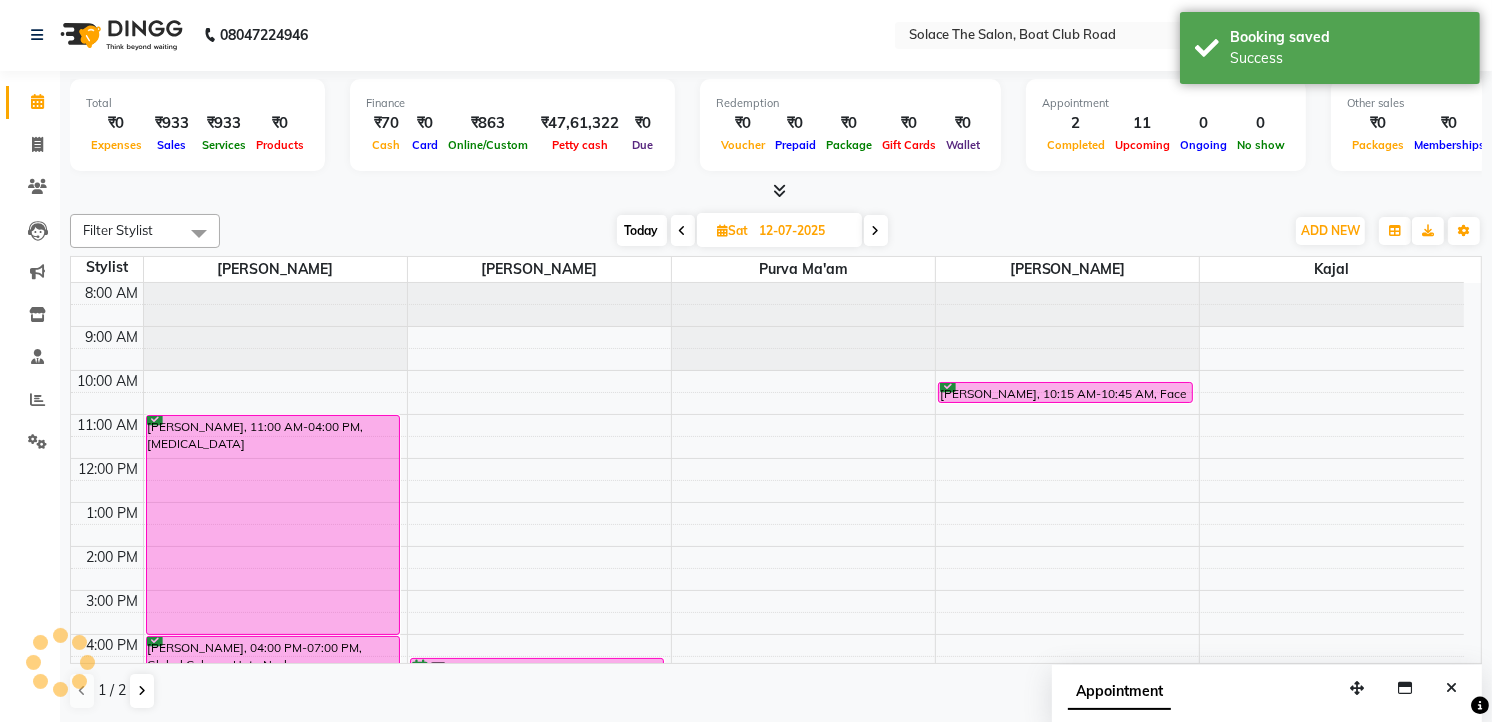 scroll, scrollTop: 0, scrollLeft: 0, axis: both 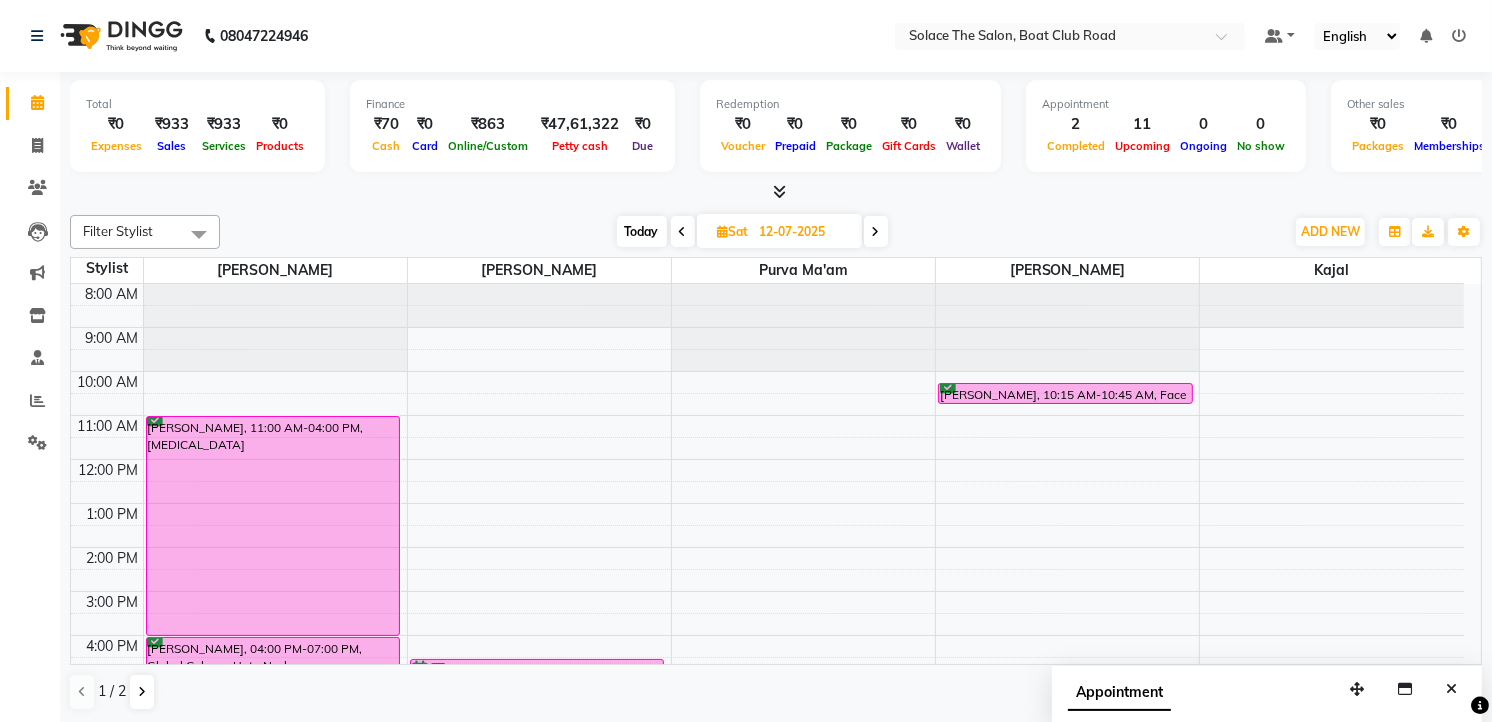click on "8:00 AM 9:00 AM 10:00 AM 11:00 AM 12:00 PM 1:00 PM 2:00 PM 3:00 PM 4:00 PM 5:00 PM 6:00 PM 7:00 PM 8:00 PM 9:00 PM     [PERSON_NAME], 11:00 AM-04:00 PM, [MEDICAL_DATA]     [PERSON_NAME], 04:00 PM-07:00 PM, Global Colour - Upto Neck ([DEMOGRAPHIC_DATA])     salina mam, 04:30 PM-05:15 PM, Styling - Blowdry     [PERSON_NAME], 10:15 AM-10:45 AM,   Face Waxing ([GEOGRAPHIC_DATA])" at bounding box center (767, 591) 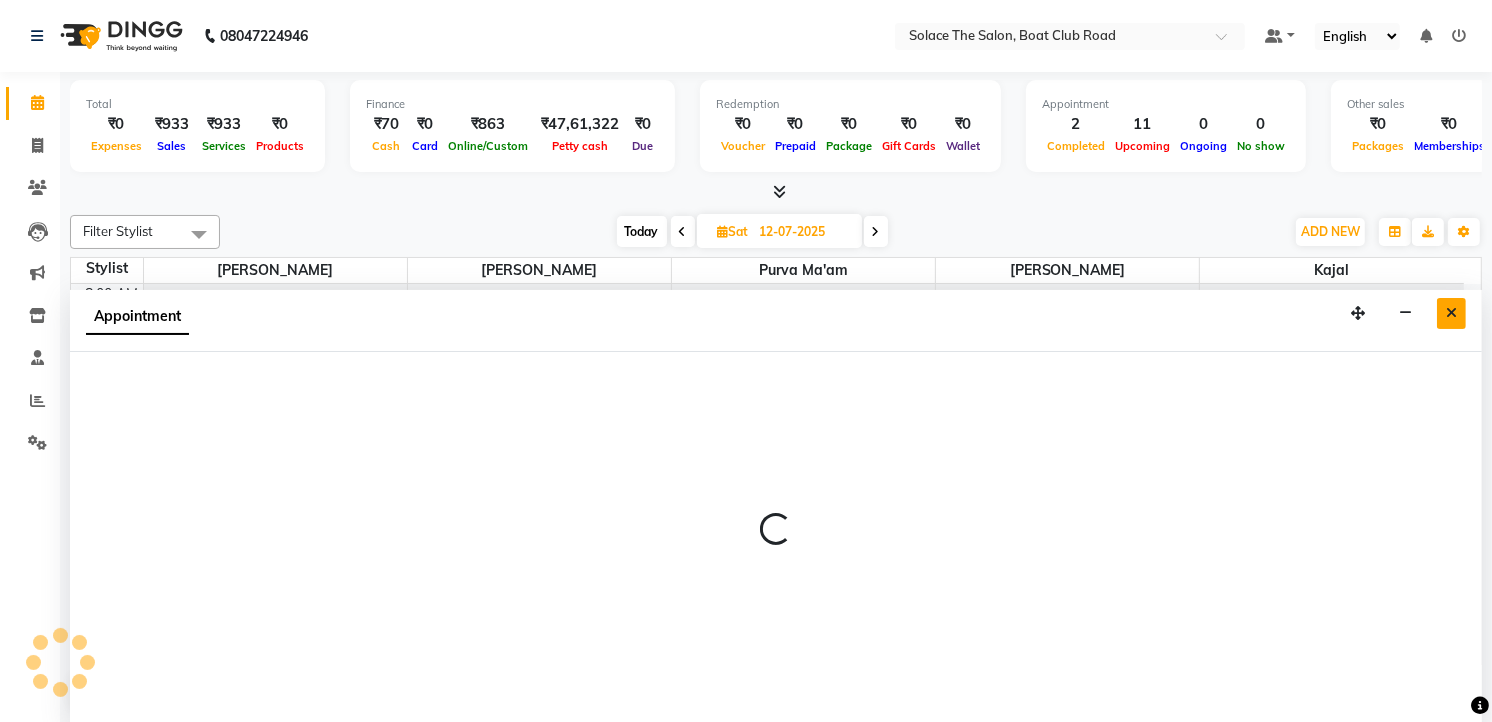 scroll, scrollTop: 1, scrollLeft: 0, axis: vertical 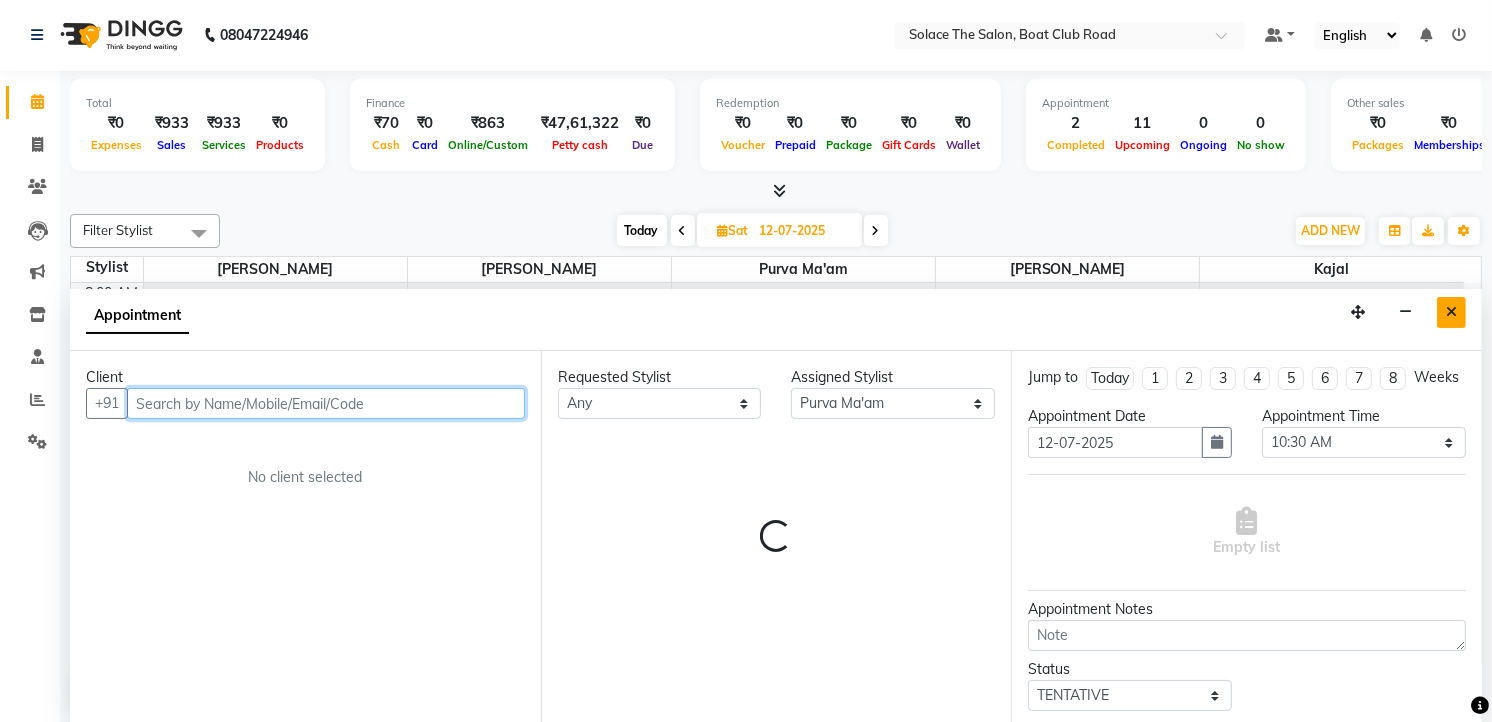 click at bounding box center [1451, 312] 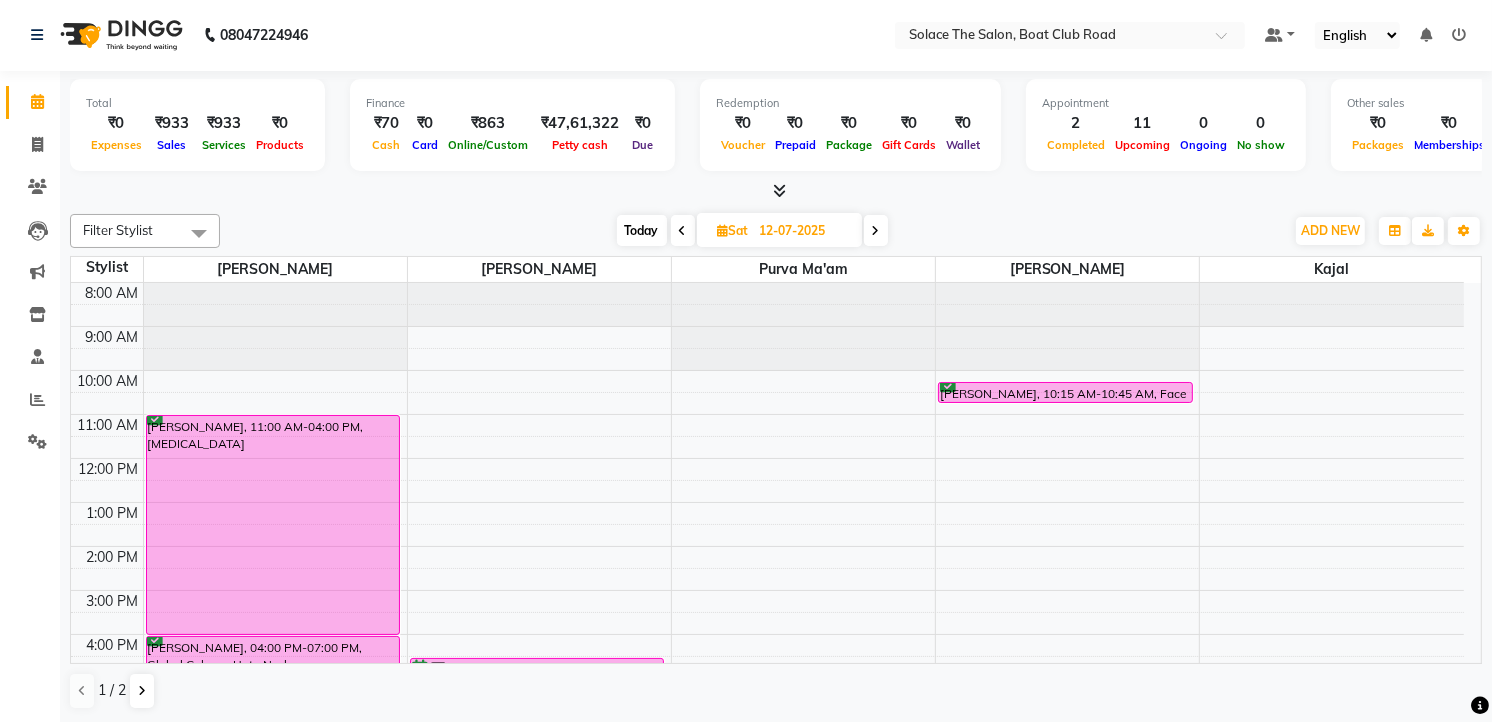 scroll, scrollTop: 0, scrollLeft: 0, axis: both 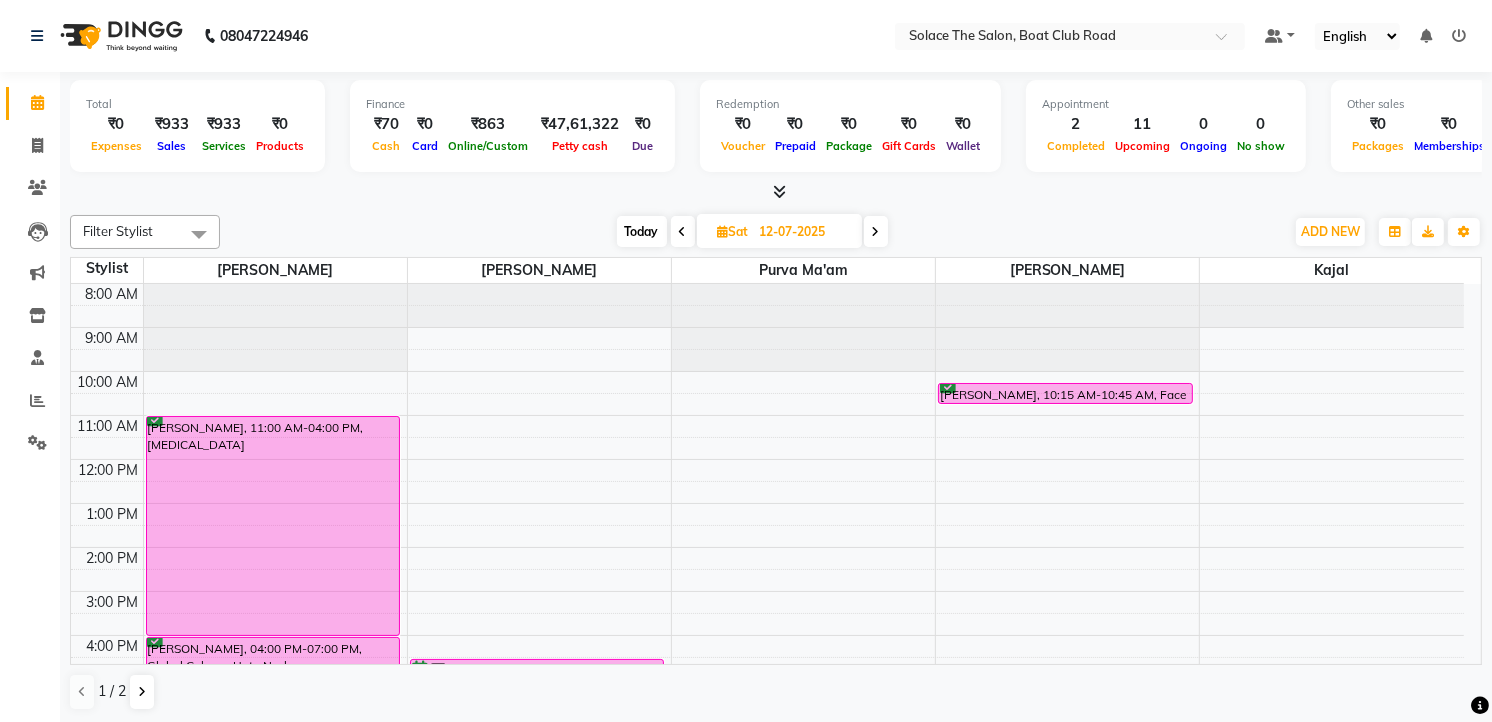click at bounding box center (876, 232) 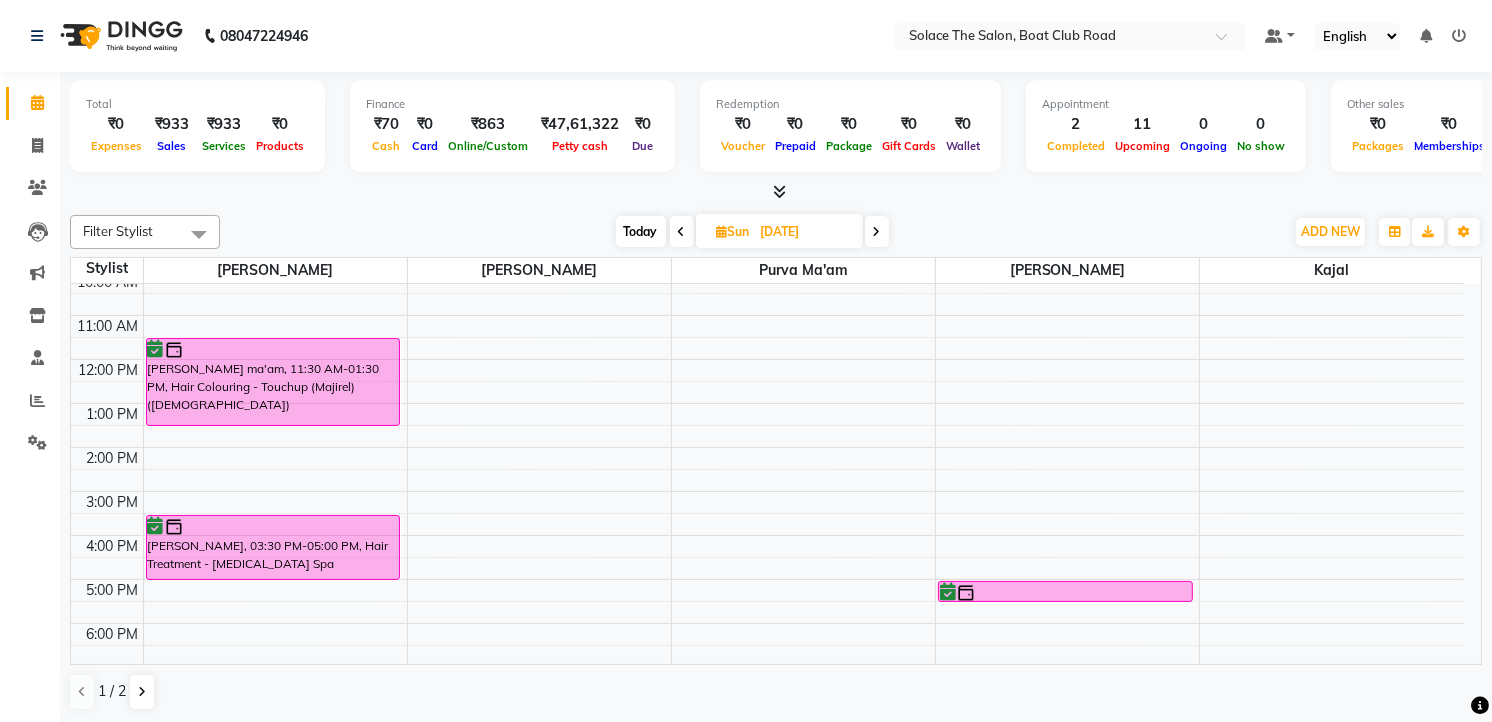 scroll, scrollTop: 66, scrollLeft: 0, axis: vertical 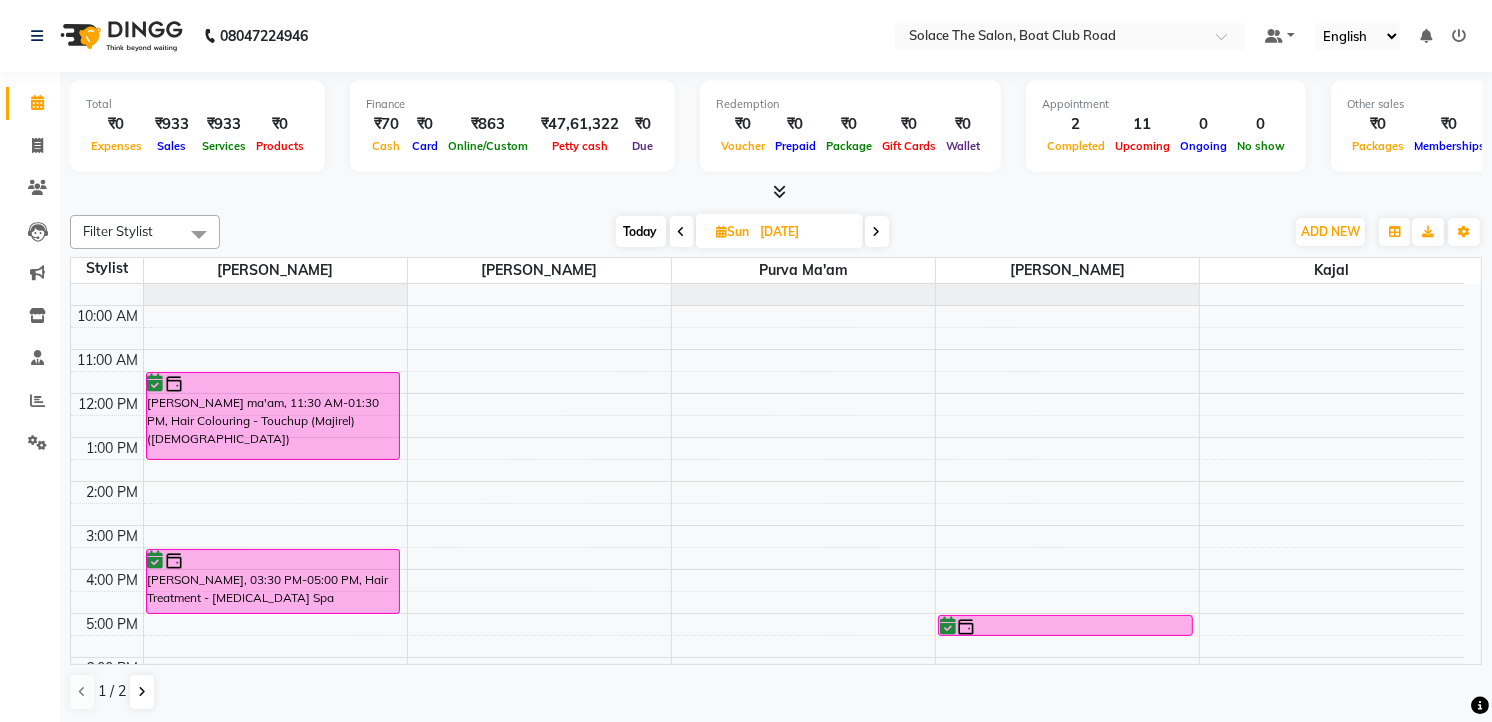 click on "Today" at bounding box center [641, 231] 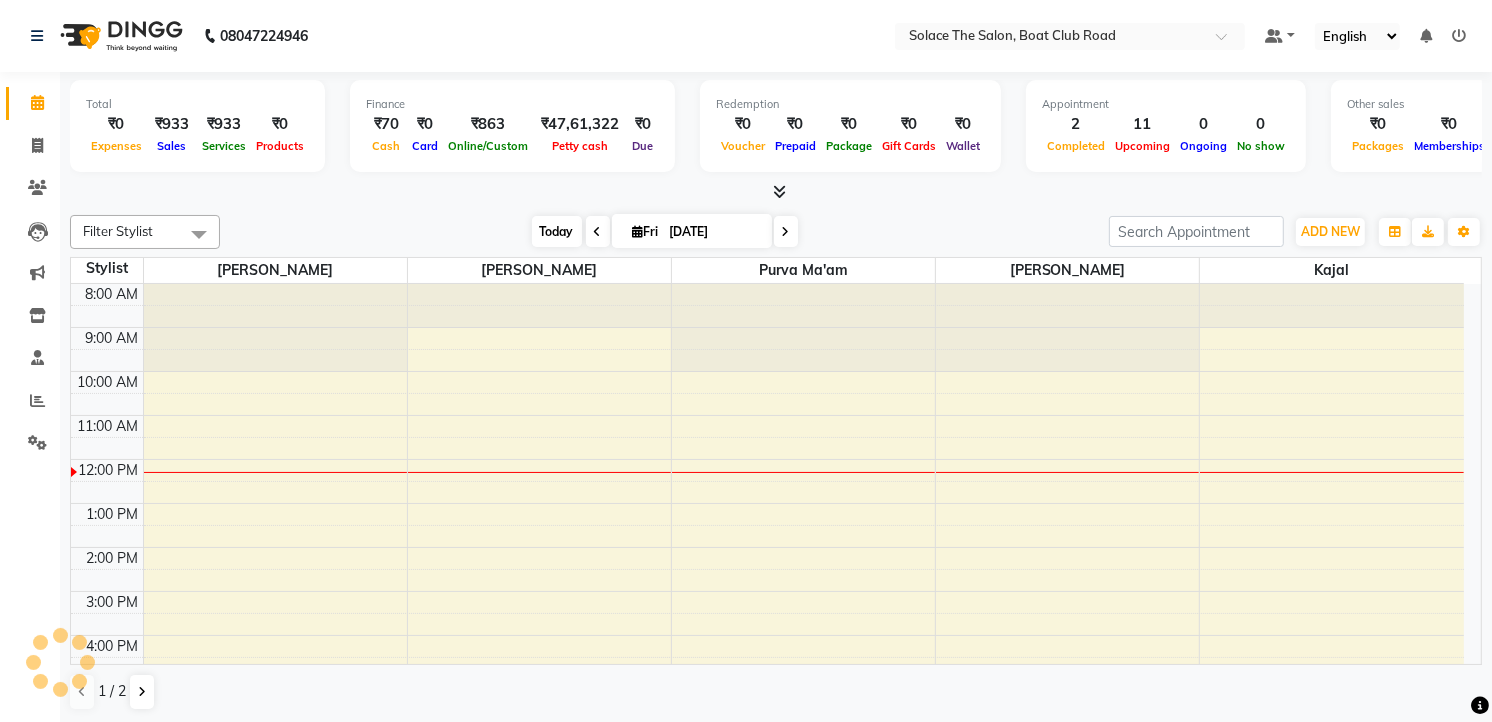 scroll, scrollTop: 177, scrollLeft: 0, axis: vertical 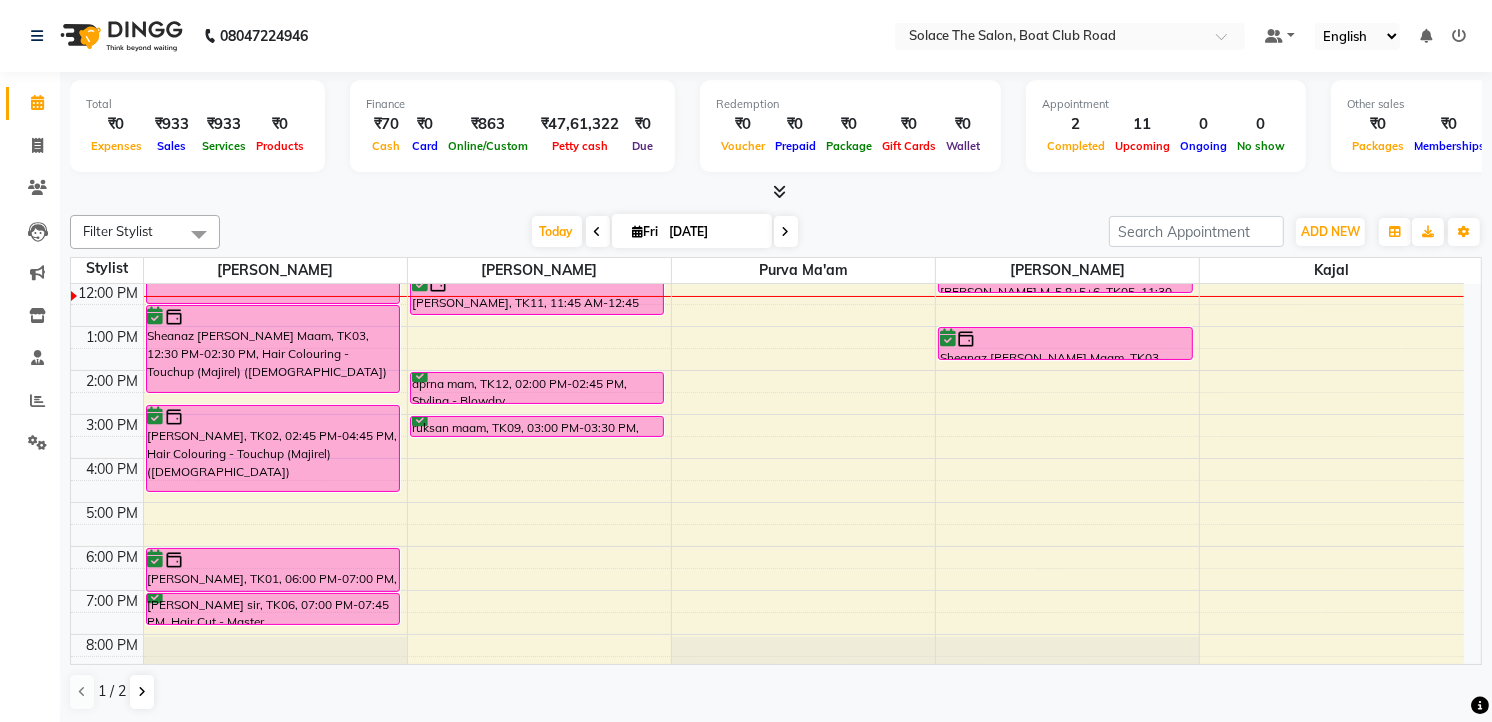 click at bounding box center [786, 232] 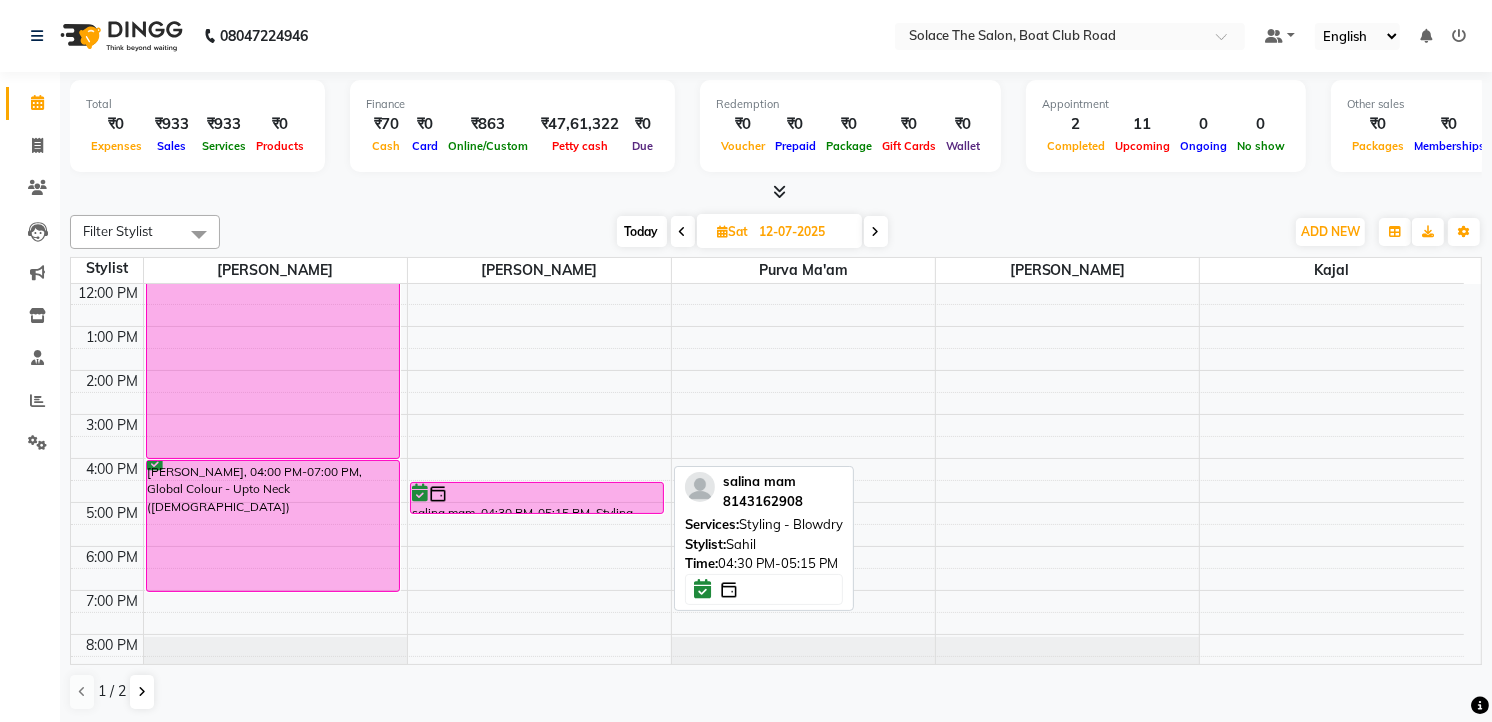 scroll, scrollTop: 66, scrollLeft: 0, axis: vertical 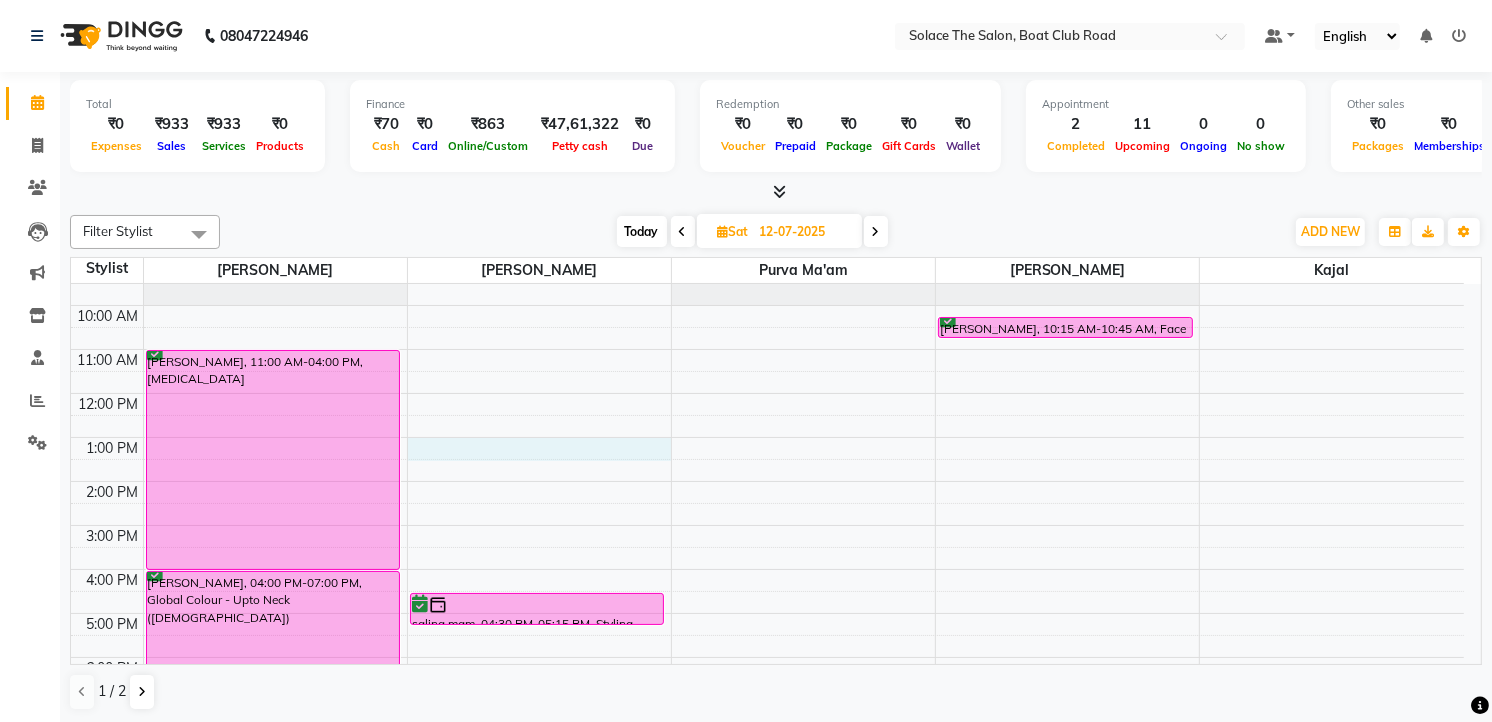 click on "8:00 AM 9:00 AM 10:00 AM 11:00 AM 12:00 PM 1:00 PM 2:00 PM 3:00 PM 4:00 PM 5:00 PM 6:00 PM 7:00 PM 8:00 PM 9:00 PM     [PERSON_NAME], 11:00 AM-04:00 PM, [MEDICAL_DATA]     [PERSON_NAME], 04:00 PM-07:00 PM, Global Colour - Upto Neck ([DEMOGRAPHIC_DATA])     salina mam, 04:30 PM-05:15 PM, Styling - Blowdry     [PERSON_NAME], 10:15 AM-10:45 AM,   Face Waxing ([GEOGRAPHIC_DATA])" at bounding box center [767, 525] 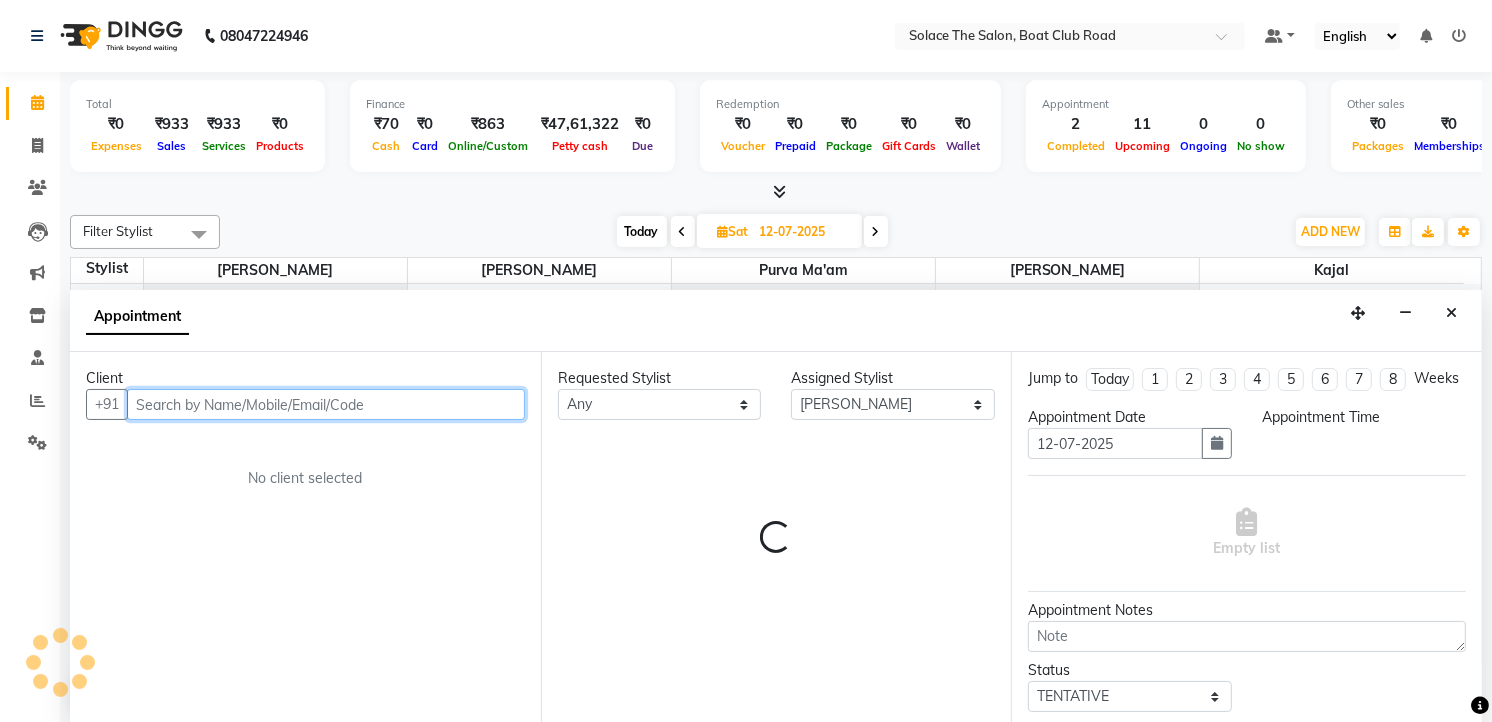 scroll, scrollTop: 1, scrollLeft: 0, axis: vertical 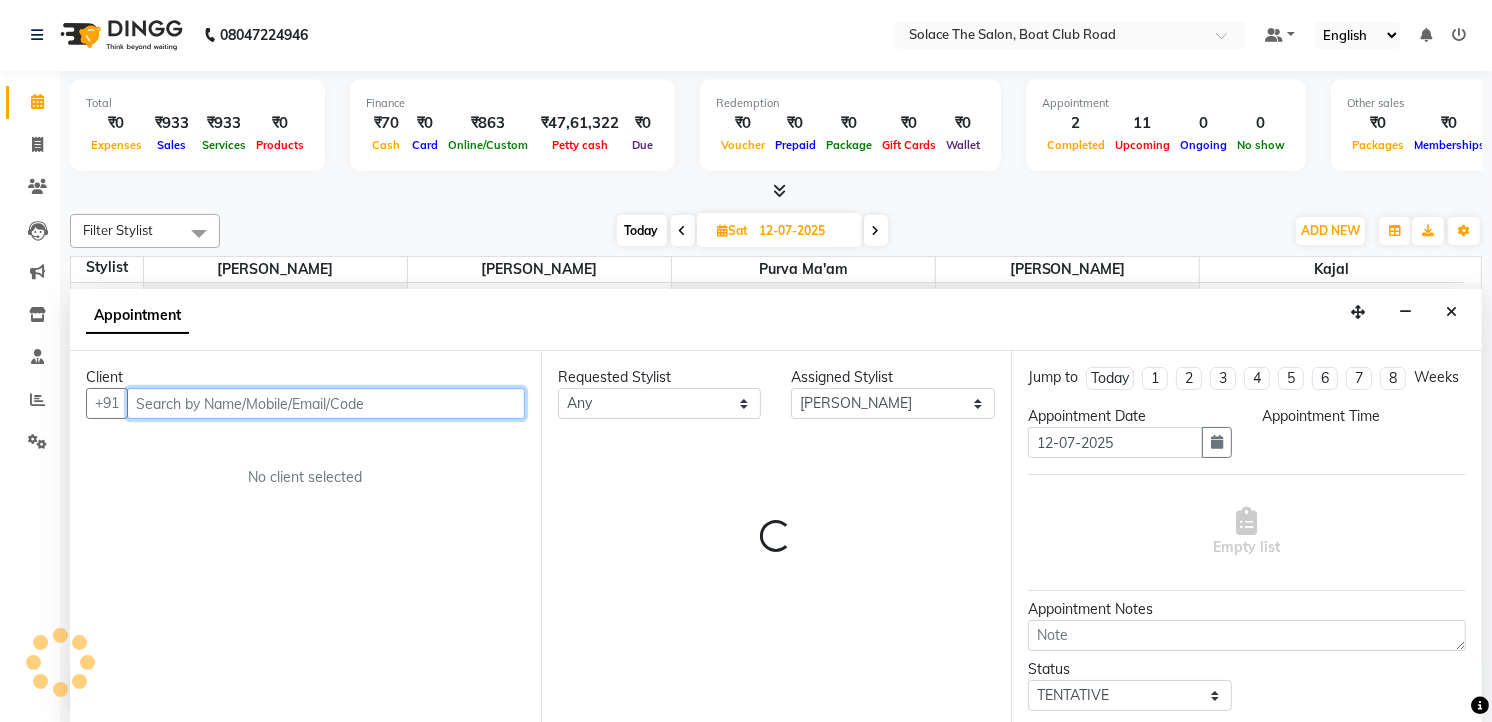 select on "780" 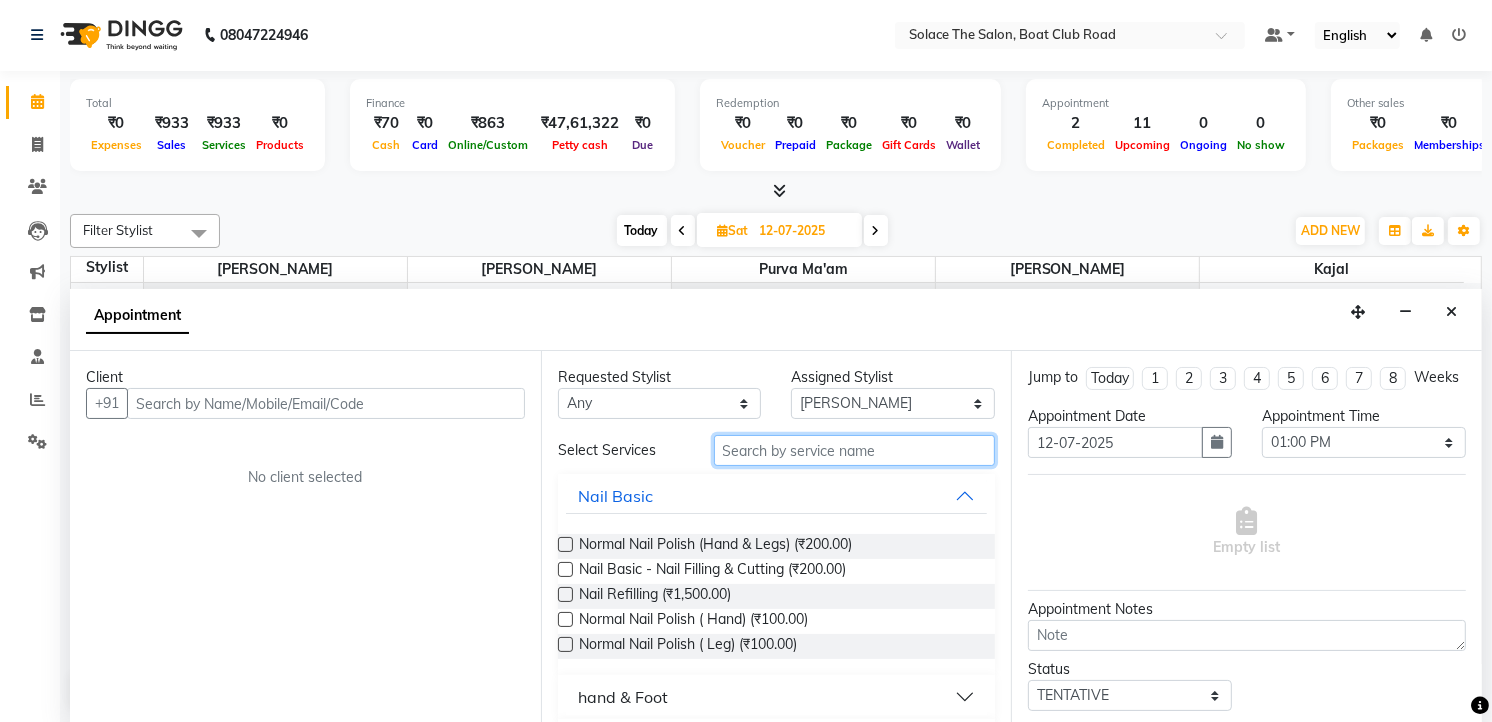 click at bounding box center (855, 450) 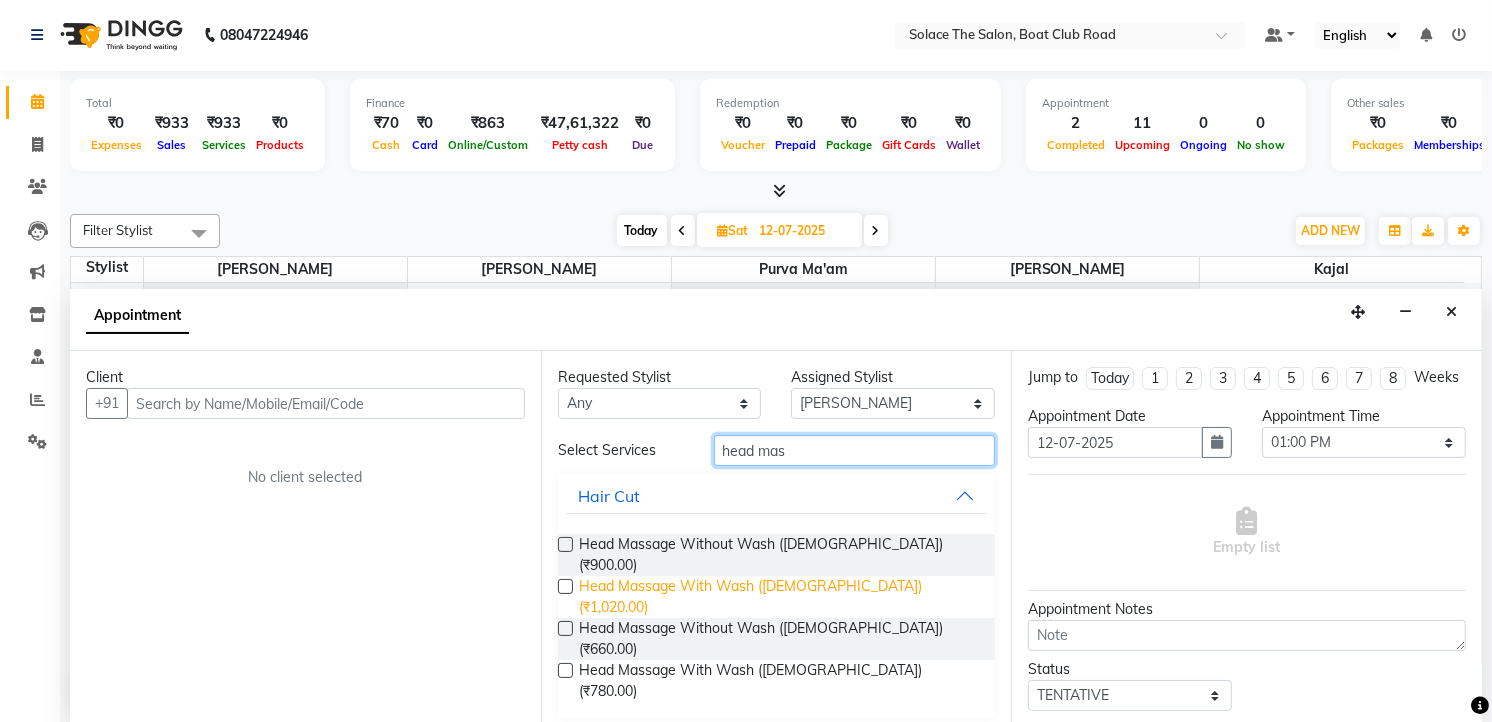 type on "head mas" 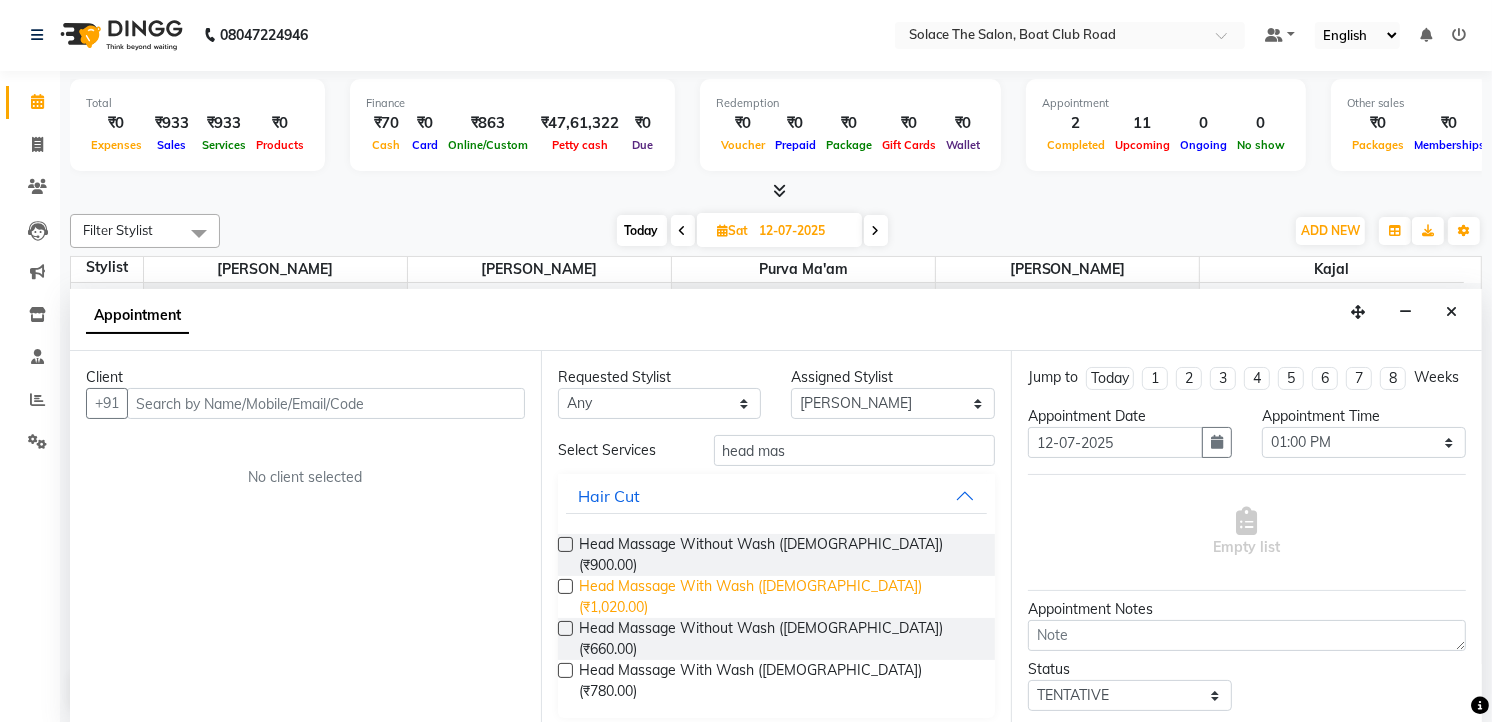click on "Head Massage With Wash ([DEMOGRAPHIC_DATA]) (₹1,020.00)" at bounding box center (779, 597) 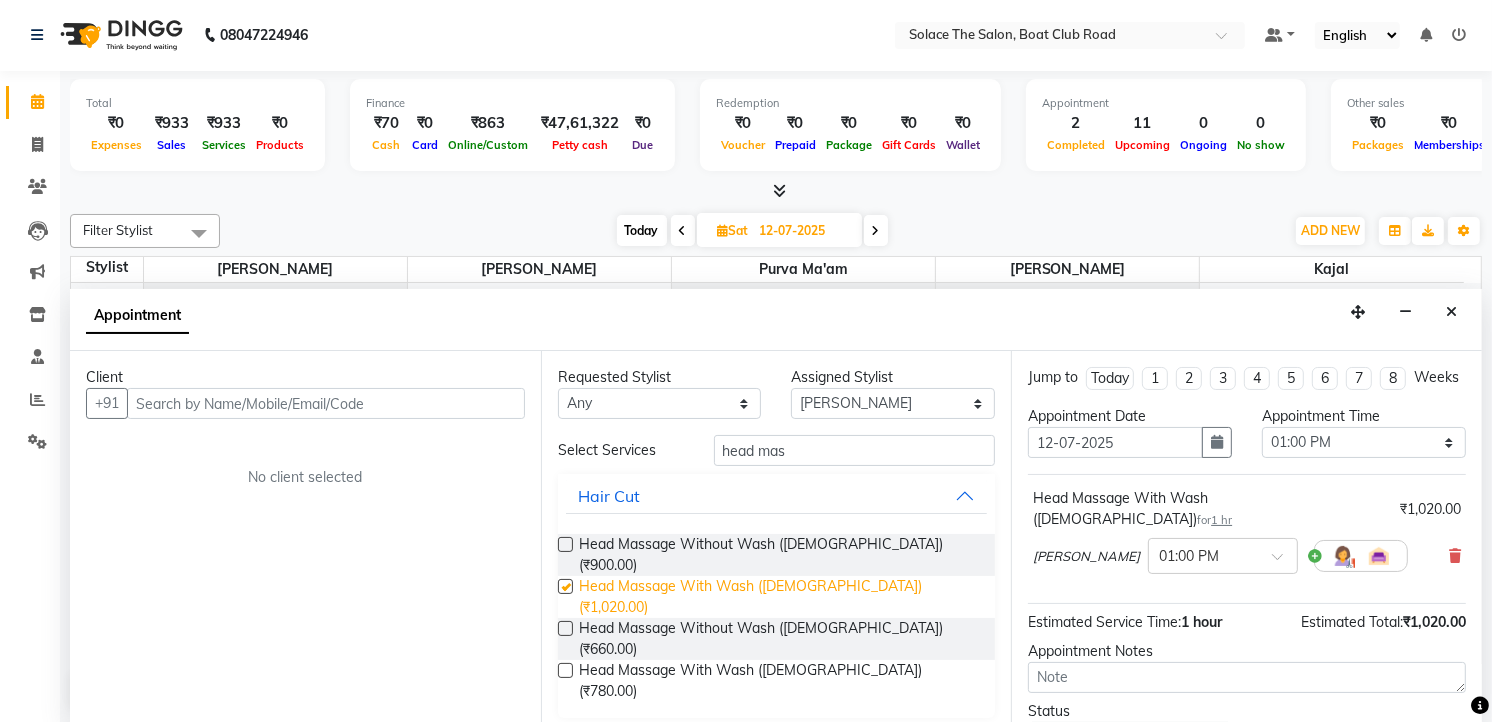 checkbox on "false" 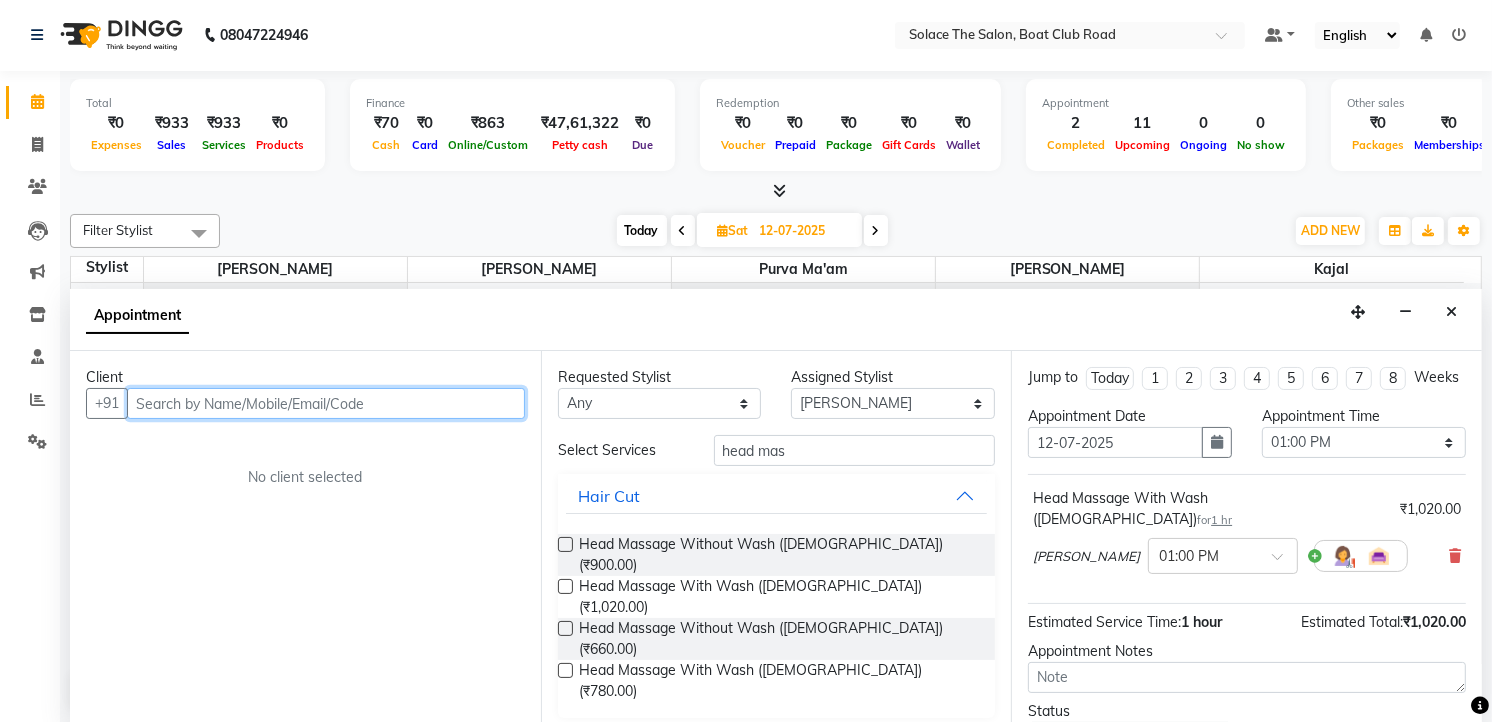 click at bounding box center [326, 403] 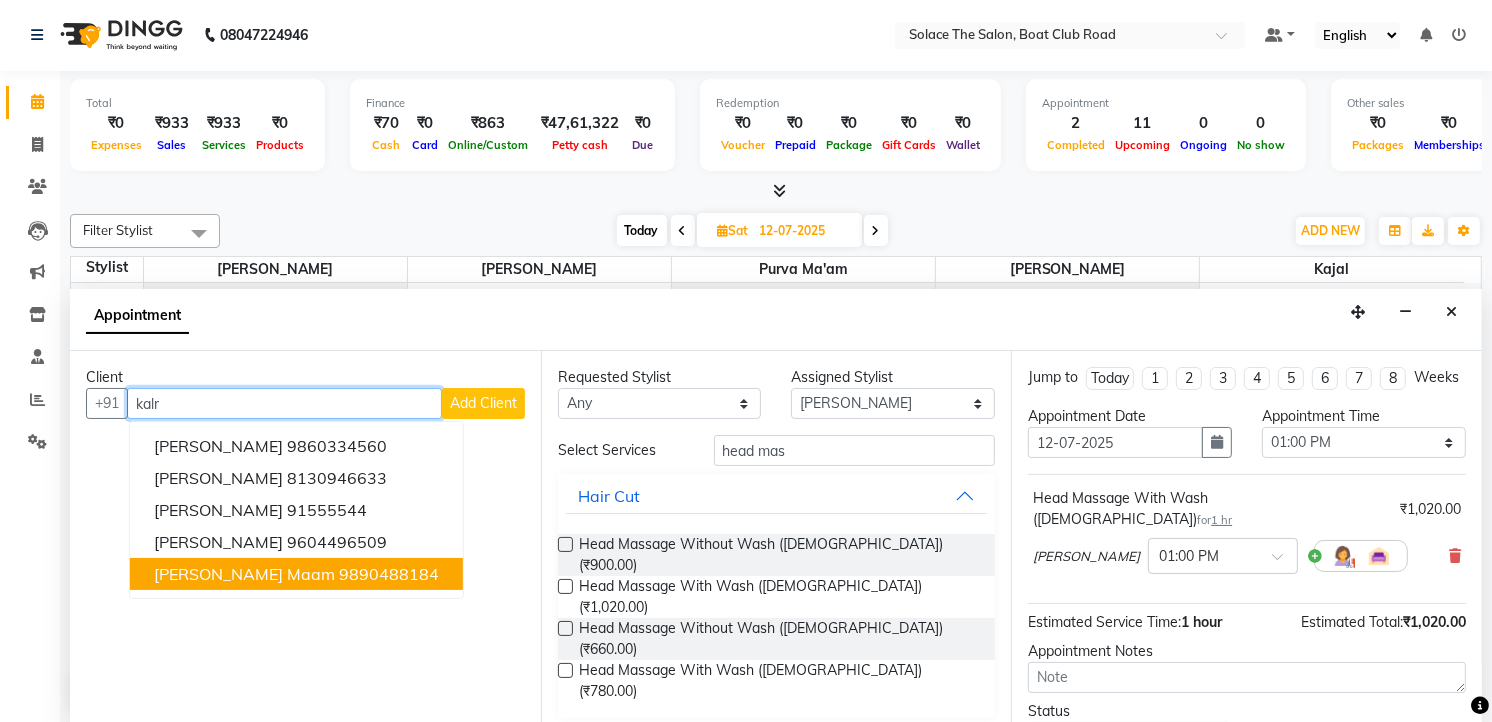 click on "9890488184" at bounding box center [389, 574] 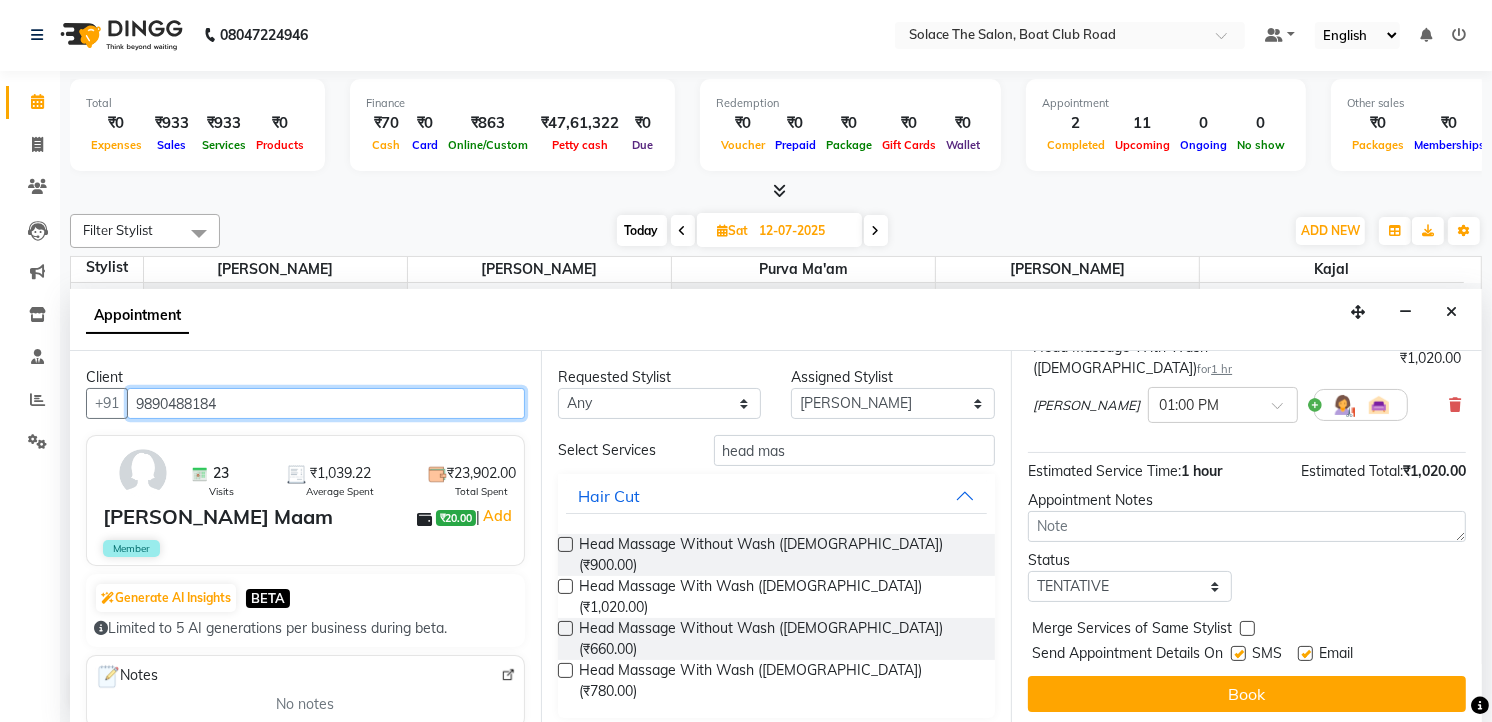 scroll, scrollTop: 154, scrollLeft: 0, axis: vertical 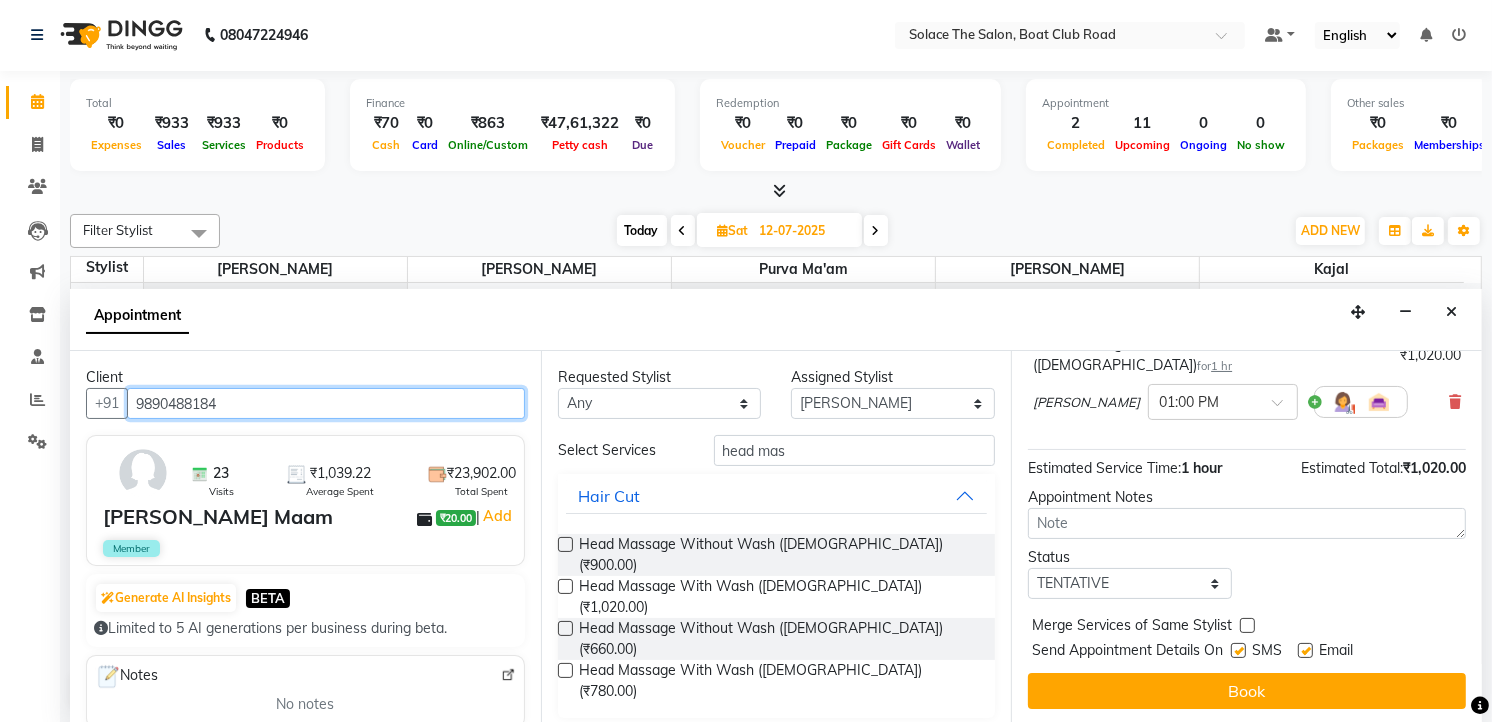 type on "9890488184" 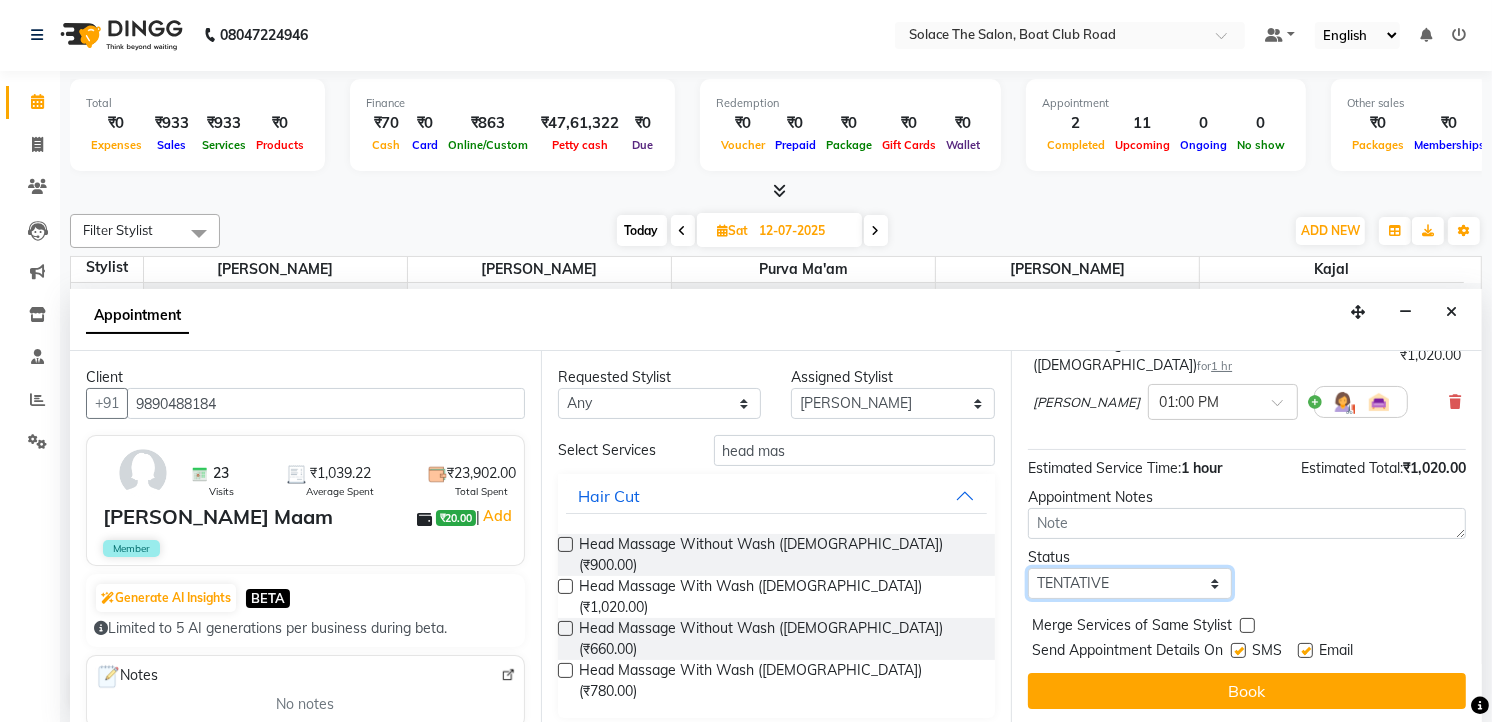 click on "Select TENTATIVE CONFIRM UPCOMING" at bounding box center [1130, 583] 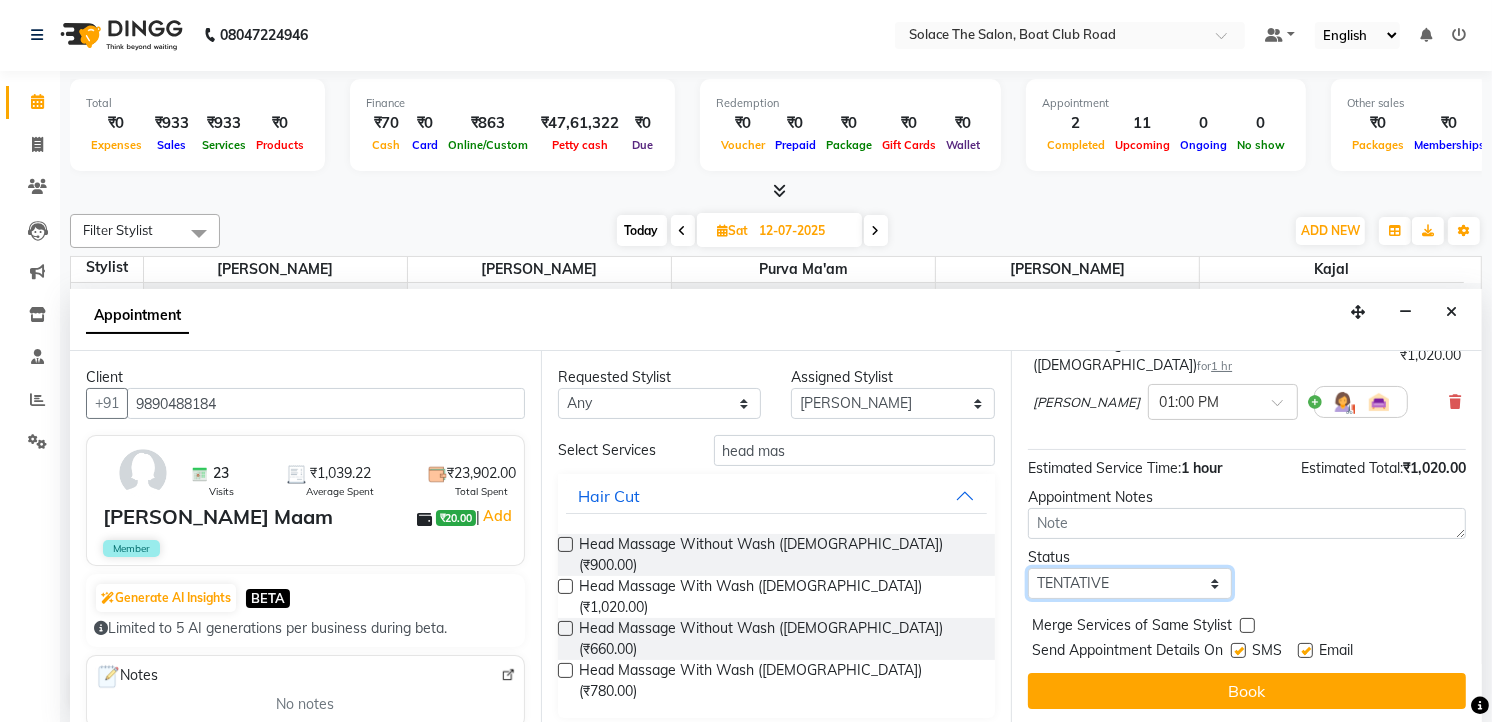 select on "confirm booking" 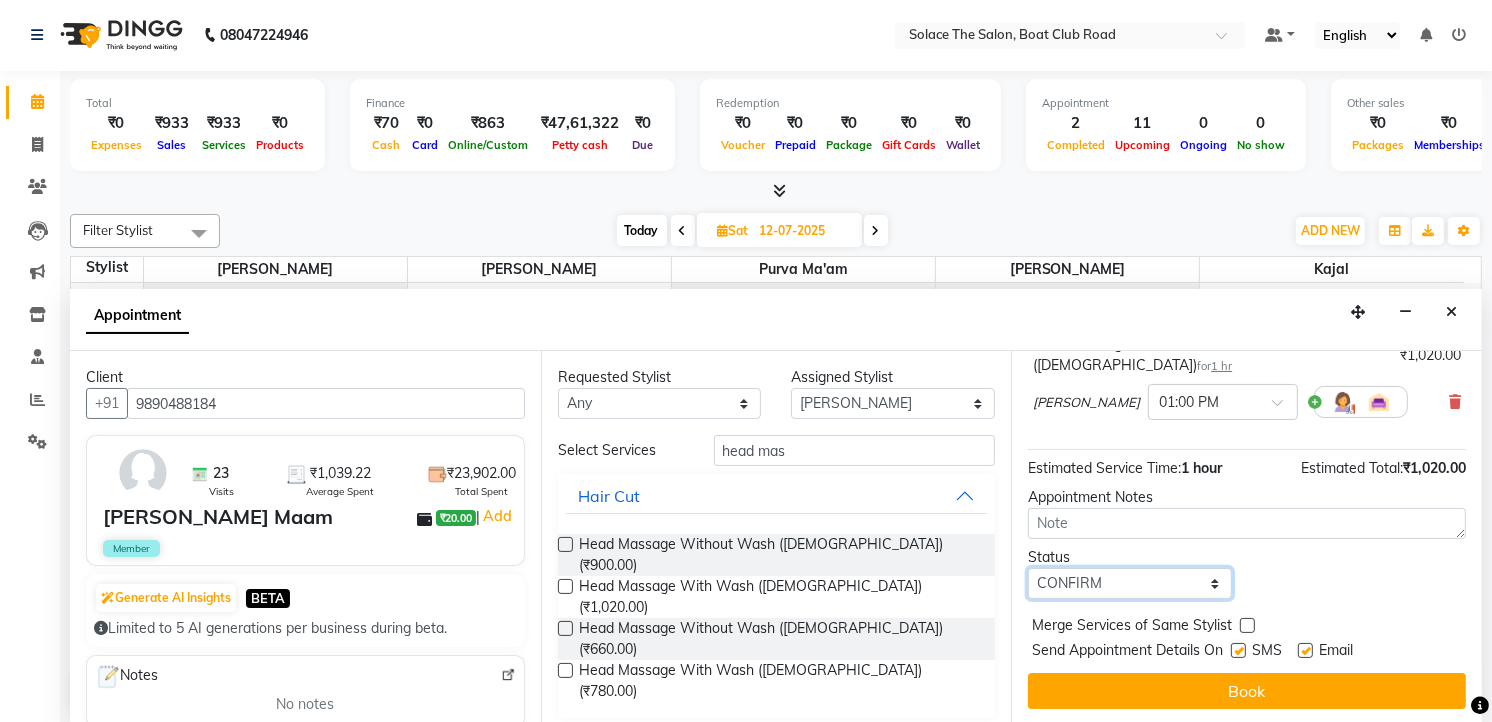 click on "Select TENTATIVE CONFIRM UPCOMING" at bounding box center (1130, 583) 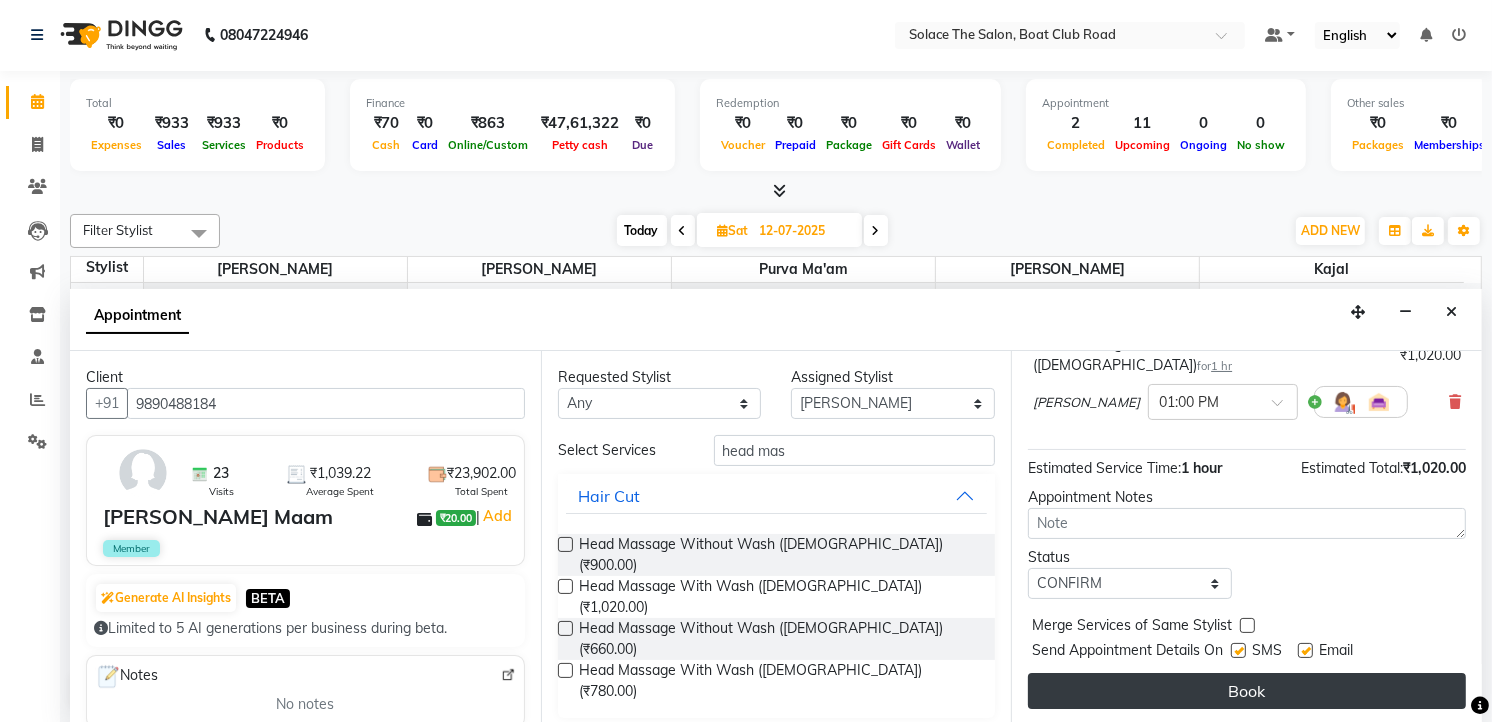 click on "Book" at bounding box center (1247, 691) 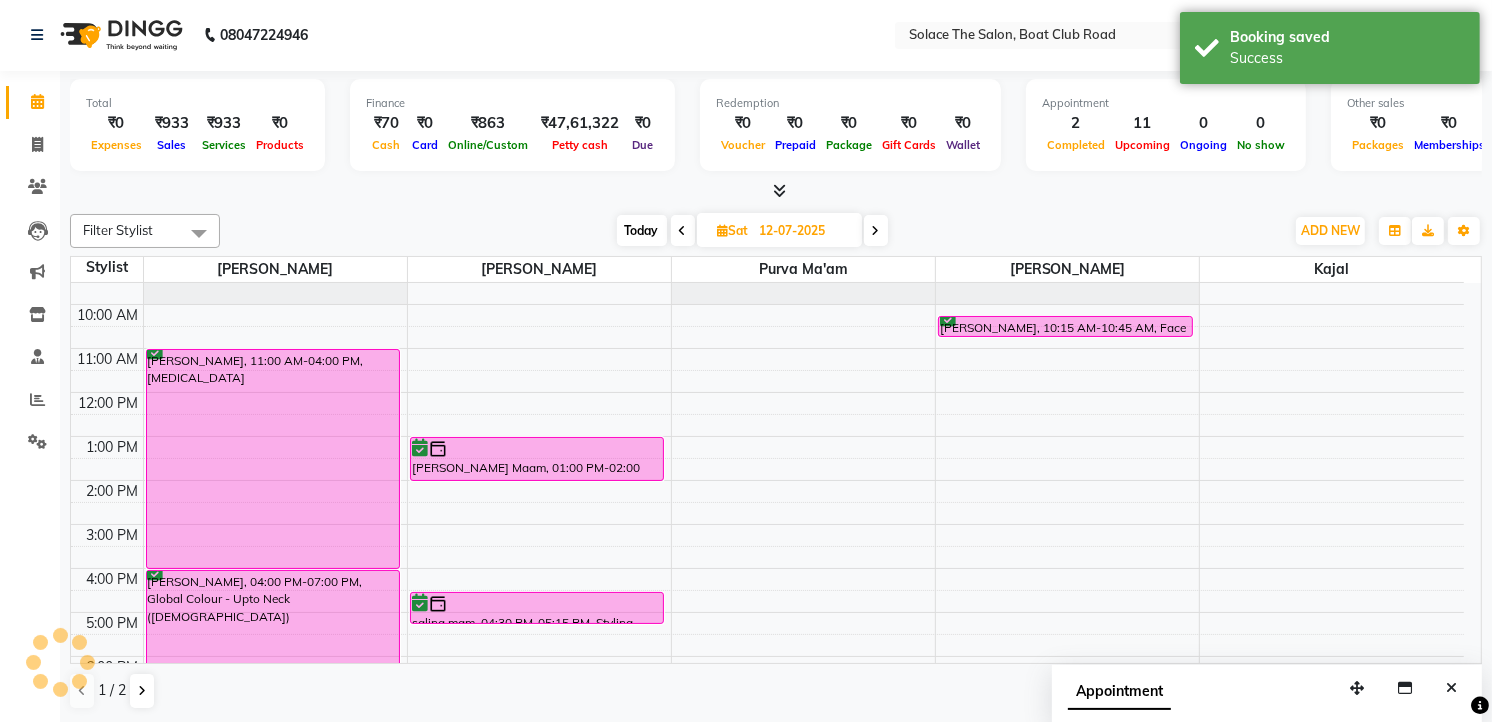scroll, scrollTop: 0, scrollLeft: 0, axis: both 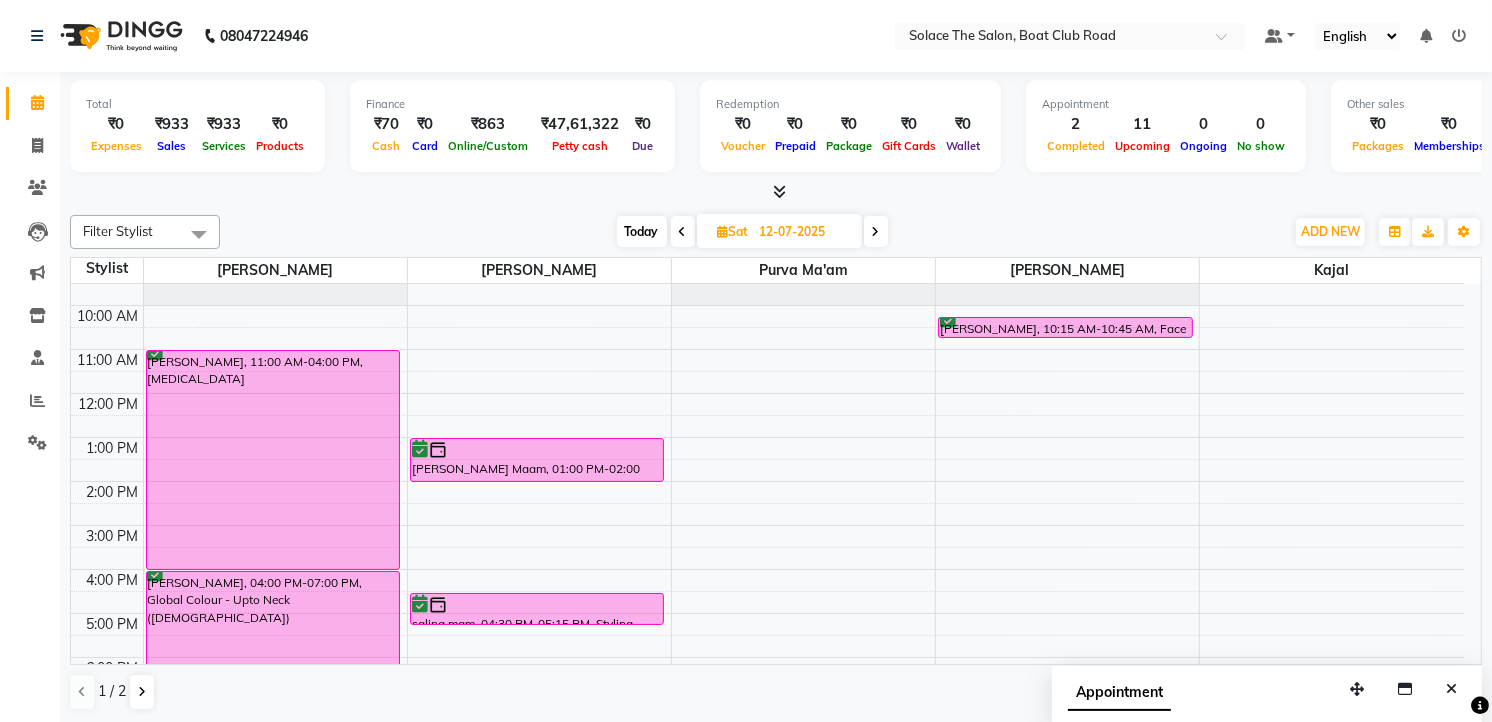 click on "Today" at bounding box center (642, 231) 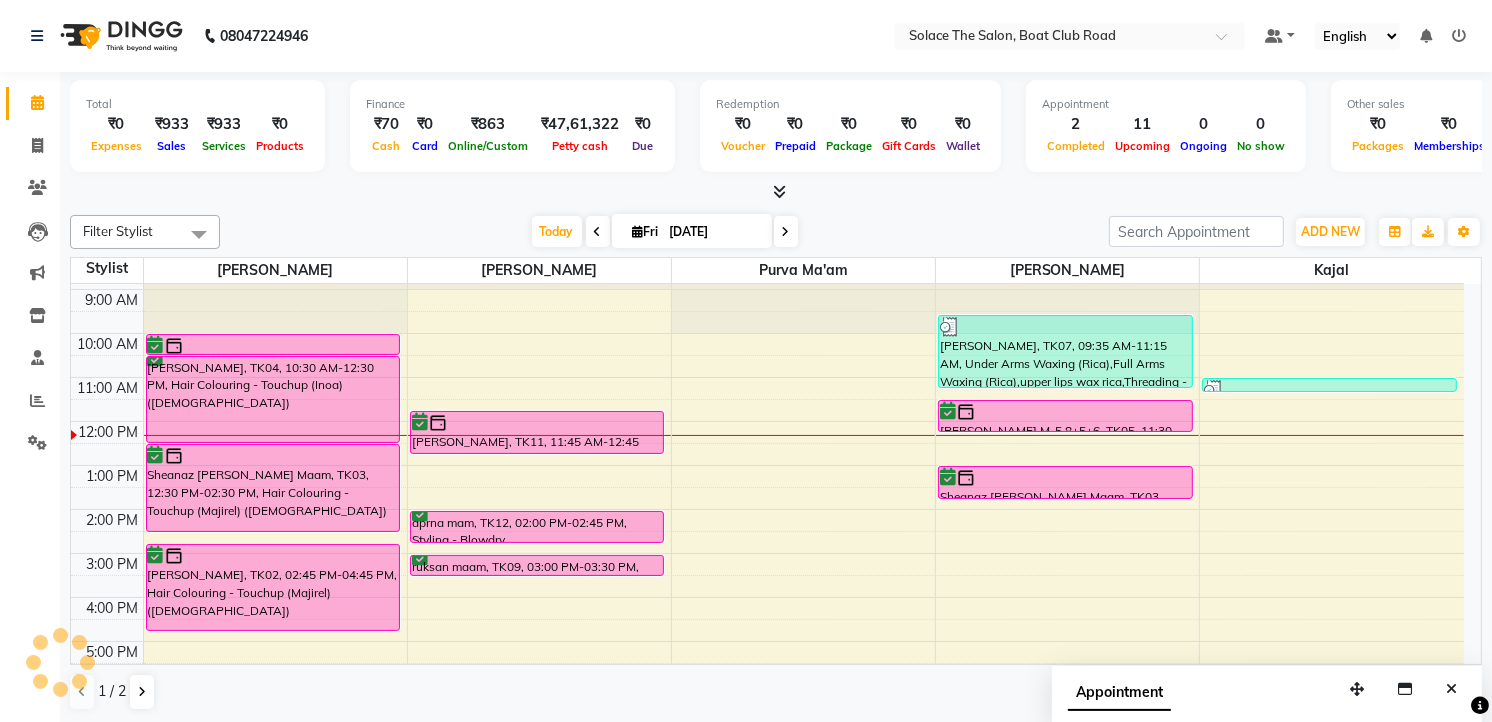 scroll, scrollTop: 0, scrollLeft: 0, axis: both 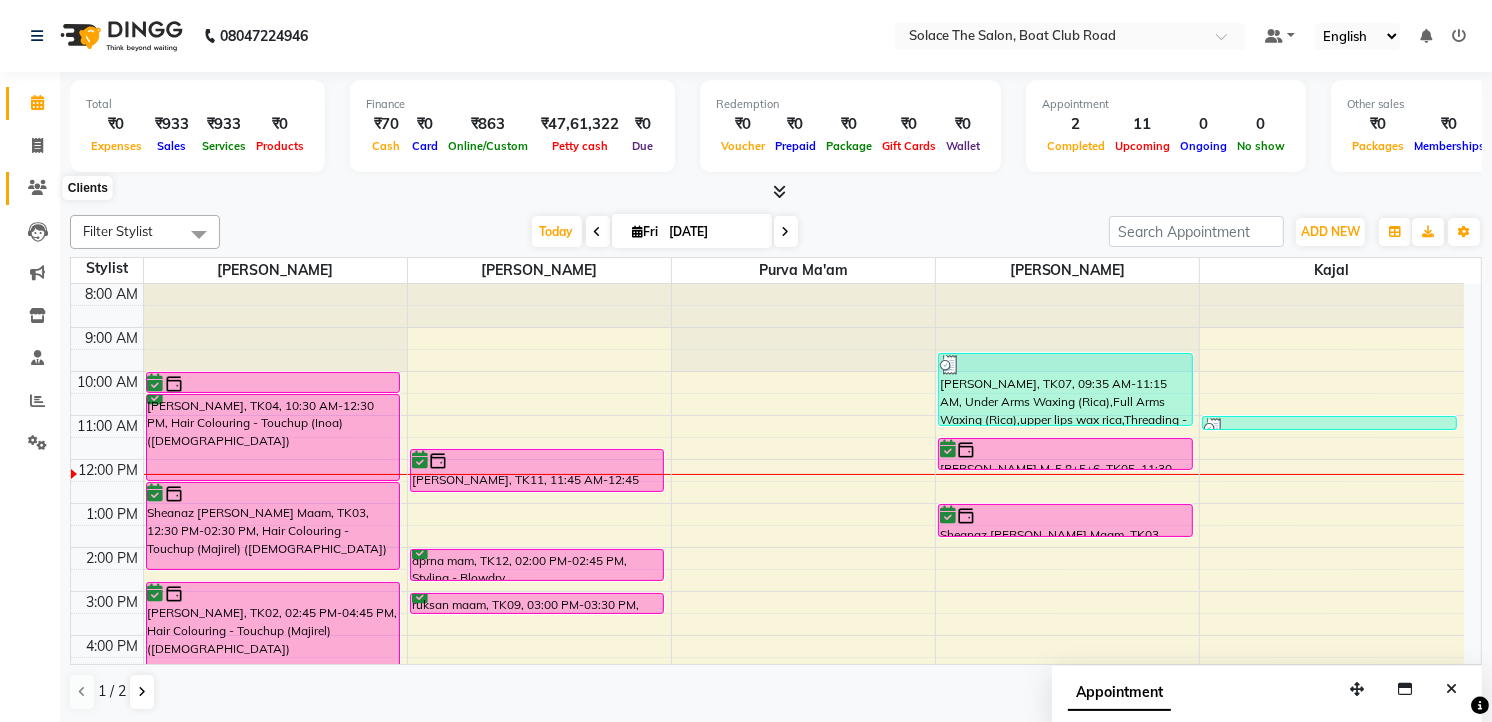 click 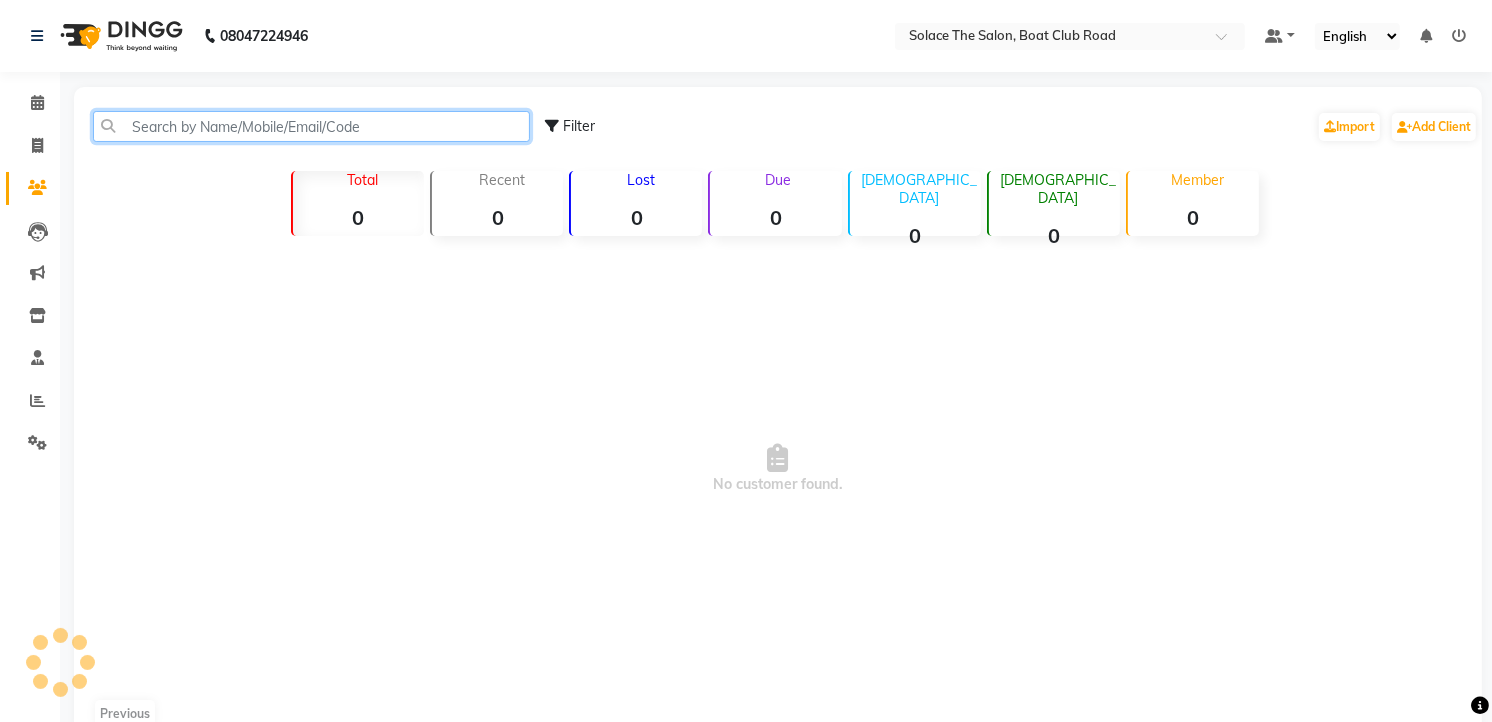 click 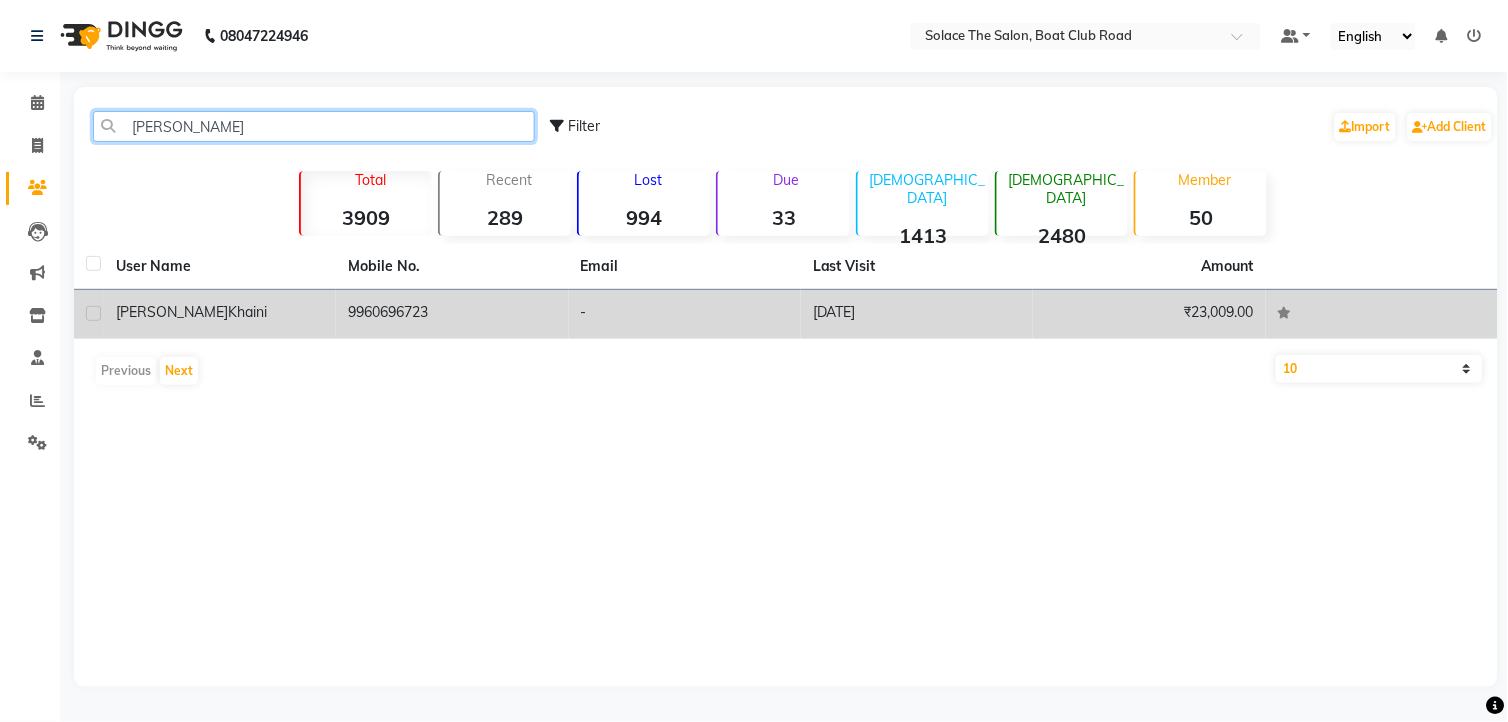 type on "[PERSON_NAME]" 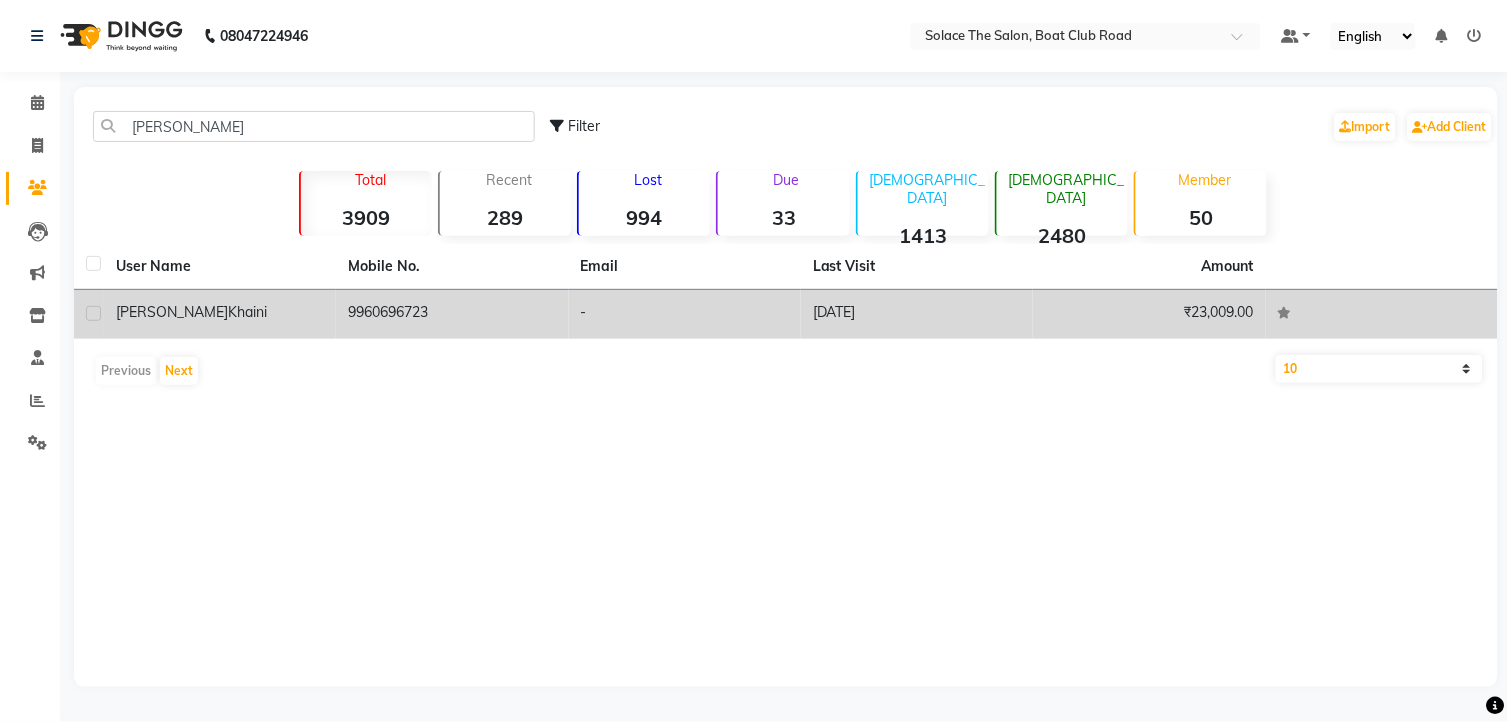 click on "9960696723" 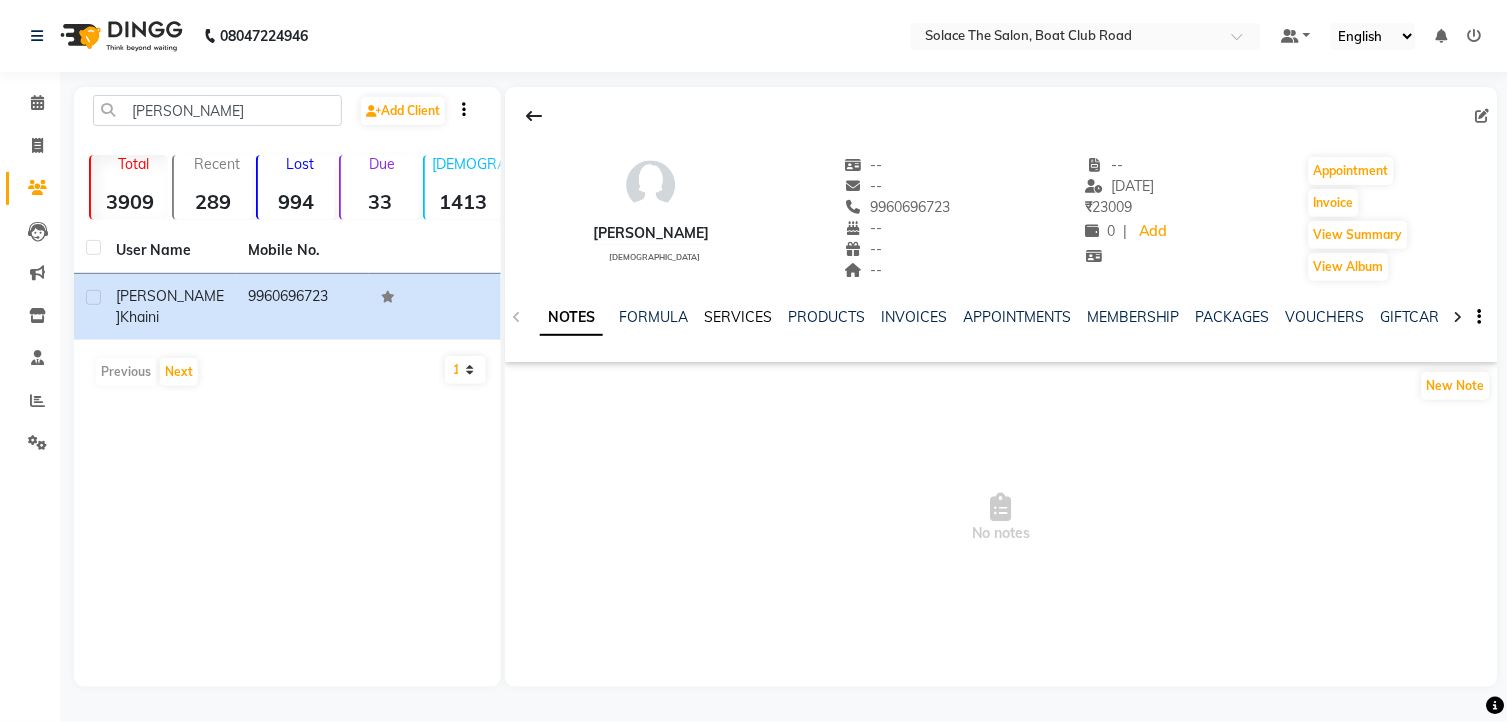 click on "SERVICES" 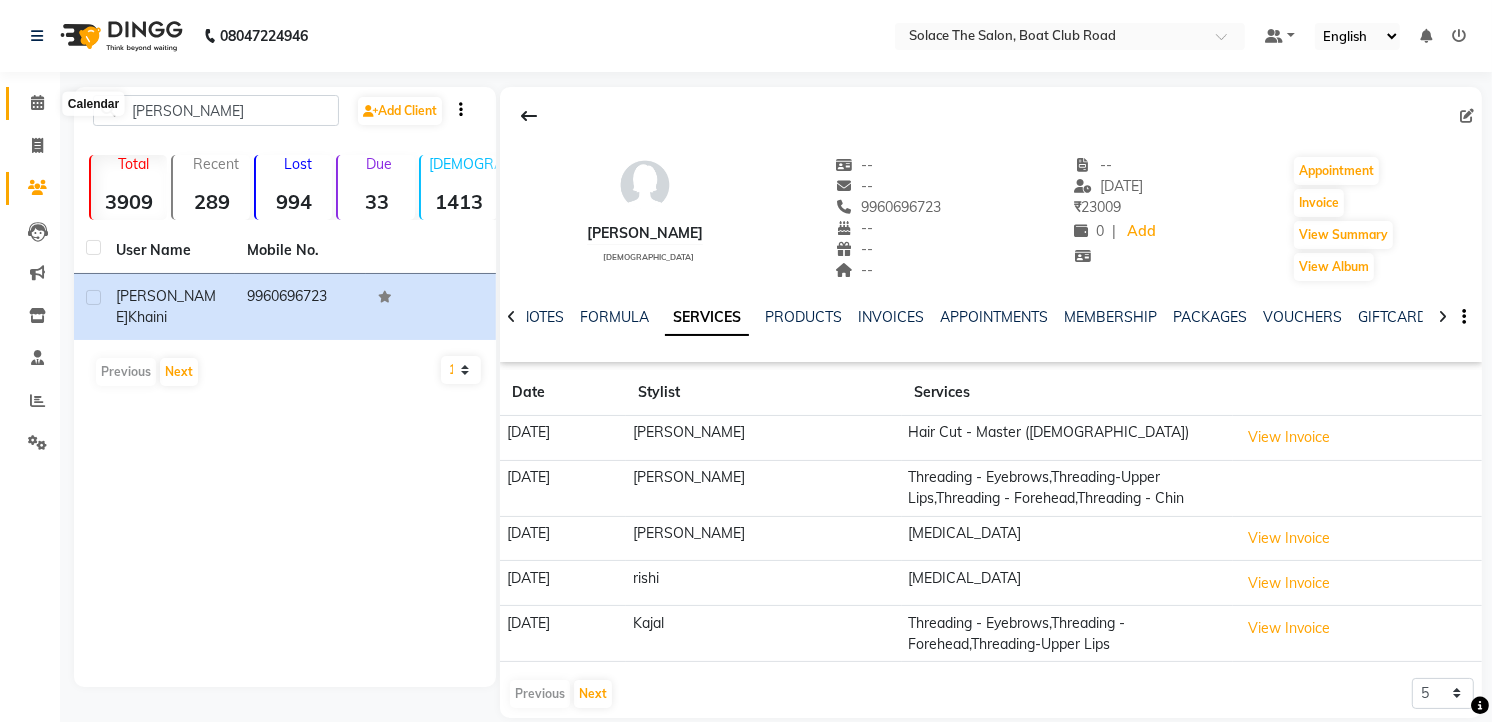 click 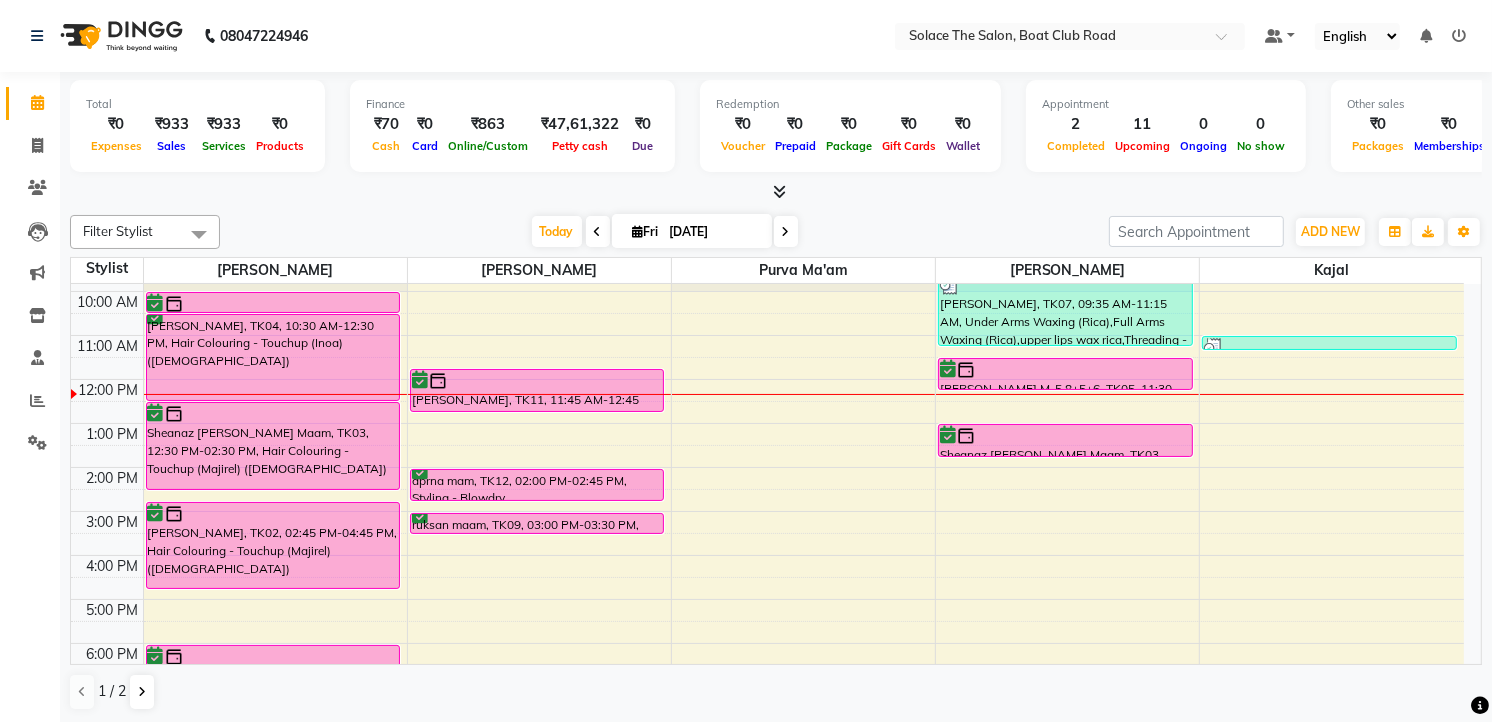 scroll, scrollTop: 0, scrollLeft: 0, axis: both 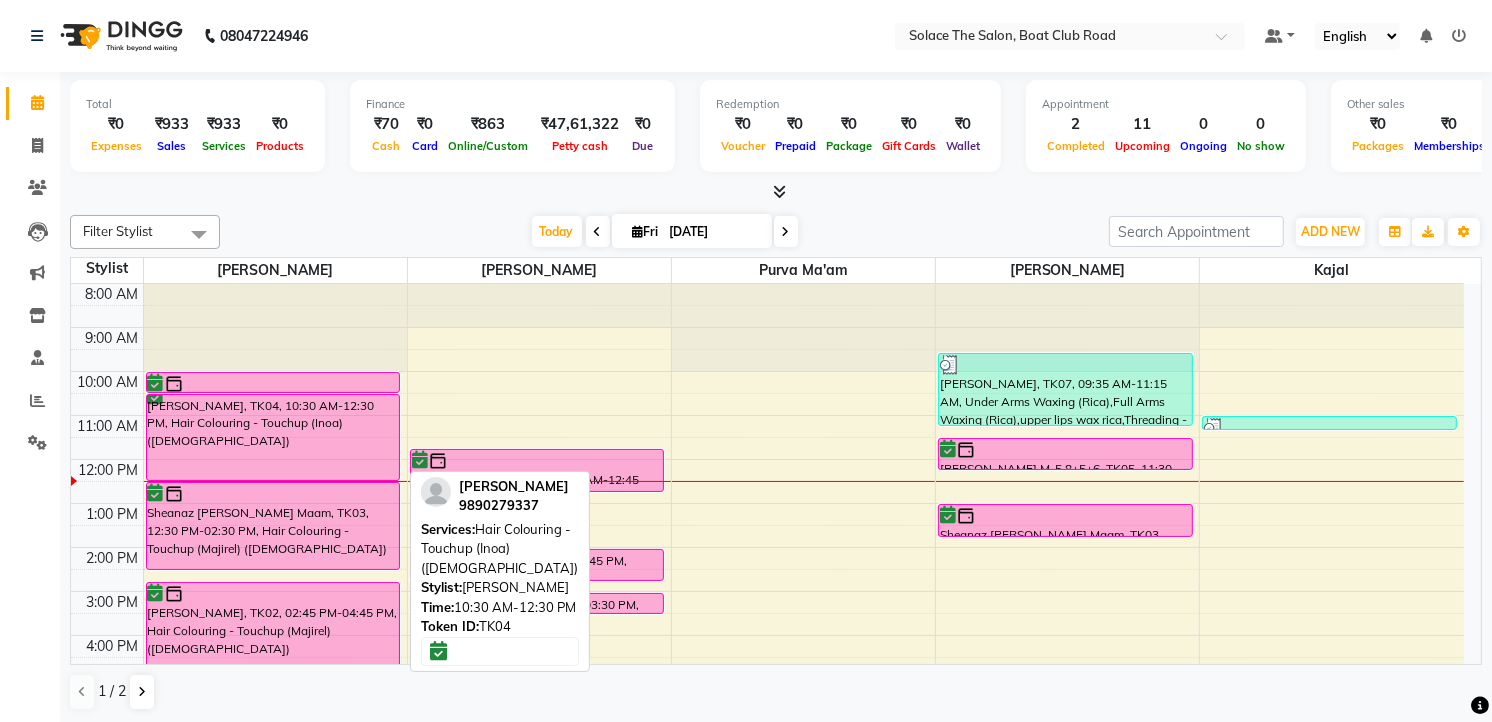 click on "[PERSON_NAME], TK04, 10:30 AM-12:30 PM, Hair Colouring - Touchup (Inoa) ([DEMOGRAPHIC_DATA])" at bounding box center (273, 437) 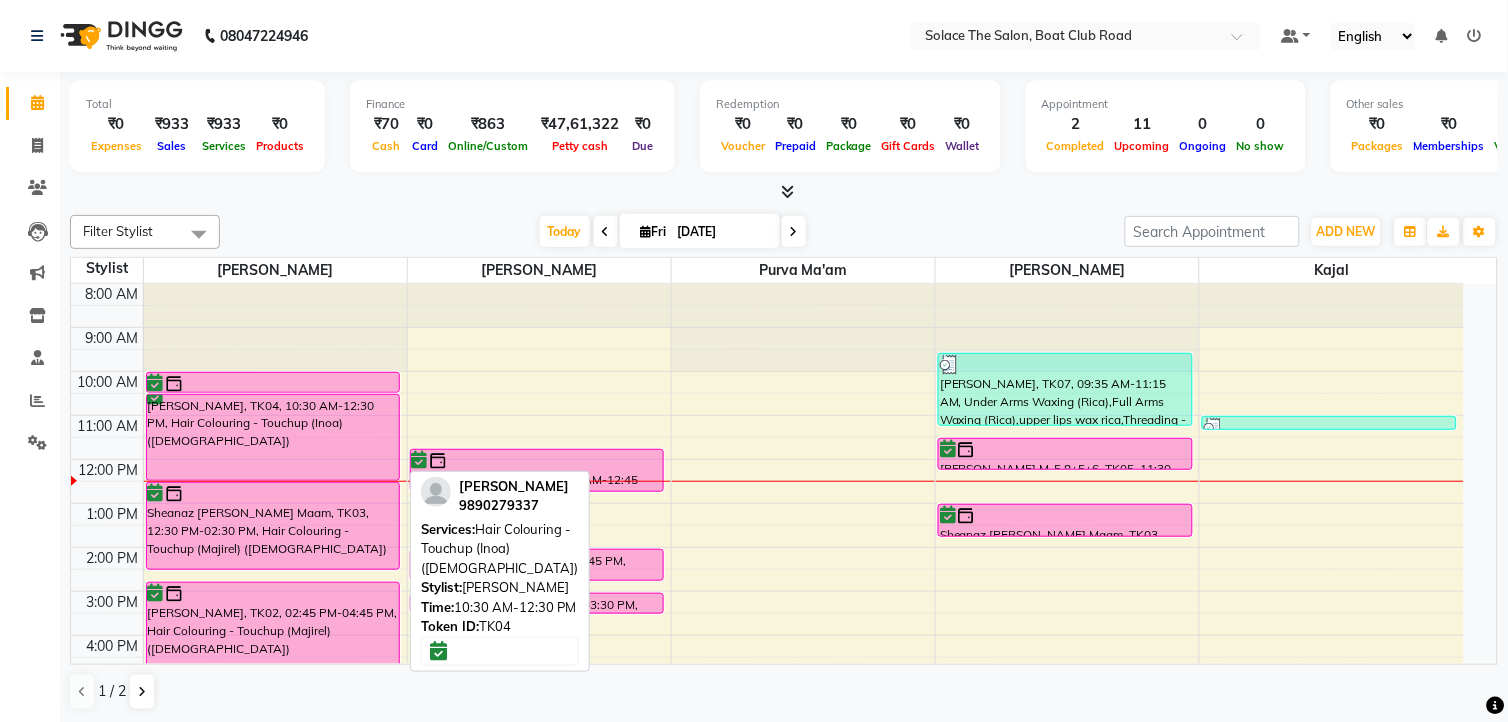select on "6" 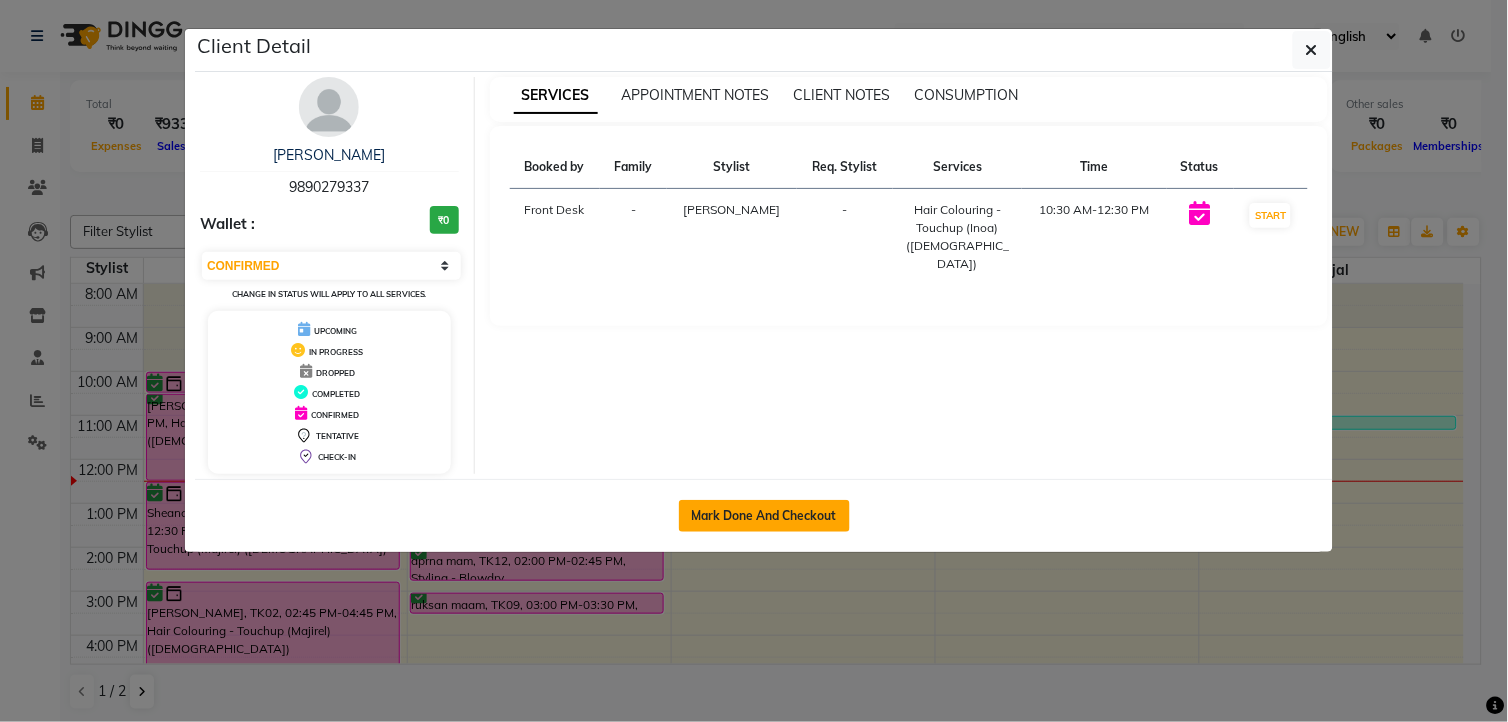 click on "Mark Done And Checkout" 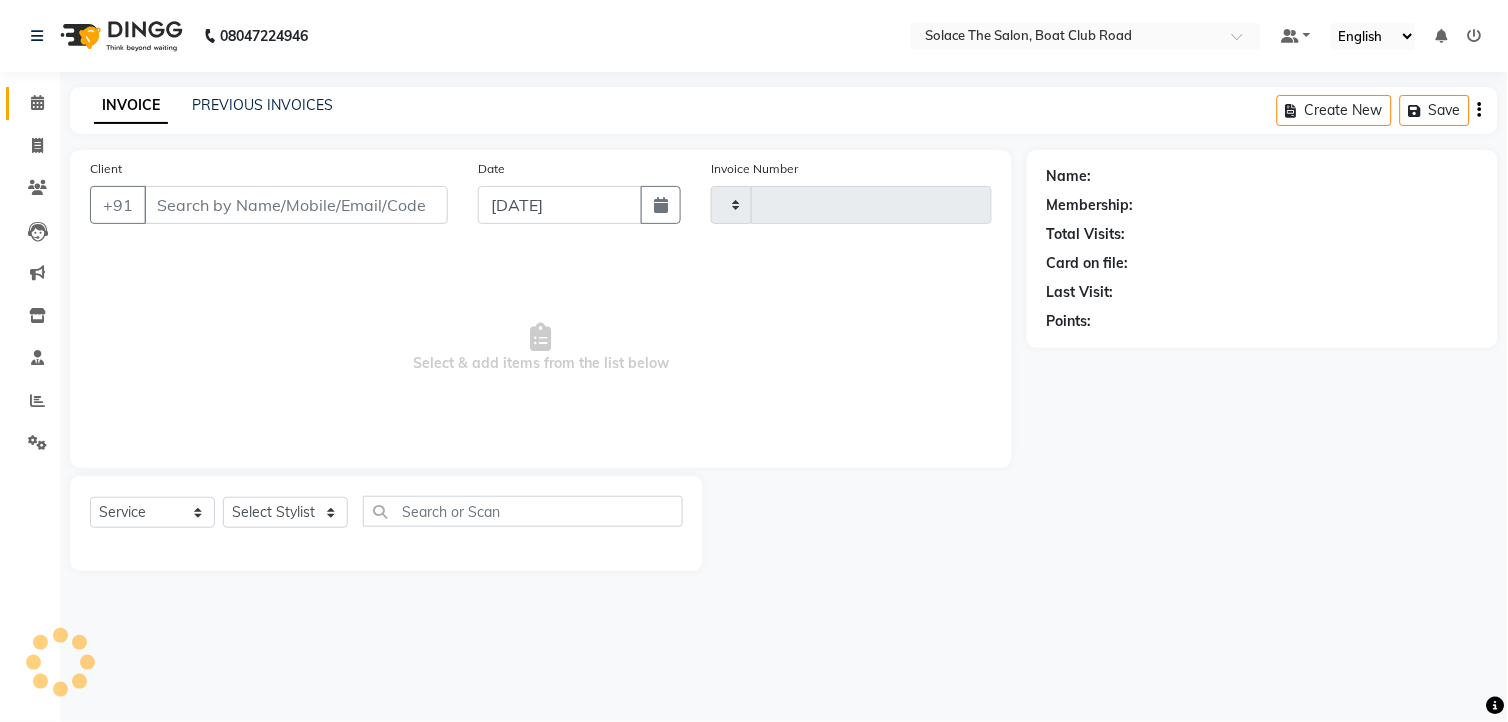 type on "0797" 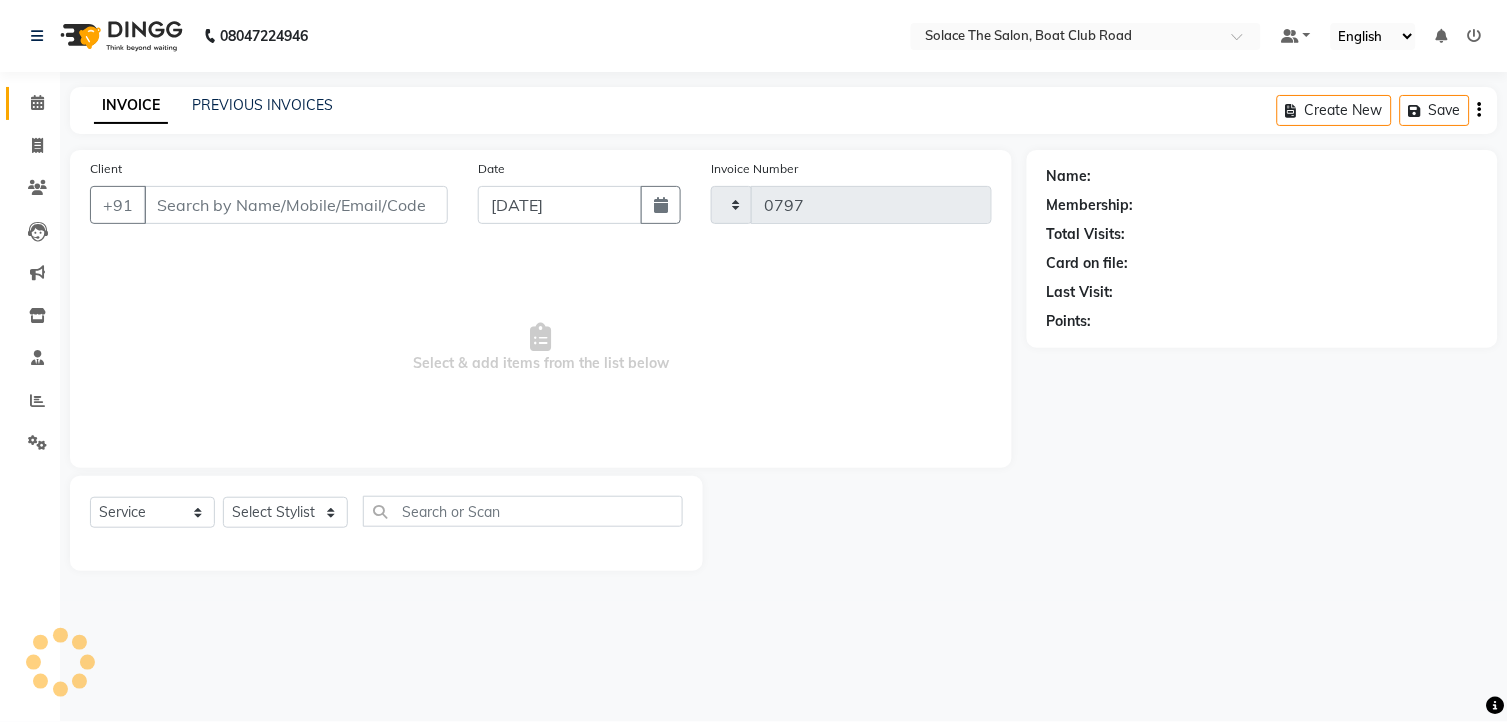 select on "585" 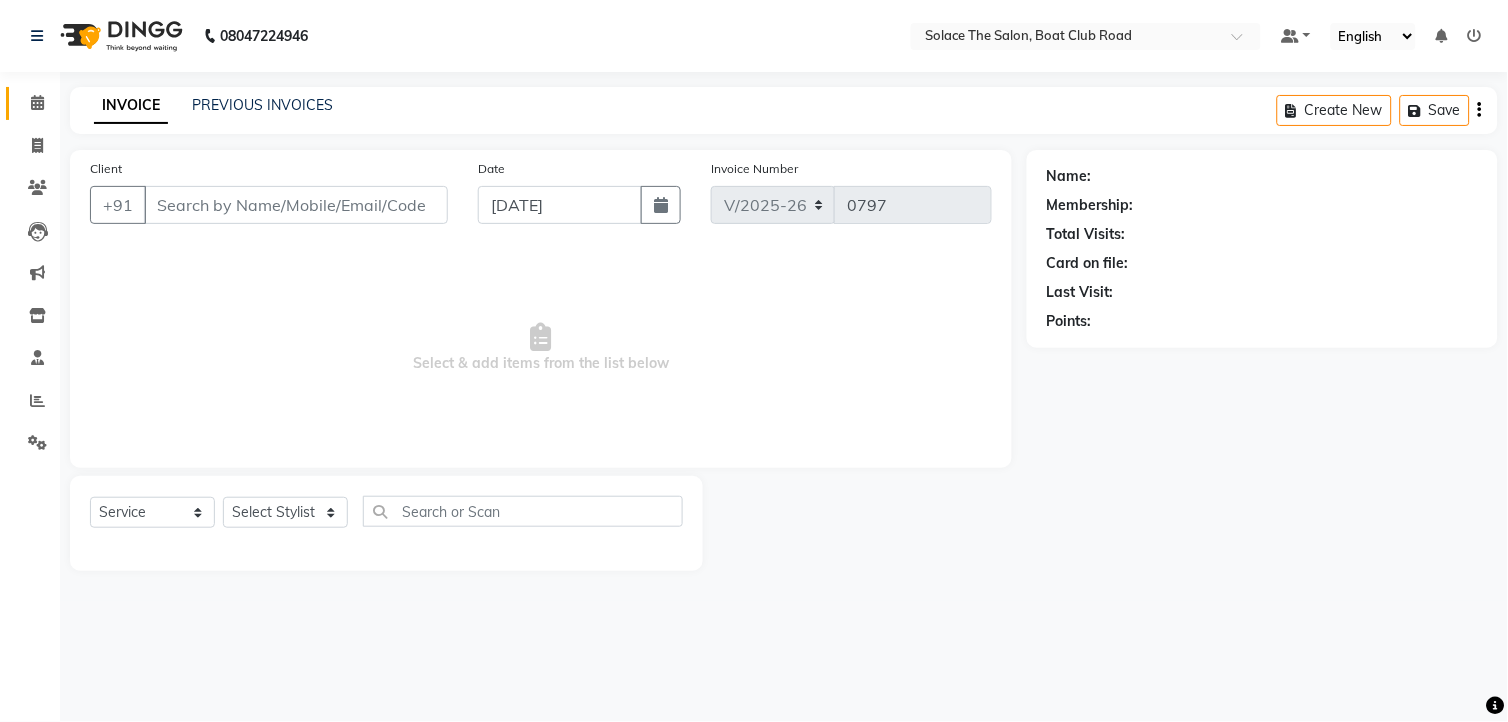 type on "9890279337" 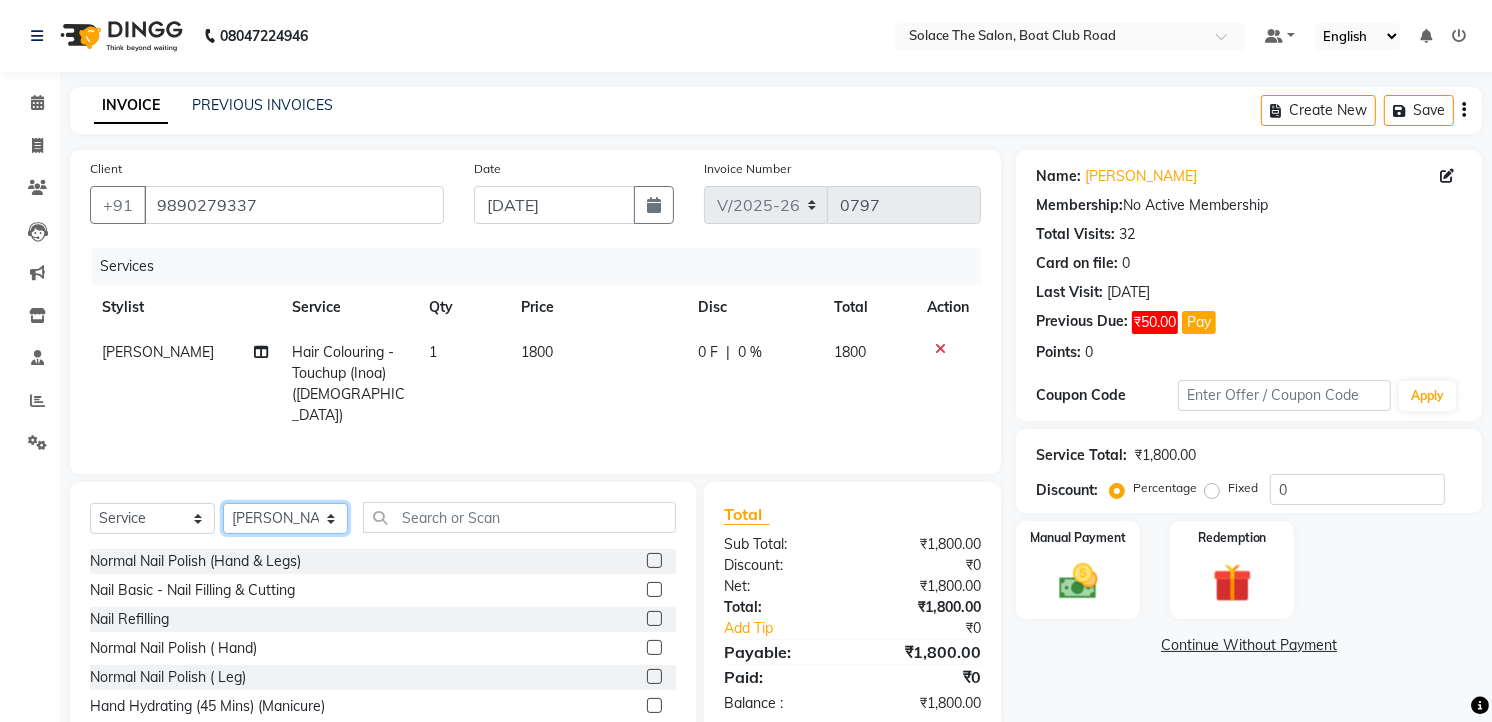 click on "Select Stylist [PERSON_NAME] [PERSON_NAME] [PERSON_NAME] Front Desk Kajal [PERSON_NAME] [PERSON_NAME] [MEDICAL_DATA][PERSON_NAME] rishi  [PERSON_NAME] suraj" 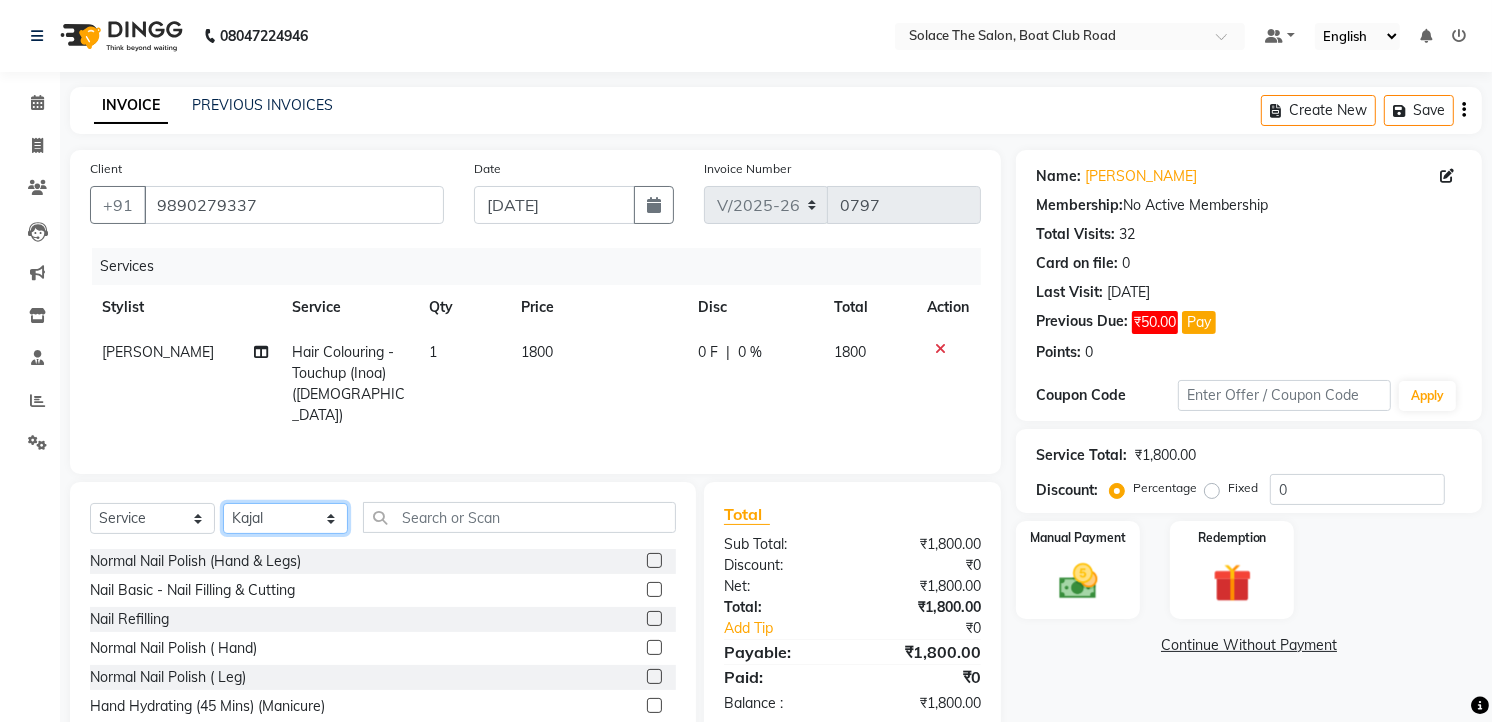 click on "Select Stylist [PERSON_NAME] [PERSON_NAME] [PERSON_NAME] Front Desk Kajal [PERSON_NAME] [PERSON_NAME] [MEDICAL_DATA][PERSON_NAME] rishi  [PERSON_NAME] suraj" 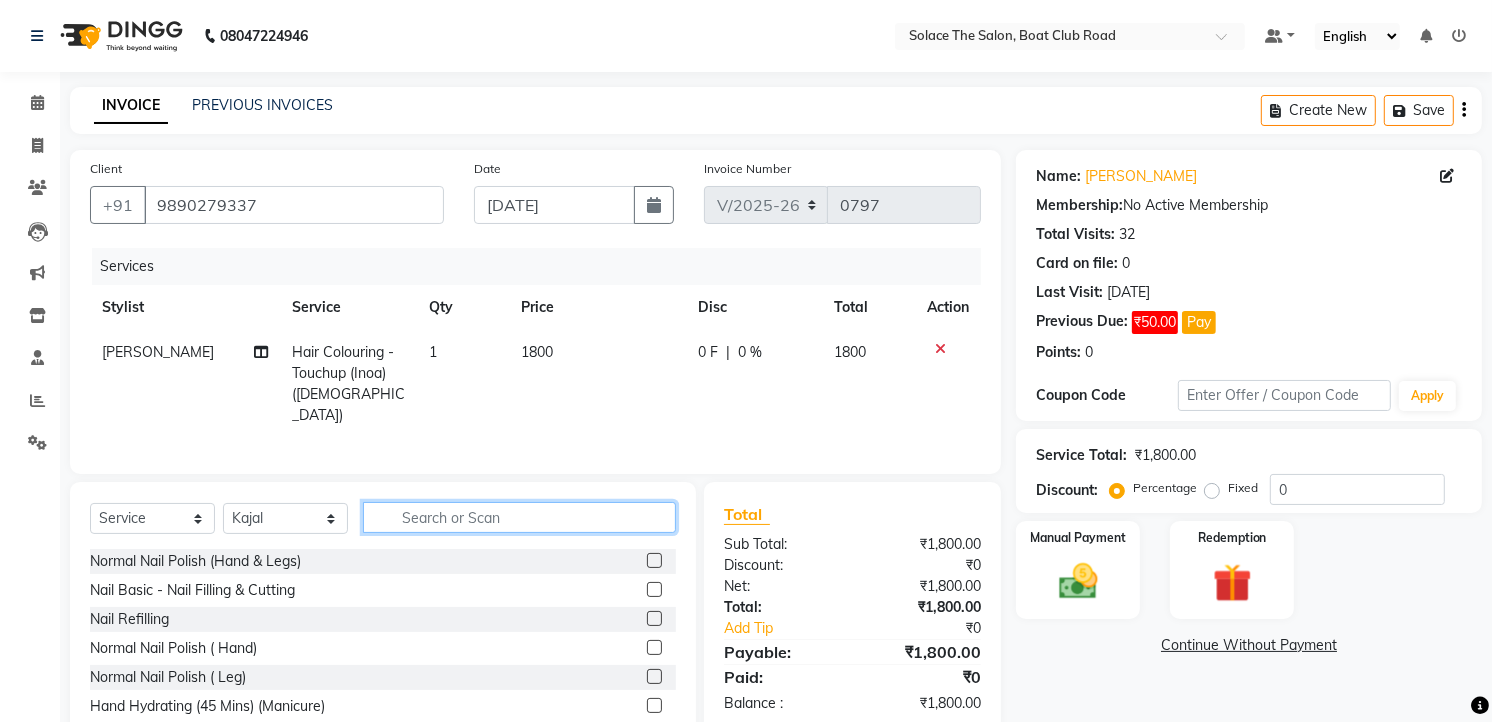 click 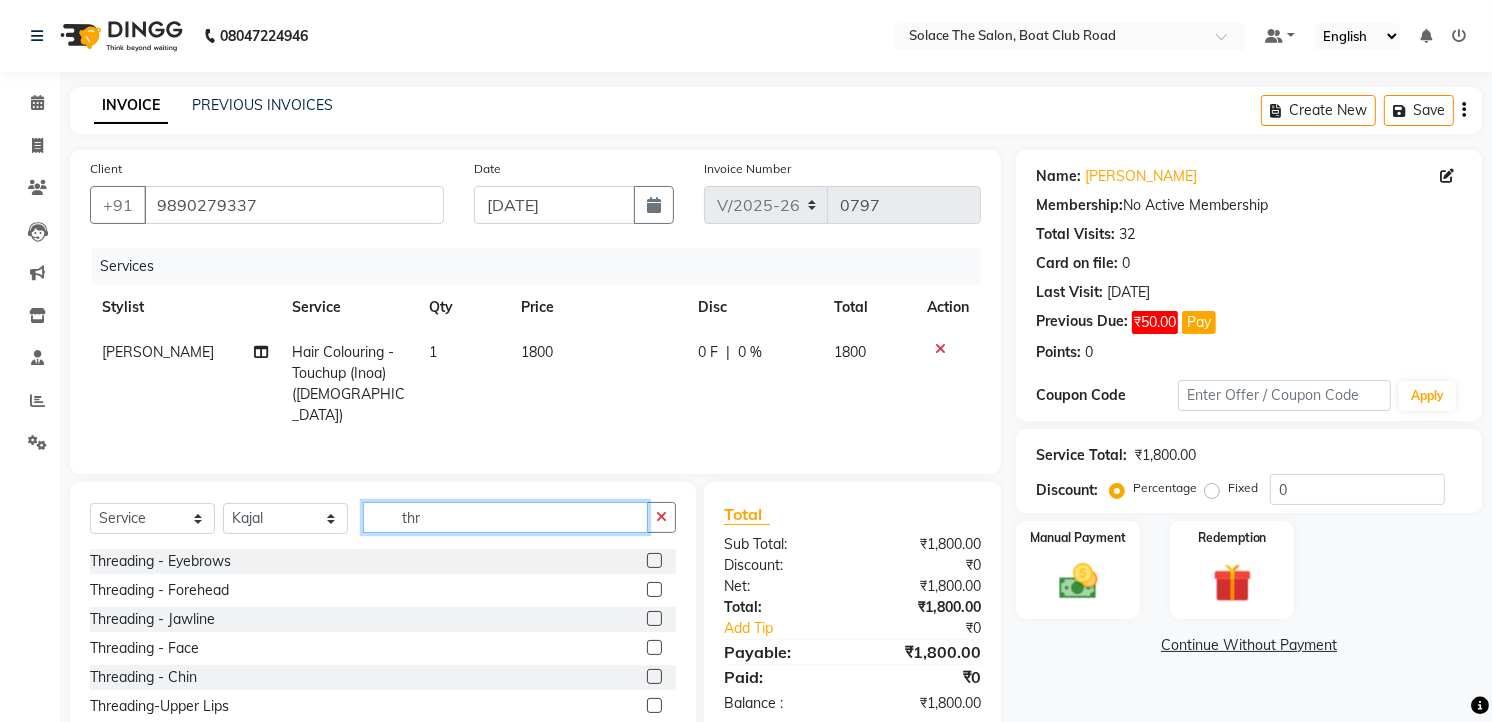 type on "thr" 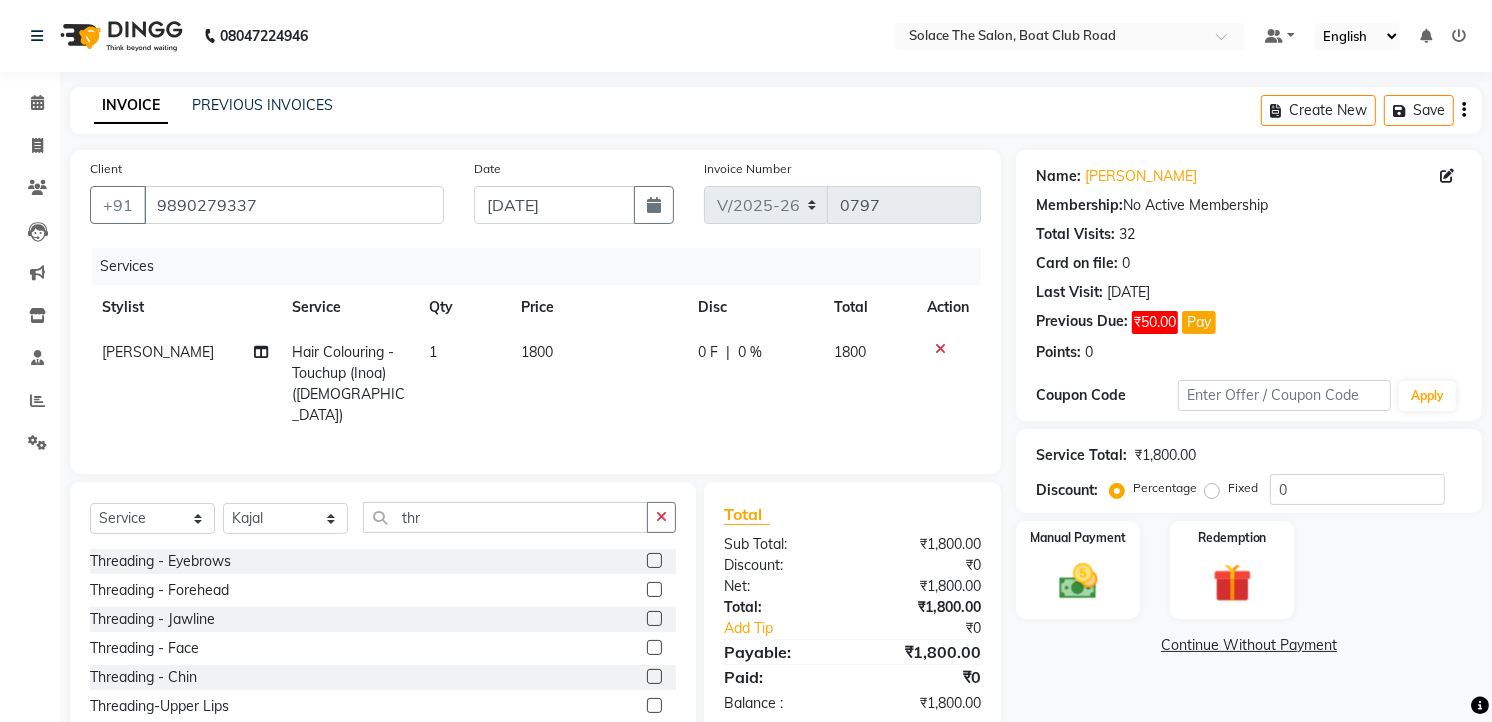 click 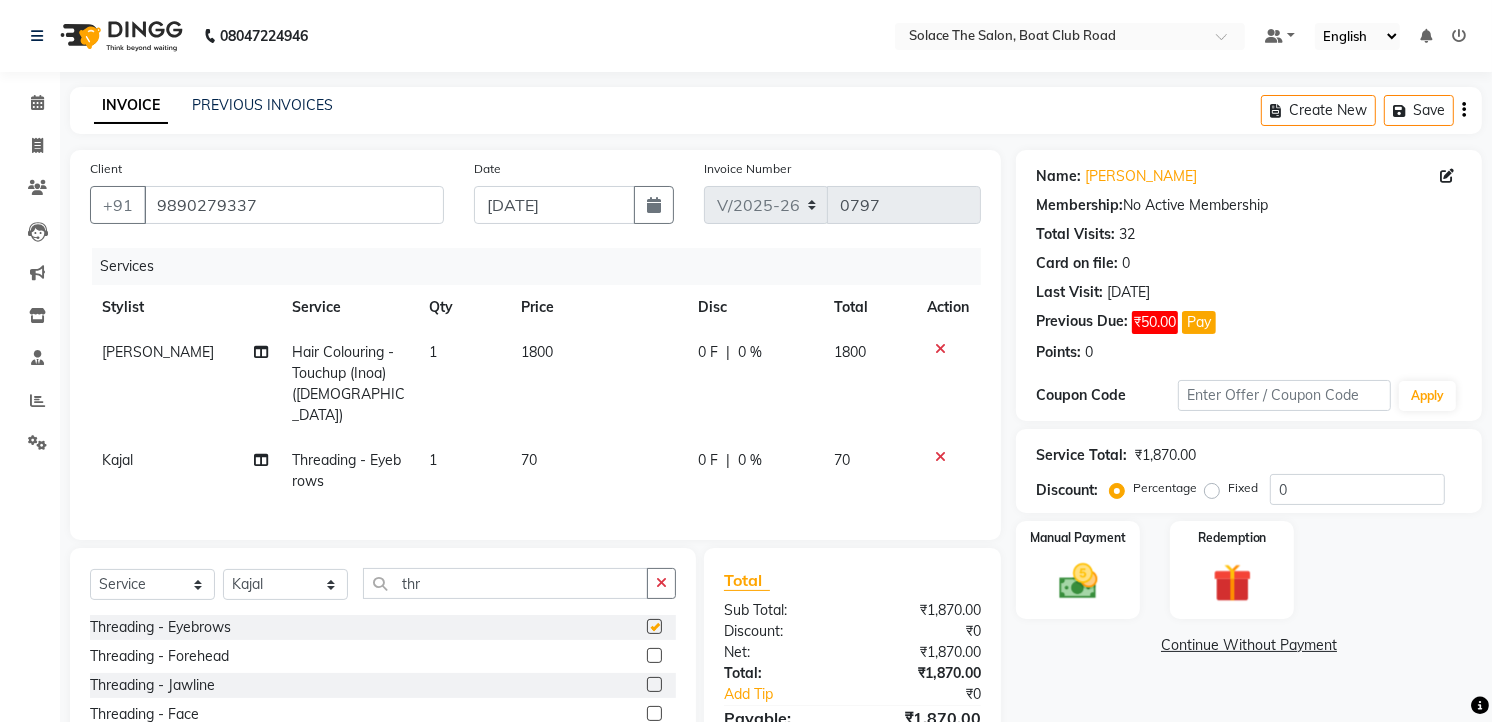 click on "70" 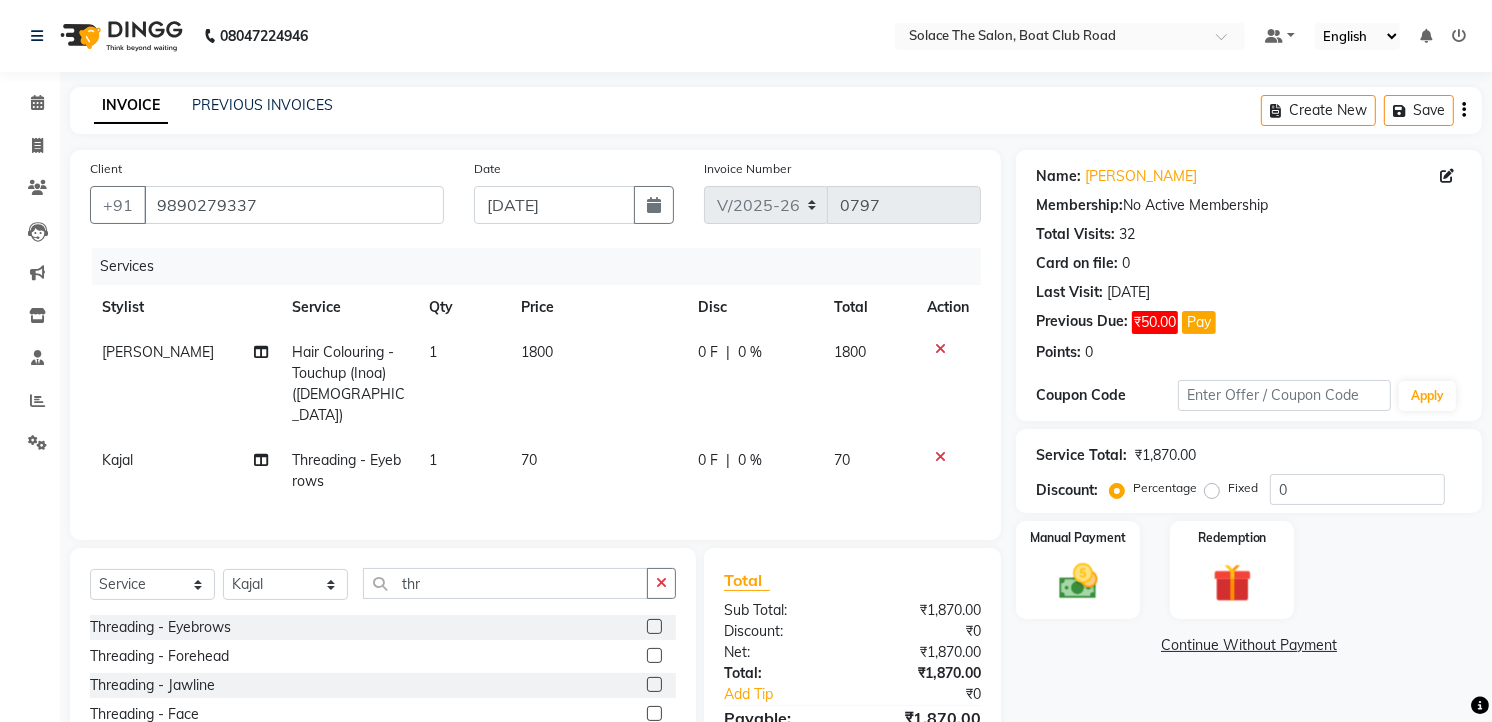 select on "23757" 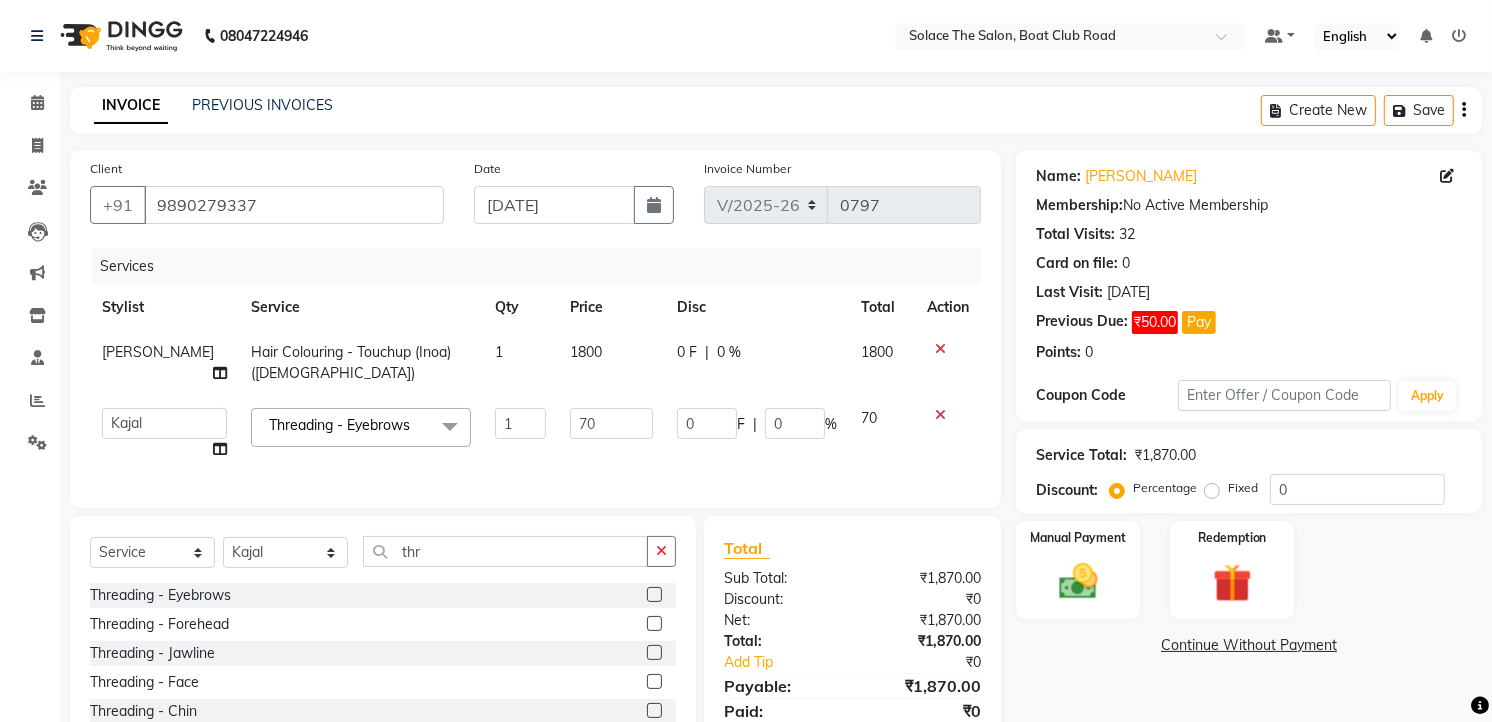 checkbox on "false" 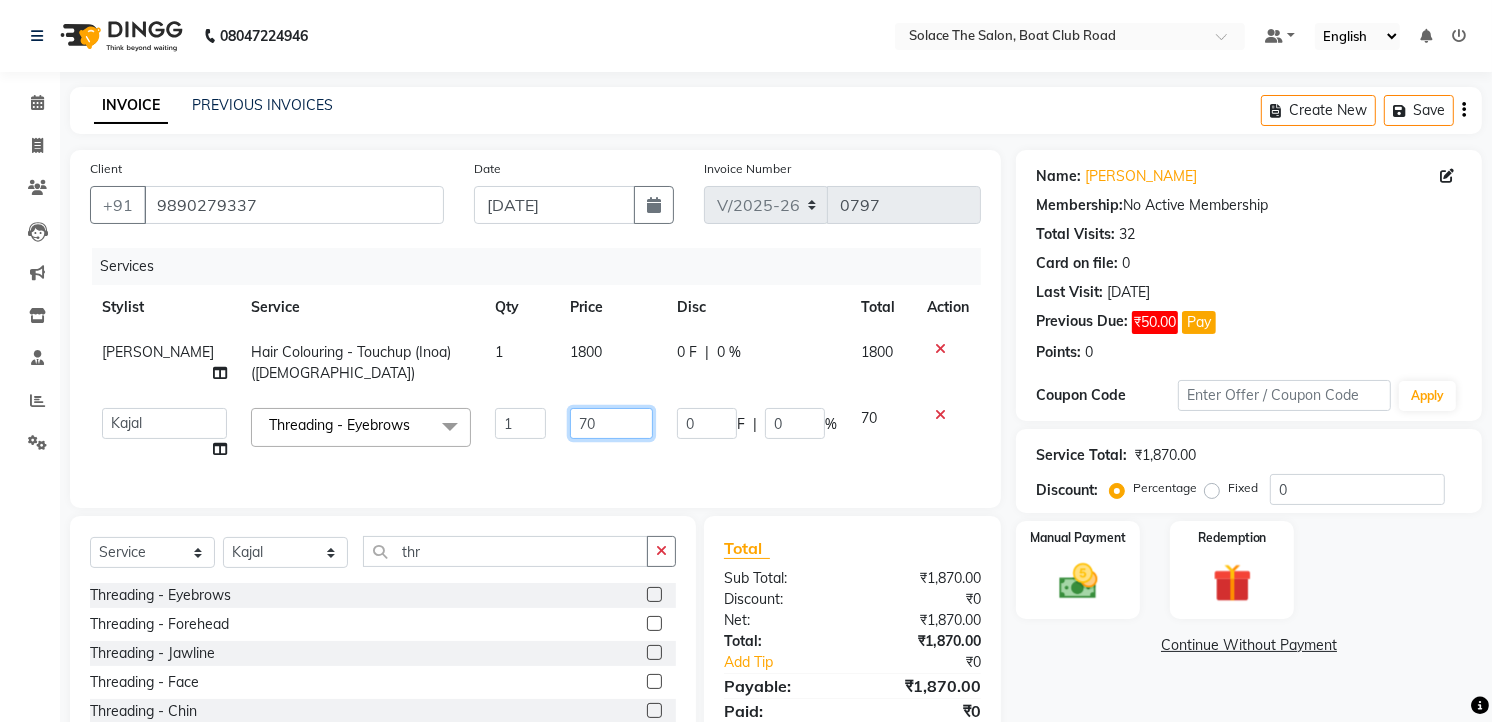 click on "70" 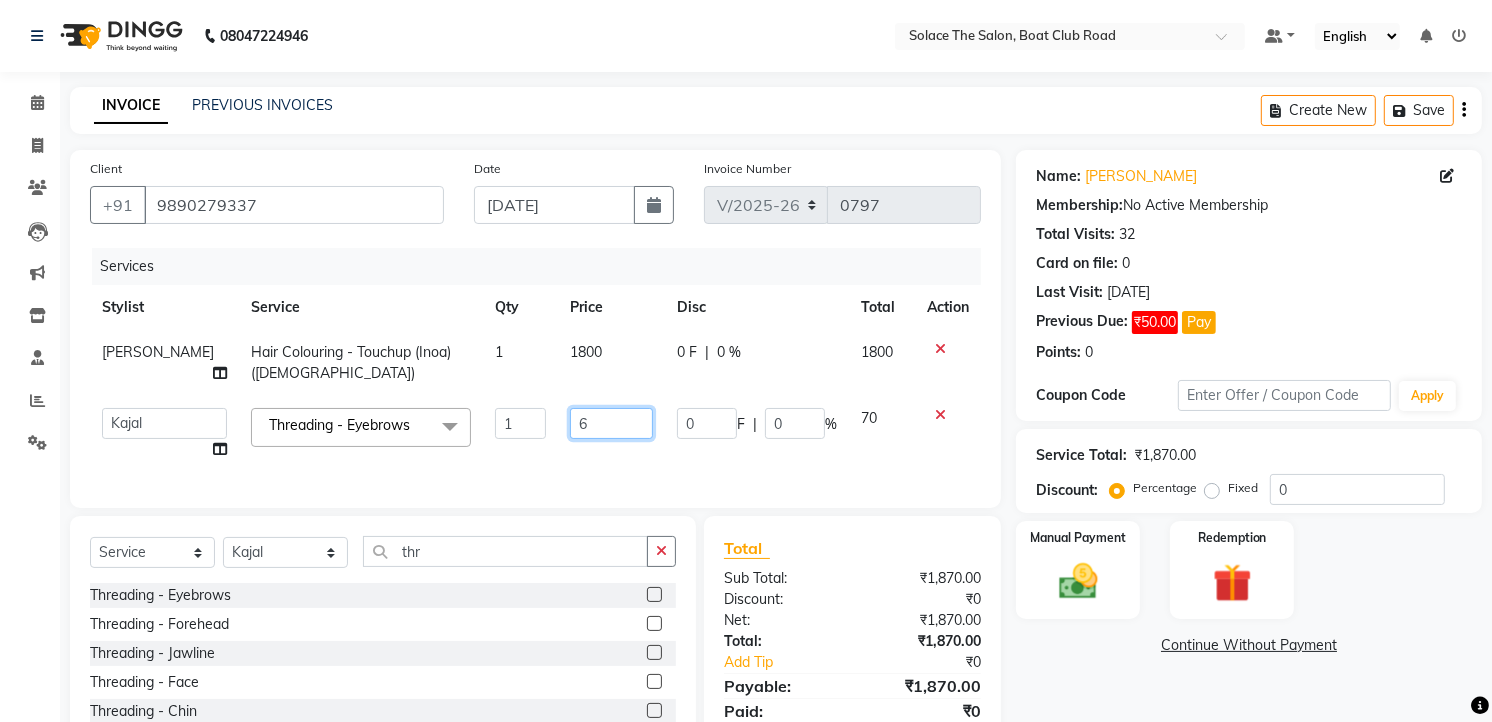 type on "60" 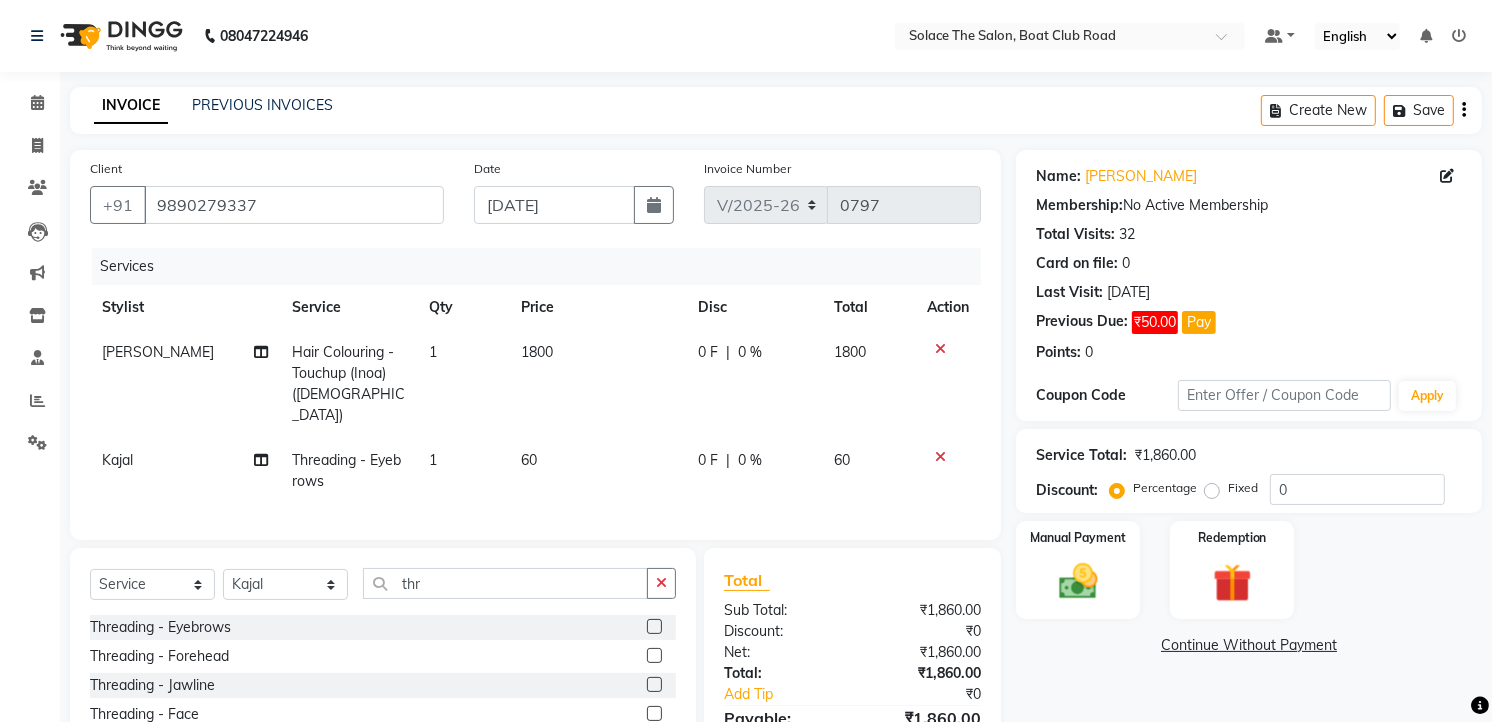 click on "Total Sub Total: ₹1,860.00 Discount: ₹0 Net: ₹1,860.00 Total: ₹1,860.00 Add Tip ₹0 Payable: ₹1,860.00 Paid: ₹0 Balance   : ₹1,860.00" 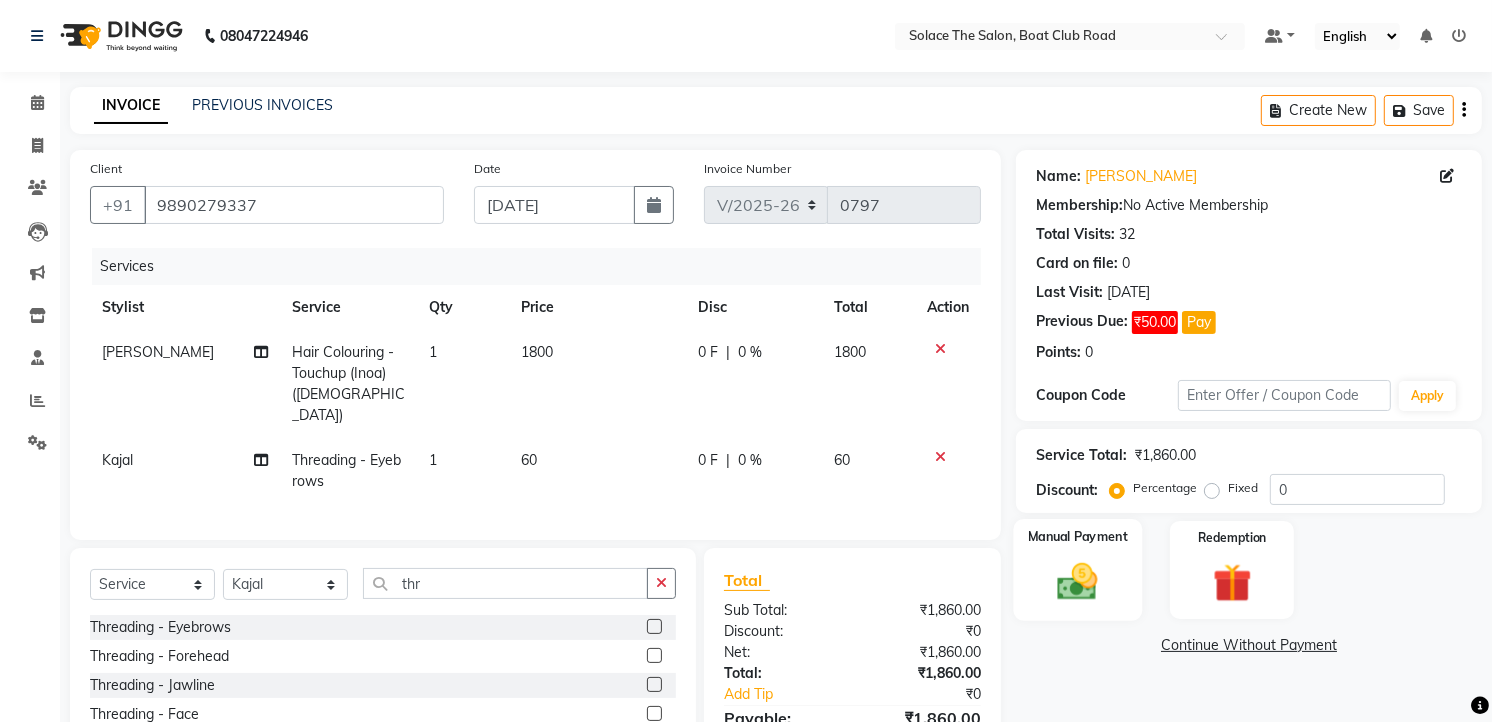 scroll, scrollTop: 146, scrollLeft: 0, axis: vertical 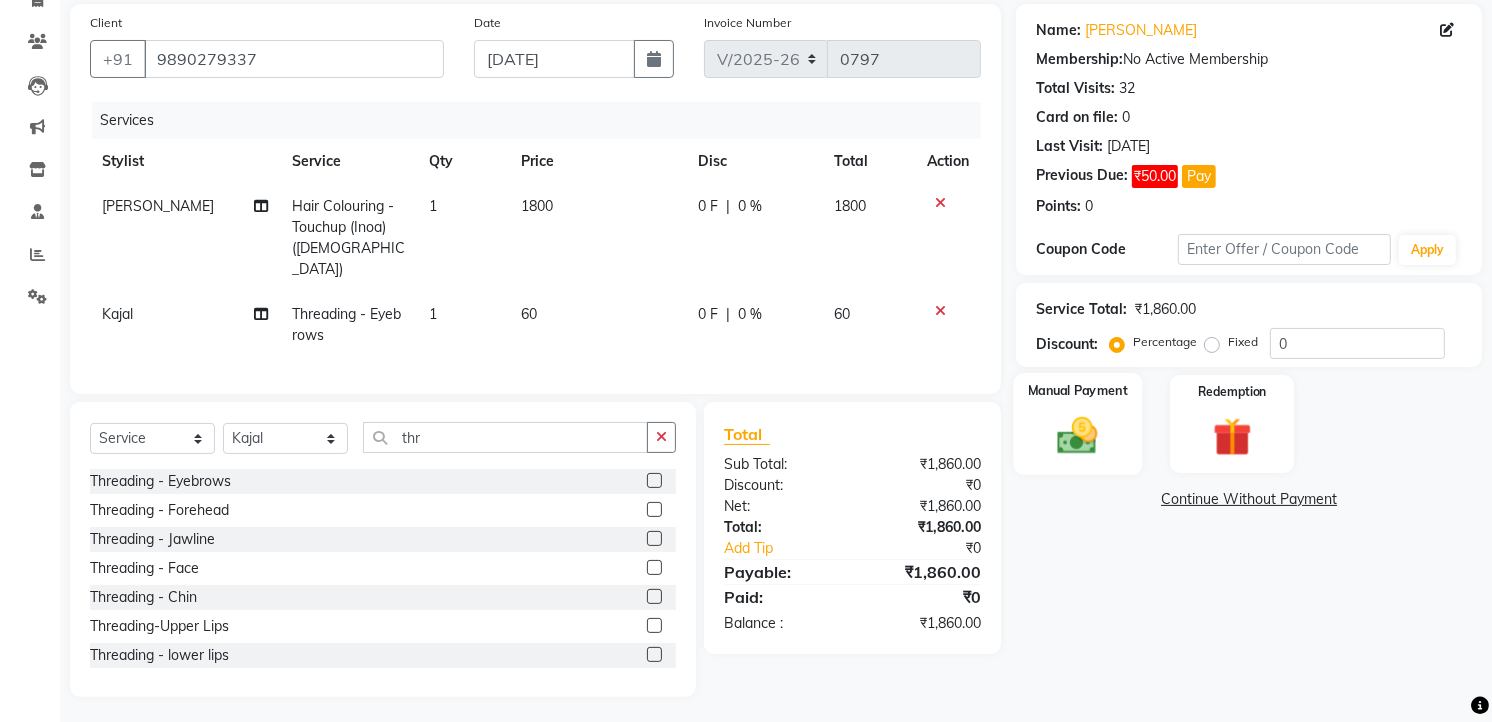 click 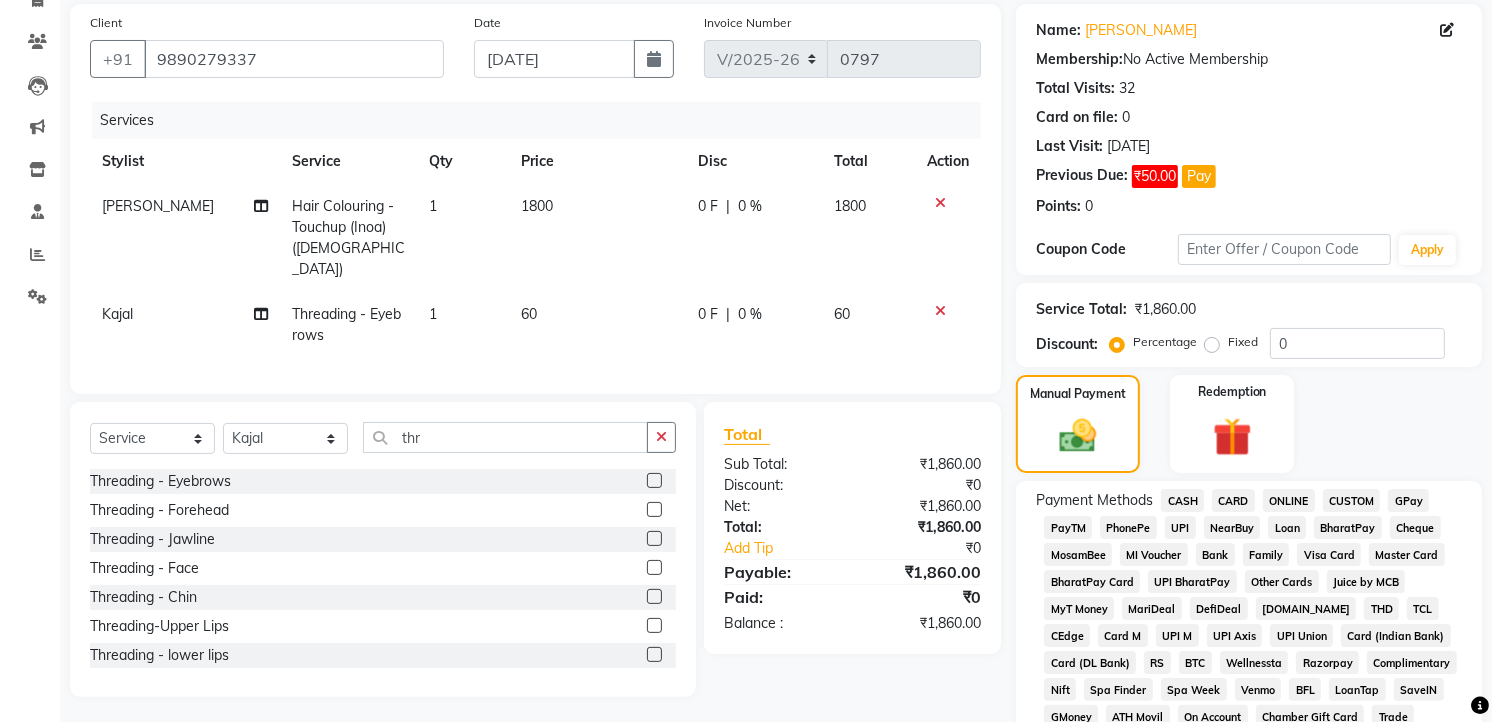 click on "CASH" 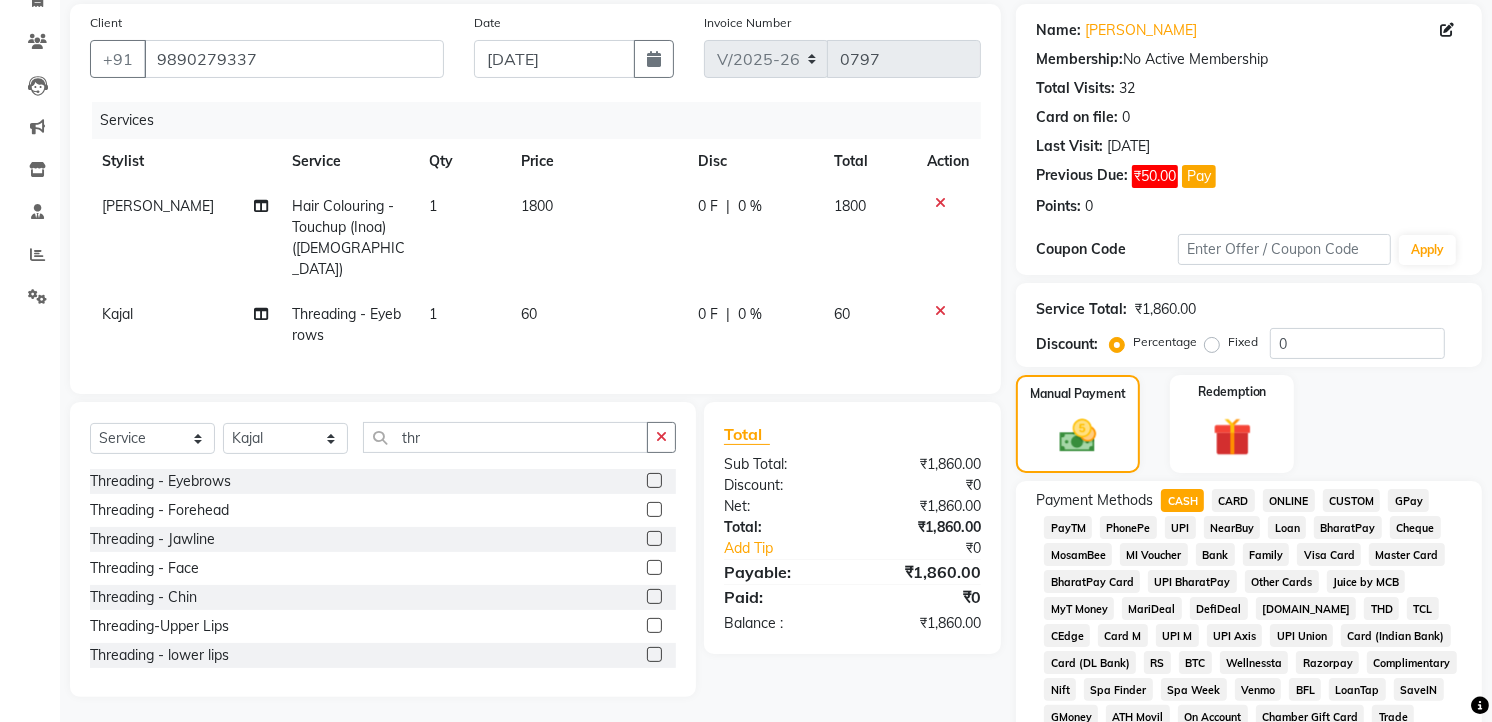 scroll, scrollTop: 746, scrollLeft: 0, axis: vertical 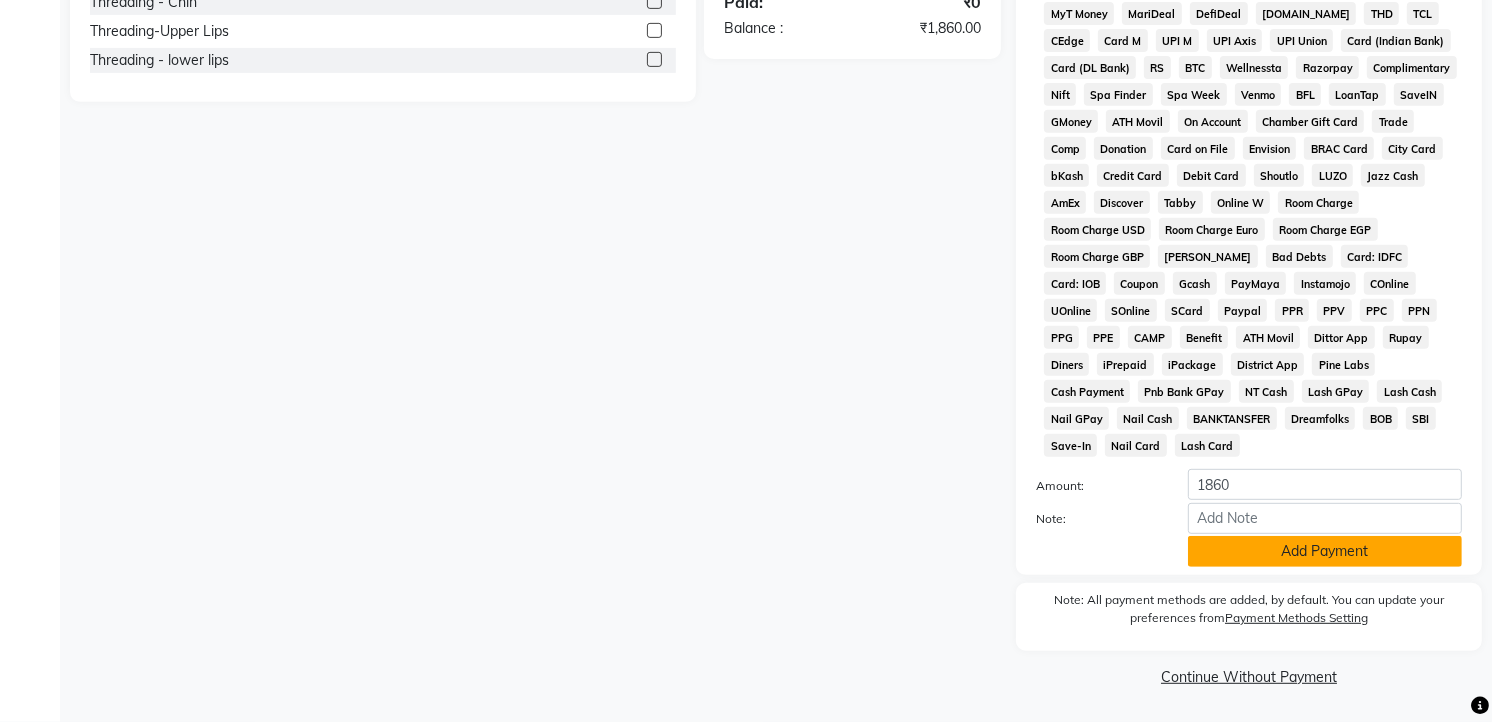 click on "Add Payment" 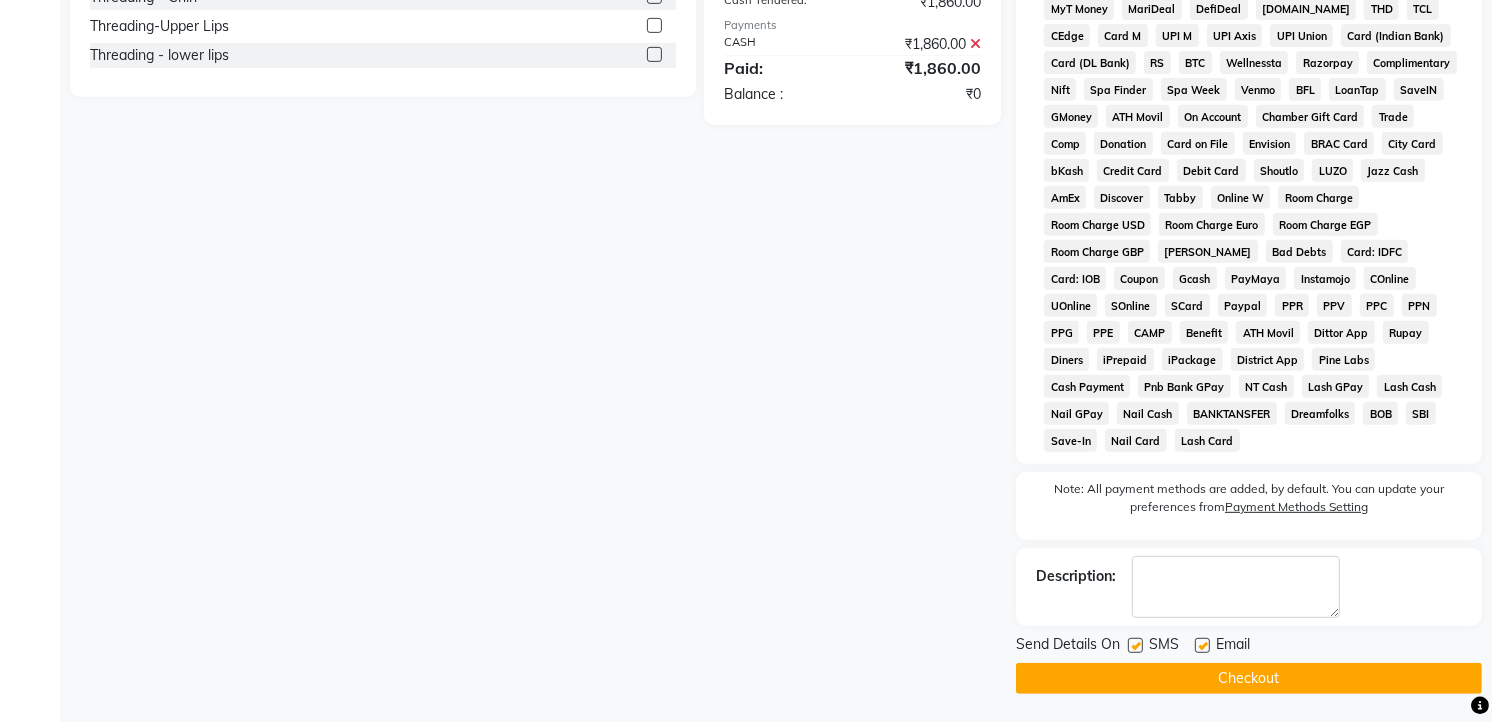 click on "Checkout" 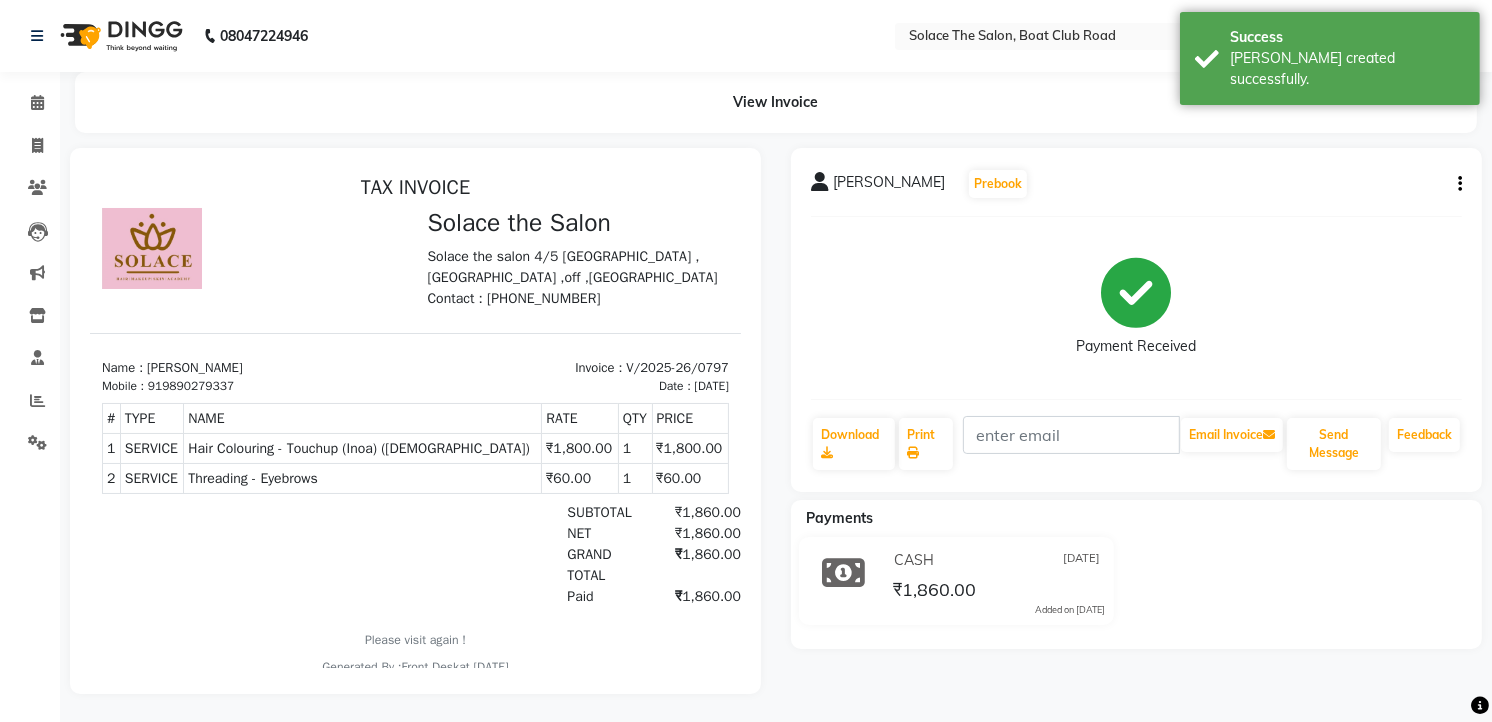 scroll, scrollTop: 0, scrollLeft: 0, axis: both 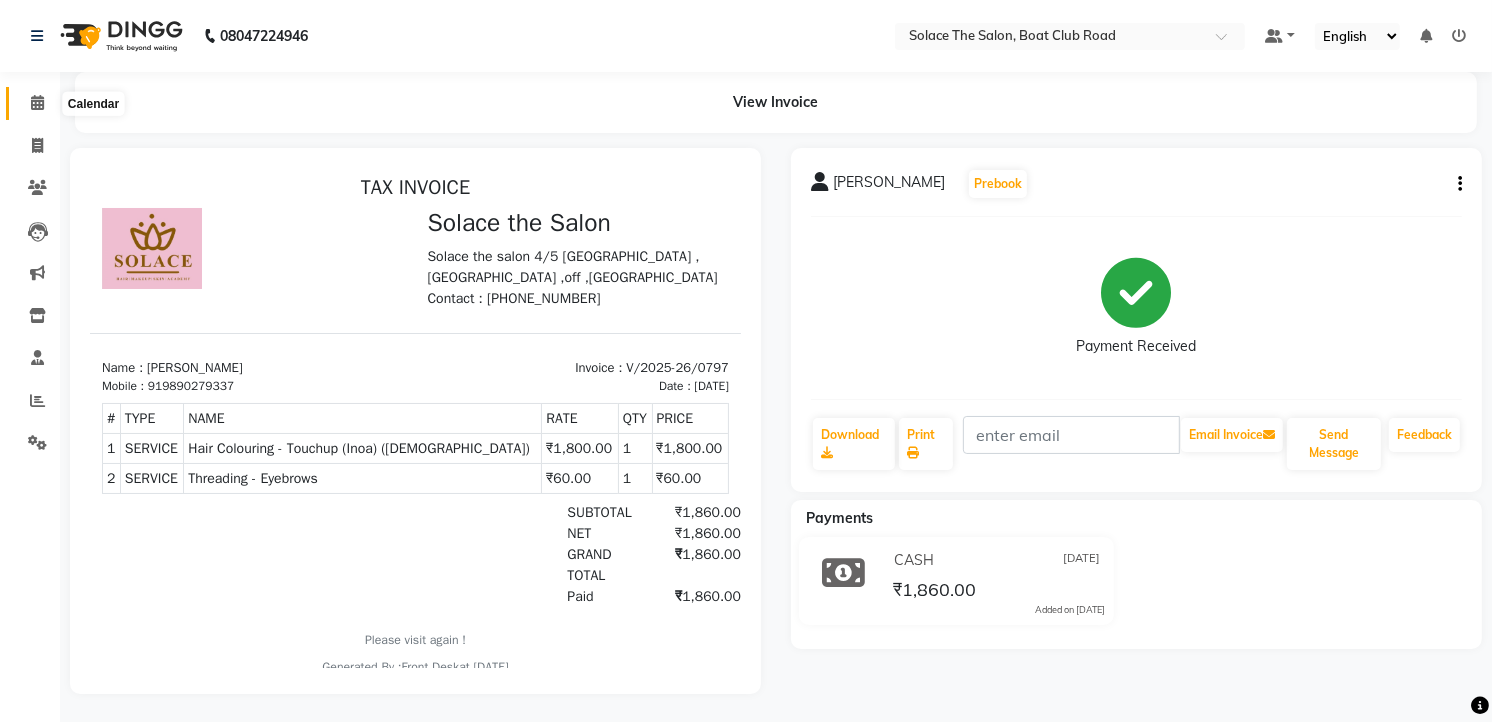 click 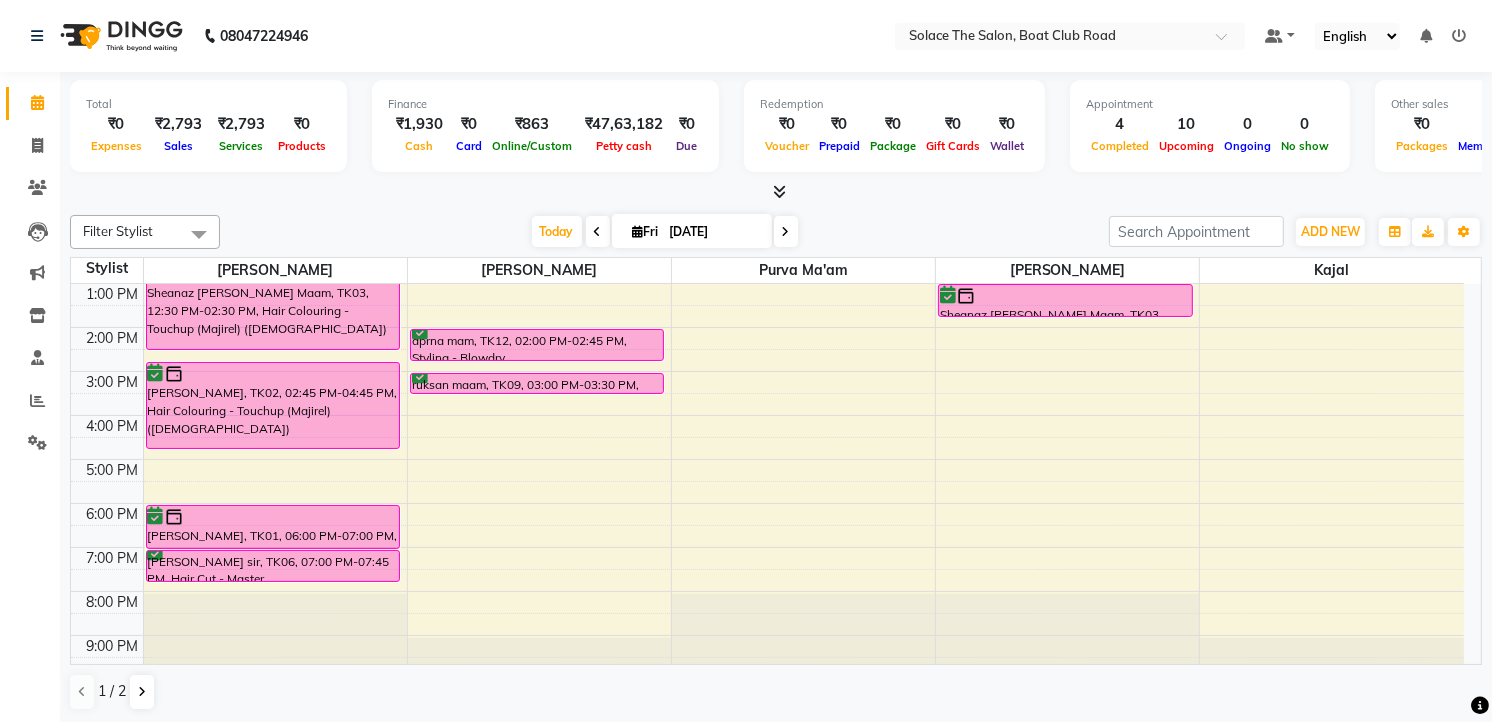 scroll, scrollTop: 222, scrollLeft: 0, axis: vertical 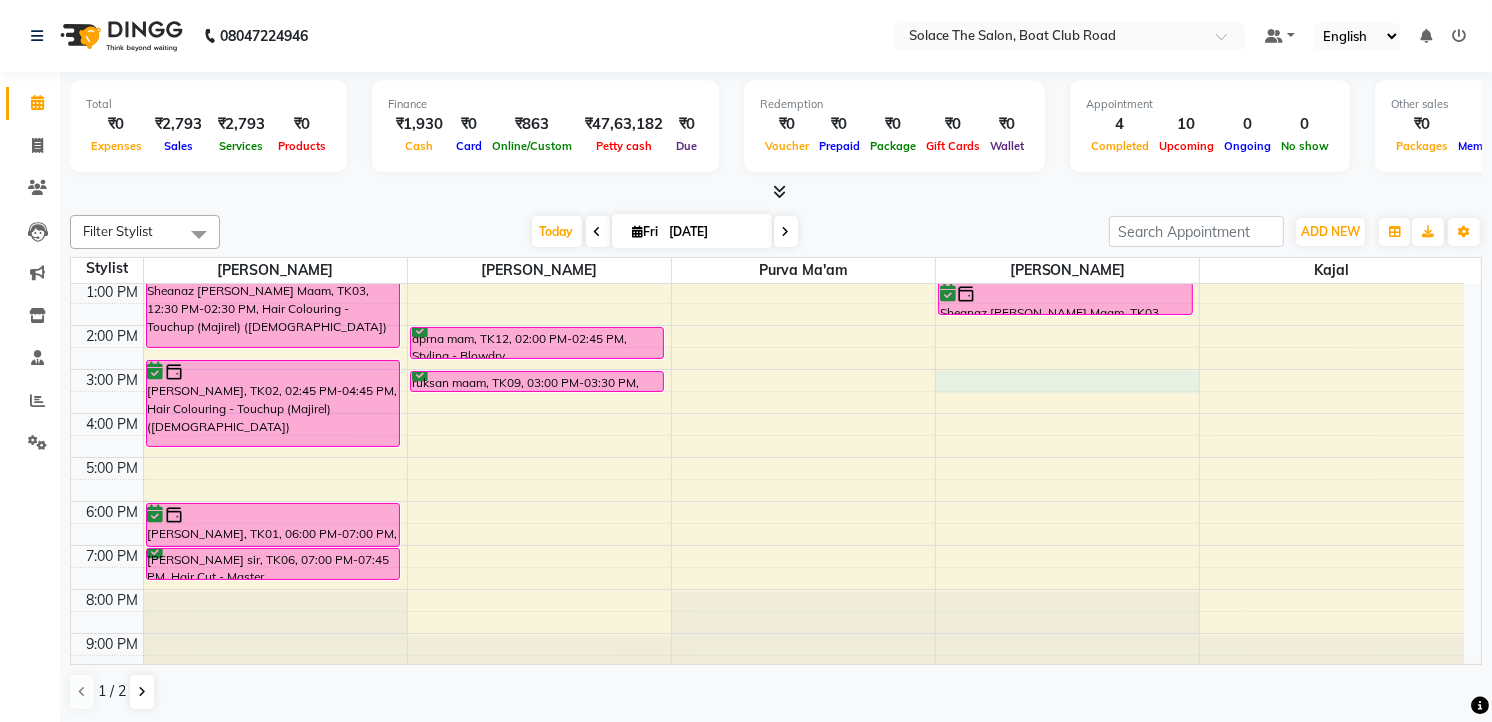 click on "8:00 AM 9:00 AM 10:00 AM 11:00 AM 12:00 PM 1:00 PM 2:00 PM 3:00 PM 4:00 PM 5:00 PM 6:00 PM 7:00 PM 8:00 PM 9:00 PM     [PERSON_NAME], TK10, 10:00 AM-10:30 AM, Hair wash ([DEMOGRAPHIC_DATA])     [PERSON_NAME] Maam, TK04, 10:30 AM-12:30 PM, Hair Colouring - Touchup (Inoa) ([DEMOGRAPHIC_DATA])     Sheanaz [PERSON_NAME] Maam, TK03, 12:30 PM-02:30 PM, Hair Colouring - Touchup (Majirel) ([DEMOGRAPHIC_DATA])     [PERSON_NAME], TK02, 02:45 PM-04:45 PM, Hair Colouring - Touchup (Majirel) ([DEMOGRAPHIC_DATA])     [PERSON_NAME], TK01, 06:00 PM-07:00 PM, Styling - Blowdry (out Curls)     [PERSON_NAME] sir, TK06, 07:00 PM-07:45 PM, Hair Cut - Master ([DEMOGRAPHIC_DATA])     [PERSON_NAME], TK11, 11:45 AM-12:45 PM,  Head Massage With Wash ([DEMOGRAPHIC_DATA])     aprna mam, TK12, 02:00 PM-02:45 PM, Styling - Blowdry     ruksan maam, TK09, 03:00 PM-03:30 PM, Hair wash ([DEMOGRAPHIC_DATA])     [PERSON_NAME], TK07, 09:35 AM-11:15 AM,  Under Arms Waxing (Rica),Full Arms Waxing (Rica),upper lips wax rica,Threading - Eyebrows,Threading -  Forehead             Walk In, TK08, 11:00 AM-11:15 AM, Threading - Eyebrows" at bounding box center [767, 369] 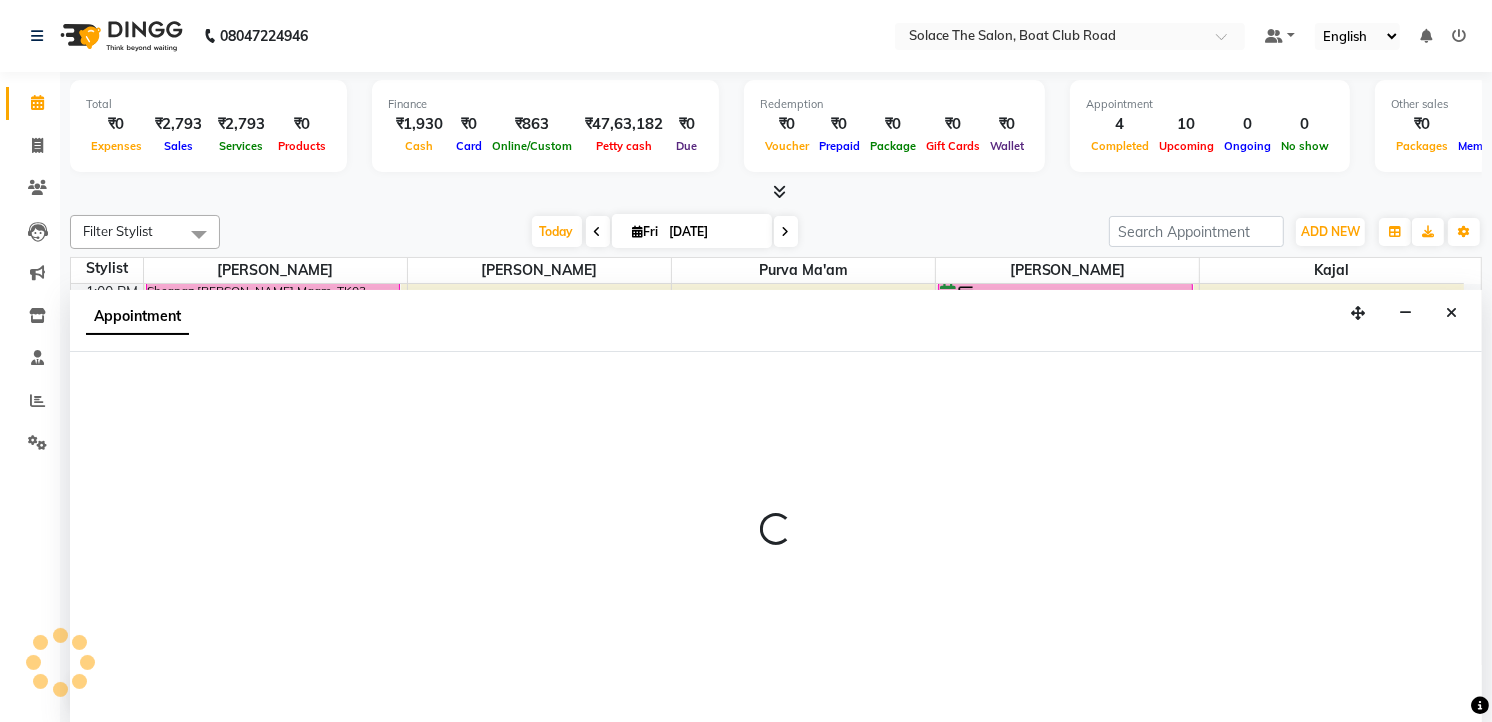 select on "9749" 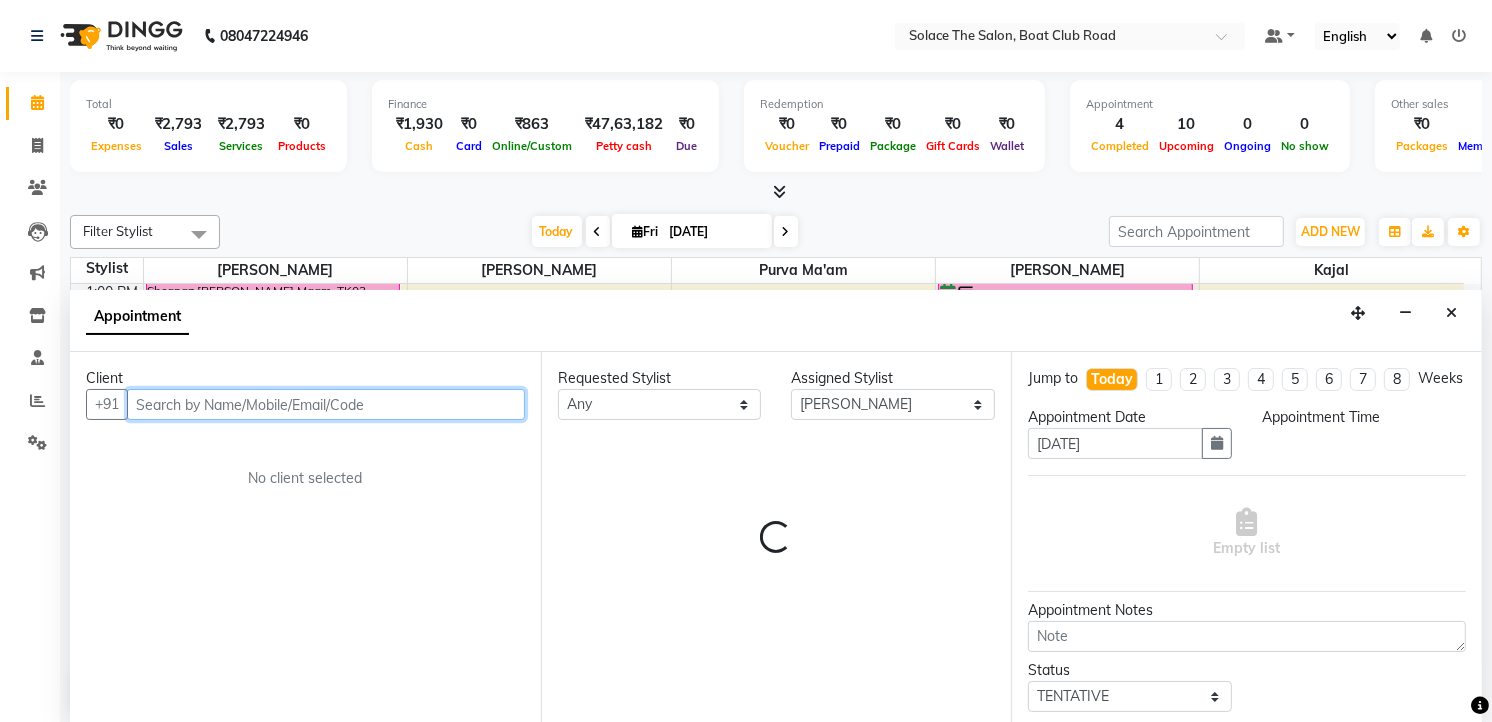 scroll, scrollTop: 1, scrollLeft: 0, axis: vertical 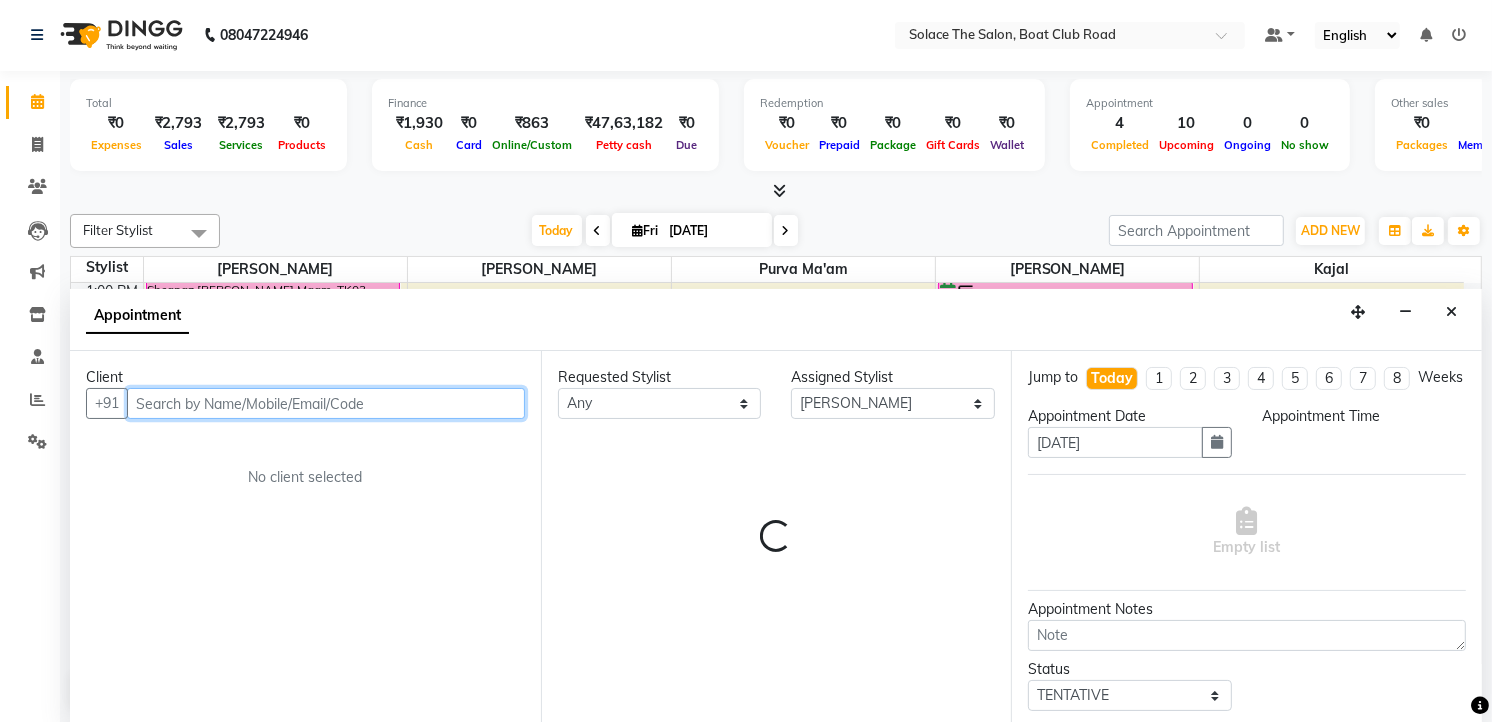 select on "900" 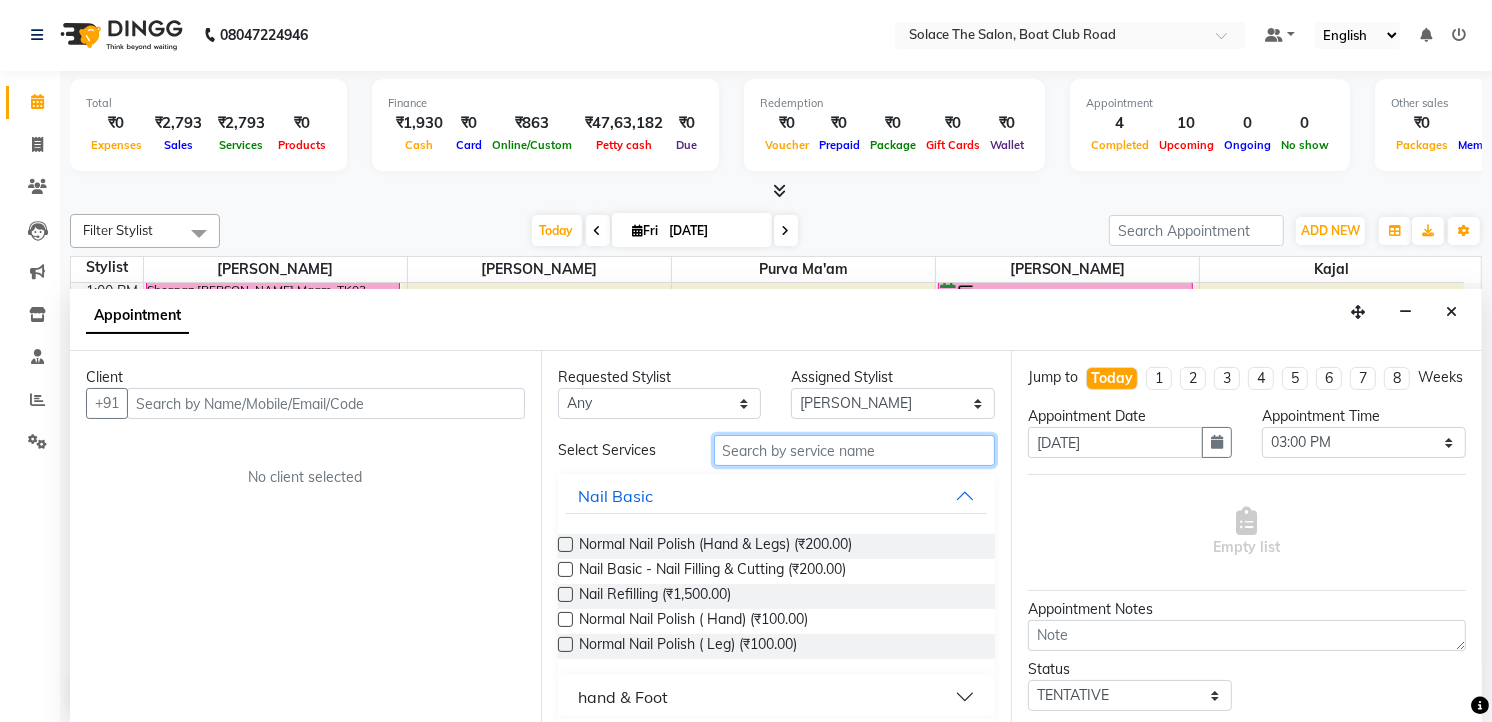 click at bounding box center (855, 450) 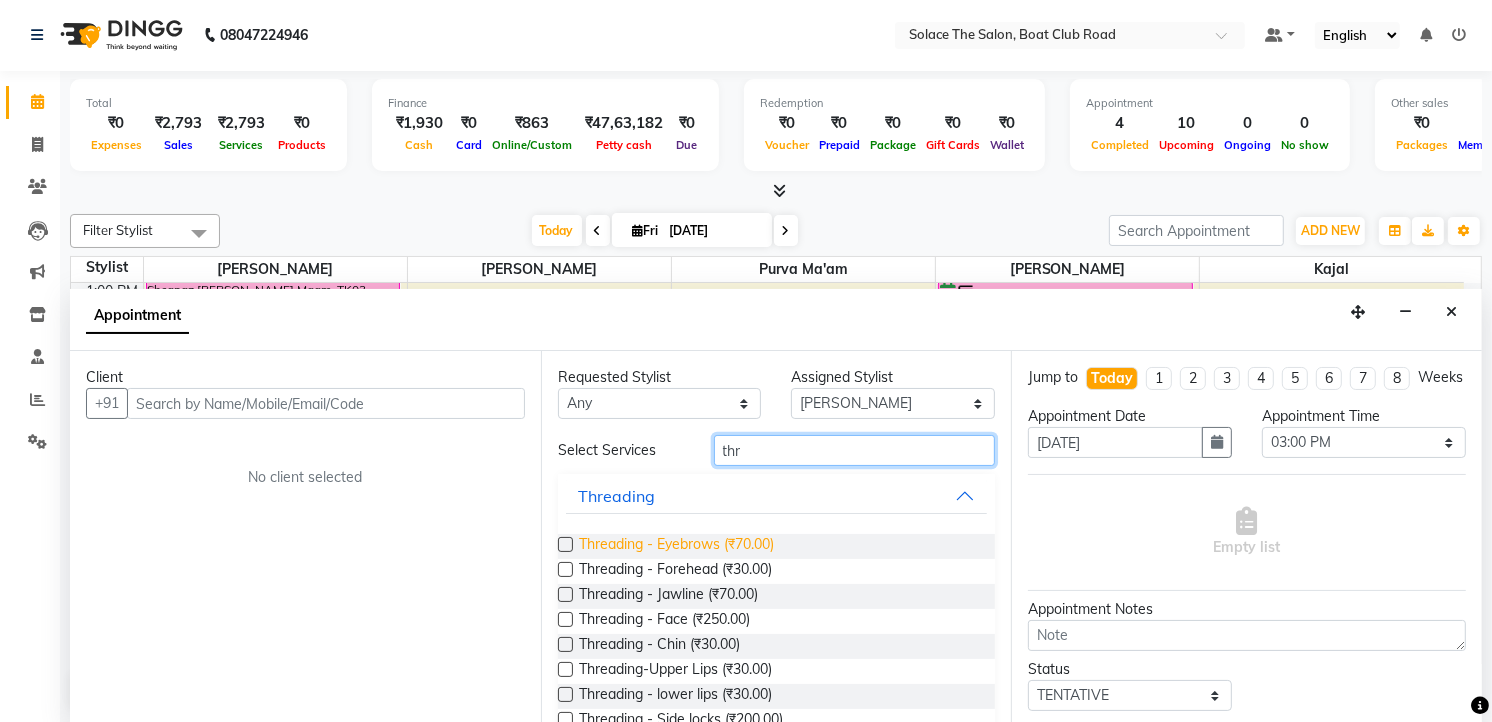 type on "thr" 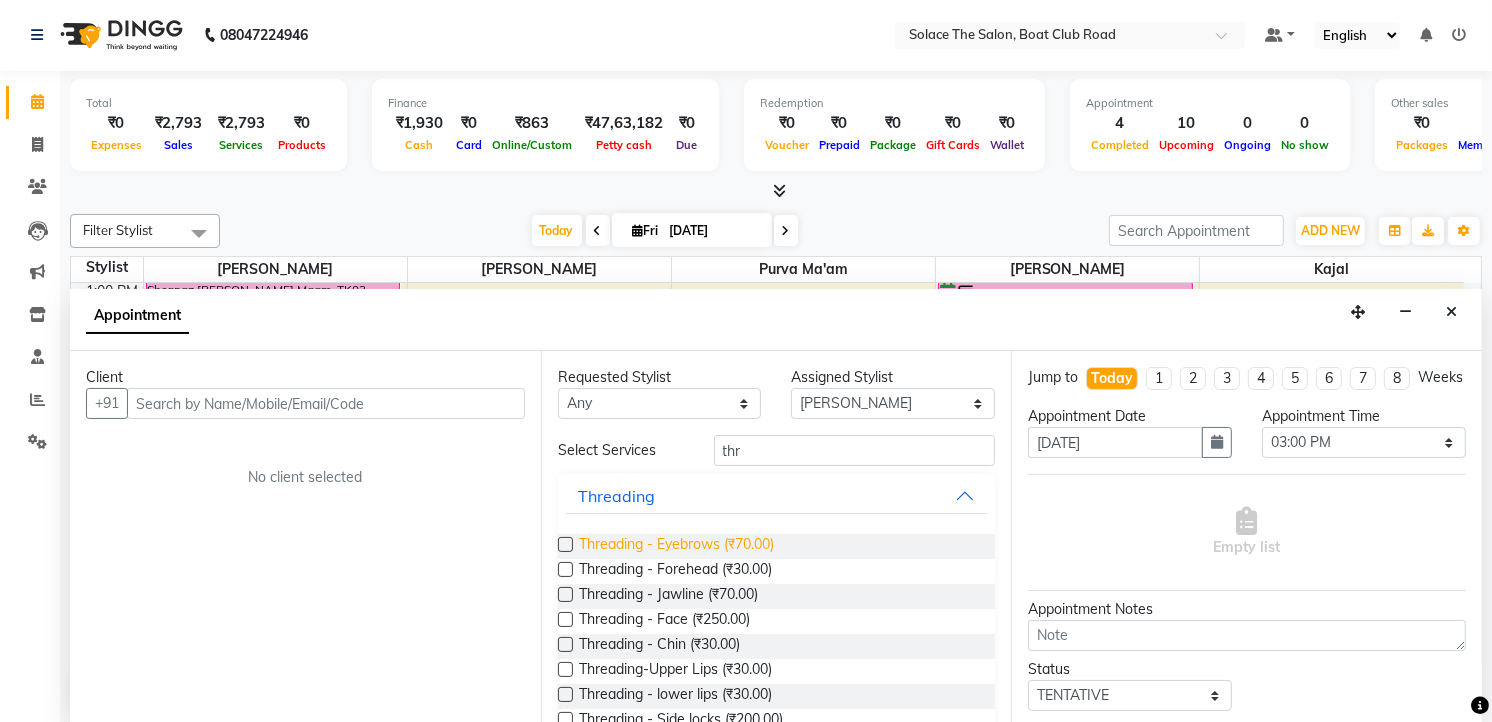 click on "Threading - Eyebrows (₹70.00)" at bounding box center (676, 546) 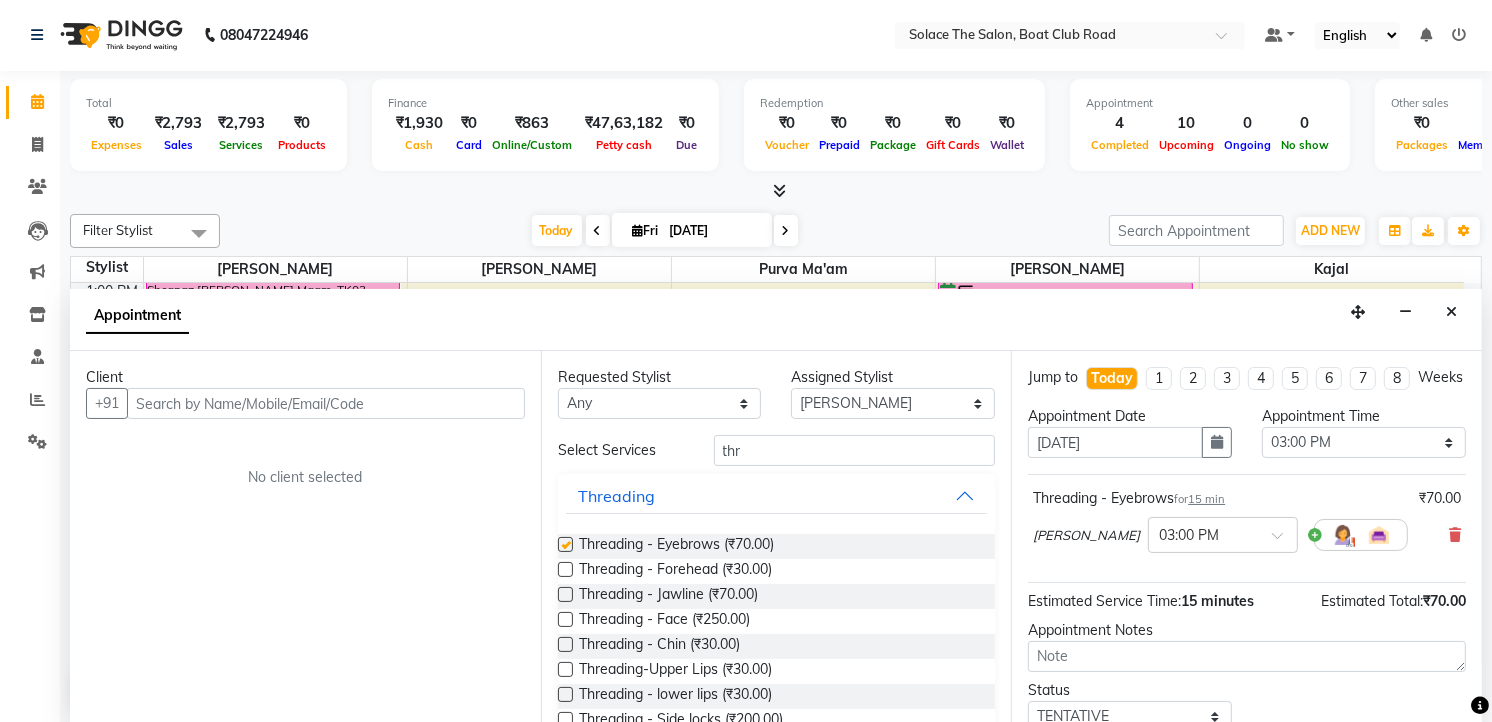 checkbox on "false" 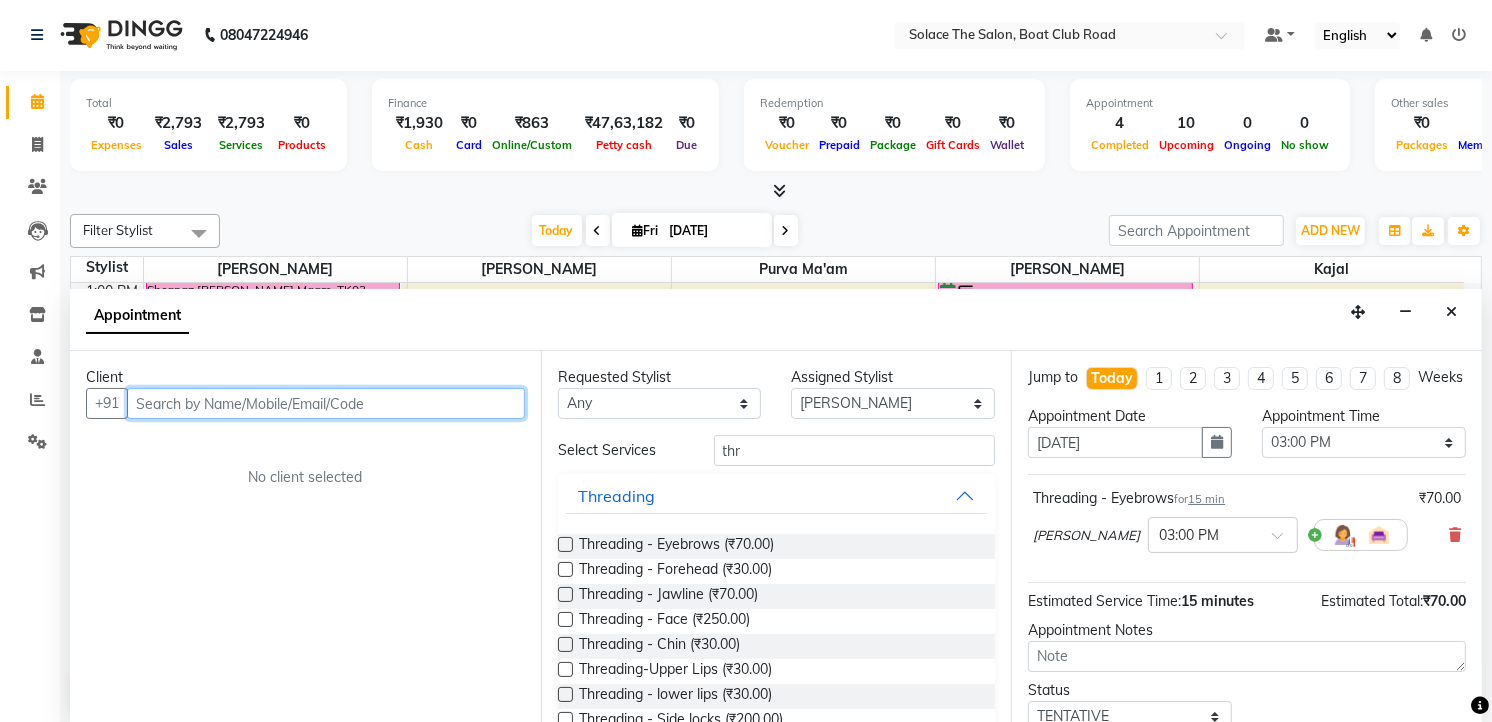 click at bounding box center [326, 403] 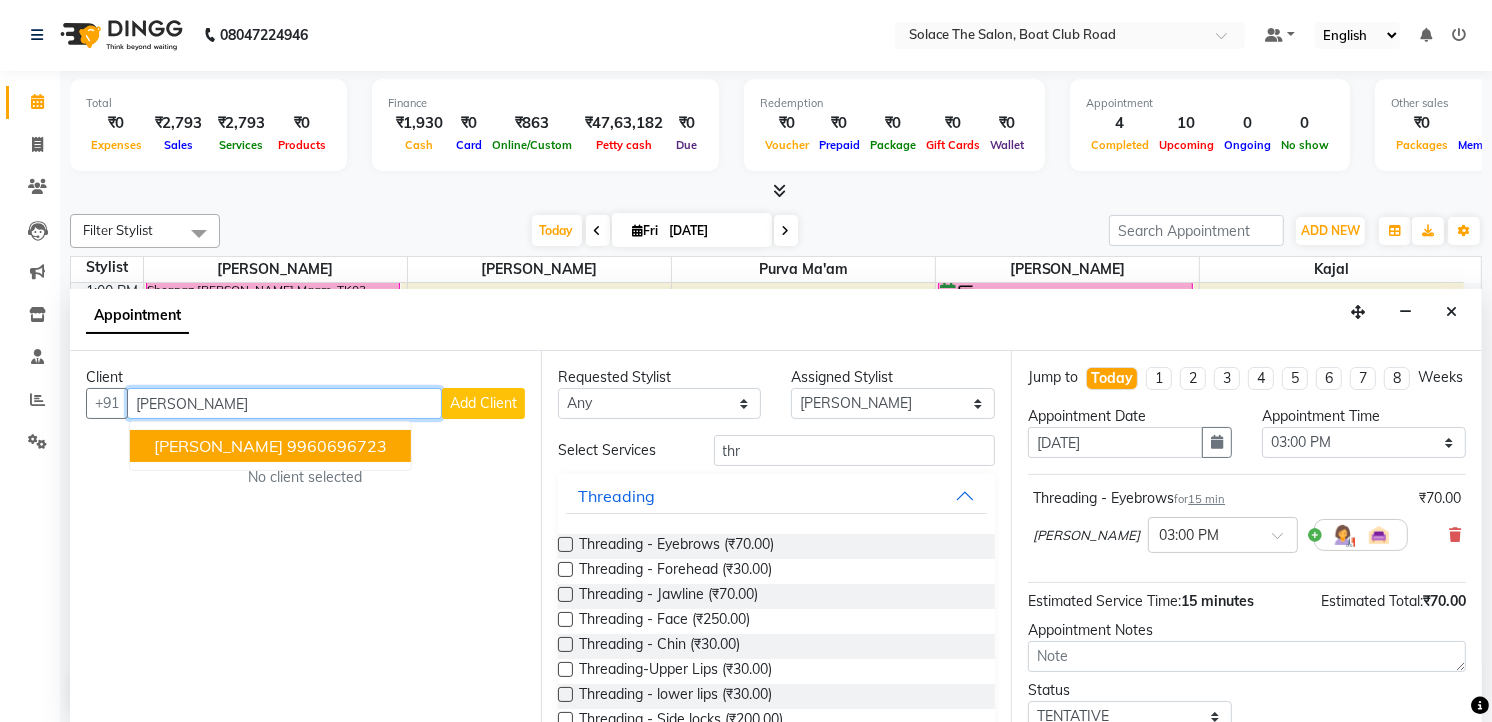 click on "9960696723" at bounding box center (337, 446) 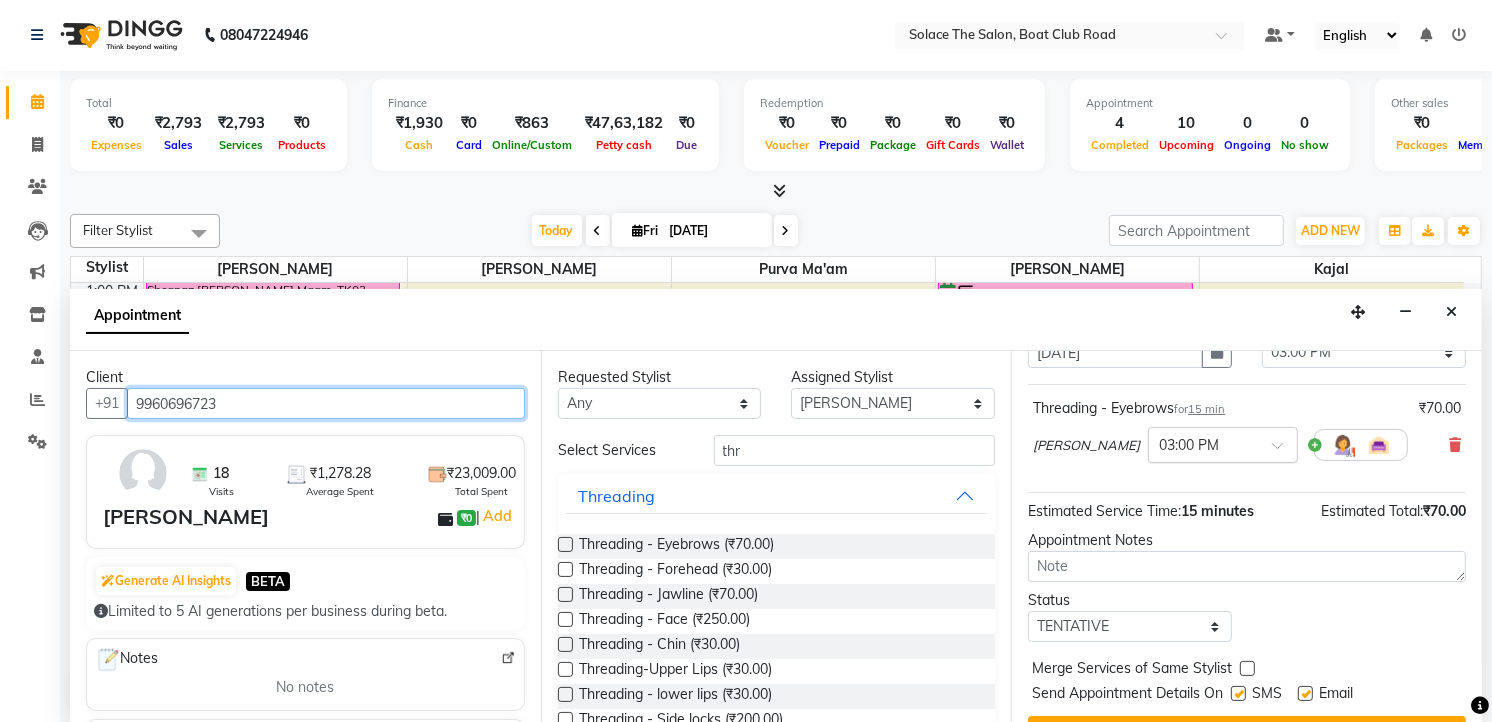 scroll, scrollTop: 154, scrollLeft: 0, axis: vertical 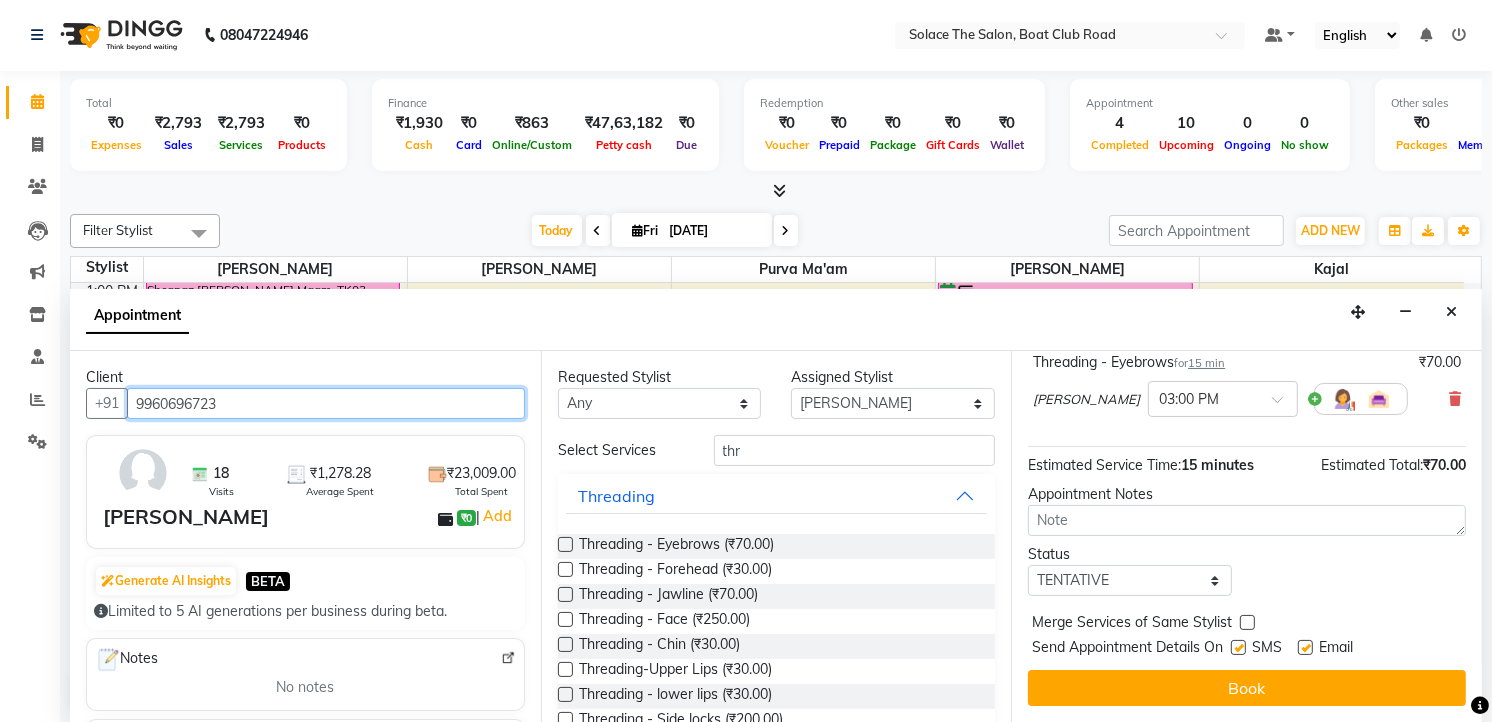 type 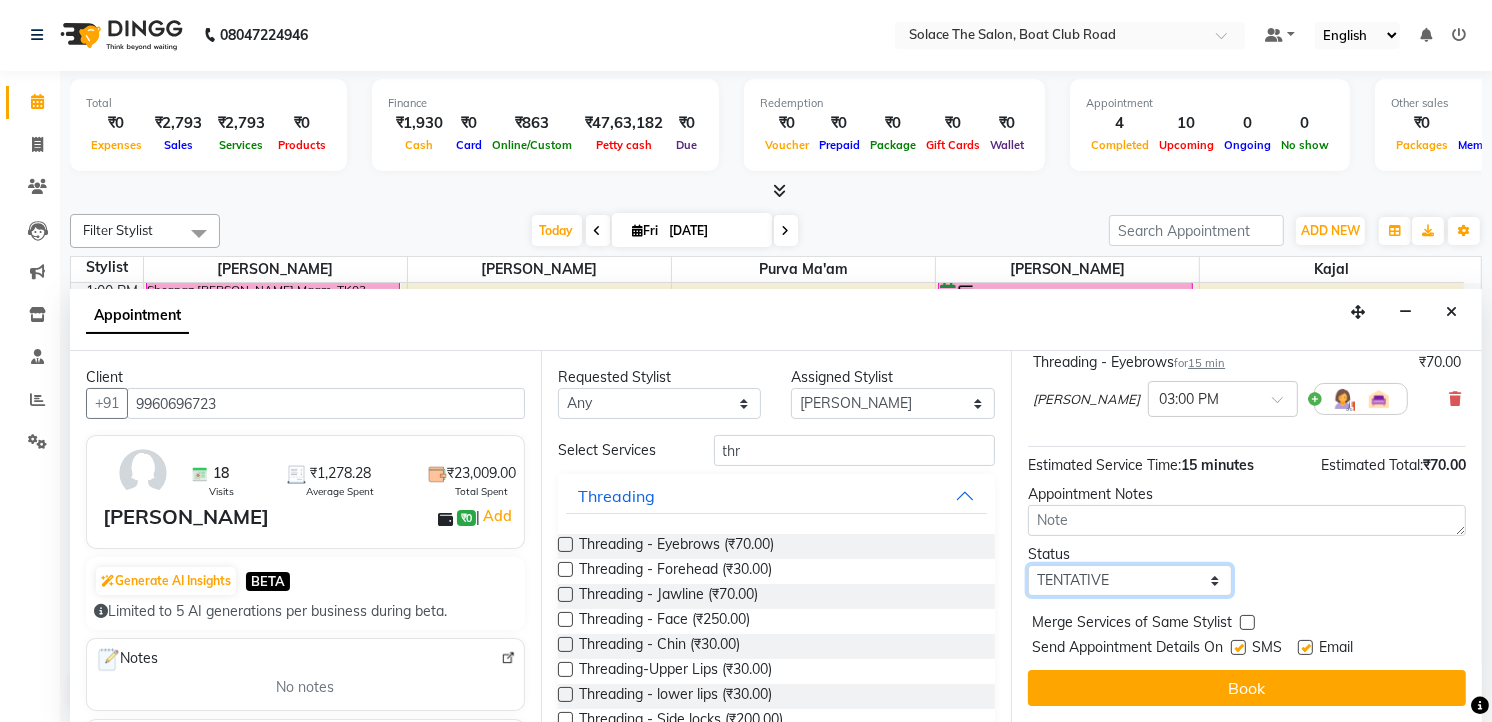 click on "Select TENTATIVE CONFIRM CHECK-IN UPCOMING" at bounding box center [1130, 580] 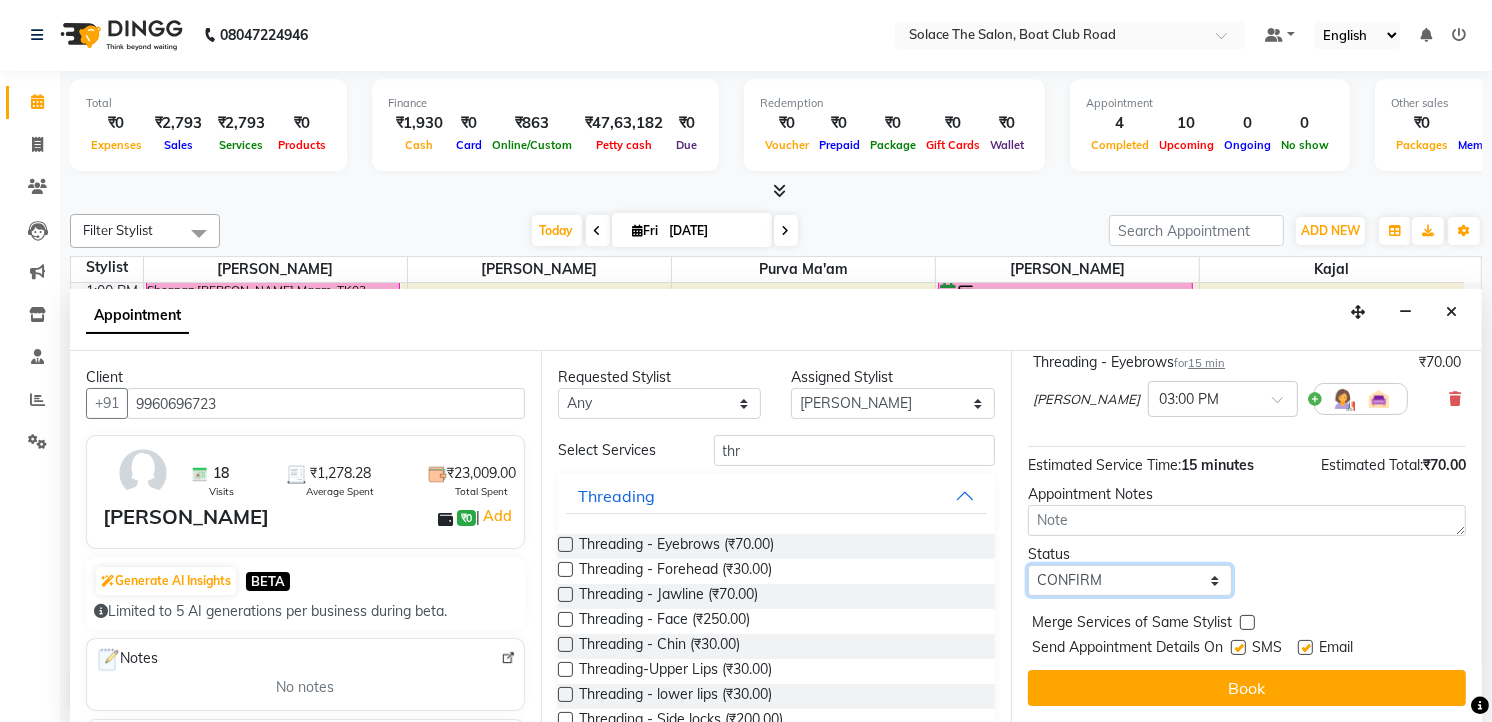 click on "Select TENTATIVE CONFIRM CHECK-IN UPCOMING" at bounding box center (1130, 580) 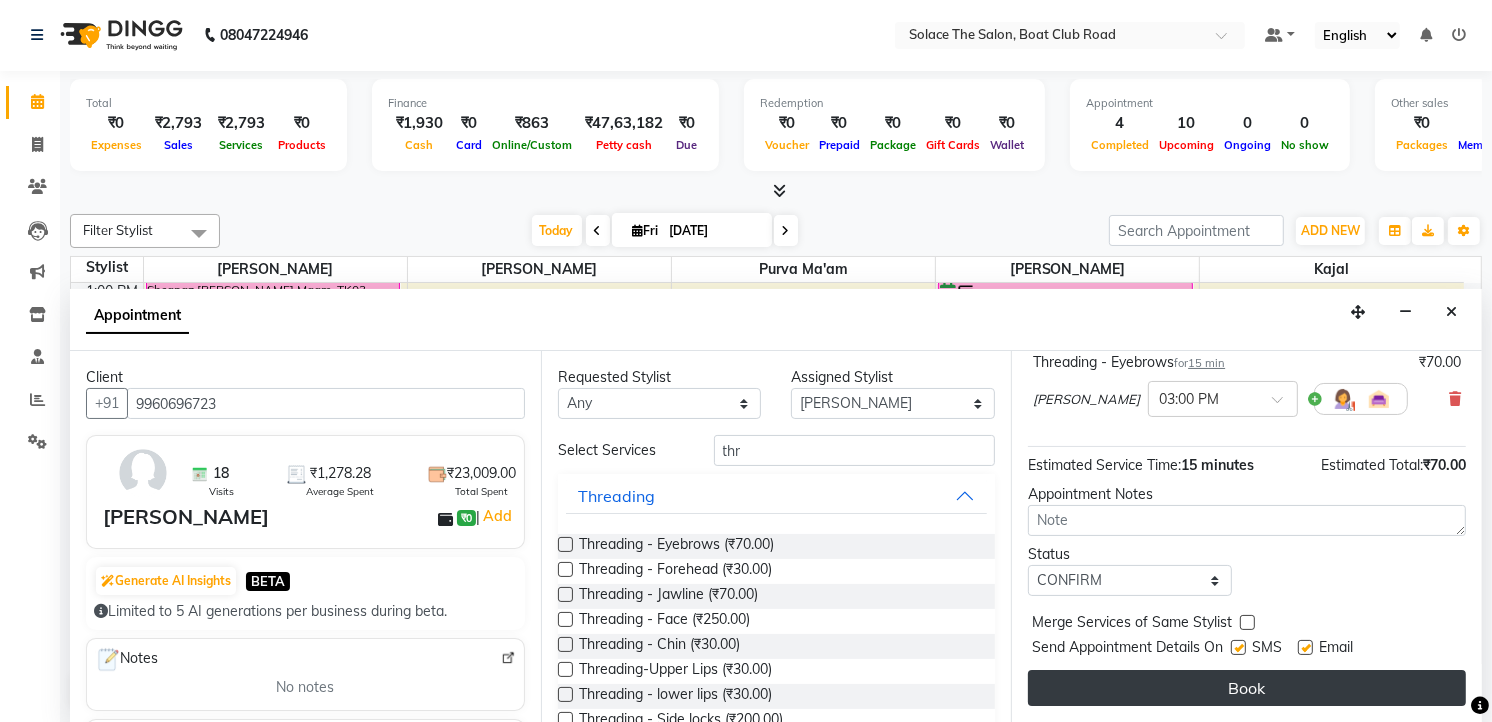 click on "Book" at bounding box center (1247, 688) 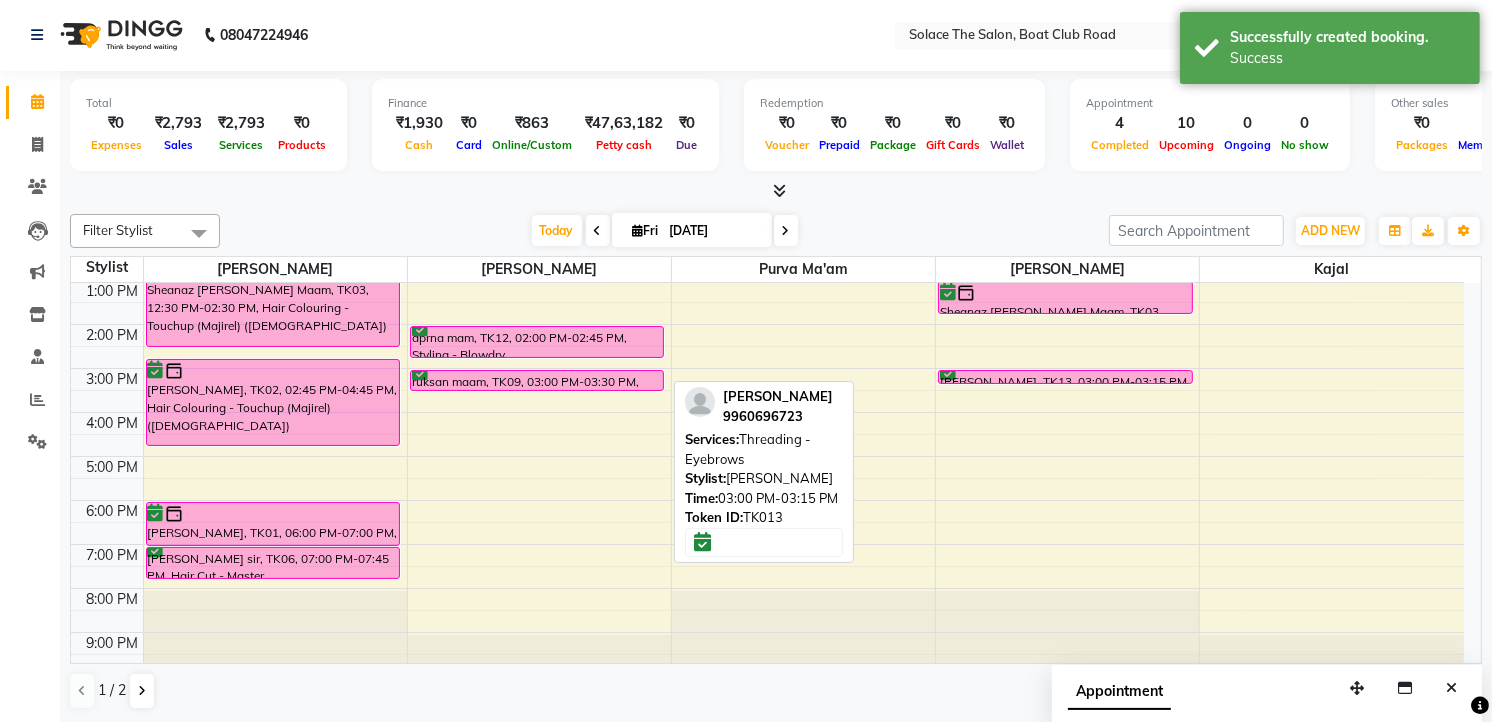 scroll, scrollTop: 0, scrollLeft: 0, axis: both 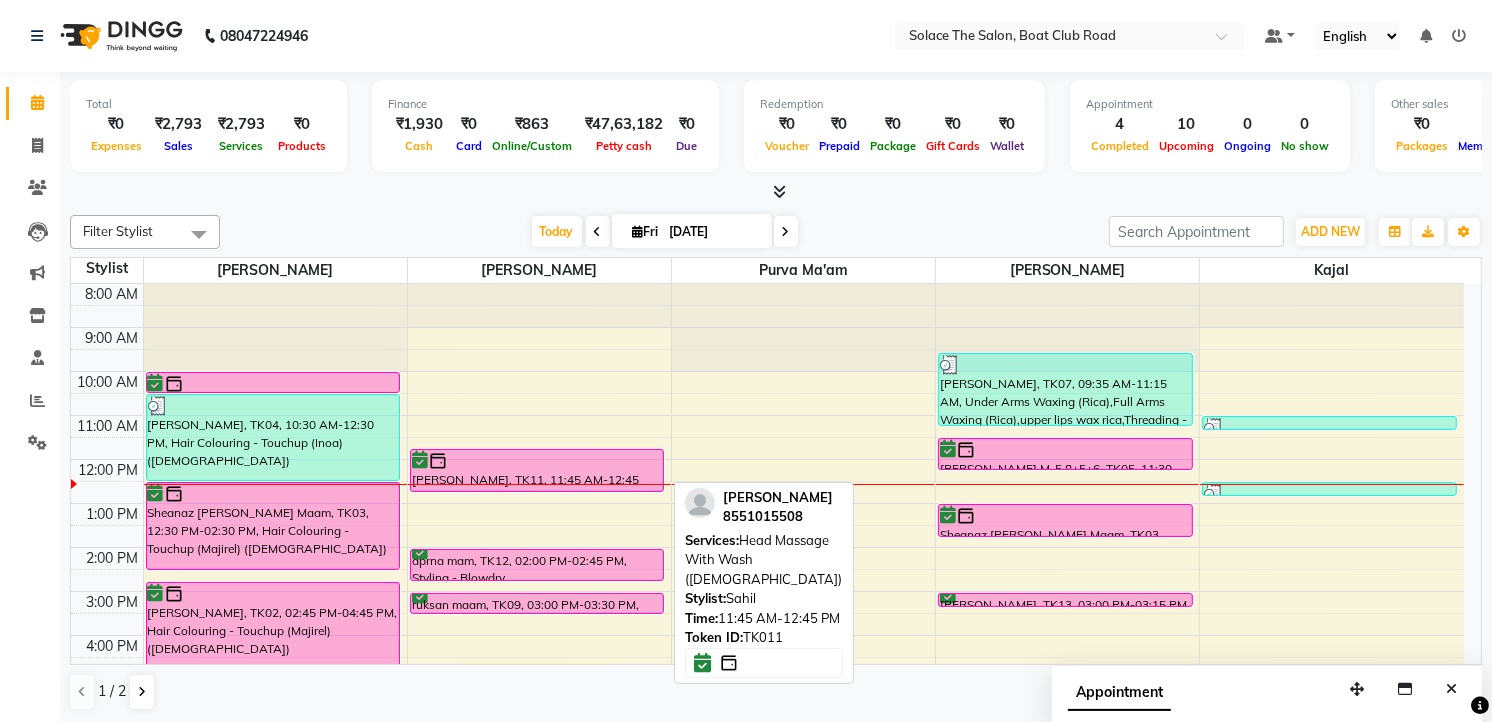 click at bounding box center [537, 461] 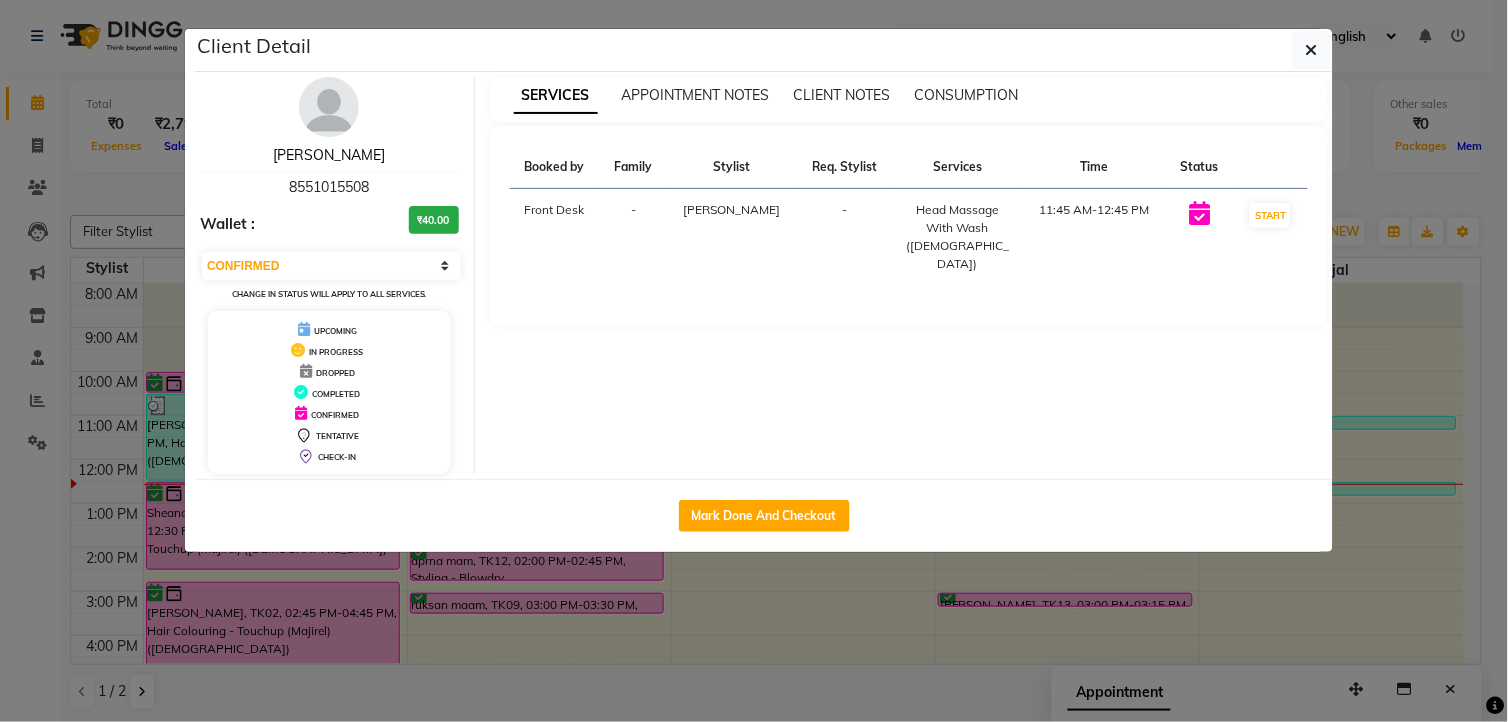 click on "[PERSON_NAME]" at bounding box center [329, 155] 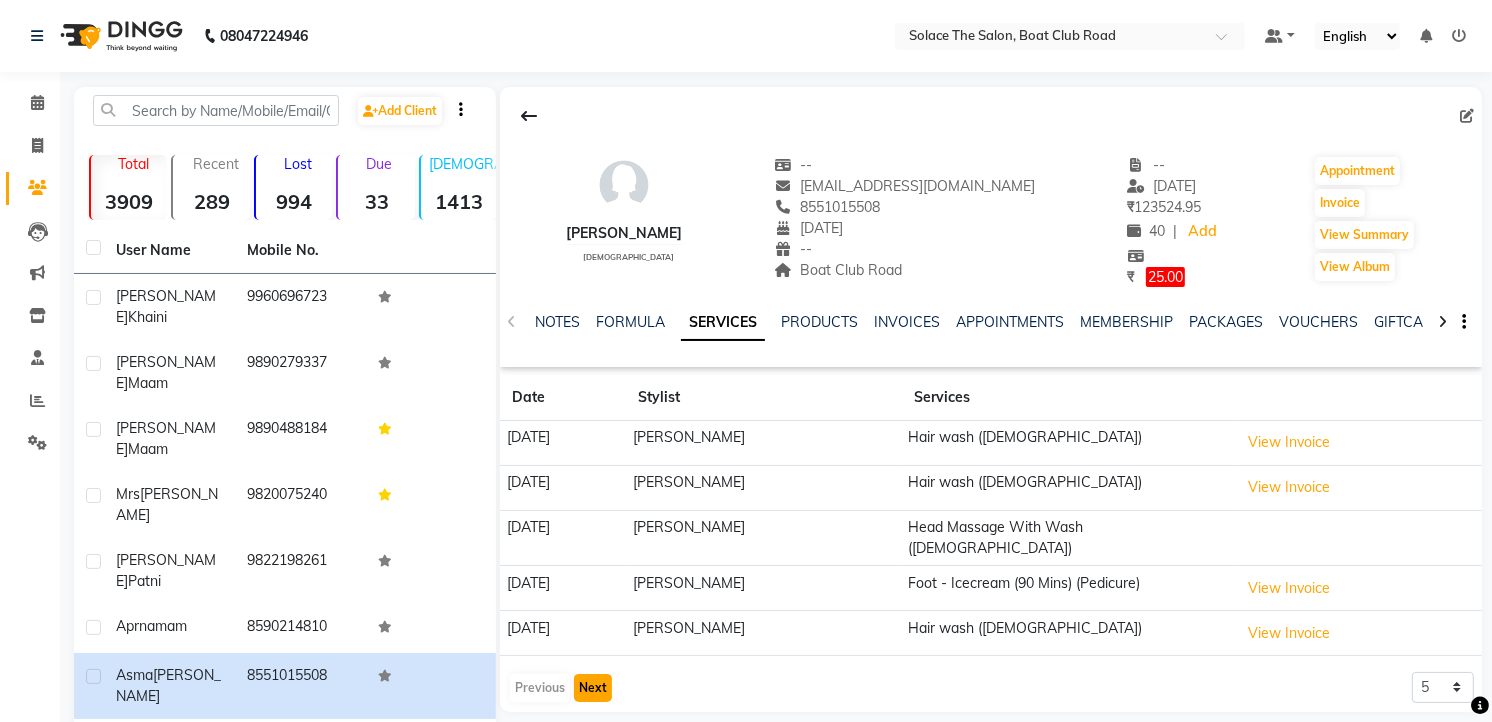 click on "Next" 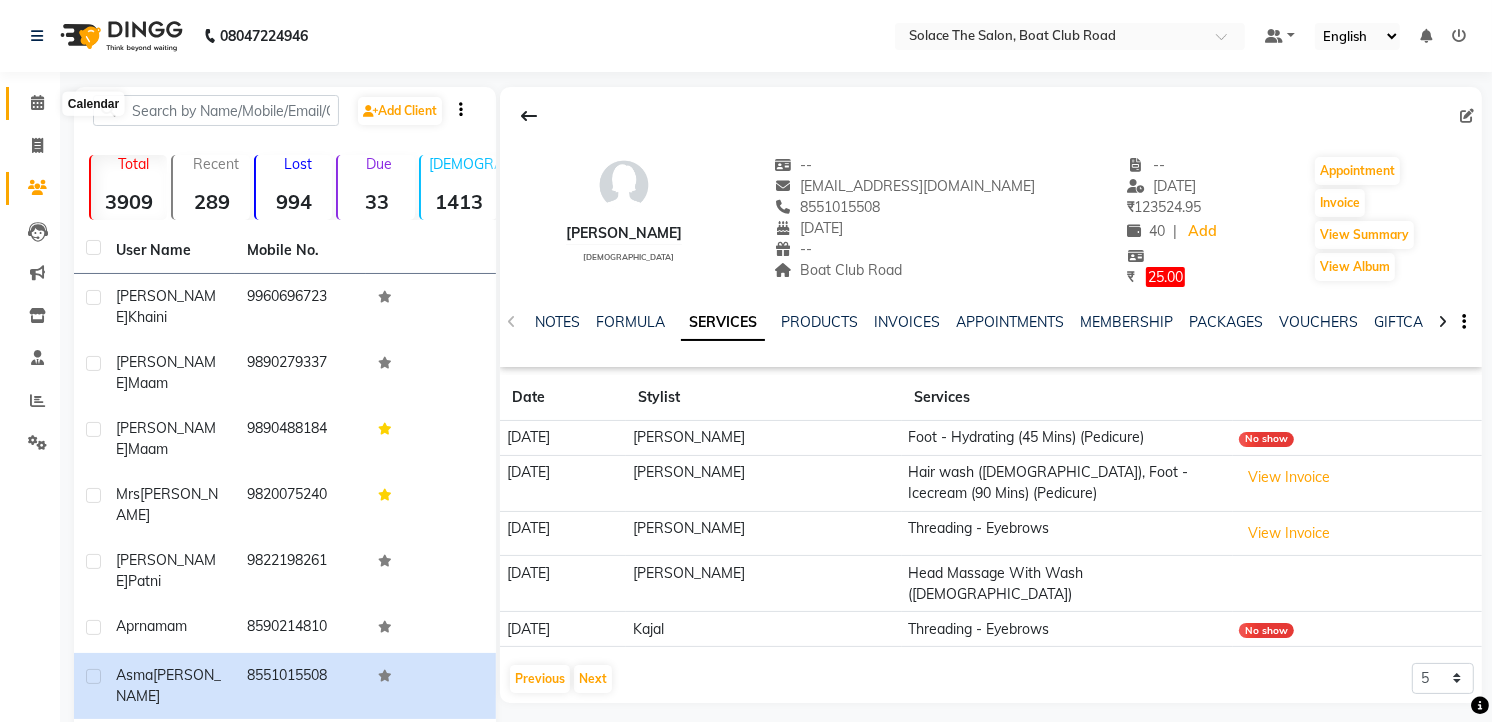 click 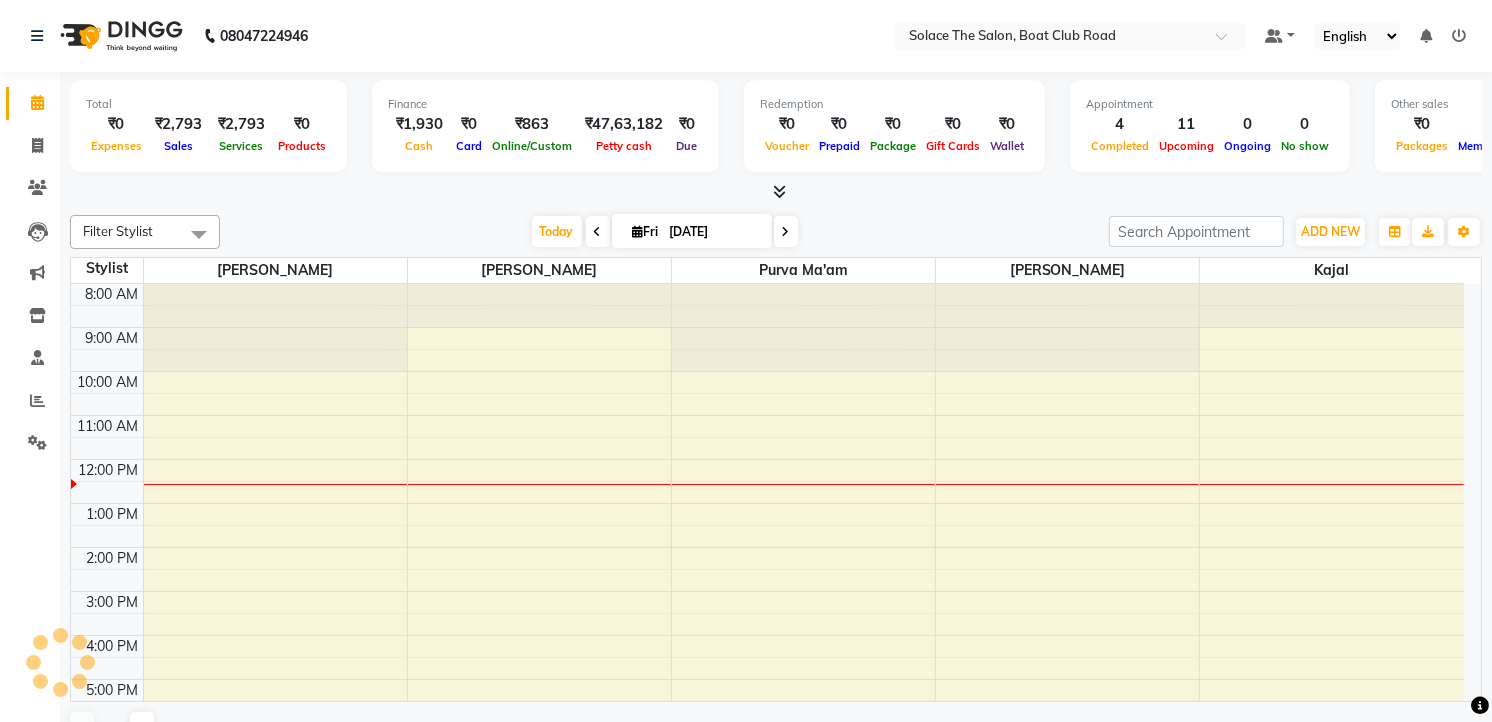 scroll, scrollTop: 0, scrollLeft: 0, axis: both 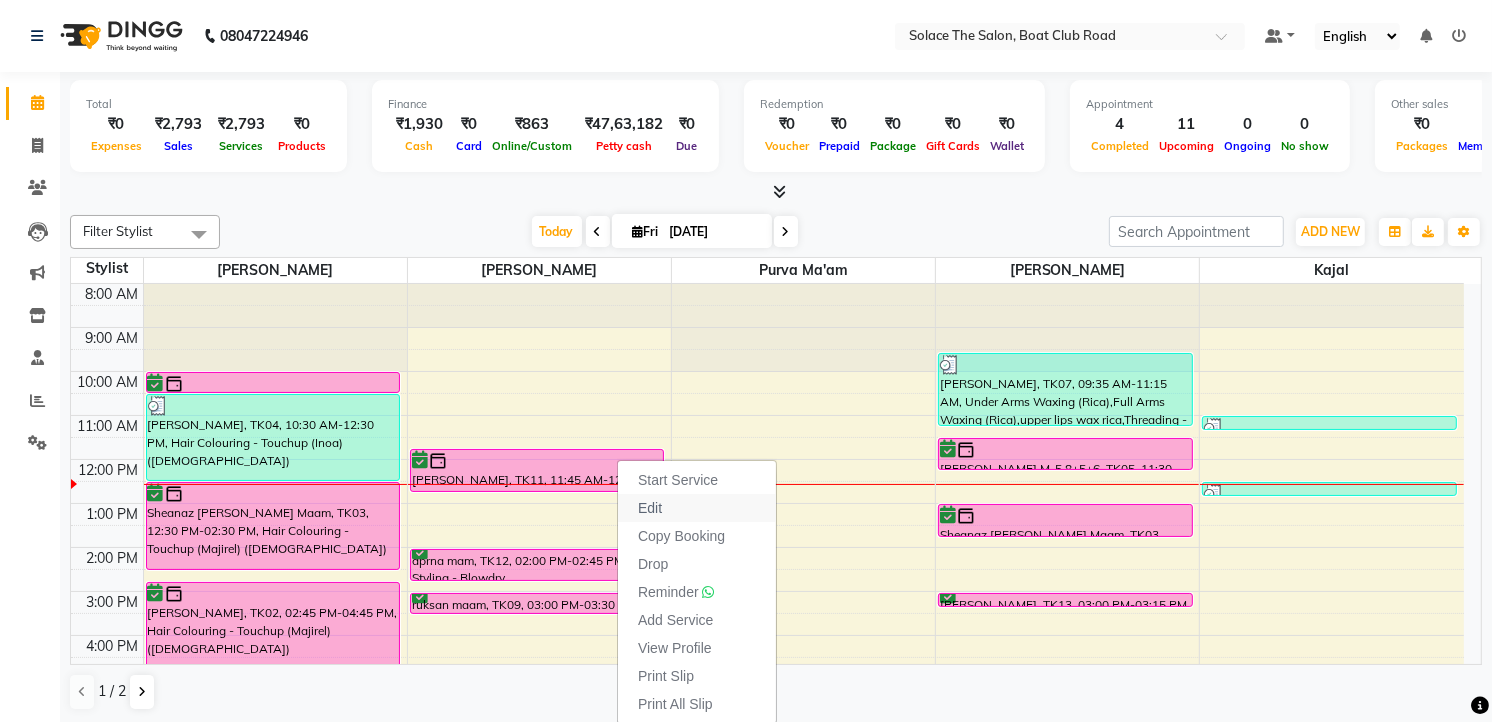 click on "Edit" at bounding box center (650, 508) 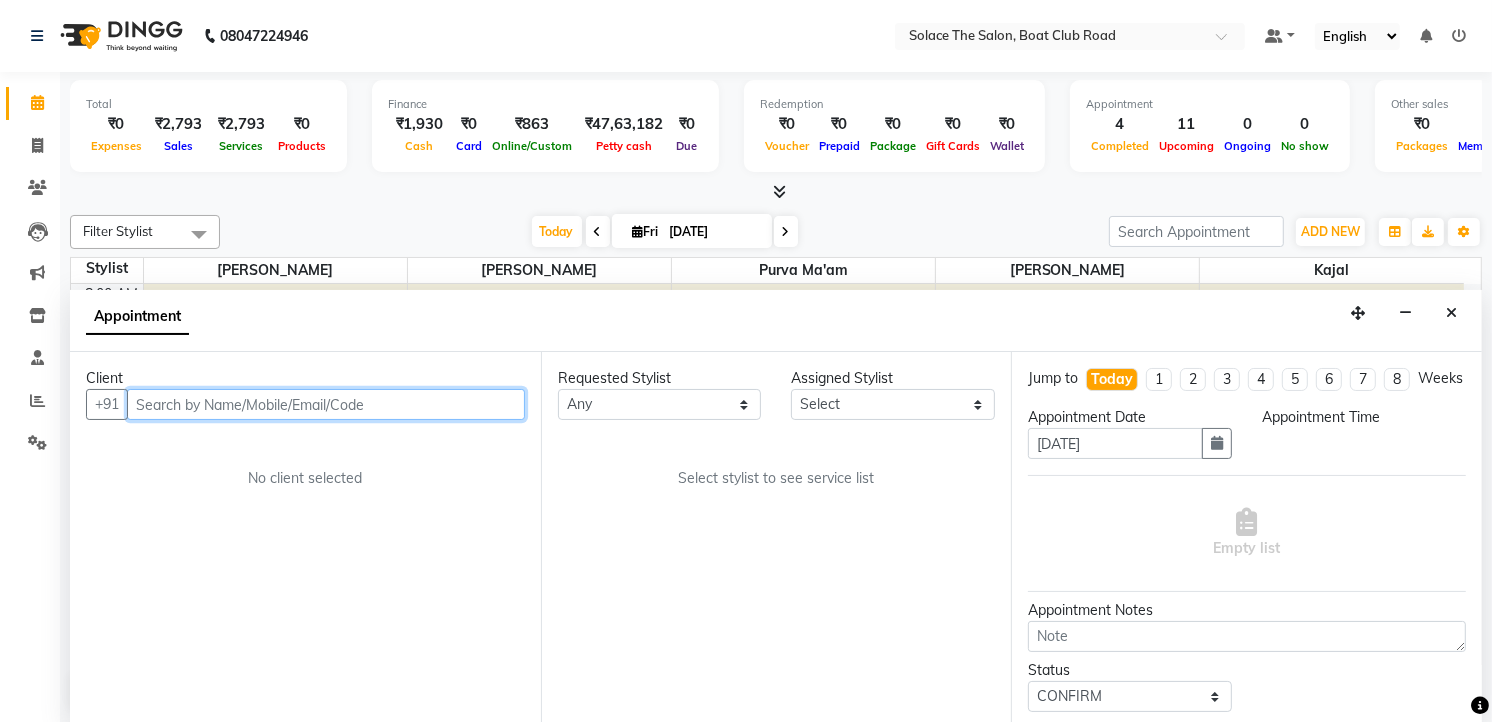 scroll, scrollTop: 1, scrollLeft: 0, axis: vertical 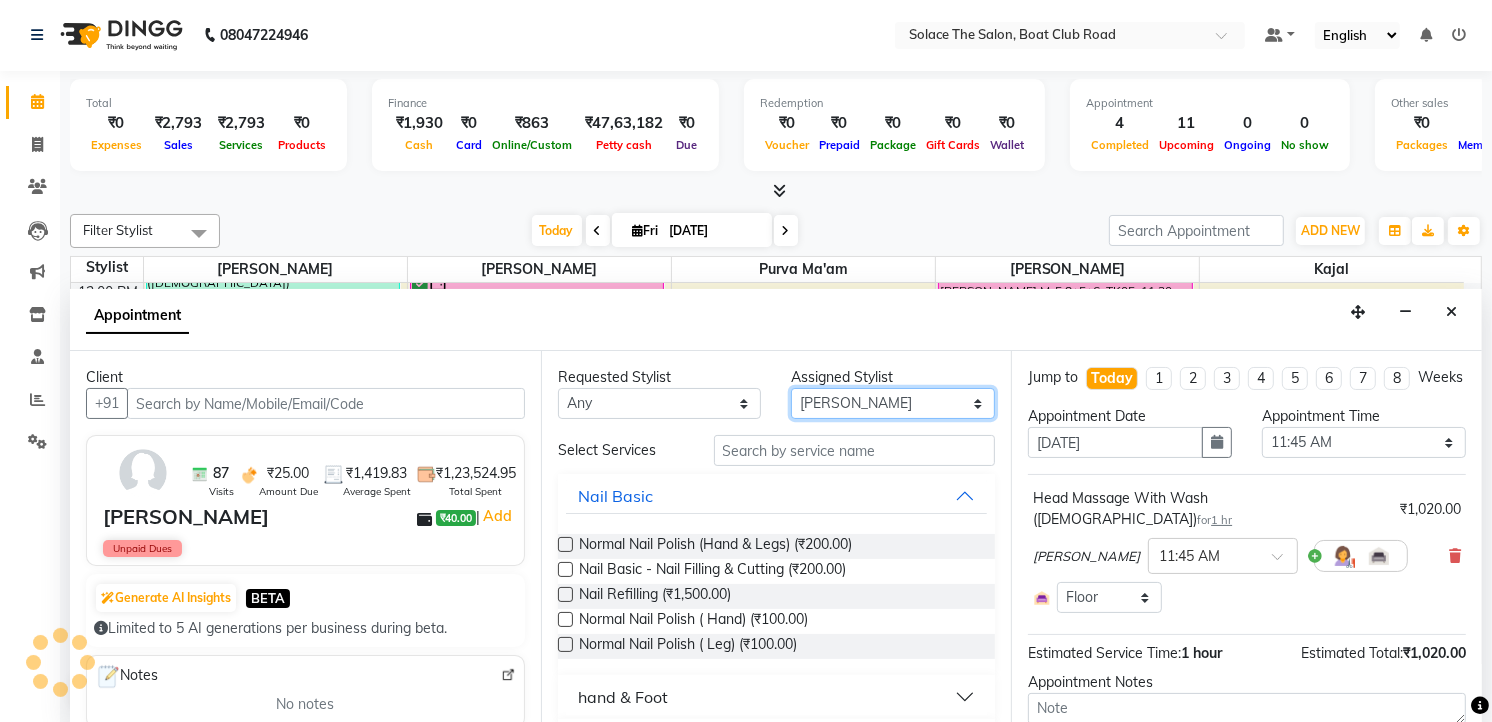 click on "Select Atul [PERSON_NAME] Kajal Purva Ma'am rishi  [PERSON_NAME] suraj" at bounding box center (893, 403) 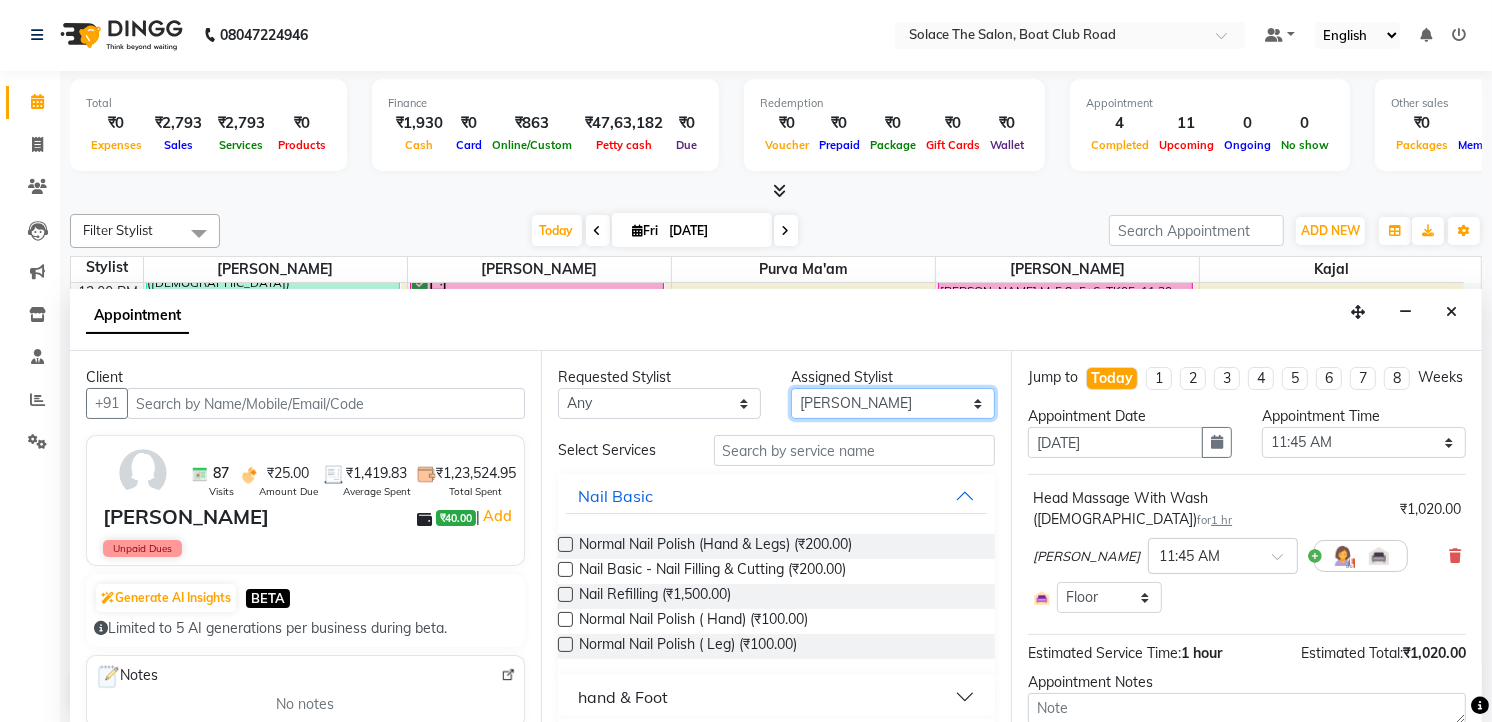 click on "Select Atul [PERSON_NAME] Kajal Purva Ma'am rishi  [PERSON_NAME] suraj" at bounding box center (893, 403) 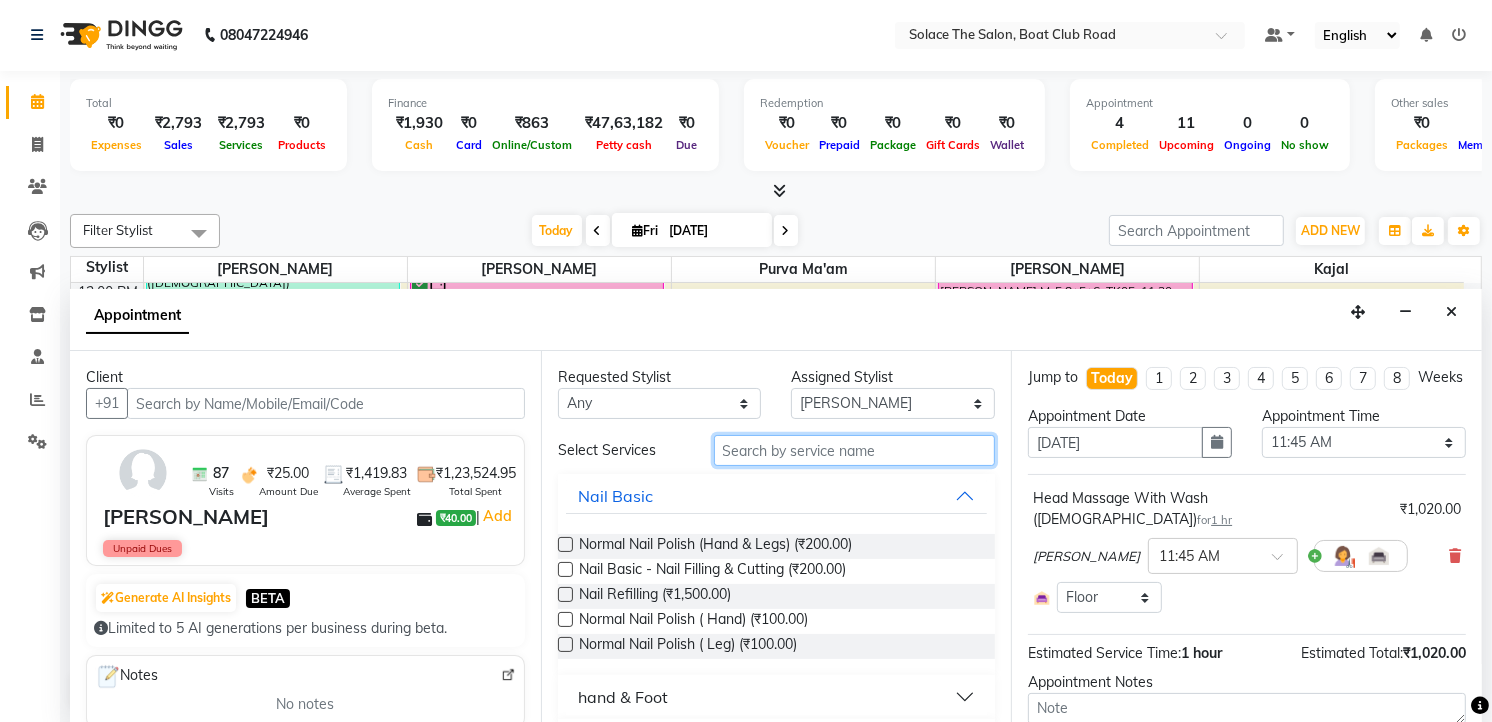 click at bounding box center (855, 450) 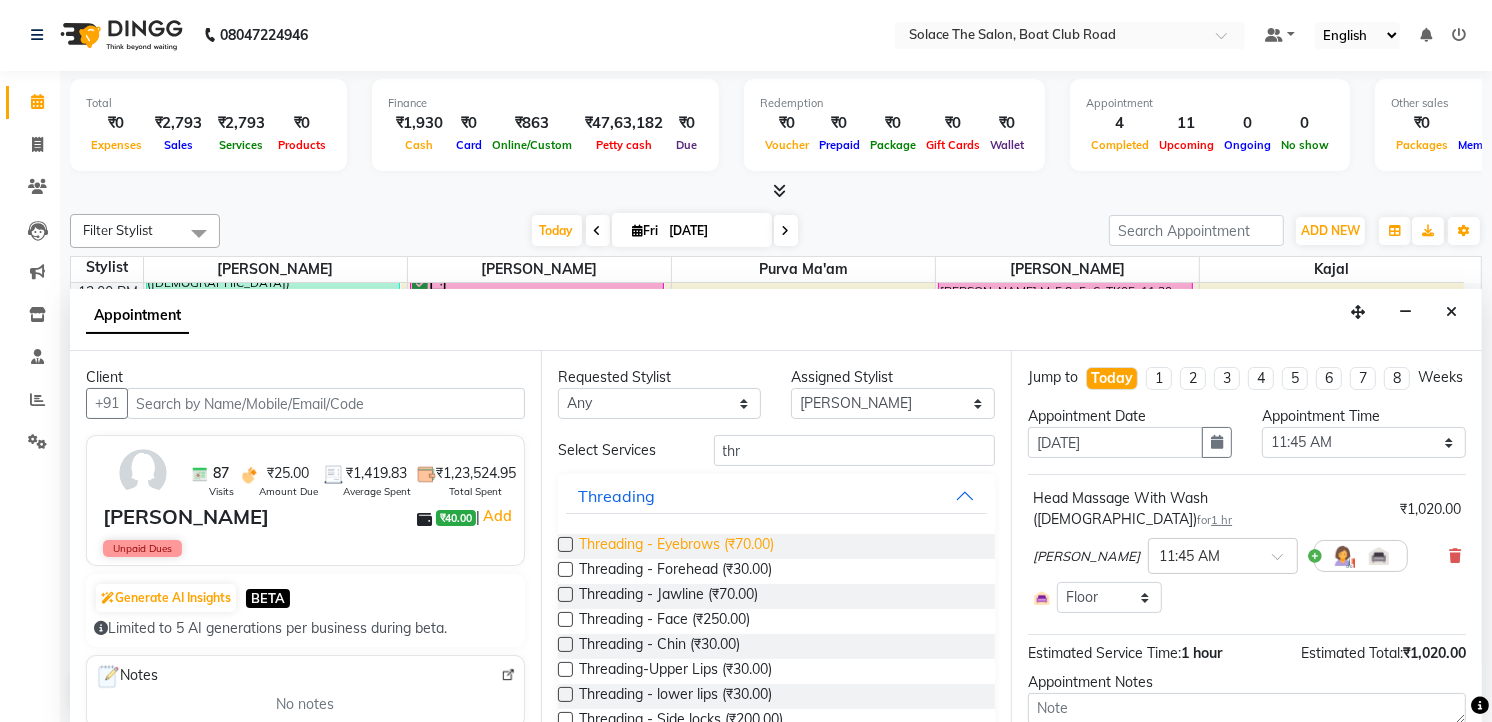 click on "Threading - Eyebrows (₹70.00)" at bounding box center (676, 546) 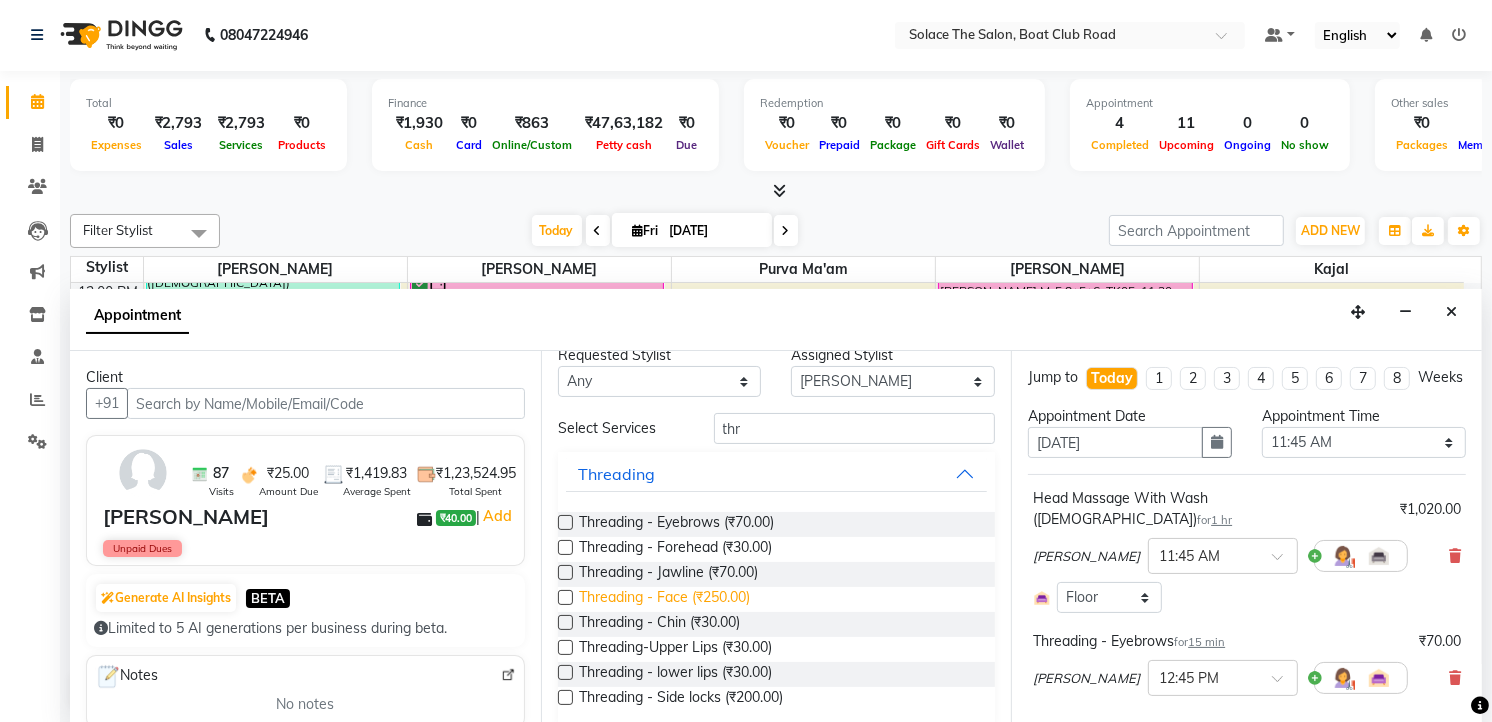 scroll, scrollTop: 43, scrollLeft: 0, axis: vertical 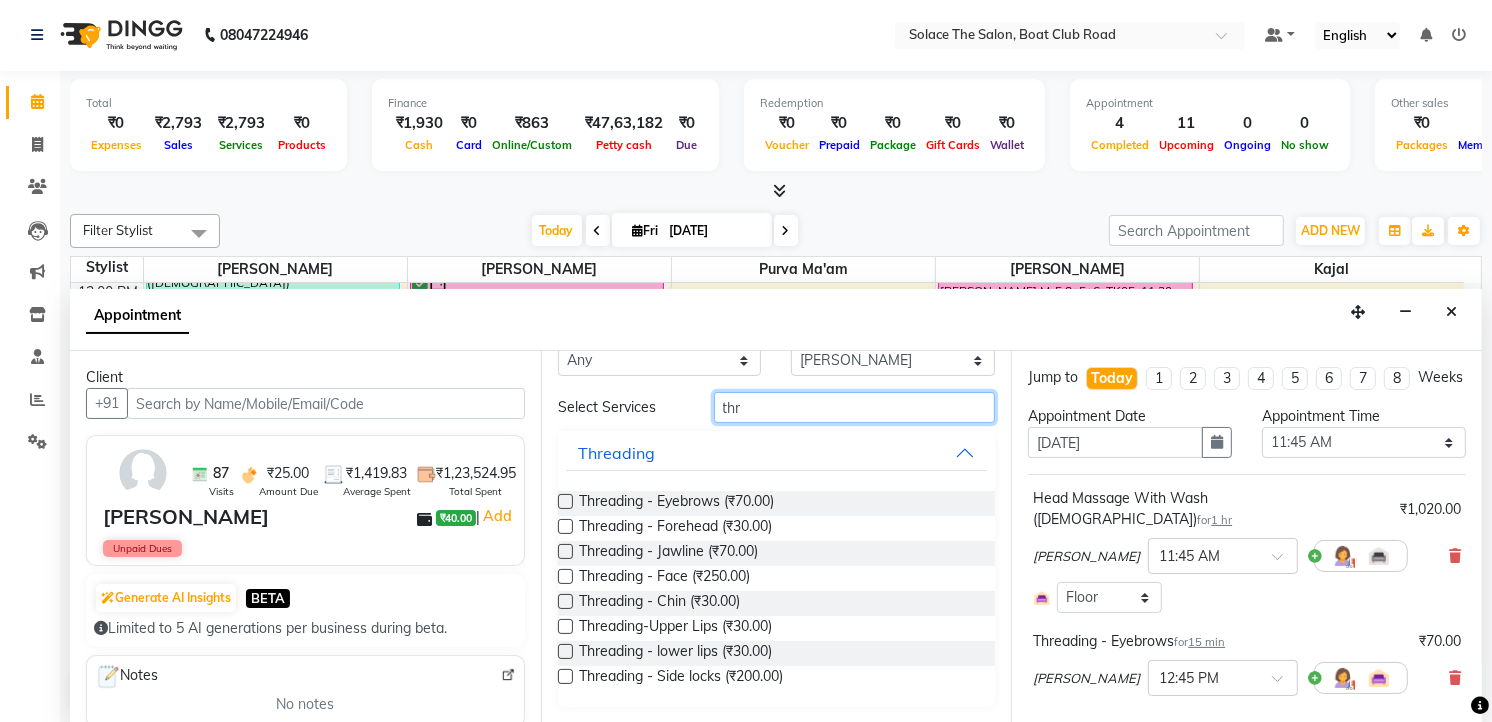 click on "thr" at bounding box center [855, 407] 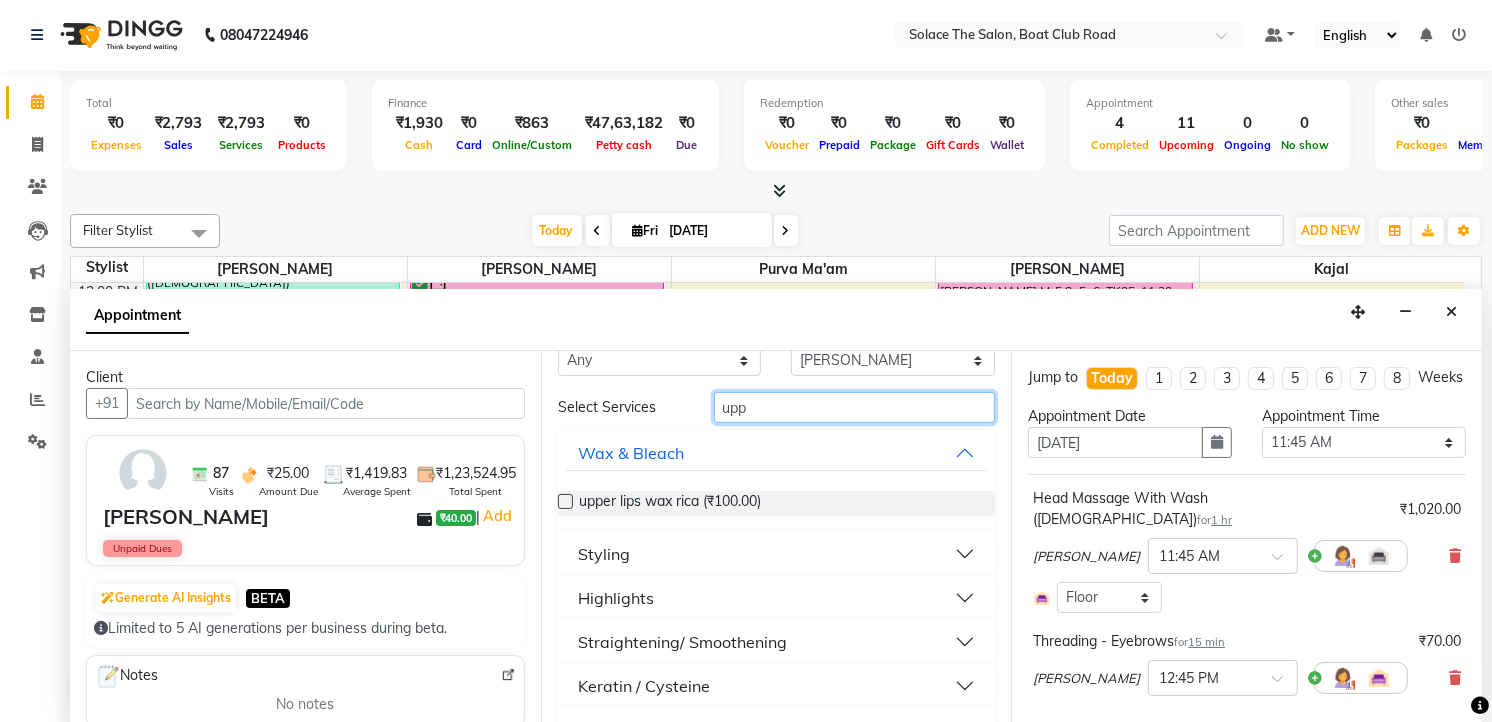 scroll, scrollTop: 0, scrollLeft: 0, axis: both 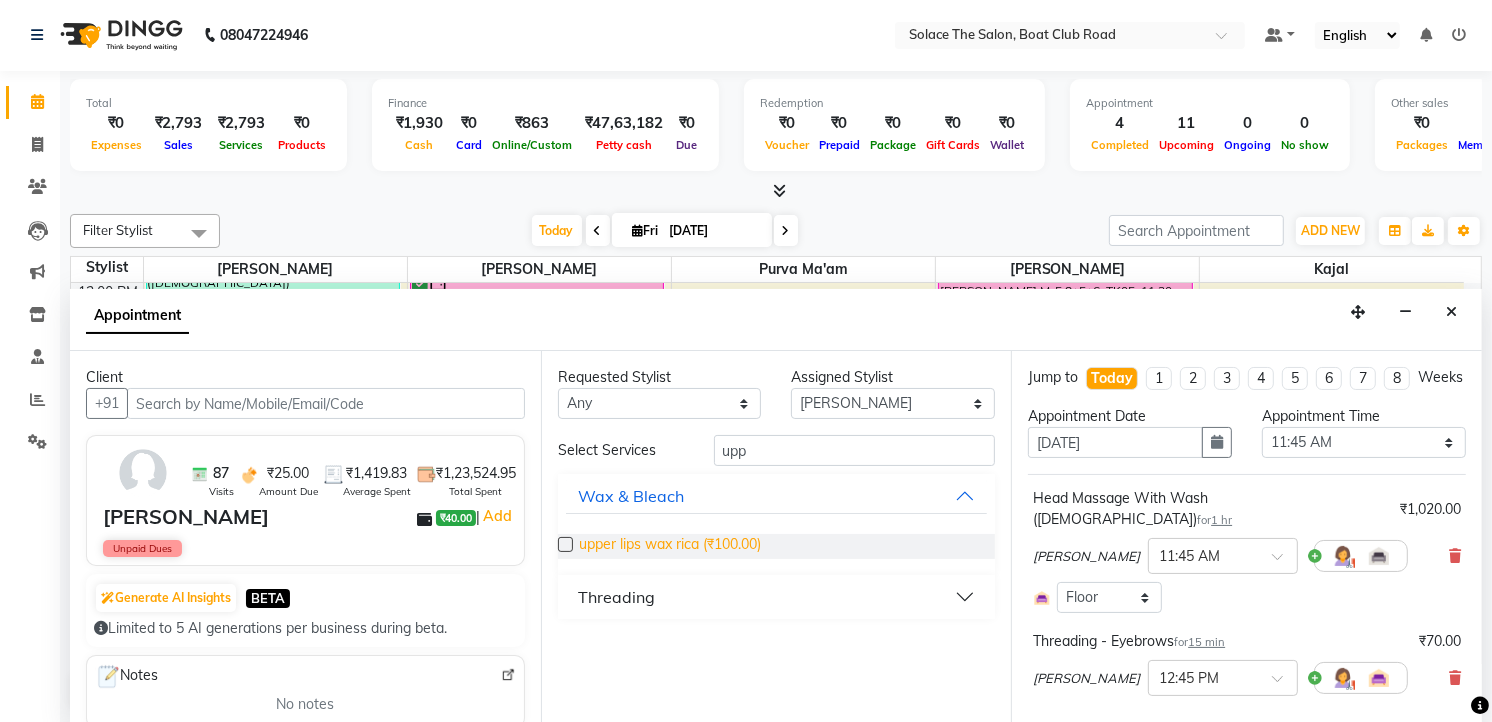 click on "upper lips wax rica (₹100.00)" at bounding box center [670, 546] 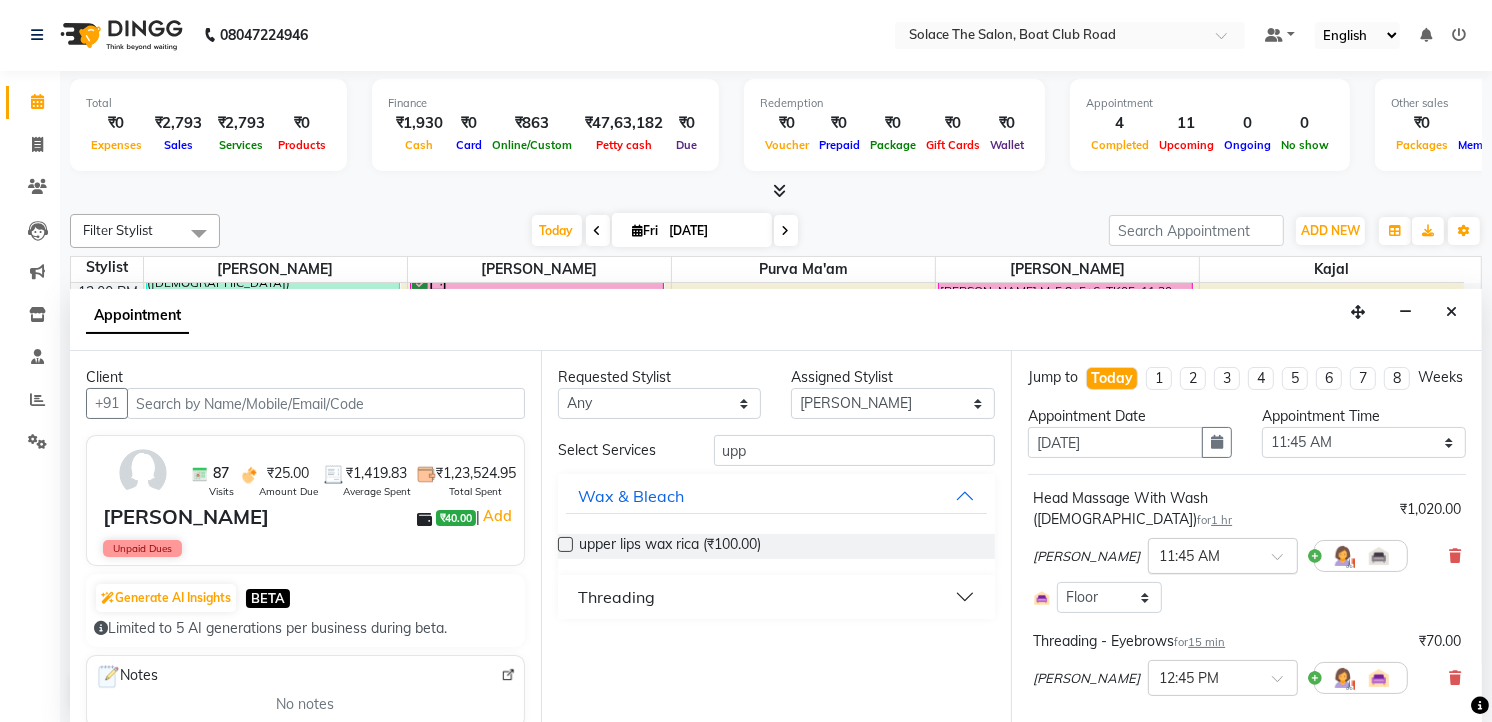 scroll, scrollTop: 111, scrollLeft: 0, axis: vertical 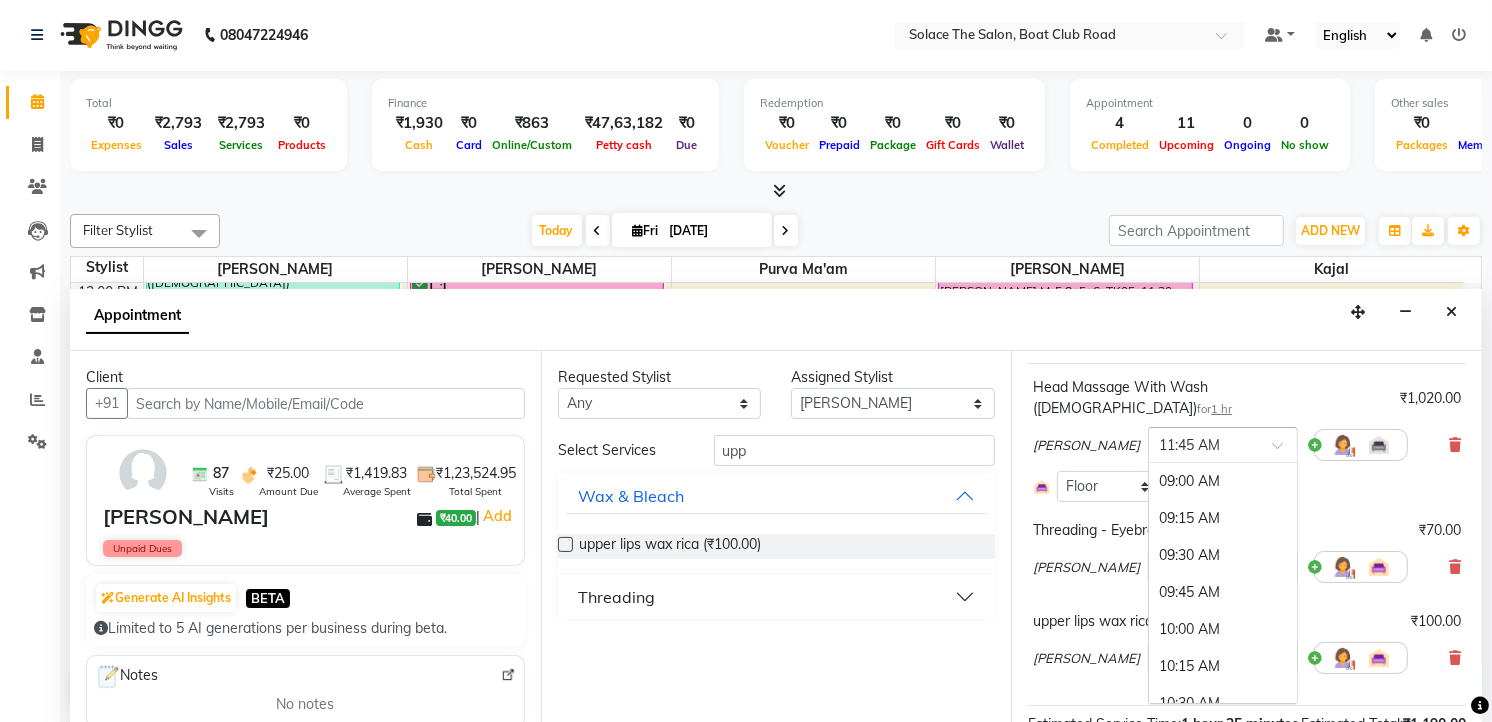 click on "× 11:45 AM" at bounding box center (1189, 445) 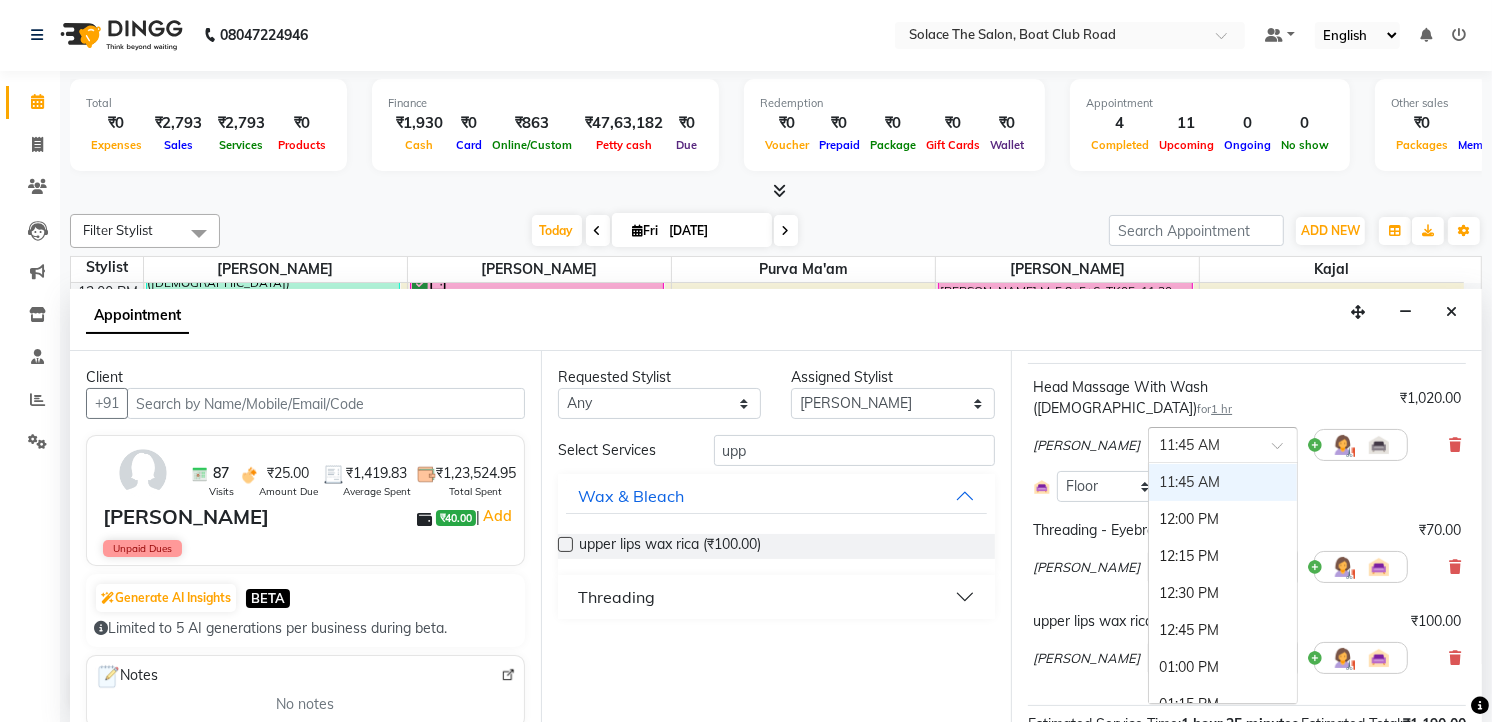 click on "× 11:45 AM" at bounding box center [1189, 445] 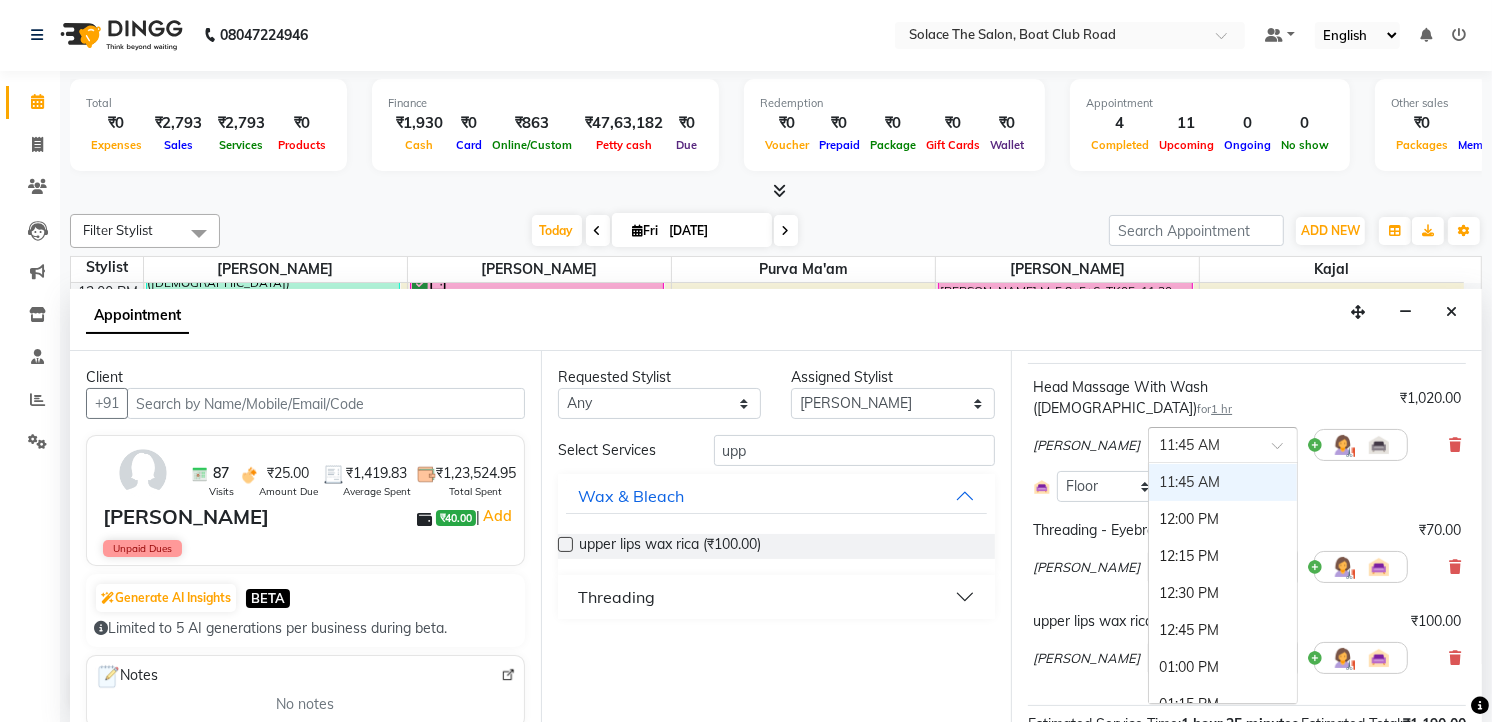 click at bounding box center [1361, 567] 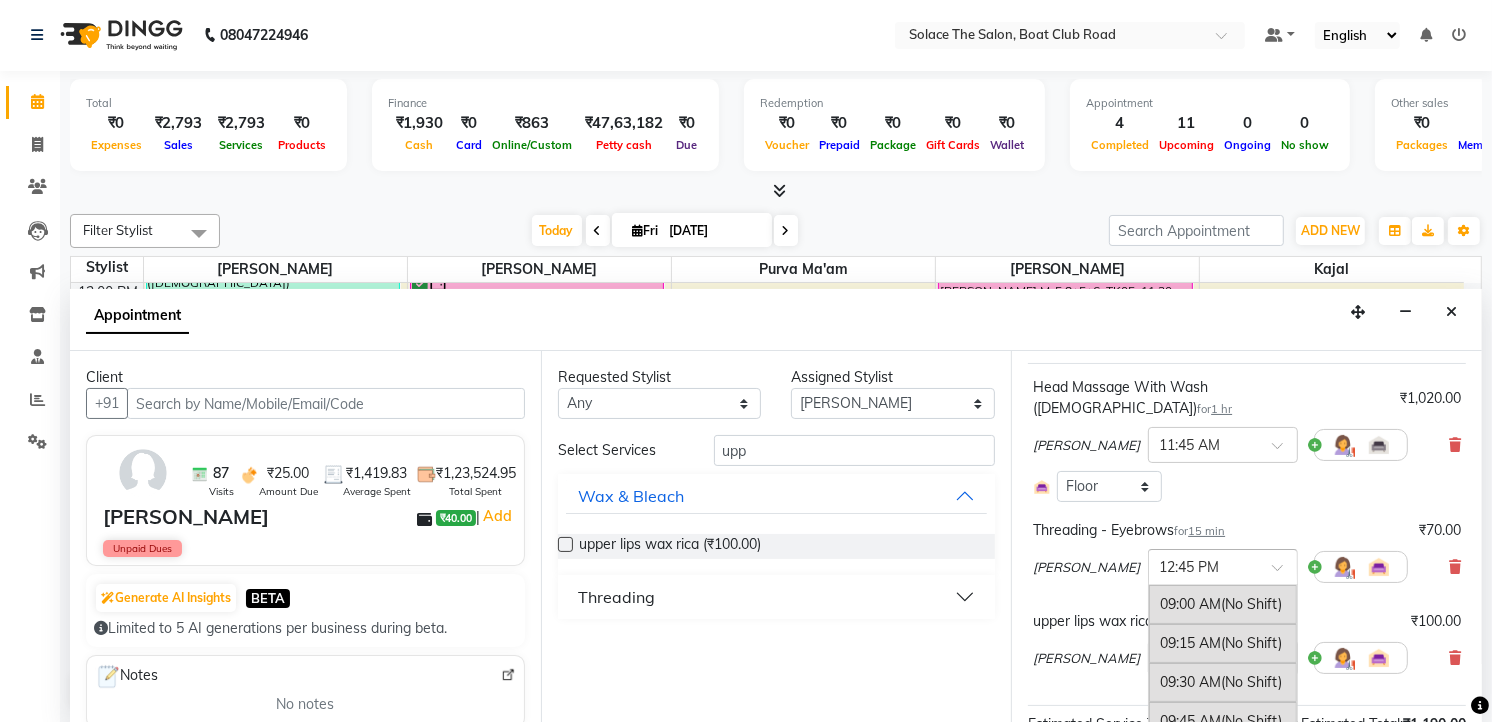 click at bounding box center (1203, 565) 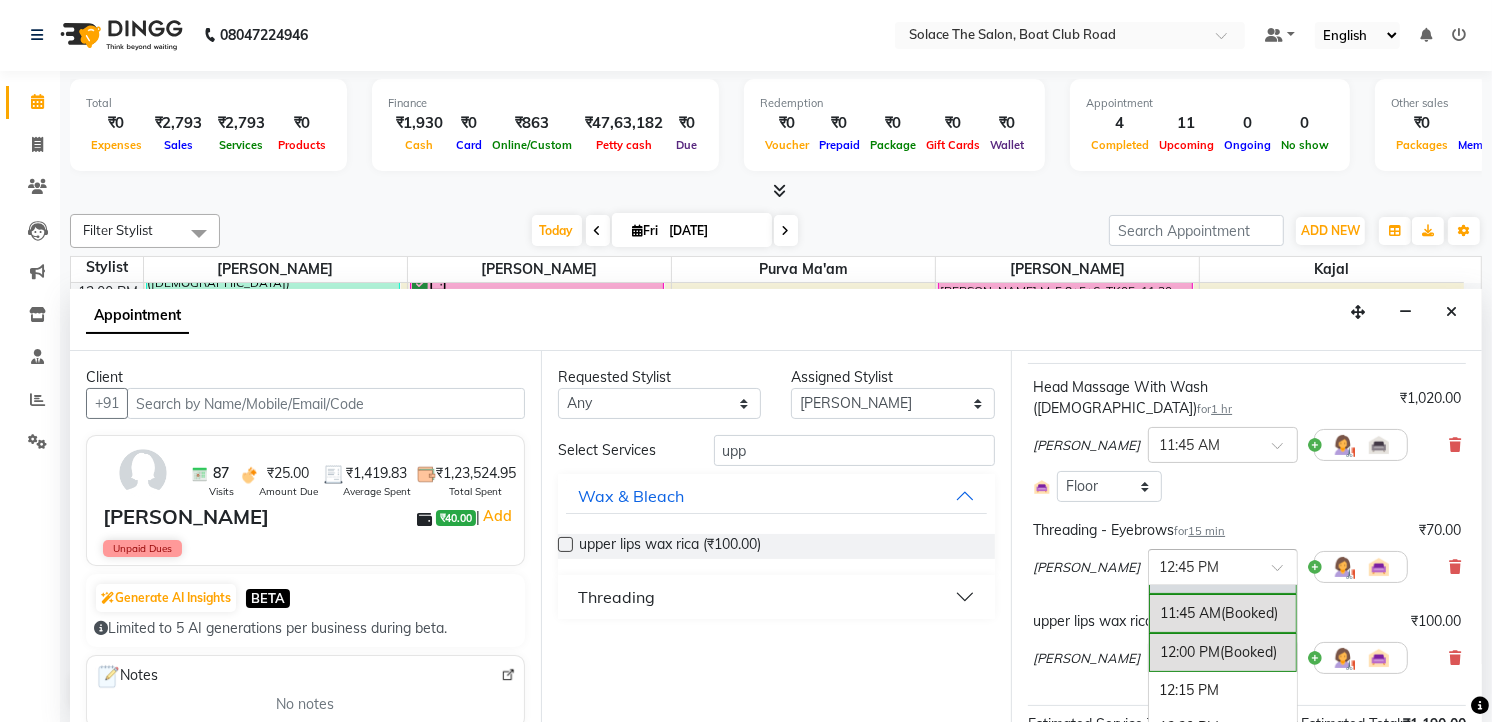 scroll, scrollTop: 458, scrollLeft: 0, axis: vertical 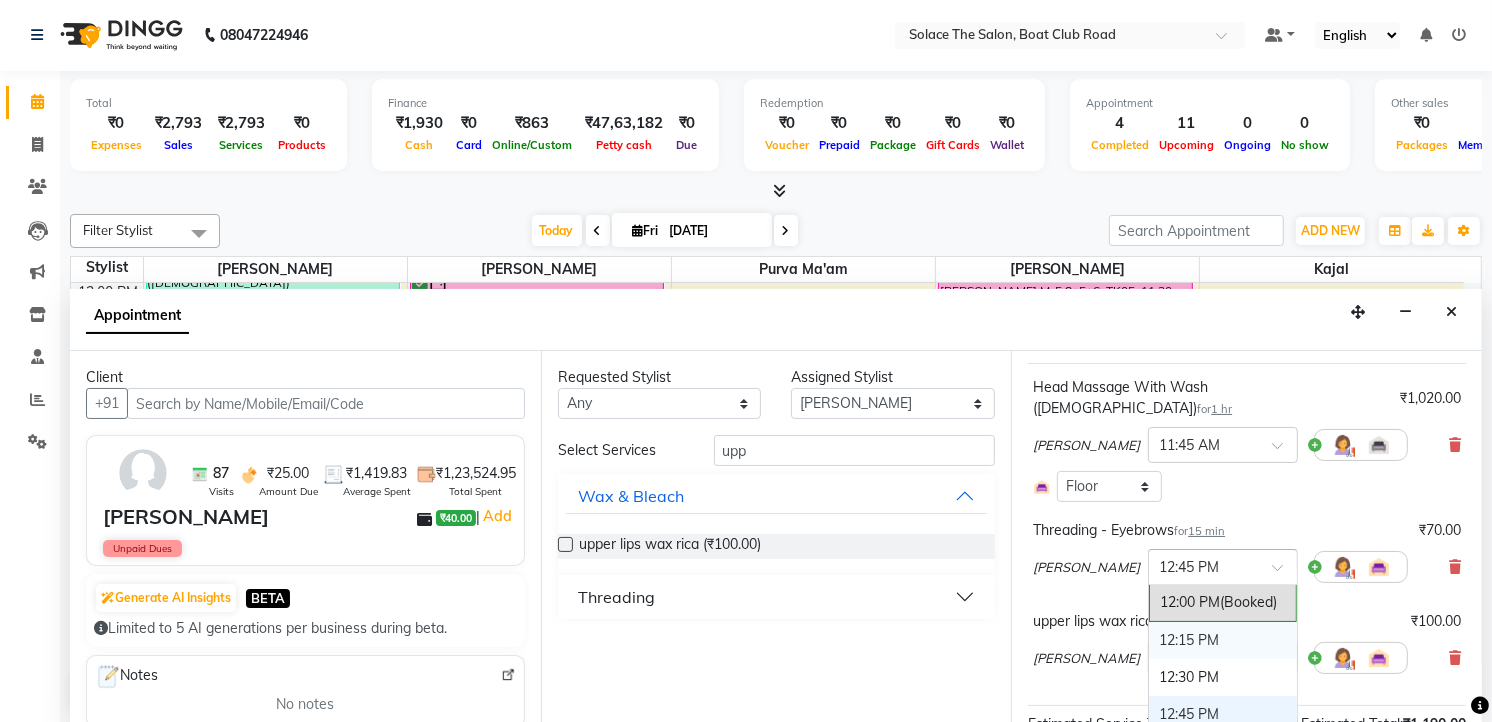 click on "12:15 PM" at bounding box center [1223, 640] 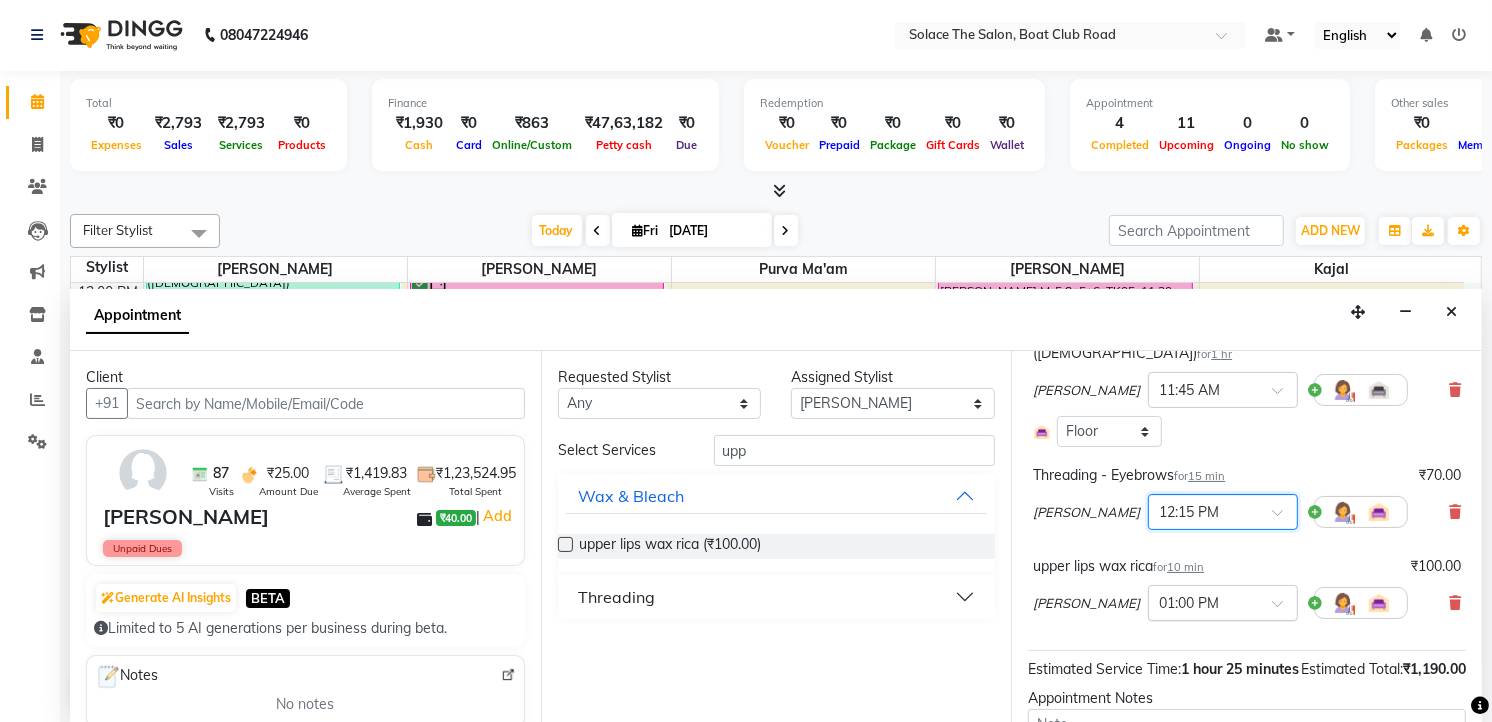 scroll, scrollTop: 222, scrollLeft: 0, axis: vertical 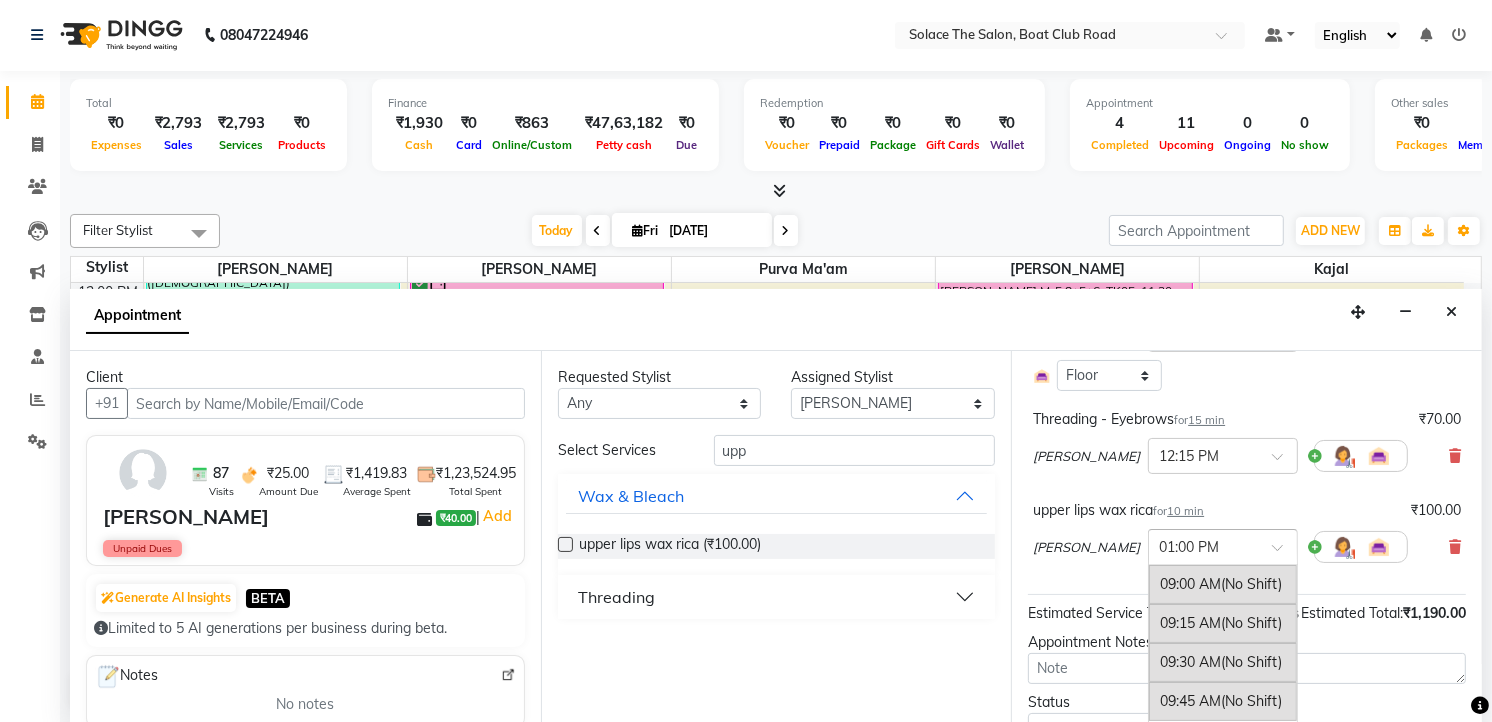 click at bounding box center (1203, 545) 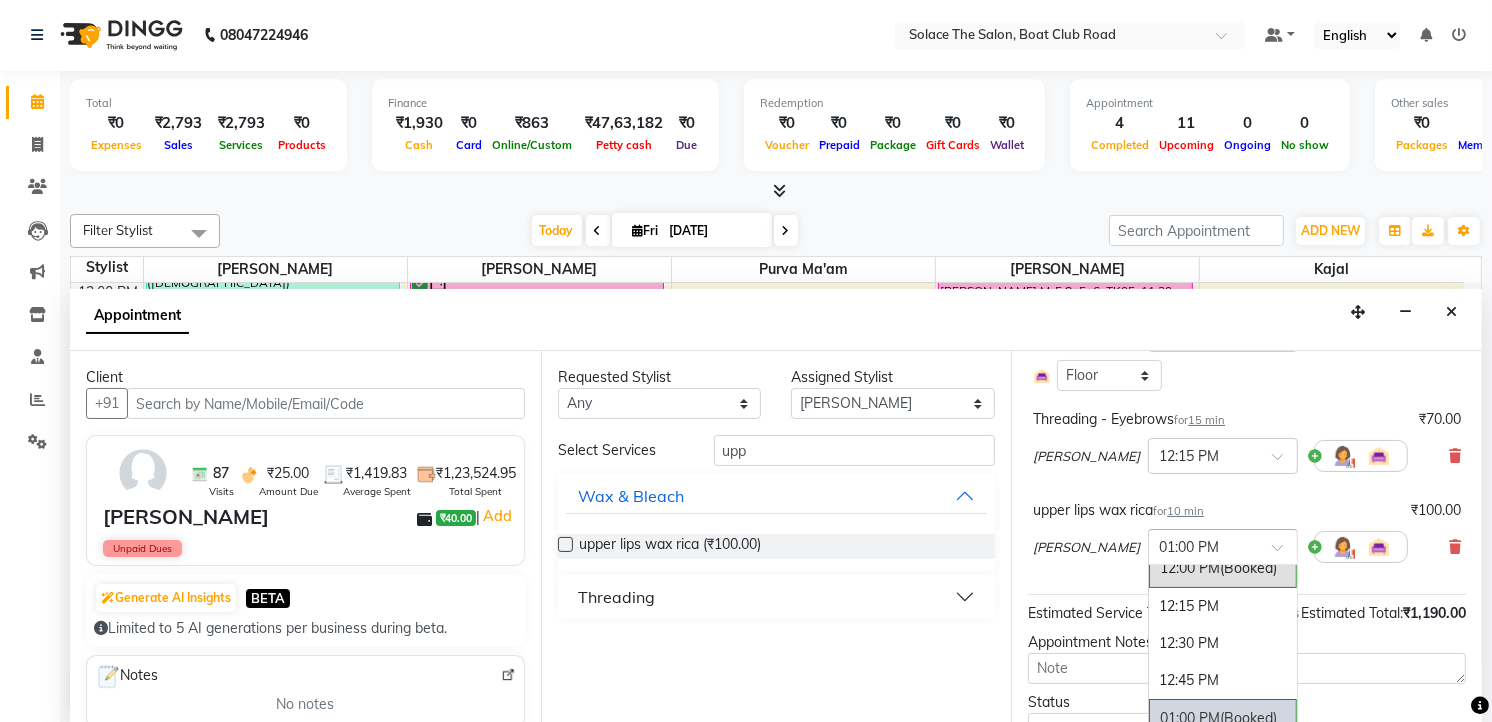 scroll, scrollTop: 495, scrollLeft: 0, axis: vertical 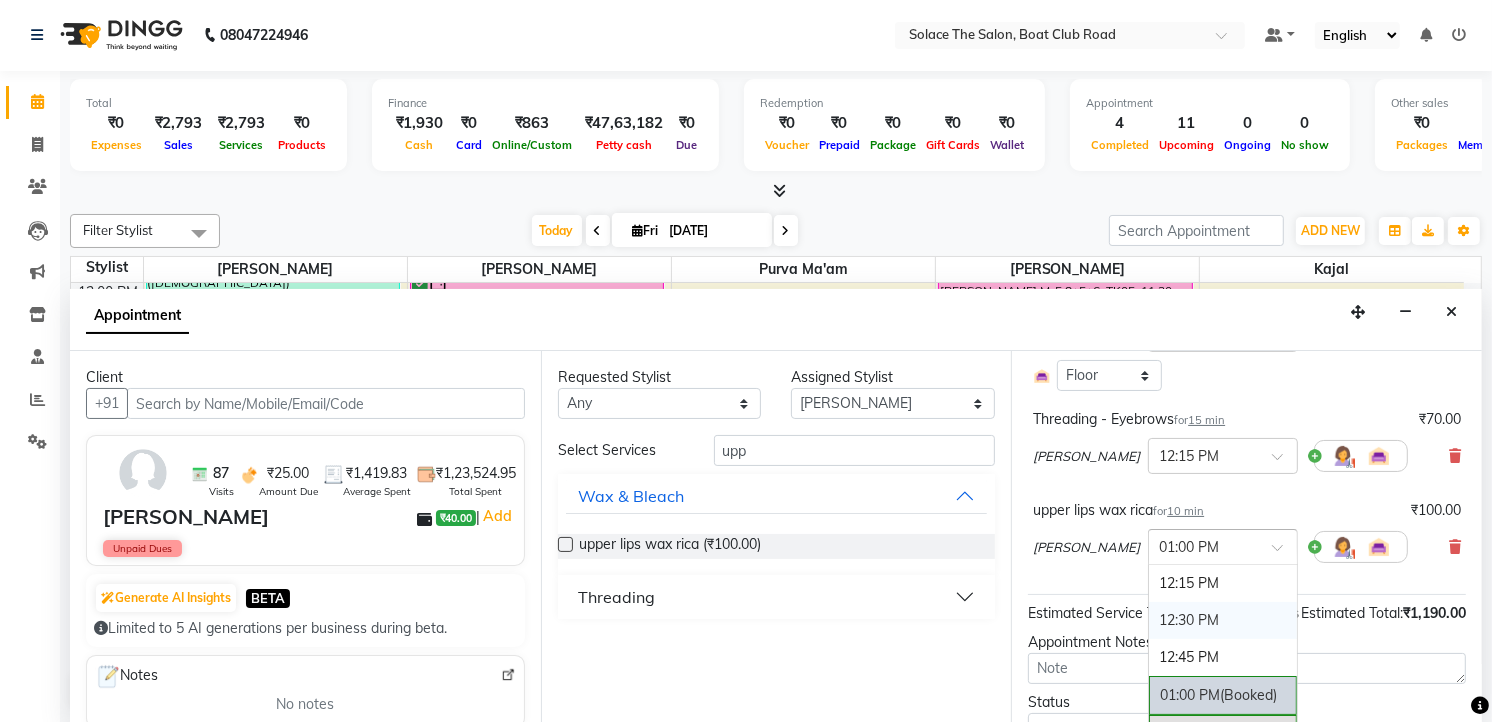 click on "12:30 PM" at bounding box center (1223, 620) 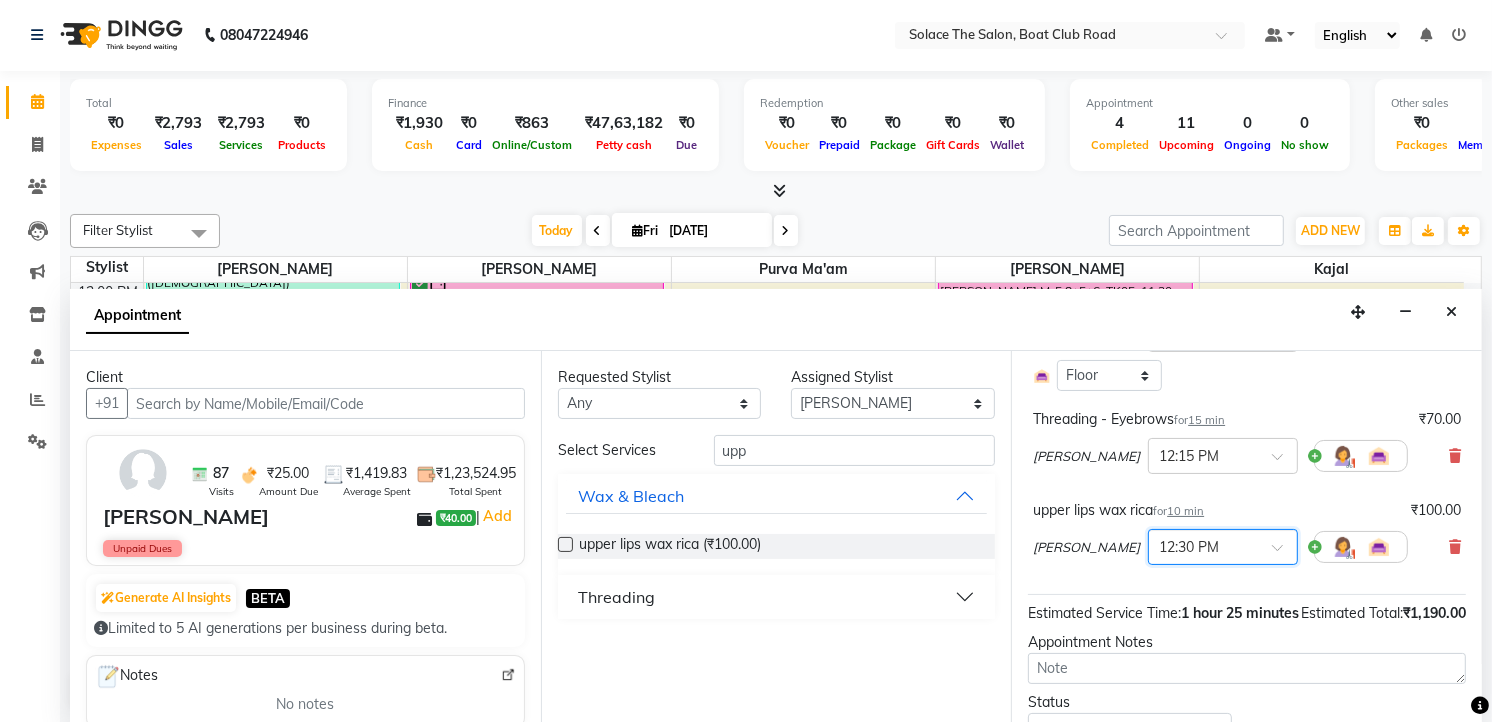 scroll, scrollTop: 330, scrollLeft: 0, axis: vertical 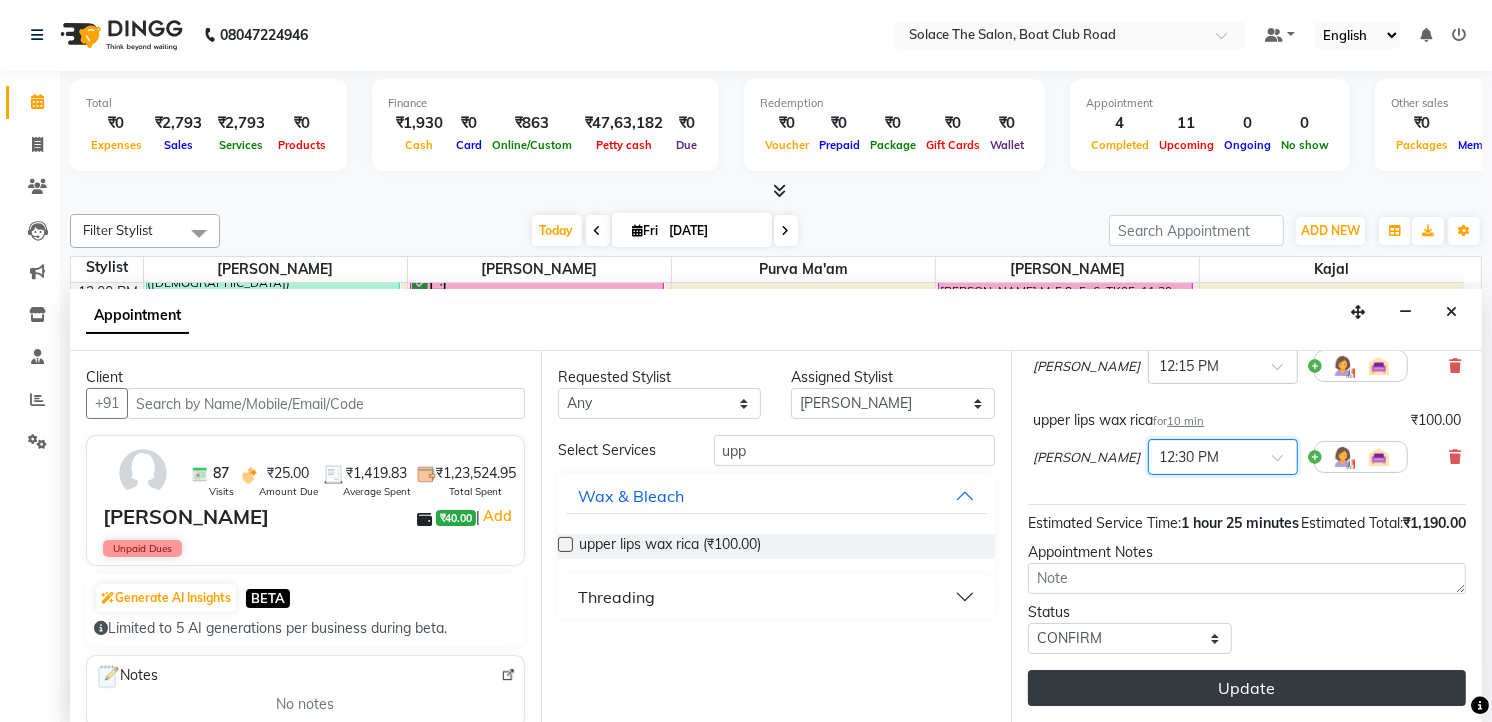 click on "Update" at bounding box center (1247, 688) 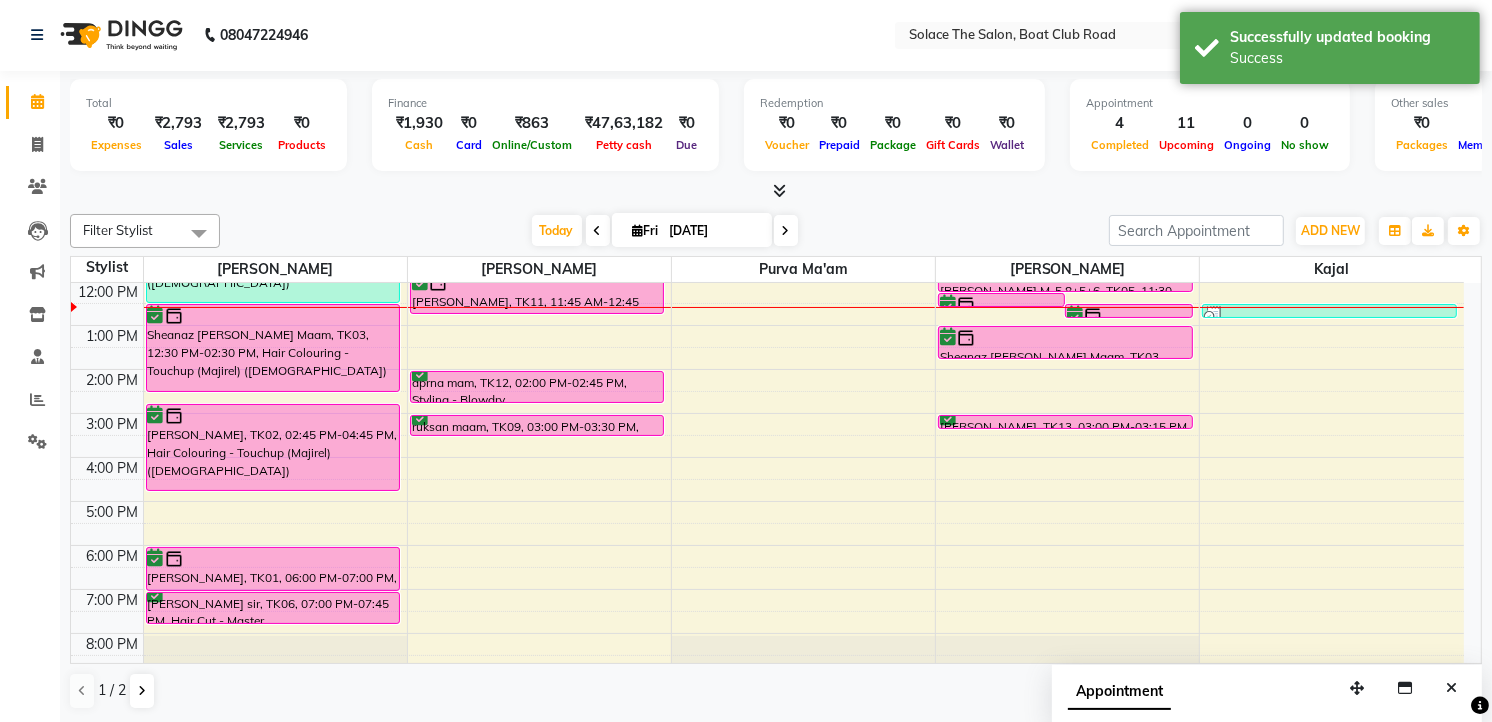 scroll, scrollTop: 0, scrollLeft: 0, axis: both 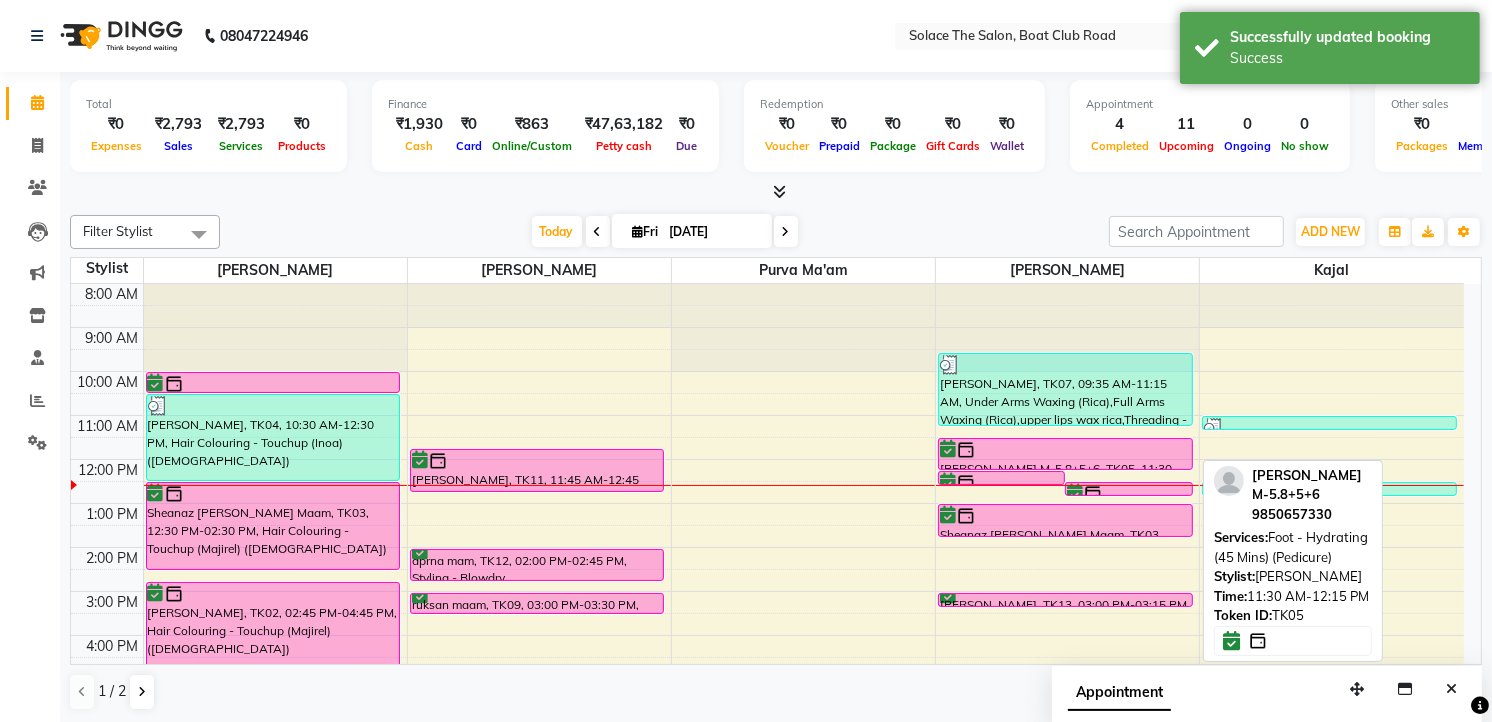 click at bounding box center [1065, 450] 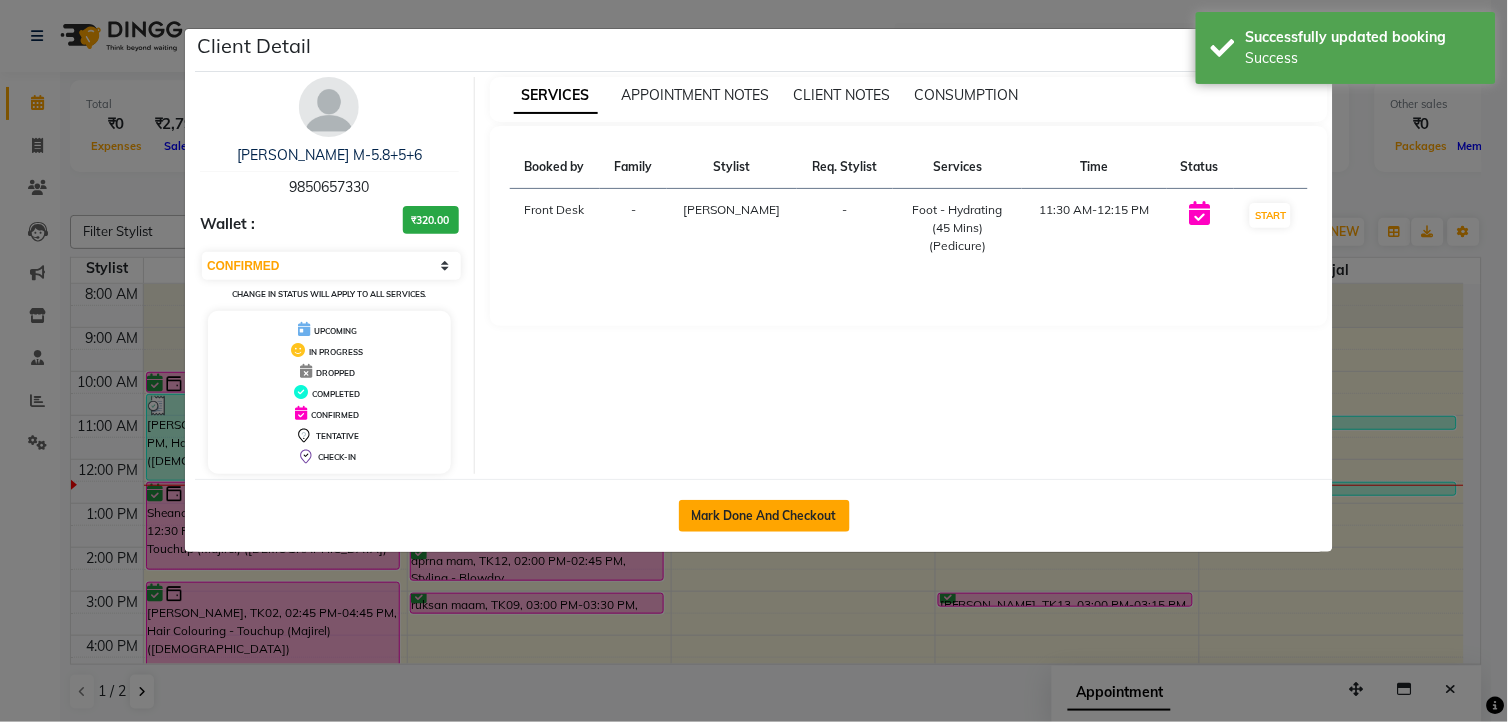 click on "Mark Done And Checkout" 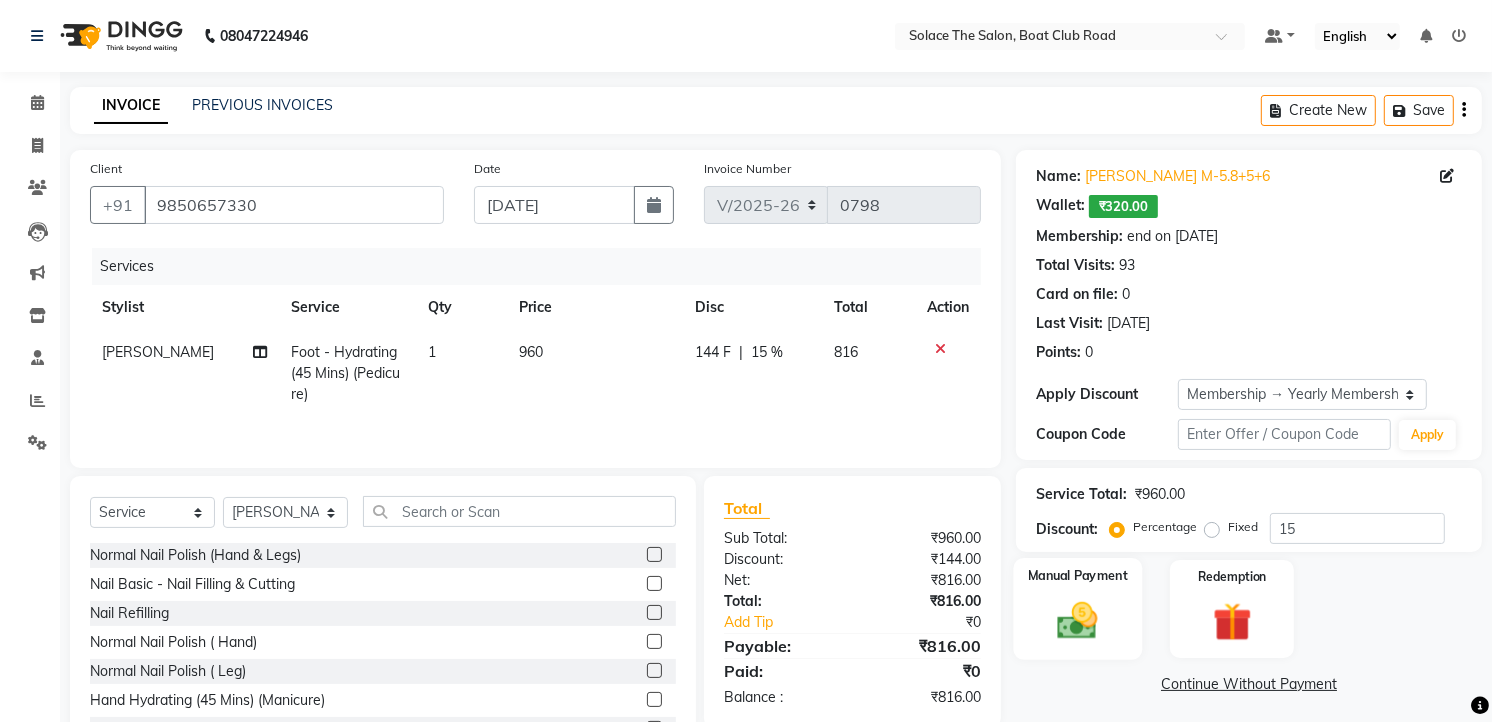 click 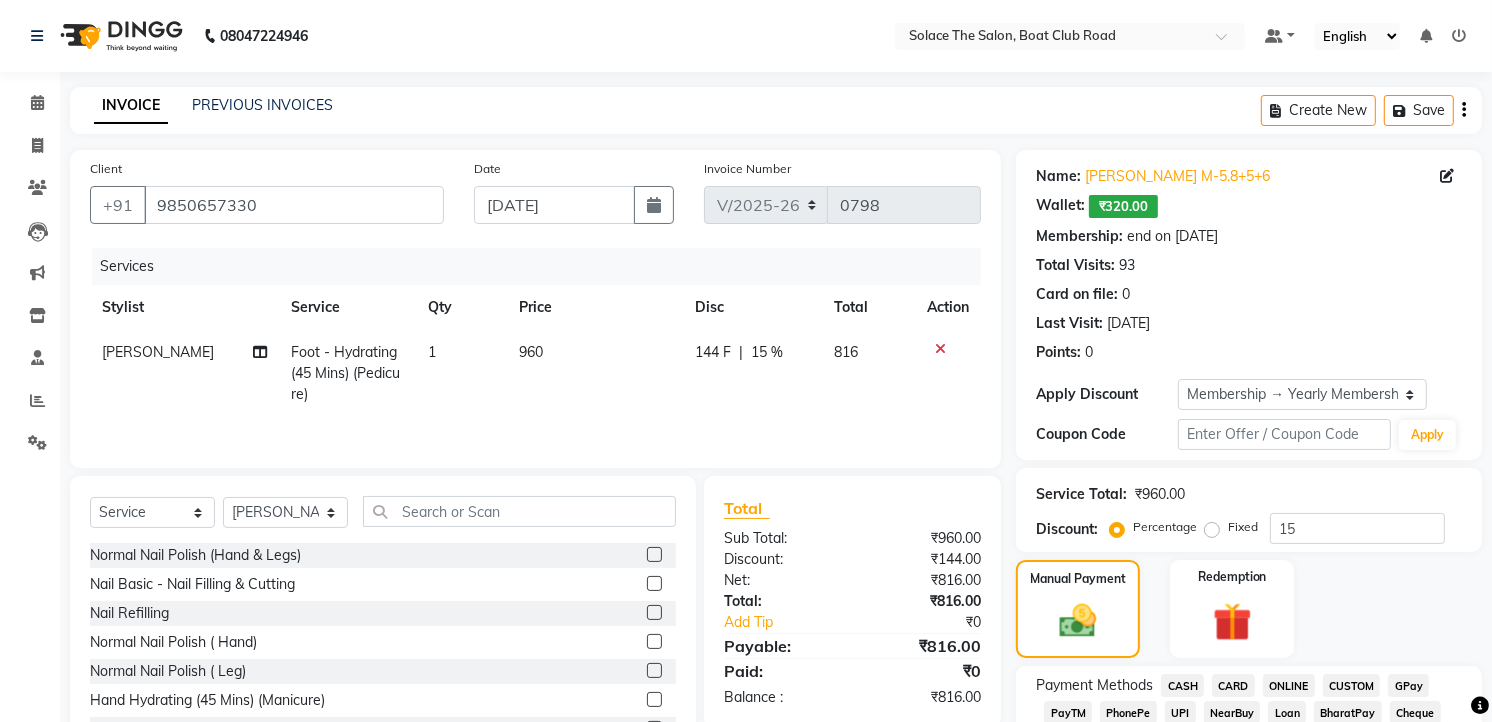 click on "CARD" 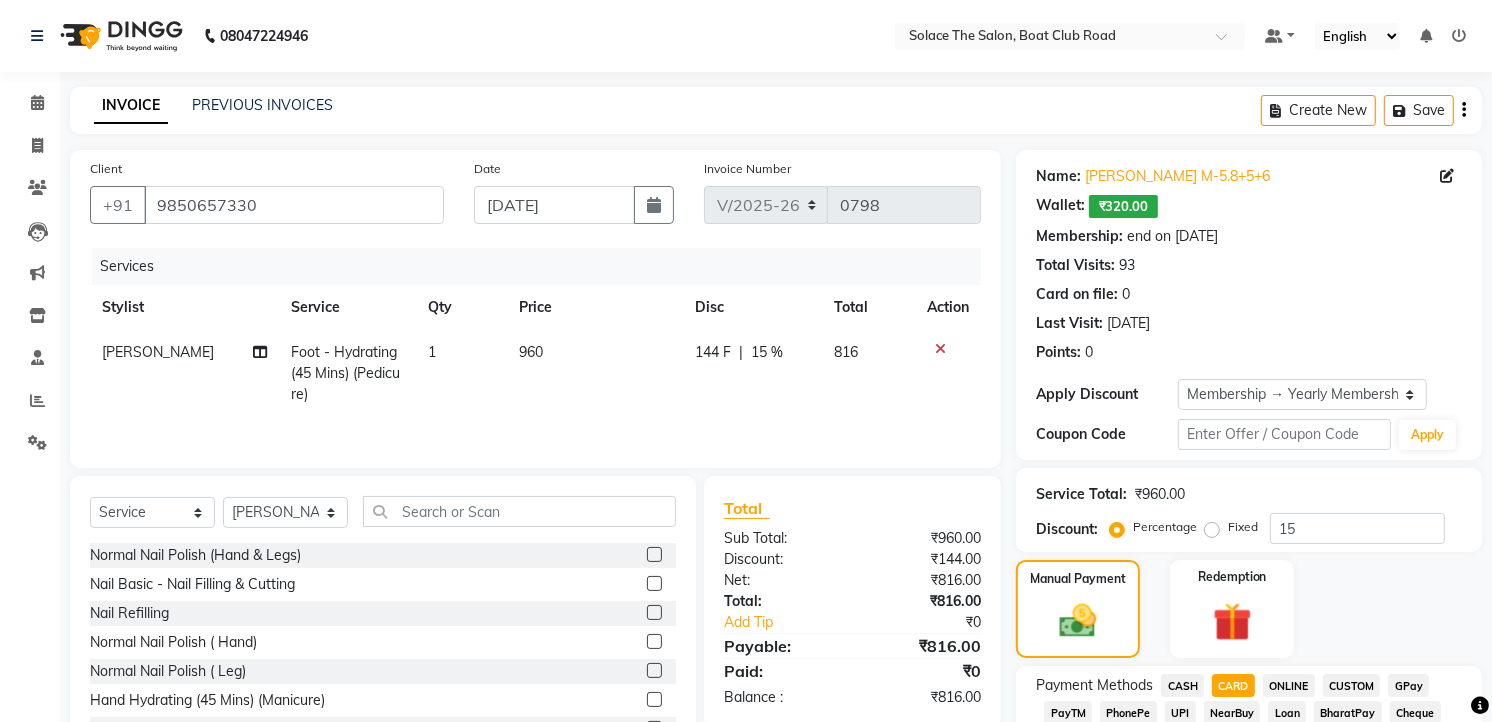 click on "Add Payment" 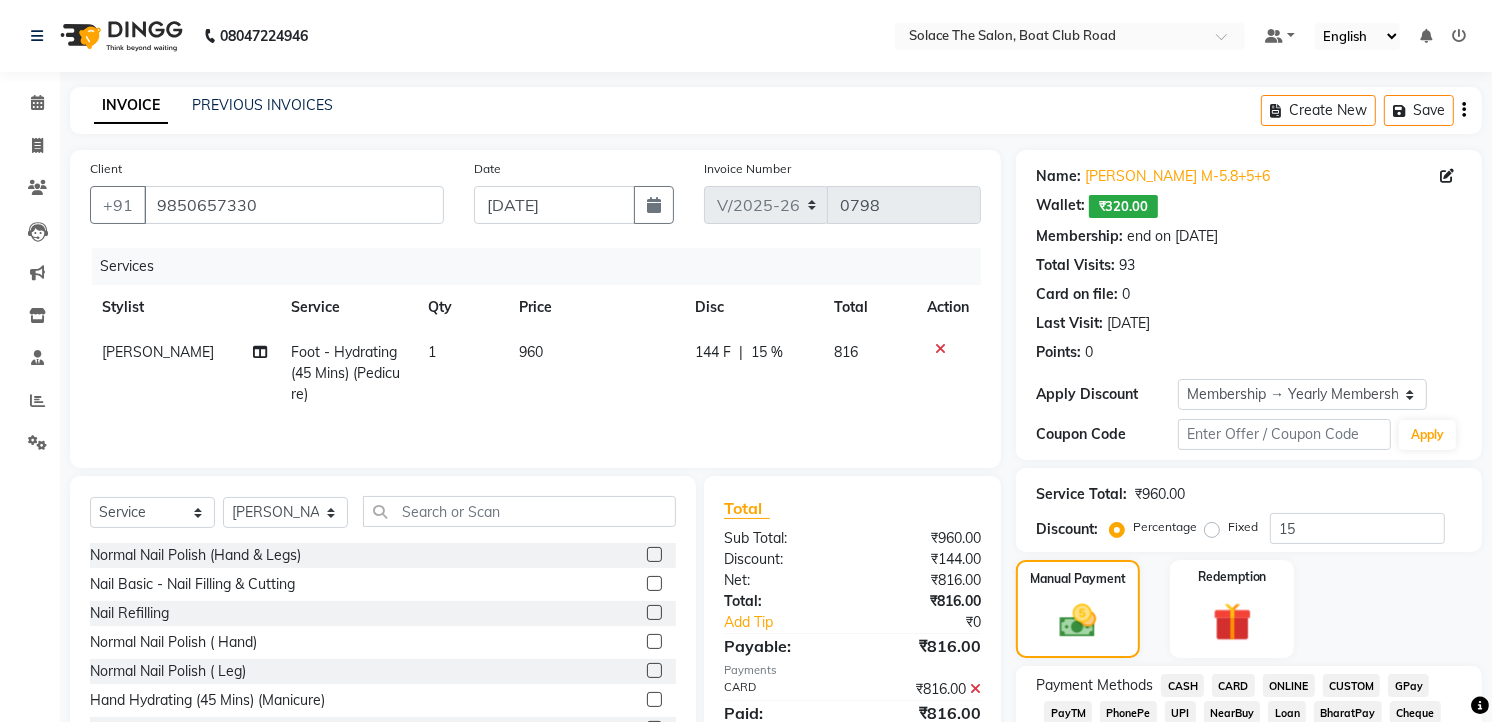 click on "Checkout" 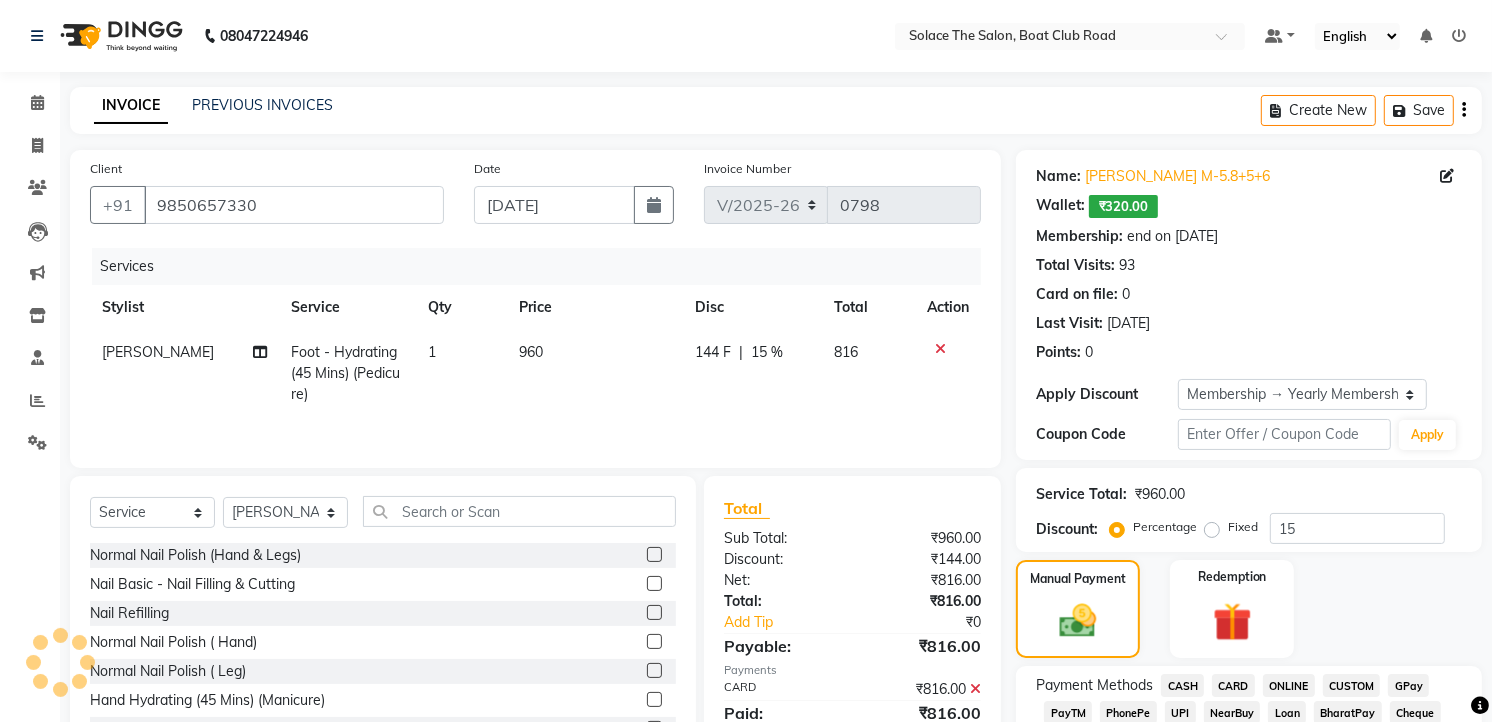 scroll, scrollTop: 785, scrollLeft: 0, axis: vertical 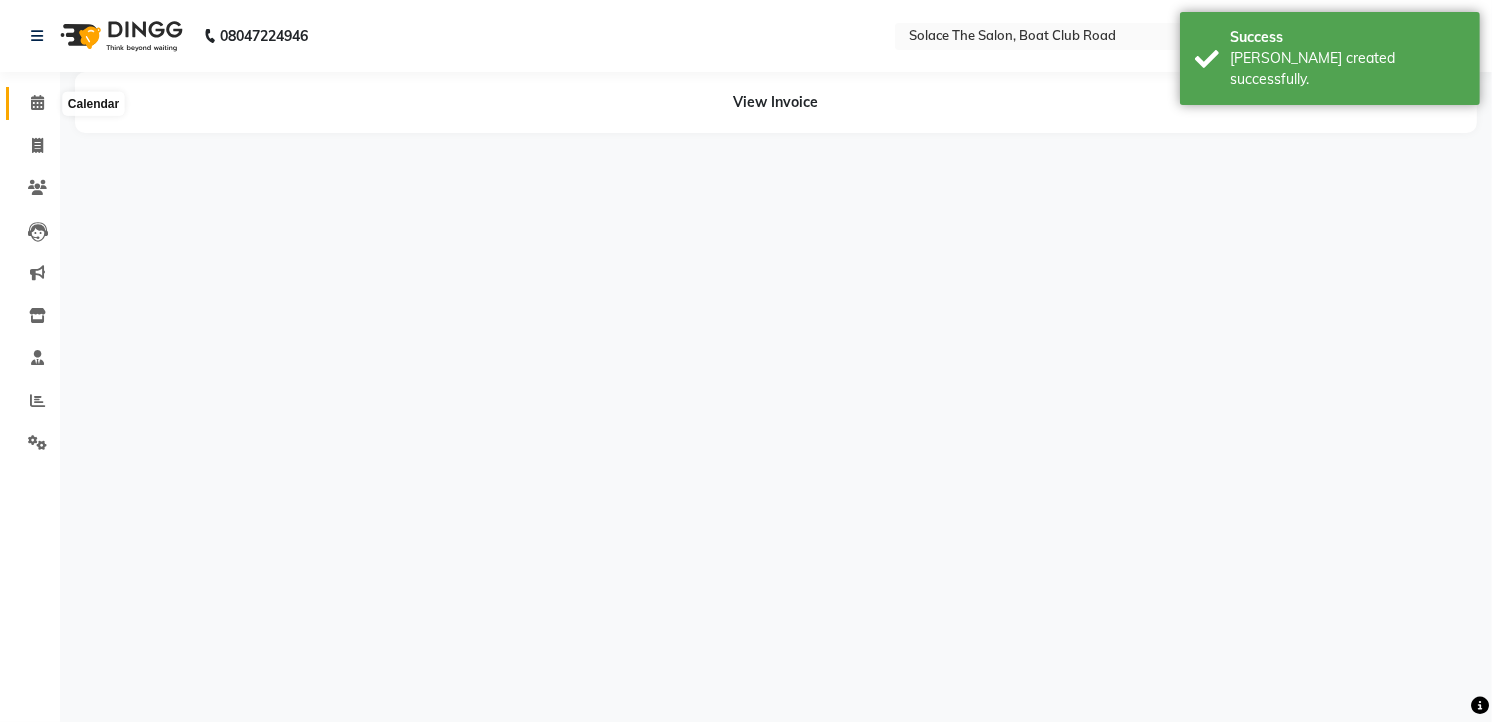 click 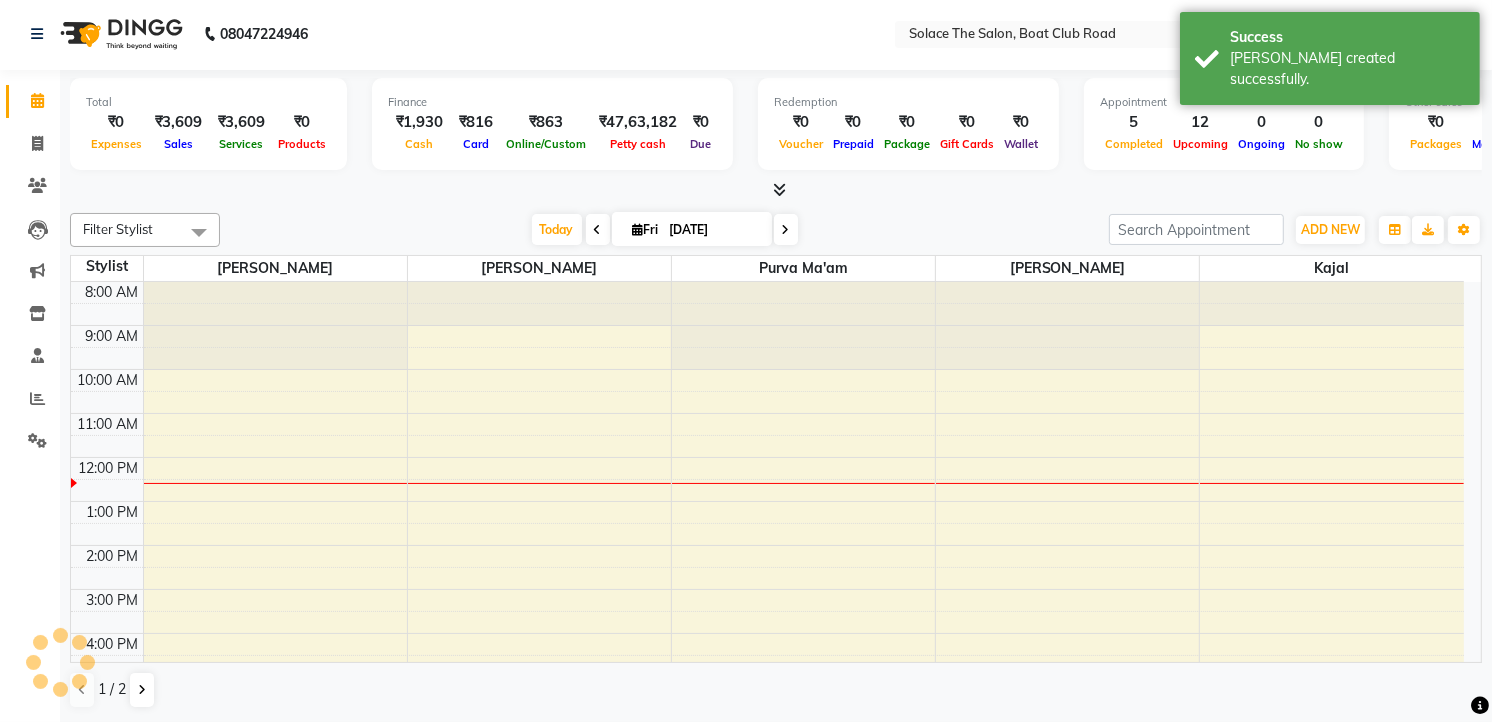 scroll, scrollTop: 0, scrollLeft: 0, axis: both 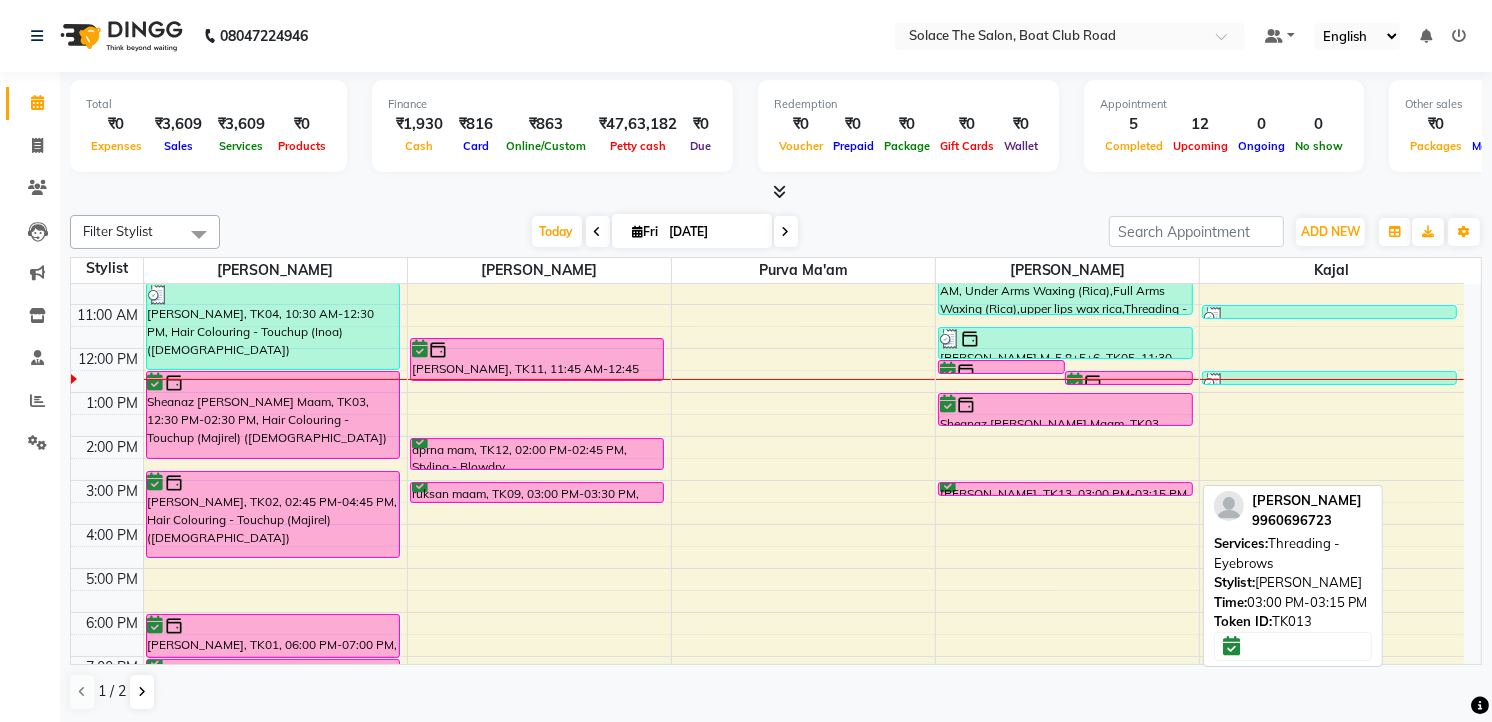 click on "[PERSON_NAME], TK13, 03:00 PM-03:15 PM, Threading - Eyebrows" at bounding box center [1065, 489] 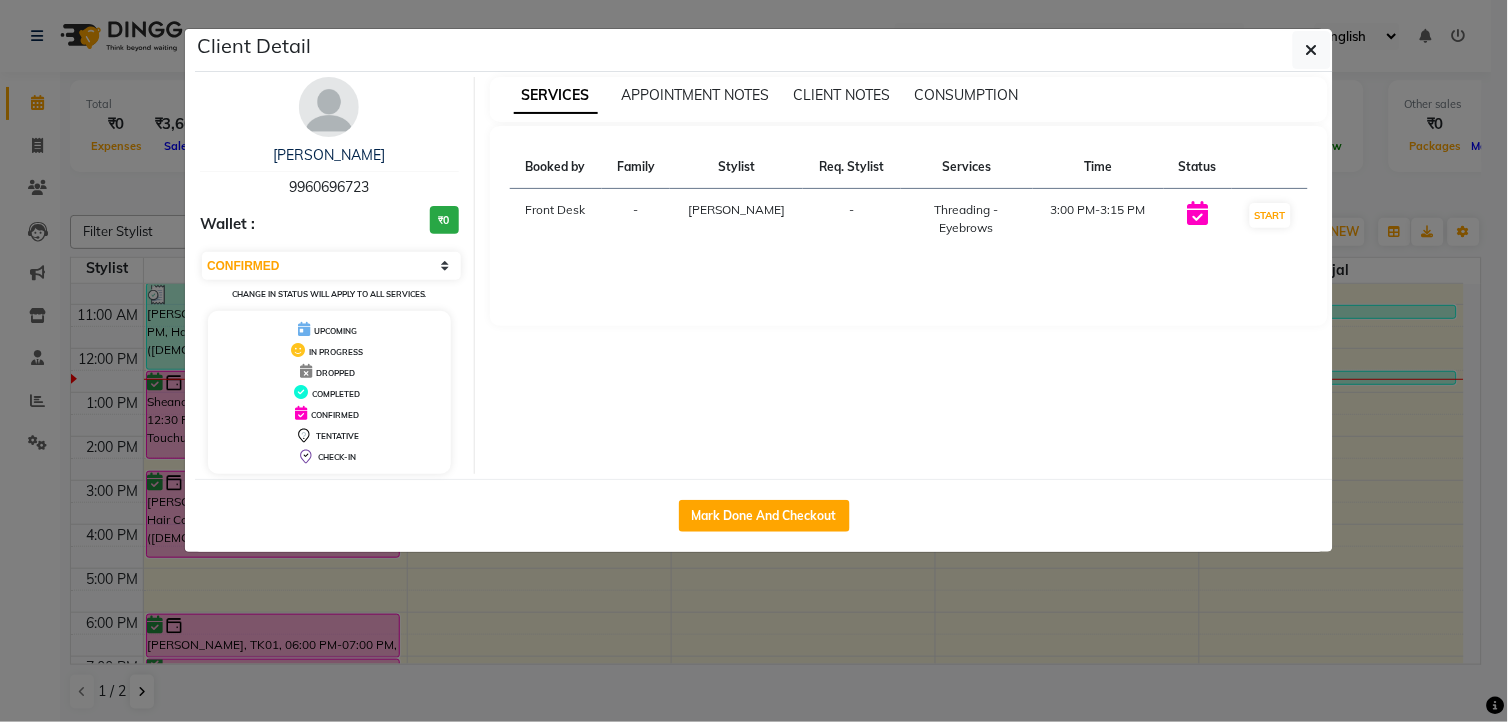 click on "[PERSON_NAME]" at bounding box center (329, 155) 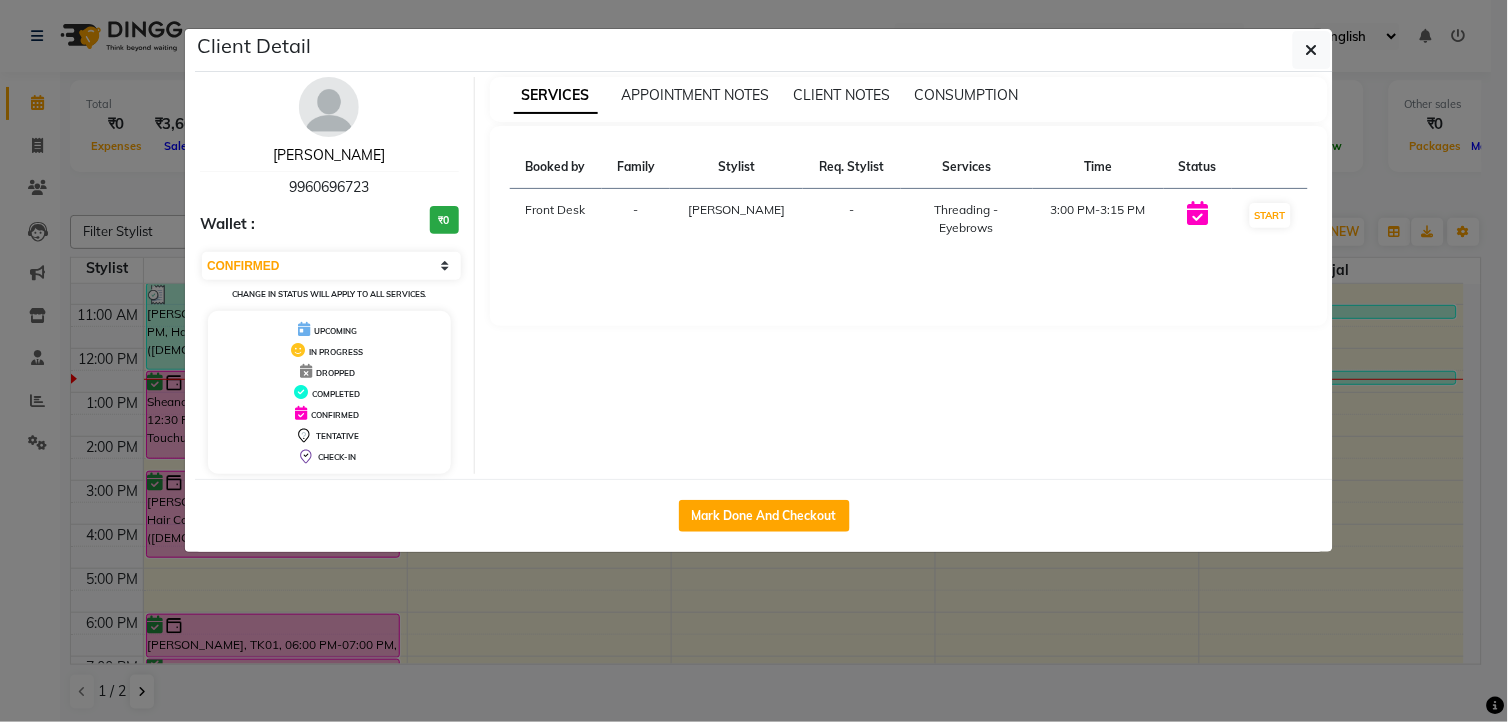 click on "[PERSON_NAME]" at bounding box center [329, 155] 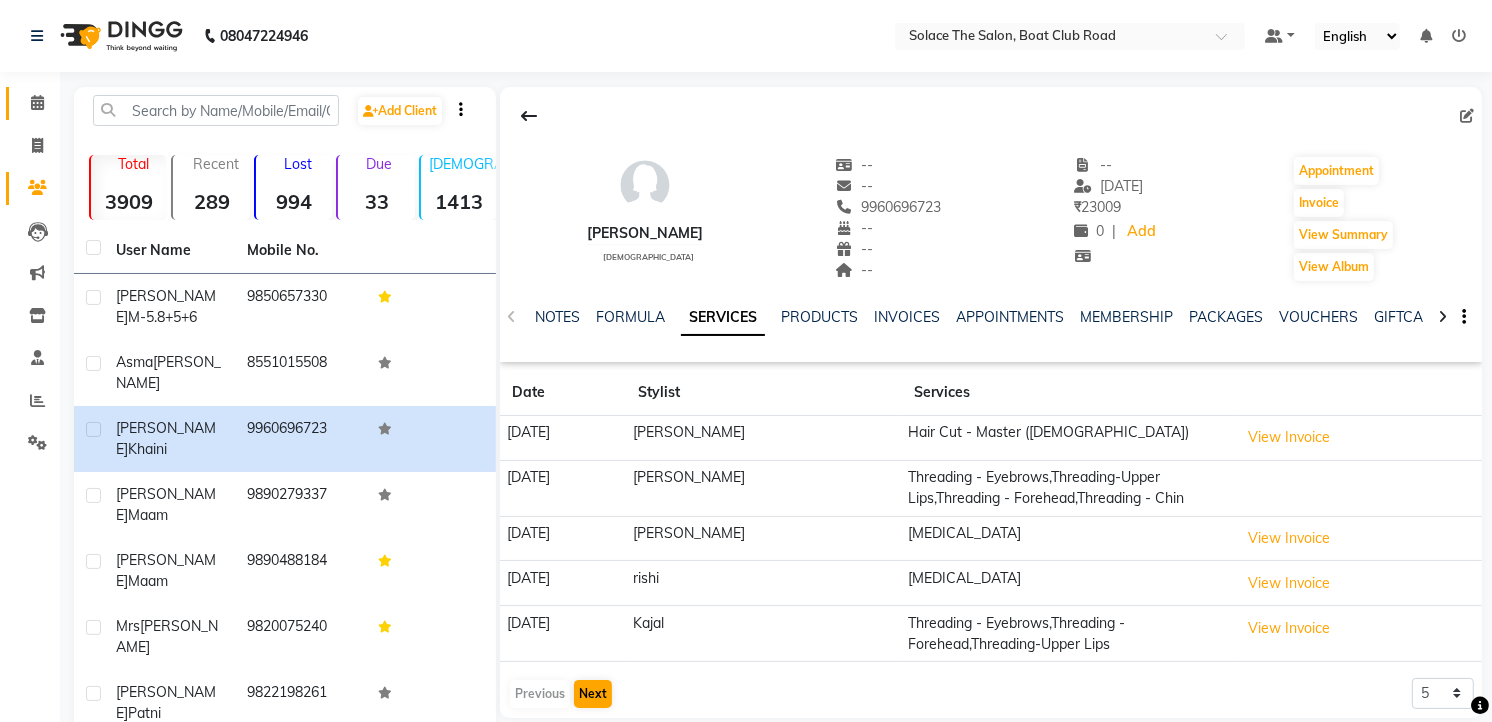 scroll, scrollTop: 178, scrollLeft: 0, axis: vertical 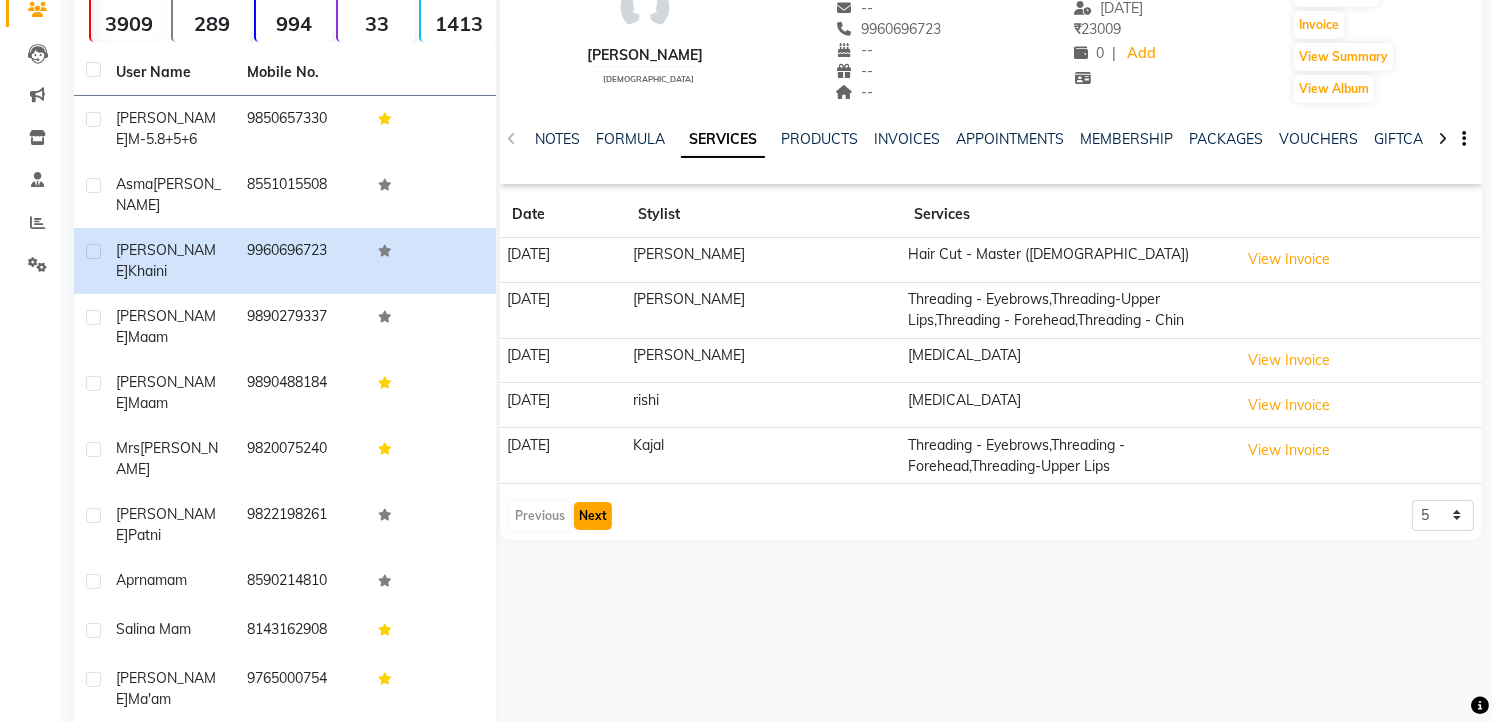 click on "Next" 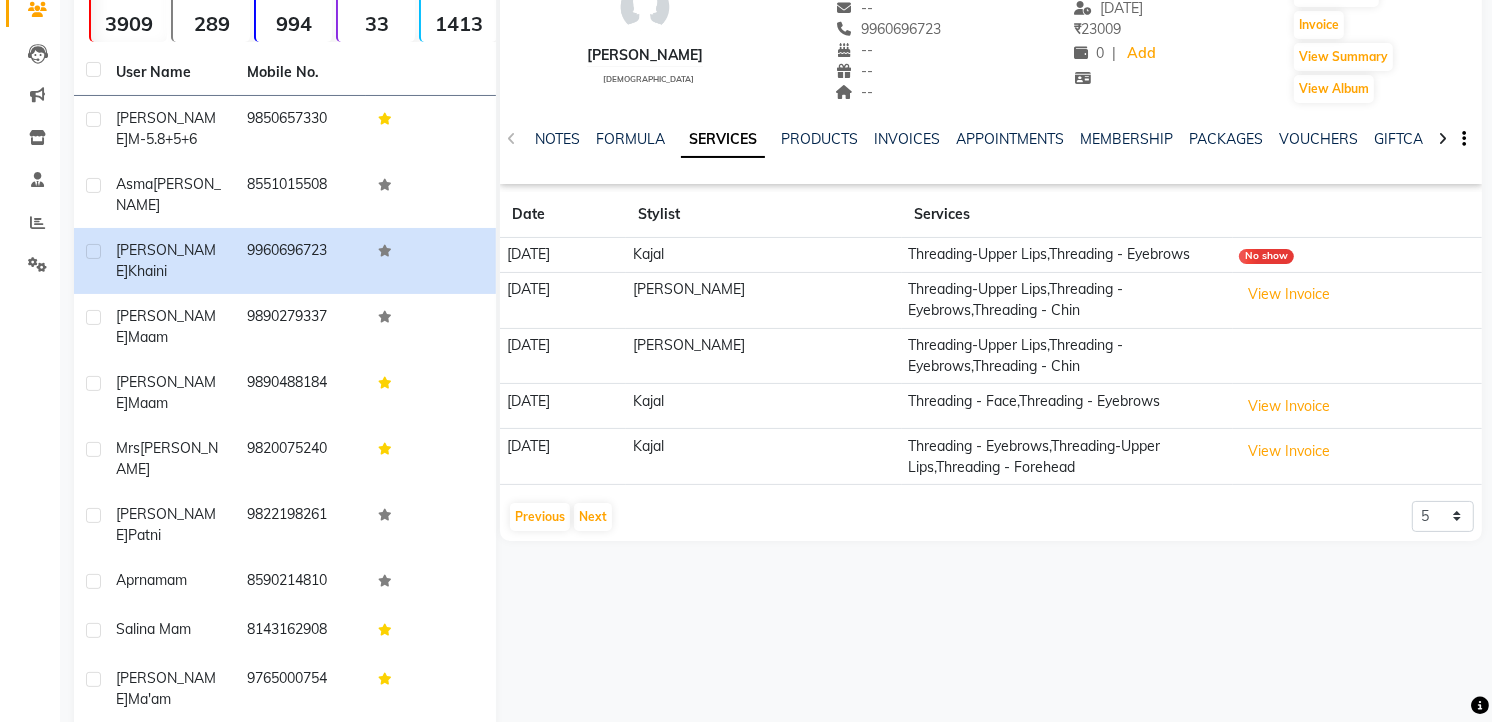 click 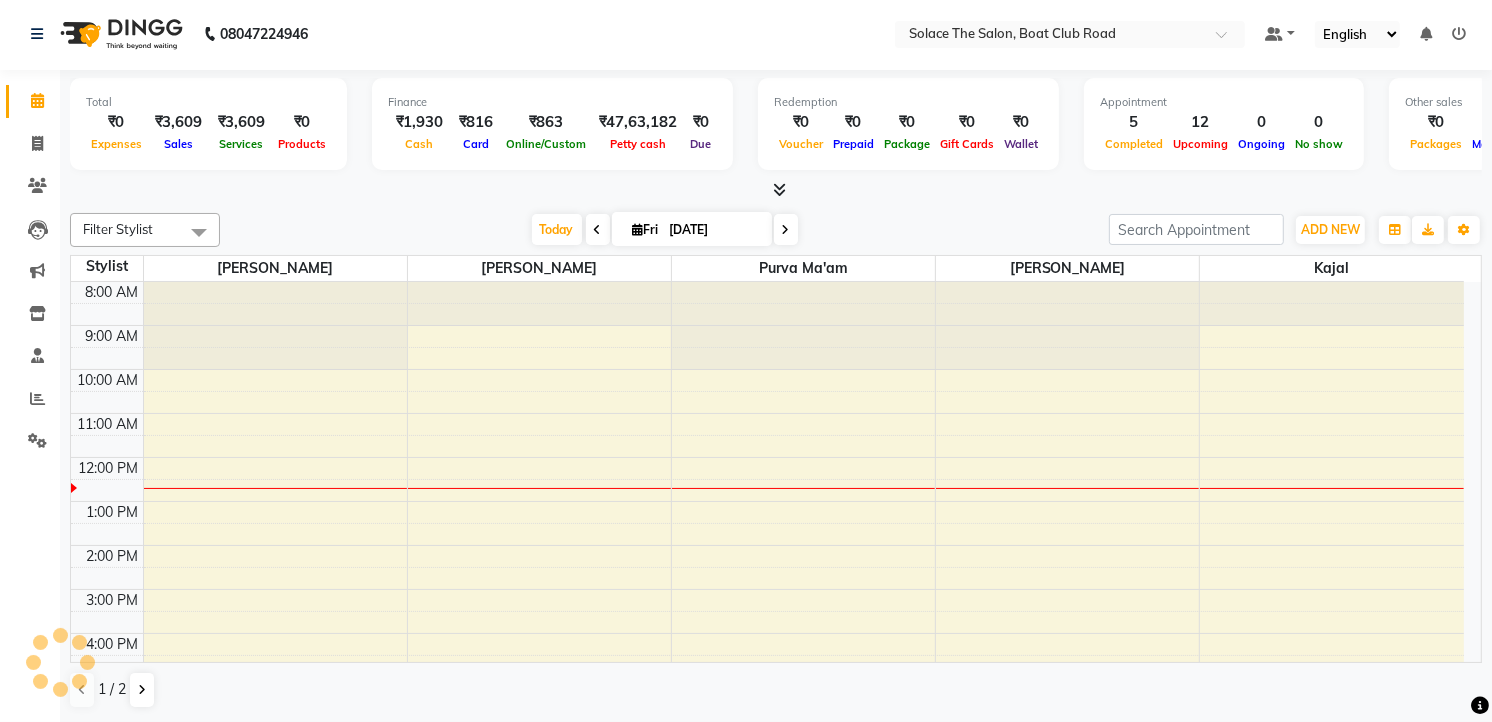 scroll, scrollTop: 0, scrollLeft: 0, axis: both 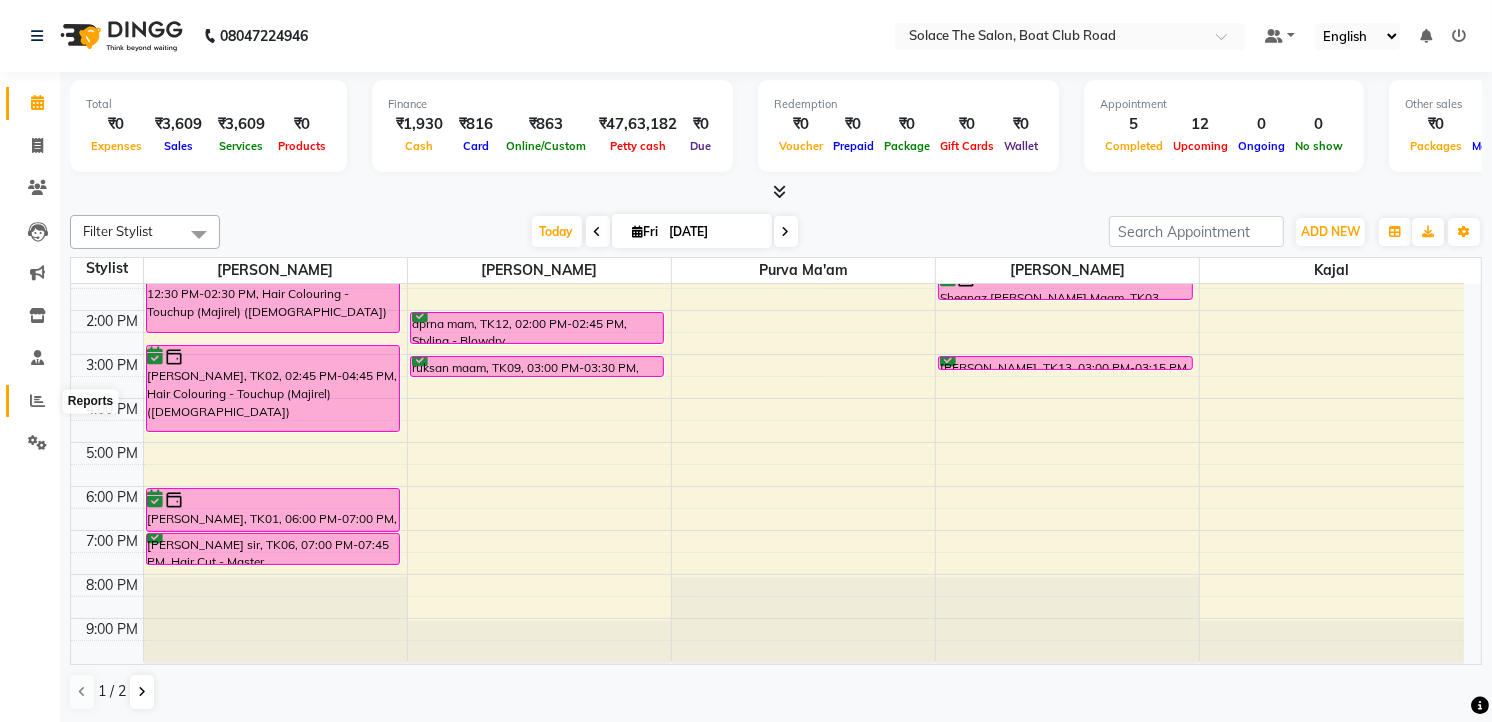 click 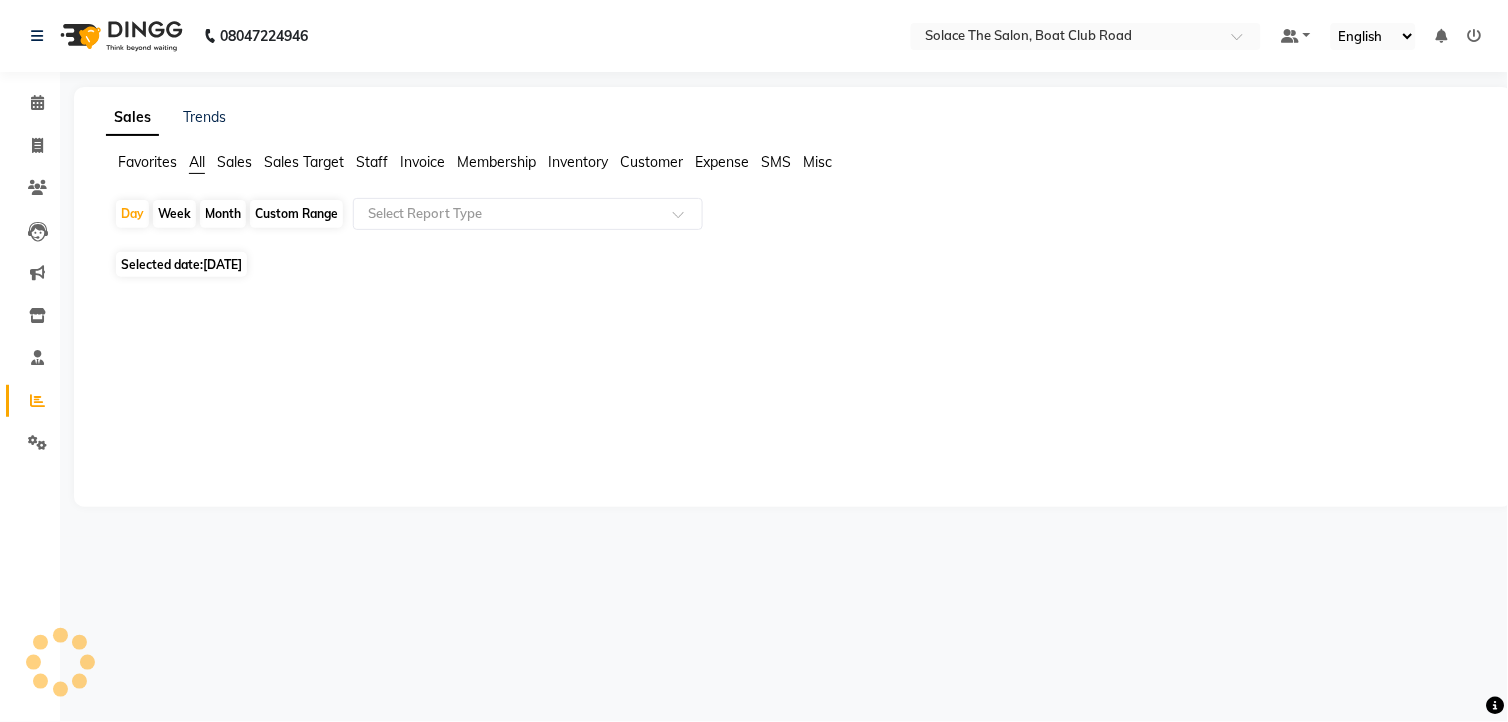 click on "Month" 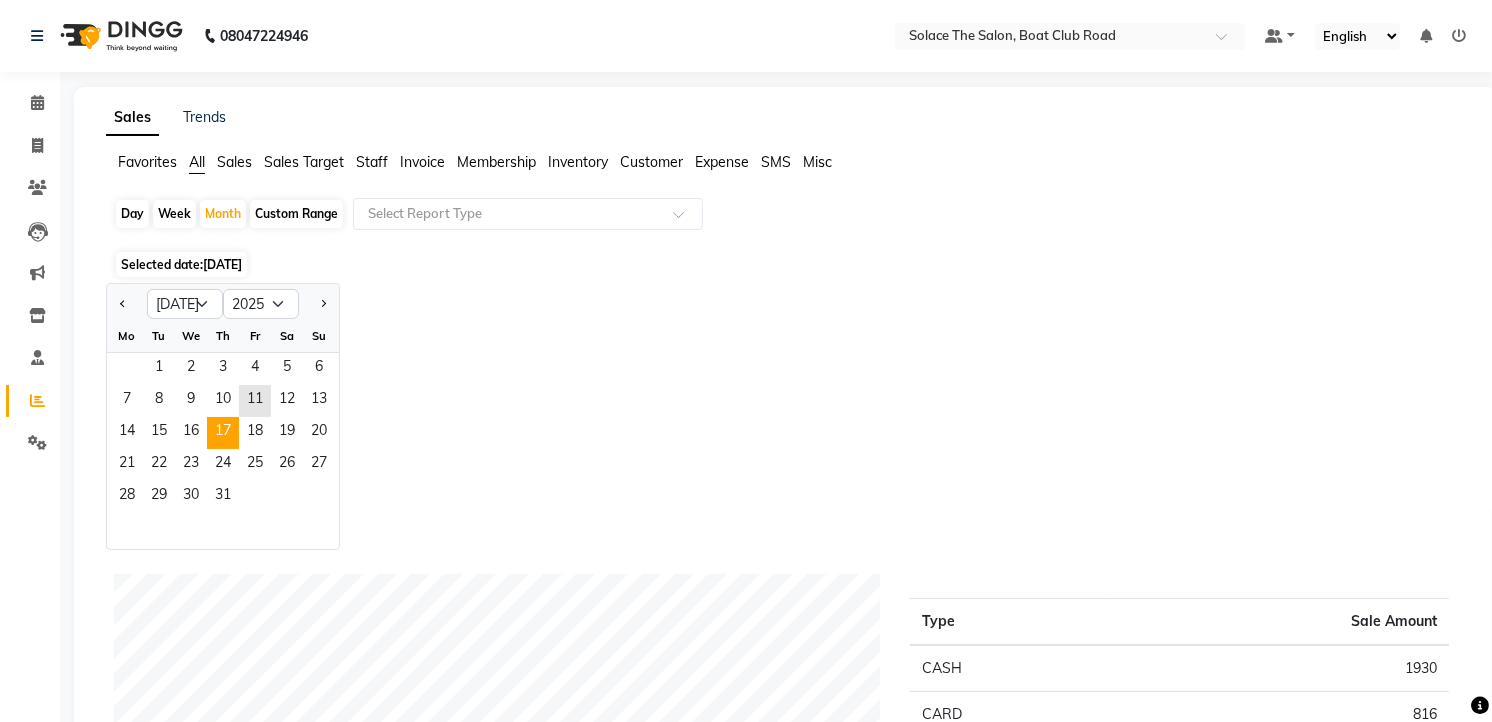 click on "17" 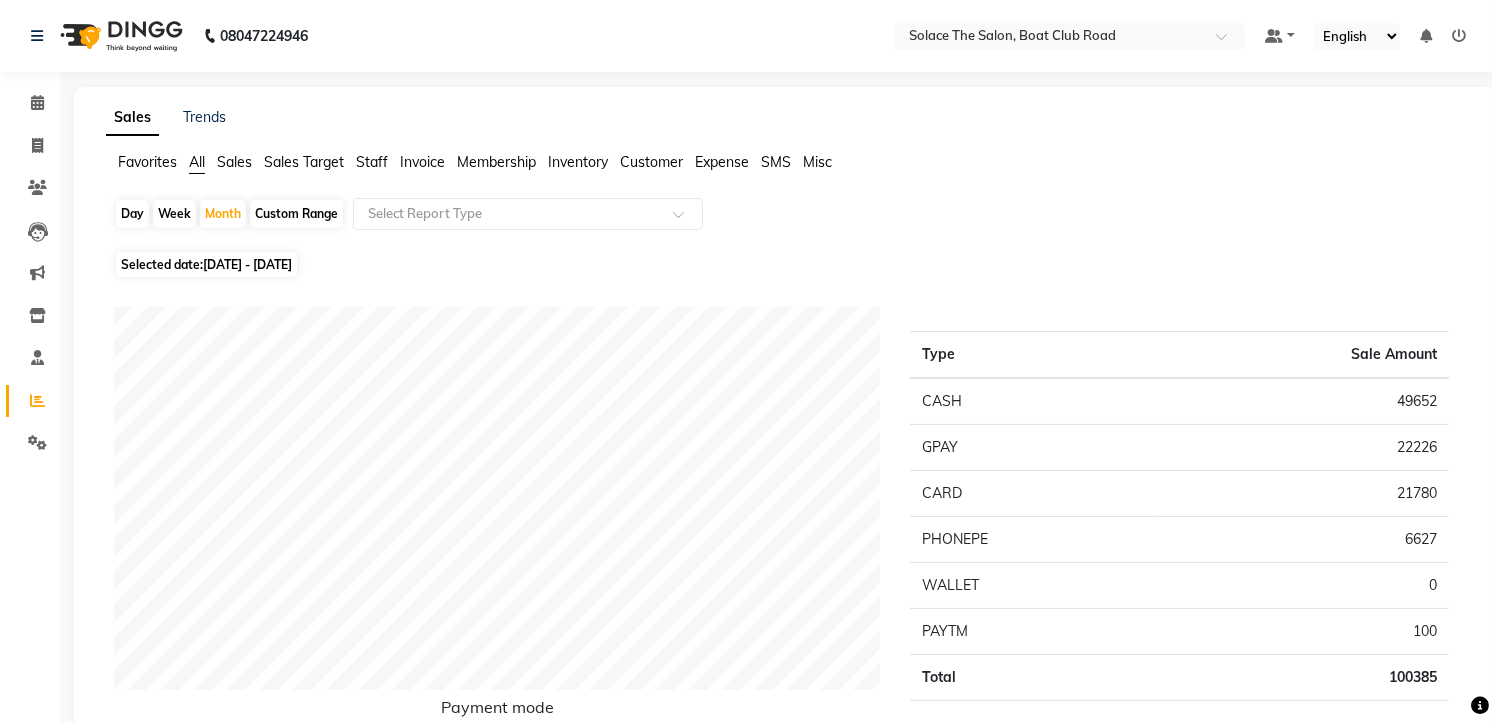 click on "Staff" 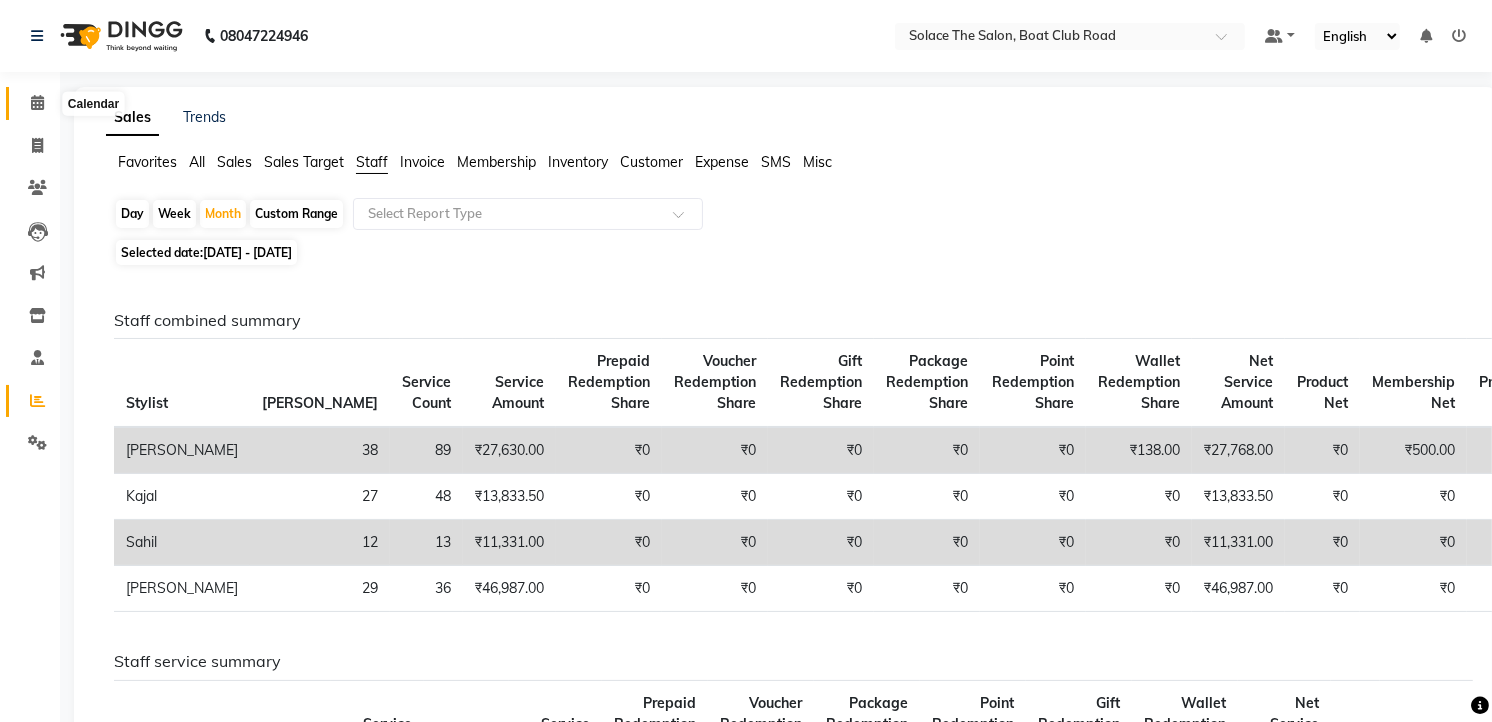 click 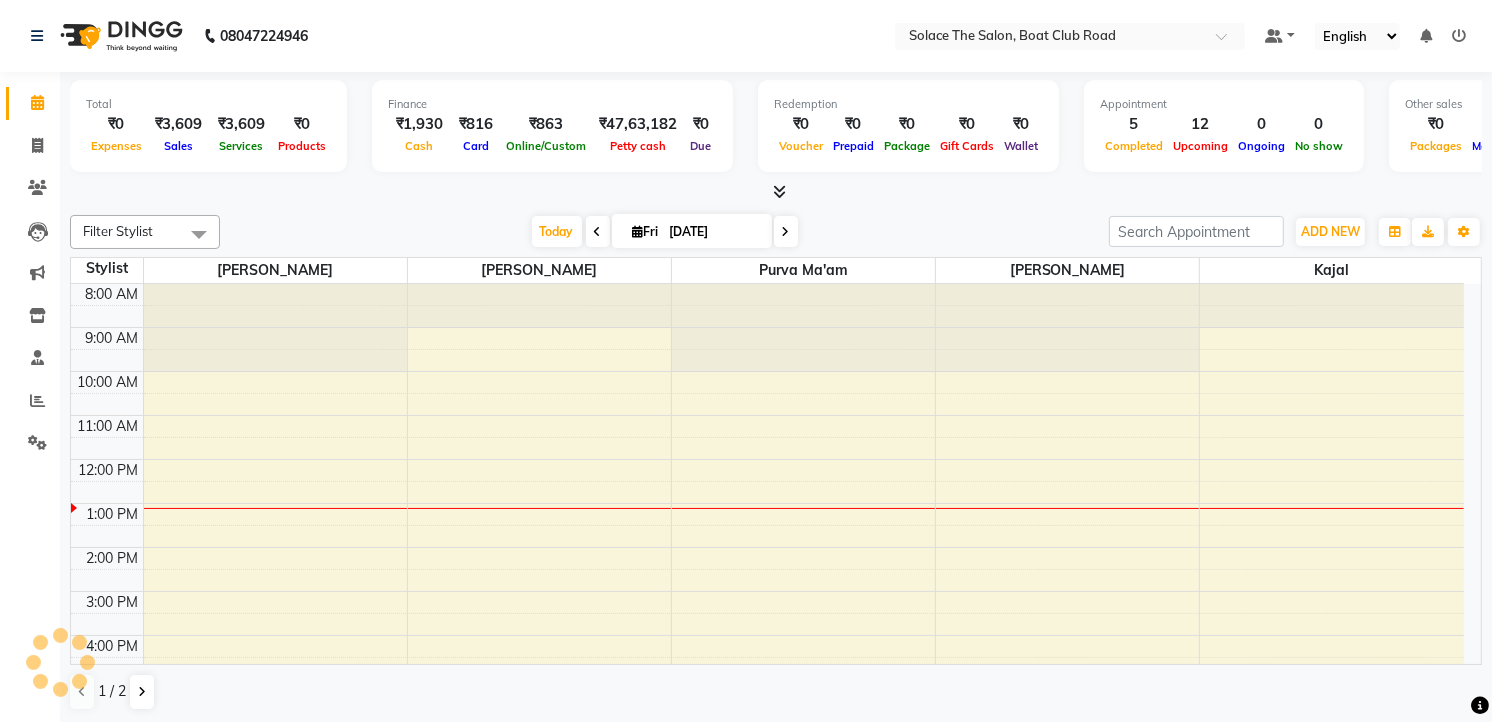 scroll, scrollTop: 0, scrollLeft: 0, axis: both 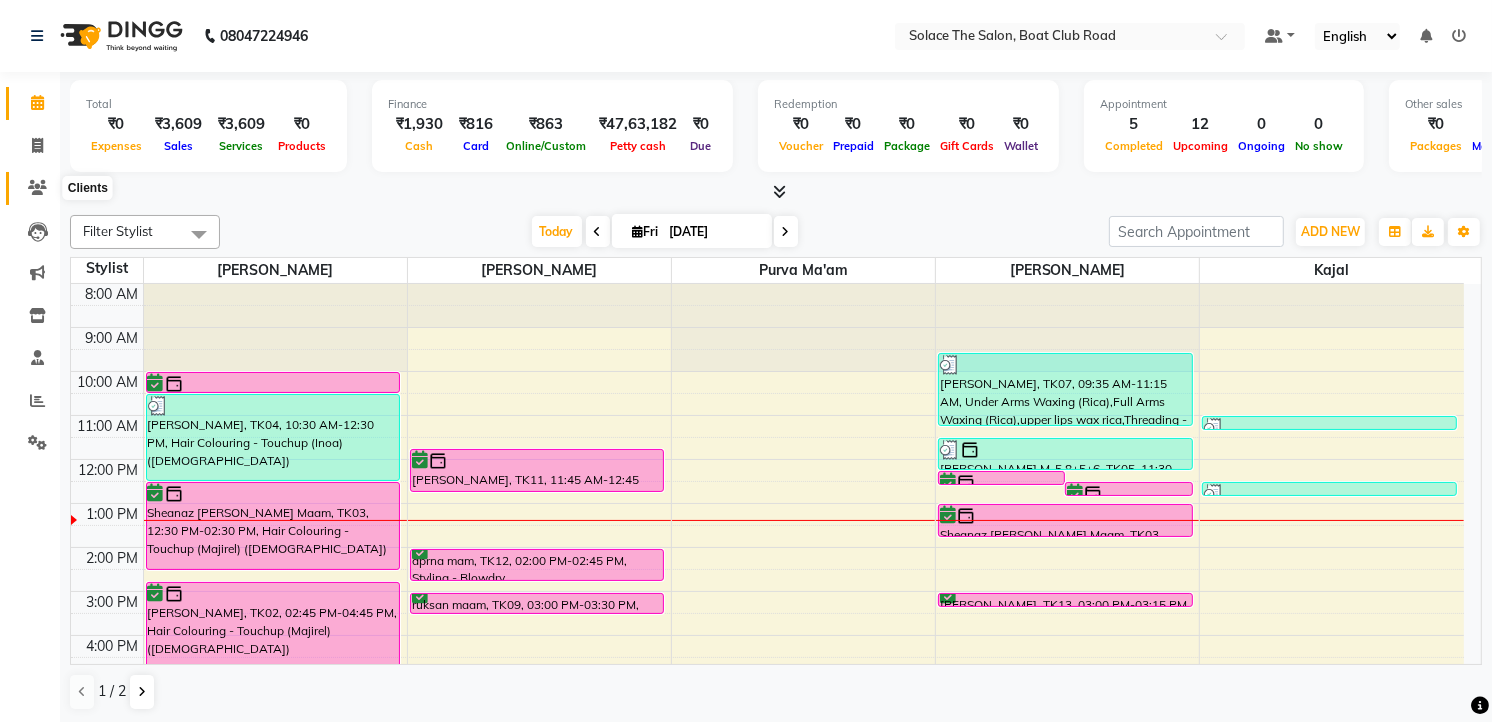 click 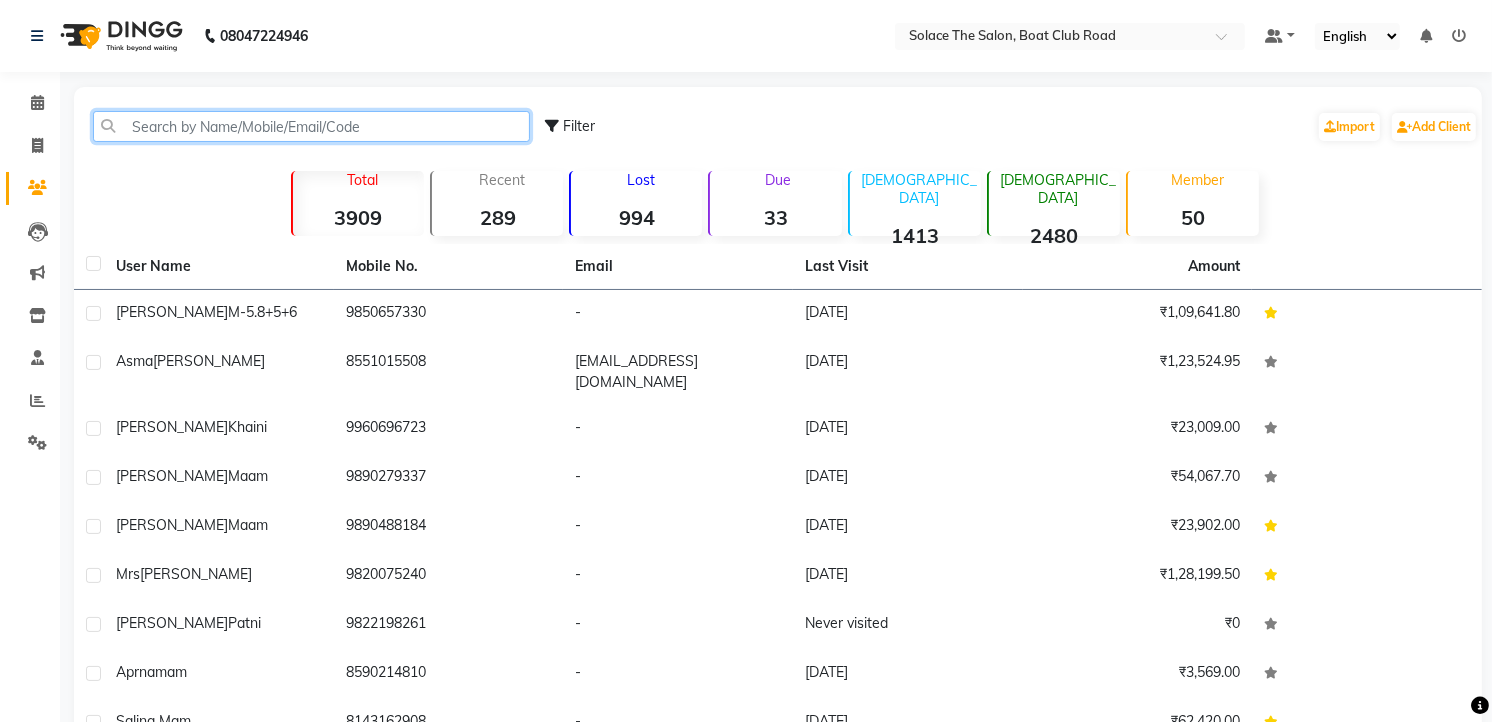 click 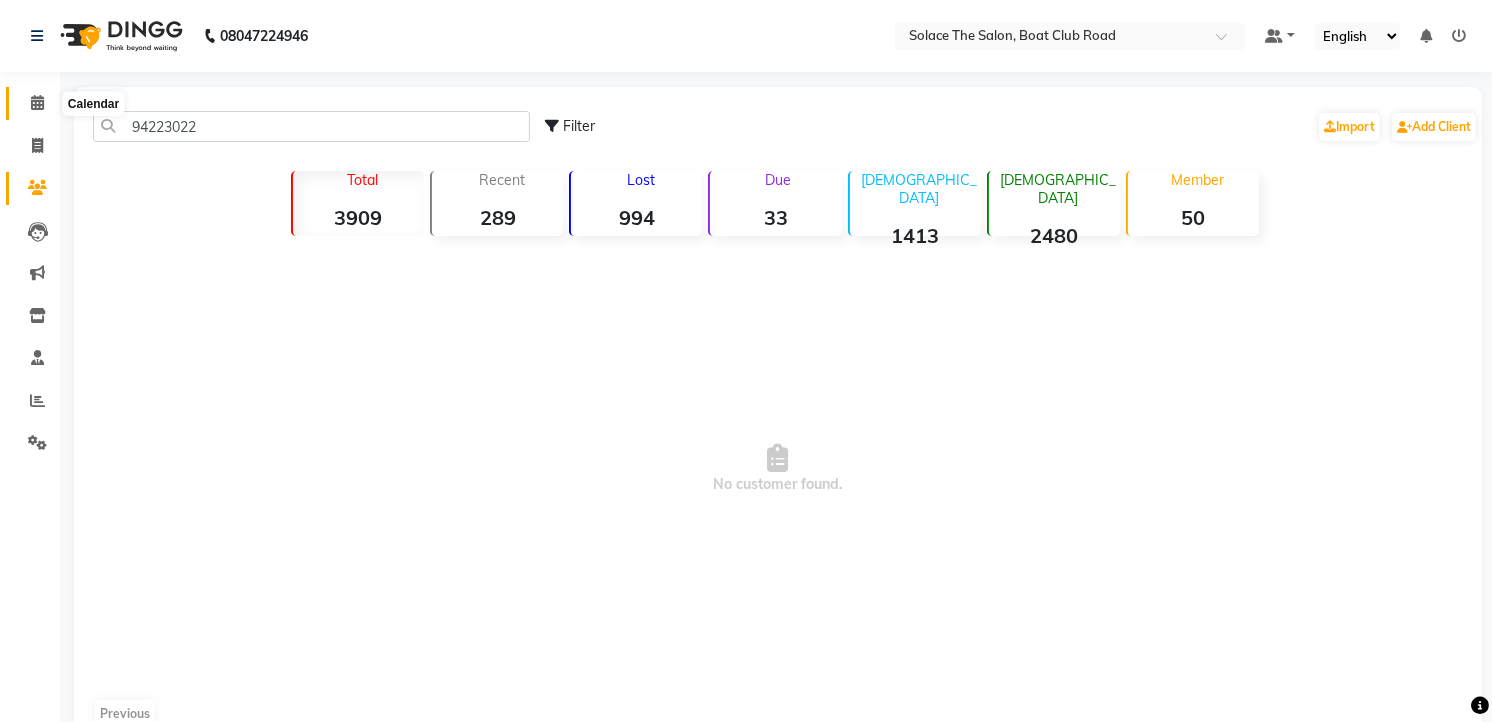 click 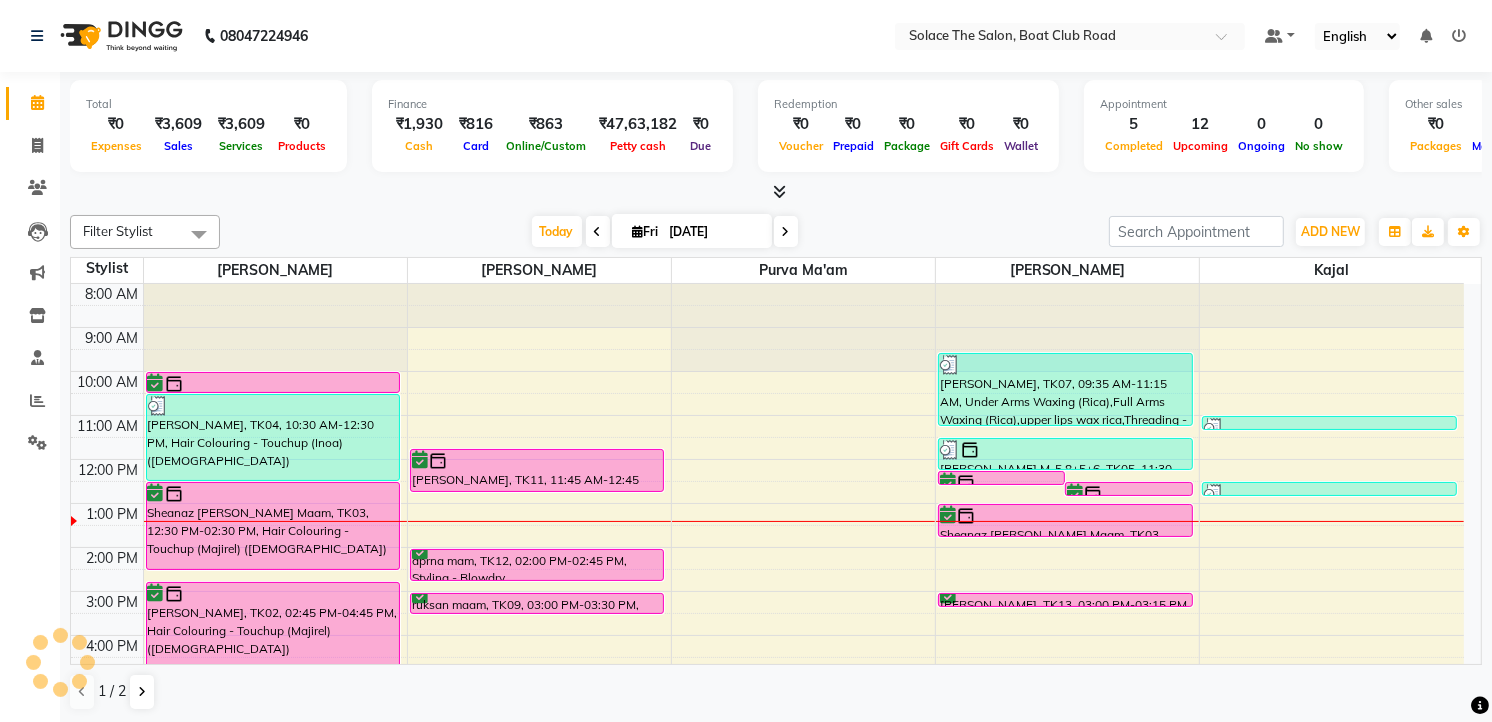 scroll, scrollTop: 0, scrollLeft: 0, axis: both 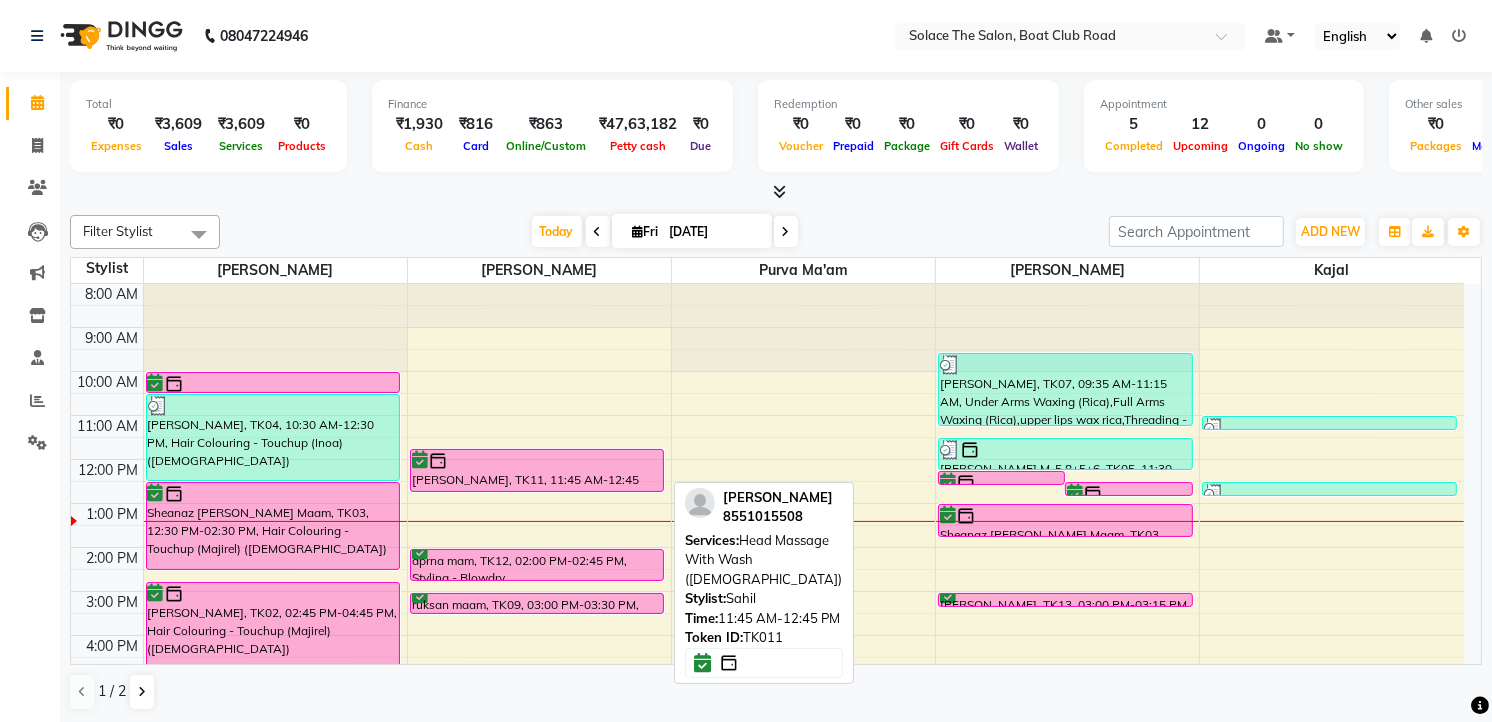 click at bounding box center [537, 461] 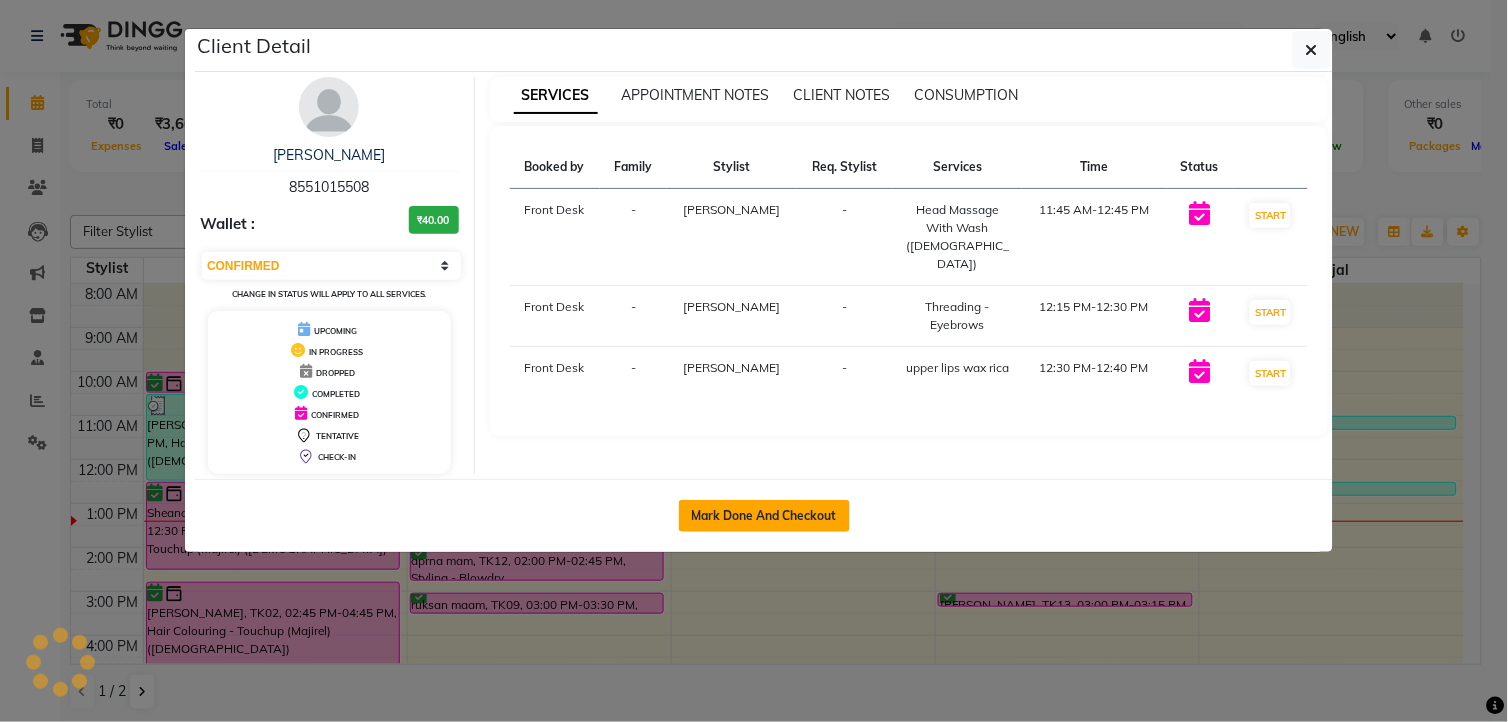 click on "Mark Done And Checkout" 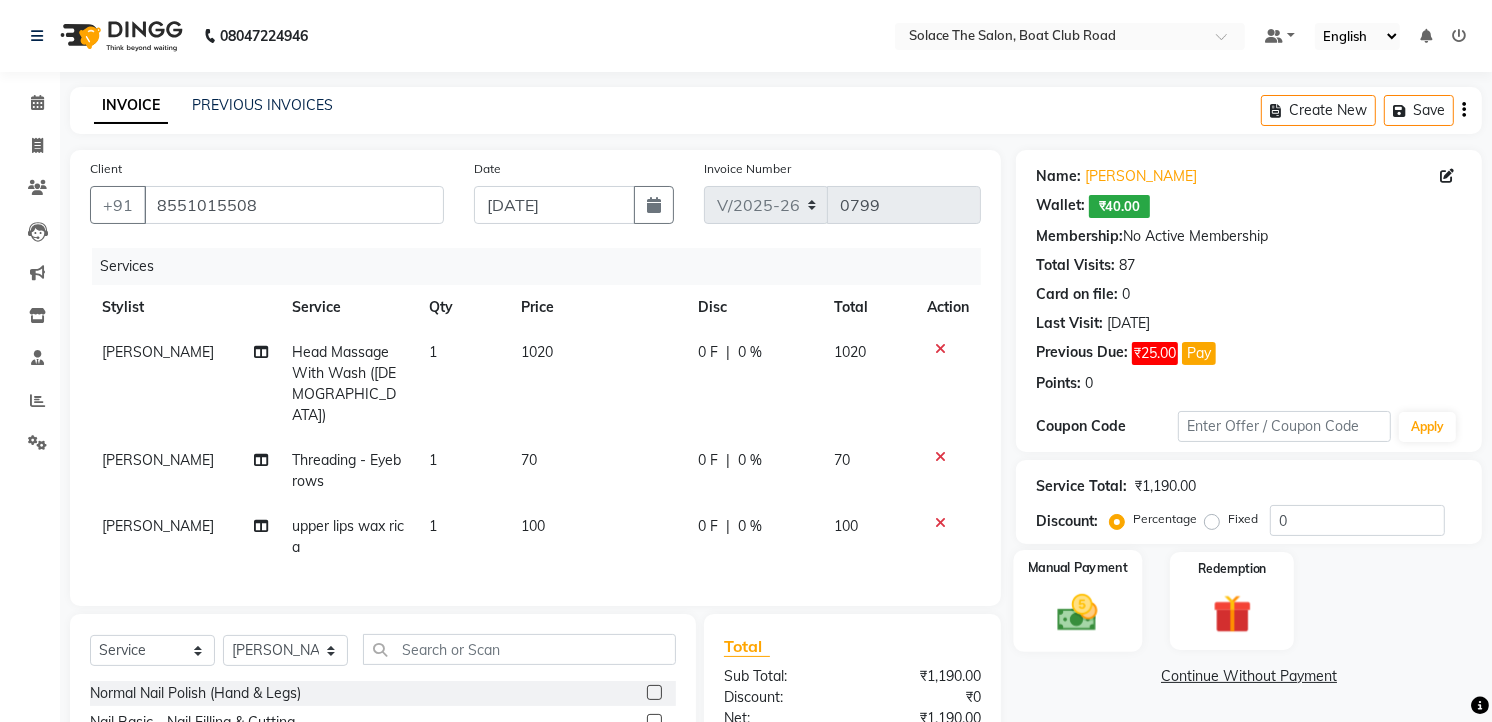 click 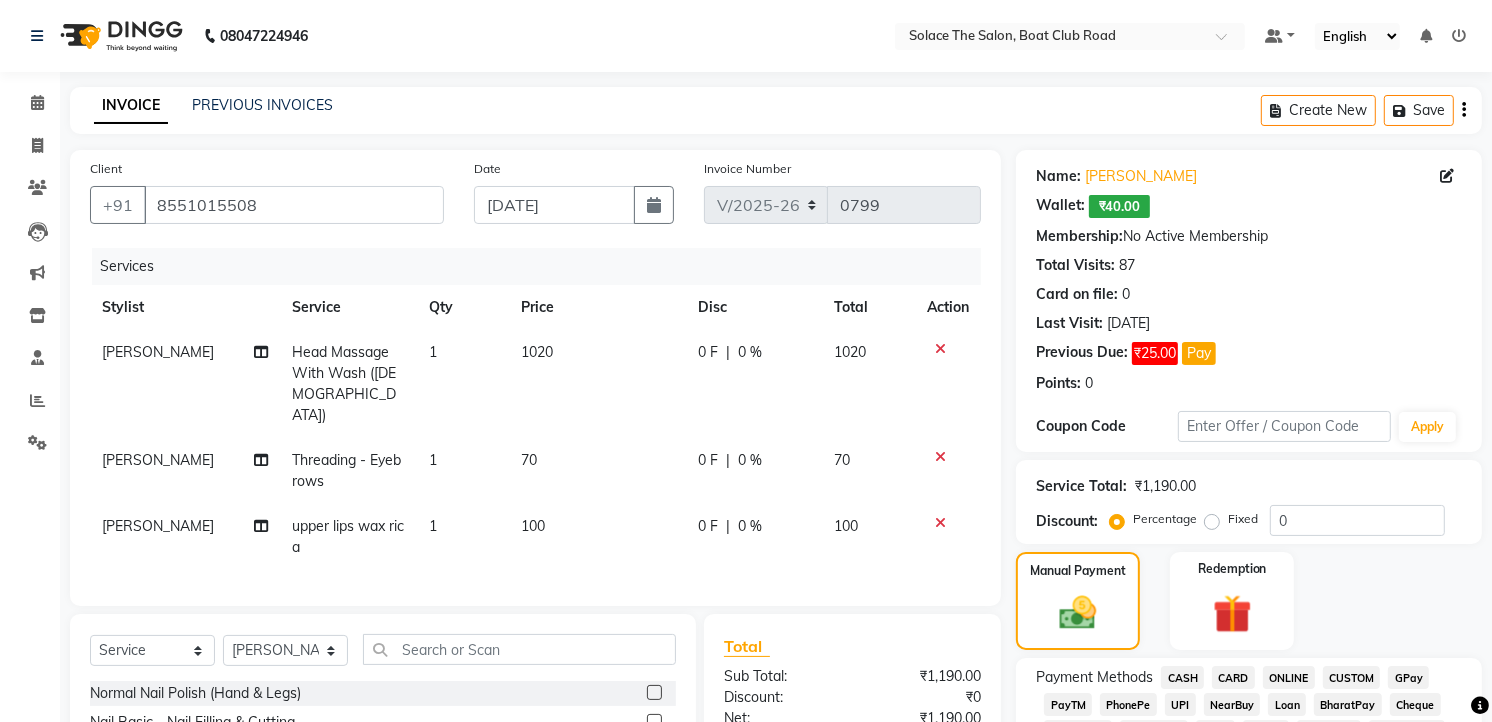 scroll, scrollTop: 101, scrollLeft: 0, axis: vertical 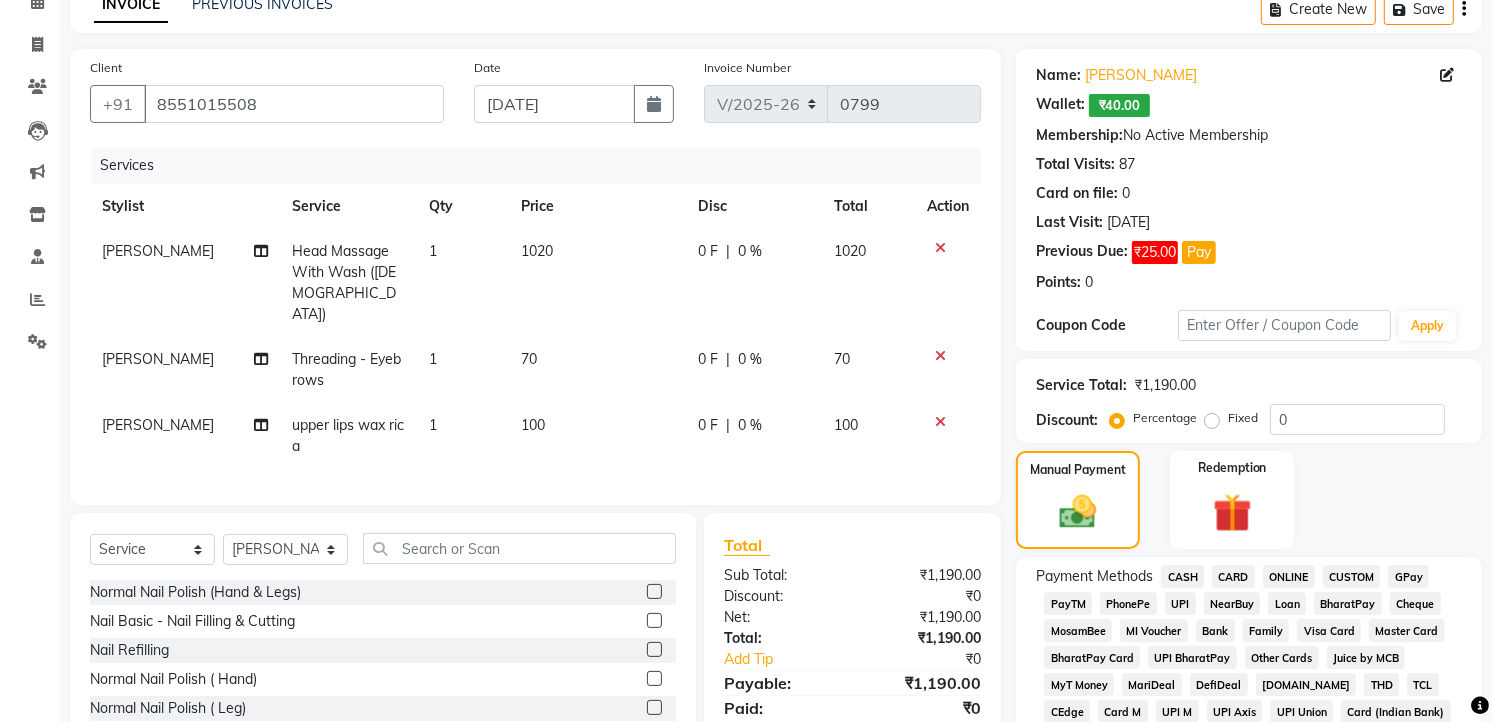 click on "GPay" 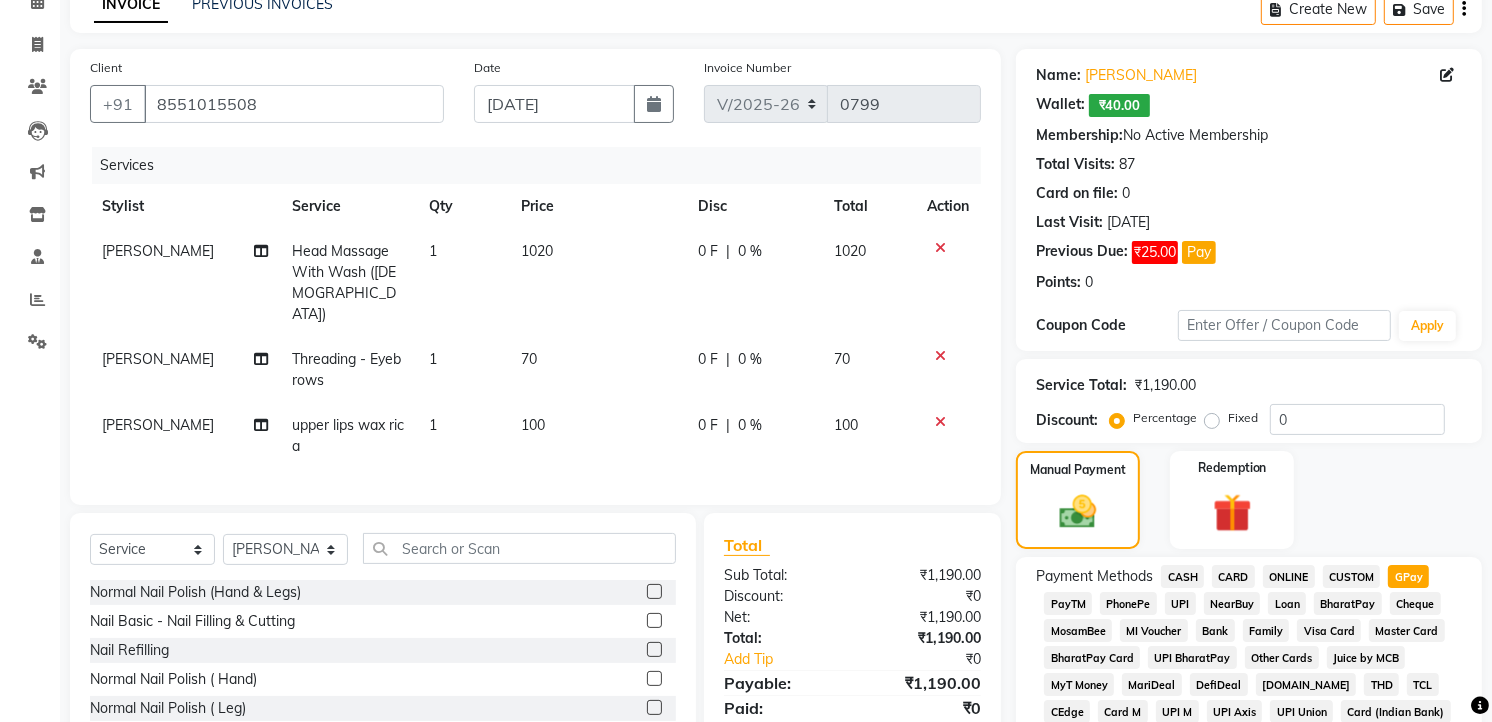 scroll, scrollTop: 656, scrollLeft: 0, axis: vertical 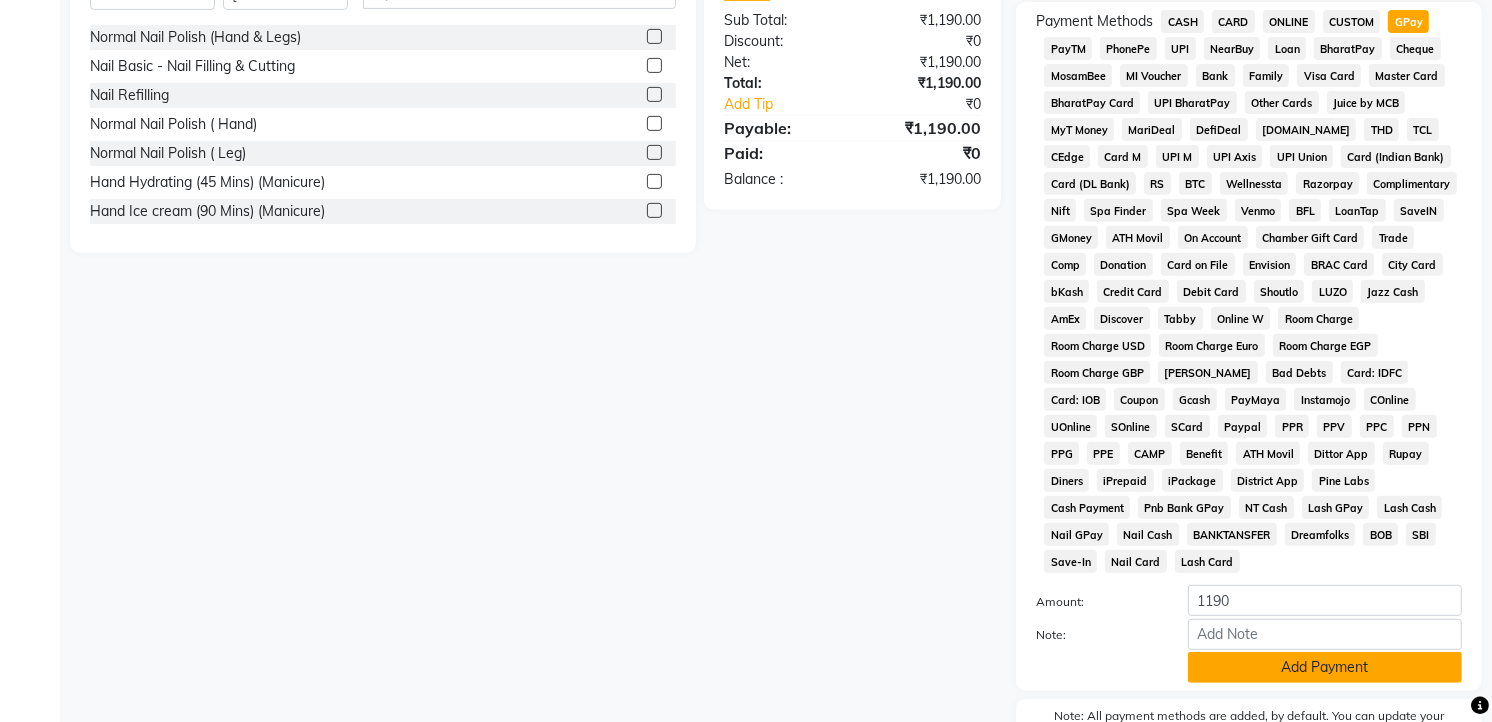 click on "Add Payment" 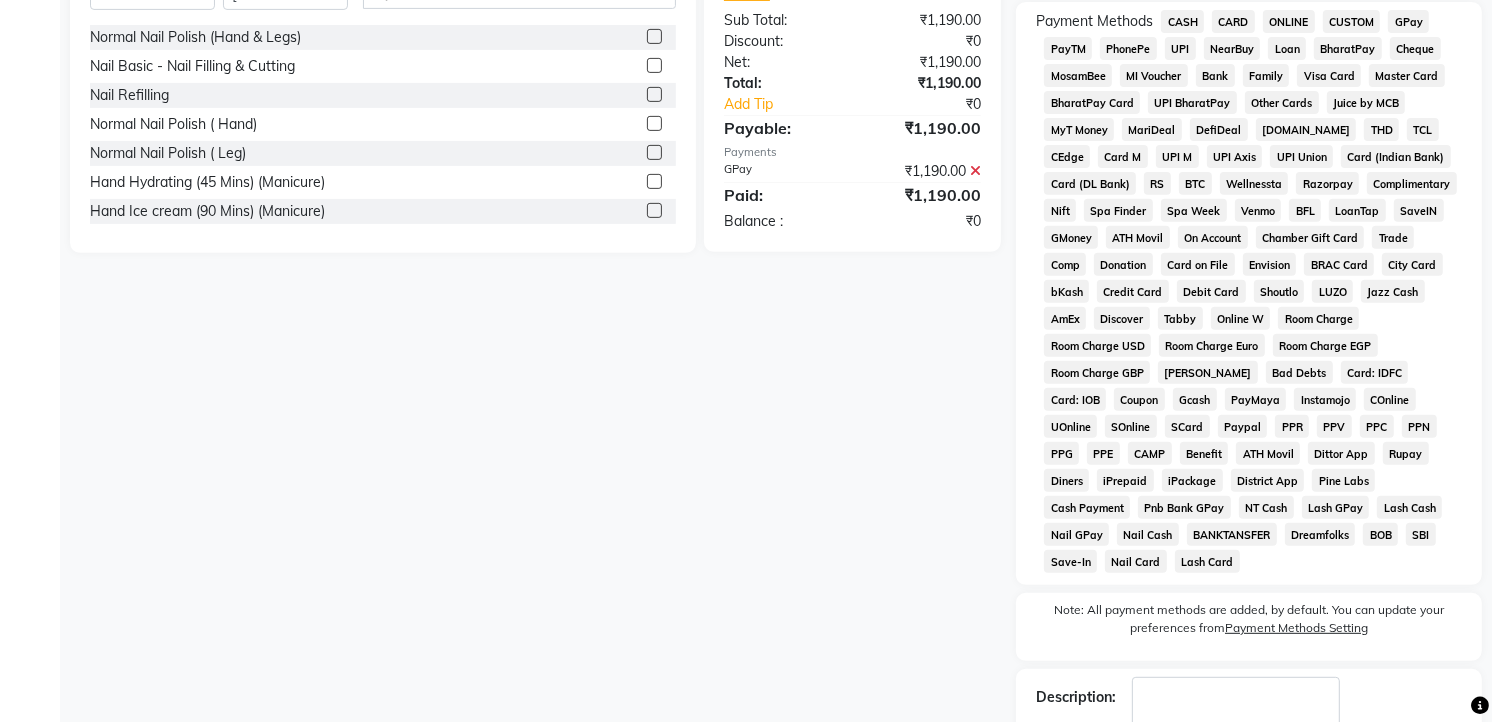 scroll, scrollTop: 666, scrollLeft: 0, axis: vertical 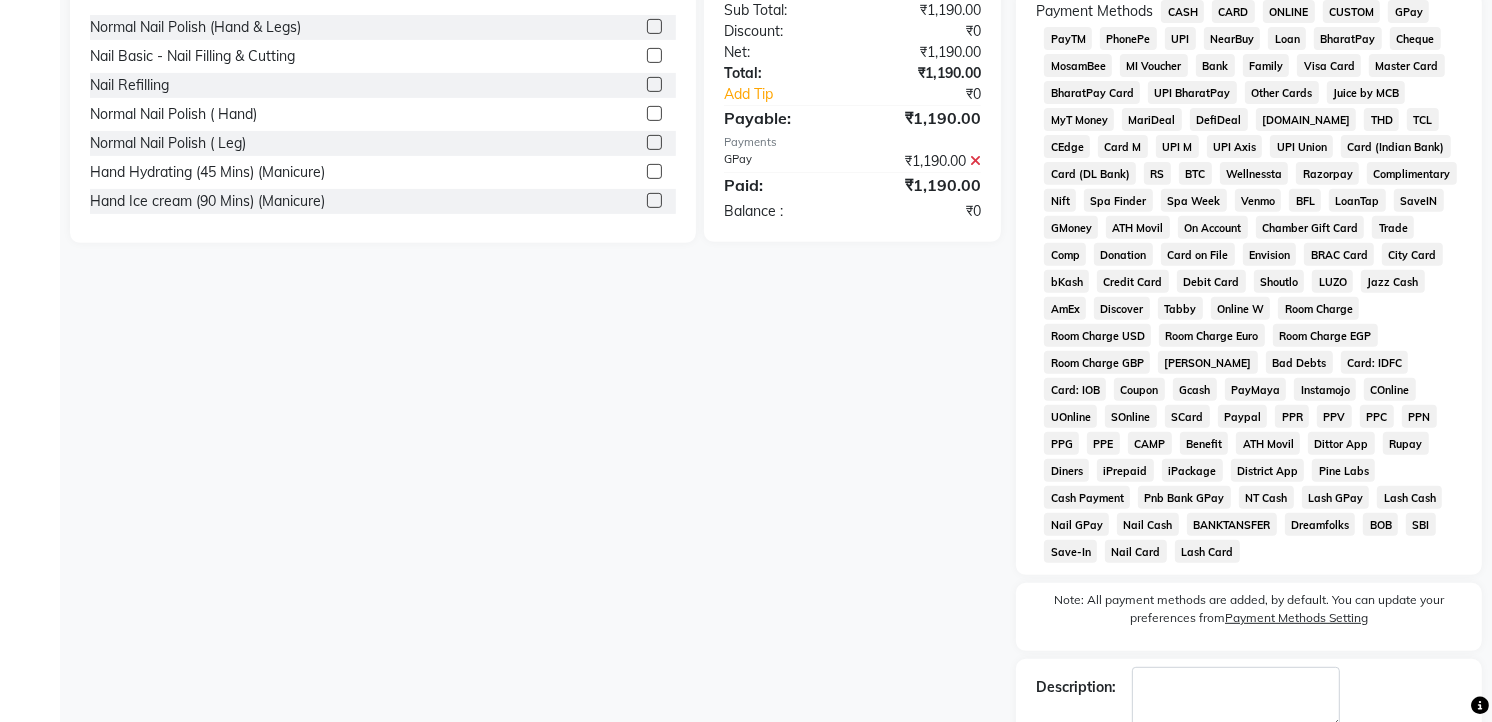 click on "Checkout" 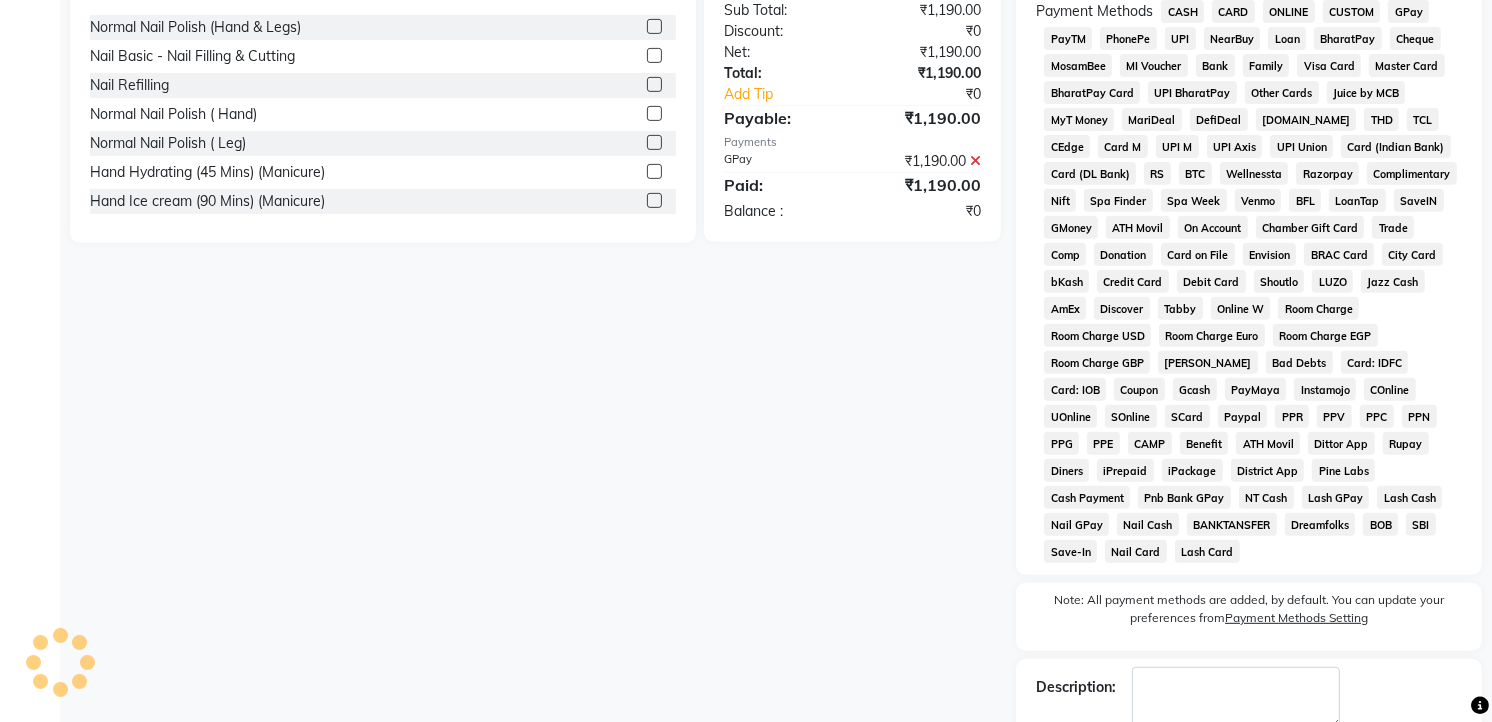 scroll, scrollTop: 784, scrollLeft: 0, axis: vertical 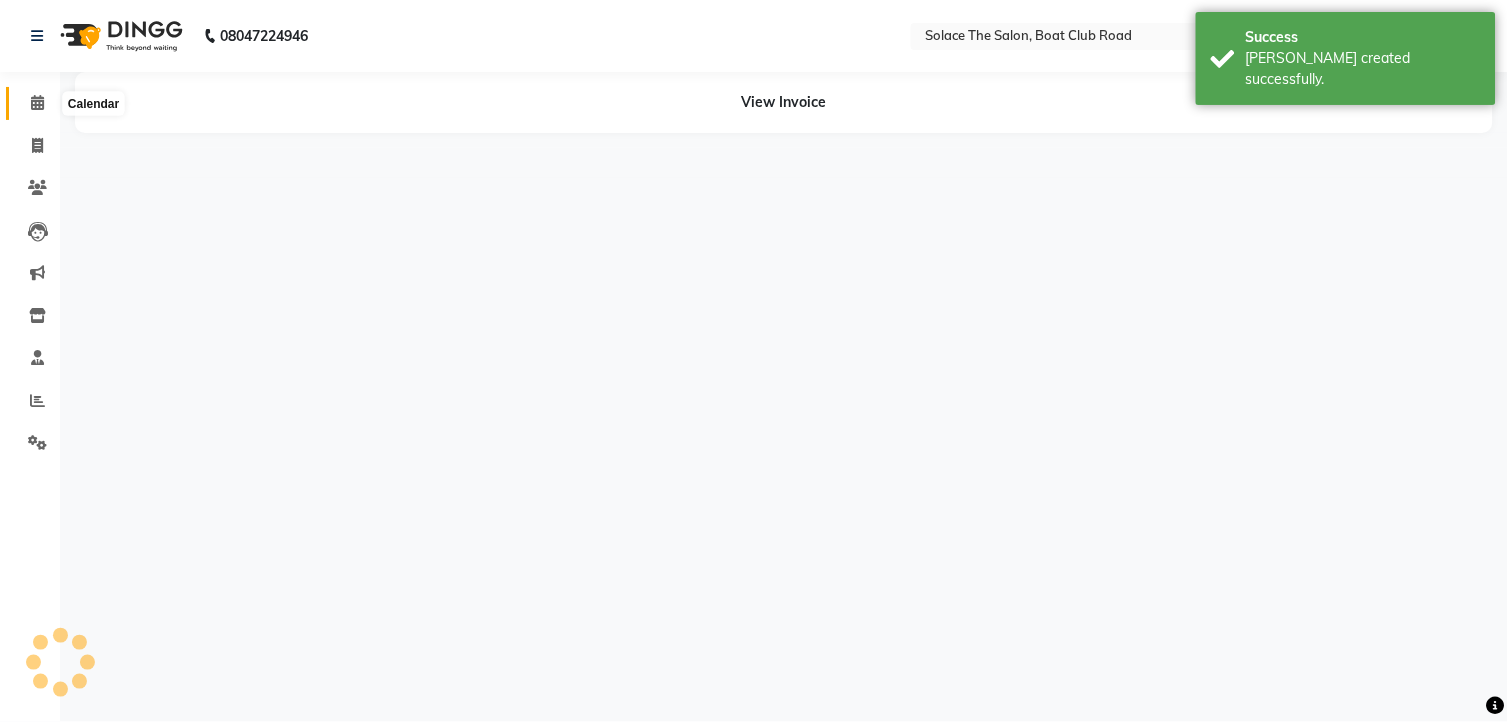 click 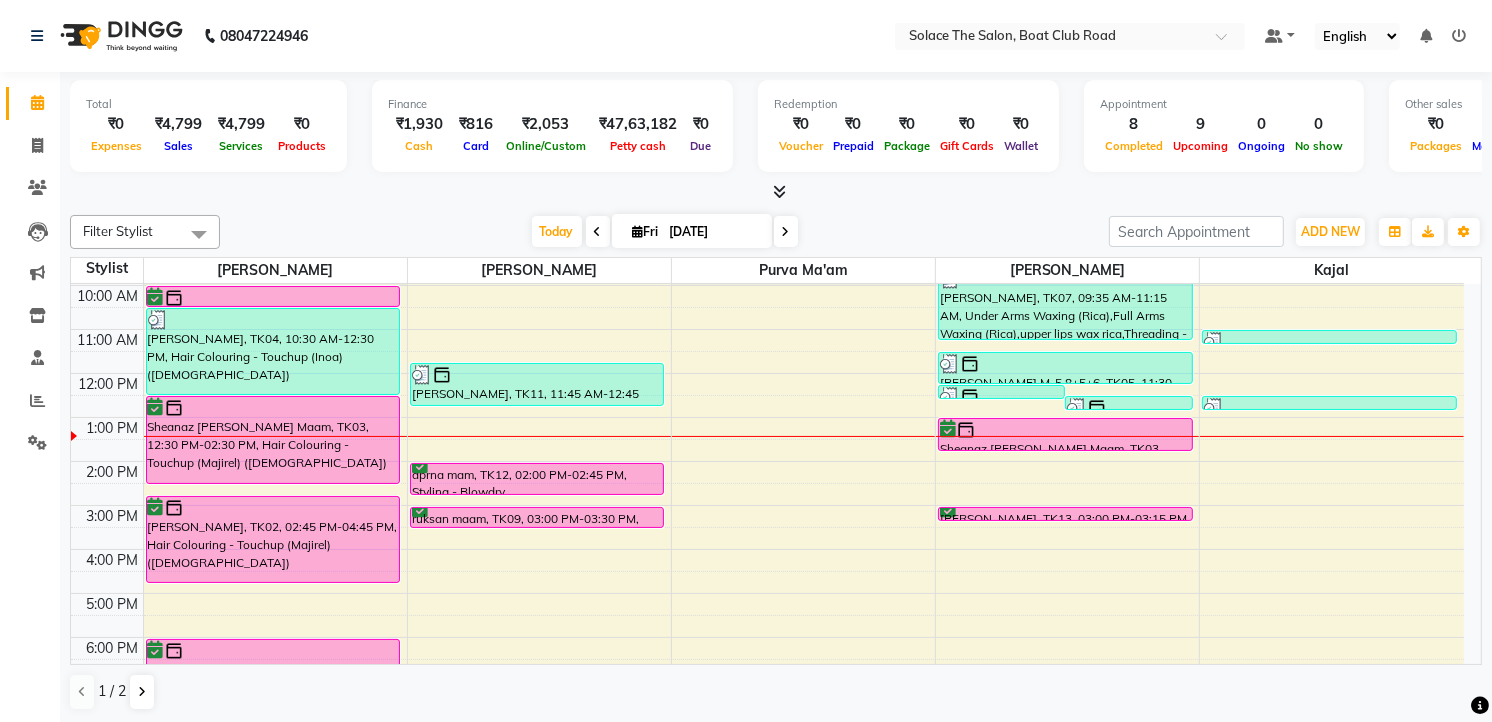 scroll, scrollTop: 111, scrollLeft: 0, axis: vertical 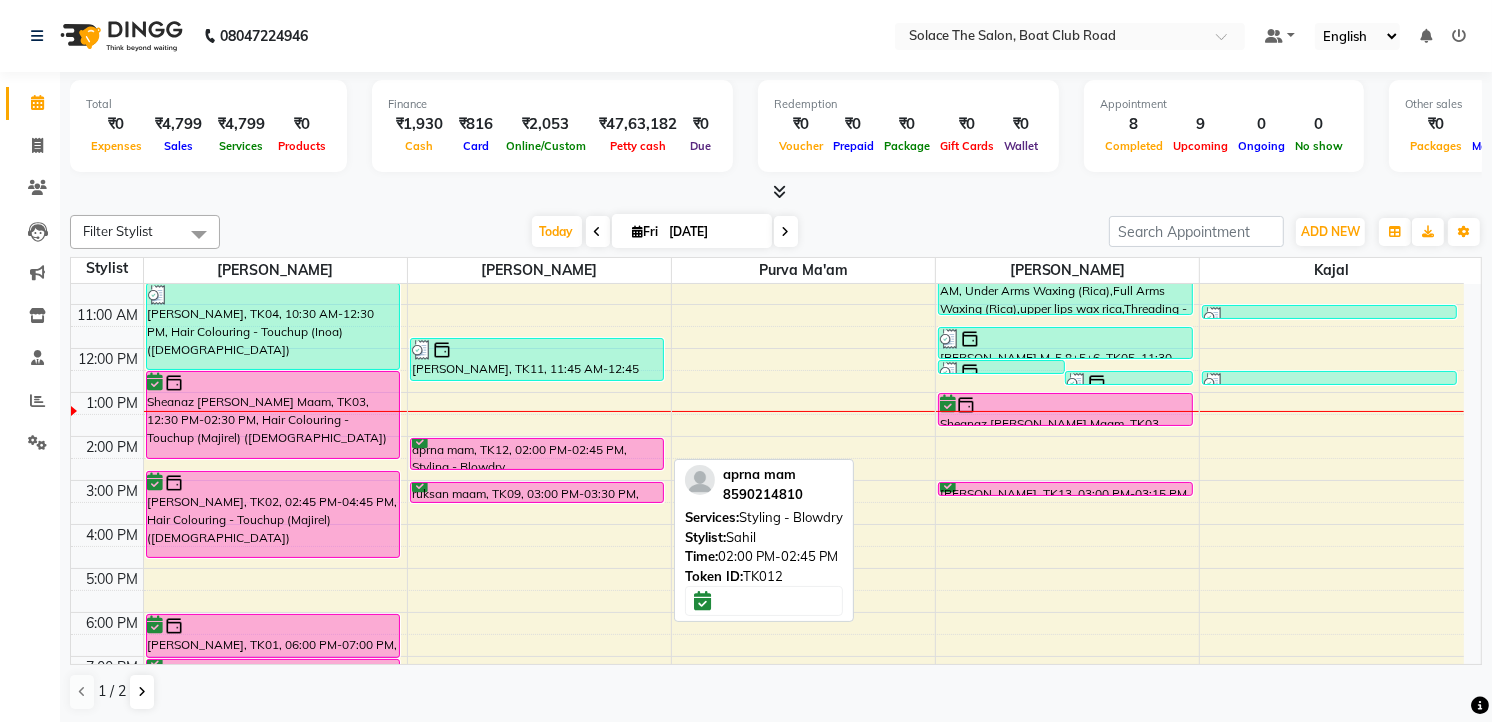 click on "aprna mam, TK12, 02:00 PM-02:45 PM, Styling - Blowdry" at bounding box center [537, 454] 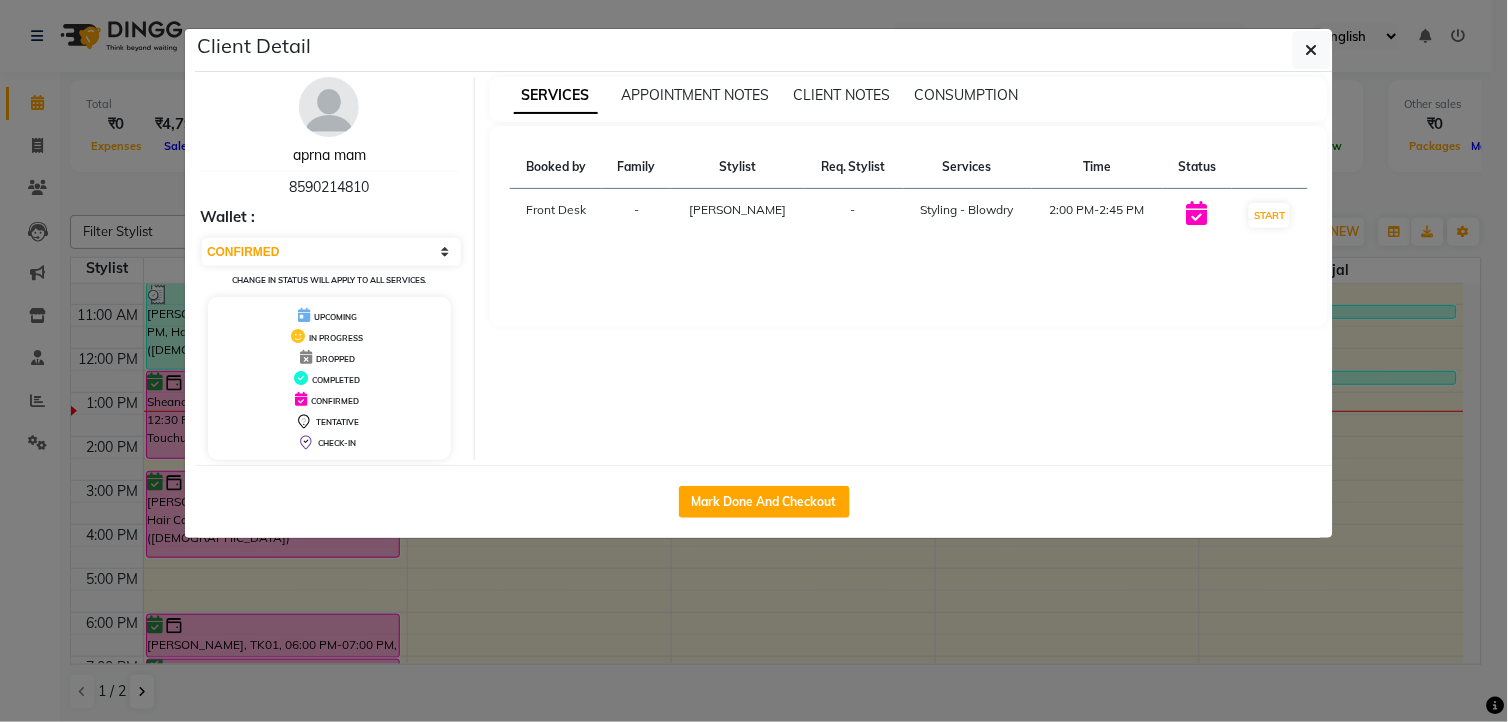 click on "aprna mam" at bounding box center (329, 155) 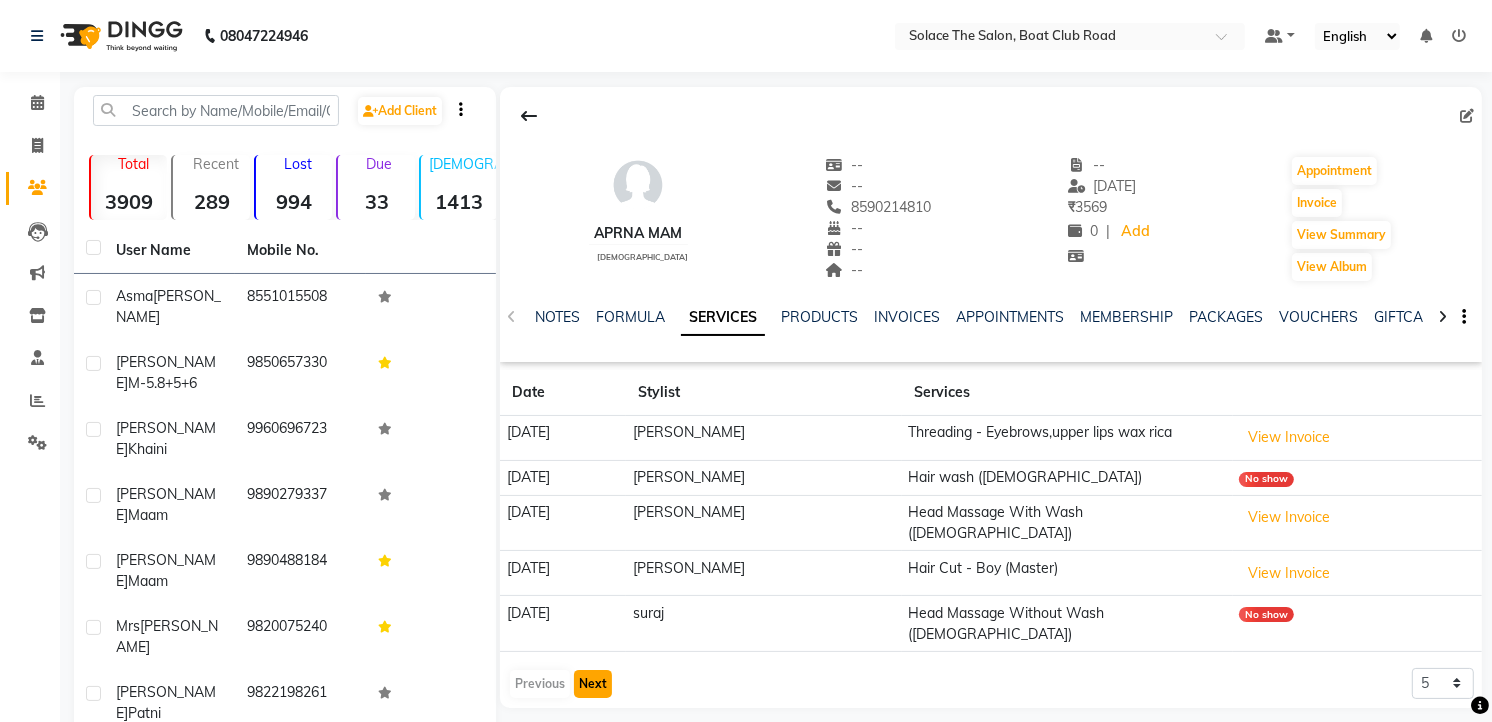 click on "Next" 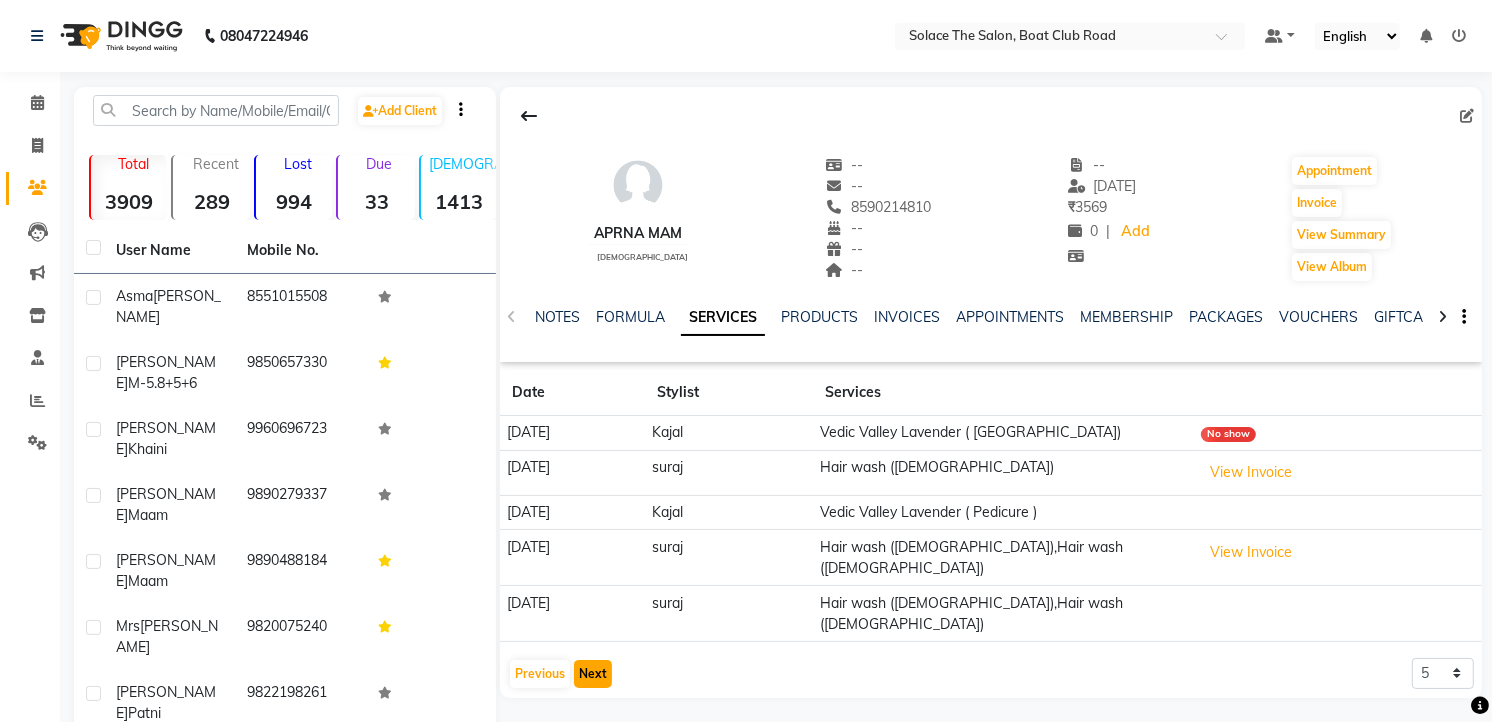 click on "Next" 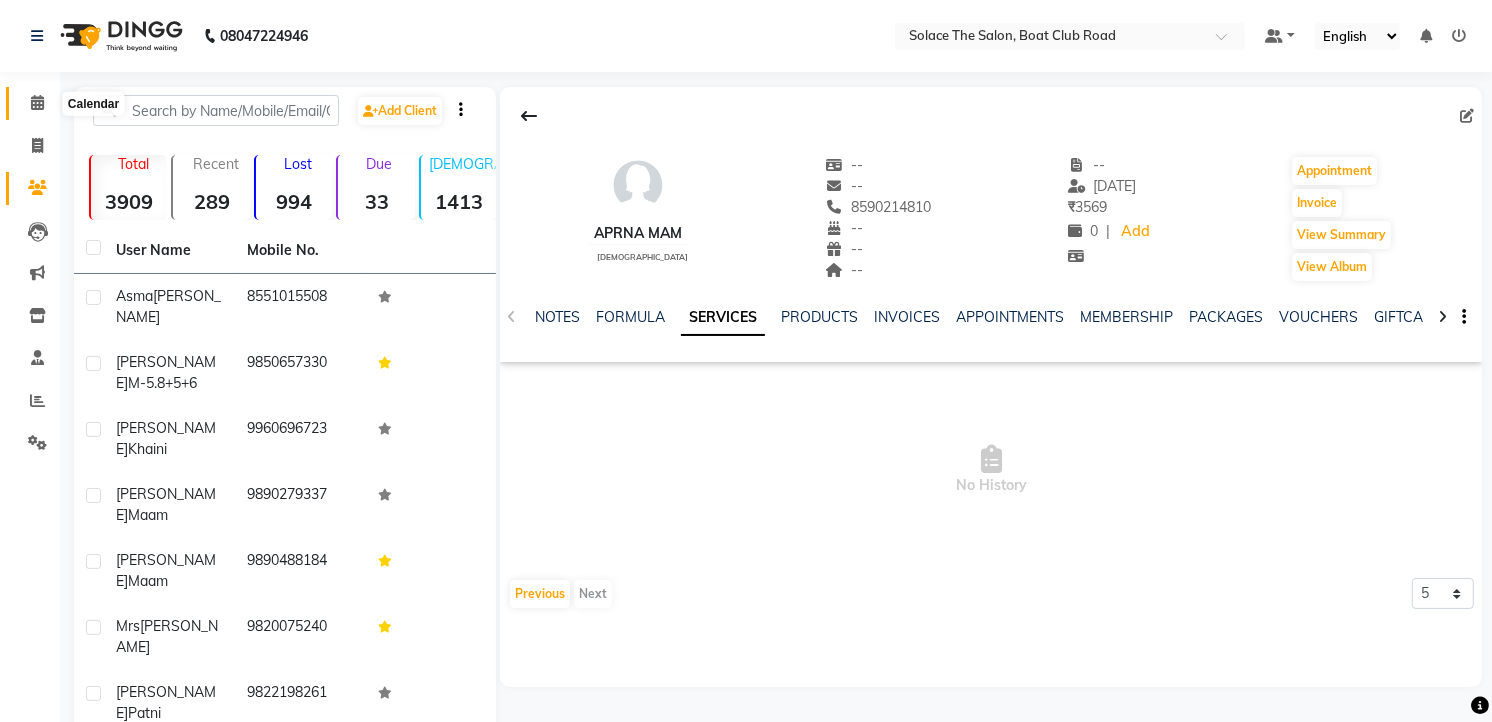 click 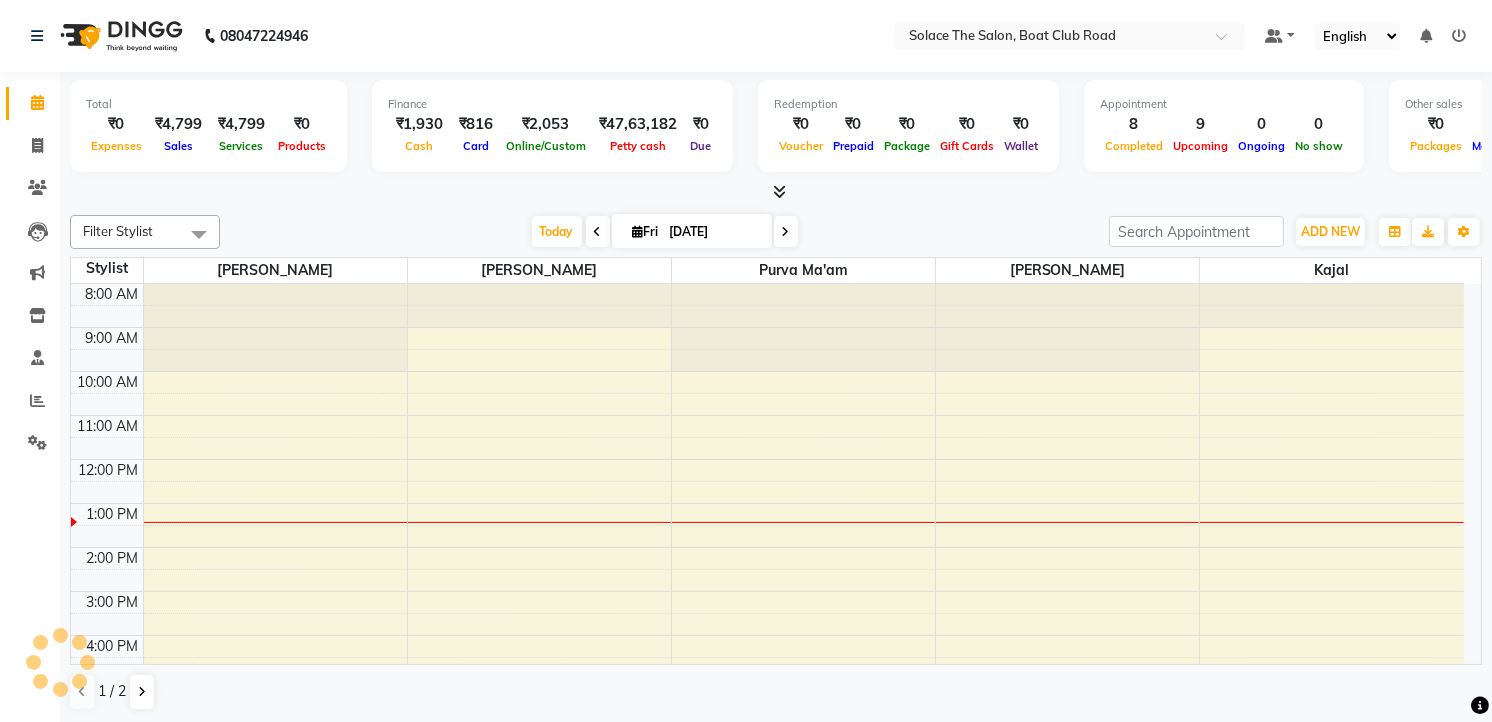 scroll, scrollTop: 0, scrollLeft: 0, axis: both 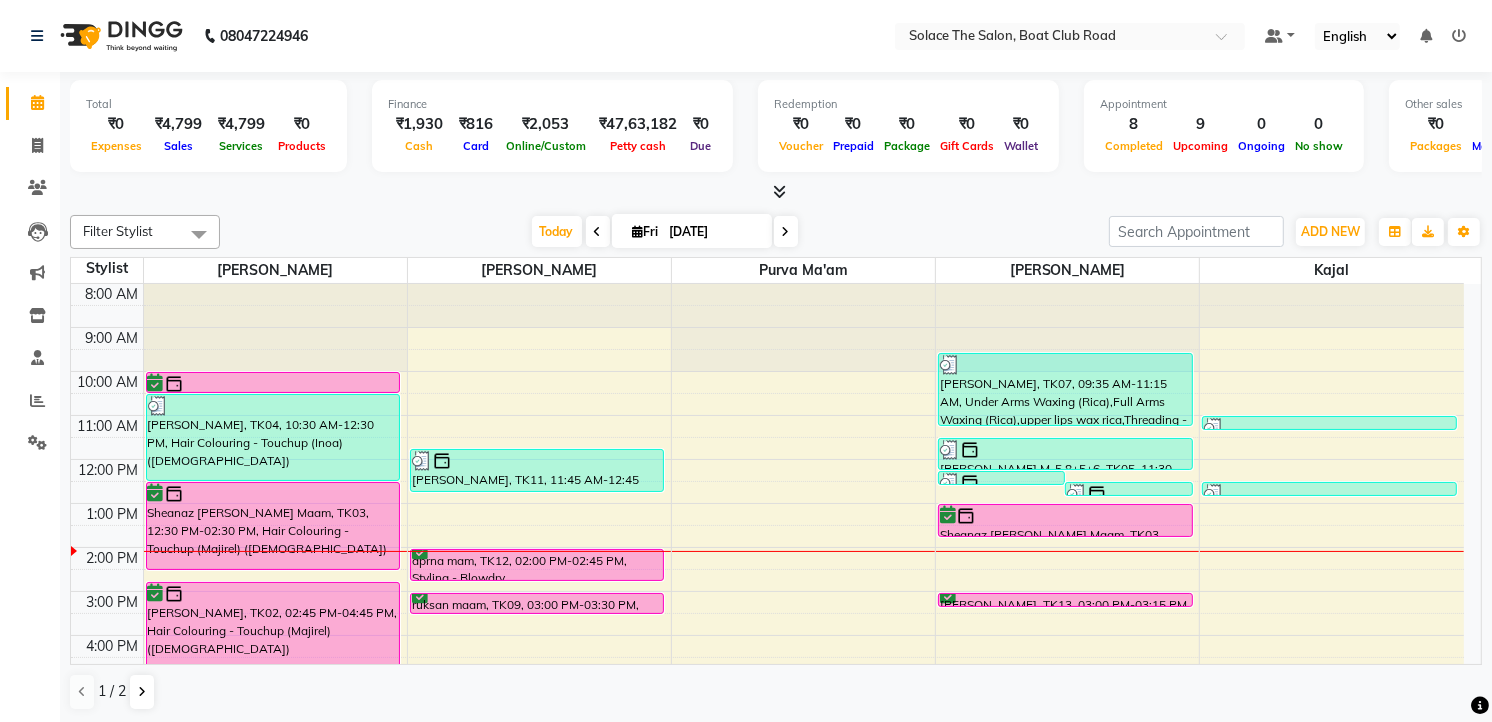 click at bounding box center [786, 231] 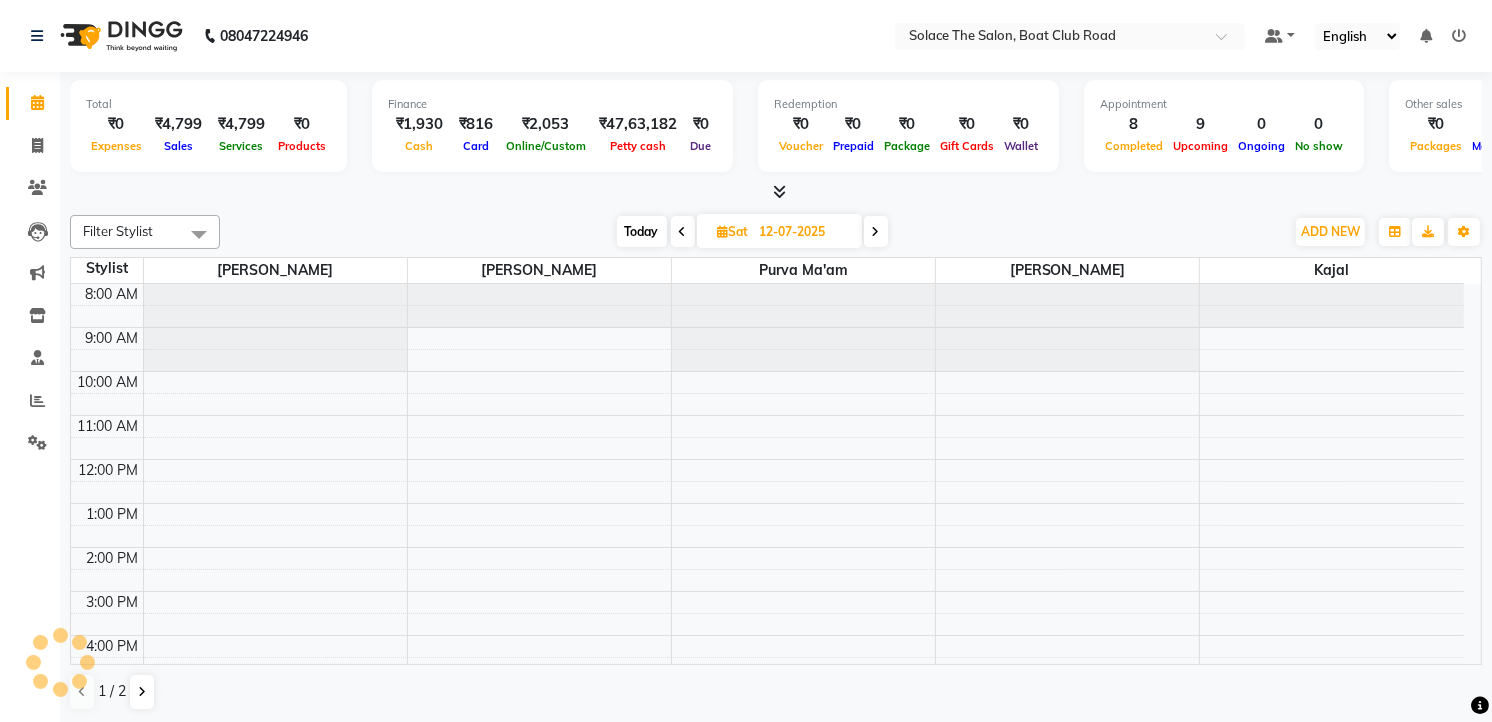 scroll, scrollTop: 238, scrollLeft: 0, axis: vertical 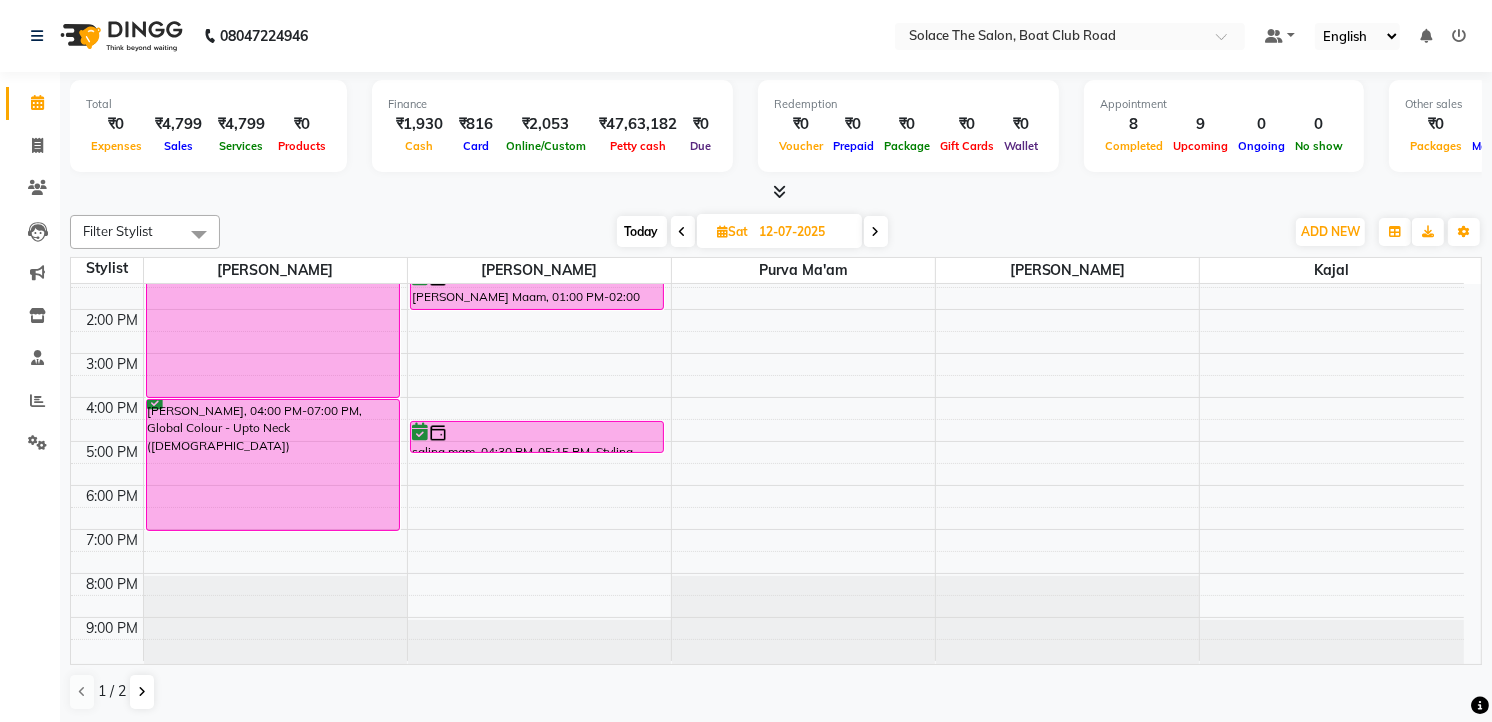 click at bounding box center [876, 232] 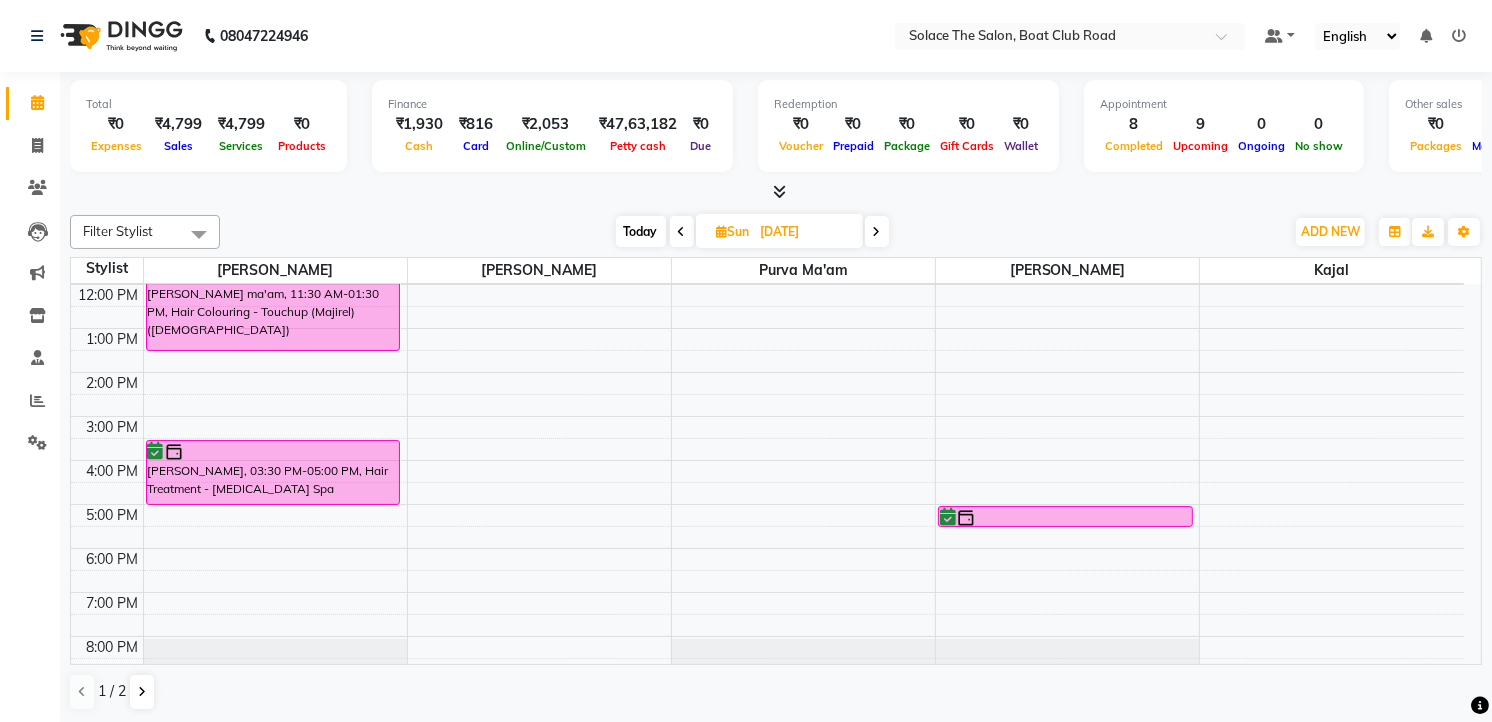 scroll, scrollTop: 237, scrollLeft: 0, axis: vertical 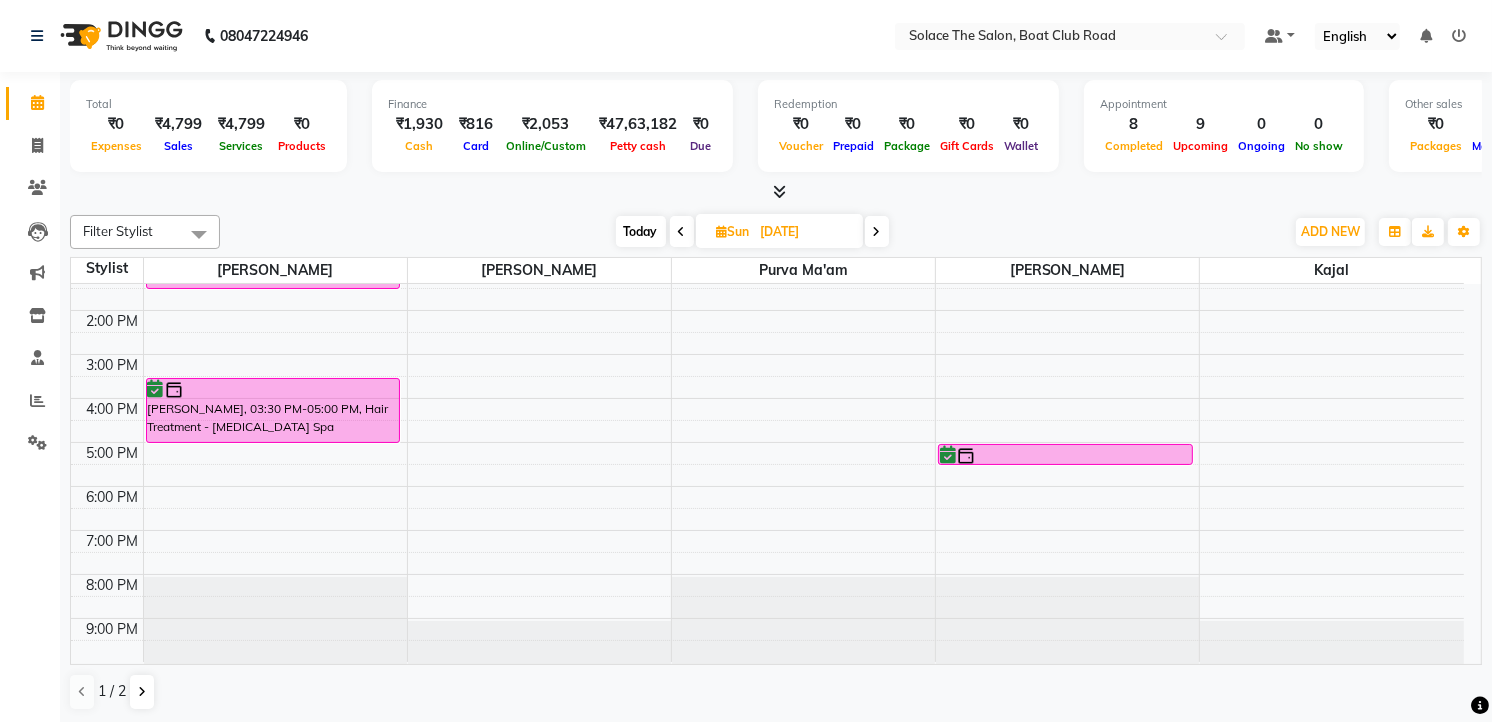 click on "Today" at bounding box center (641, 231) 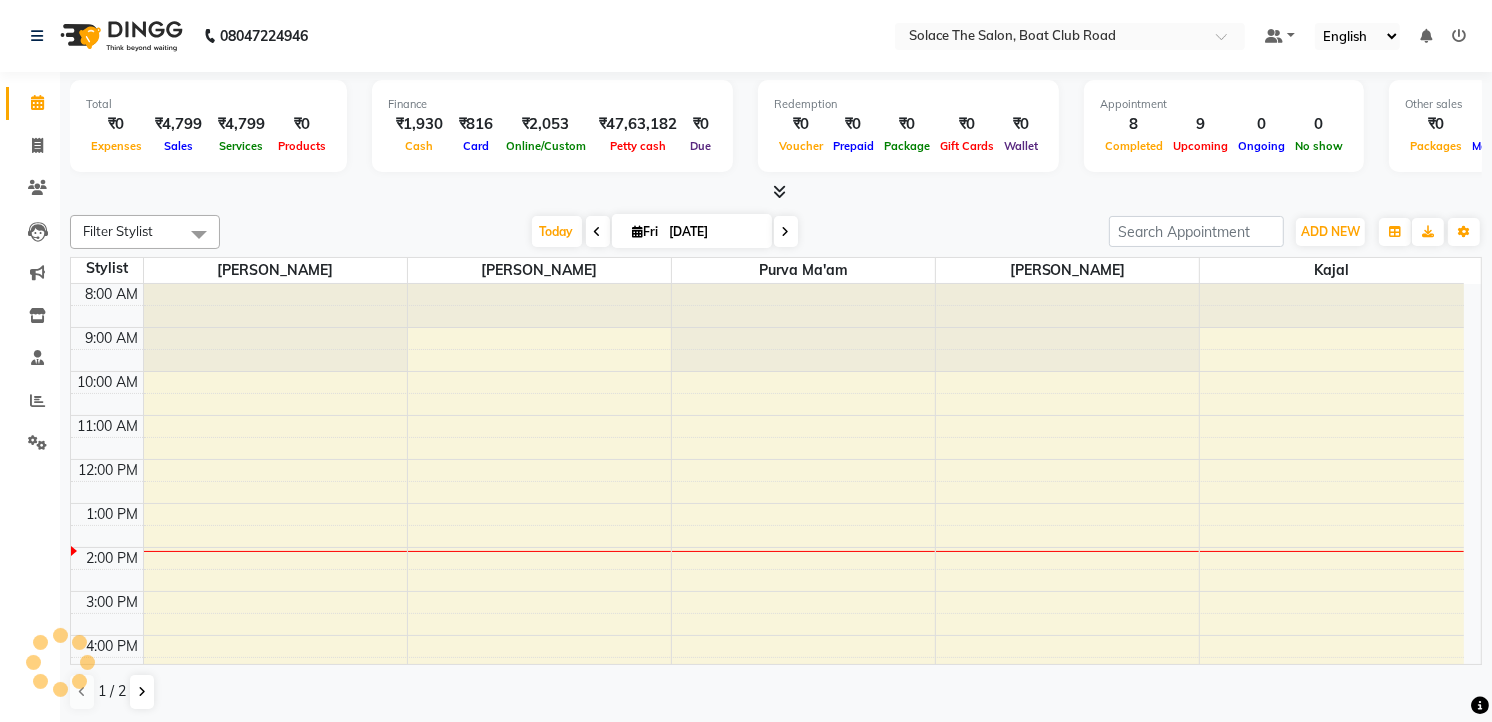 scroll, scrollTop: 238, scrollLeft: 0, axis: vertical 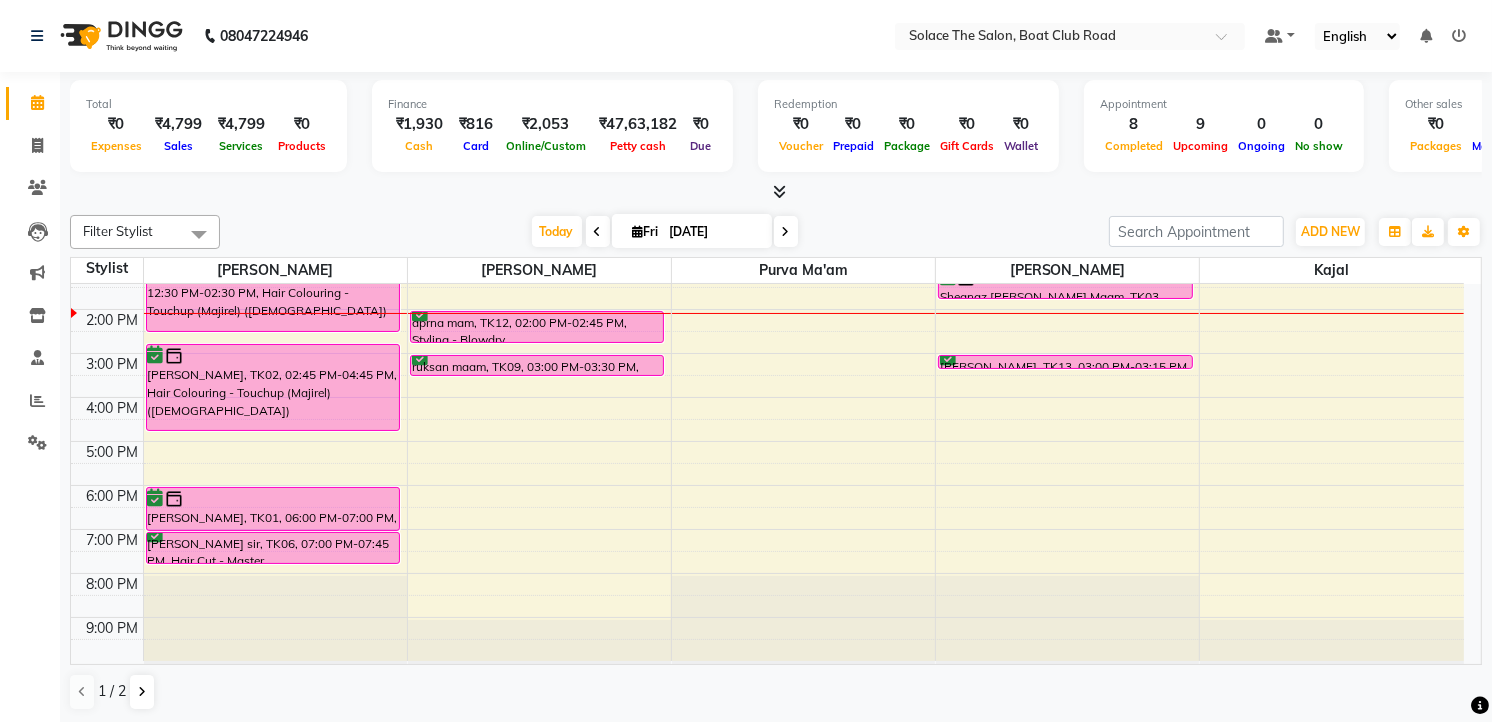 click on "8:00 AM 9:00 AM 10:00 AM 11:00 AM 12:00 PM 1:00 PM 2:00 PM 3:00 PM 4:00 PM 5:00 PM 6:00 PM 7:00 PM 8:00 PM 9:00 PM     [PERSON_NAME], TK10, 10:00 AM-10:30 AM, Hair wash ([DEMOGRAPHIC_DATA])     [PERSON_NAME] Maam, TK04, 10:30 AM-12:30 PM, Hair Colouring - Touchup (Inoa) ([DEMOGRAPHIC_DATA])     Sheanaz [PERSON_NAME] Maam, TK03, 12:30 PM-02:30 PM, Hair Colouring - Touchup (Majirel) ([DEMOGRAPHIC_DATA])     [PERSON_NAME], TK02, 02:45 PM-04:45 PM, Hair Colouring - Touchup (Majirel) ([DEMOGRAPHIC_DATA])     [PERSON_NAME], TK01, 06:00 PM-07:00 PM, Styling - Blowdry (out Curls)     [PERSON_NAME] sir, TK06, 07:00 PM-07:45 PM, Hair Cut - Master ([DEMOGRAPHIC_DATA])     [PERSON_NAME], TK11, 11:45 AM-12:45 PM,  Head Massage With Wash ([DEMOGRAPHIC_DATA])     aprna mam, TK12, 02:00 PM-02:45 PM, Styling - Blowdry     ruksan maam, TK09, 03:00 PM-03:30 PM, Hair wash ([DEMOGRAPHIC_DATA])     [PERSON_NAME], TK11, 12:15 PM-12:30 PM, Threading - Eyebrows     [PERSON_NAME], TK11, 12:30 PM-12:40 PM, upper lips wax rica         [PERSON_NAME] M-5.8+5+6, TK05, 11:30 AM-12:15 PM,  Foot - Hydrating (45 Mins) (Pedicure)" at bounding box center (767, 353) 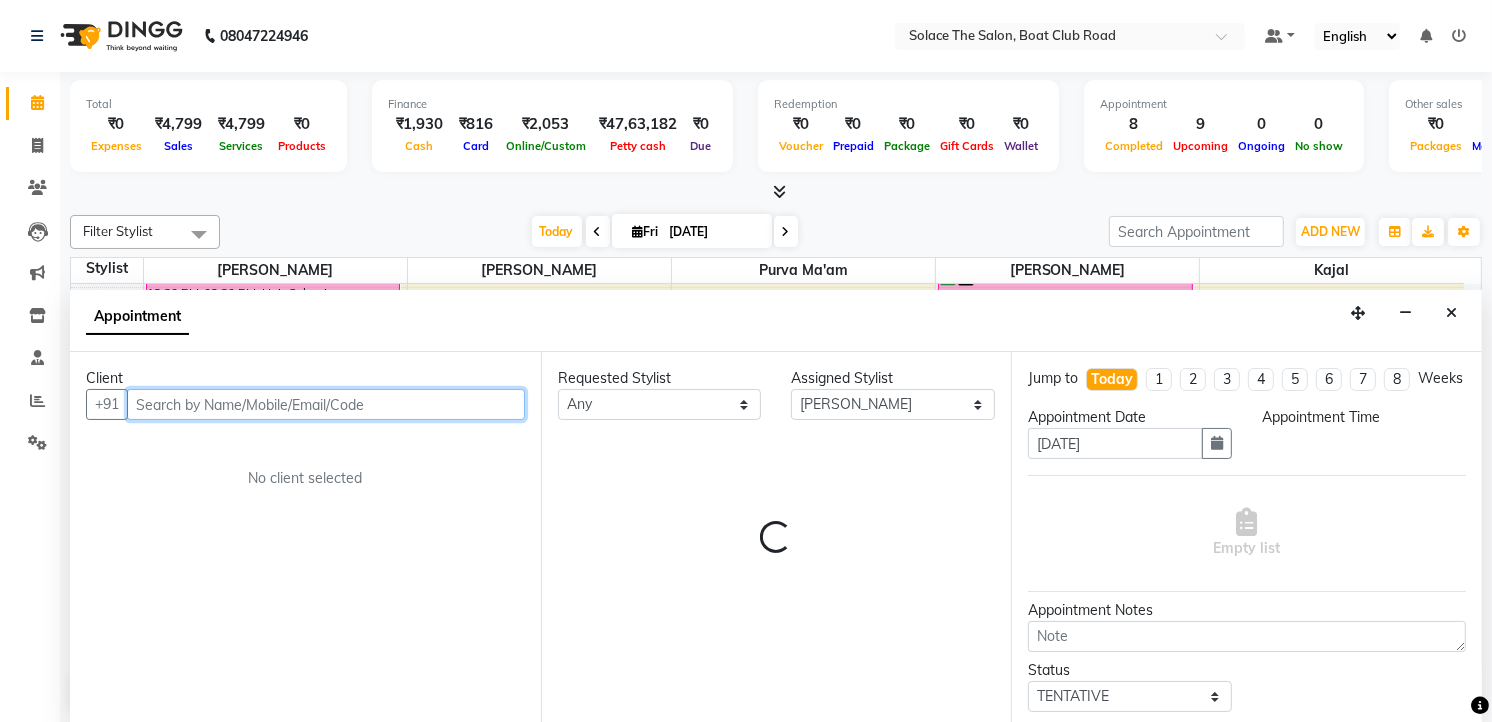 scroll, scrollTop: 1, scrollLeft: 0, axis: vertical 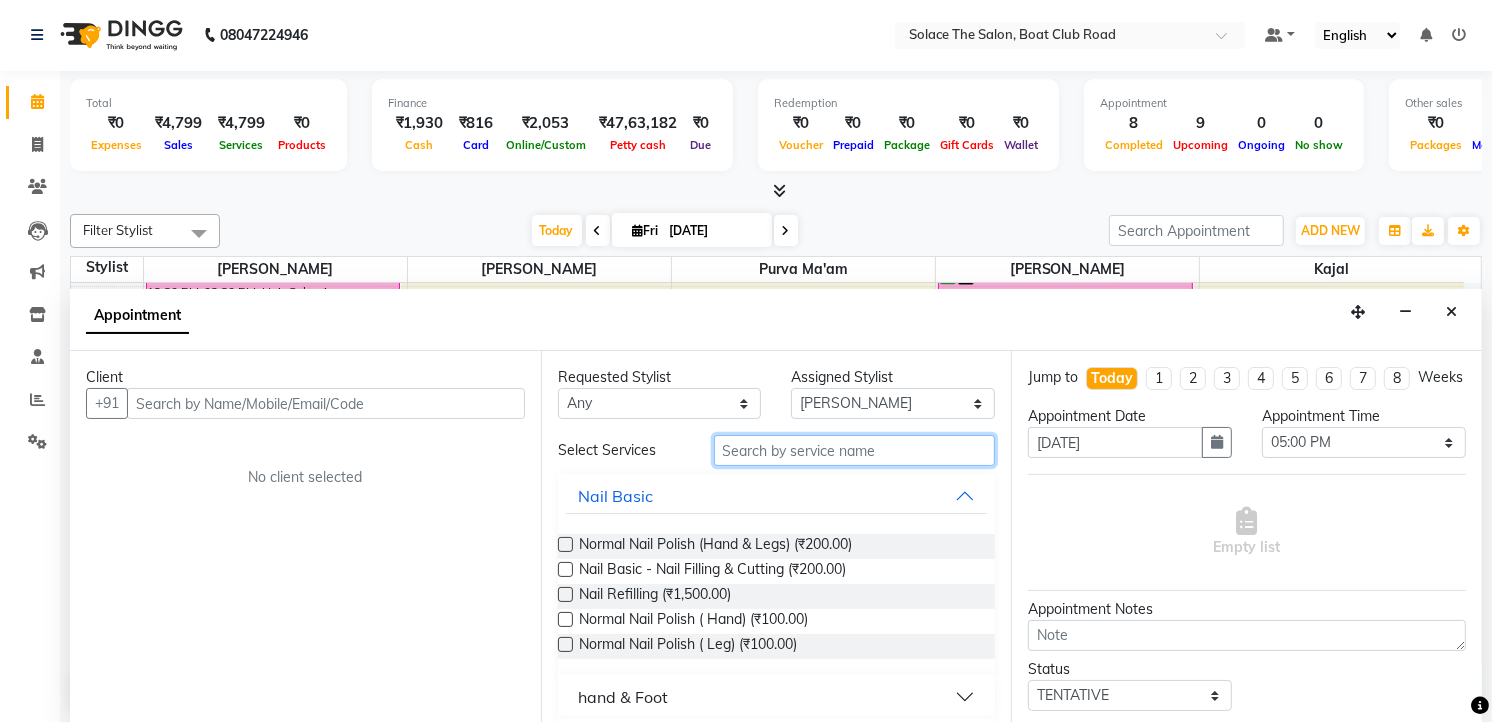 click at bounding box center (855, 450) 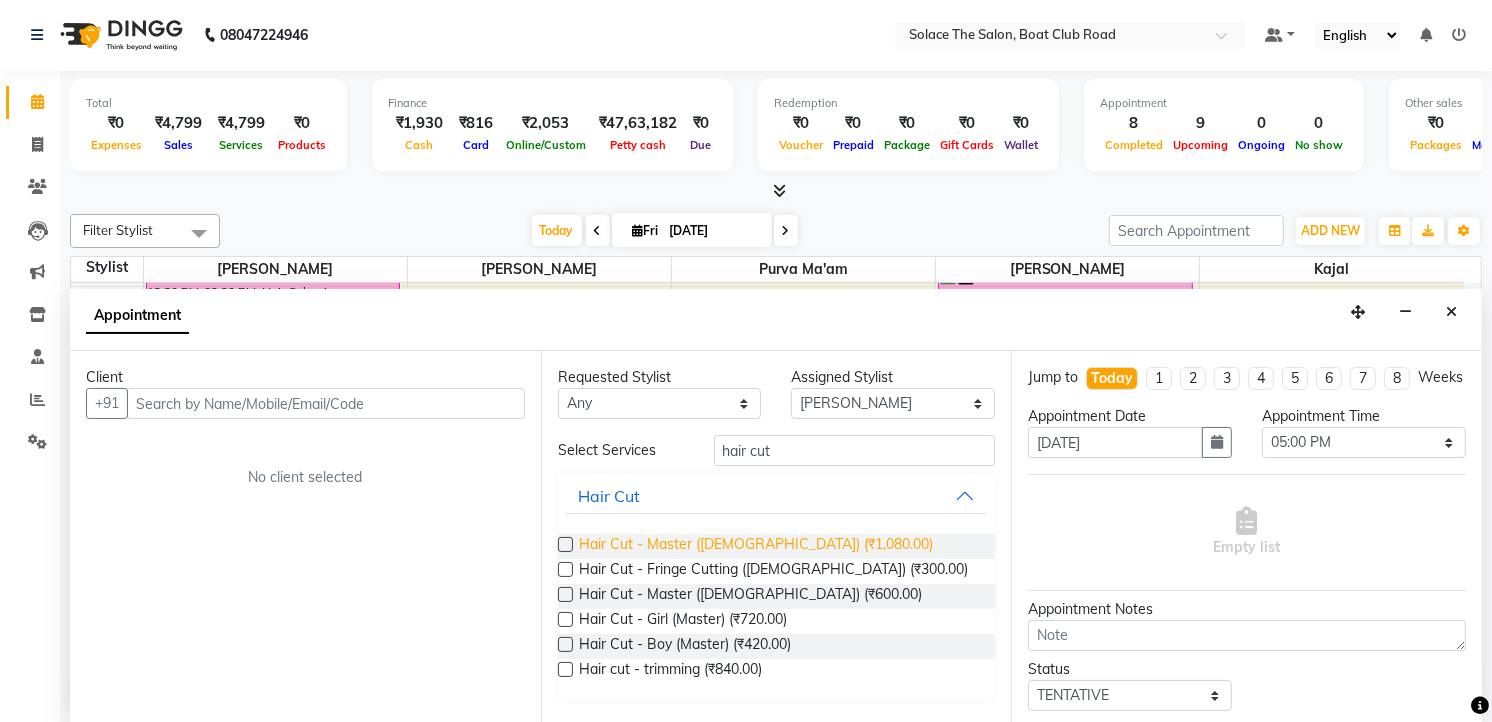 click on "Hair Cut - Master ([DEMOGRAPHIC_DATA]) (₹1,080.00)" at bounding box center (756, 546) 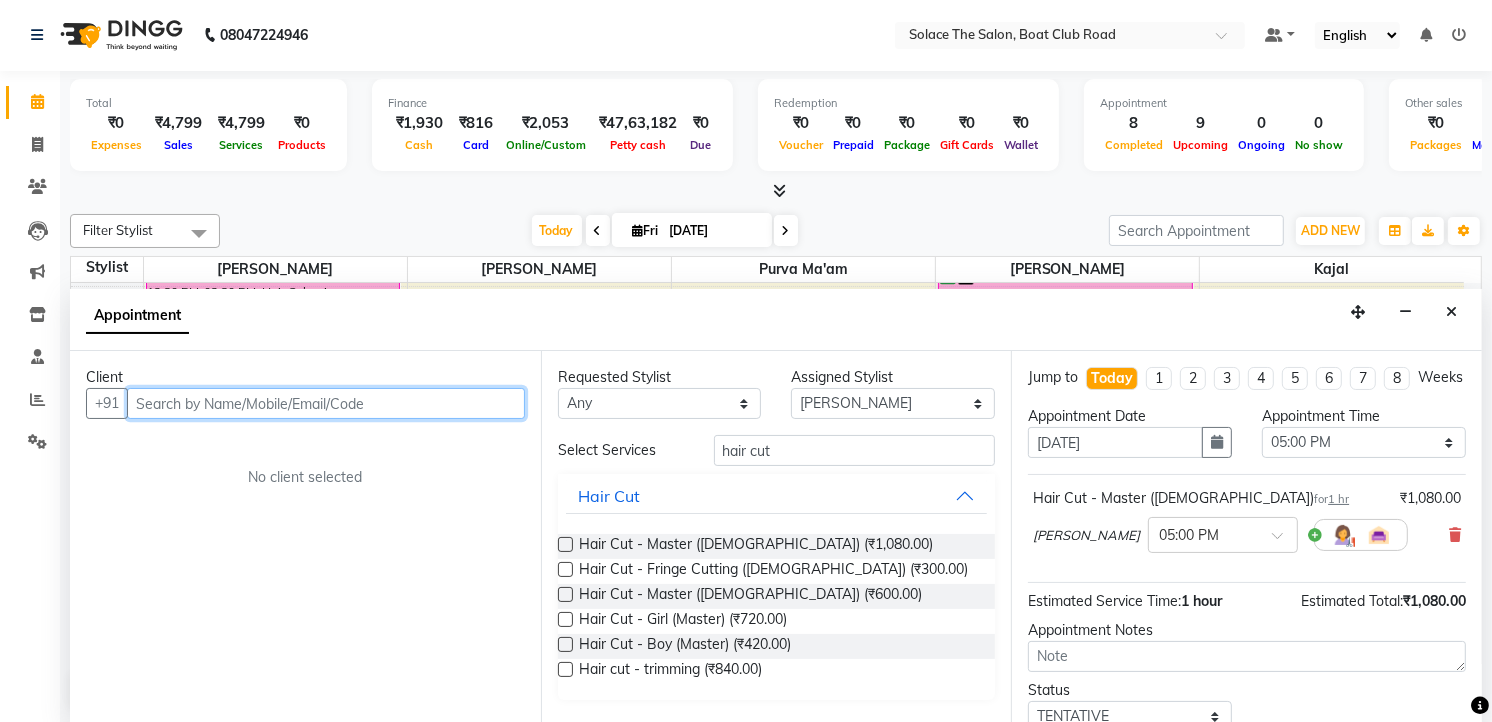 click at bounding box center (326, 403) 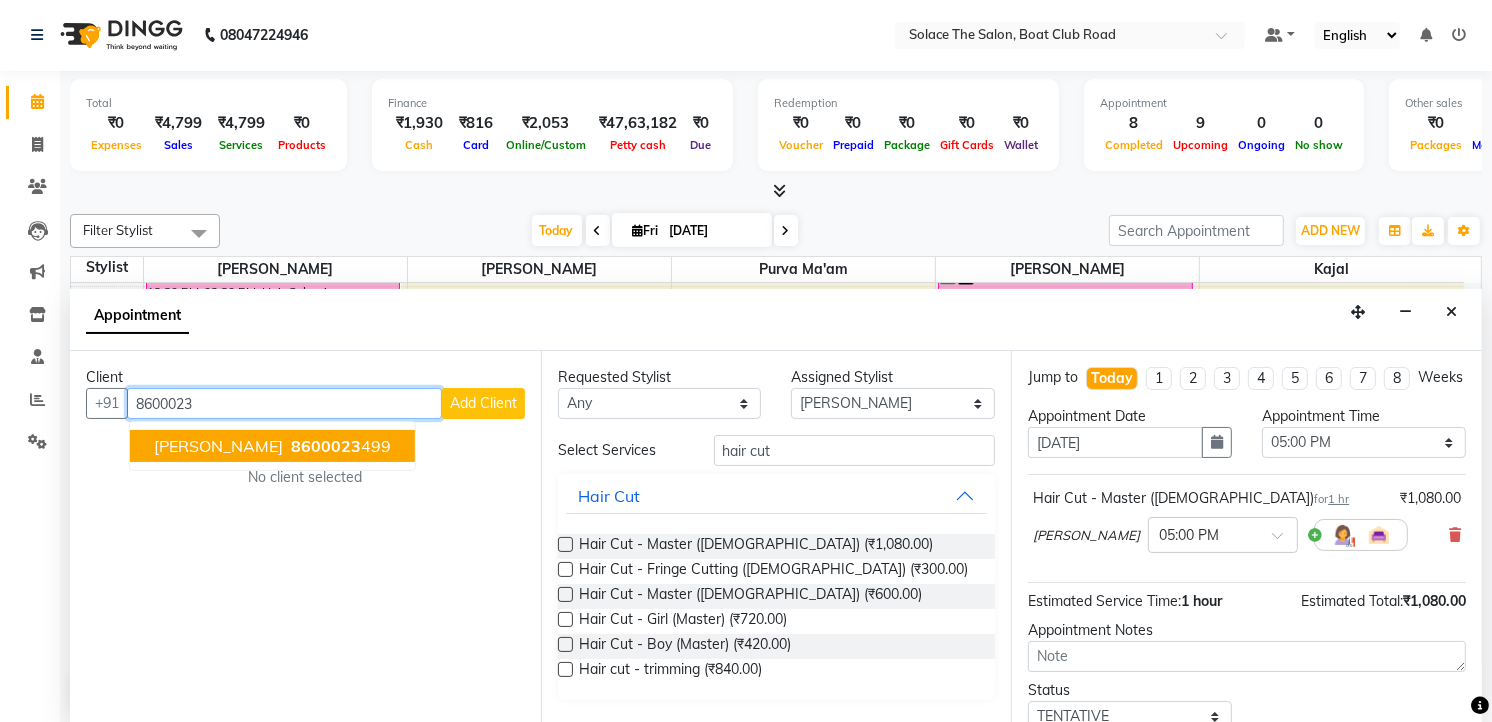 click on "8600023 499" at bounding box center (339, 446) 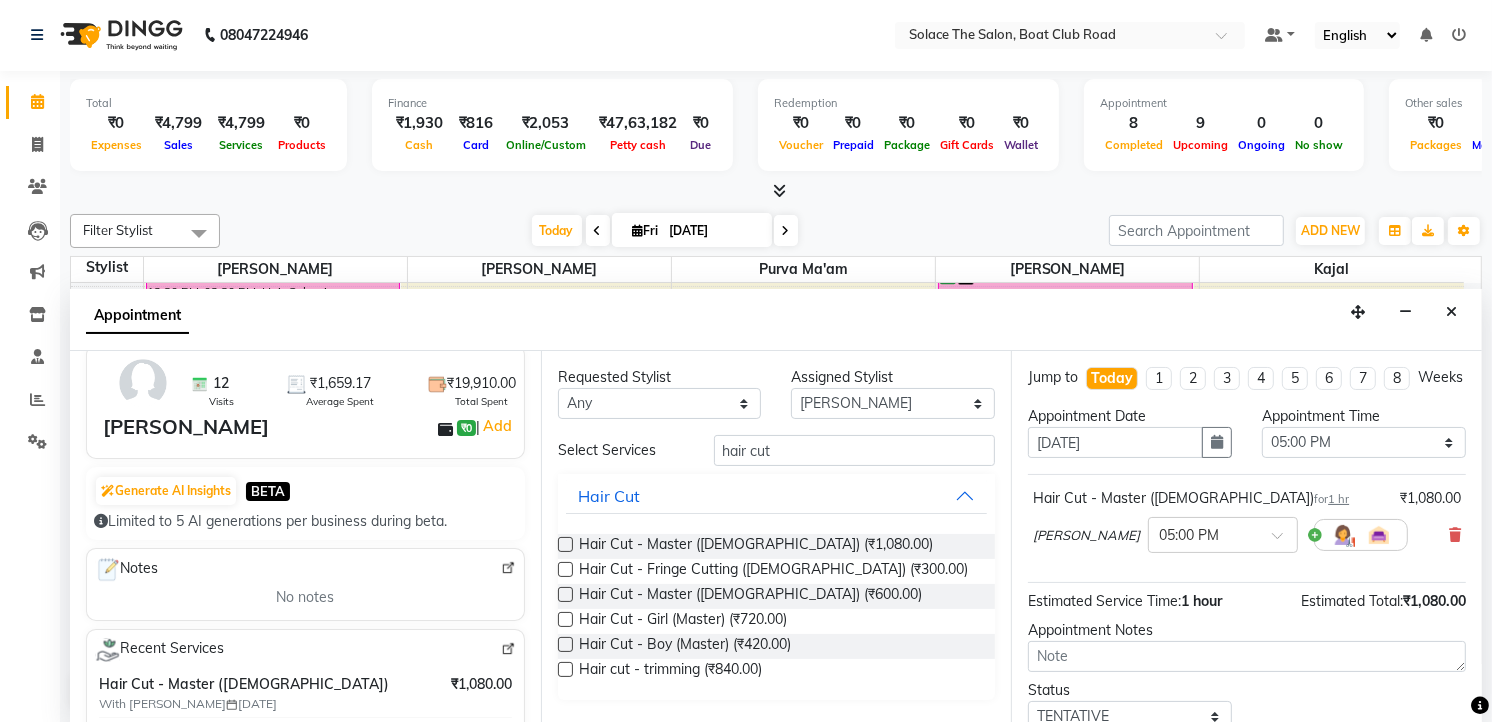 scroll, scrollTop: 333, scrollLeft: 0, axis: vertical 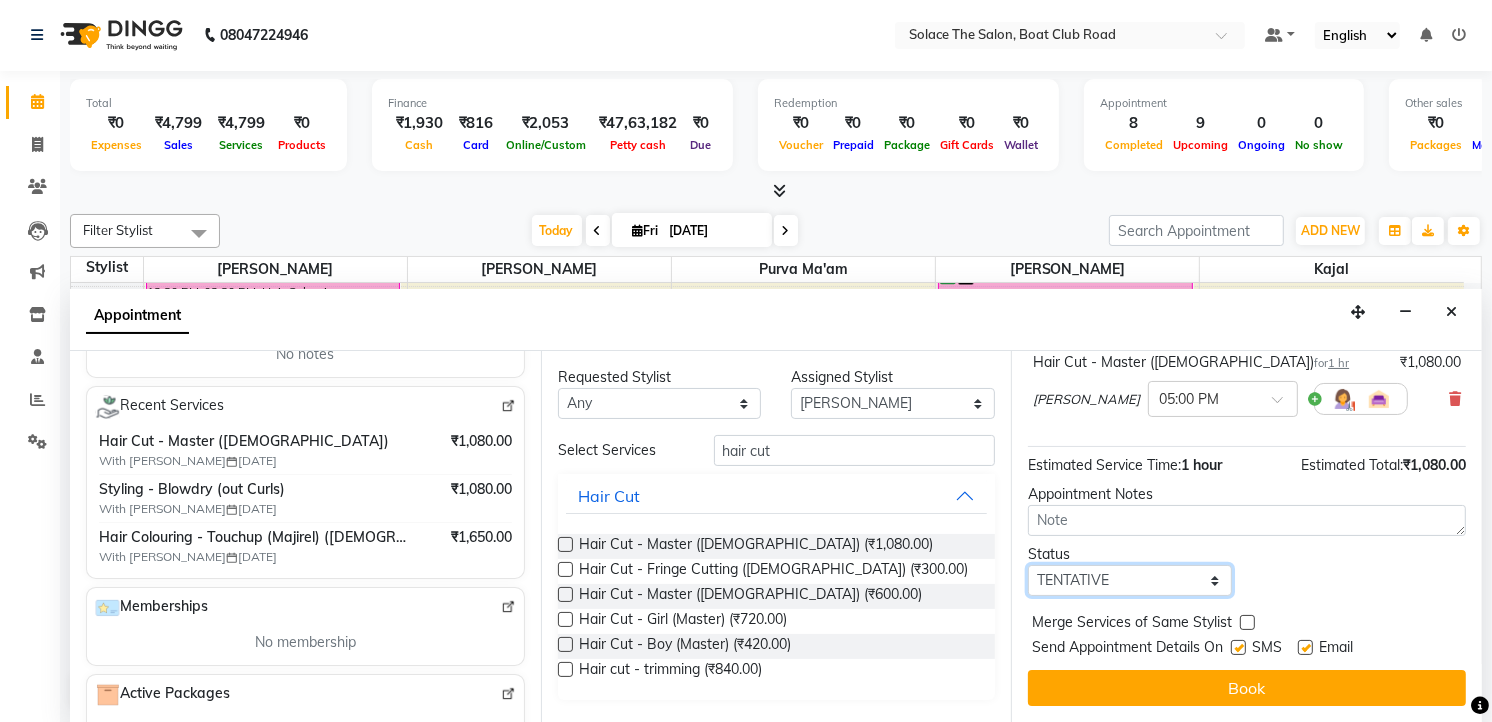 click on "Select TENTATIVE CONFIRM CHECK-IN UPCOMING" at bounding box center (1130, 580) 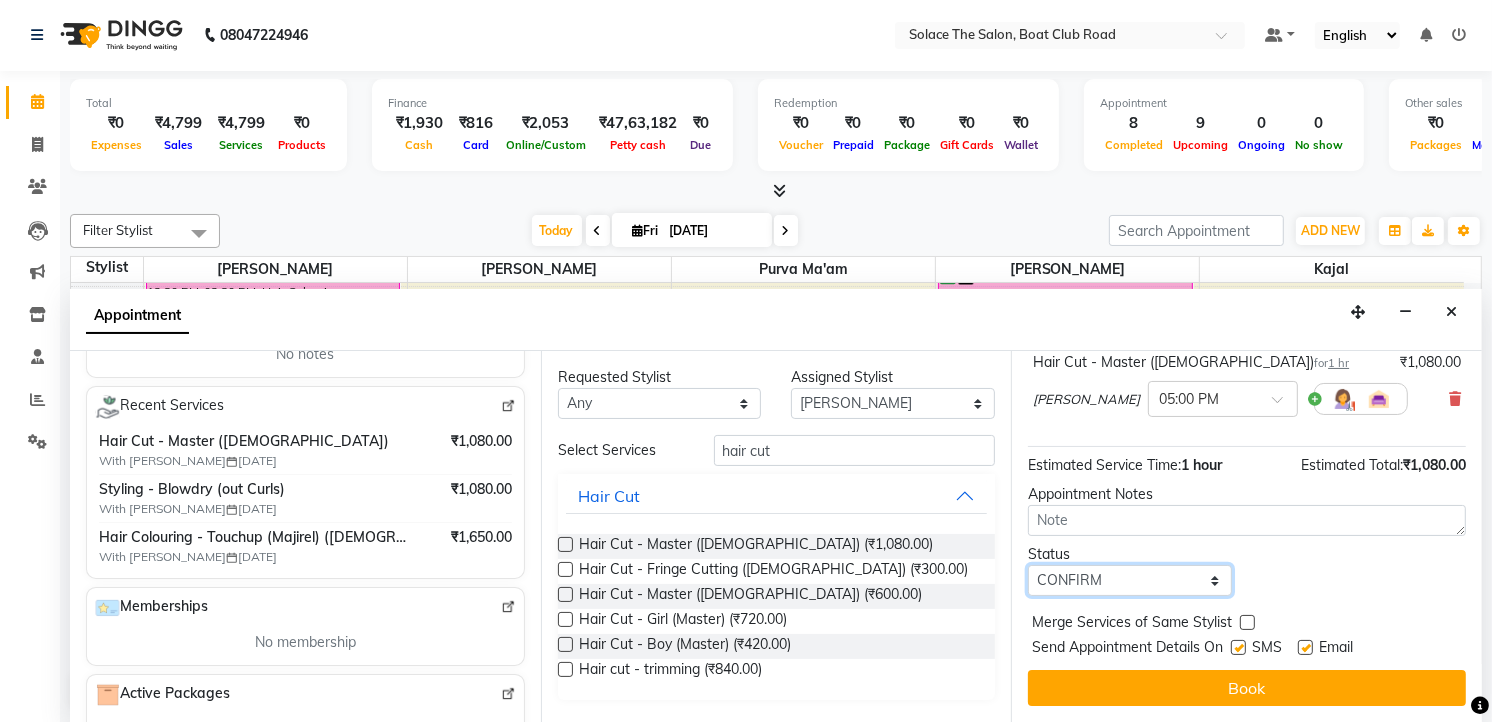 click on "Select TENTATIVE CONFIRM CHECK-IN UPCOMING" at bounding box center (1130, 580) 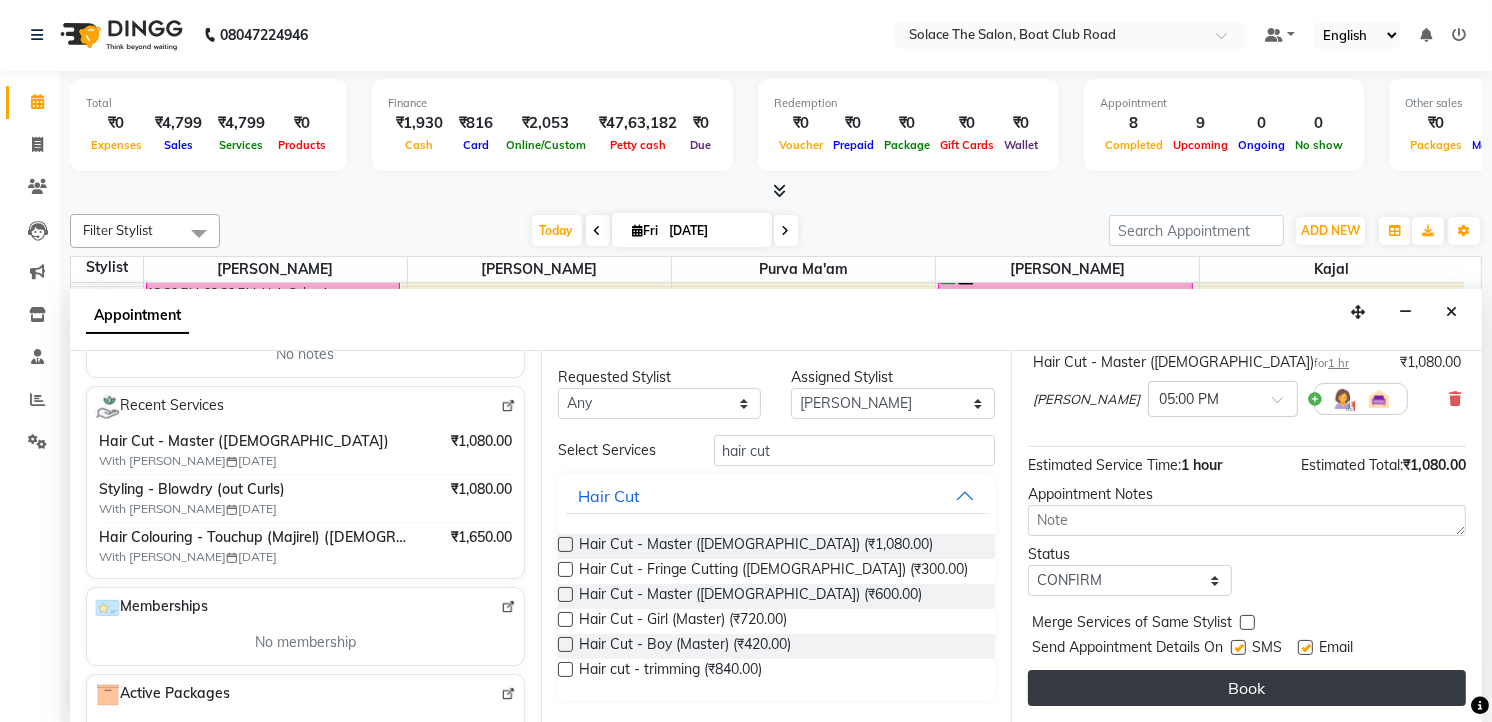 click on "Book" at bounding box center (1247, 688) 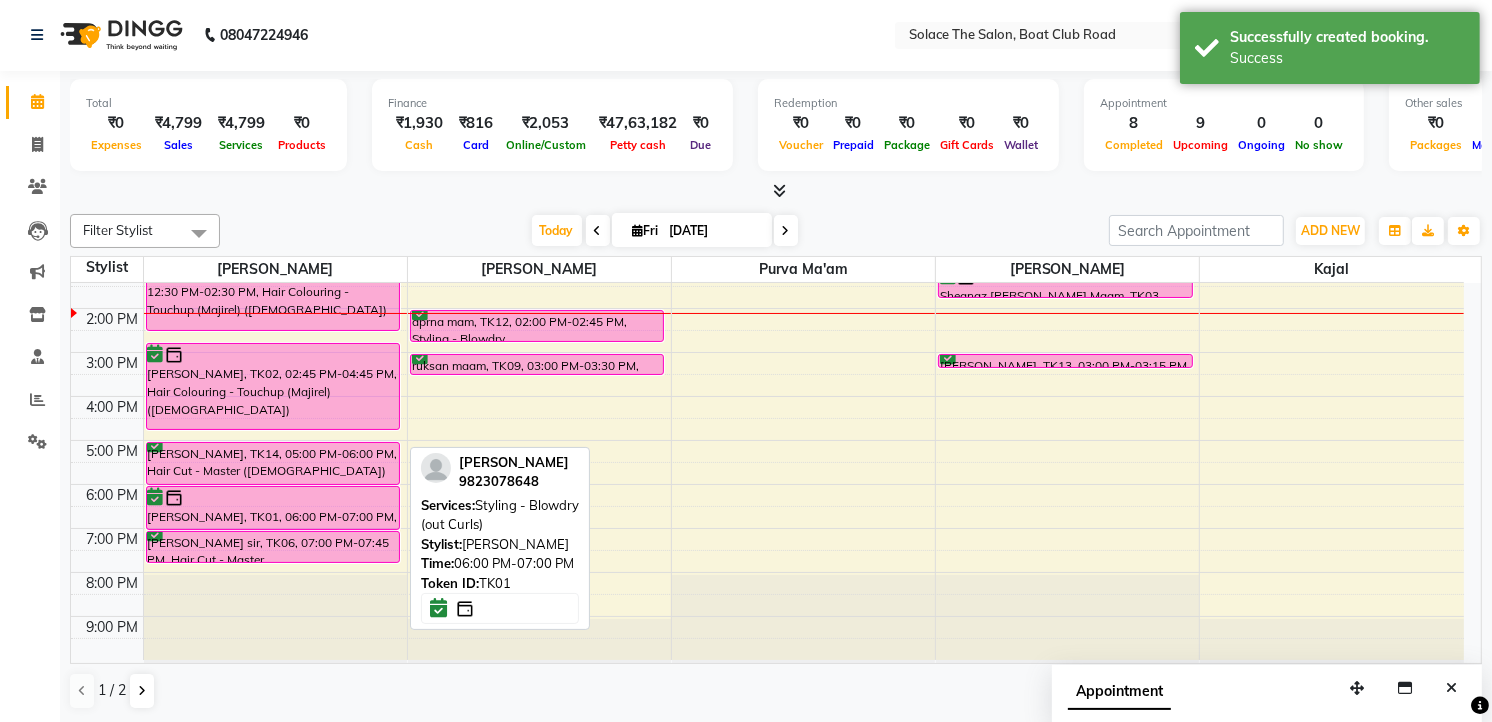 scroll, scrollTop: 0, scrollLeft: 0, axis: both 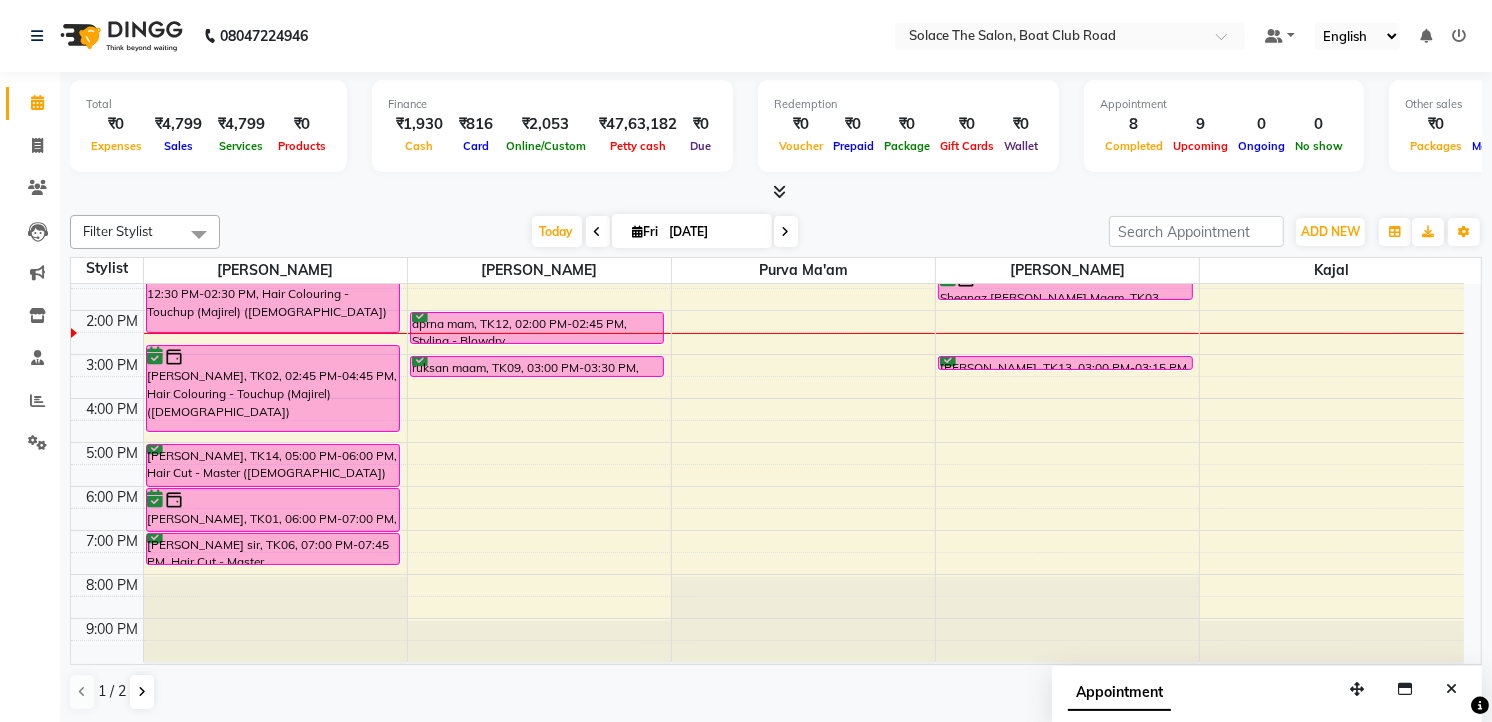 click on "8:00 AM 9:00 AM 10:00 AM 11:00 AM 12:00 PM 1:00 PM 2:00 PM 3:00 PM 4:00 PM 5:00 PM 6:00 PM 7:00 PM 8:00 PM 9:00 PM     [PERSON_NAME], TK10, 10:00 AM-10:30 AM, Hair wash ([DEMOGRAPHIC_DATA])     [PERSON_NAME] Maam, TK04, 10:30 AM-12:30 PM, Hair Colouring - Touchup (Inoa) ([DEMOGRAPHIC_DATA])     Sheanaz [PERSON_NAME] Maam, TK03, 12:30 PM-02:30 PM, Hair Colouring - Touchup (Majirel) ([DEMOGRAPHIC_DATA])     [PERSON_NAME], TK02, 02:45 PM-04:45 PM, Hair Colouring - Touchup (Majirel) ([DEMOGRAPHIC_DATA])     [PERSON_NAME], TK14, 05:00 PM-06:00 PM, Hair Cut - Master ([DEMOGRAPHIC_DATA])     [PERSON_NAME], TK01, 06:00 PM-07:00 PM, Styling - Blowdry (out Curls)     [PERSON_NAME] sir, TK06, 07:00 PM-07:45 PM, Hair Cut - Master ([DEMOGRAPHIC_DATA])     [PERSON_NAME], TK11, 11:45 AM-12:45 PM,  Head Massage With Wash ([DEMOGRAPHIC_DATA])     aprna mam, TK12, 02:00 PM-02:45 PM, Styling - Blowdry     ruksan maam, TK09, 03:00 PM-03:30 PM, Hair wash ([DEMOGRAPHIC_DATA])     [PERSON_NAME], TK11, 12:15 PM-12:30 PM, Threading - Eyebrows     [PERSON_NAME], TK11, 12:30 PM-12:40 PM, [GEOGRAPHIC_DATA]" at bounding box center [767, 354] 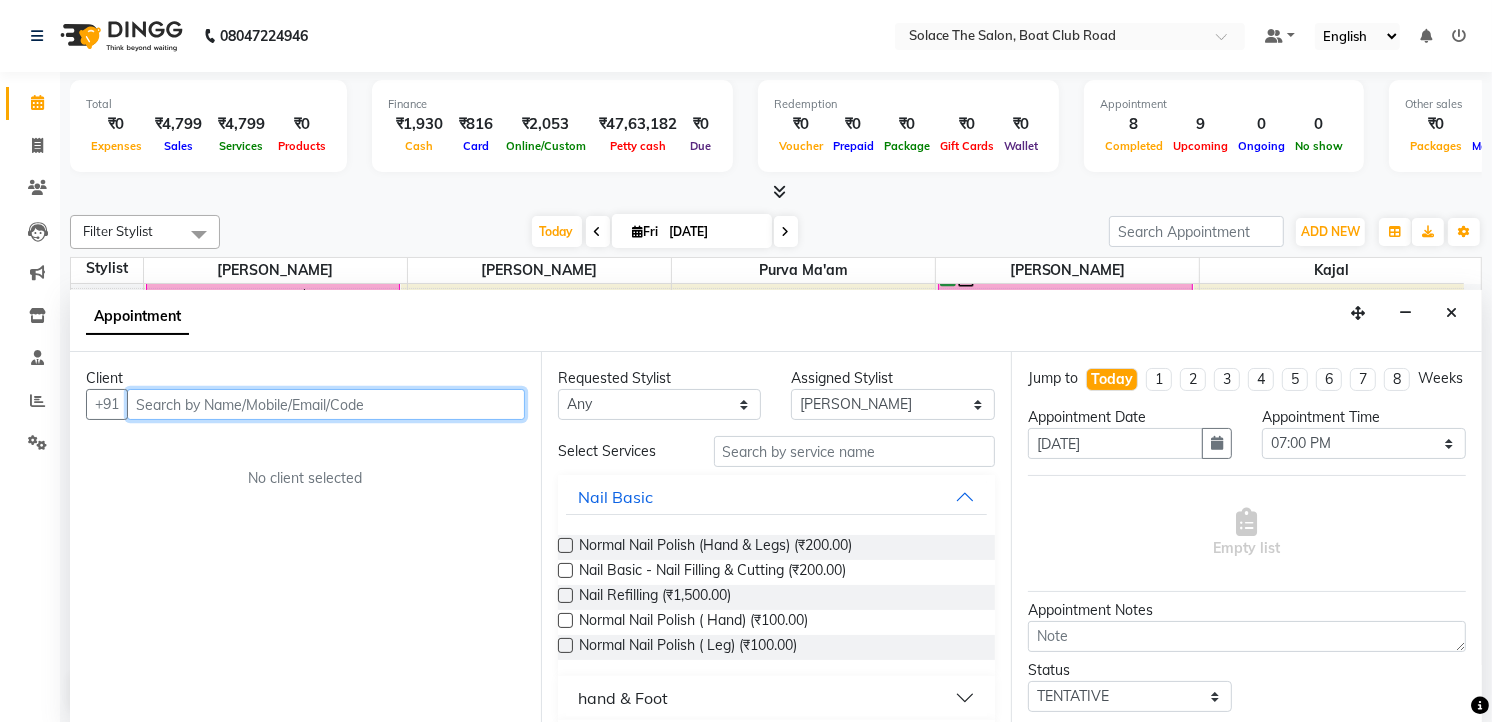 scroll, scrollTop: 1, scrollLeft: 0, axis: vertical 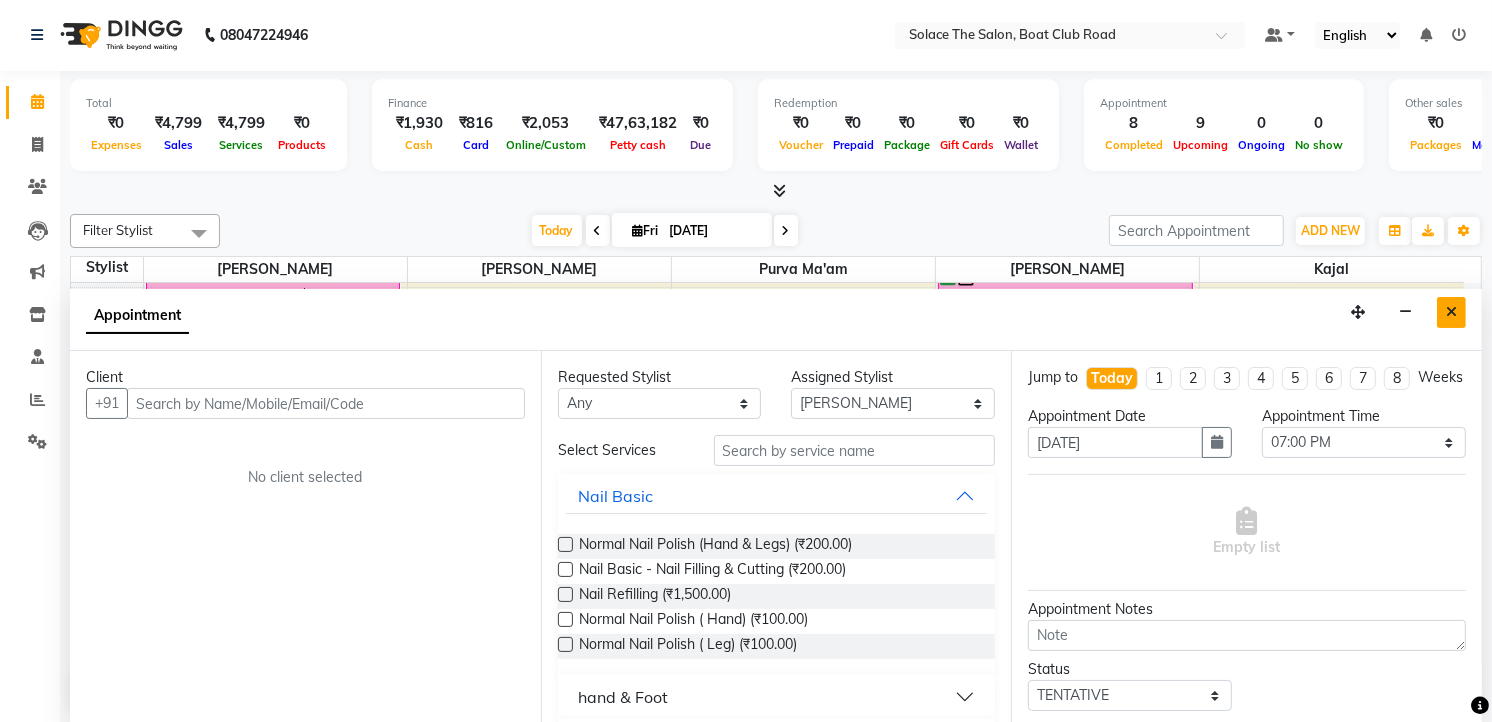 click at bounding box center [1451, 312] 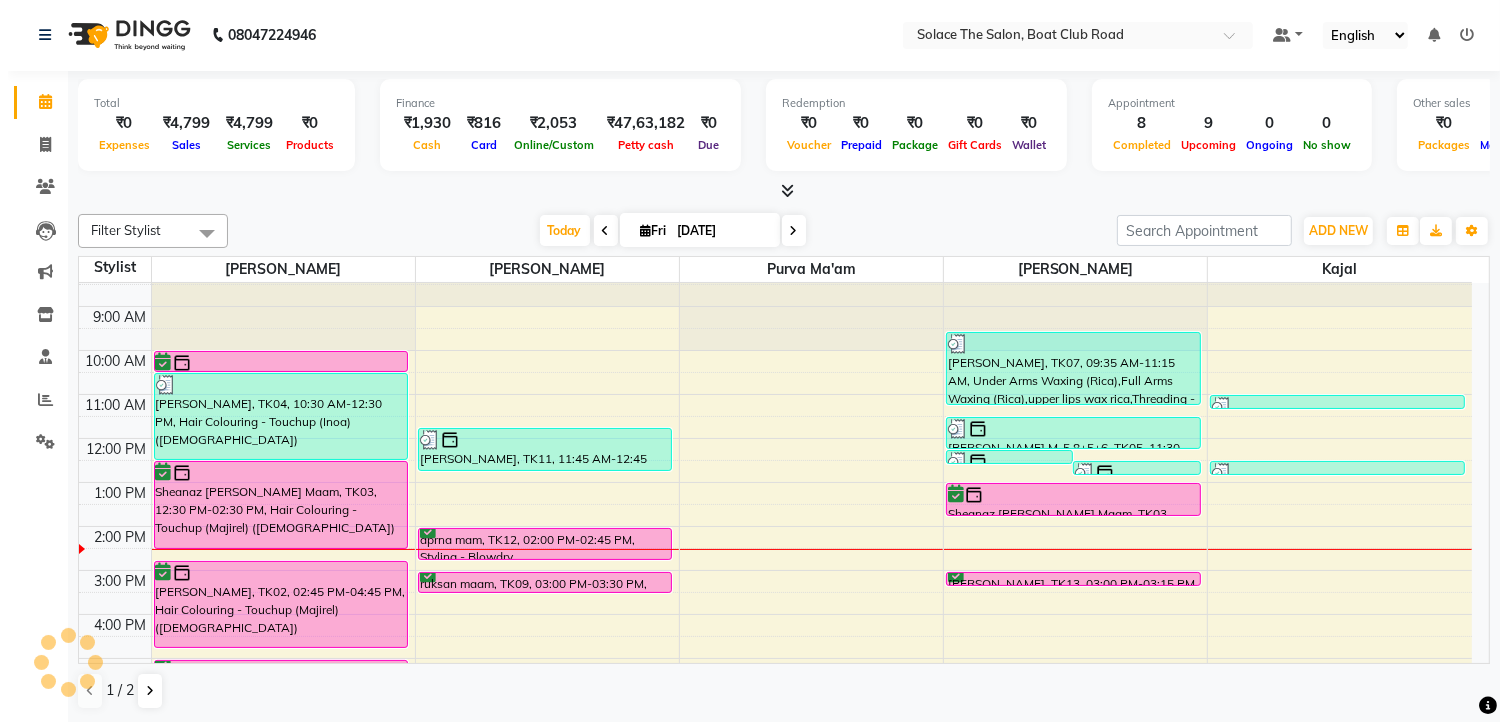 scroll, scrollTop: 15, scrollLeft: 0, axis: vertical 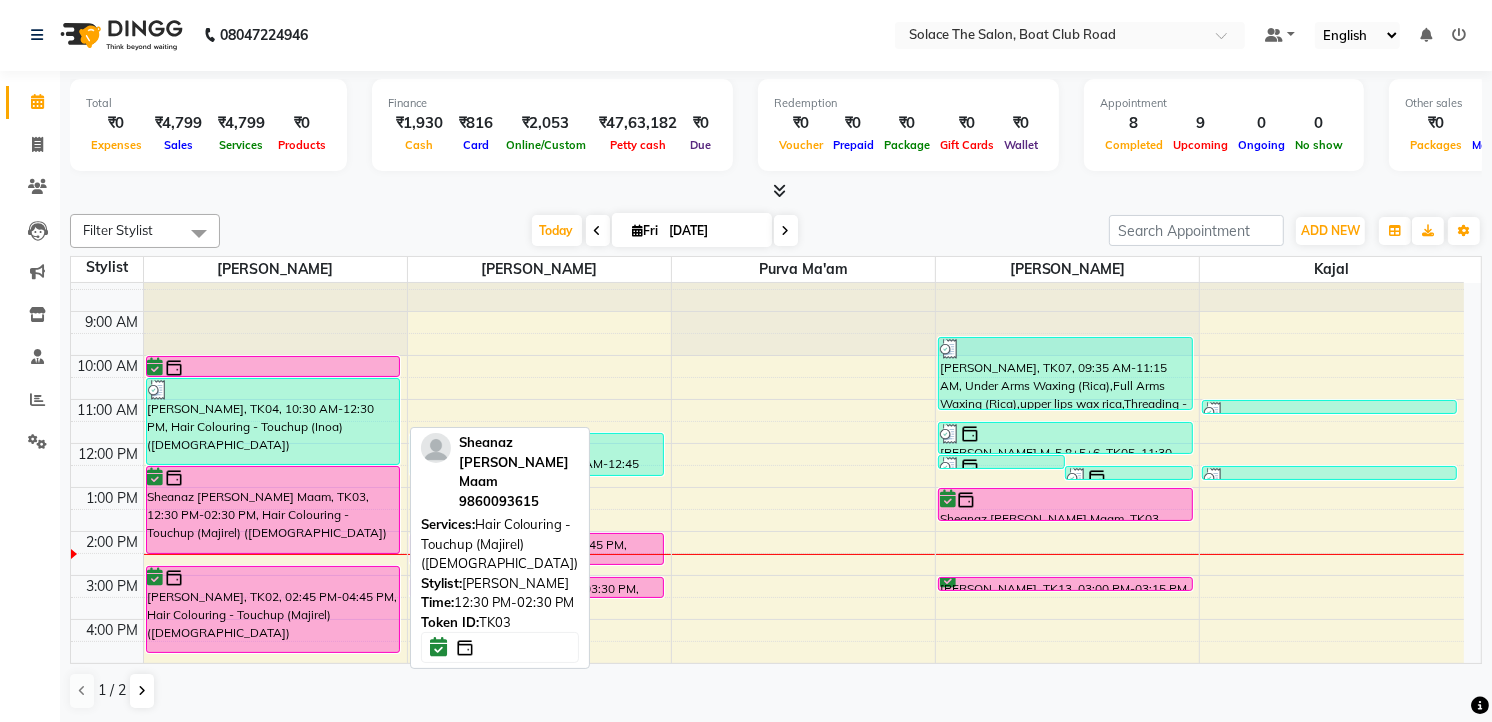 click on "Sheanaz [PERSON_NAME] Maam, TK03, 12:30 PM-02:30 PM, Hair Colouring - Touchup (Majirel) ([DEMOGRAPHIC_DATA])" at bounding box center (273, 510) 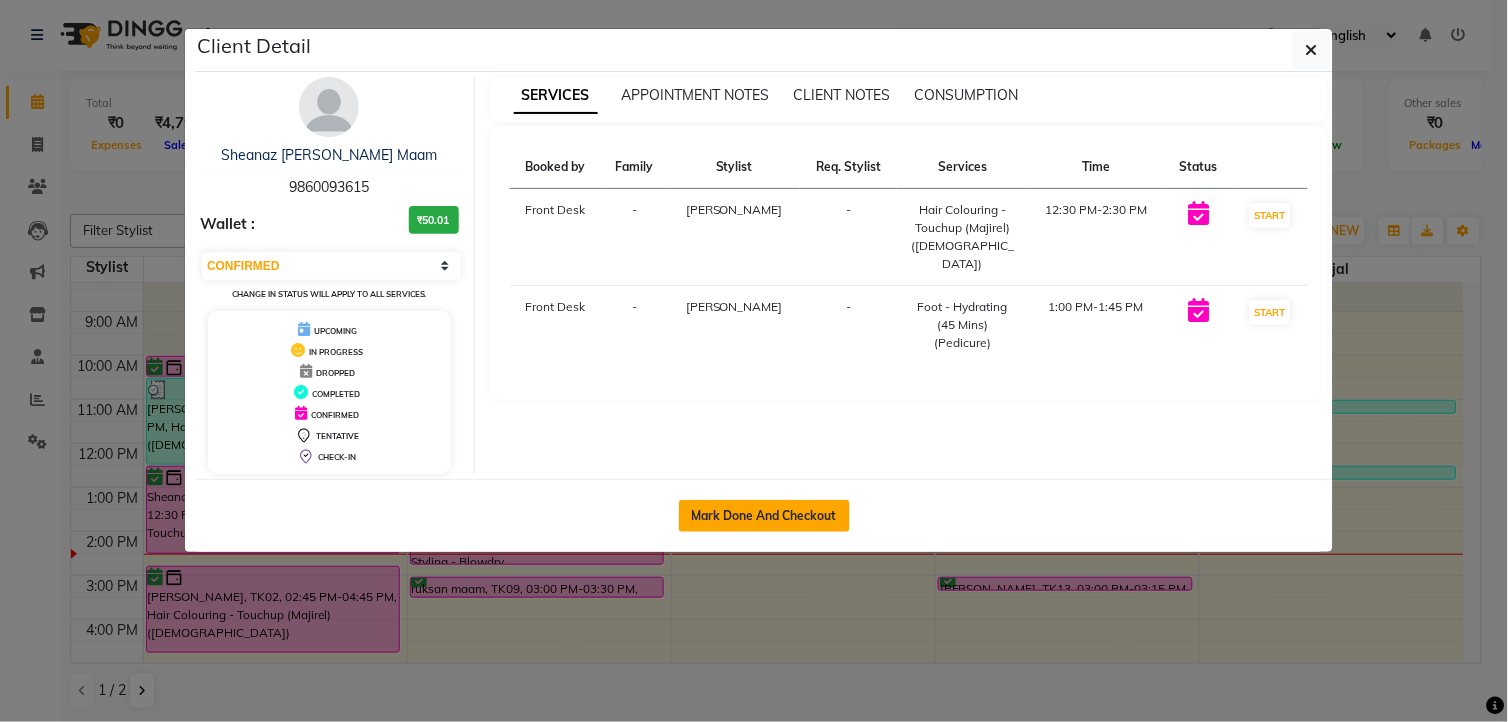 click on "Mark Done And Checkout" 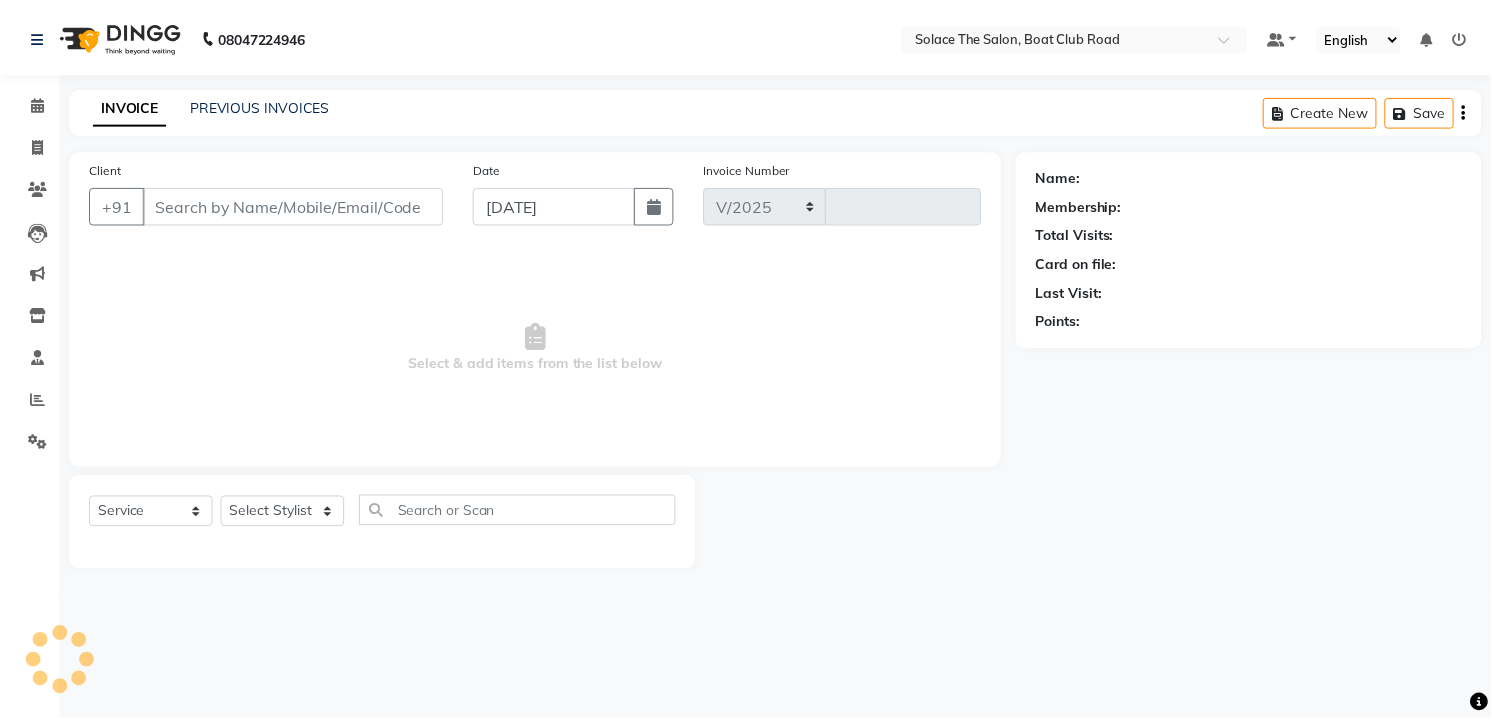 scroll, scrollTop: 0, scrollLeft: 0, axis: both 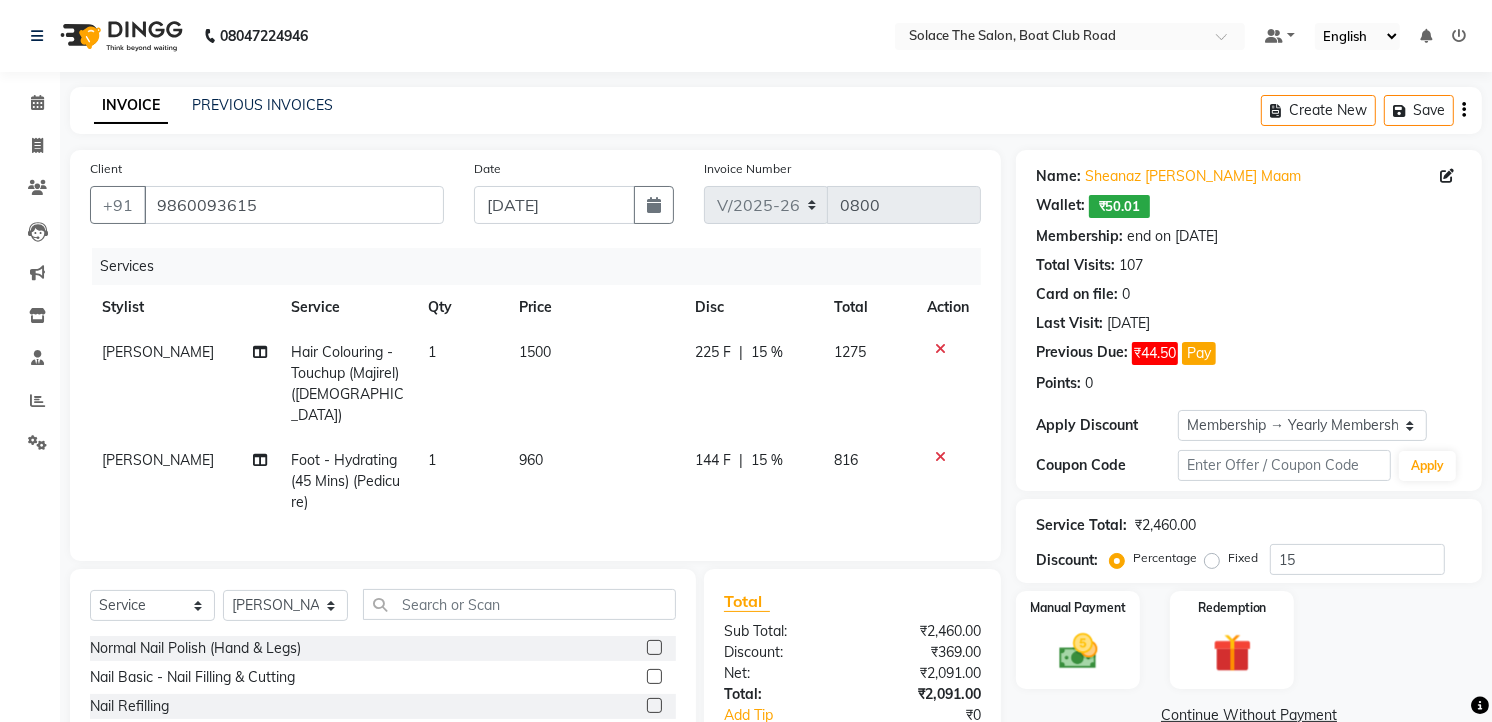 click on "Foot - Hydrating (45 Mins) (Pedicure)" 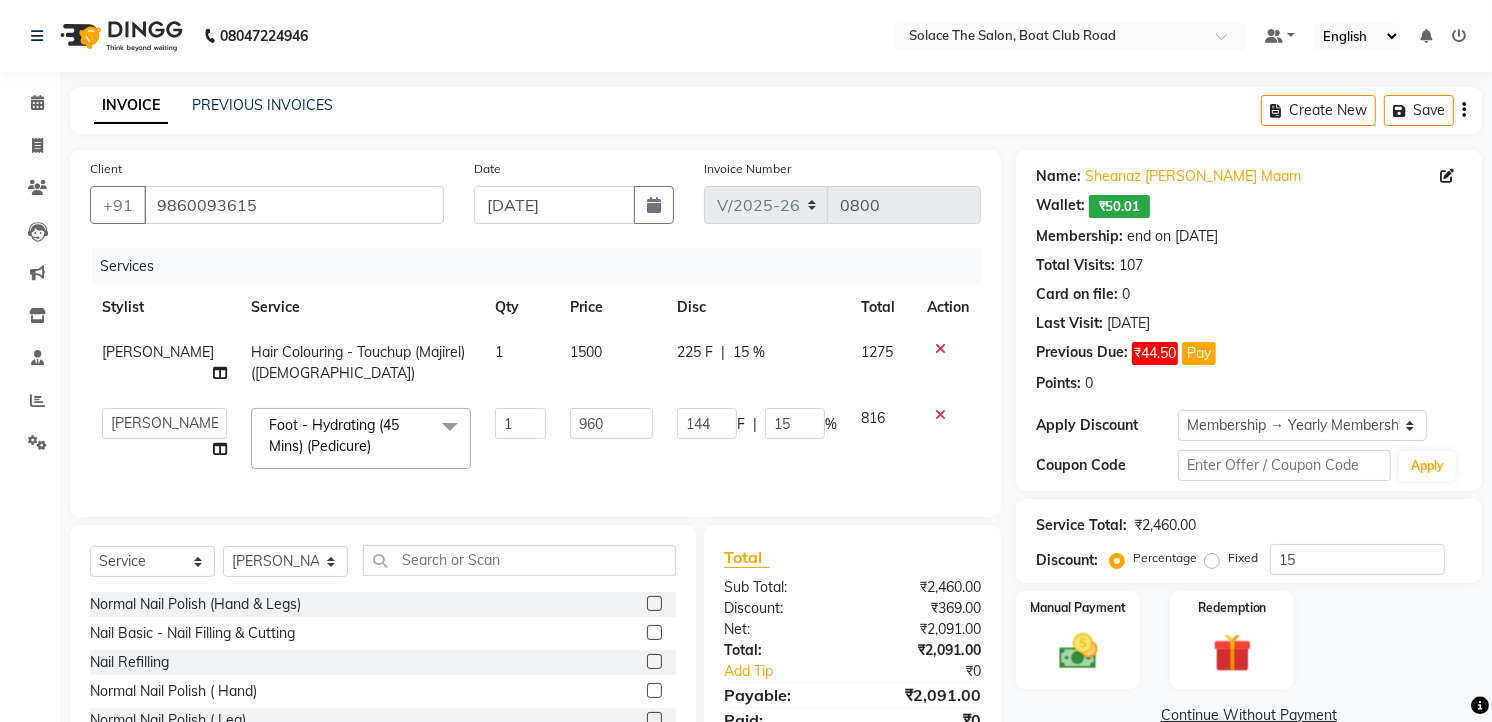 click on "Foot - Hydrating (45 Mins) (Pedicure)  x" 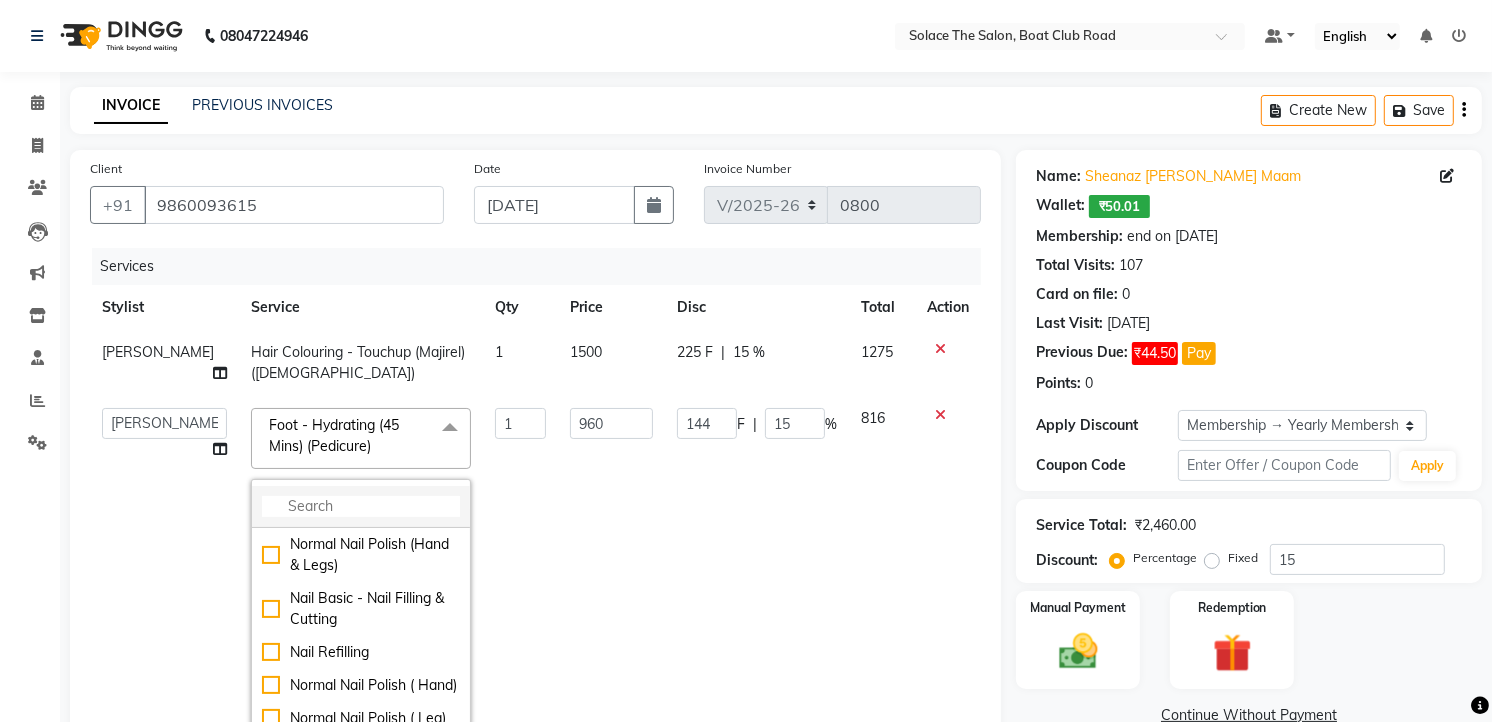 click 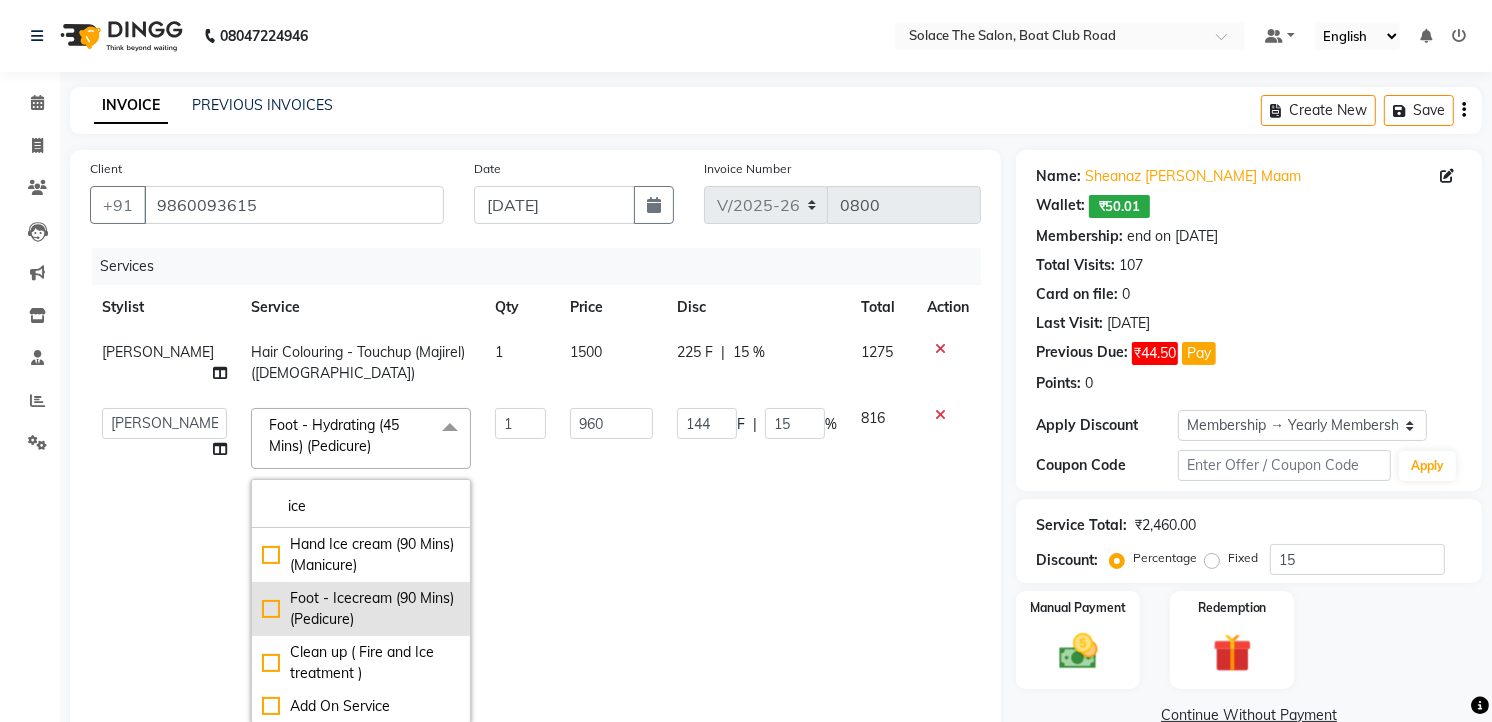 click on "Foot - Icecream (90 Mins) (Pedicure)" 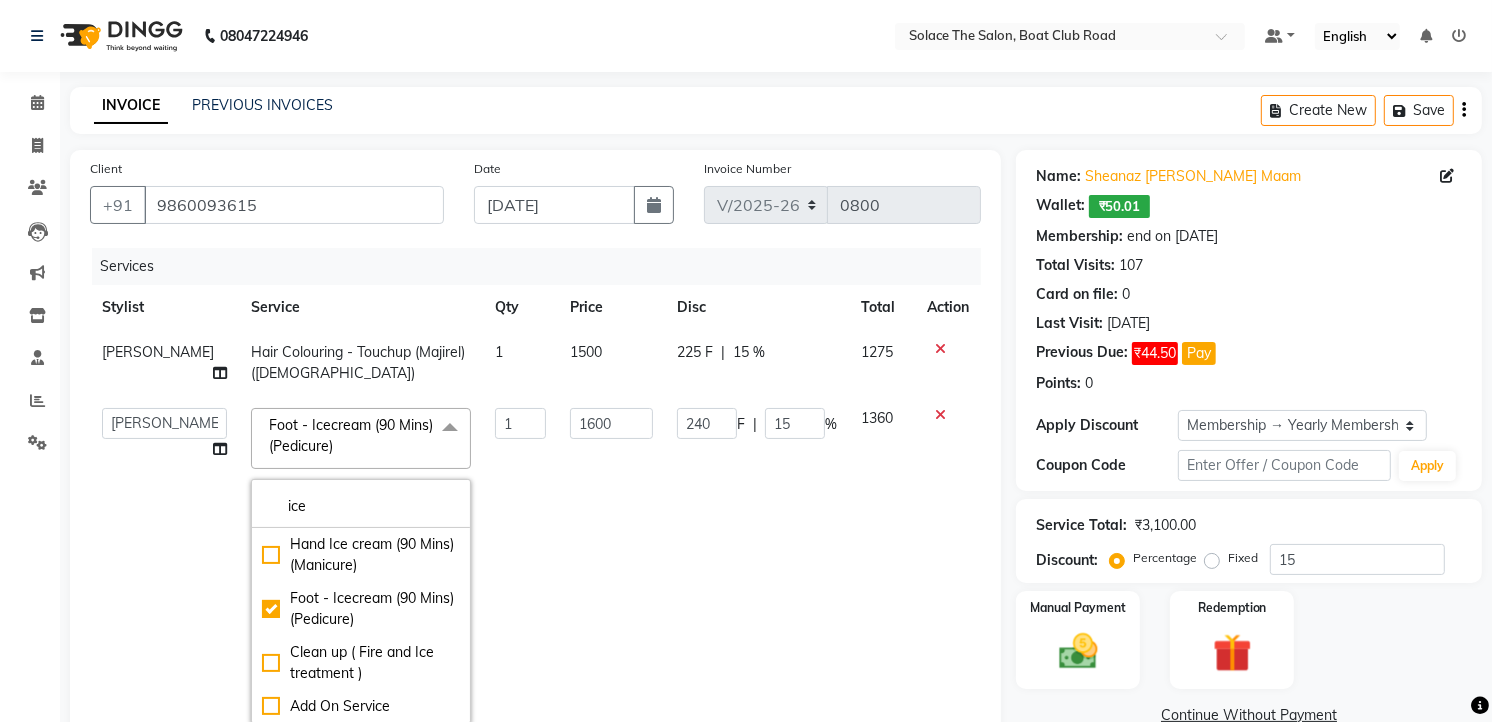 click on "240 F | 15 %" 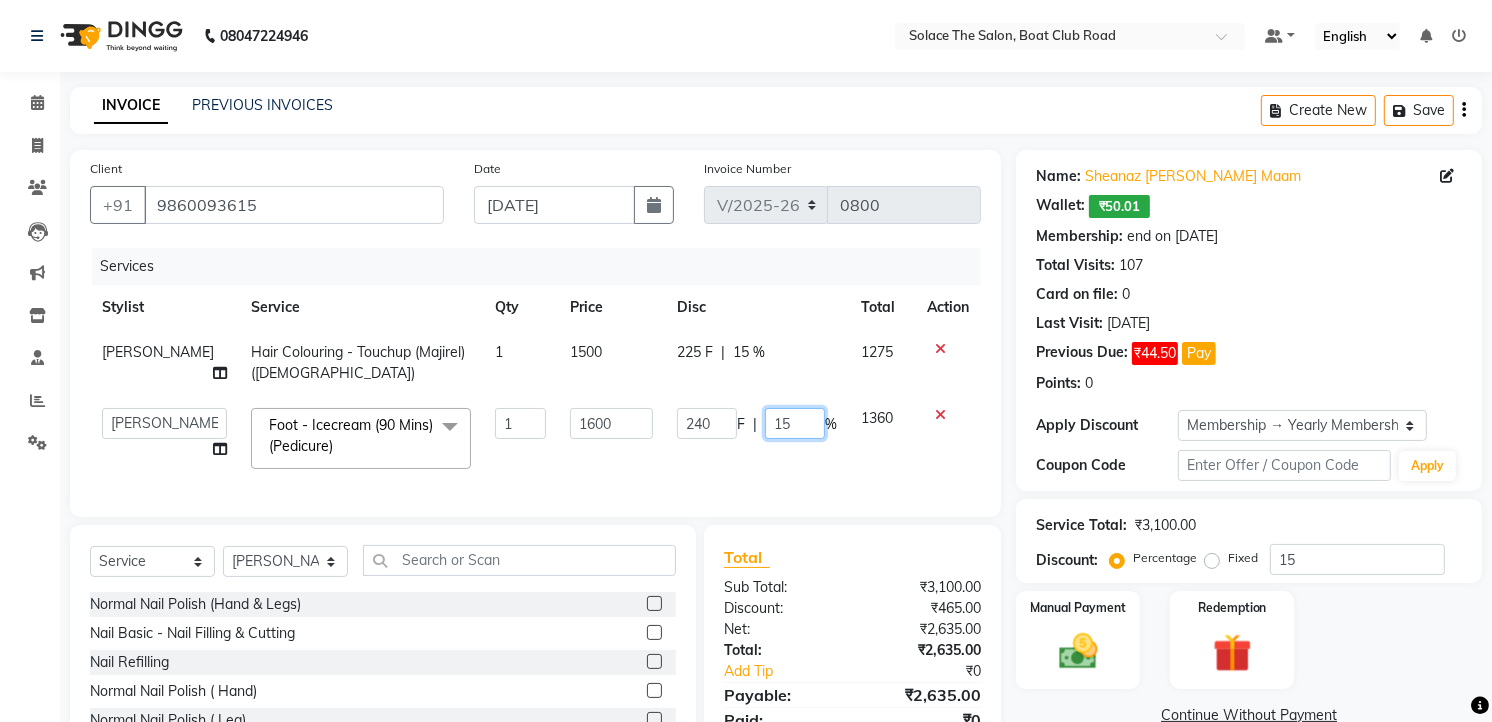 click on "15" 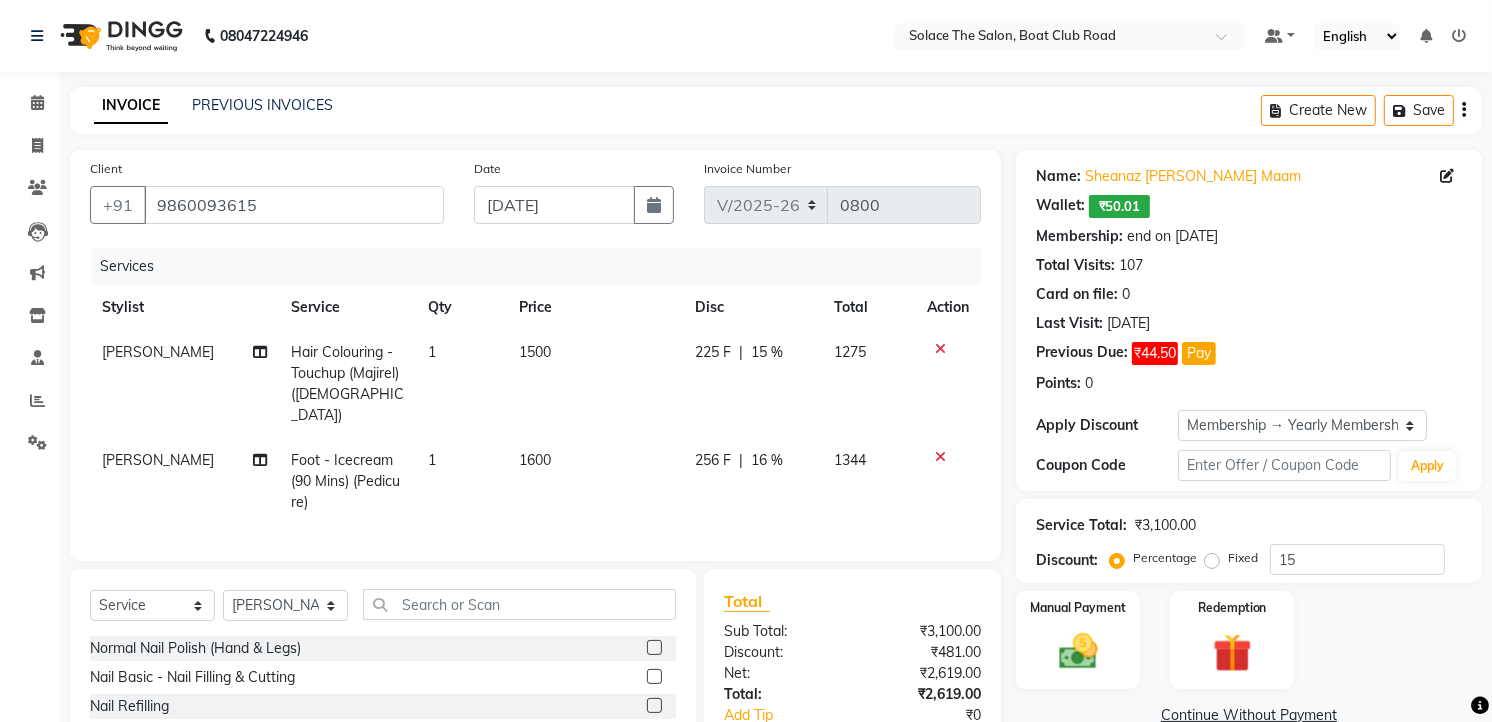 click on "Client [PHONE_NUMBER] Date [DATE] Invoice Number V/2025 V/[PHONE_NUMBER] Services Stylist Service Qty Price Disc Total Action [PERSON_NAME] Hair Colouring - Touchup (Majirel) ([DEMOGRAPHIC_DATA]) 1 1500 225 F | 15 % 1275 [PERSON_NAME]  Foot - Icecream (90 Mins) (Pedicure) 1 1600 256 F | 16 % 1344" 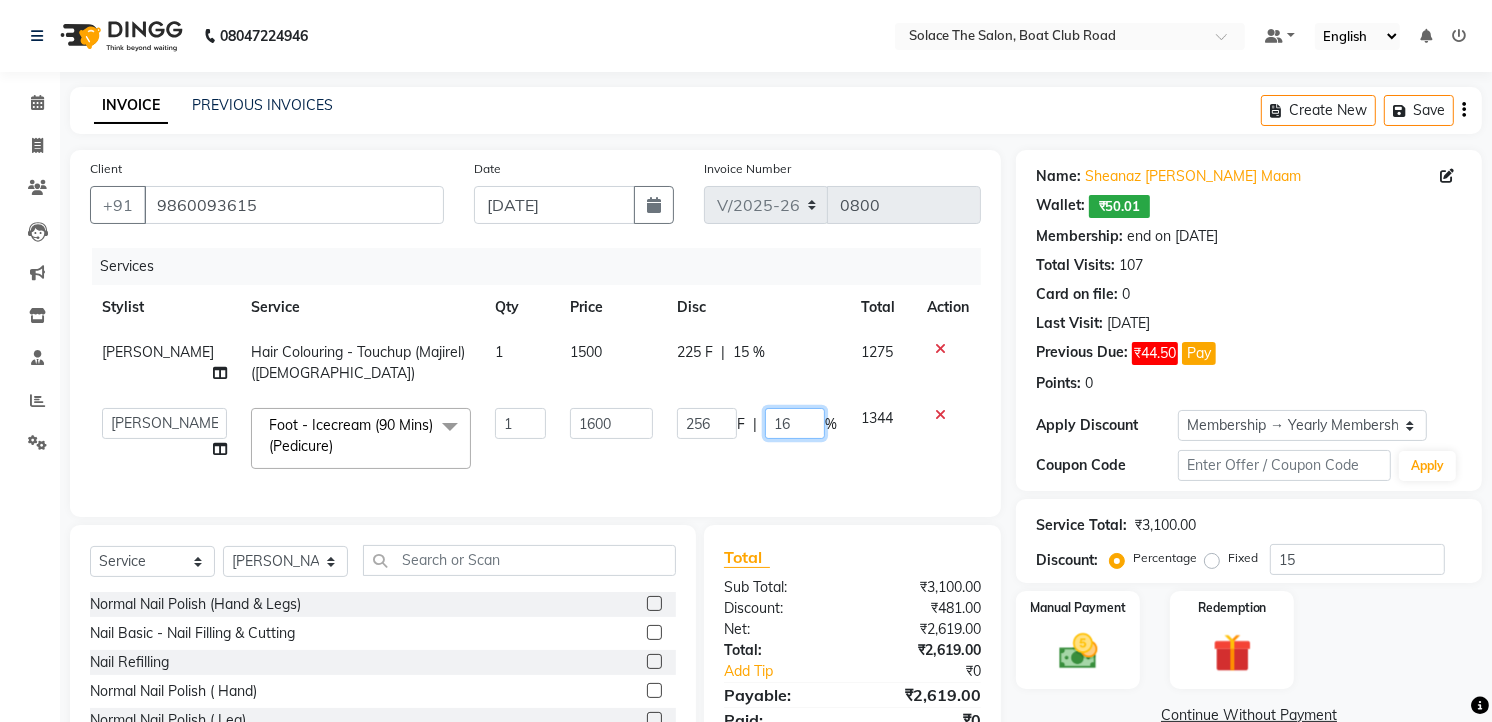 click on "16" 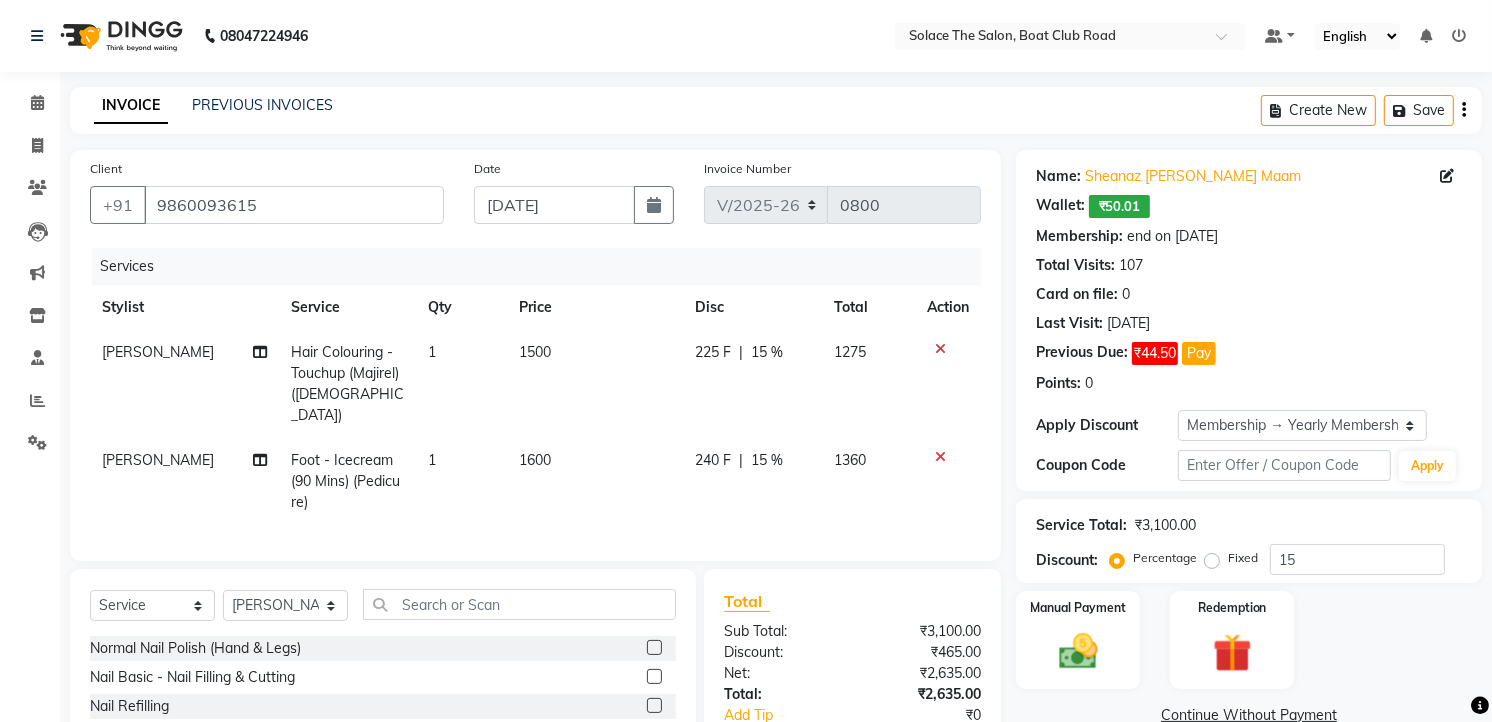 click on "Total Sub Total: ₹3,100.00 Discount: ₹465.00 Net: ₹2,635.00 Total: ₹2,635.00 Add Tip ₹0 Payable: ₹2,635.00 Paid: ₹0 Balance   : ₹2,635.00" 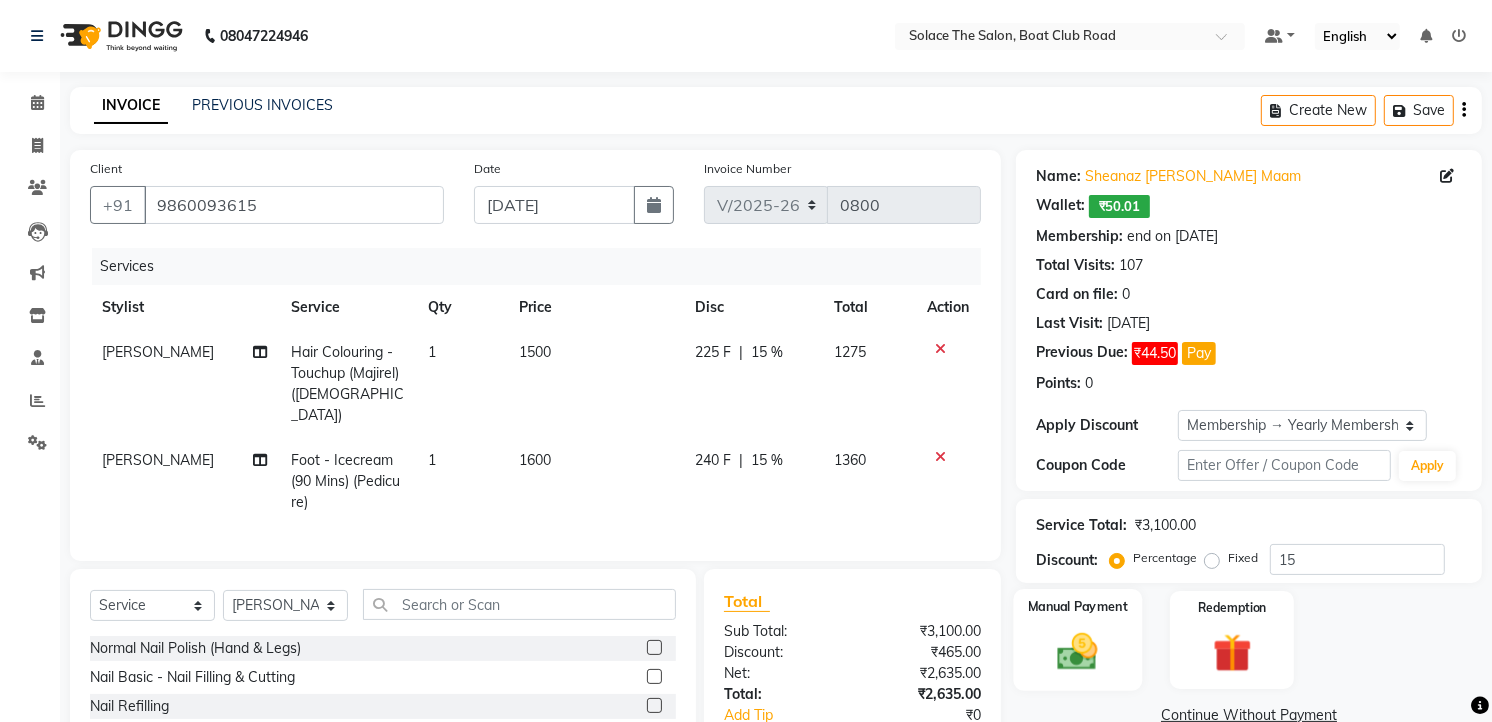 click 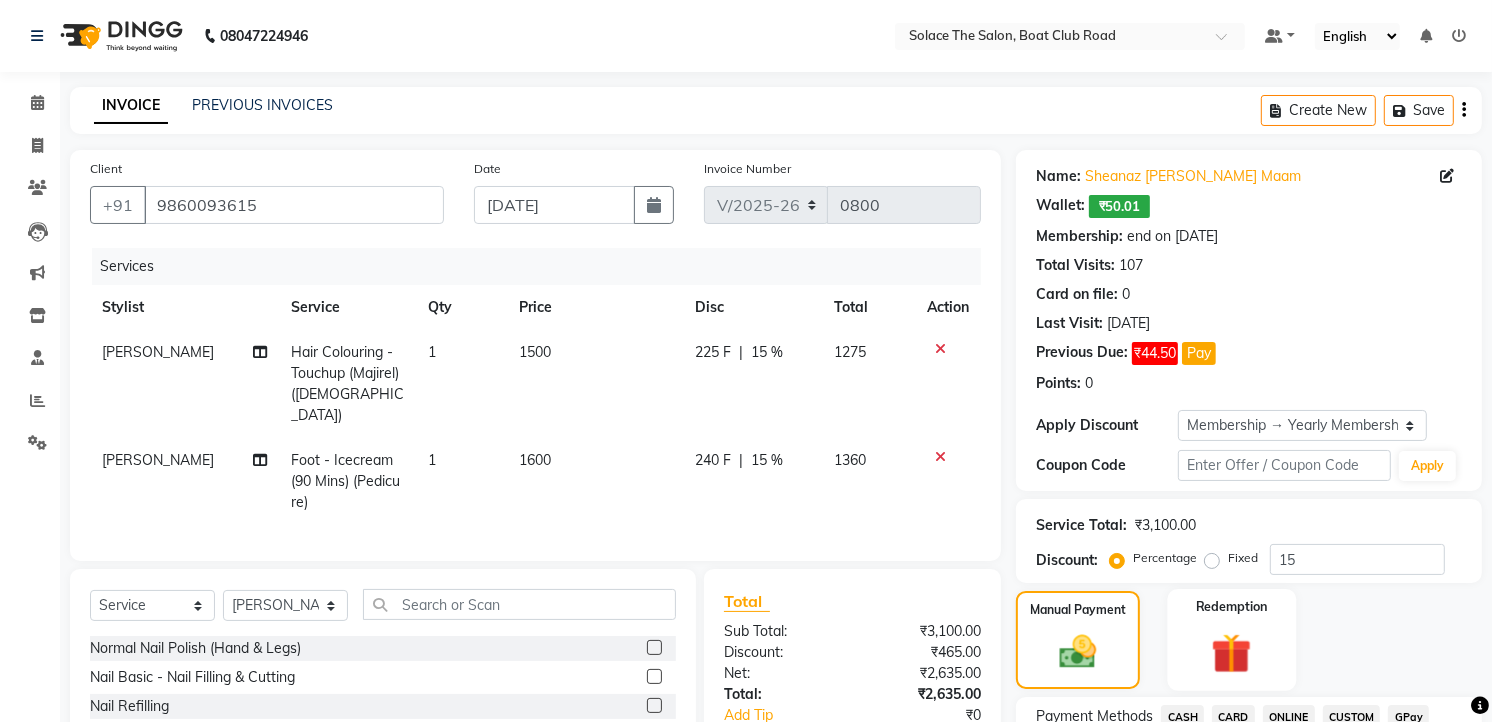 click 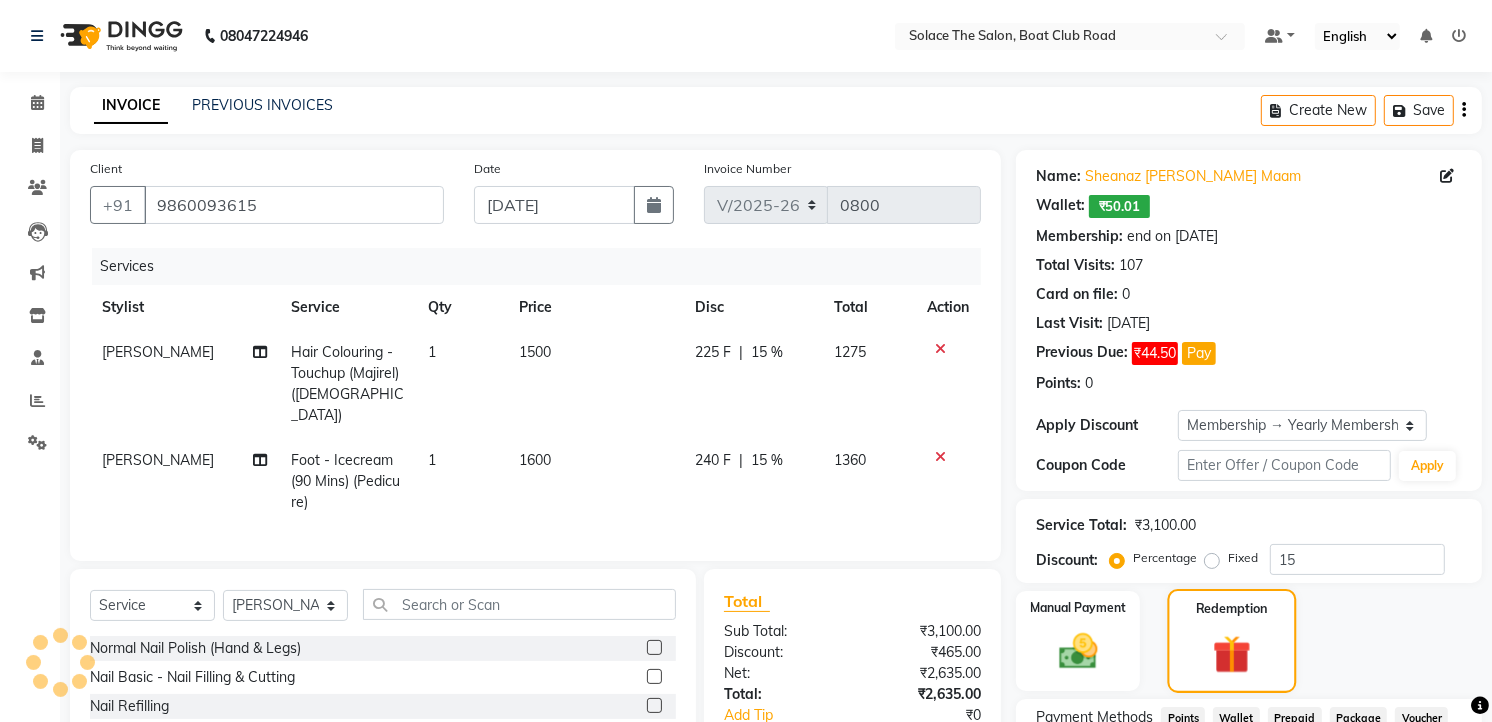 scroll, scrollTop: 242, scrollLeft: 0, axis: vertical 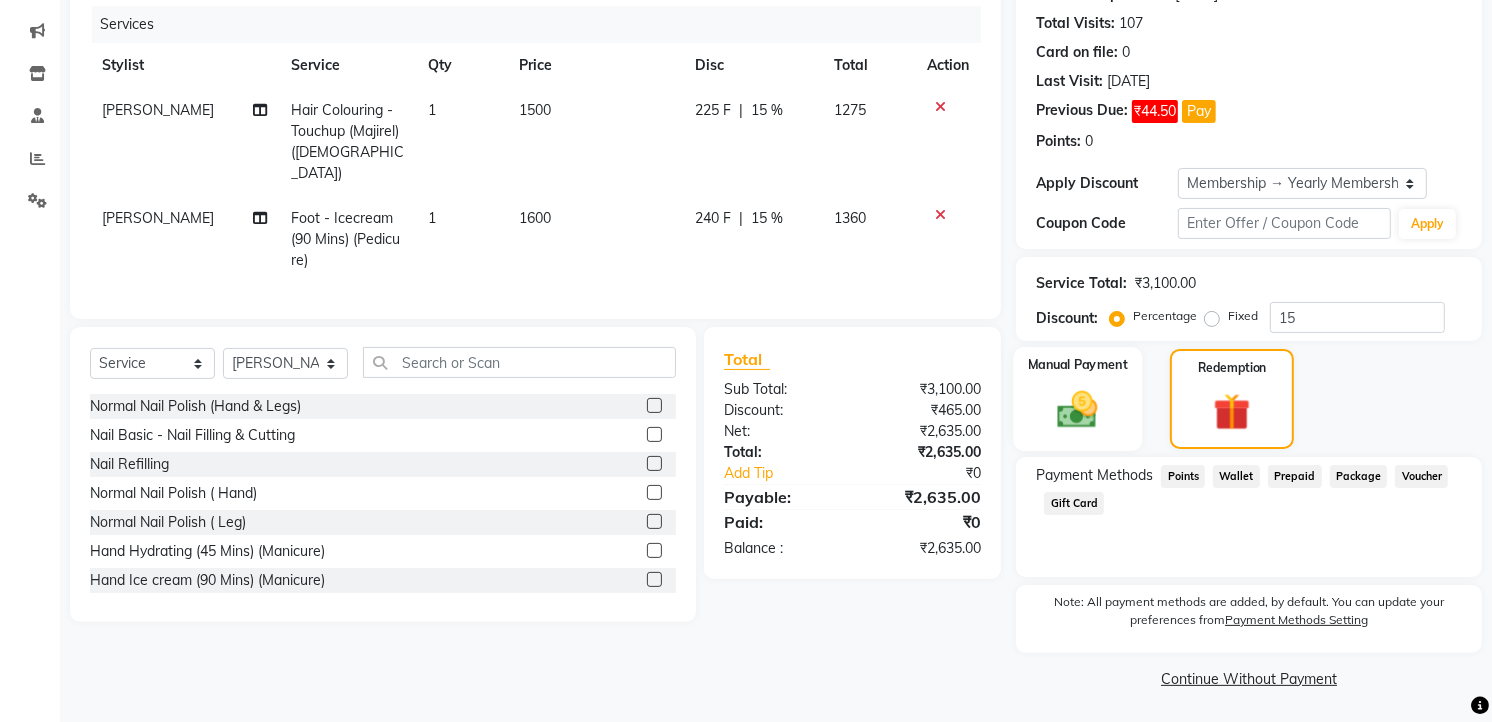 click 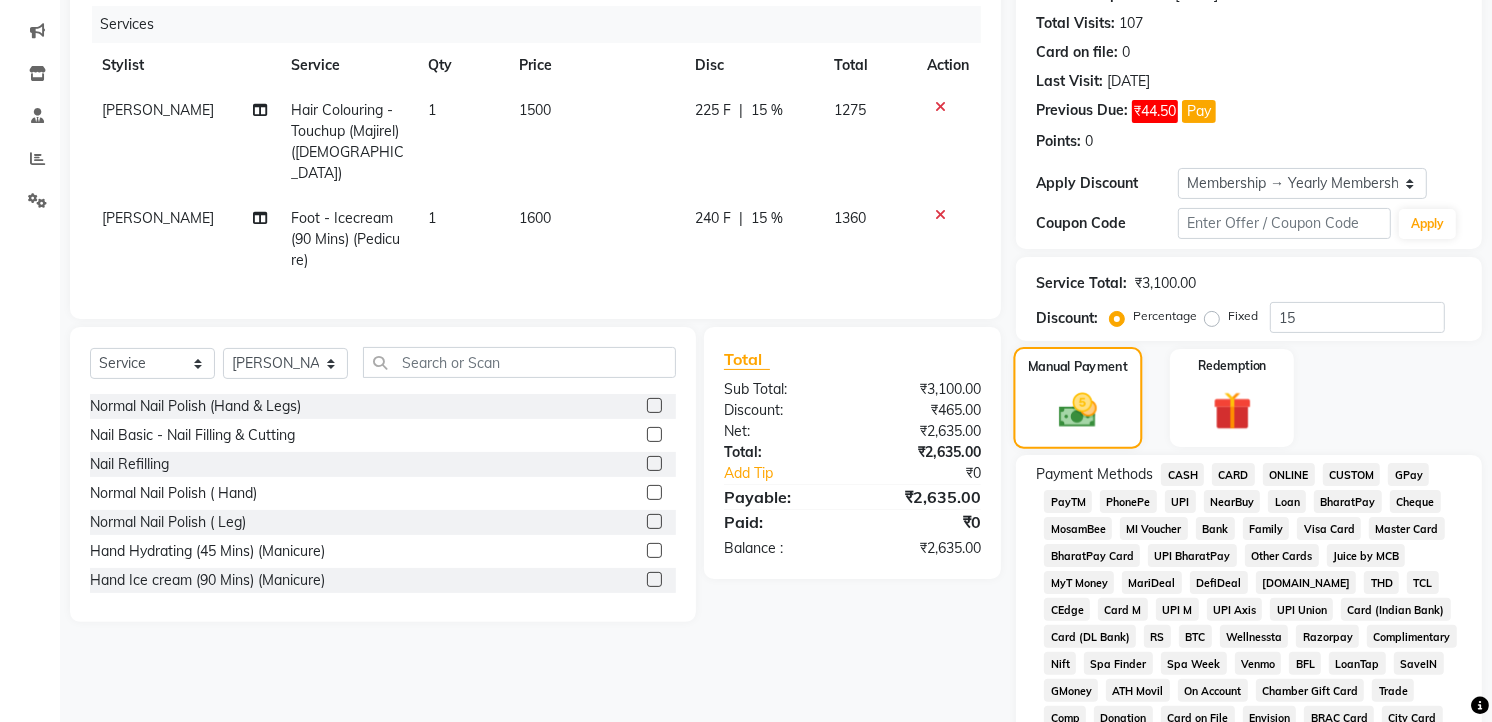 scroll, scrollTop: 333, scrollLeft: 0, axis: vertical 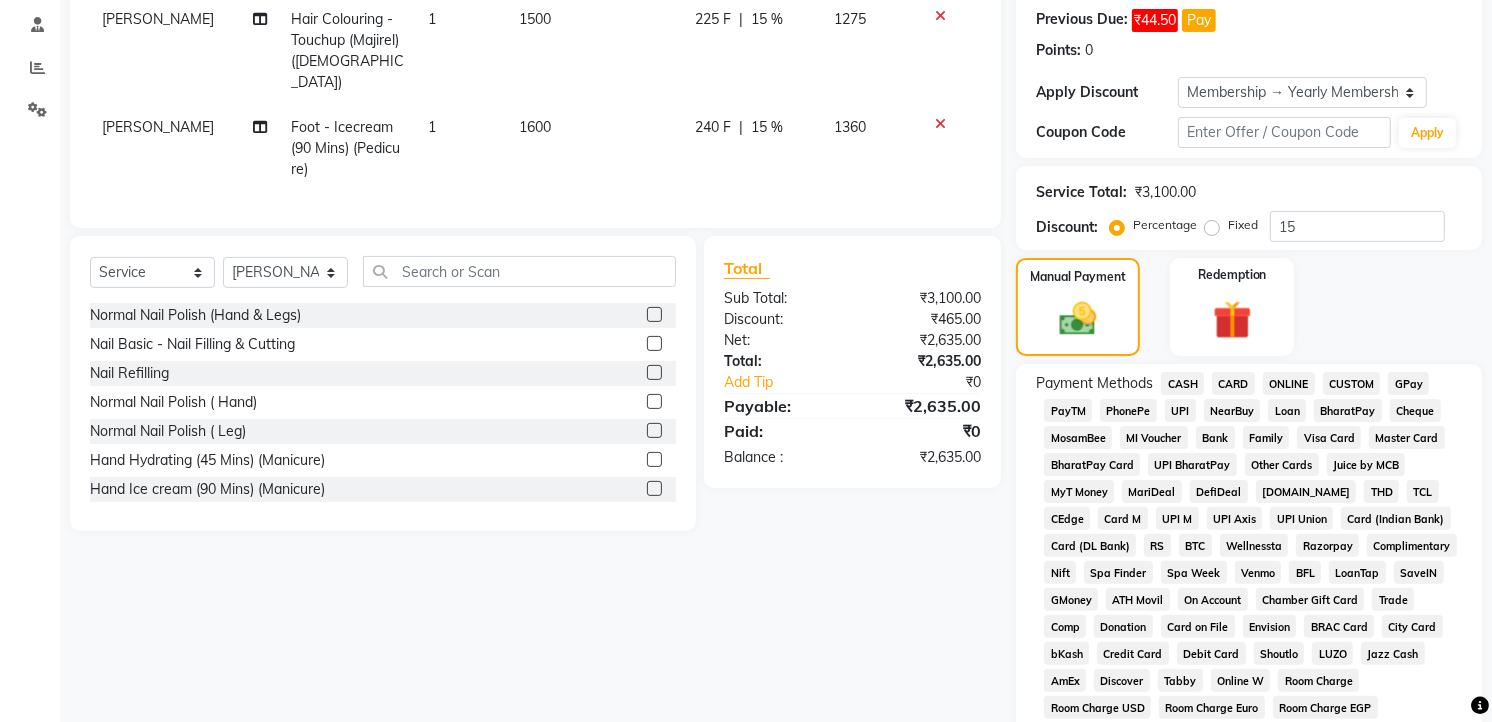 click on "CASH" 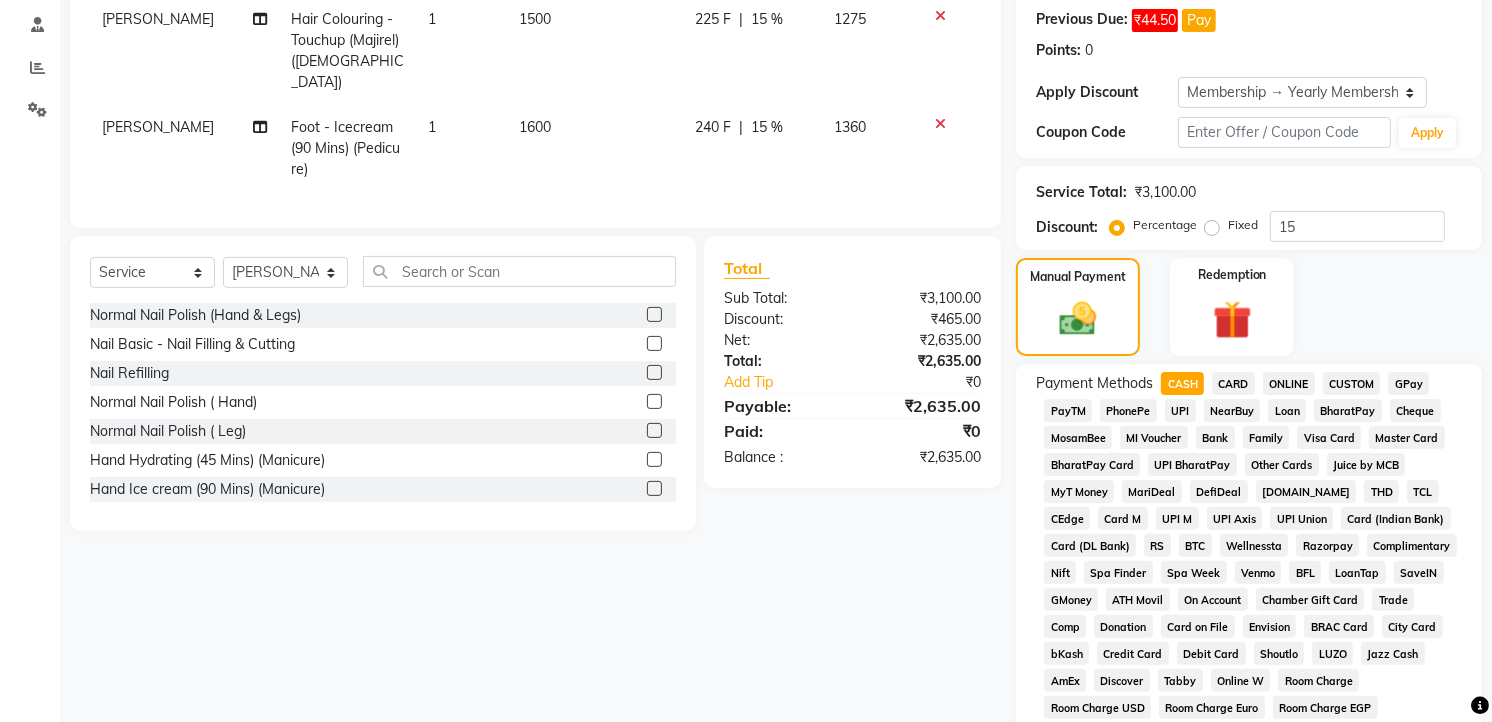 click on "2635" 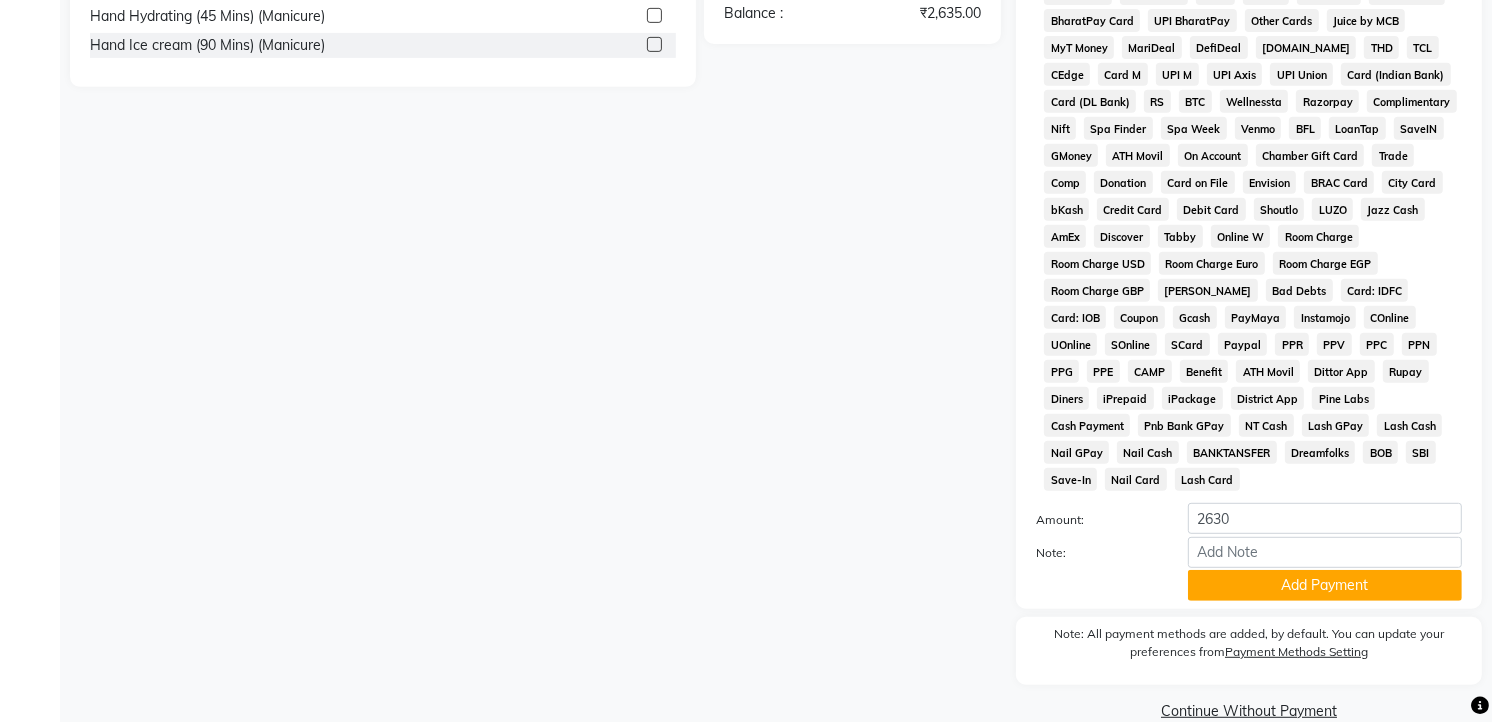 click 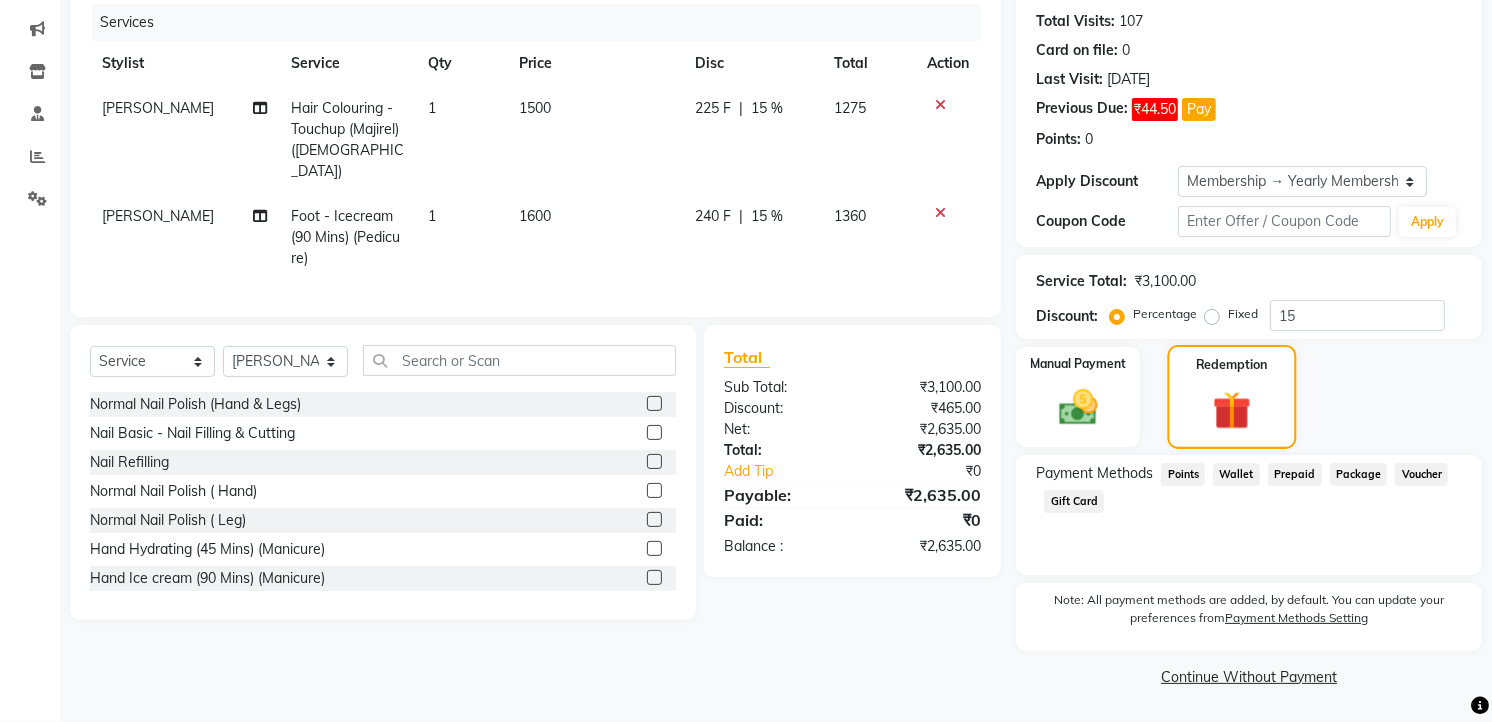 scroll, scrollTop: 222, scrollLeft: 0, axis: vertical 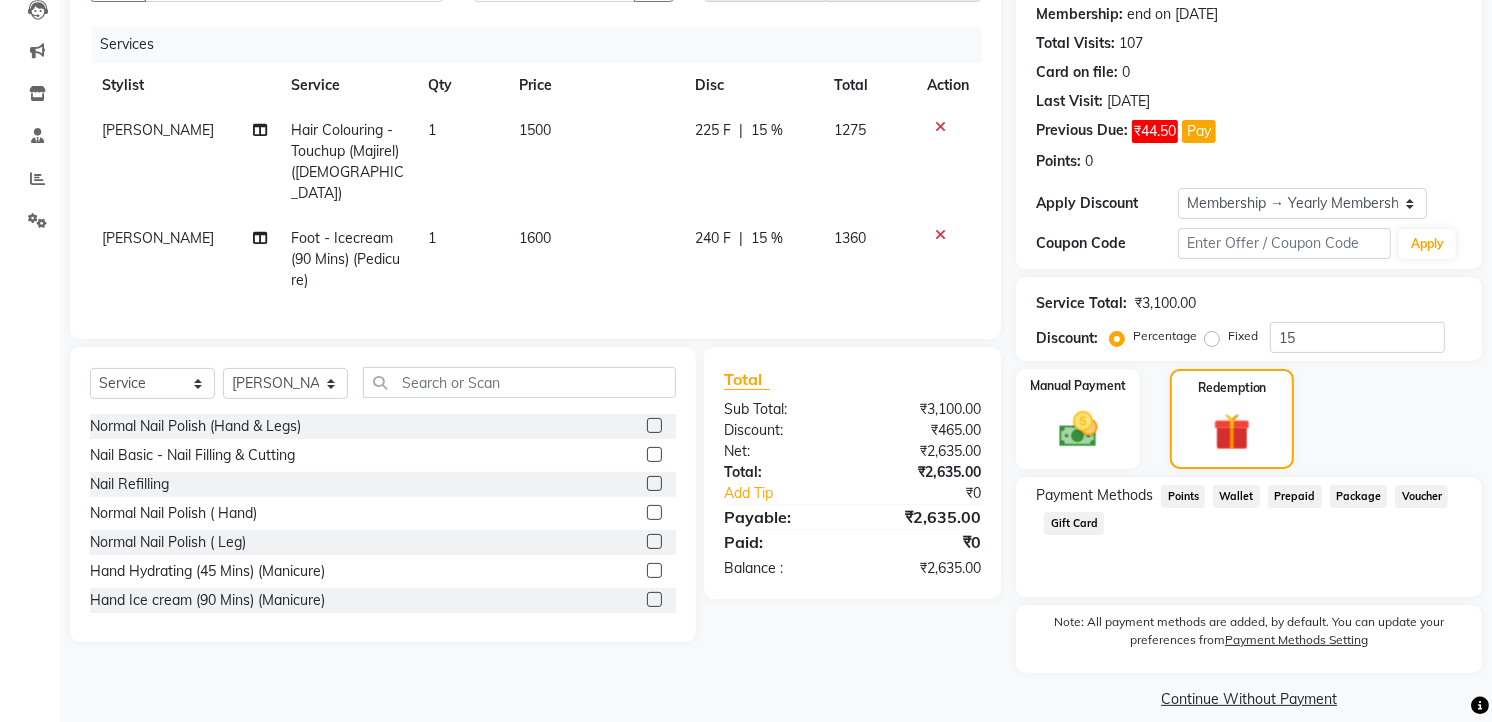 click on "Wallet" 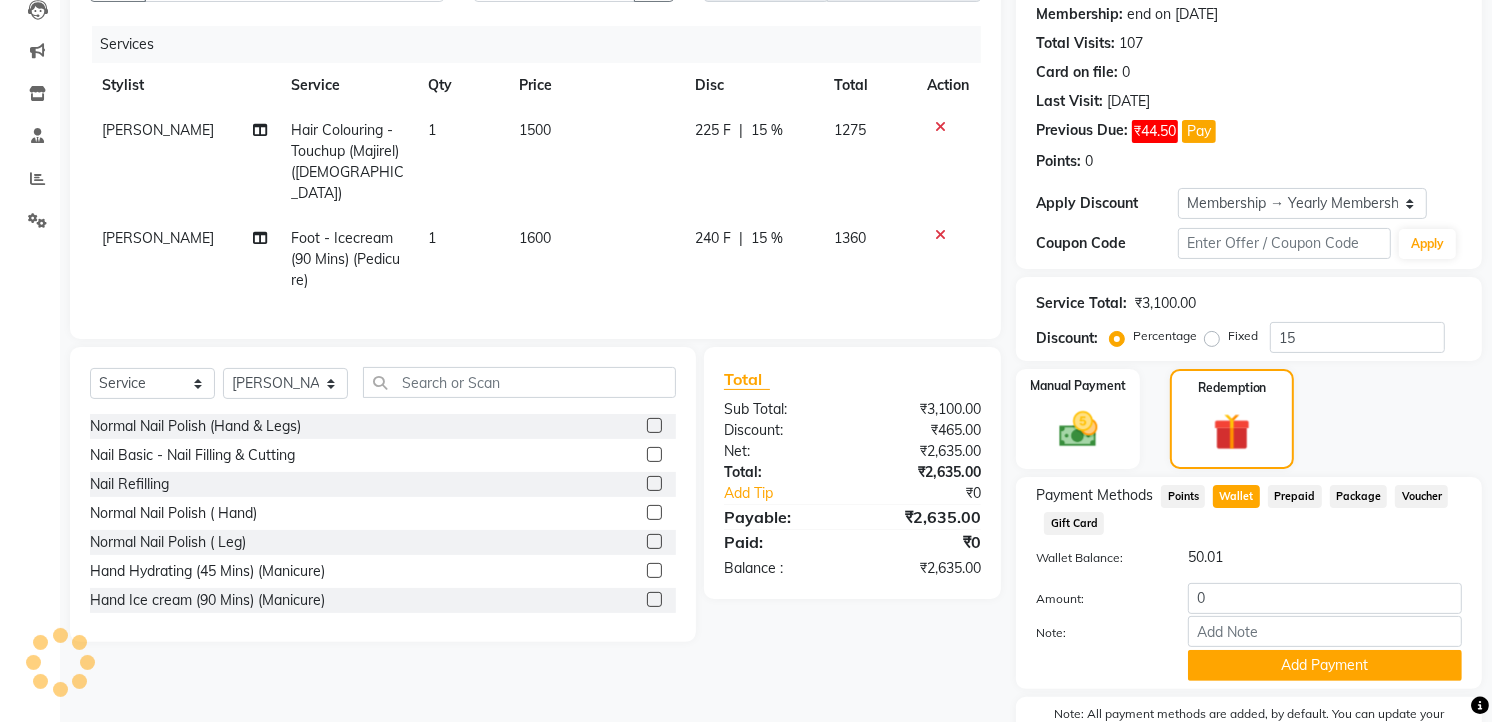 scroll, scrollTop: 242, scrollLeft: 0, axis: vertical 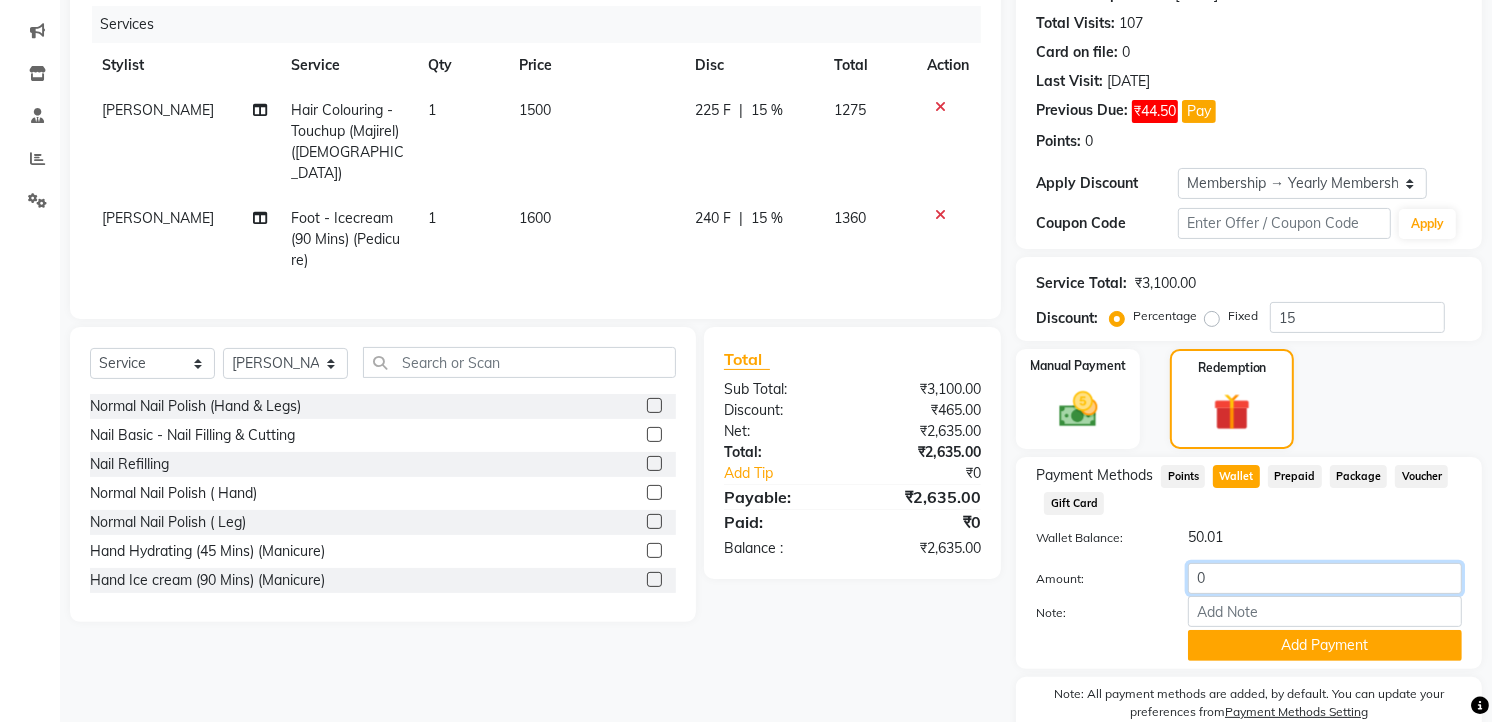 click on "0" 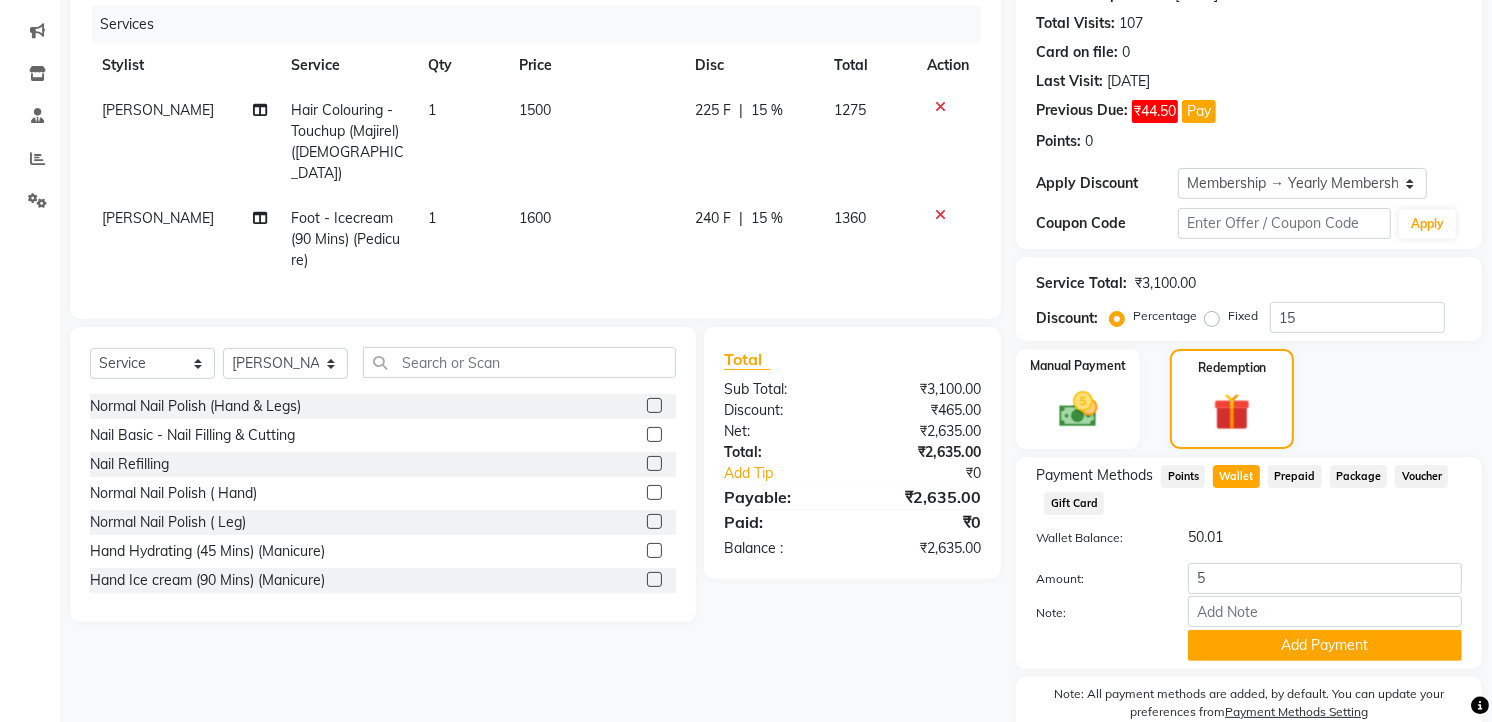 click 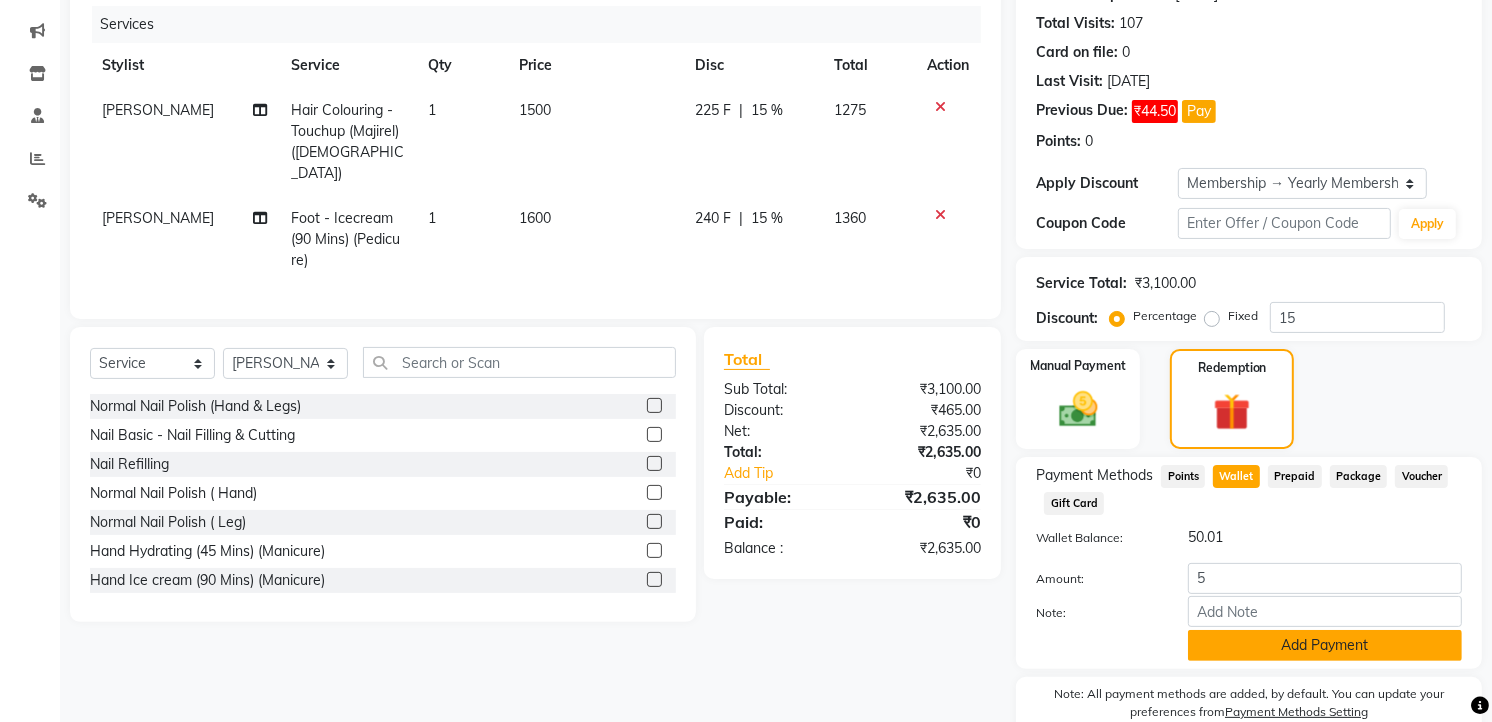 click on "50.01" 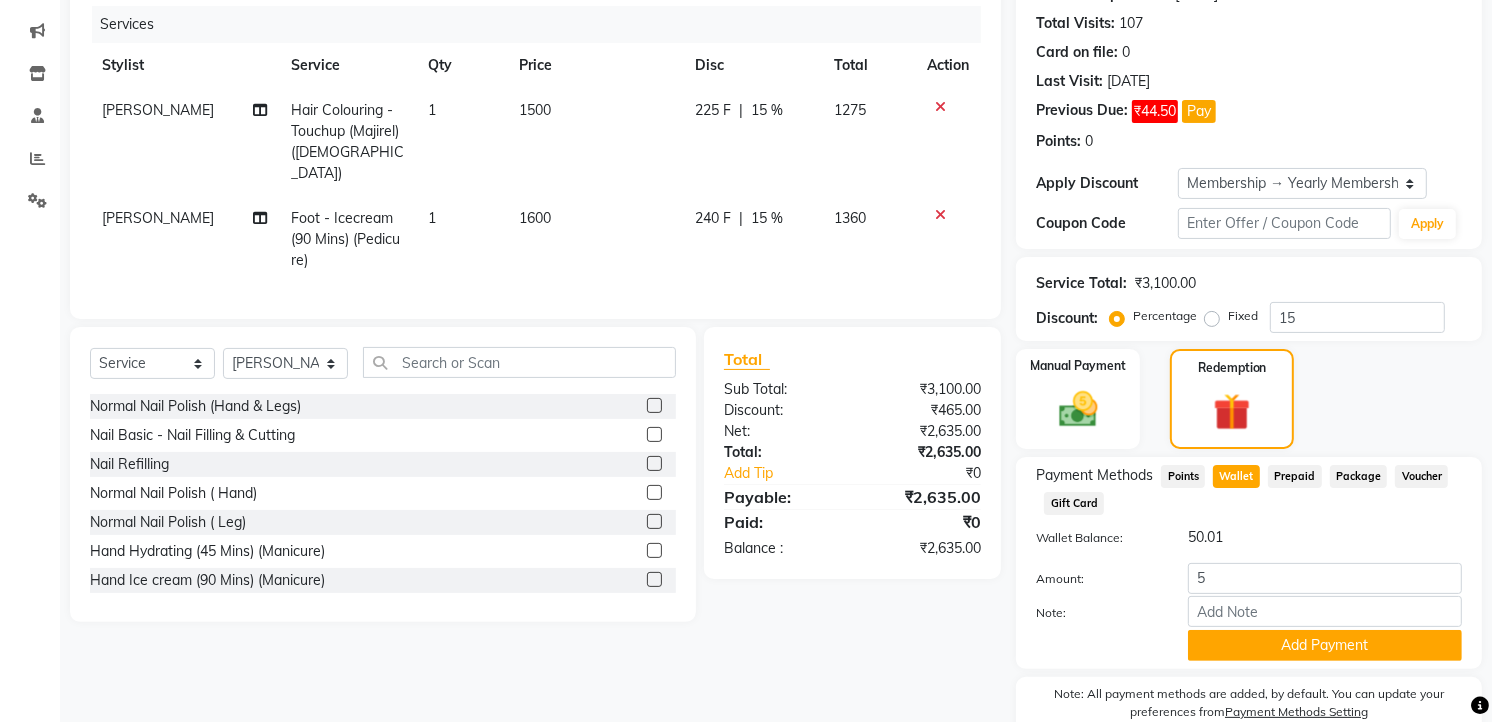 click on "Add Payment" 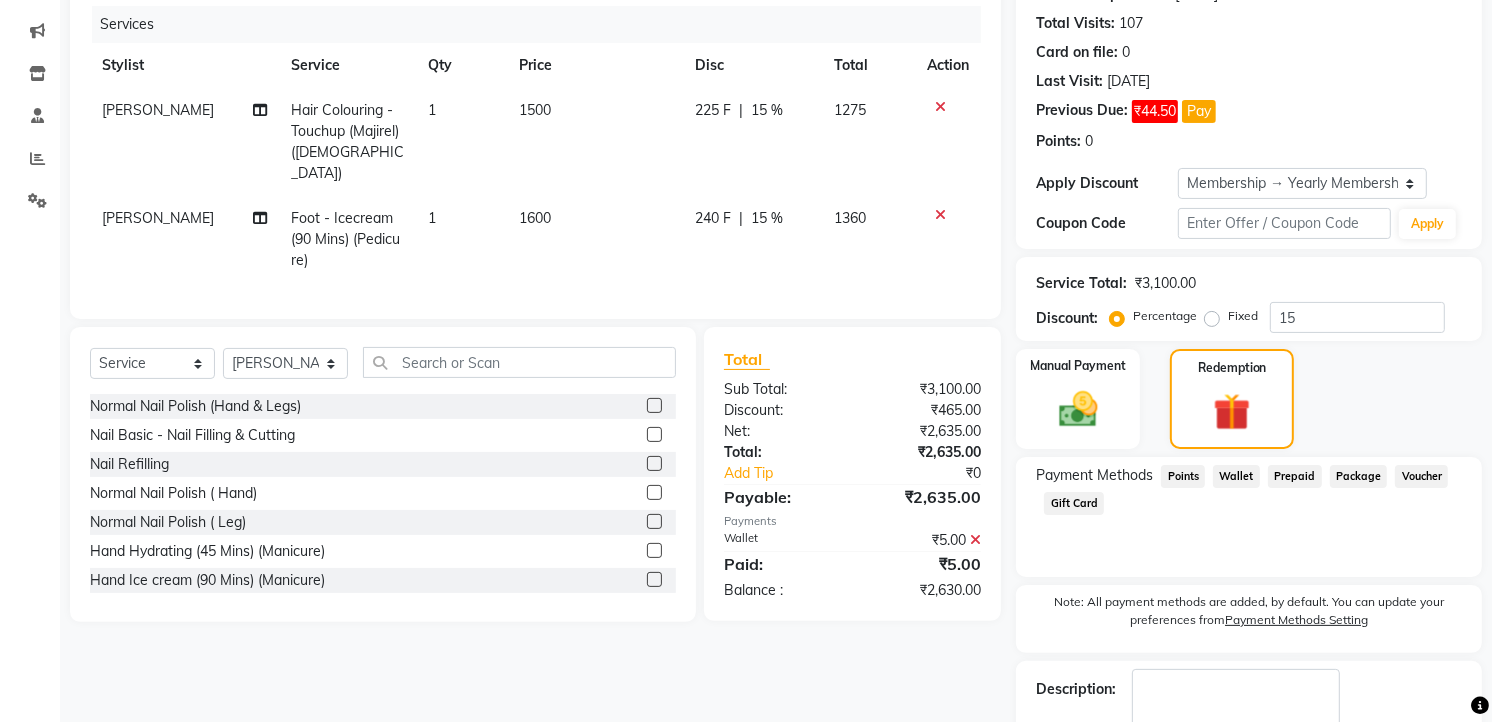 scroll, scrollTop: 335, scrollLeft: 0, axis: vertical 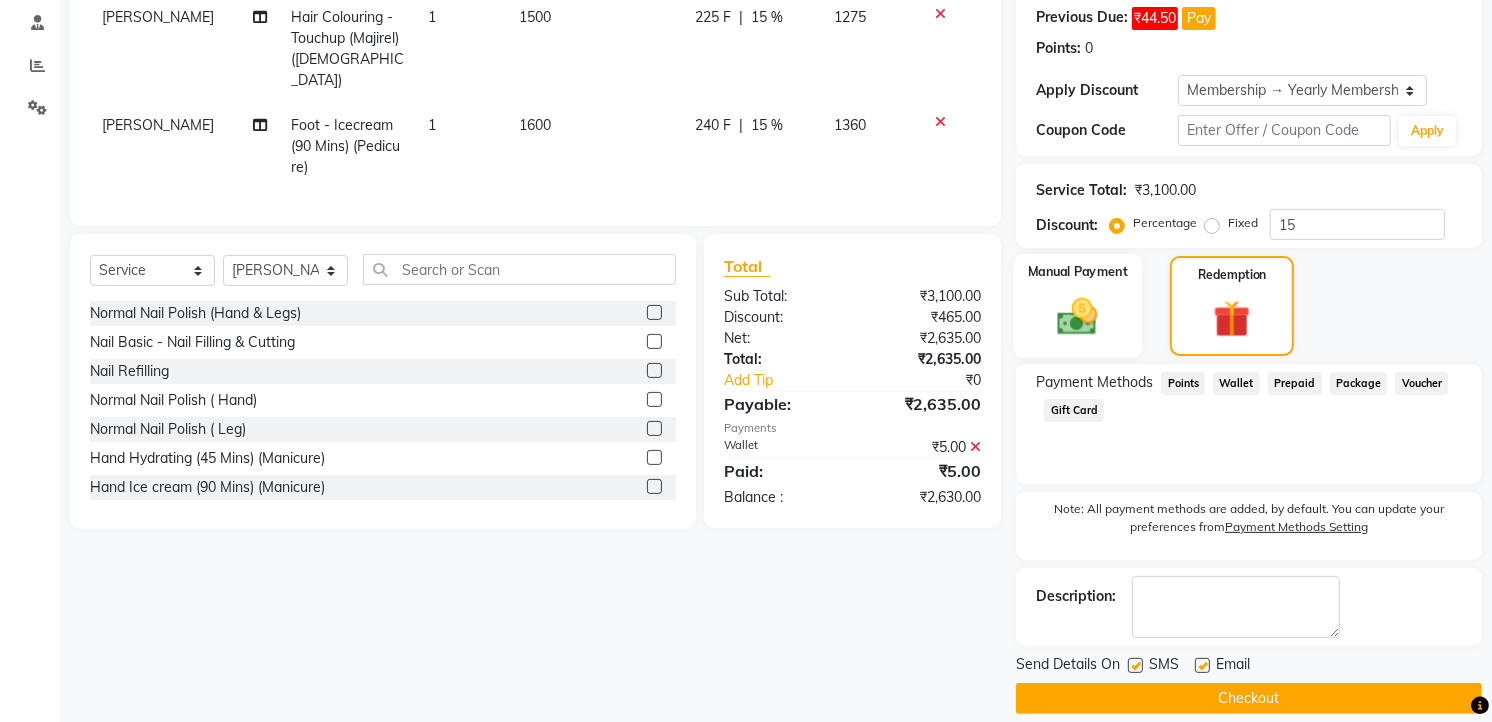 click 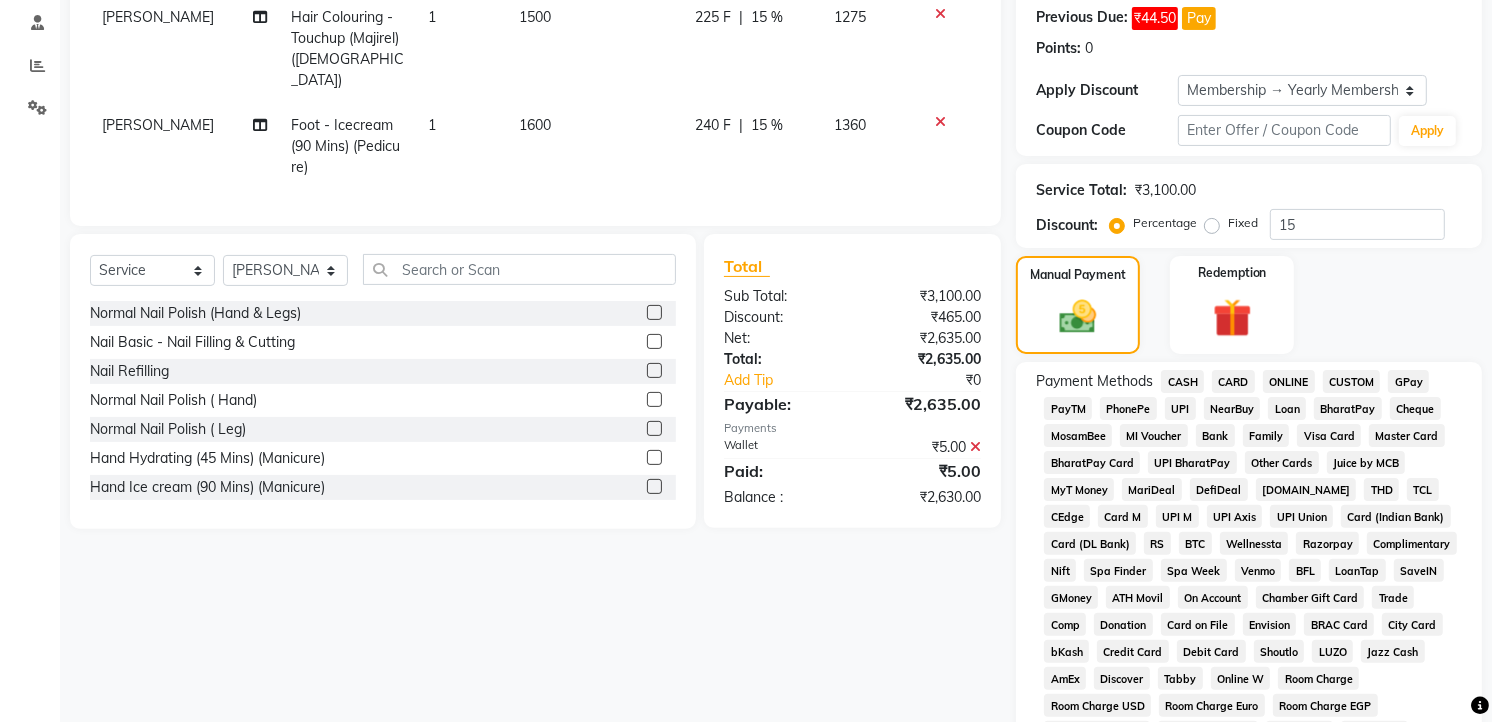 click on "CASH" 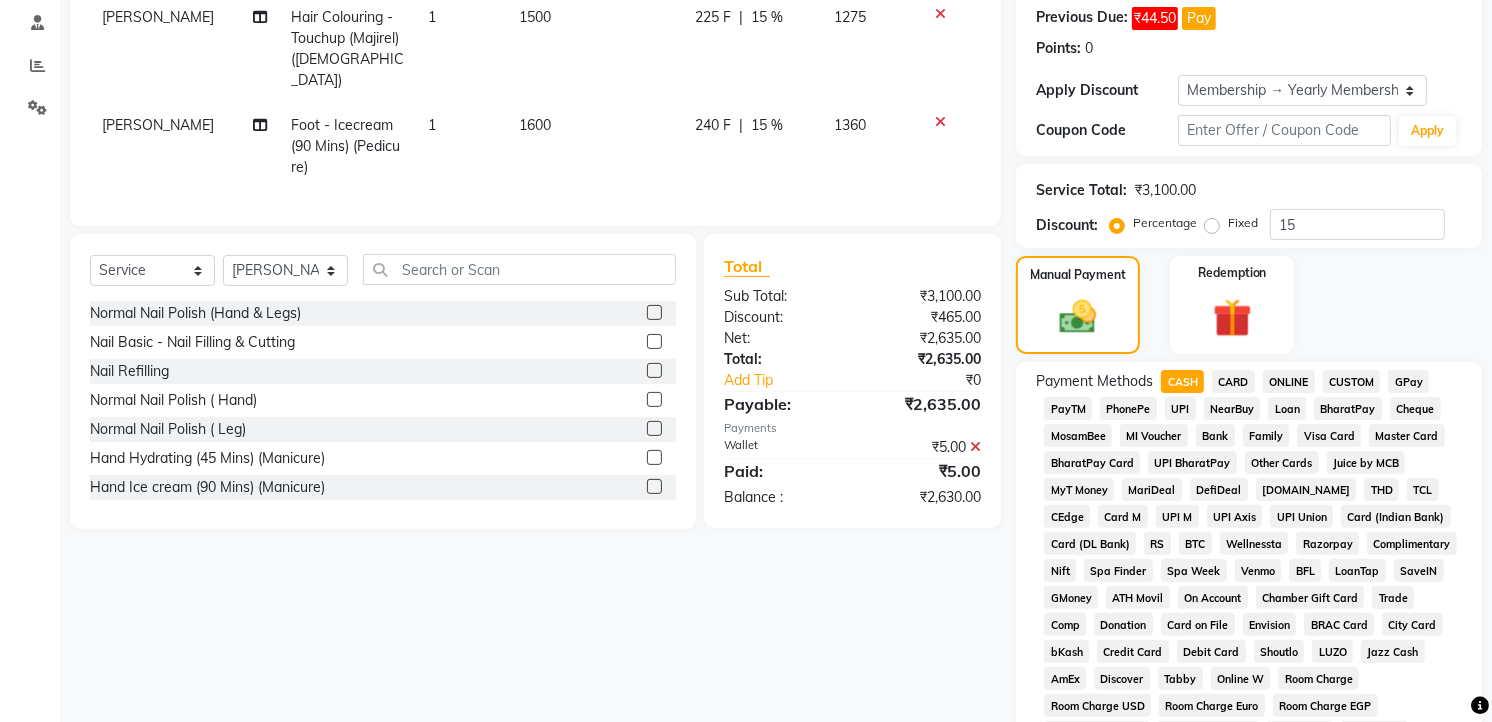 click on "Add Payment" 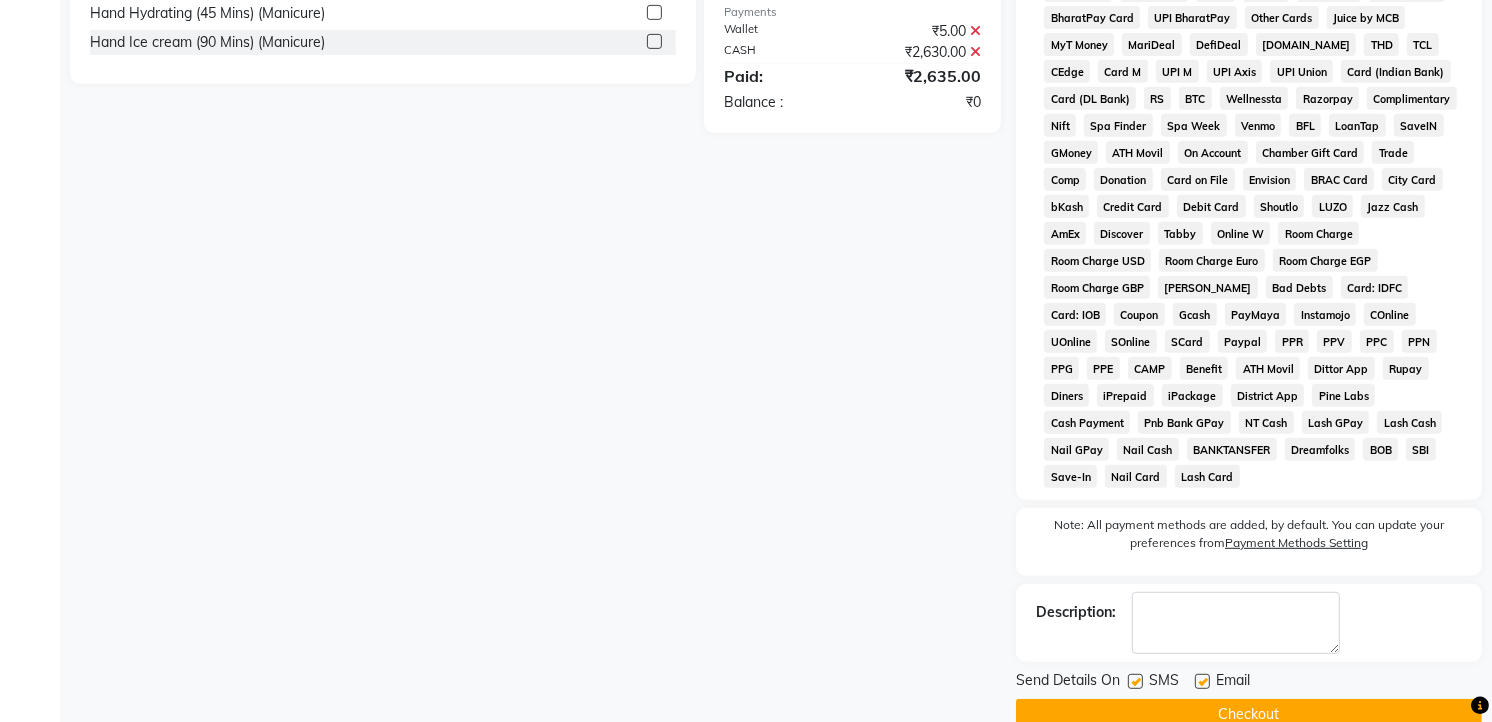 scroll, scrollTop: 557, scrollLeft: 0, axis: vertical 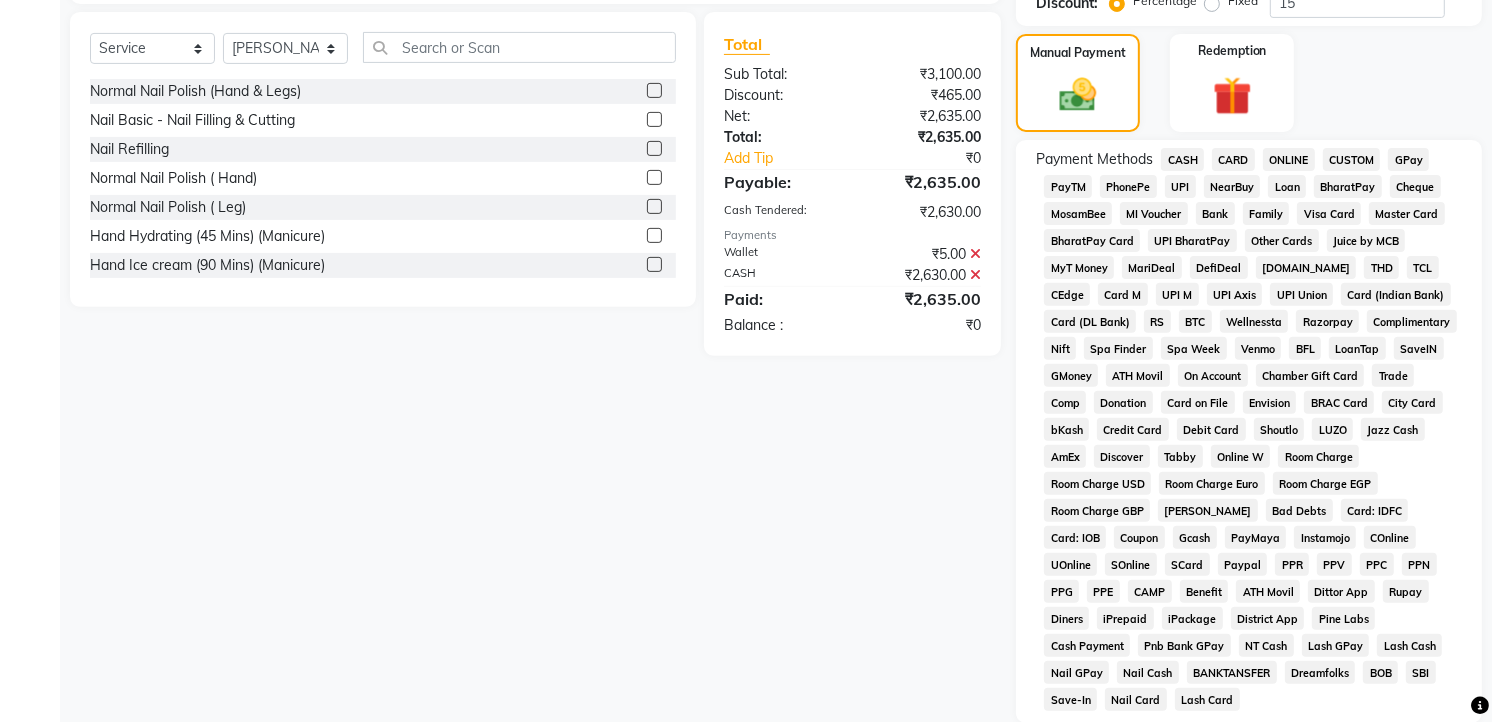 click on "Checkout" 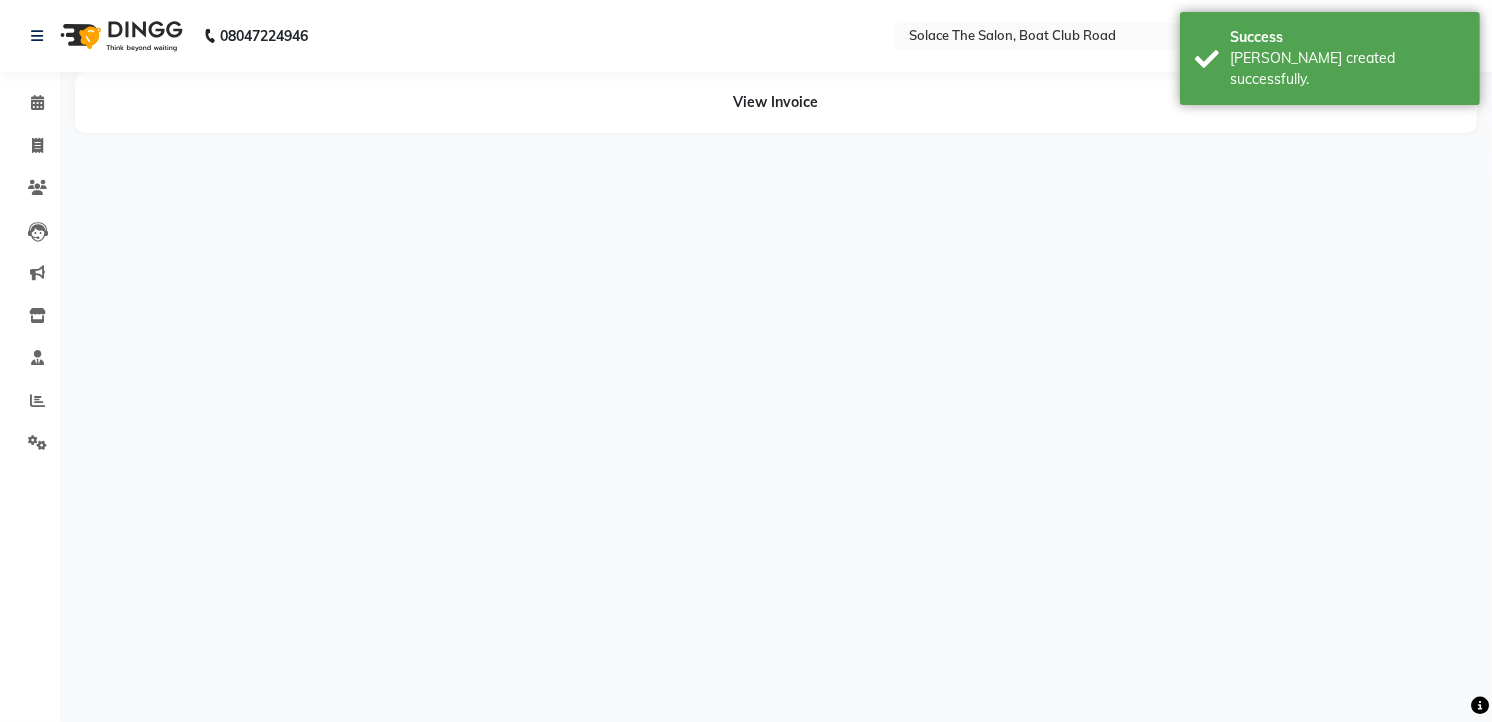 scroll, scrollTop: 0, scrollLeft: 0, axis: both 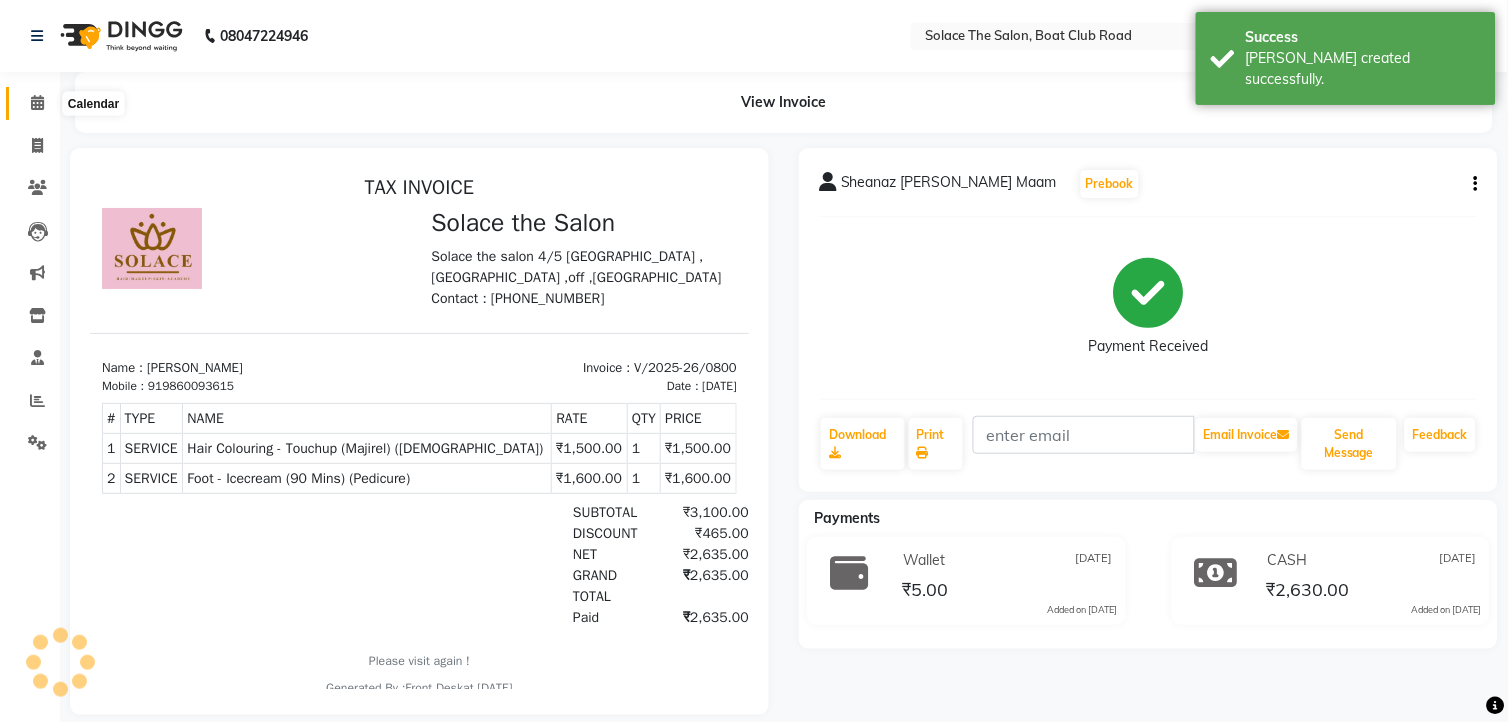 click 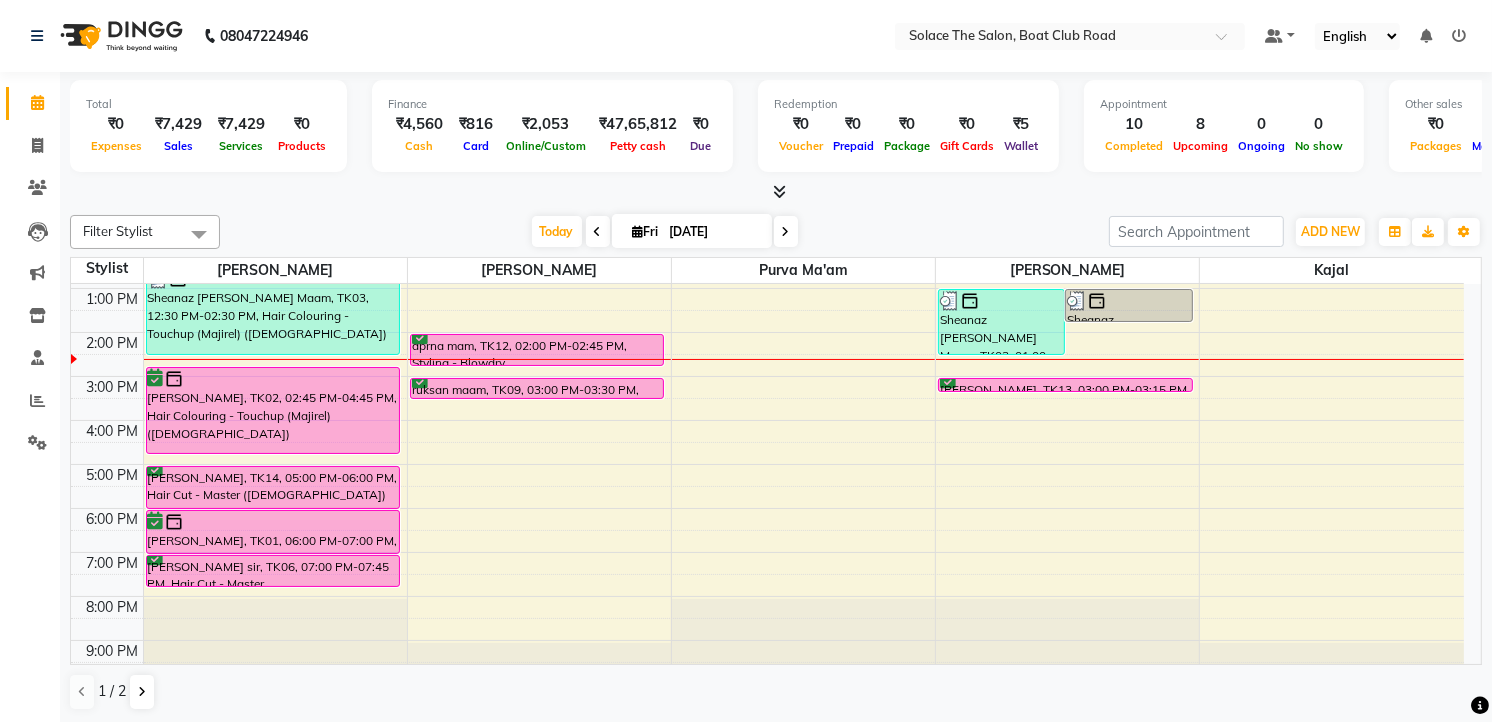 scroll, scrollTop: 237, scrollLeft: 0, axis: vertical 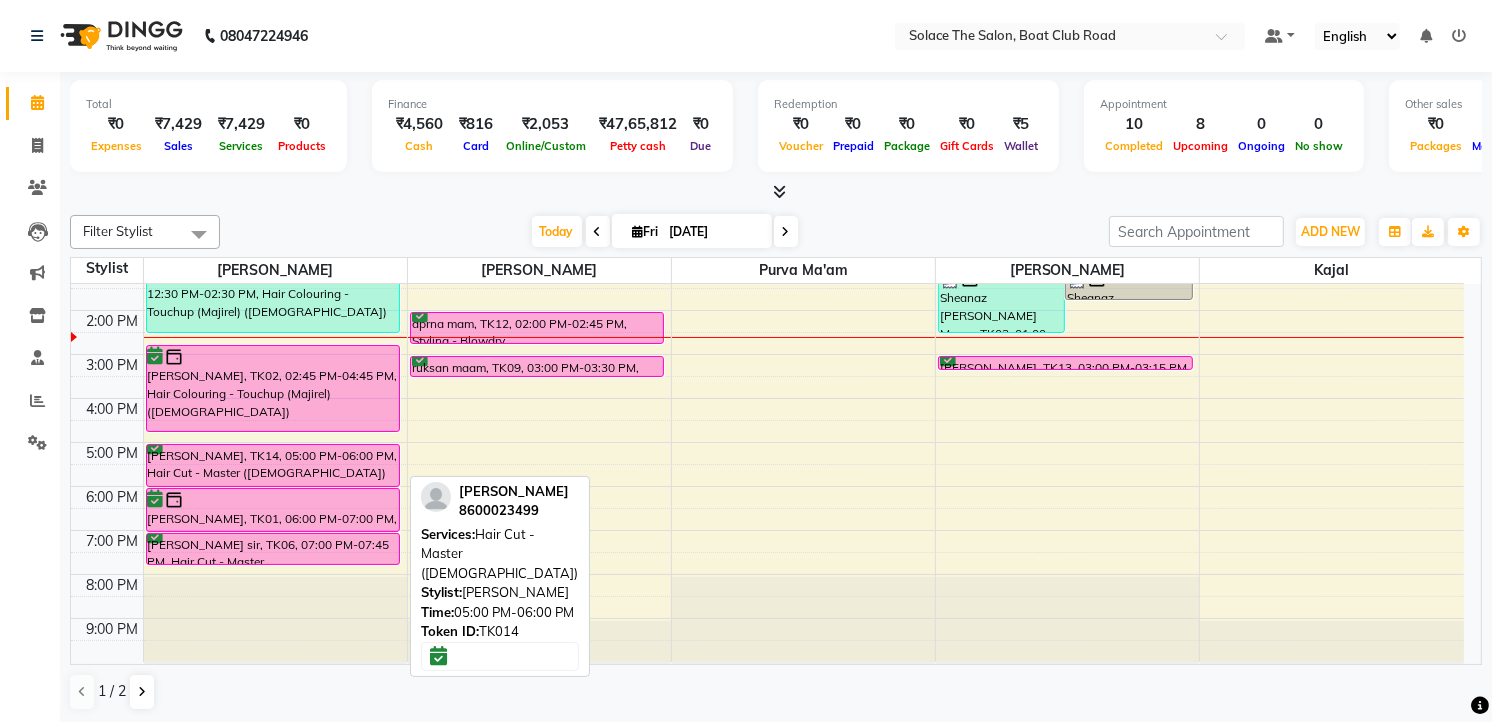 click on "[PERSON_NAME], TK14, 05:00 PM-06:00 PM, Hair Cut - Master ([DEMOGRAPHIC_DATA])" at bounding box center (273, 465) 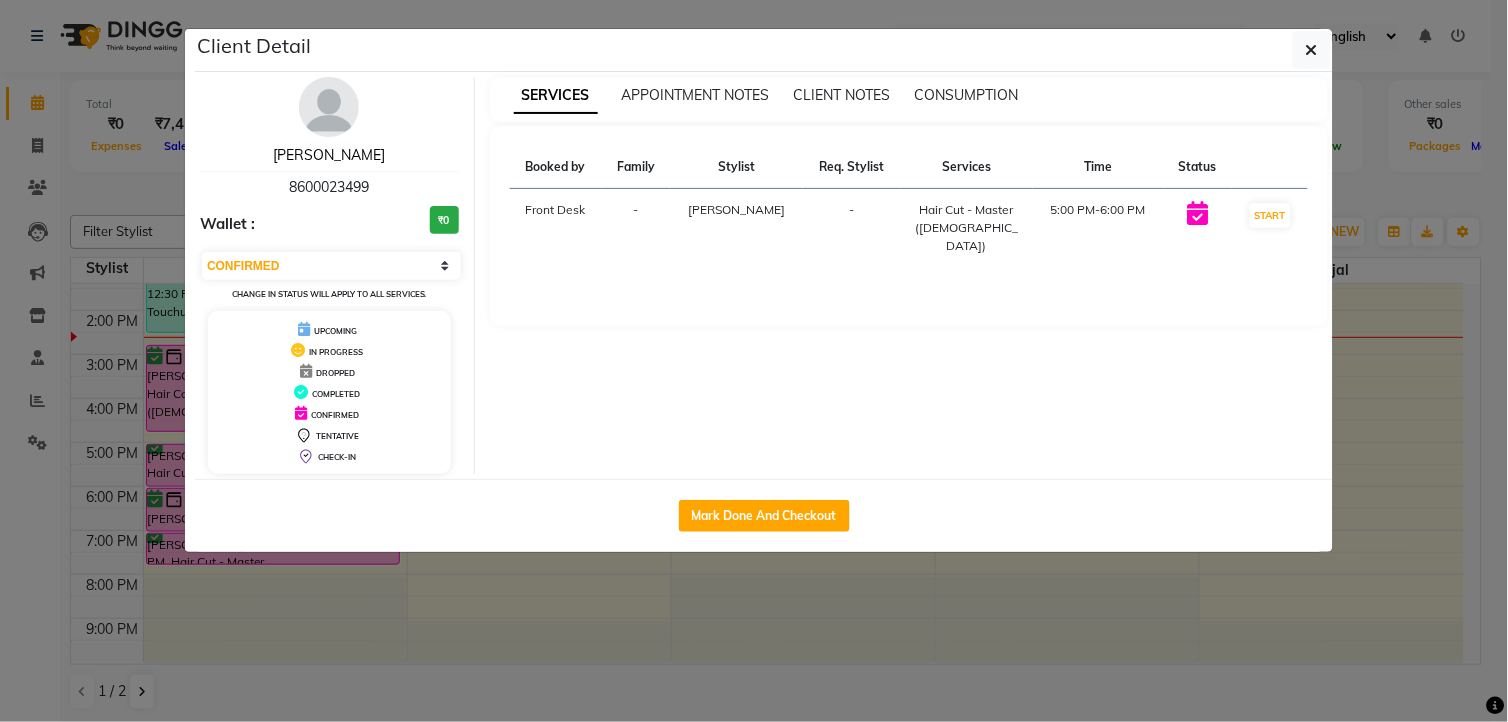 click on "[PERSON_NAME]" at bounding box center [329, 155] 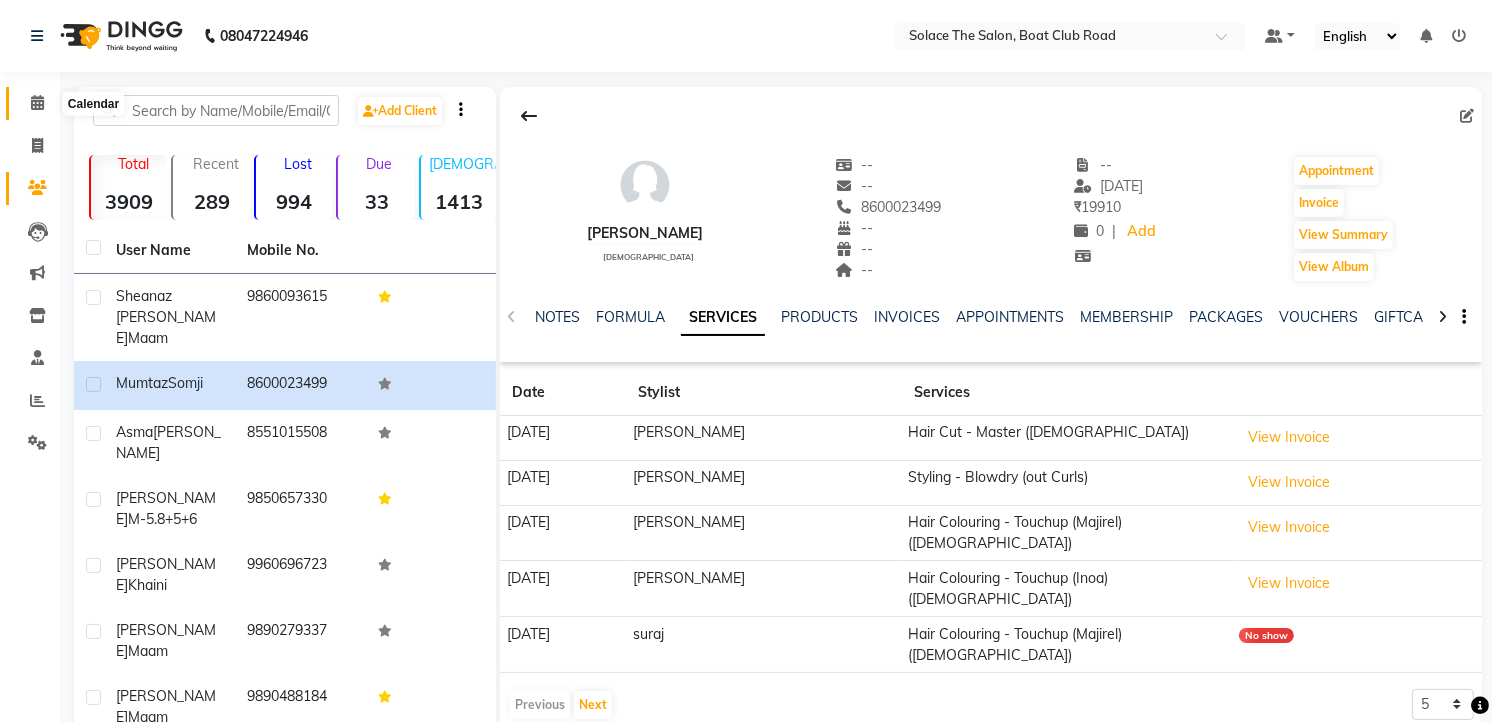 click 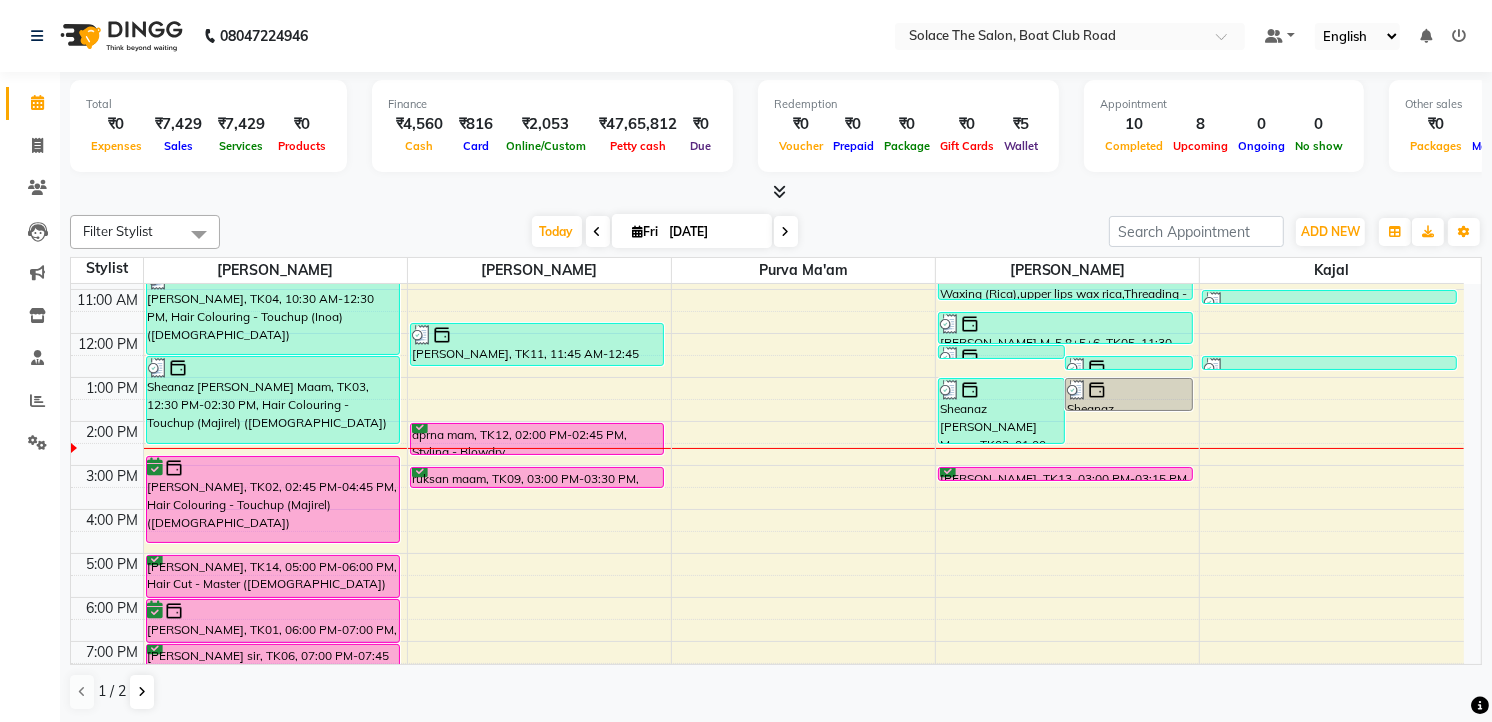 scroll, scrollTop: 222, scrollLeft: 0, axis: vertical 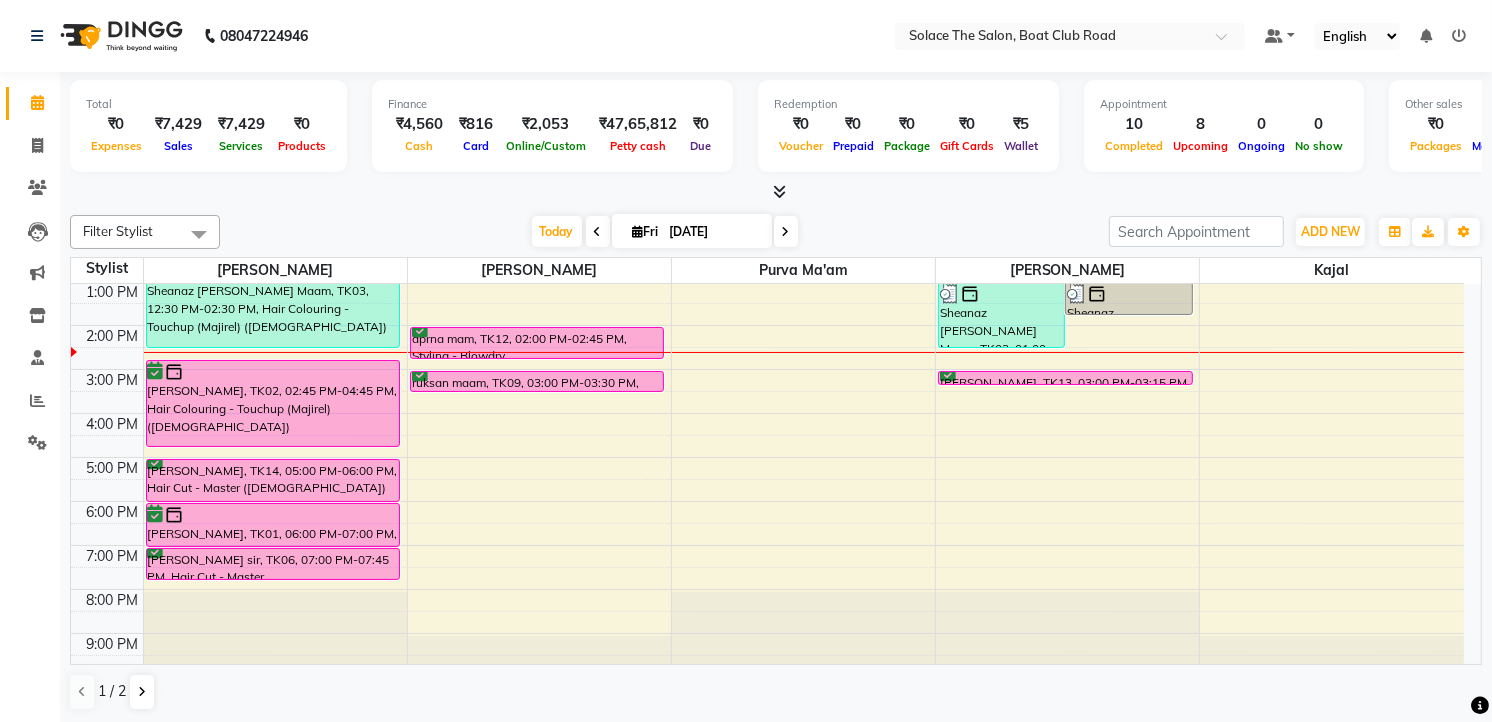 click at bounding box center (638, 231) 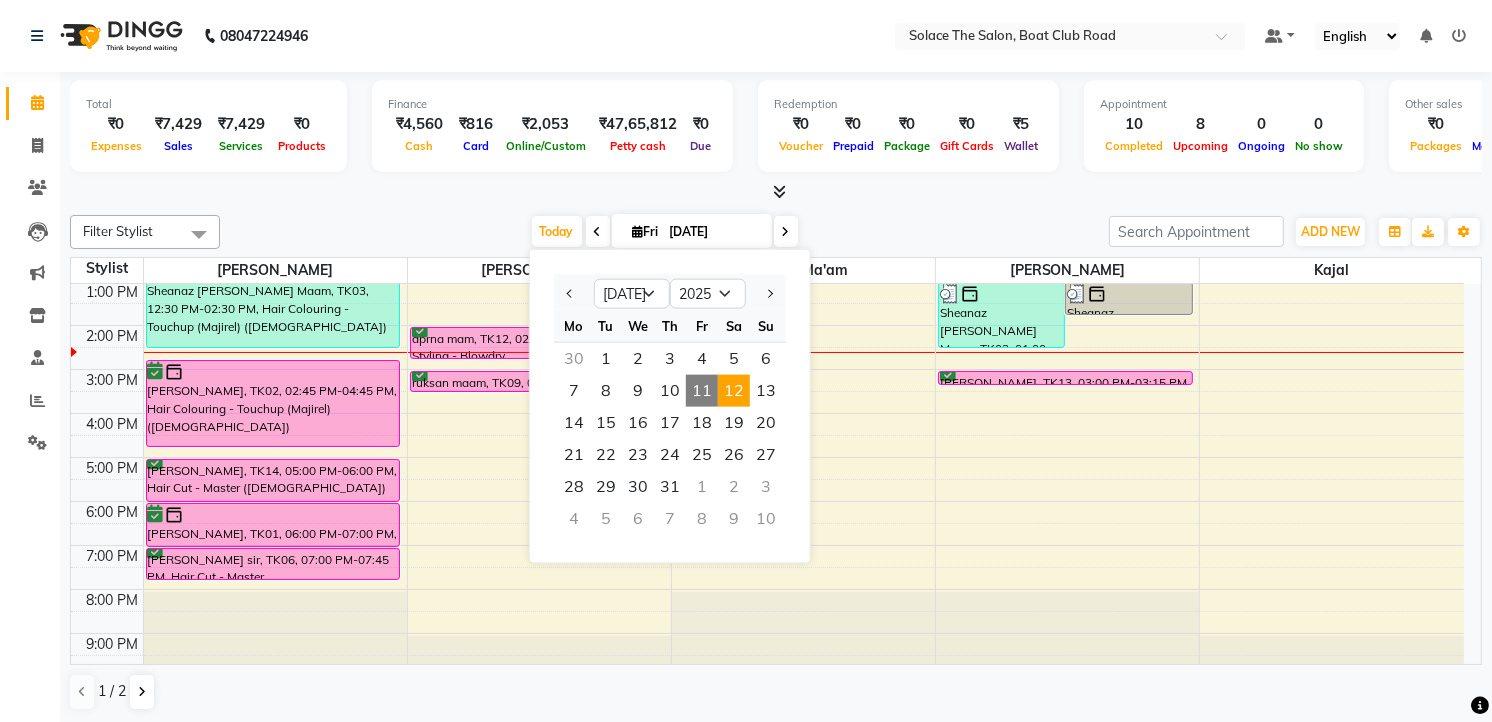 click on "12" at bounding box center (734, 391) 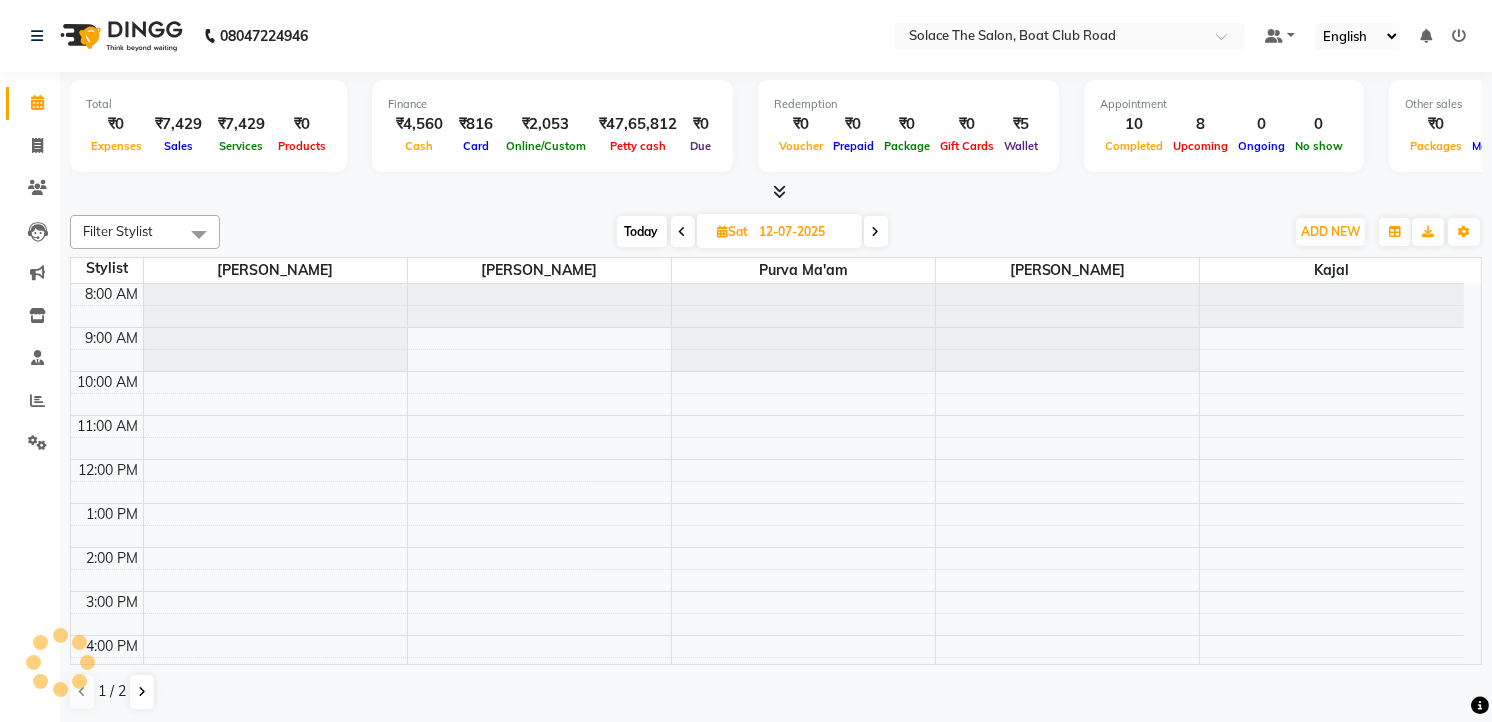 scroll, scrollTop: 238, scrollLeft: 0, axis: vertical 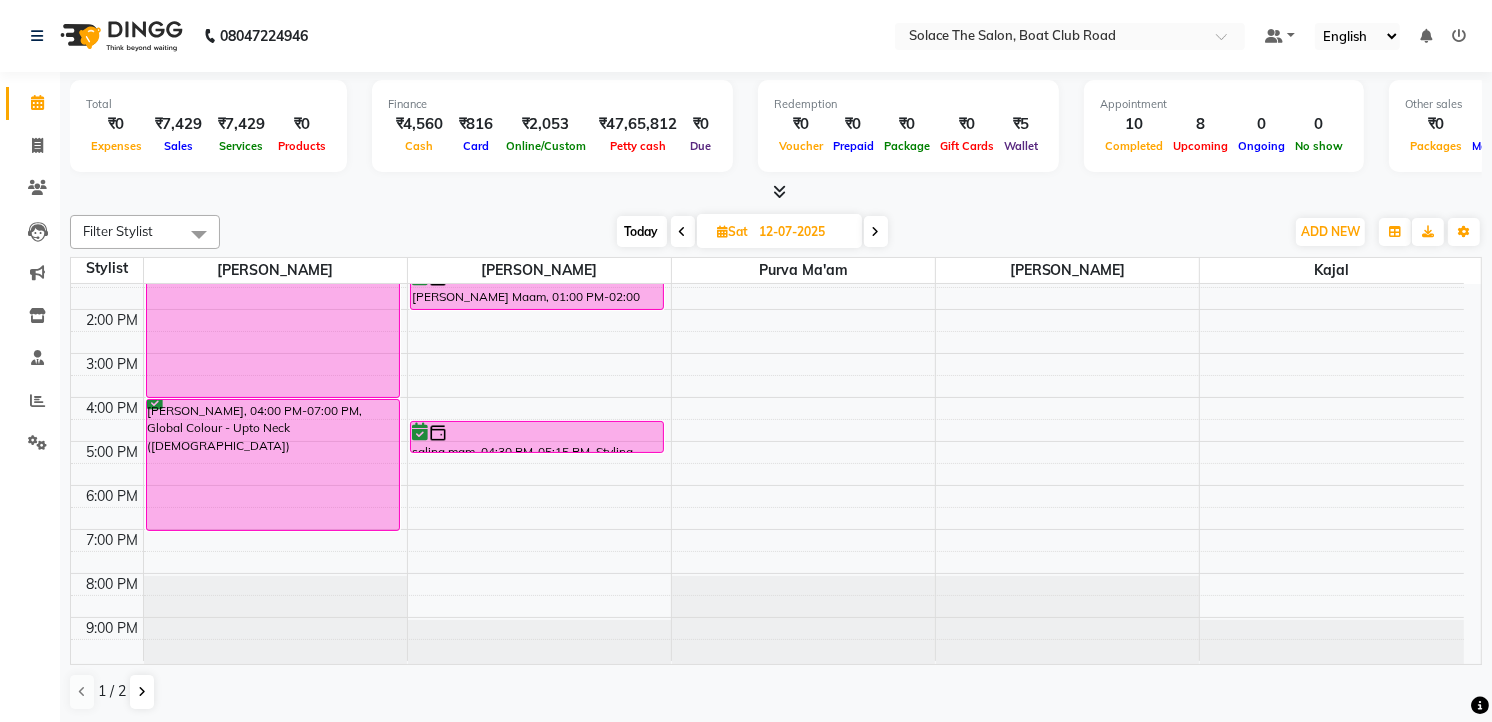 click on "Today" at bounding box center (642, 231) 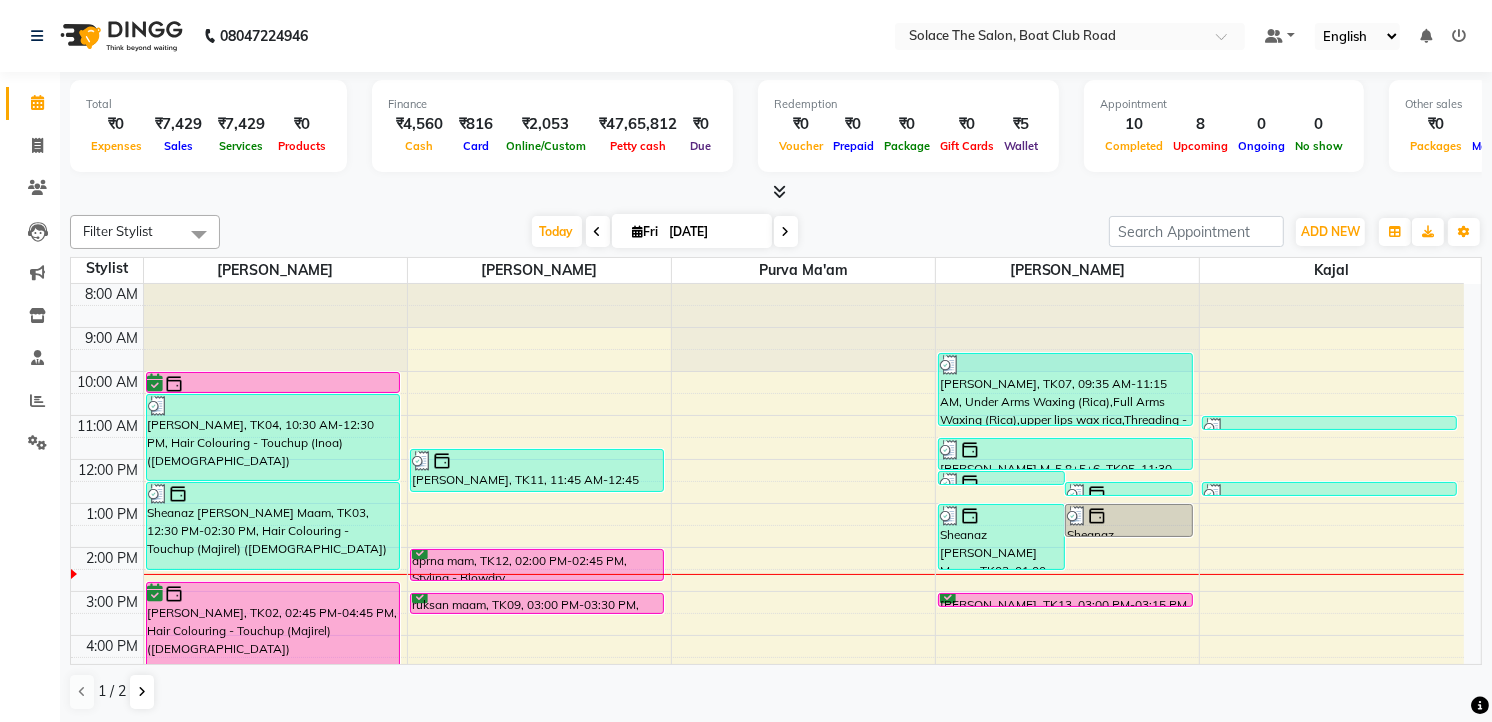 scroll, scrollTop: 238, scrollLeft: 0, axis: vertical 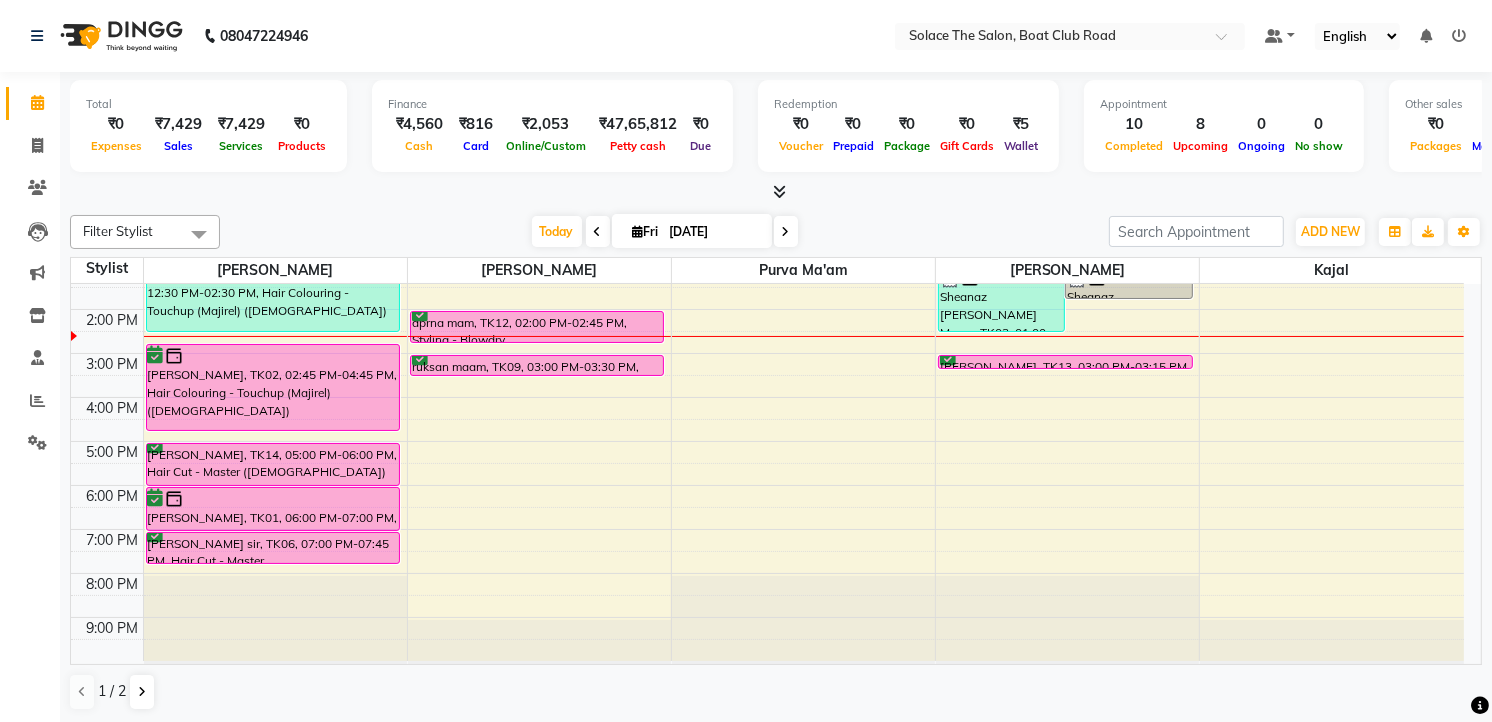 click at bounding box center (786, 231) 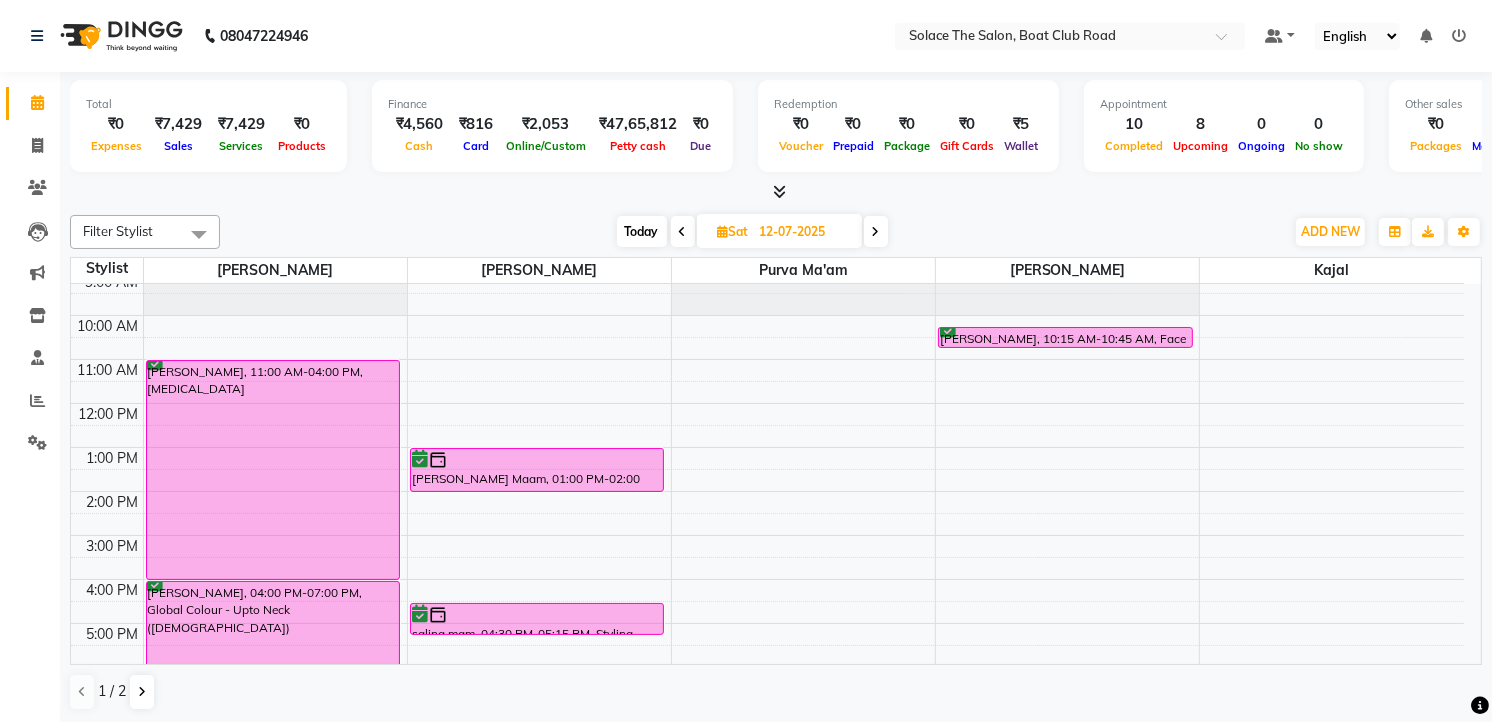 scroll, scrollTop: 127, scrollLeft: 0, axis: vertical 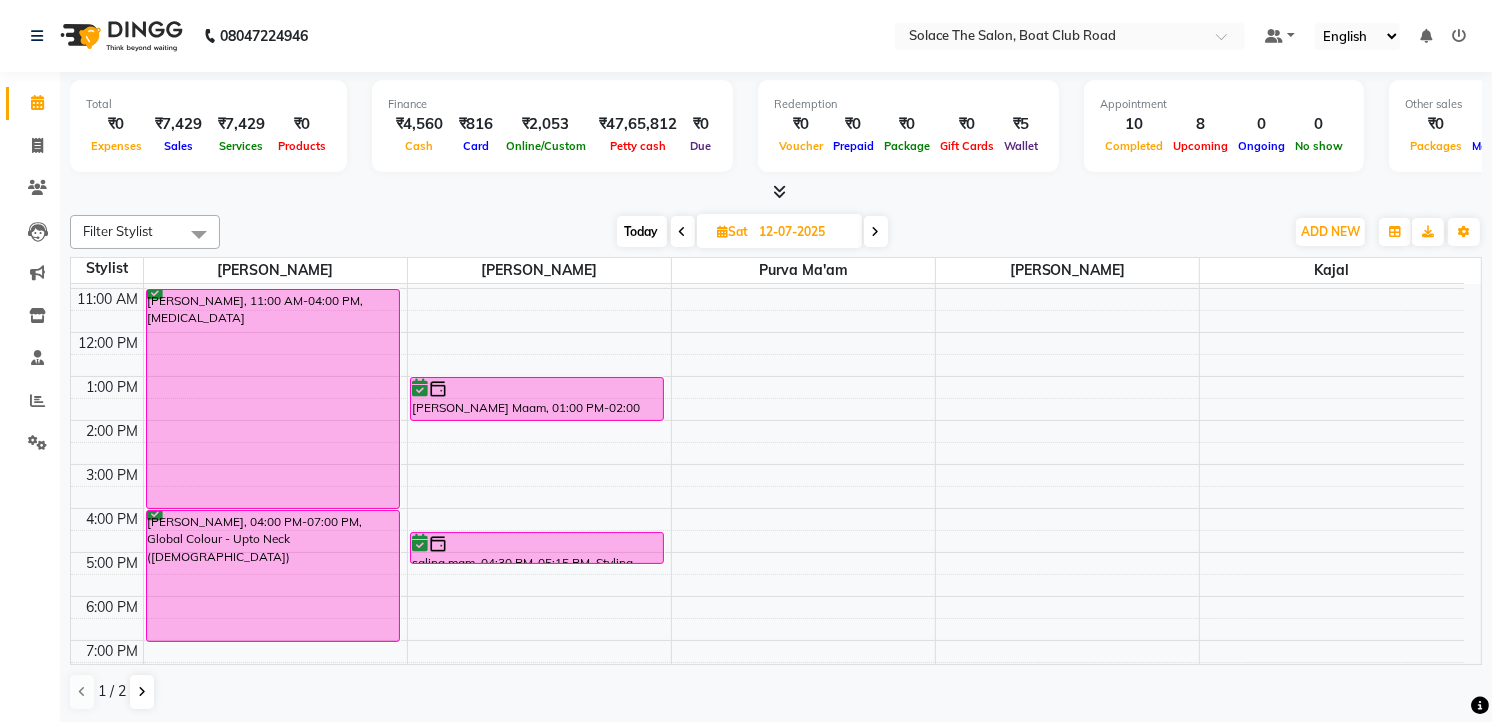 click on "Today" at bounding box center (642, 231) 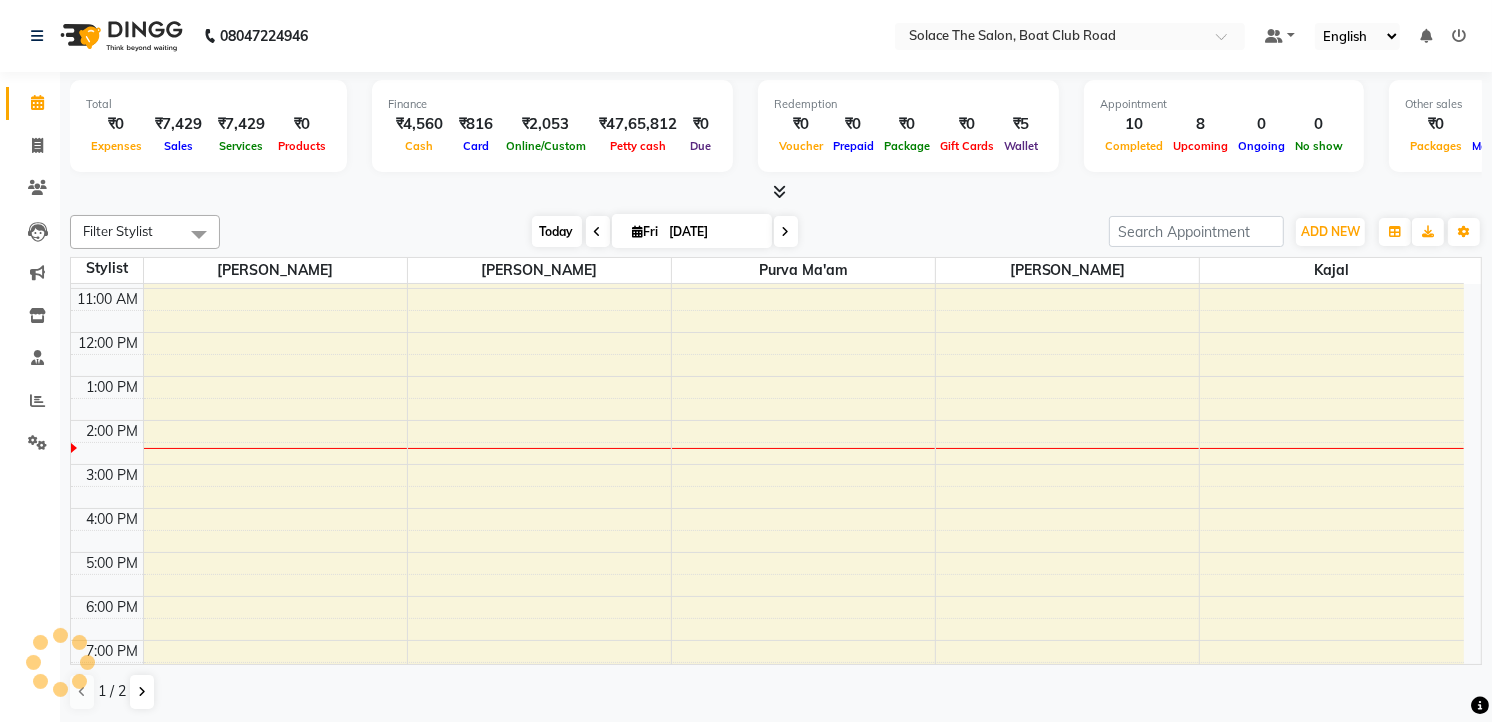 scroll, scrollTop: 238, scrollLeft: 0, axis: vertical 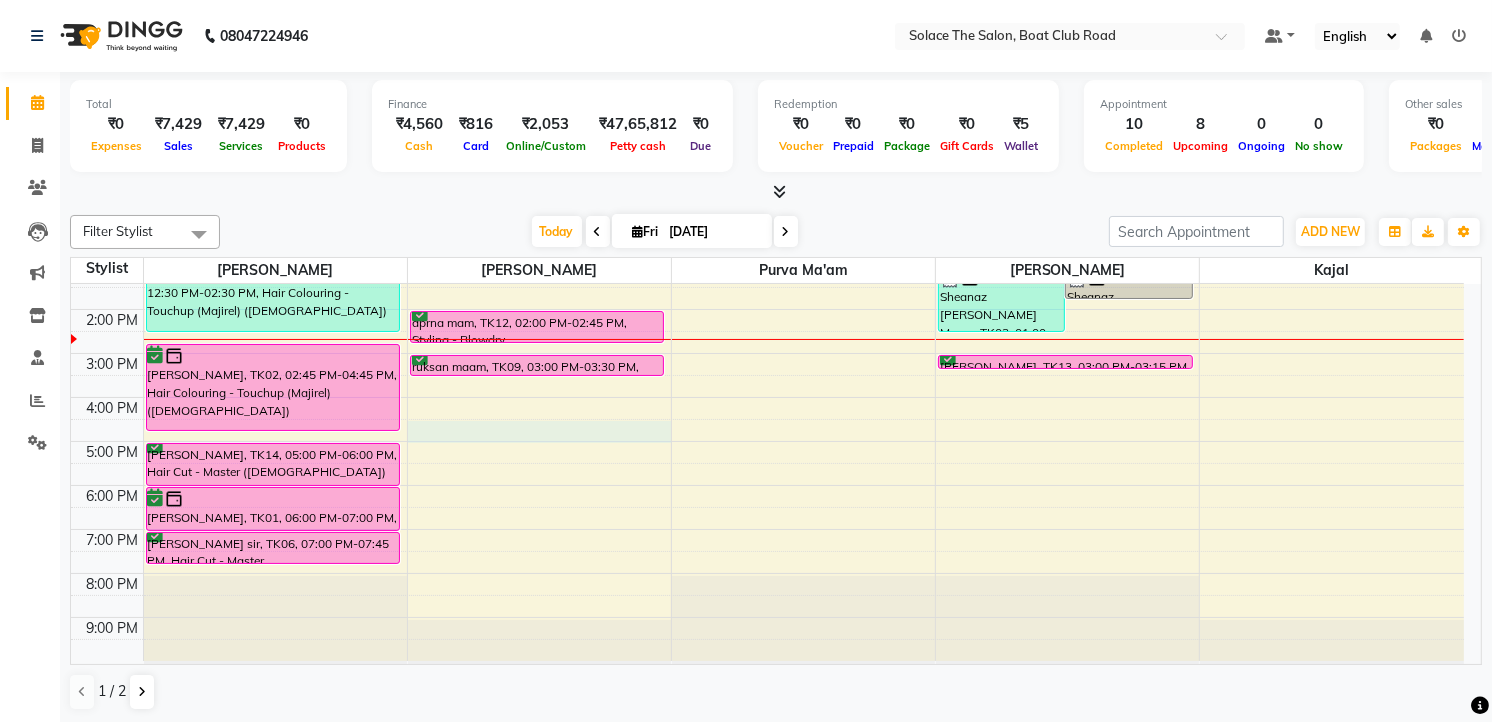 click on "8:00 AM 9:00 AM 10:00 AM 11:00 AM 12:00 PM 1:00 PM 2:00 PM 3:00 PM 4:00 PM 5:00 PM 6:00 PM 7:00 PM 8:00 PM 9:00 PM     [PERSON_NAME], TK10, 10:00 AM-10:30 AM, Hair wash ([DEMOGRAPHIC_DATA])     [PERSON_NAME] Maam, TK04, 10:30 AM-12:30 PM, Hair Colouring - Touchup (Inoa) ([DEMOGRAPHIC_DATA])     Sheanaz [PERSON_NAME] Maam, TK03, 12:30 PM-02:30 PM, Hair Colouring - Touchup (Majirel) ([DEMOGRAPHIC_DATA])     [PERSON_NAME], TK02, 02:45 PM-04:45 PM, Hair Colouring - Touchup (Majirel) ([DEMOGRAPHIC_DATA])     [PERSON_NAME], TK14, 05:00 PM-06:00 PM, Hair Cut - Master ([DEMOGRAPHIC_DATA])     [PERSON_NAME], TK01, 06:00 PM-07:00 PM, Styling - Blowdry (out Curls)     [PERSON_NAME] sir, TK06, 07:00 PM-07:45 PM, Hair Cut - Master ([DEMOGRAPHIC_DATA])     [PERSON_NAME], TK11, 11:45 AM-12:45 PM,  Head Massage With Wash ([DEMOGRAPHIC_DATA])     aprna mam, TK12, 02:00 PM-02:45 PM, Styling - Blowdry     ruksan maam, TK09, 03:00 PM-03:30 PM, Hair wash ([DEMOGRAPHIC_DATA])     [PERSON_NAME], TK11, 12:15 PM-12:30 PM, Threading - Eyebrows     [PERSON_NAME], TK11, 12:30 PM-12:40 PM, [GEOGRAPHIC_DATA]" at bounding box center (767, 353) 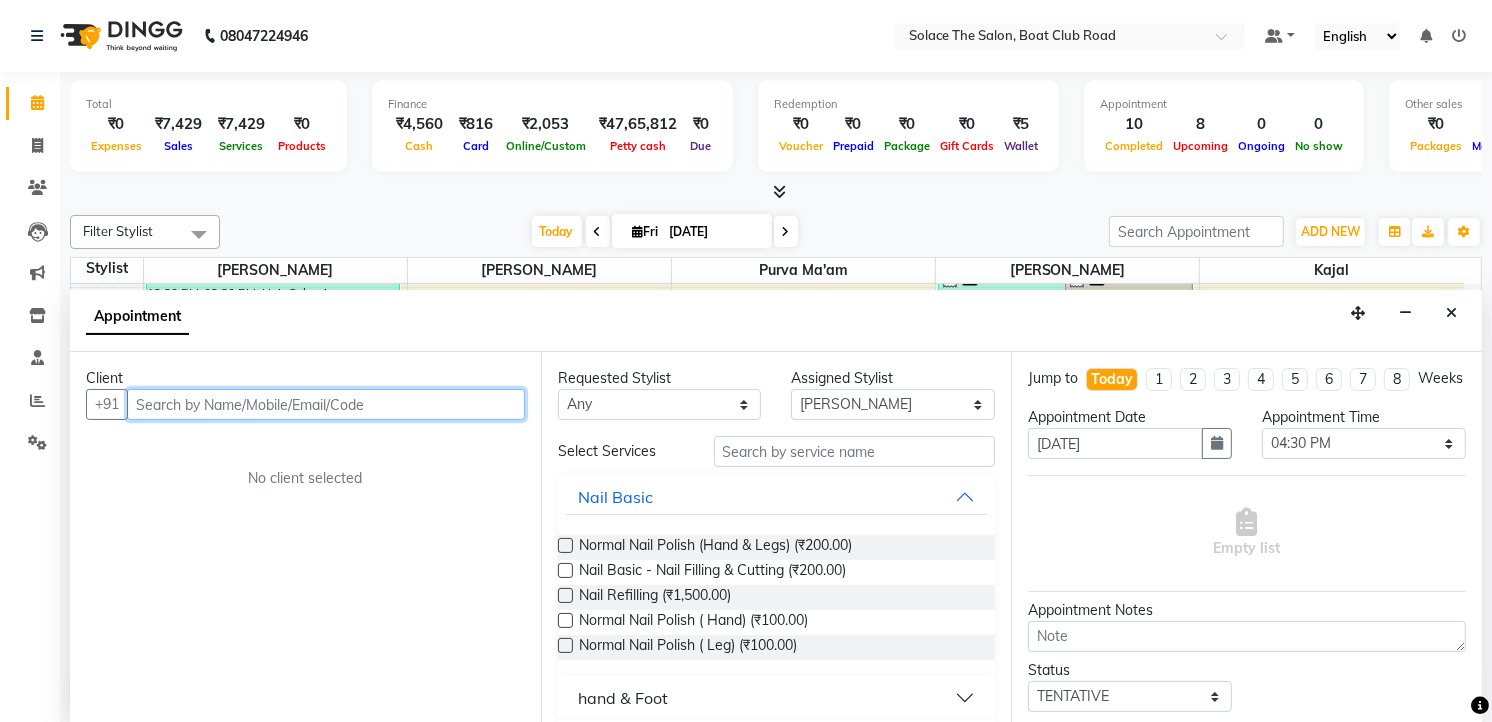 scroll, scrollTop: 1, scrollLeft: 0, axis: vertical 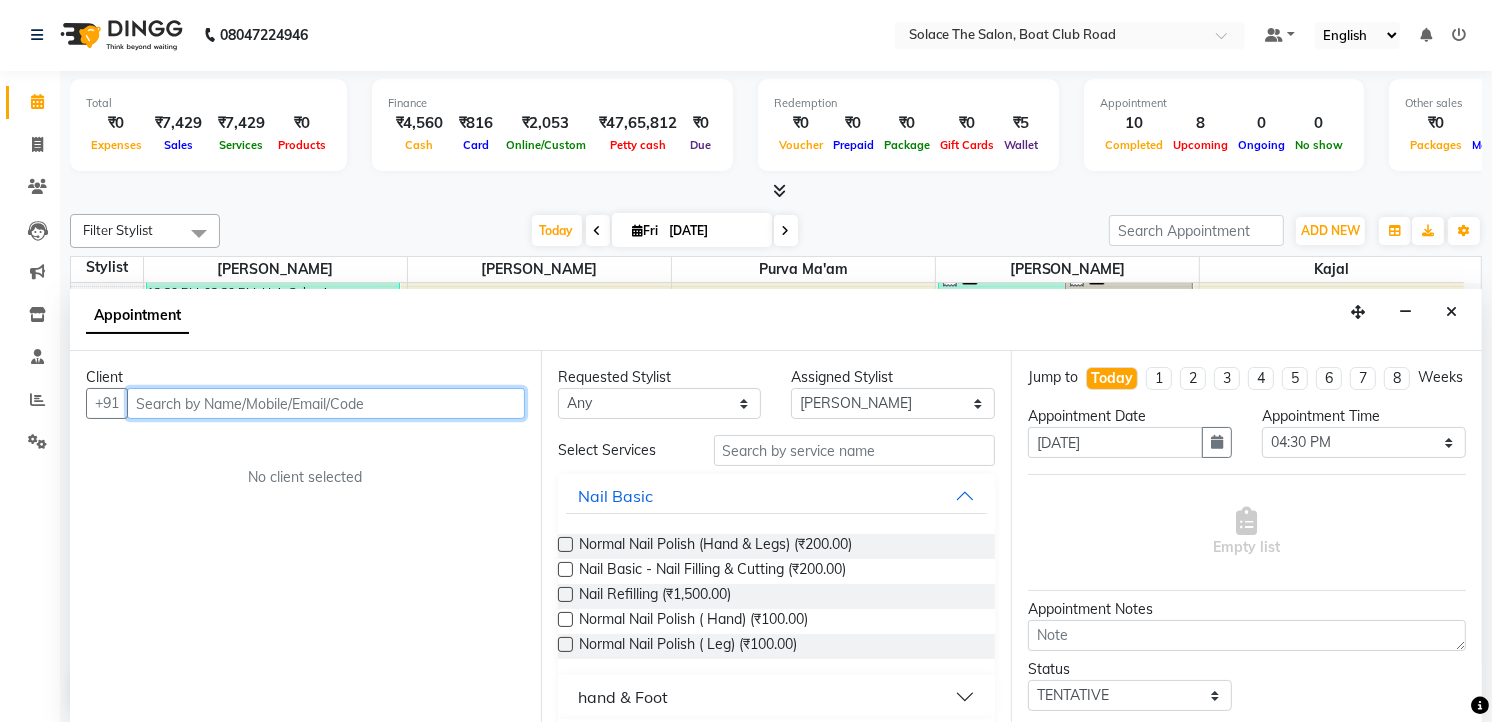 click at bounding box center (326, 403) 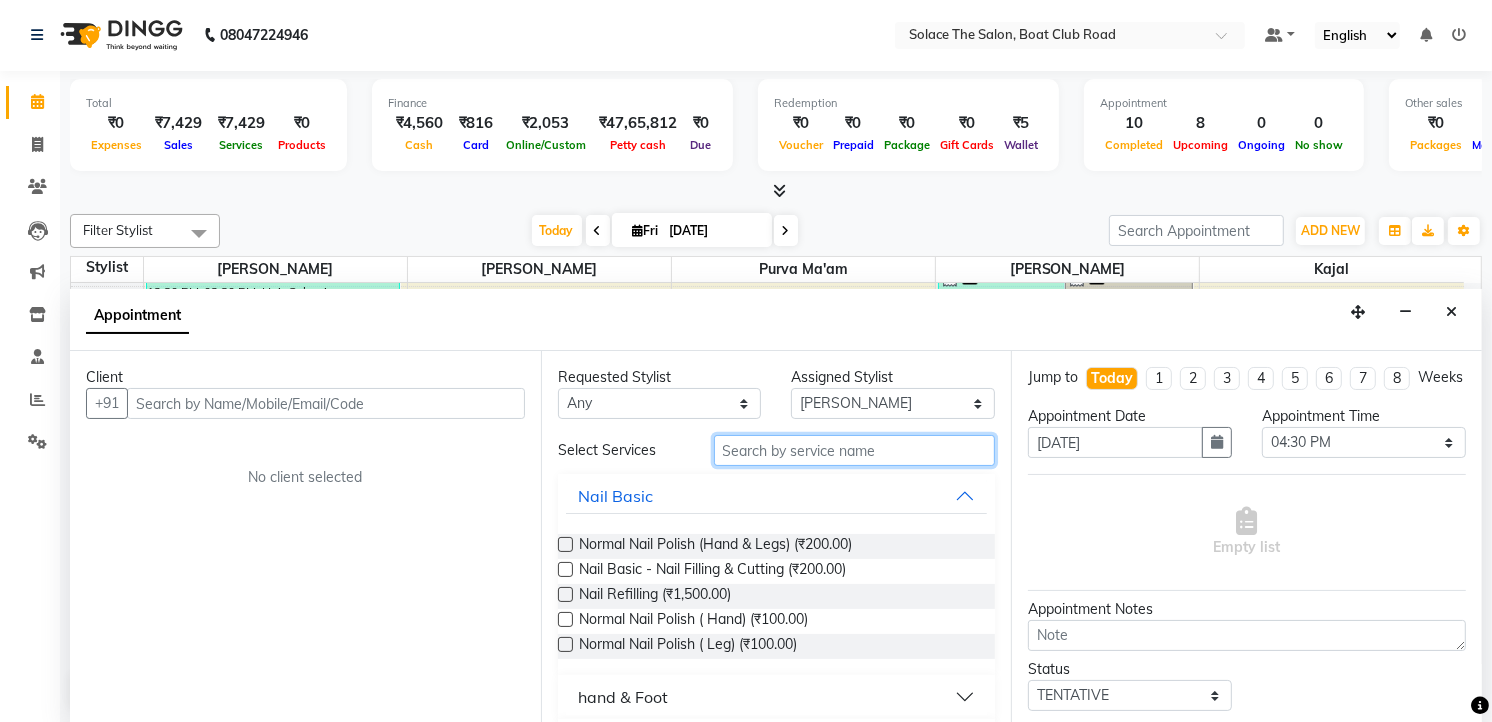 click at bounding box center [855, 450] 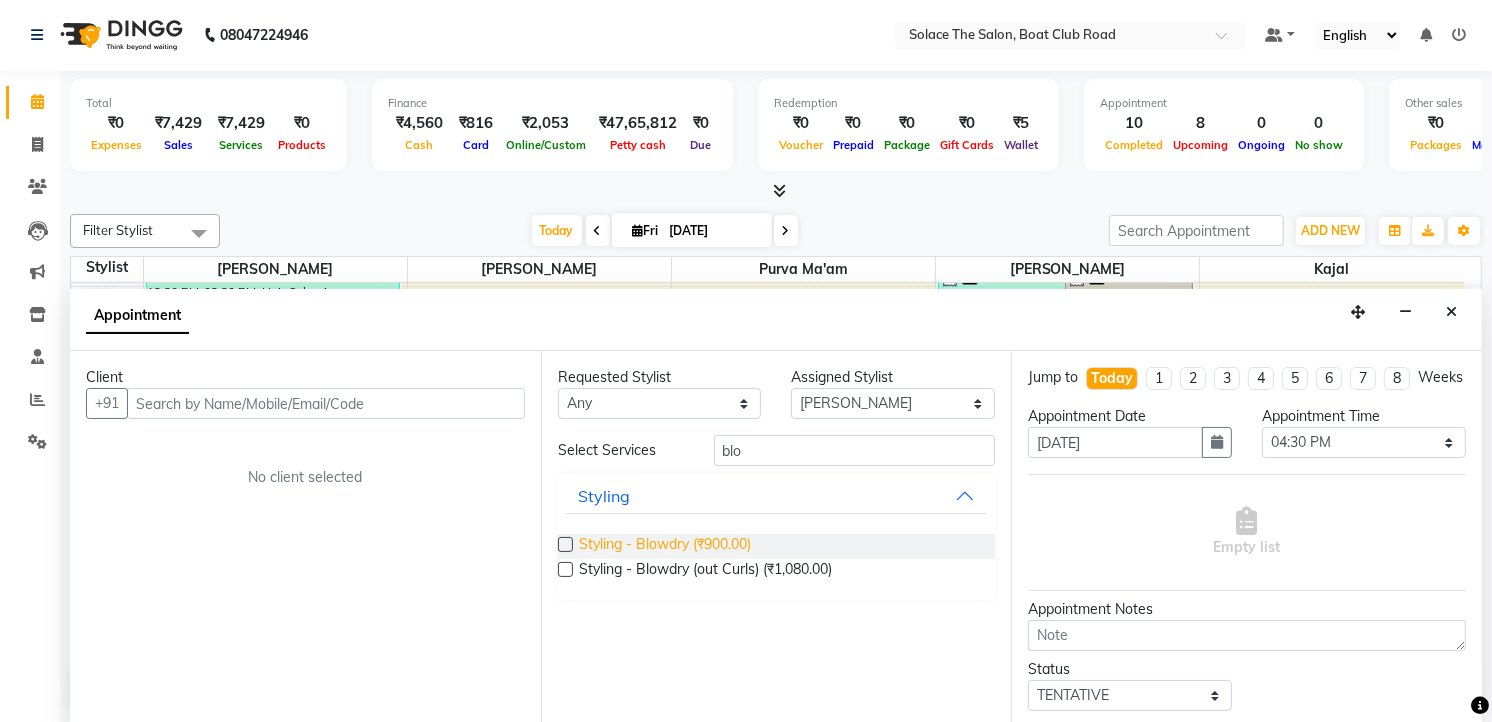 click on "Styling - Blowdry (₹900.00)" at bounding box center (665, 546) 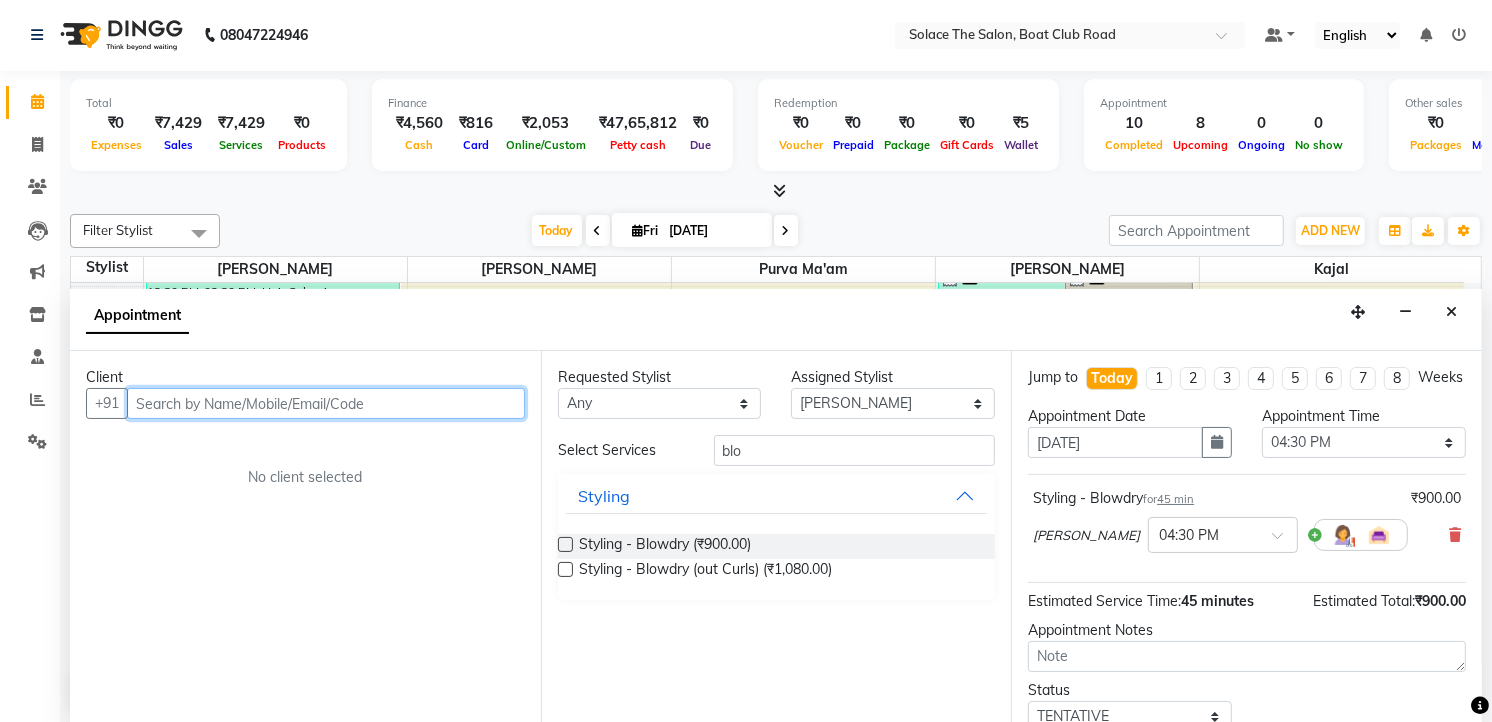 click at bounding box center [326, 403] 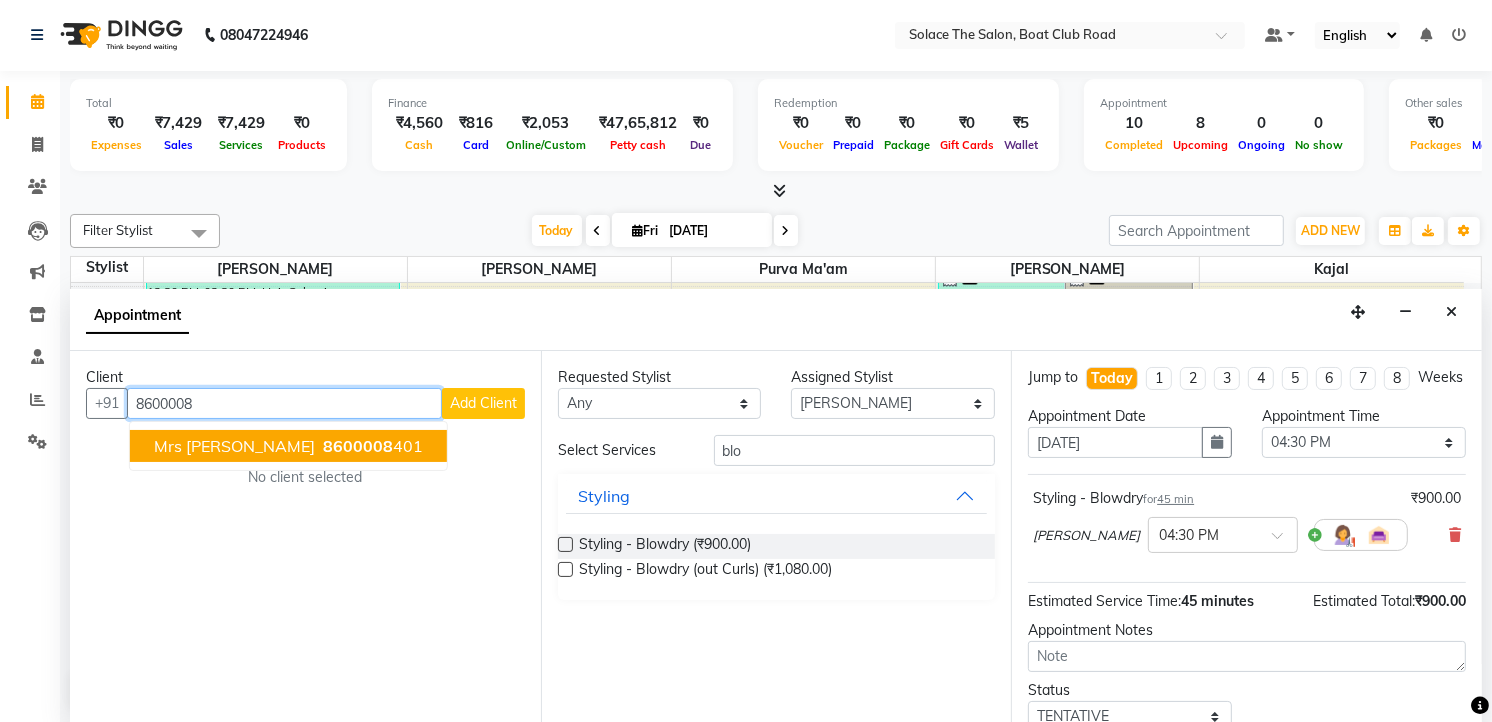 click on "8600008 401" at bounding box center (371, 446) 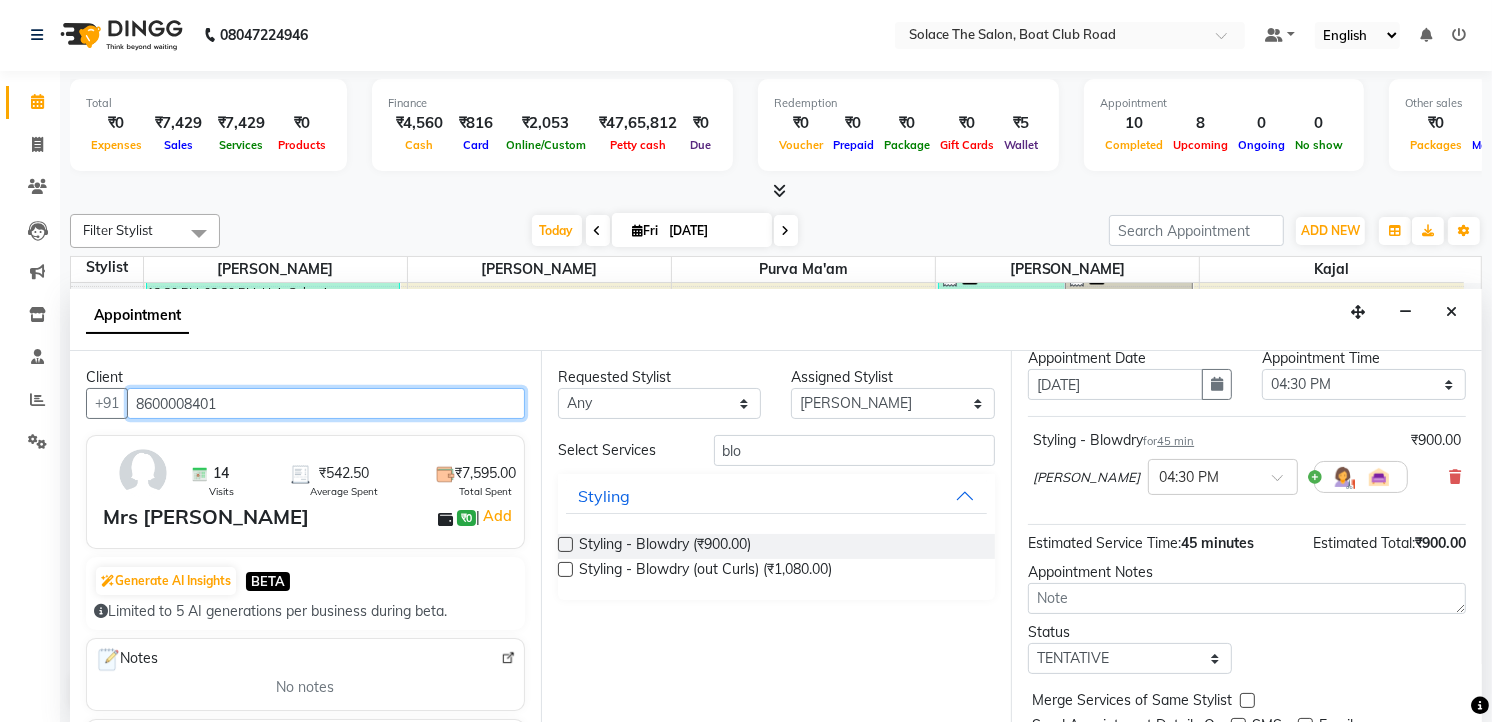 scroll, scrollTop: 154, scrollLeft: 0, axis: vertical 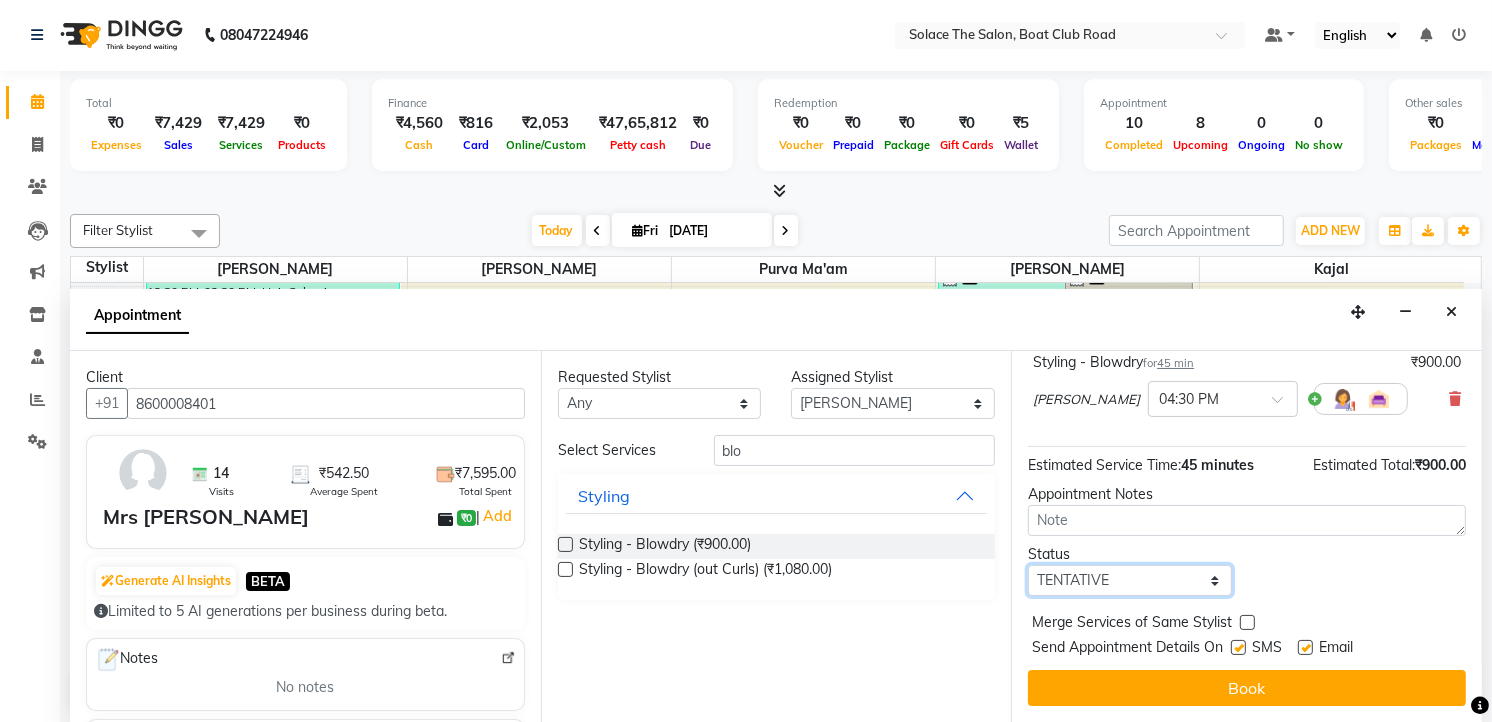 click on "Select TENTATIVE CONFIRM CHECK-IN UPCOMING" at bounding box center [1130, 580] 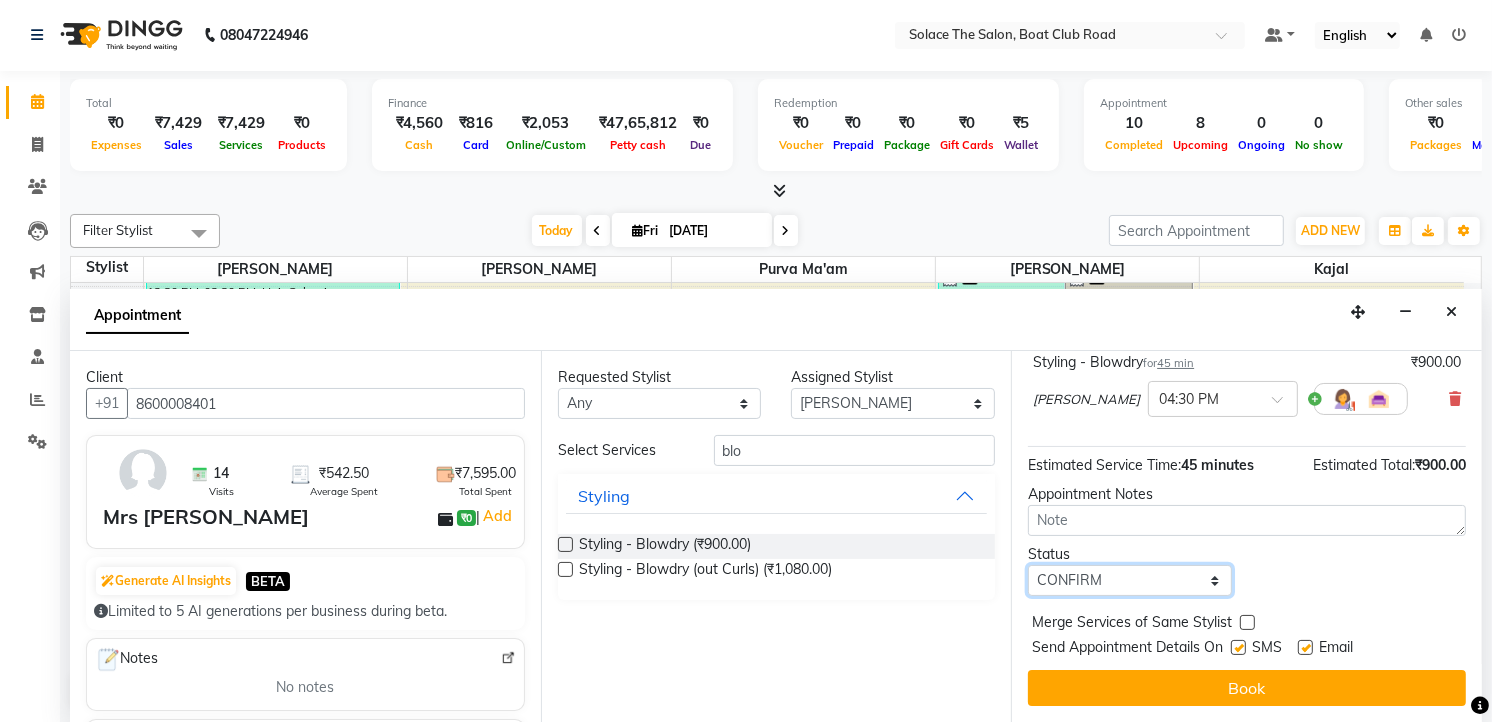 click on "Select TENTATIVE CONFIRM CHECK-IN UPCOMING" at bounding box center (1130, 580) 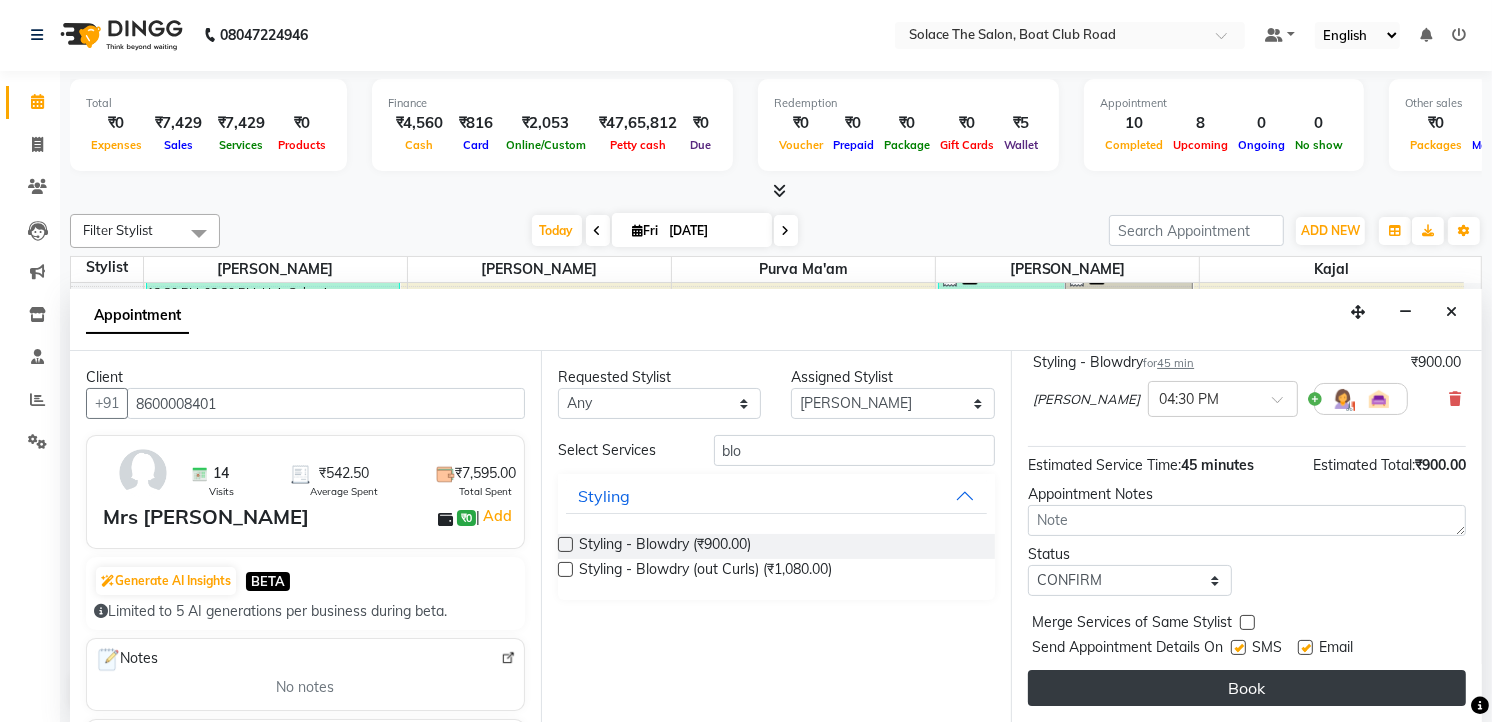 click on "Book" at bounding box center (1247, 688) 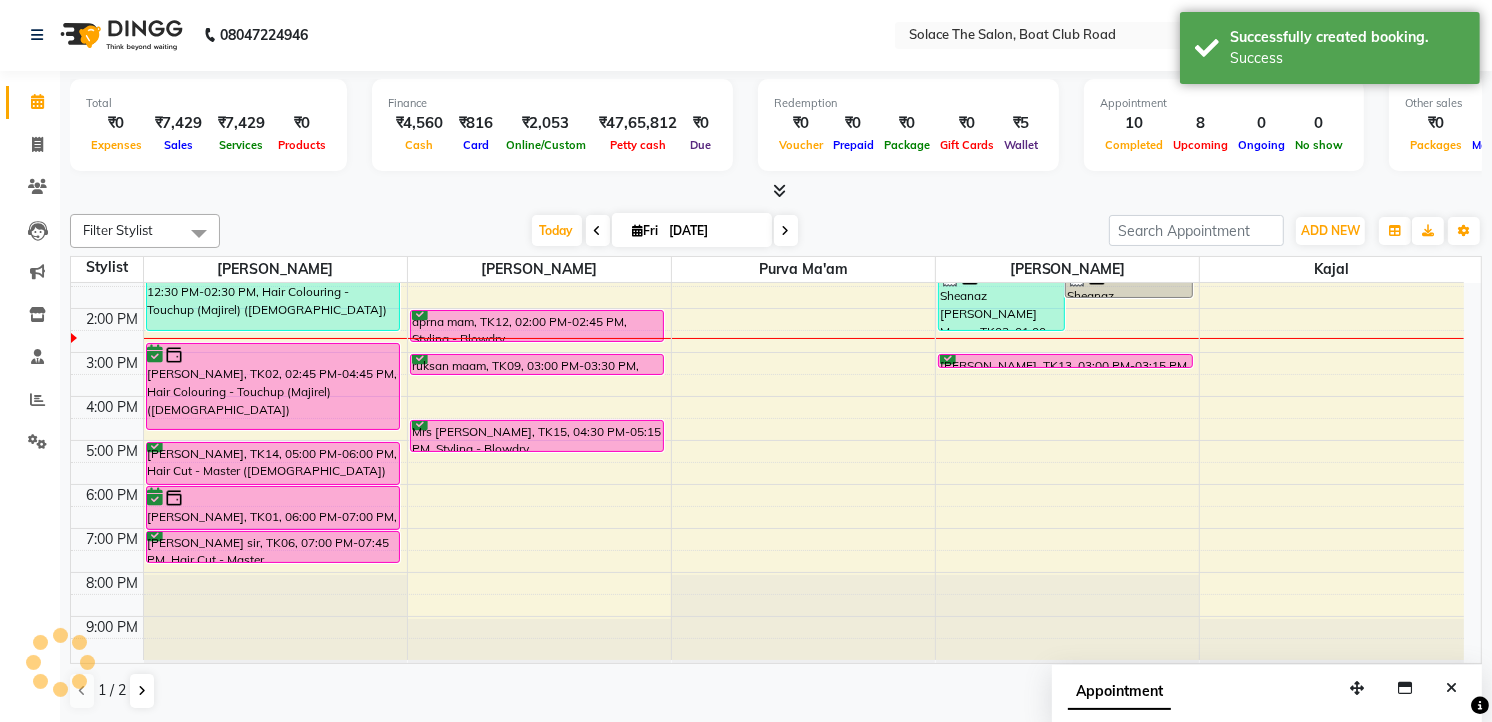 scroll, scrollTop: 0, scrollLeft: 0, axis: both 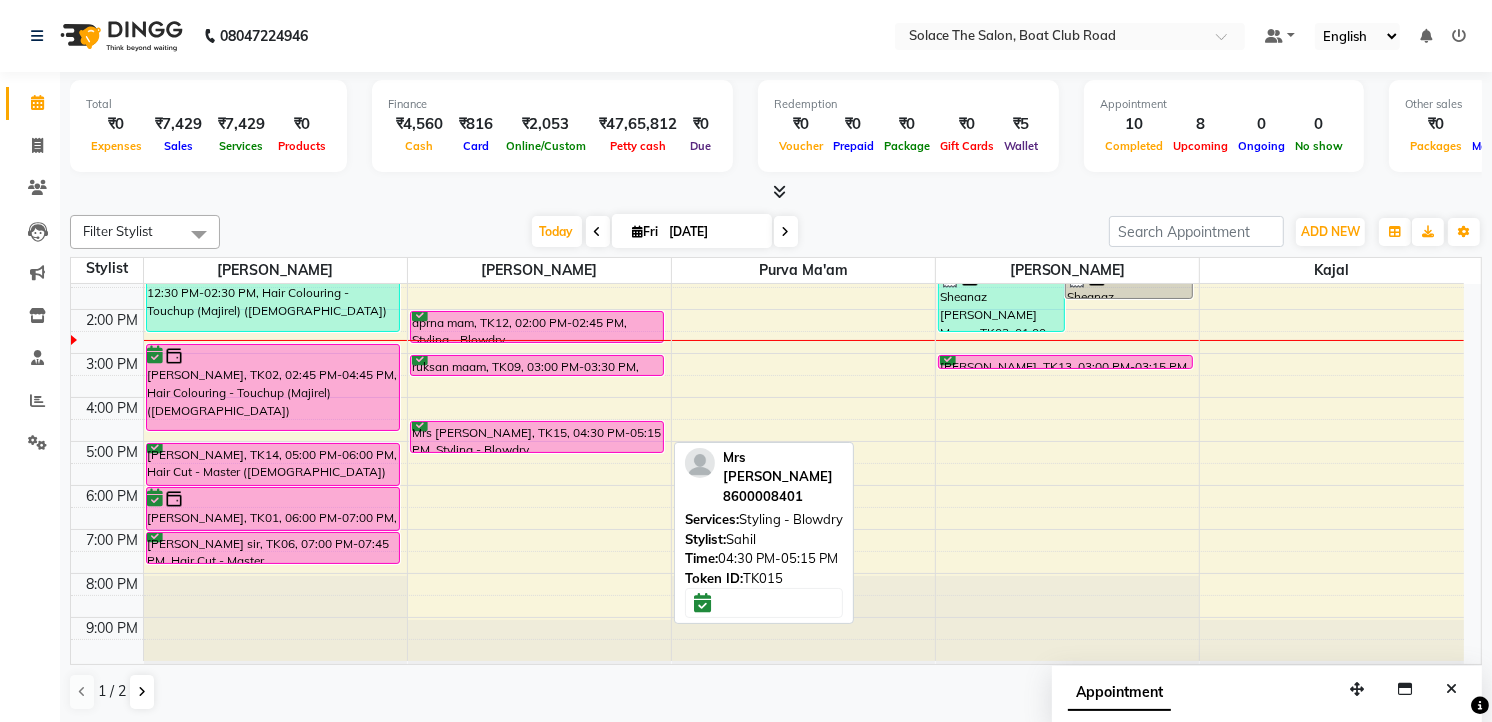 click on "Mrs [PERSON_NAME], TK15, 04:30 PM-05:15 PM, Styling - Blowdry" at bounding box center [537, 437] 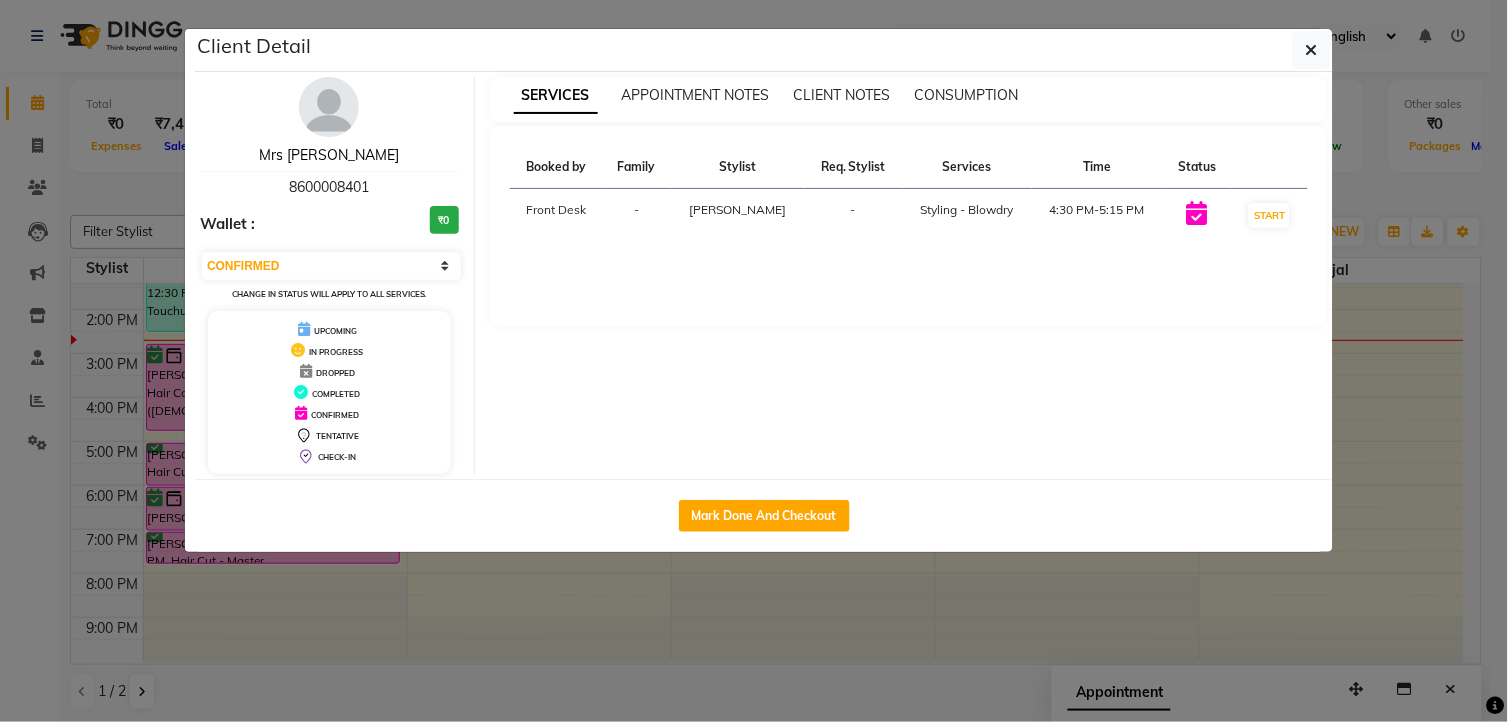 click on "Mrs [PERSON_NAME]" at bounding box center [329, 155] 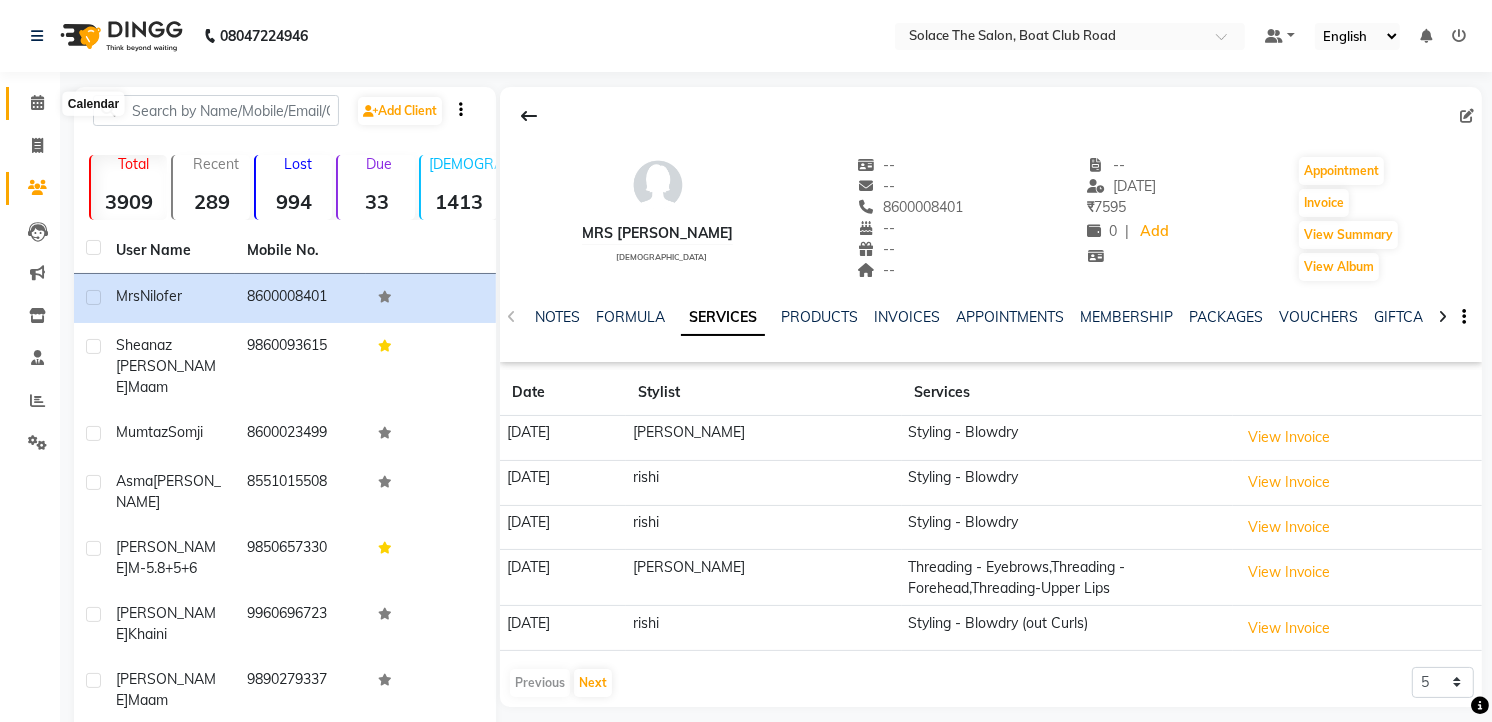 click 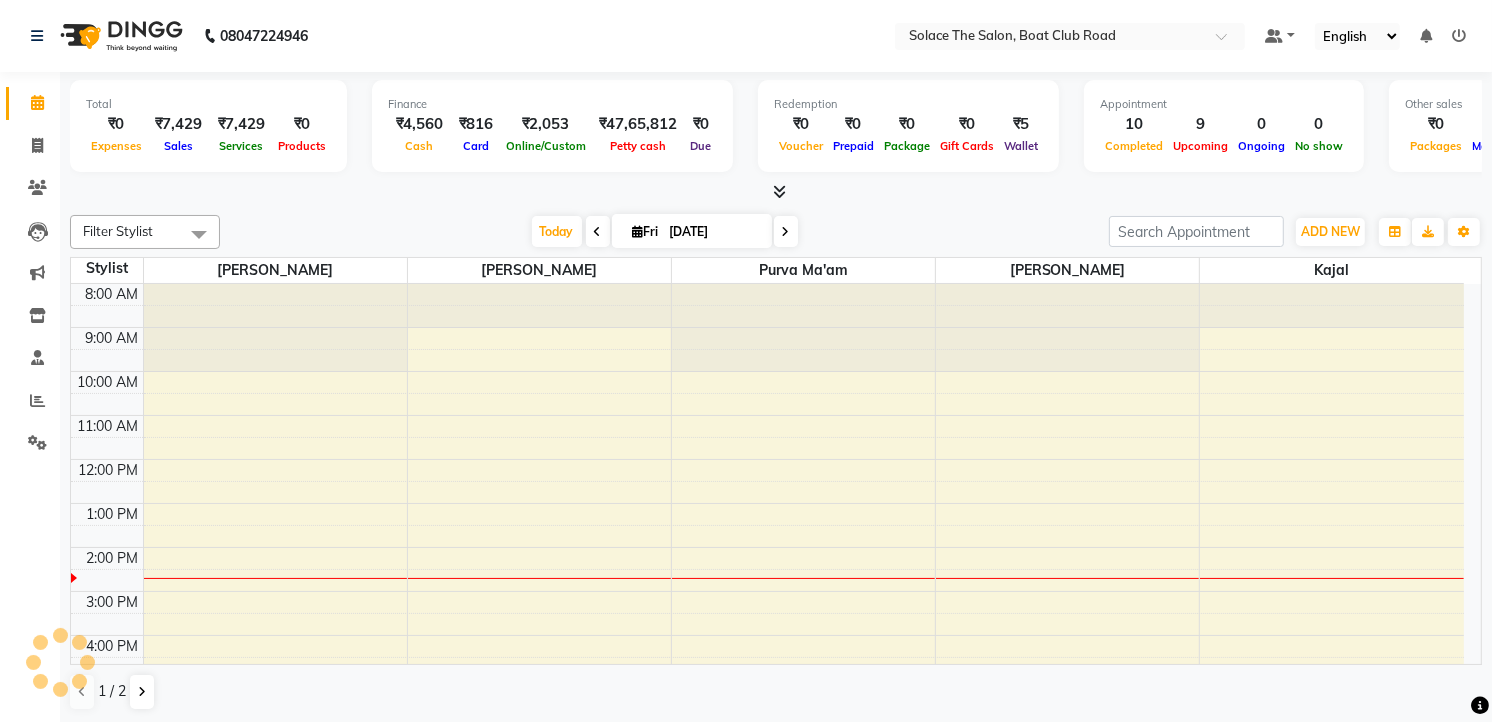 scroll, scrollTop: 0, scrollLeft: 0, axis: both 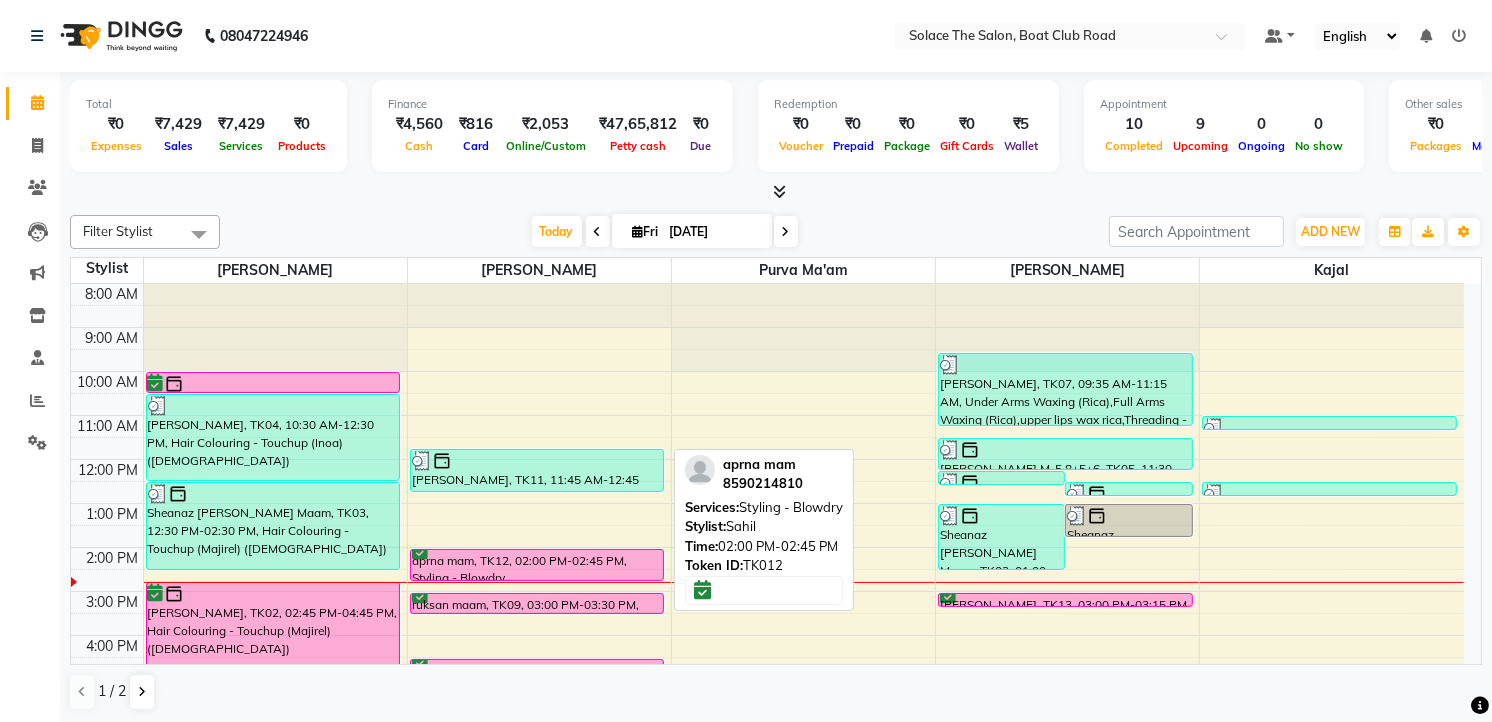 click on "aprna mam, TK12, 02:00 PM-02:45 PM, Styling - Blowdry" at bounding box center [537, 565] 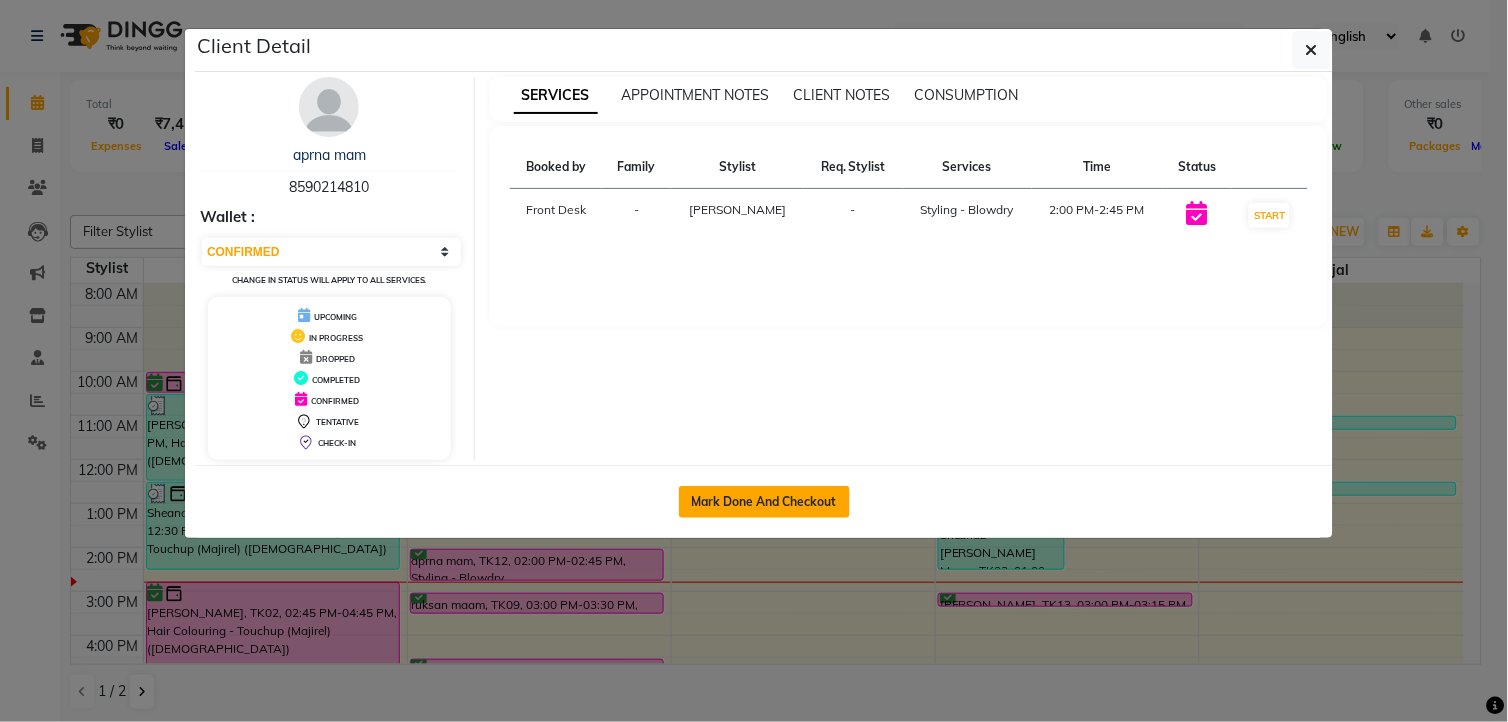 click on "Mark Done And Checkout" 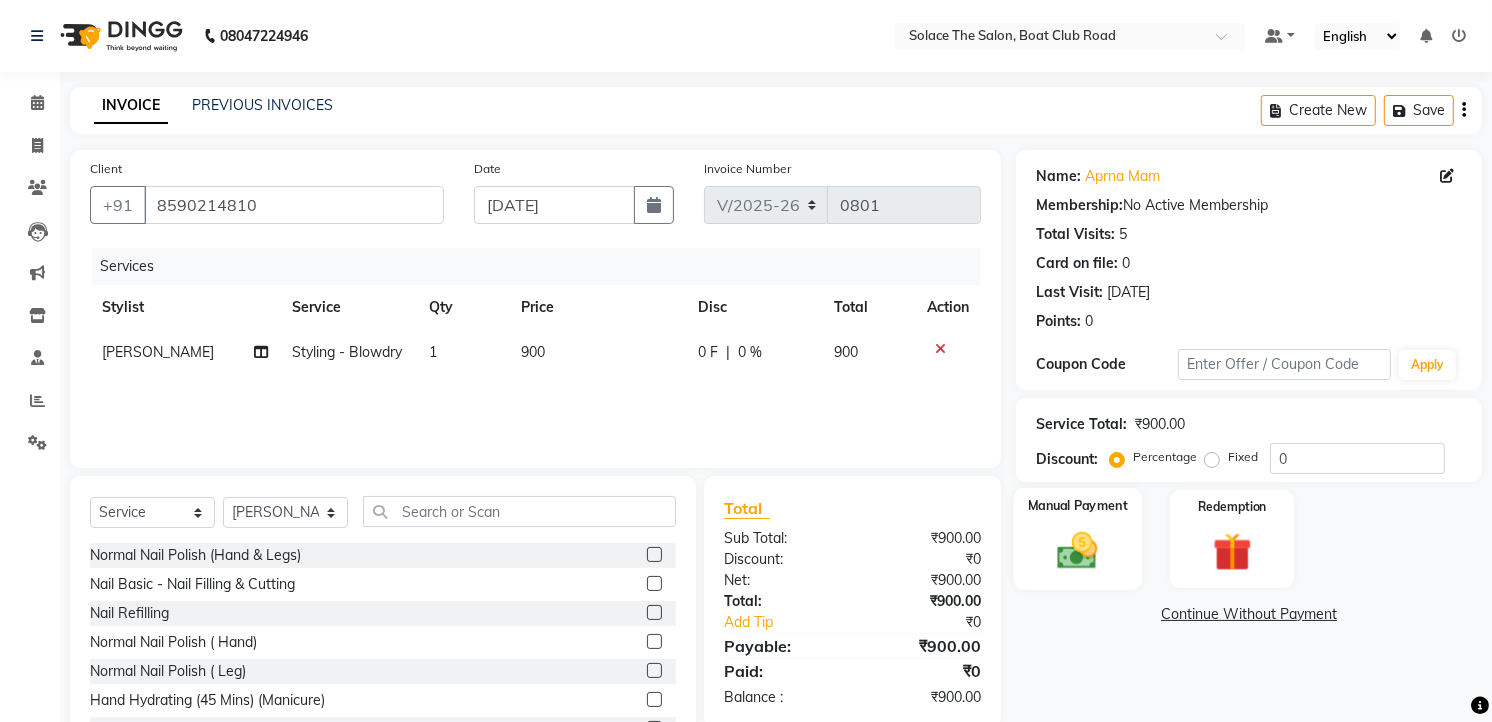 click 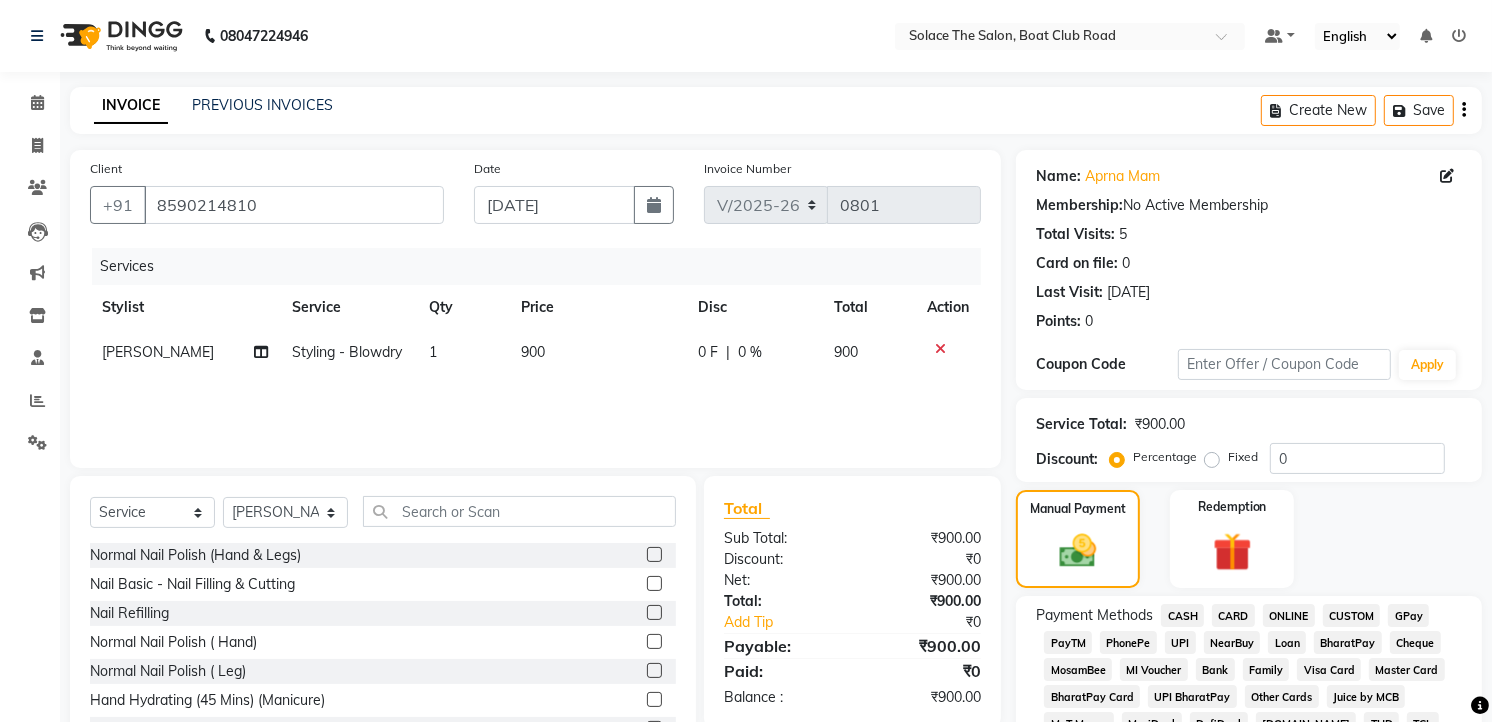 click on "GPay" 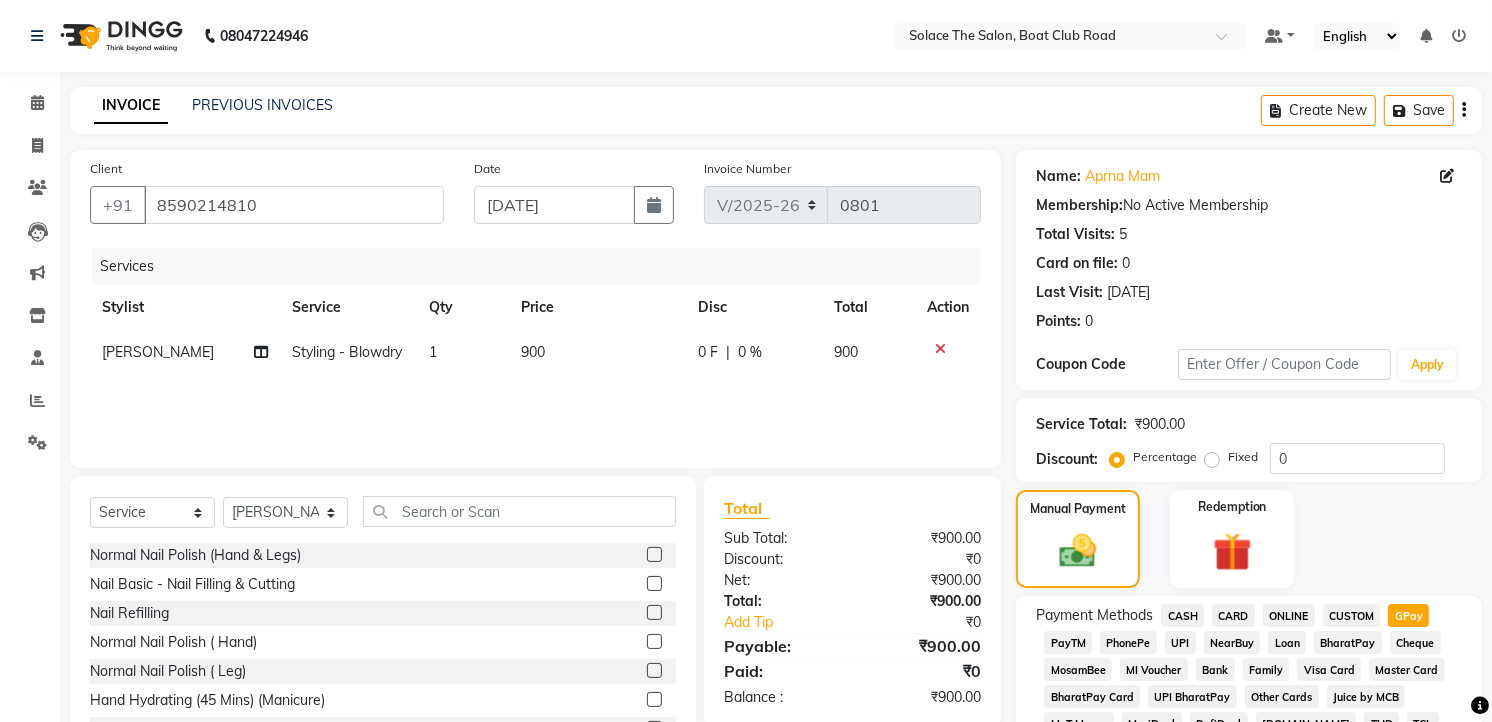 click on "Add Payment" 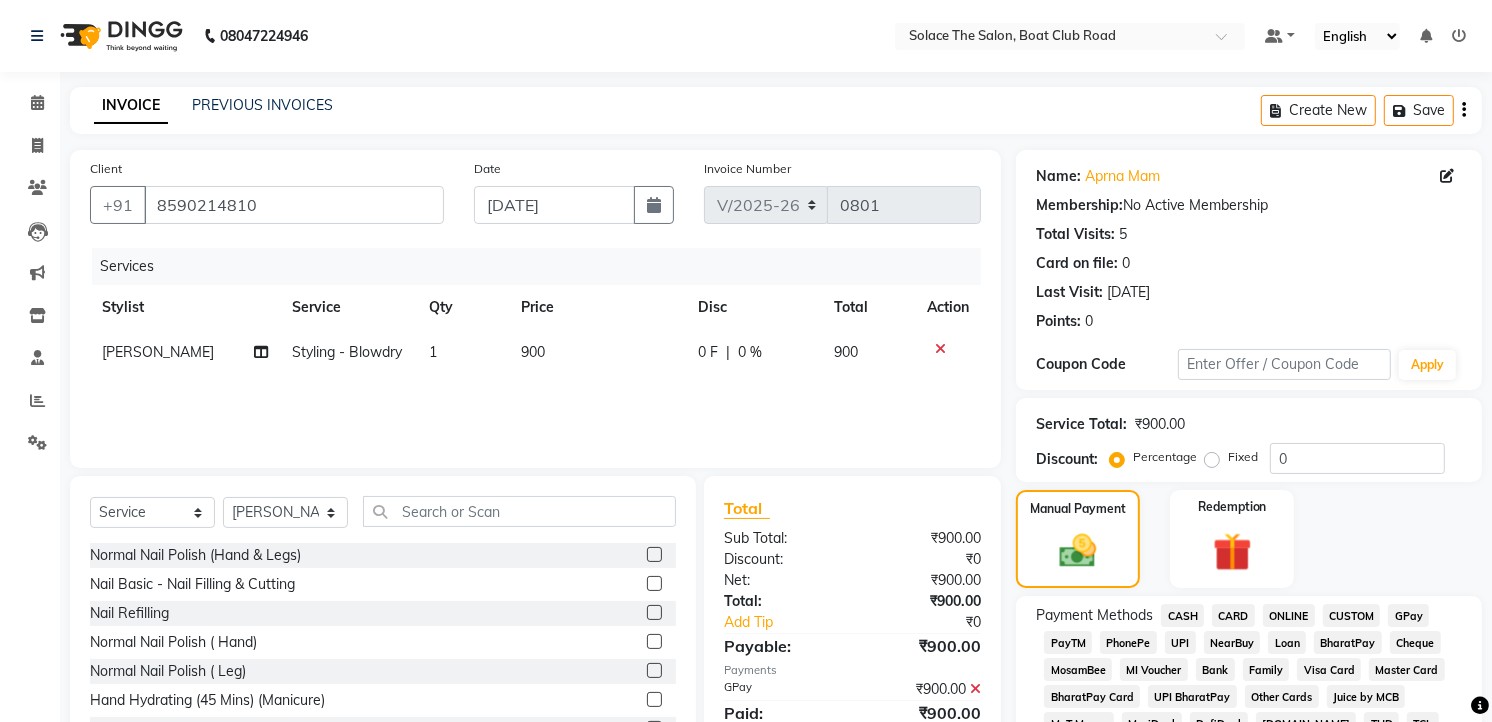 scroll, scrollTop: 715, scrollLeft: 0, axis: vertical 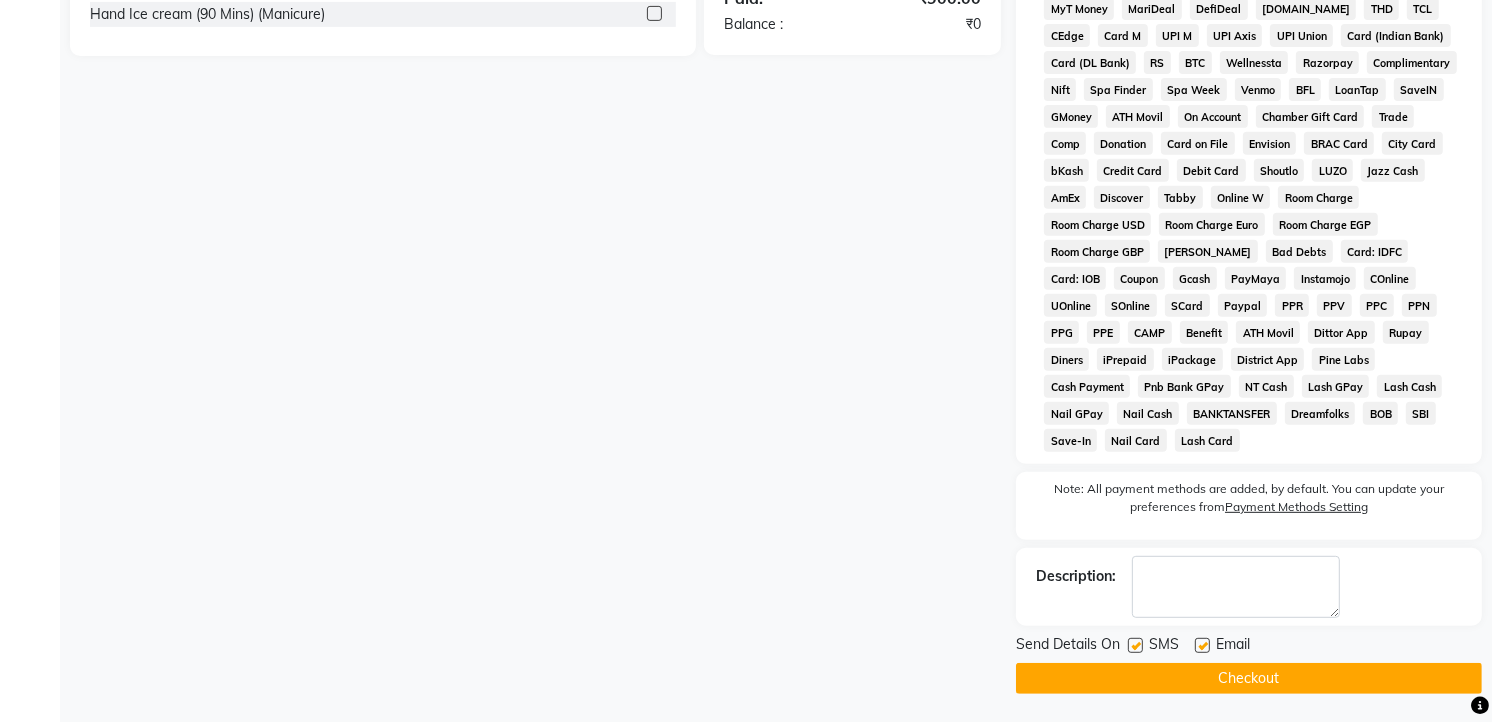 click on "Checkout" 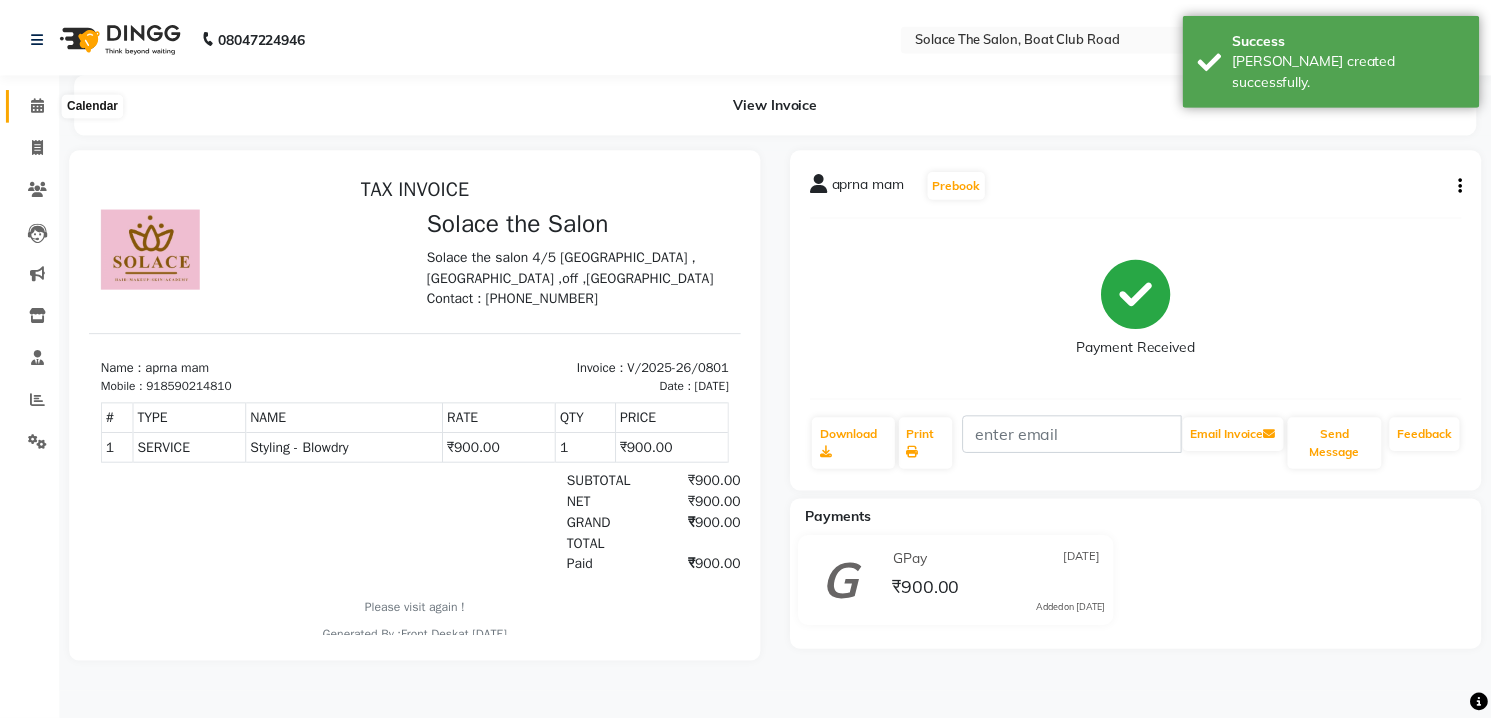 scroll, scrollTop: 0, scrollLeft: 0, axis: both 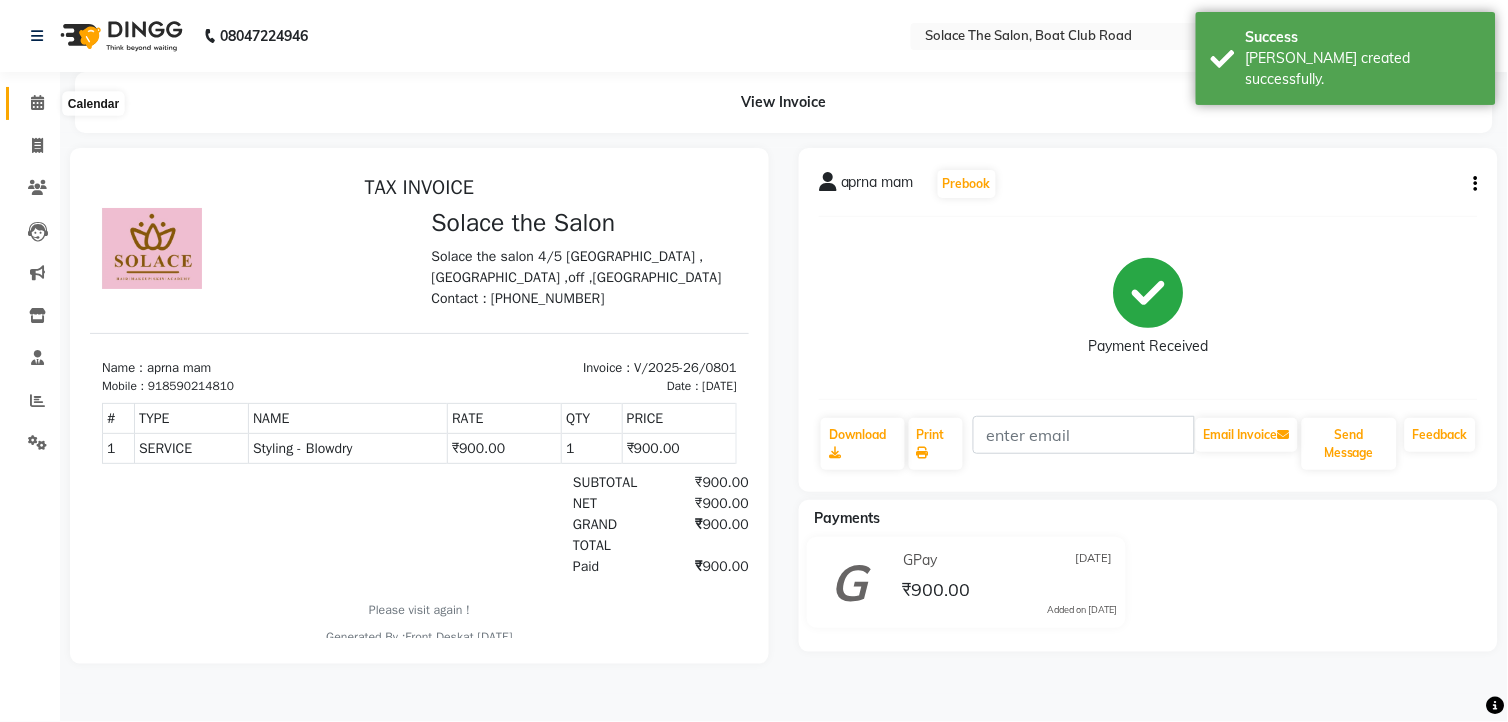 click 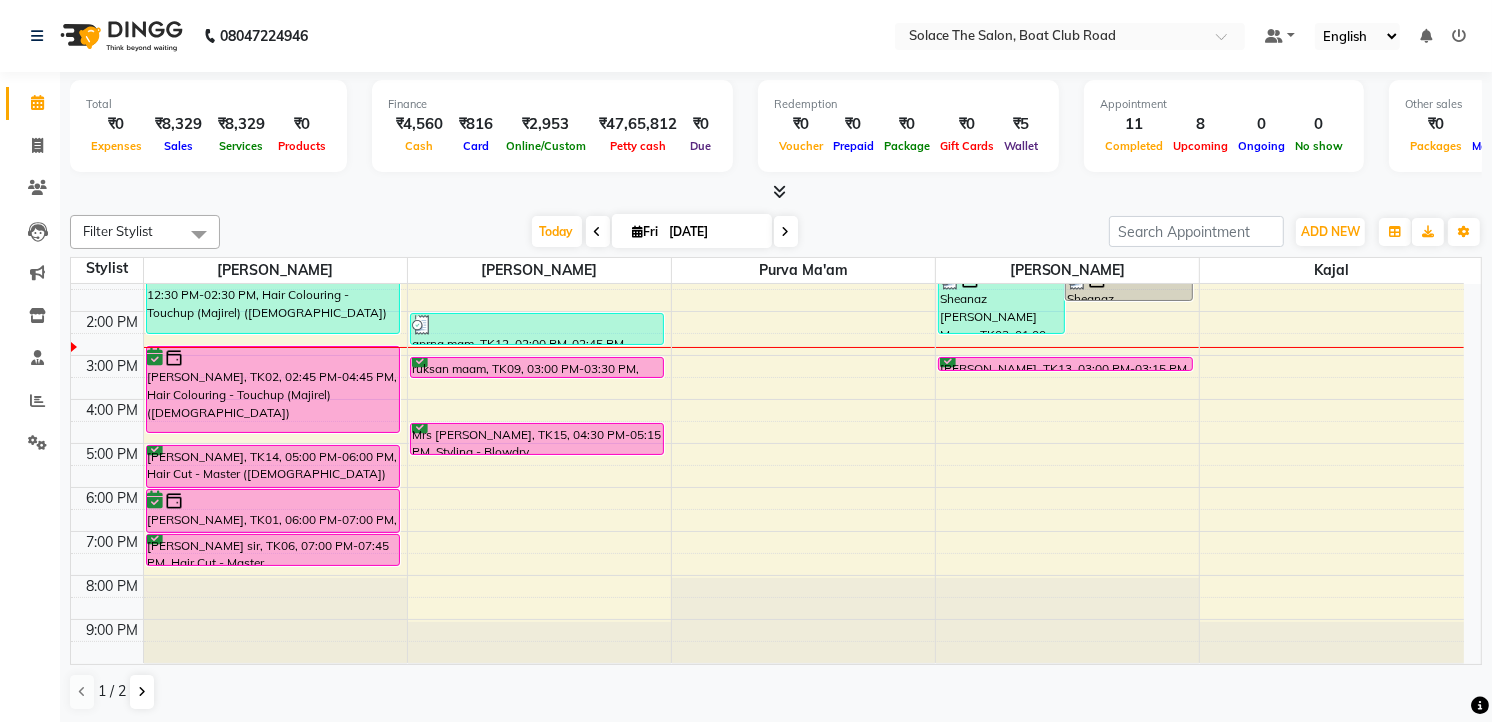 scroll, scrollTop: 237, scrollLeft: 0, axis: vertical 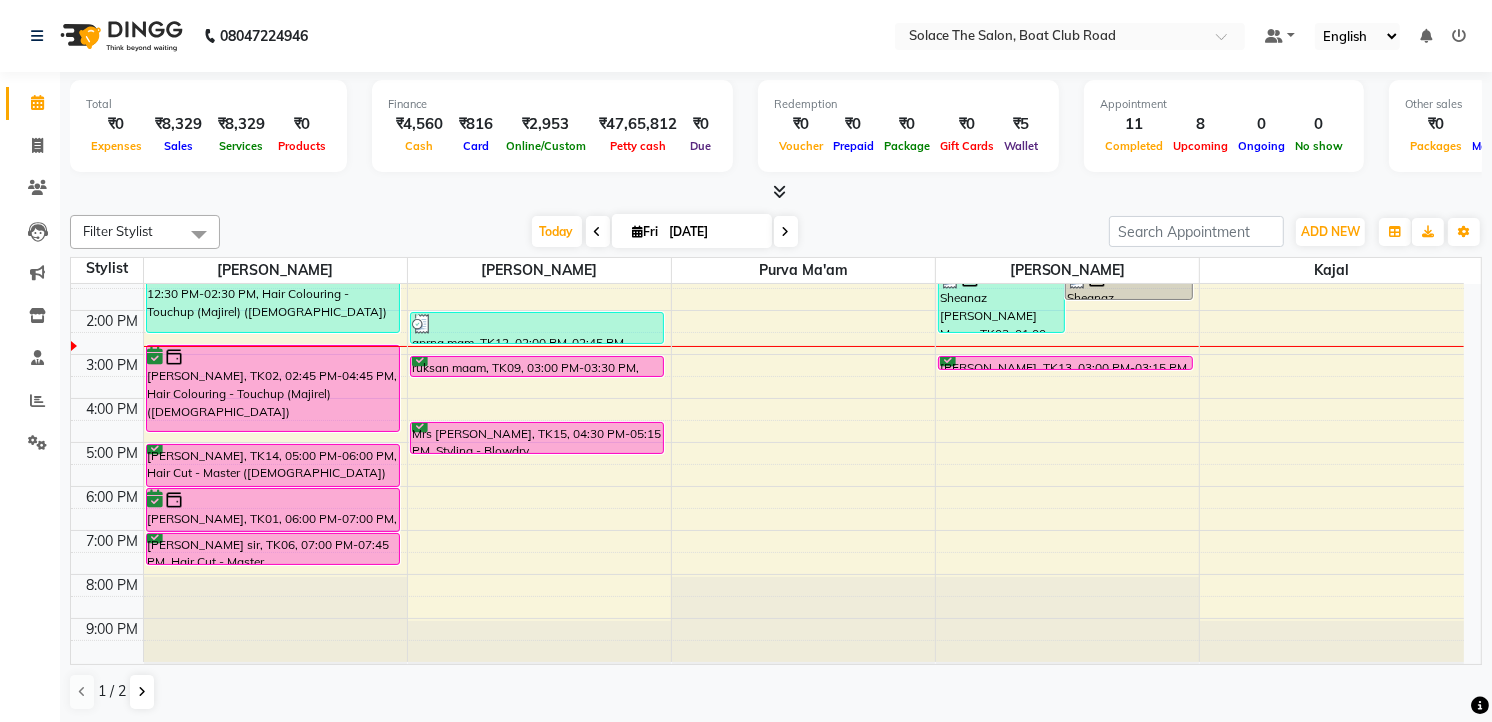 click at bounding box center (786, 232) 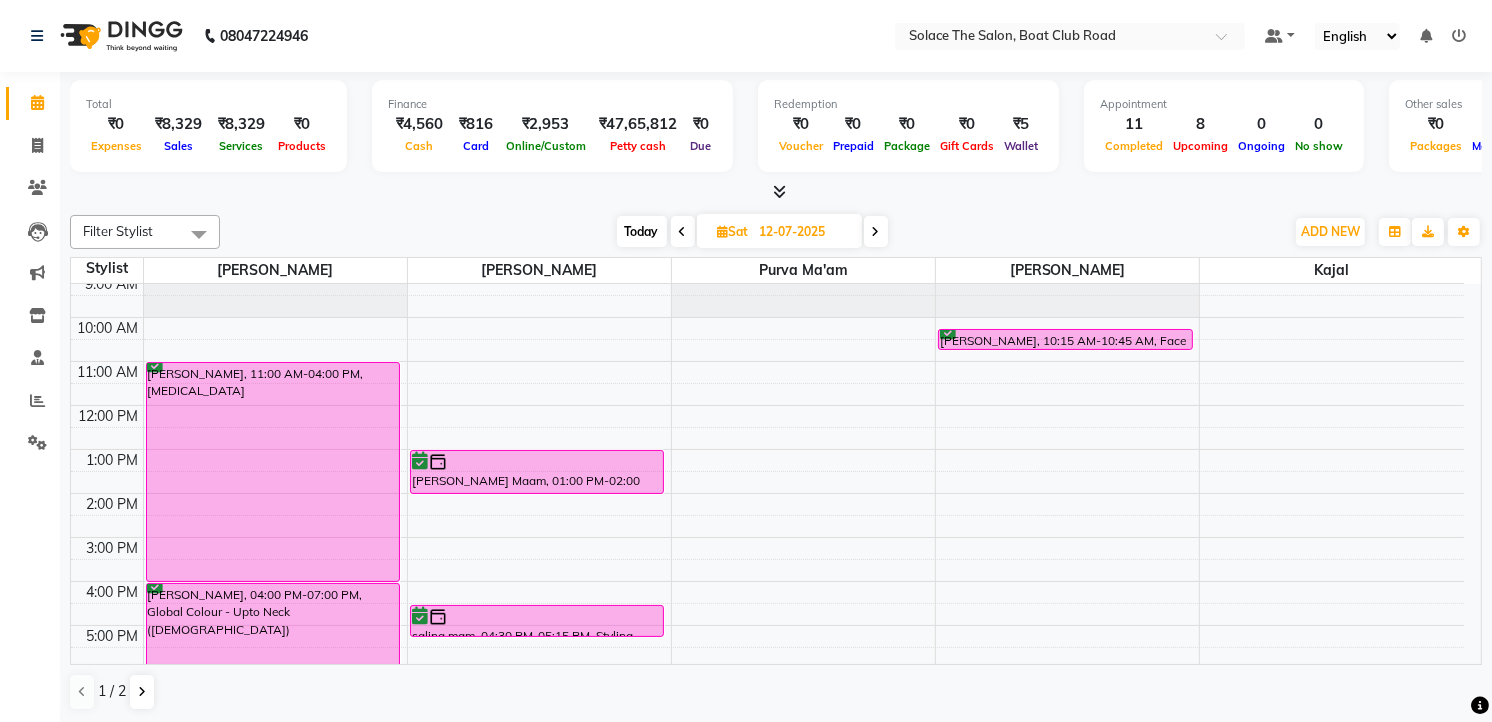 scroll, scrollTop: 0, scrollLeft: 0, axis: both 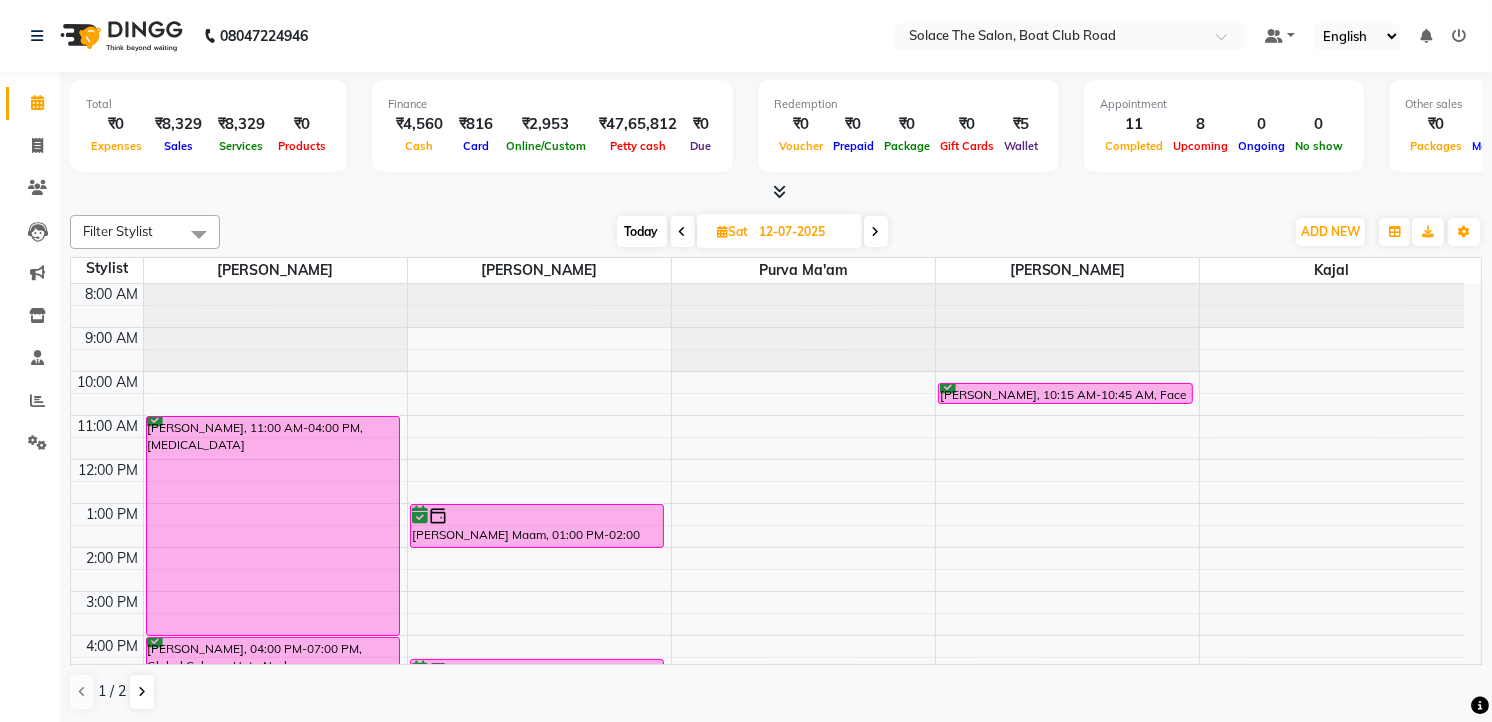click on "Today" at bounding box center [642, 231] 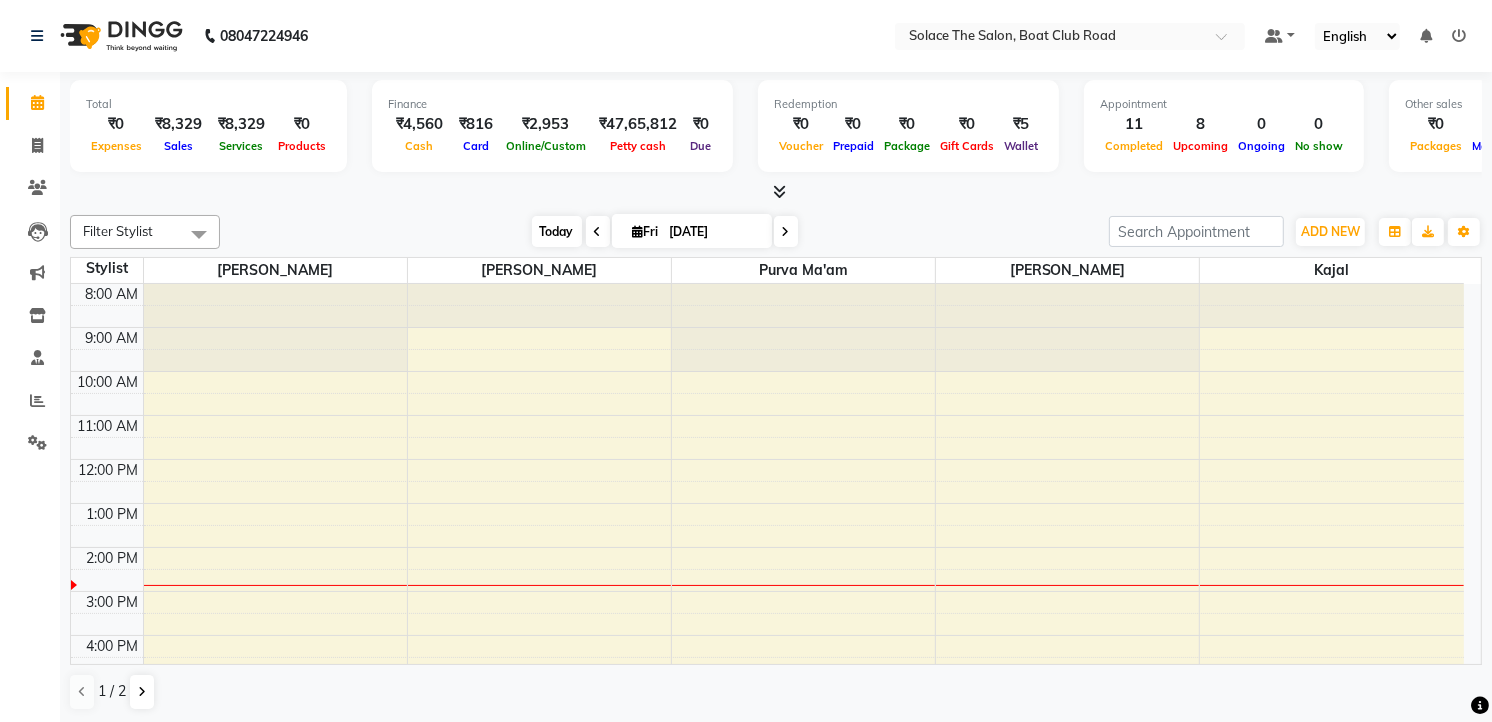 scroll, scrollTop: 238, scrollLeft: 0, axis: vertical 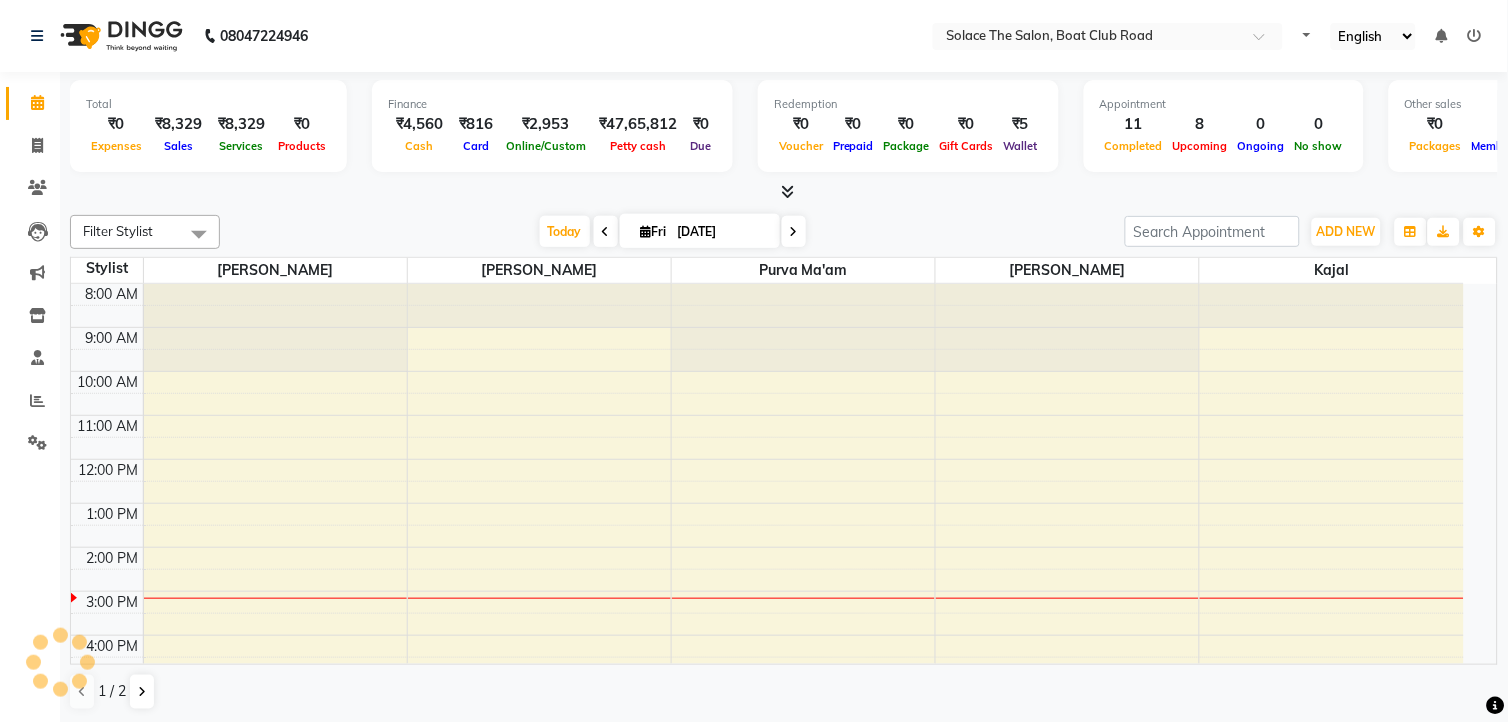 select on "en" 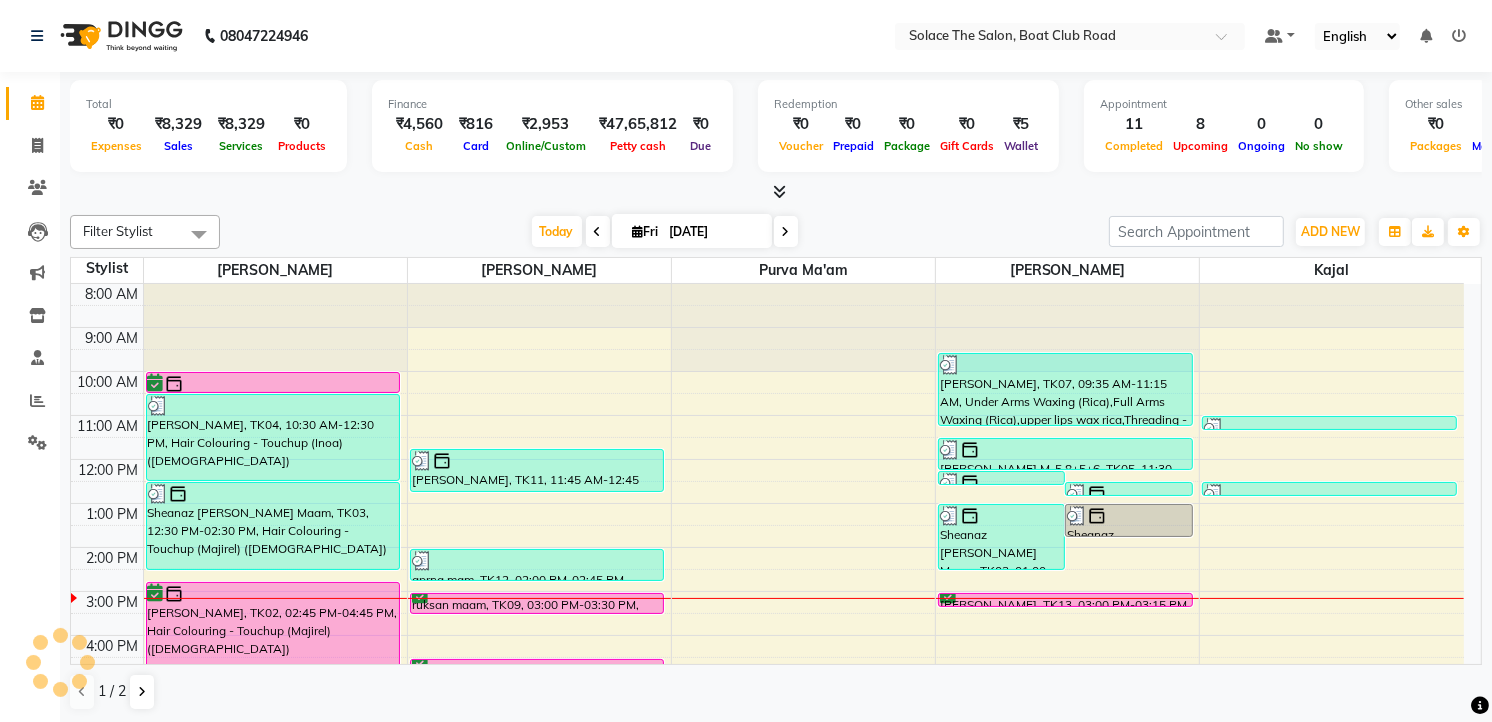 scroll, scrollTop: 0, scrollLeft: 0, axis: both 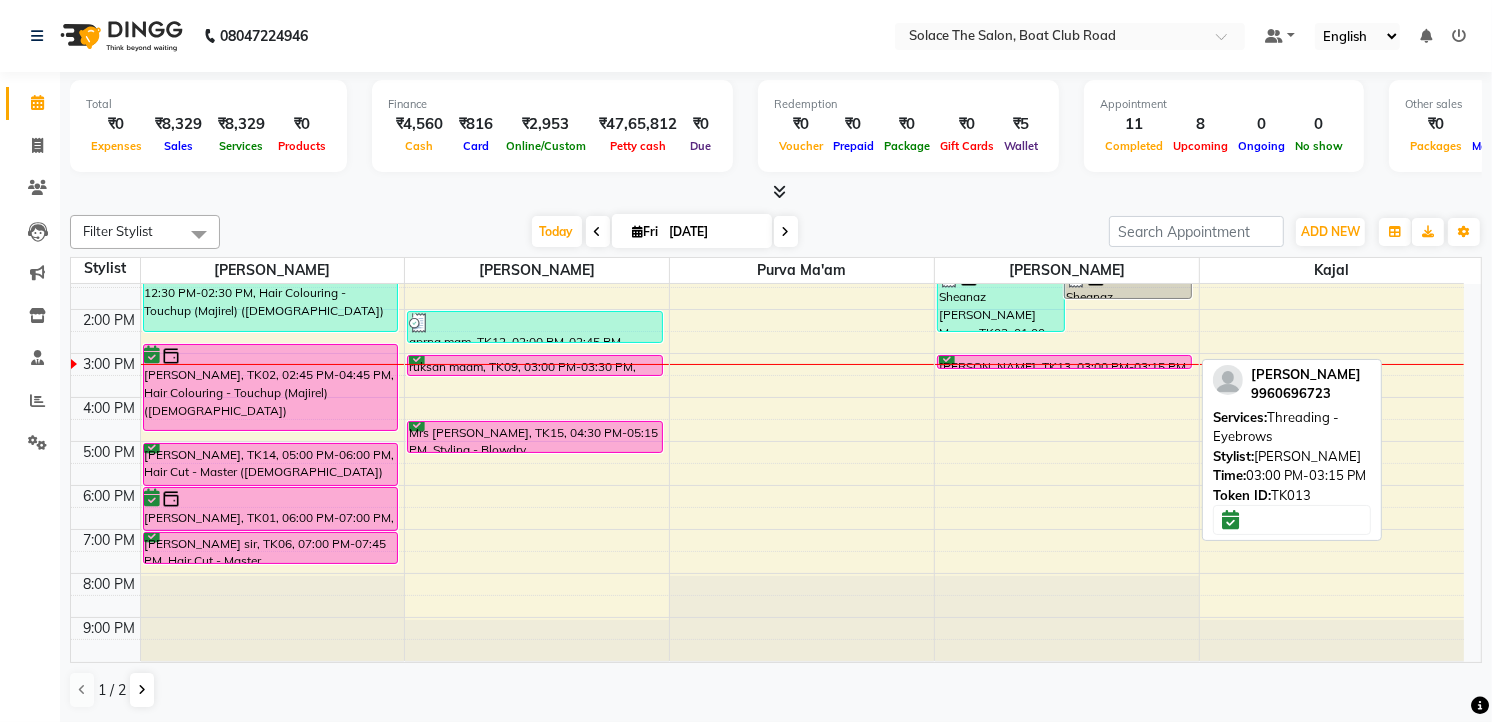 click on "[PERSON_NAME], TK13, 03:00 PM-03:15 PM, Threading - Eyebrows" at bounding box center (1064, 362) 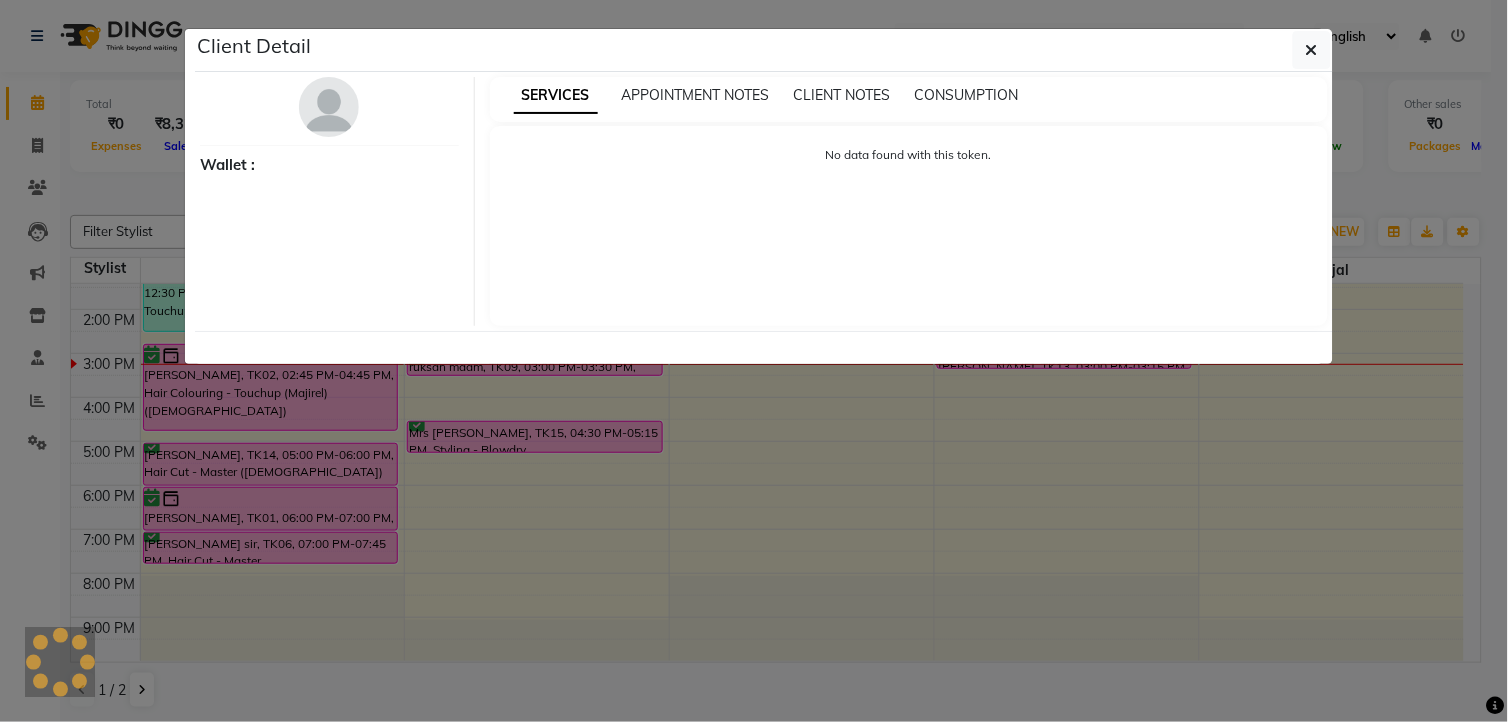 select on "6" 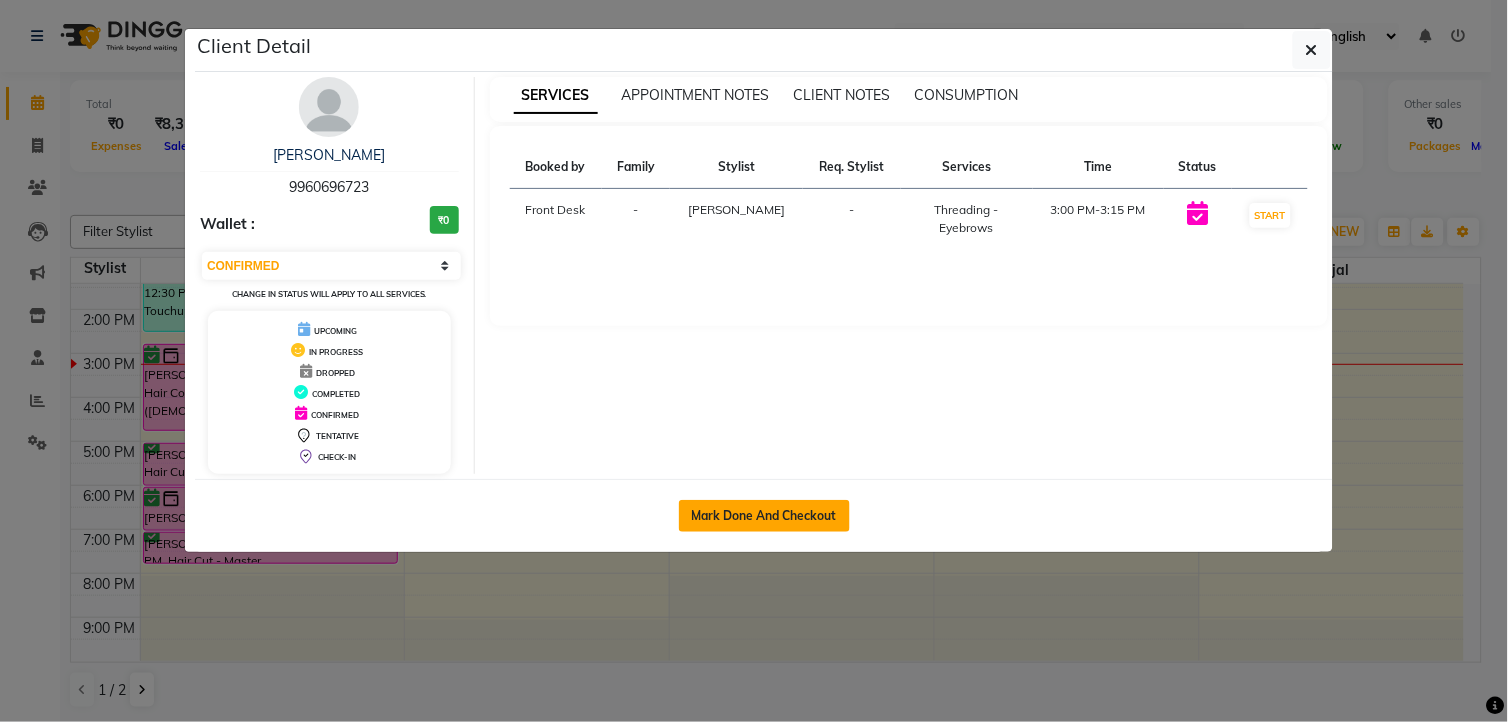 click on "Mark Done And Checkout" 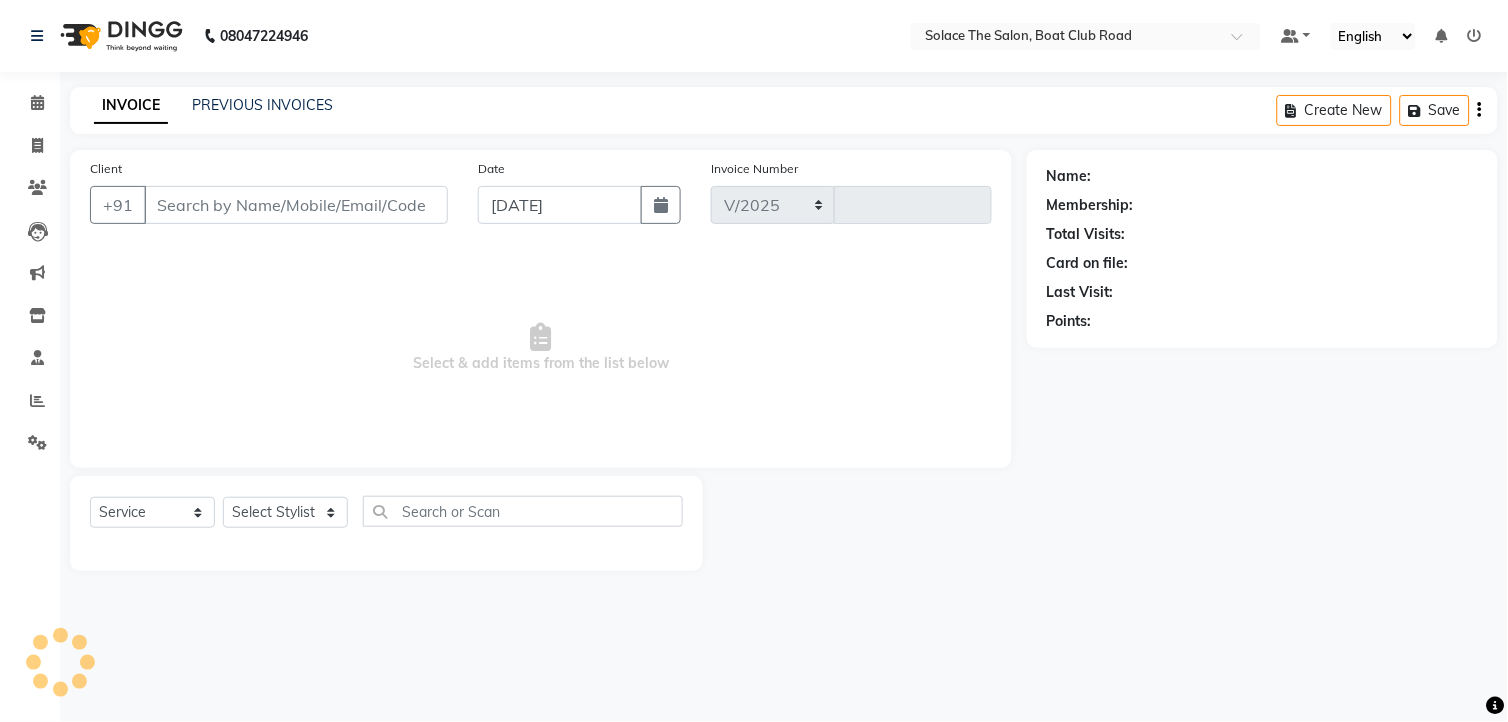 select on "585" 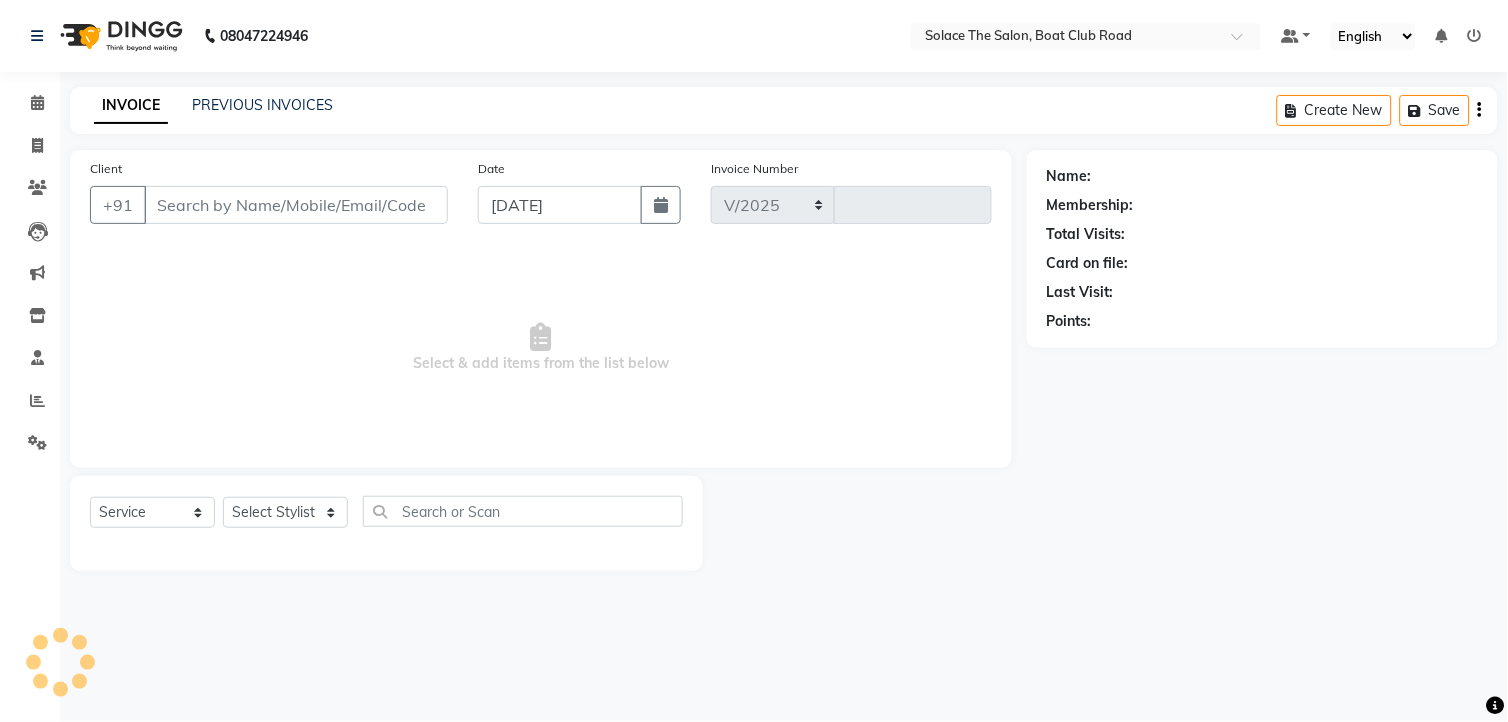 type on "0802" 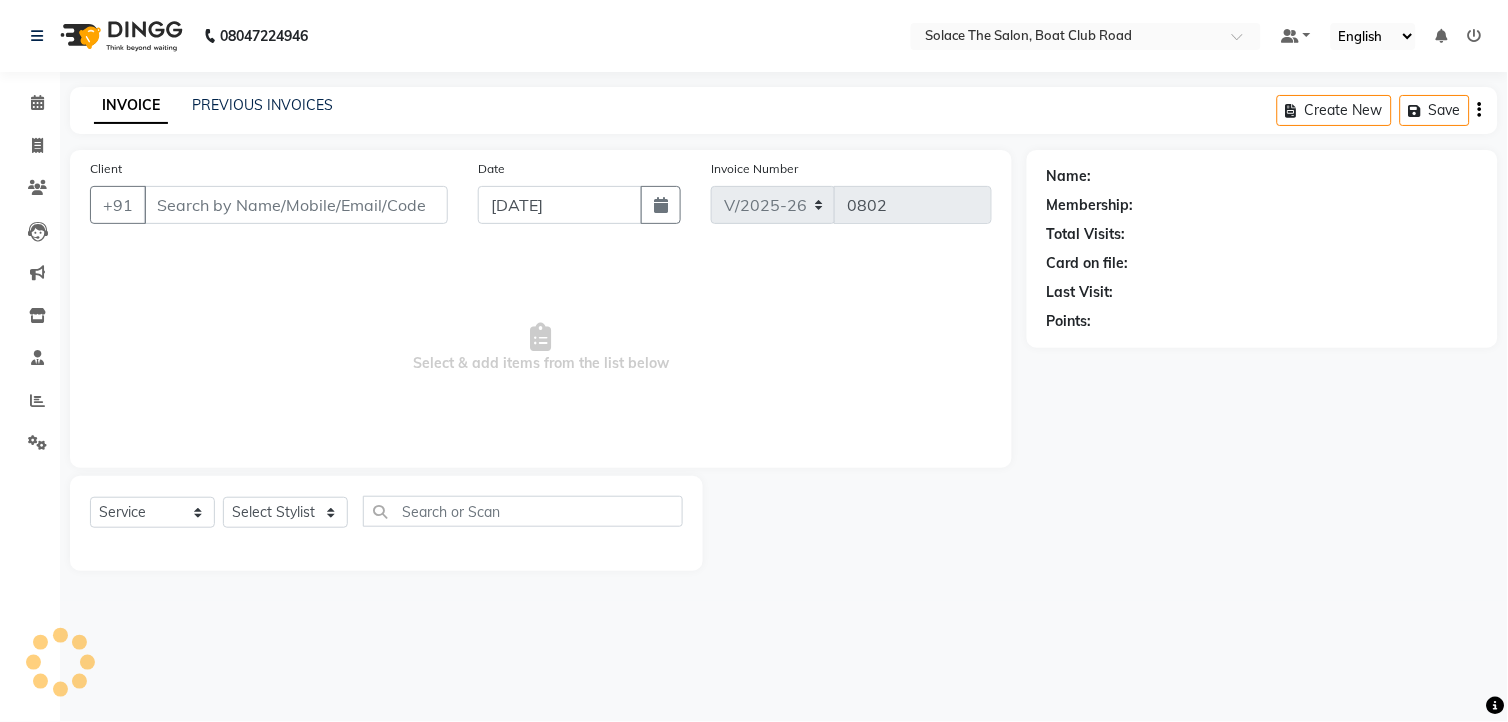 type on "9960696723" 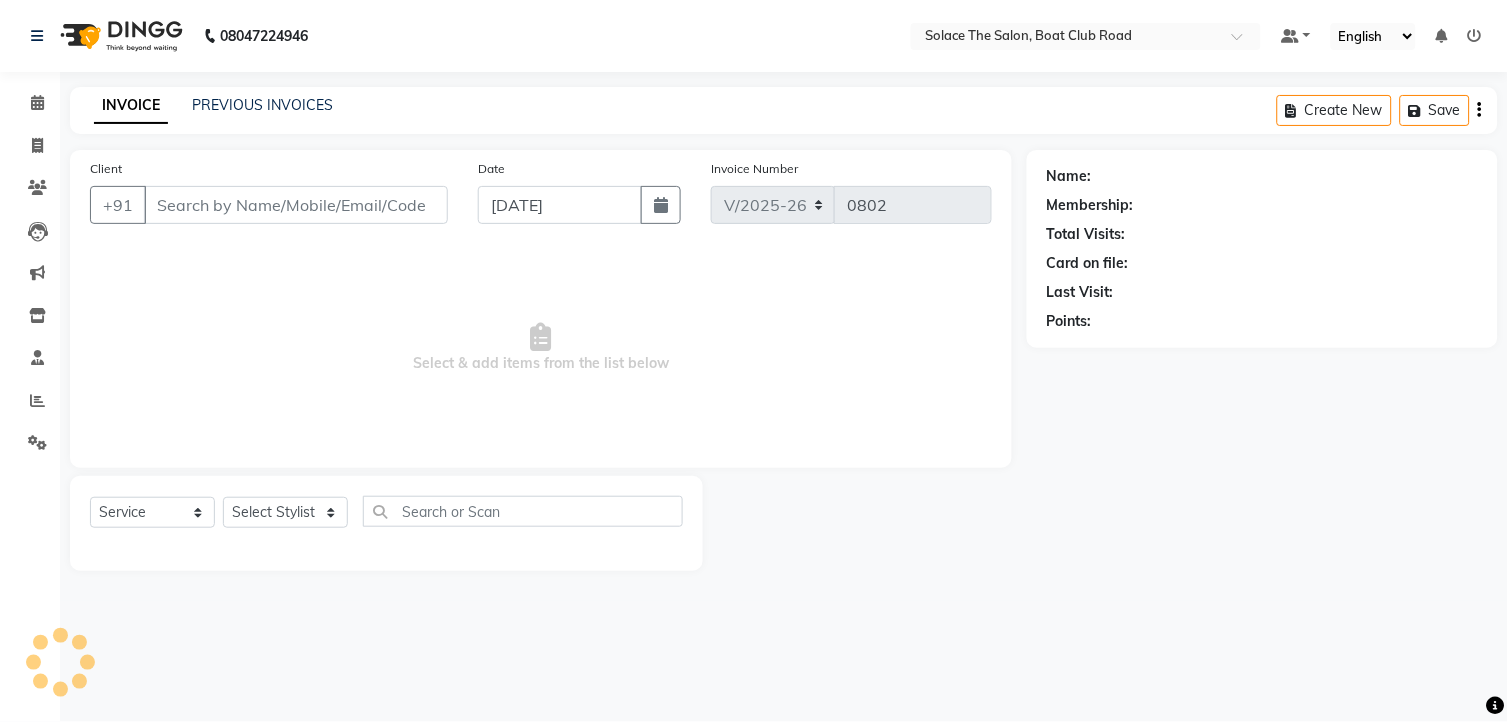 select on "9749" 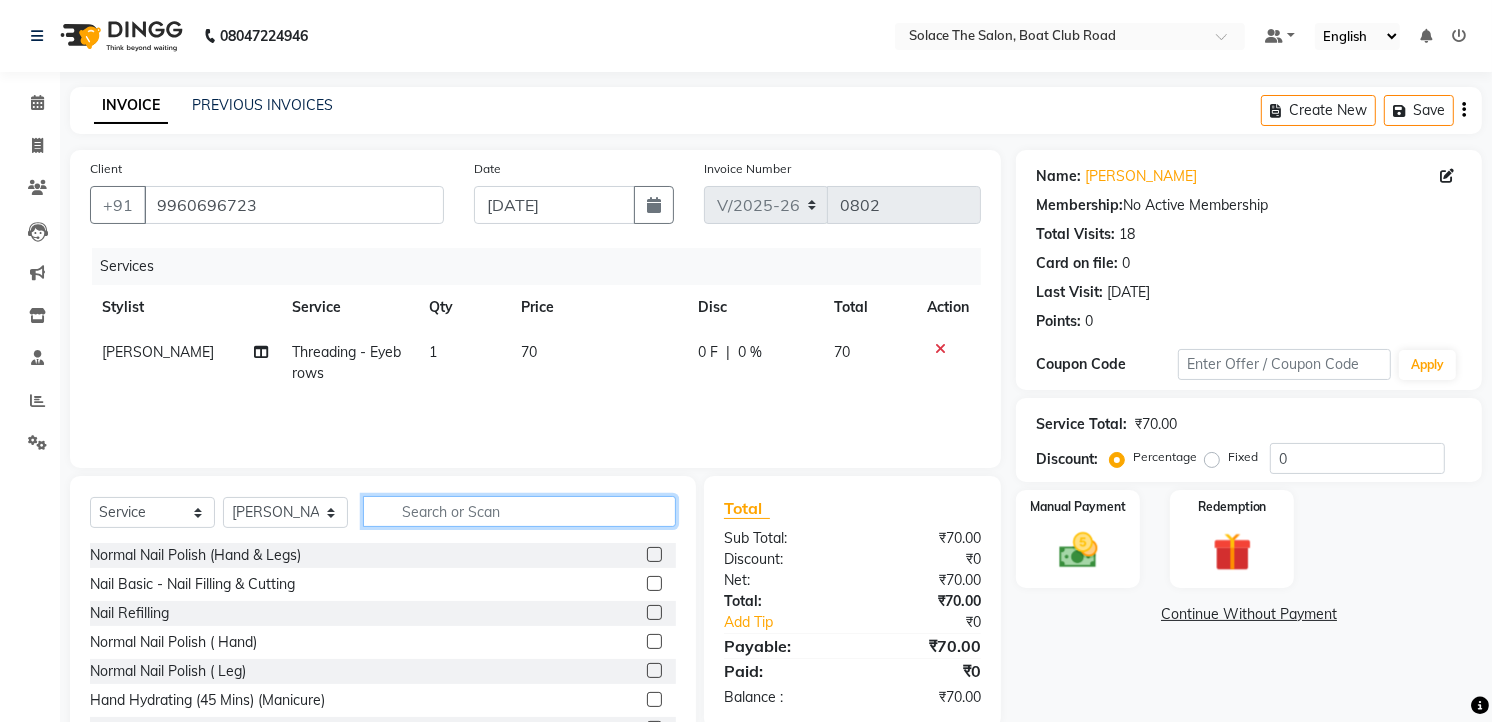 click 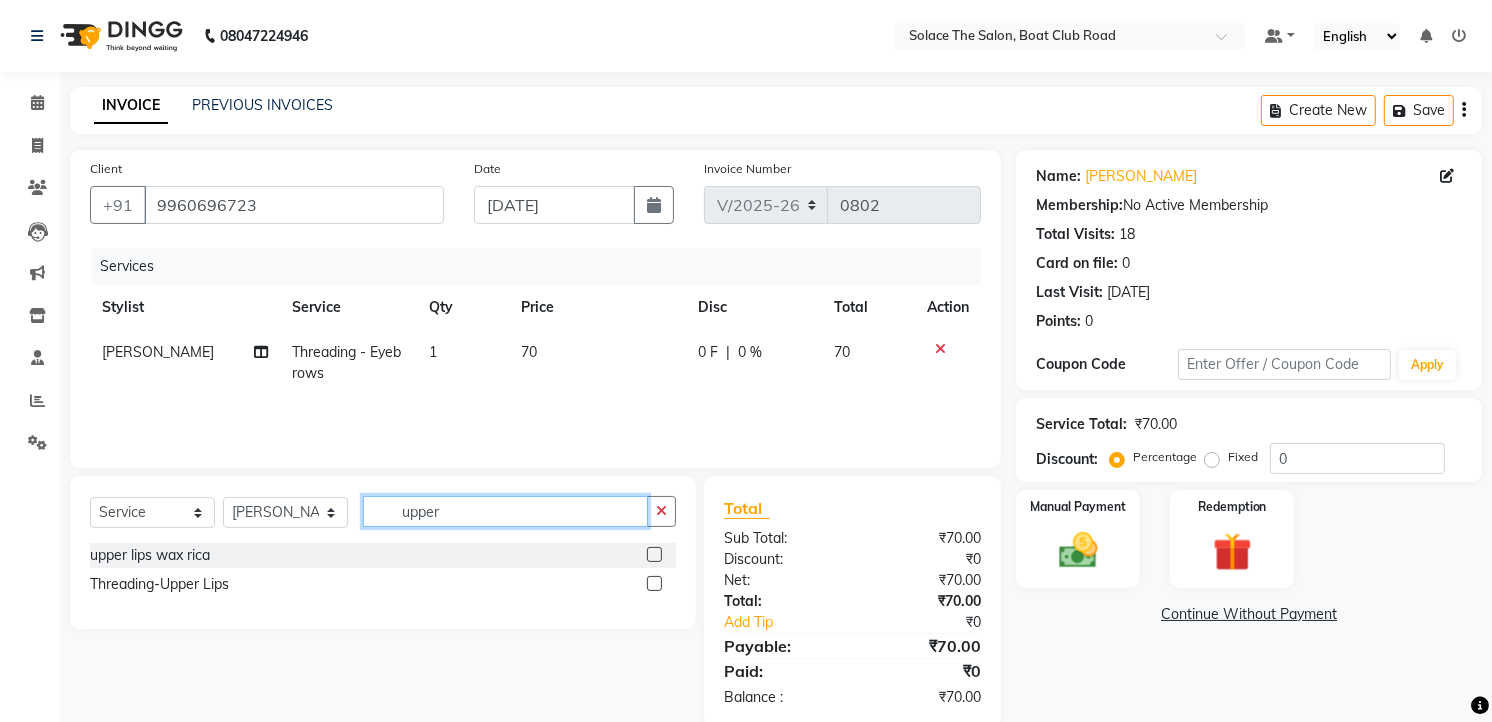 type on "upper" 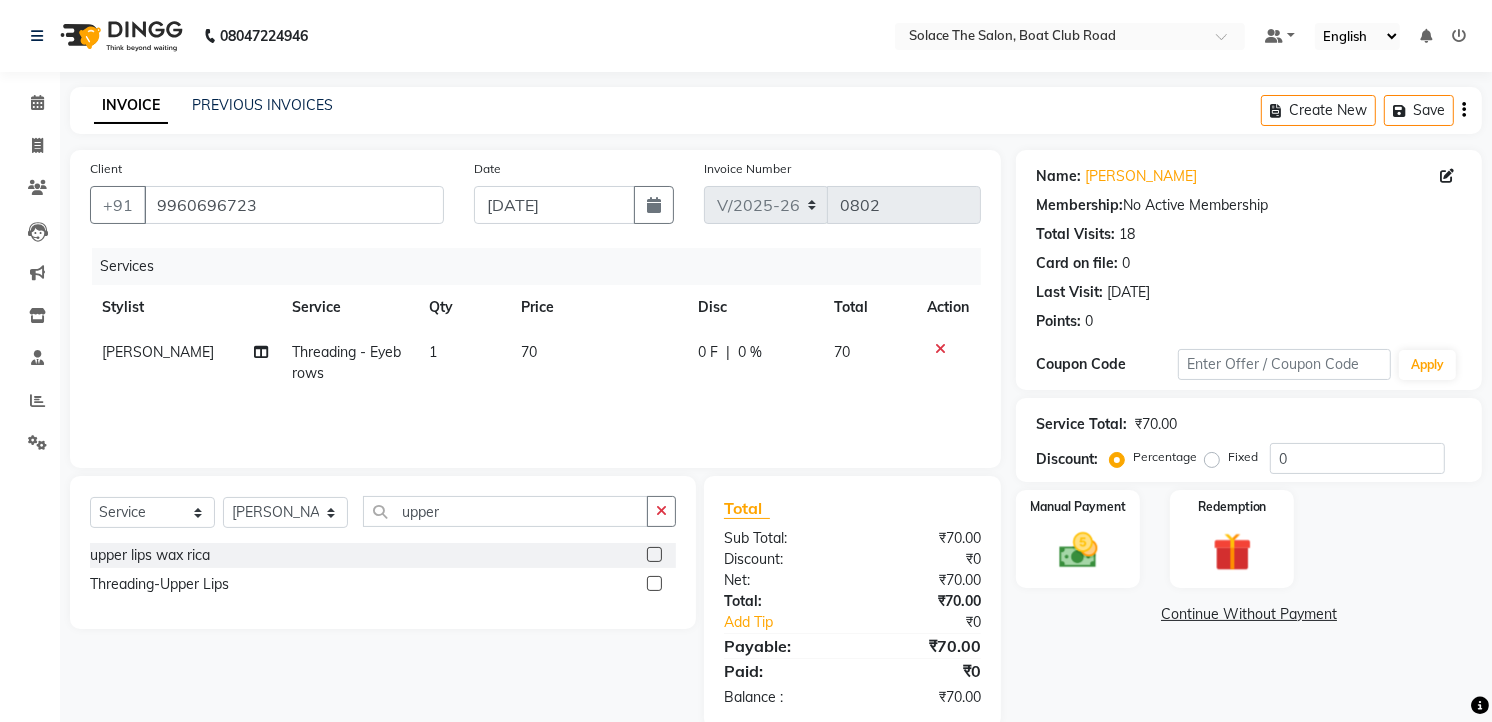 click 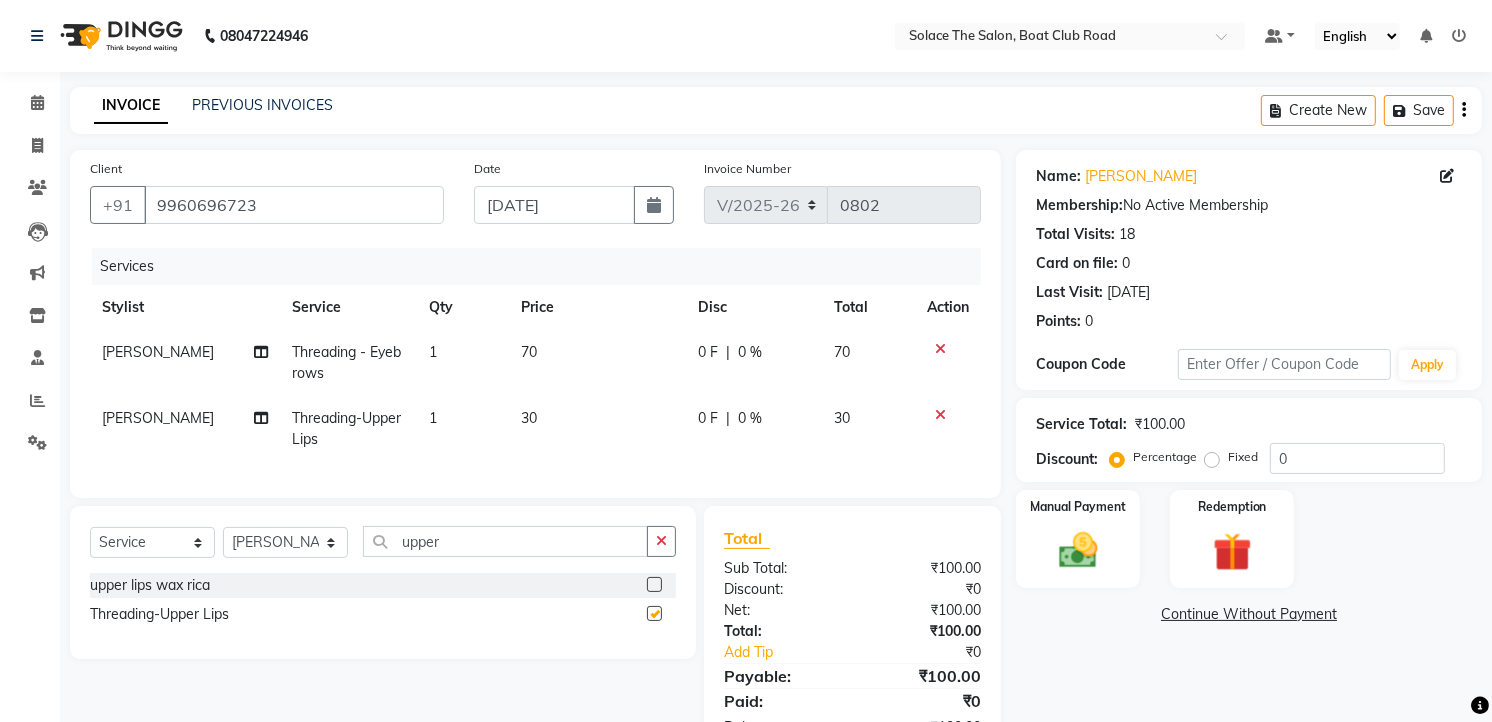 checkbox on "false" 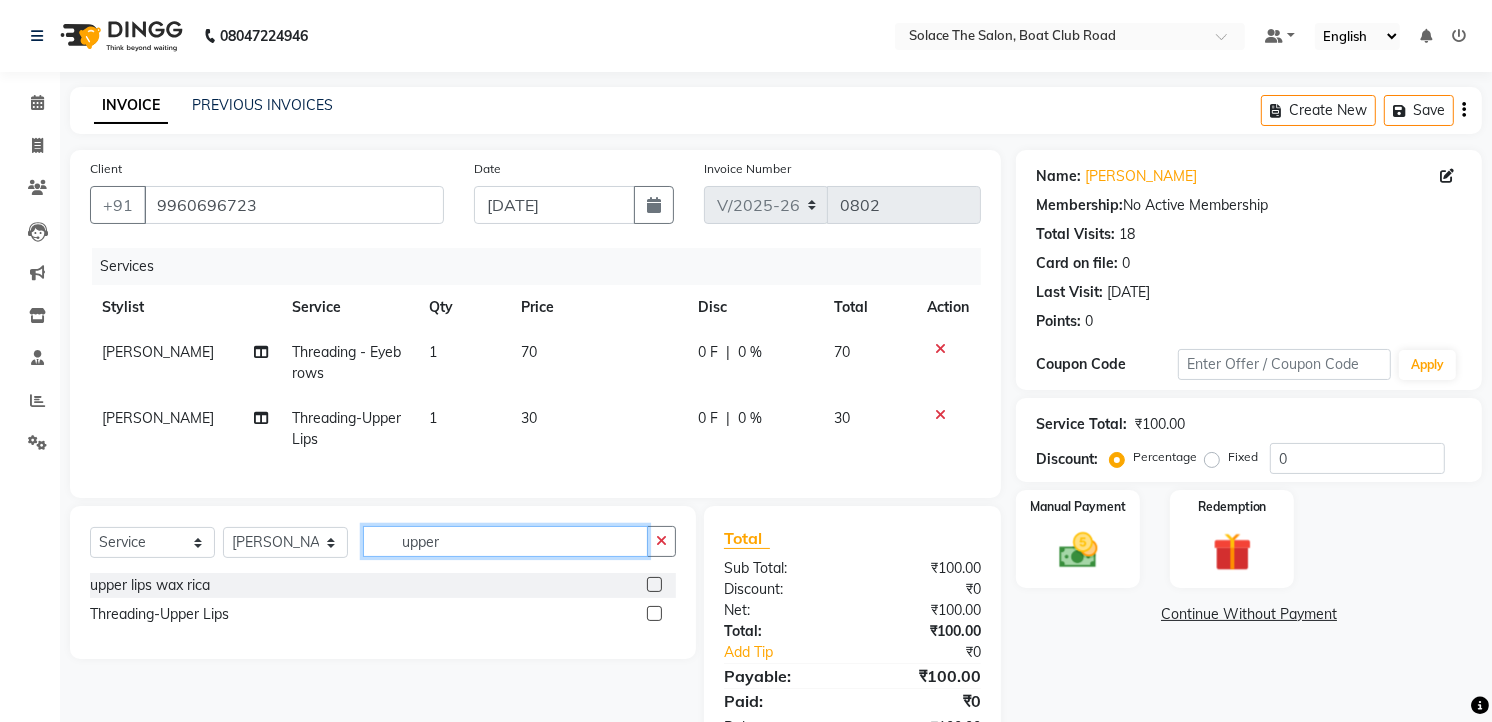 click on "upper" 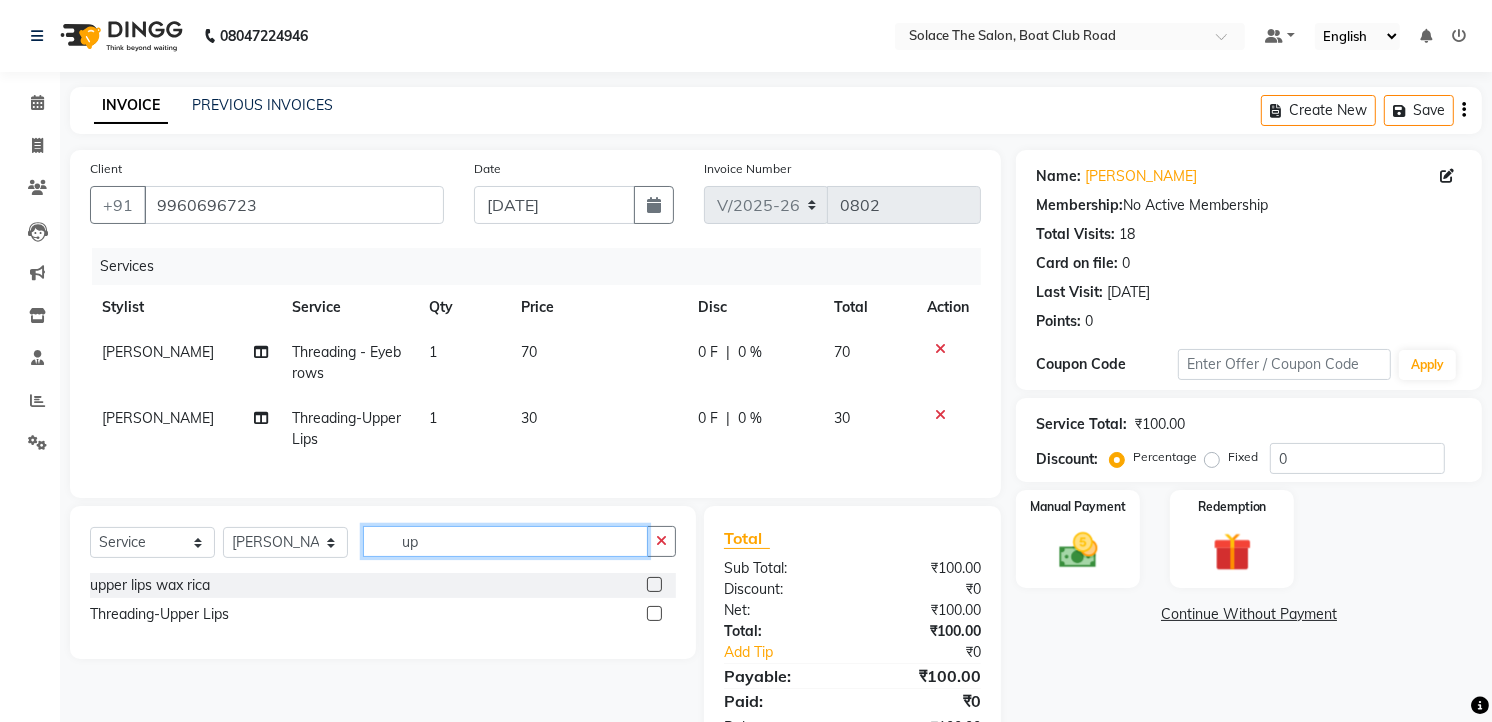type on "u" 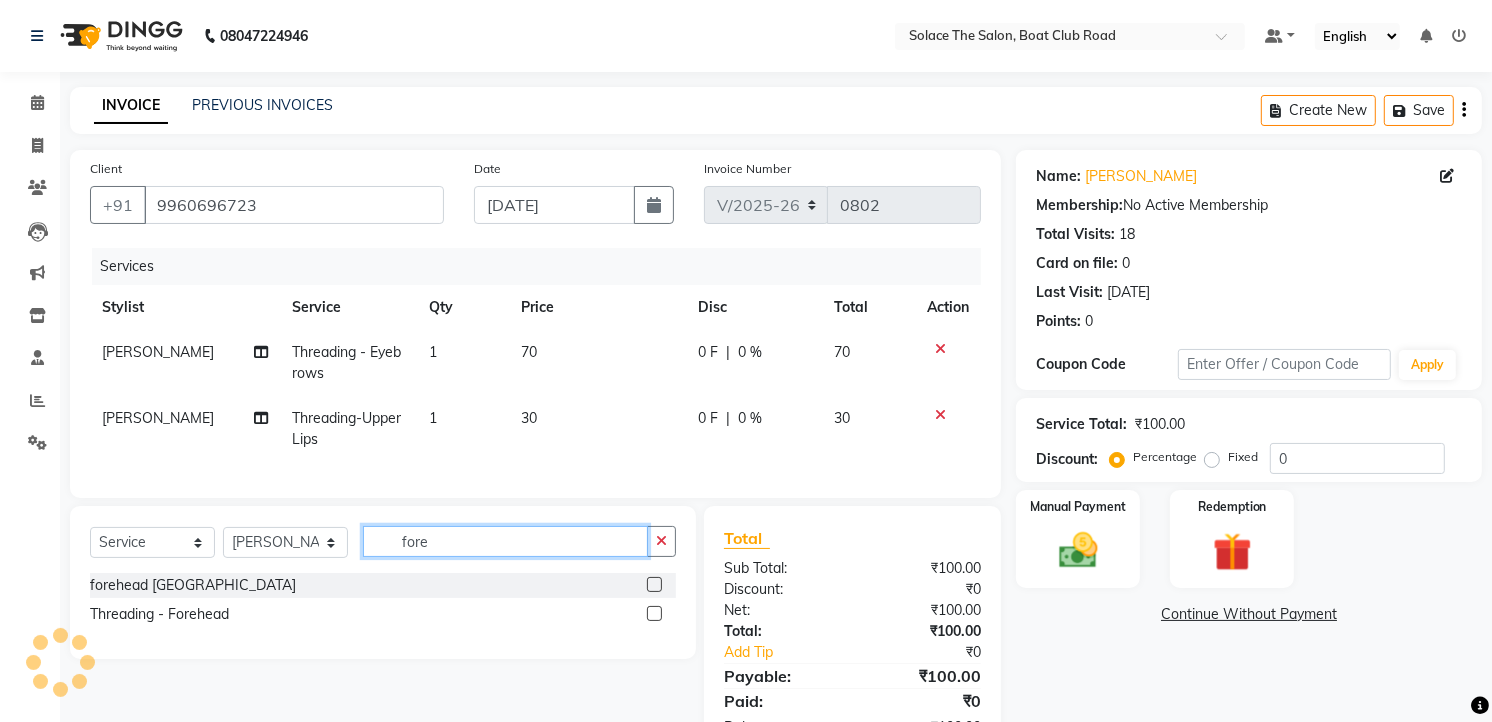 type on "fore" 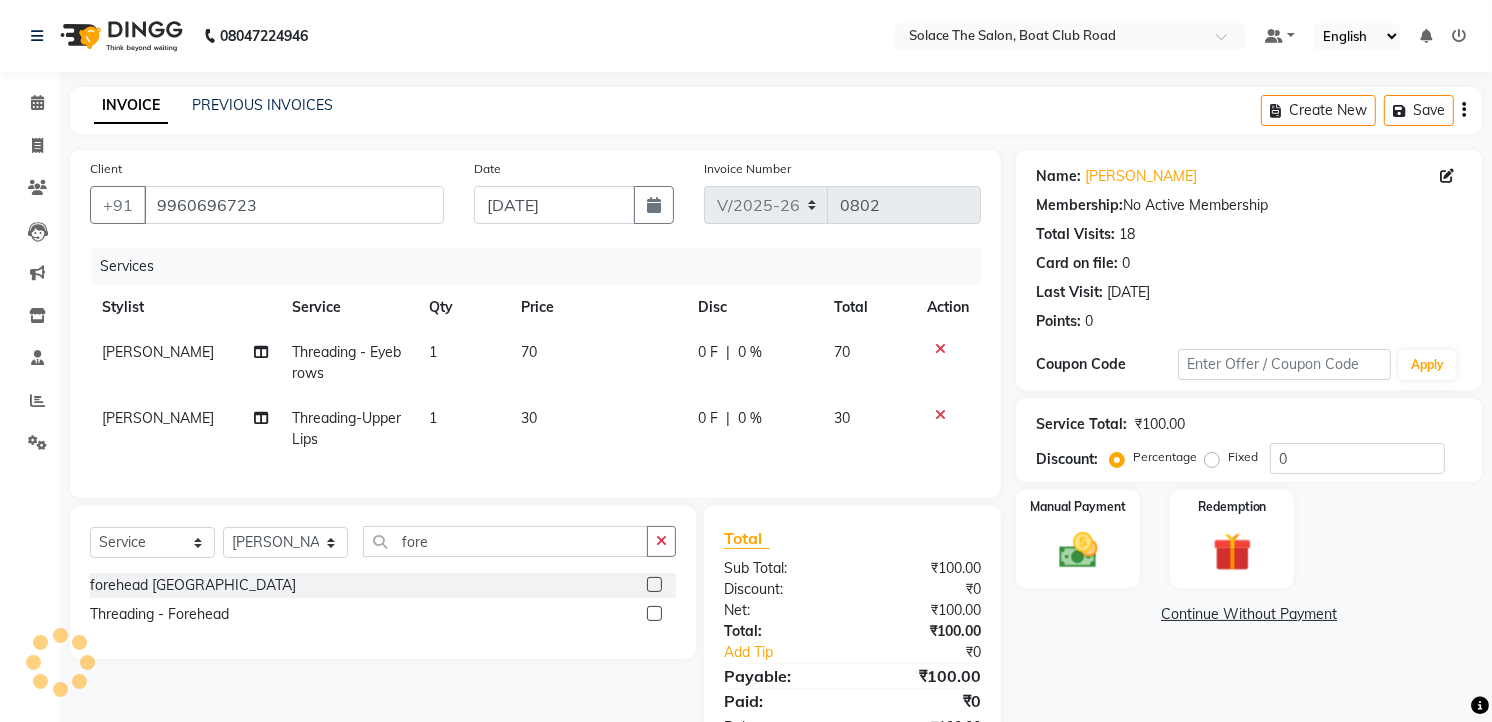 click 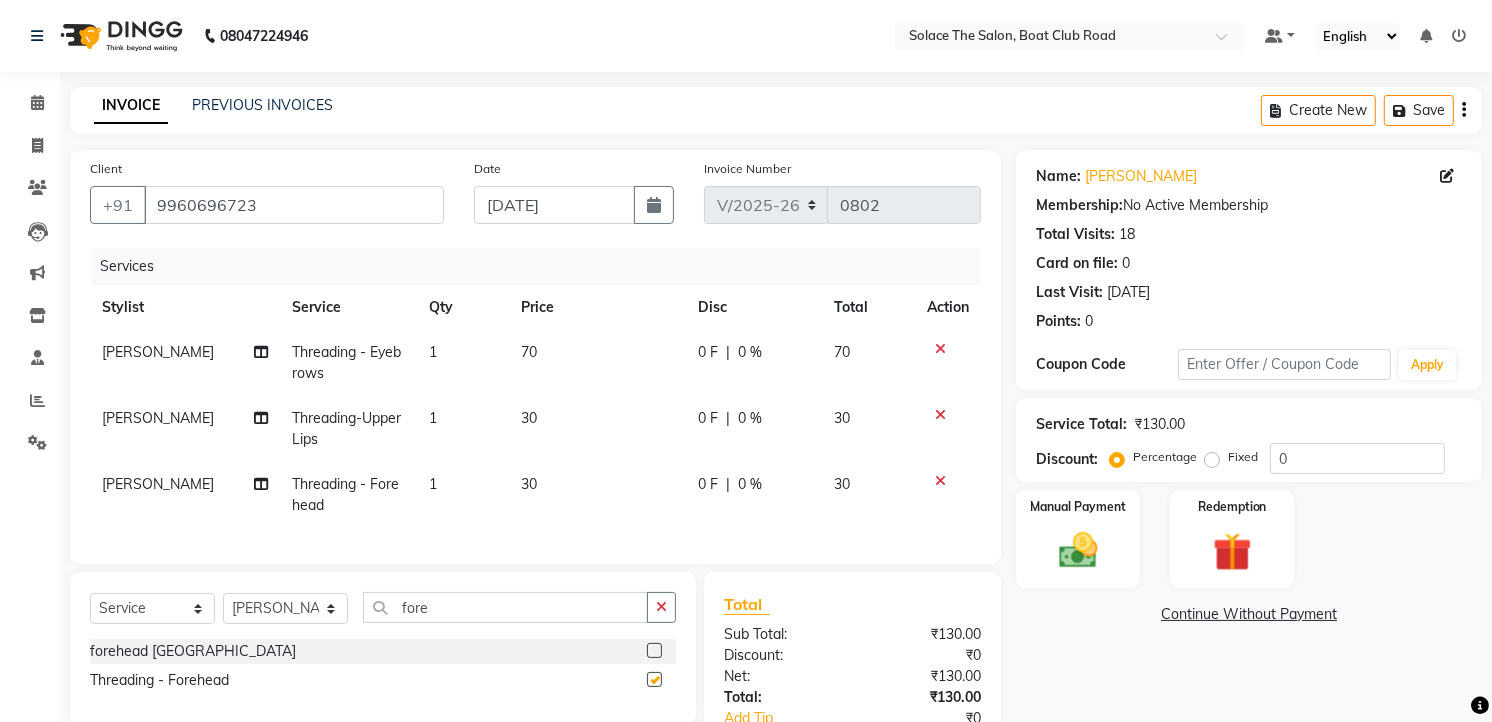 checkbox on "false" 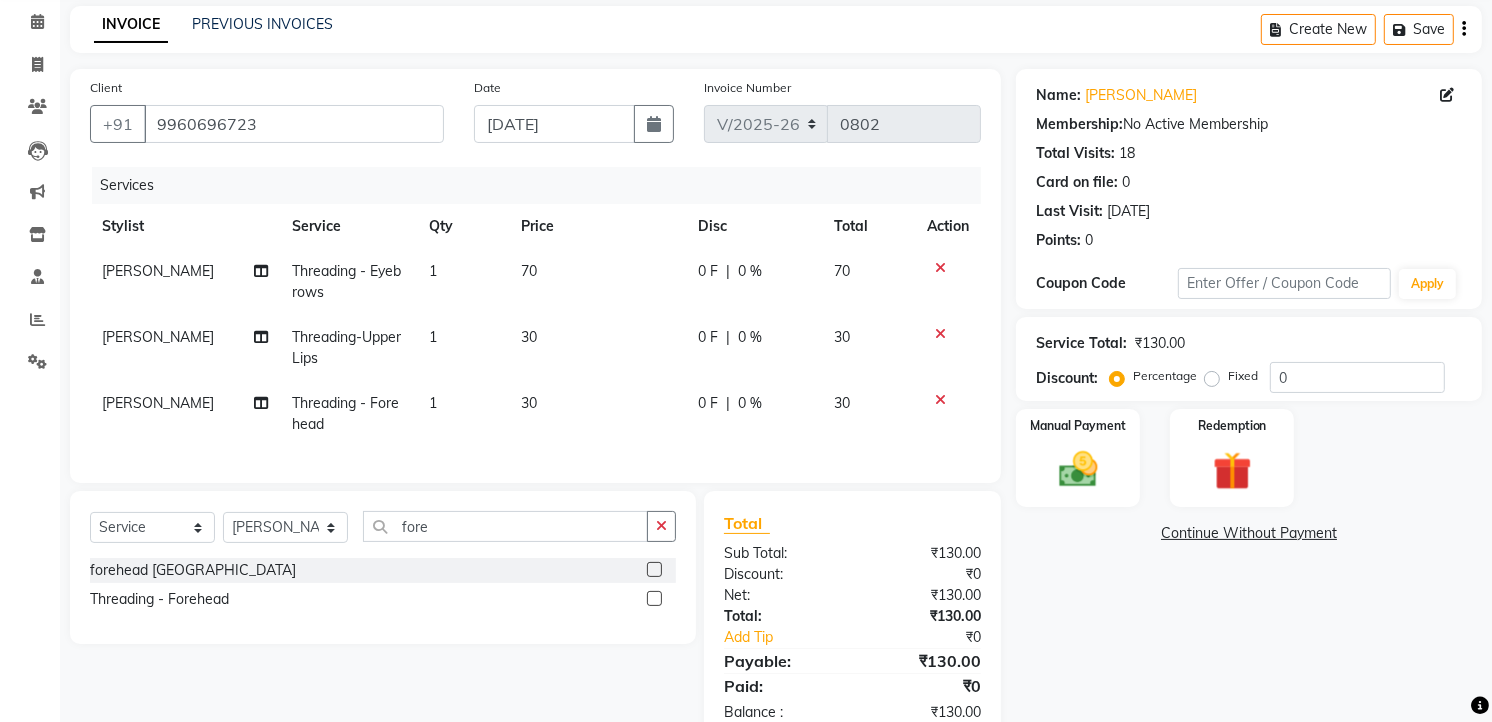 scroll, scrollTop: 147, scrollLeft: 0, axis: vertical 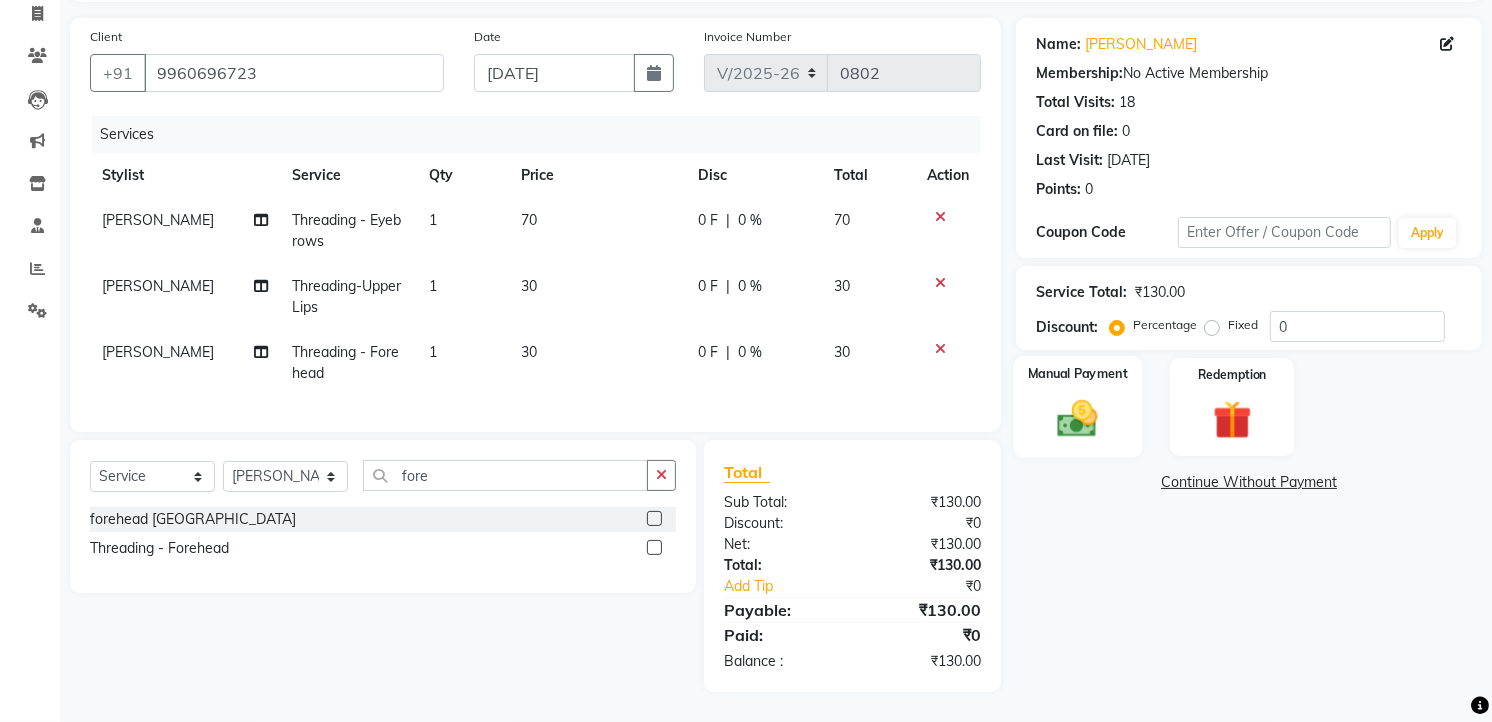 click 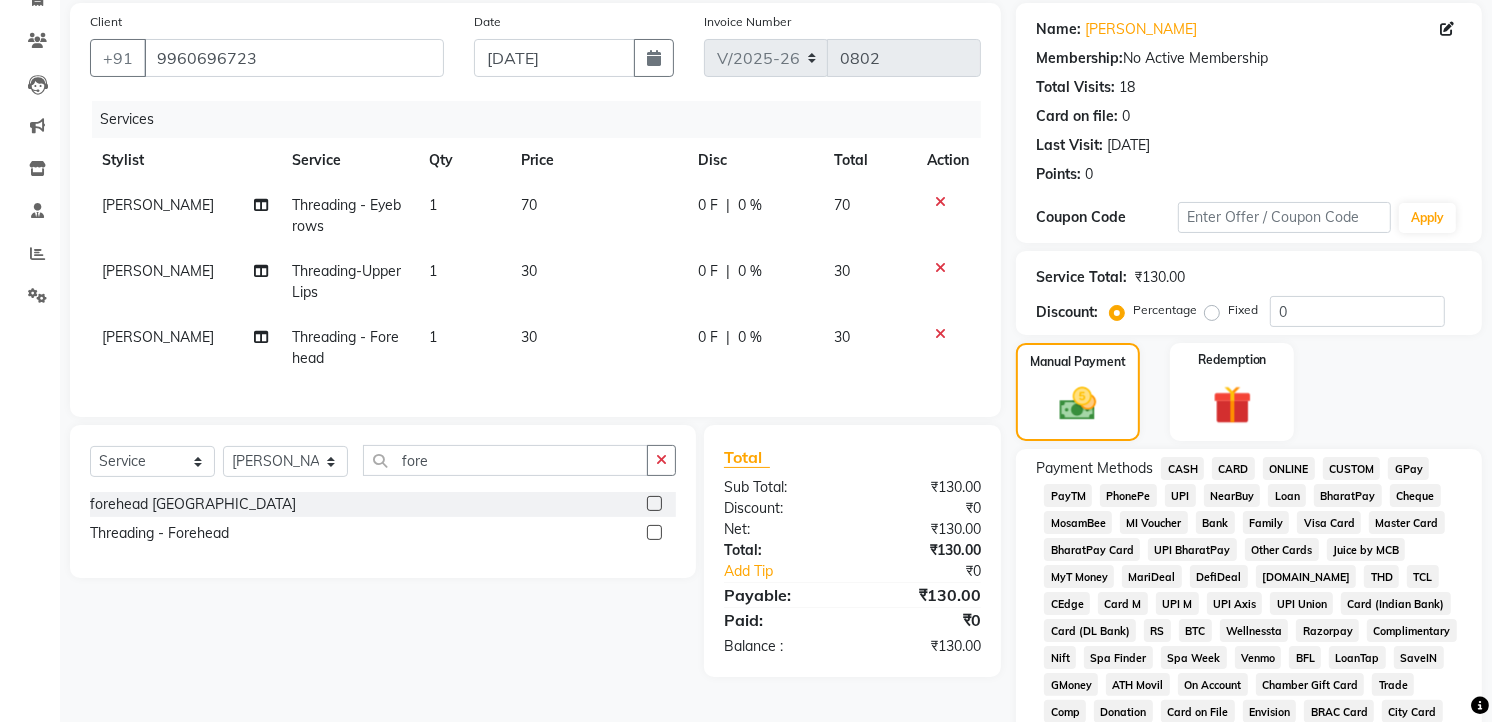 click on "GPay" 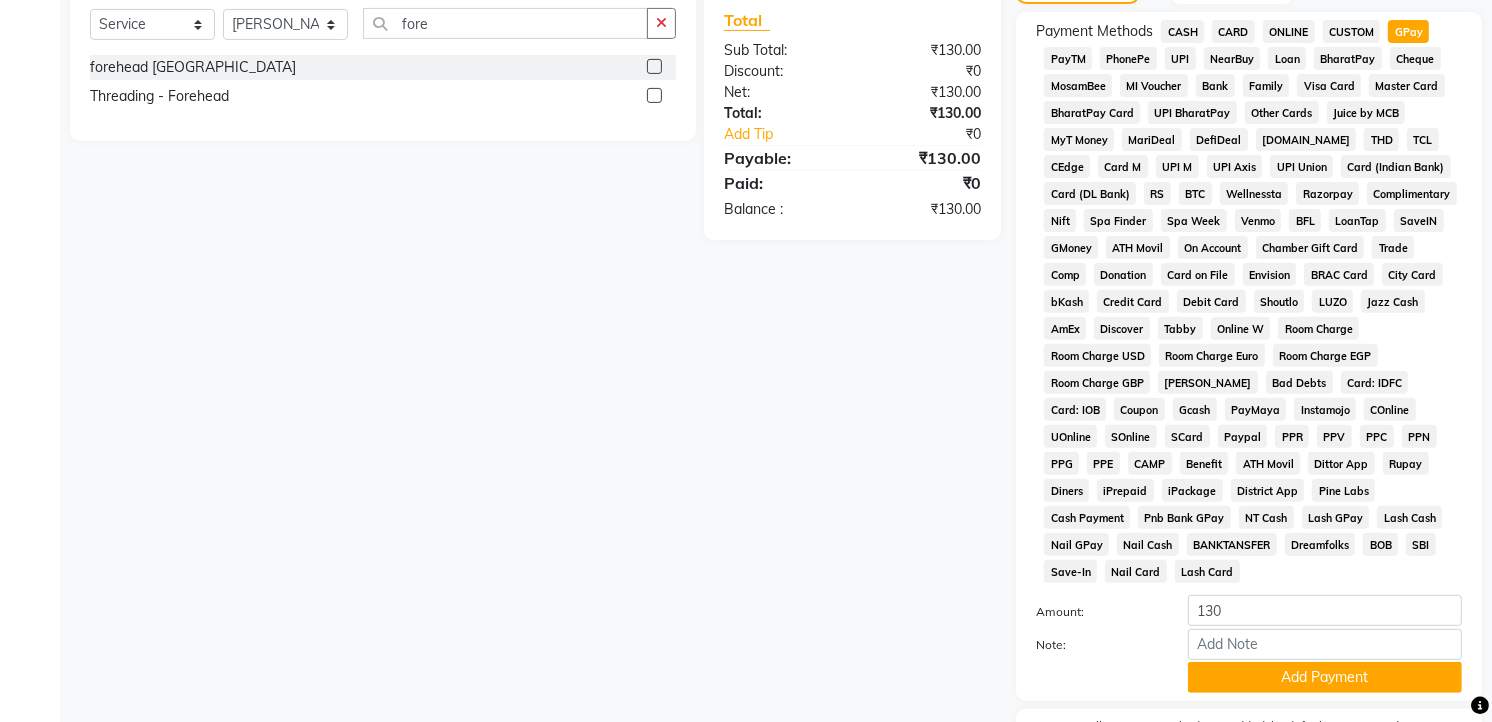 scroll, scrollTop: 703, scrollLeft: 0, axis: vertical 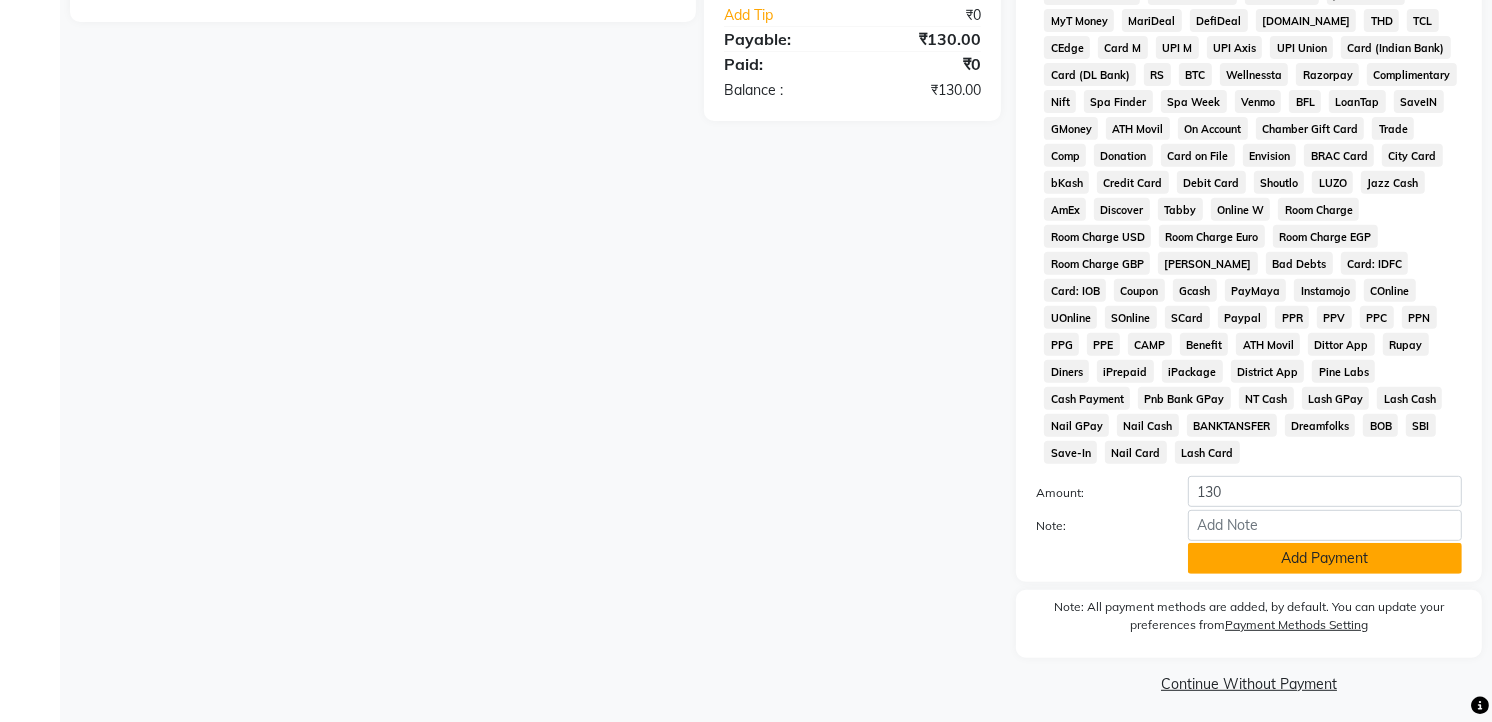 click on "Add Payment" 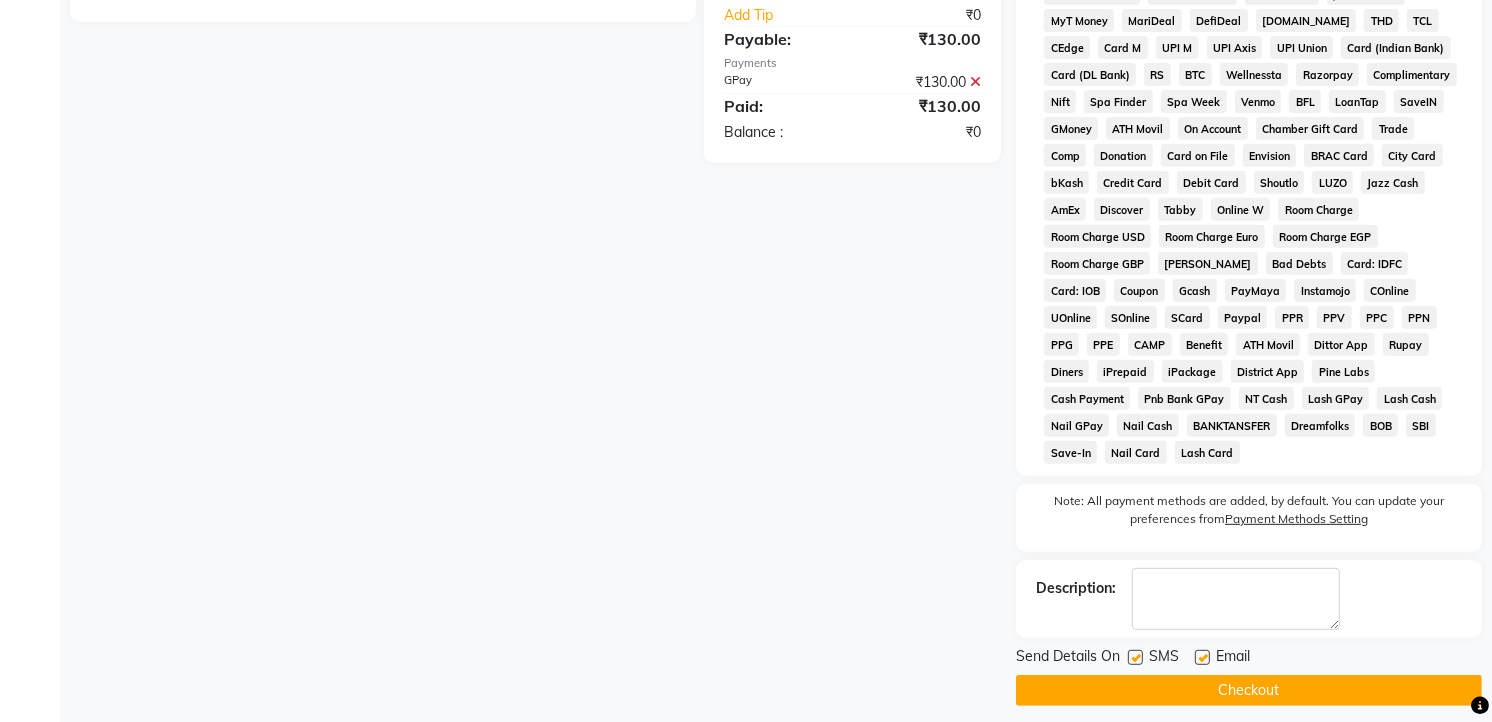click on "Checkout" 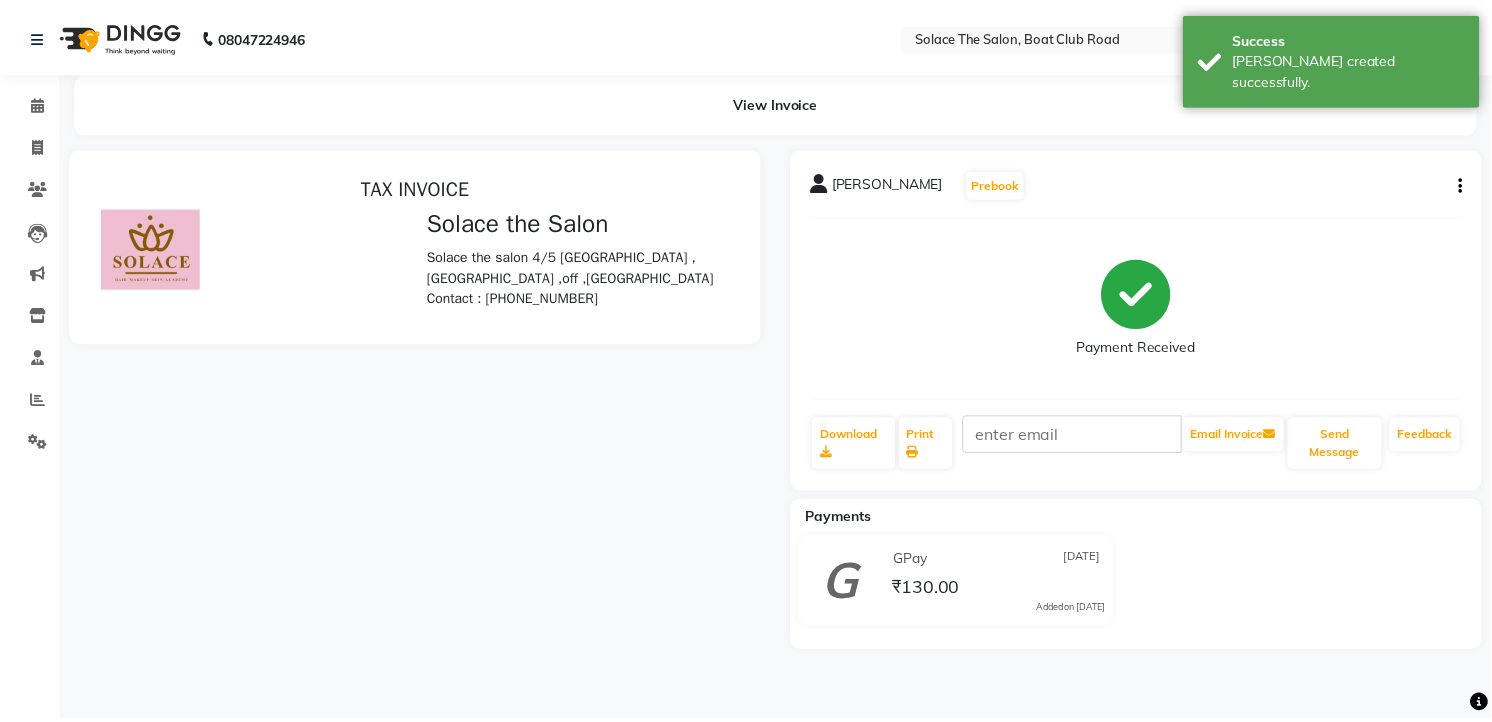 scroll, scrollTop: 0, scrollLeft: 0, axis: both 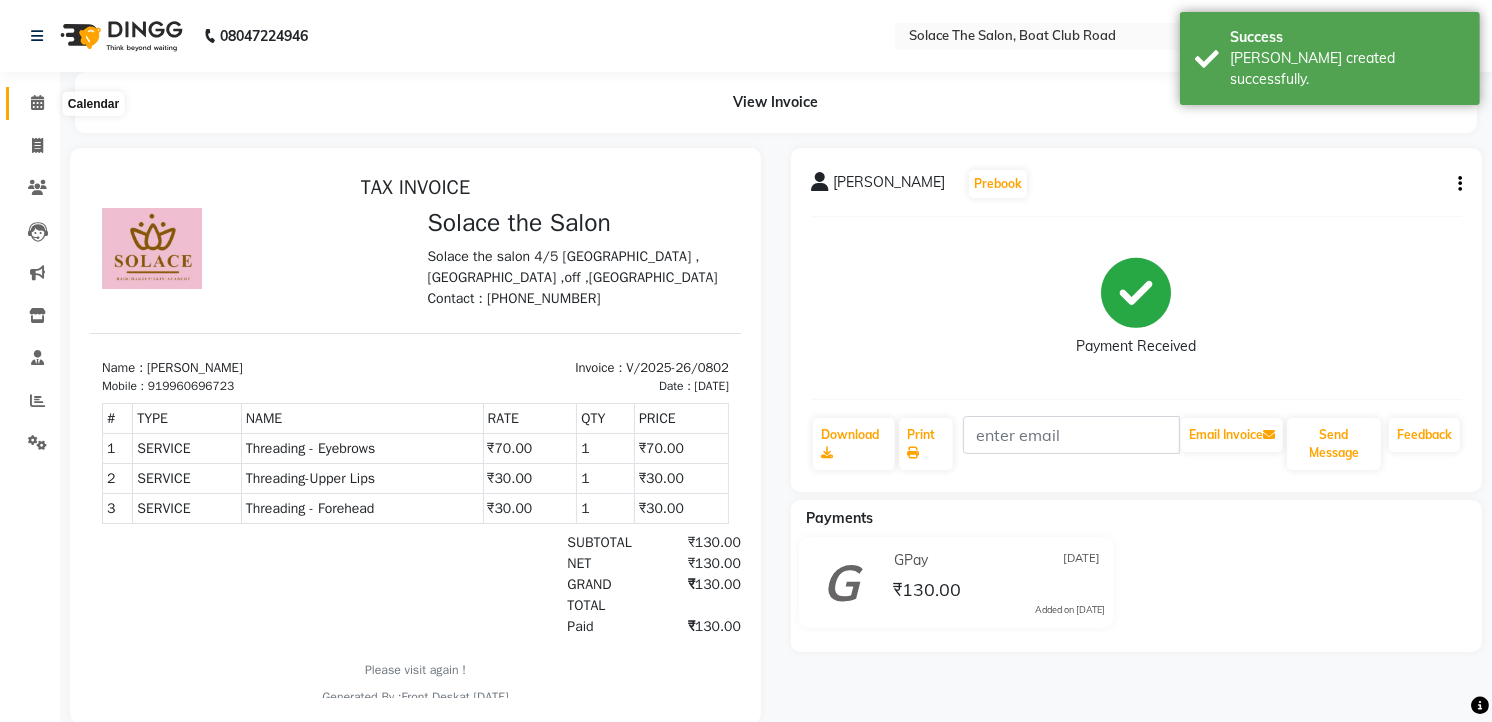 click 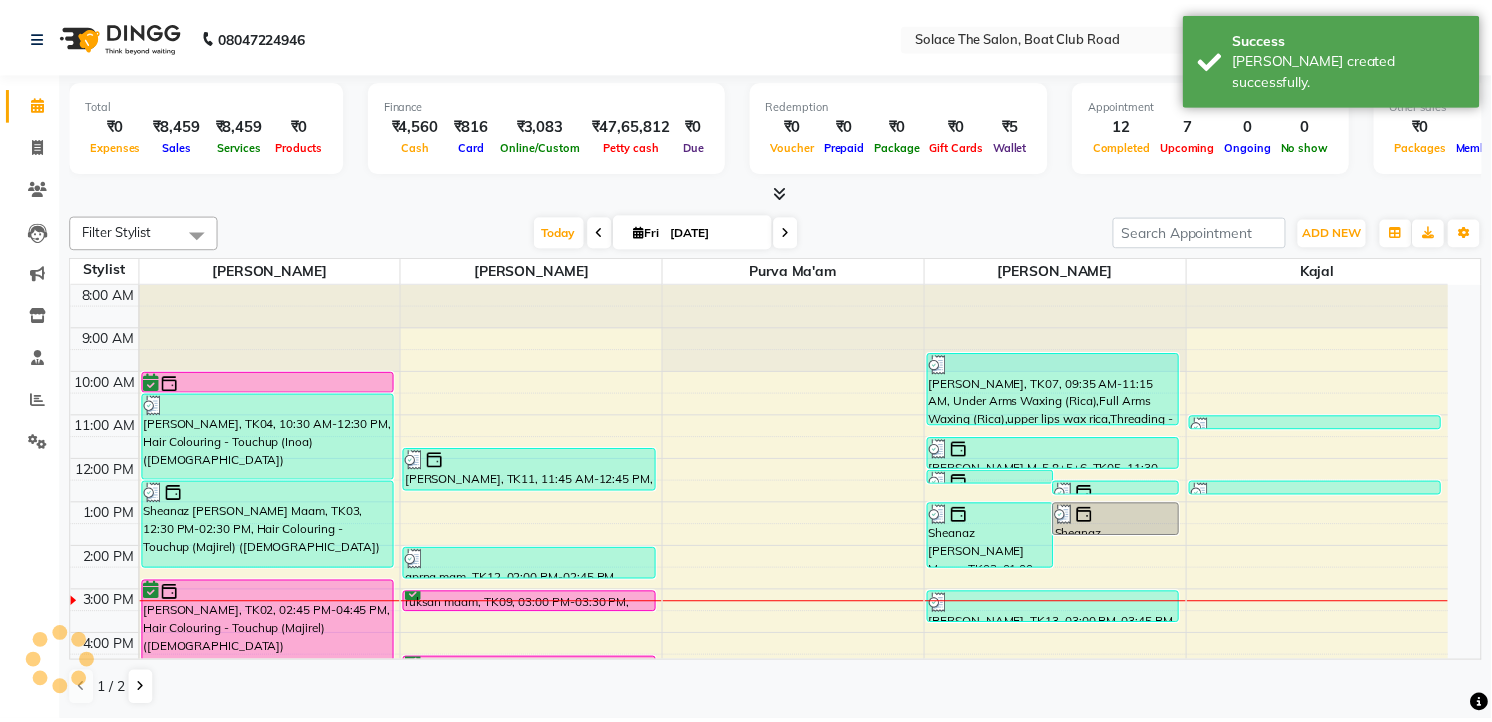 scroll, scrollTop: 0, scrollLeft: 0, axis: both 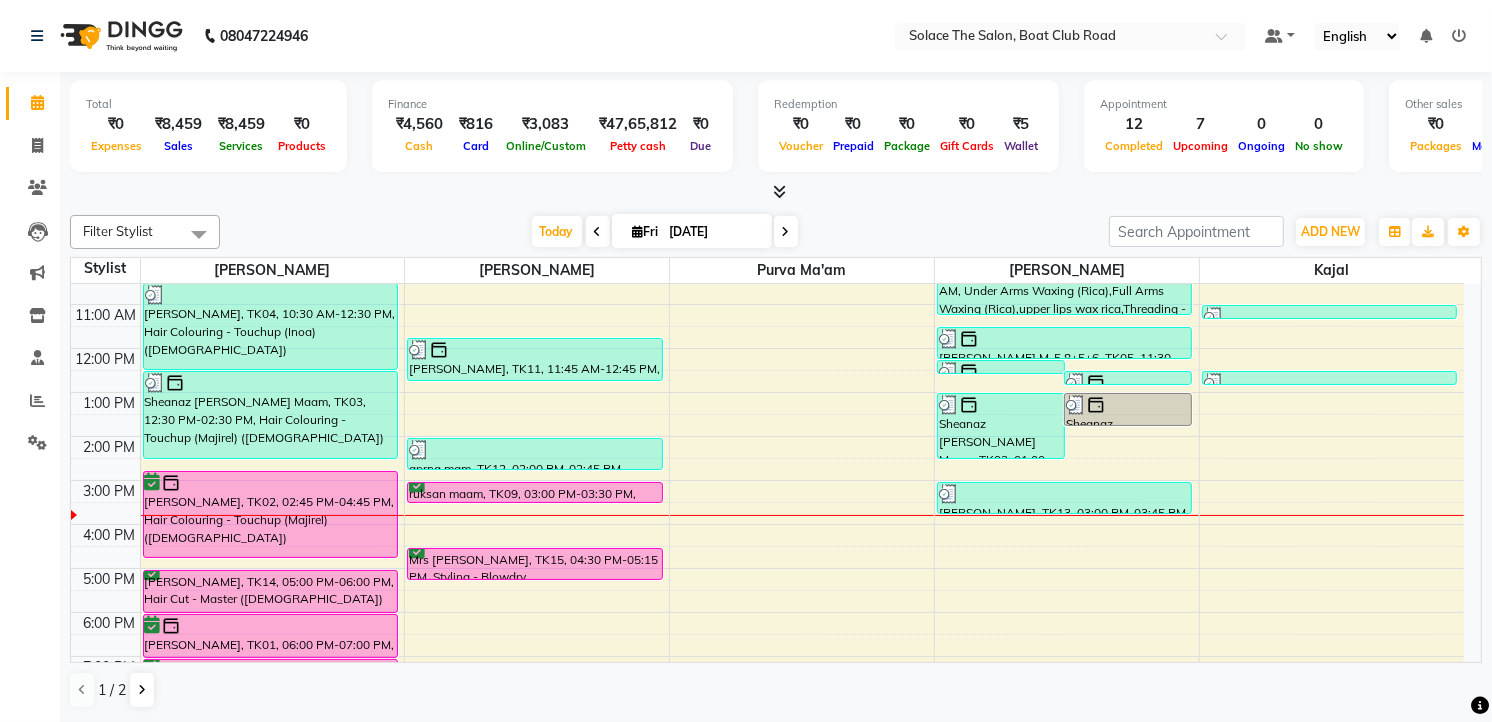 click at bounding box center [802, 535] 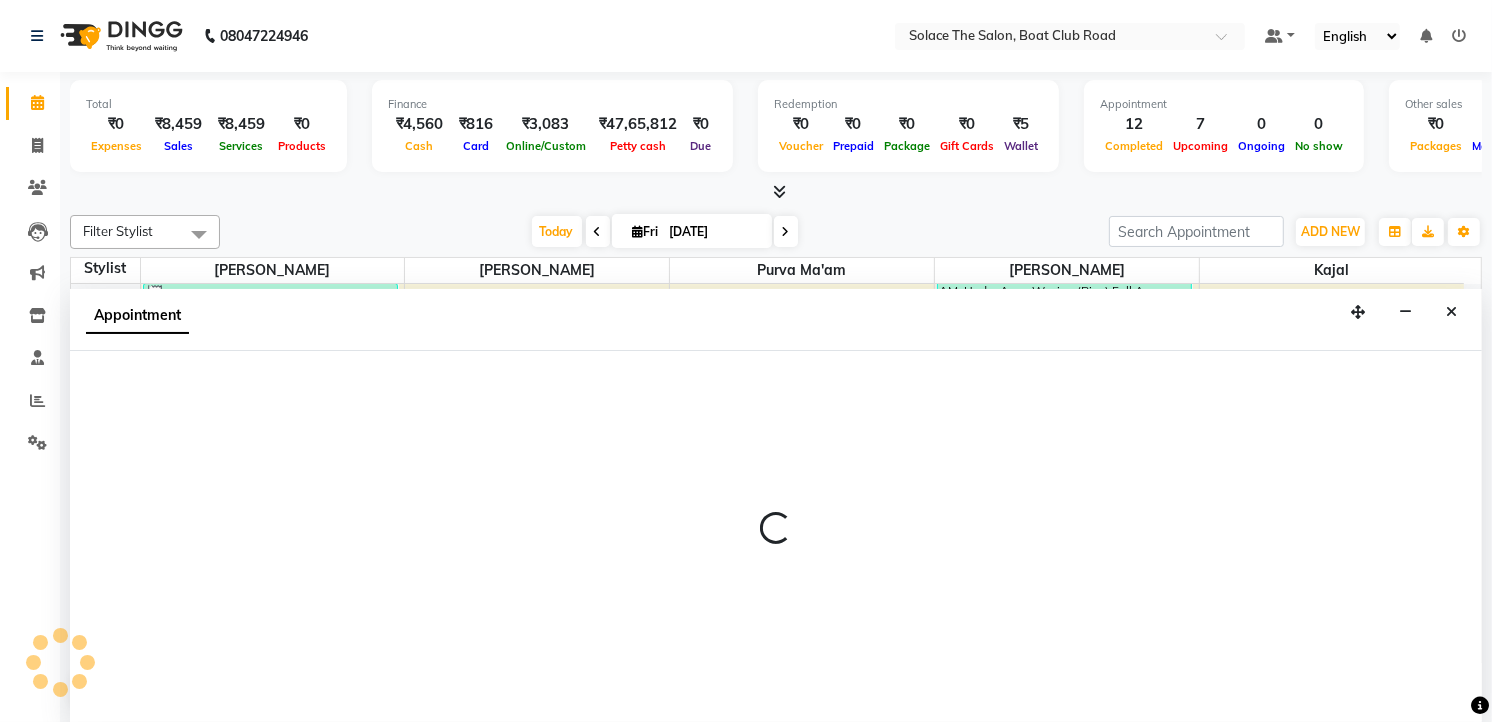 scroll, scrollTop: 1, scrollLeft: 0, axis: vertical 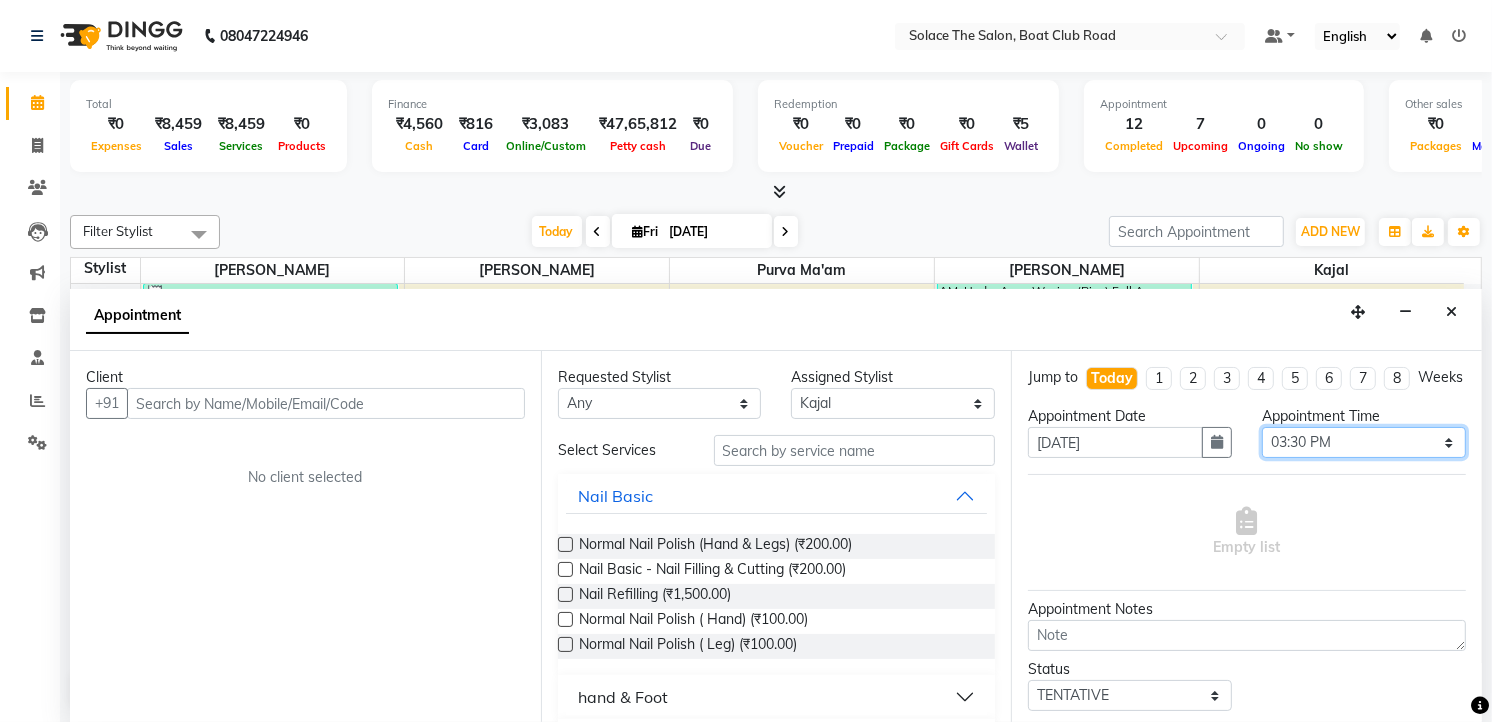 click on "Select 09:00 AM 09:15 AM 09:30 AM 09:45 AM 10:00 AM 10:15 AM 10:30 AM 10:45 AM 11:00 AM 11:15 AM 11:30 AM 11:45 AM 12:00 PM 12:15 PM 12:30 PM 12:45 PM 01:00 PM 01:15 PM 01:30 PM 01:45 PM 02:00 PM 02:15 PM 02:30 PM 02:45 PM 03:00 PM 03:15 PM 03:30 PM 03:45 PM 04:00 PM 04:15 PM 04:30 PM 04:45 PM 05:00 PM 05:15 PM 05:30 PM 05:45 PM 06:00 PM 06:15 PM 06:30 PM 06:45 PM 07:00 PM 07:15 PM 07:30 PM 07:45 PM 08:00 PM 08:15 PM 08:30 PM 08:45 PM 09:00 PM" at bounding box center (1364, 442) 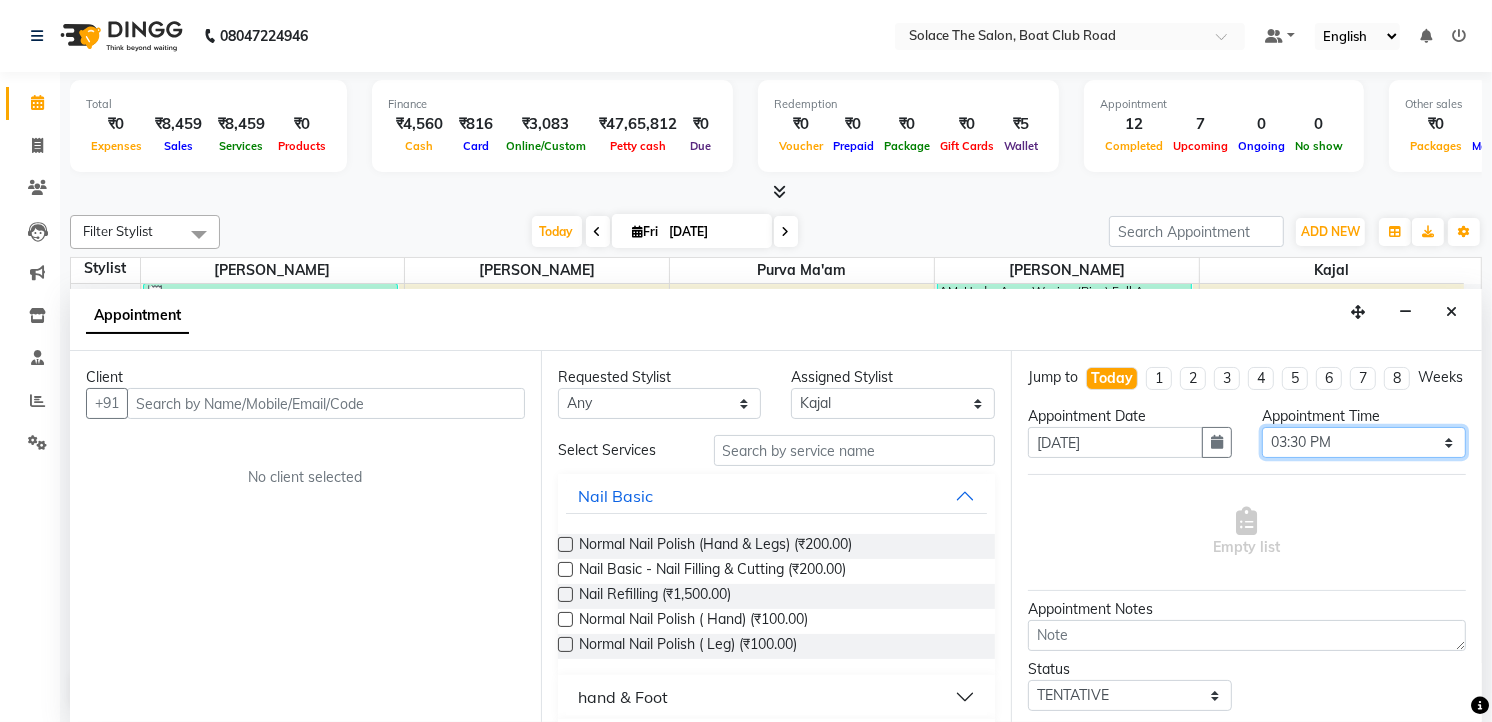 select on "960" 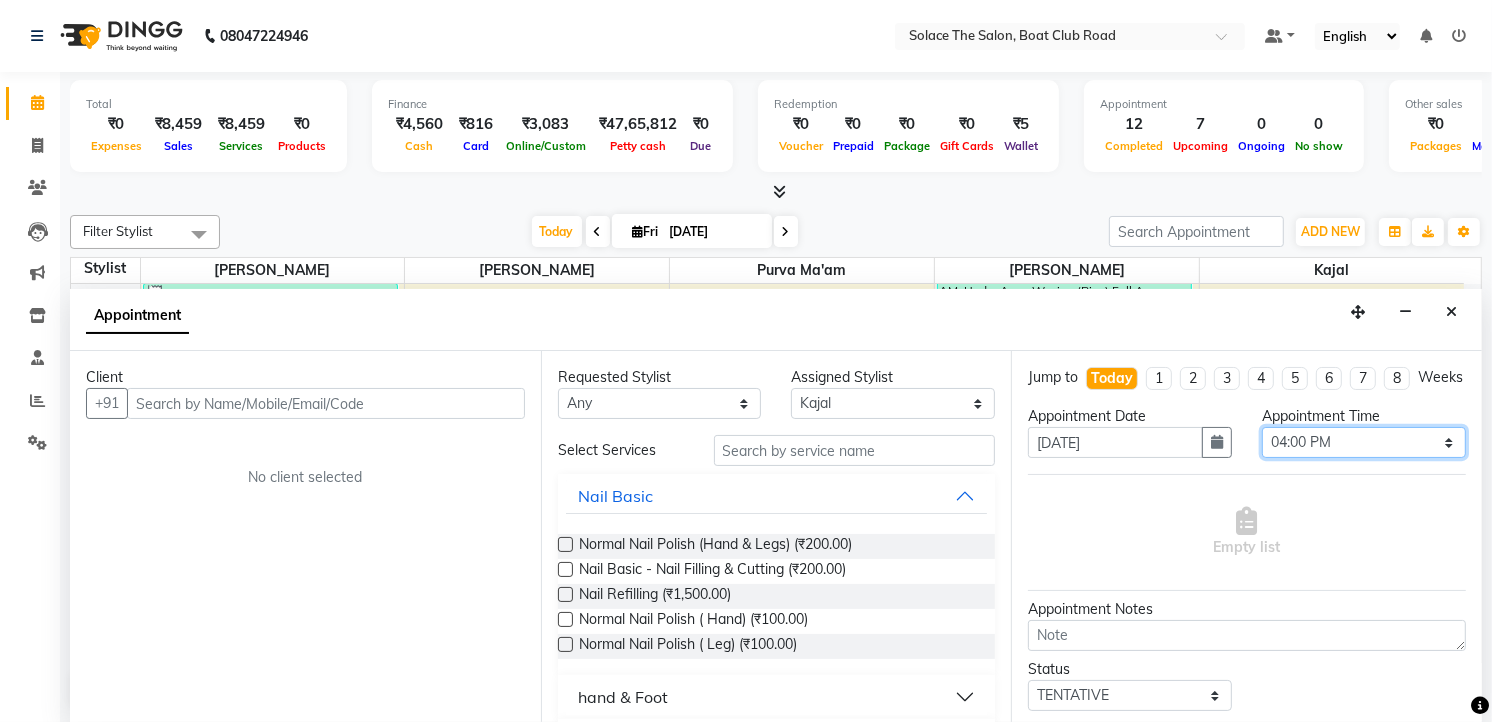 click on "Select 09:00 AM 09:15 AM 09:30 AM 09:45 AM 10:00 AM 10:15 AM 10:30 AM 10:45 AM 11:00 AM 11:15 AM 11:30 AM 11:45 AM 12:00 PM 12:15 PM 12:30 PM 12:45 PM 01:00 PM 01:15 PM 01:30 PM 01:45 PM 02:00 PM 02:15 PM 02:30 PM 02:45 PM 03:00 PM 03:15 PM 03:30 PM 03:45 PM 04:00 PM 04:15 PM 04:30 PM 04:45 PM 05:00 PM 05:15 PM 05:30 PM 05:45 PM 06:00 PM 06:15 PM 06:30 PM 06:45 PM 07:00 PM 07:15 PM 07:30 PM 07:45 PM 08:00 PM 08:15 PM 08:30 PM 08:45 PM 09:00 PM" at bounding box center (1364, 442) 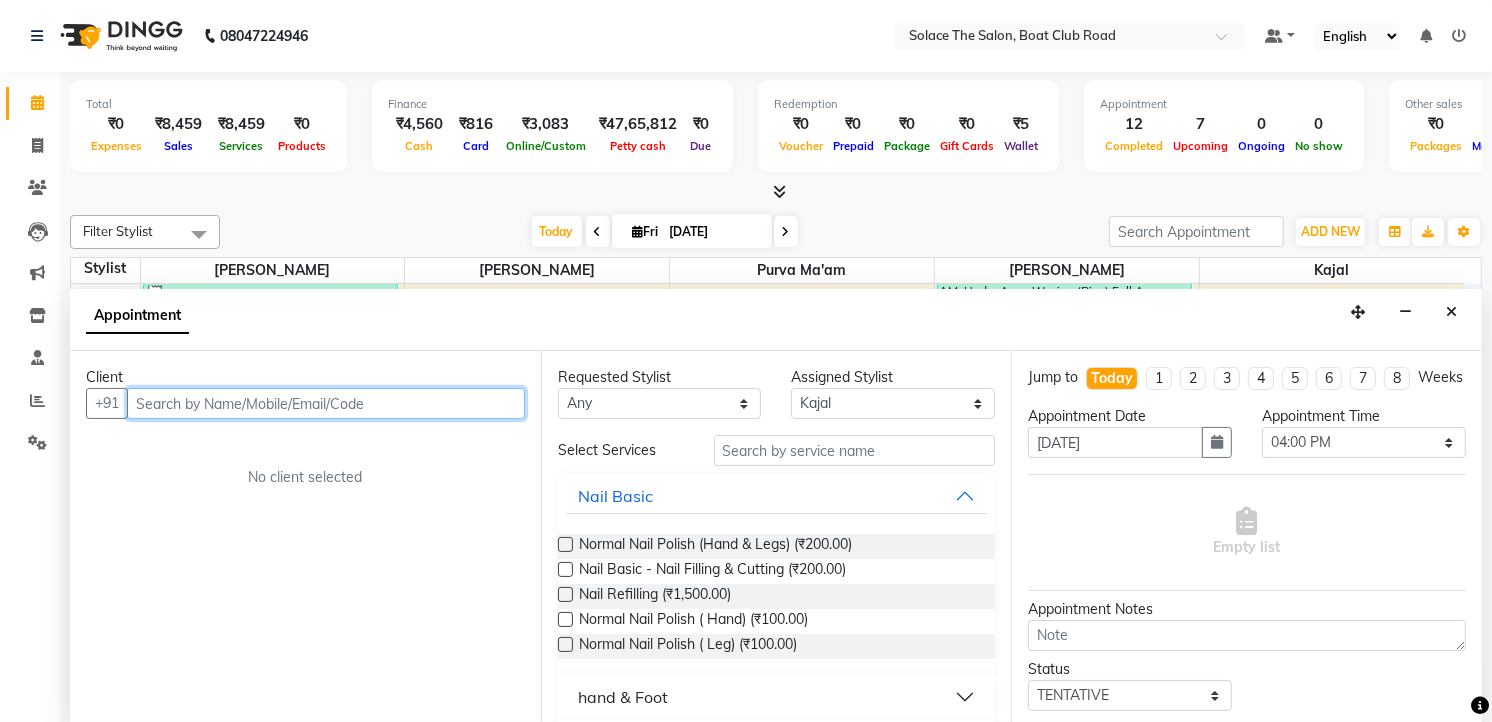 click at bounding box center [326, 403] 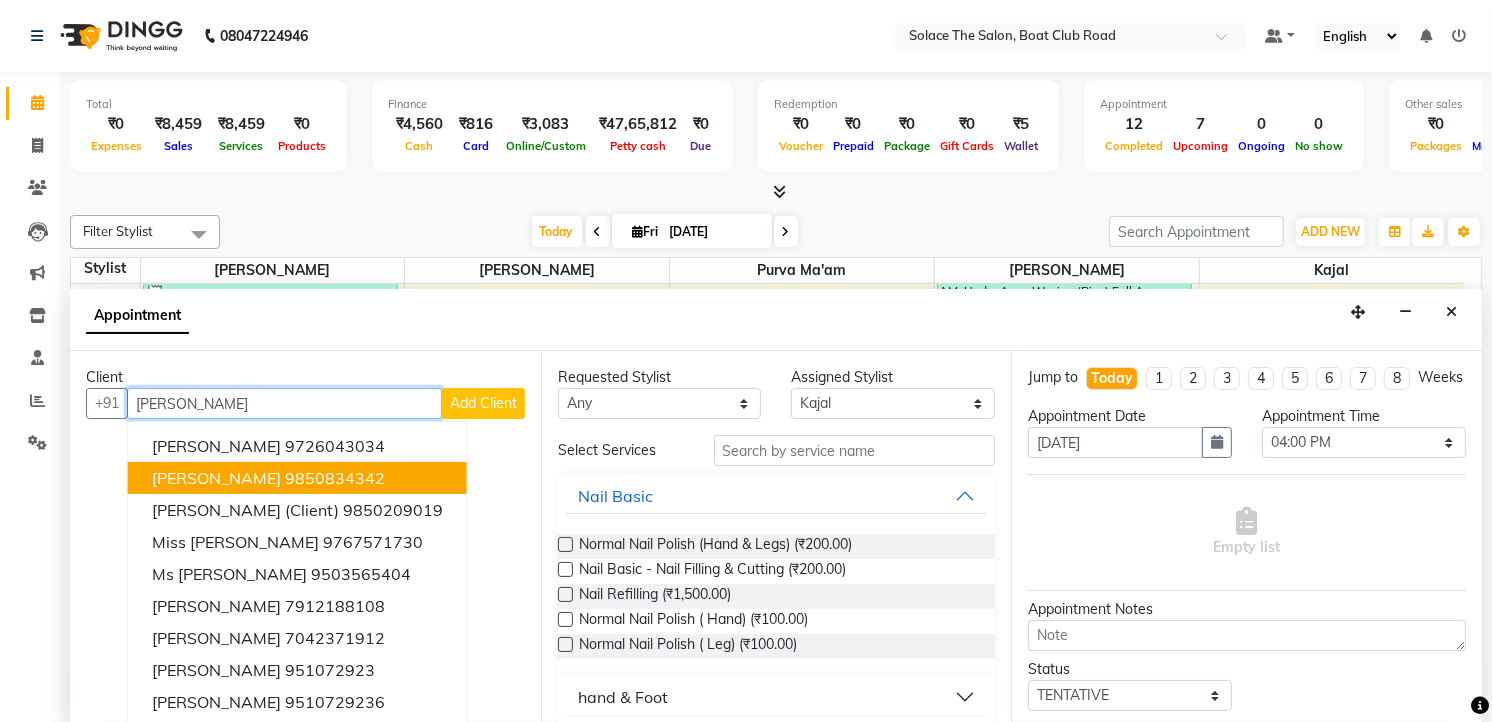 click on "9850834342" at bounding box center (335, 478) 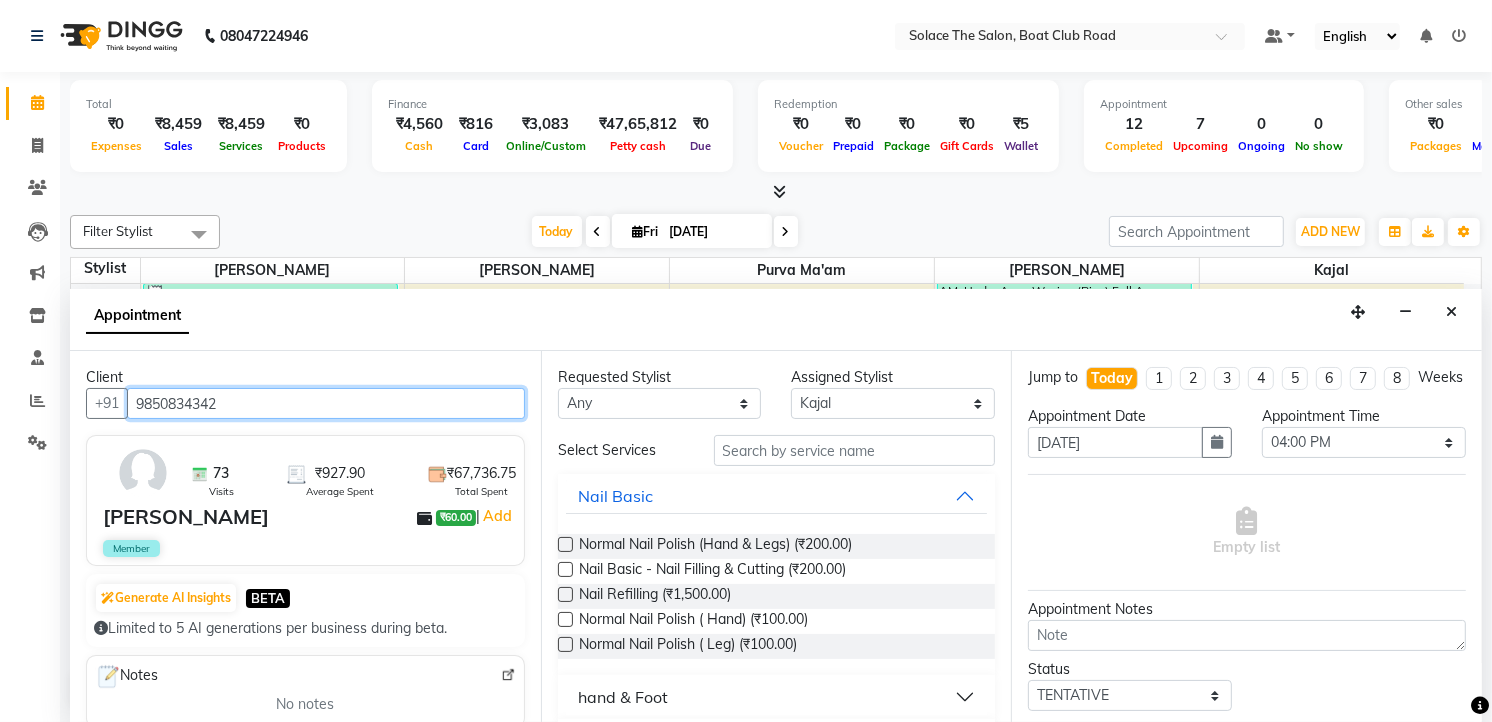 type on "9850834342" 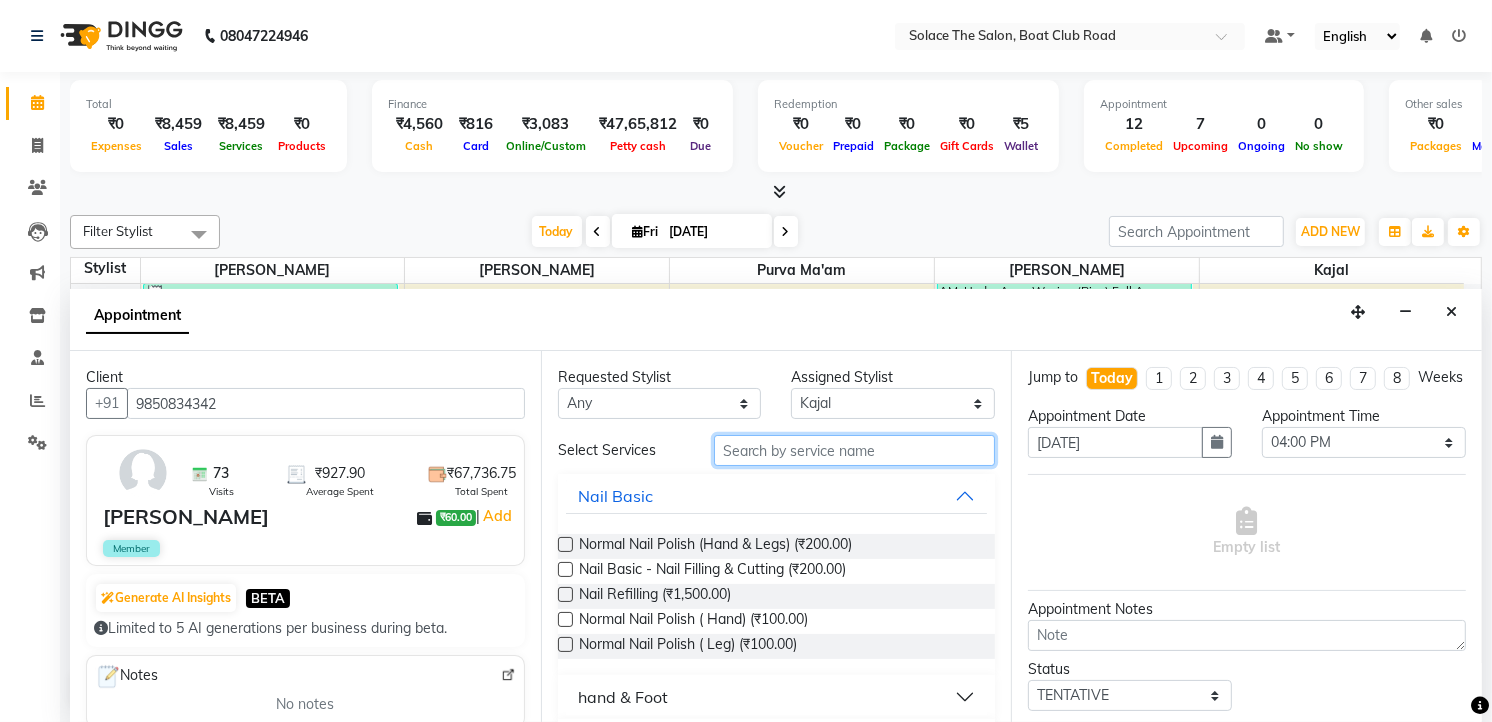 click at bounding box center (855, 450) 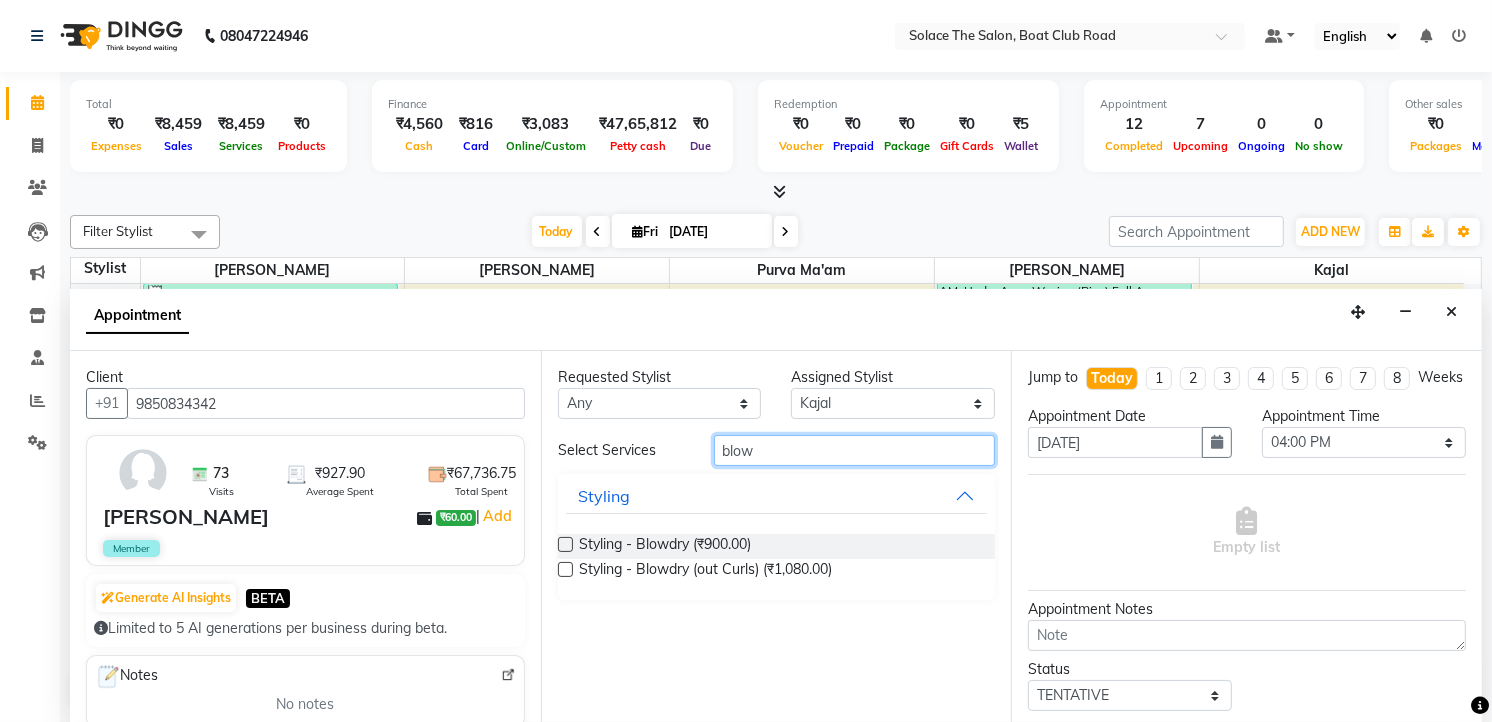 type on "blow" 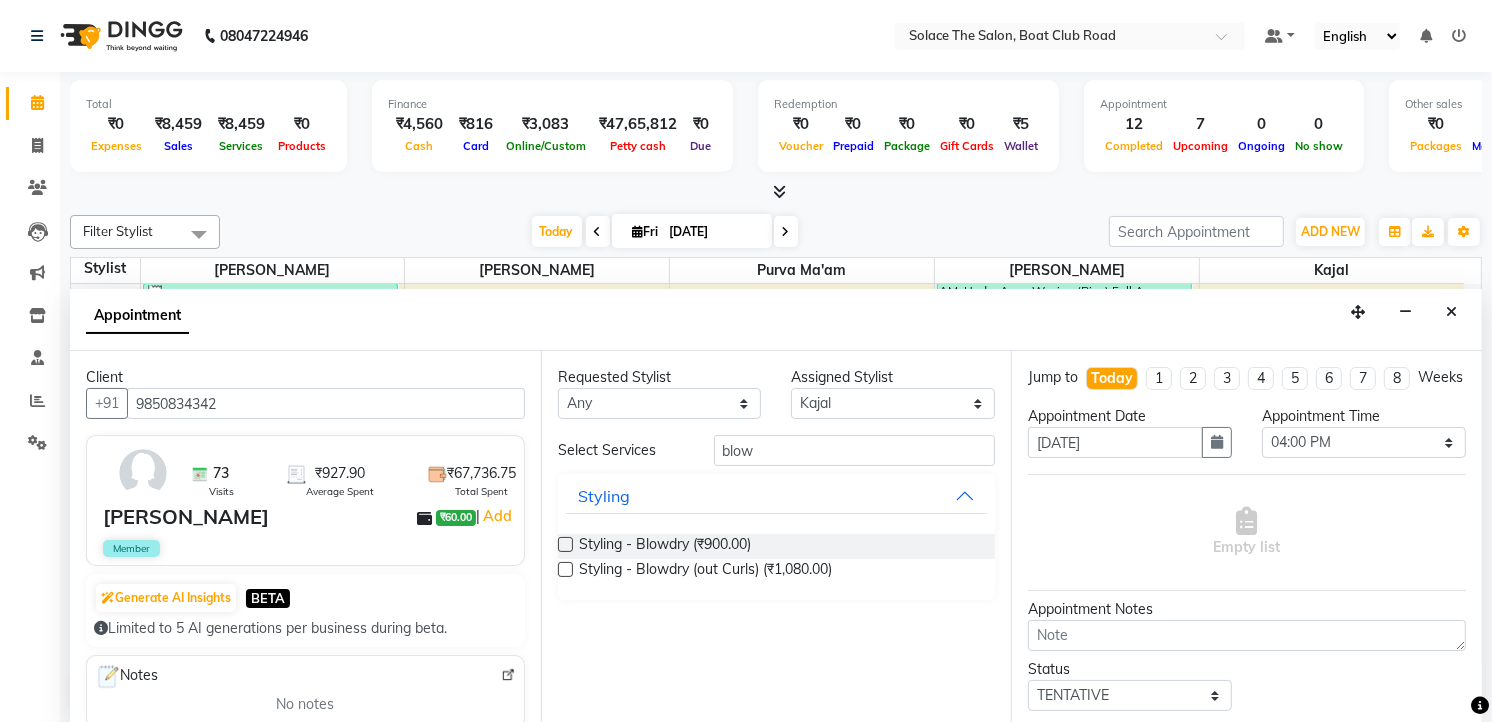 click at bounding box center (565, 544) 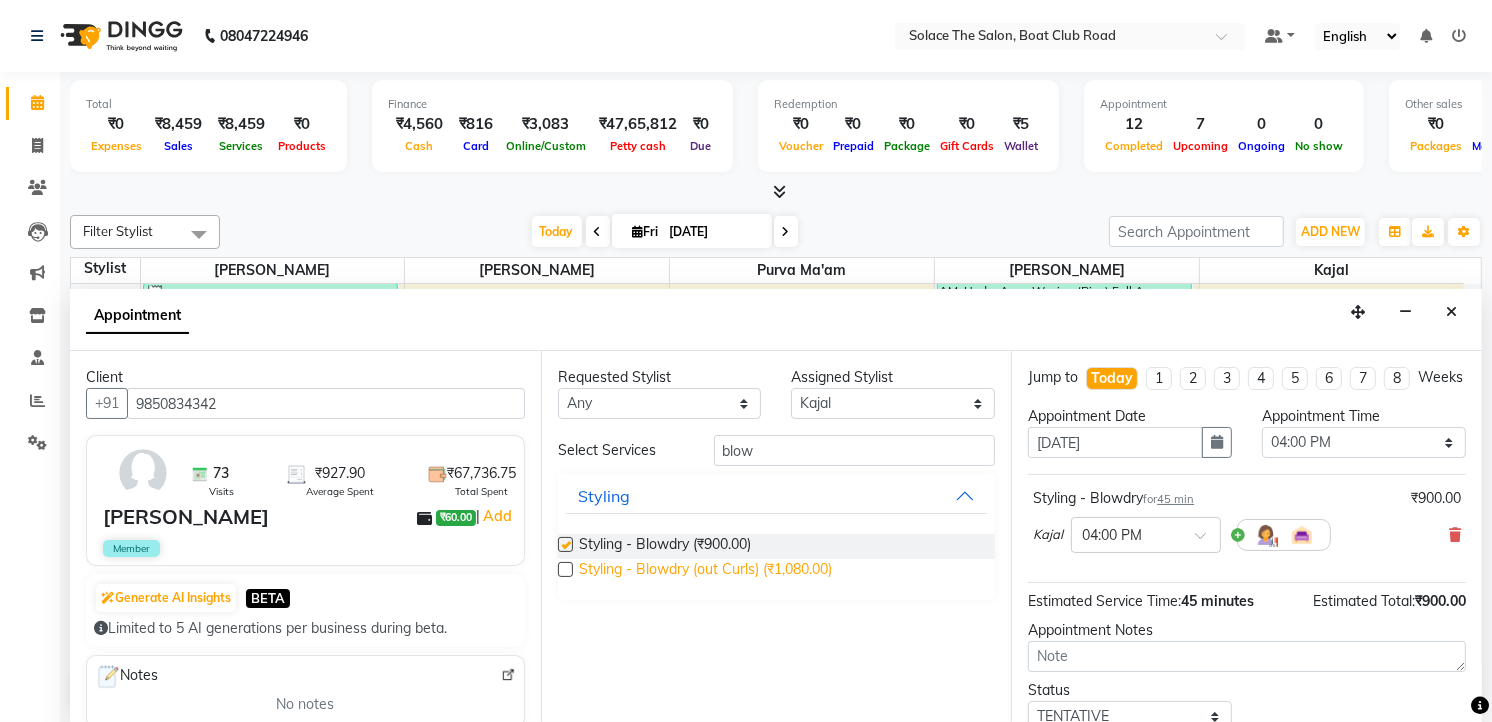 checkbox on "false" 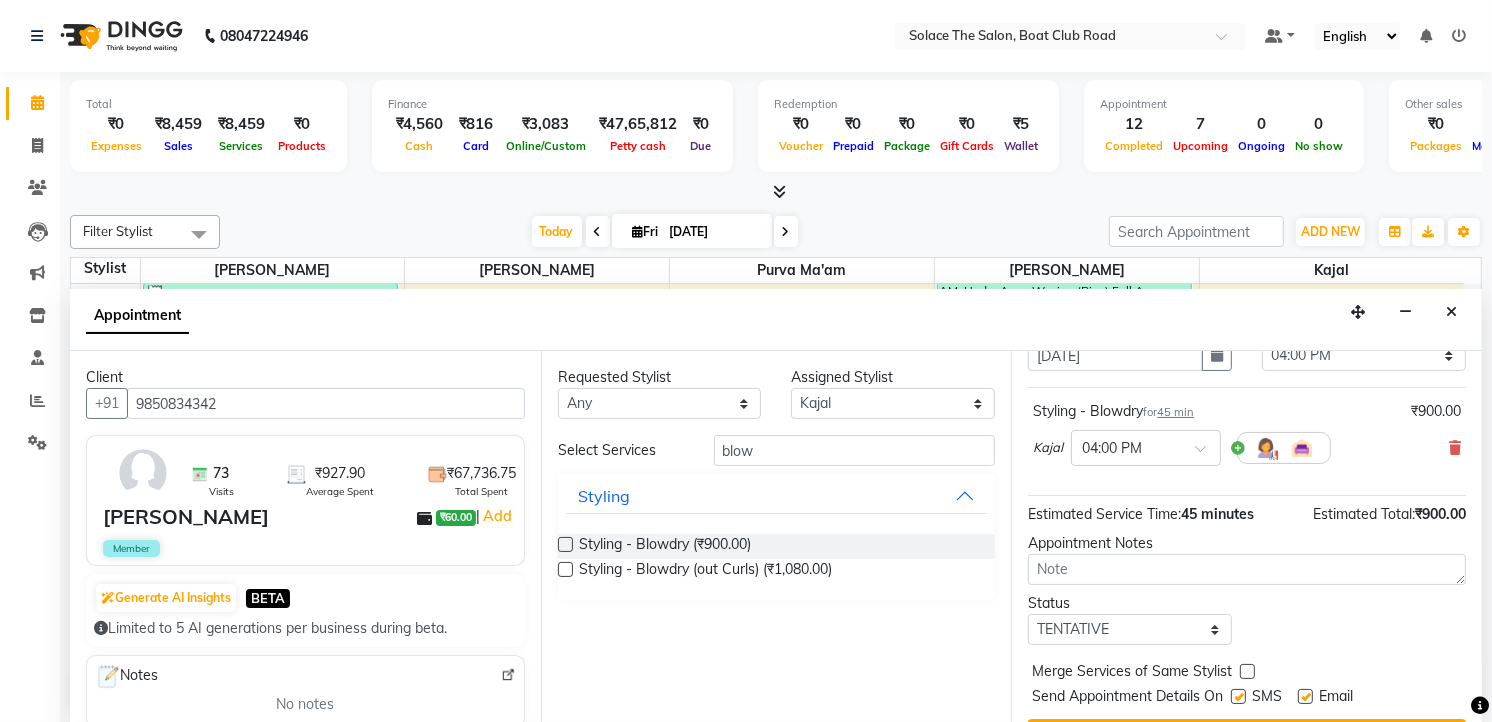 scroll, scrollTop: 154, scrollLeft: 0, axis: vertical 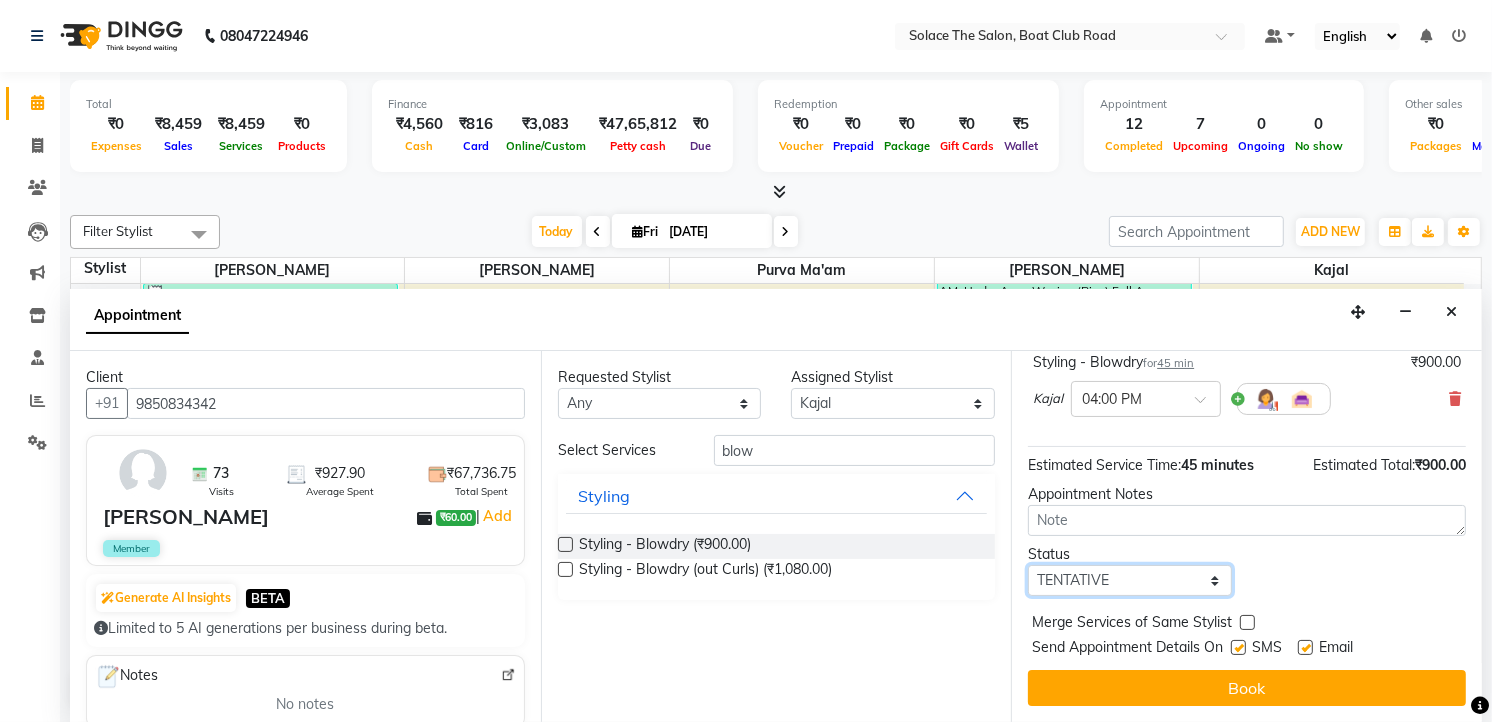 click on "Select TENTATIVE CONFIRM CHECK-IN UPCOMING" at bounding box center [1130, 580] 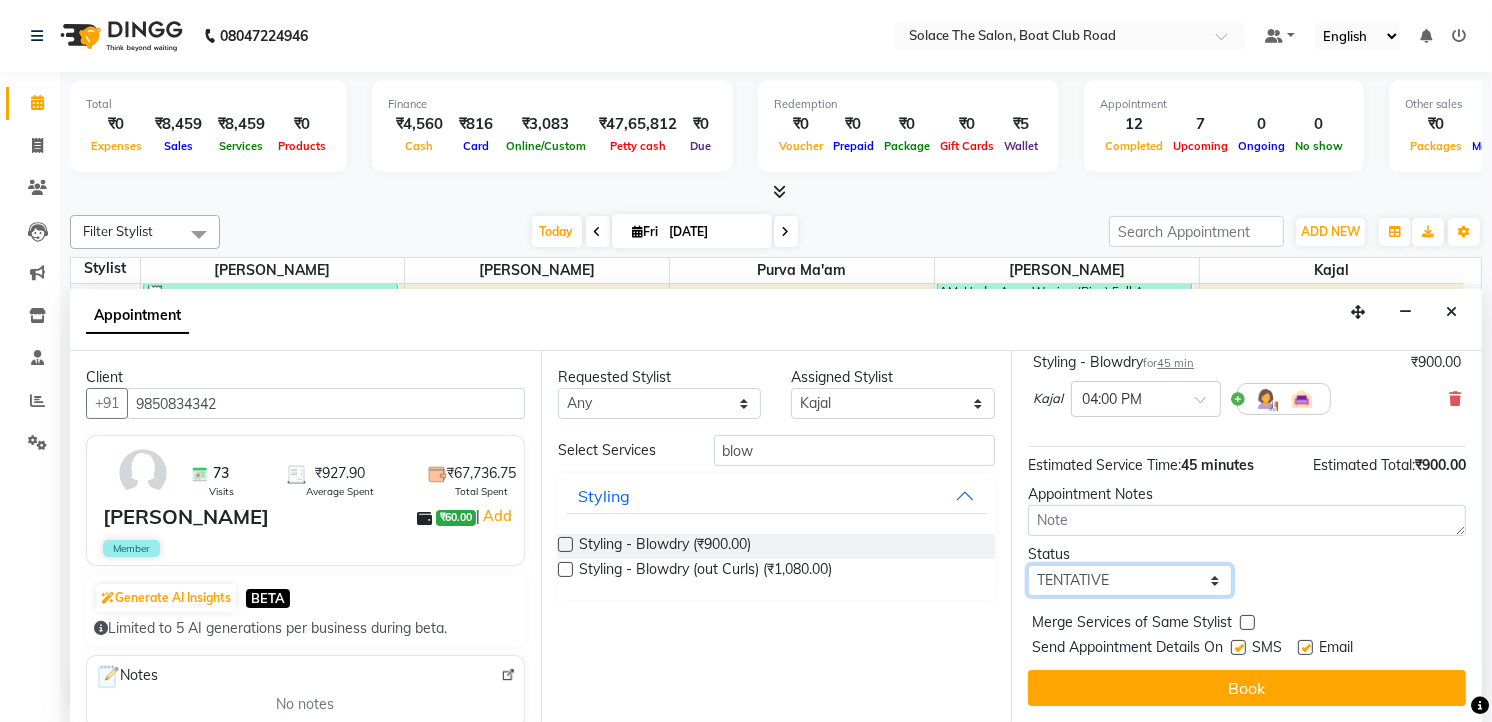 select on "confirm booking" 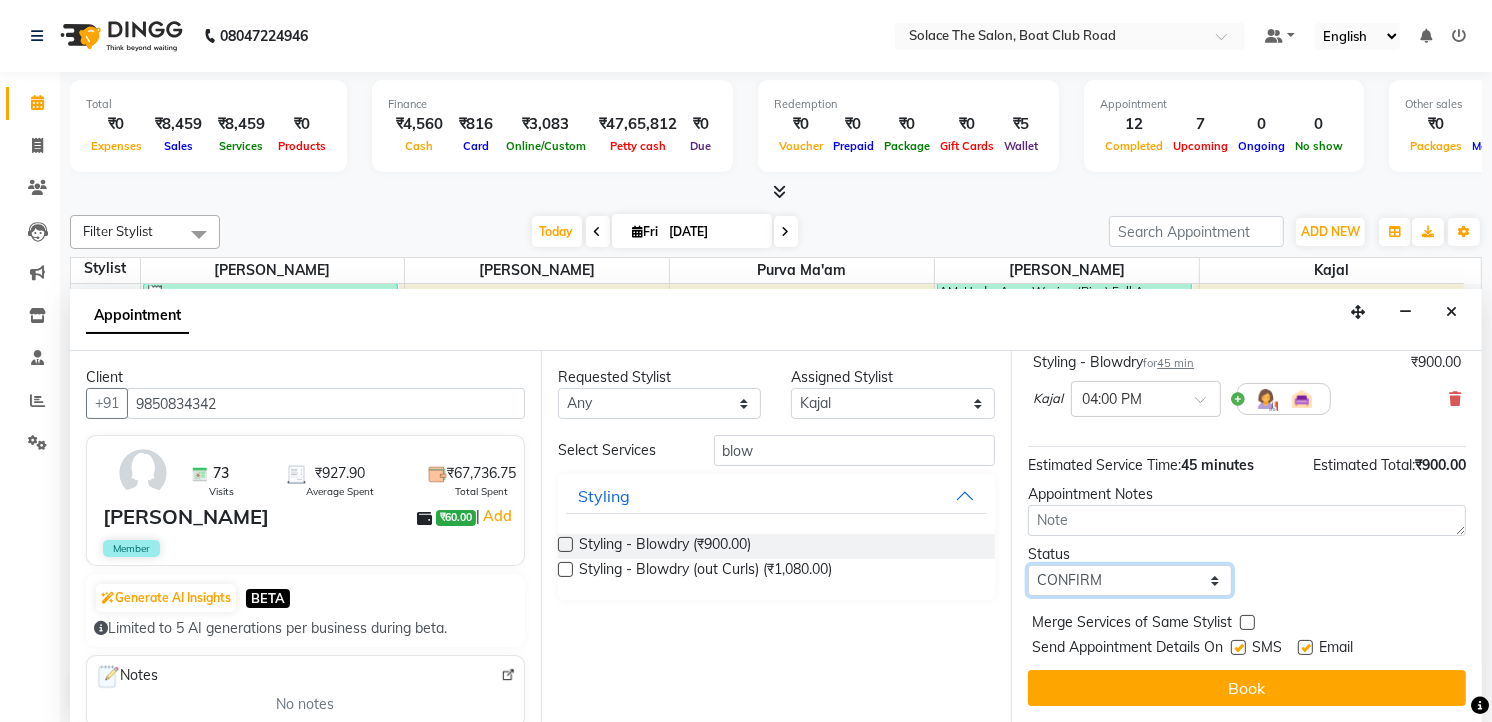 click on "Select TENTATIVE CONFIRM CHECK-IN UPCOMING" at bounding box center (1130, 580) 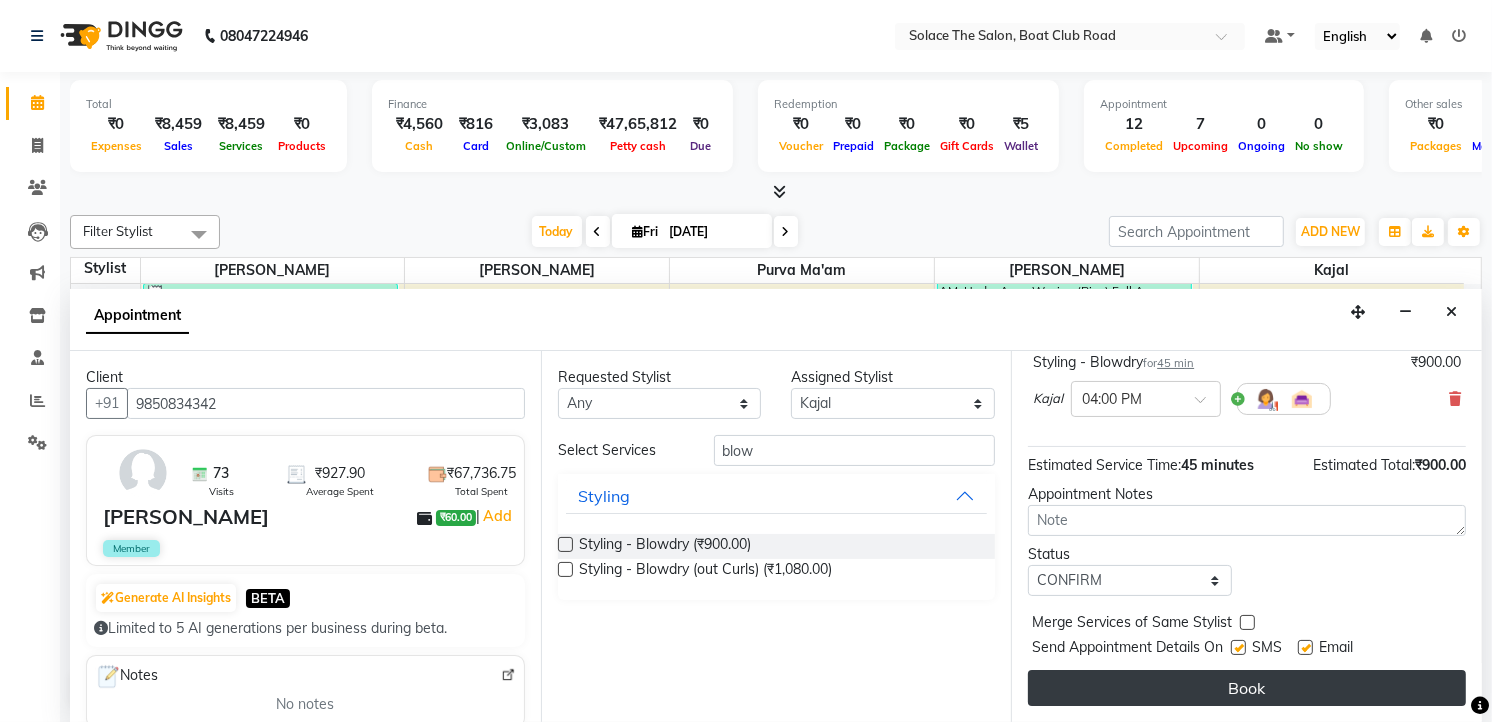 click on "Book" at bounding box center (1247, 688) 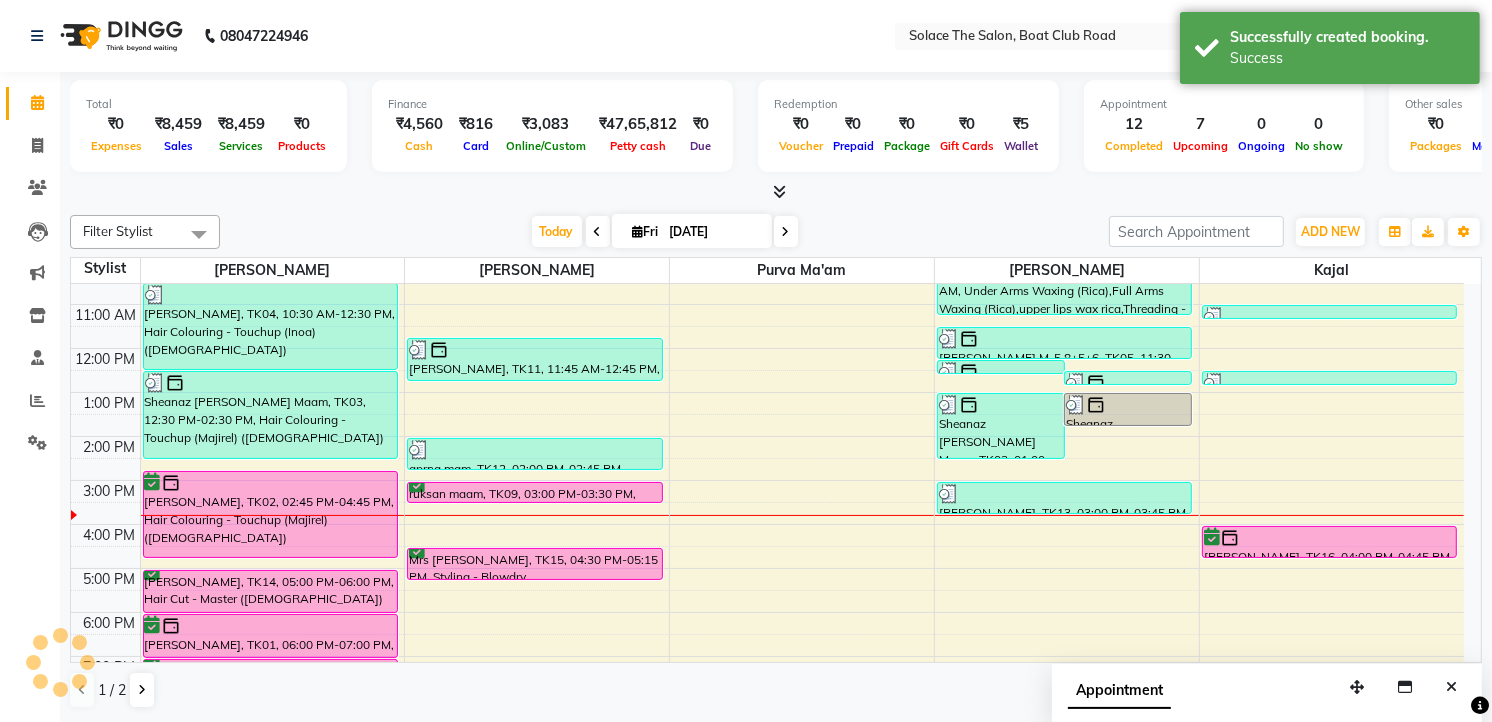 scroll, scrollTop: 0, scrollLeft: 0, axis: both 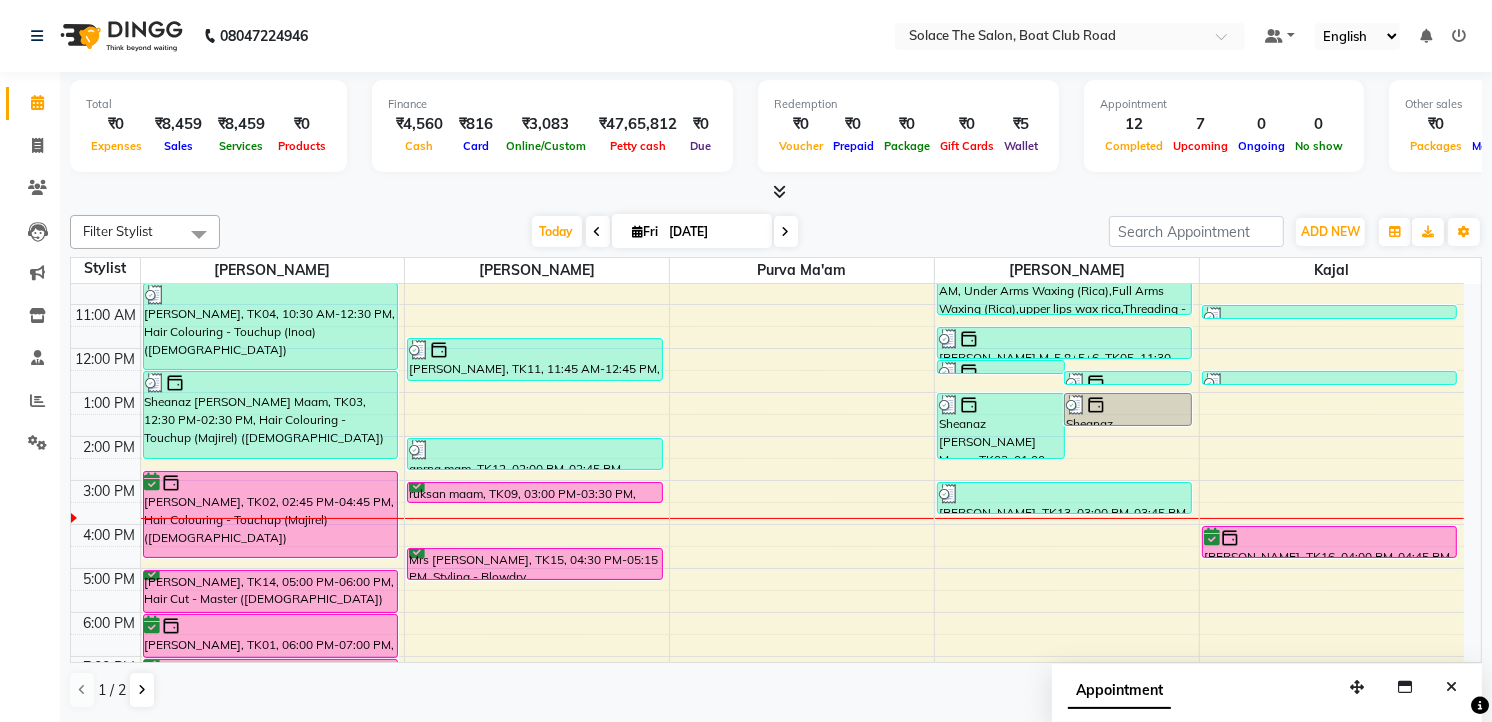 click at bounding box center [786, 231] 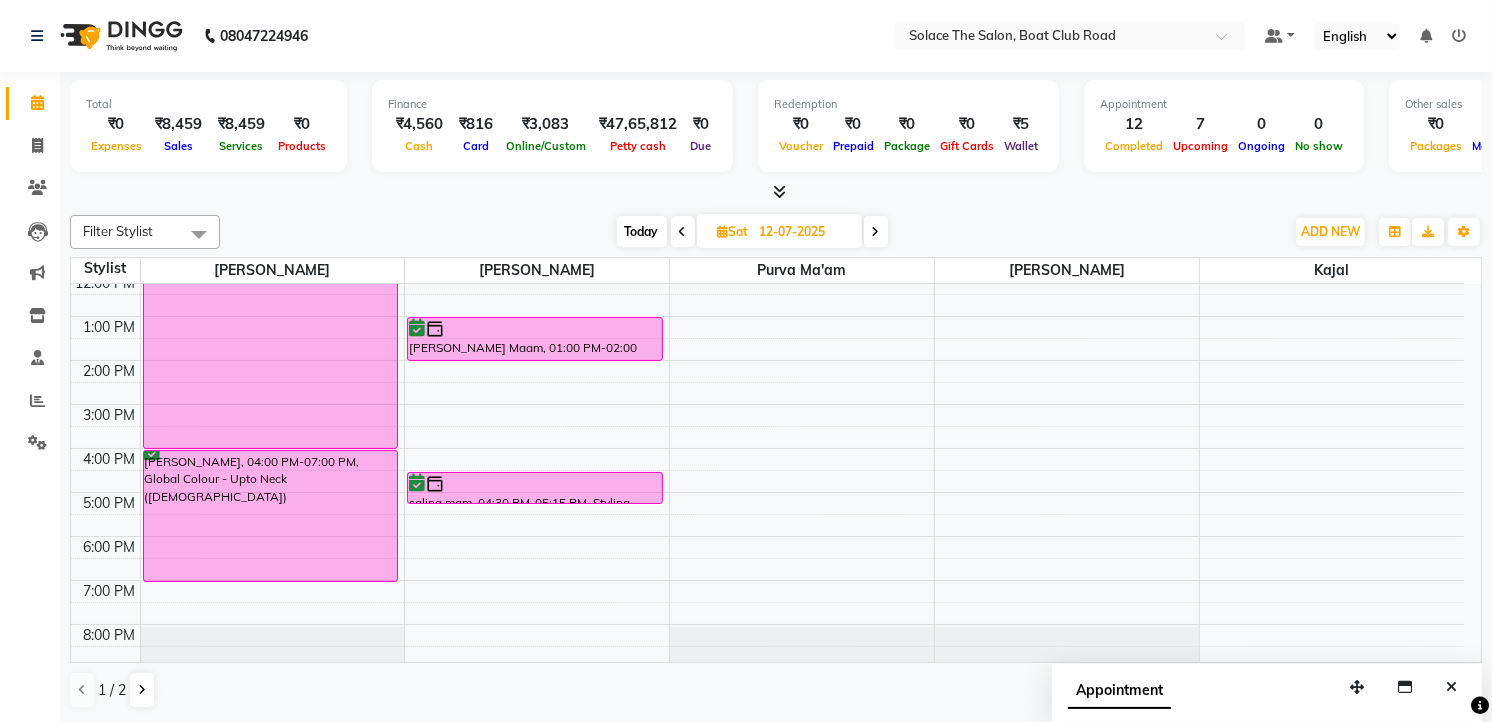 scroll, scrollTop: 238, scrollLeft: 0, axis: vertical 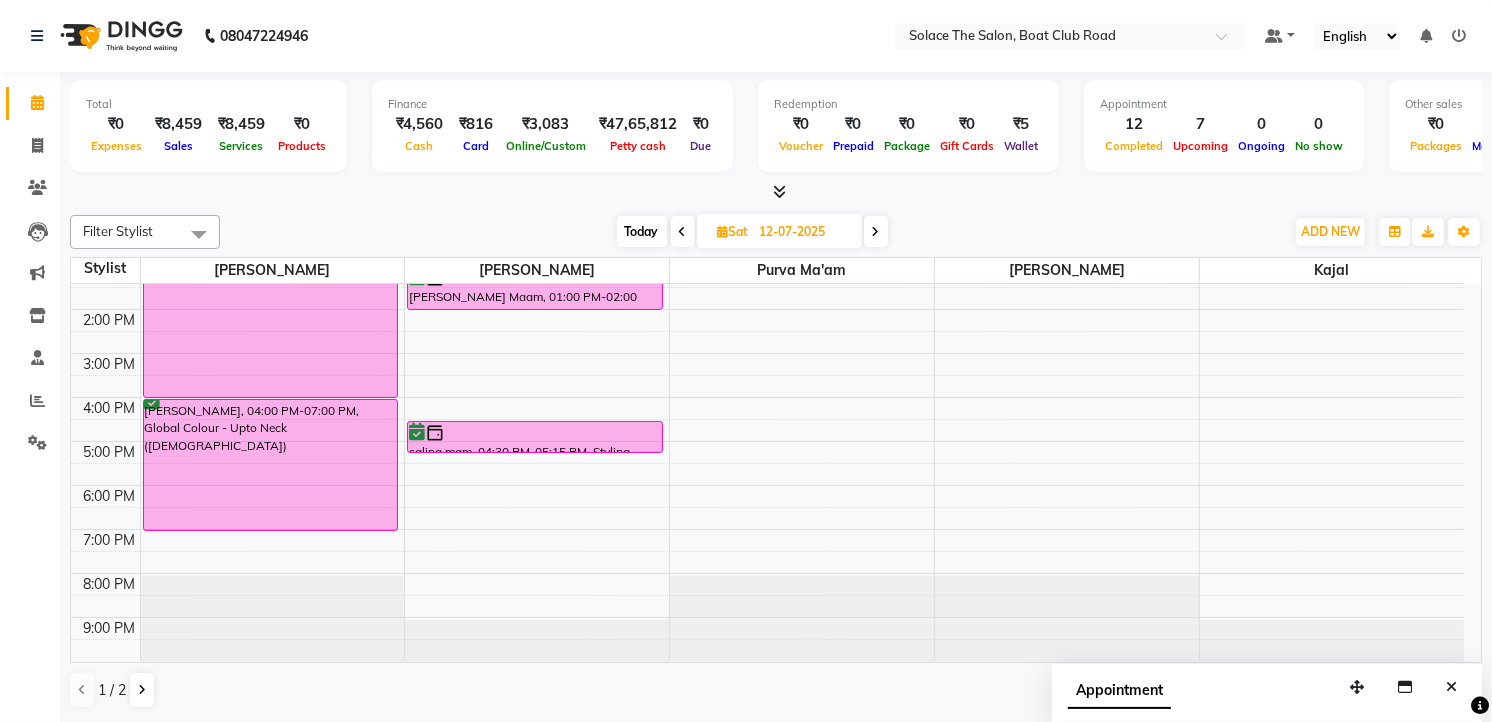 click on "Today" at bounding box center (642, 231) 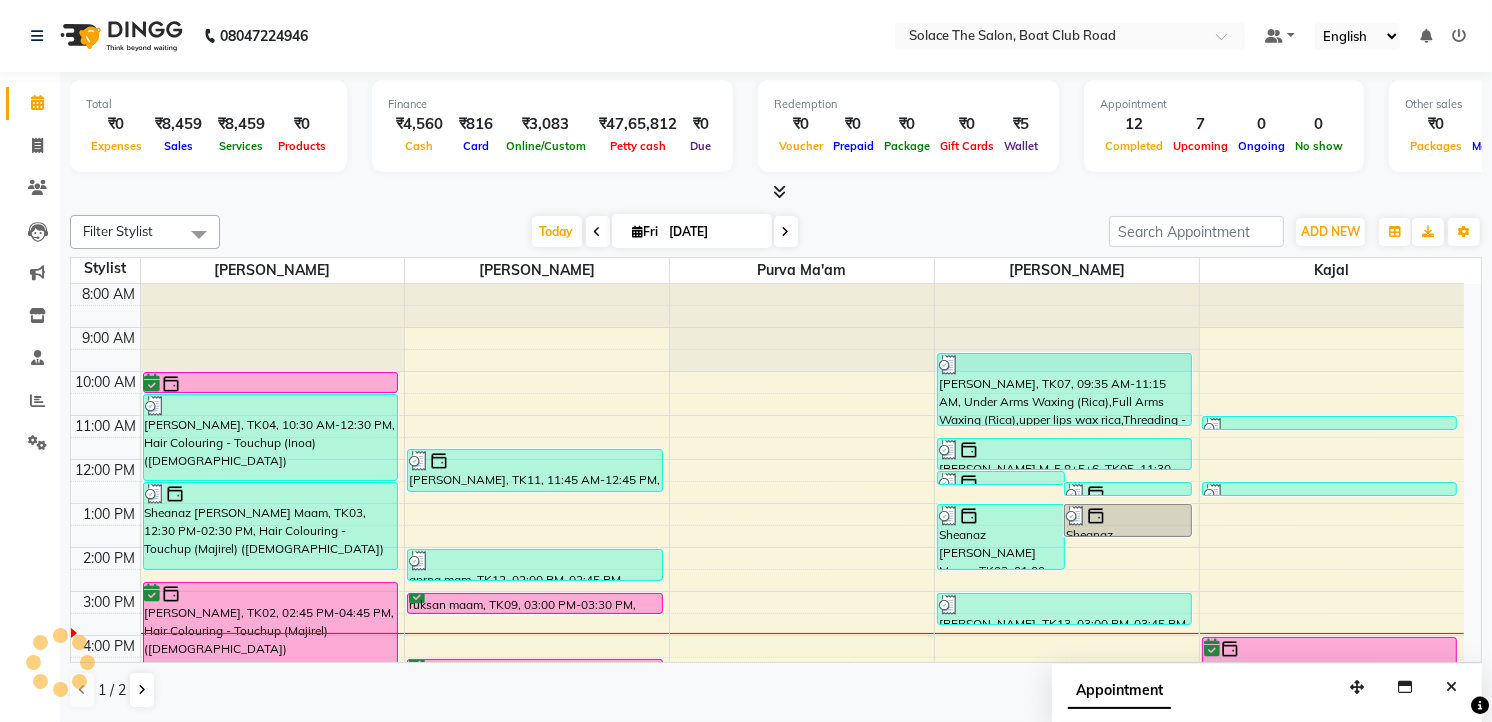 scroll, scrollTop: 240, scrollLeft: 0, axis: vertical 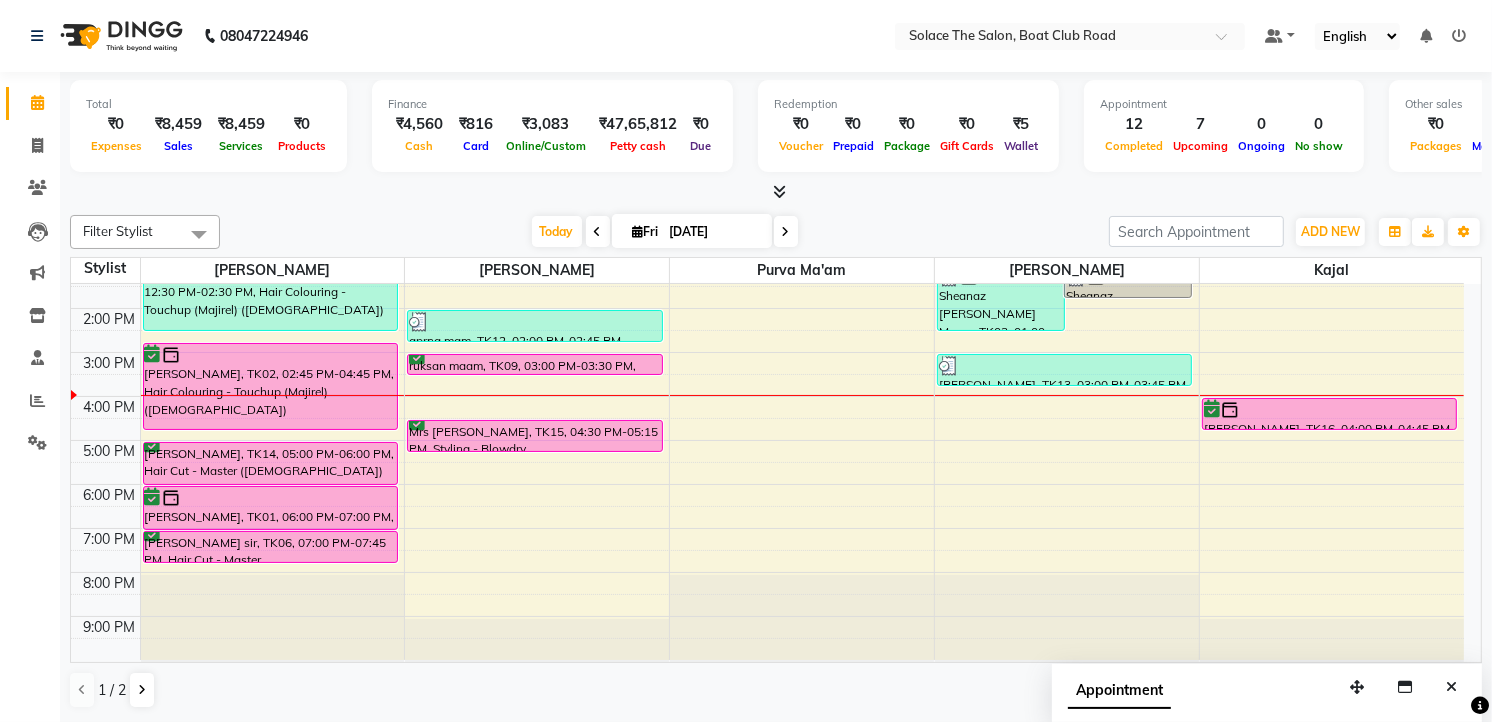 click on "8:00 AM 9:00 AM 10:00 AM 11:00 AM 12:00 PM 1:00 PM 2:00 PM 3:00 PM 4:00 PM 5:00 PM 6:00 PM 7:00 PM 8:00 PM 9:00 PM     Zenia Desai, TK10, 10:00 AM-10:30 AM, Hair wash (Female)     Mangekar Maam, TK04, 10:30 AM-12:30 PM, Hair Colouring - Touchup (Inoa) (Female)     Sheanaz khoja Maam, TK03, 12:30 PM-02:30 PM, Hair Colouring - Touchup (Majirel) (Female)     Nabila Khoja, TK02, 02:45 PM-04:45 PM, Hair Colouring - Touchup (Majirel) (Female)     Mumtaz Somji, TK14, 05:00 PM-06:00 PM, Hair Cut - Master (Female)     sunita mirchandani, TK01, 06:00 PM-07:00 PM, Styling - Blowdry (out Curls)     nihal sir, TK06, 07:00 PM-07:45 PM, Hair Cut - Master (Male)     Asma Rajani, TK11, 11:45 AM-12:45 PM,  Head Massage With Wash (Female)     aprna mam, TK12, 02:00 PM-02:45 PM, Styling - Blowdry     ruksan maam, TK09, 03:00 PM-03:30 PM, Hair wash (Female)     Mrs Nilofer, TK15, 04:30 PM-05:15 PM, Styling - Blowdry     Asma Rajani, TK11, 12:15 PM-12:30 PM, Threading - Eyebrows" at bounding box center (767, 352) 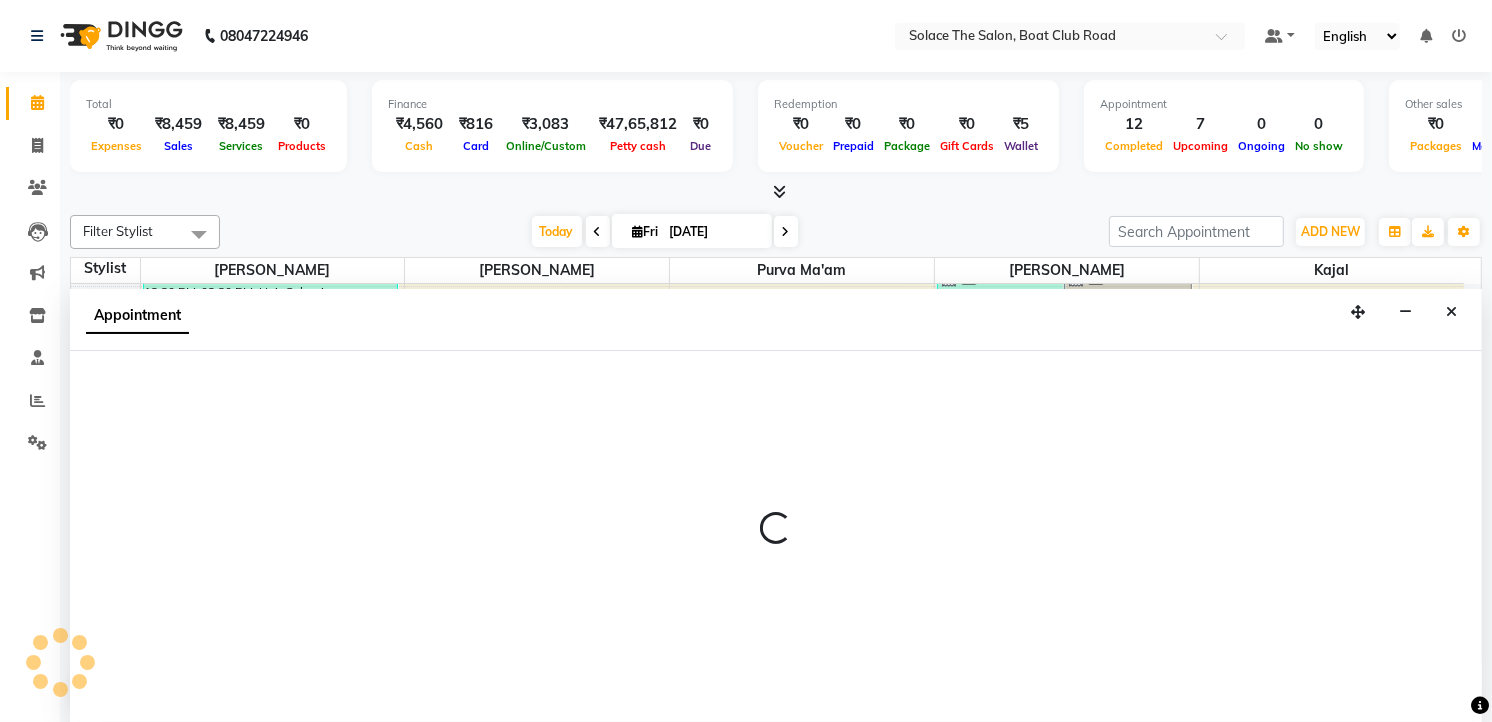 select on "74276" 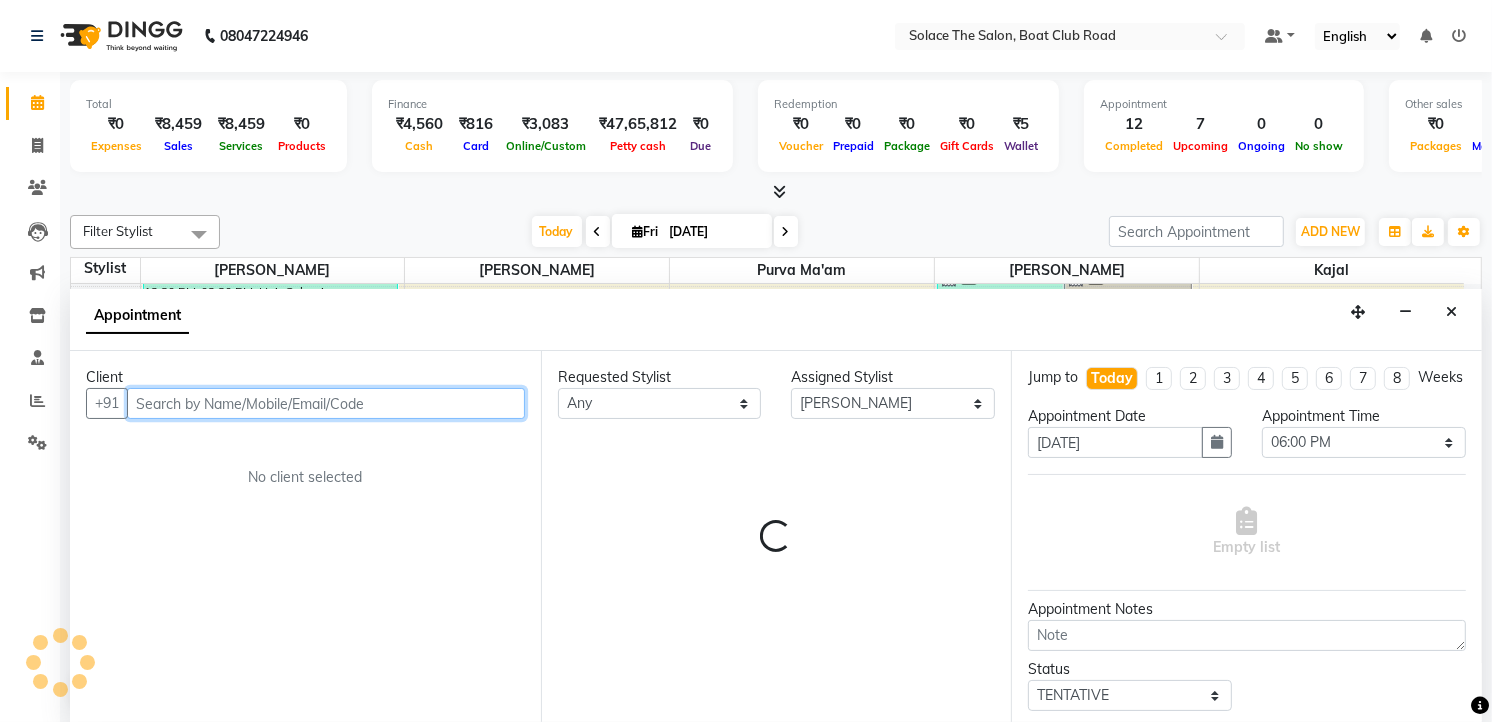 scroll, scrollTop: 1, scrollLeft: 0, axis: vertical 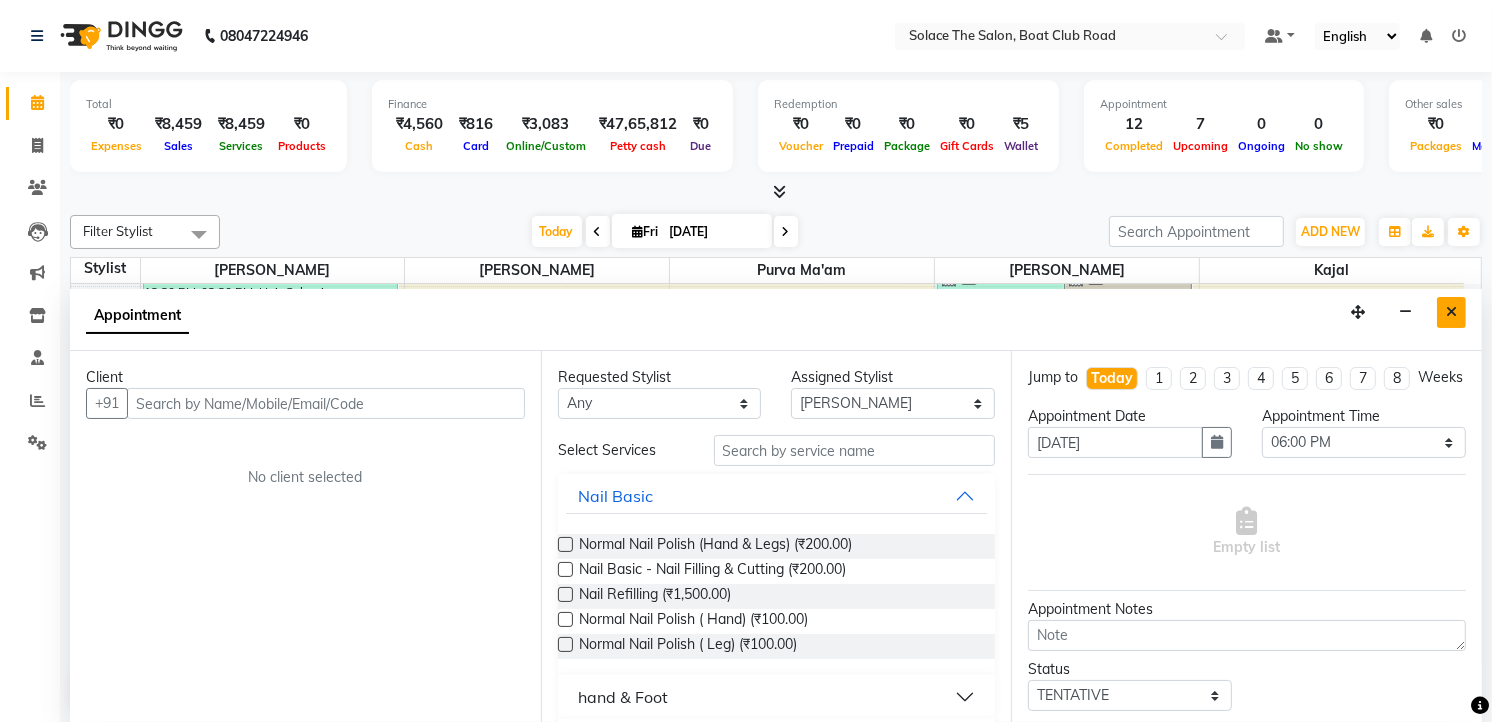 click at bounding box center (1451, 312) 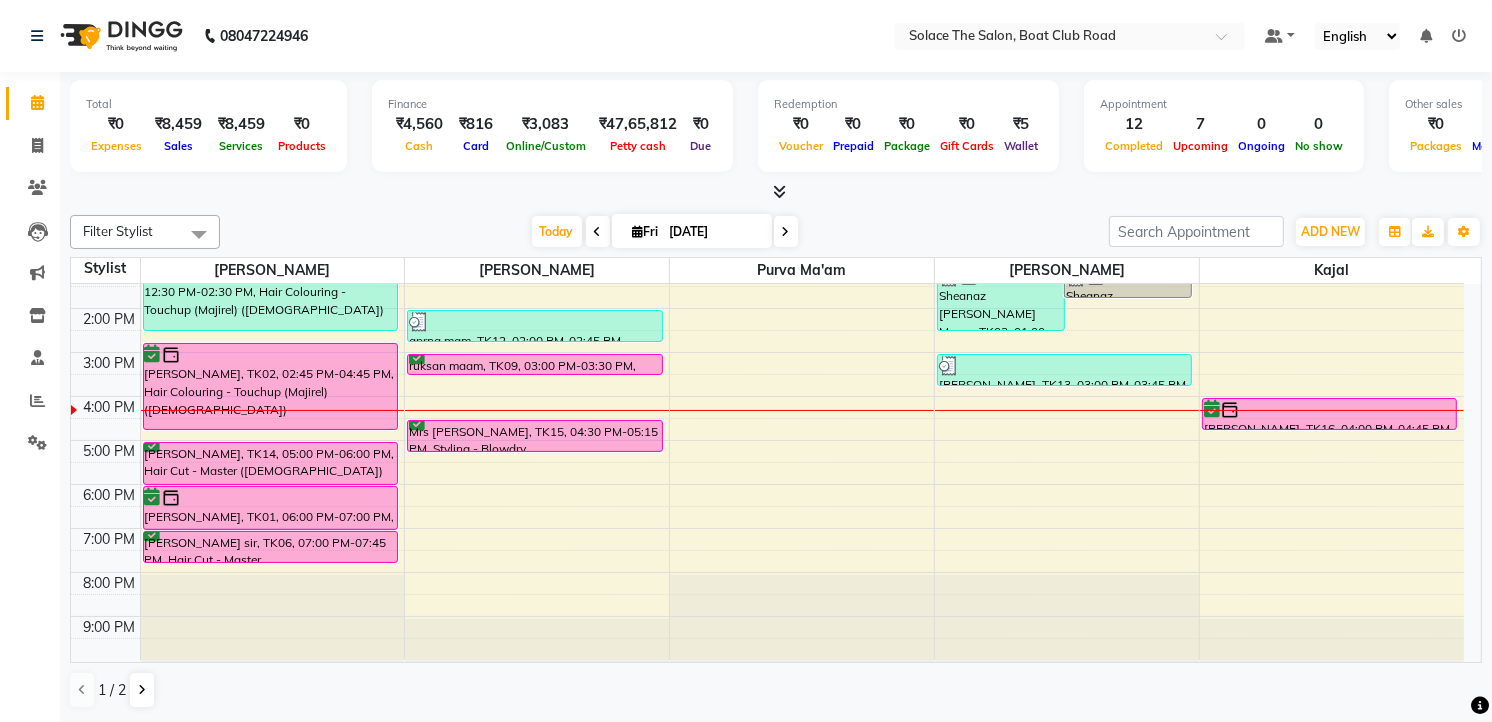 click on "8:00 AM 9:00 AM 10:00 AM 11:00 AM 12:00 PM 1:00 PM 2:00 PM 3:00 PM 4:00 PM 5:00 PM 6:00 PM 7:00 PM 8:00 PM 9:00 PM     Zenia Desai, TK10, 10:00 AM-10:30 AM, Hair wash (Female)     Mangekar Maam, TK04, 10:30 AM-12:30 PM, Hair Colouring - Touchup (Inoa) (Female)     Sheanaz khoja Maam, TK03, 12:30 PM-02:30 PM, Hair Colouring - Touchup (Majirel) (Female)     Nabila Khoja, TK02, 02:45 PM-04:45 PM, Hair Colouring - Touchup (Majirel) (Female)     Mumtaz Somji, TK14, 05:00 PM-06:00 PM, Hair Cut - Master (Female)     sunita mirchandani, TK01, 06:00 PM-07:00 PM, Styling - Blowdry (out Curls)     nihal sir, TK06, 07:00 PM-07:45 PM, Hair Cut - Master (Male)     Asma Rajani, TK11, 11:45 AM-12:45 PM,  Head Massage With Wash (Female)     aprna mam, TK12, 02:00 PM-02:45 PM, Styling - Blowdry     ruksan maam, TK09, 03:00 PM-03:30 PM, Hair wash (Female)     Mrs Nilofer, TK15, 04:30 PM-05:15 PM, Styling - Blowdry     Asma Rajani, TK11, 12:15 PM-12:30 PM, Threading - Eyebrows" at bounding box center [767, 352] 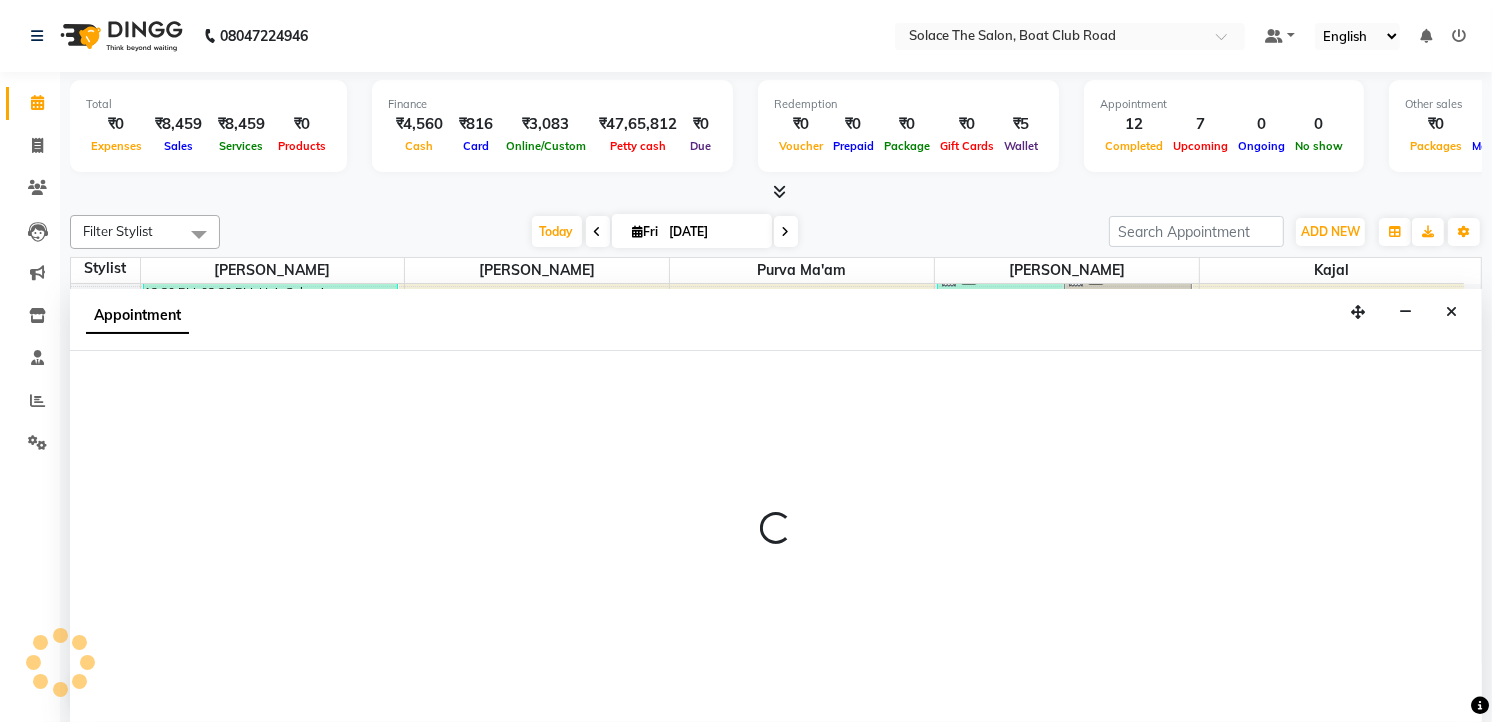 select on "74276" 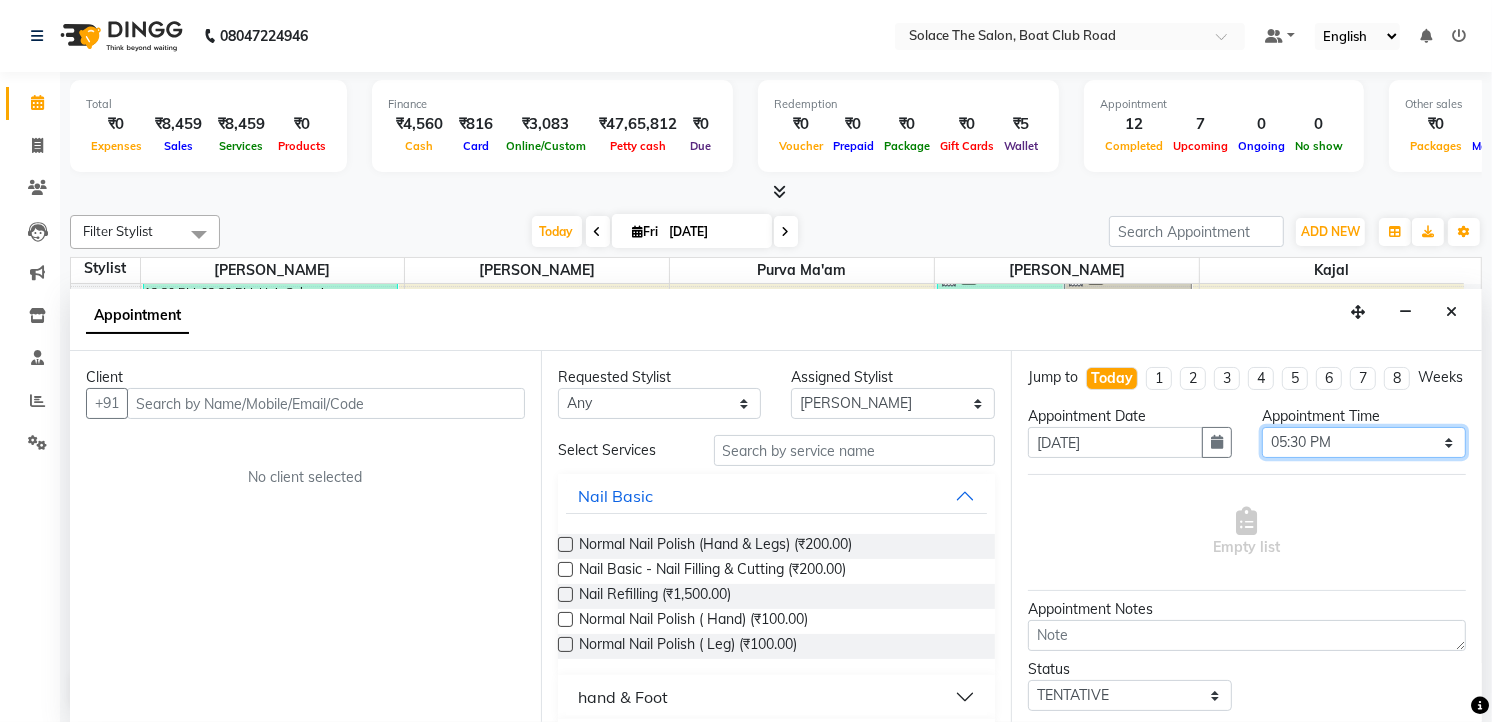 click on "Select 09:00 AM 09:15 AM 09:30 AM 09:45 AM 10:00 AM 10:15 AM 10:30 AM 10:45 AM 11:00 AM 11:15 AM 11:30 AM 11:45 AM 12:00 PM 12:15 PM 12:30 PM 12:45 PM 01:00 PM 01:15 PM 01:30 PM 01:45 PM 02:00 PM 02:15 PM 02:30 PM 02:45 PM 03:00 PM 03:15 PM 03:30 PM 03:45 PM 04:00 PM 04:15 PM 04:30 PM 04:45 PM 05:00 PM 05:15 PM 05:30 PM 05:45 PM 06:00 PM 06:15 PM 06:30 PM 06:45 PM 07:00 PM 07:15 PM 07:30 PM 07:45 PM 08:00 PM 08:15 PM 08:30 PM 08:45 PM 09:00 PM" at bounding box center [1364, 442] 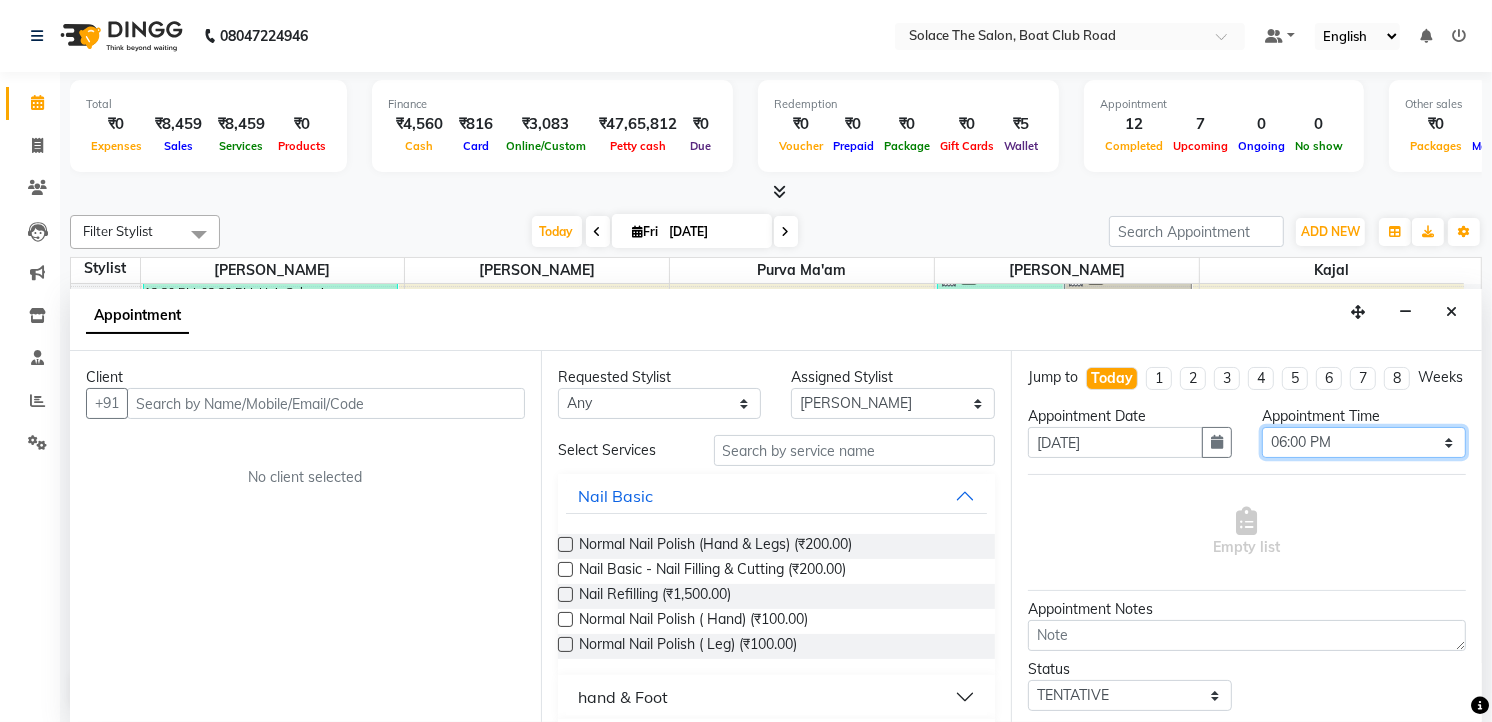 click on "Select 09:00 AM 09:15 AM 09:30 AM 09:45 AM 10:00 AM 10:15 AM 10:30 AM 10:45 AM 11:00 AM 11:15 AM 11:30 AM 11:45 AM 12:00 PM 12:15 PM 12:30 PM 12:45 PM 01:00 PM 01:15 PM 01:30 PM 01:45 PM 02:00 PM 02:15 PM 02:30 PM 02:45 PM 03:00 PM 03:15 PM 03:30 PM 03:45 PM 04:00 PM 04:15 PM 04:30 PM 04:45 PM 05:00 PM 05:15 PM 05:30 PM 05:45 PM 06:00 PM 06:15 PM 06:30 PM 06:45 PM 07:00 PM 07:15 PM 07:30 PM 07:45 PM 08:00 PM 08:15 PM 08:30 PM 08:45 PM 09:00 PM" at bounding box center [1364, 442] 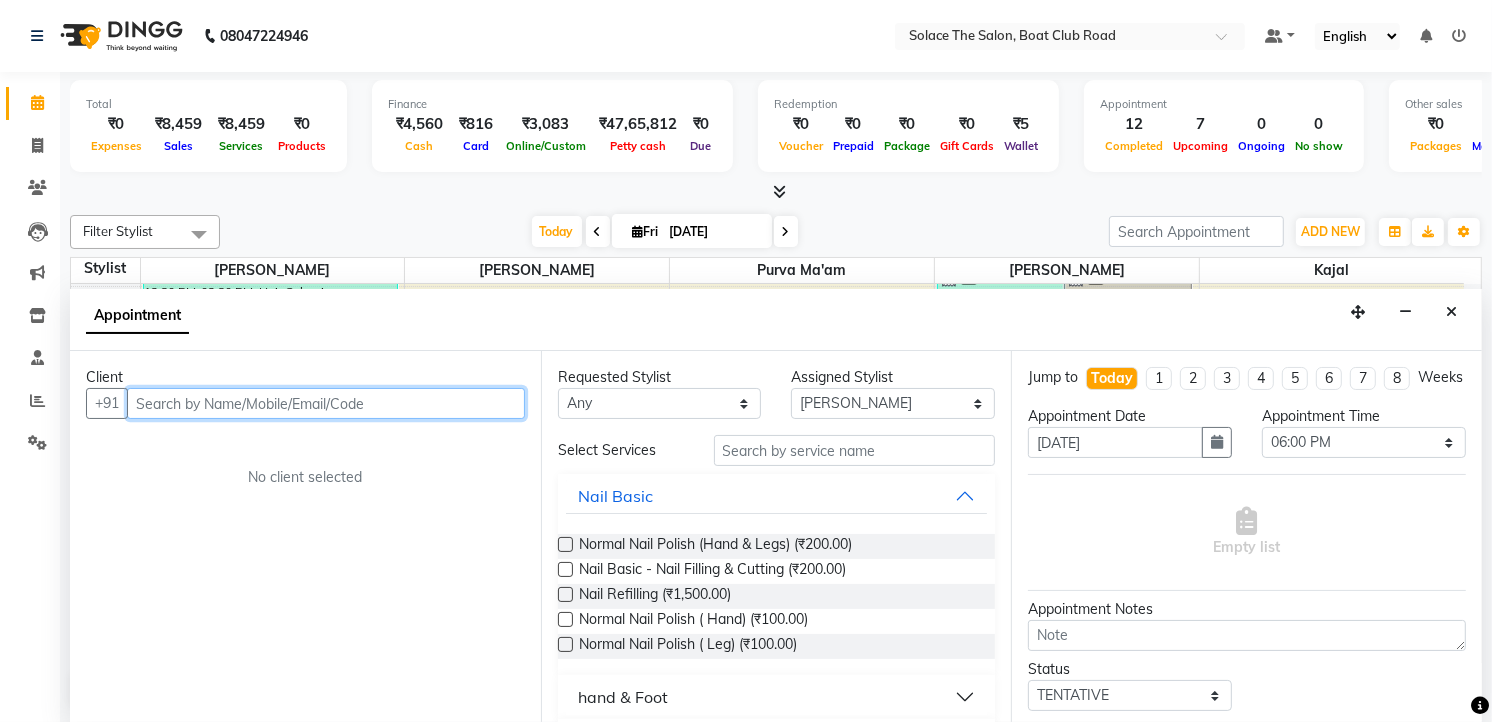 click at bounding box center [326, 403] 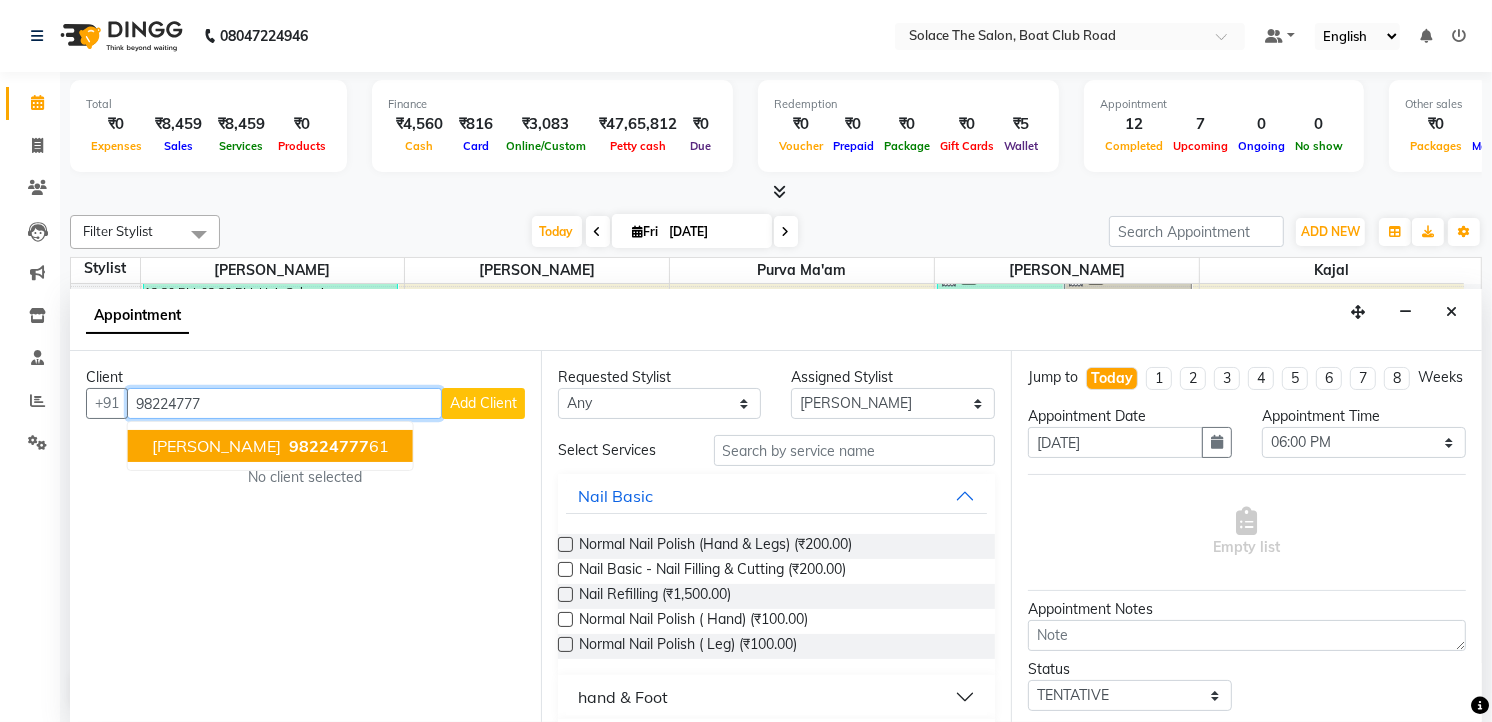 click on "98224777 61" at bounding box center (337, 446) 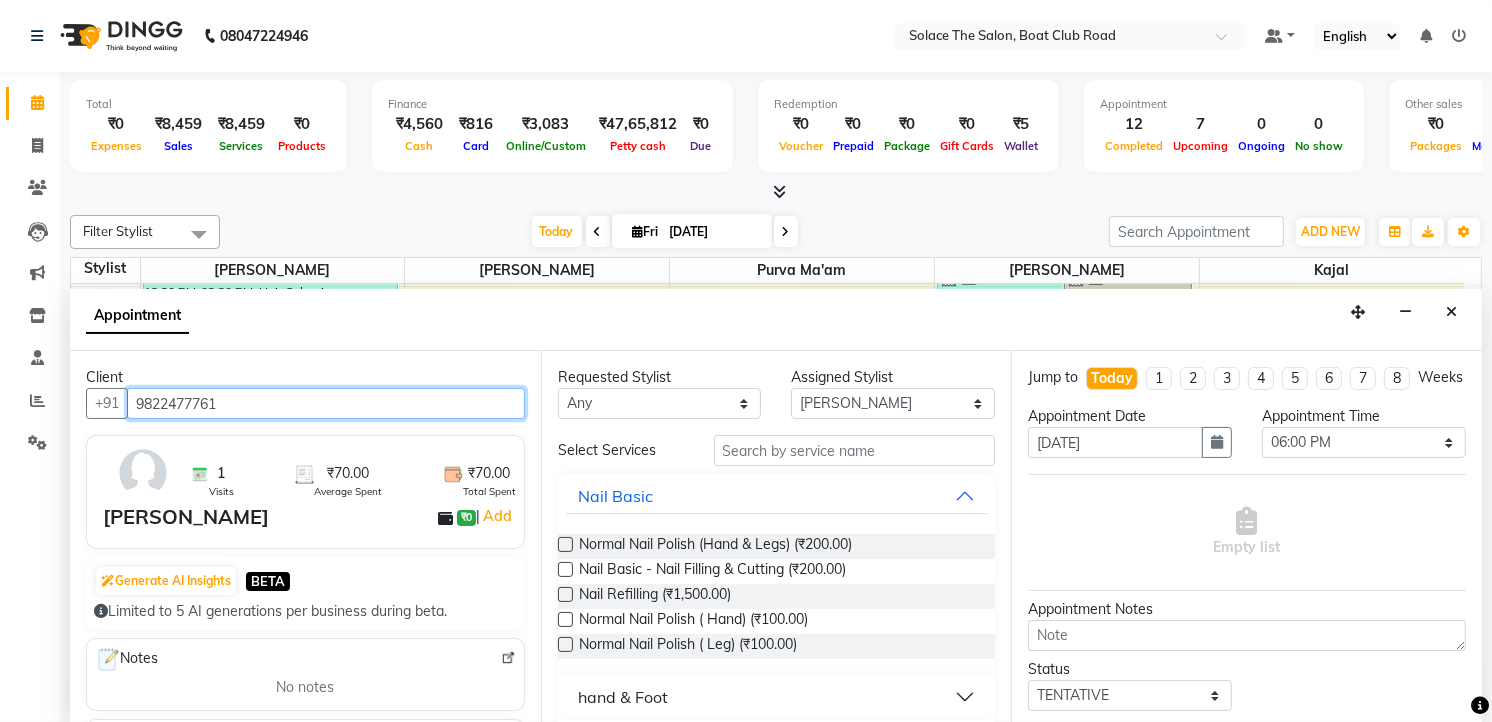 type on "9822477761" 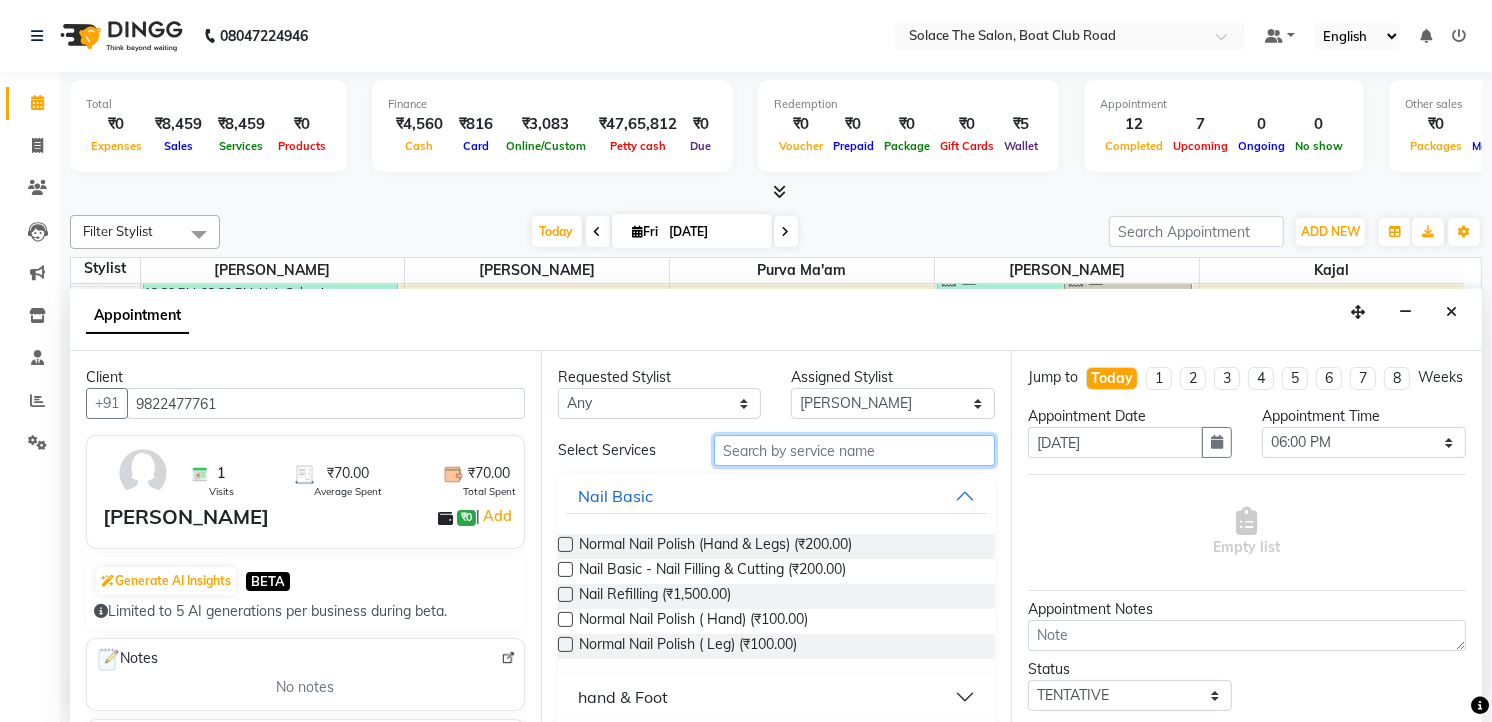click at bounding box center (855, 450) 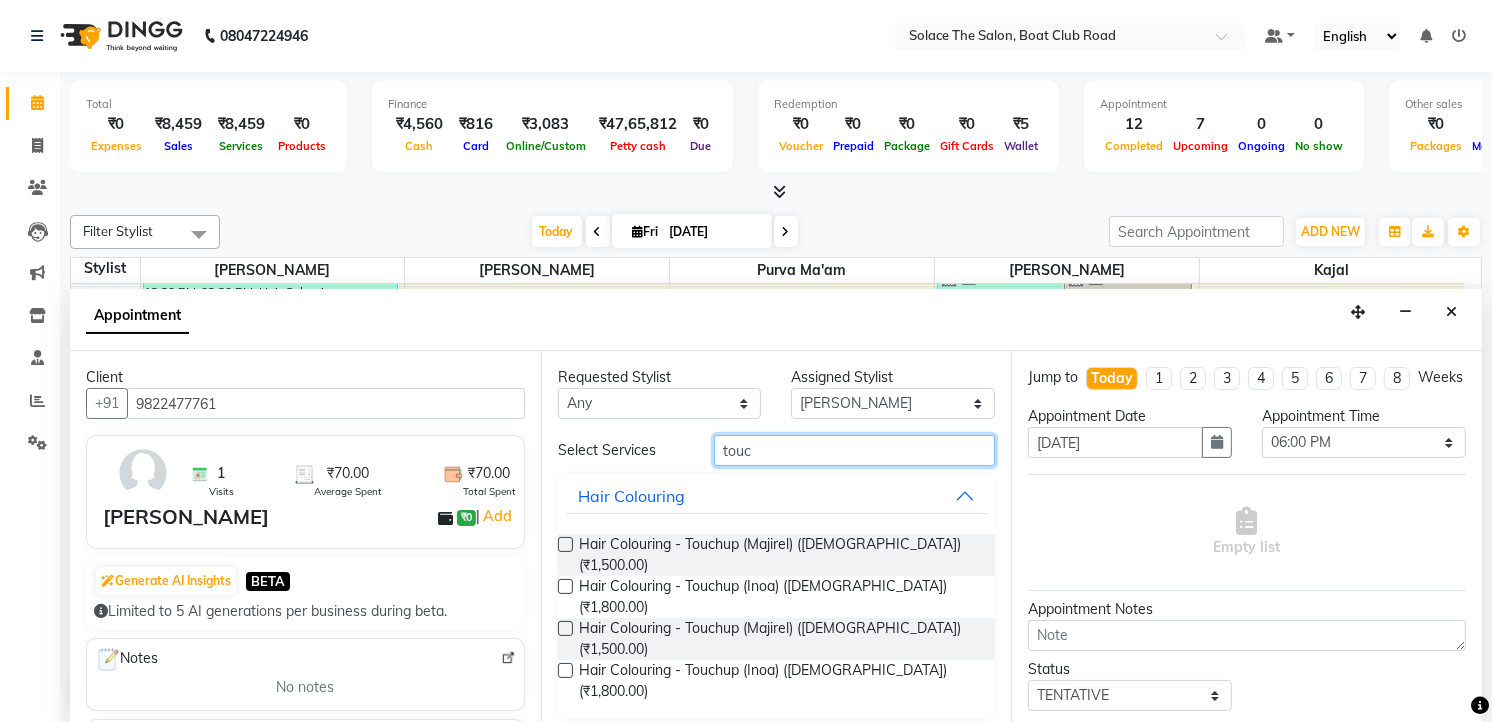 type on "touc" 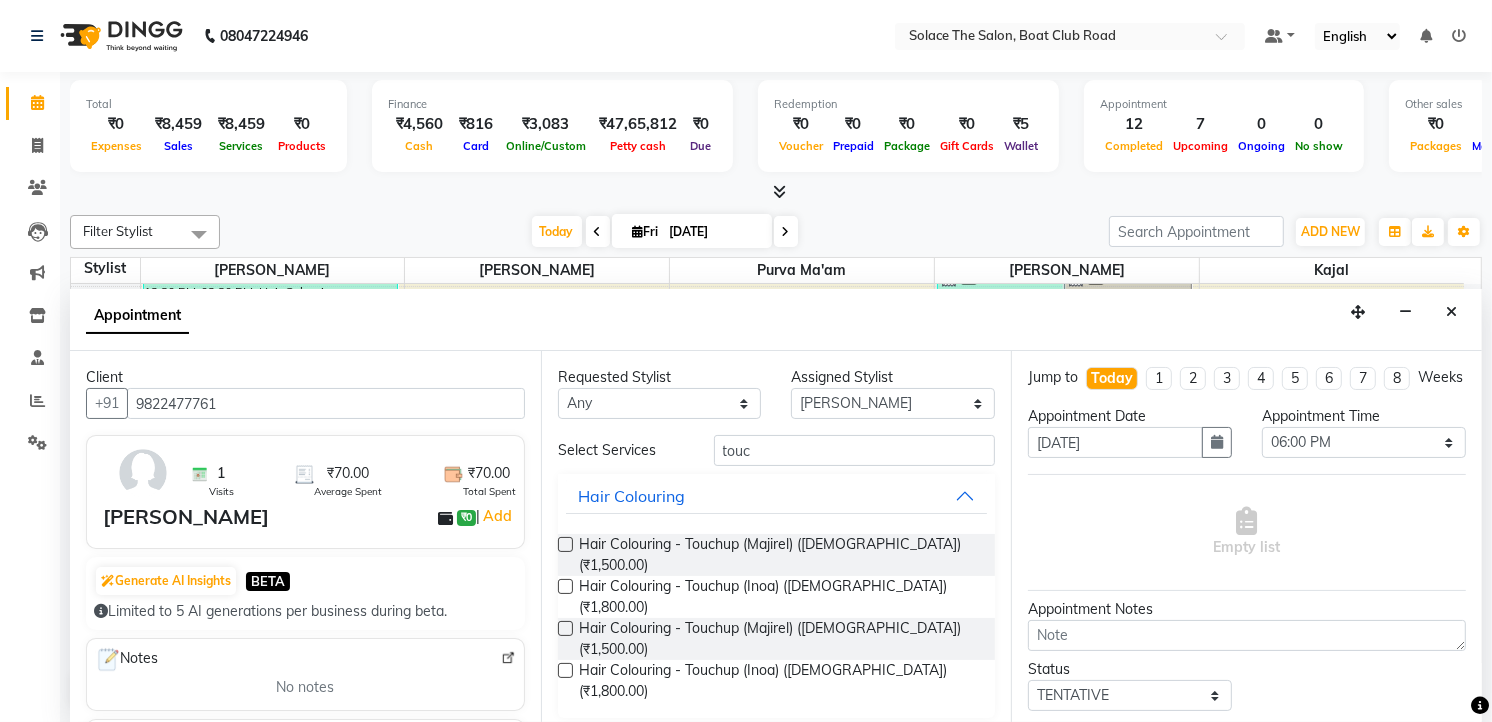 click at bounding box center (565, 544) 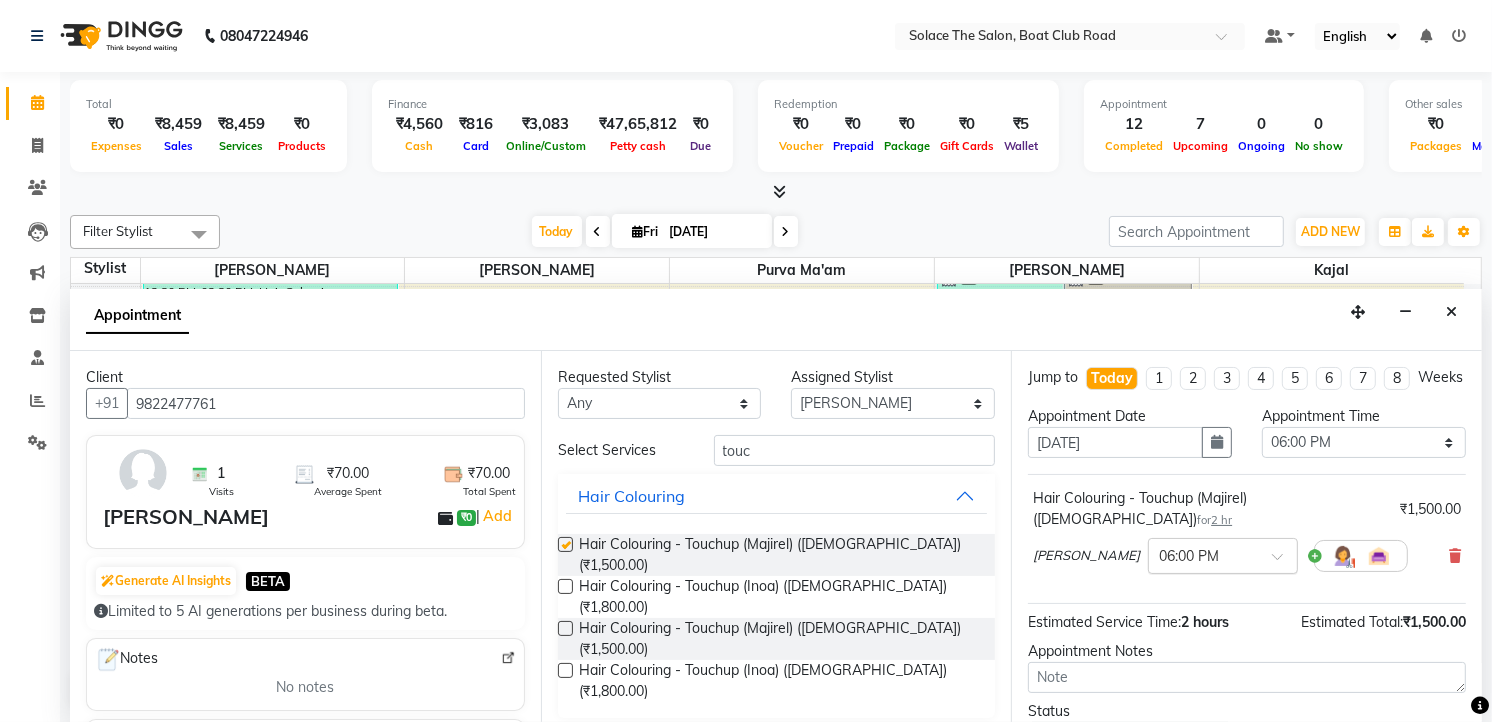 checkbox on "false" 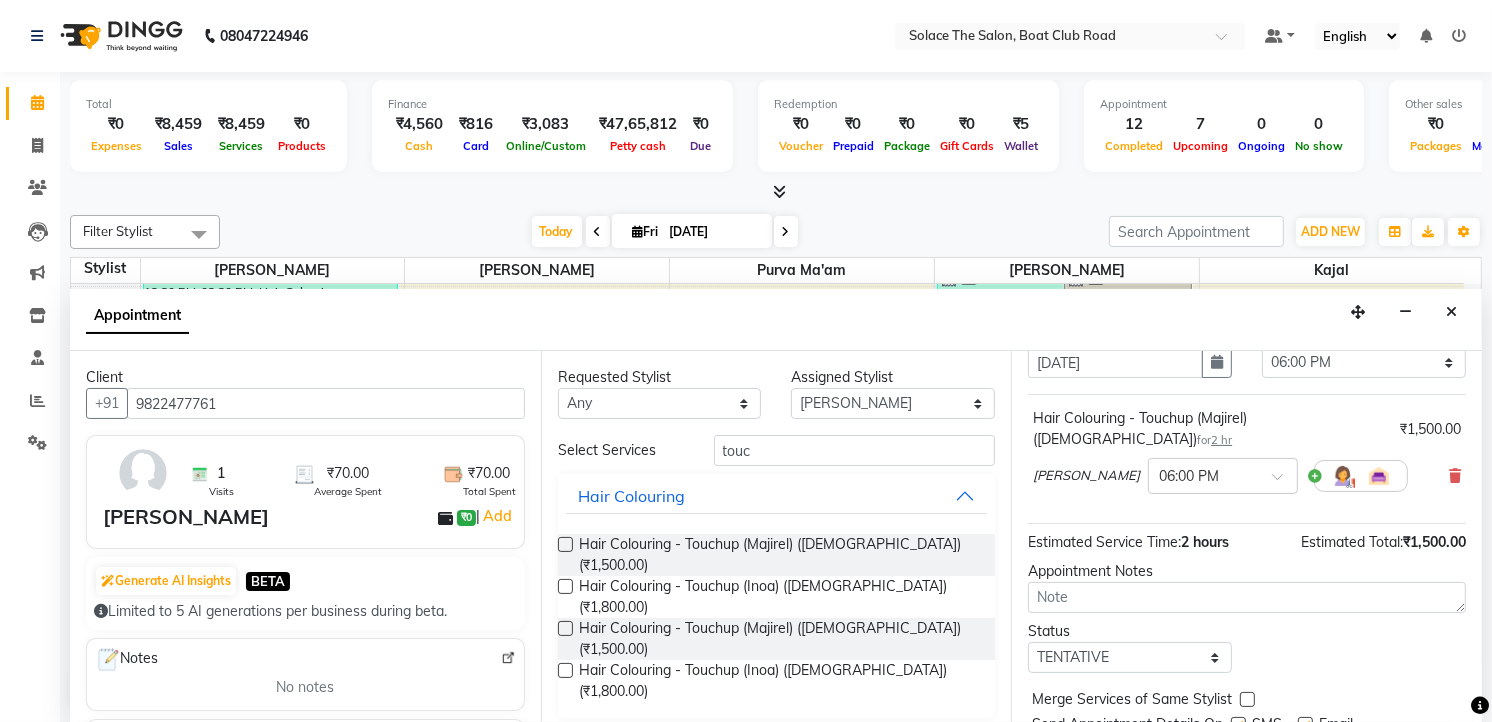 scroll, scrollTop: 154, scrollLeft: 0, axis: vertical 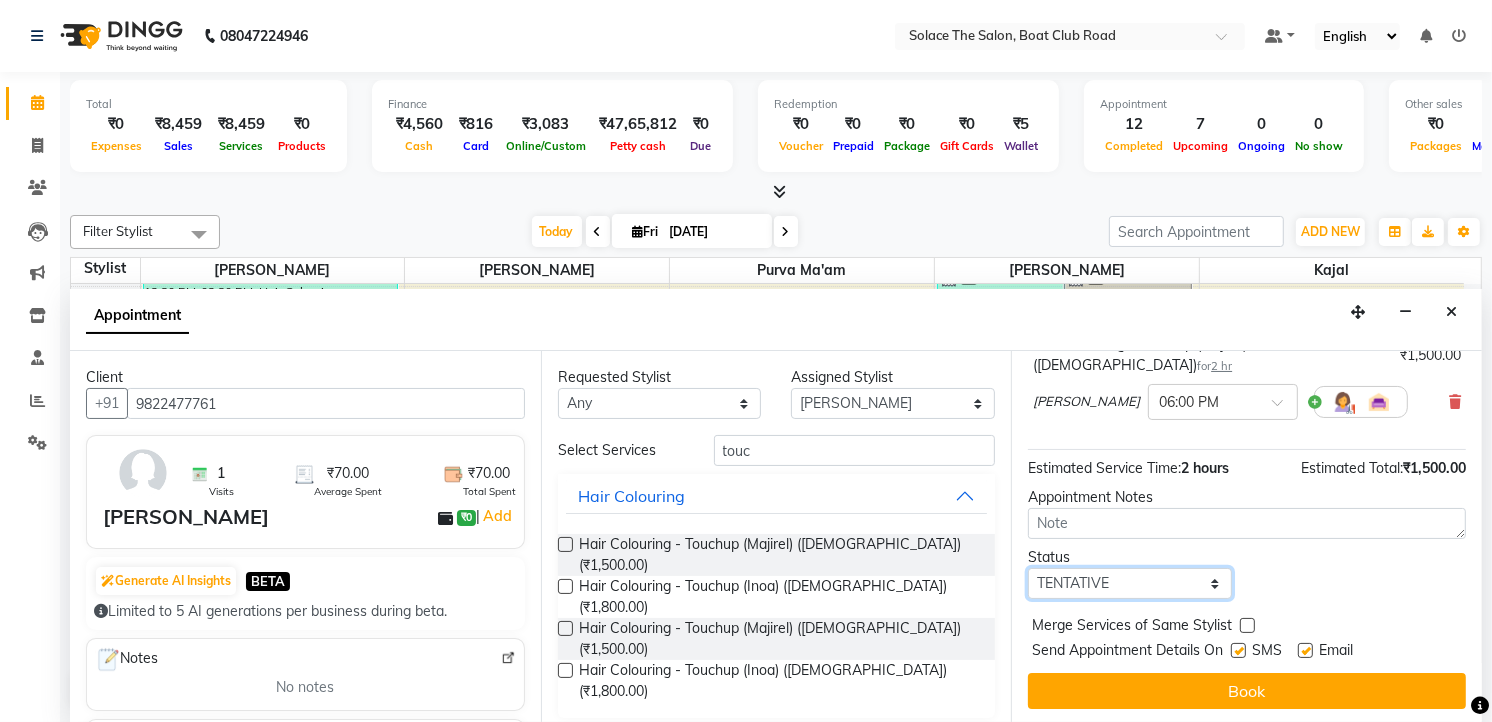 click on "Select TENTATIVE CONFIRM CHECK-IN UPCOMING" at bounding box center (1130, 583) 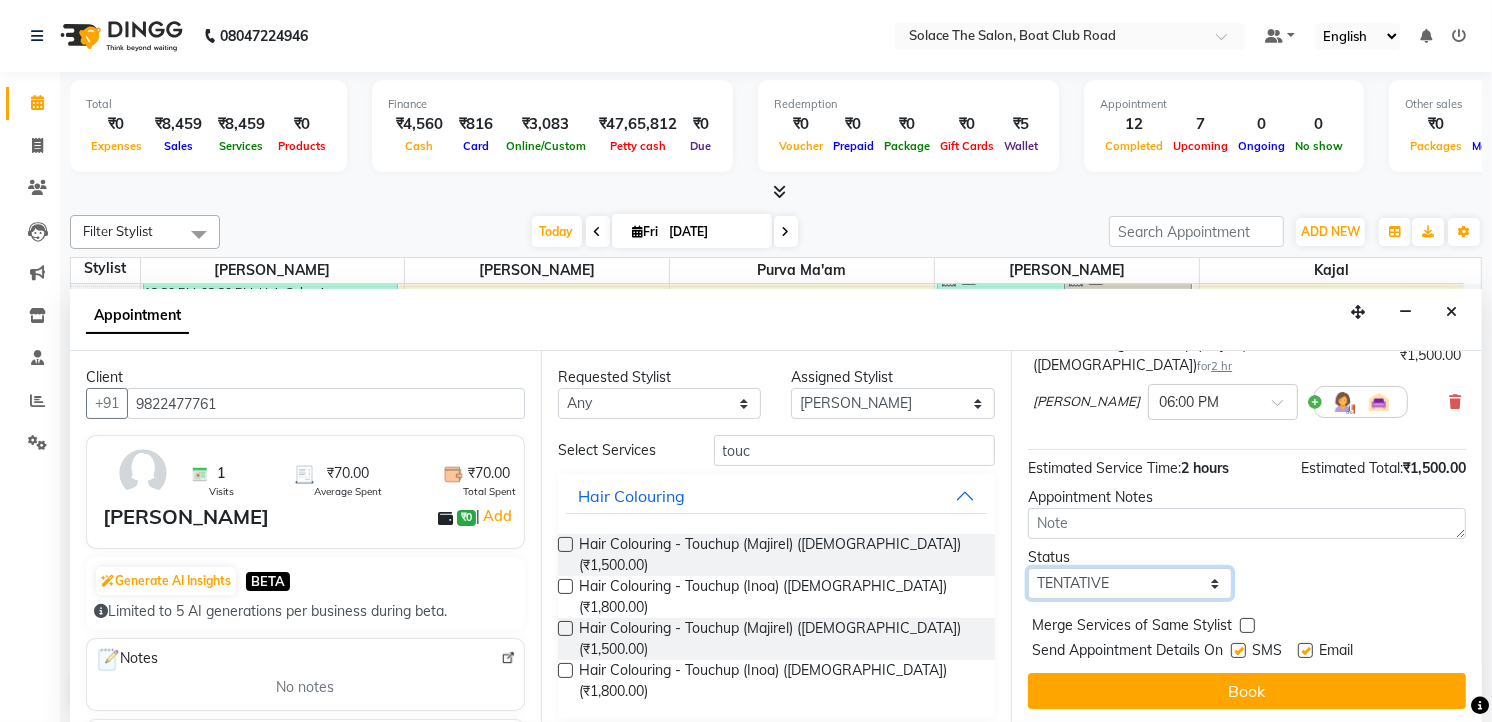 select on "confirm booking" 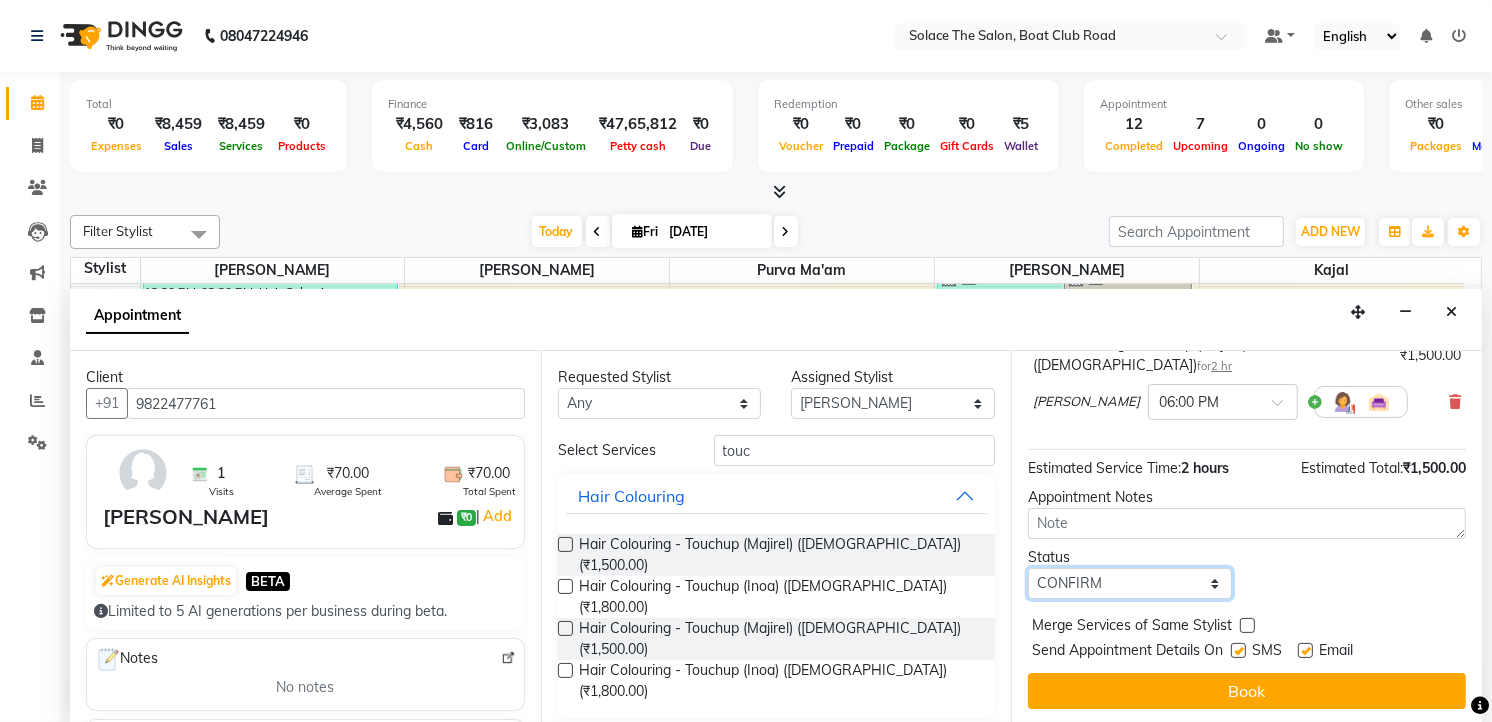 click on "Select TENTATIVE CONFIRM CHECK-IN UPCOMING" at bounding box center [1130, 583] 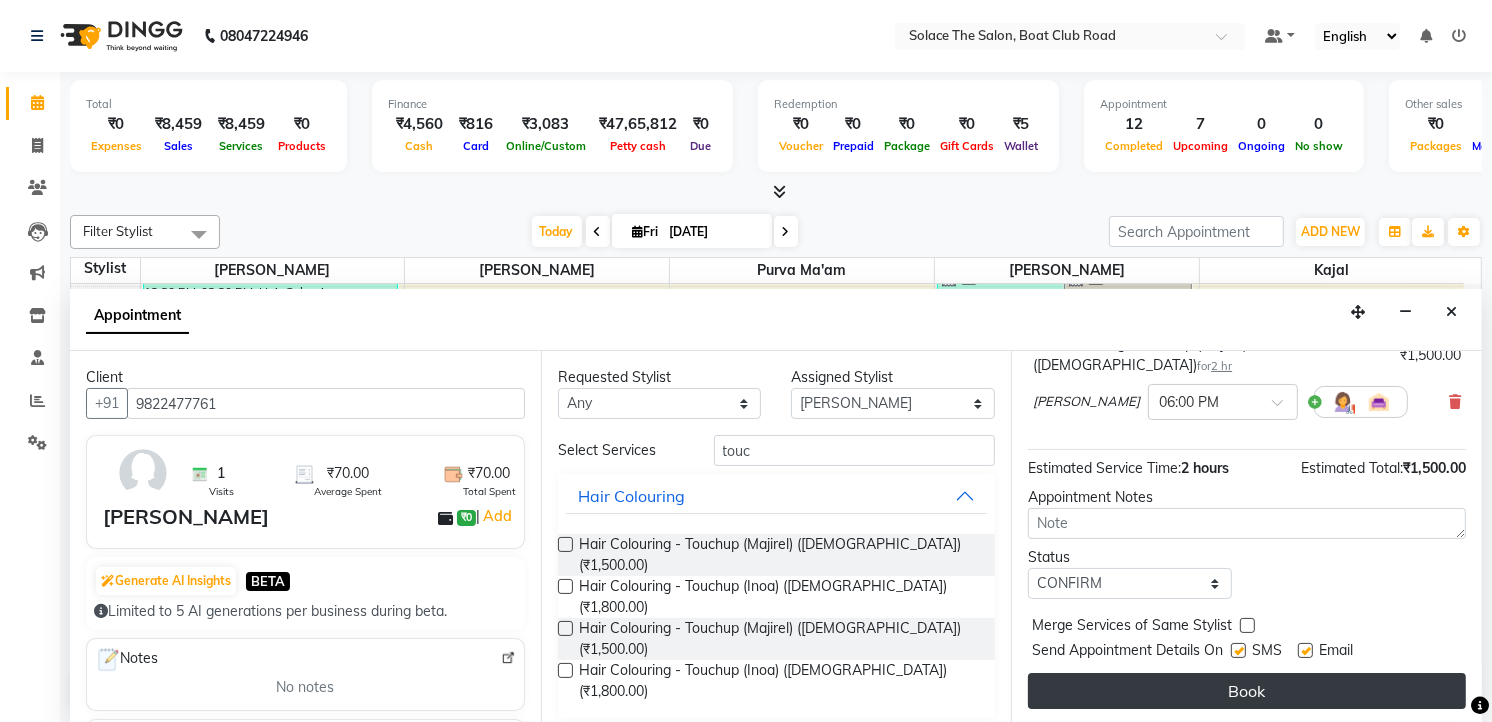 click on "Book" at bounding box center [1247, 691] 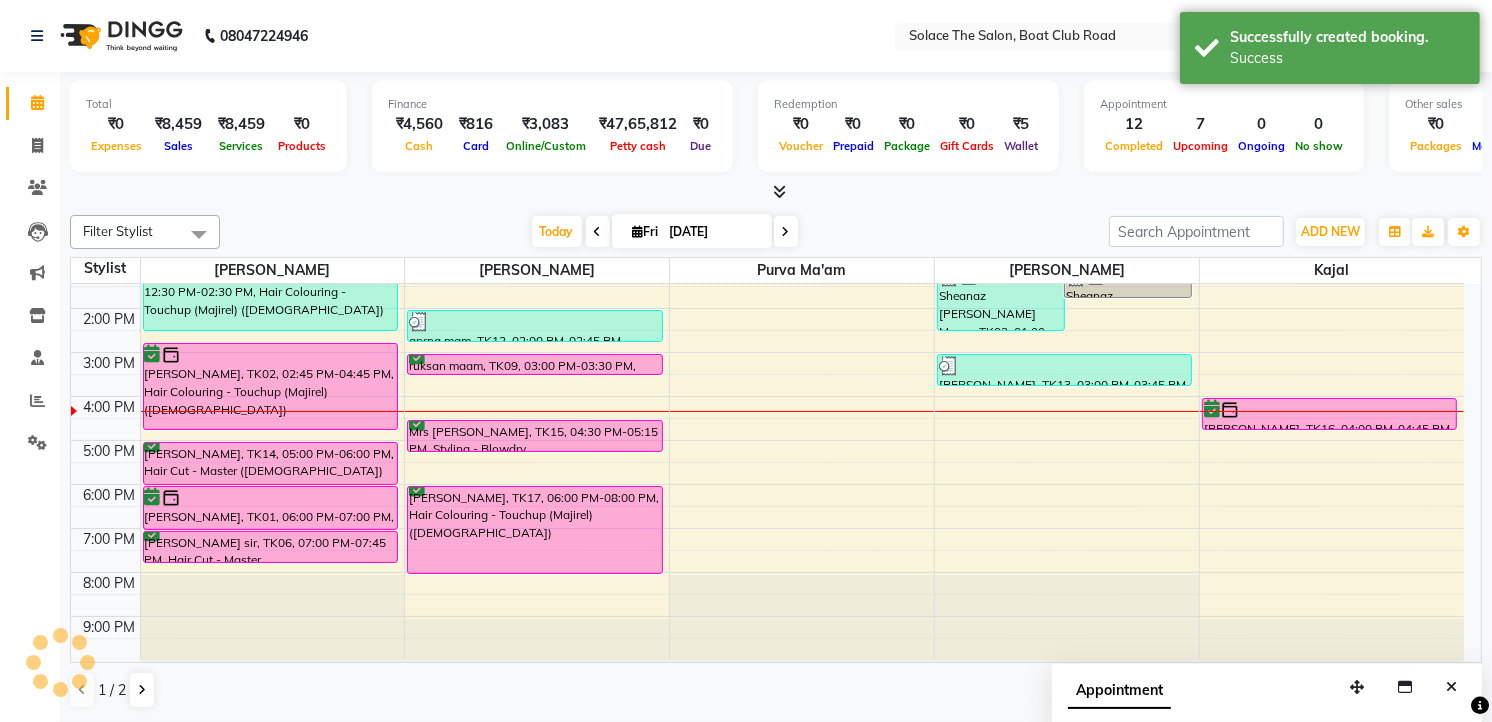 scroll, scrollTop: 0, scrollLeft: 0, axis: both 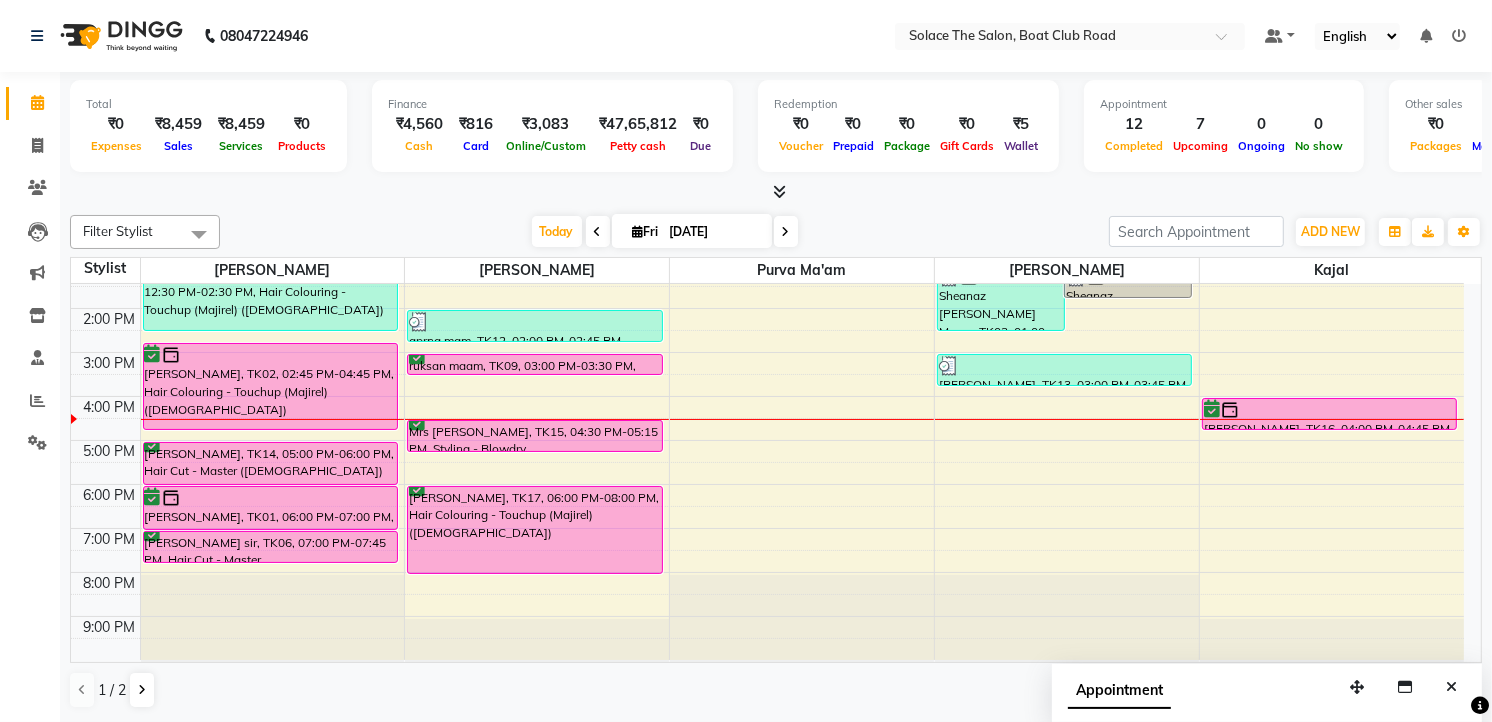 click at bounding box center [638, 231] 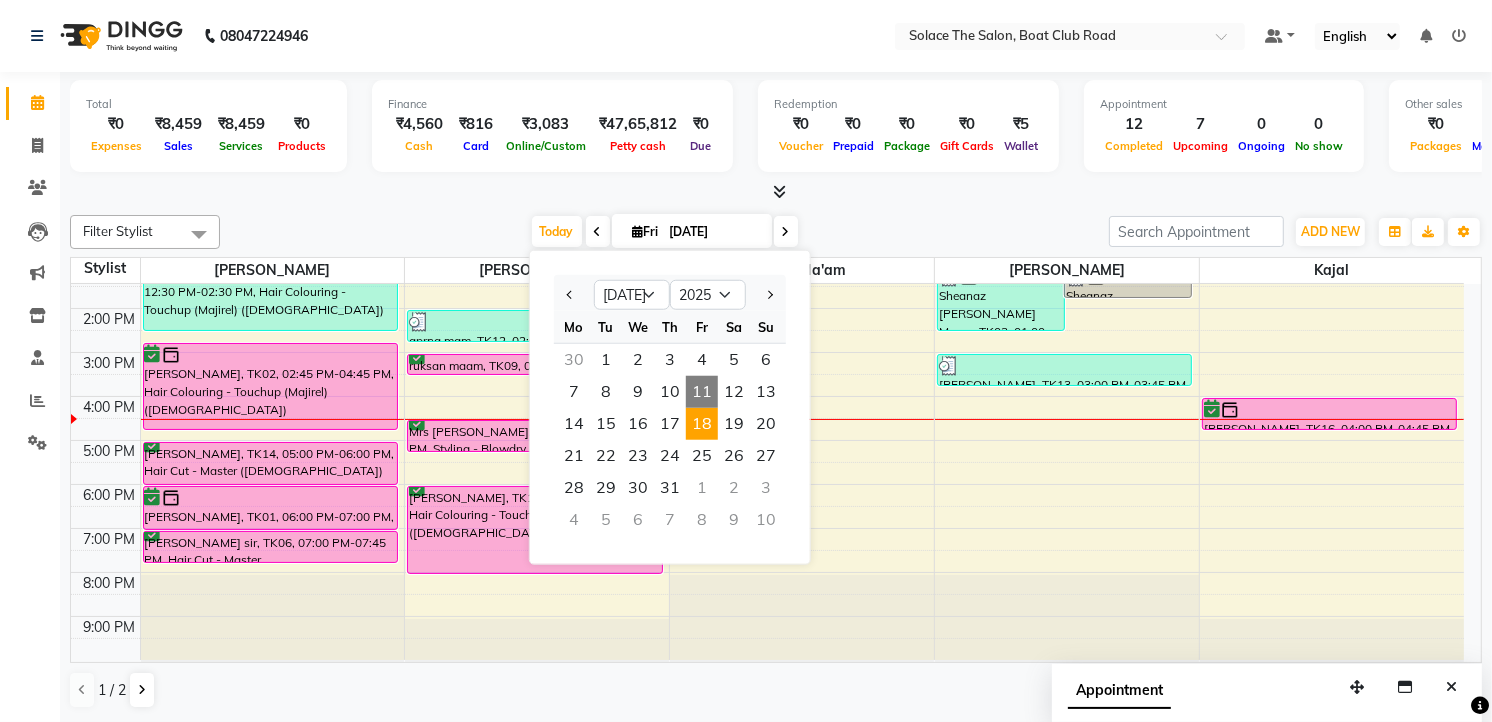 click on "18" at bounding box center (702, 424) 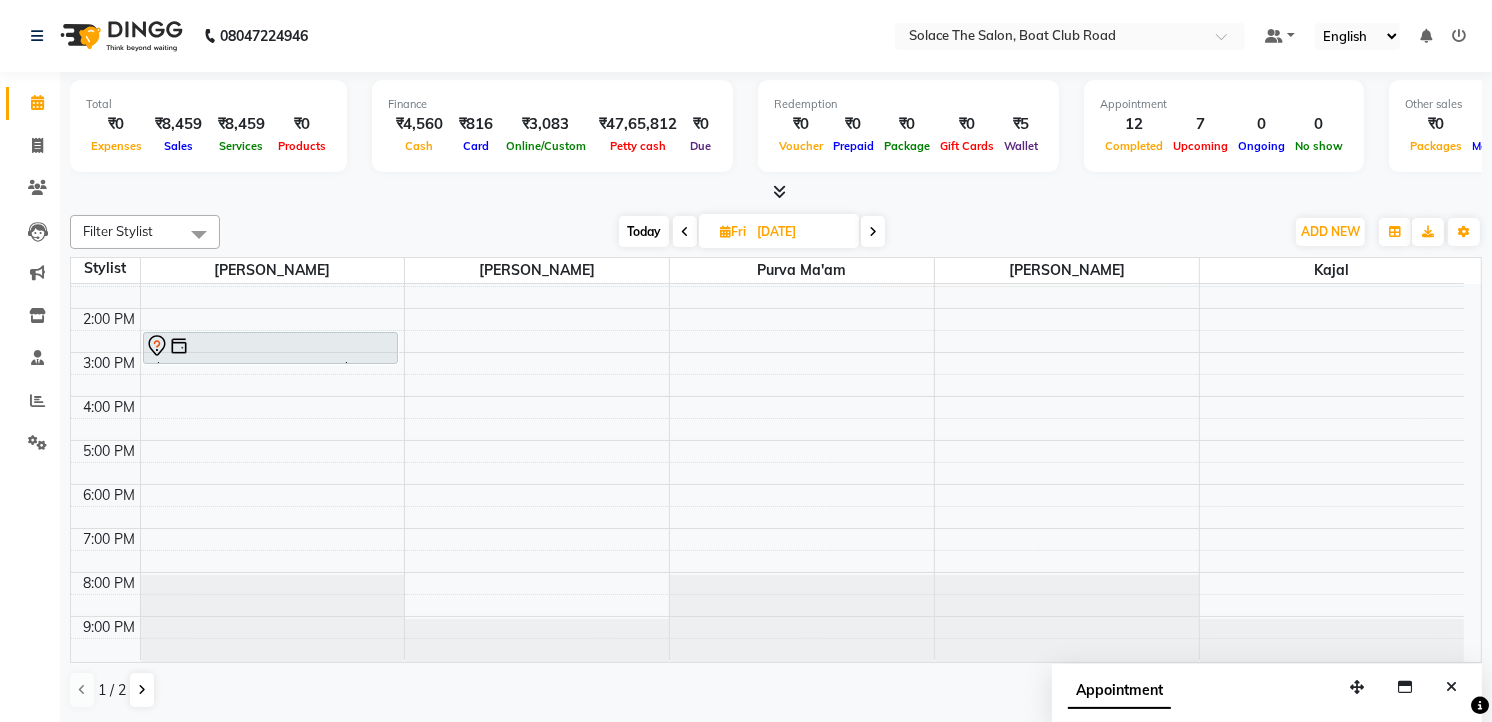scroll, scrollTop: 17, scrollLeft: 0, axis: vertical 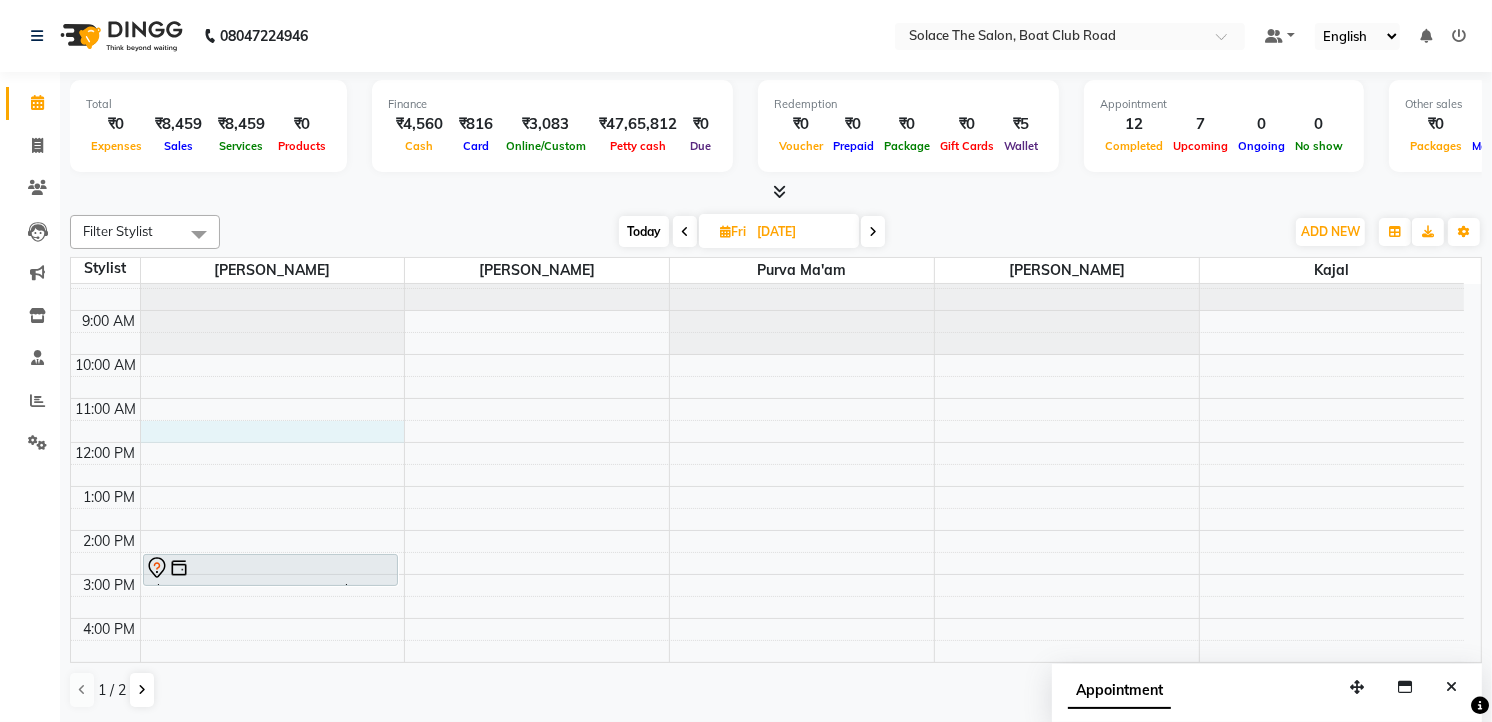 click on "8:00 AM 9:00 AM 10:00 AM 11:00 AM 12:00 PM 1:00 PM 2:00 PM 3:00 PM 4:00 PM 5:00 PM 6:00 PM 7:00 PM 8:00 PM 9:00 PM             salina mam, 02:30 PM-03:15 PM, Styling - Blowdry" at bounding box center [767, 574] 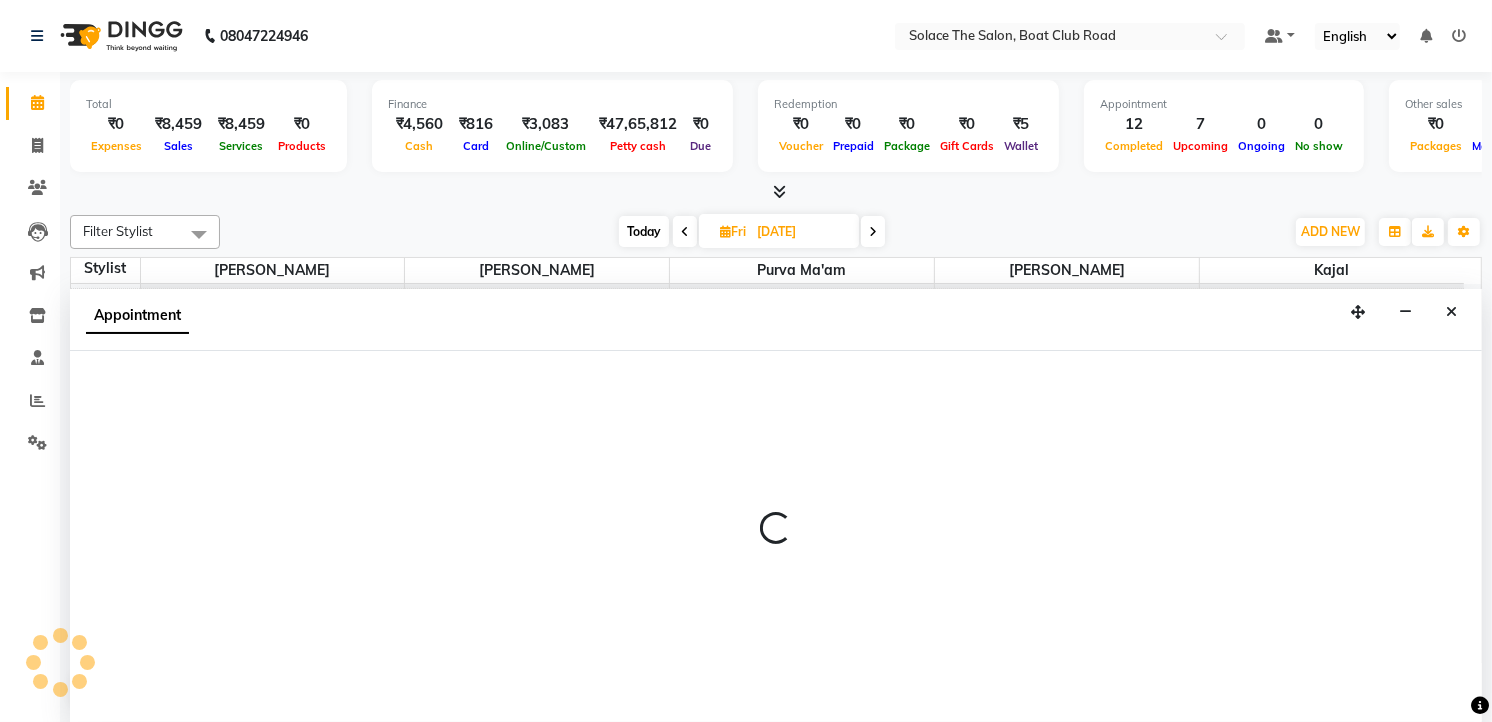 scroll, scrollTop: 1, scrollLeft: 0, axis: vertical 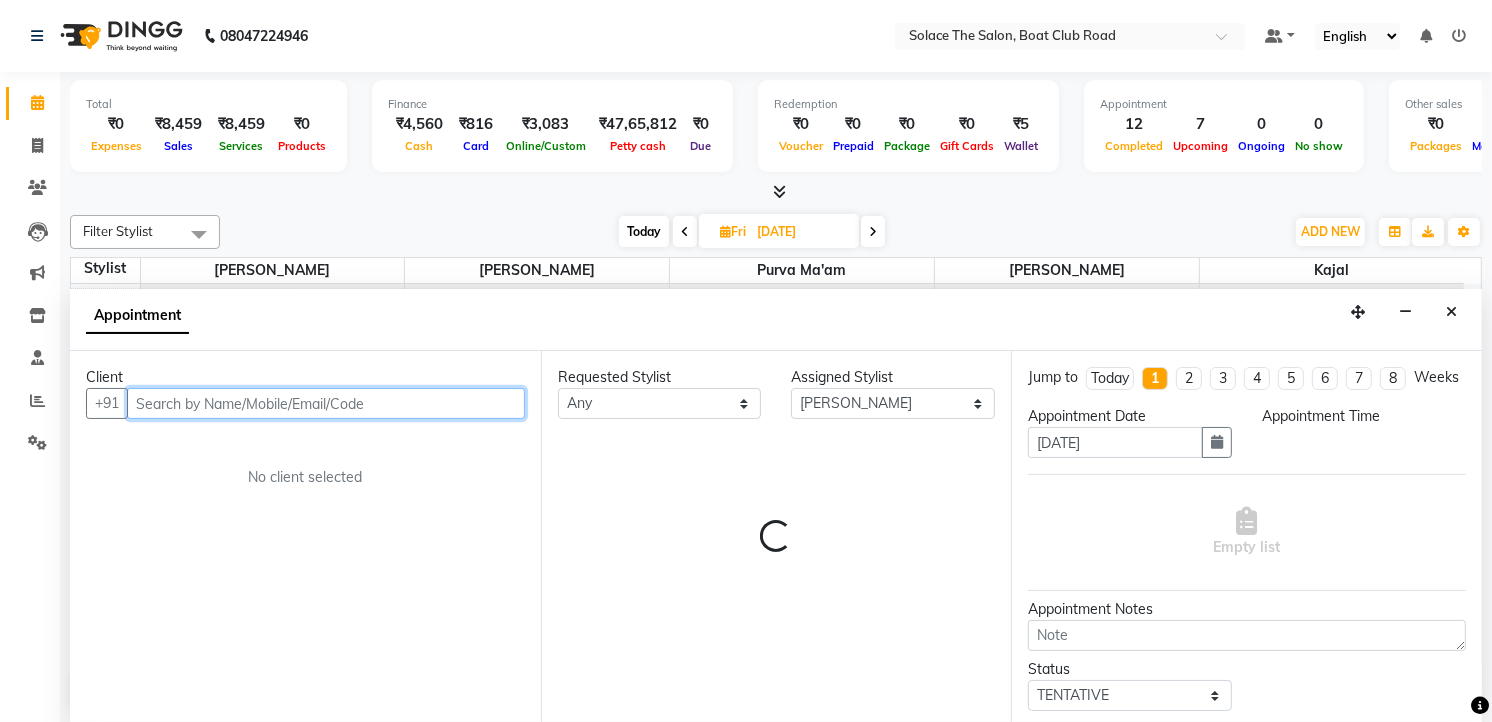 select on "690" 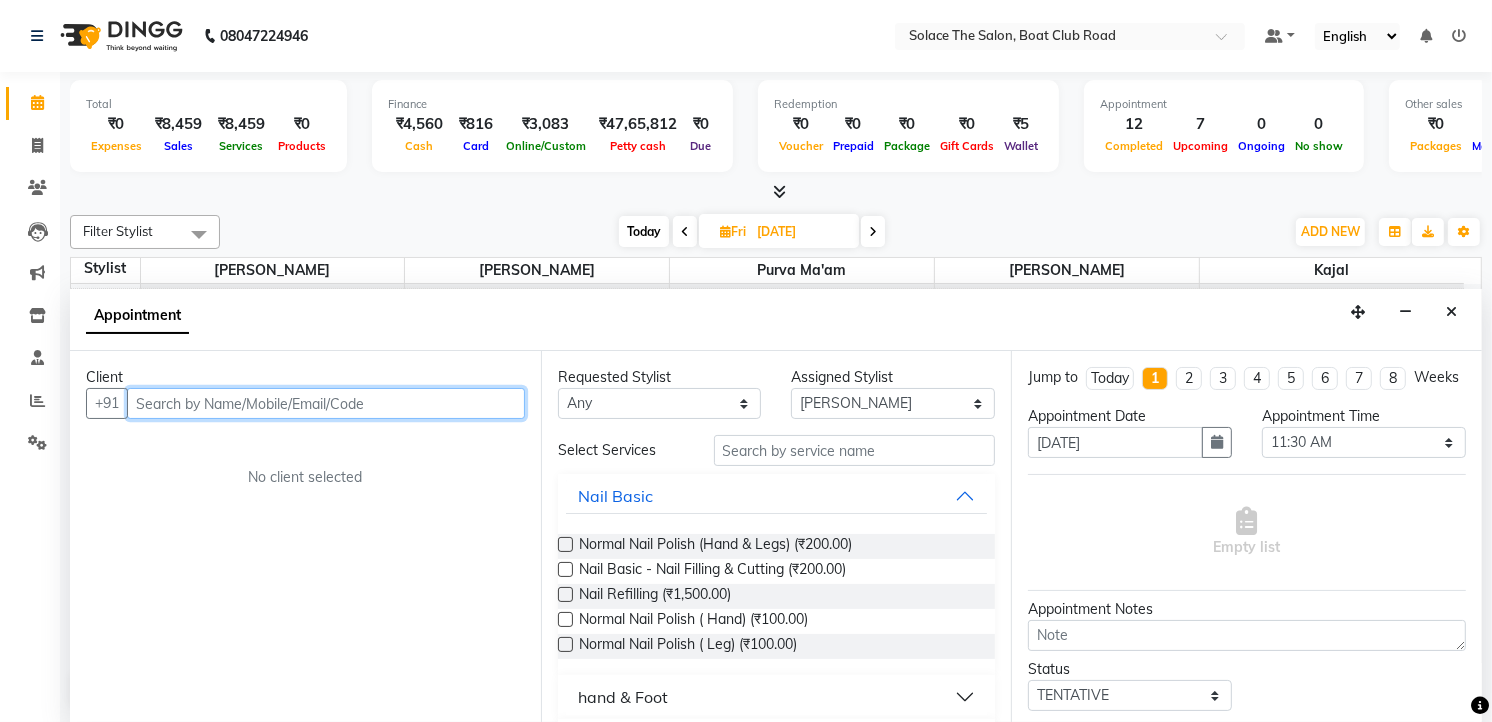 click at bounding box center [326, 403] 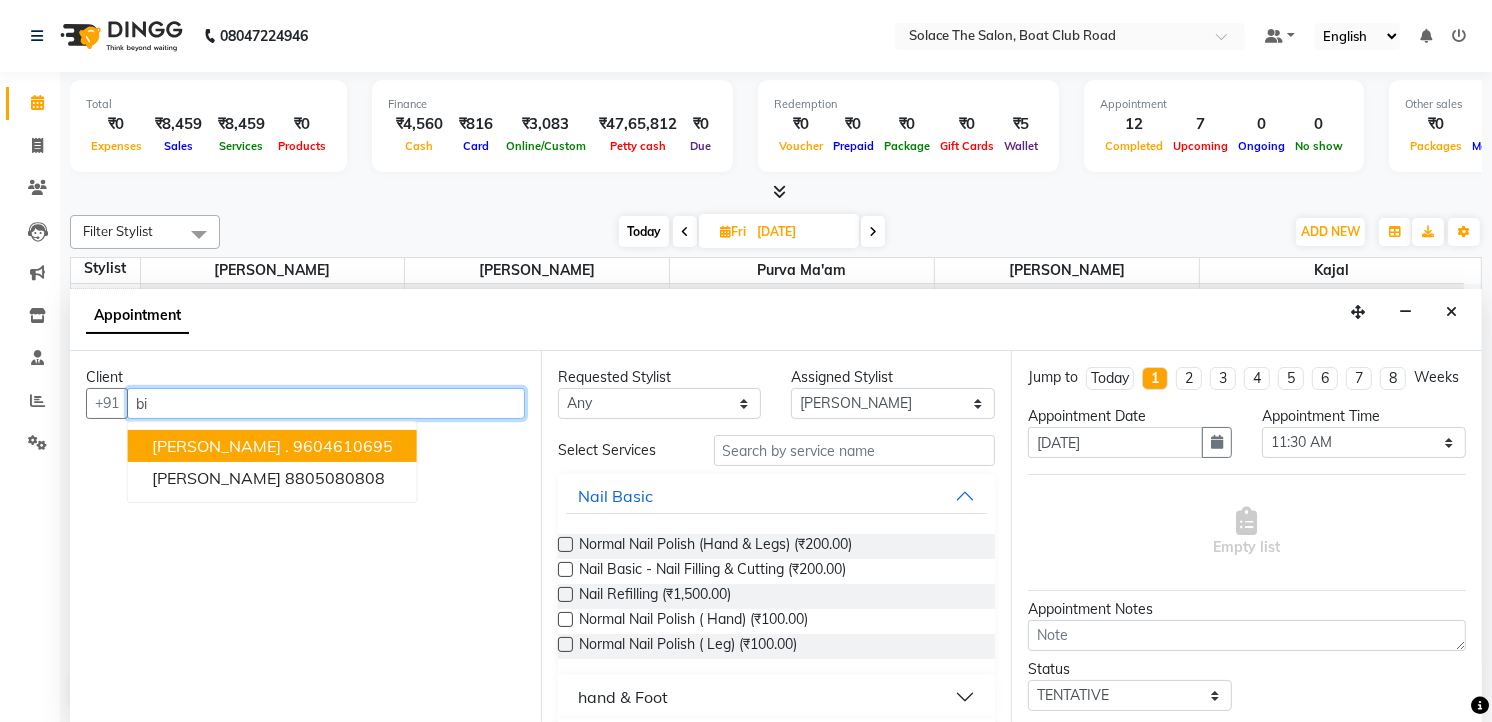 type on "b" 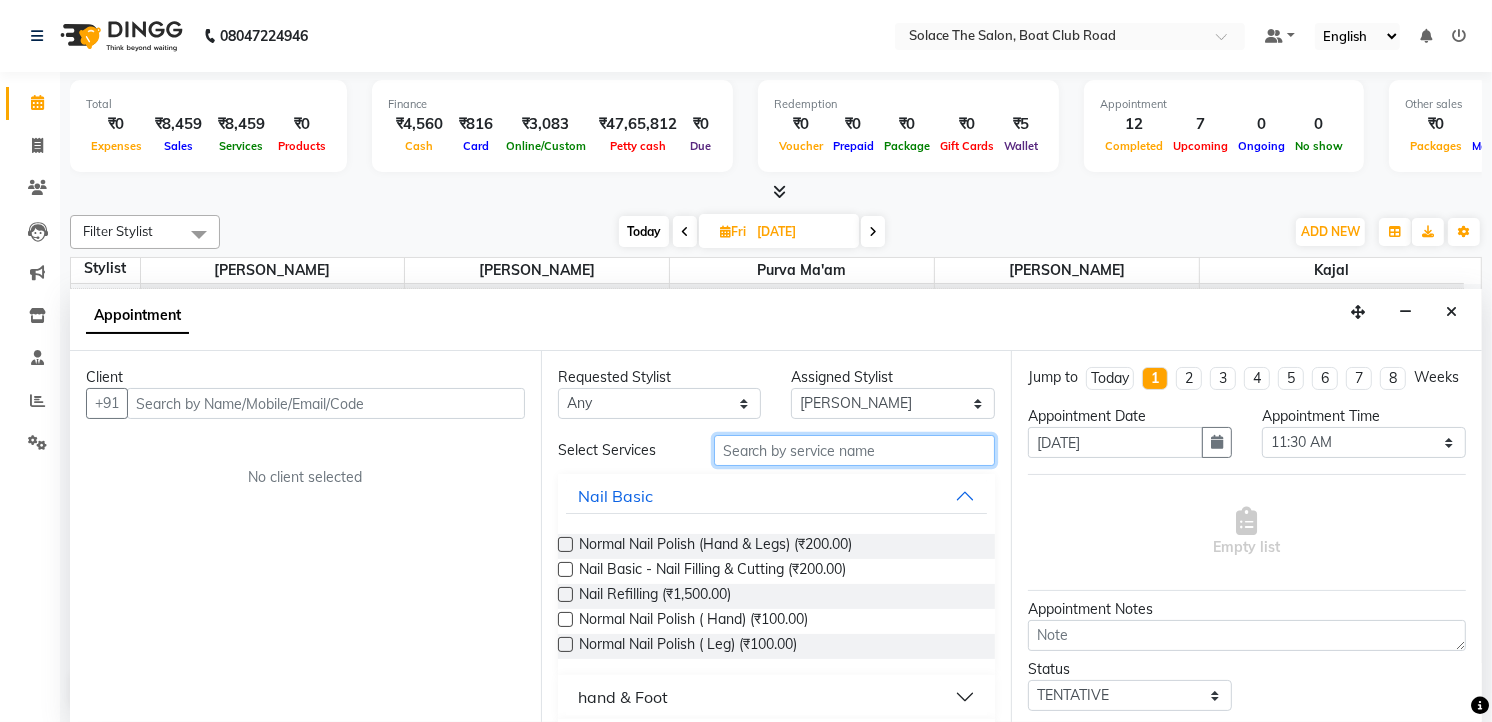 click at bounding box center [855, 450] 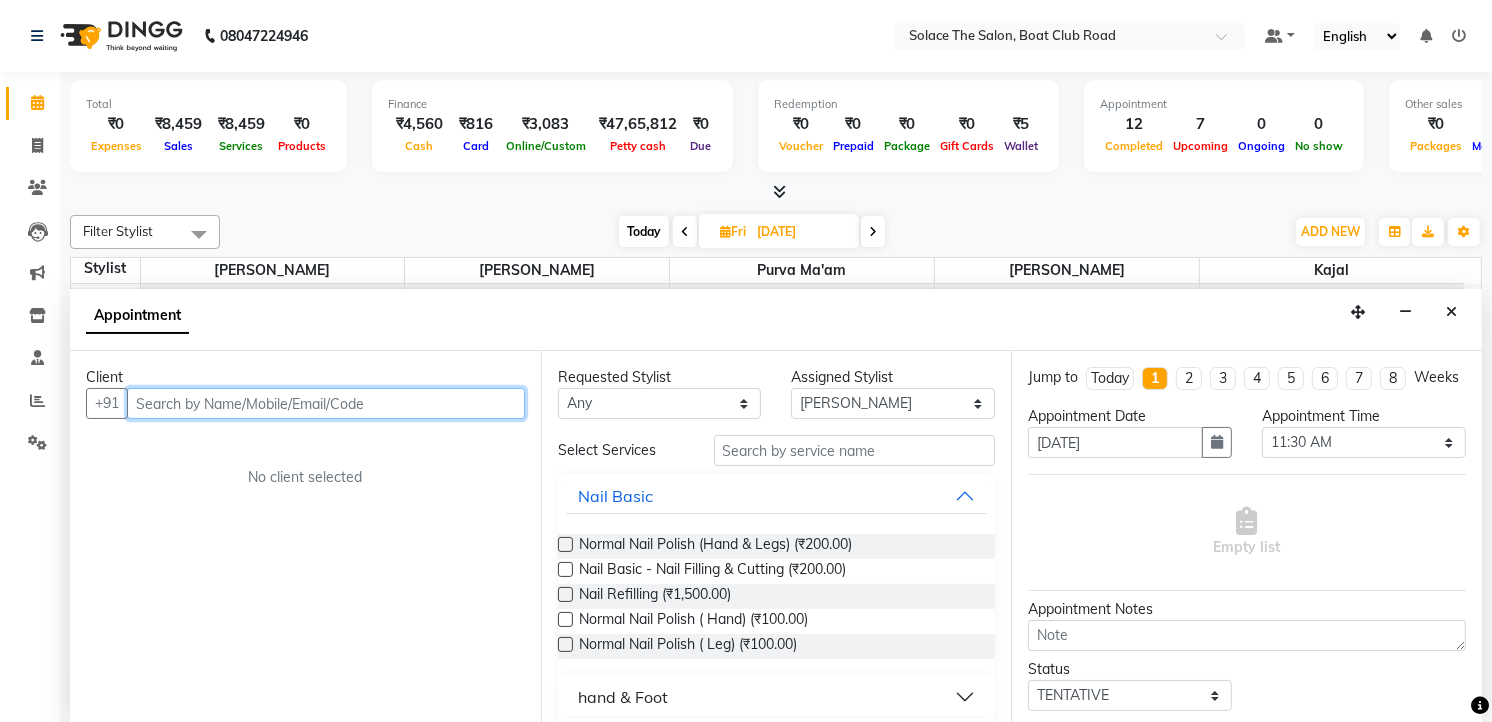 click at bounding box center [326, 403] 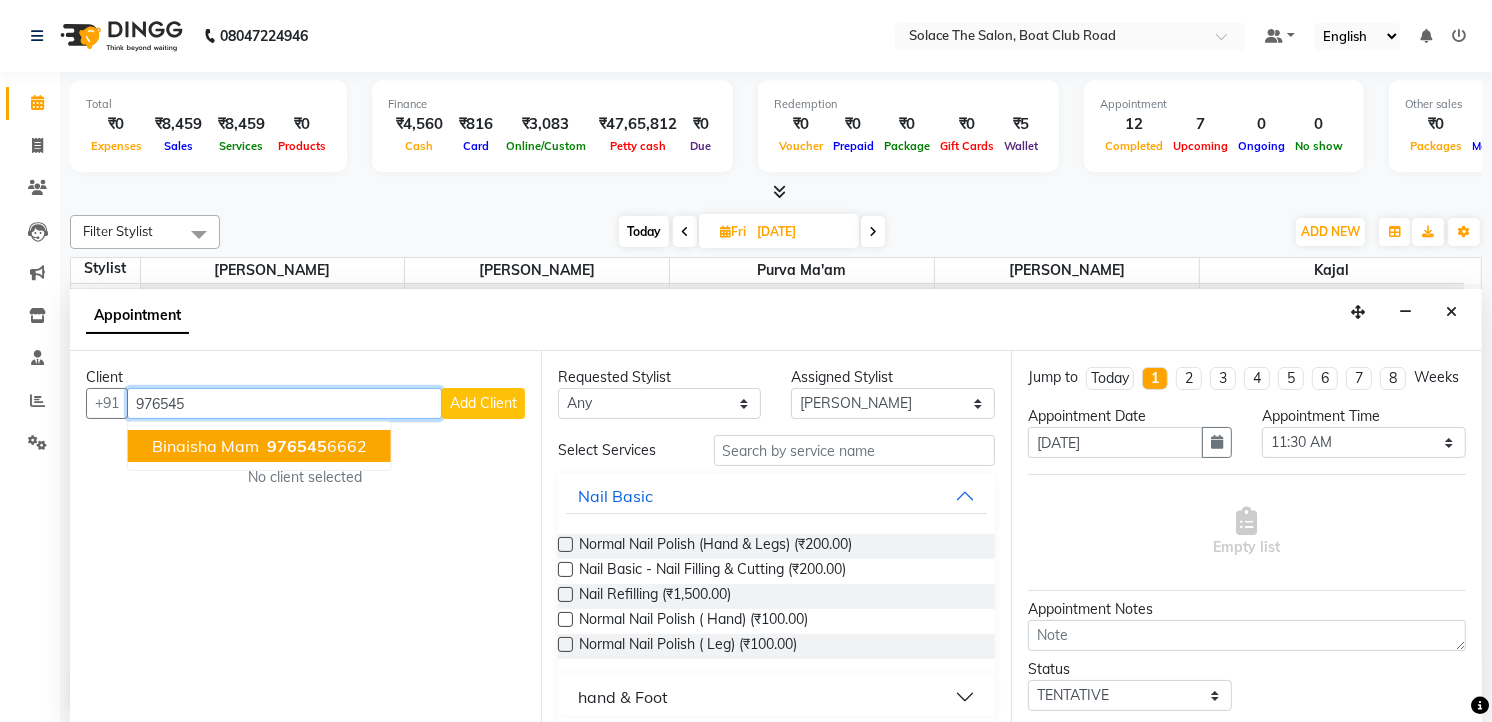 click on "976545" at bounding box center (297, 446) 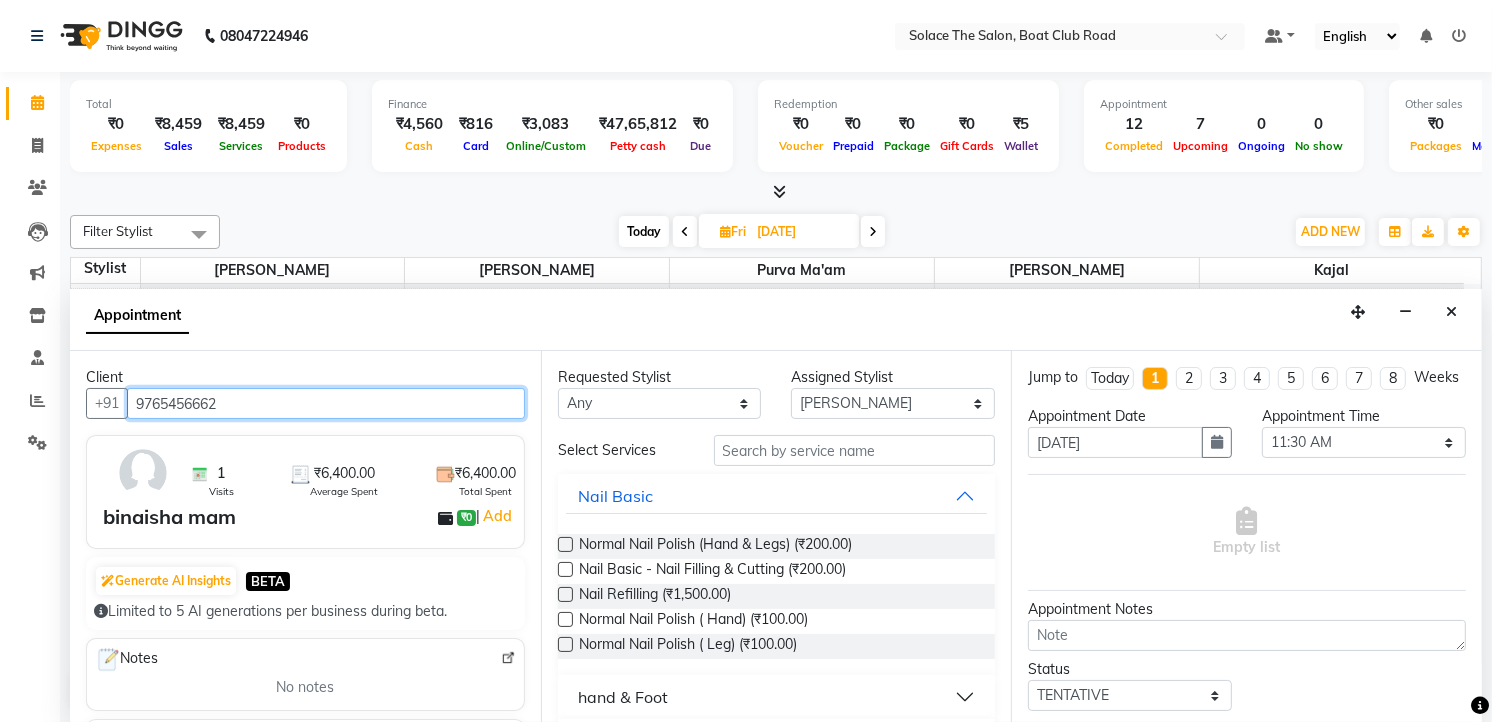 type on "9765456662" 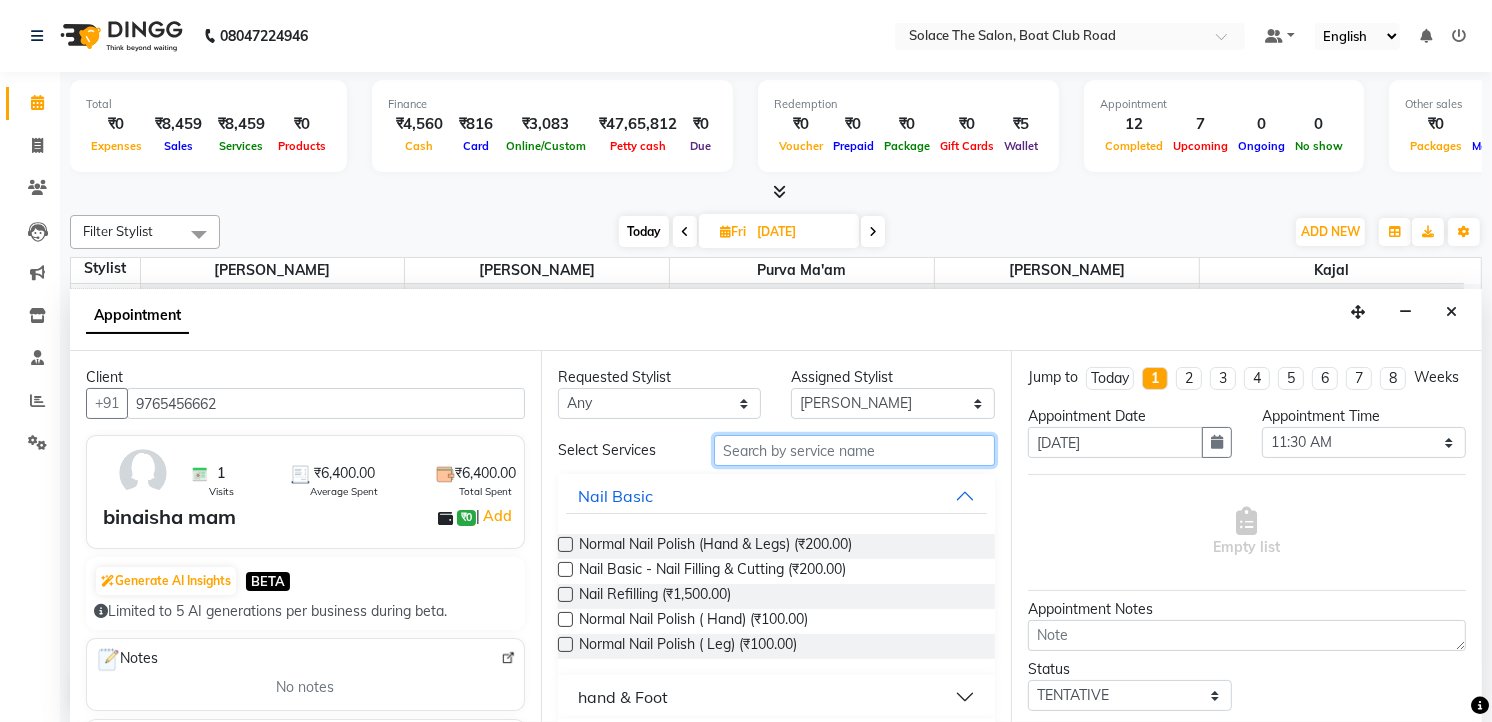 click at bounding box center [855, 450] 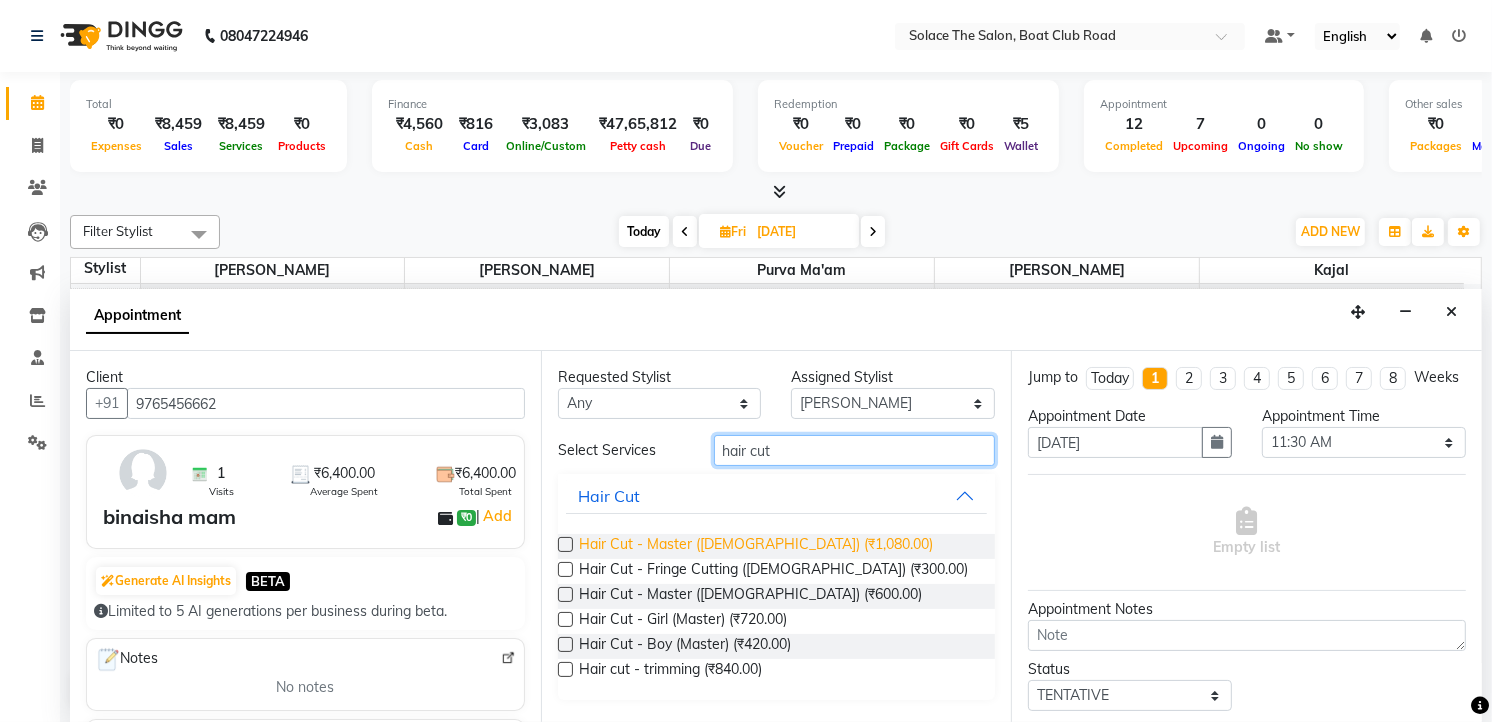 type on "hair cut" 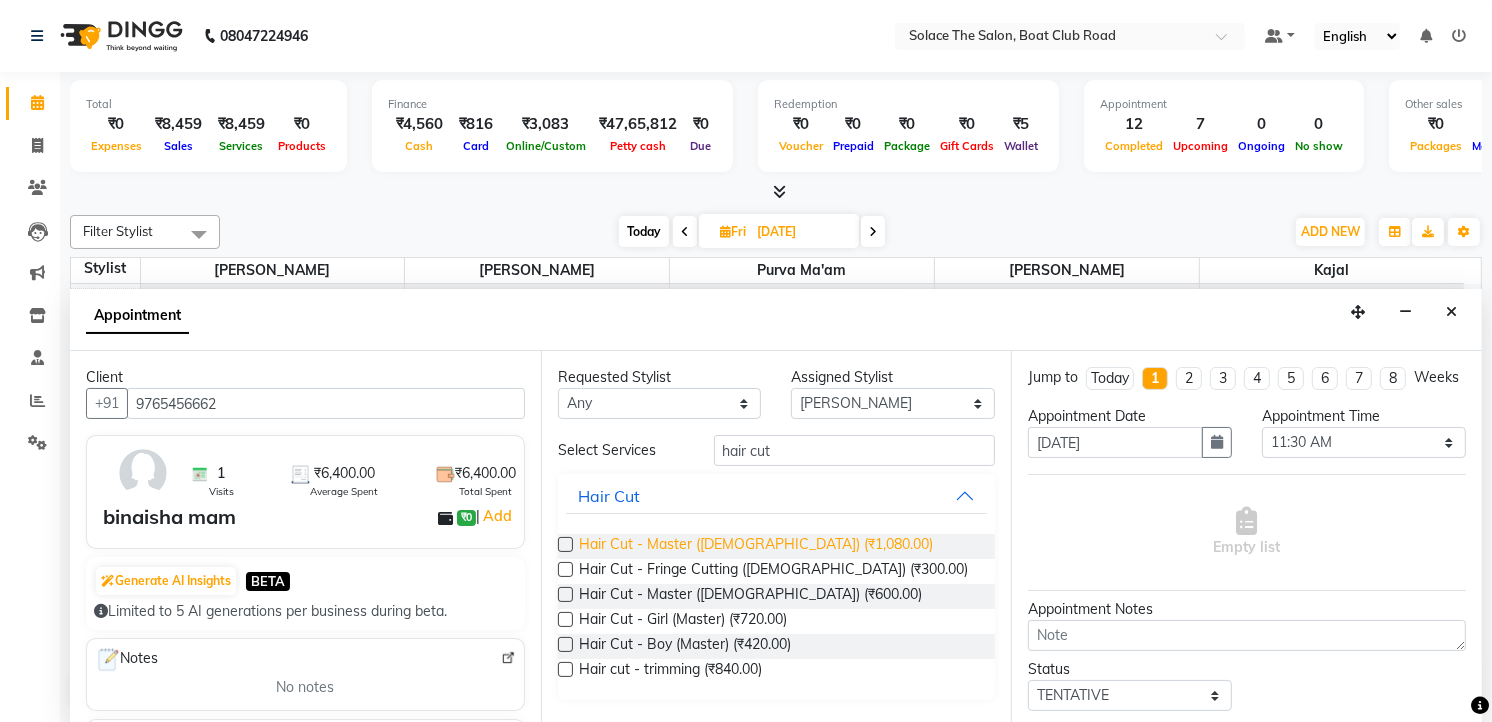 click on "Hair Cut - Master ([DEMOGRAPHIC_DATA]) (₹1,080.00)" at bounding box center (756, 546) 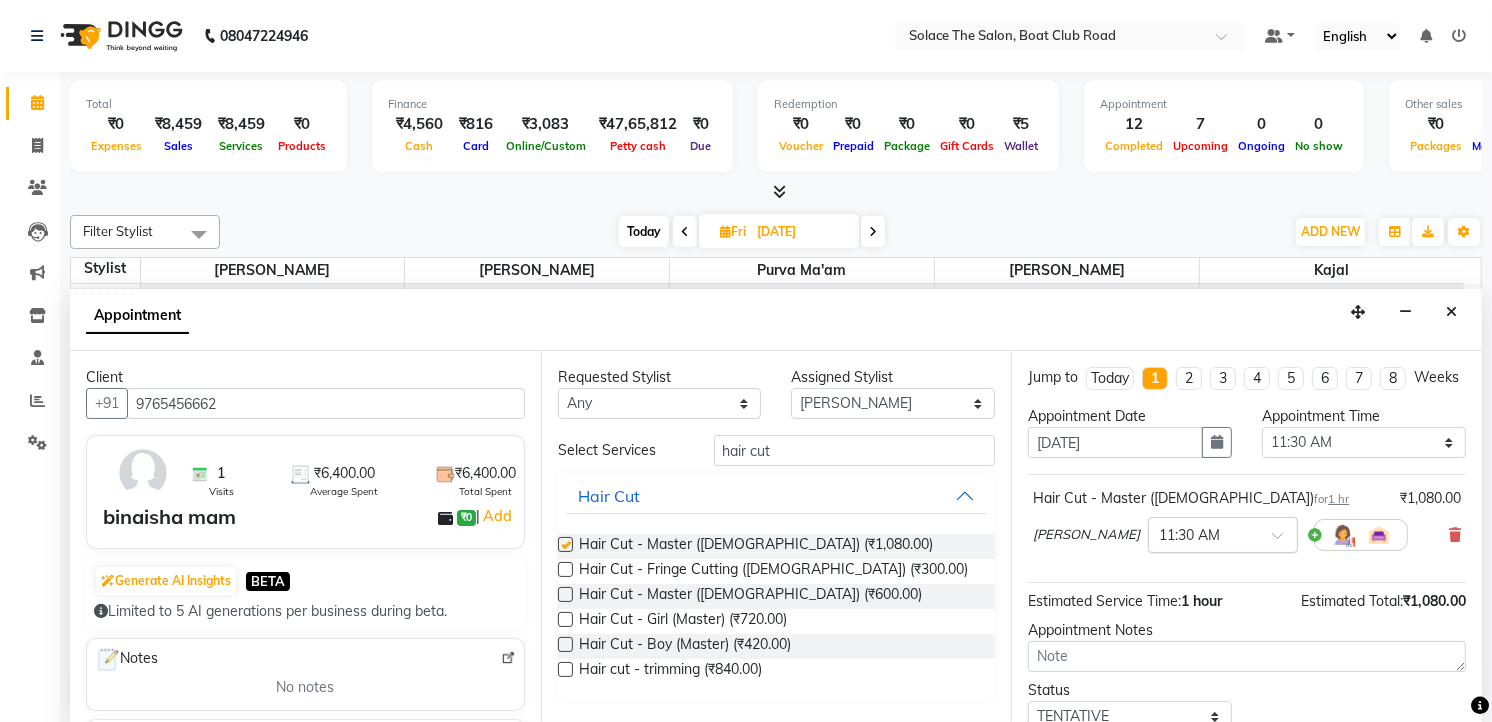 checkbox on "false" 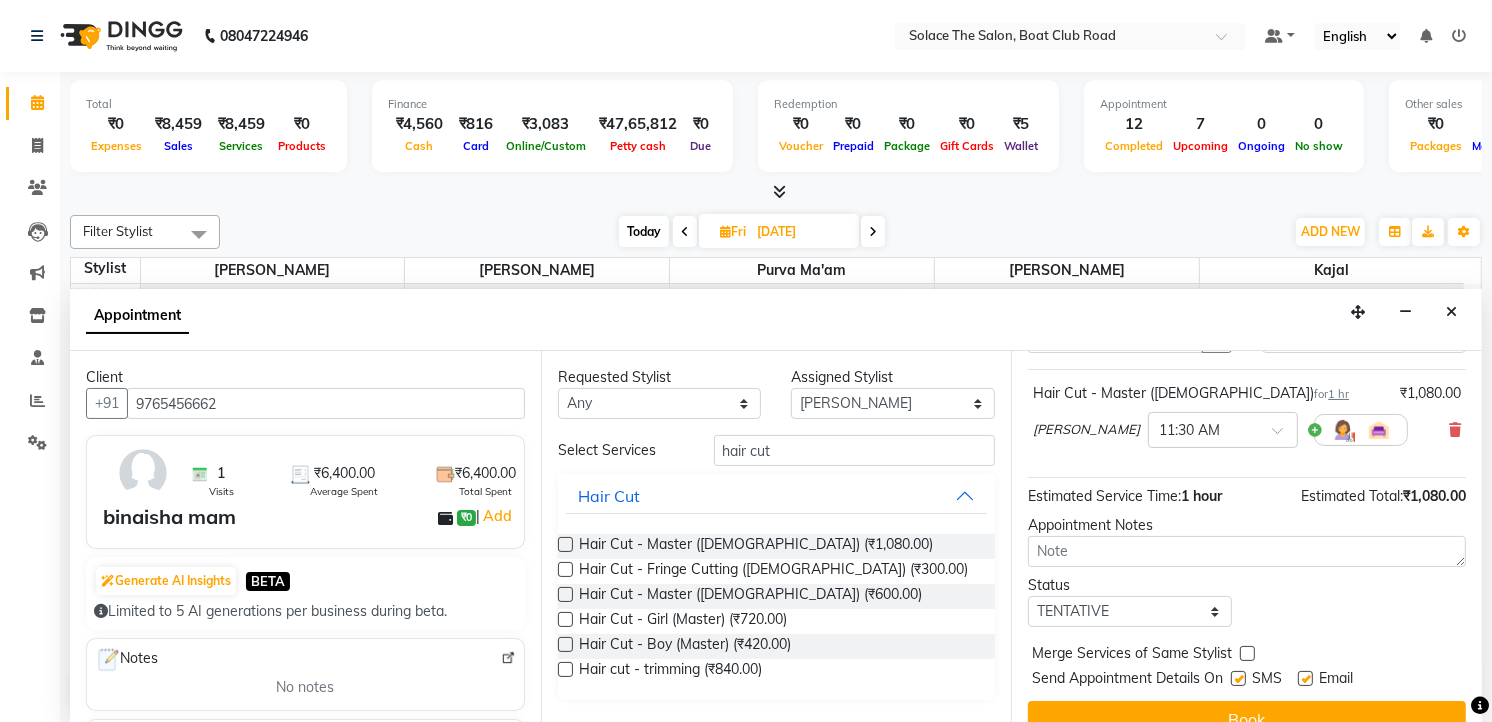 scroll, scrollTop: 154, scrollLeft: 0, axis: vertical 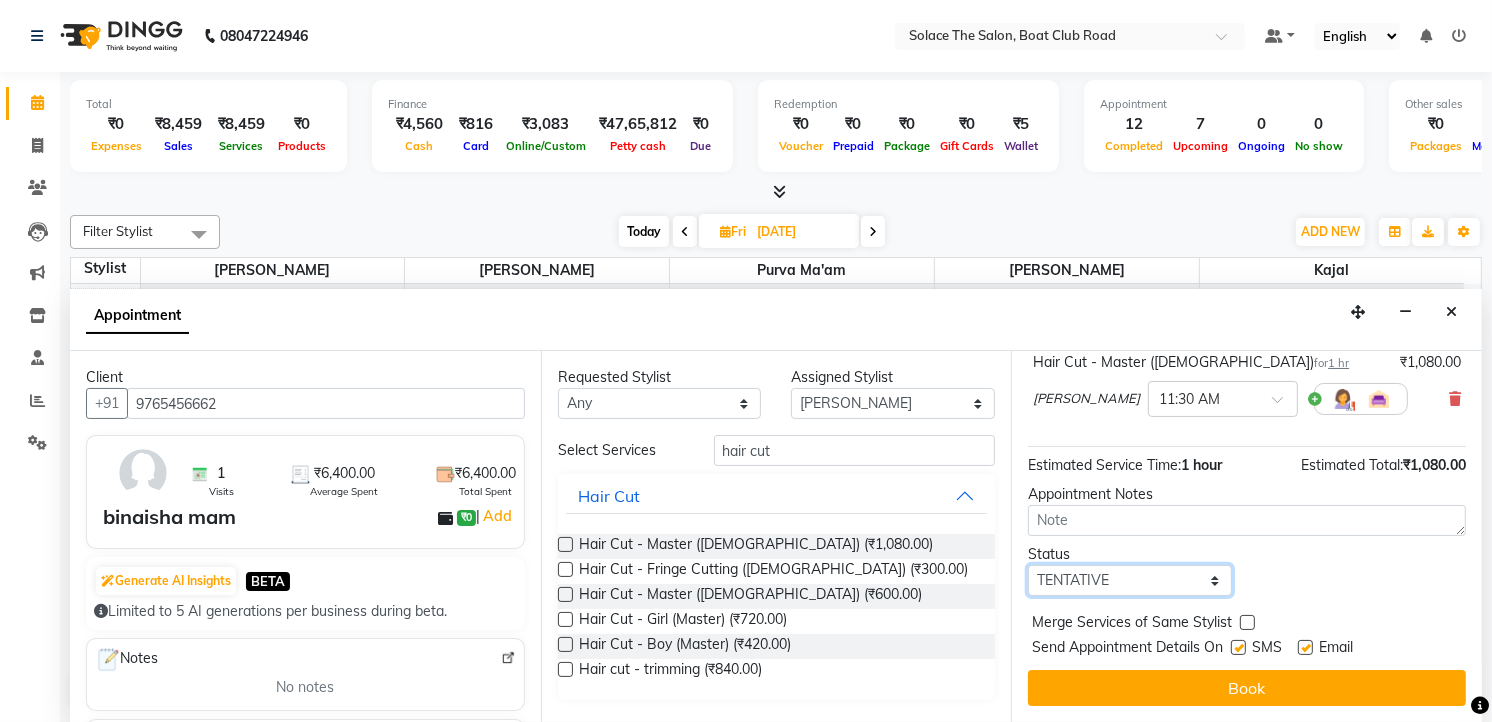 click on "Select TENTATIVE CONFIRM UPCOMING" at bounding box center [1130, 580] 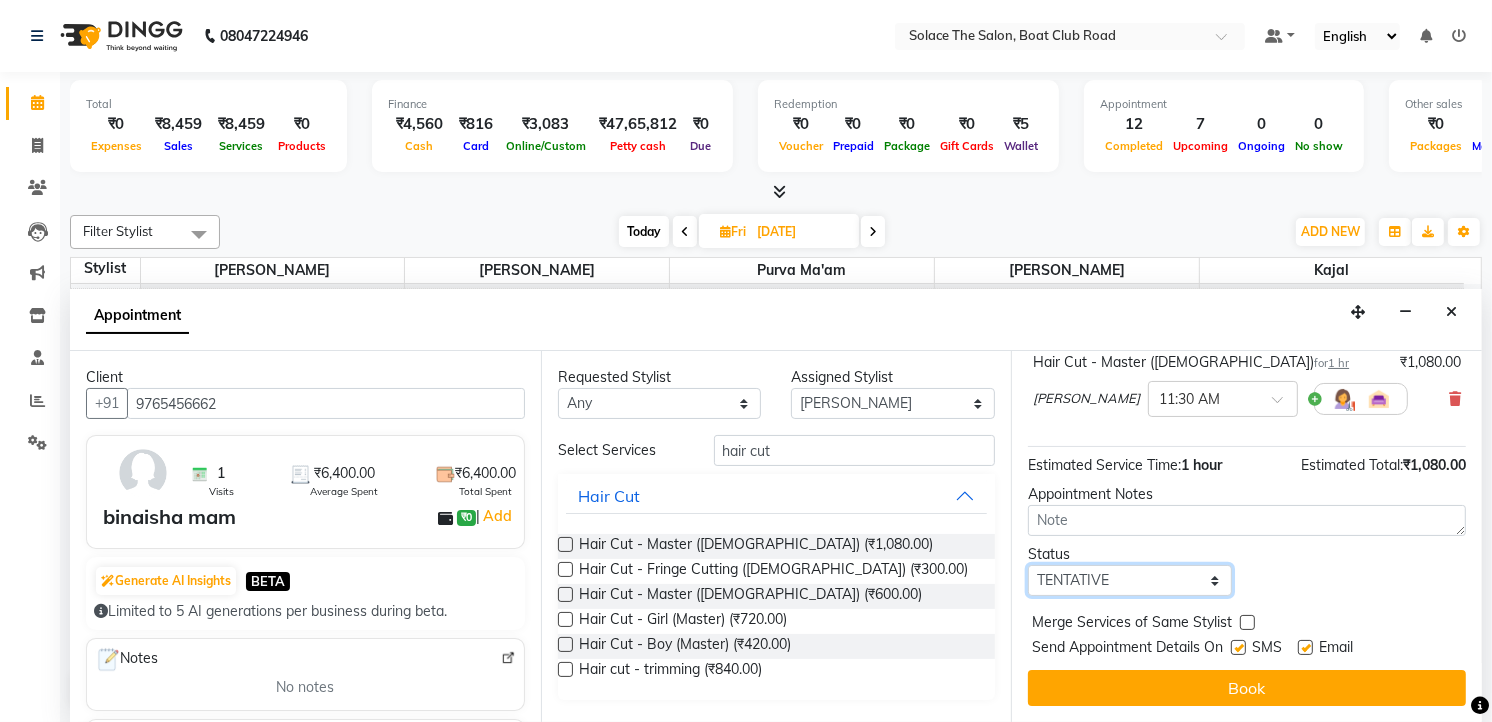 select on "confirm booking" 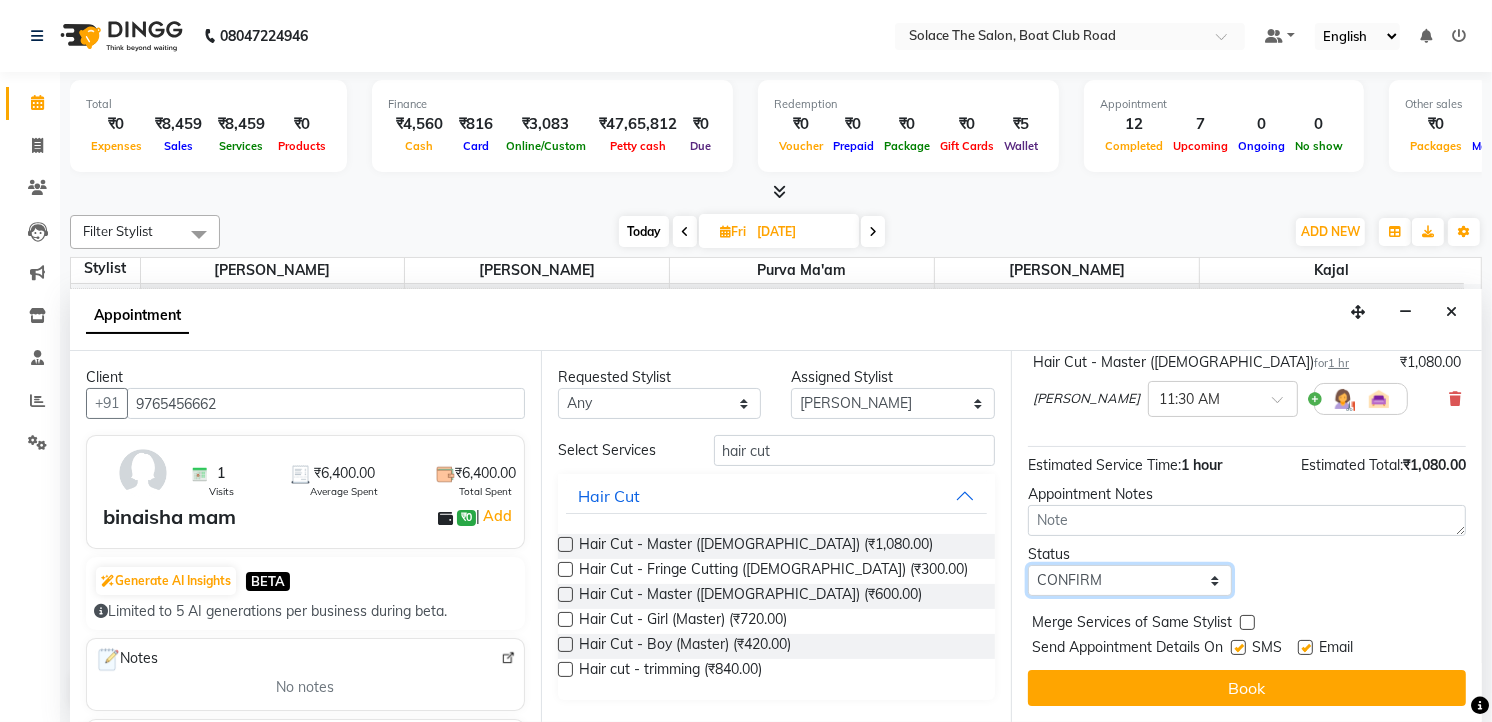click on "Select TENTATIVE CONFIRM UPCOMING" at bounding box center [1130, 580] 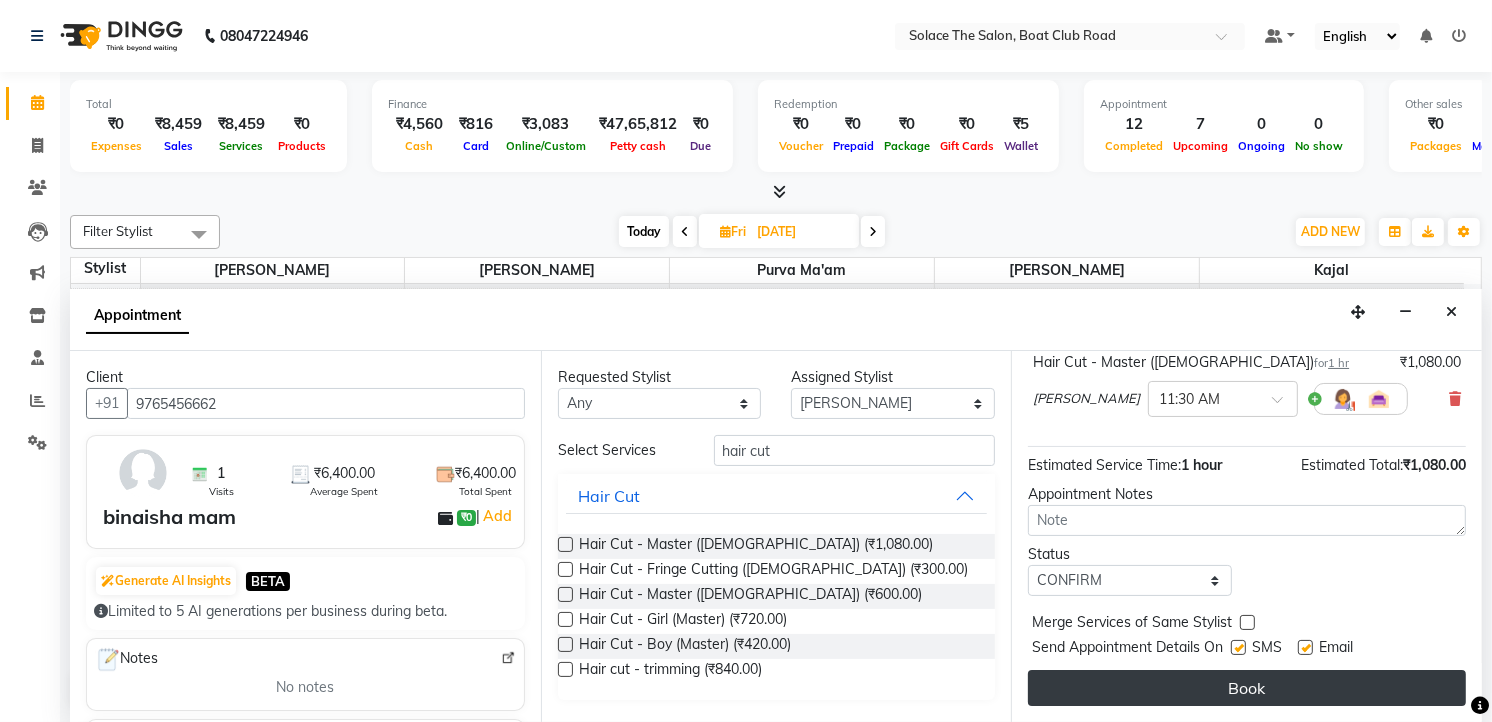 click on "Book" at bounding box center [1247, 688] 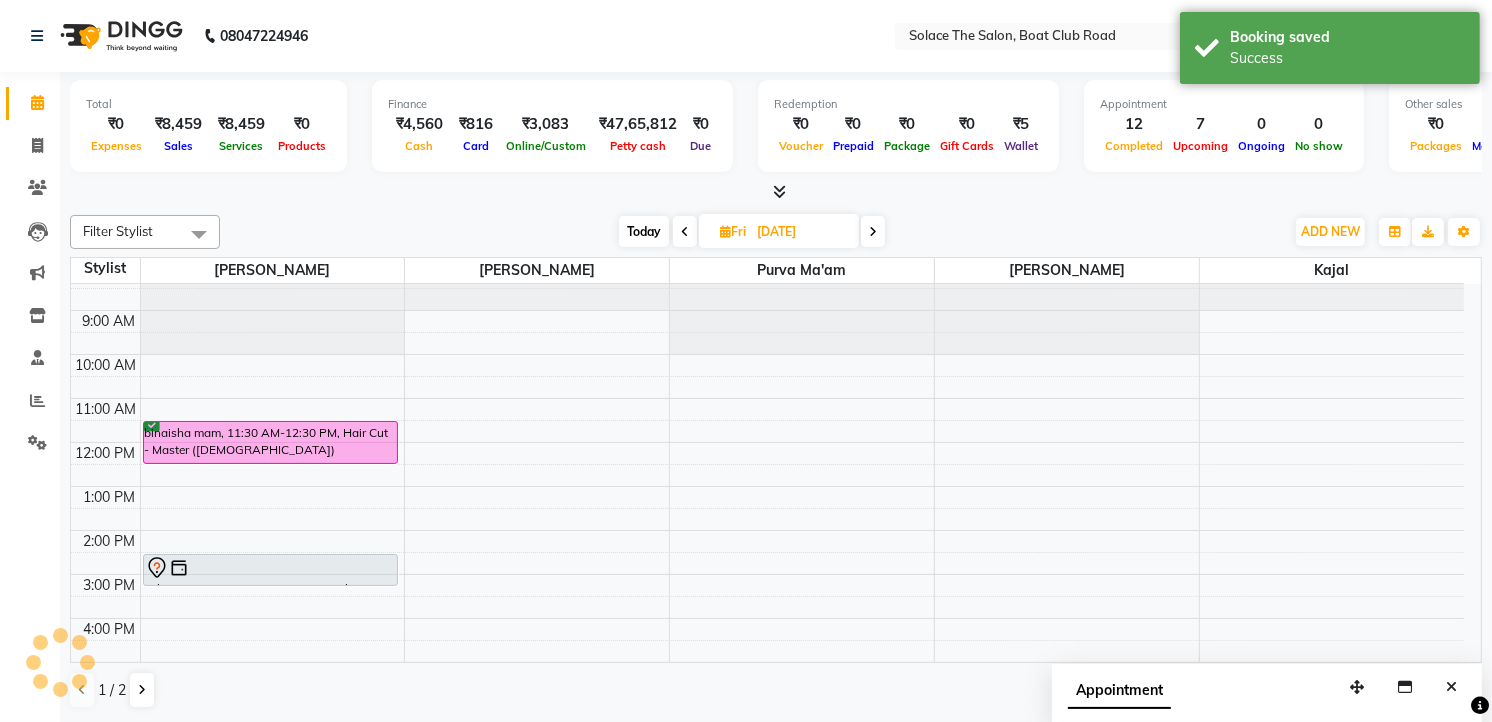scroll, scrollTop: 0, scrollLeft: 0, axis: both 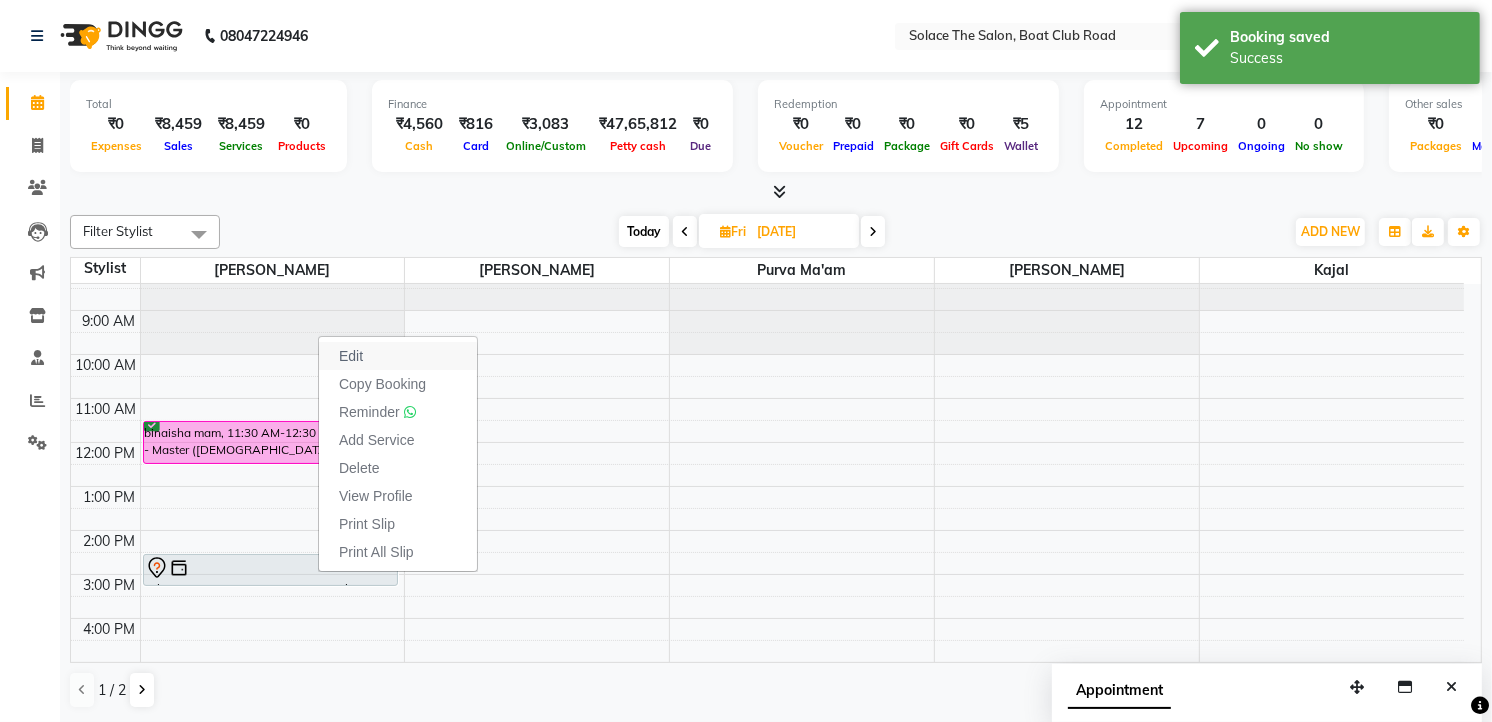 click on "Edit" at bounding box center (351, 356) 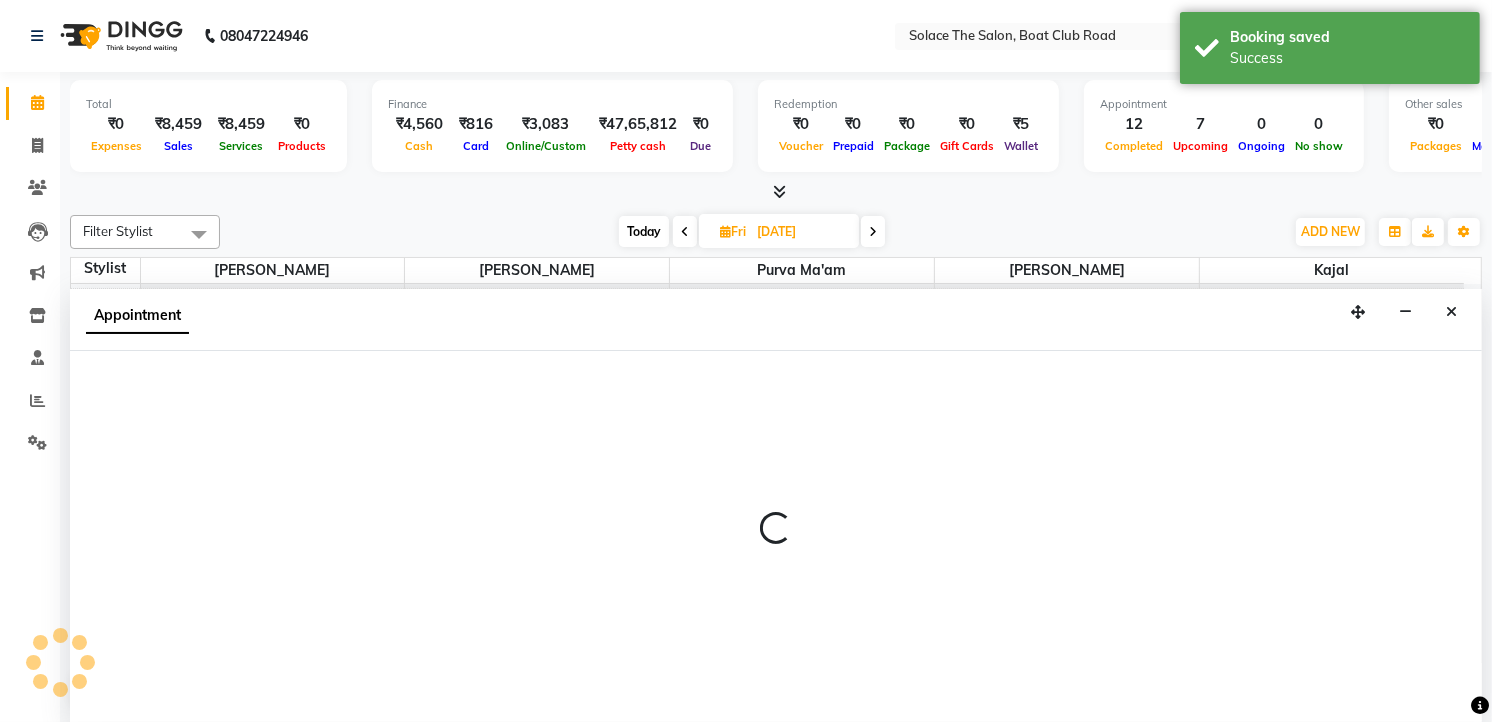 scroll, scrollTop: 1, scrollLeft: 0, axis: vertical 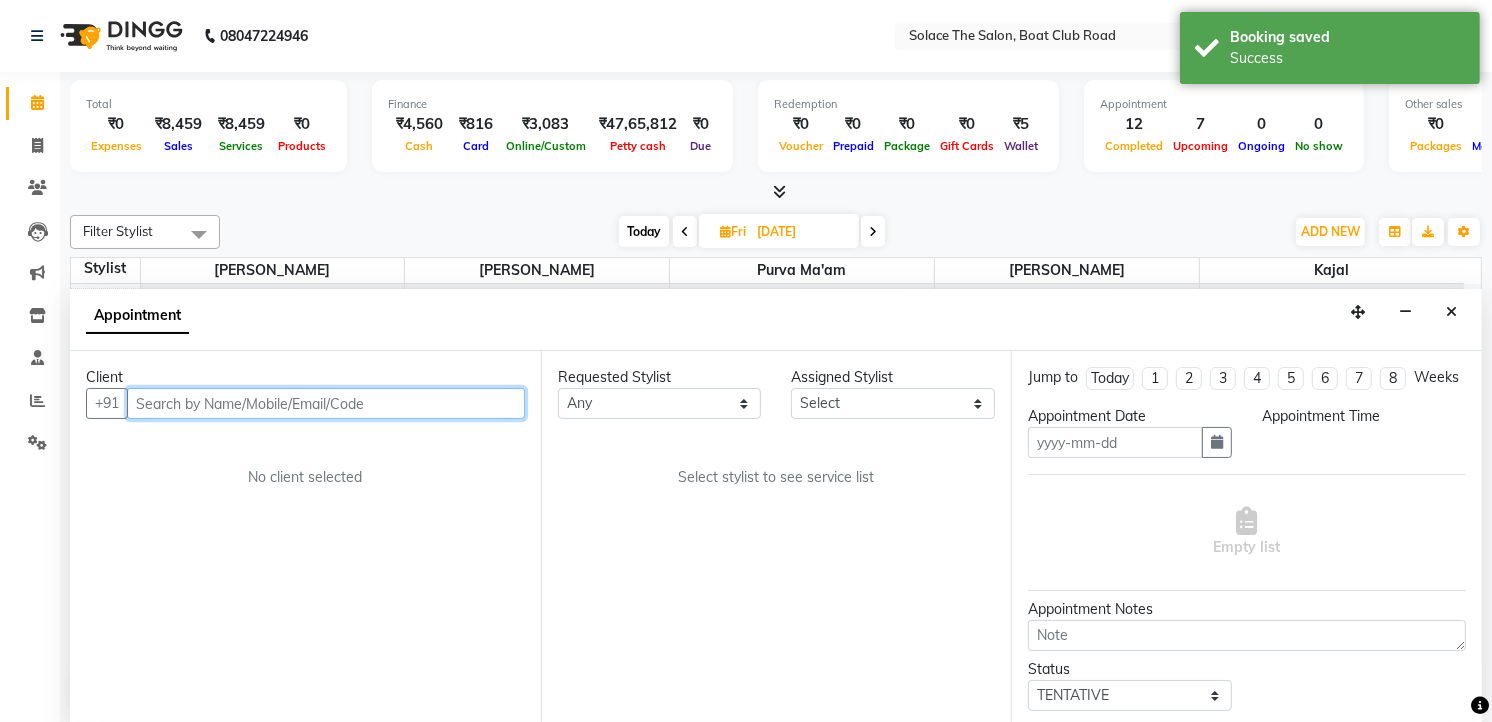 type on "18-07-2025" 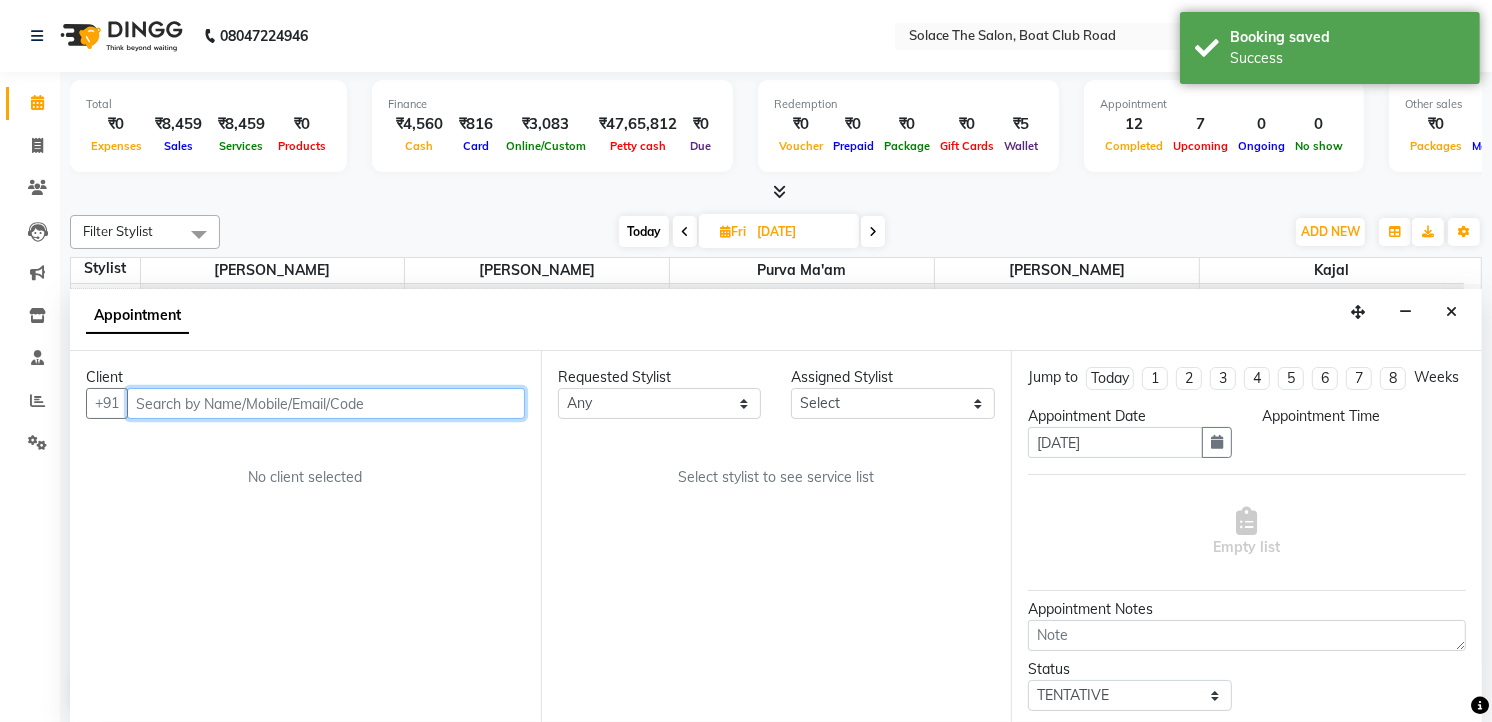 select on "870" 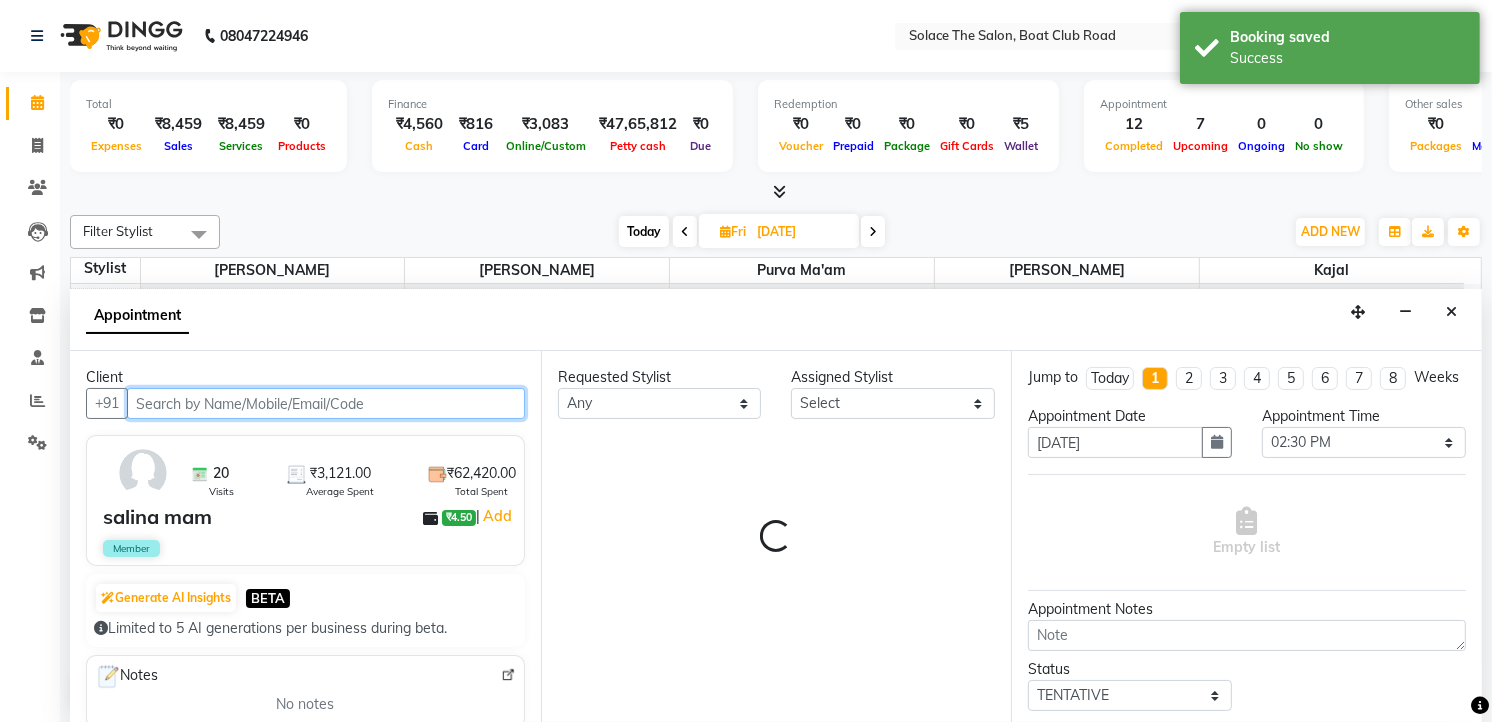 scroll, scrollTop: 240, scrollLeft: 0, axis: vertical 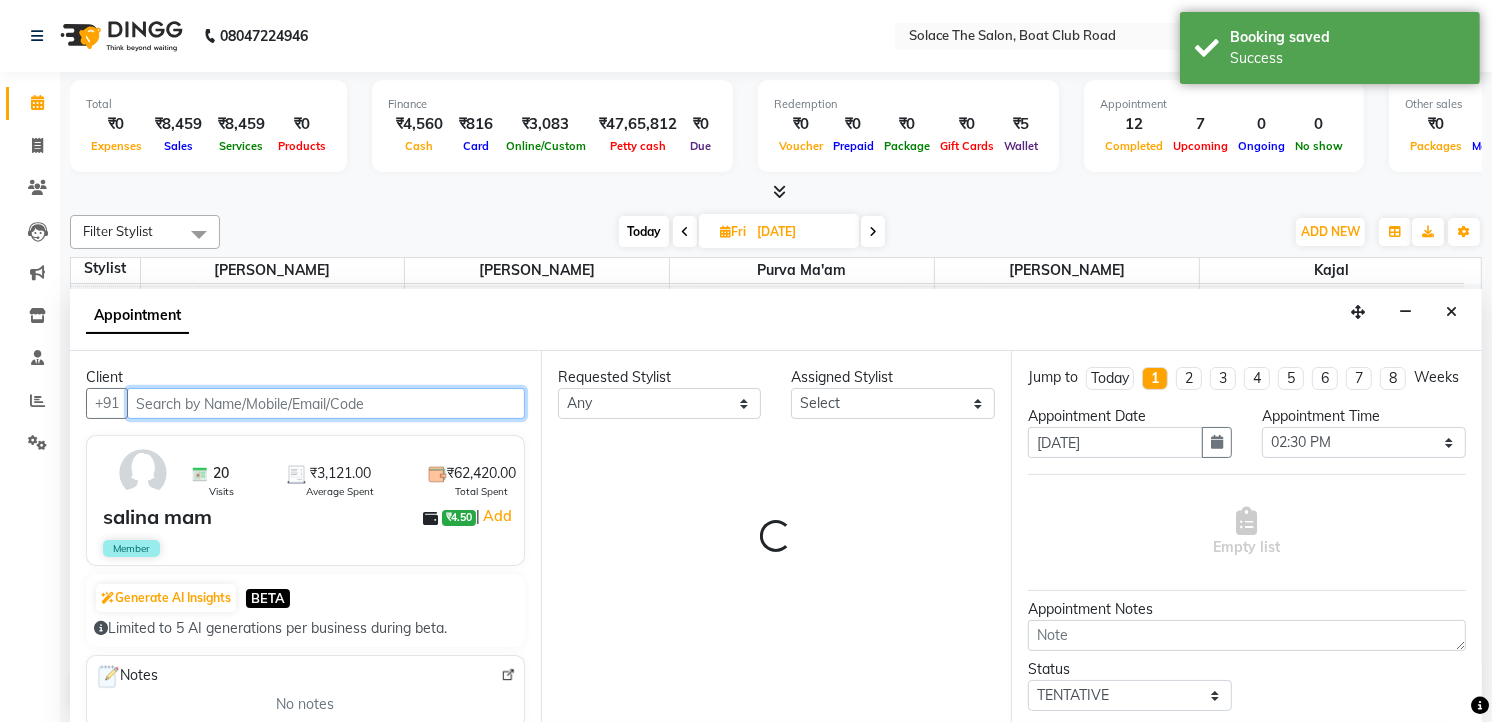 select on "9746" 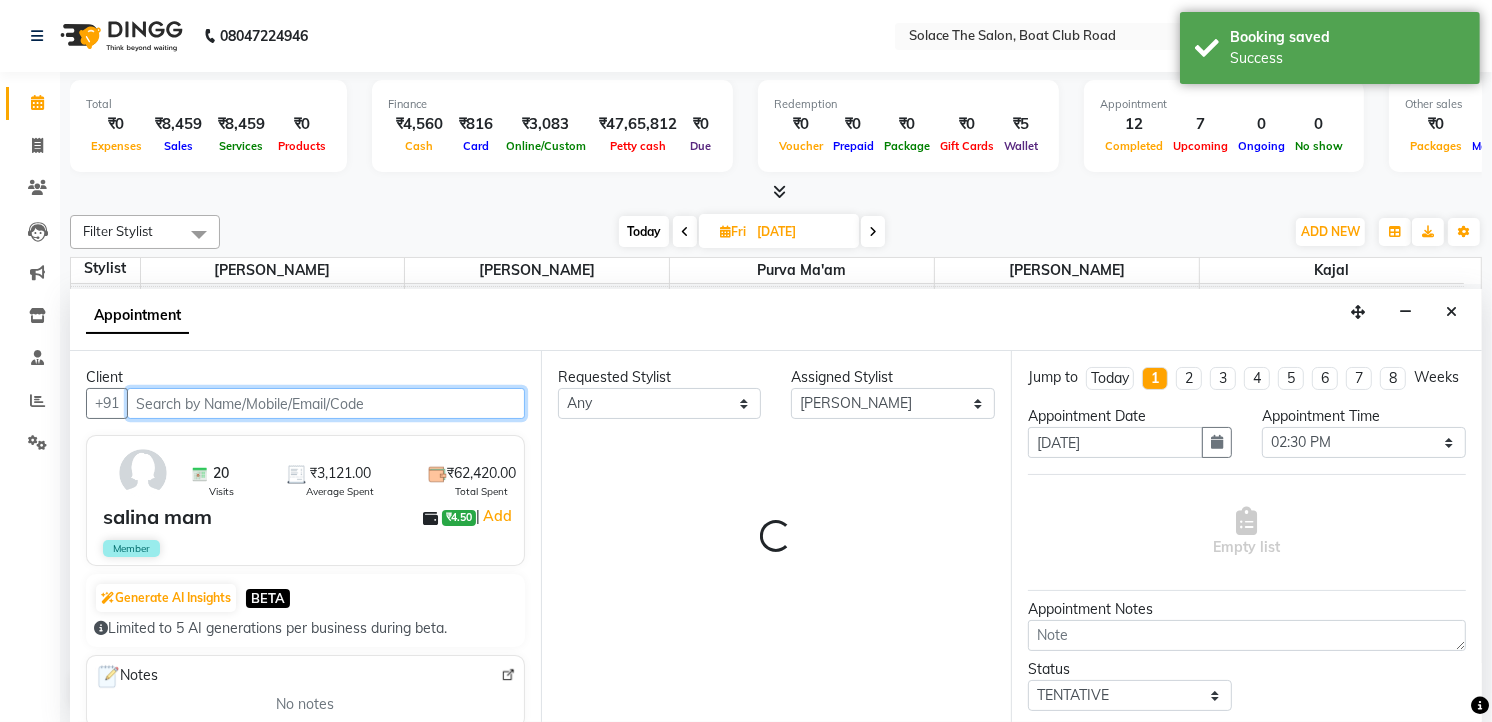 select on "720" 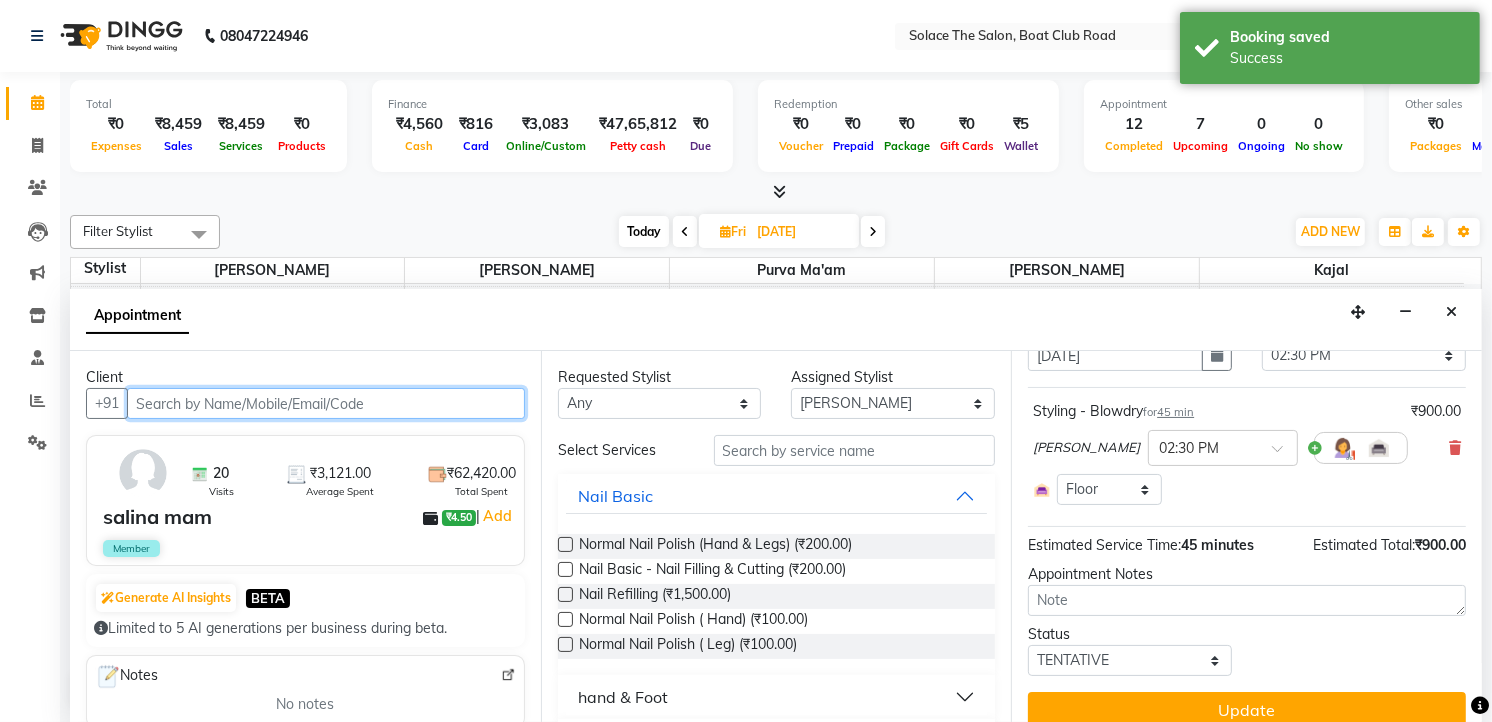 scroll, scrollTop: 127, scrollLeft: 0, axis: vertical 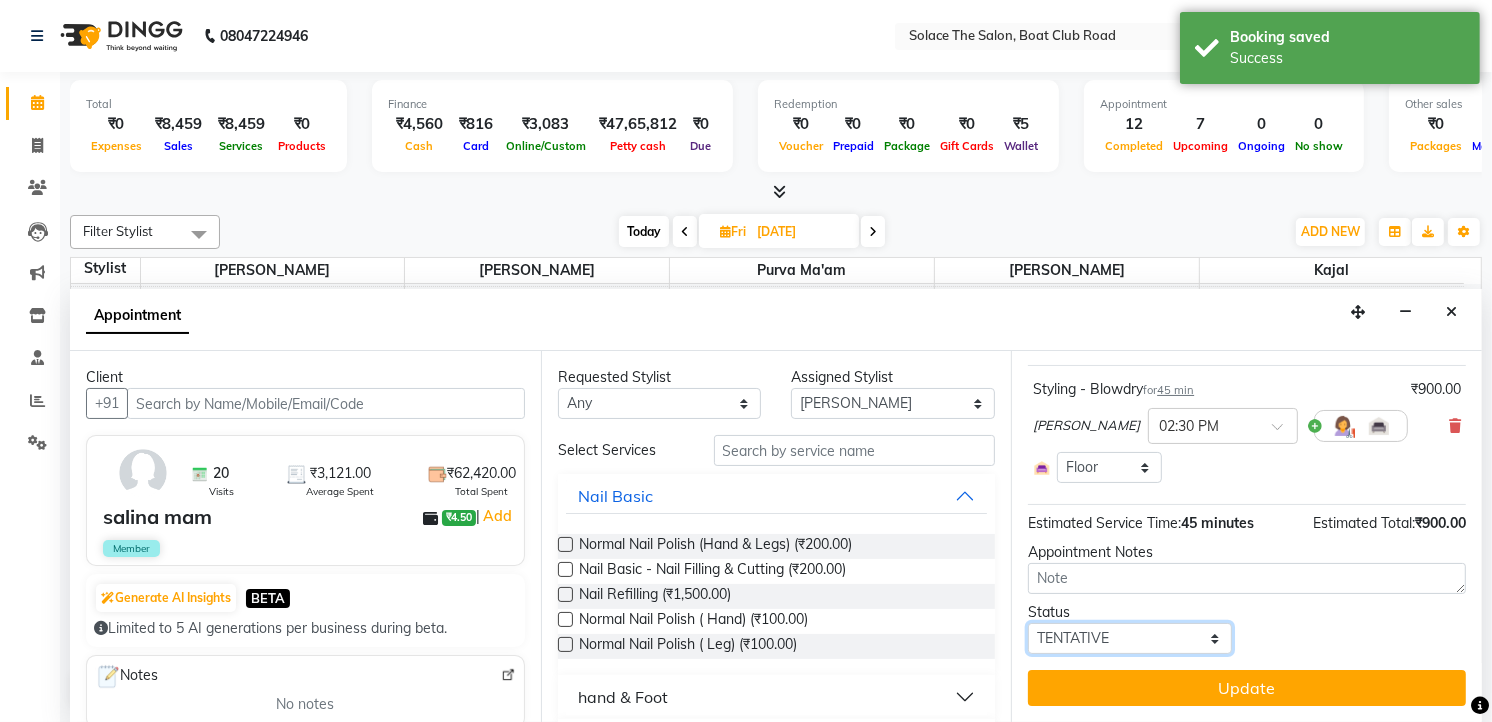 click on "Select TENTATIVE CONFIRM UPCOMING" at bounding box center (1130, 638) 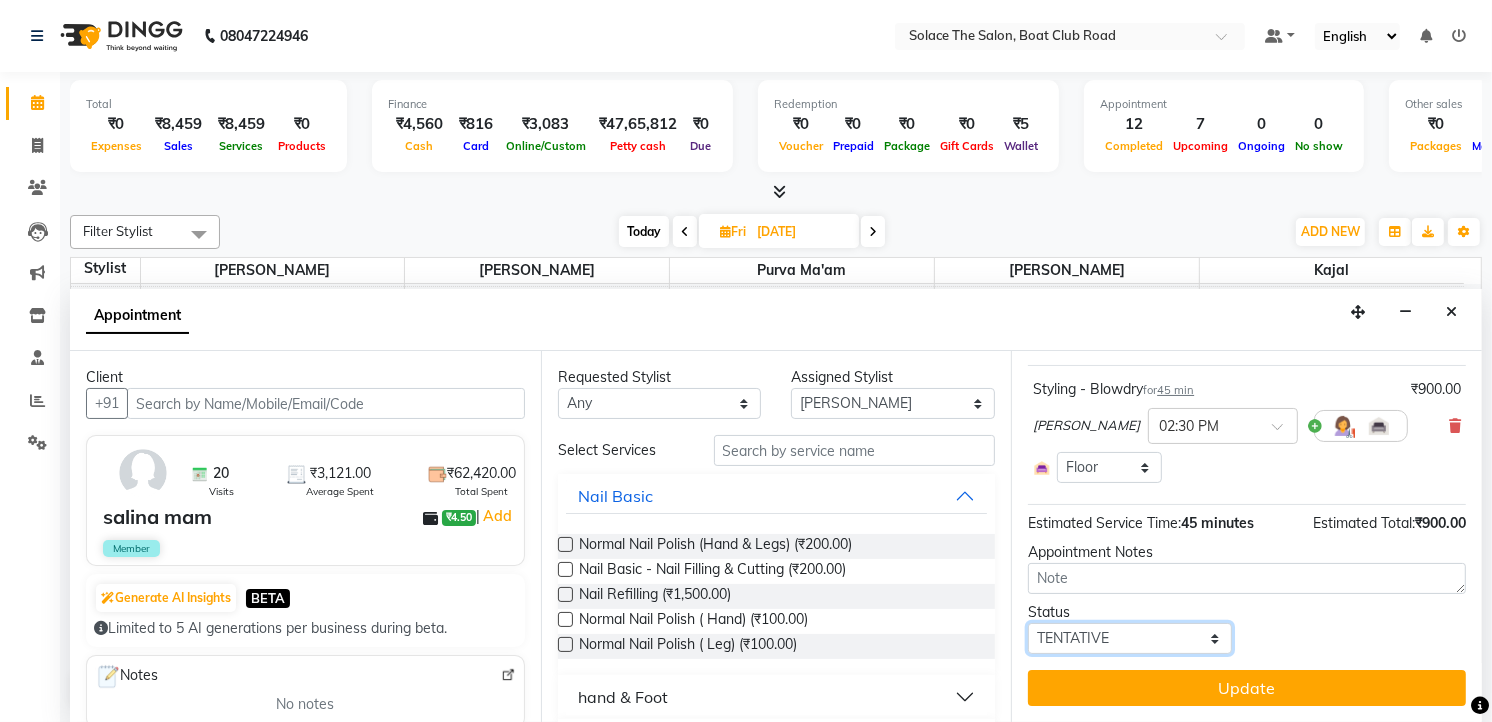 select on "confirm booking" 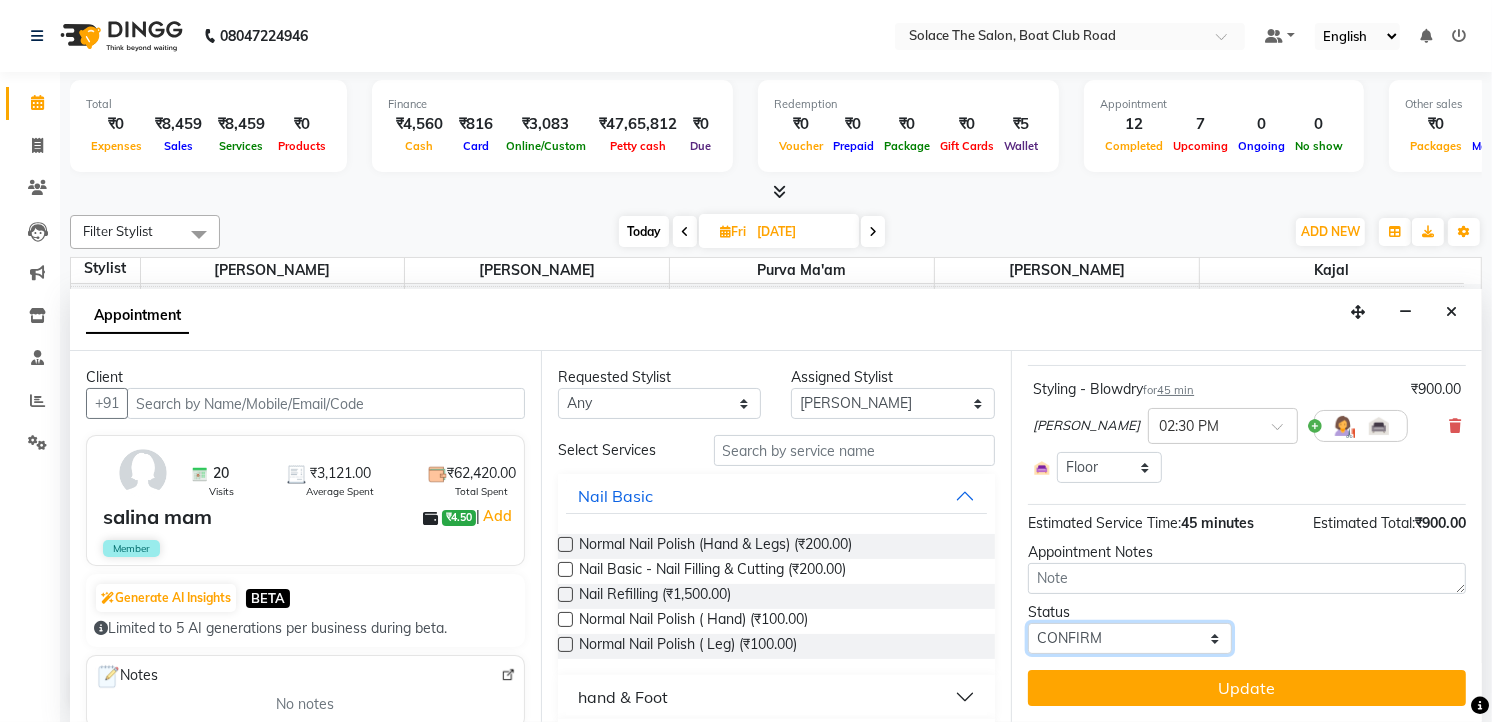 click on "Select TENTATIVE CONFIRM UPCOMING" at bounding box center [1130, 638] 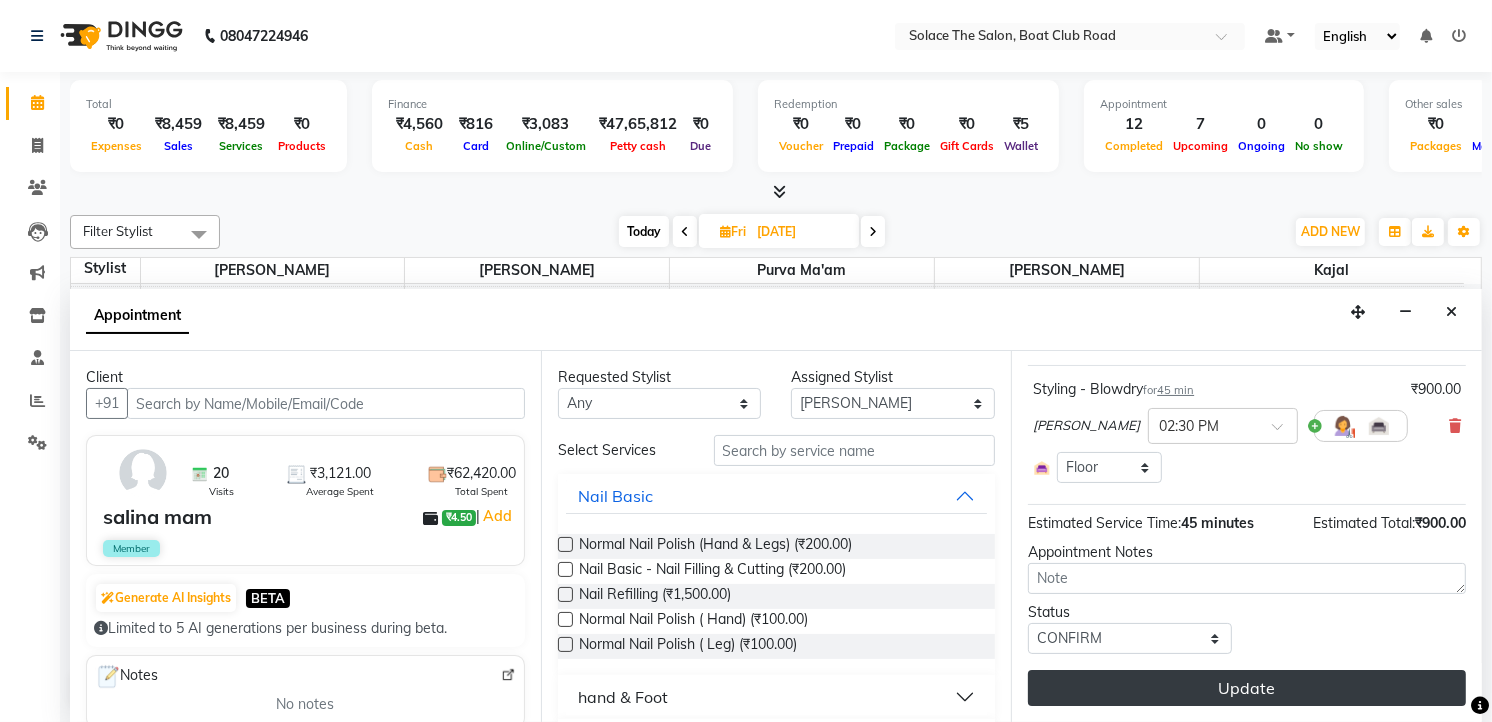 click on "Update" at bounding box center [1247, 688] 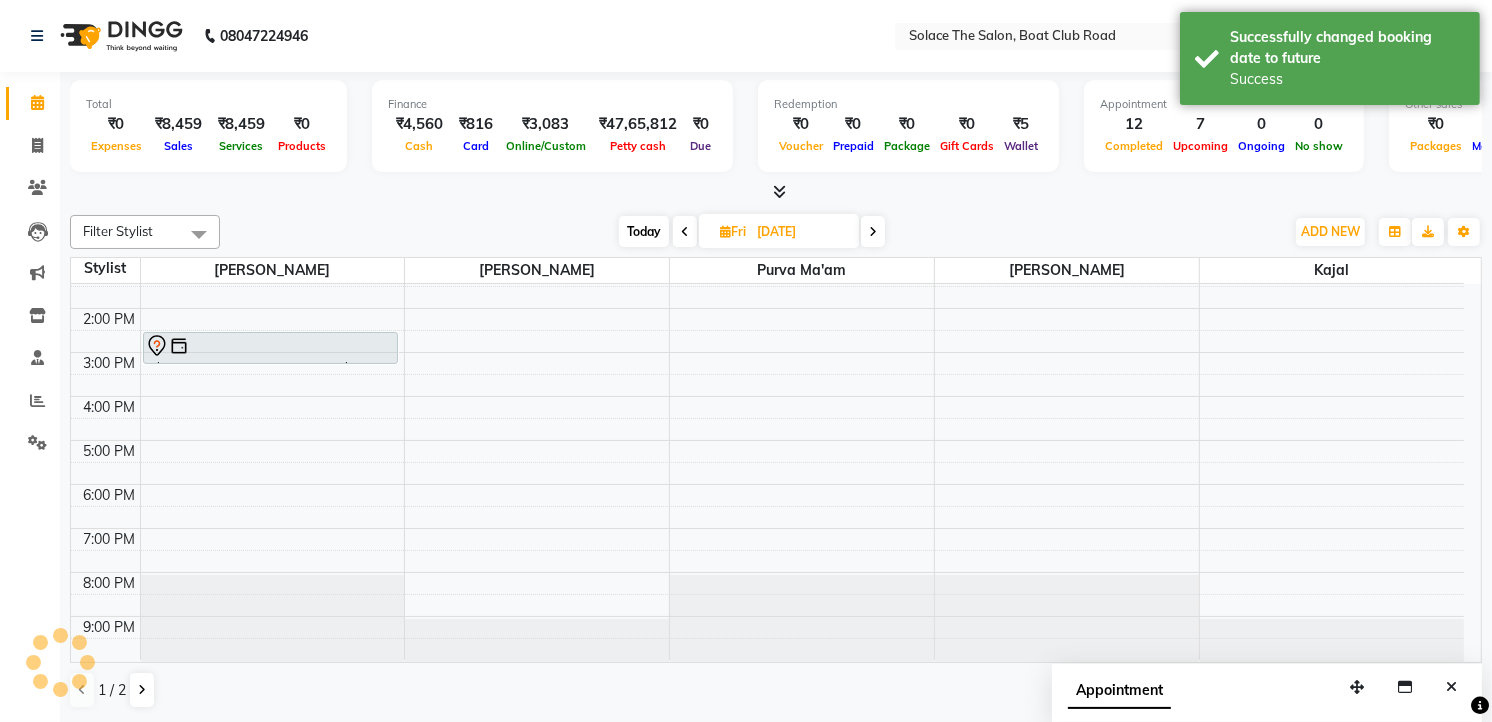 scroll, scrollTop: 0, scrollLeft: 0, axis: both 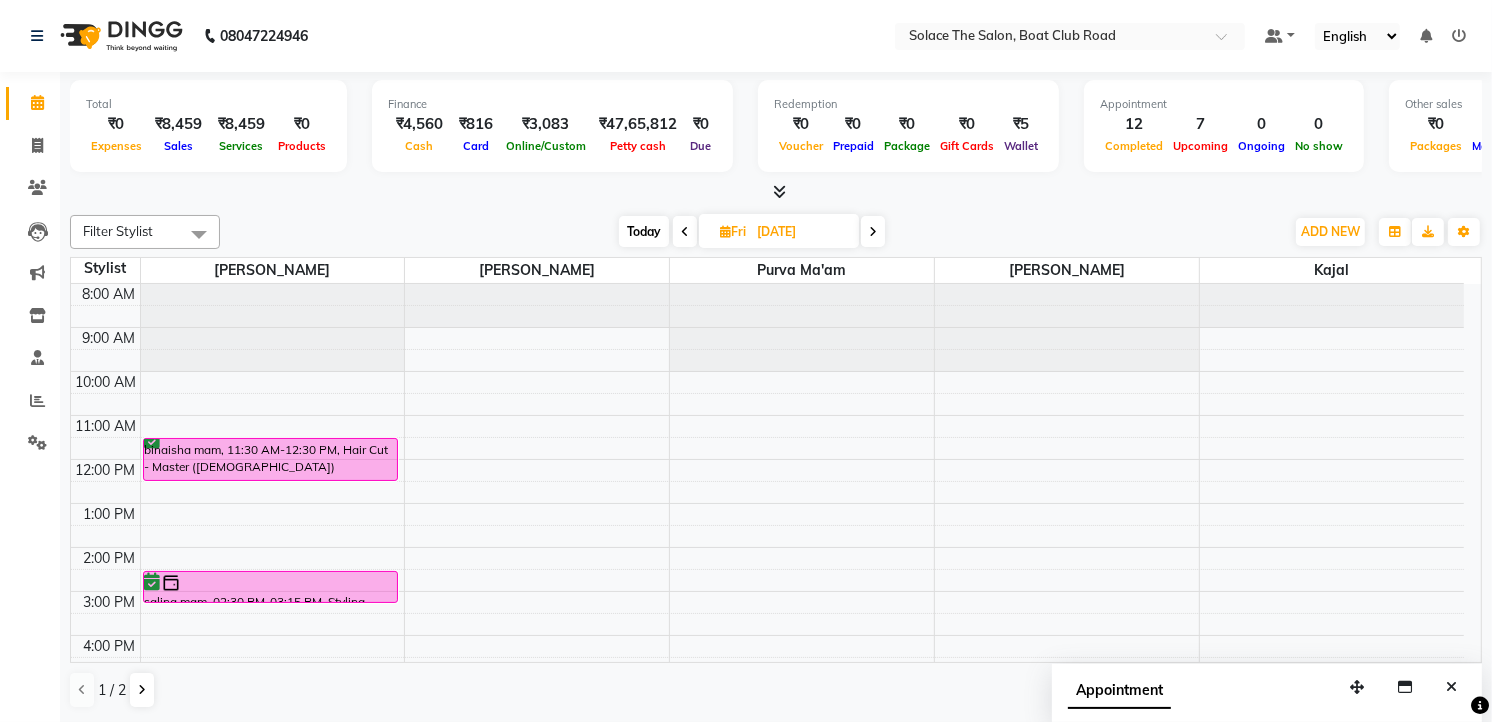 click on "Today" at bounding box center (644, 231) 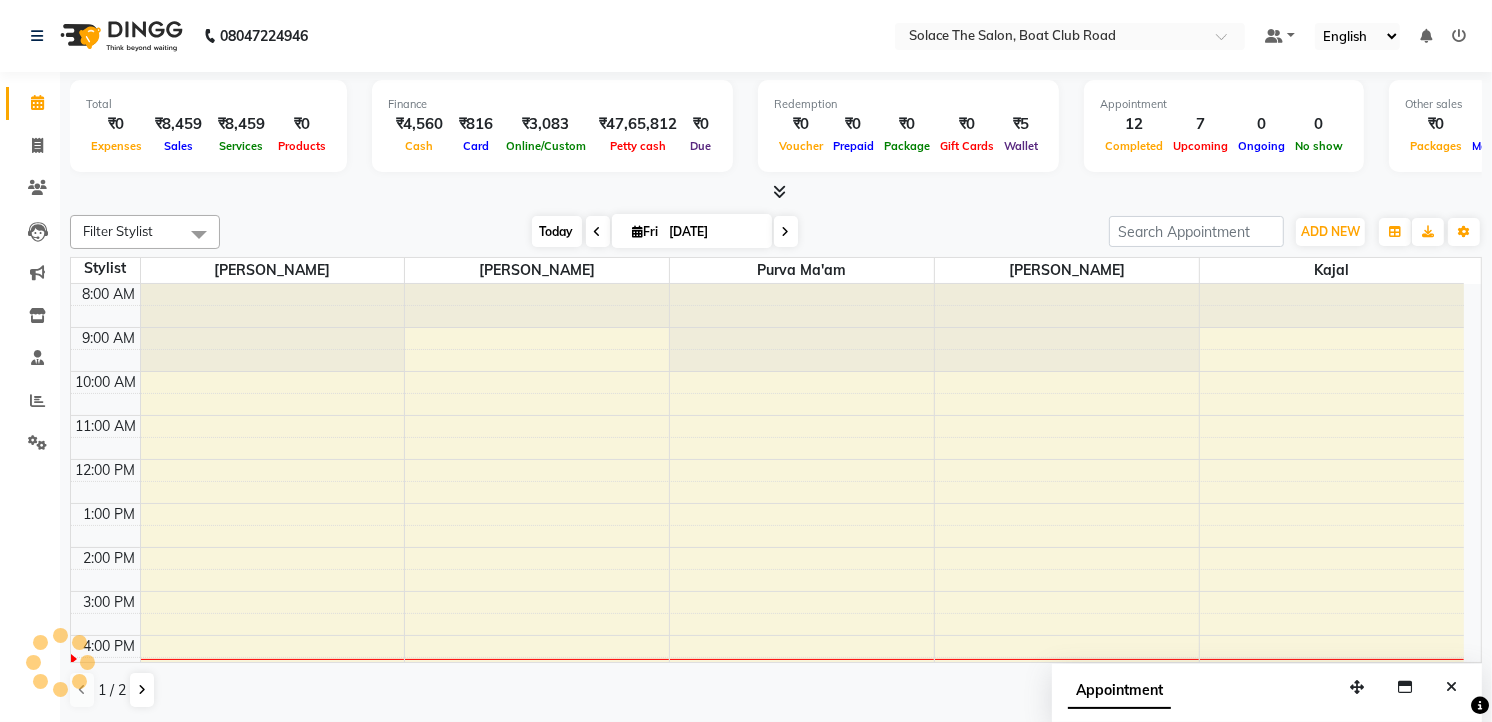 scroll, scrollTop: 240, scrollLeft: 0, axis: vertical 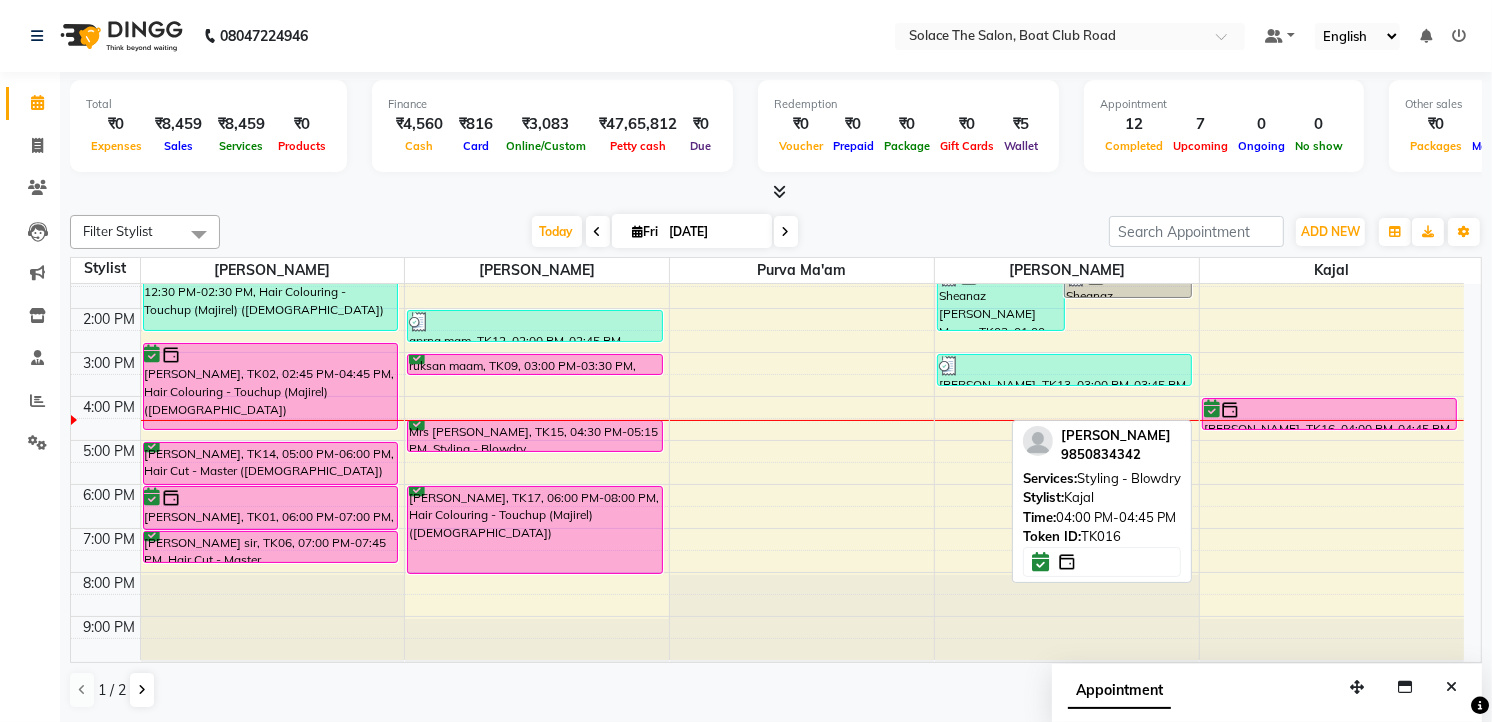 click at bounding box center [1330, 410] 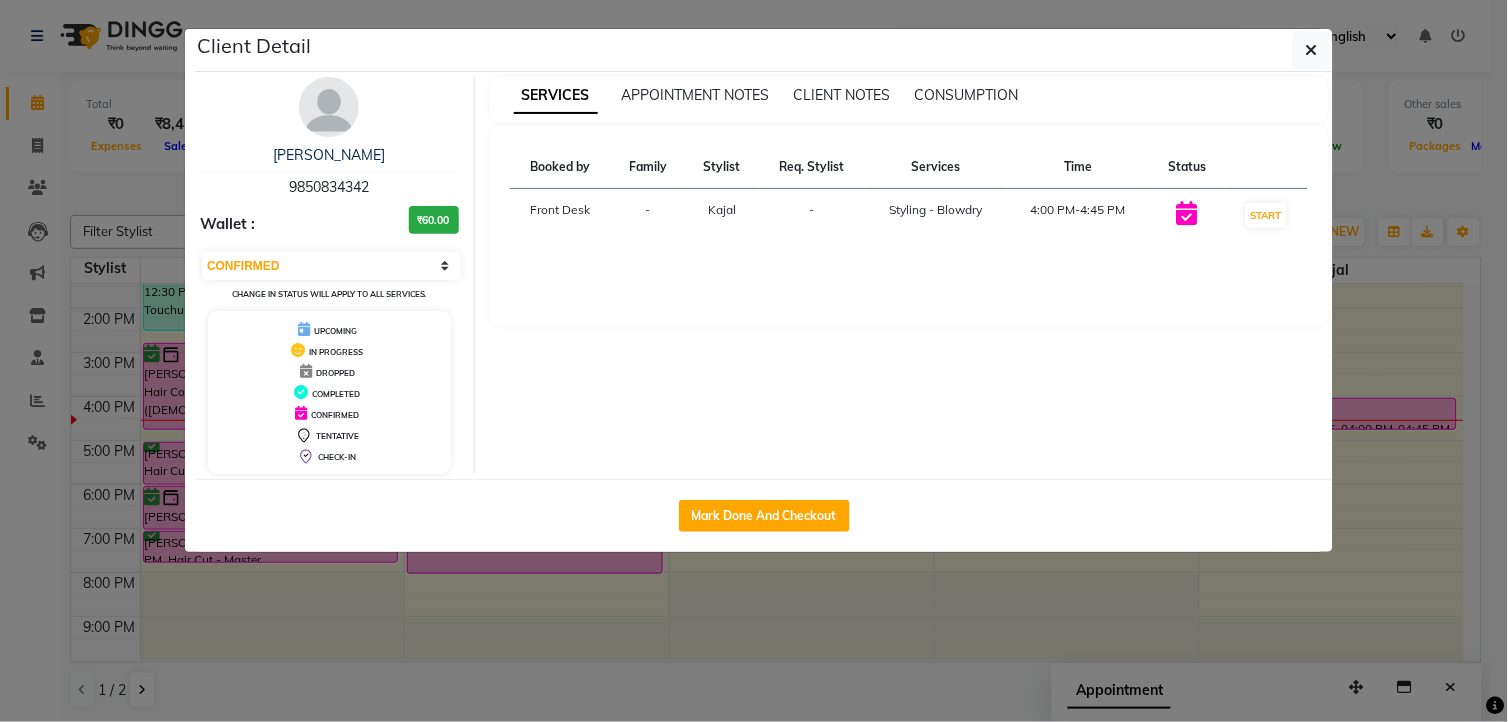 click on "Mark Done And Checkout" 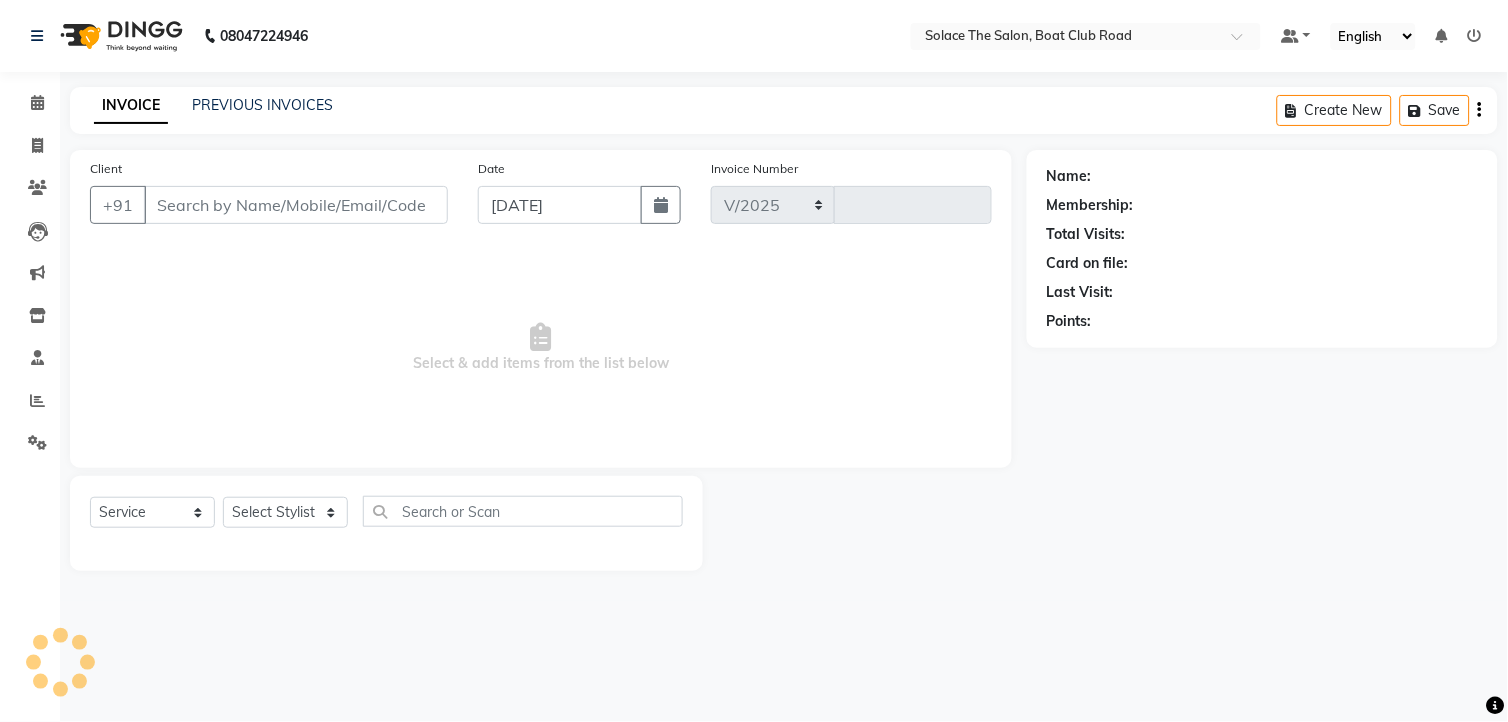 select on "585" 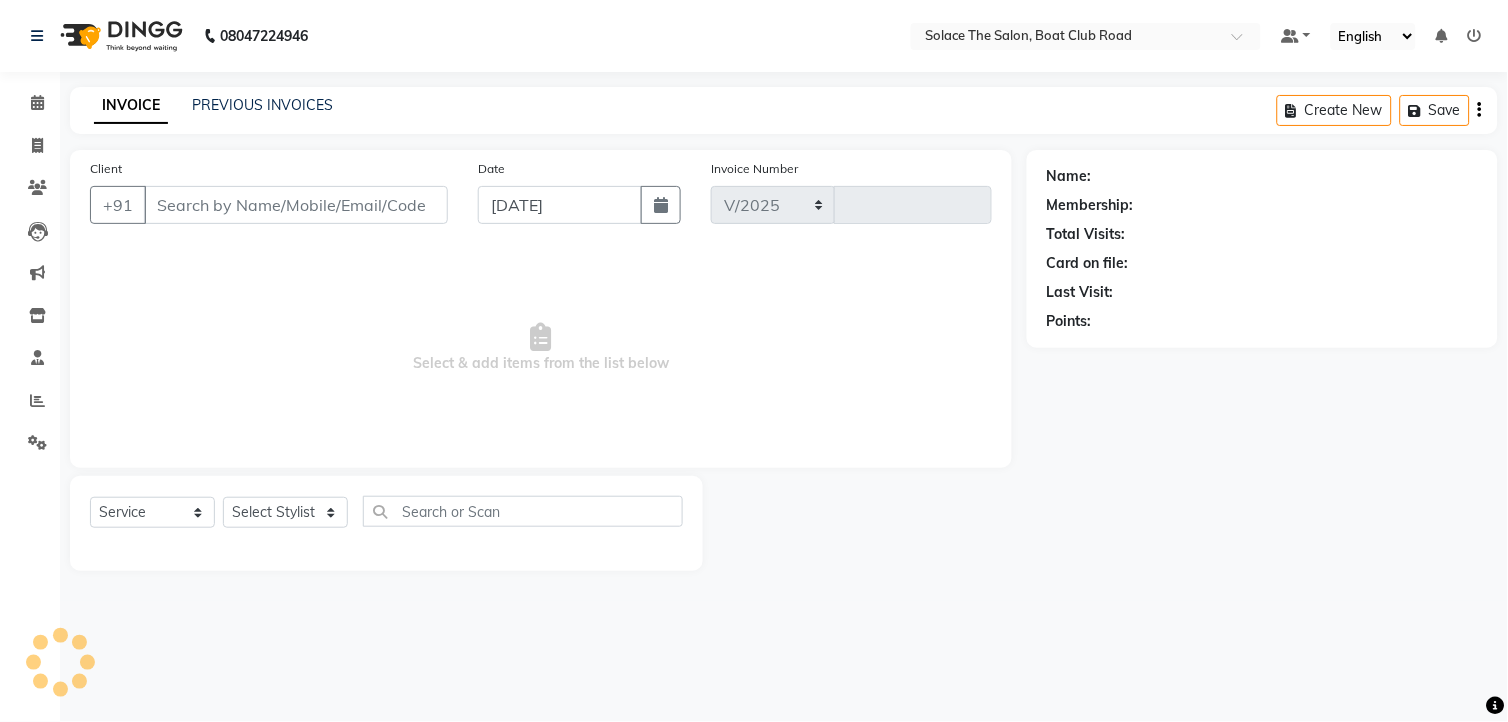 type on "0803" 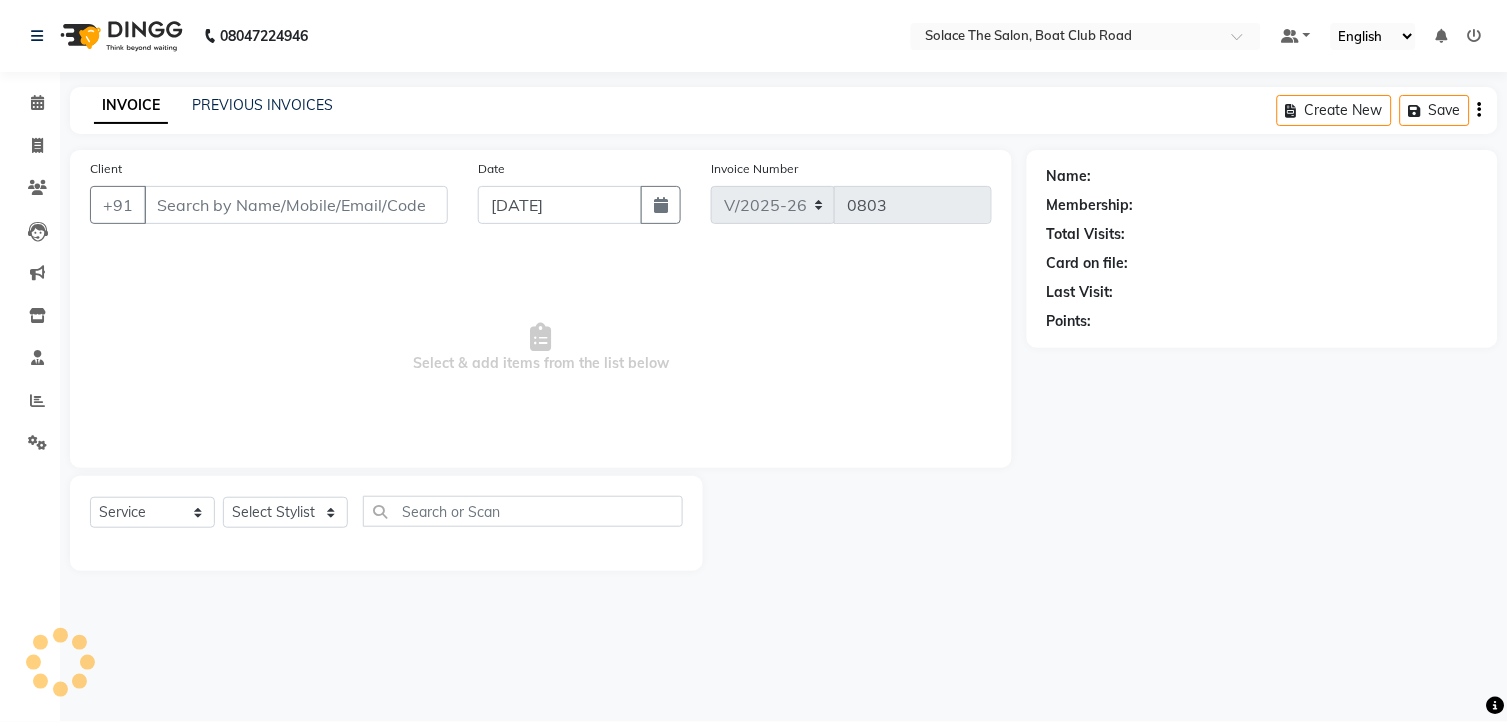 type on "9850834342" 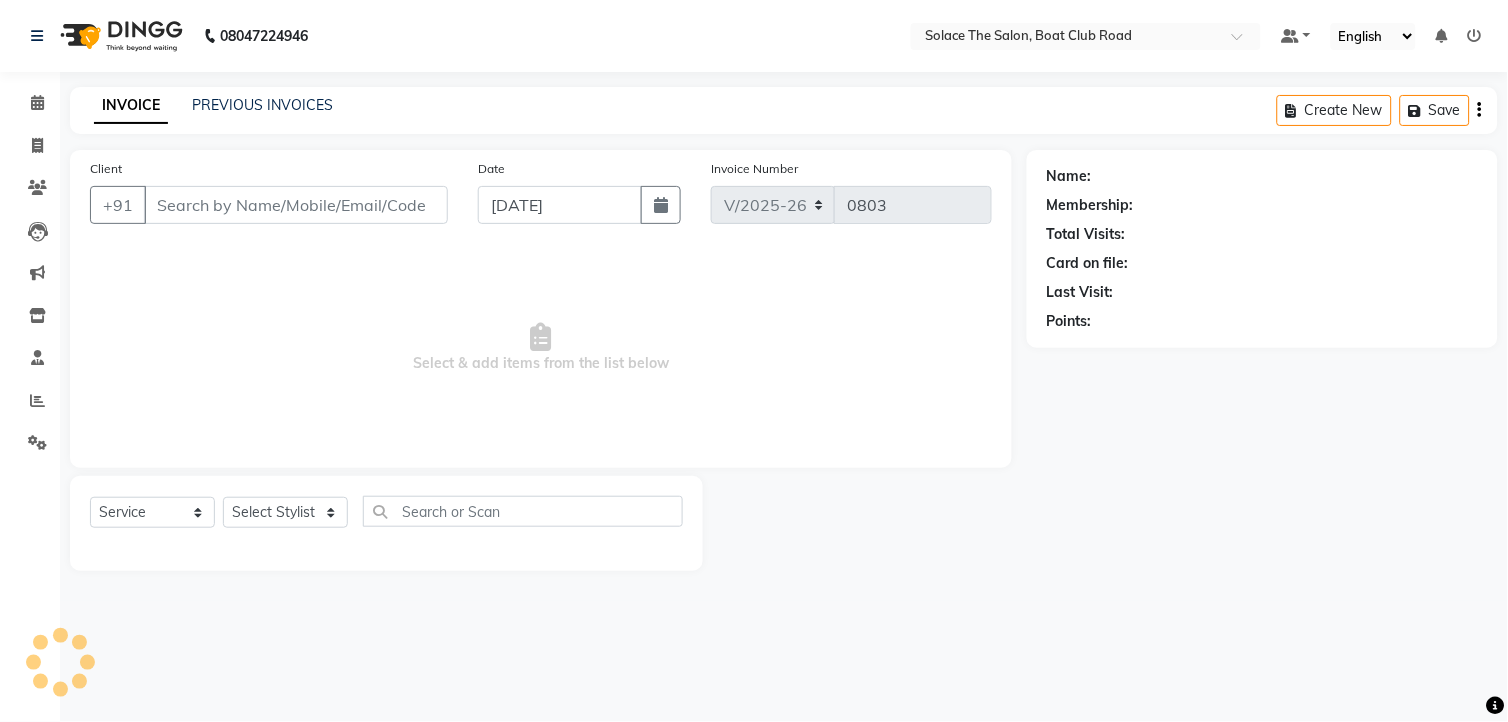 select on "23757" 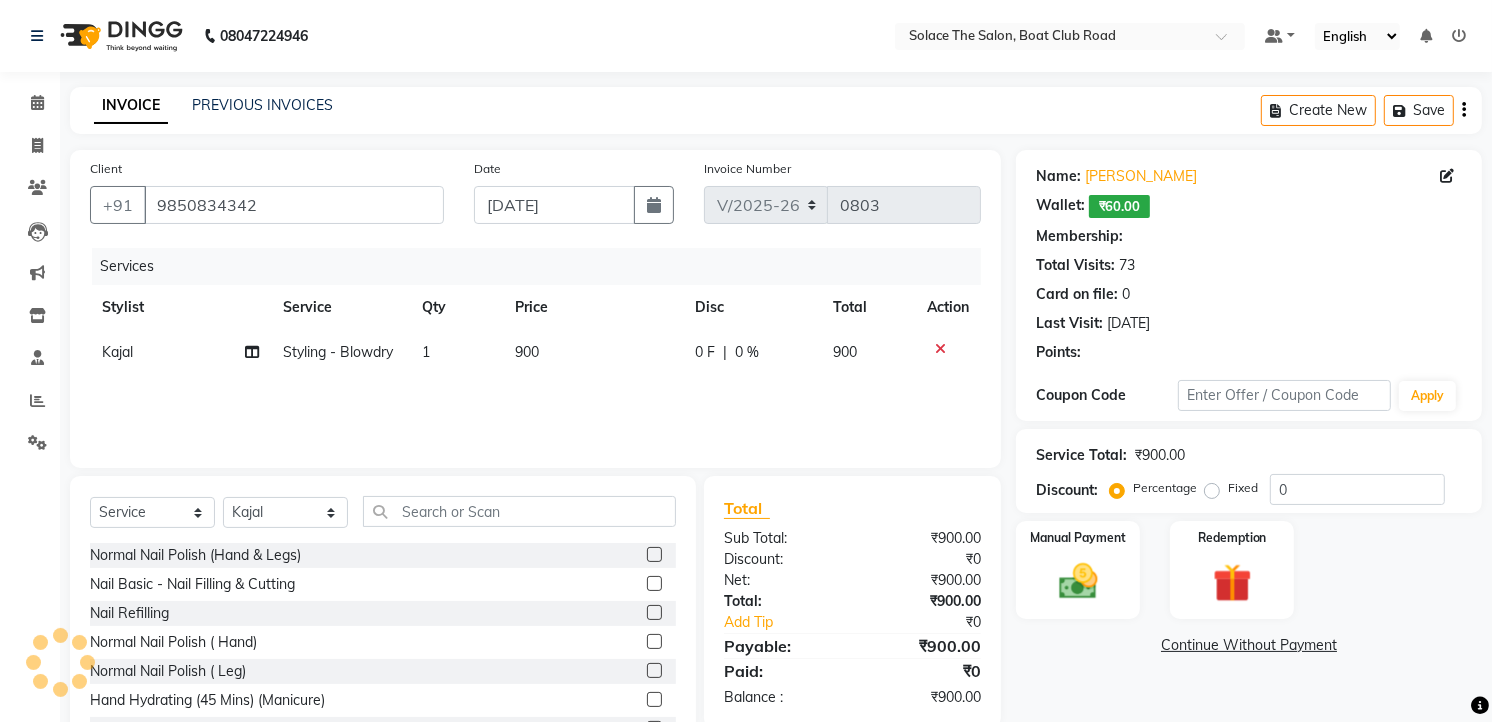 select on "1: Object" 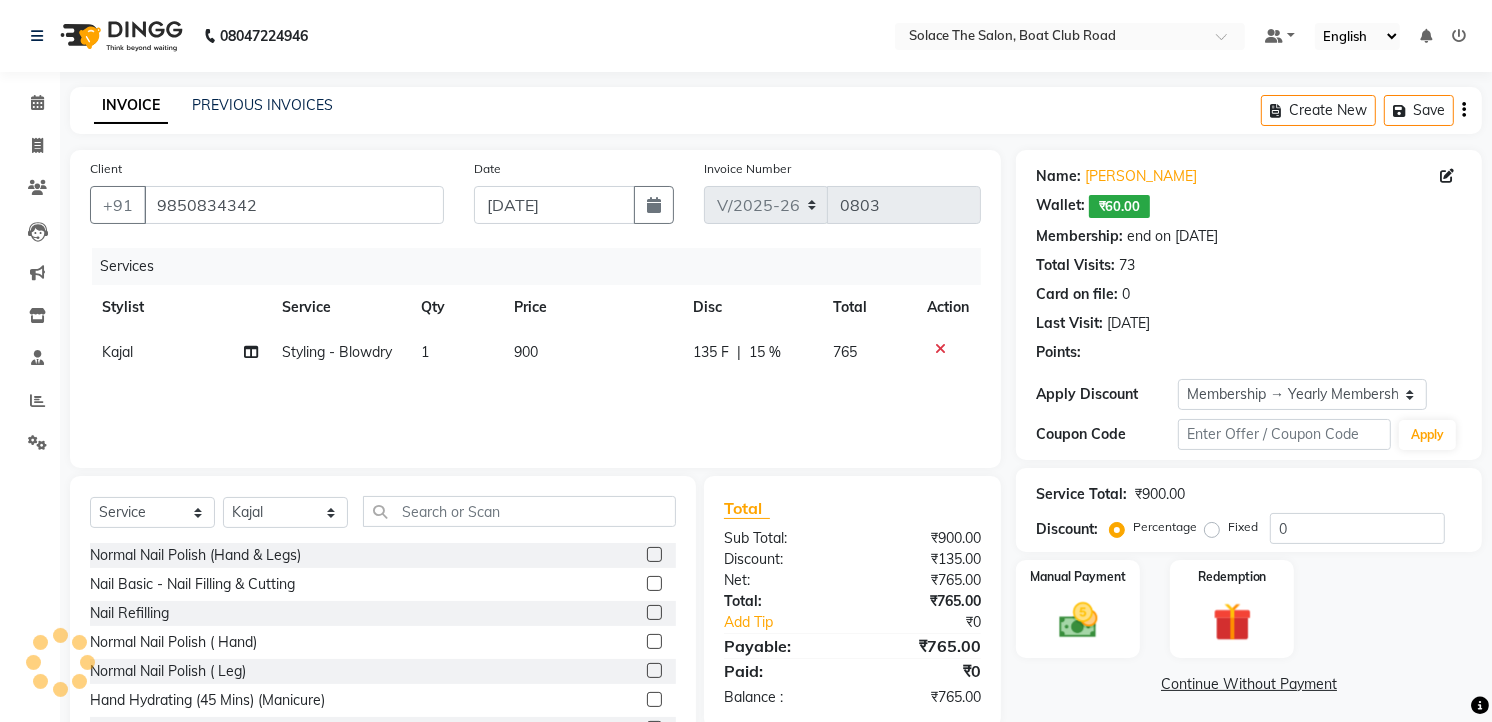type on "15" 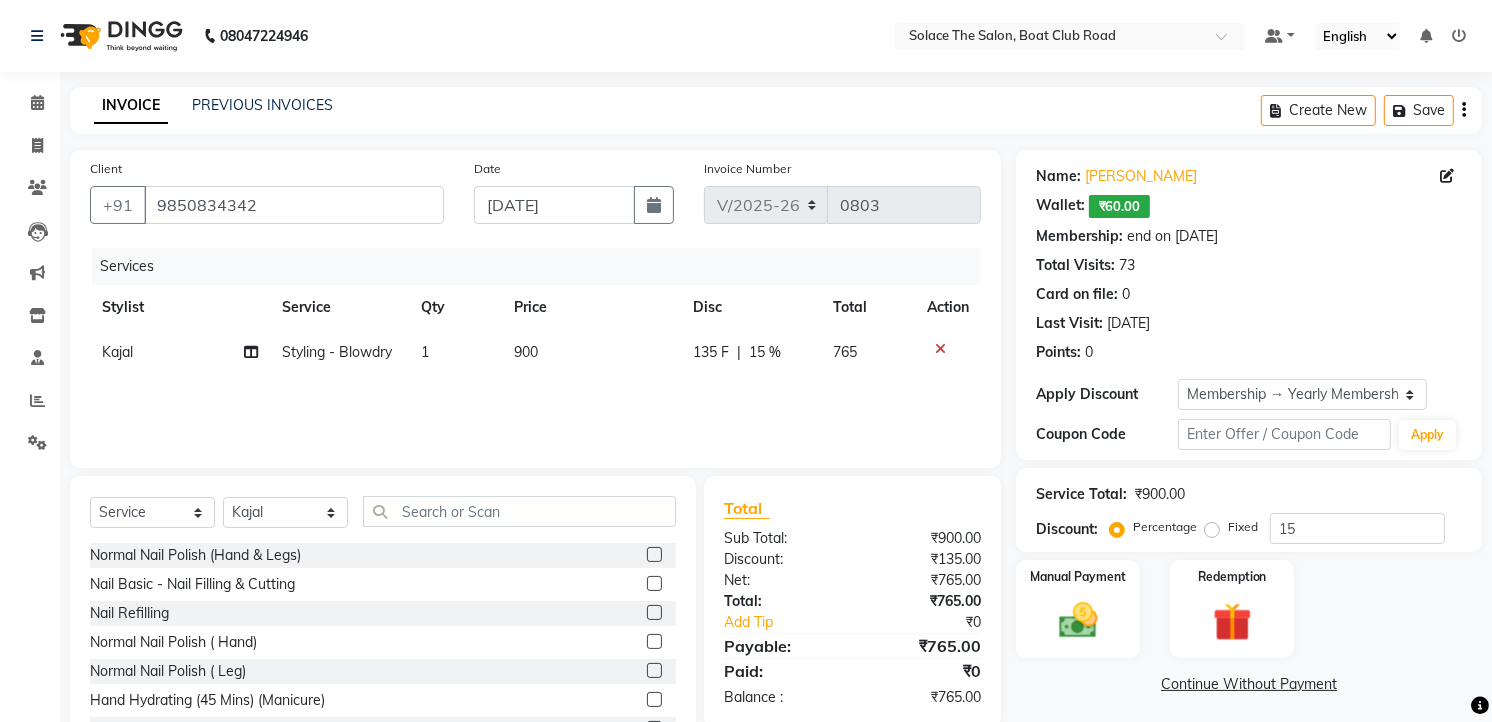 click on "Styling - Blowdry" 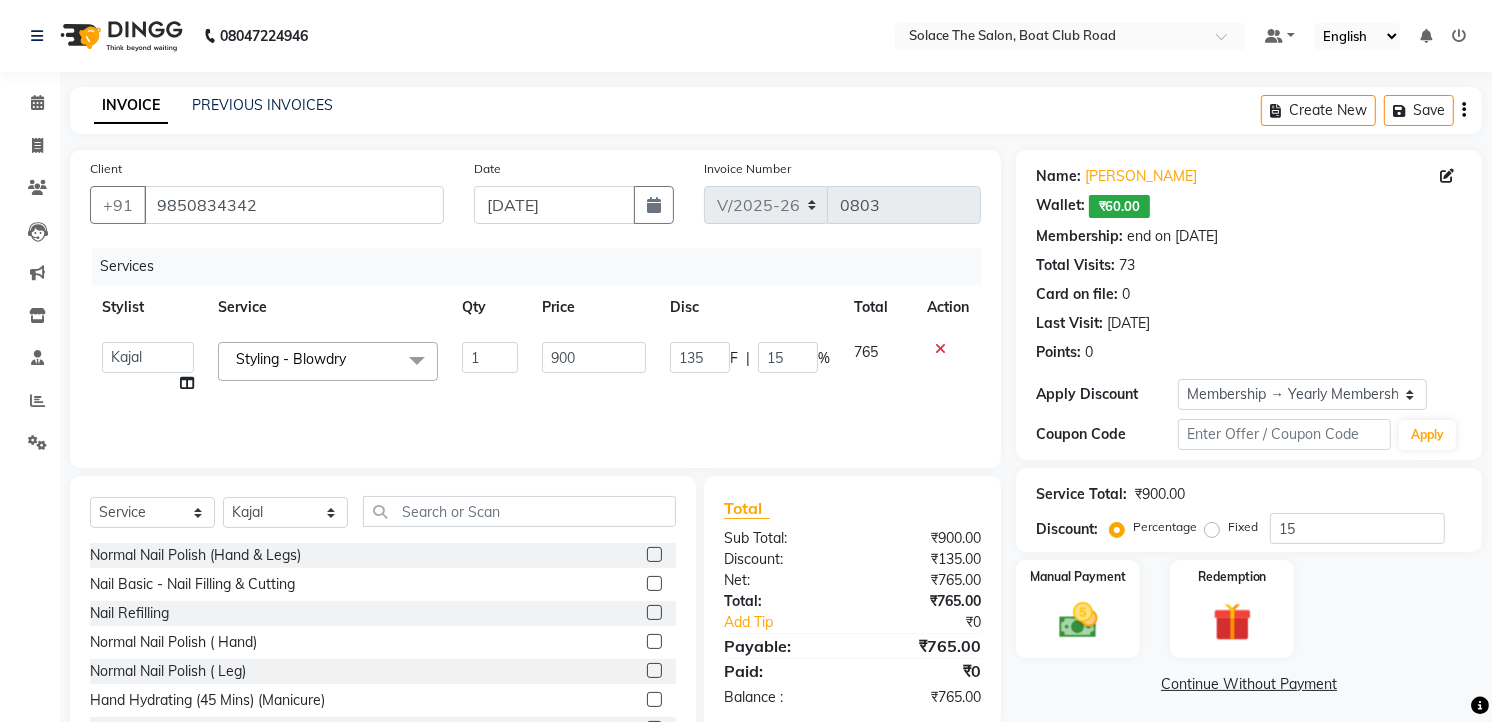 click on "Service" 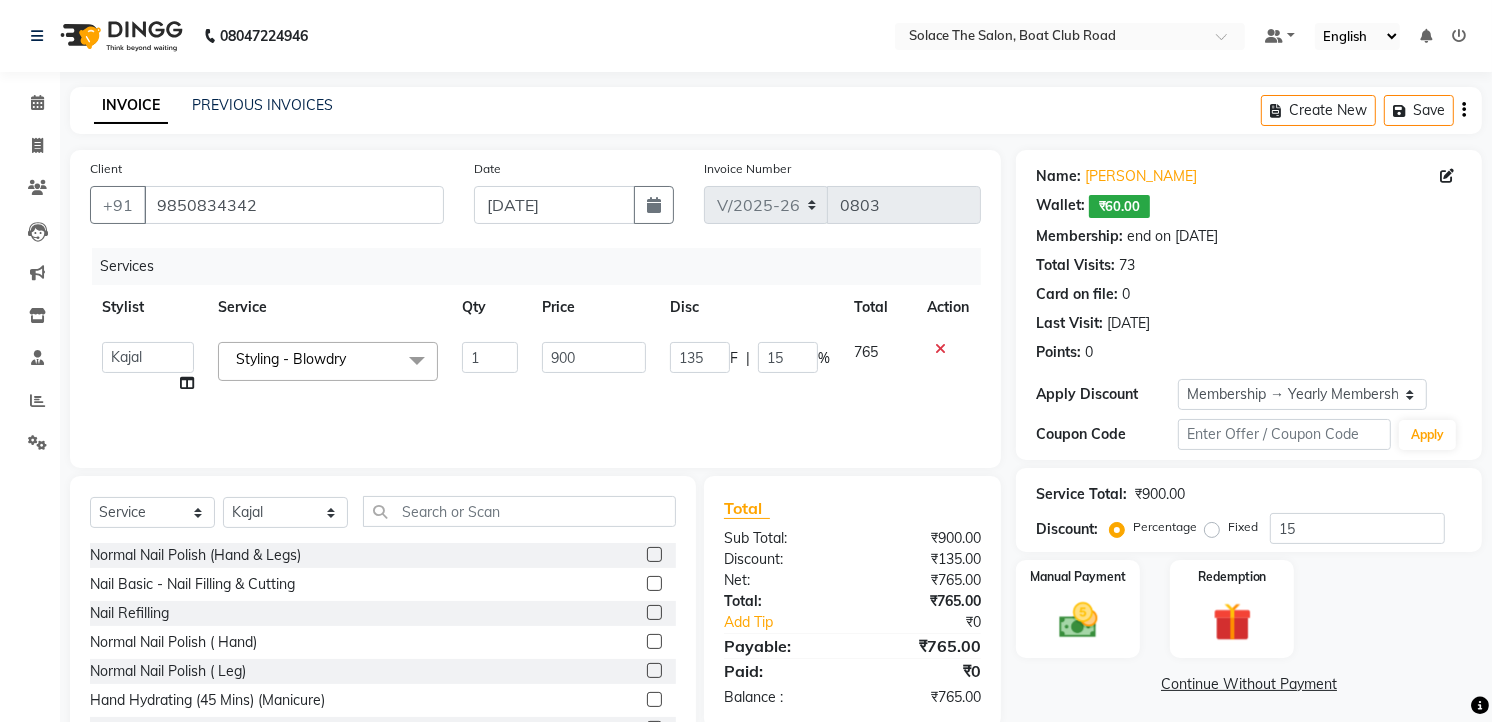 click on "x" 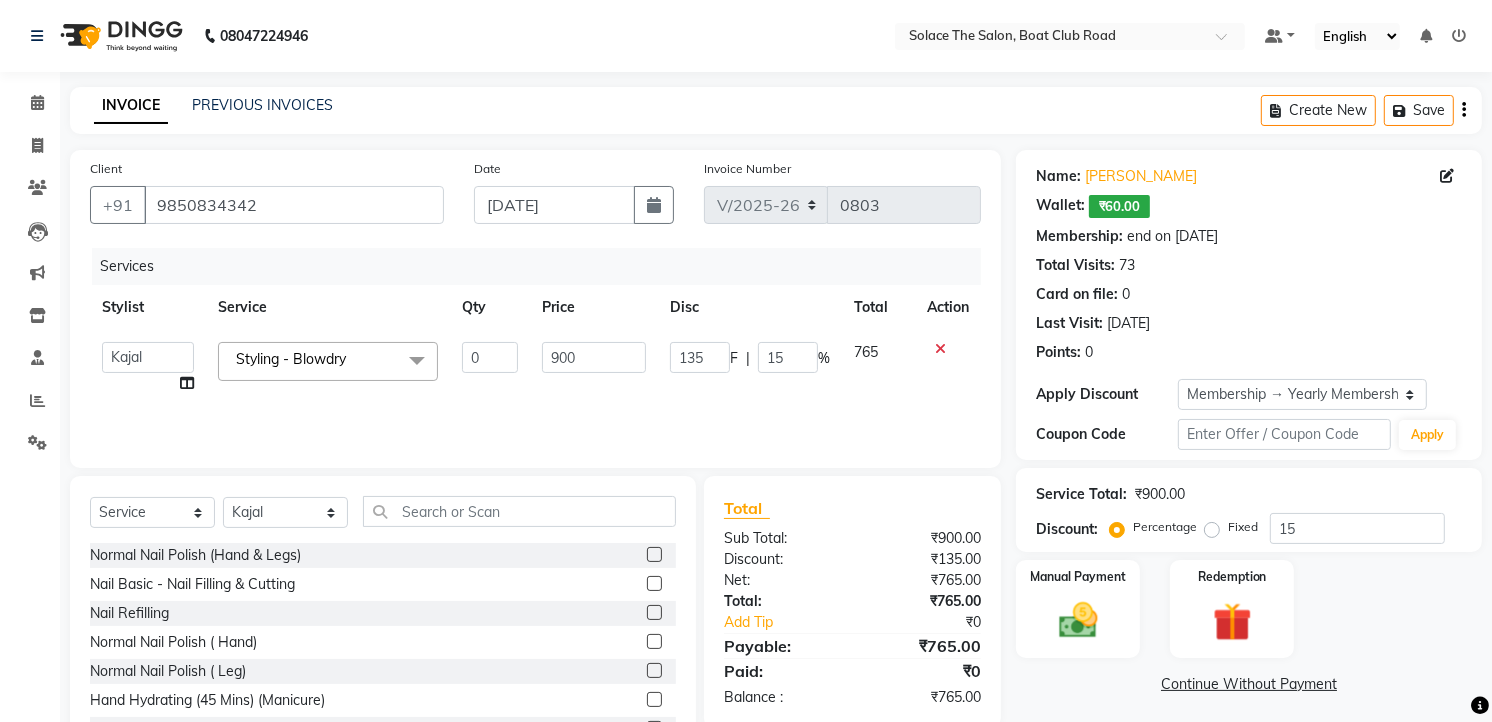 type on "0" 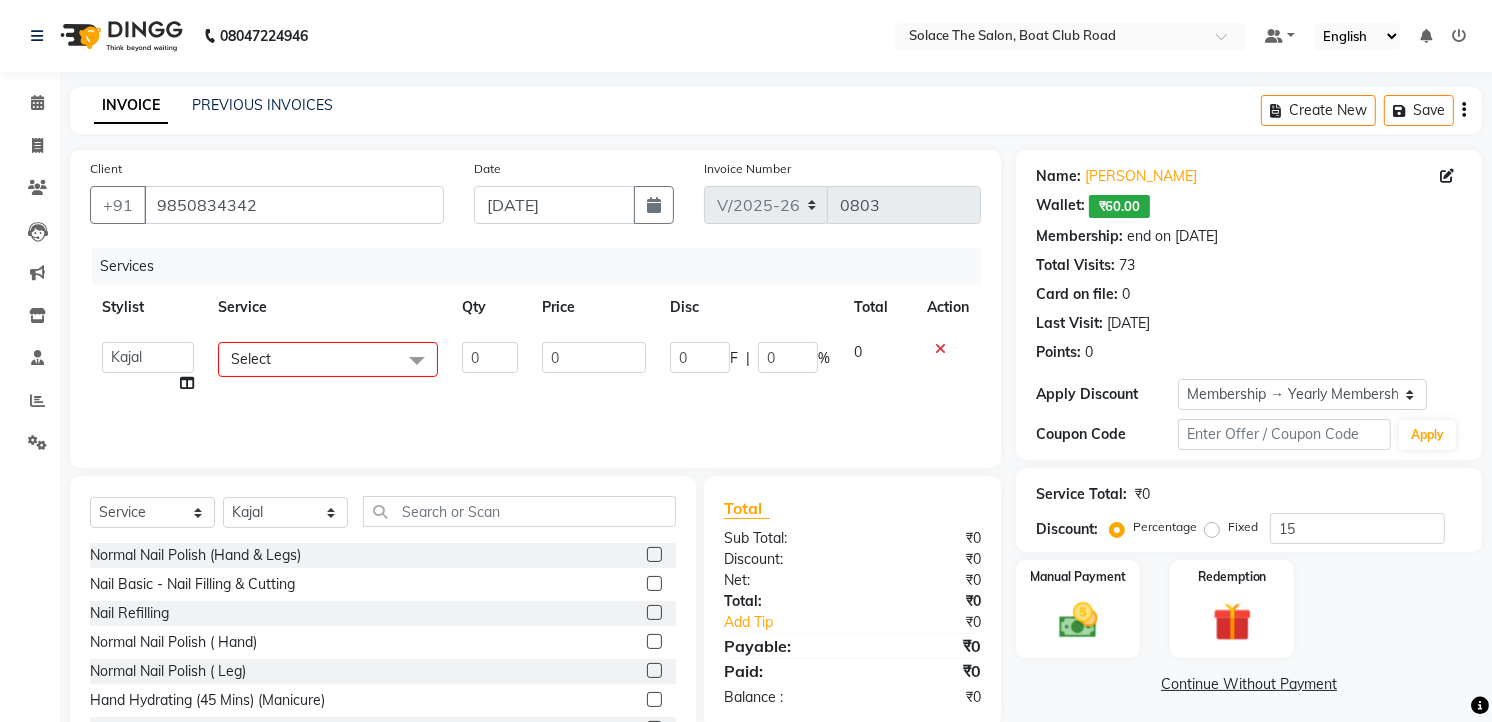 click on "Select" 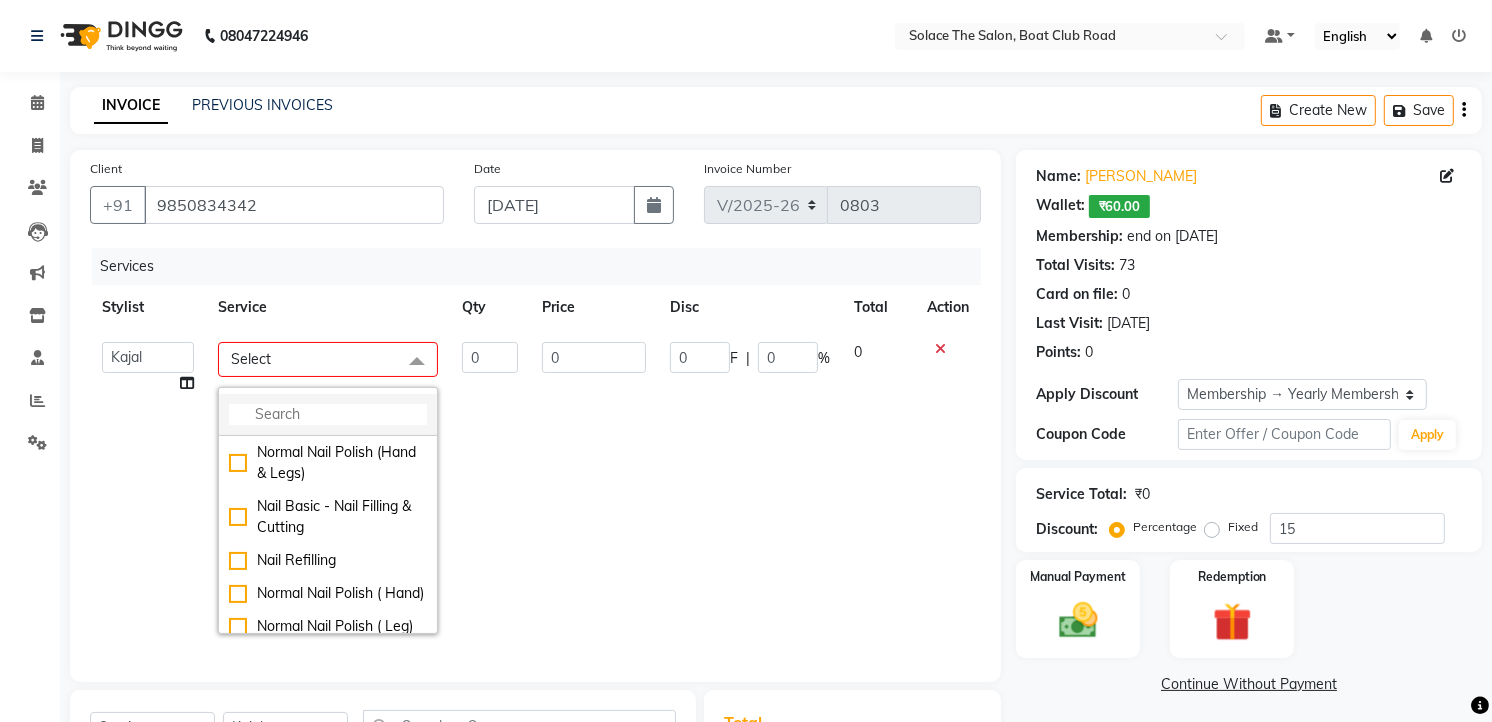 click 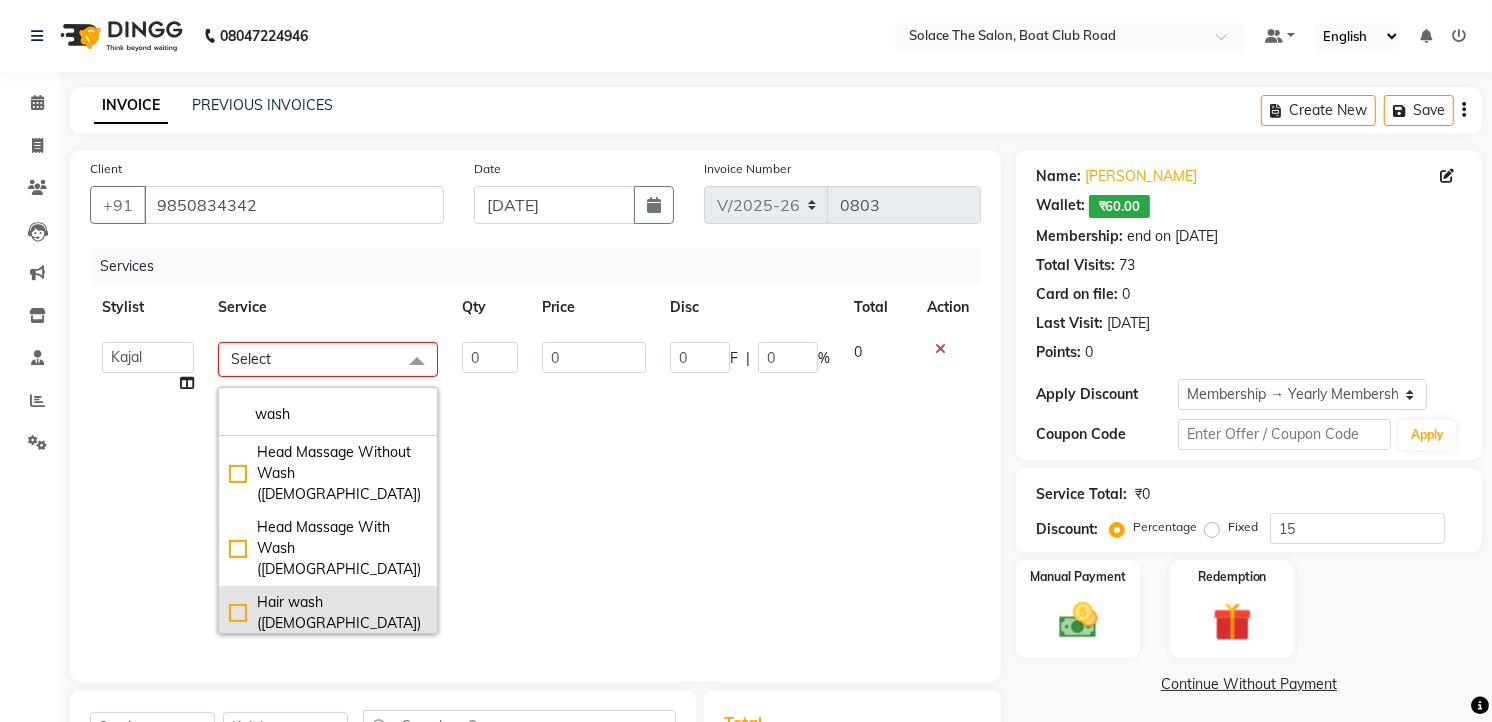 type on "wash" 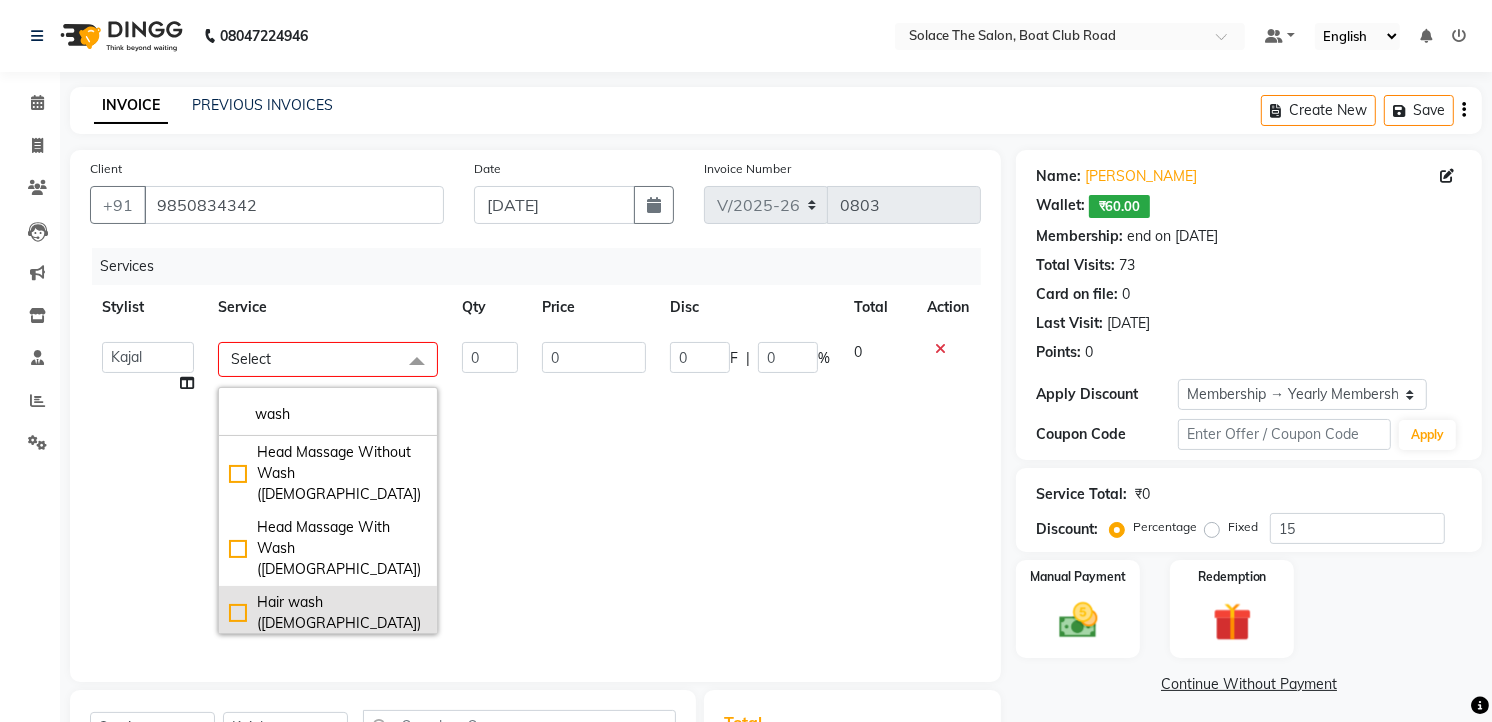 click on "Hair wash ([DEMOGRAPHIC_DATA])" 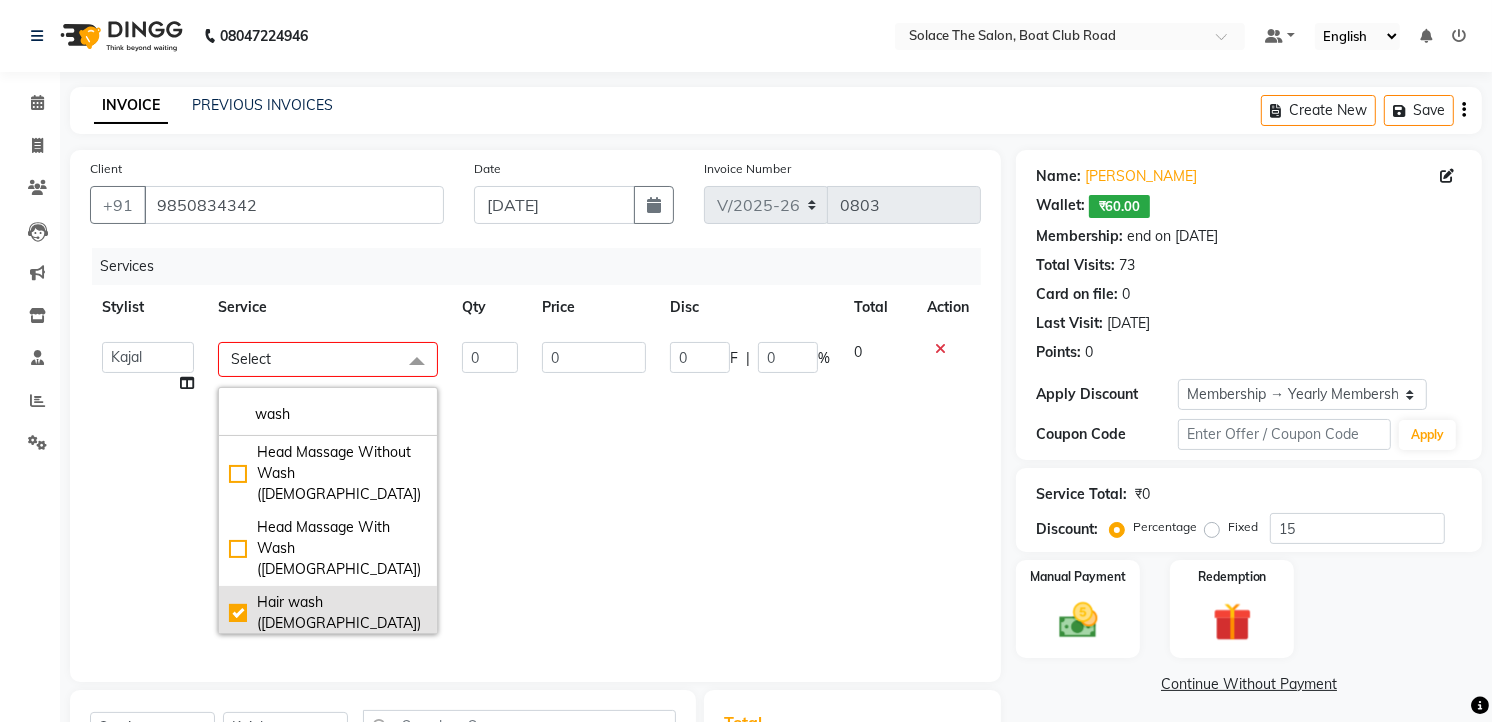 checkbox on "true" 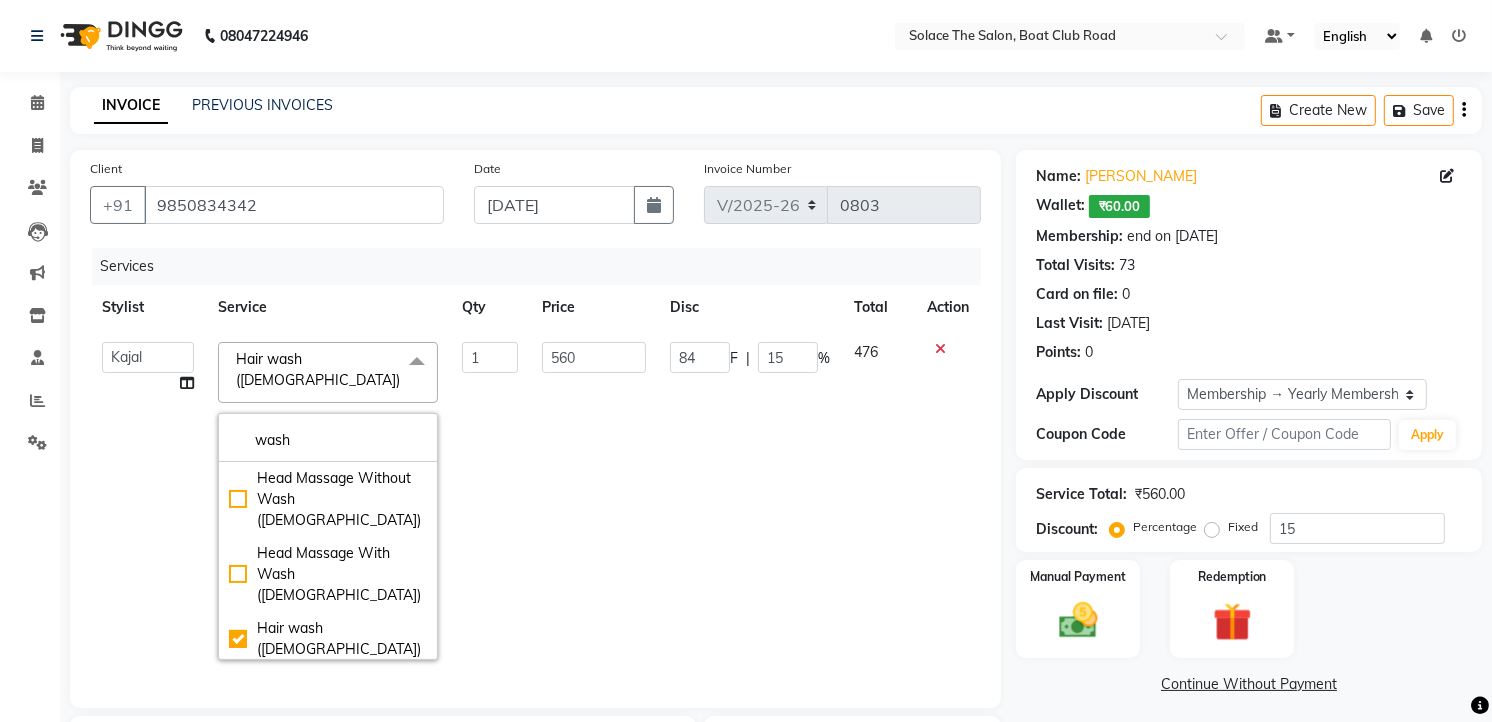 click on "560" 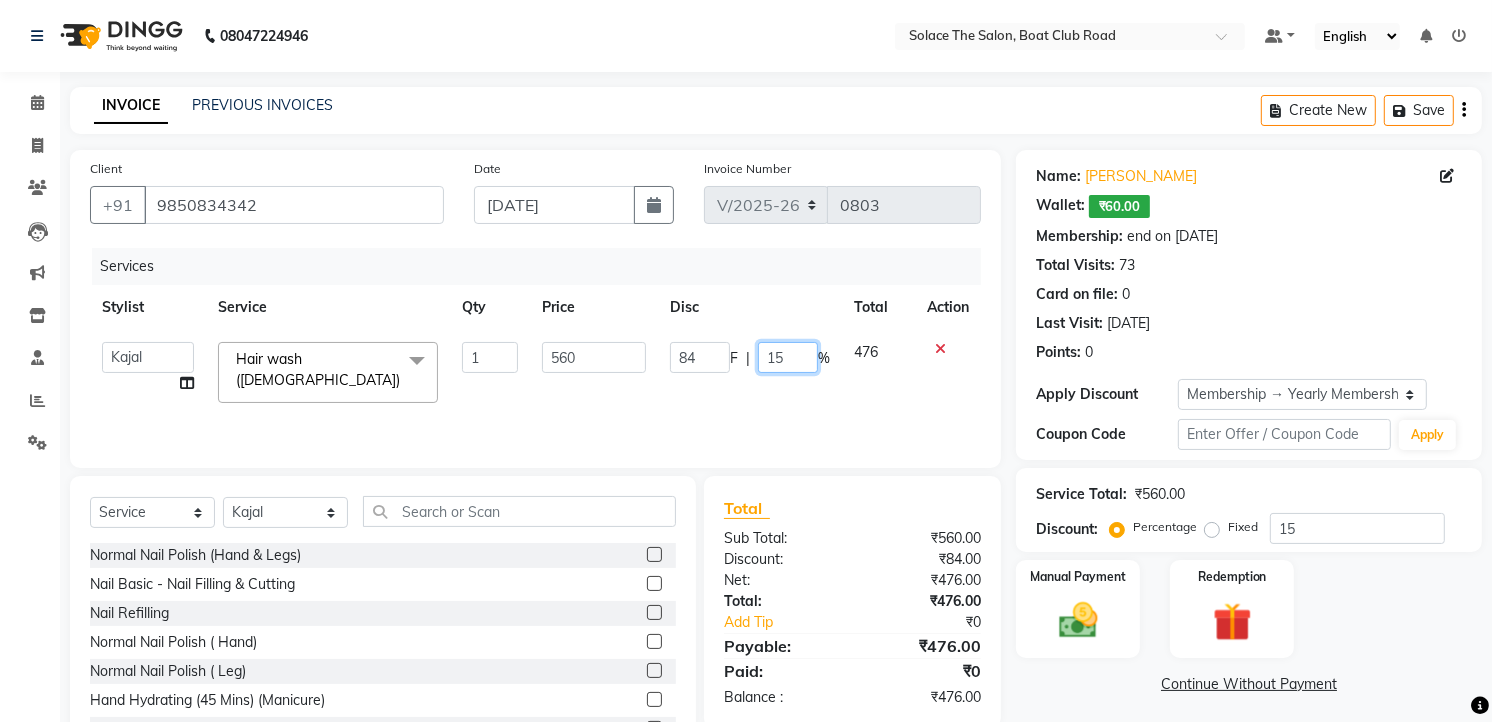 click on "15" 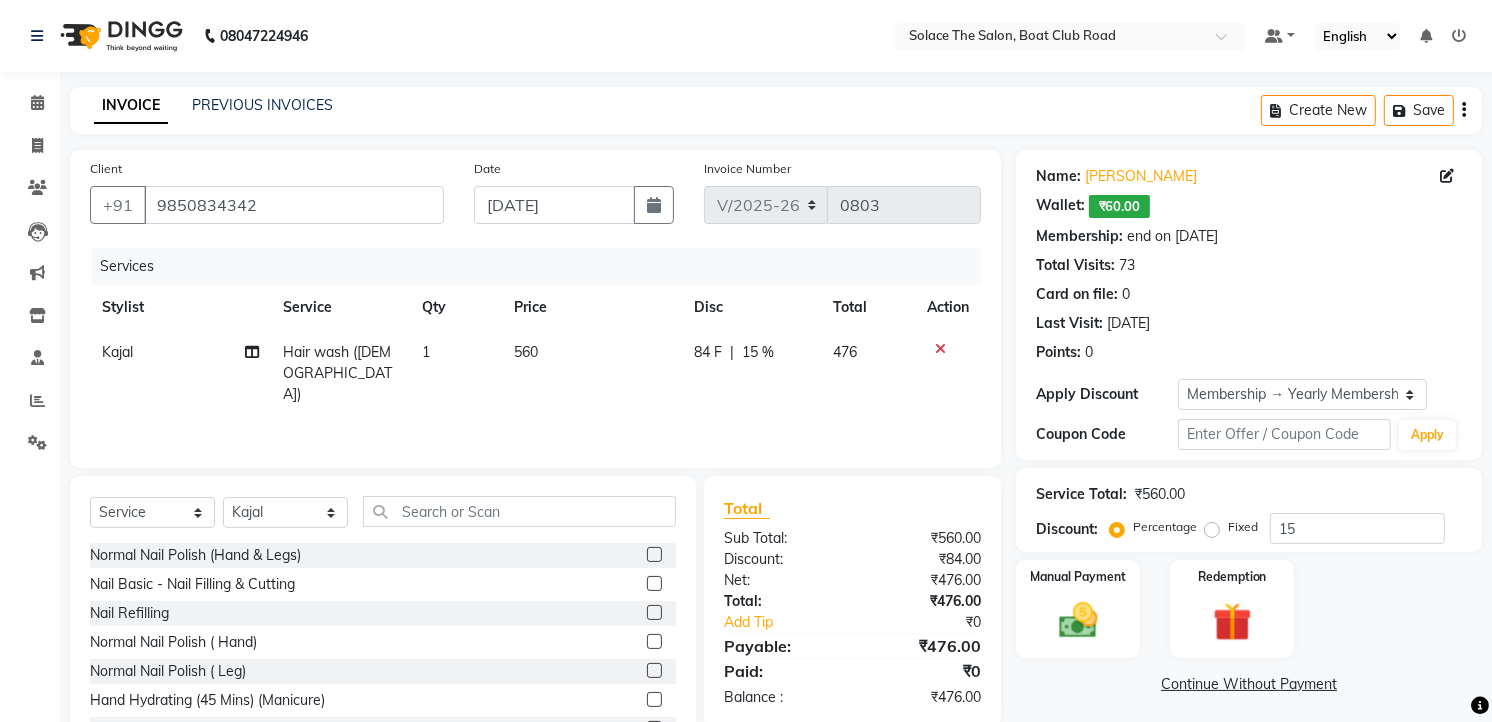 click on "Hair wash ([DEMOGRAPHIC_DATA])" 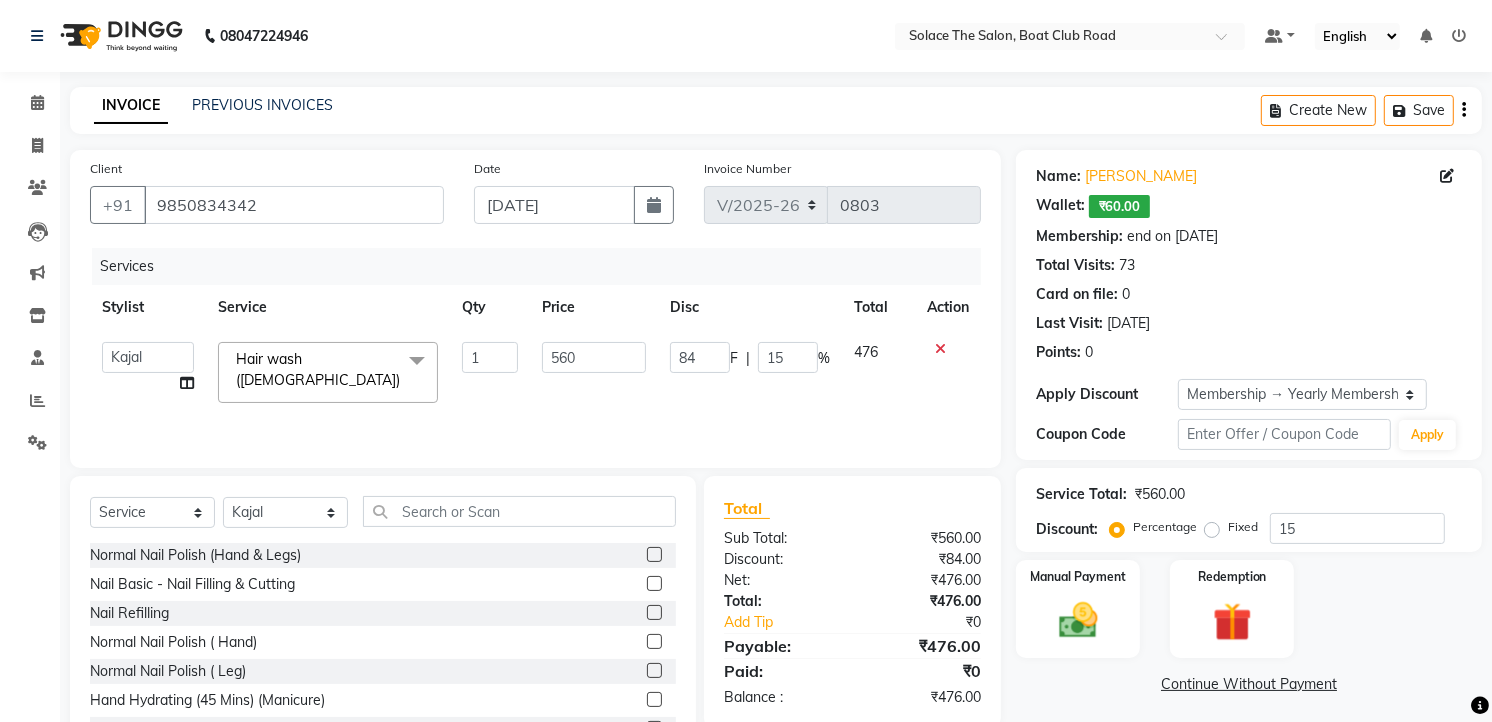 click on "x" 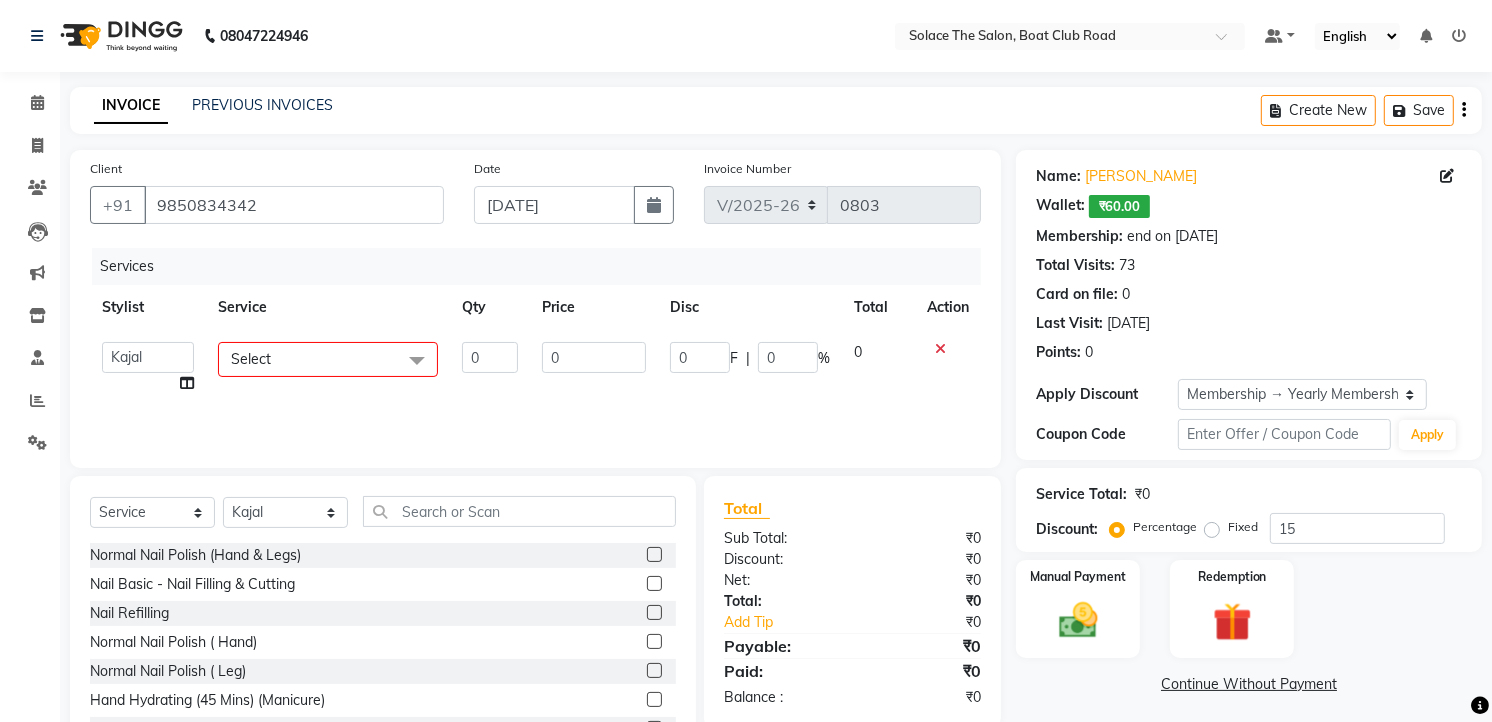 click on "Select" 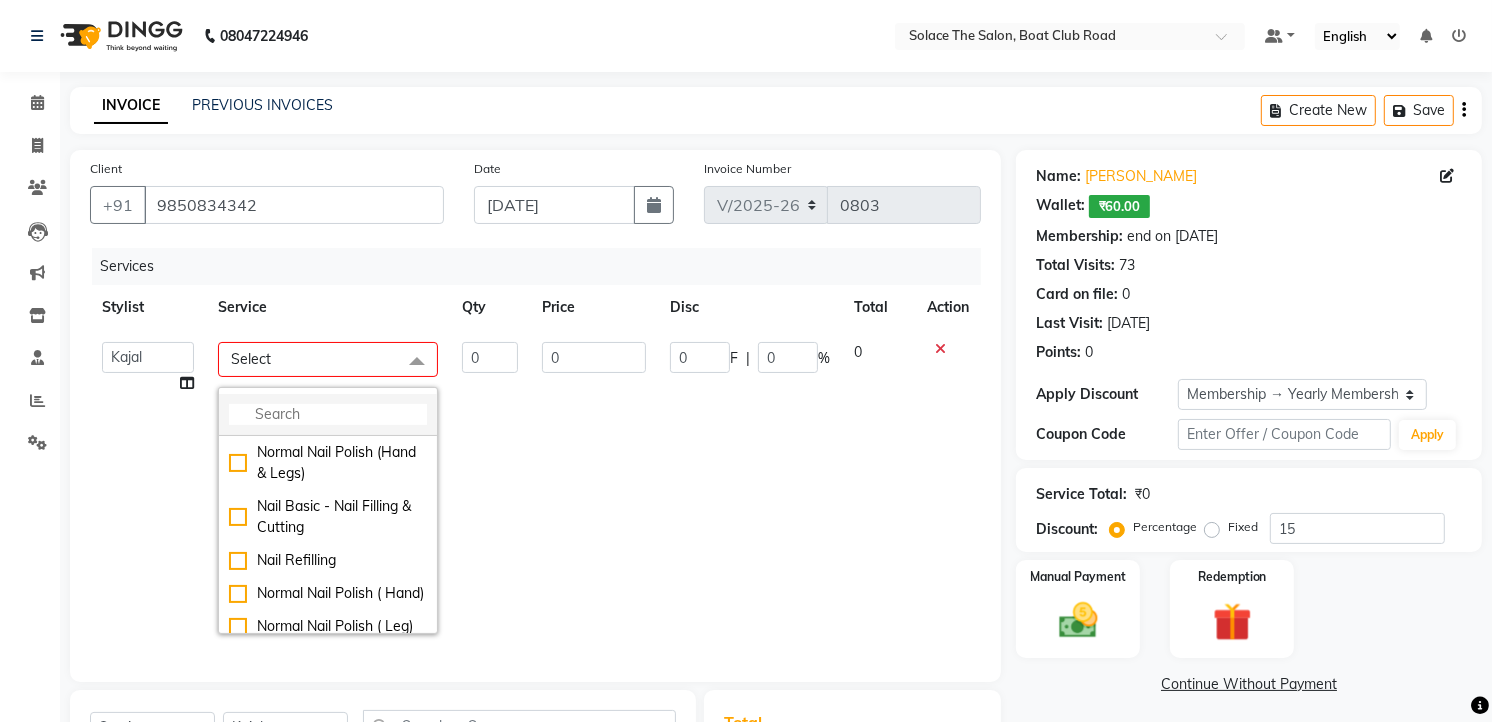 click 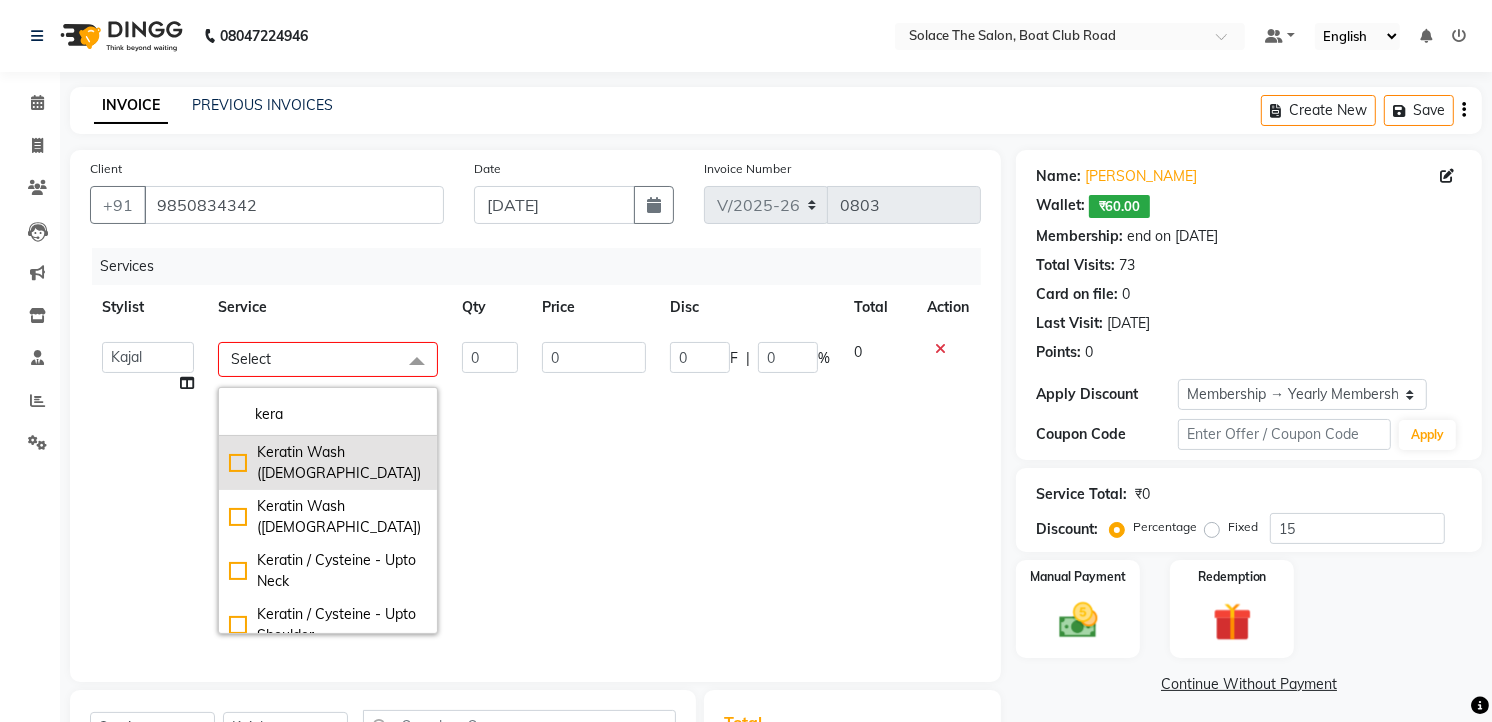 type on "kera" 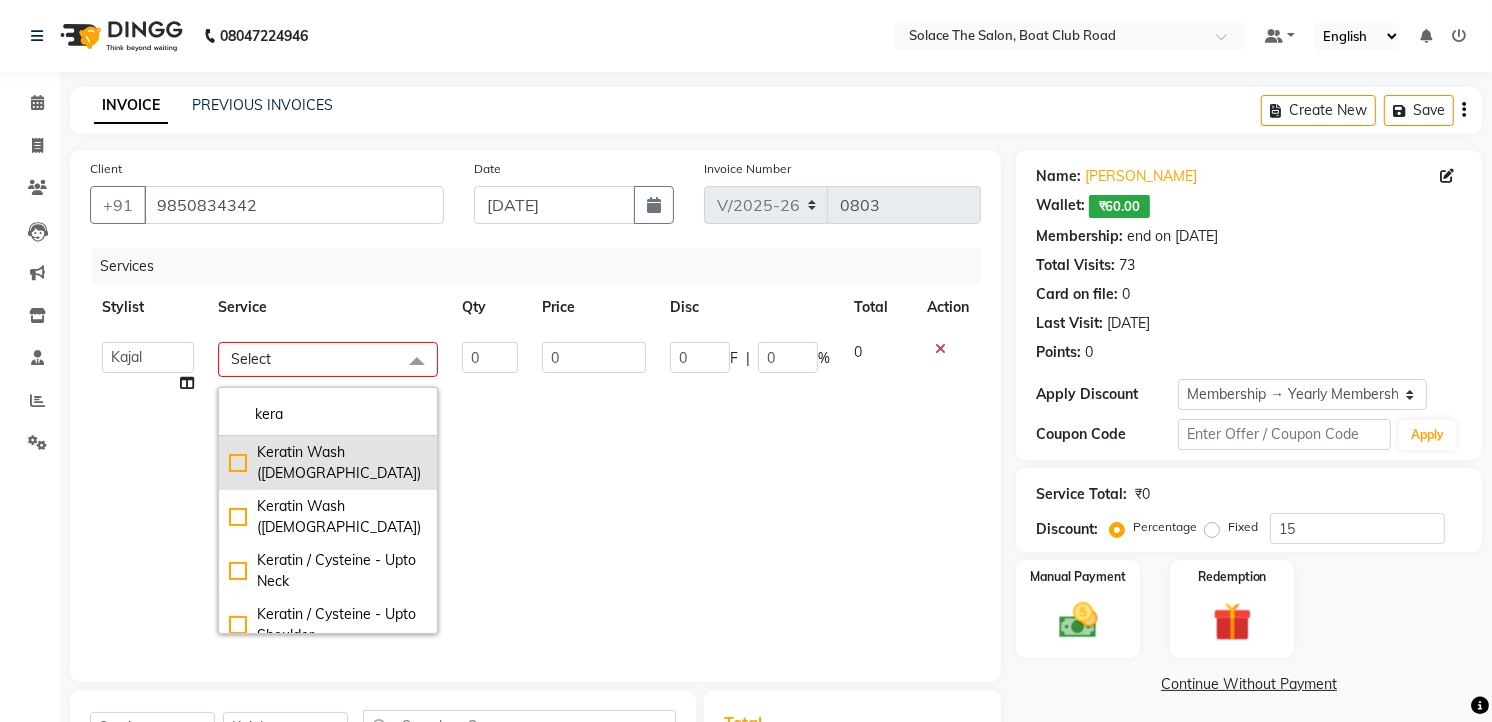 click on "Keratin Wash ([DEMOGRAPHIC_DATA])" 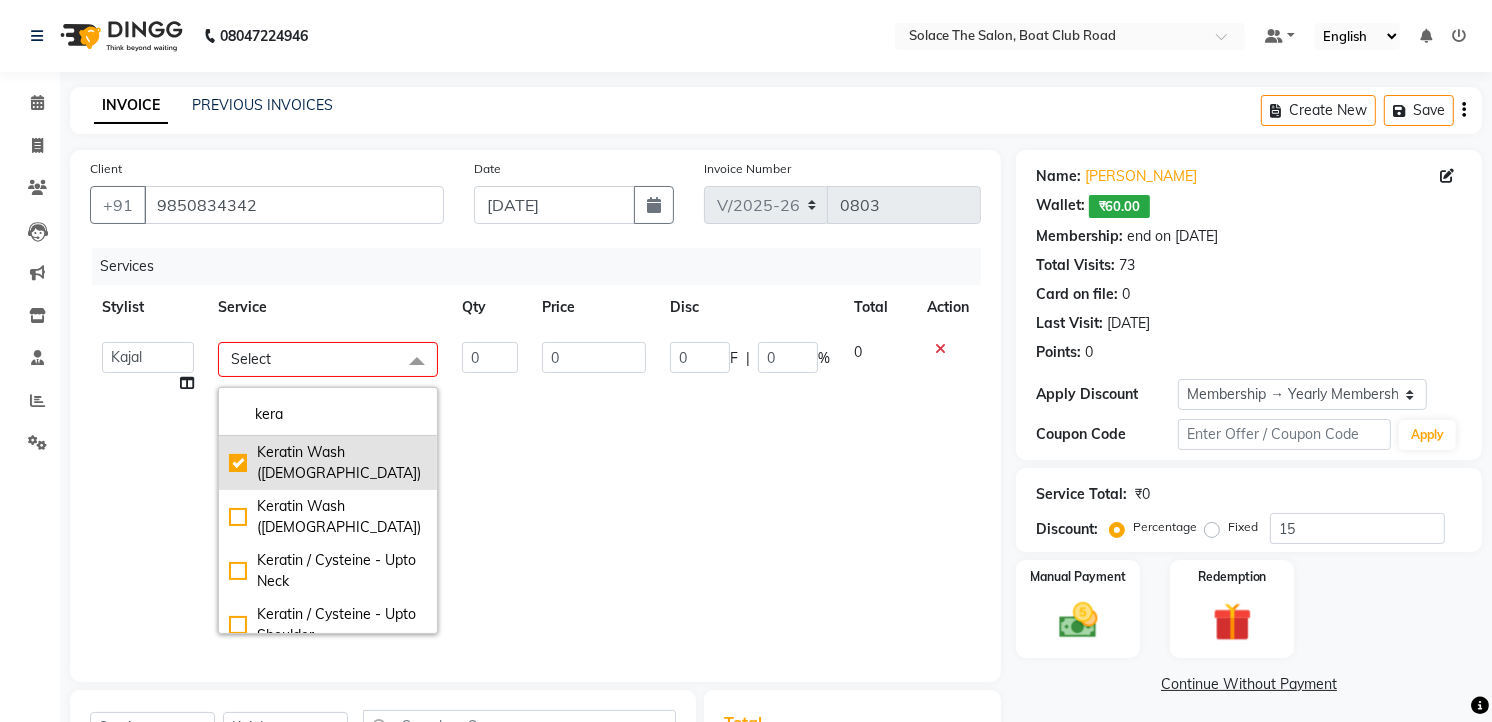 checkbox on "true" 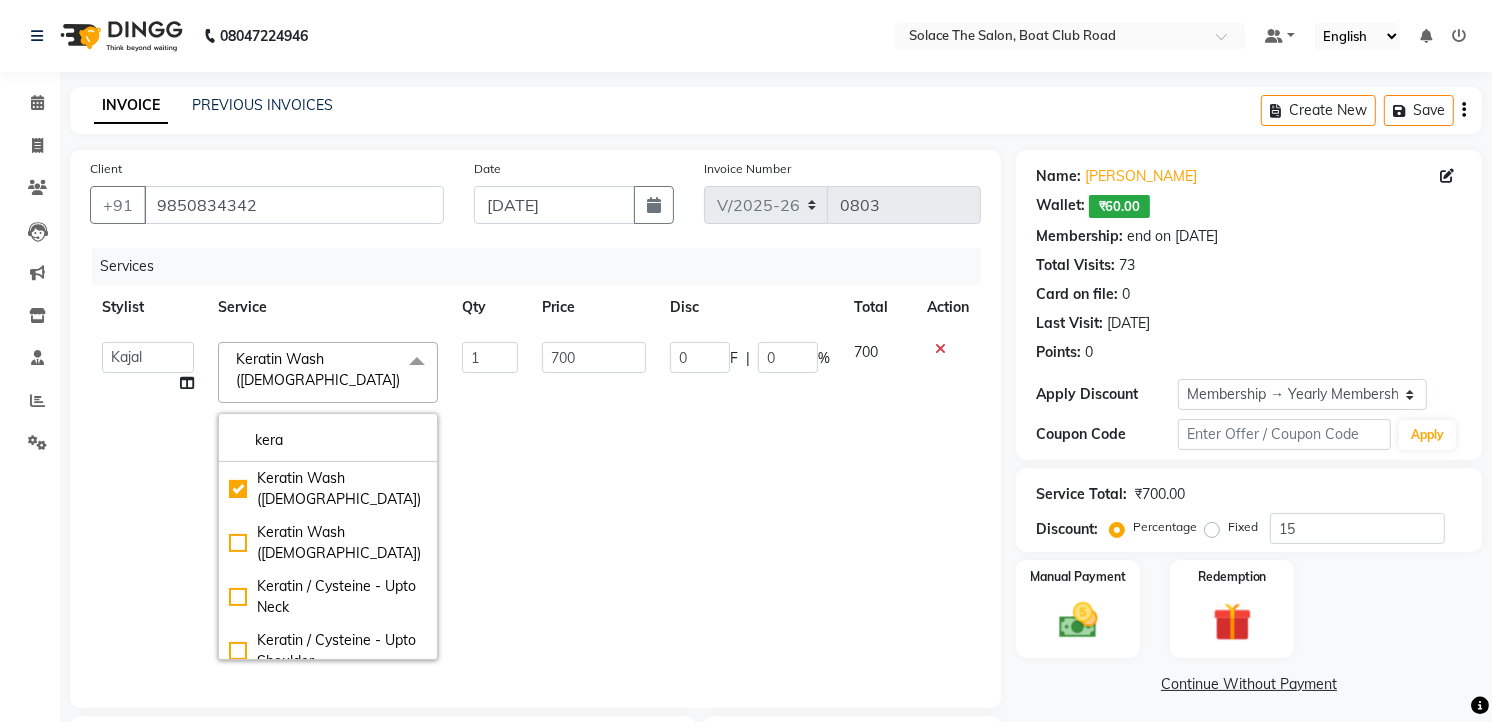 click on "700" 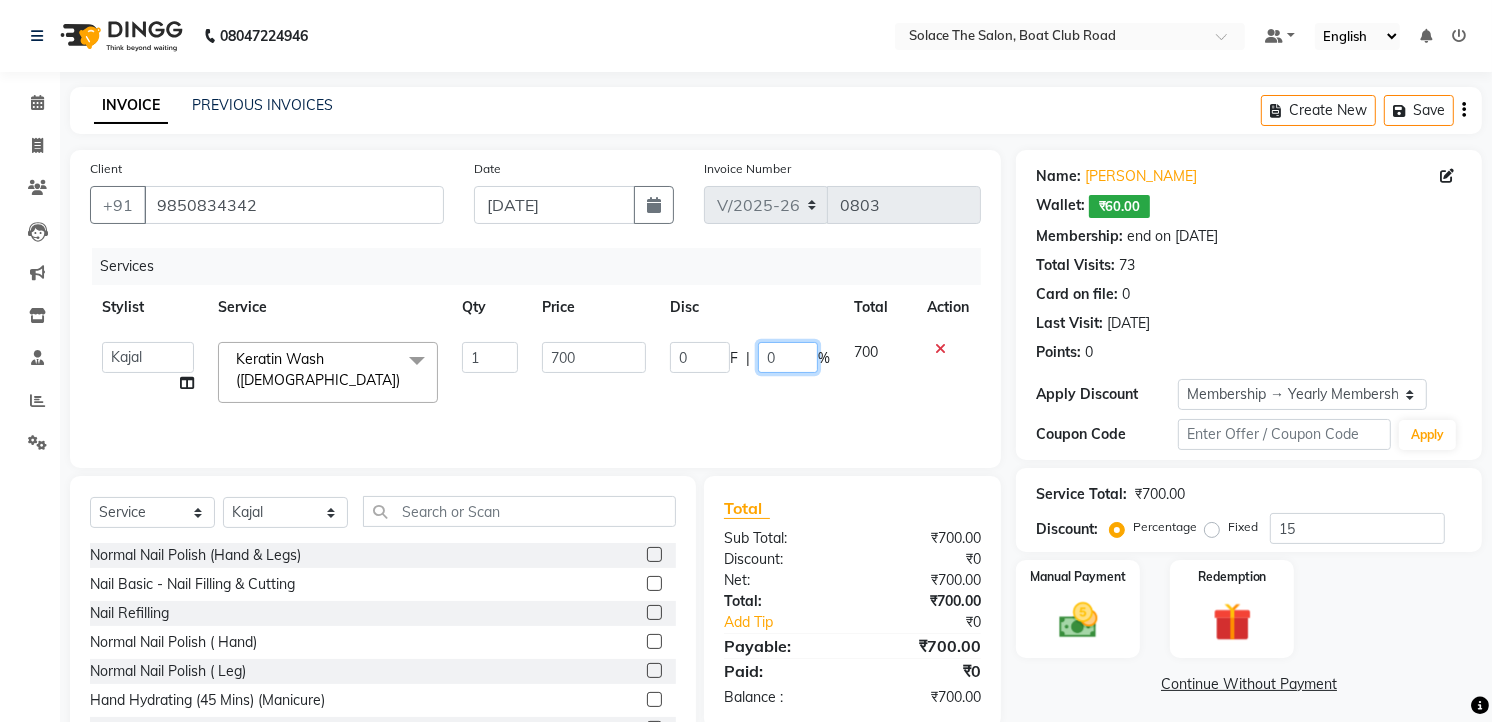 click on "0" 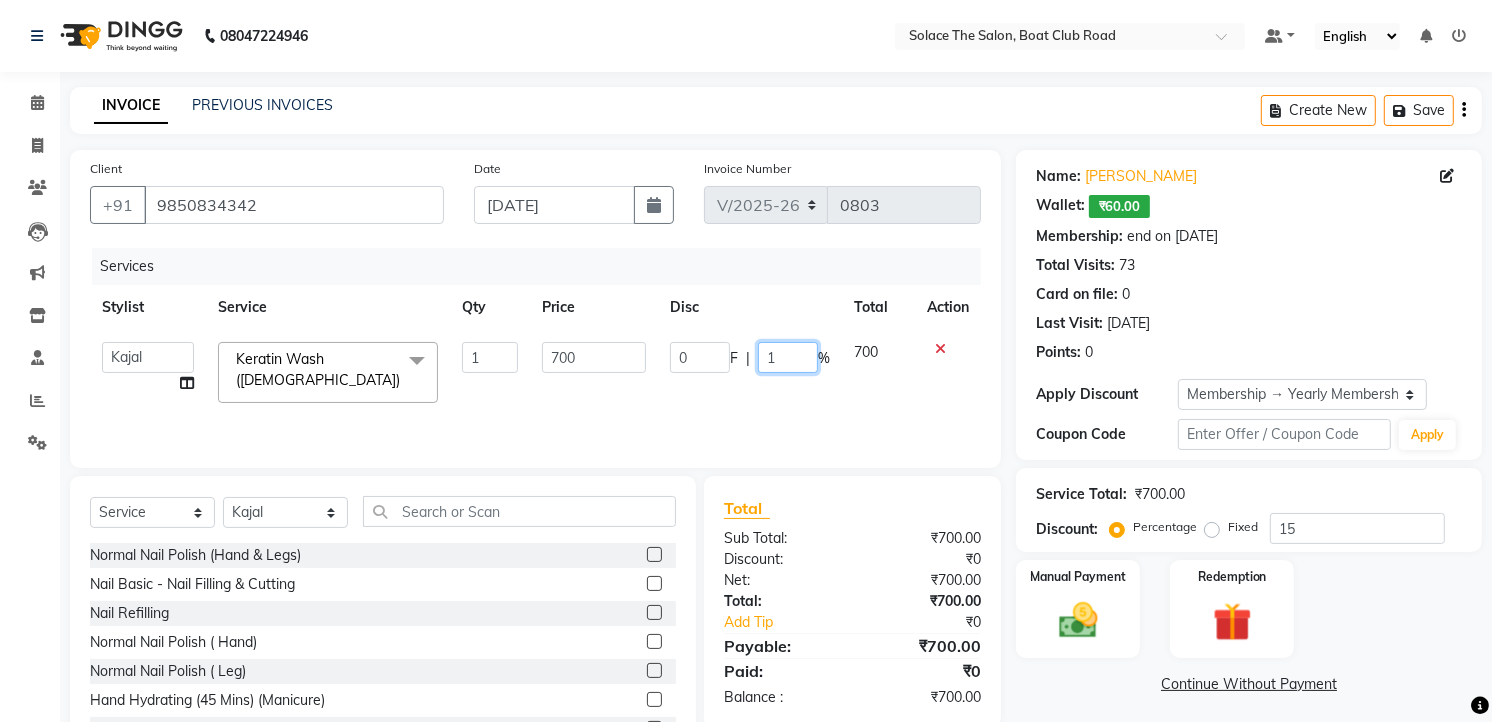 type on "15" 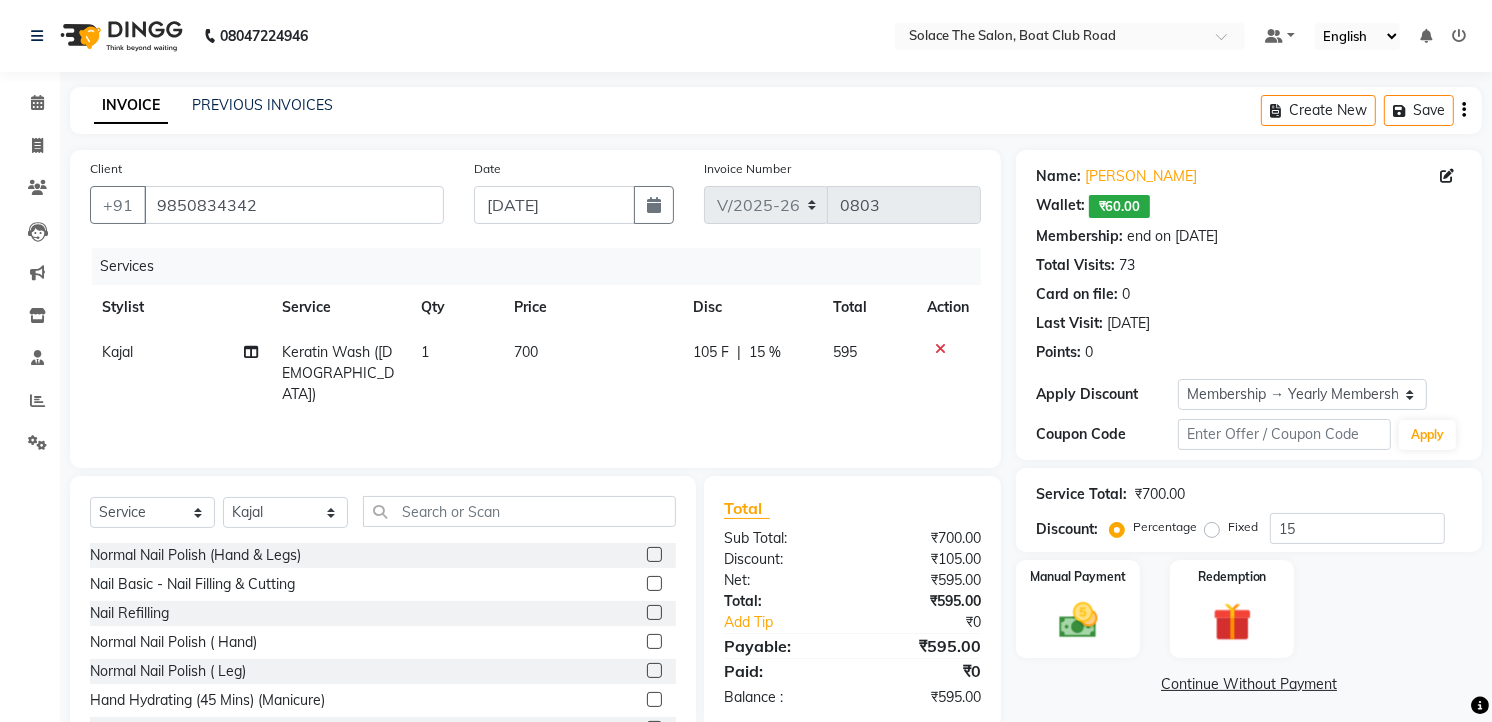 click on "₹700.00" 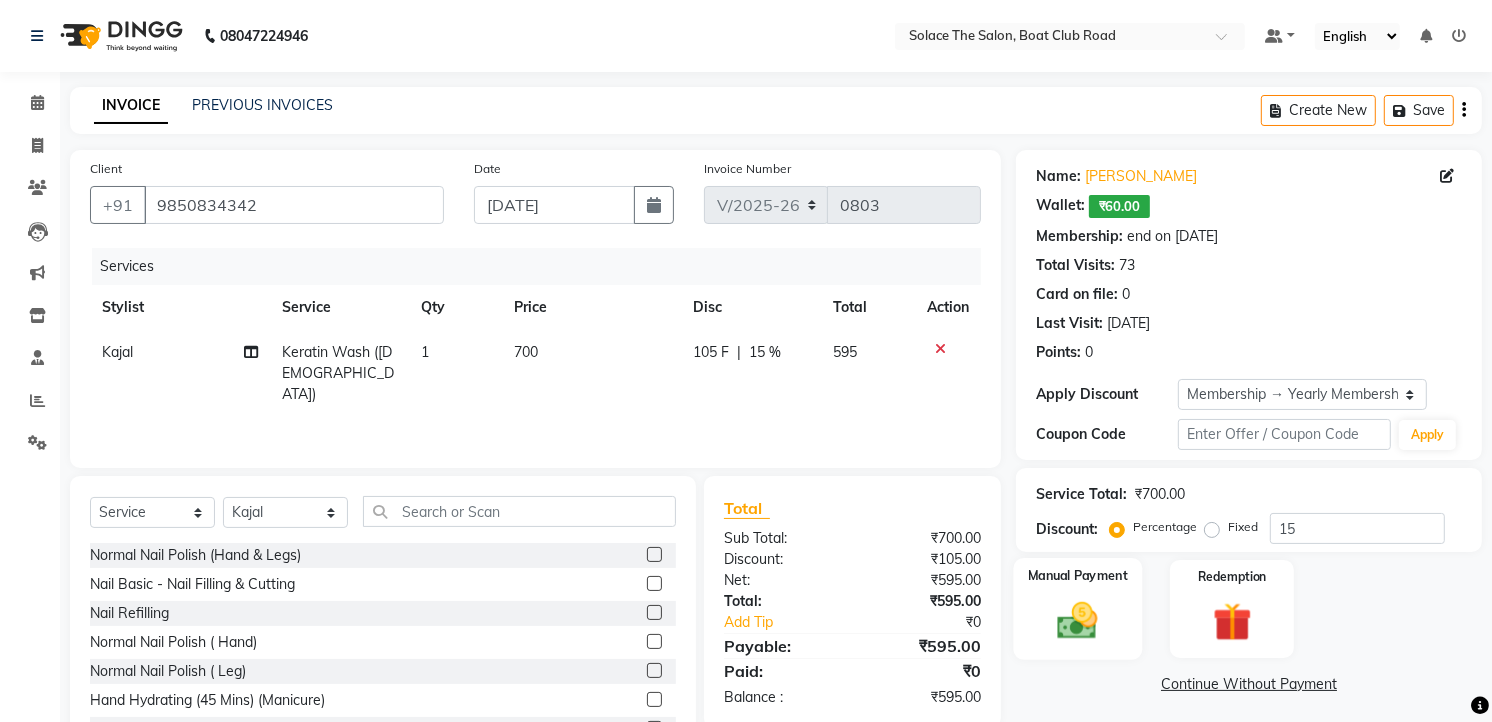 click 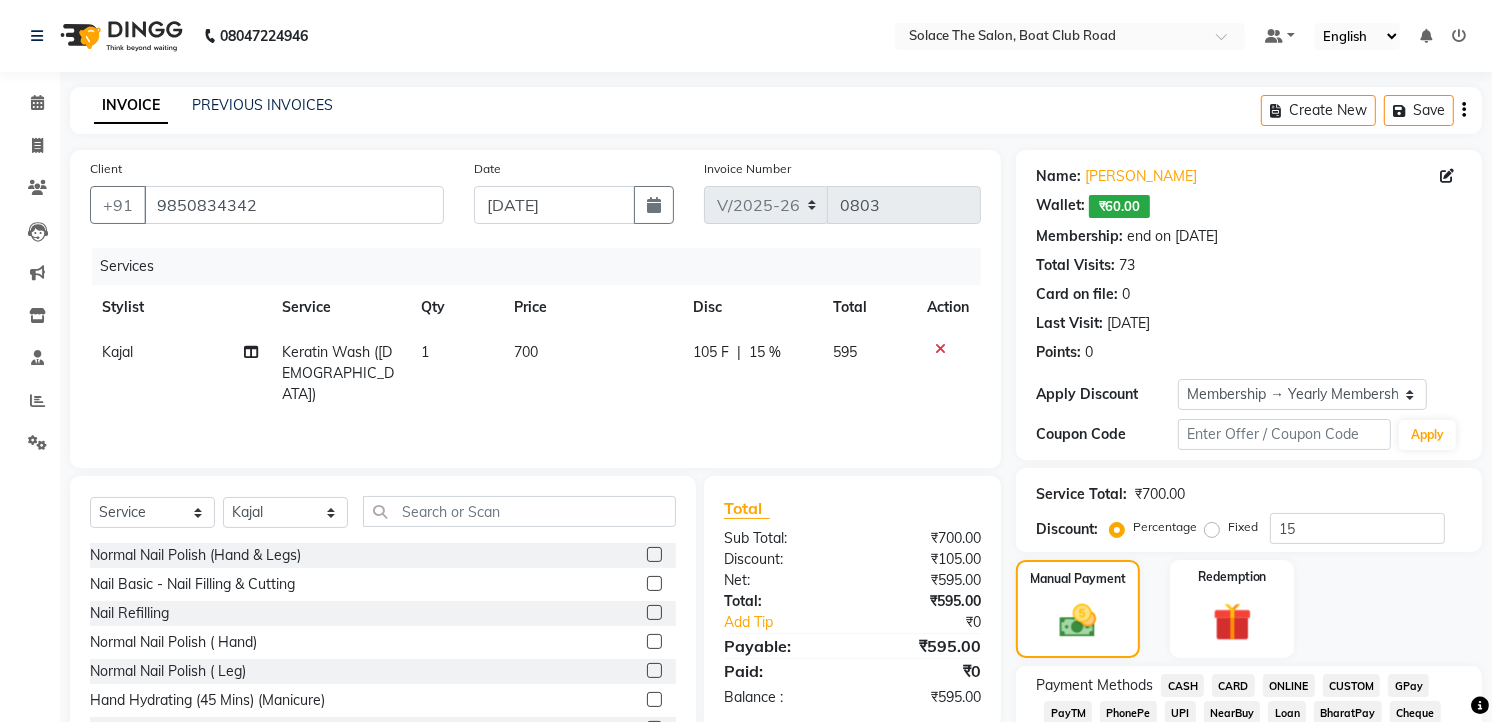 scroll, scrollTop: 555, scrollLeft: 0, axis: vertical 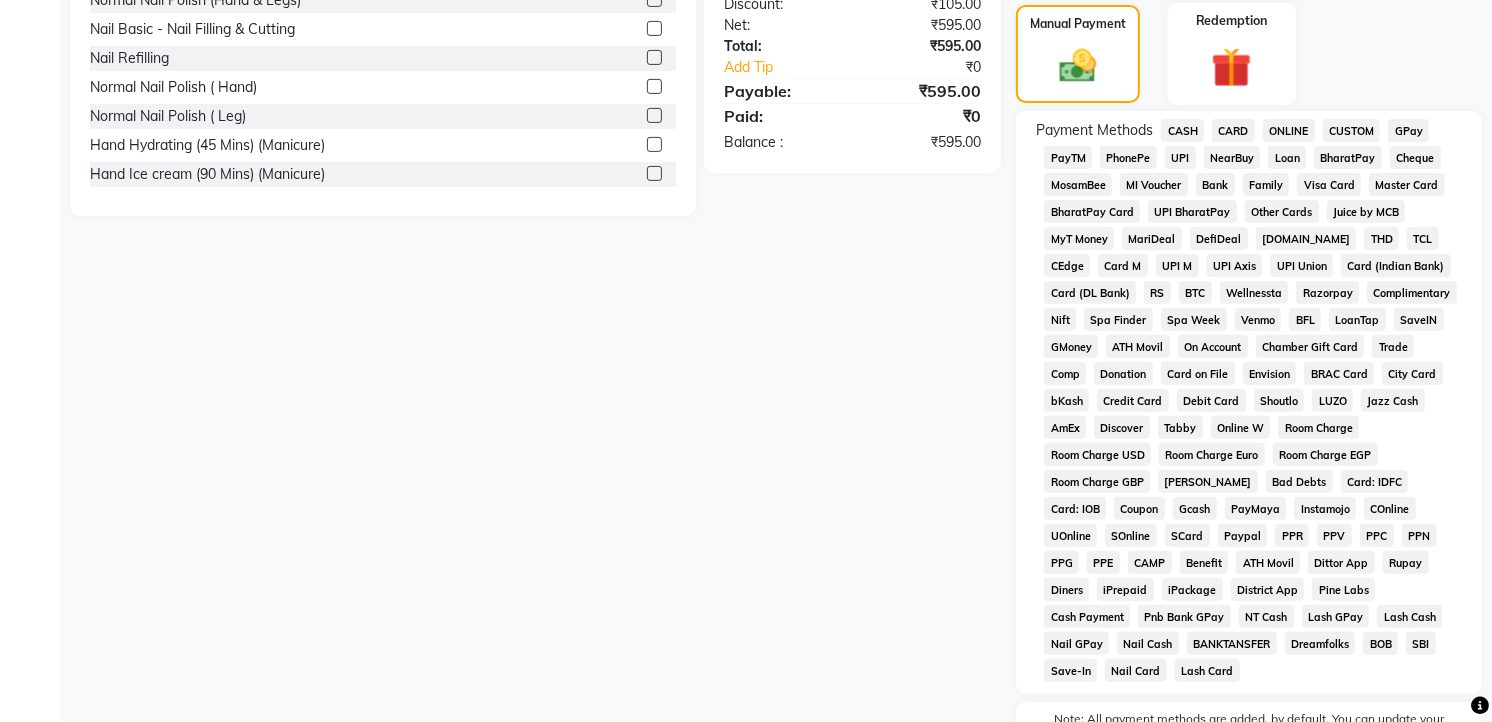 click 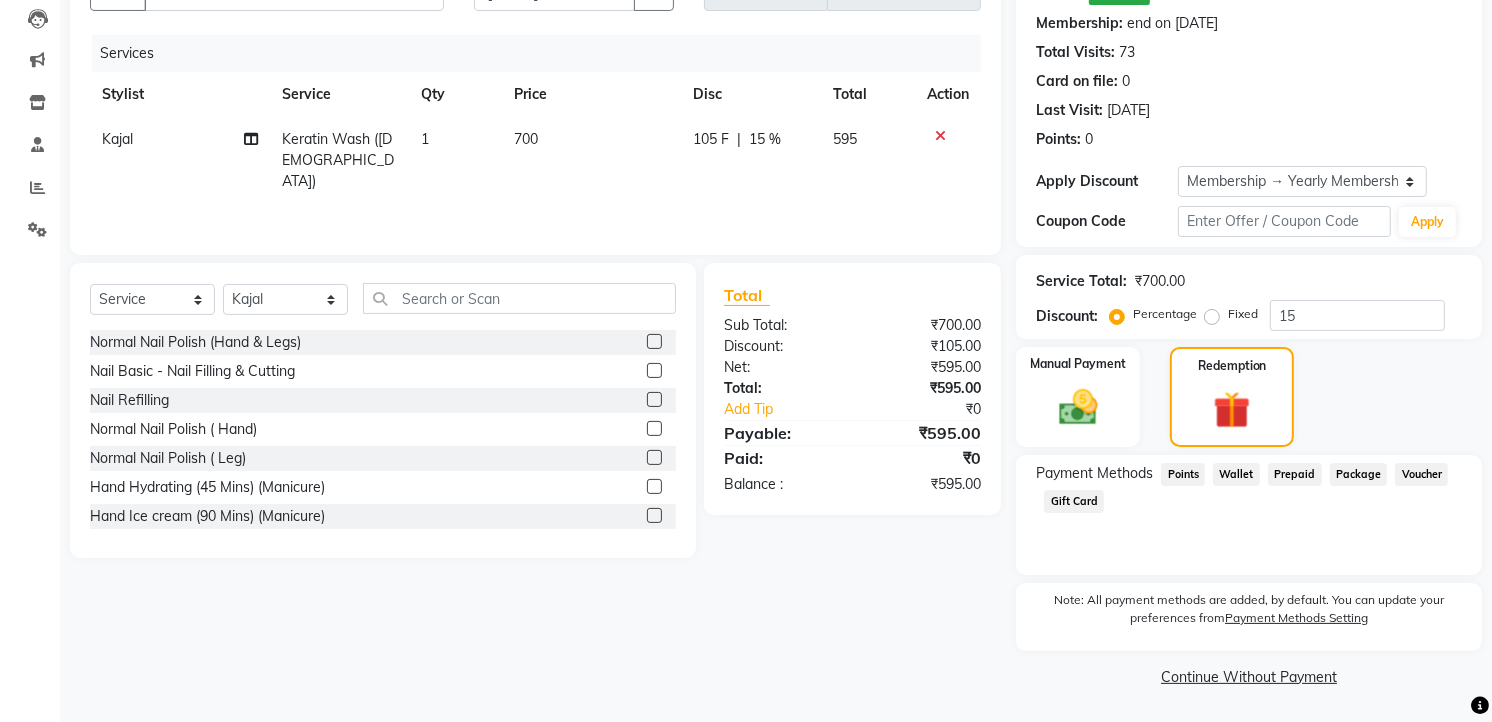 scroll, scrollTop: 211, scrollLeft: 0, axis: vertical 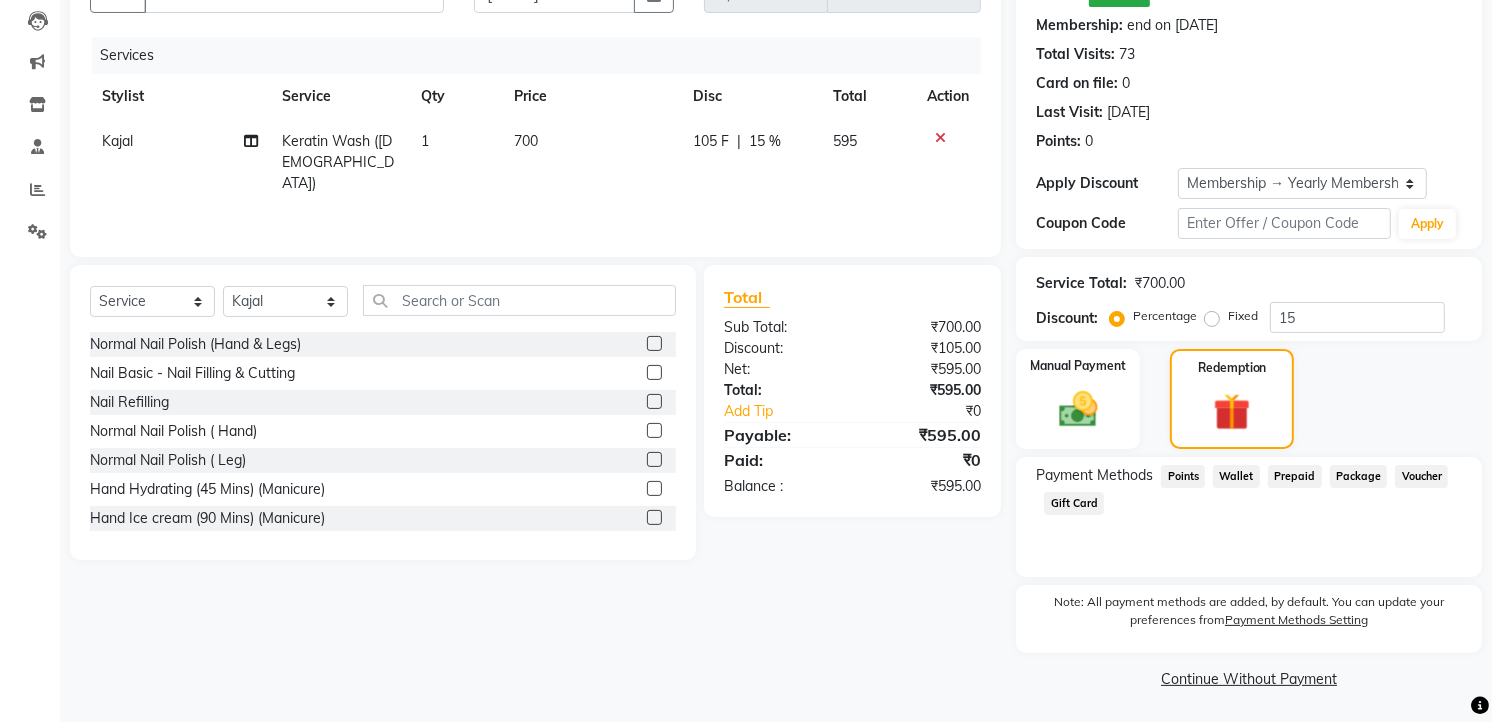 click on "Wallet" 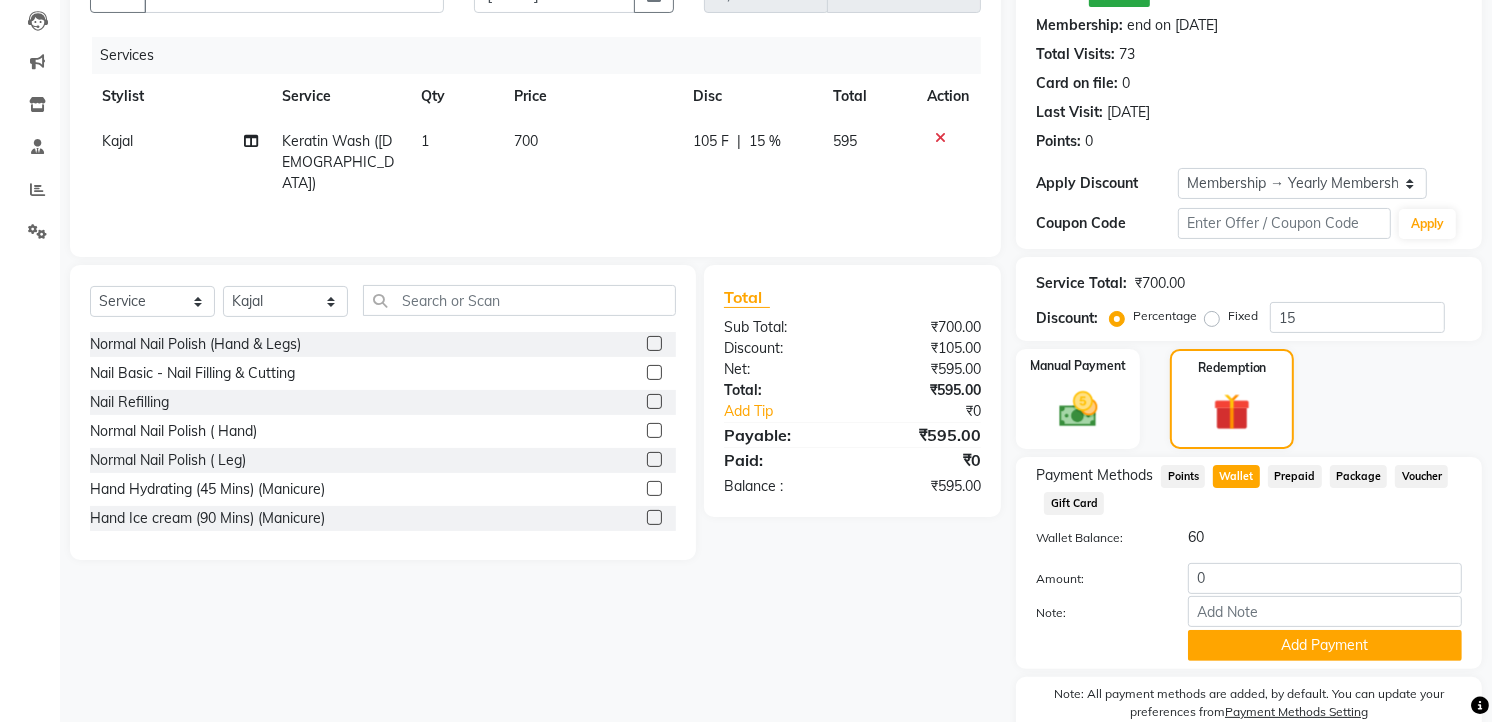 scroll, scrollTop: 301, scrollLeft: 0, axis: vertical 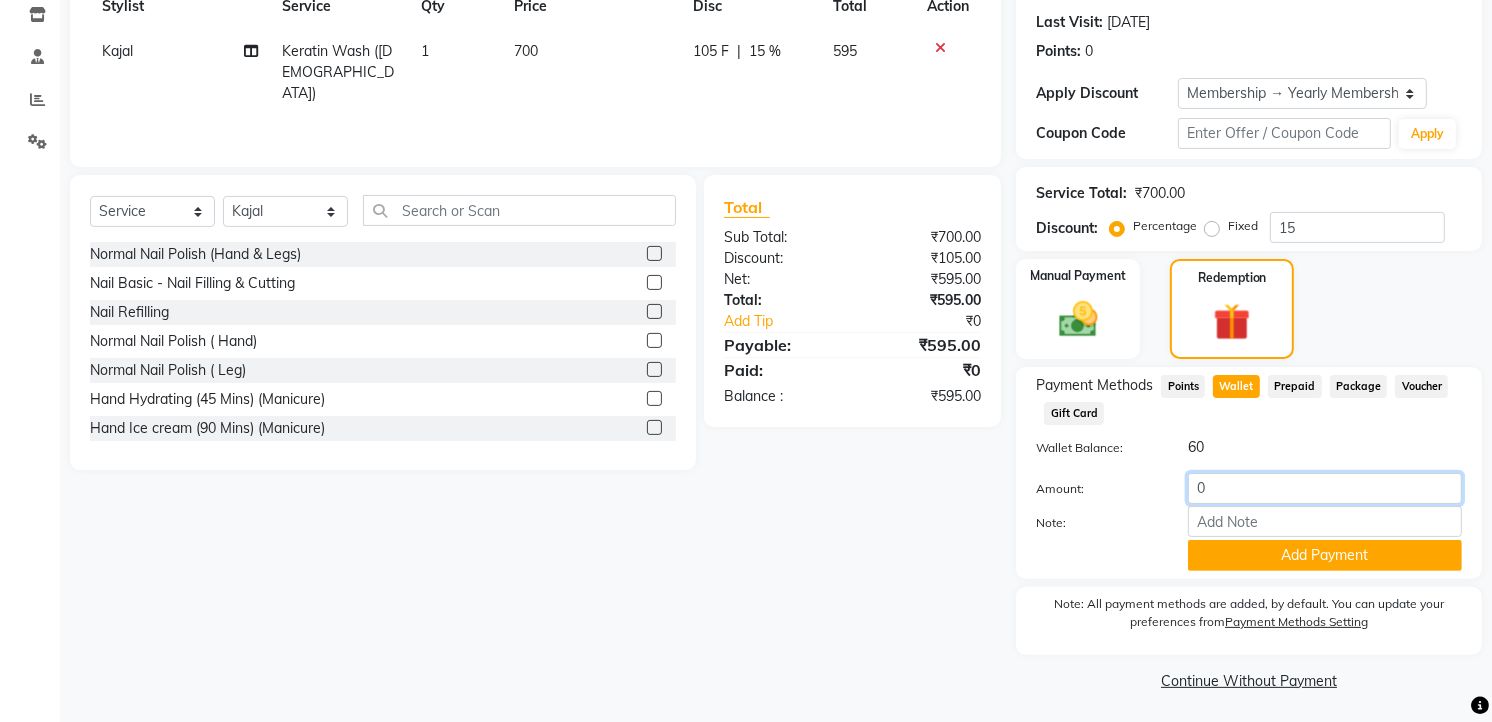 click on "0" 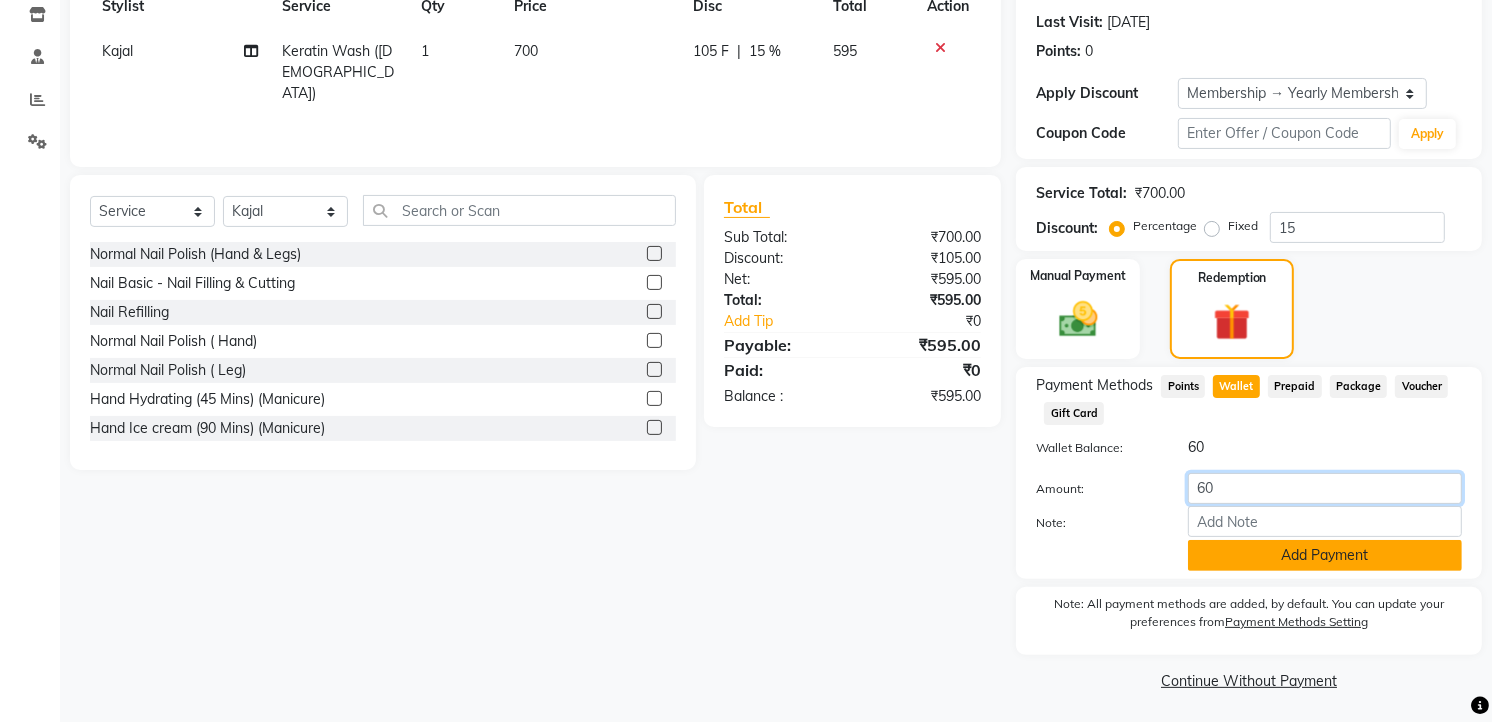 type on "60" 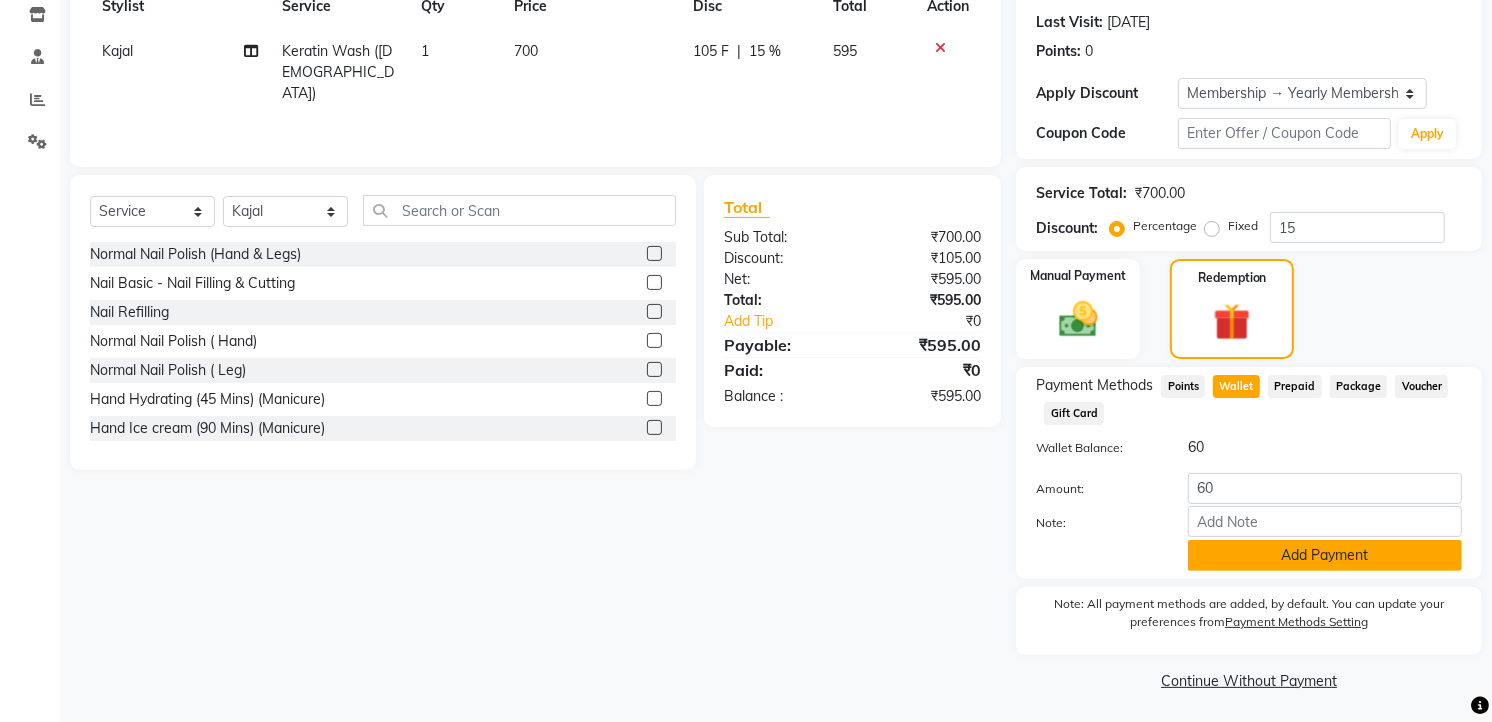click on "Add Payment" 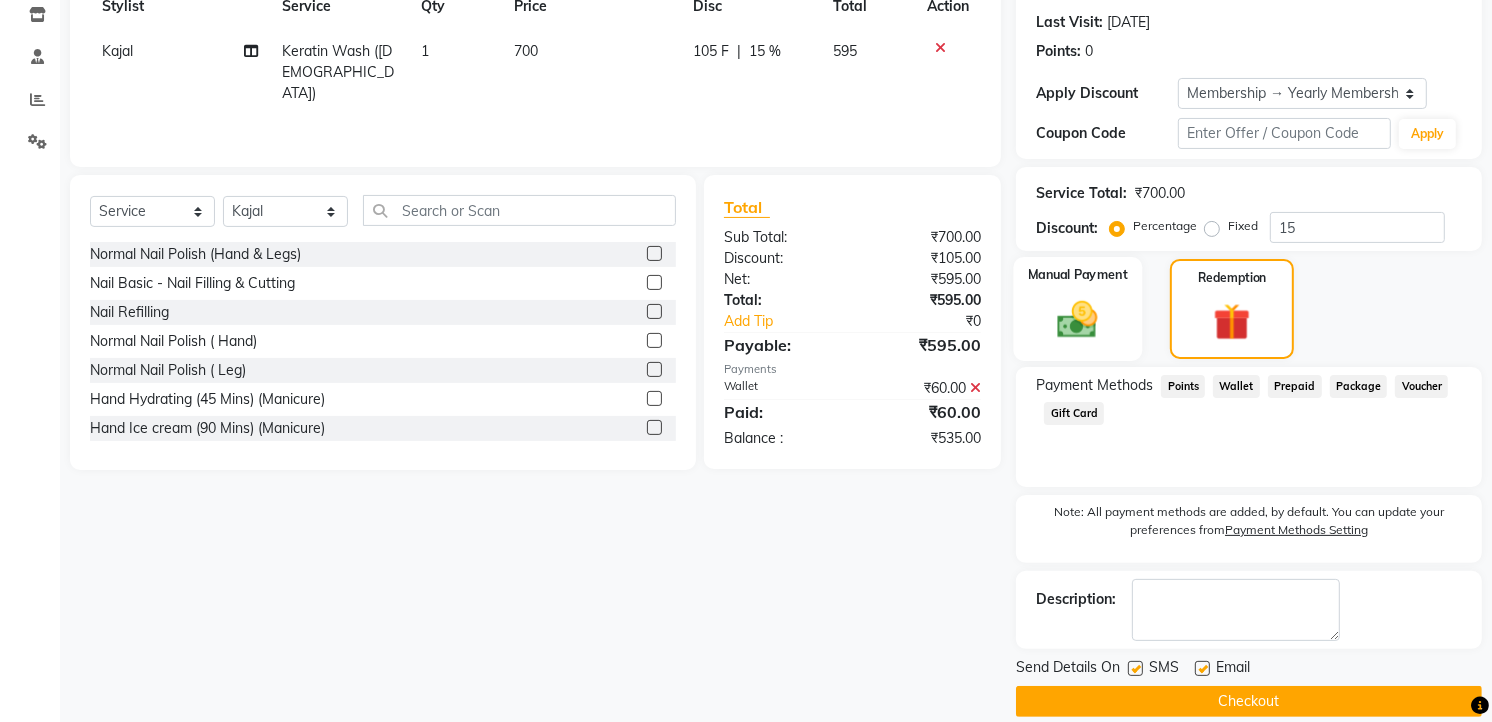 click on "Manual Payment" 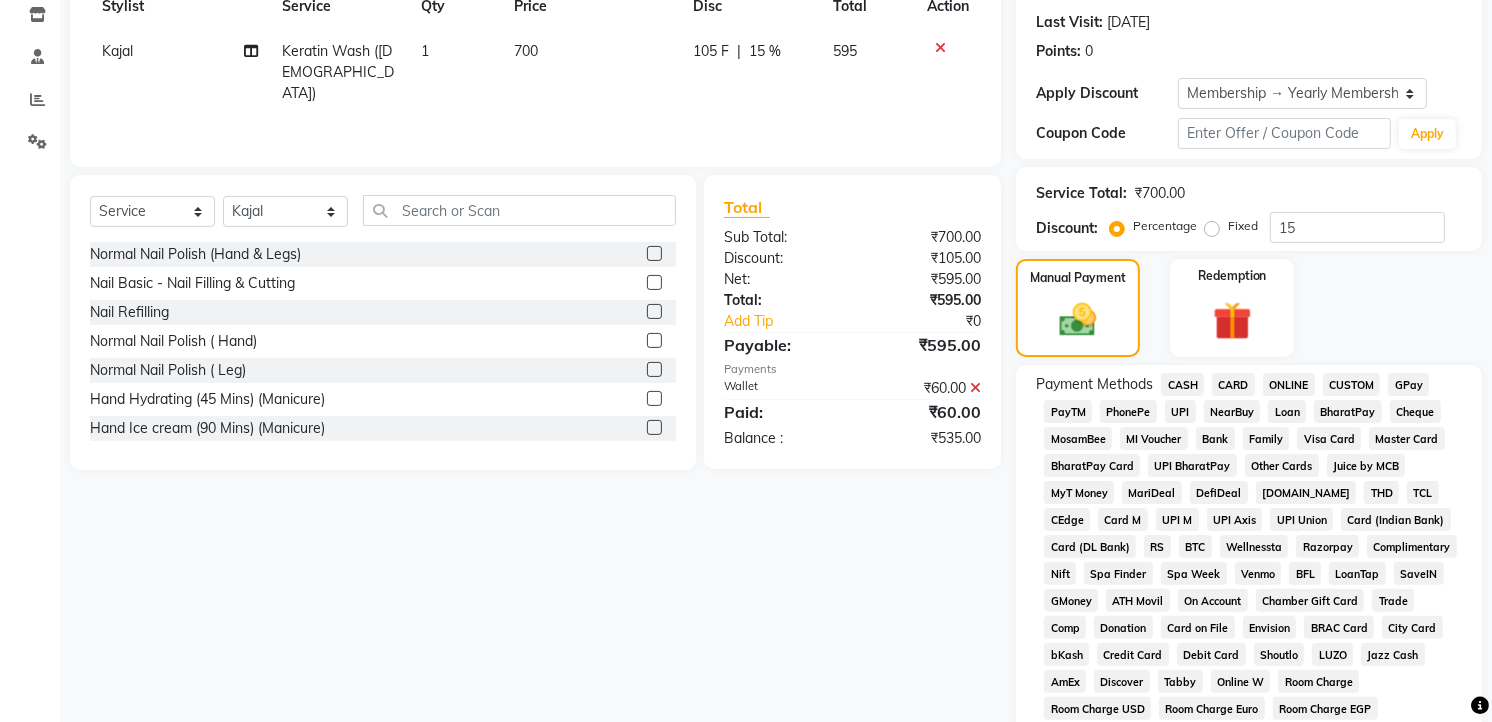 click on "CASH" 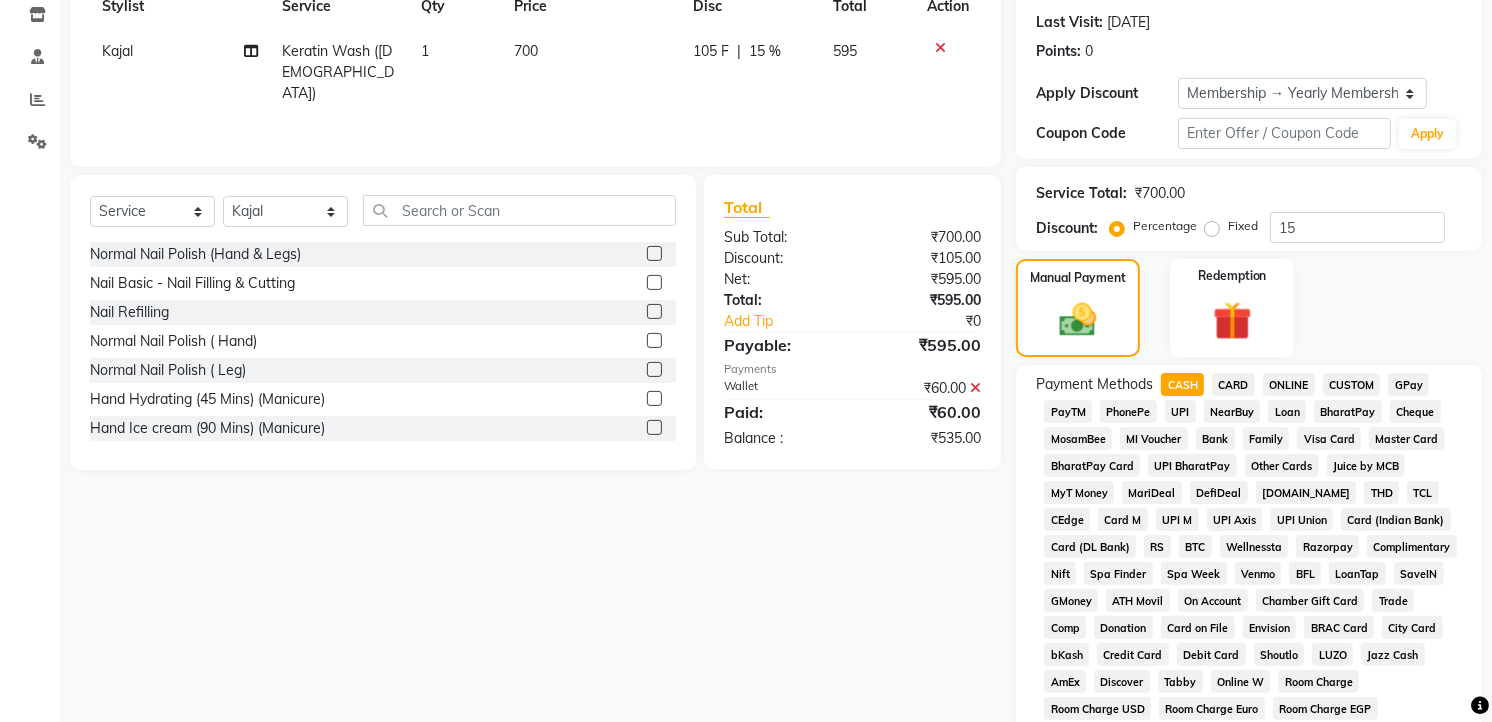 scroll, scrollTop: 634, scrollLeft: 0, axis: vertical 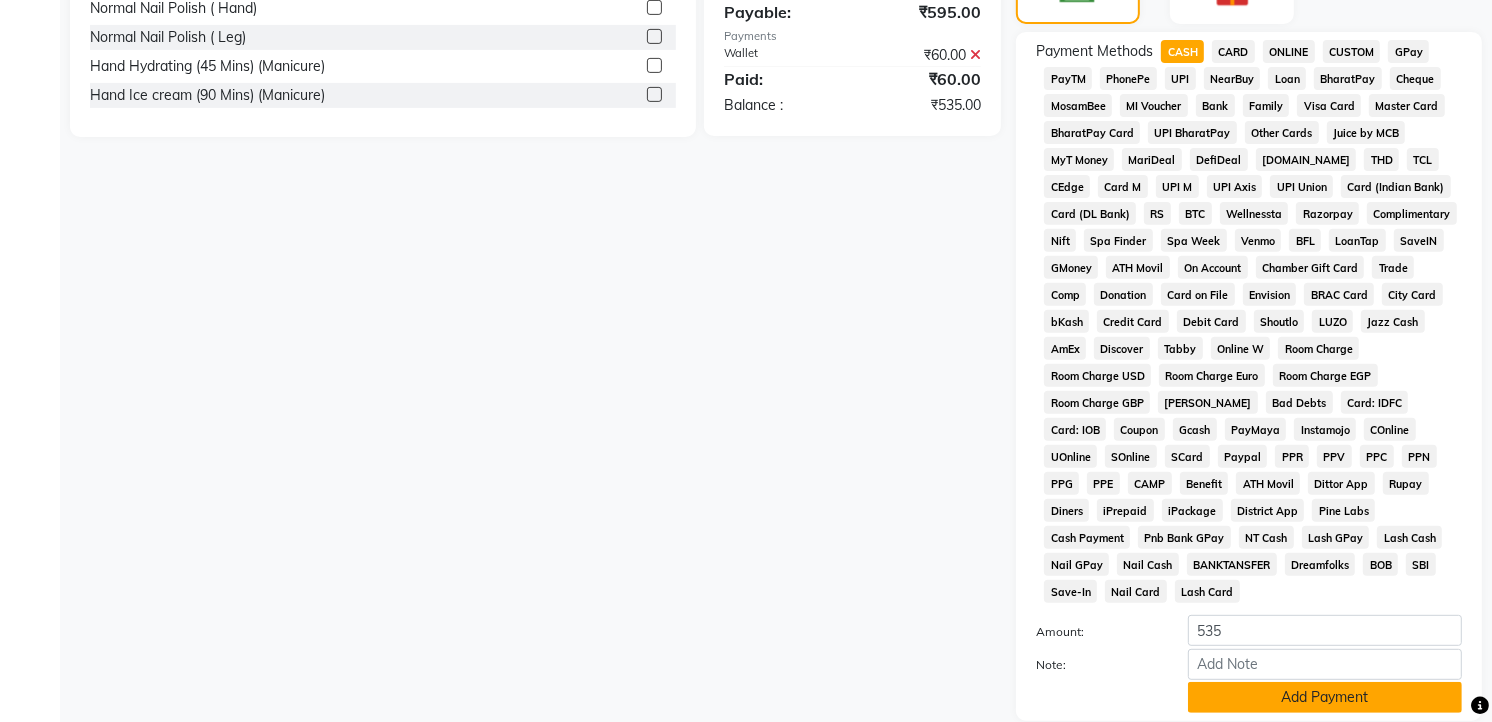 click on "Add Payment" 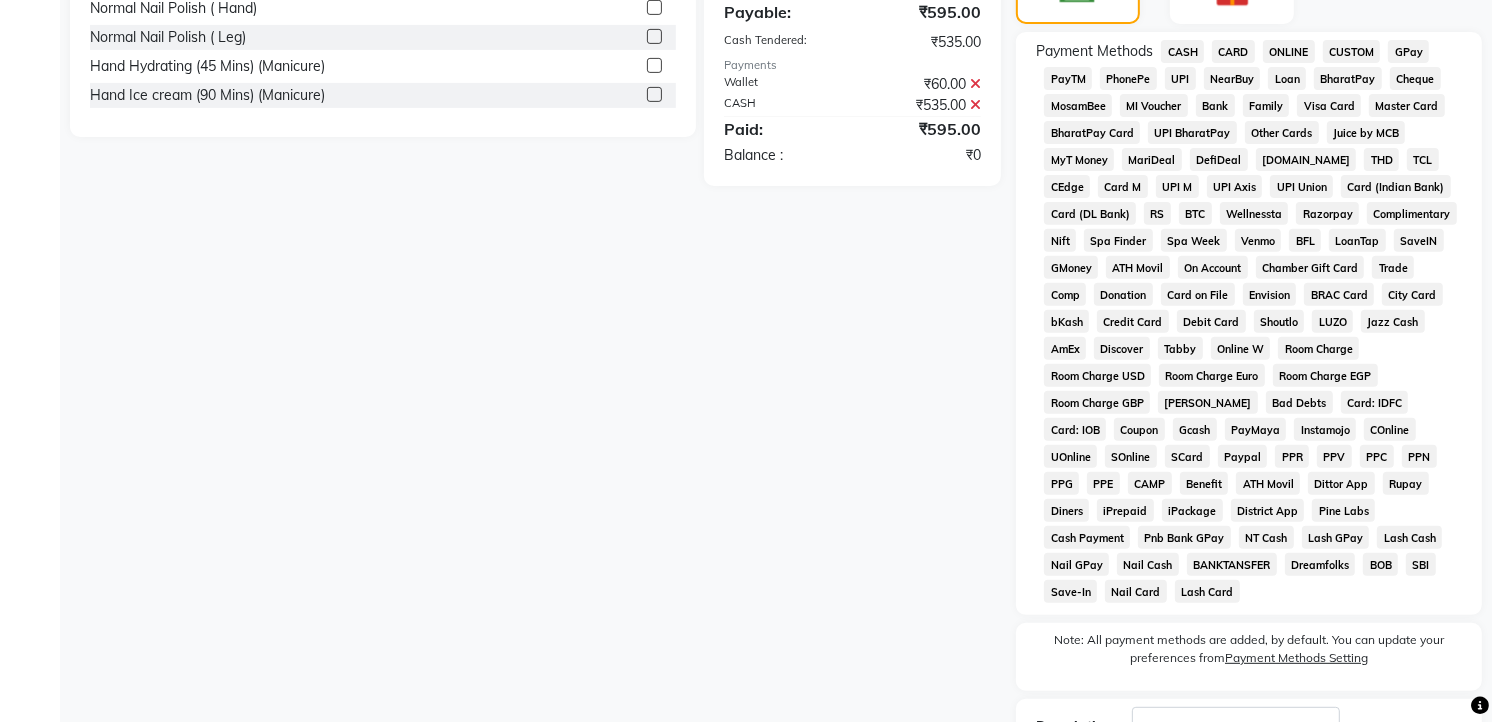 scroll, scrollTop: 786, scrollLeft: 0, axis: vertical 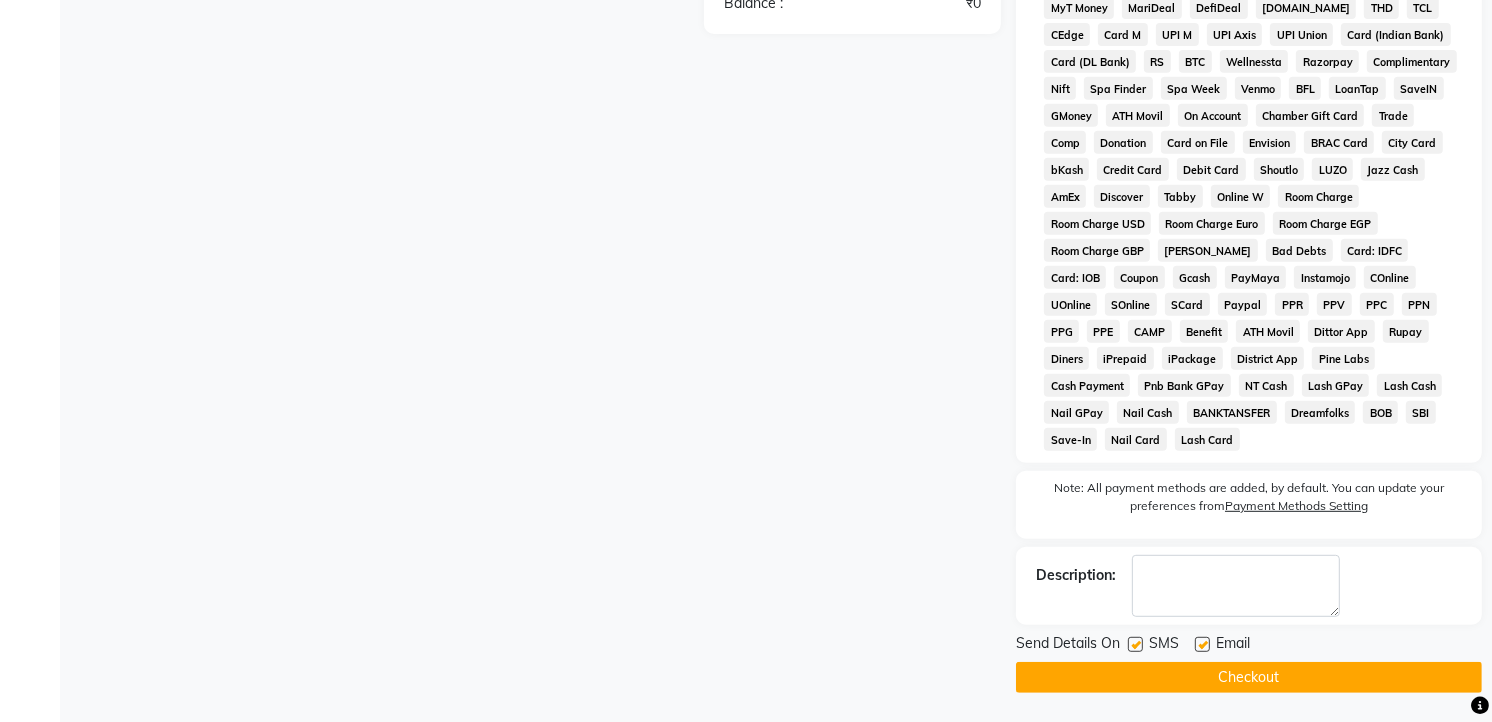 click on "Checkout" 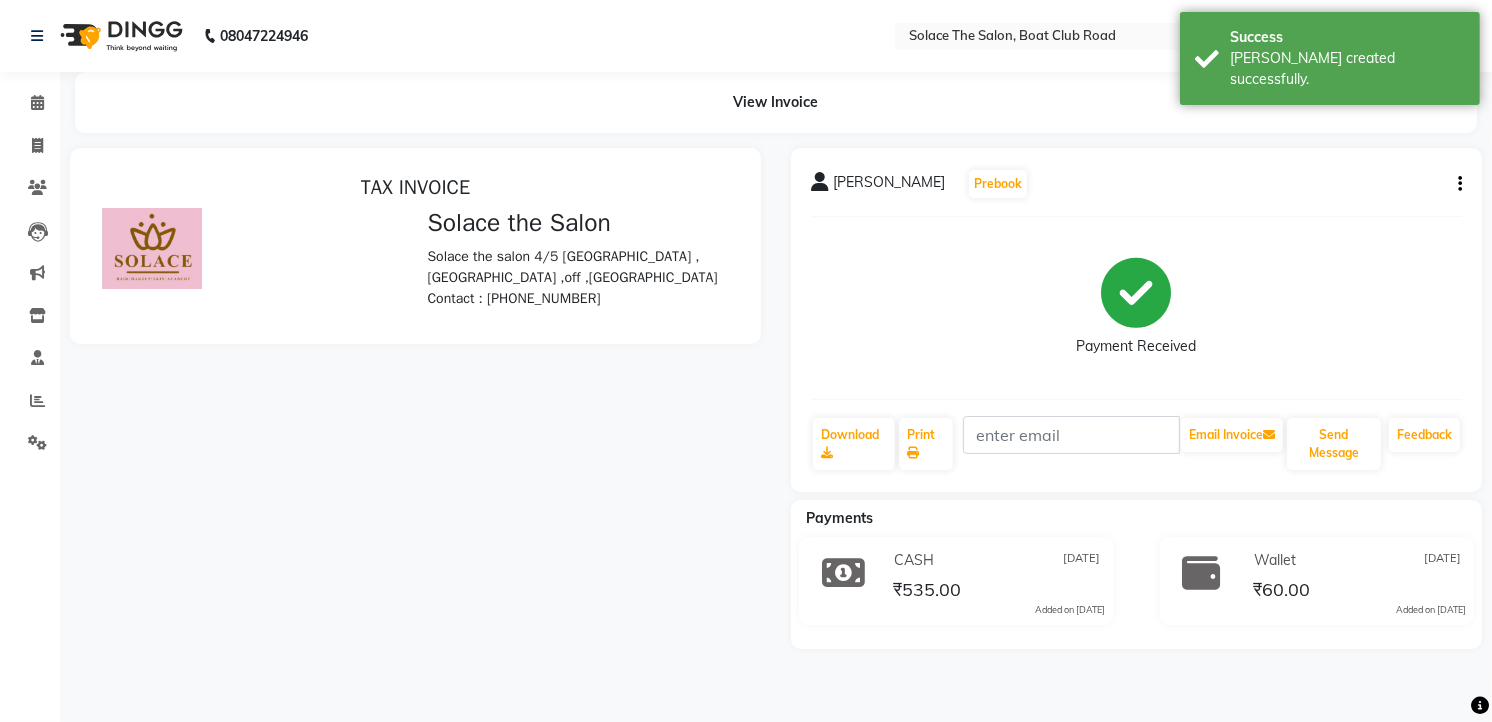 scroll, scrollTop: 0, scrollLeft: 0, axis: both 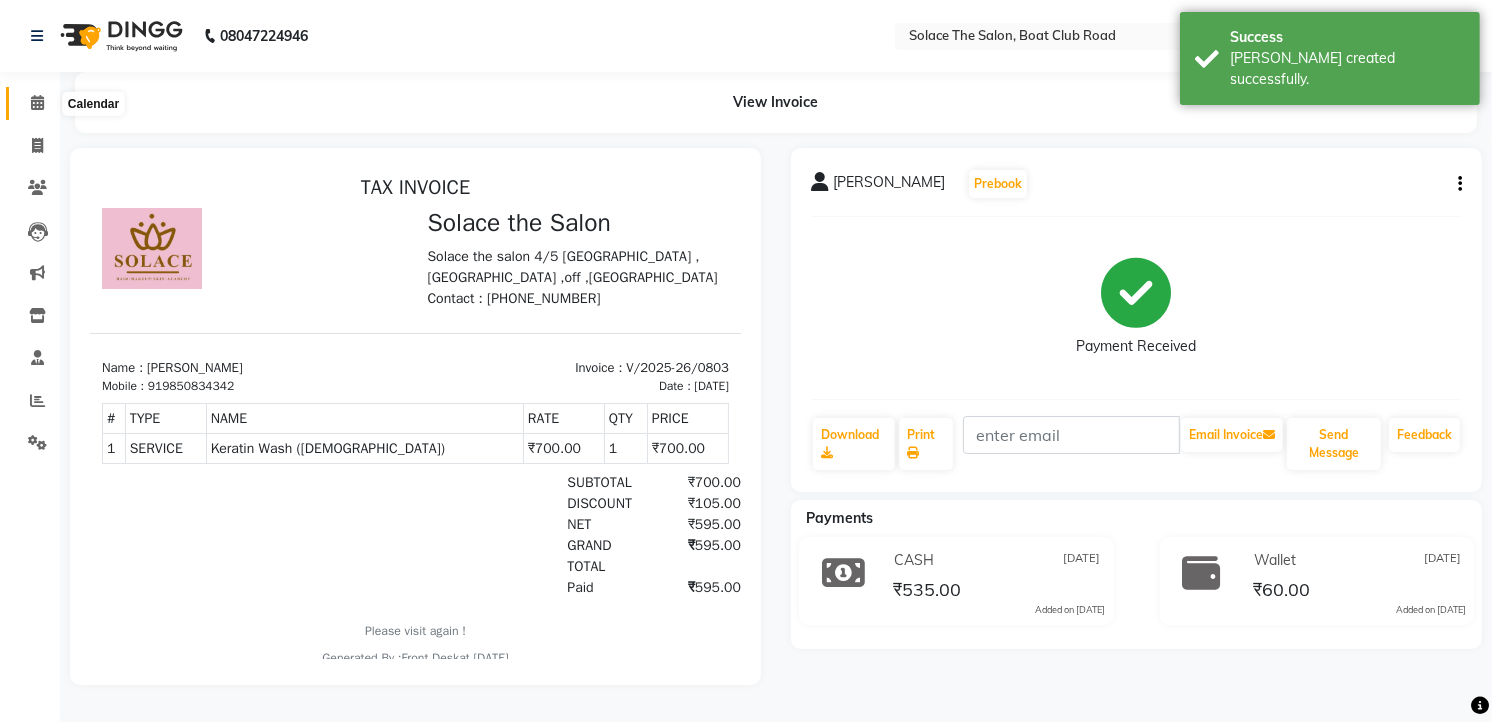 click 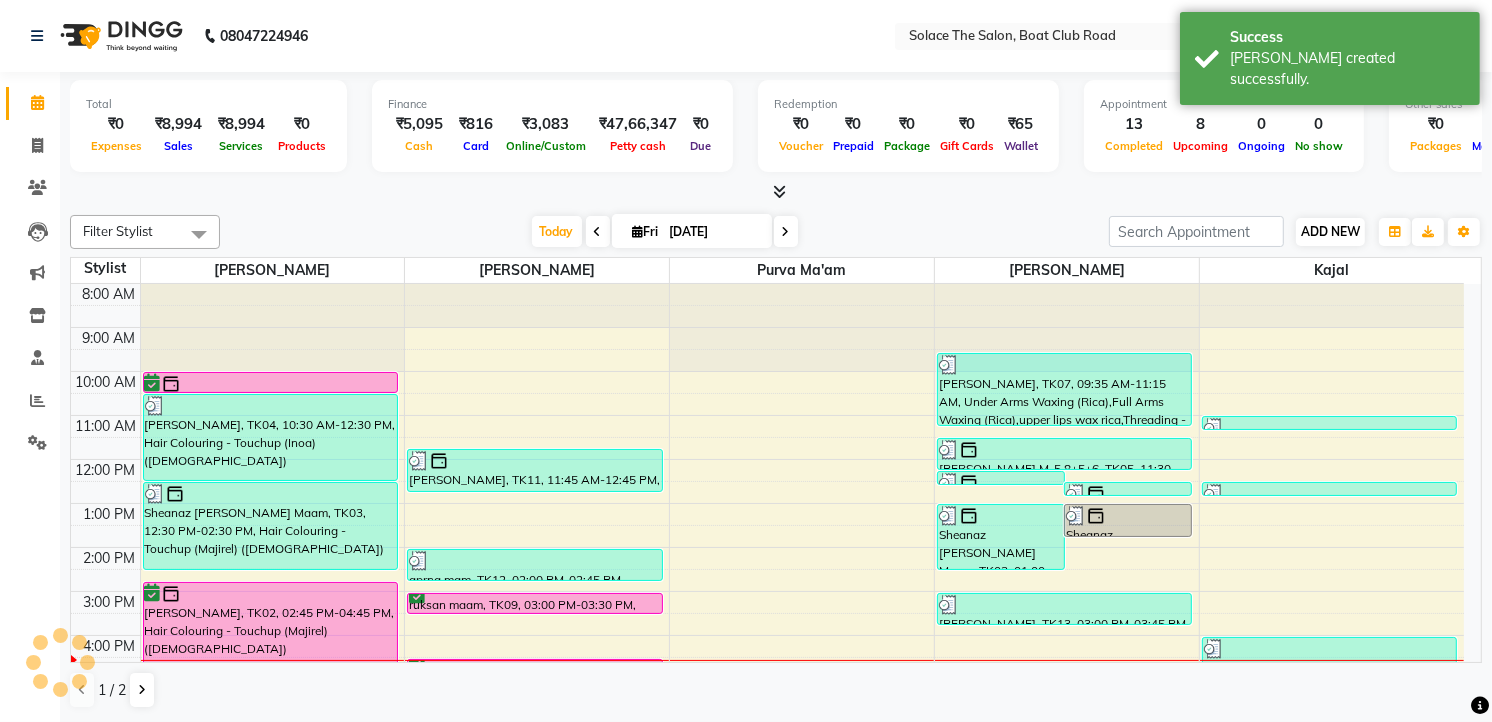 scroll, scrollTop: 0, scrollLeft: 0, axis: both 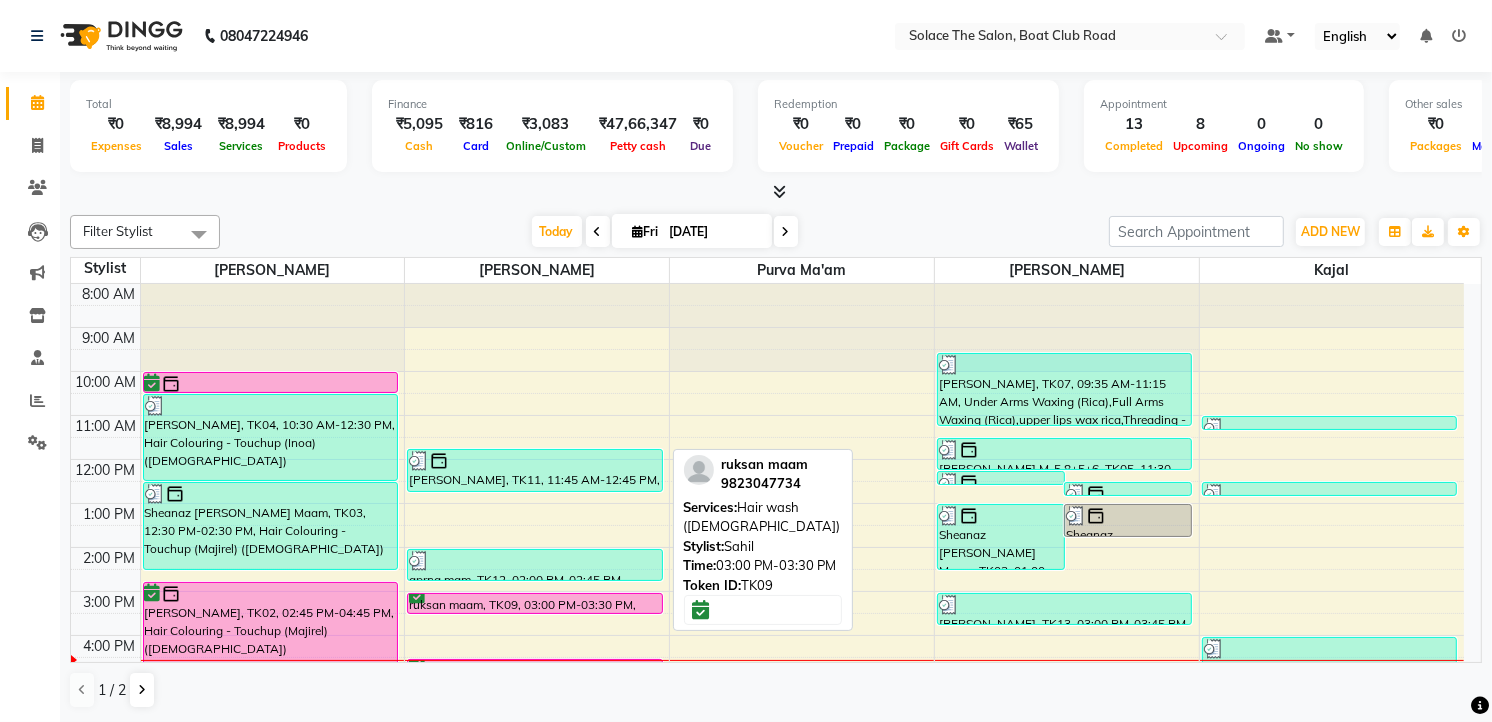 click on "ruksan maam, TK09, 03:00 PM-03:30 PM, Hair wash ([DEMOGRAPHIC_DATA])" at bounding box center [534, 603] 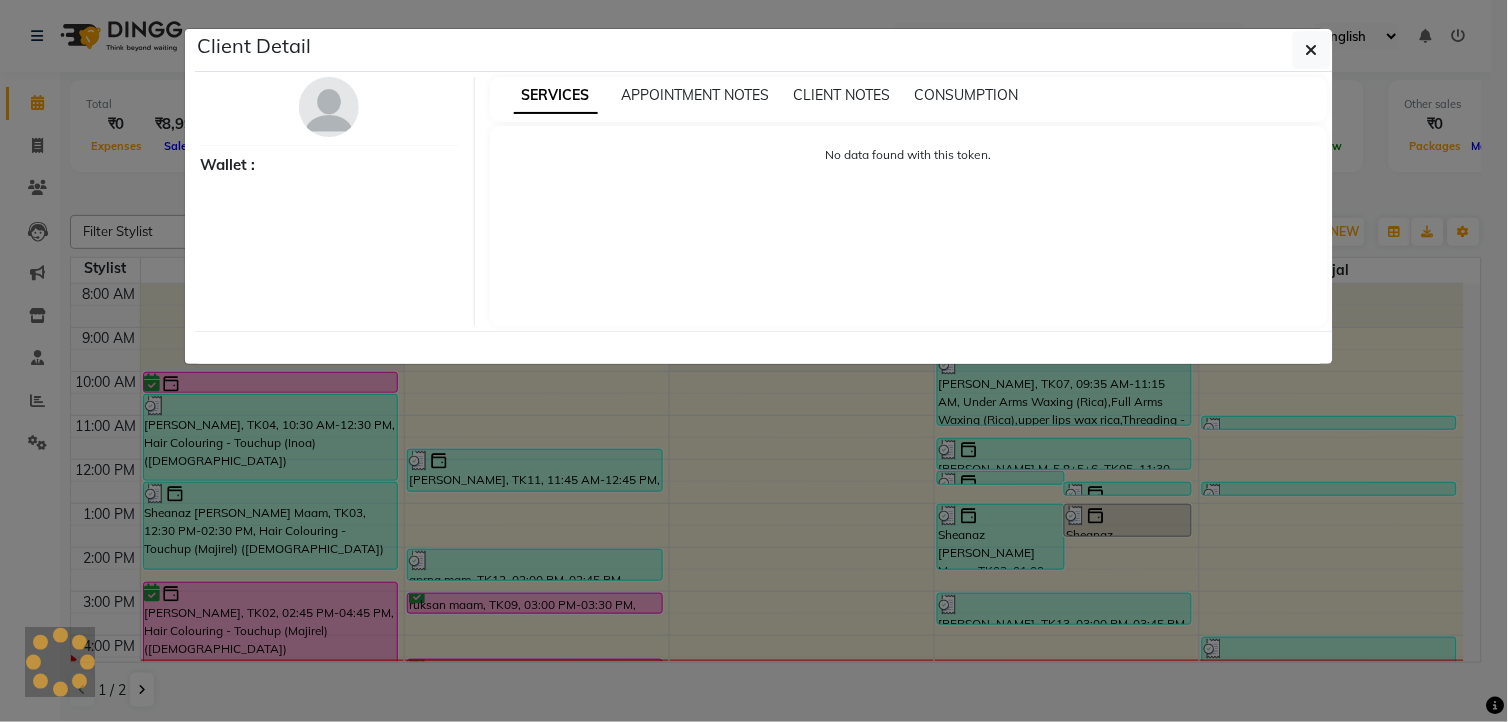 select on "6" 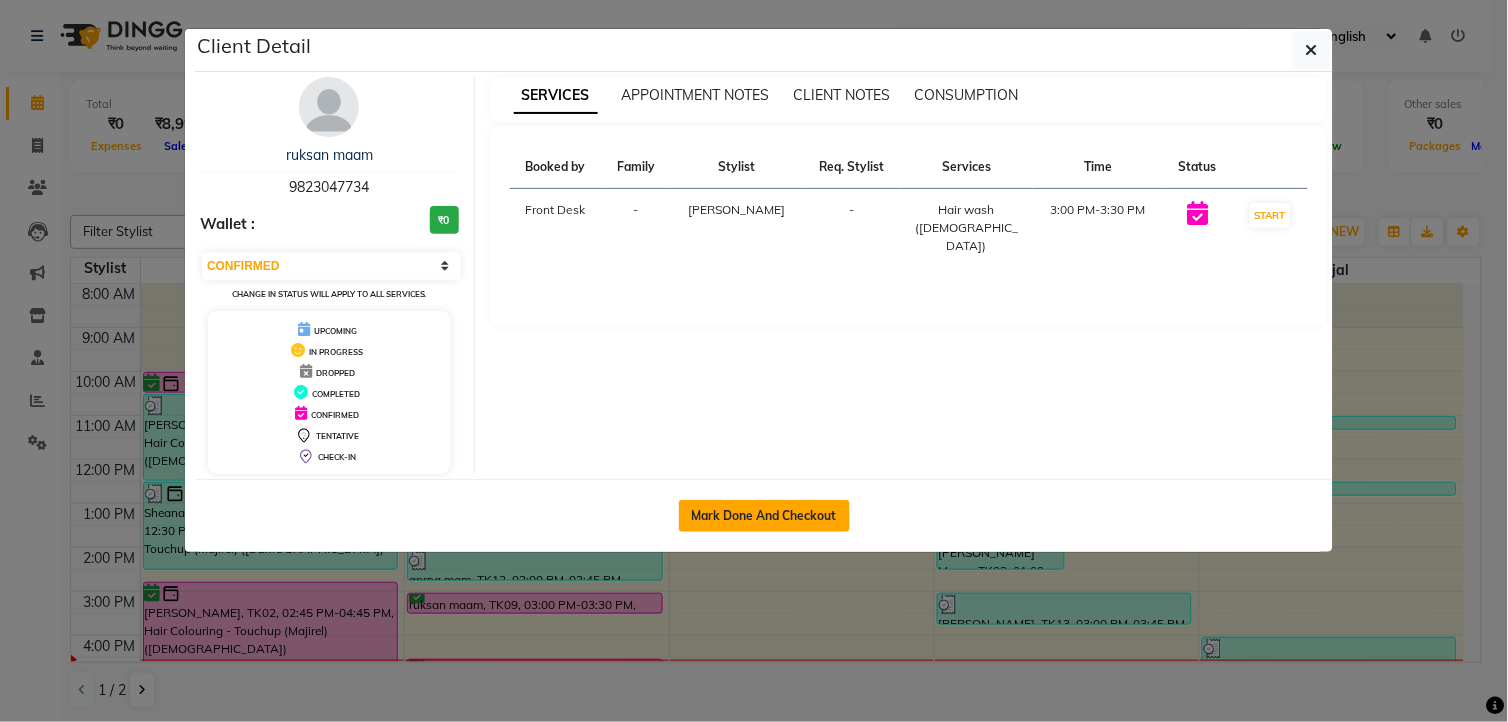 click on "Mark Done And Checkout" 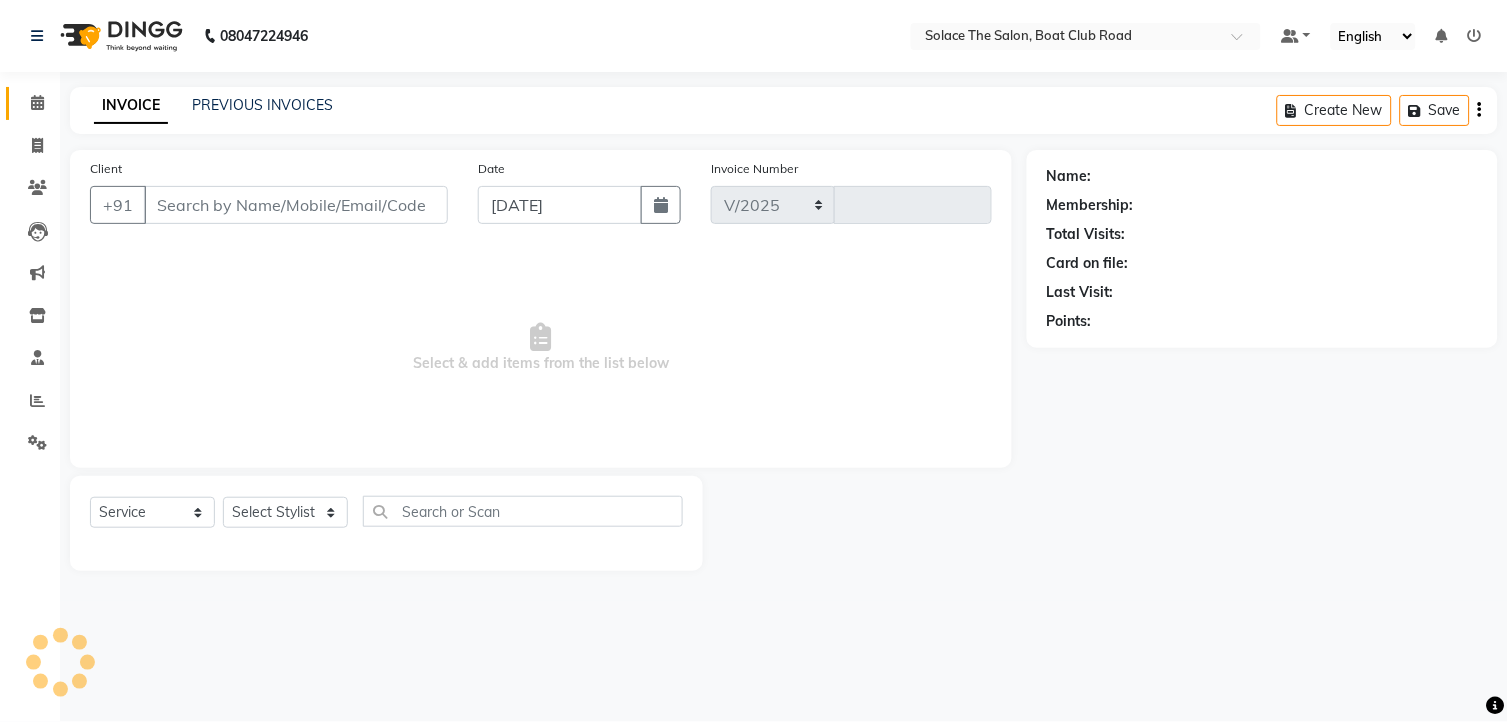 select on "585" 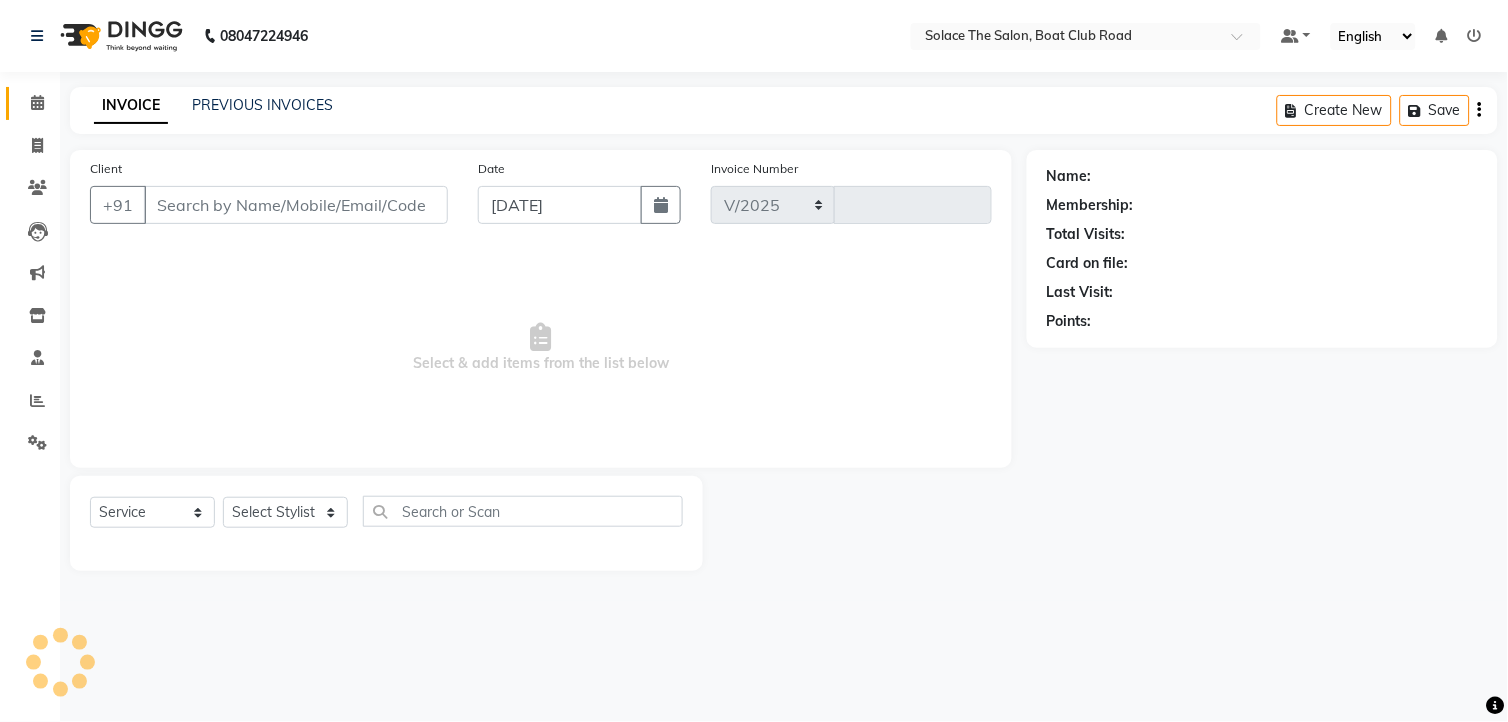 type on "0804" 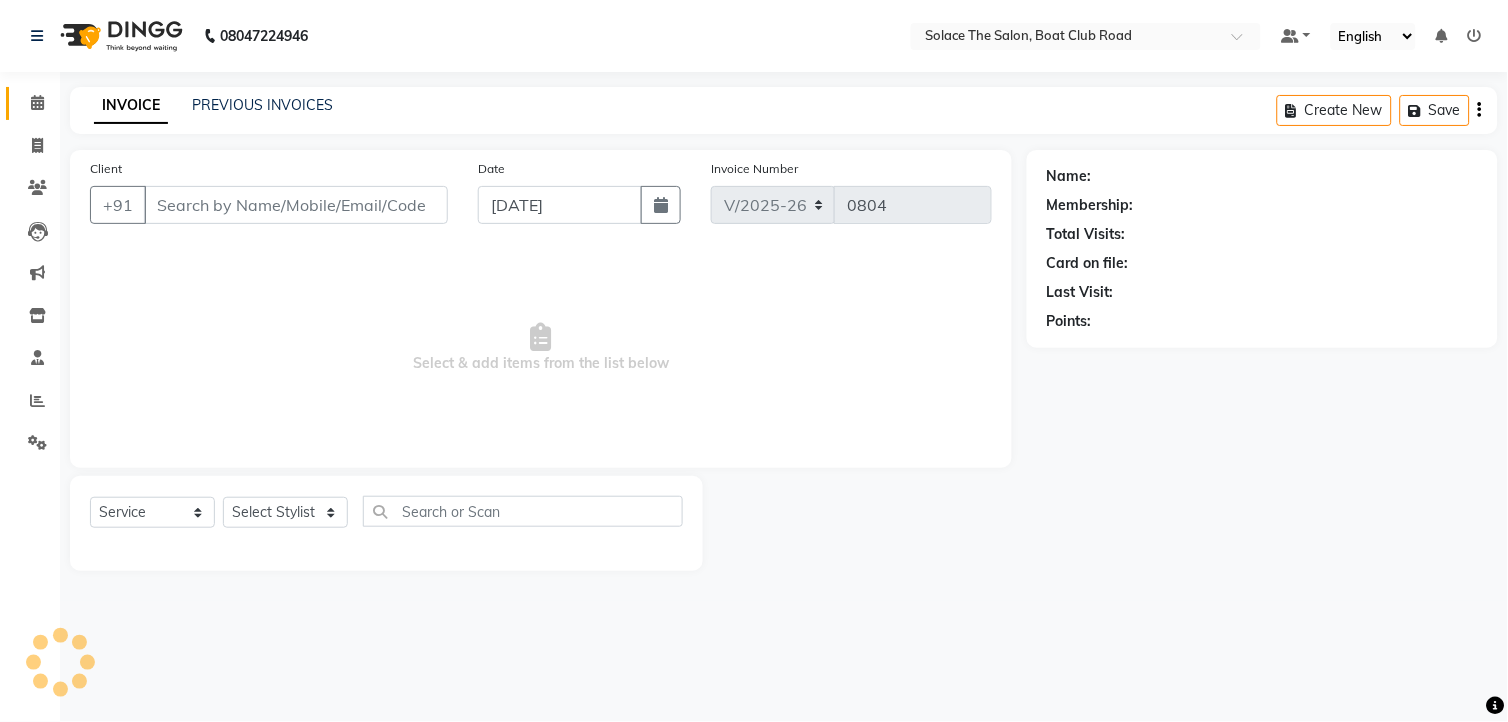 type on "9823047734" 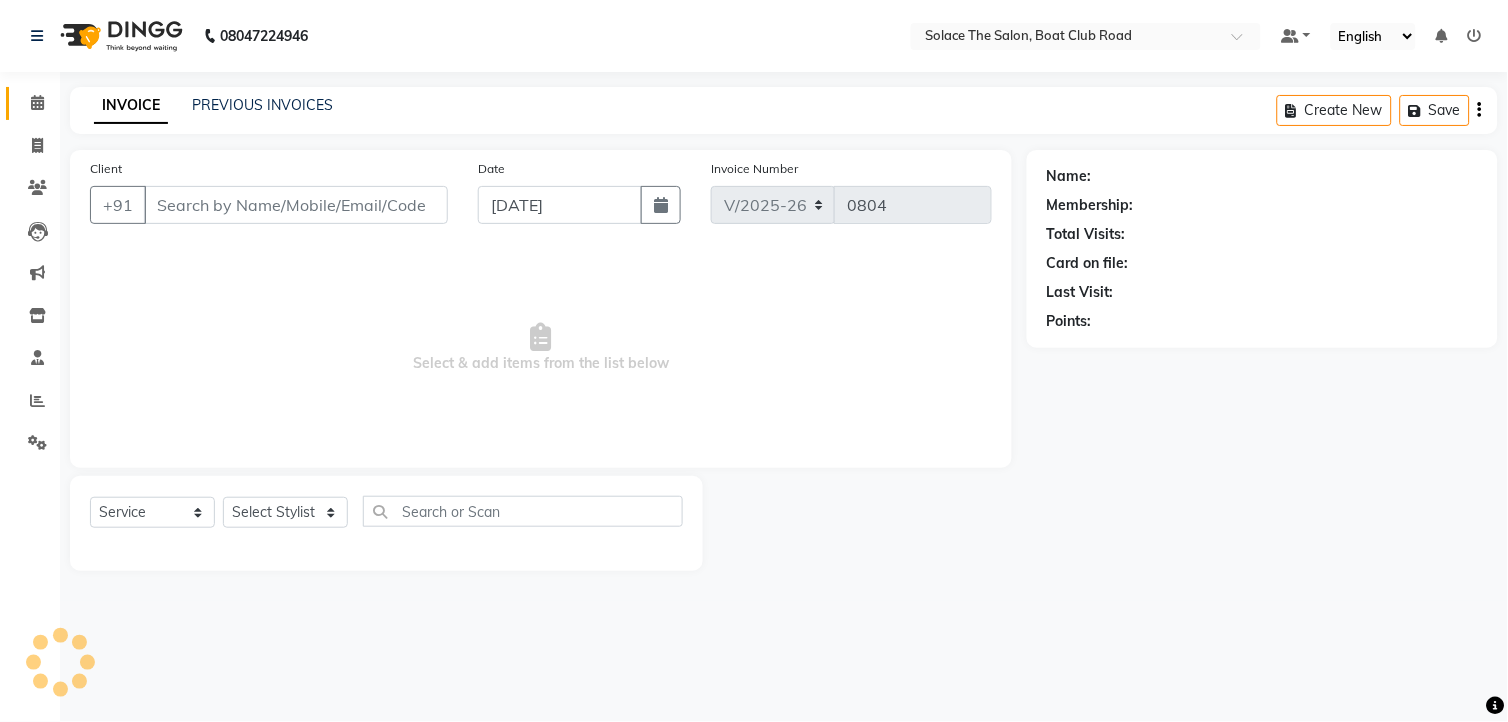 select on "74276" 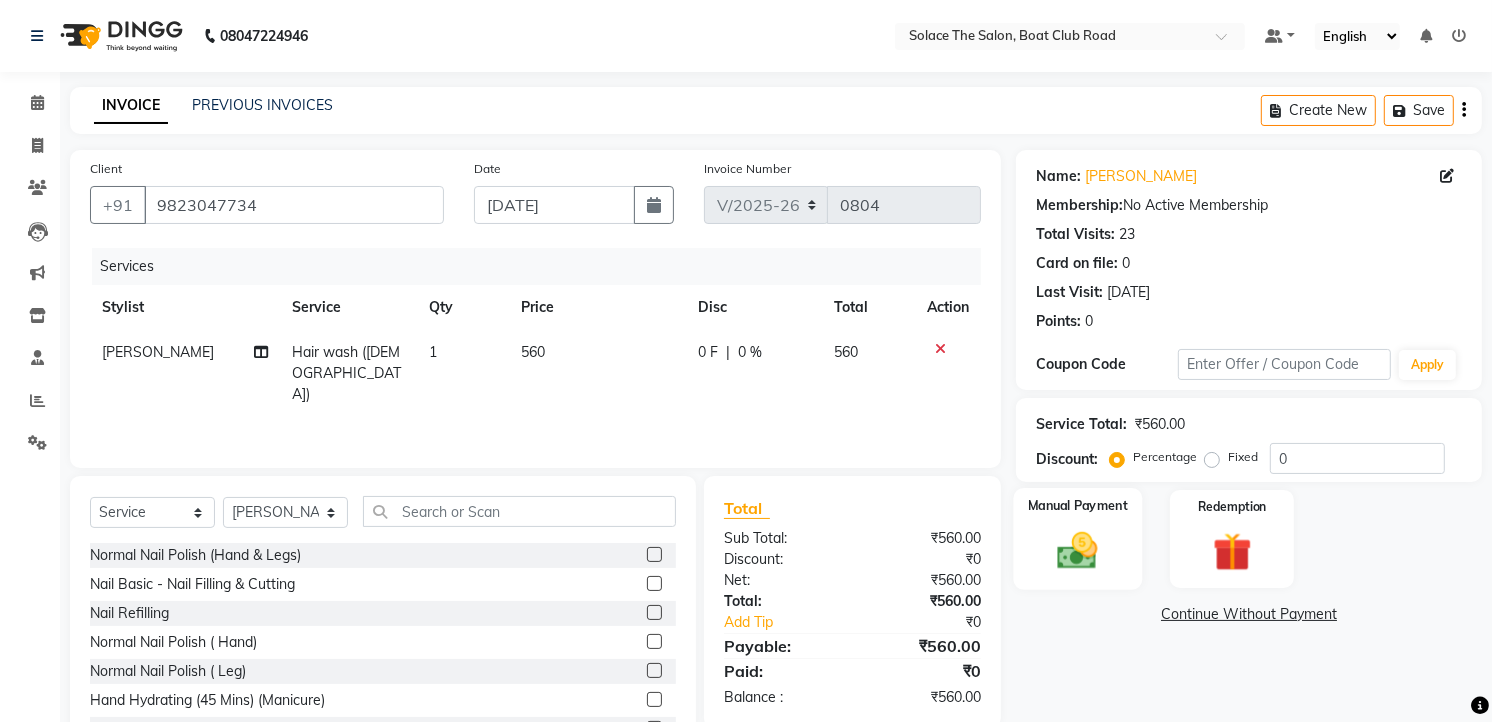 click 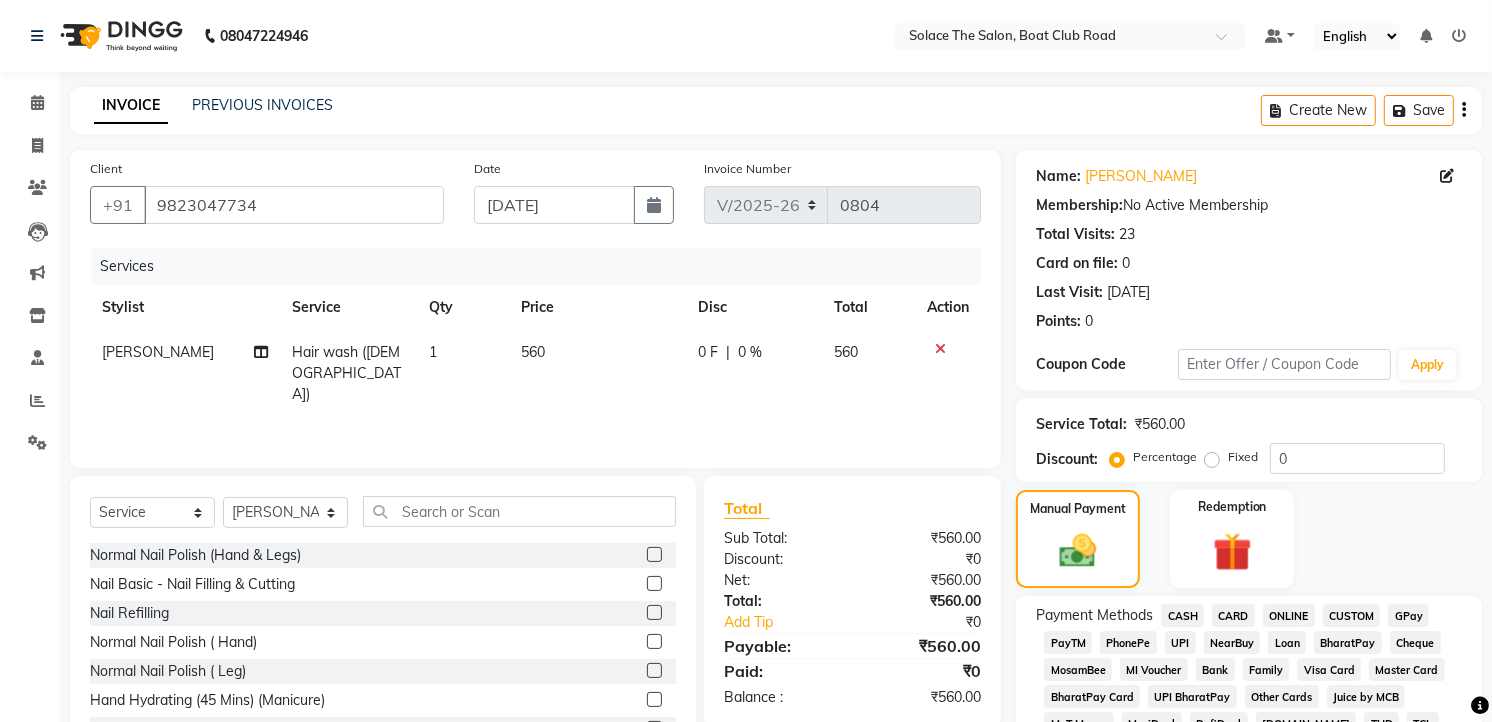click on "GPay" 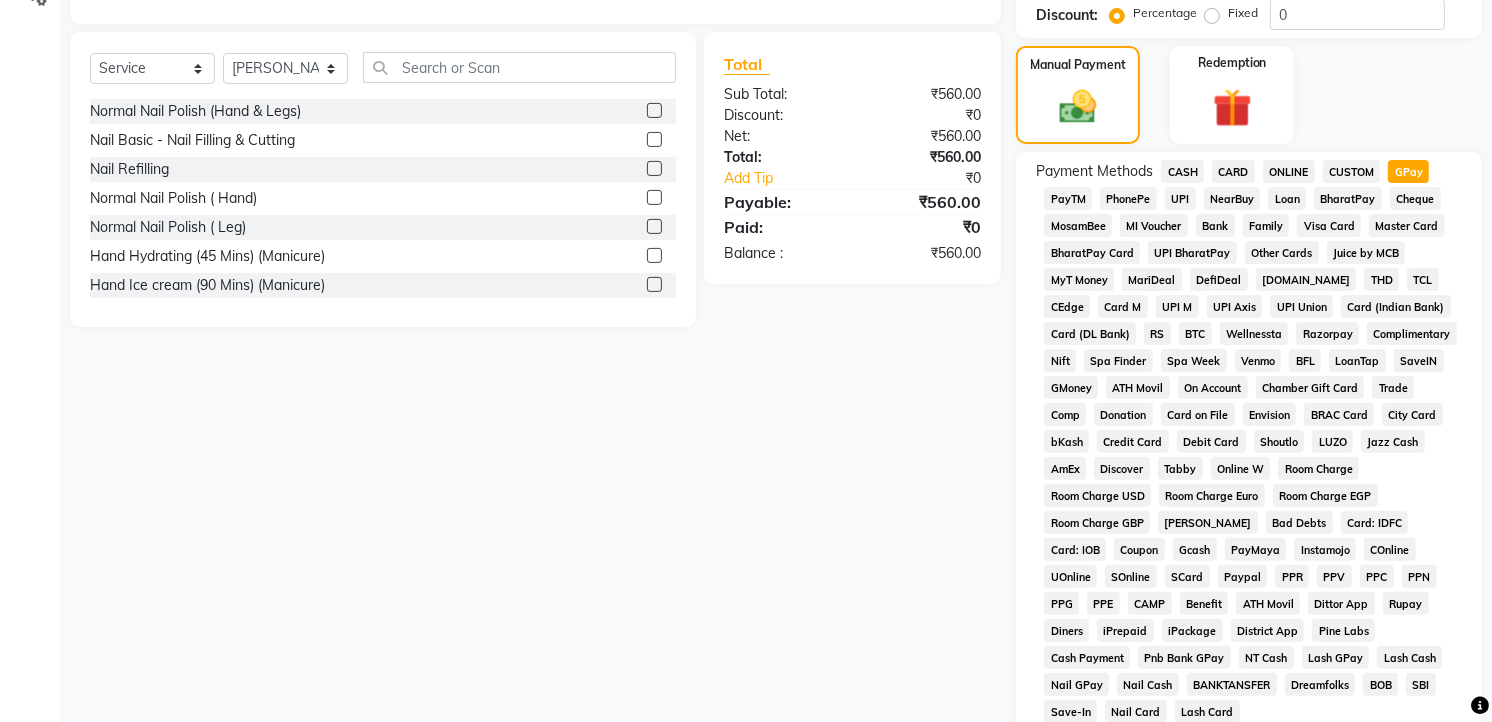 scroll, scrollTop: 707, scrollLeft: 0, axis: vertical 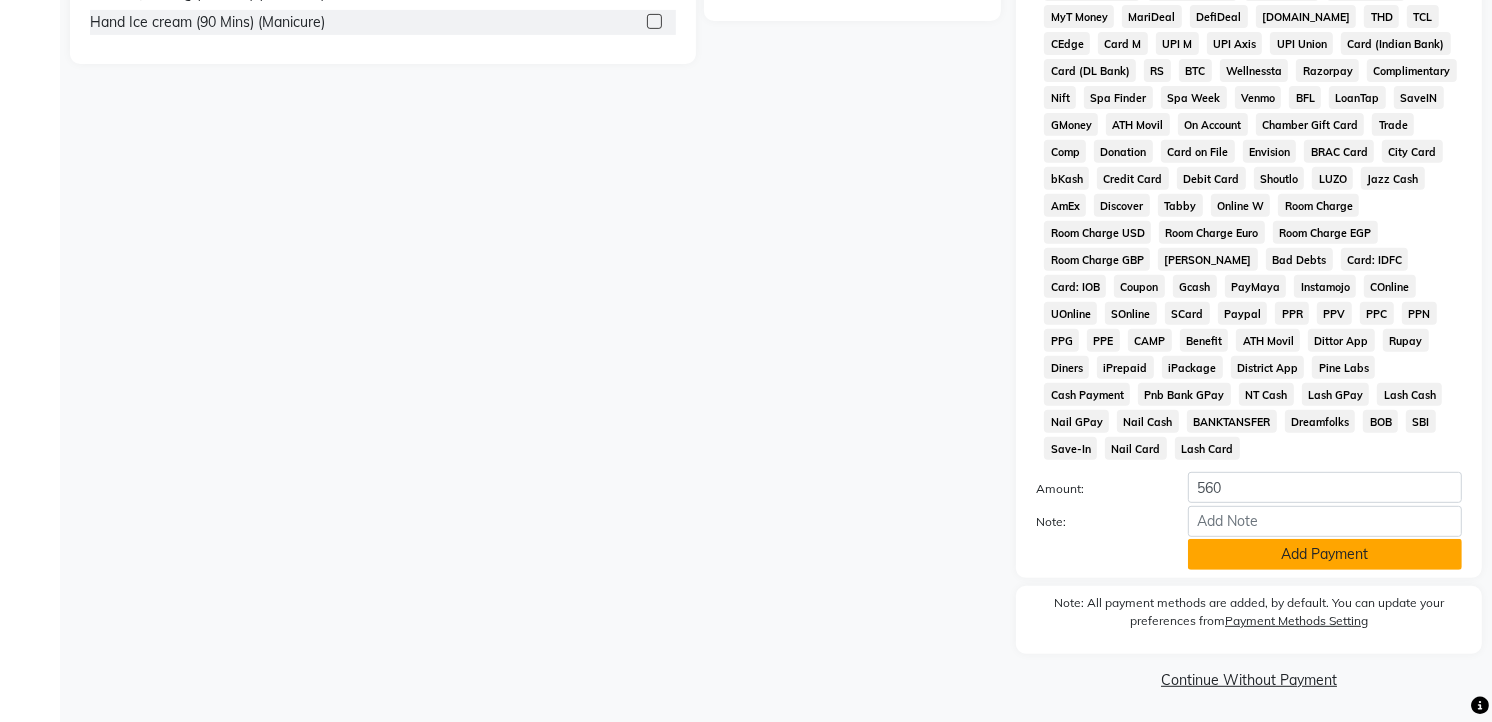 click on "Add Payment" 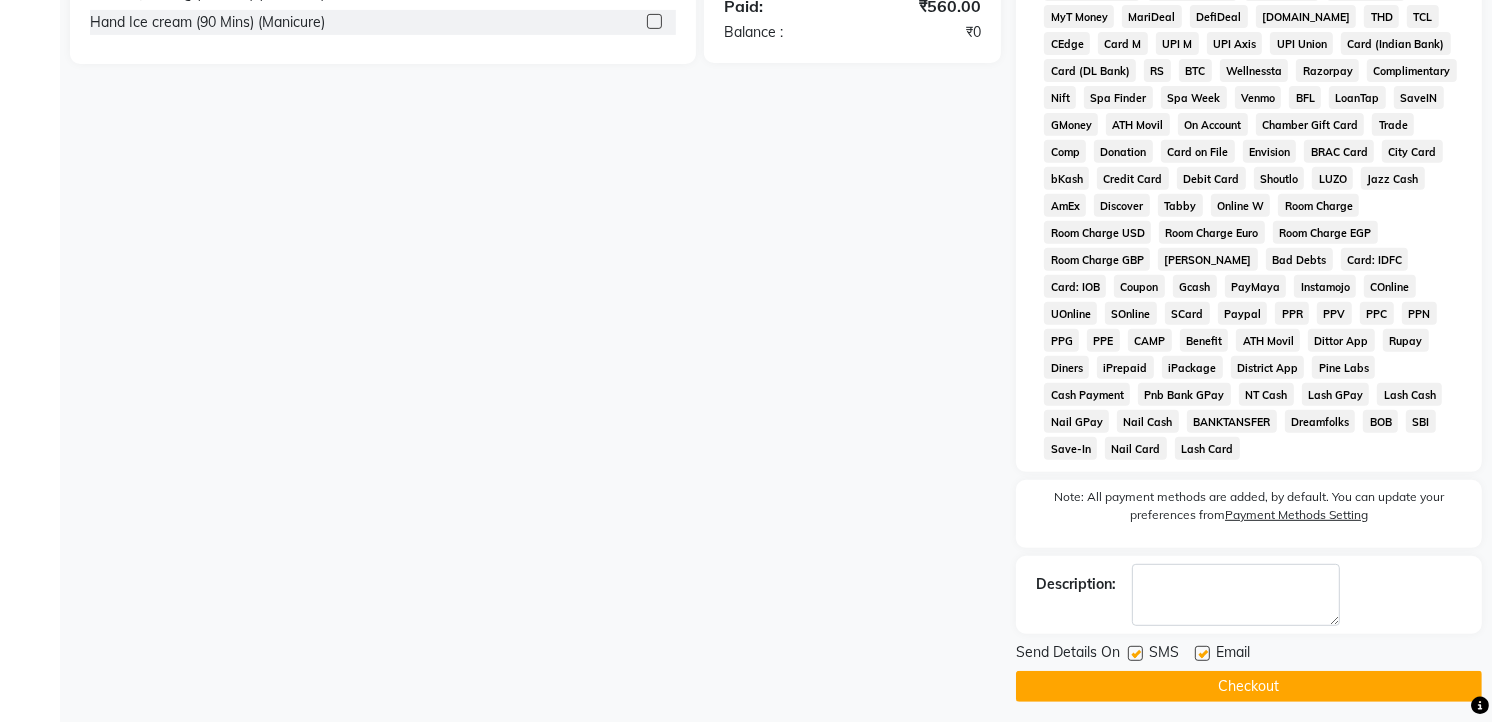 click on "Checkout" 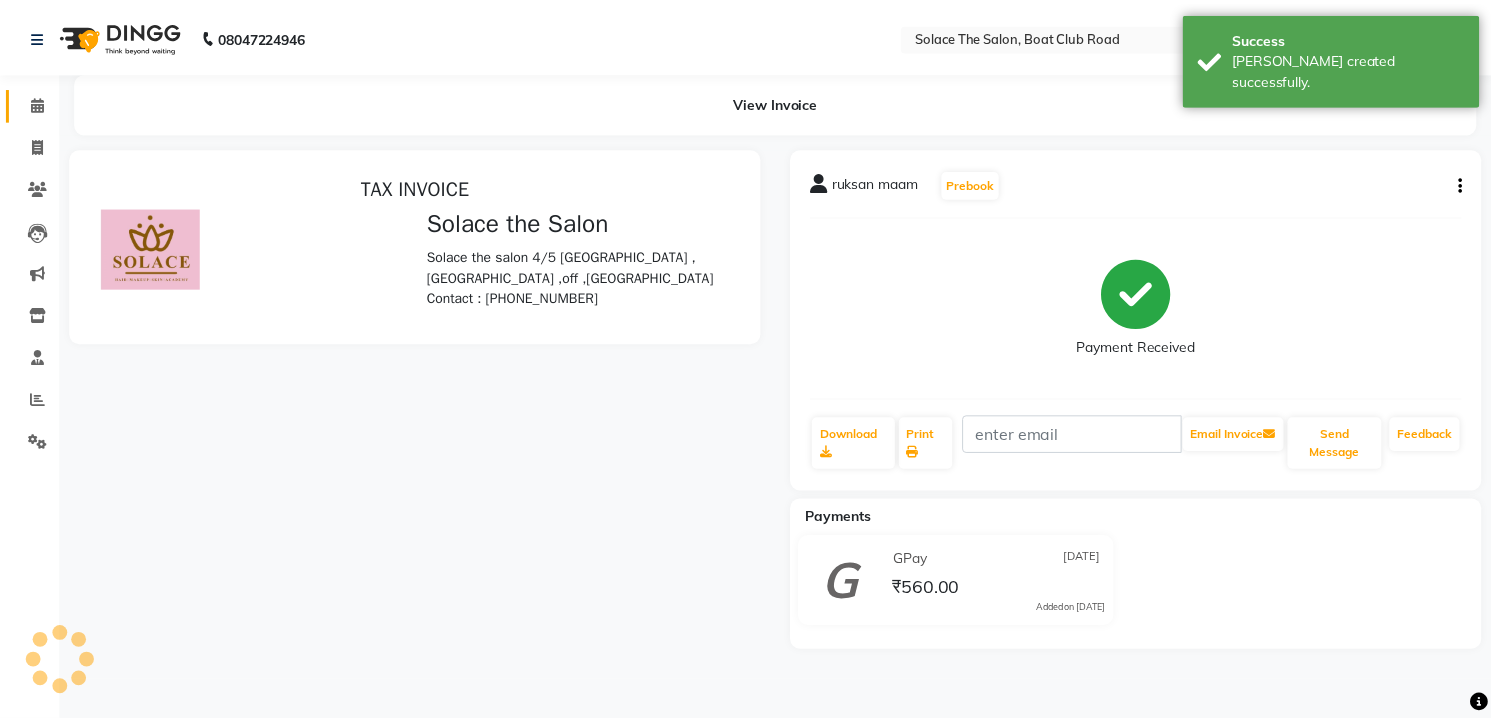 scroll, scrollTop: 0, scrollLeft: 0, axis: both 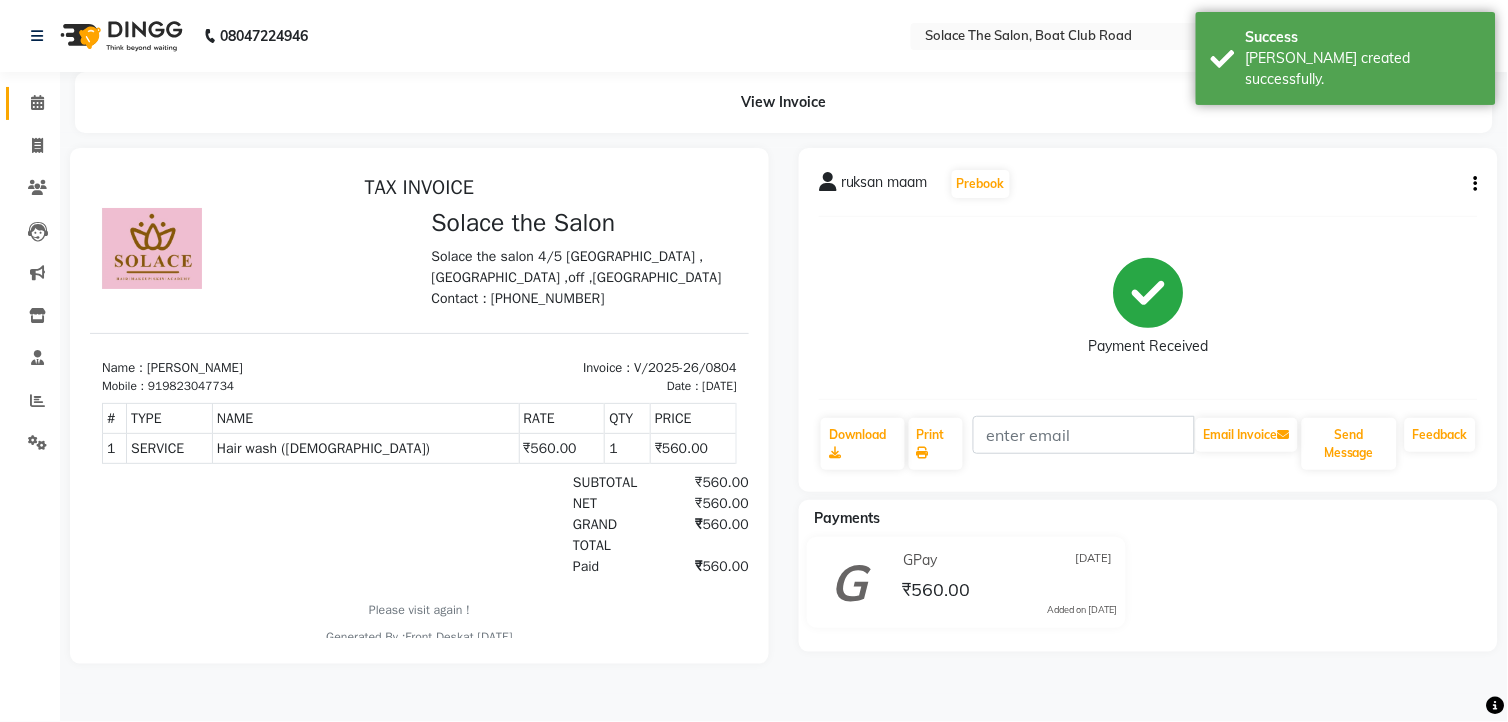 click on "Calendar" 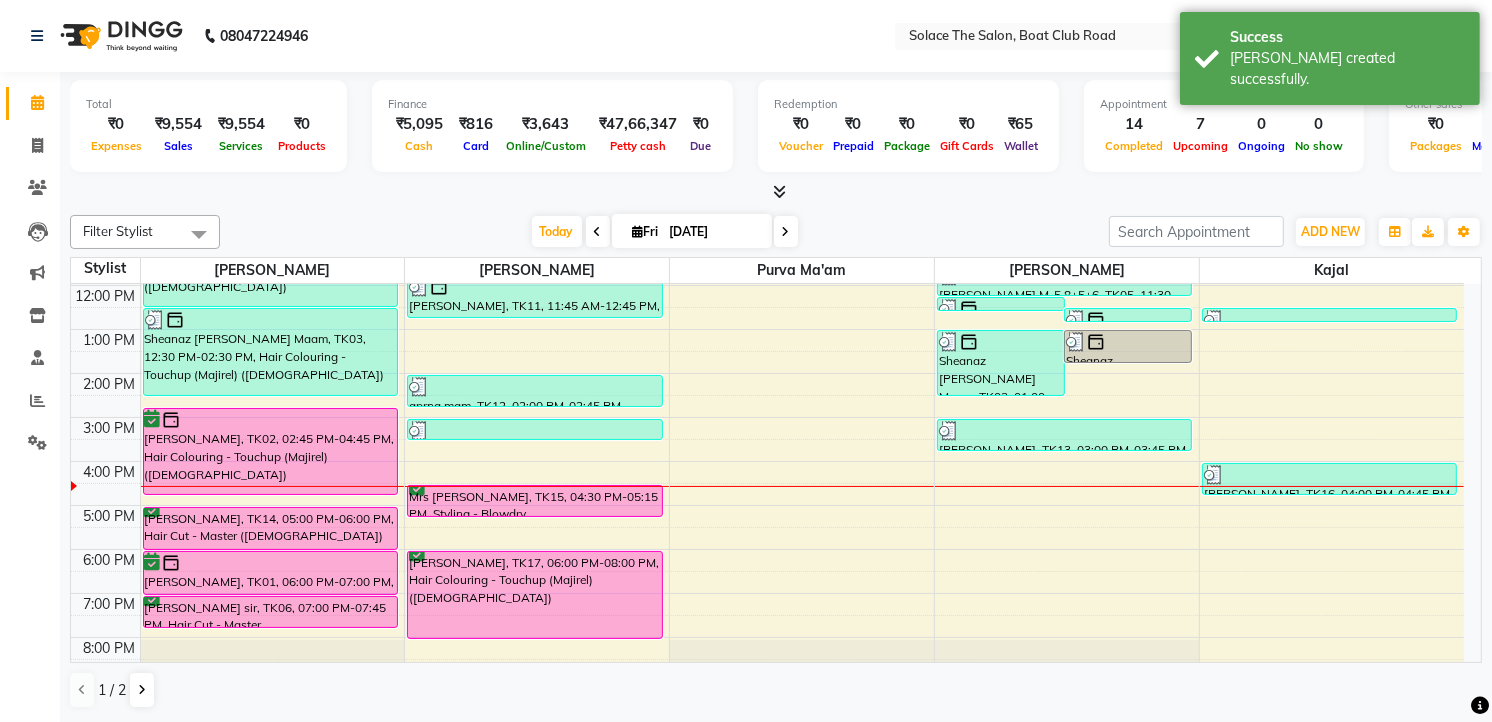 scroll, scrollTop: 222, scrollLeft: 0, axis: vertical 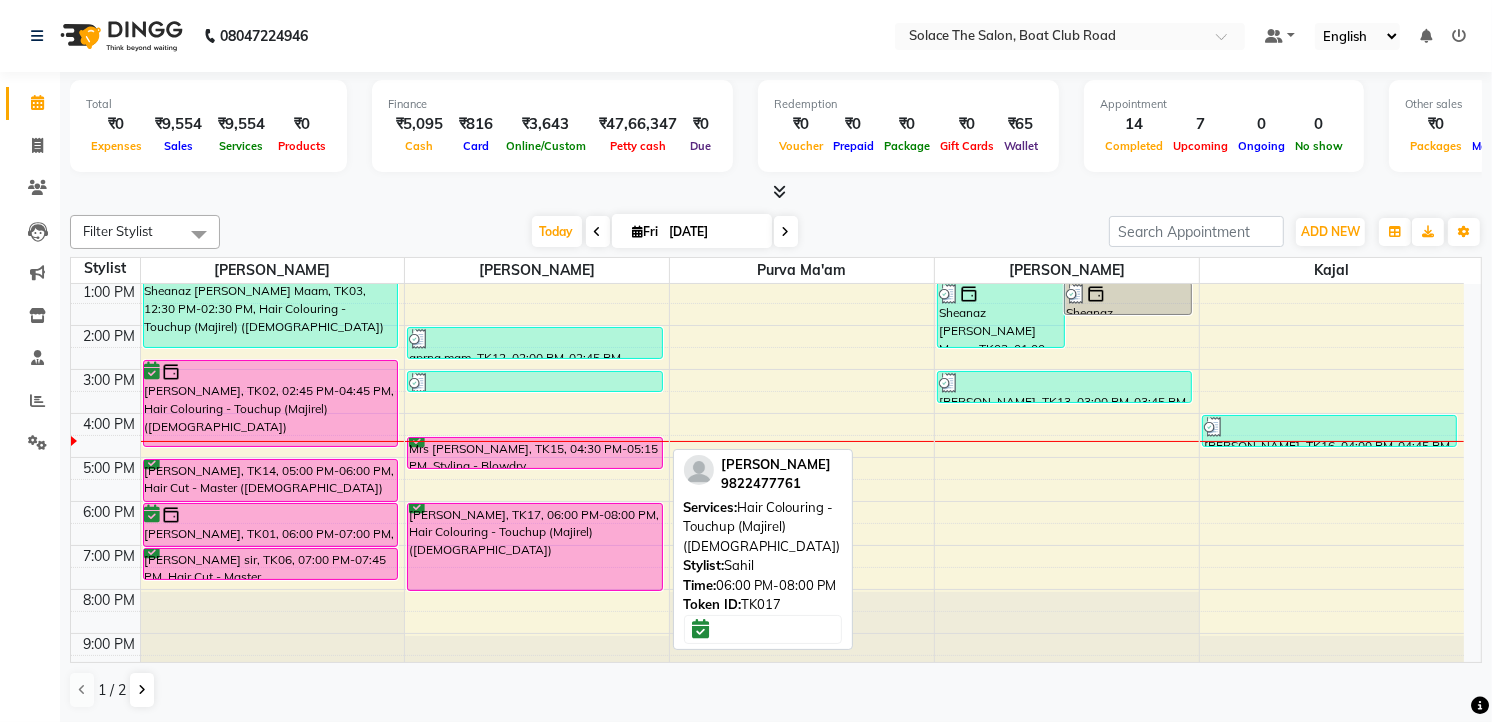 click on "sunita nayyar, TK17, 06:00 PM-08:00 PM, Hair Colouring - Touchup (Majirel) (Female)" at bounding box center [534, 547] 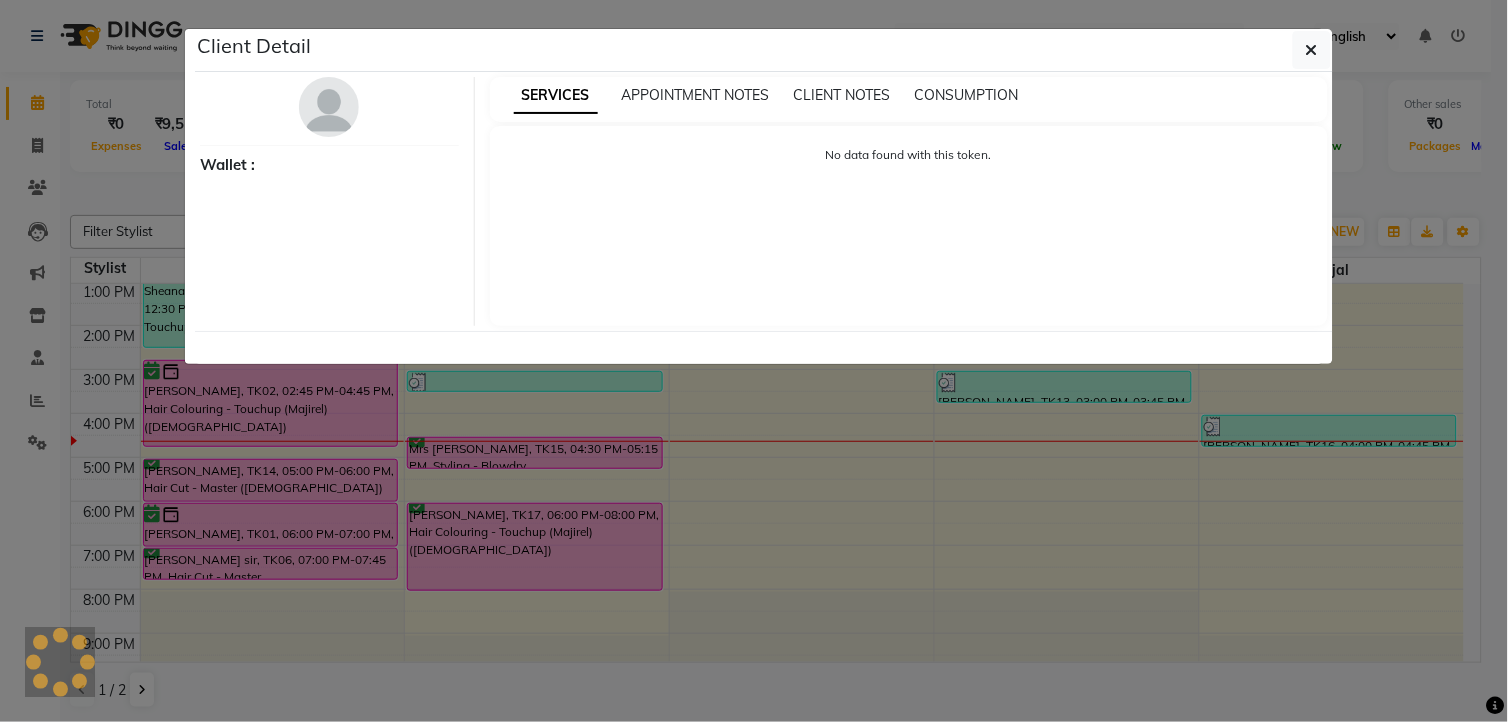 select on "6" 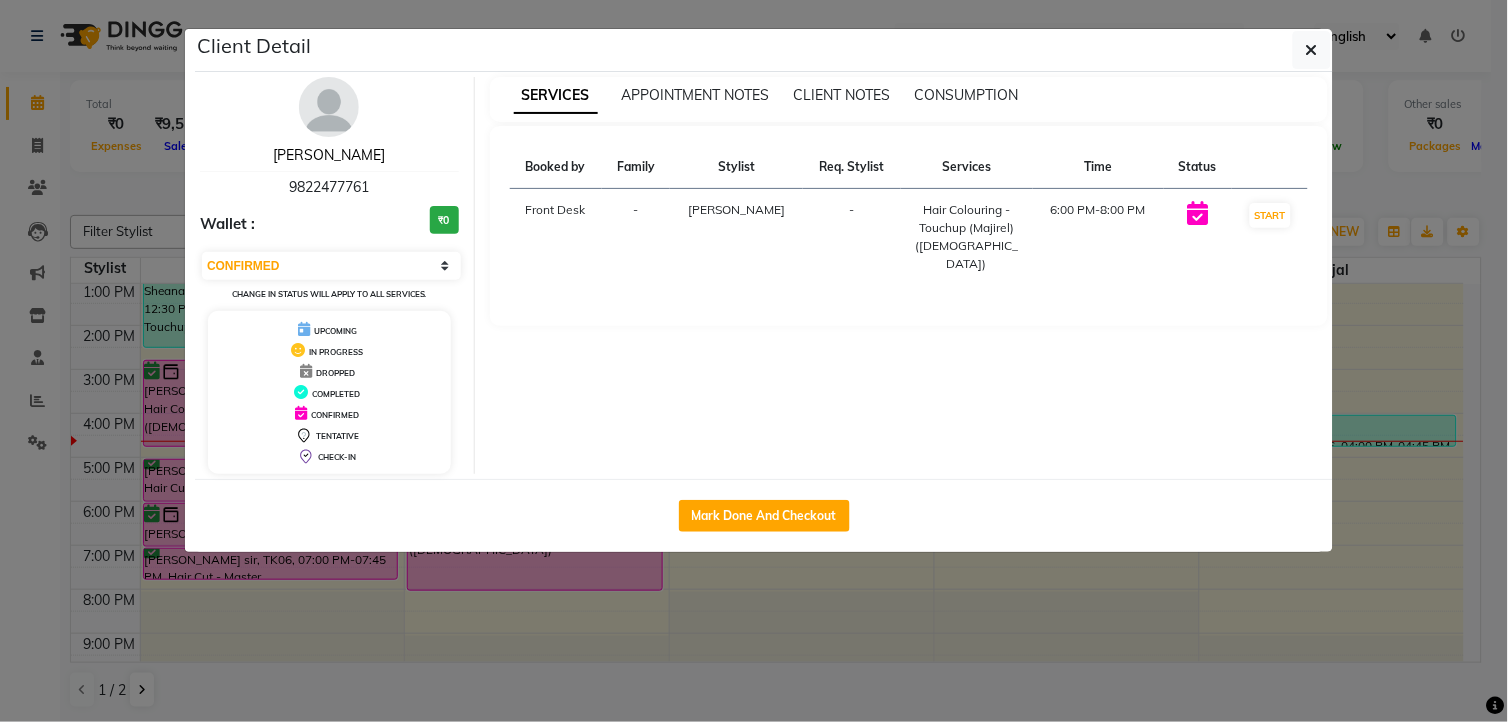 click on "sunita nayyar" at bounding box center (329, 155) 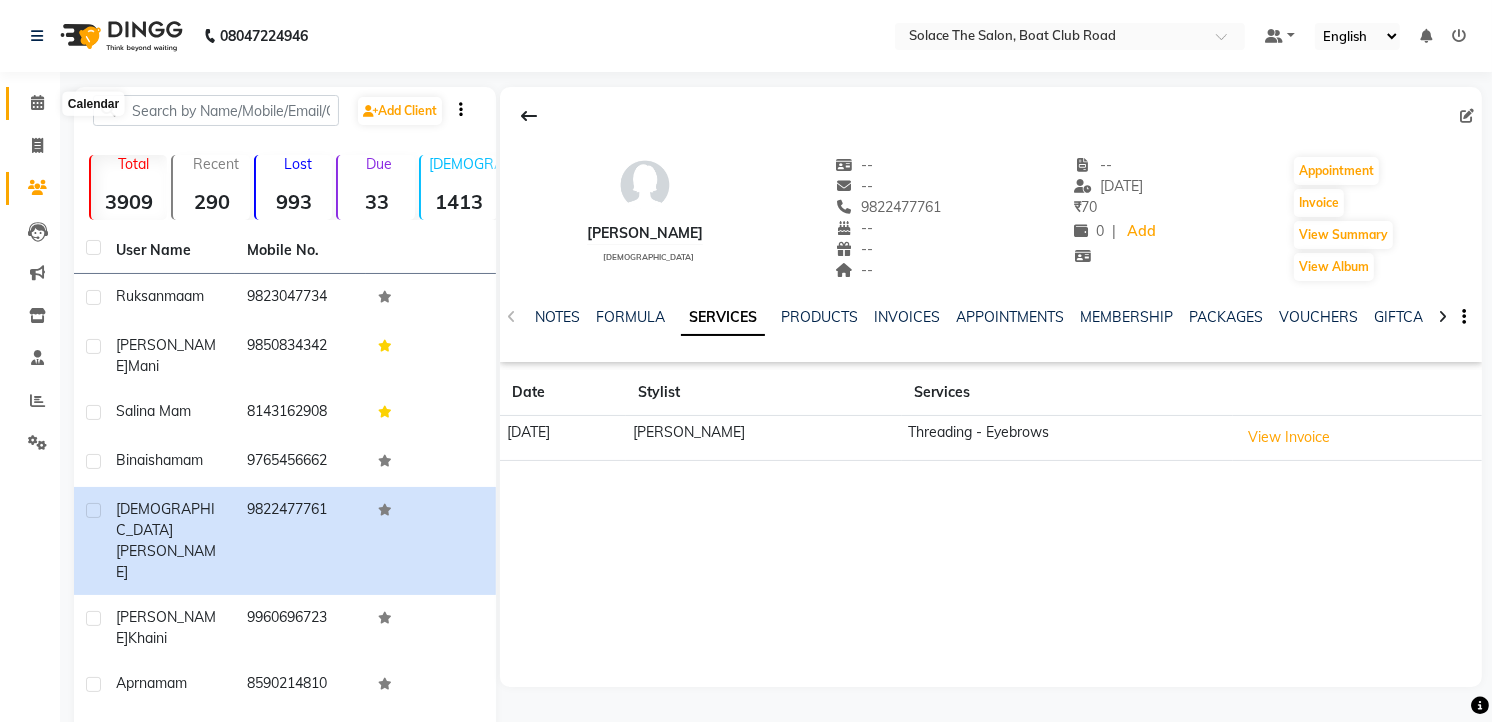 click 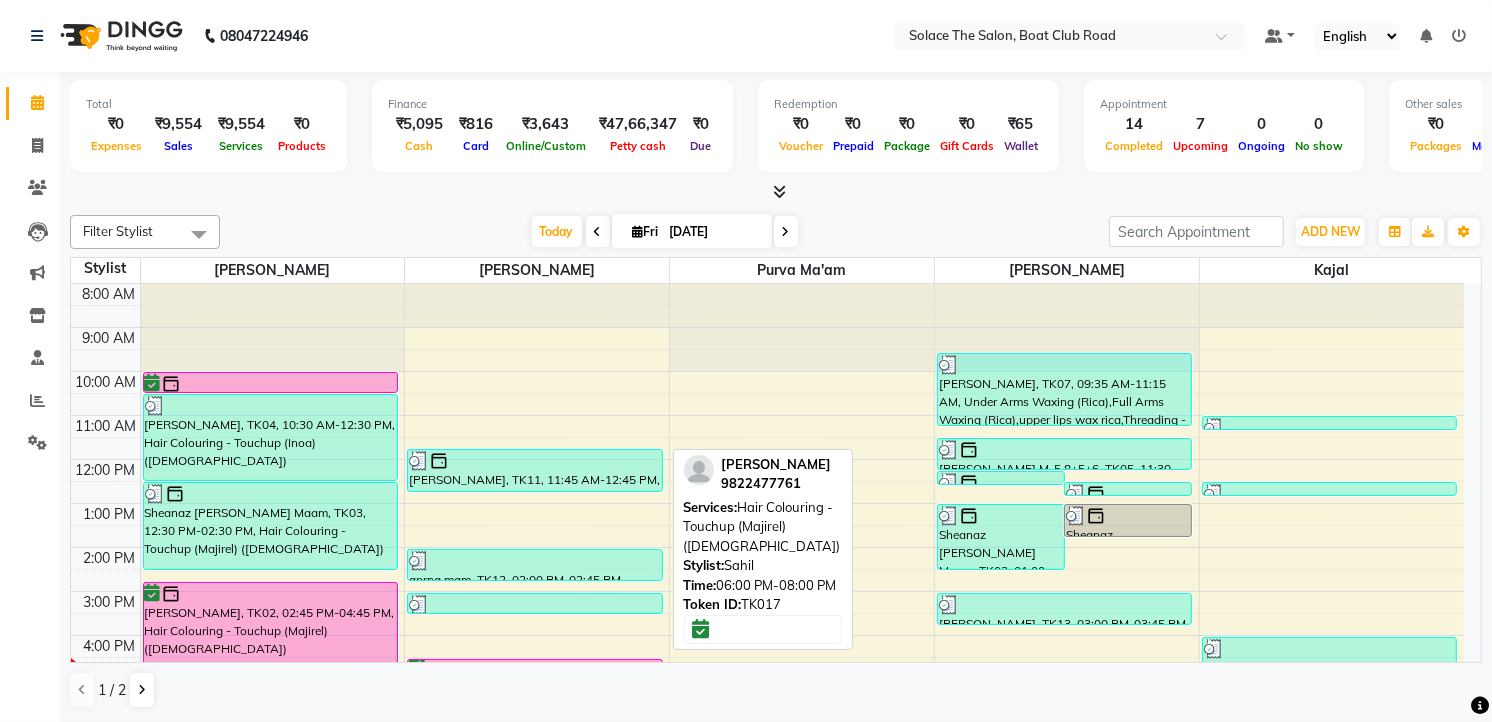 scroll, scrollTop: 238, scrollLeft: 0, axis: vertical 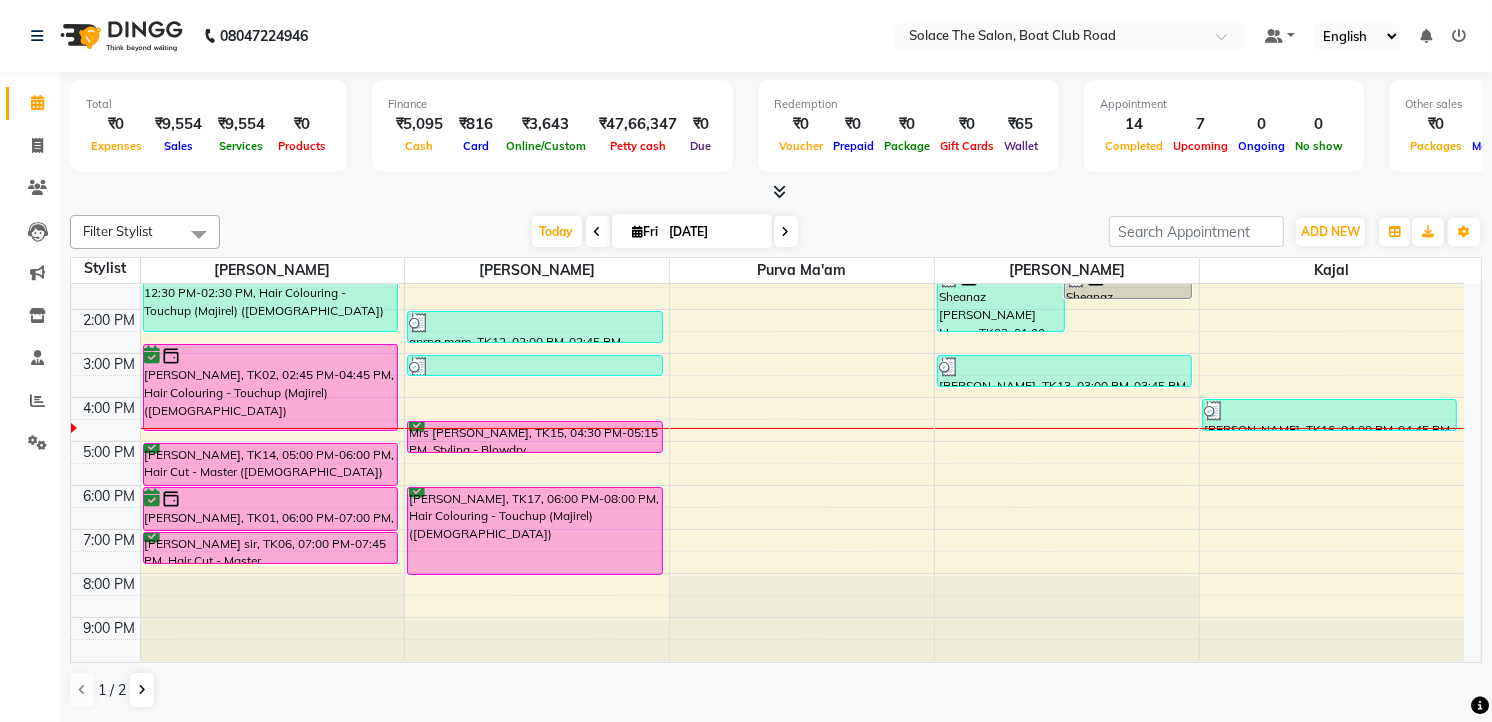 click at bounding box center (786, 232) 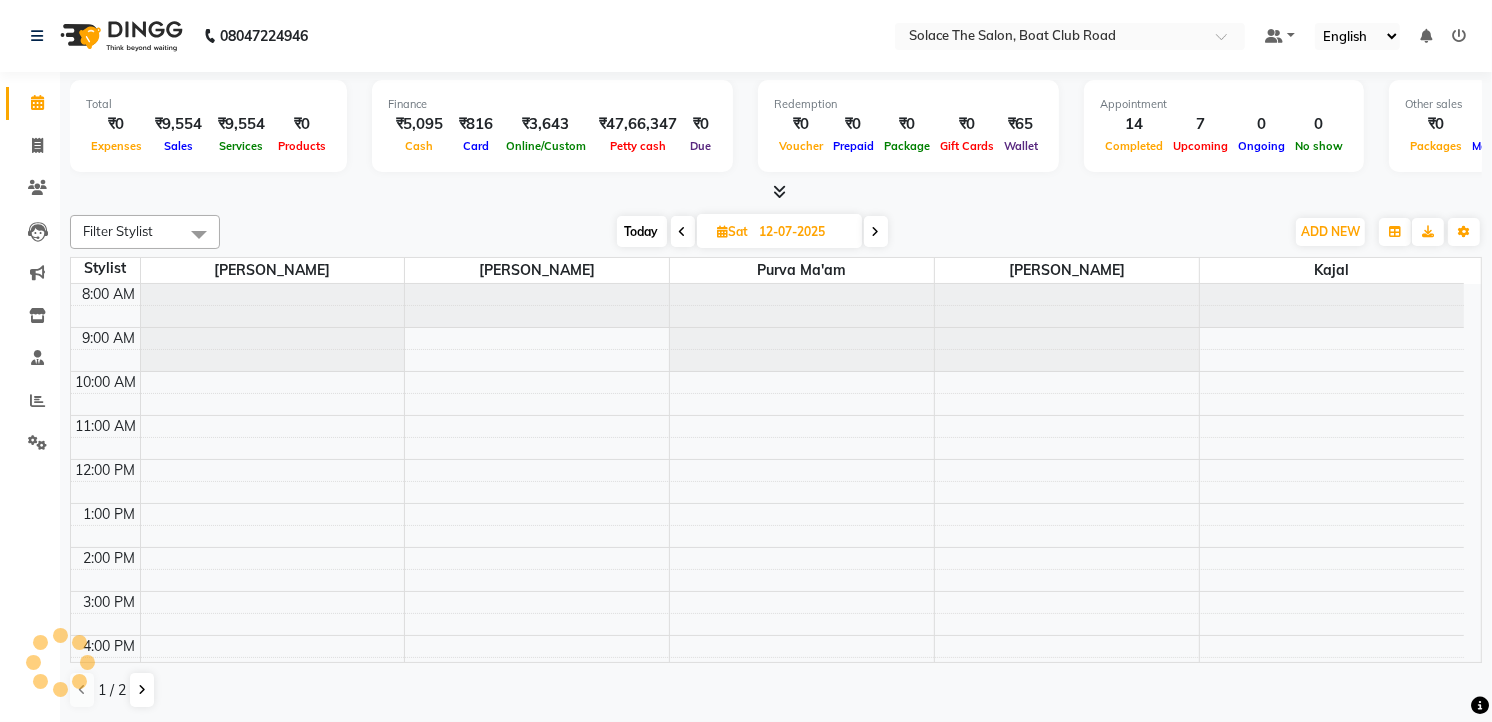 scroll, scrollTop: 240, scrollLeft: 0, axis: vertical 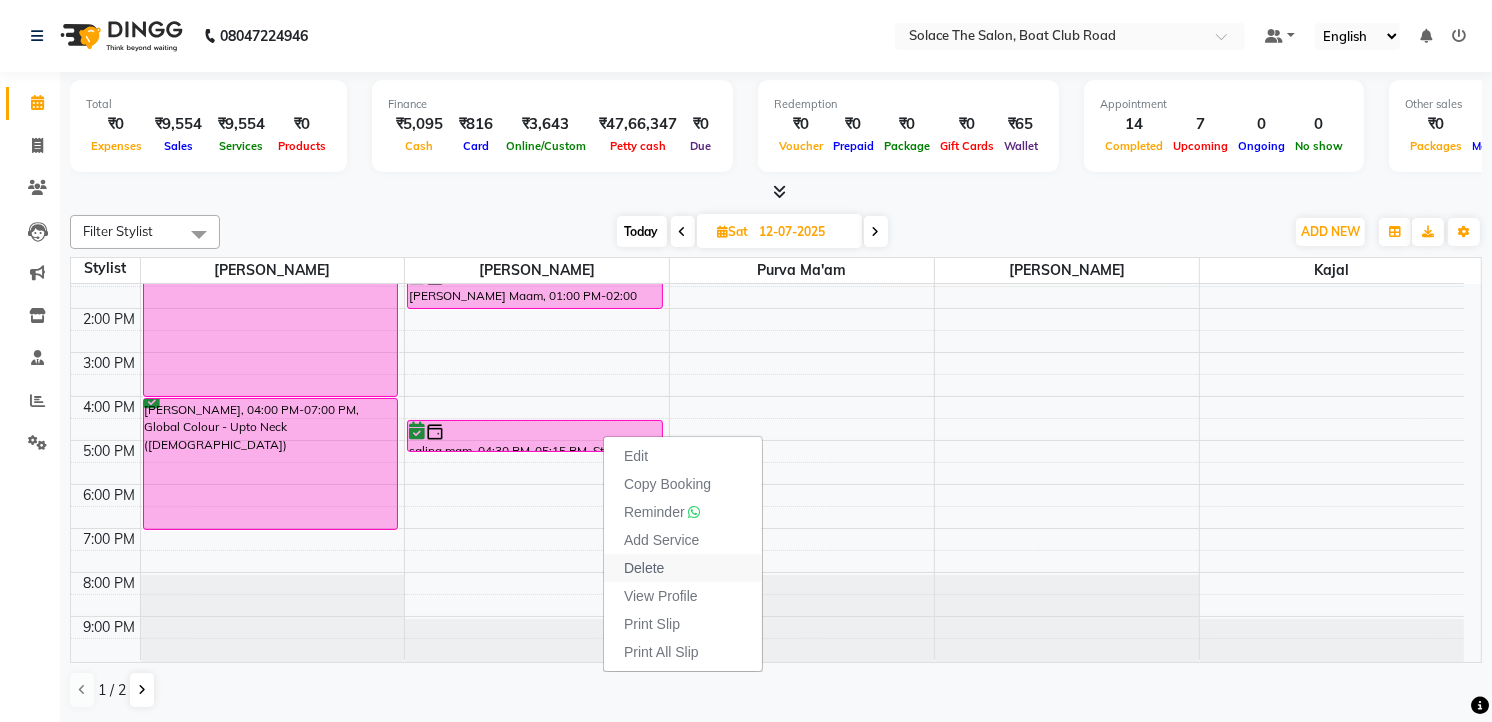 drag, startPoint x: 603, startPoint y: 434, endPoint x: 643, endPoint y: 565, distance: 136.9708 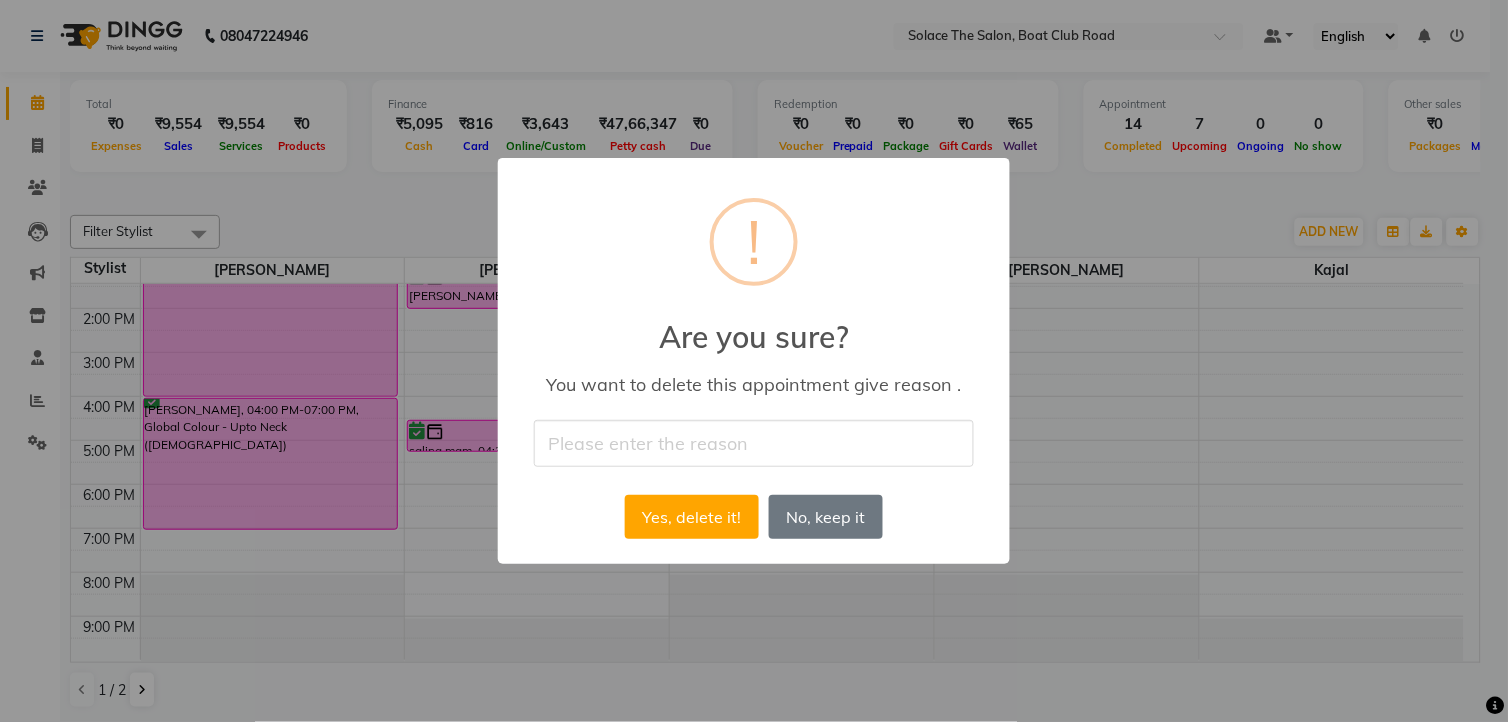 click at bounding box center [754, 443] 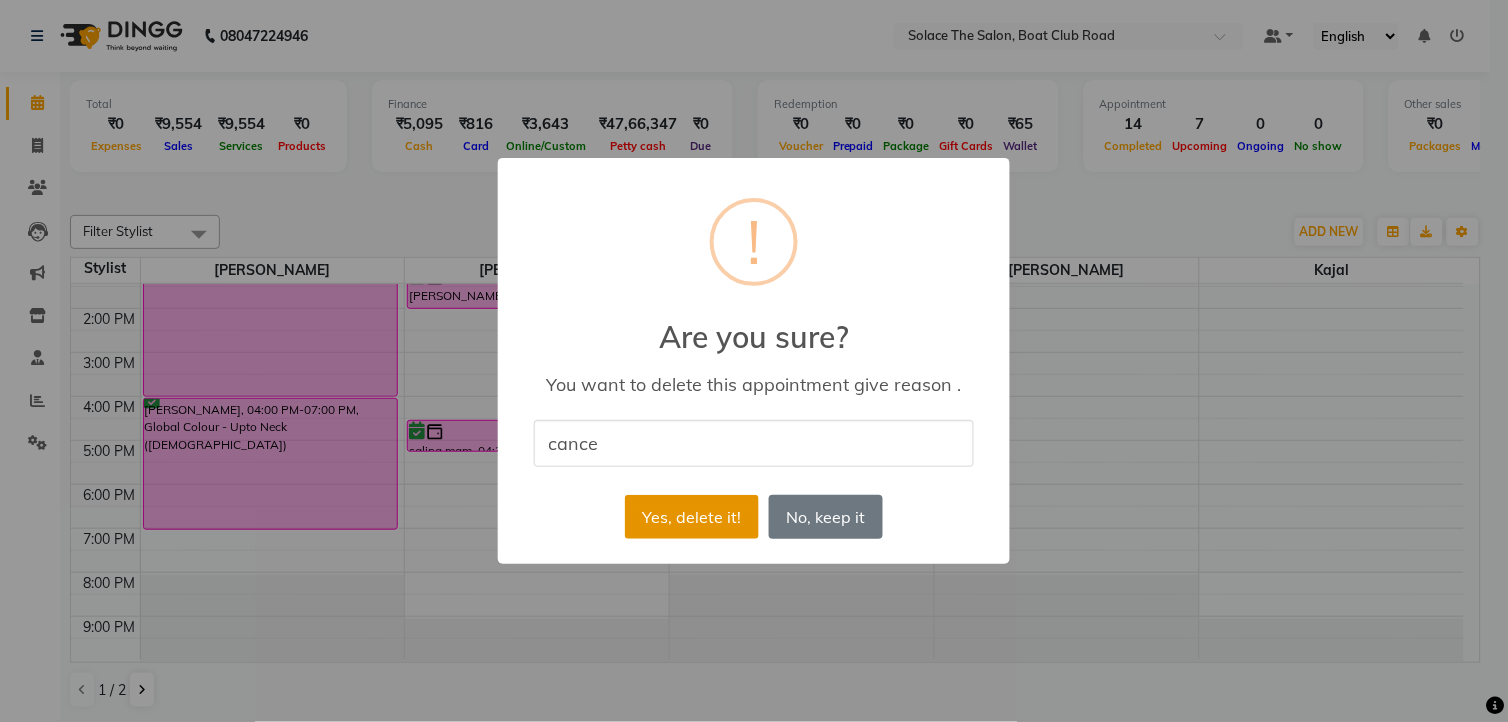 click on "Yes, delete it!" at bounding box center [692, 517] 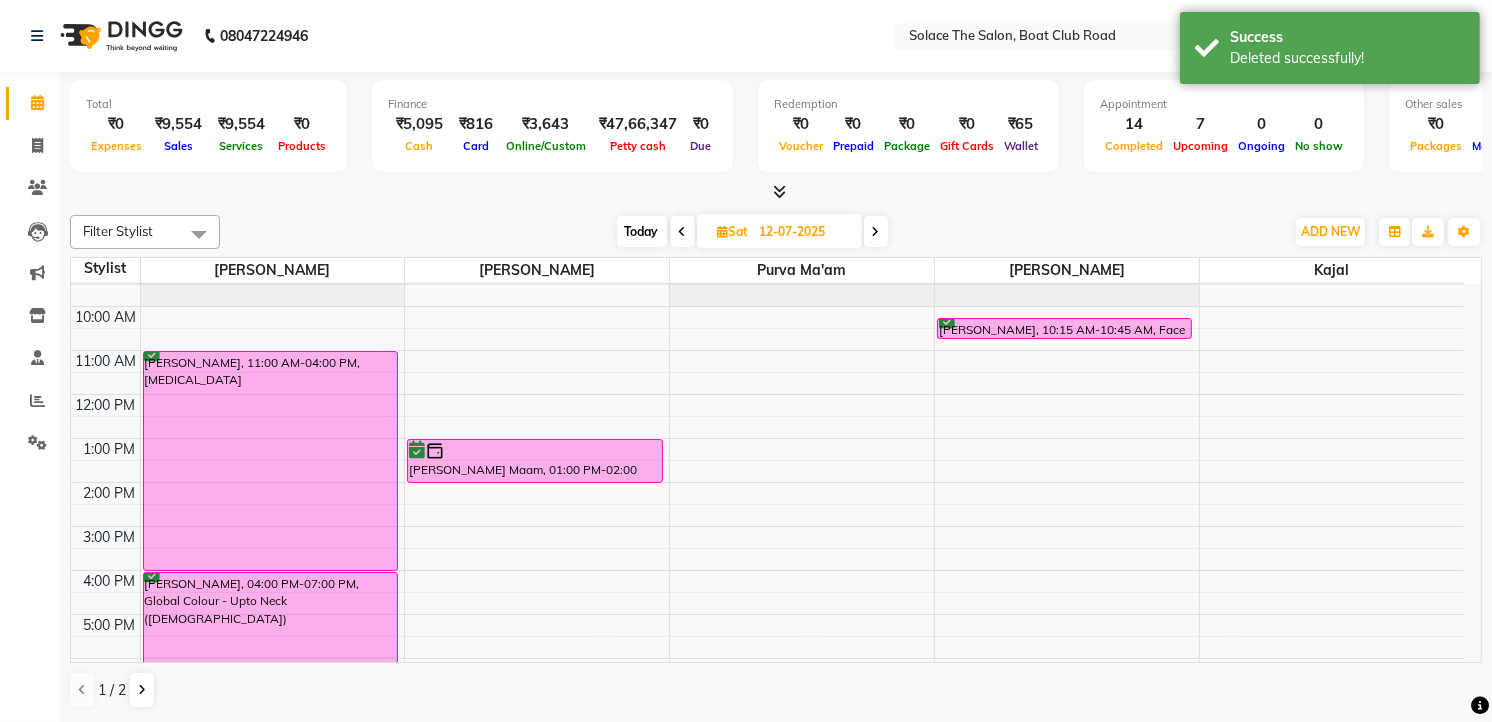 scroll, scrollTop: 0, scrollLeft: 0, axis: both 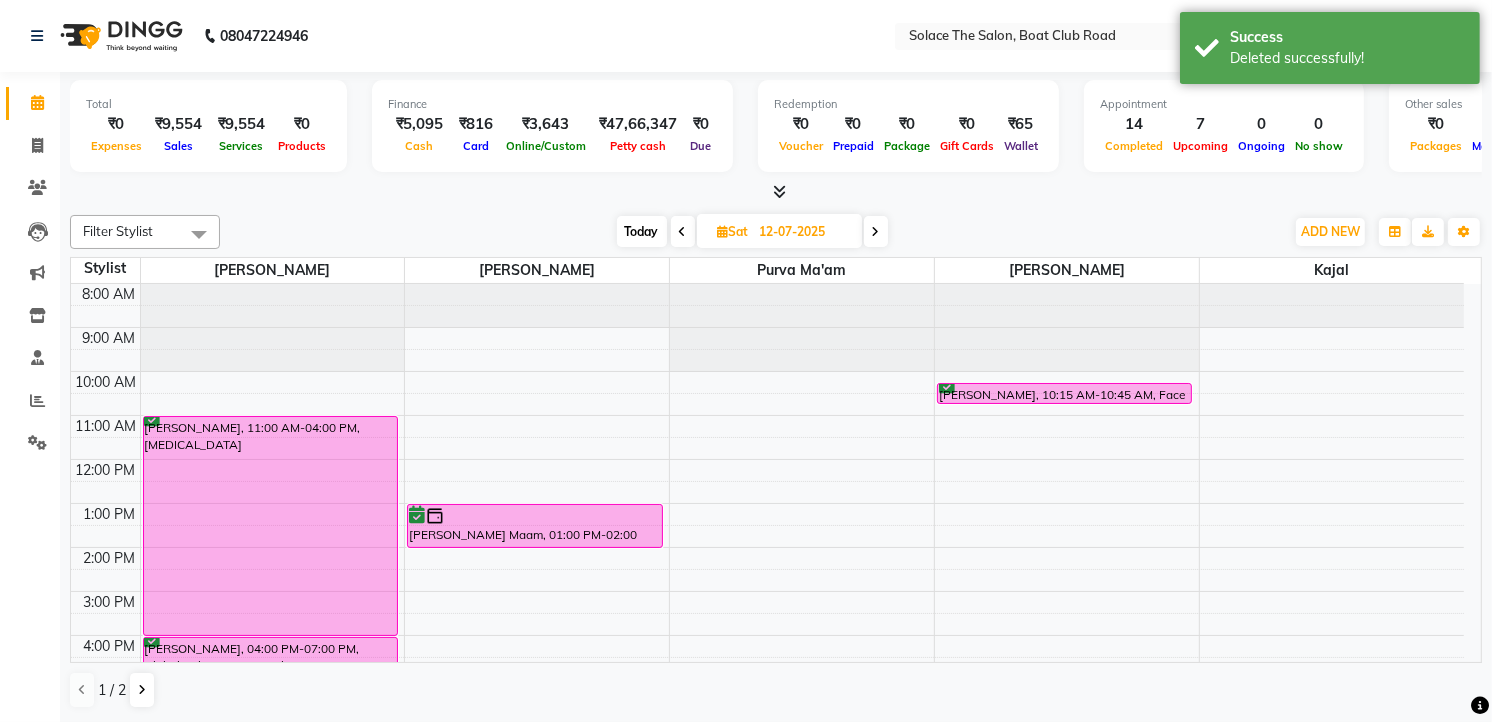 click on "Today" at bounding box center [642, 231] 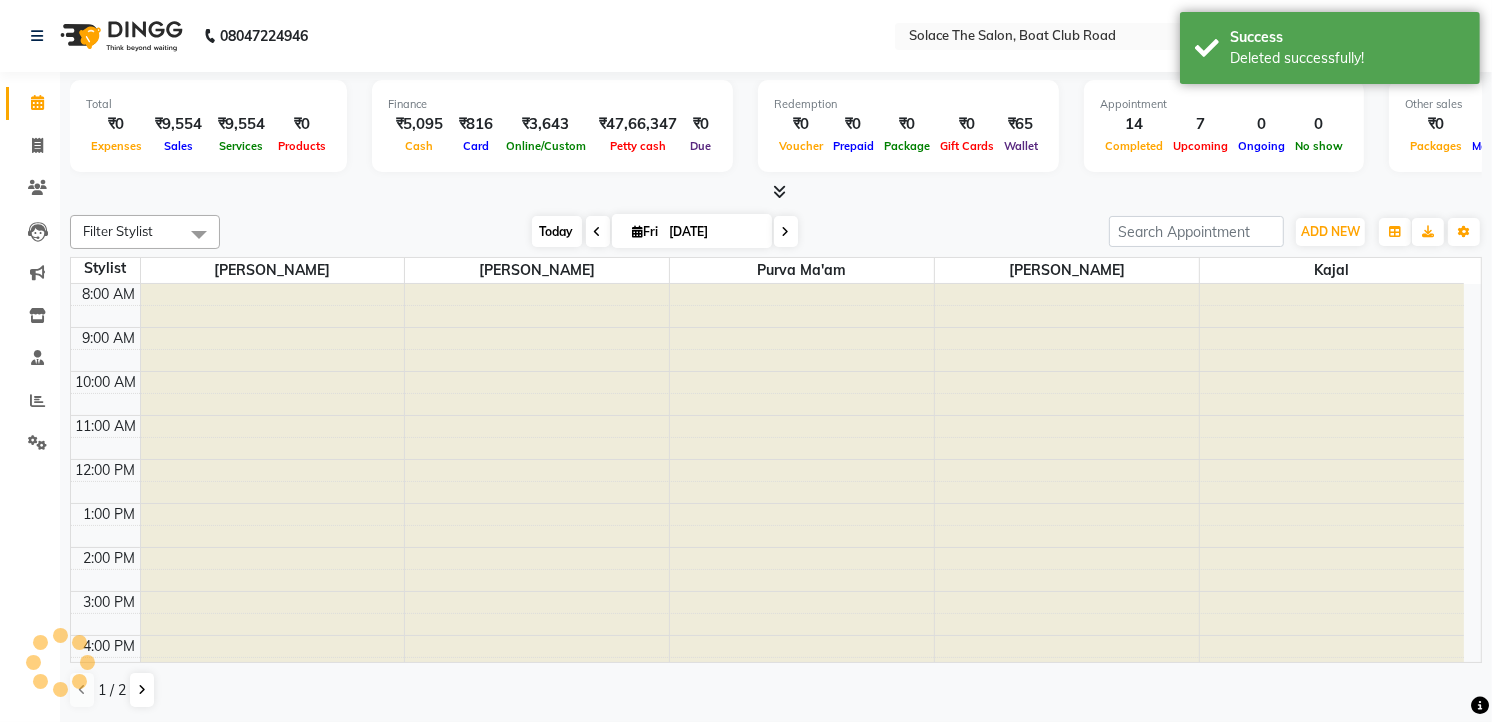 scroll, scrollTop: 240, scrollLeft: 0, axis: vertical 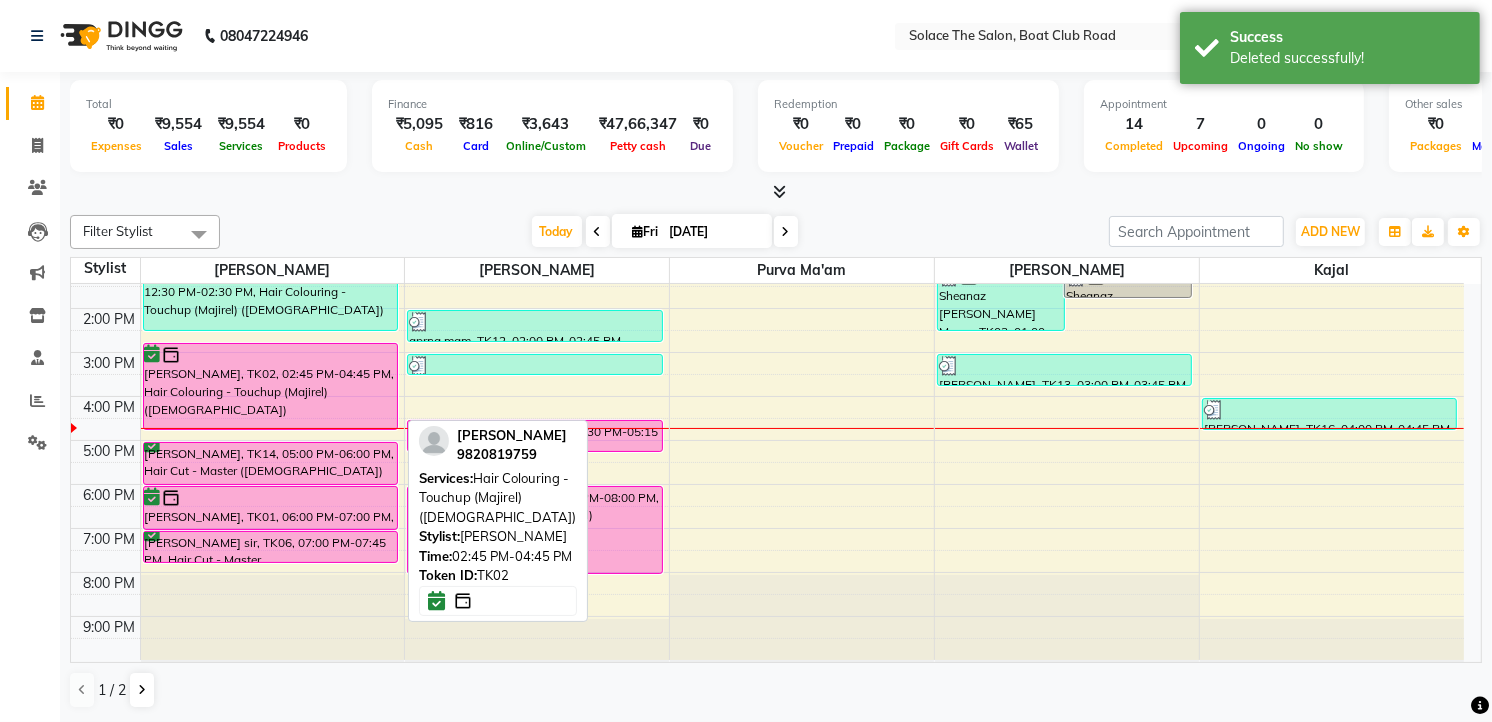 click on "[PERSON_NAME], TK02, 02:45 PM-04:45 PM, Hair Colouring - Touchup (Majirel) ([DEMOGRAPHIC_DATA])" at bounding box center (270, 386) 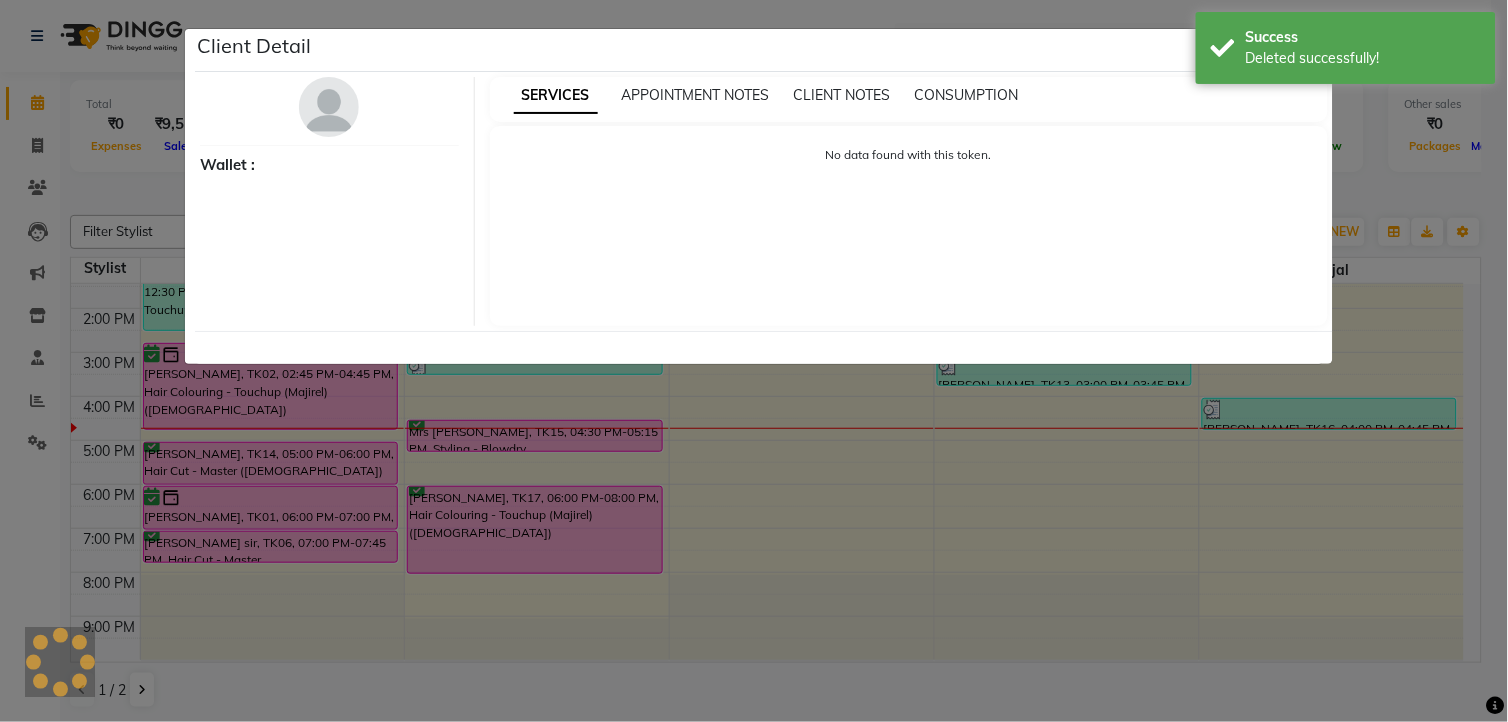 select on "6" 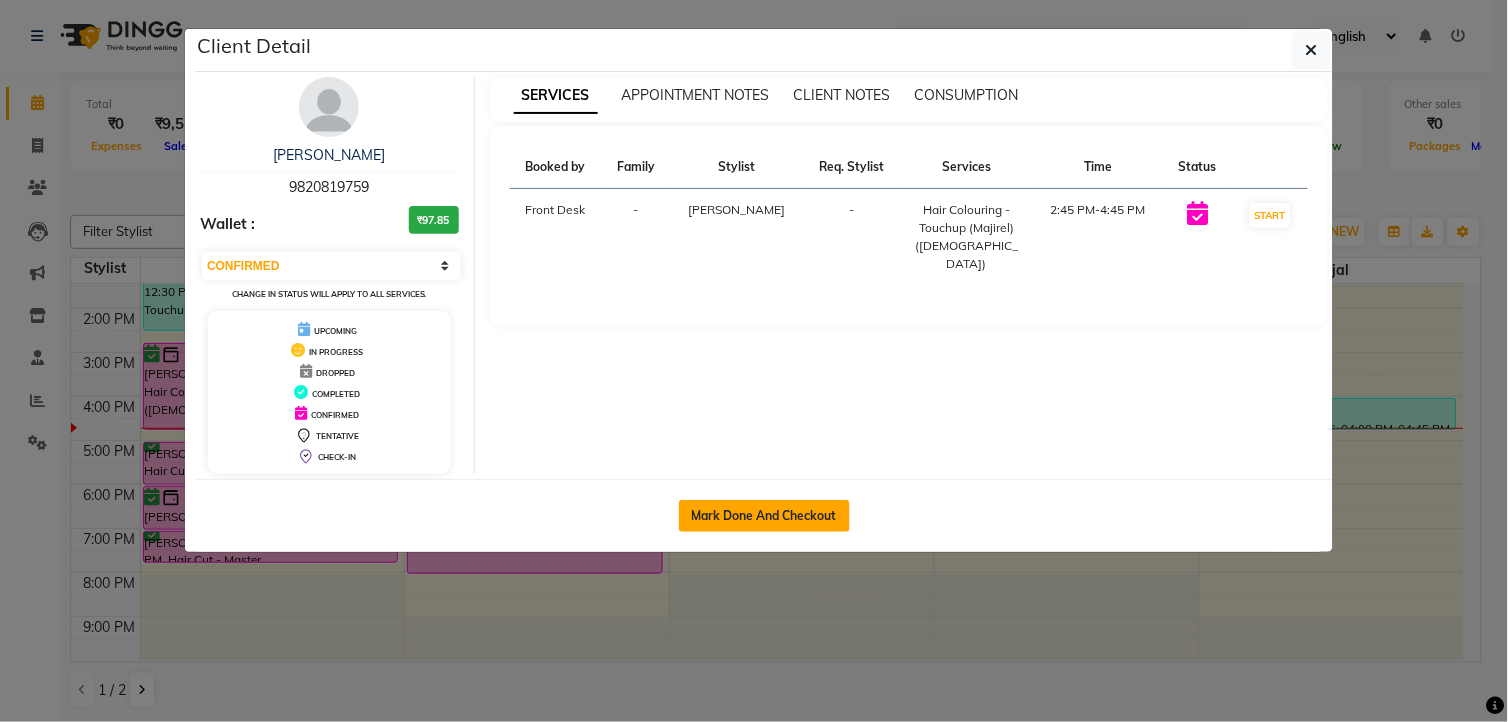 click on "Mark Done And Checkout" 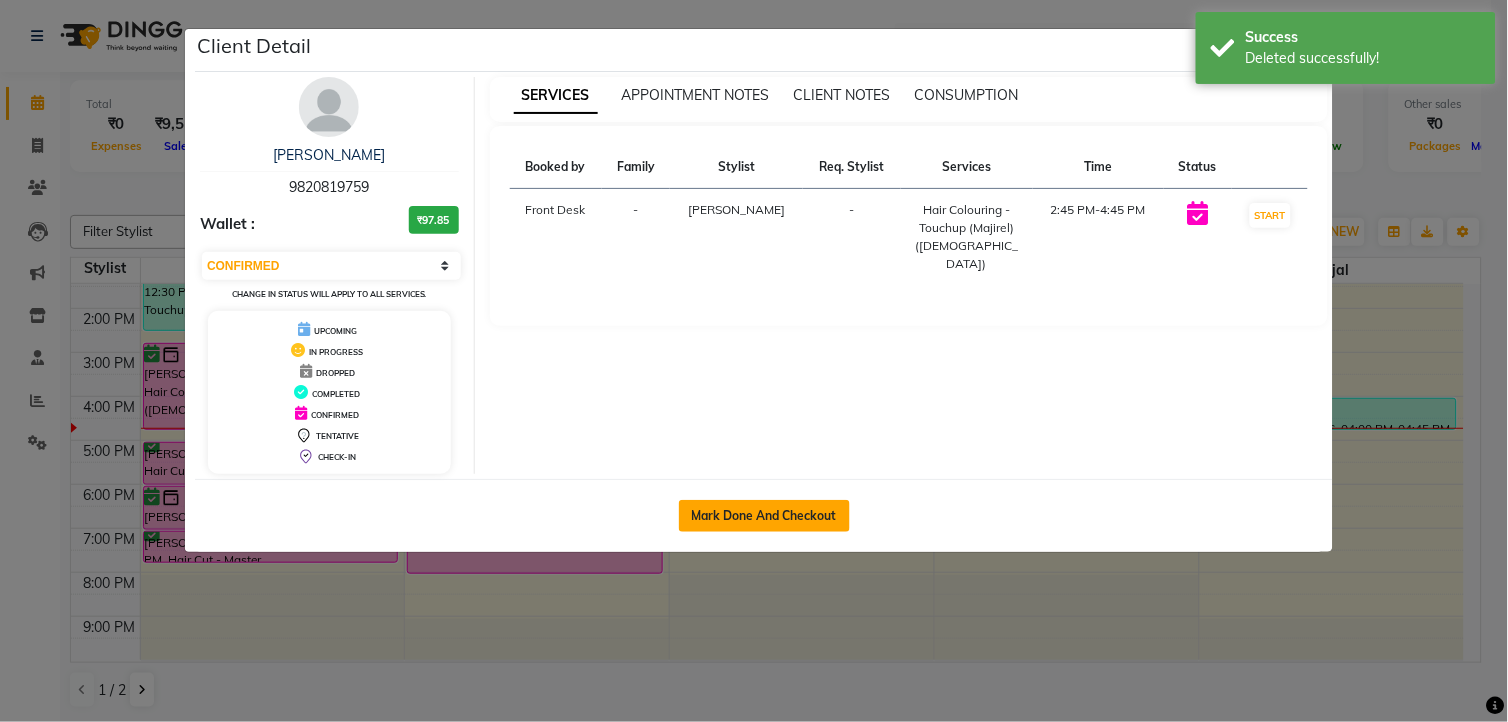 select on "service" 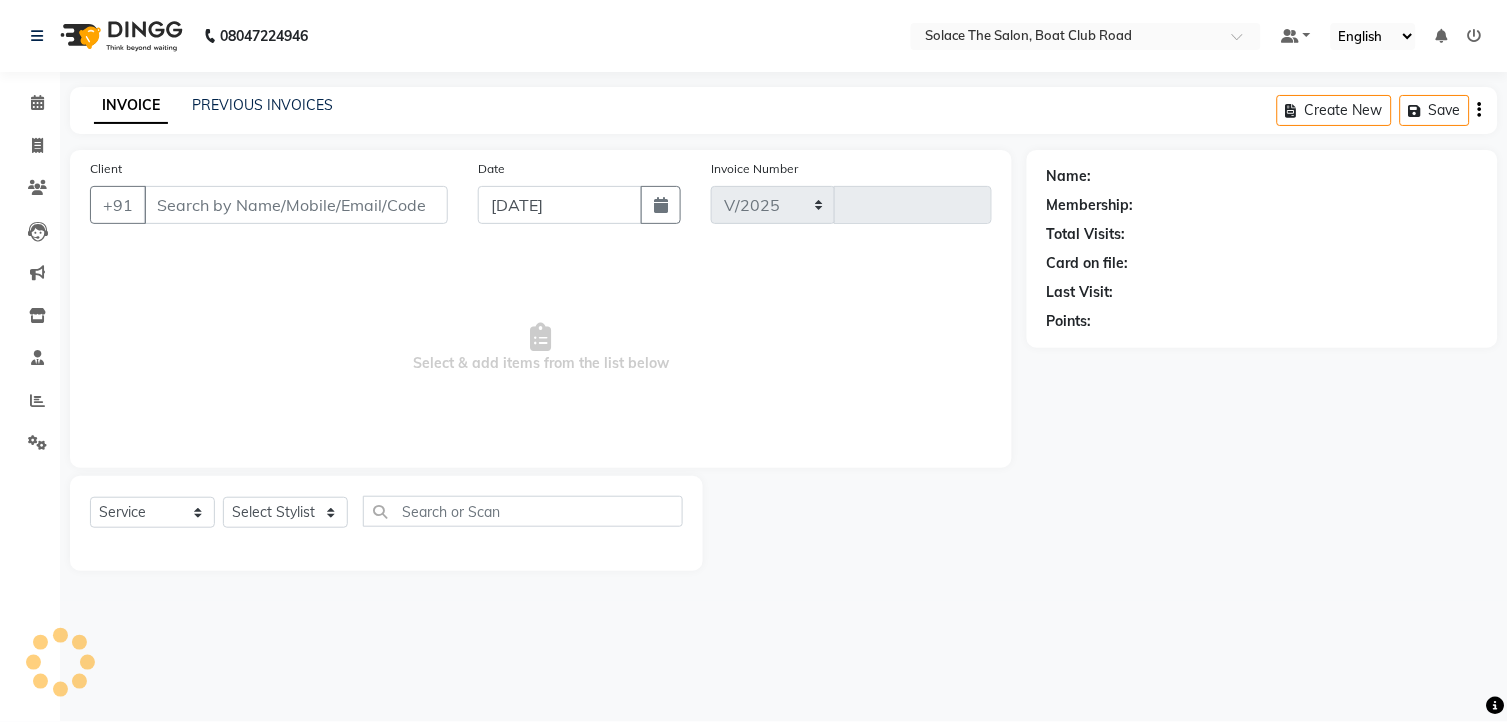 select on "585" 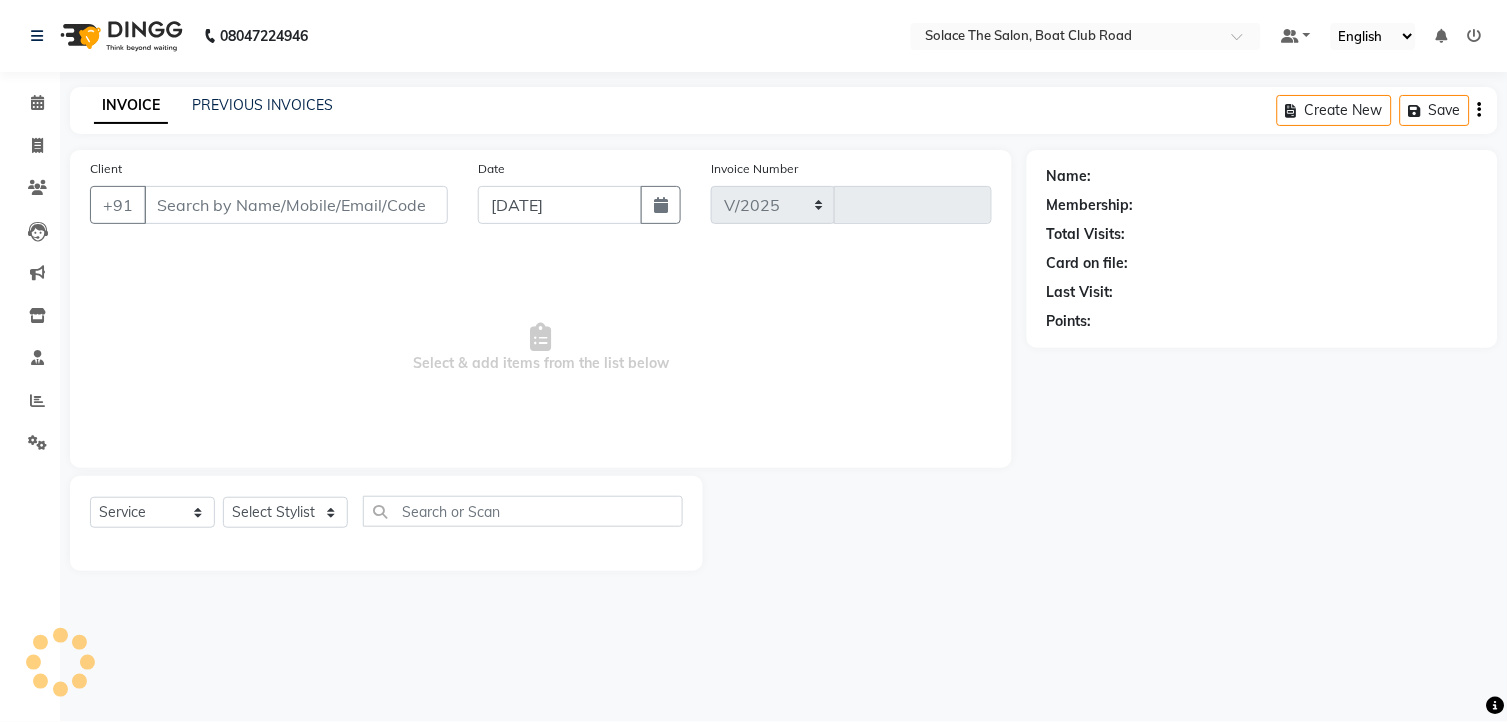type on "0805" 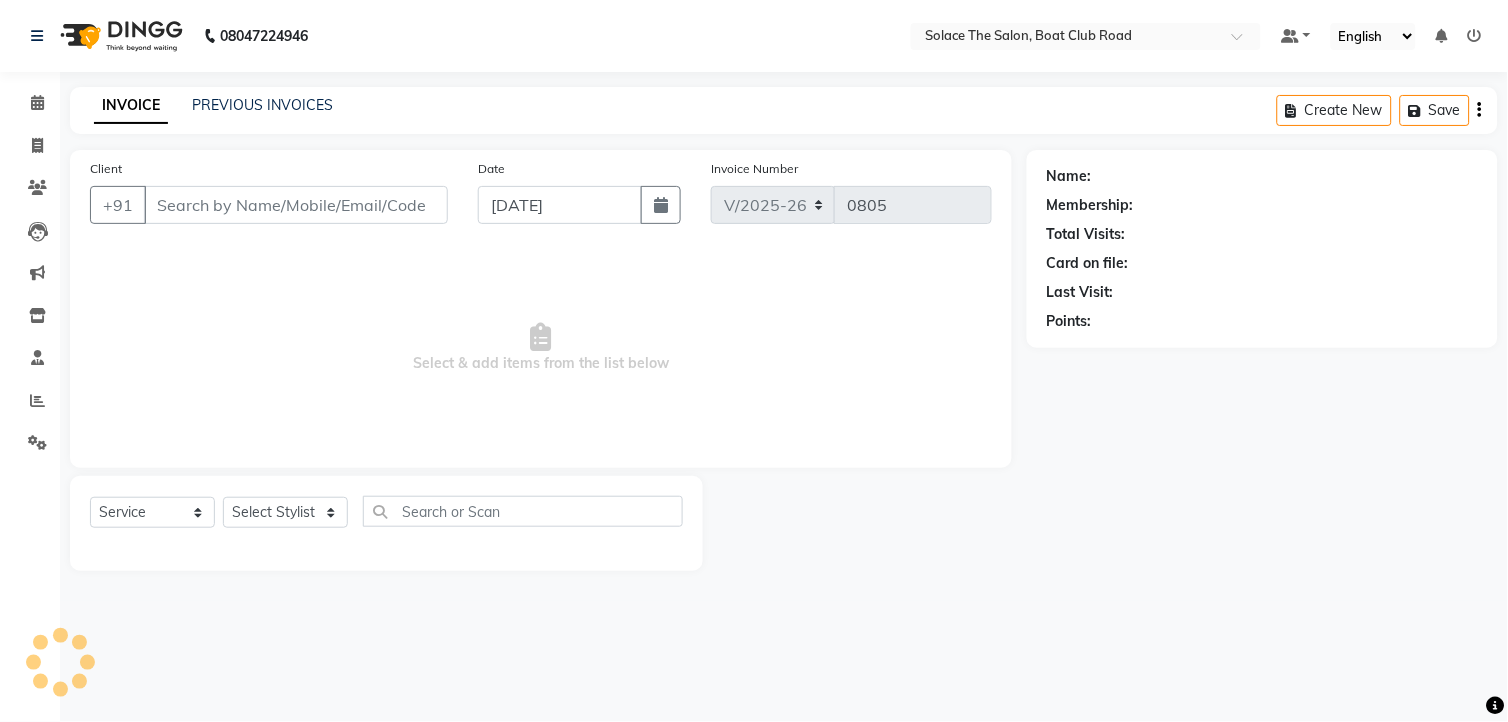 type on "9820819759" 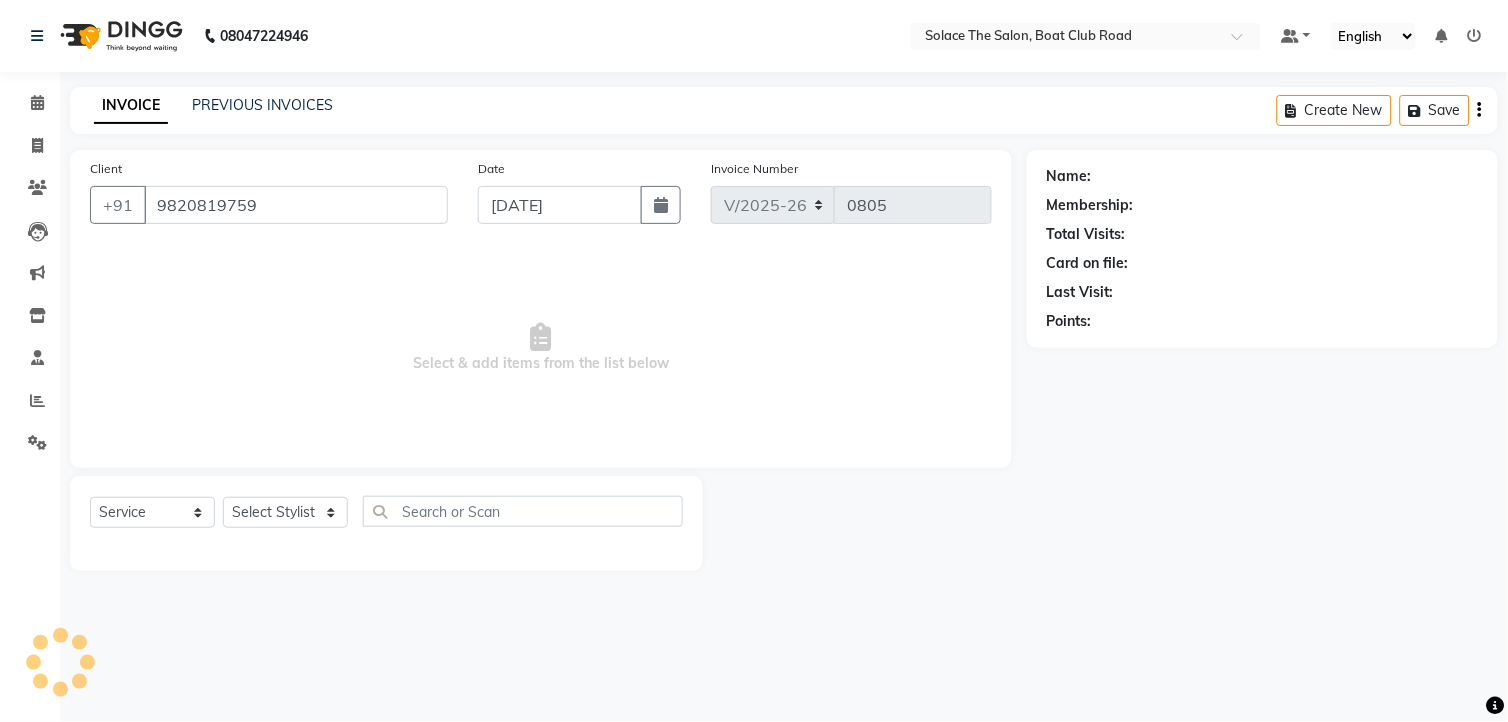 select on "9746" 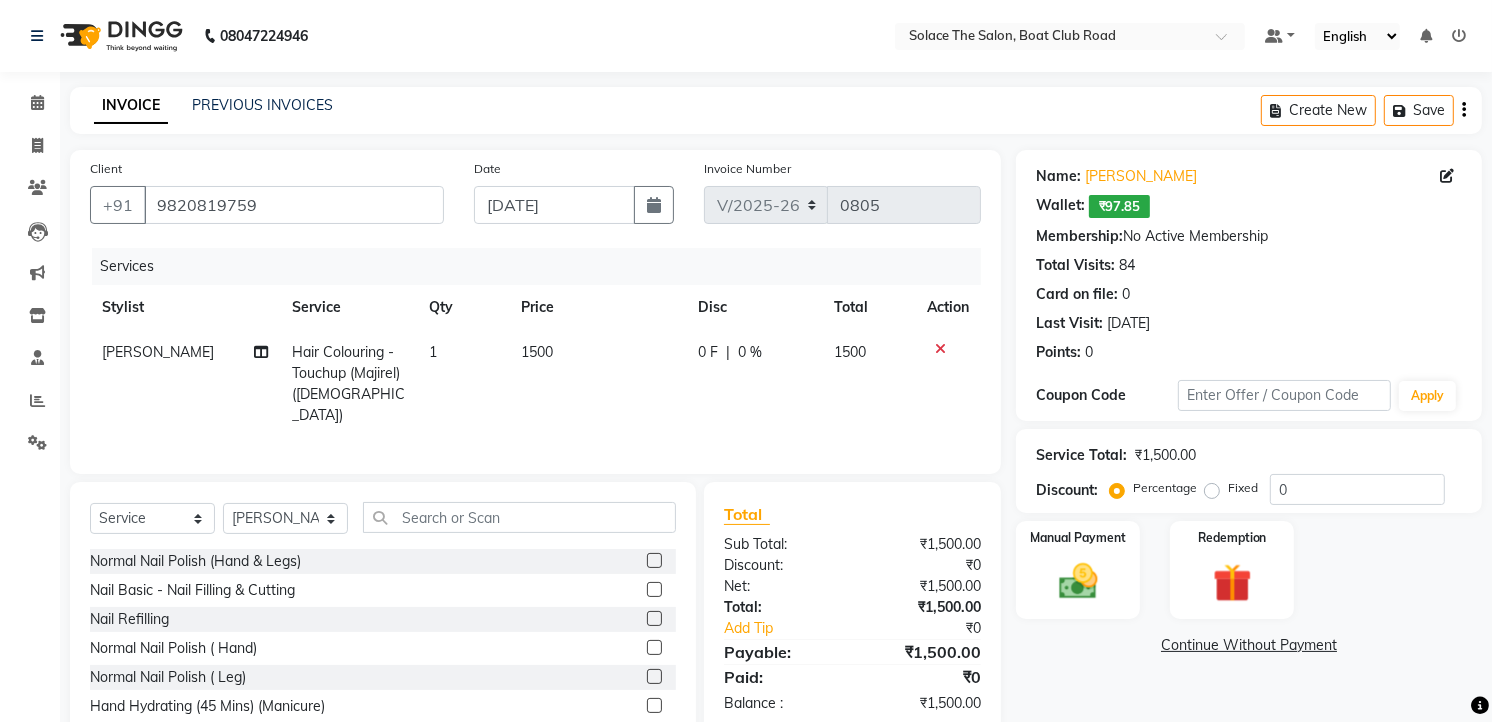 click on "0 F | 0 %" 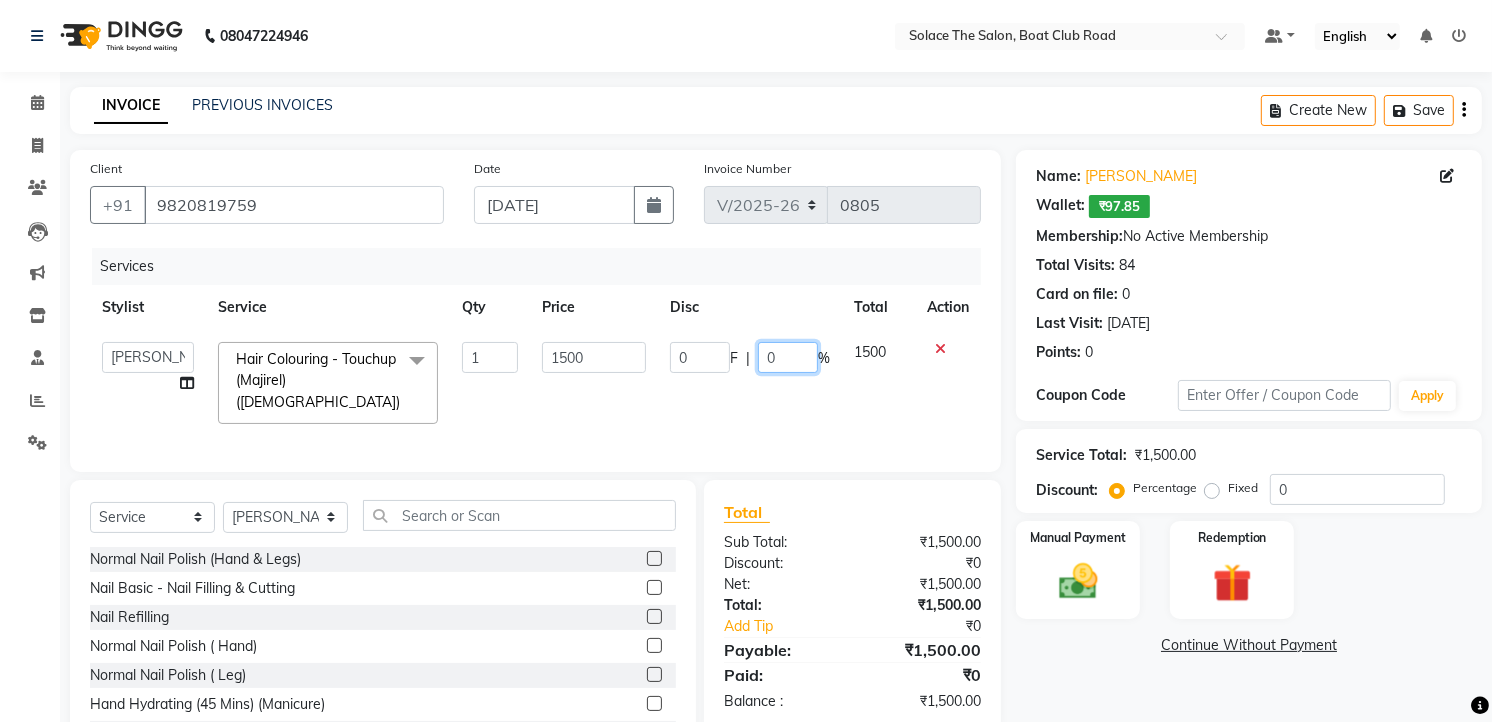 click on "0" 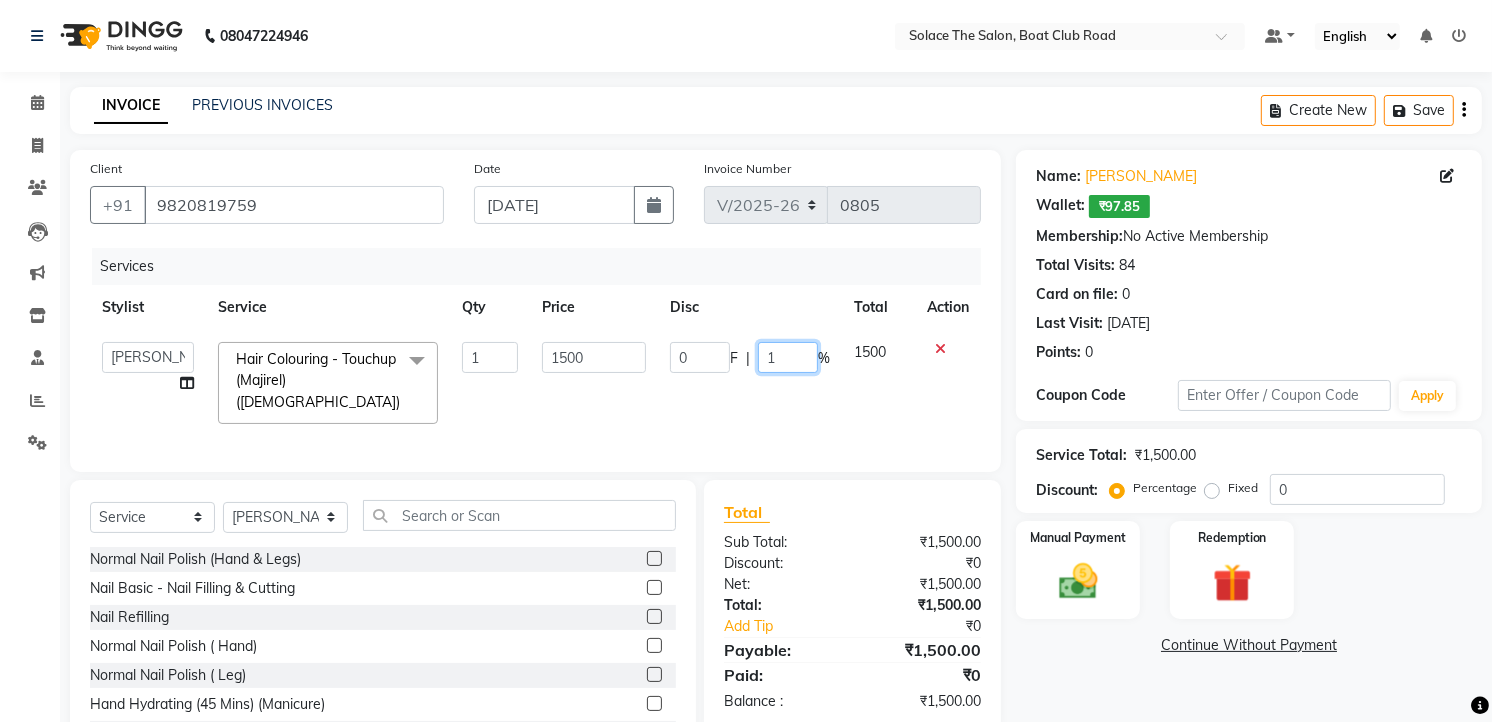 type on "15" 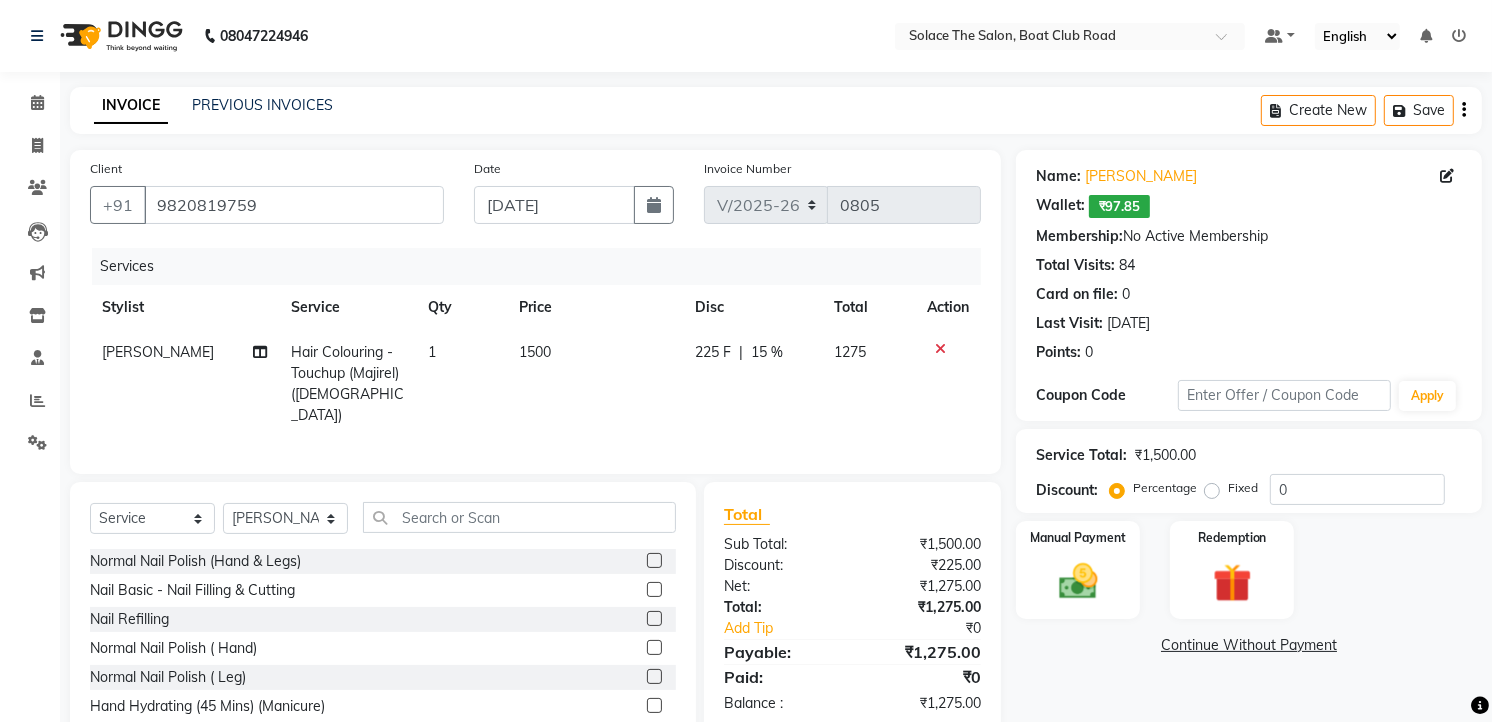 click on "₹1,275.00" 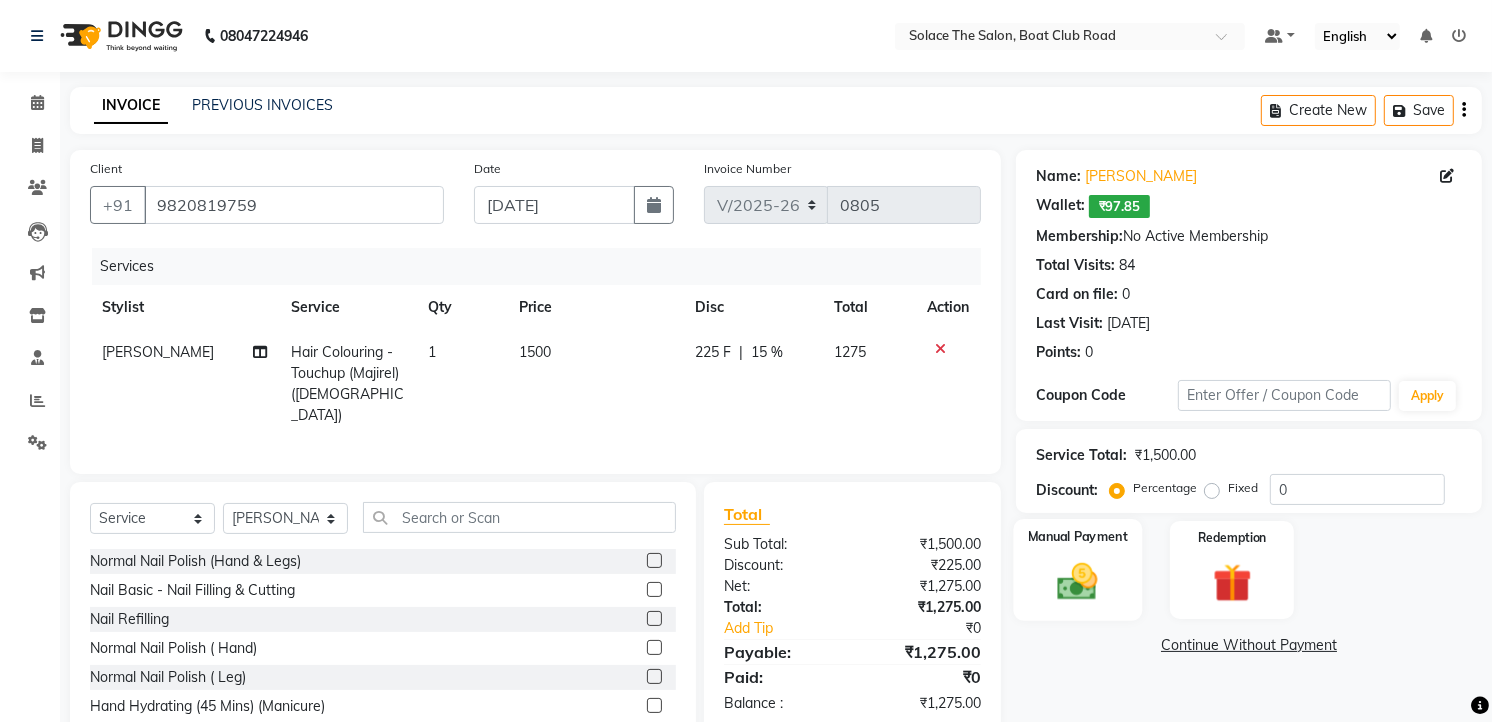 click 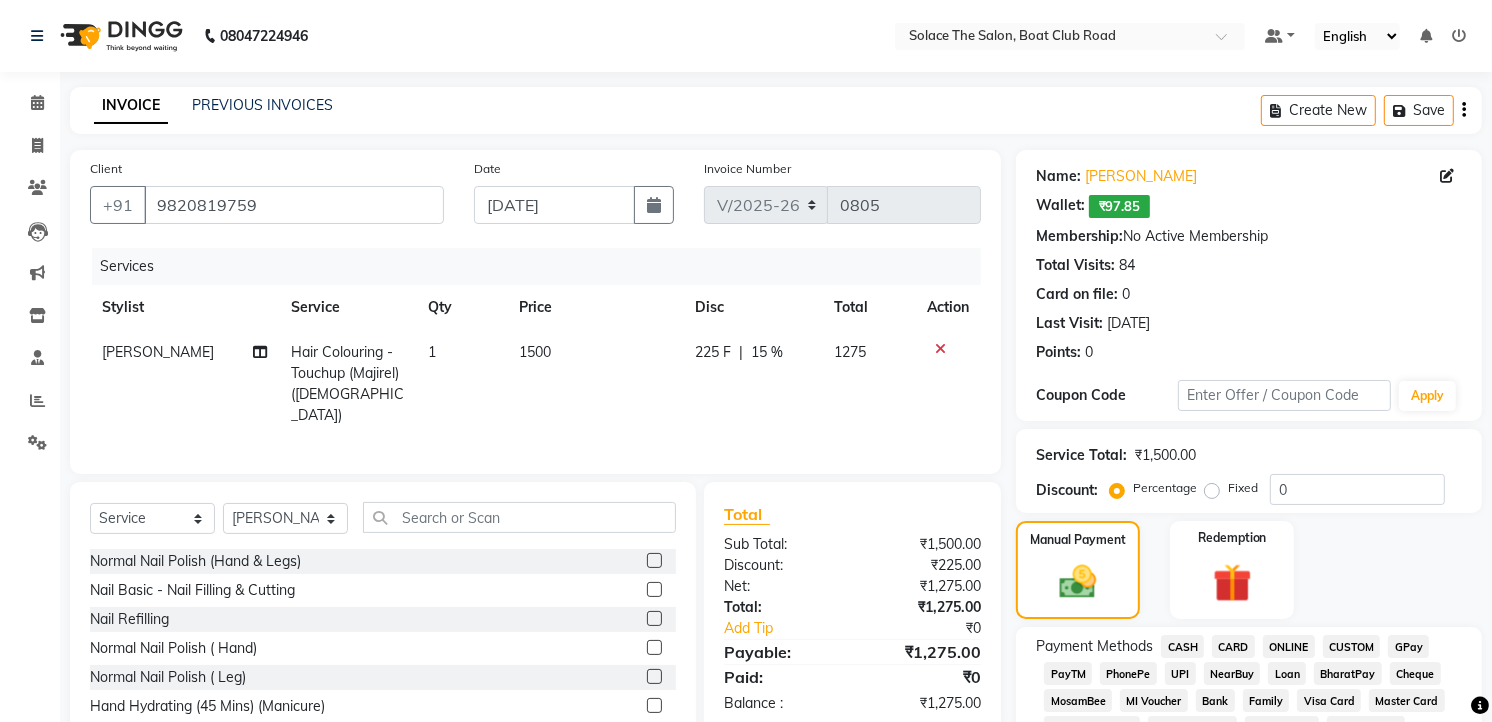 click on "GPay" 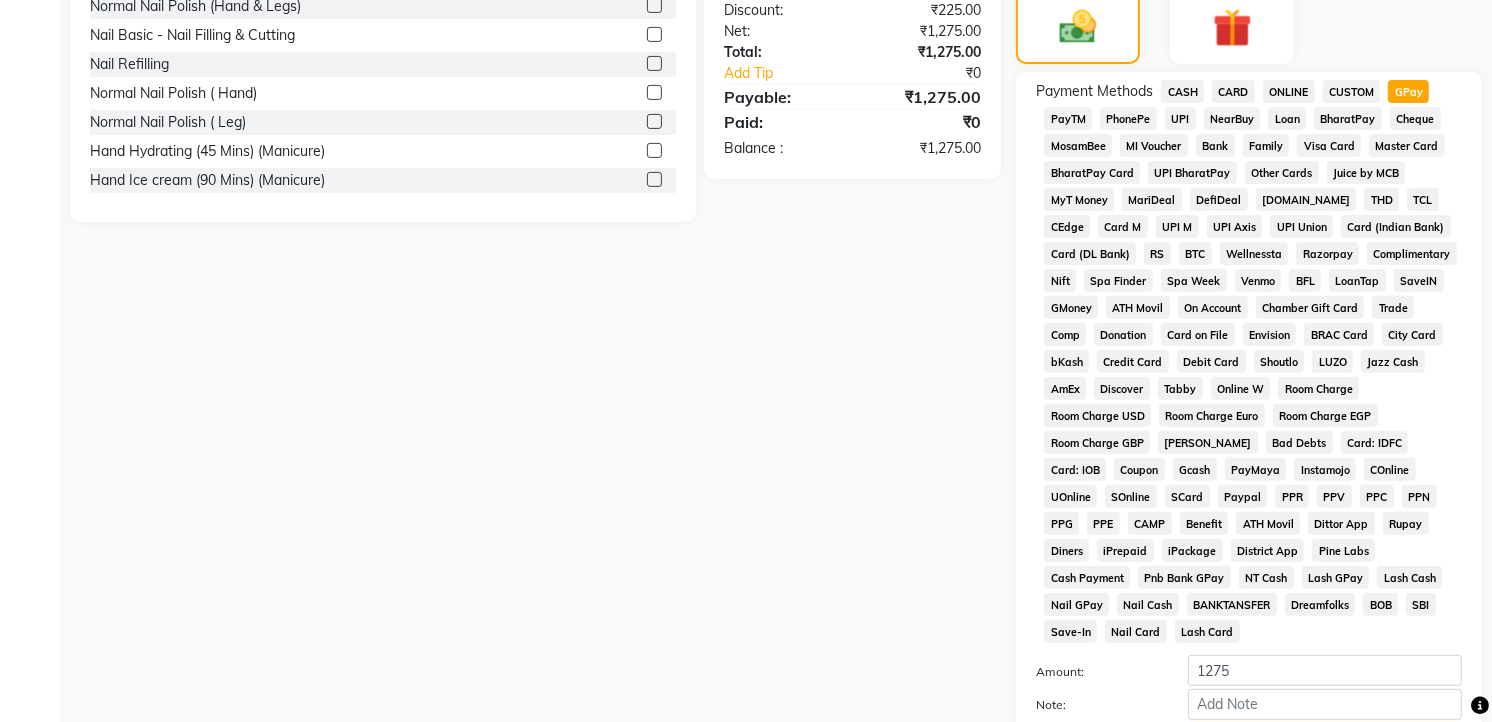 scroll, scrollTop: 737, scrollLeft: 0, axis: vertical 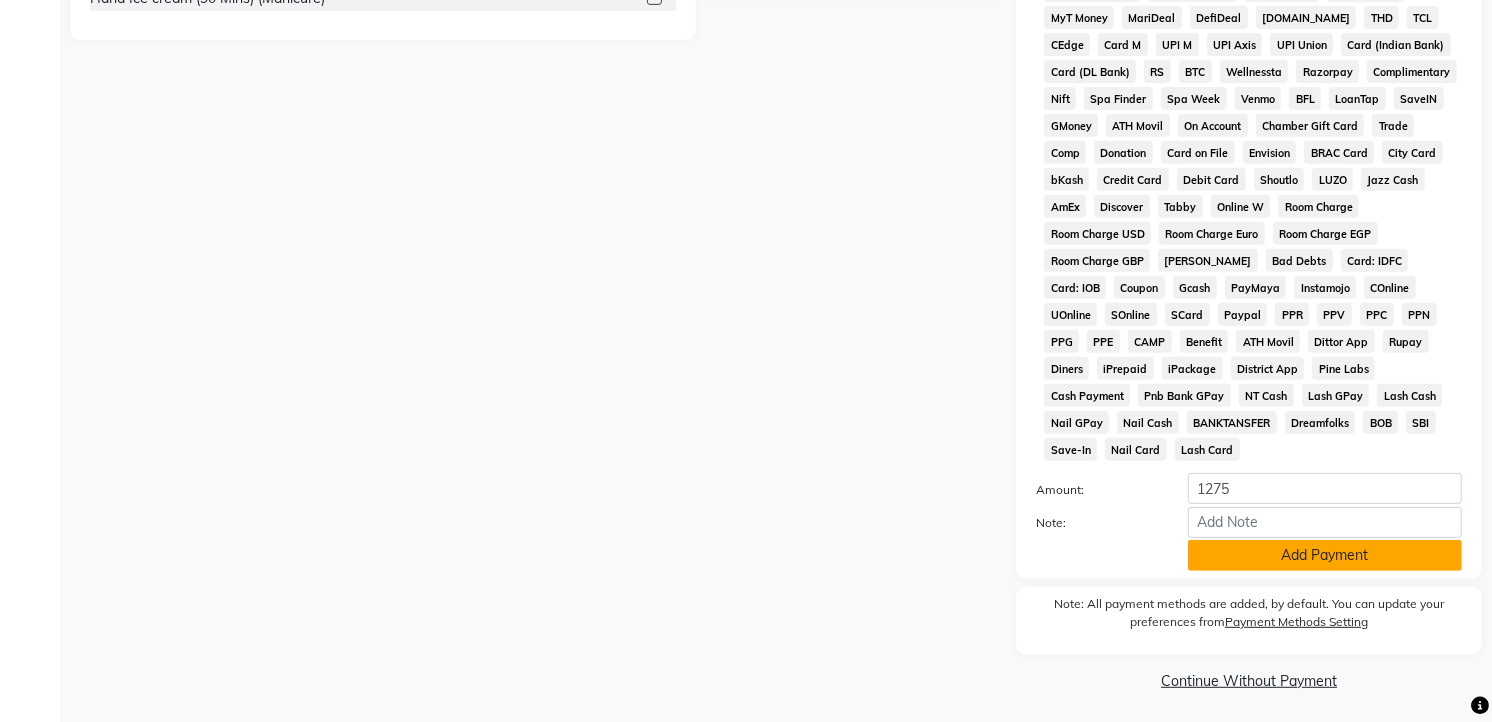 click on "Add Payment" 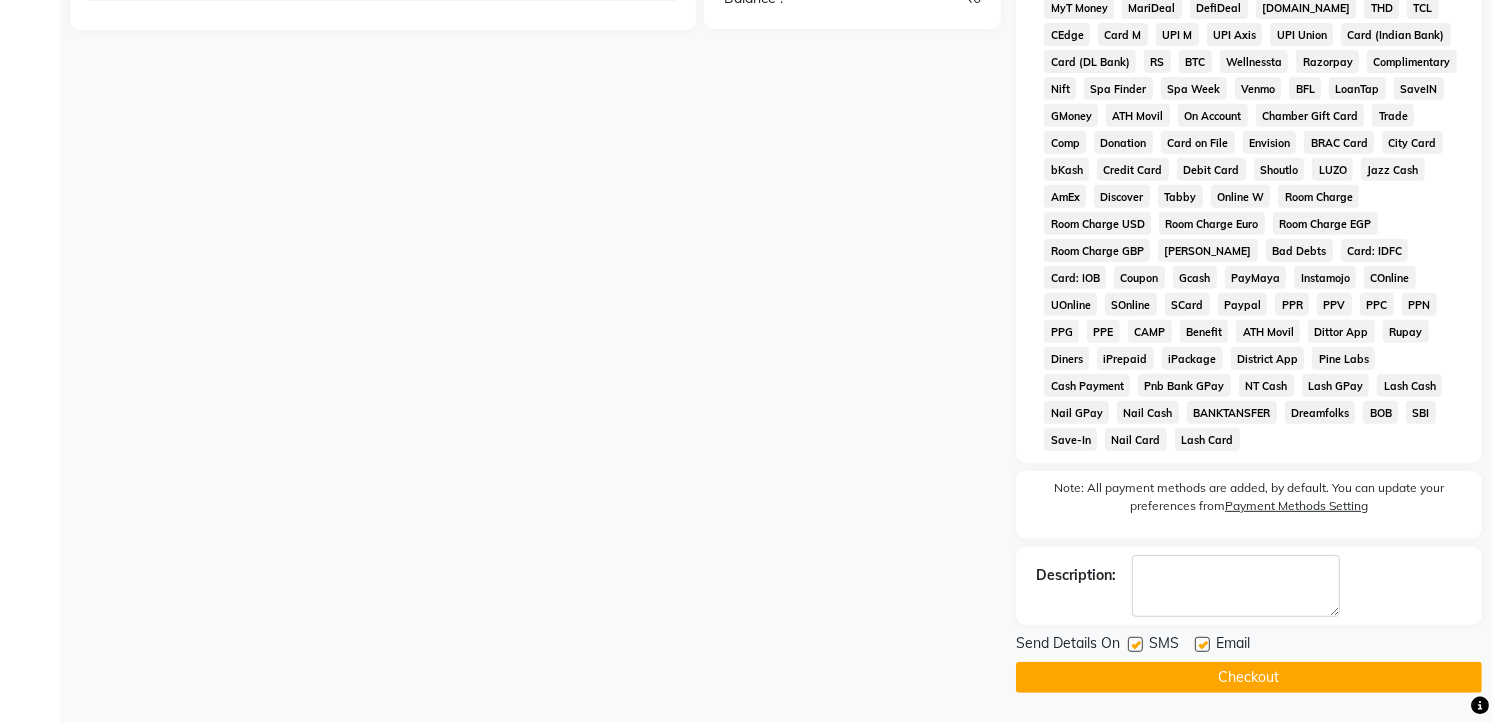 scroll, scrollTop: 525, scrollLeft: 0, axis: vertical 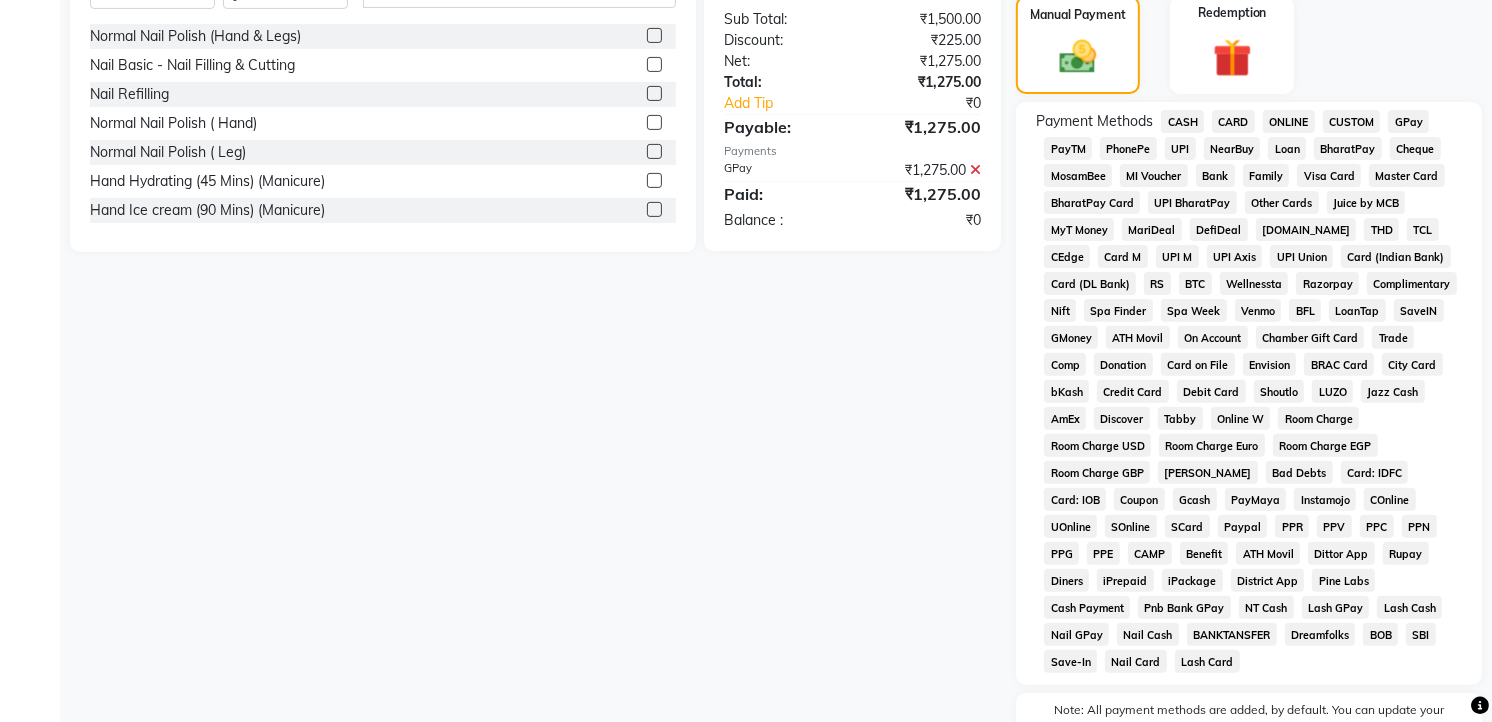 click on "GPay" 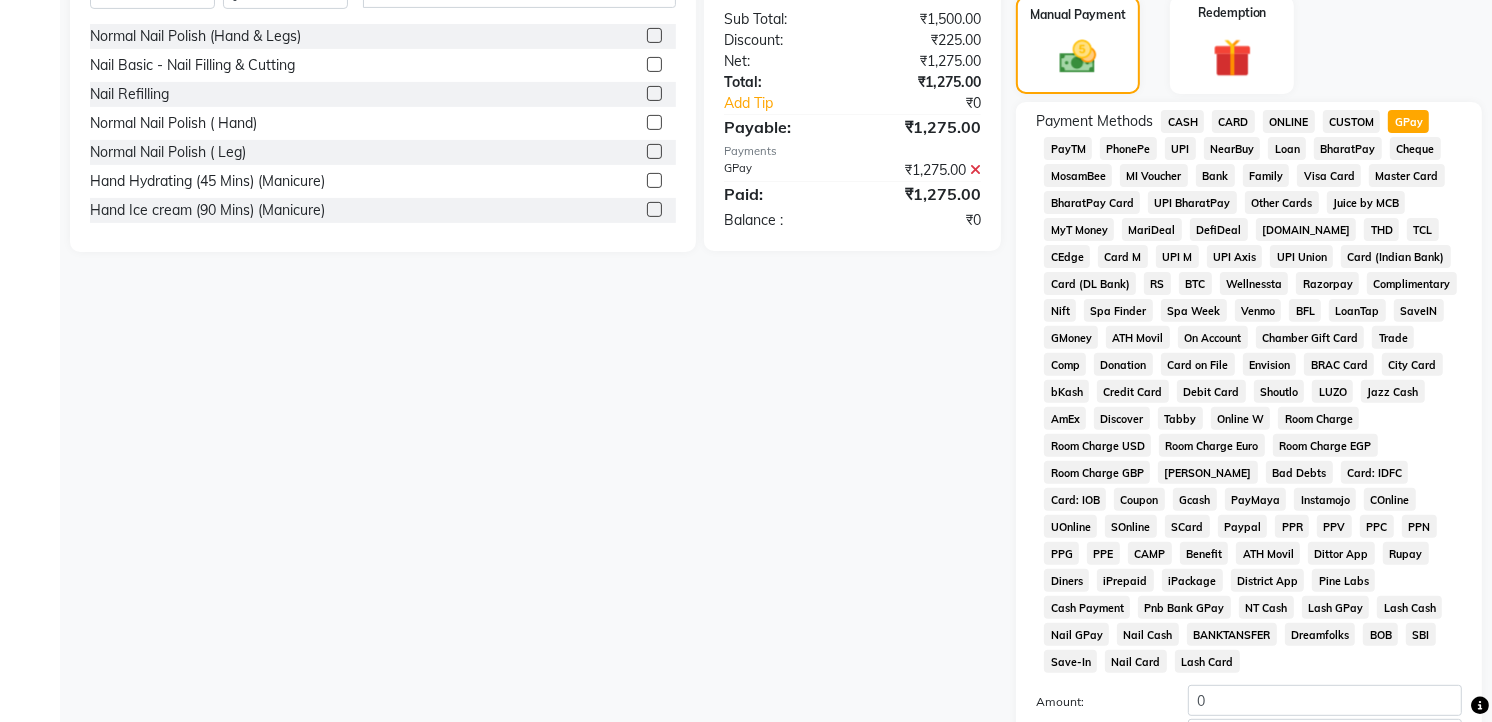 scroll, scrollTop: 851, scrollLeft: 0, axis: vertical 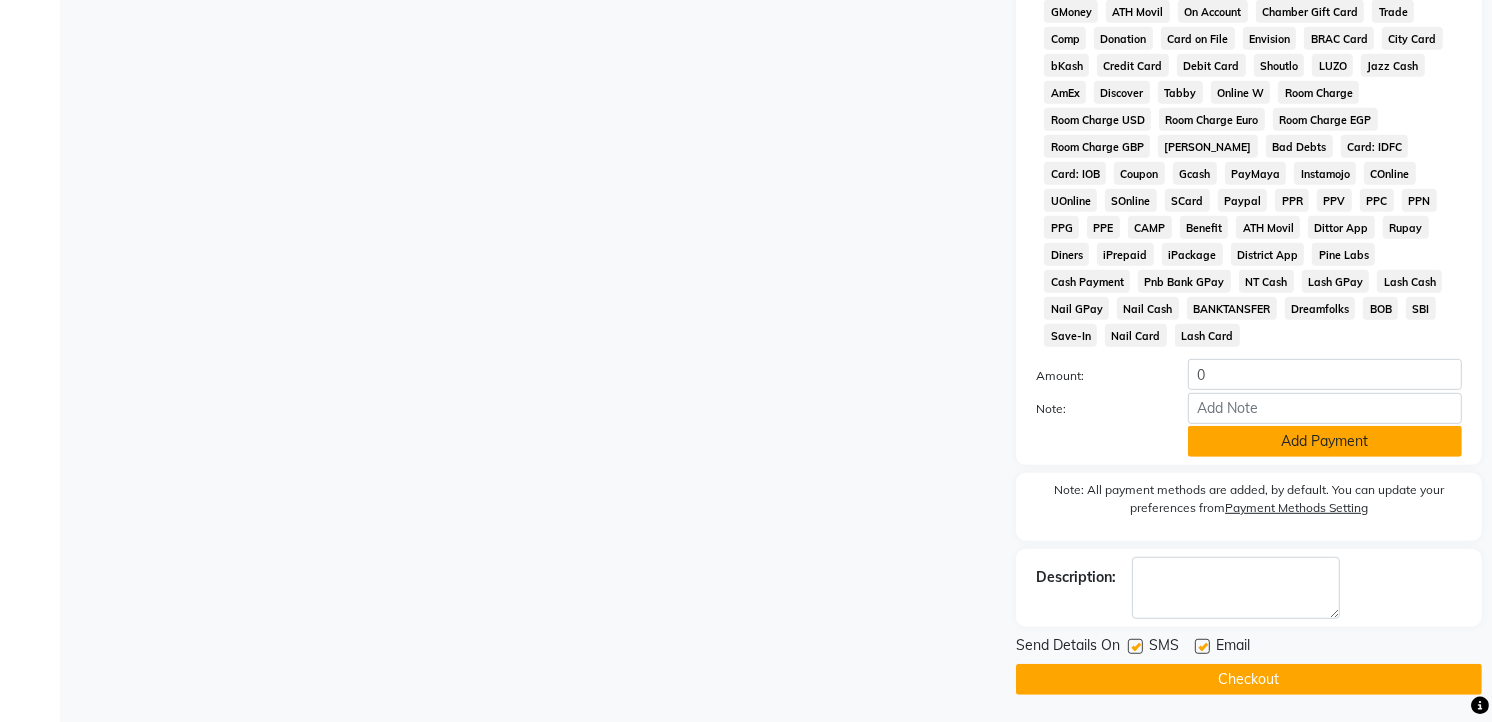 click on "Add Payment" 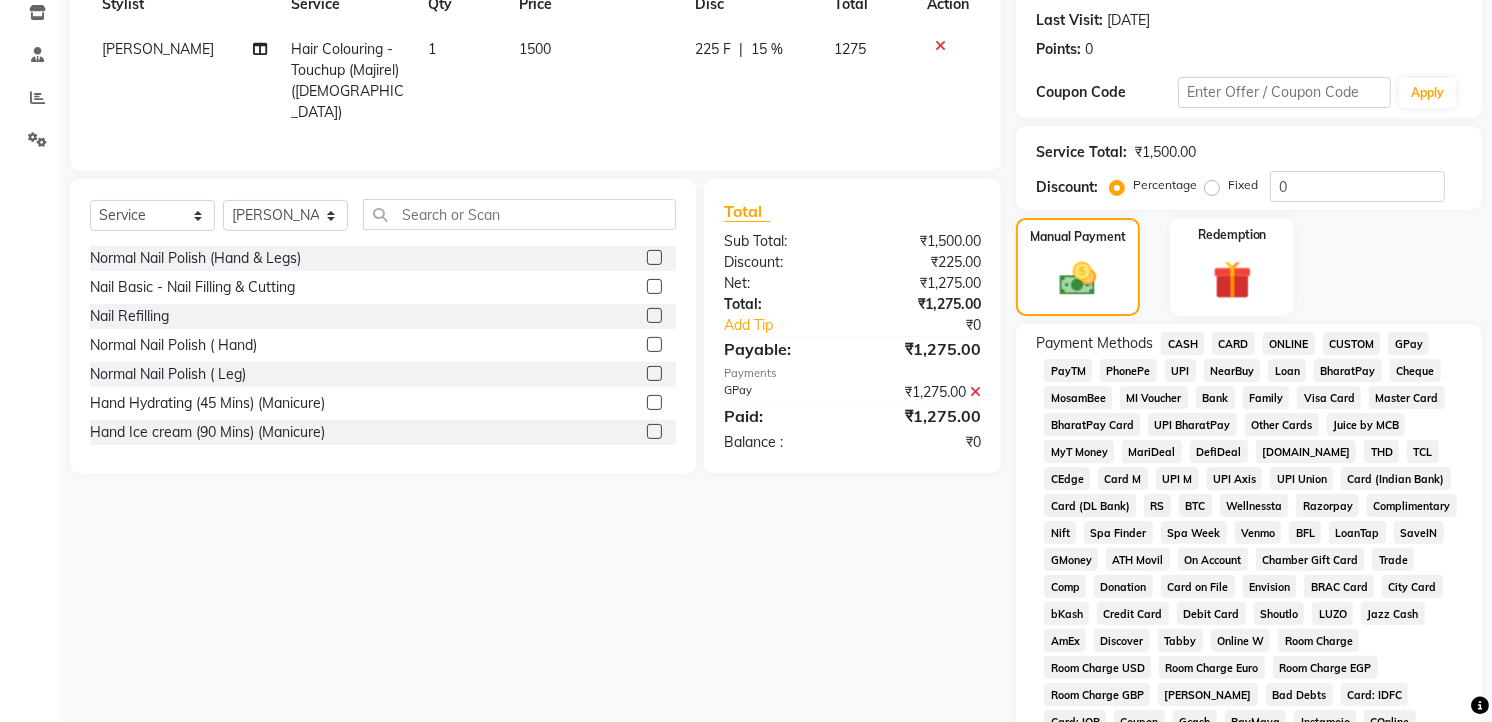 scroll, scrollTop: 747, scrollLeft: 0, axis: vertical 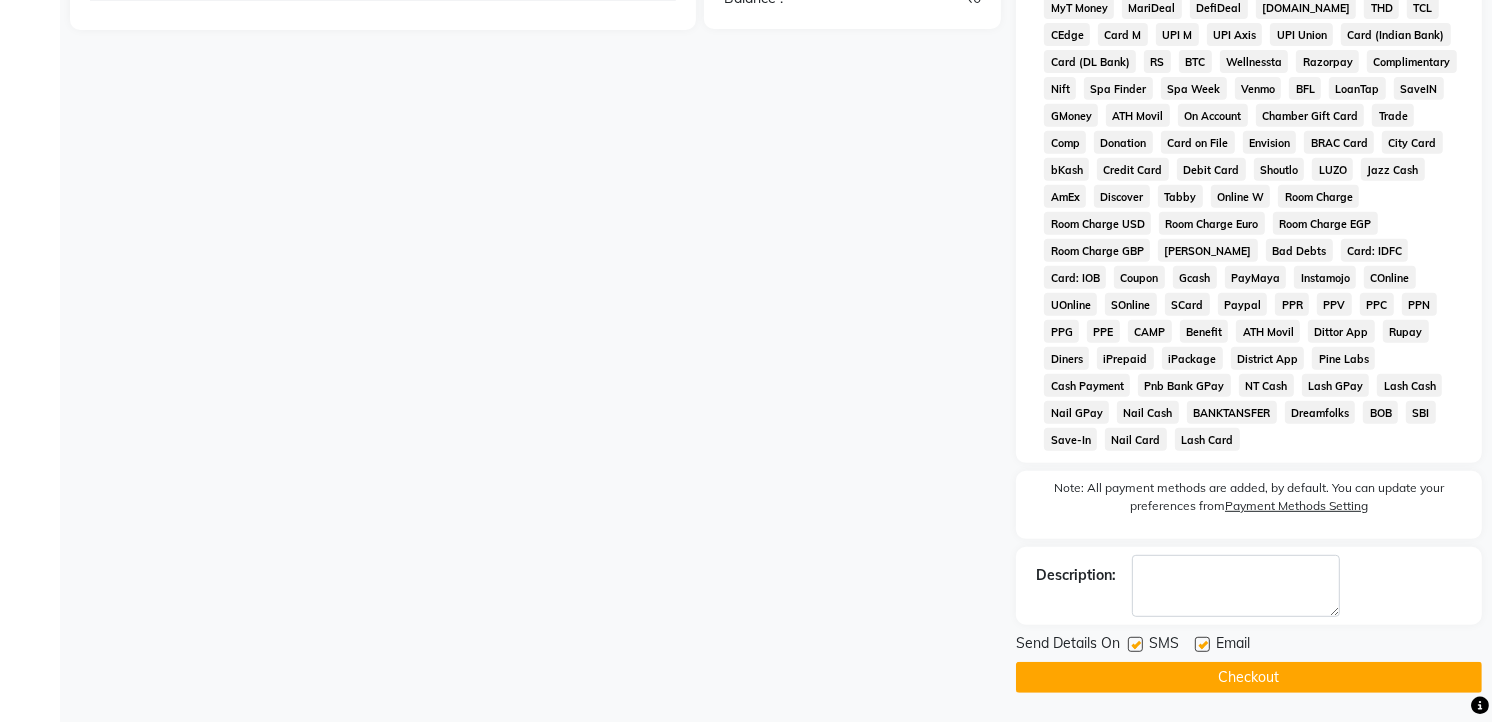 click on "Checkout" 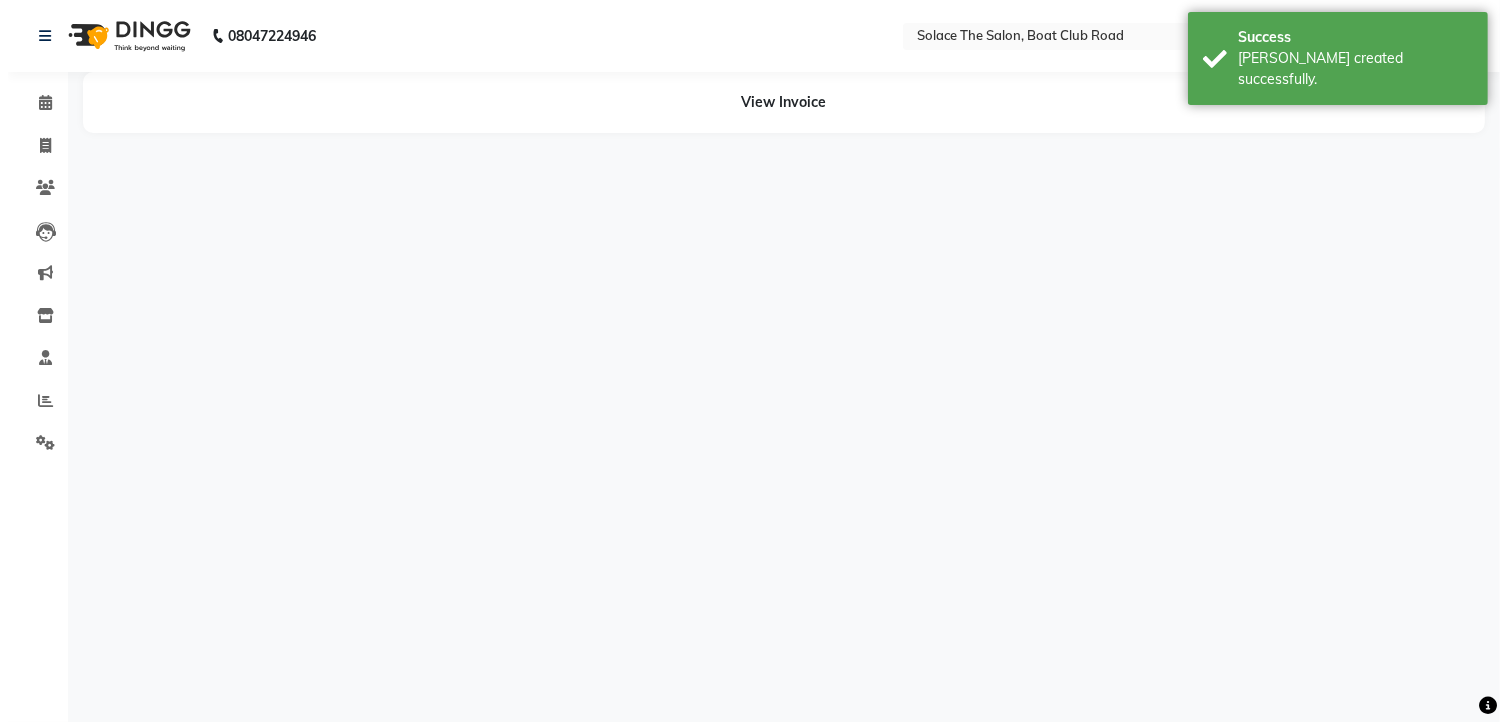 scroll, scrollTop: 0, scrollLeft: 0, axis: both 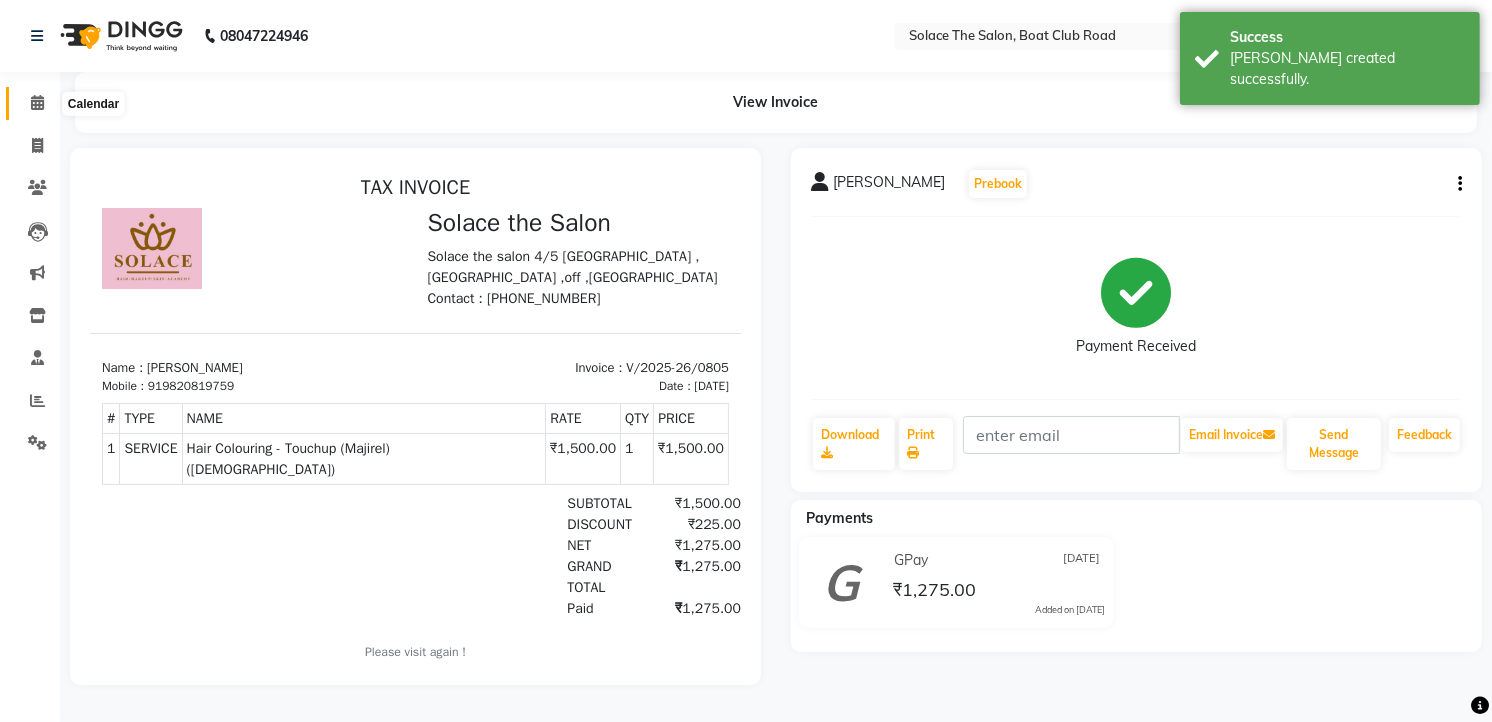 click 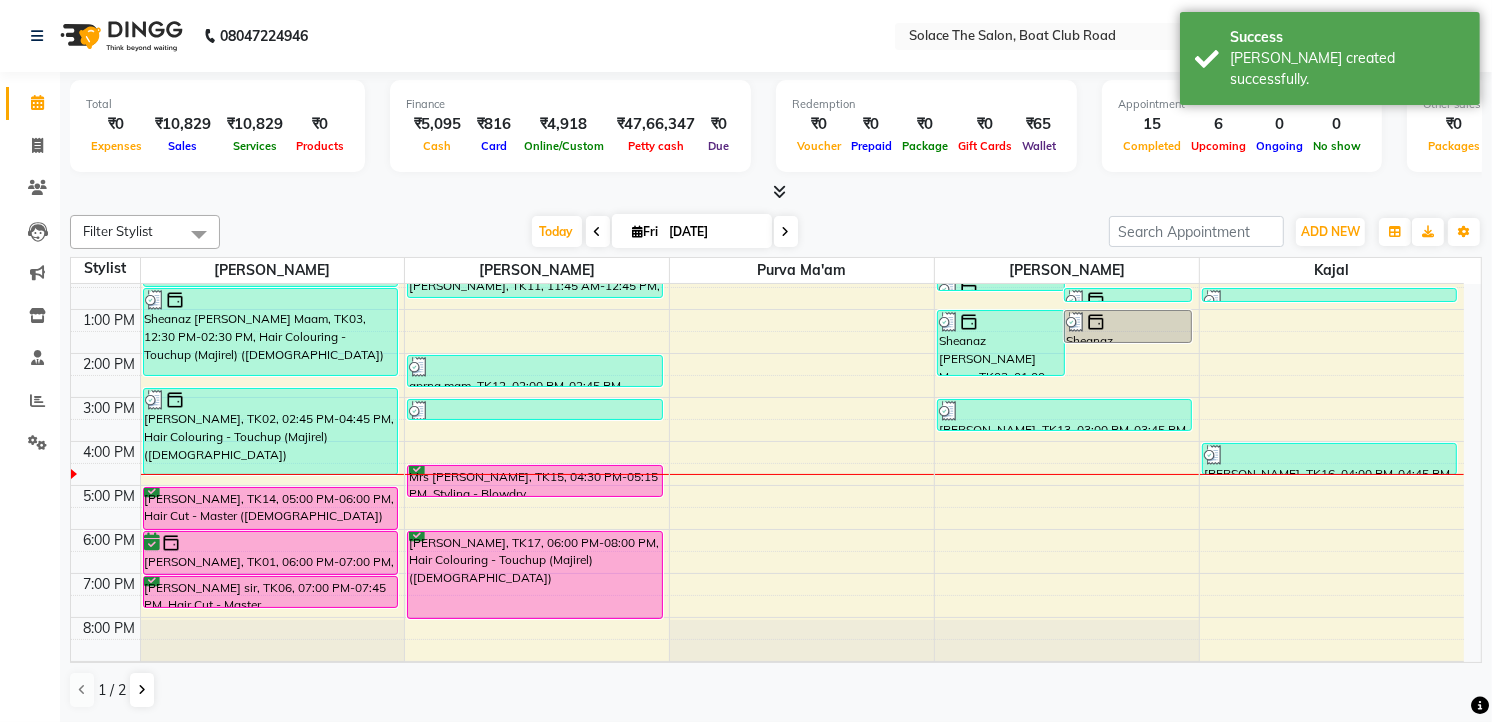 scroll, scrollTop: 238, scrollLeft: 0, axis: vertical 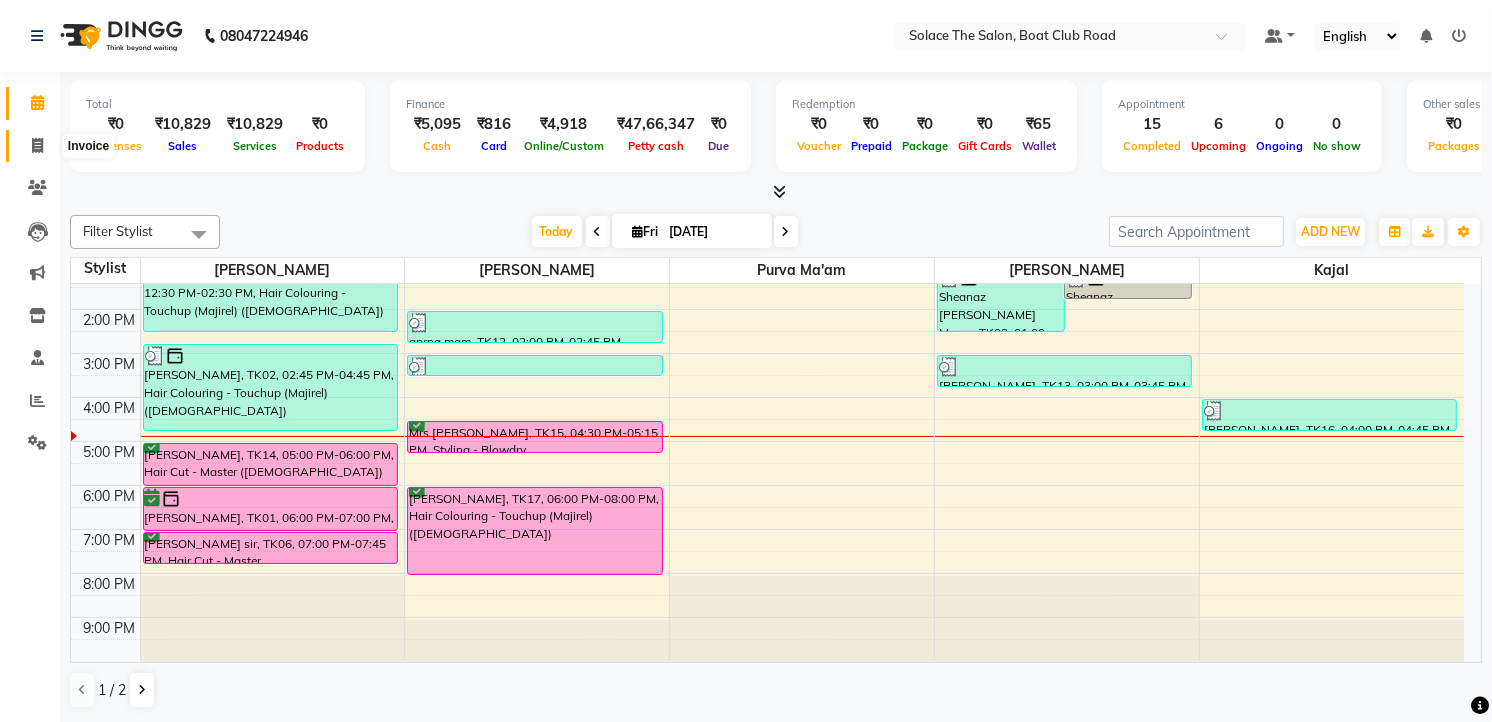 click 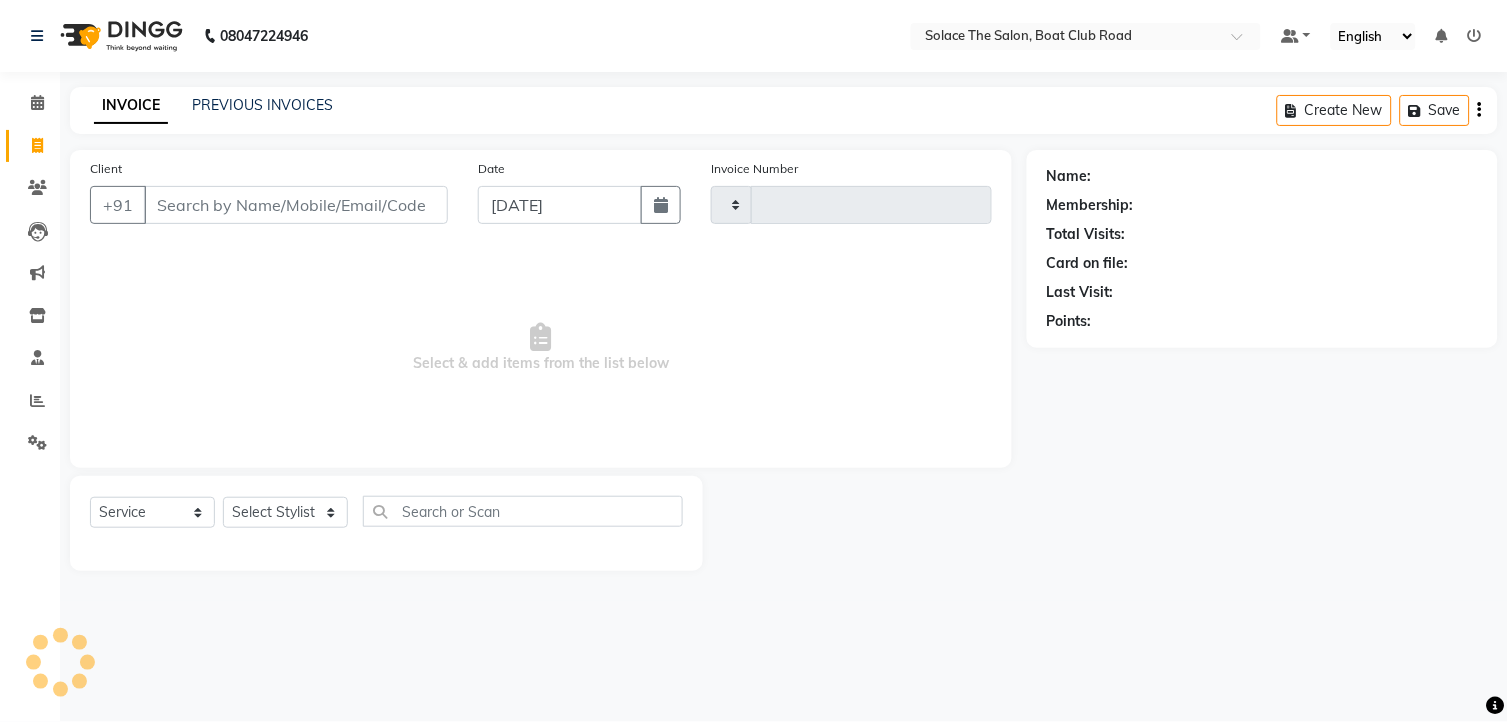 click on "Client" at bounding box center [296, 205] 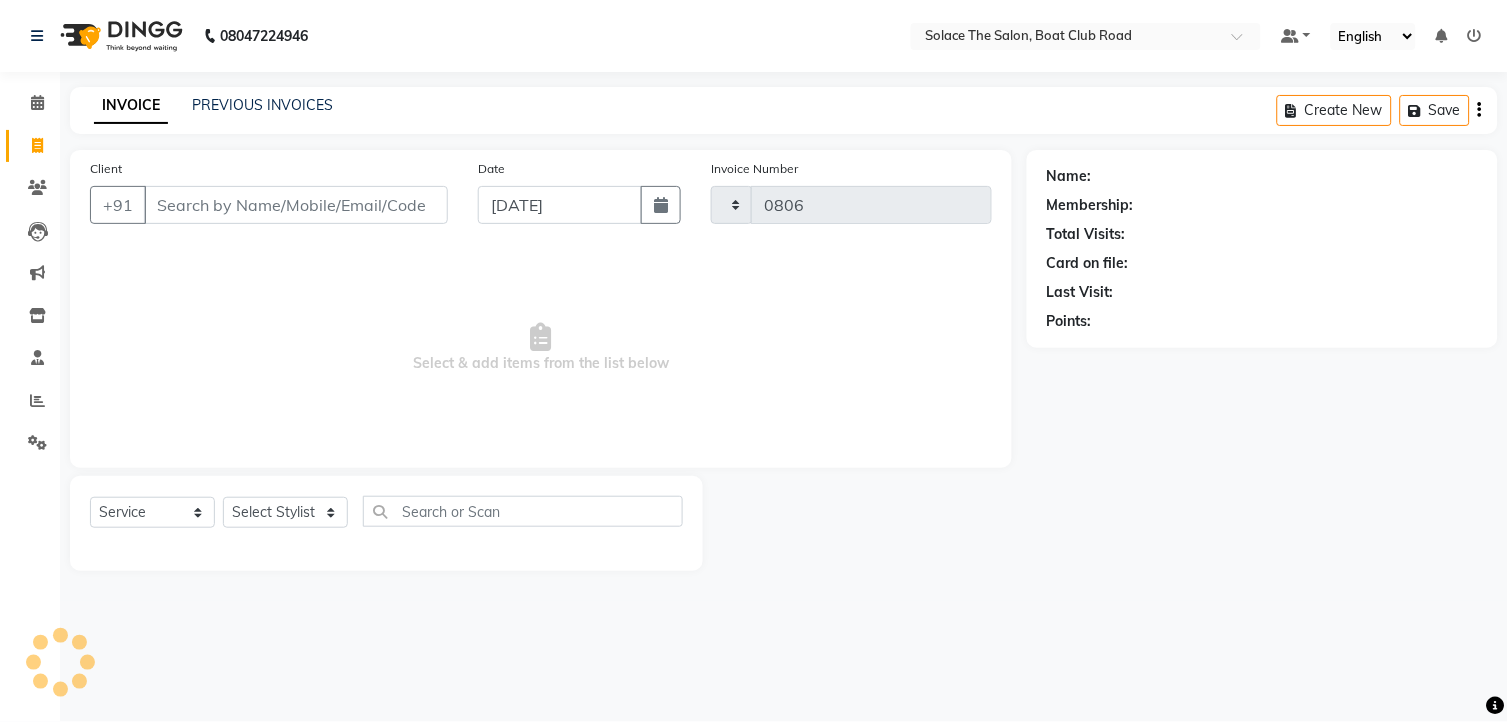 select on "585" 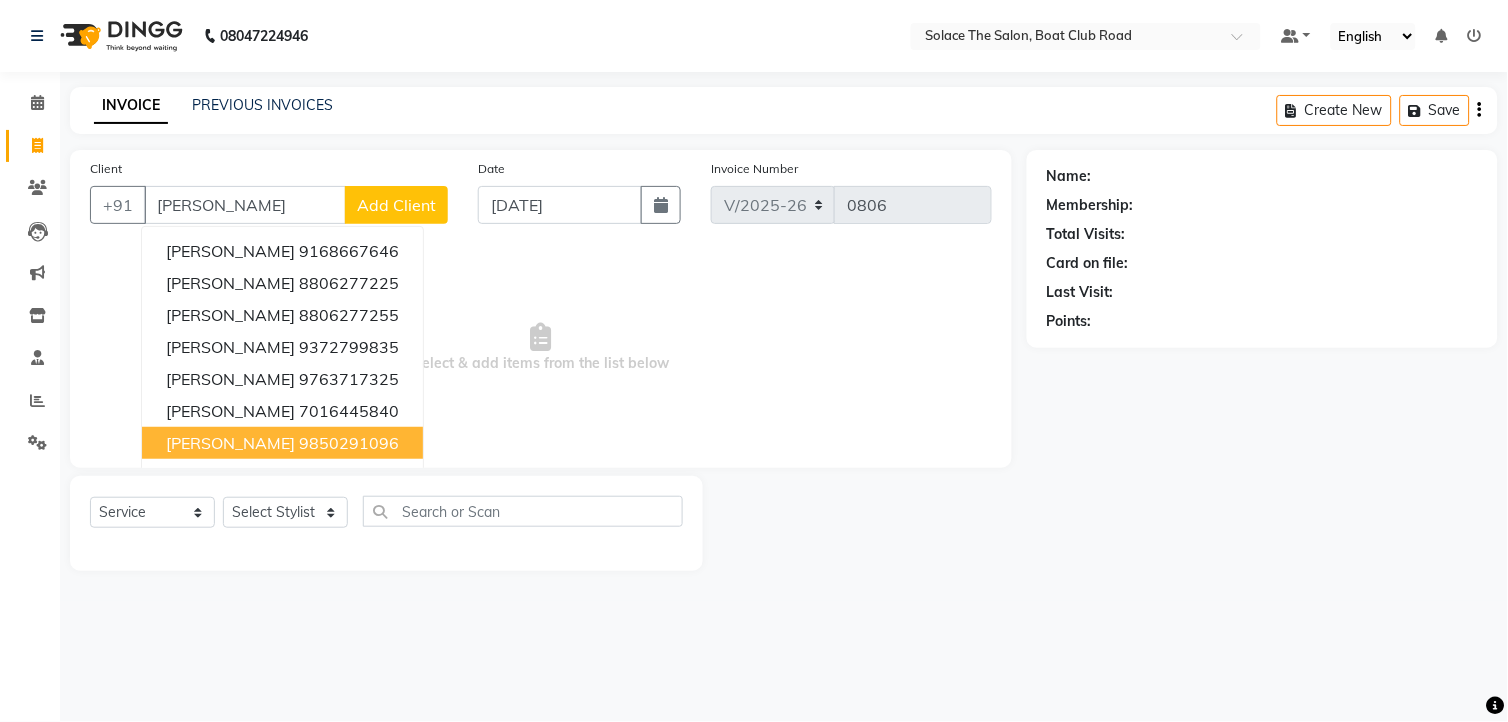 click on "Shaha Mam  9850291096" at bounding box center (282, 443) 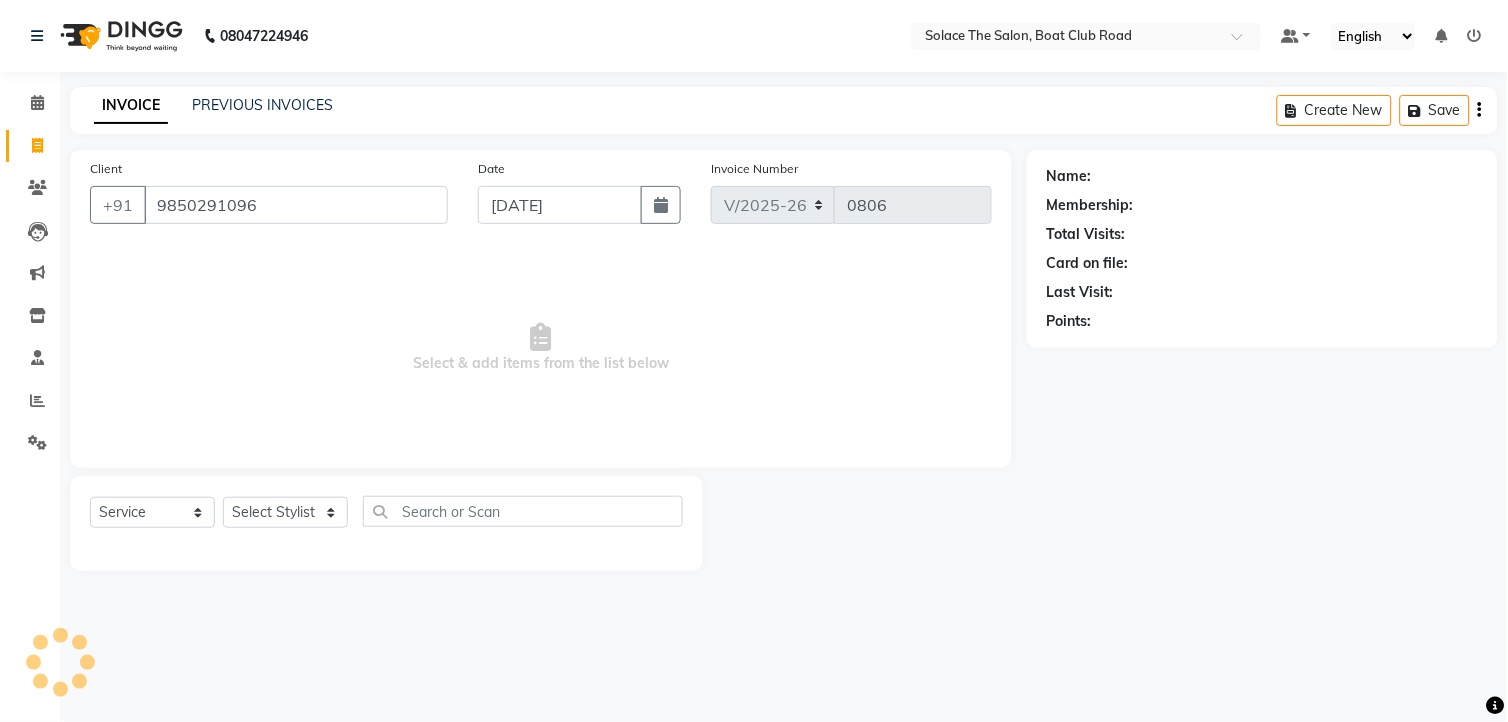 type on "9850291096" 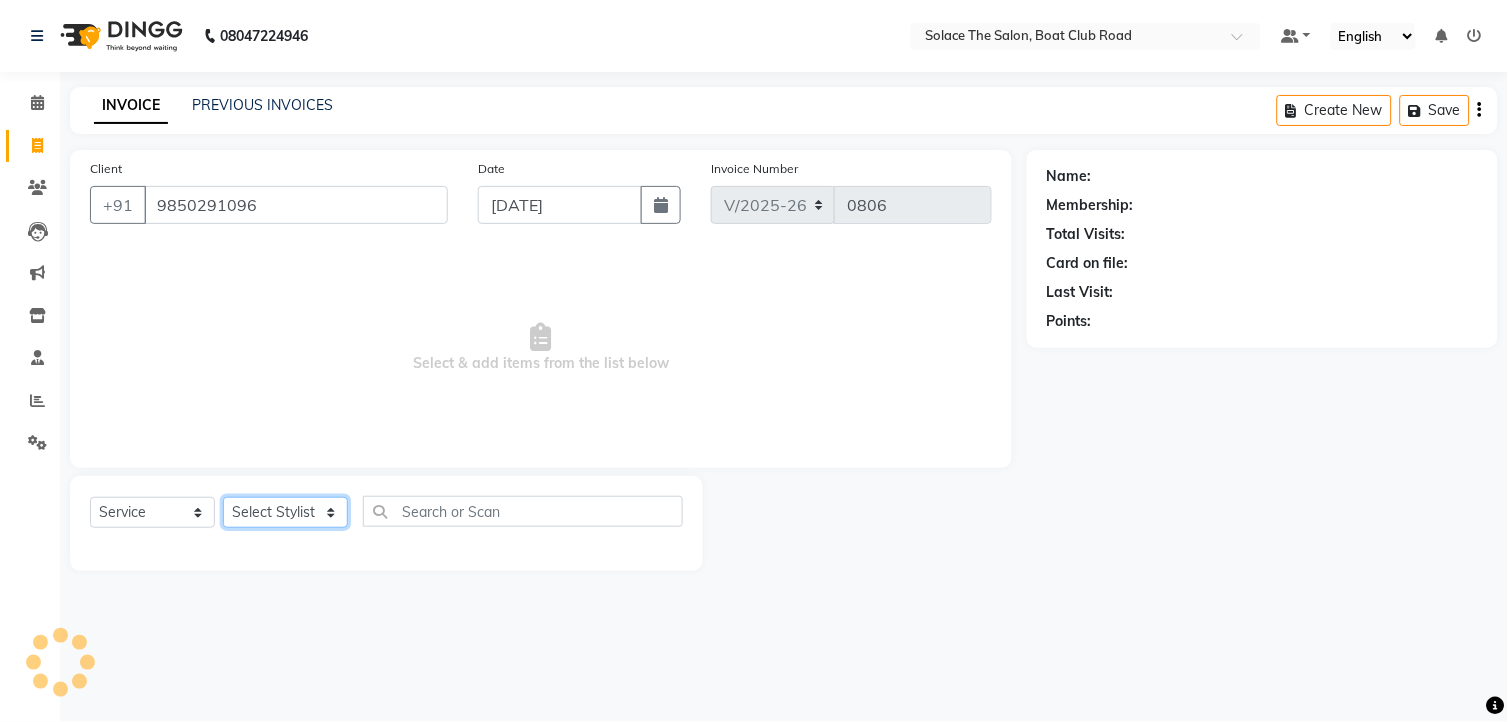 click on "Select Stylist [PERSON_NAME] [PERSON_NAME] [PERSON_NAME] Front Desk Kajal [PERSON_NAME] [PERSON_NAME] [MEDICAL_DATA][PERSON_NAME] rishi  [PERSON_NAME] suraj" 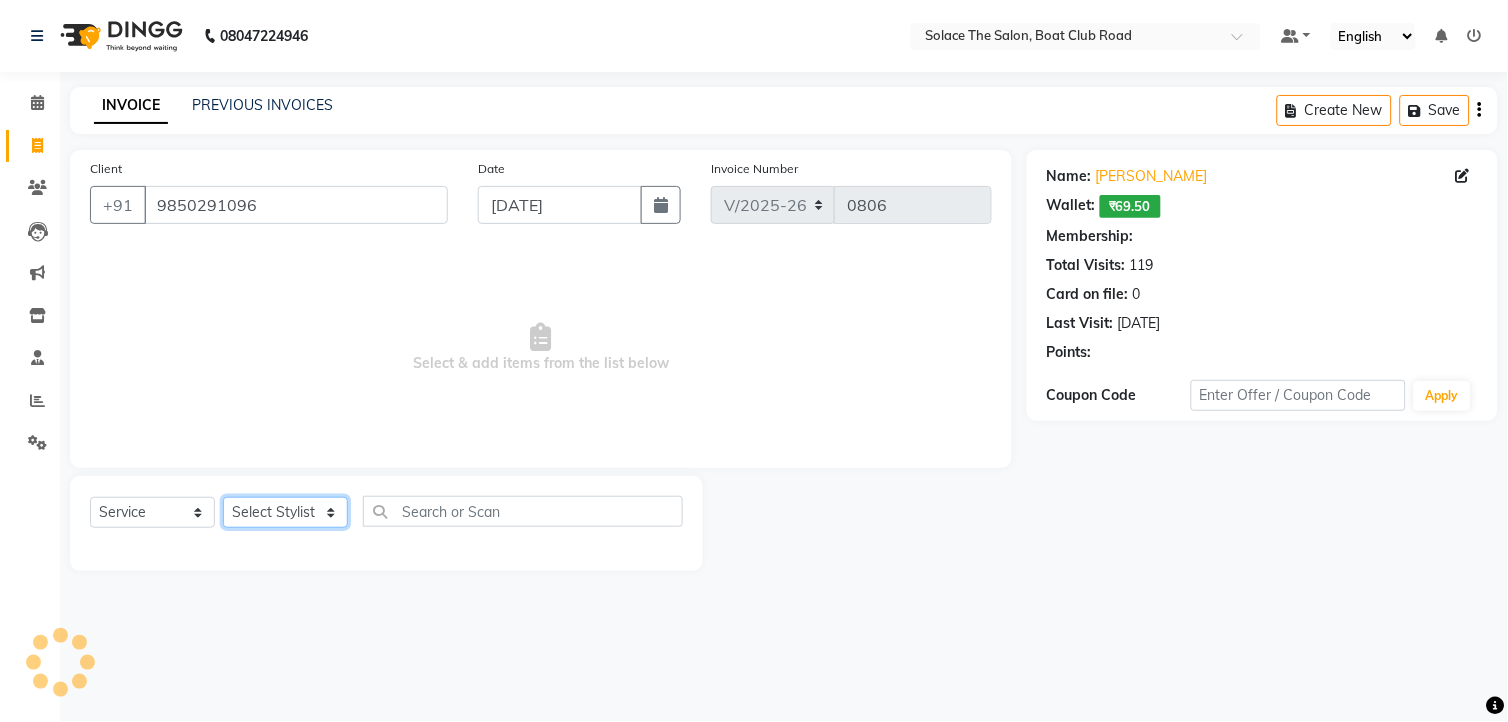 select on "1: Object" 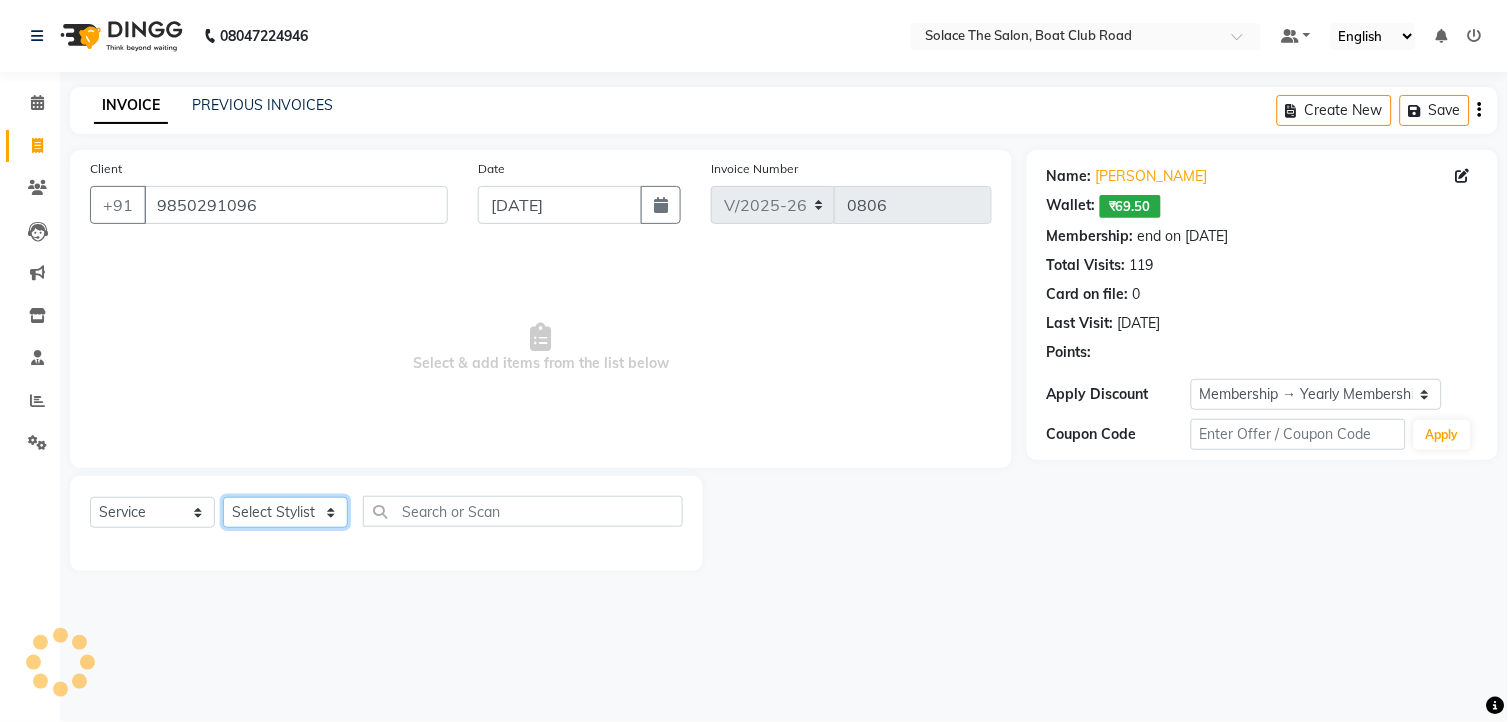 select on "9749" 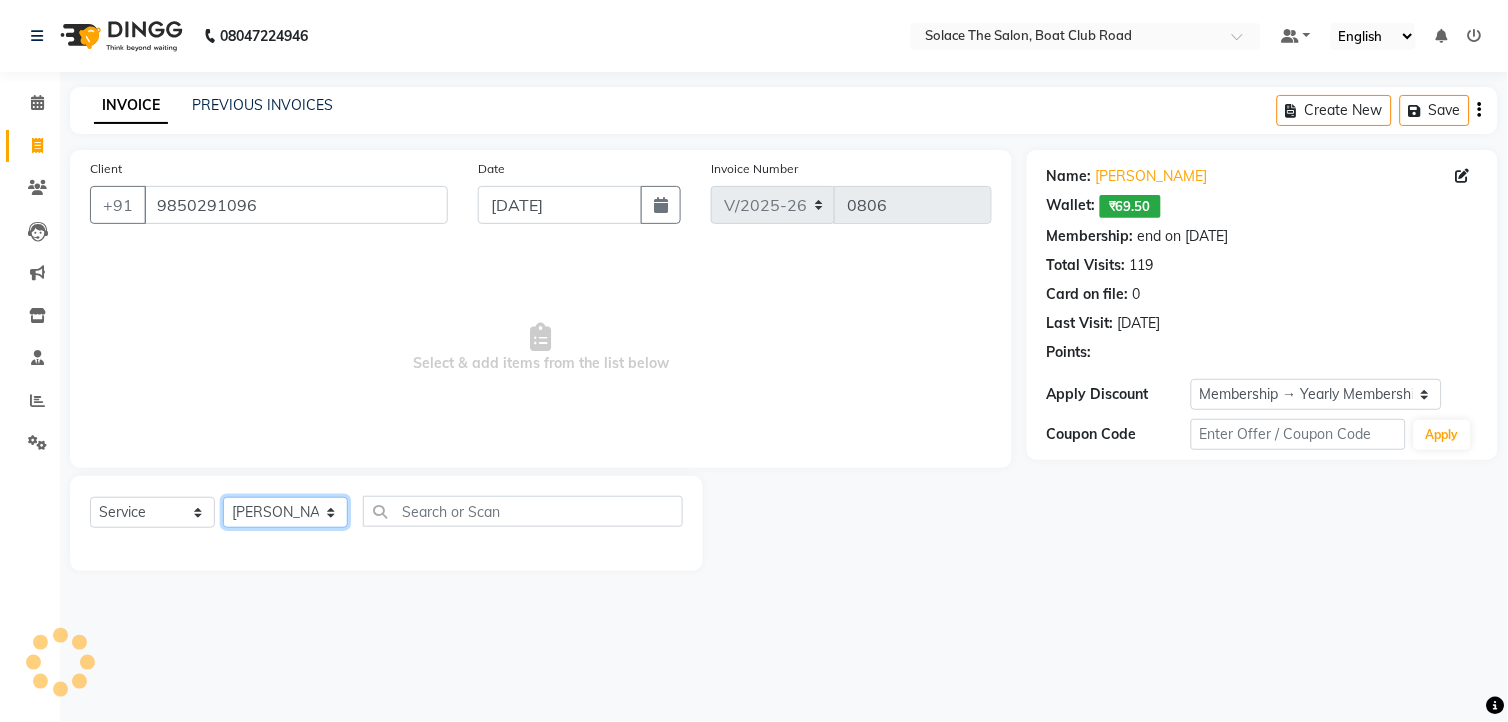 click on "Select Stylist [PERSON_NAME] [PERSON_NAME] [PERSON_NAME] Front Desk Kajal [PERSON_NAME] [PERSON_NAME] [MEDICAL_DATA][PERSON_NAME] rishi  [PERSON_NAME] suraj" 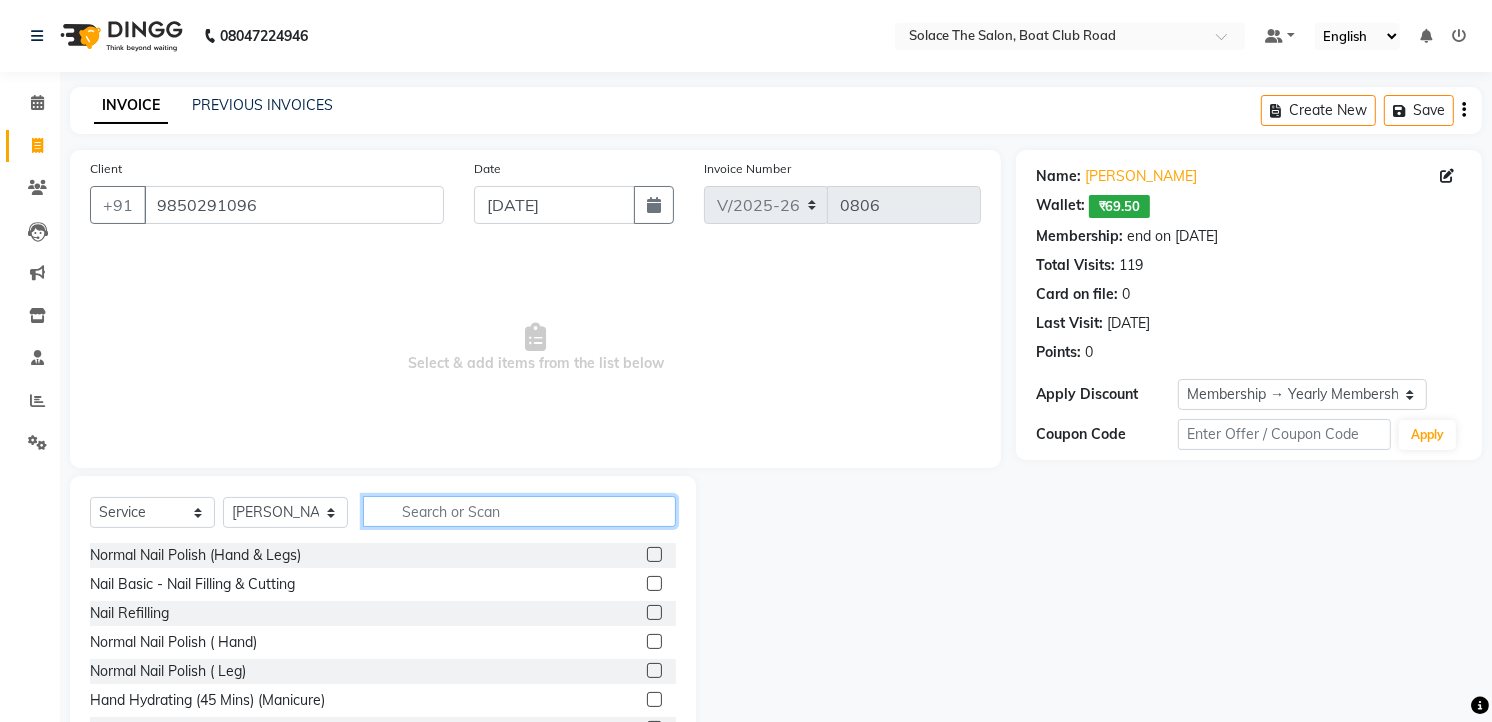 click 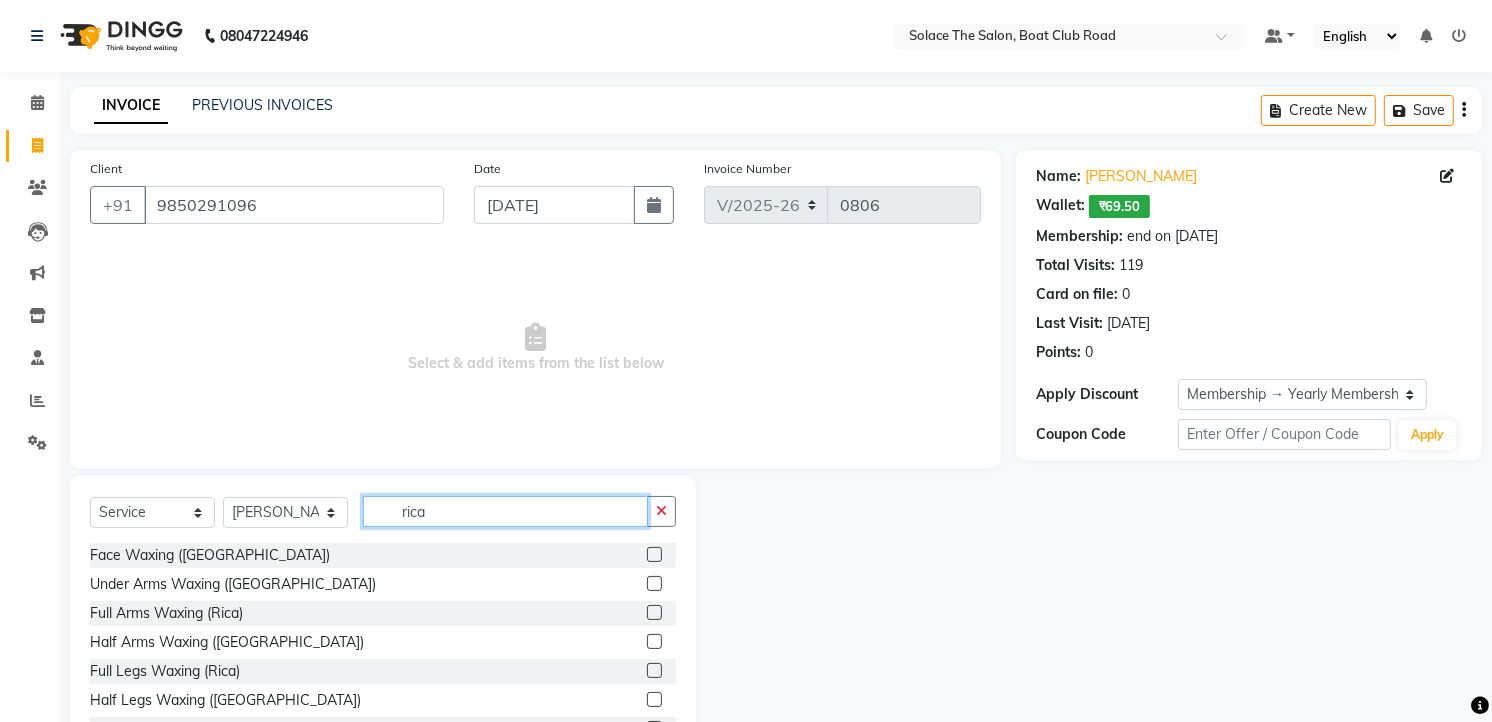 type on "rica" 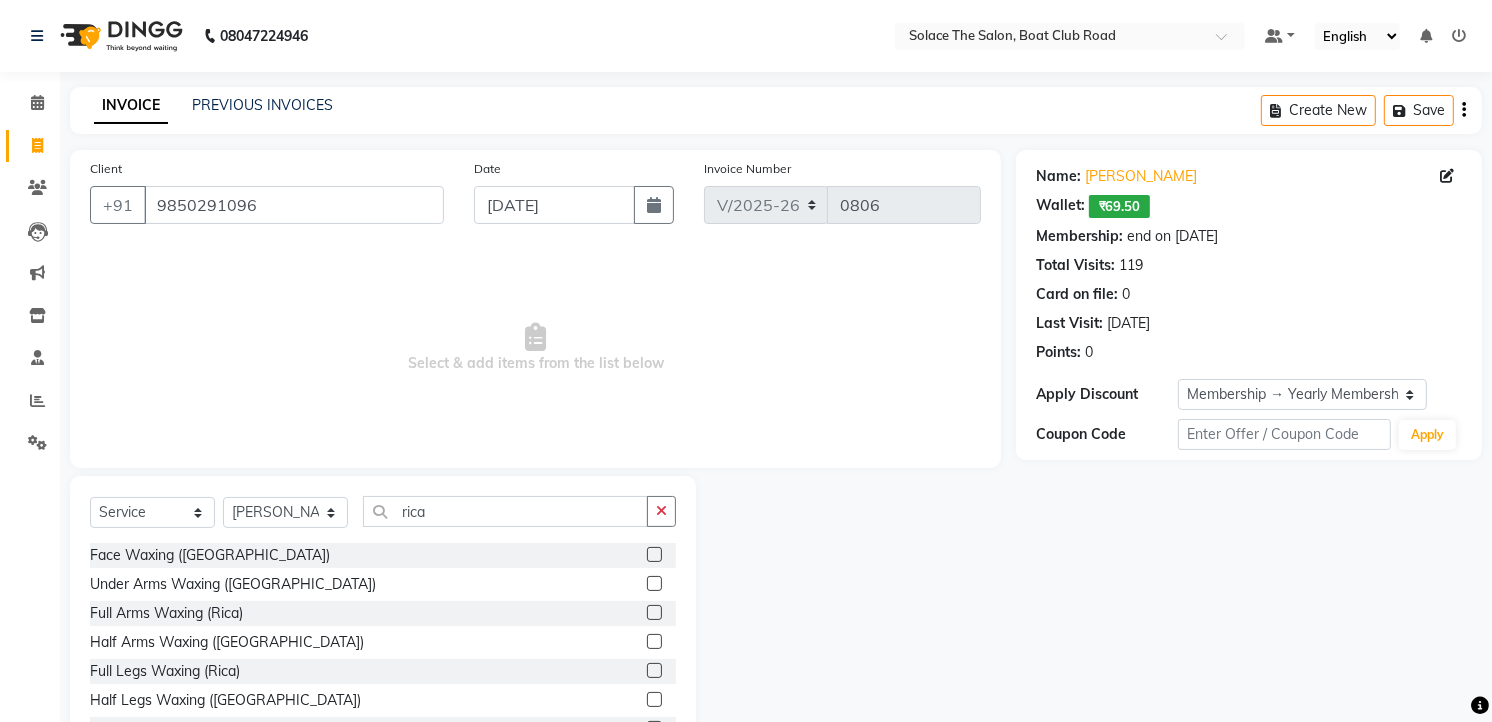 click 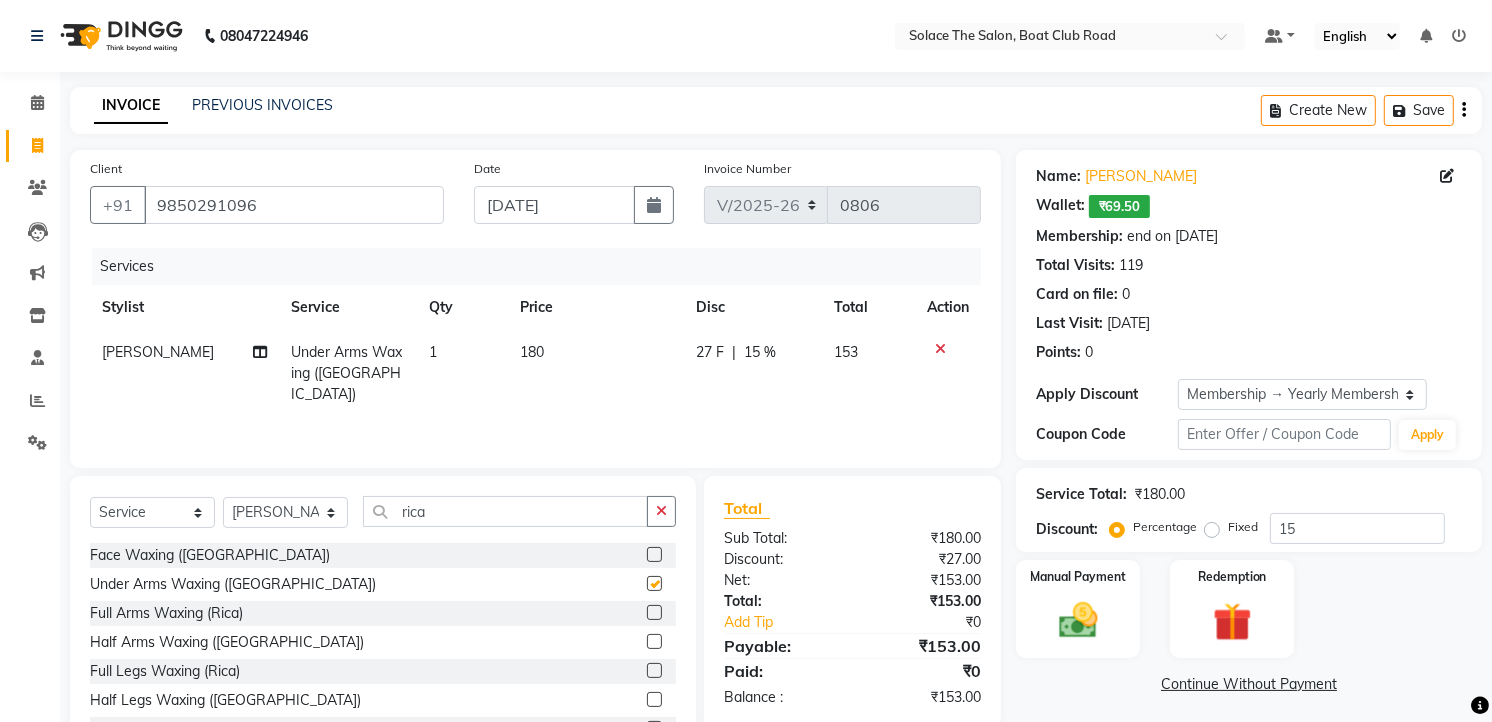 checkbox on "false" 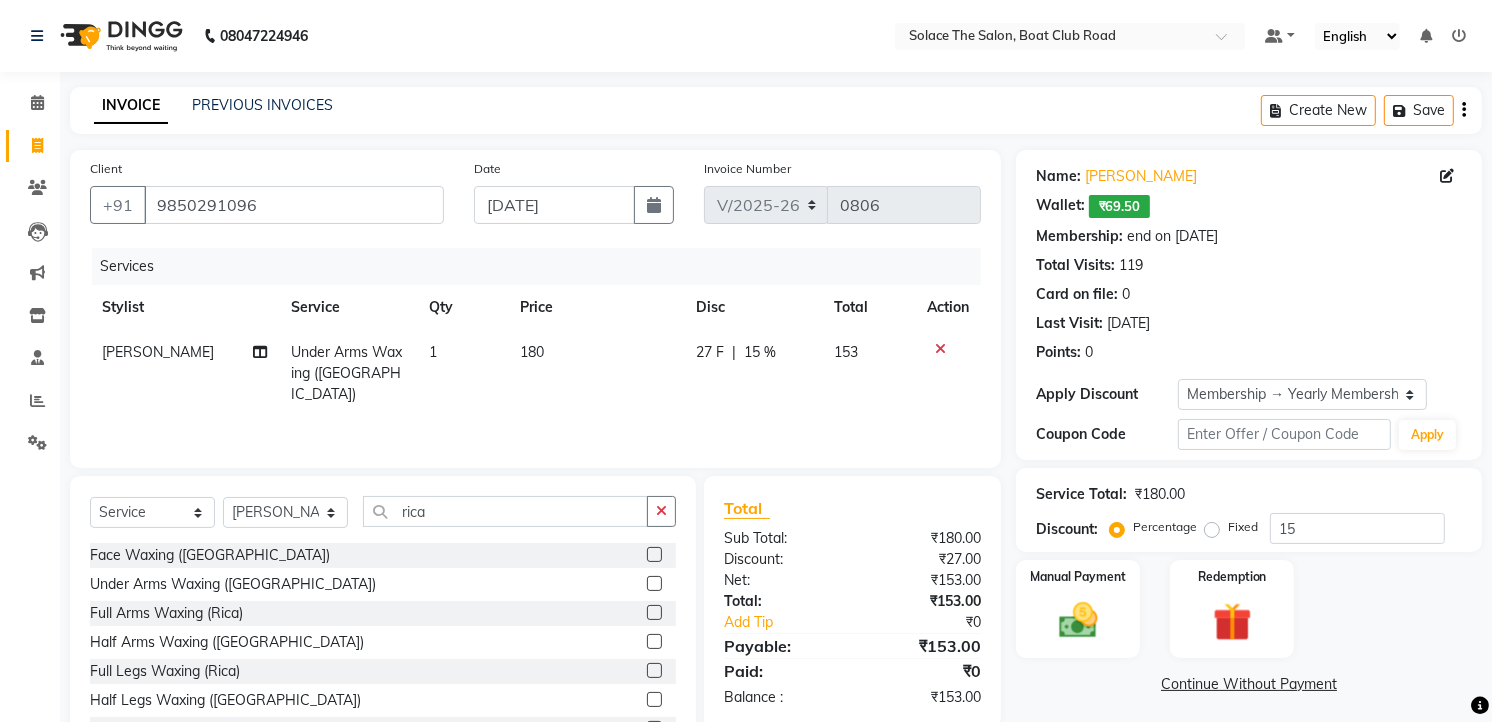 click 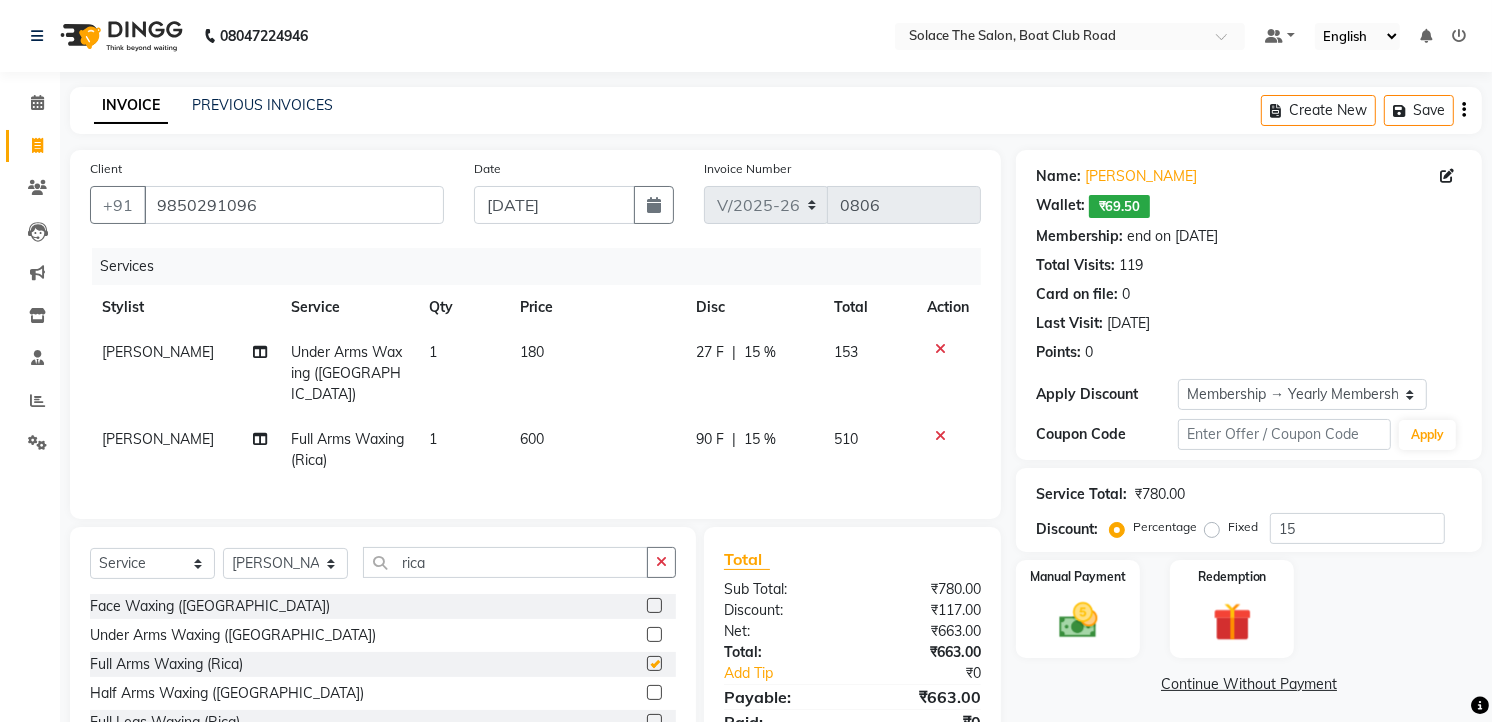 checkbox on "false" 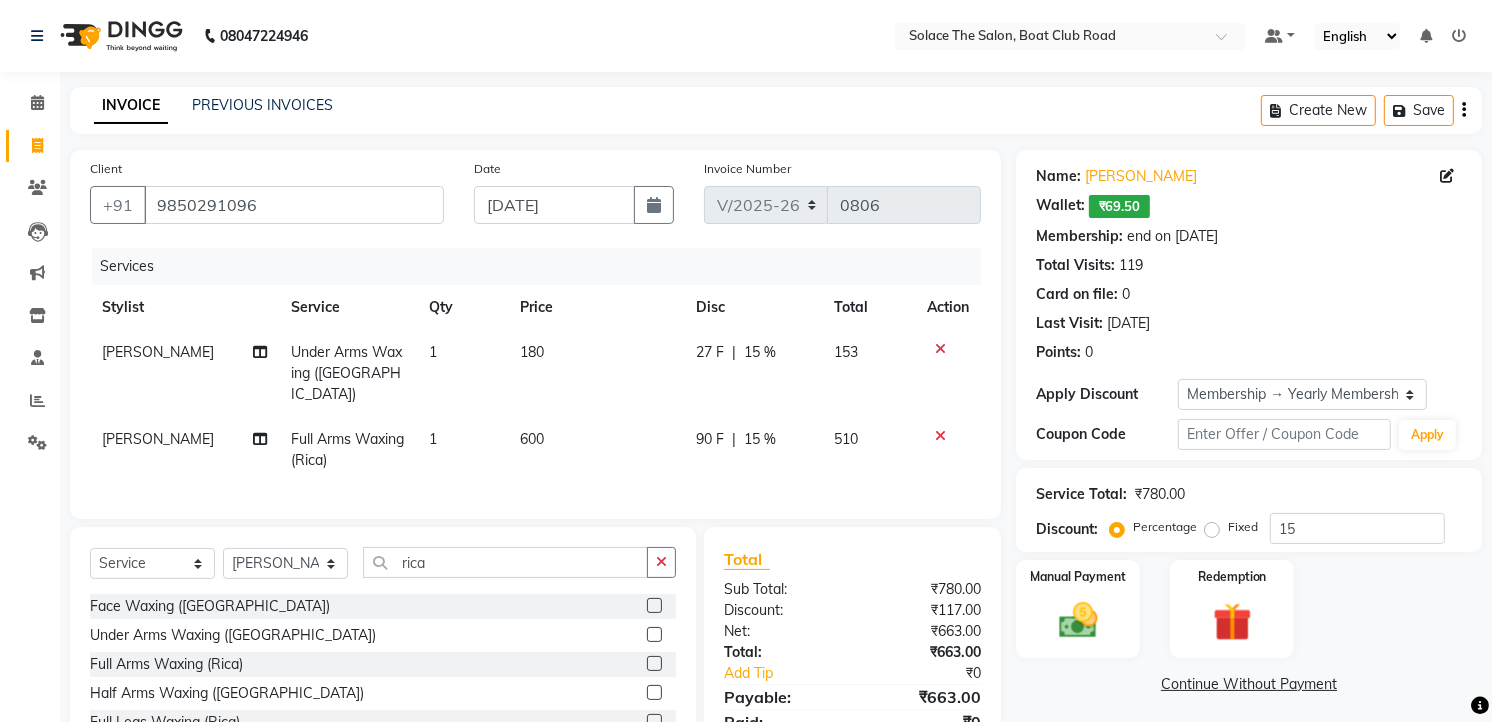 click 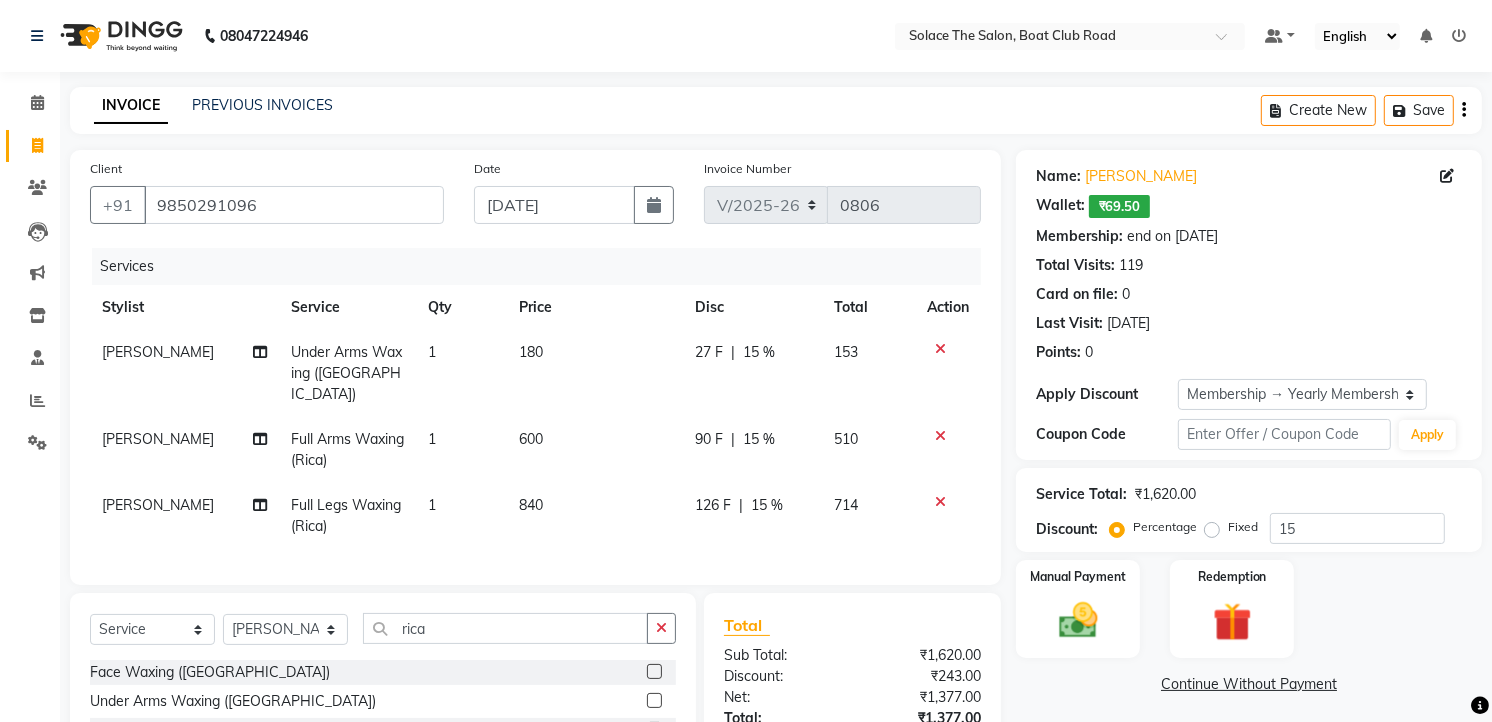 checkbox on "false" 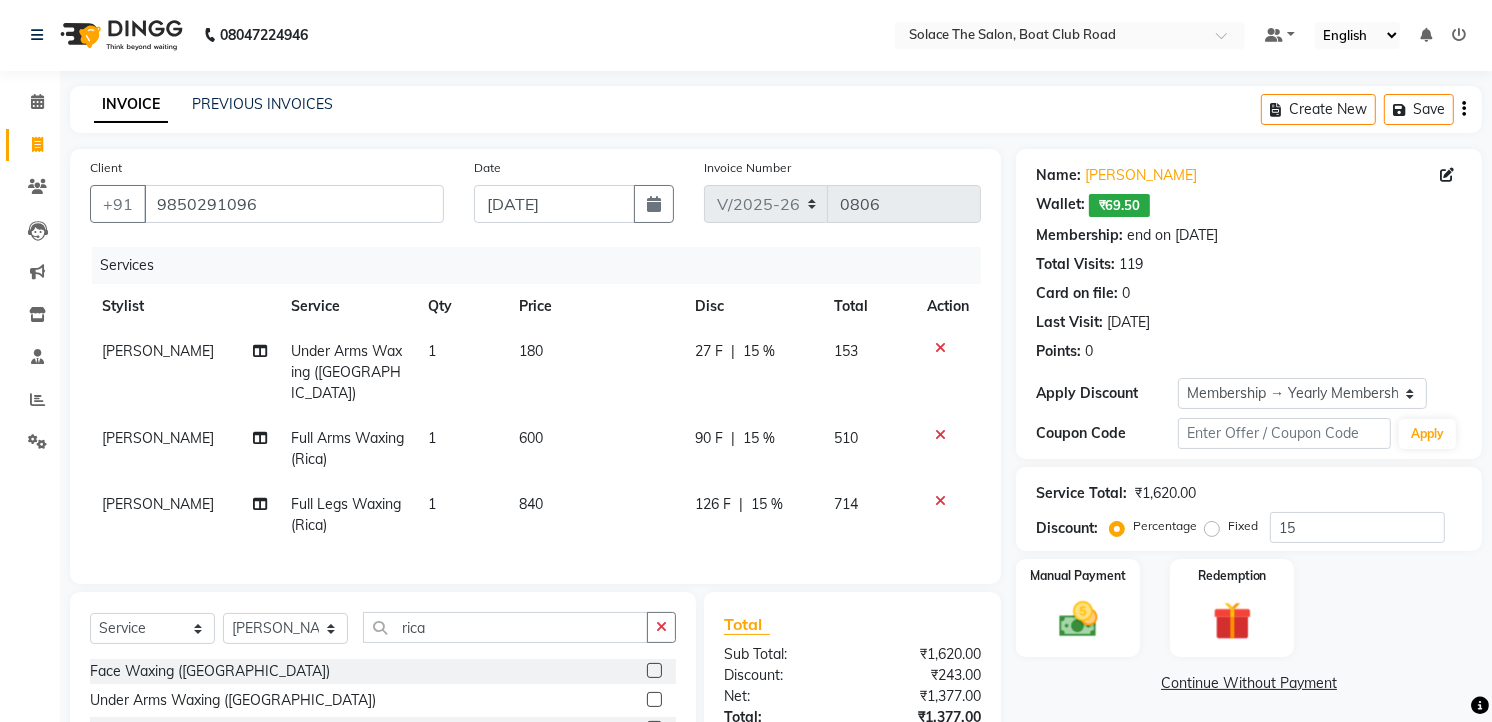 scroll, scrollTop: 191, scrollLeft: 0, axis: vertical 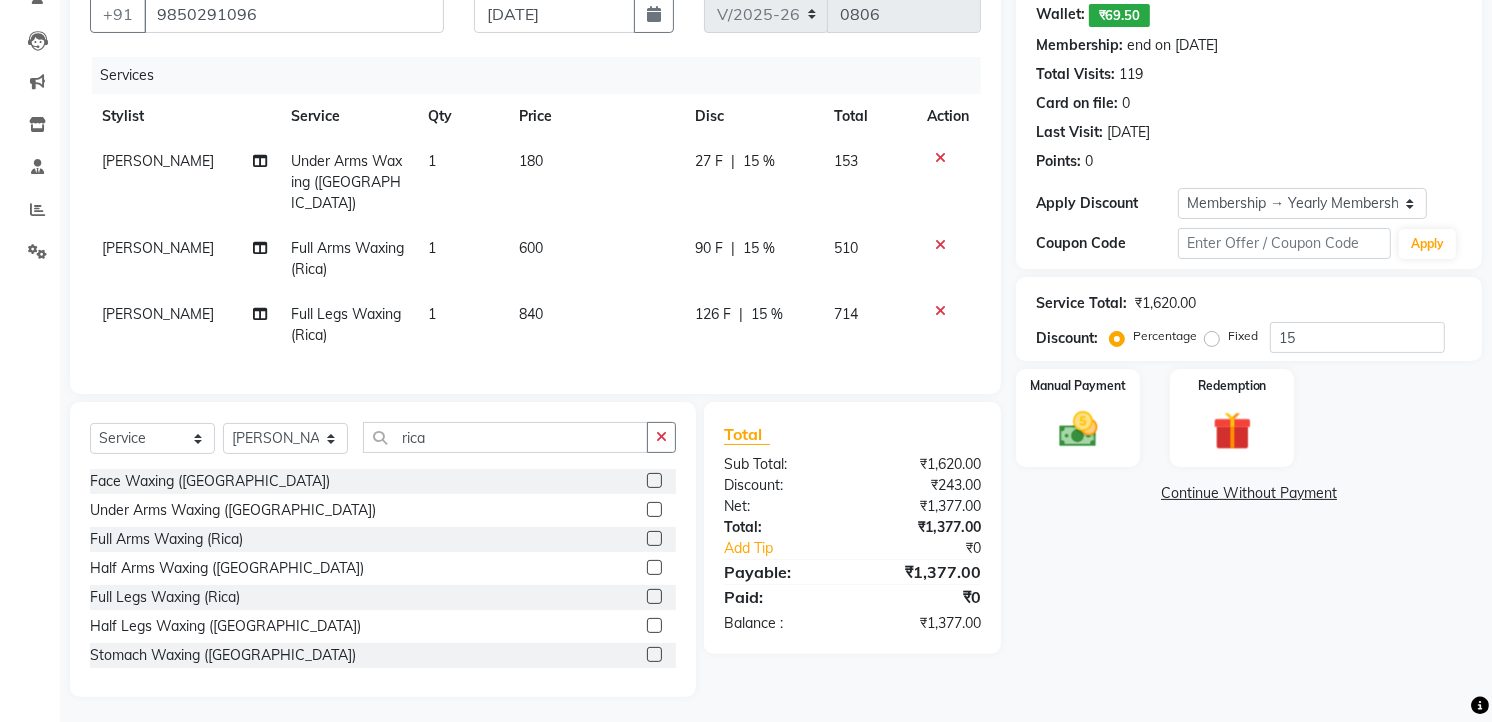 click 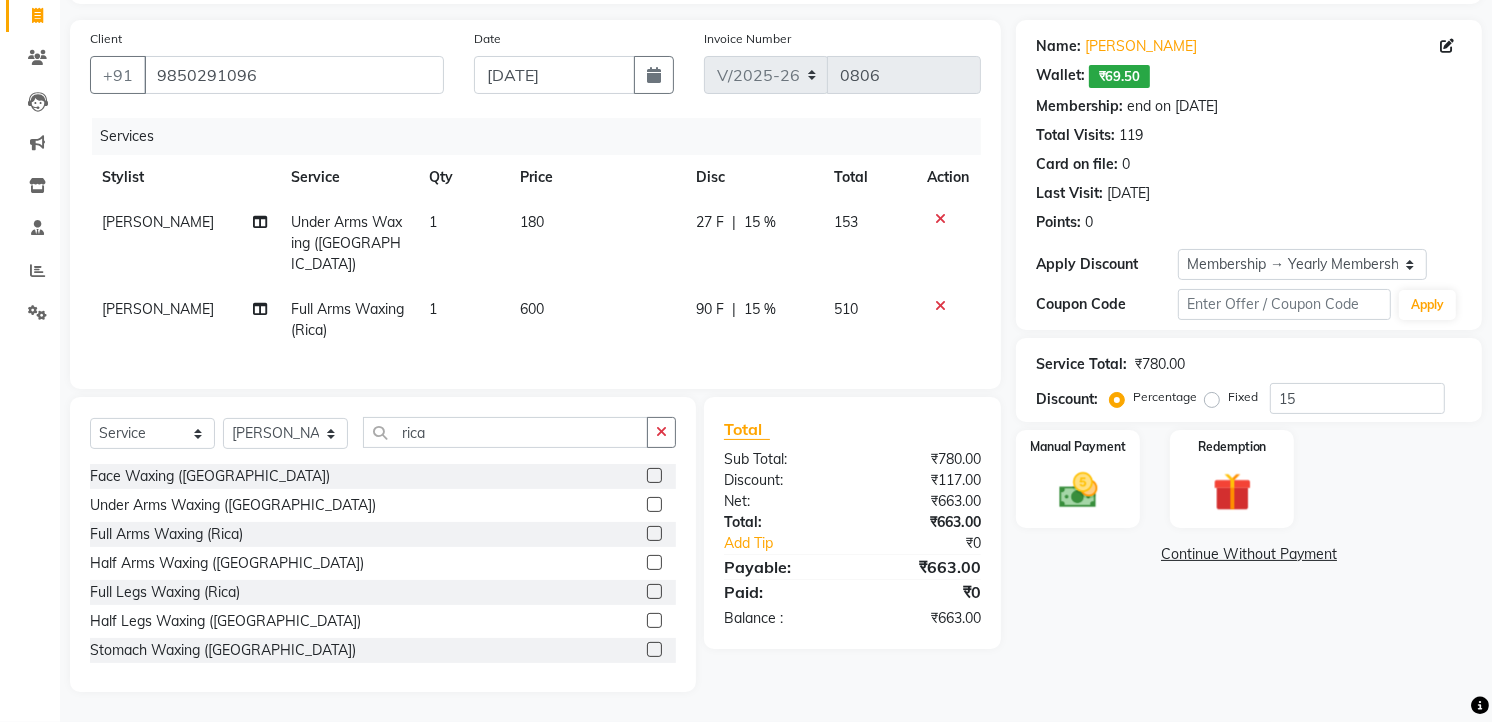 scroll, scrollTop: 124, scrollLeft: 0, axis: vertical 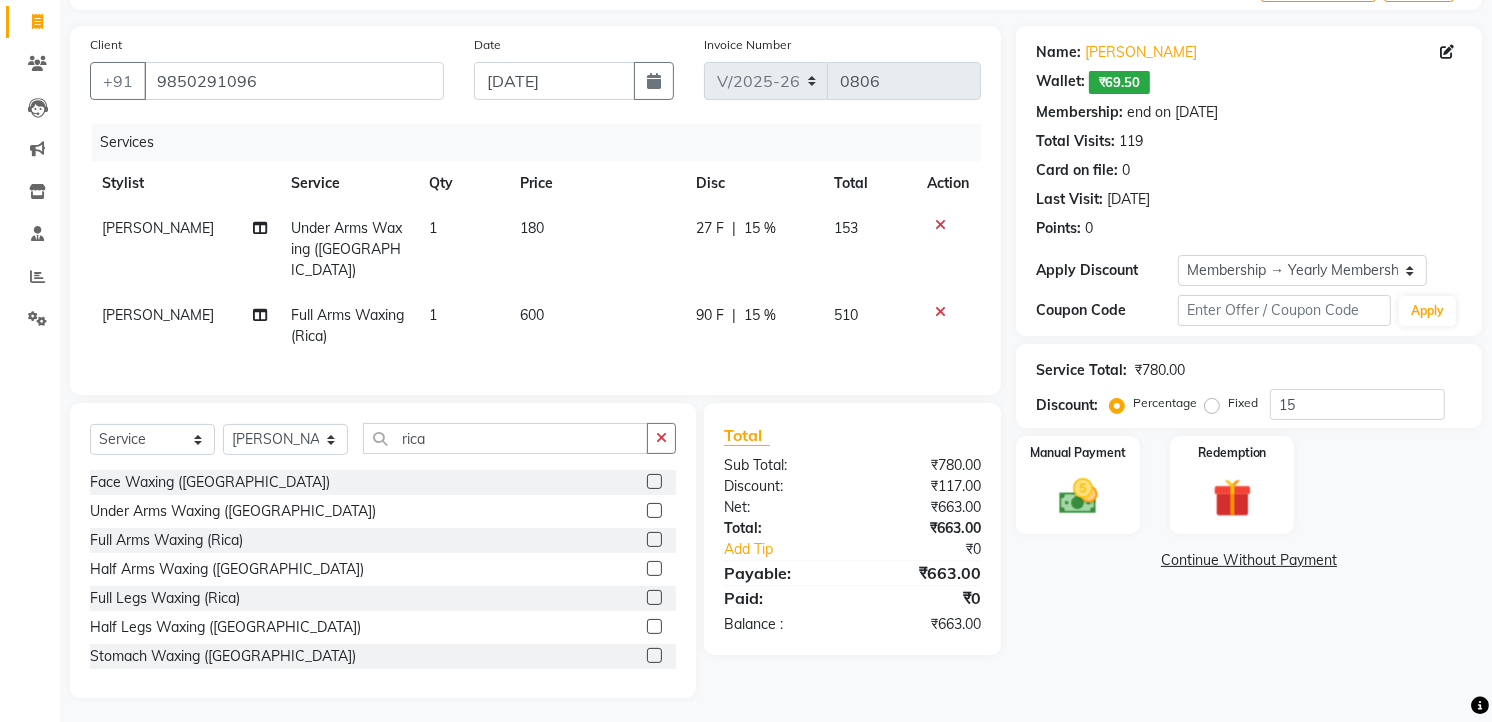 click 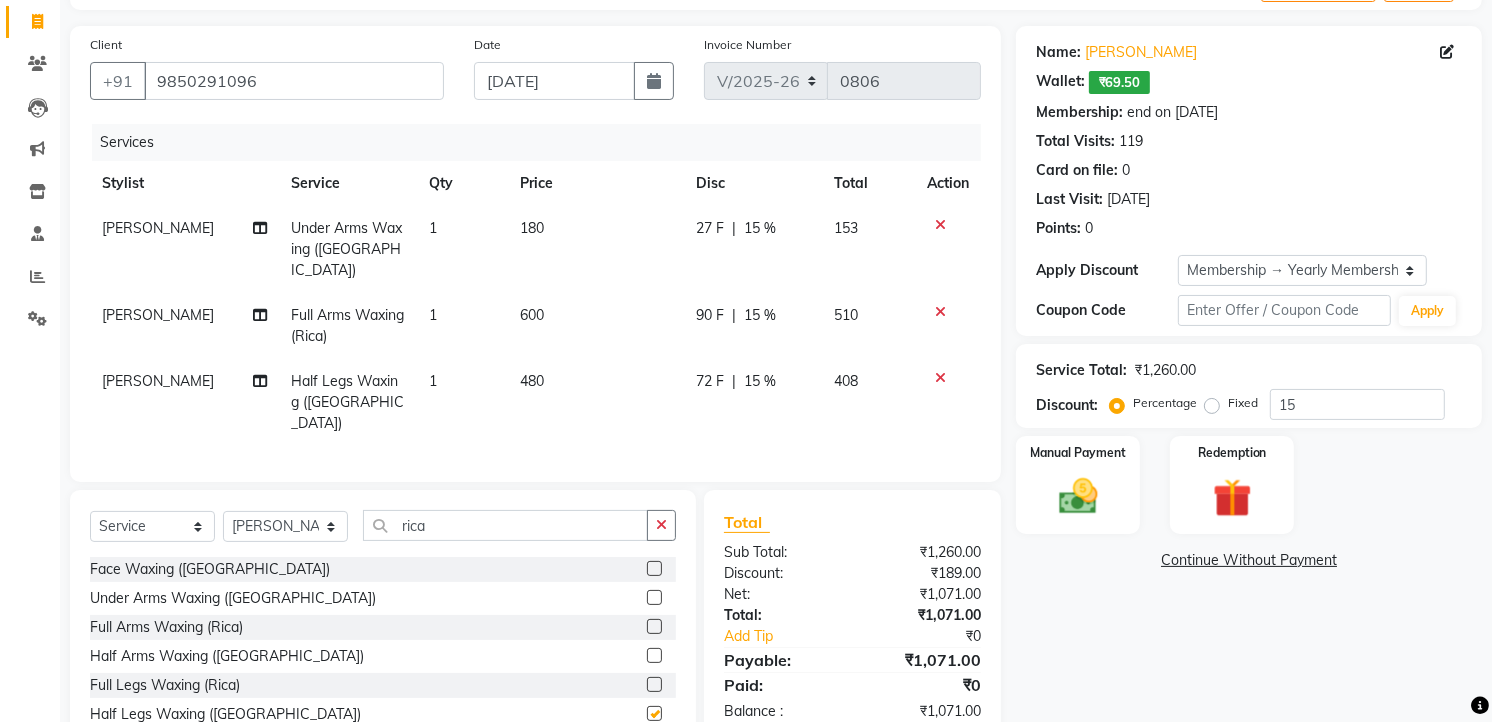 scroll, scrollTop: 191, scrollLeft: 0, axis: vertical 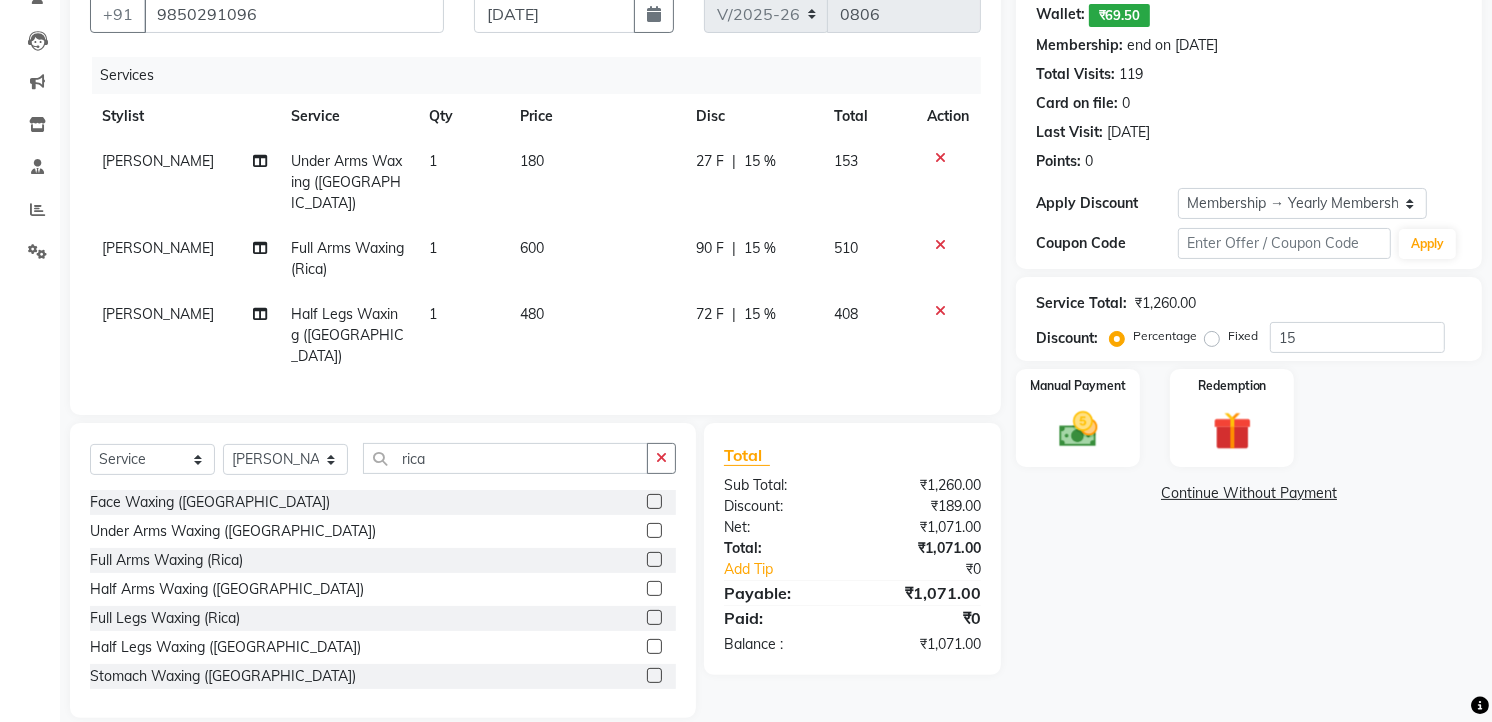 checkbox on "false" 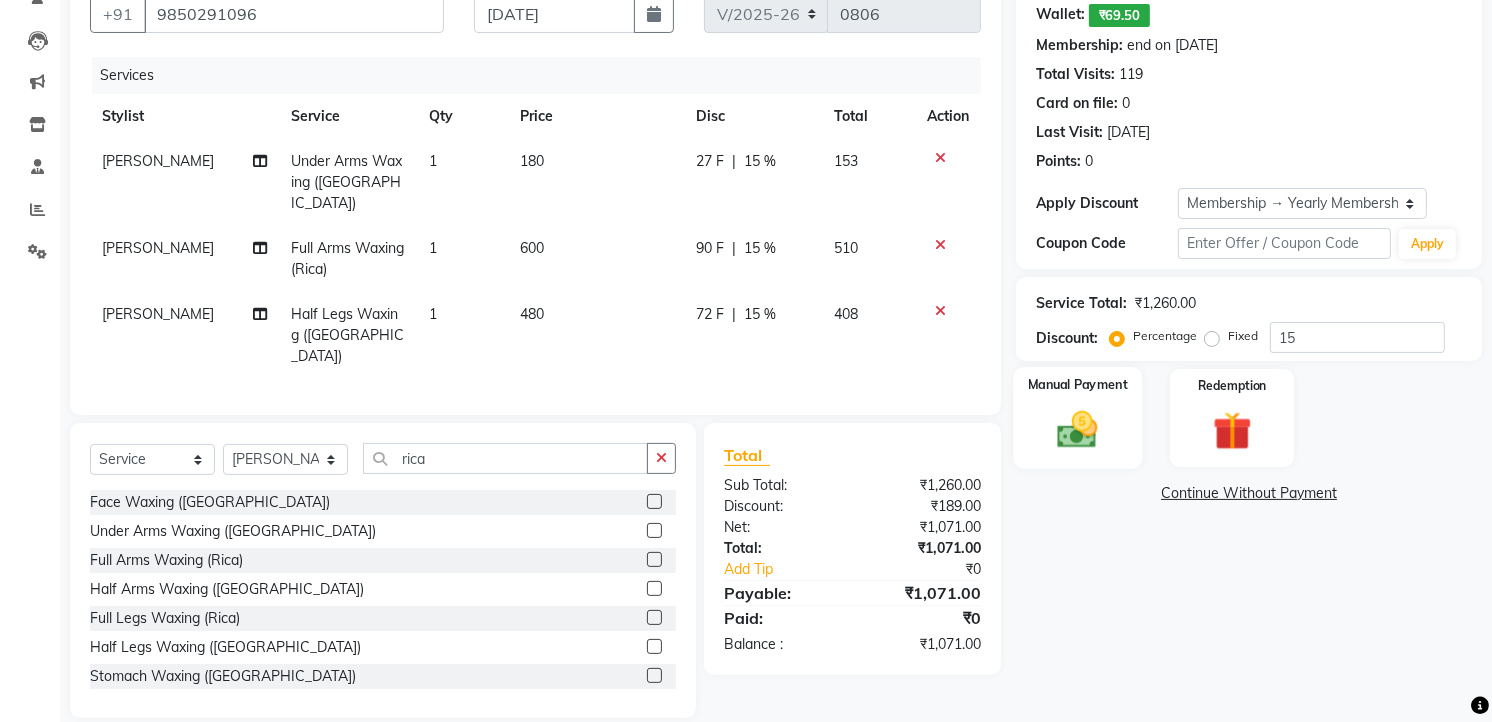 click 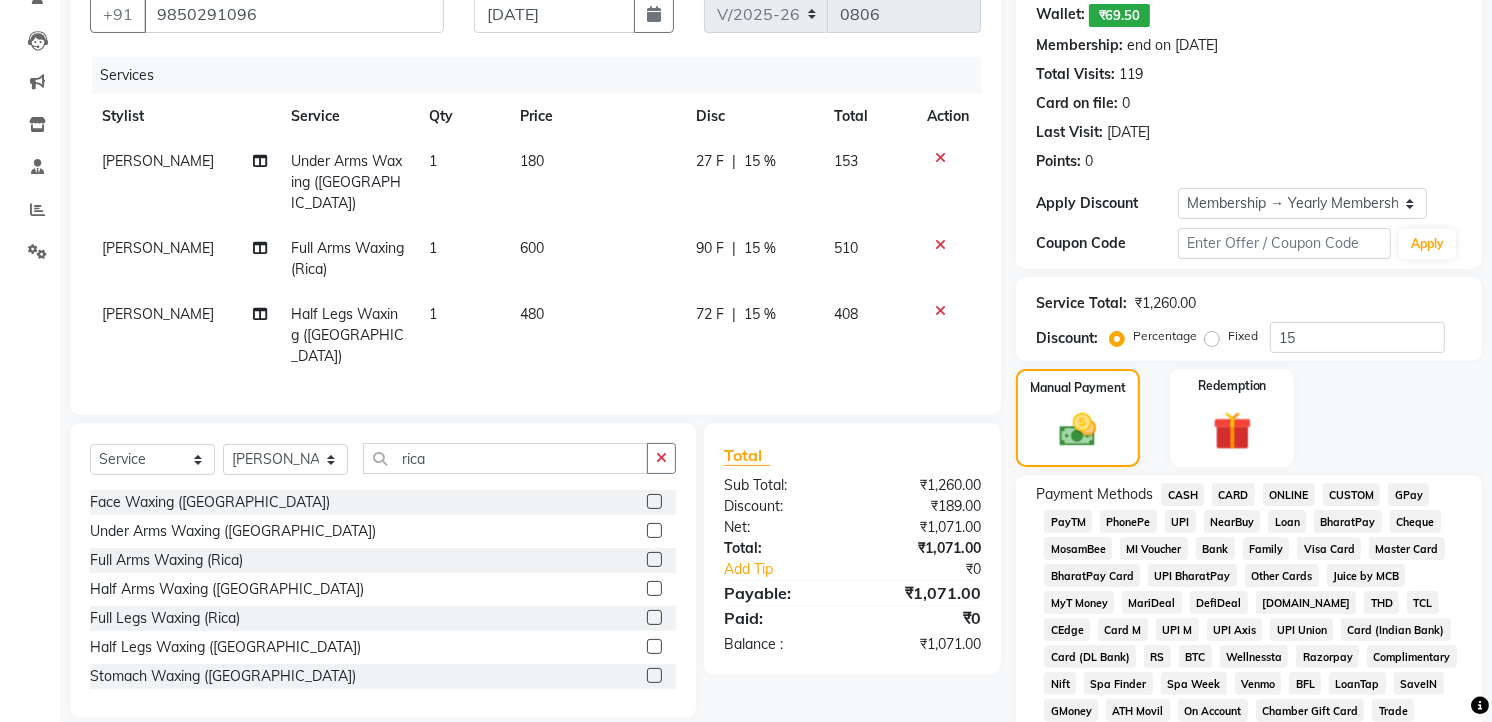 click on "CASH" 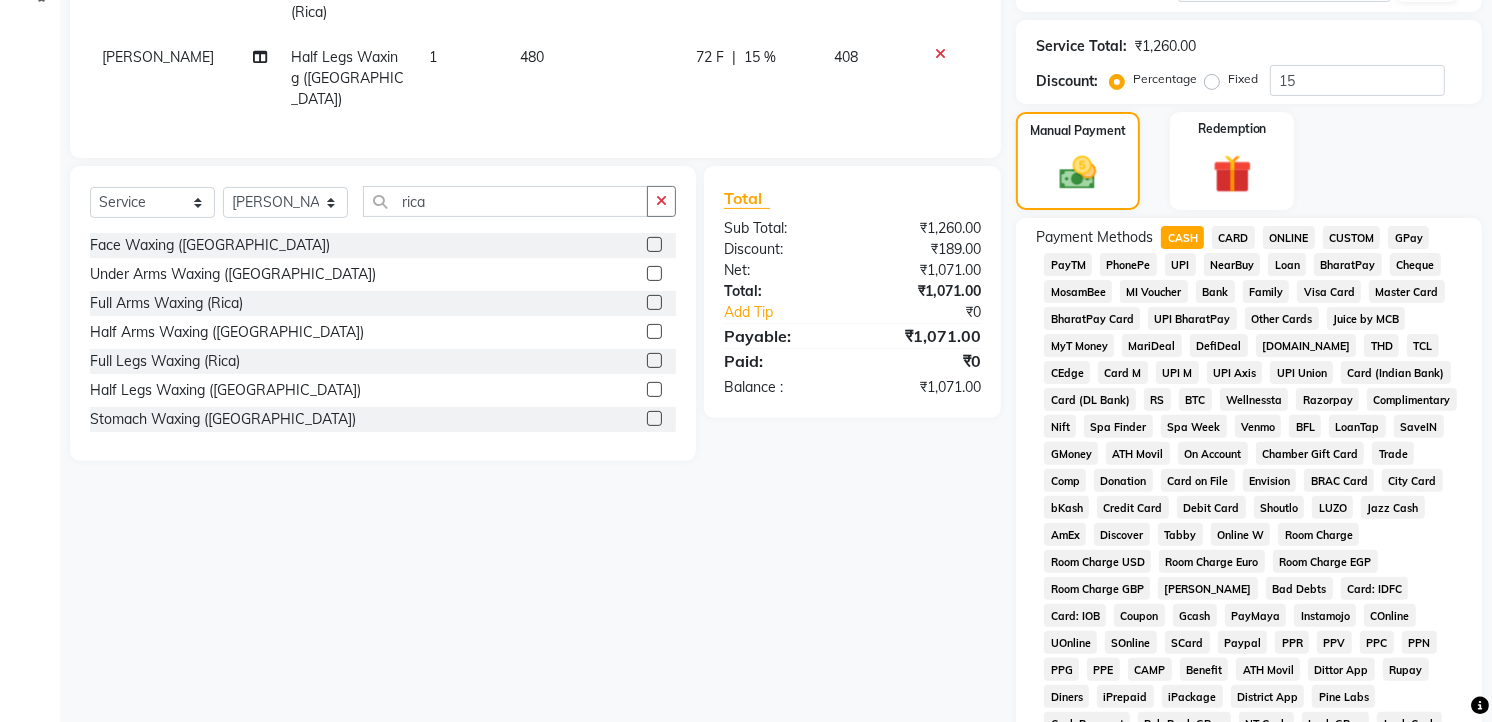 scroll, scrollTop: 777, scrollLeft: 0, axis: vertical 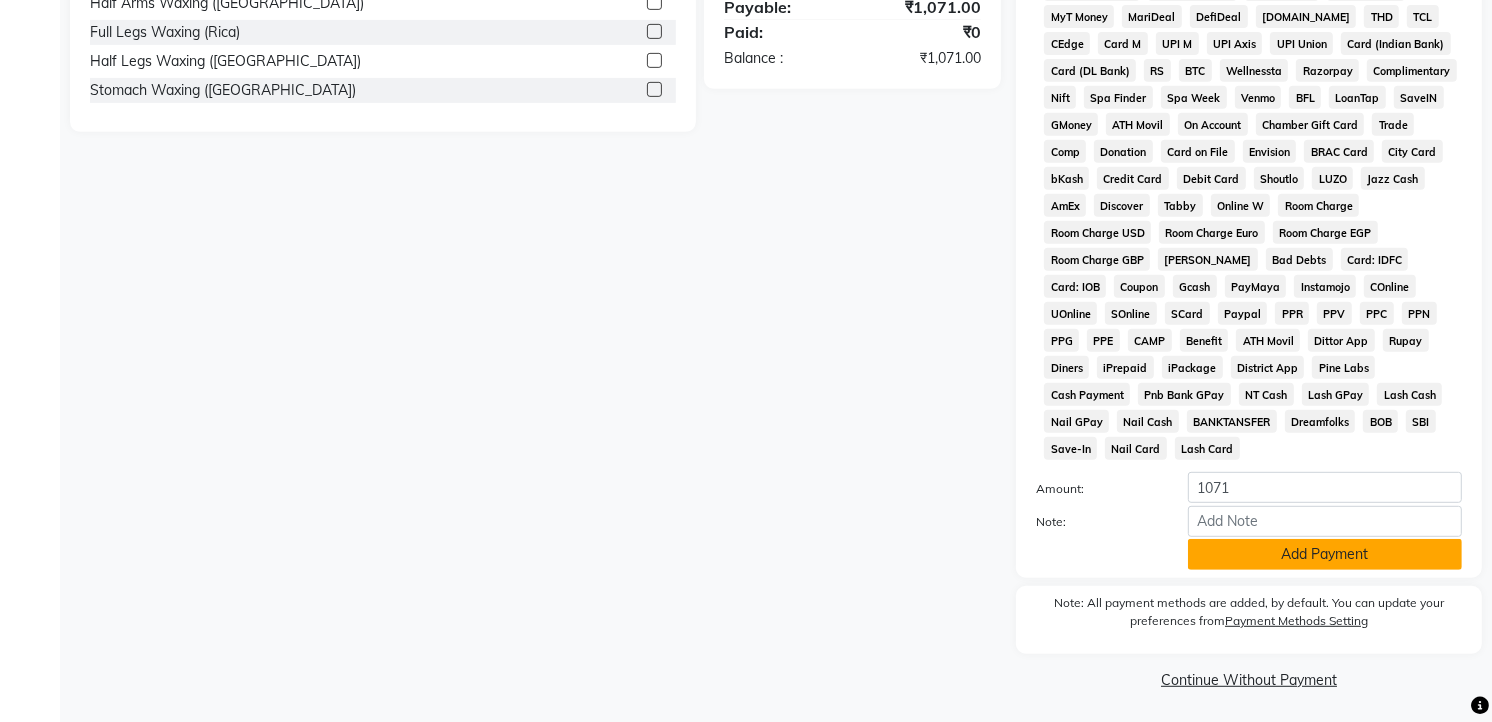 click on "Add Payment" 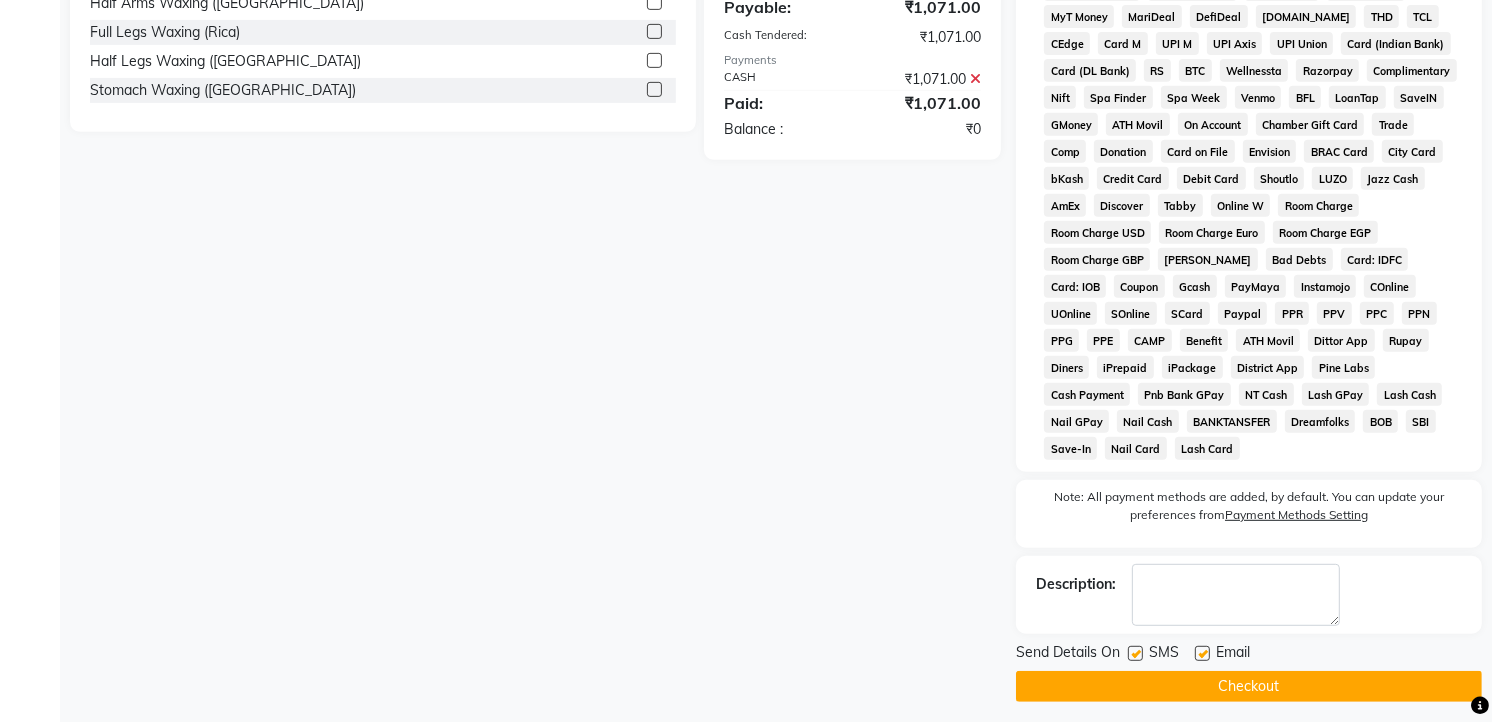 click on "Checkout" 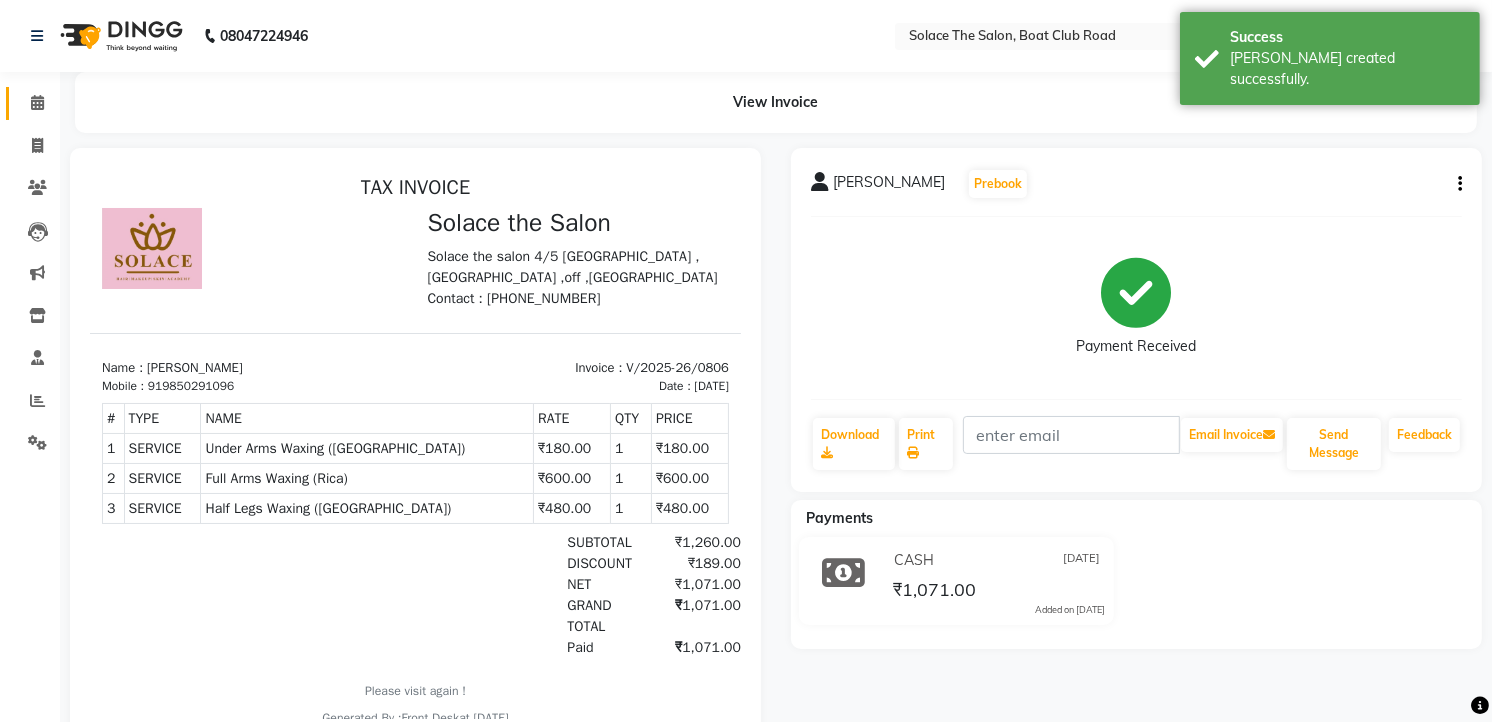 scroll, scrollTop: 0, scrollLeft: 0, axis: both 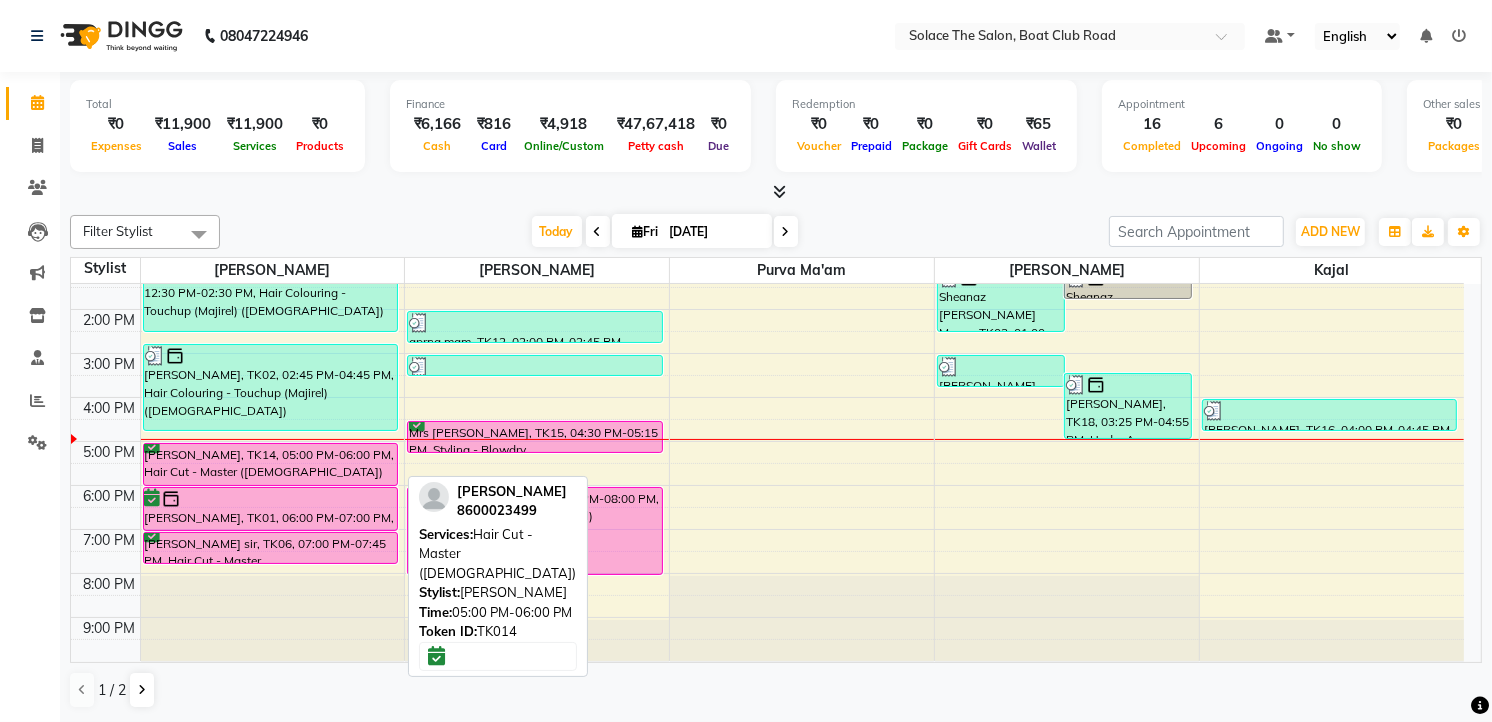 click on "[PERSON_NAME], TK14, 05:00 PM-06:00 PM, Hair Cut - Master ([DEMOGRAPHIC_DATA])" at bounding box center (270, 464) 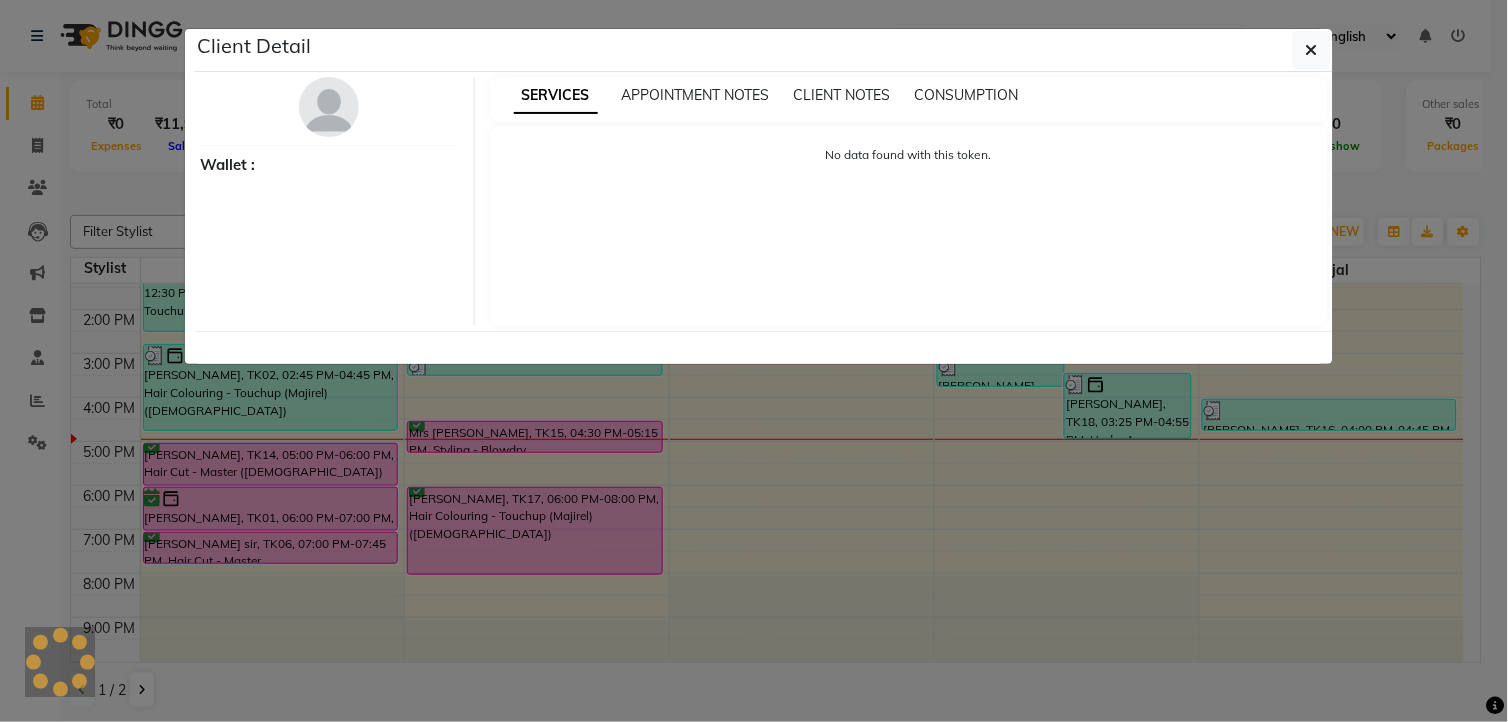 select on "6" 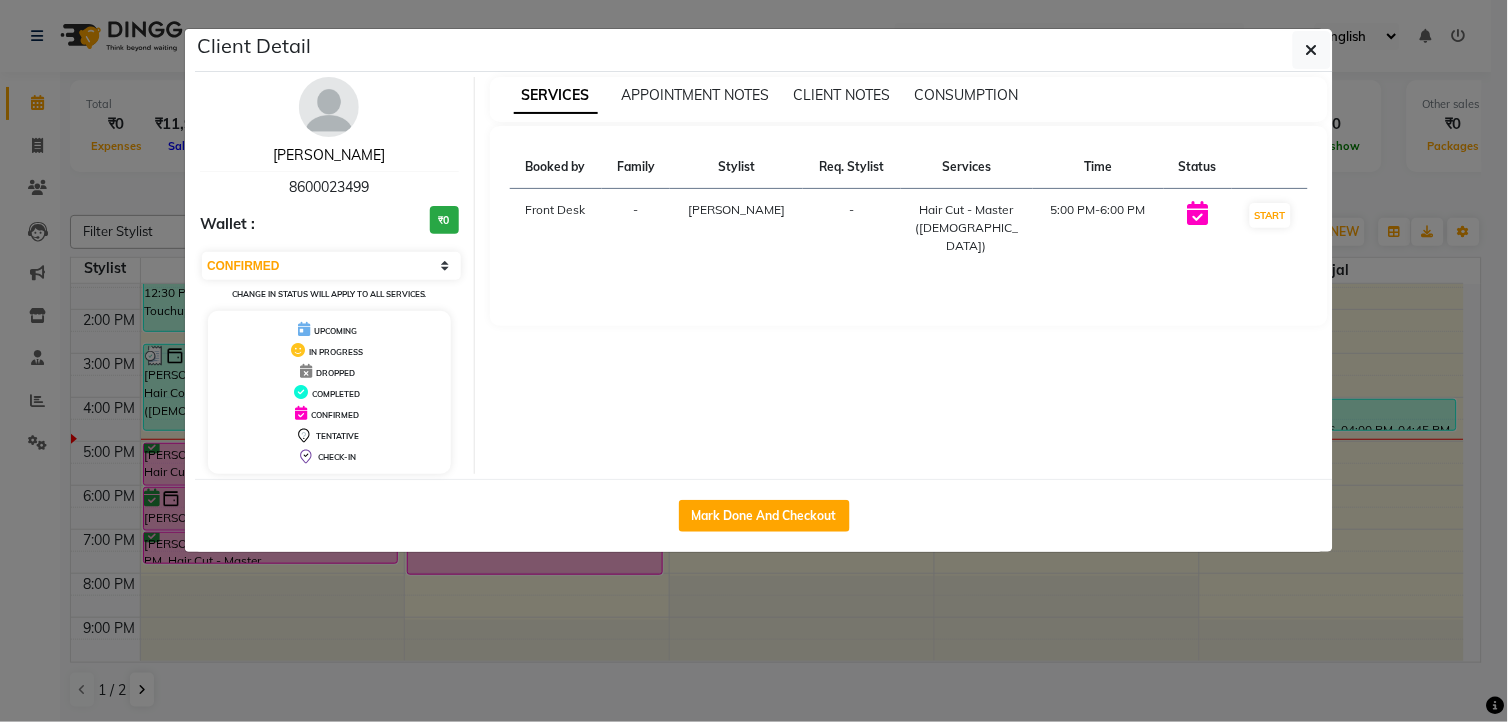 click on "[PERSON_NAME]" at bounding box center (329, 155) 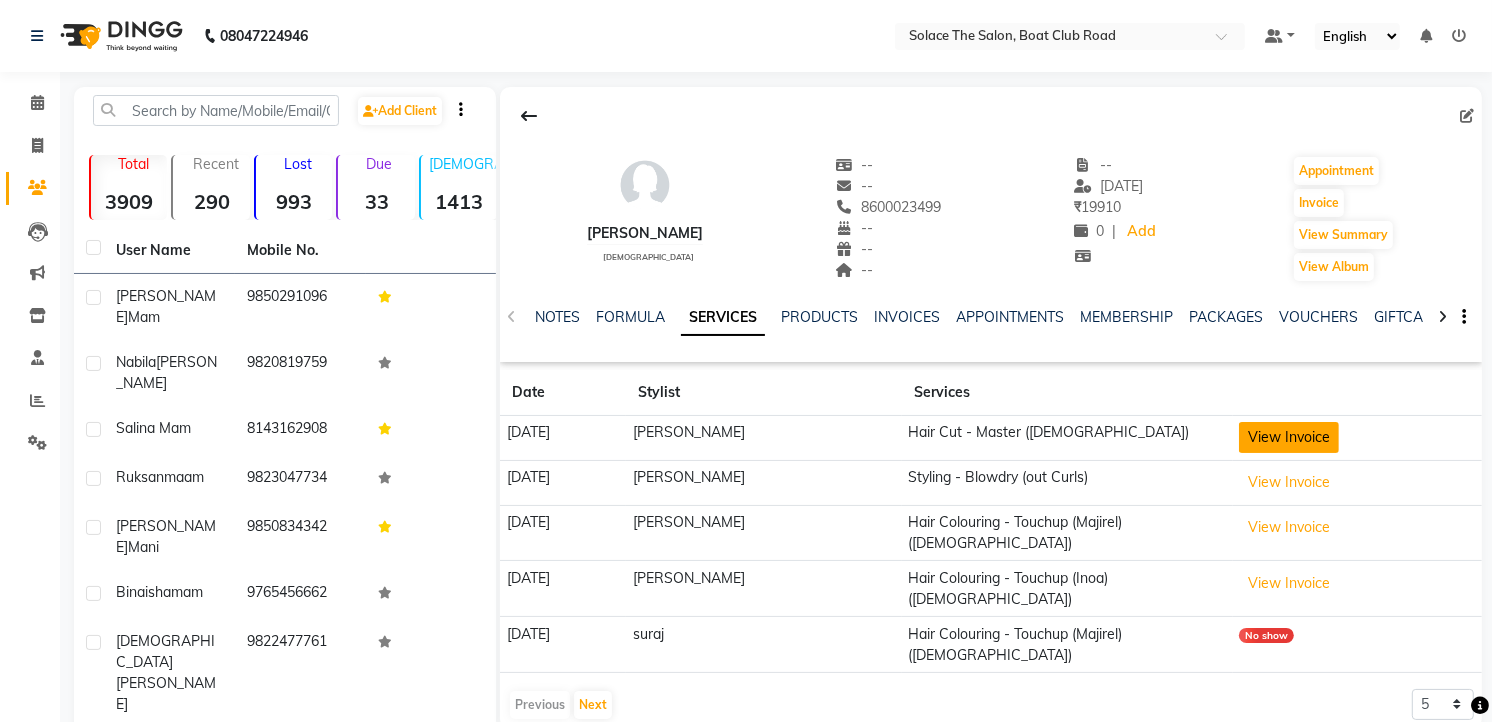 click on "View Invoice" 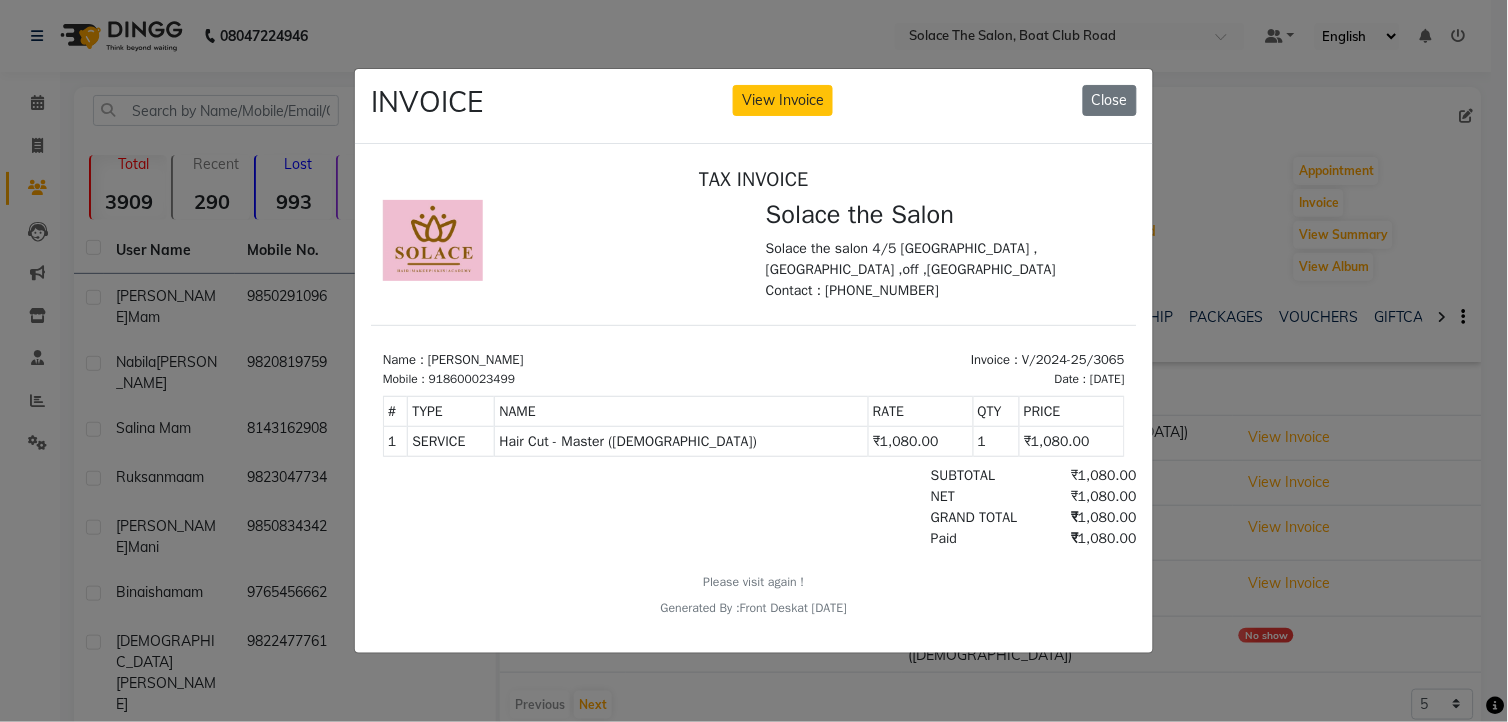 scroll, scrollTop: 0, scrollLeft: 0, axis: both 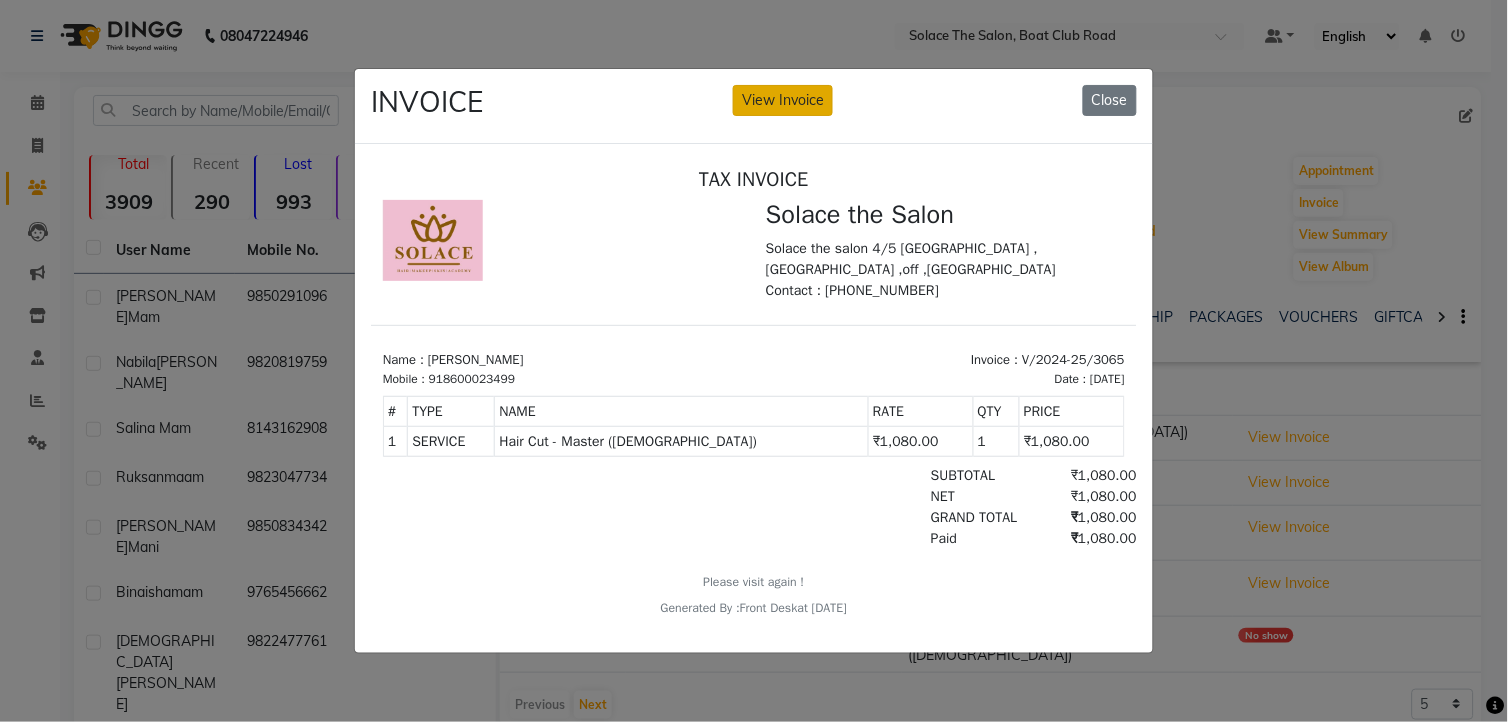 click on "View Invoice" 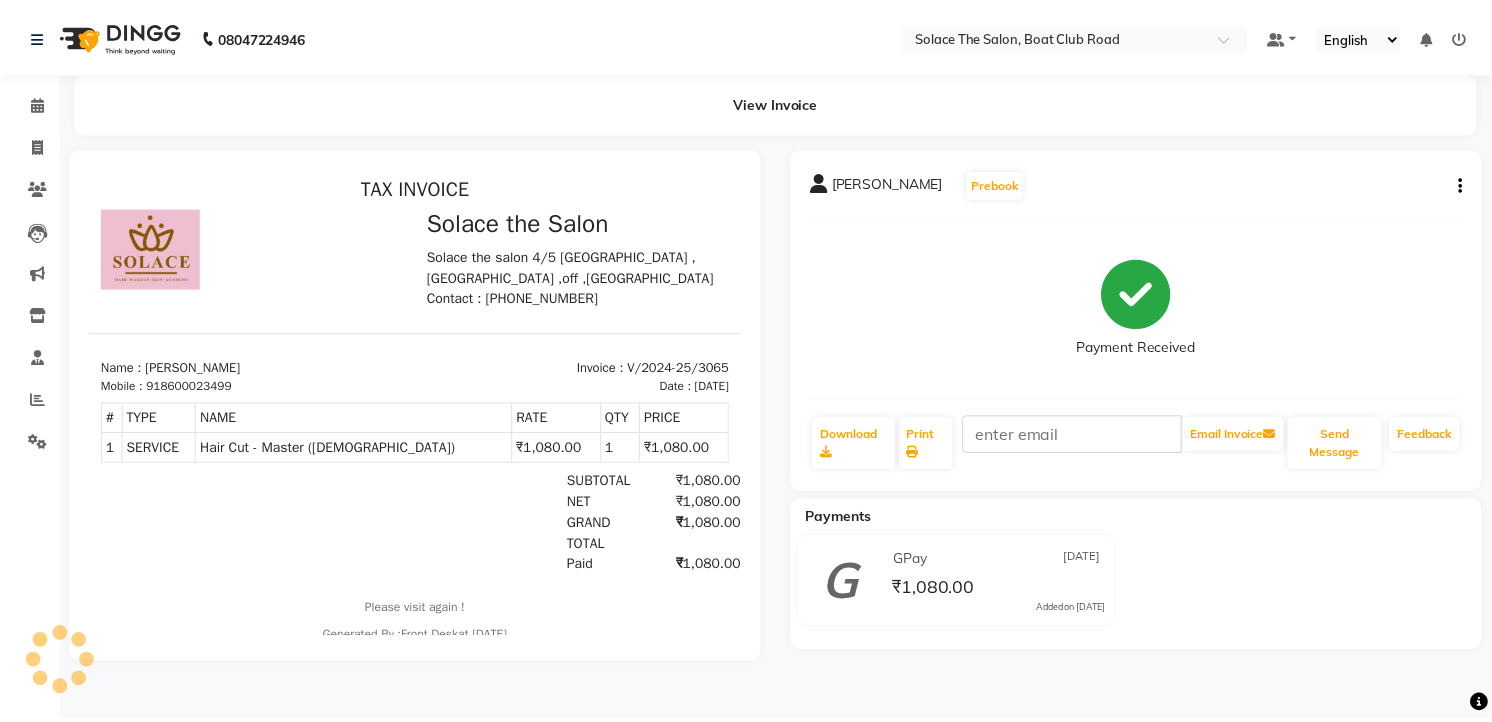 scroll, scrollTop: 0, scrollLeft: 0, axis: both 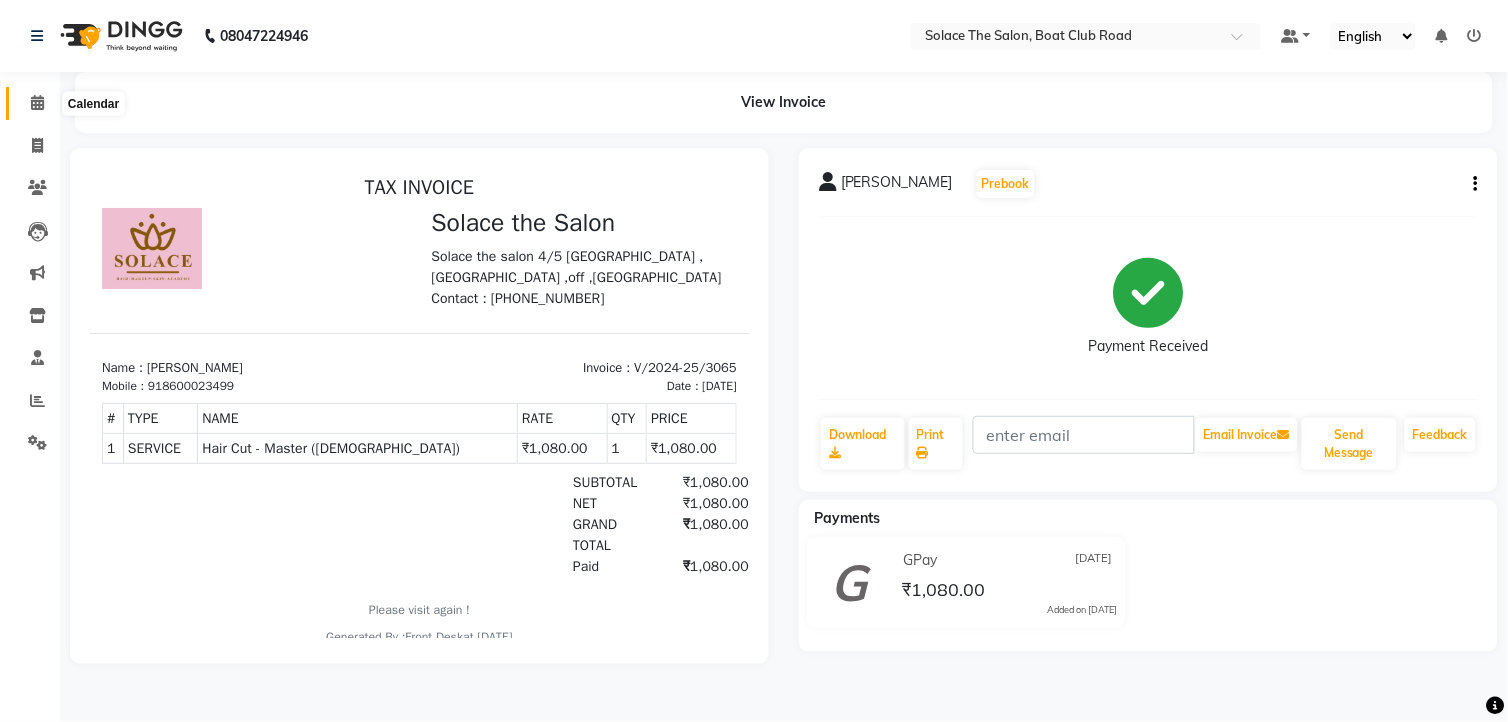 click 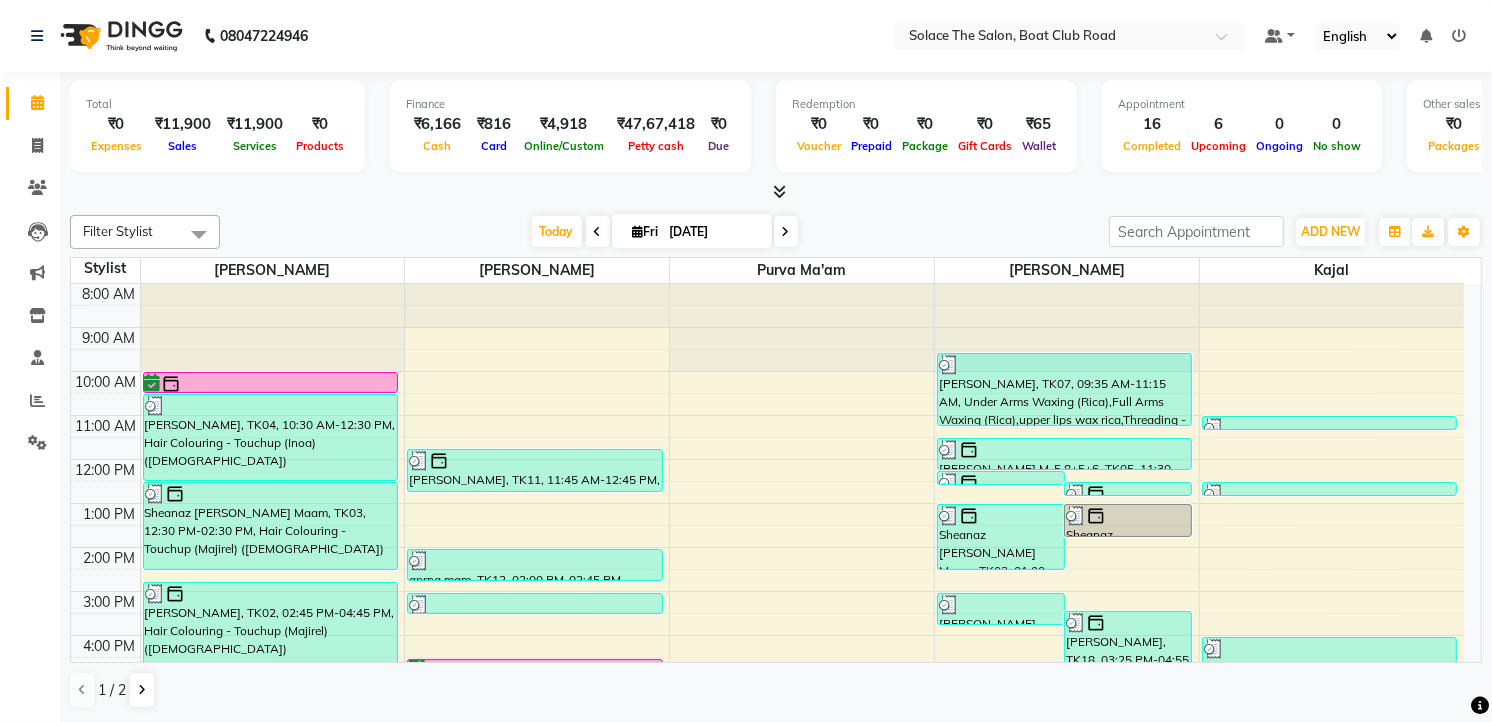 scroll, scrollTop: 238, scrollLeft: 0, axis: vertical 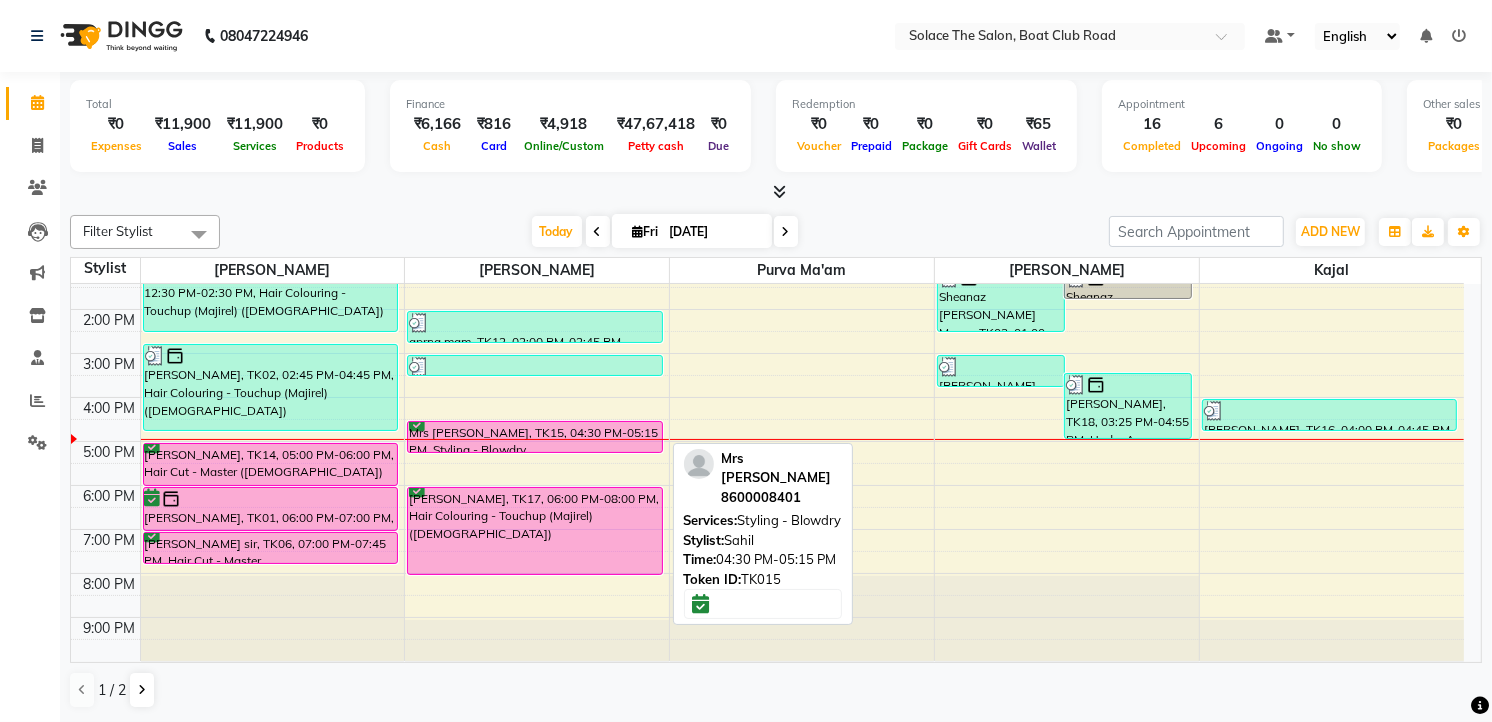 click on "Mrs [PERSON_NAME], TK15, 04:30 PM-05:15 PM, Styling - Blowdry" at bounding box center [534, 437] 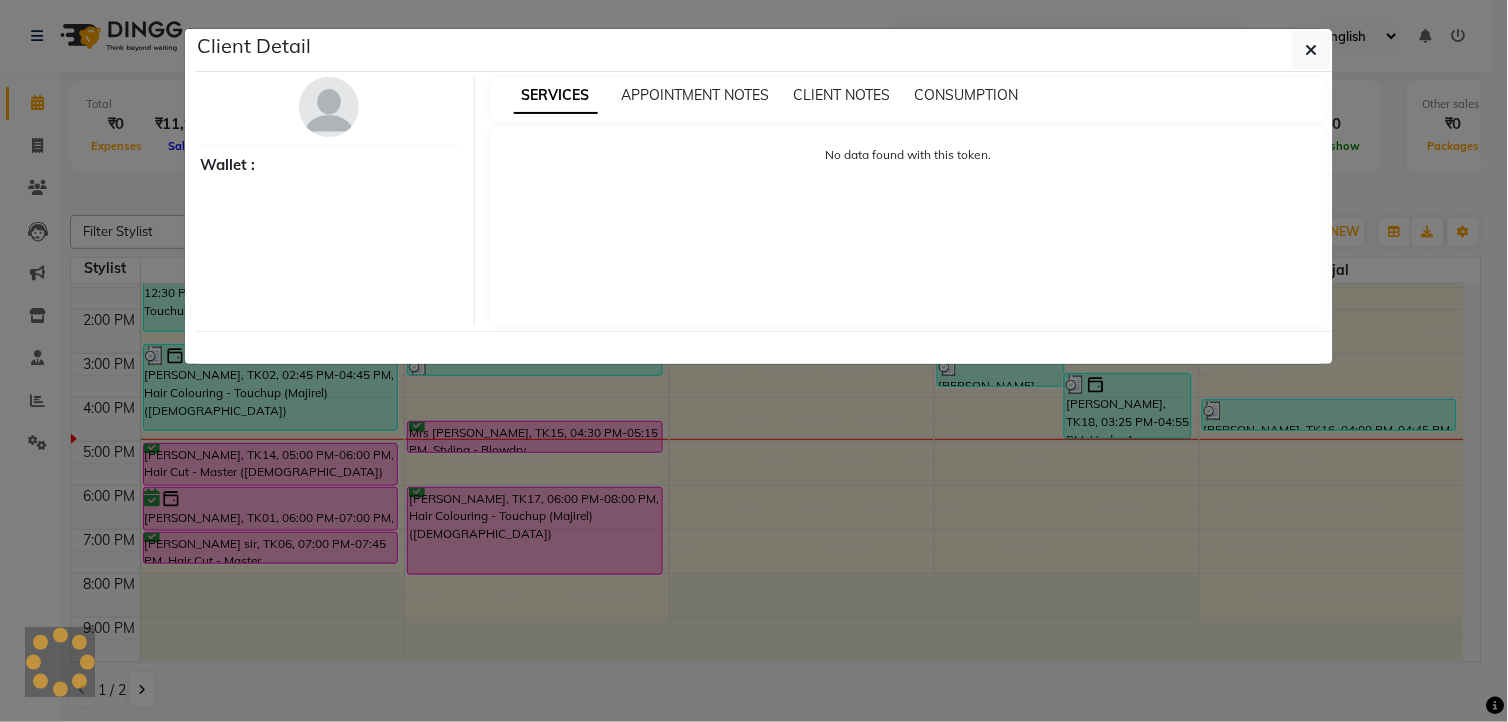 select on "6" 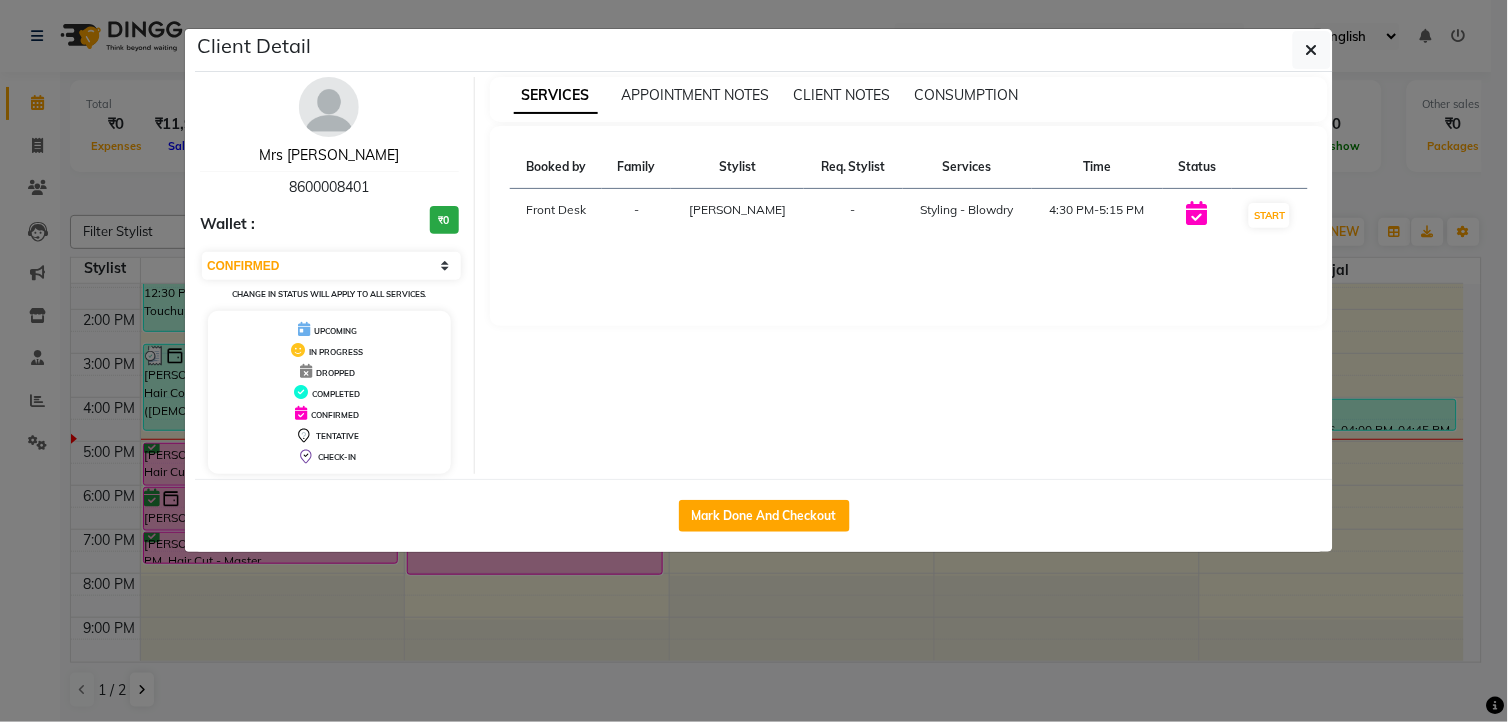 click on "Mrs [PERSON_NAME]" at bounding box center [329, 155] 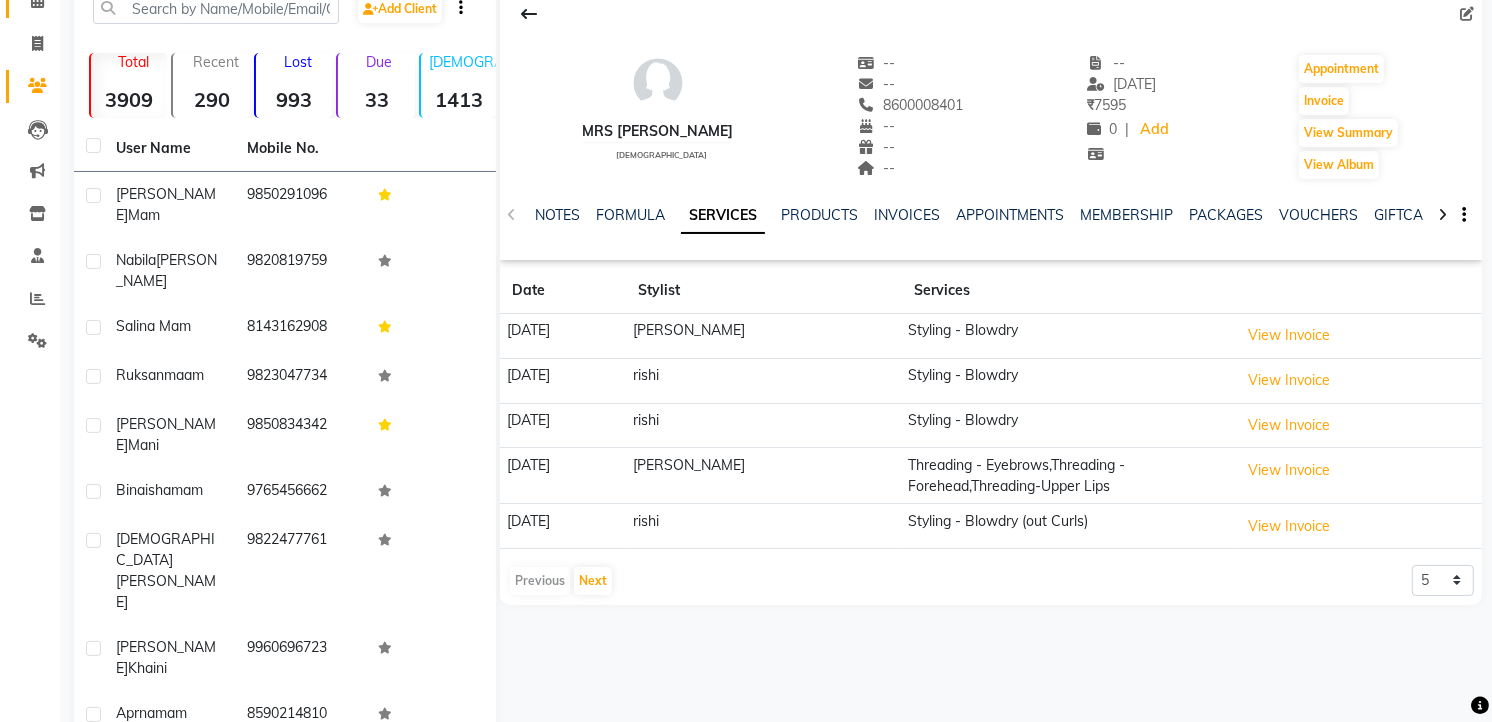 scroll, scrollTop: 127, scrollLeft: 0, axis: vertical 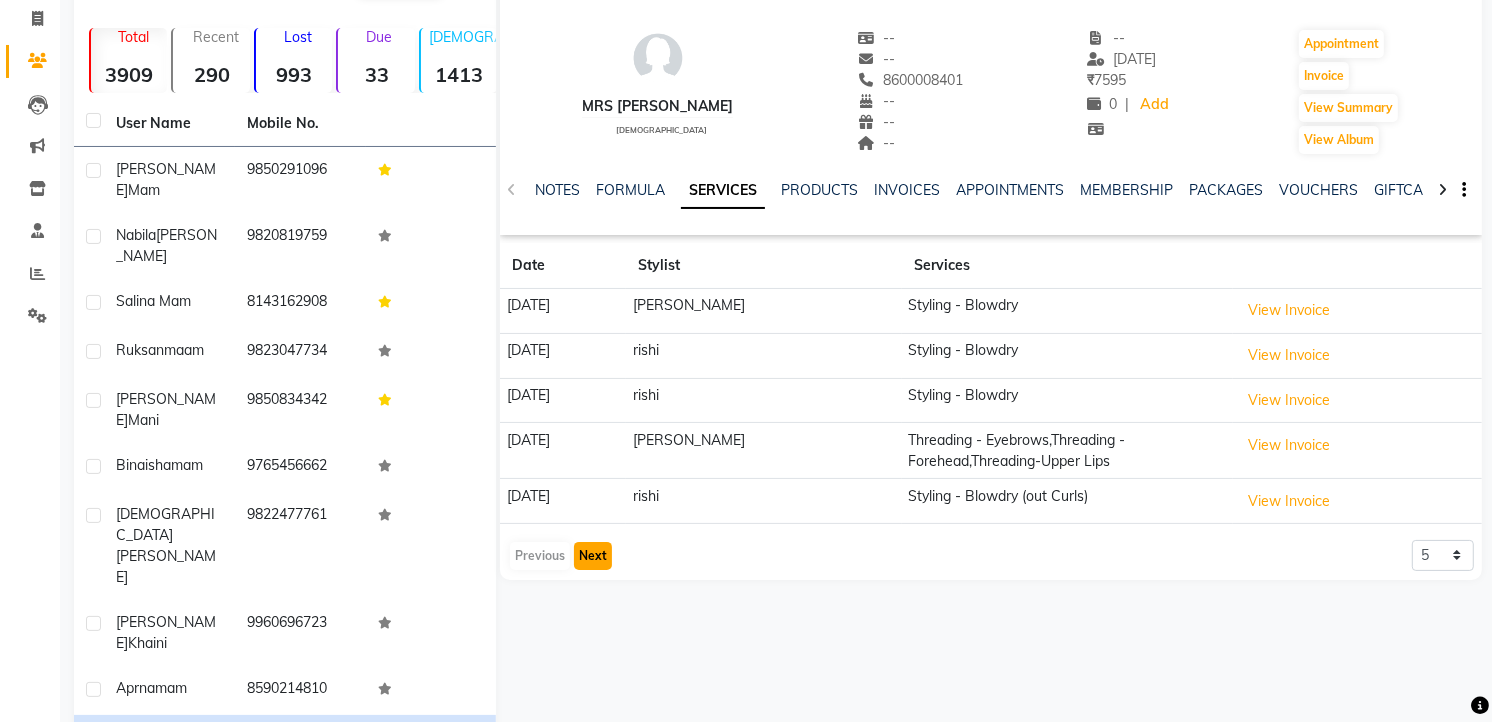 click on "Next" 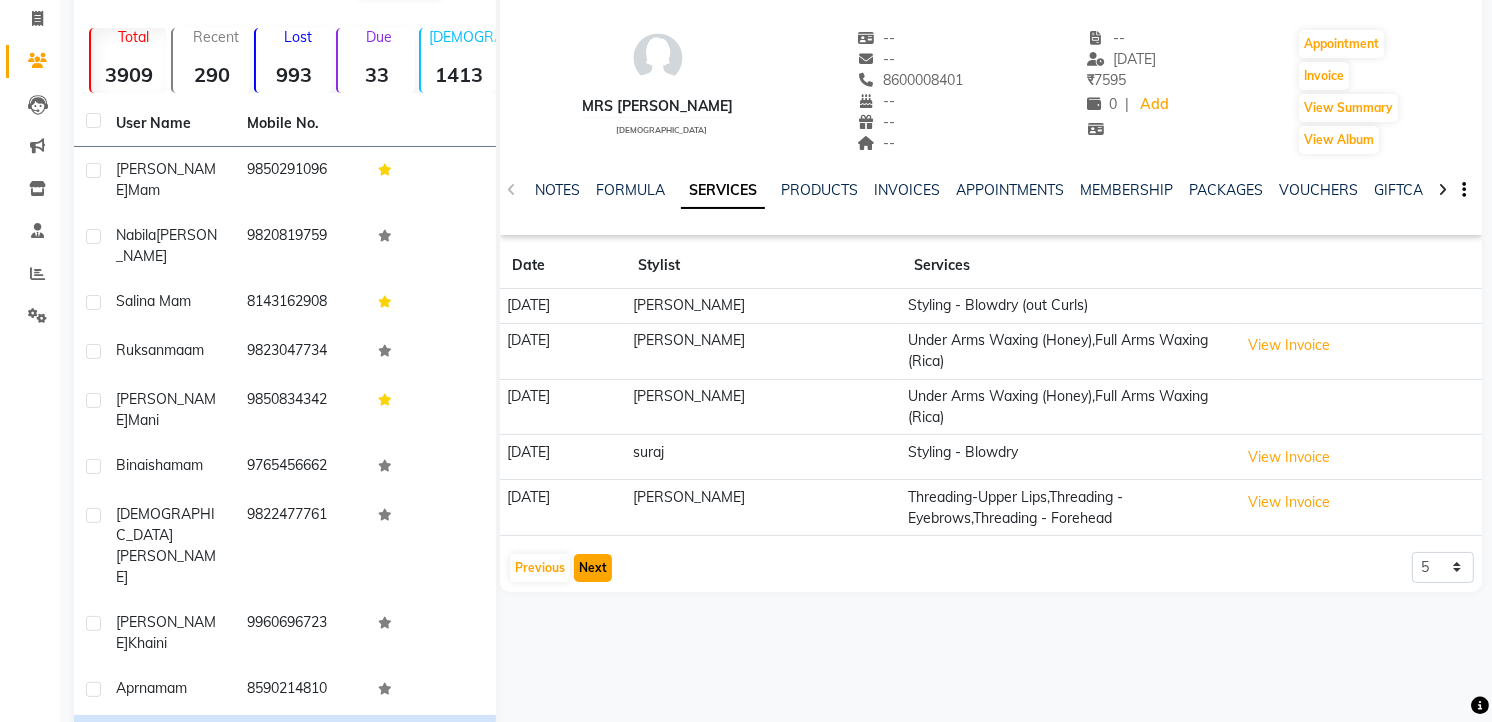 click on "Next" 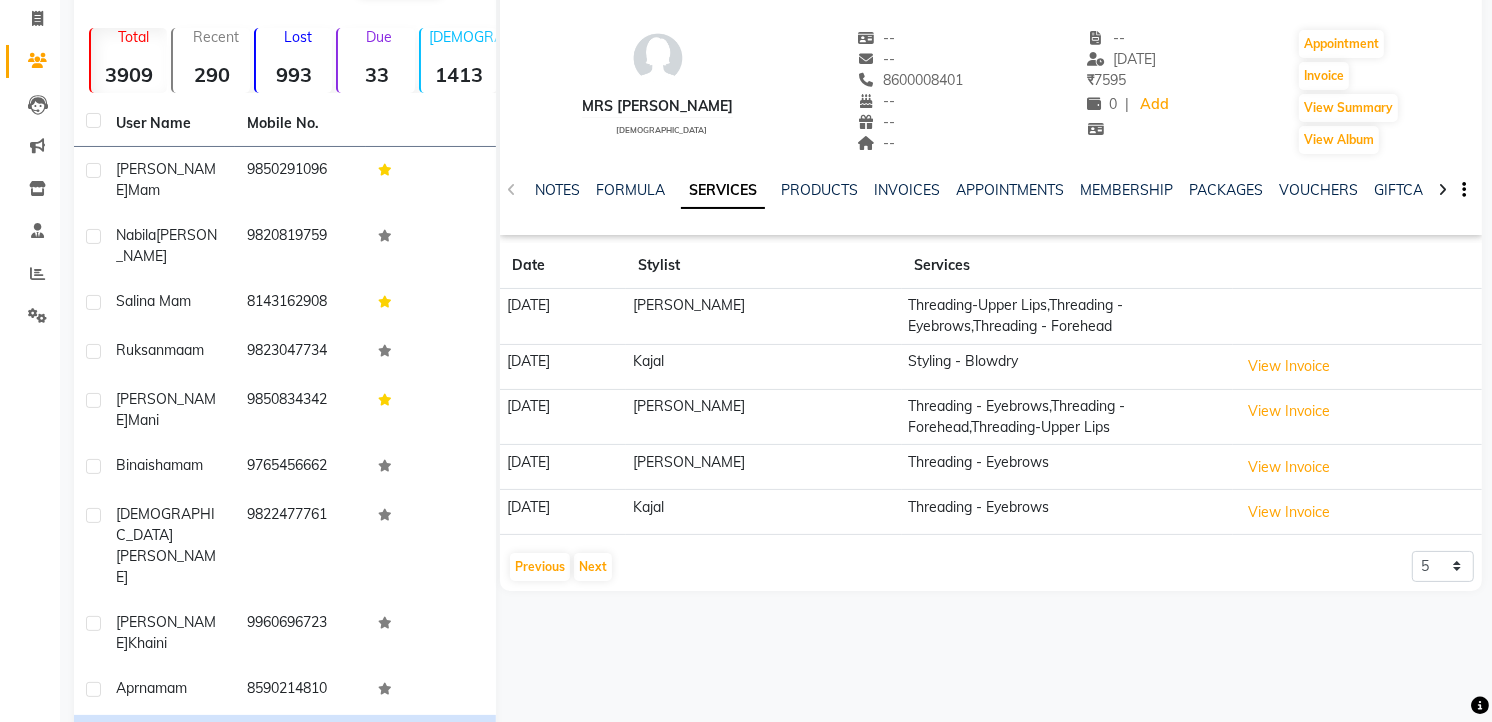 click on "Date Stylist Services 08-05-2024 Dipti Threading-Upper Lips,Threading - Eyebrows,Threading -  Forehead 29-03-2024 Kajal Styling - Blowdry  View Invoice  08-12-2023 Dipti Threading - Eyebrows,Threading -  Forehead,Threading-Upper Lips  View Invoice  08-09-2023 Dipti Threading - Eyebrows  View Invoice  07-07-2023 Kajal Threading - Eyebrows  View Invoice   Previous   Next  5 10 50 100 500" 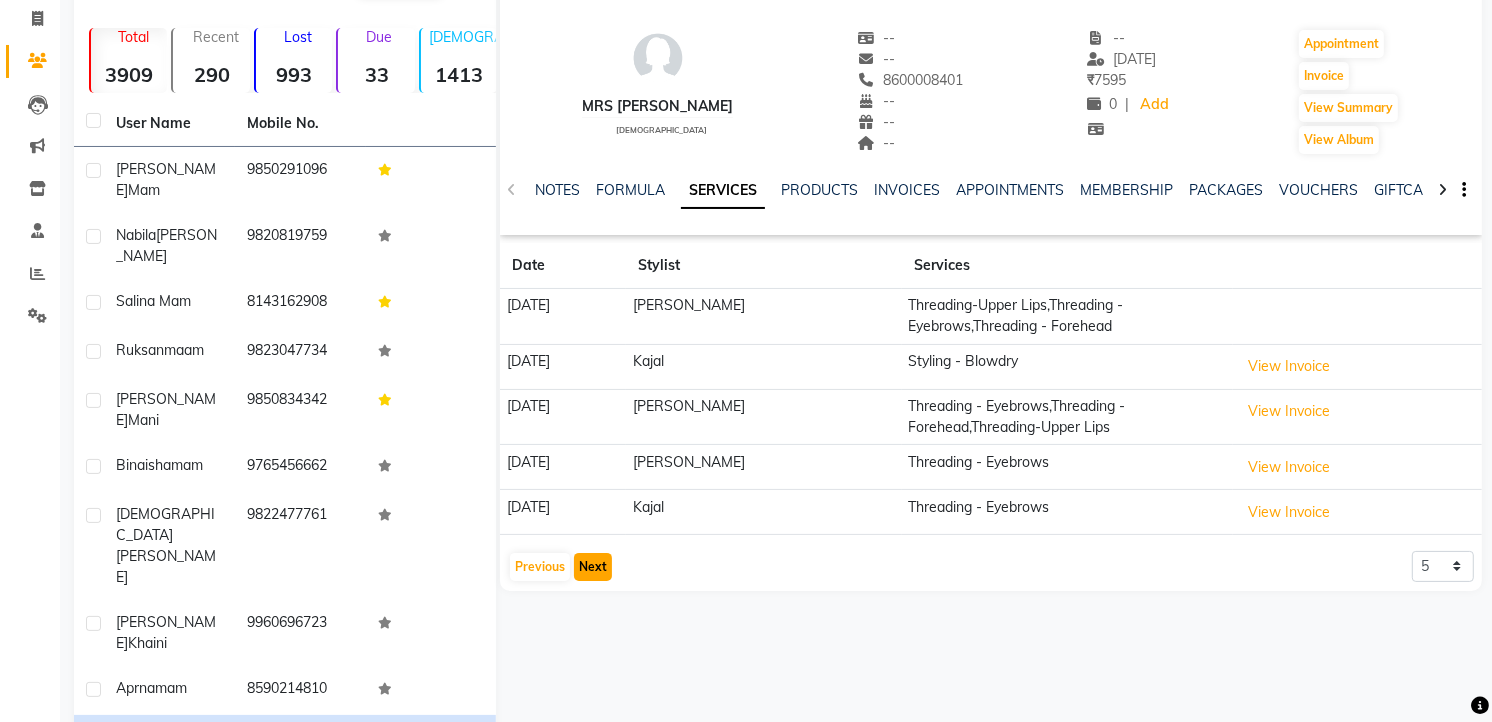 click on "Next" 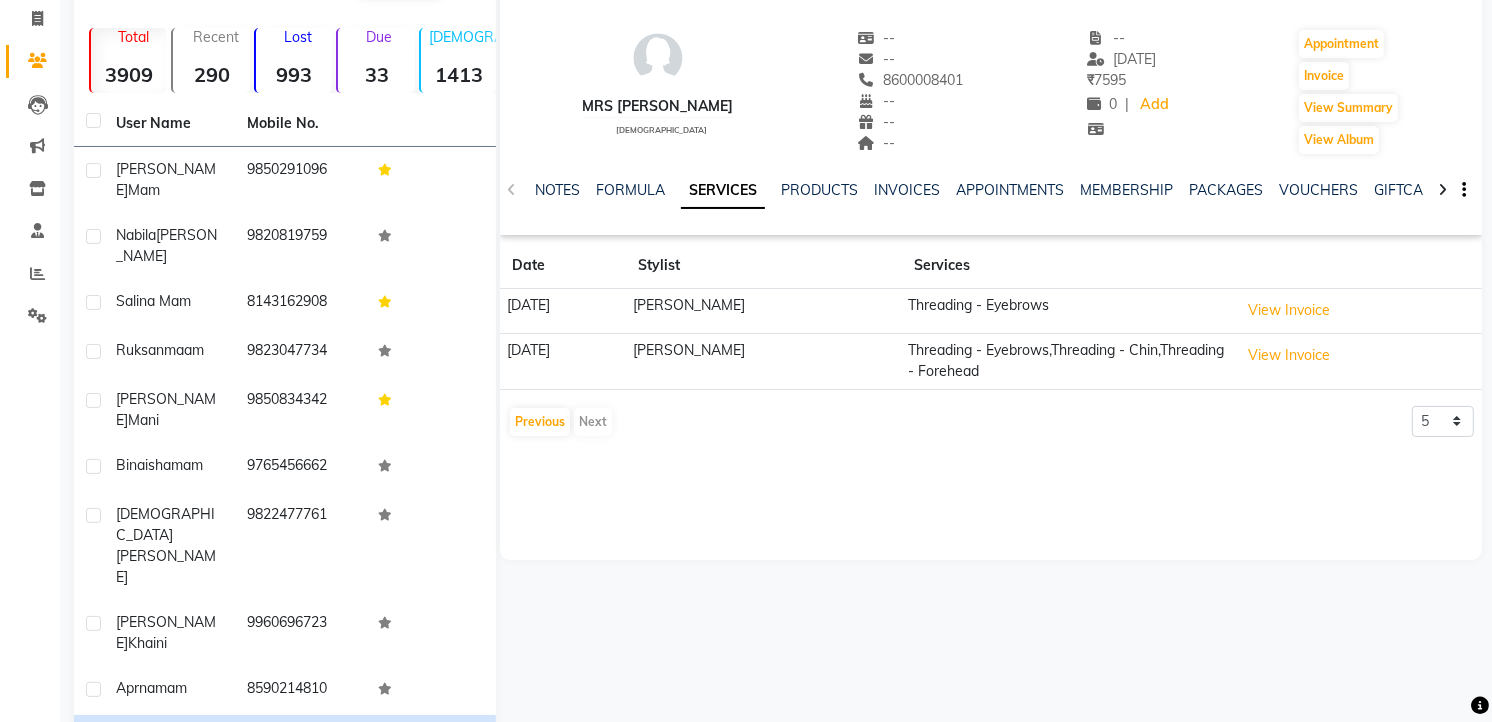 scroll, scrollTop: 0, scrollLeft: 0, axis: both 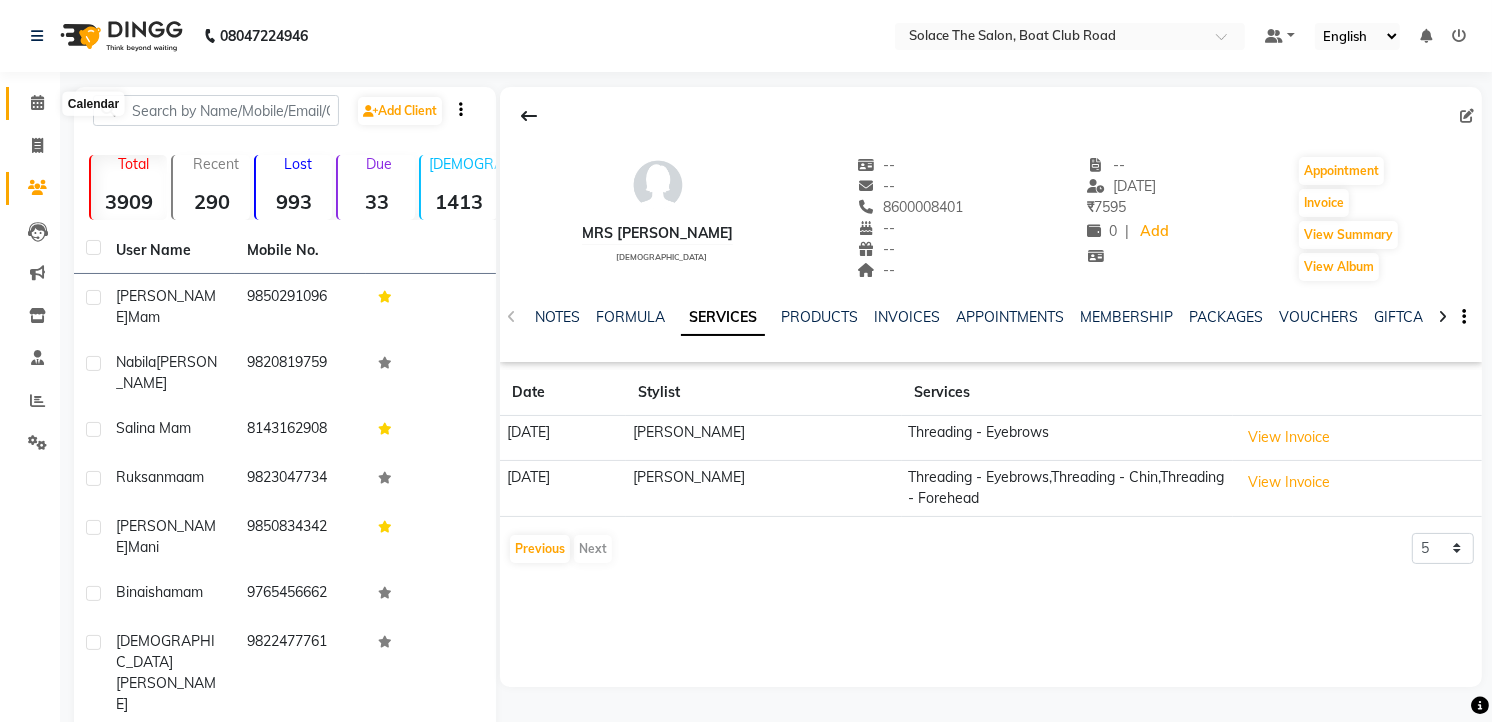 click 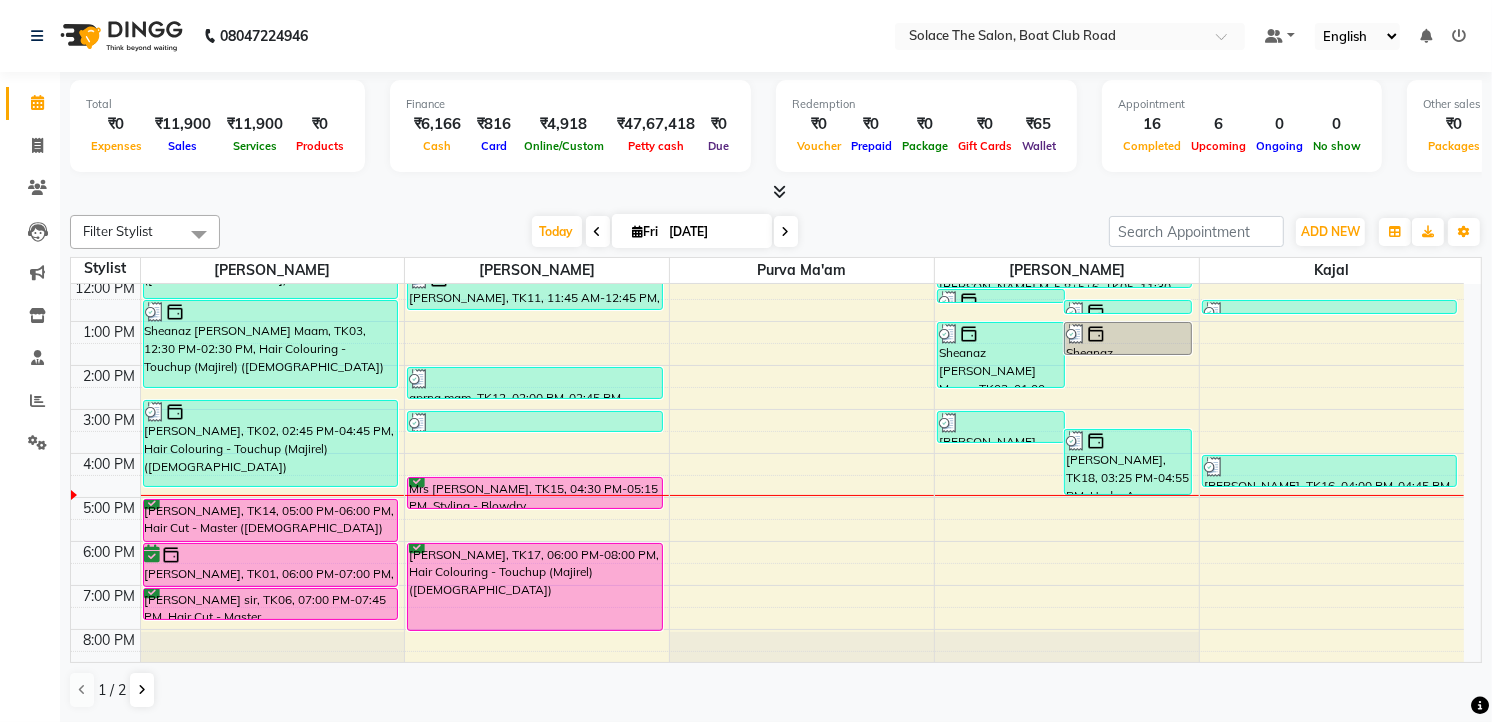 scroll, scrollTop: 222, scrollLeft: 0, axis: vertical 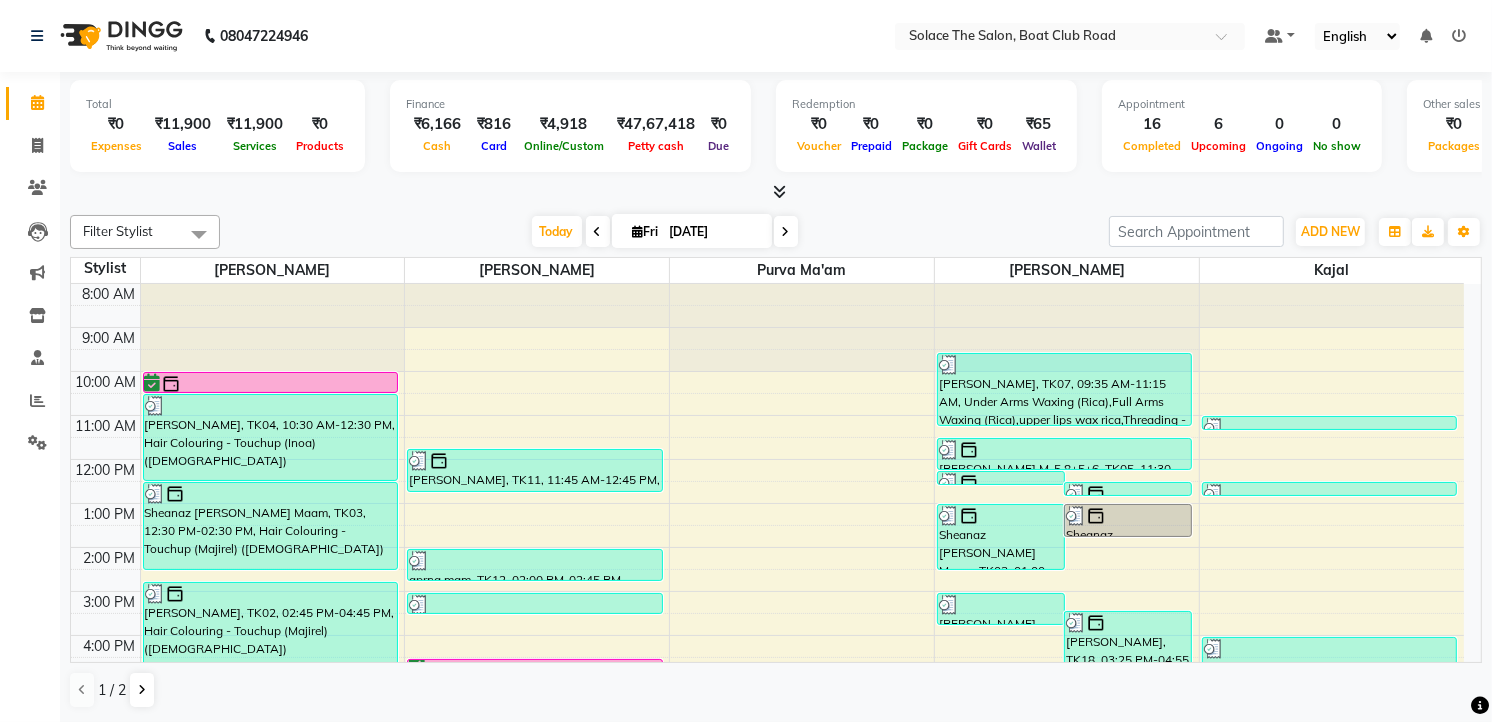 click at bounding box center (786, 232) 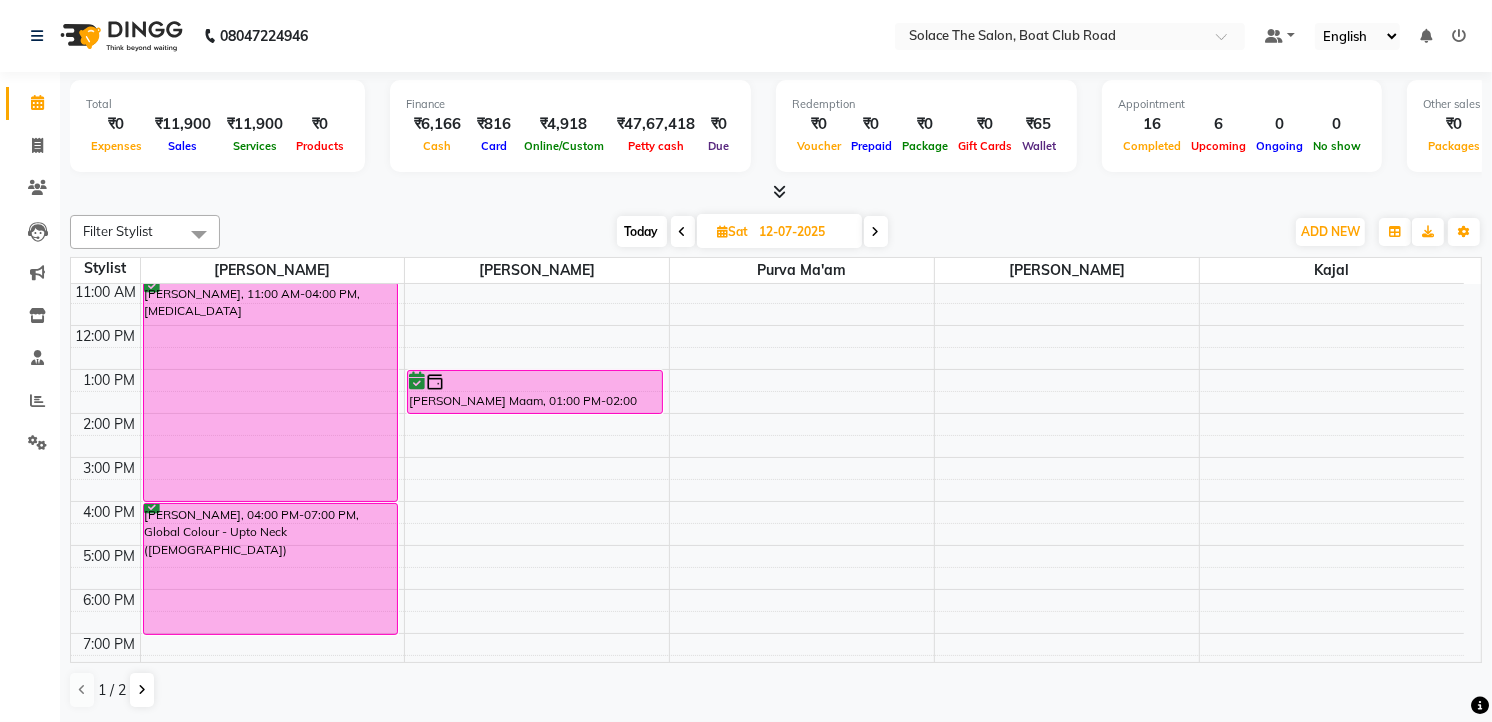 scroll, scrollTop: 17, scrollLeft: 0, axis: vertical 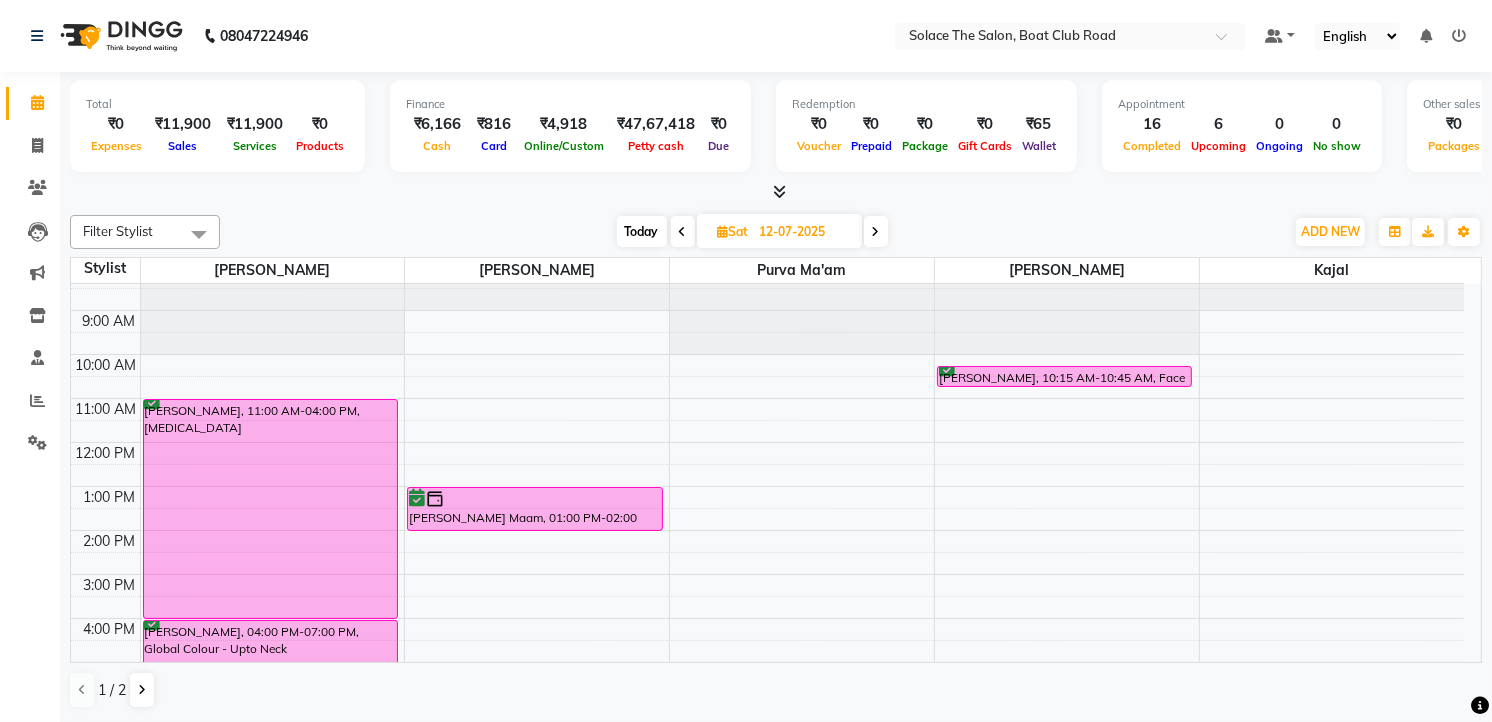 click at bounding box center [876, 232] 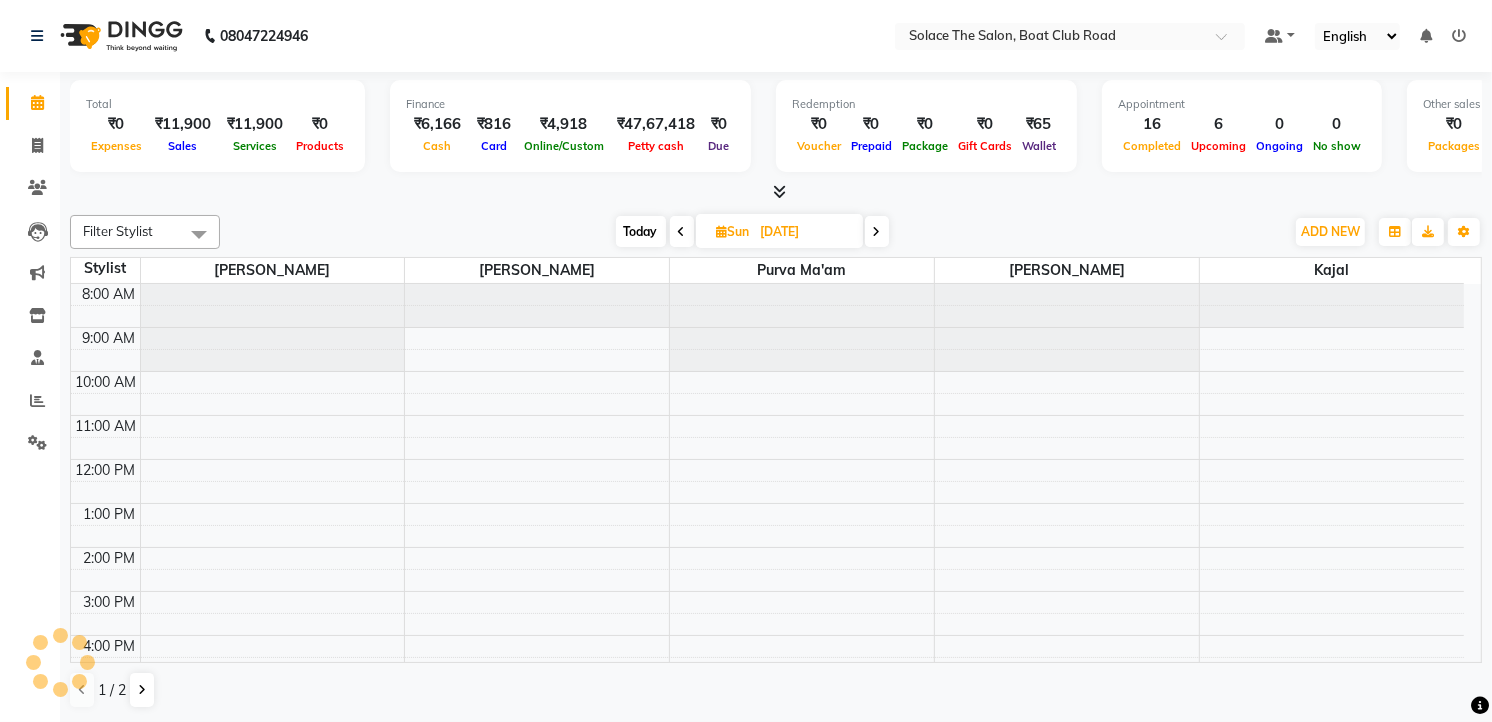 scroll, scrollTop: 240, scrollLeft: 0, axis: vertical 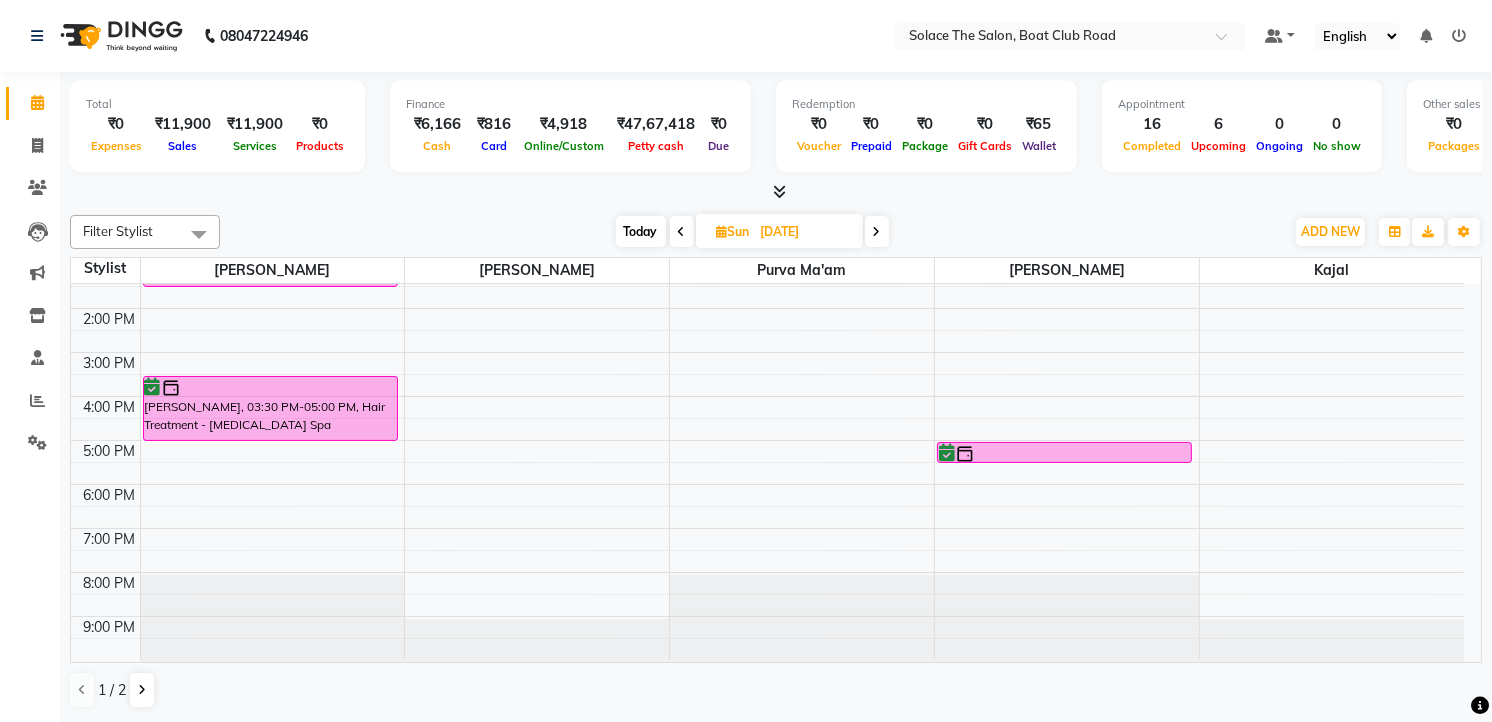 click at bounding box center [877, 232] 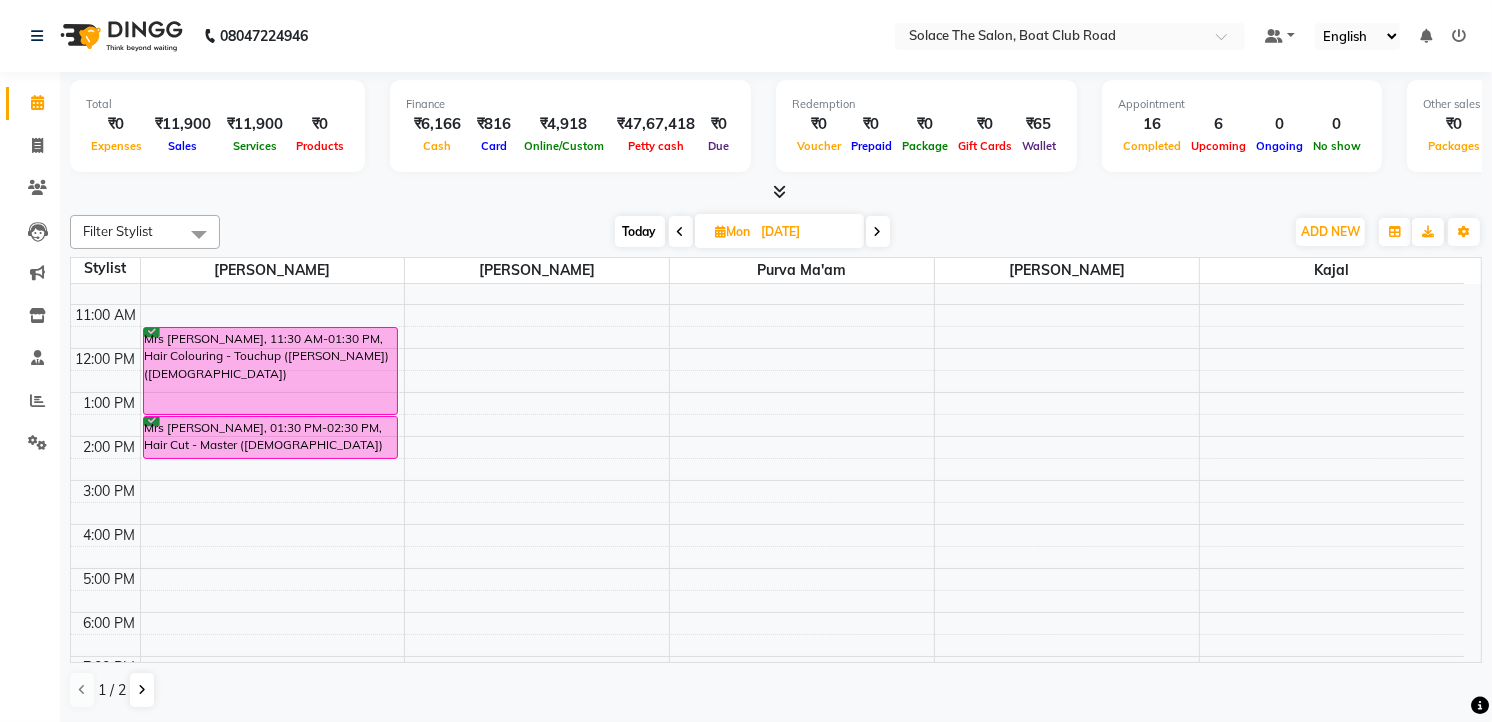 scroll, scrollTop: 17, scrollLeft: 0, axis: vertical 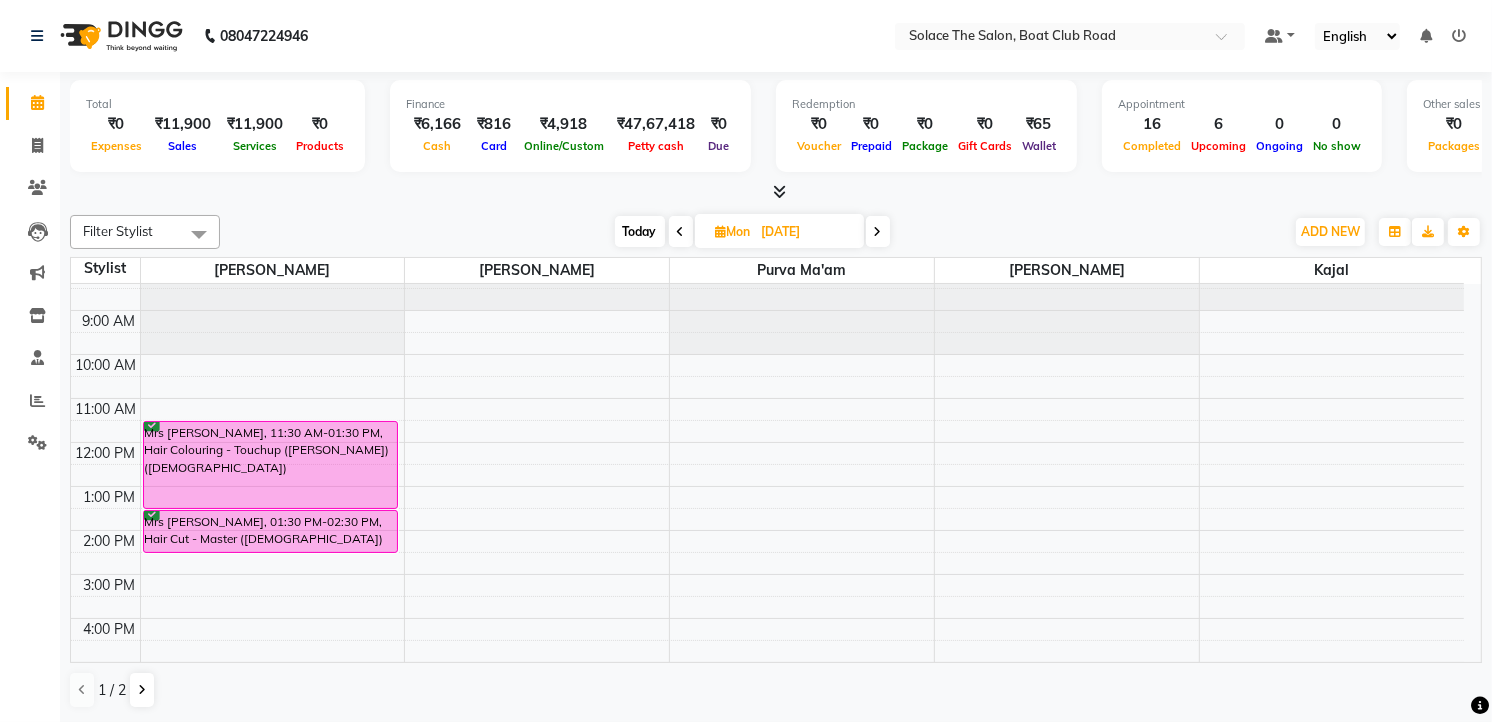 click on "Today" at bounding box center (640, 231) 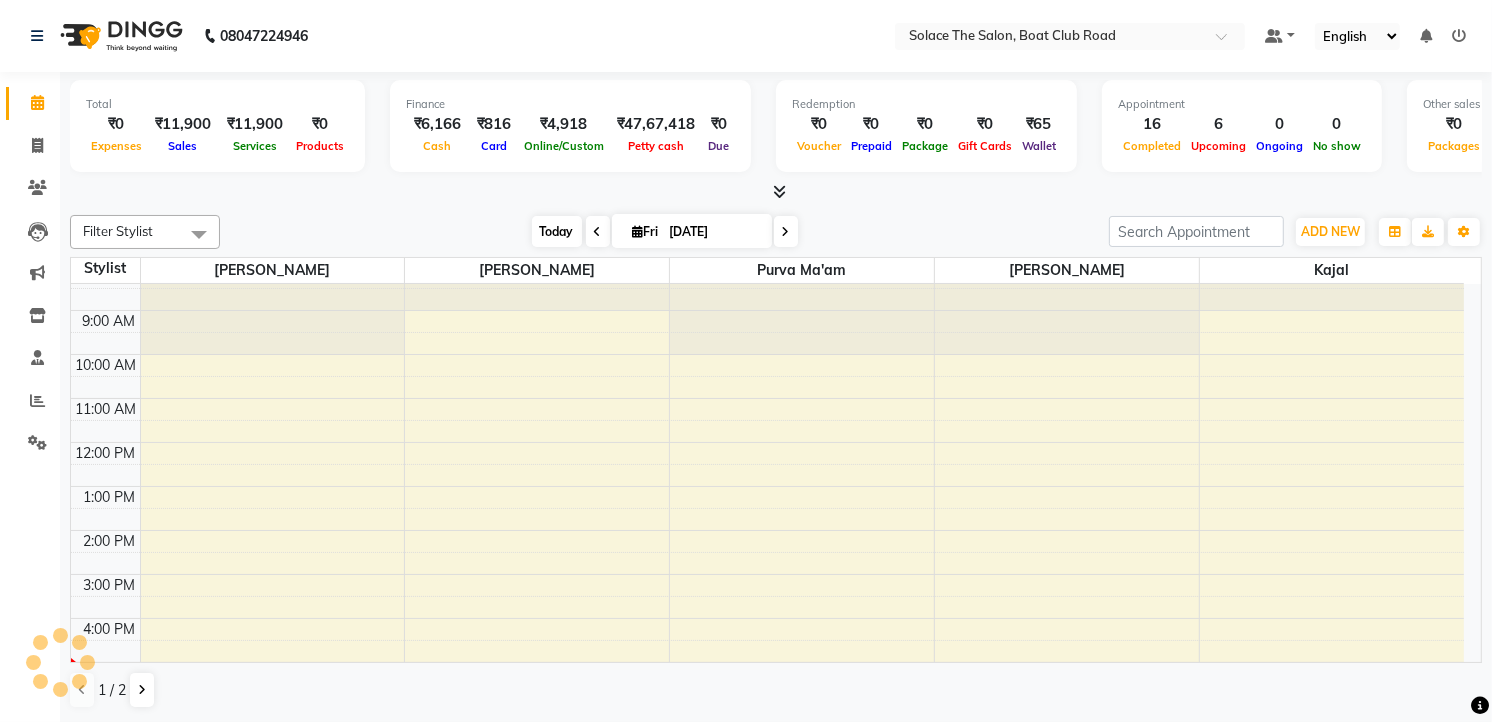 scroll, scrollTop: 240, scrollLeft: 0, axis: vertical 